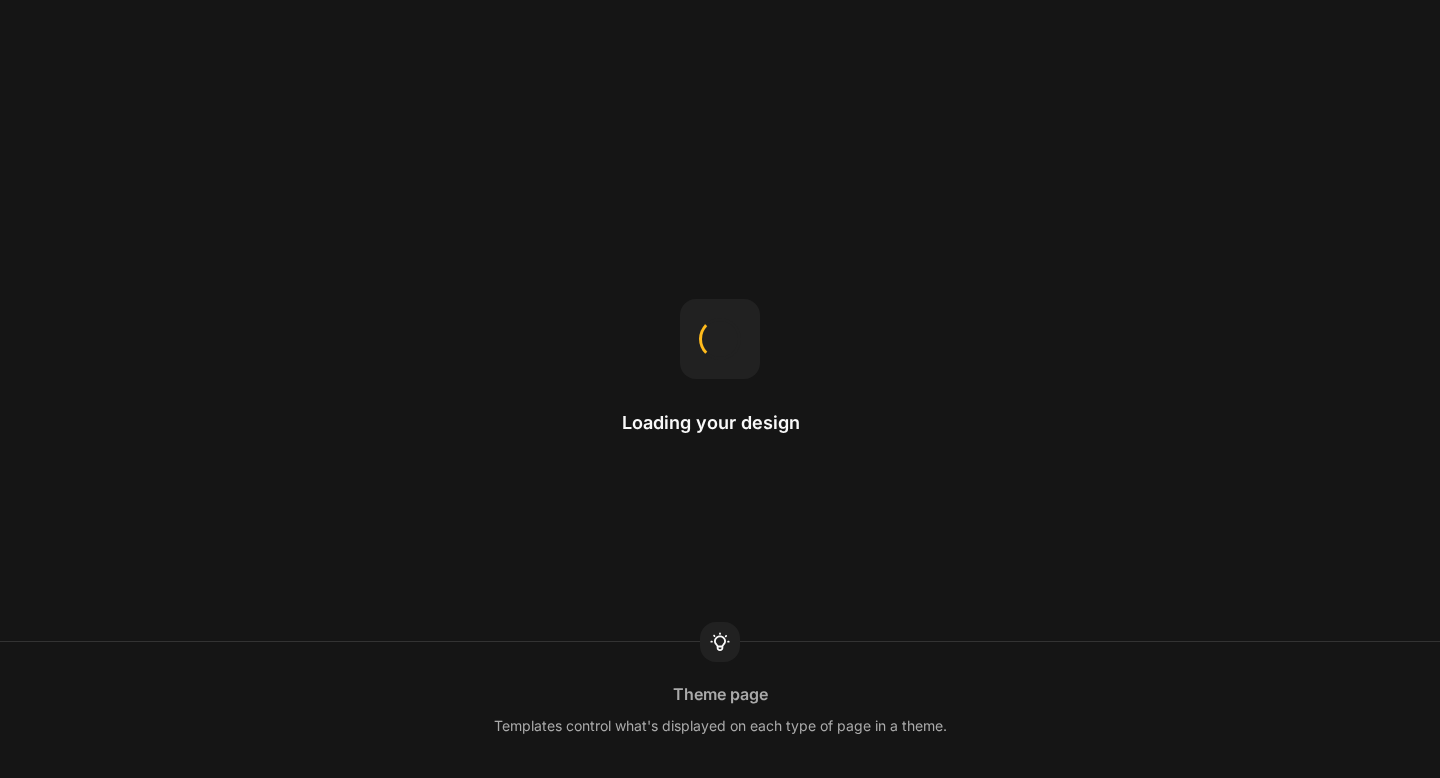 scroll, scrollTop: 0, scrollLeft: 0, axis: both 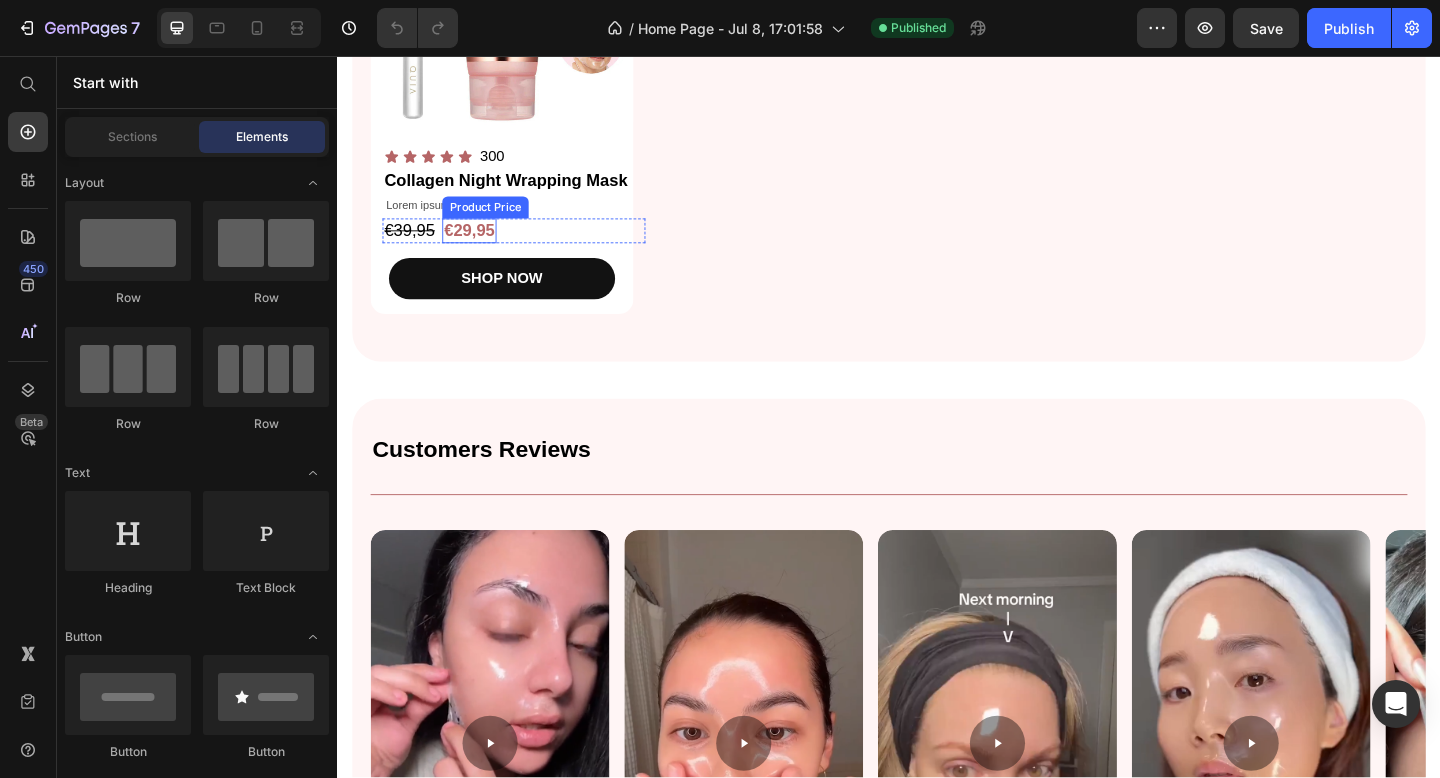click on "Product Price" at bounding box center [498, 221] 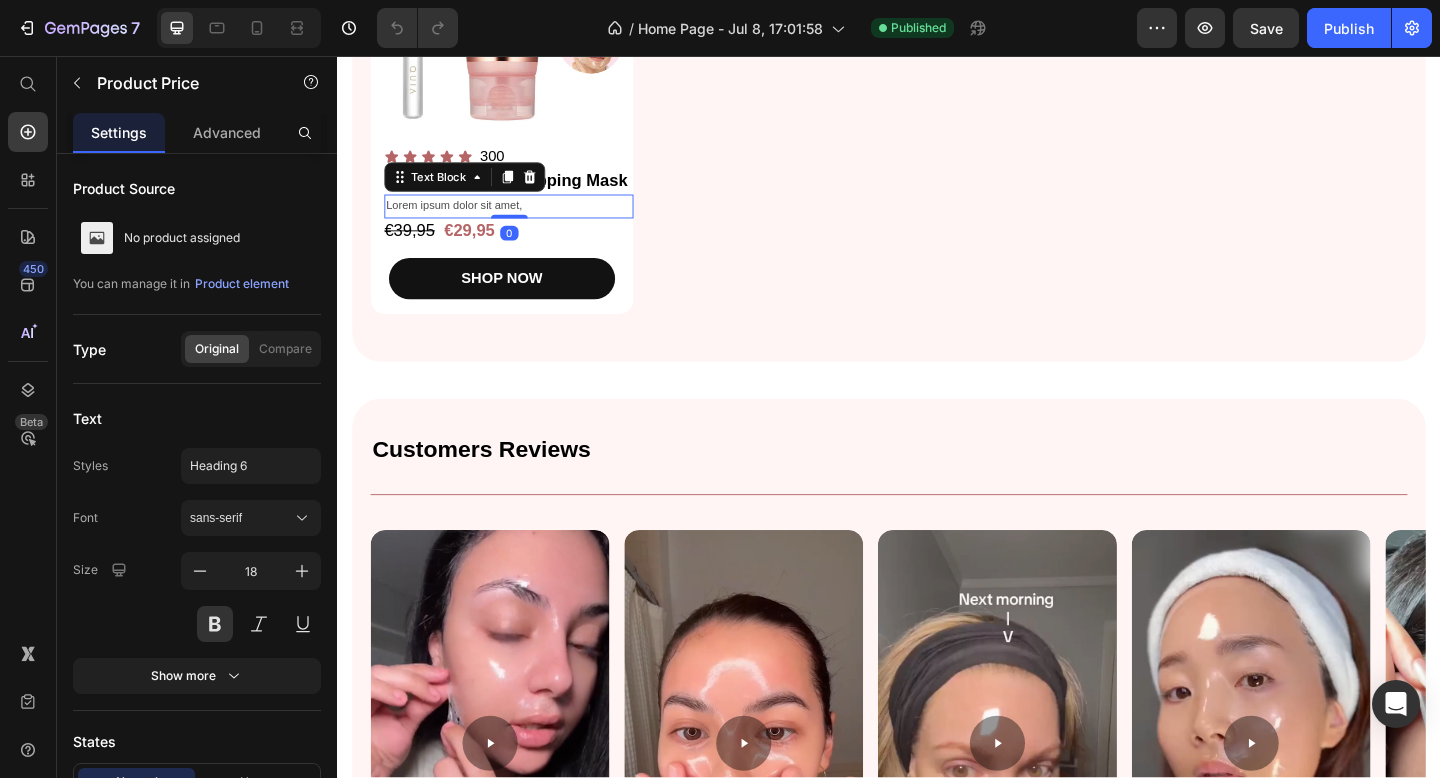 click on "Lorem ipsum dolor sit amet," at bounding box center (523, 220) 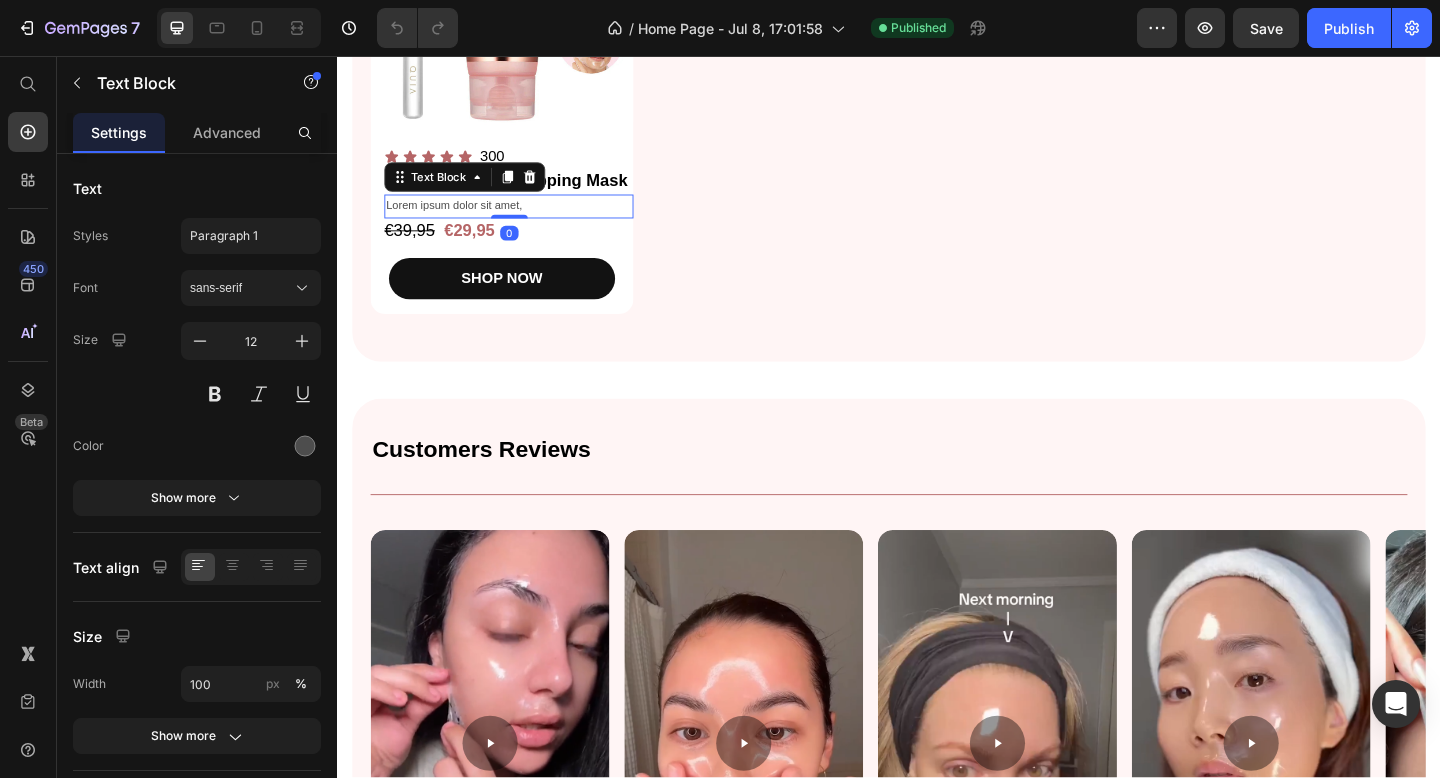 click on "Lorem ipsum dolor sit amet," at bounding box center [523, 220] 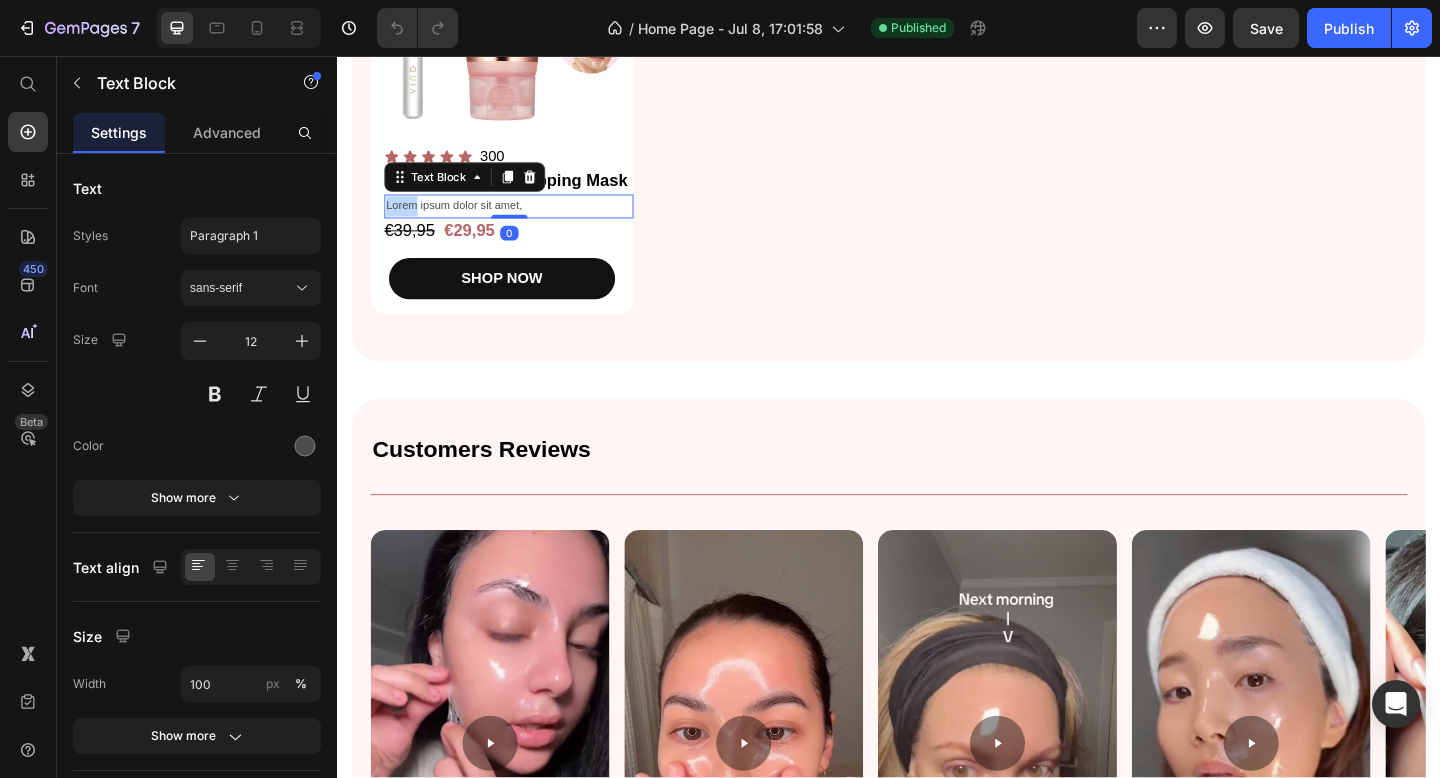 click on "Lorem ipsum dolor sit amet," at bounding box center [523, 220] 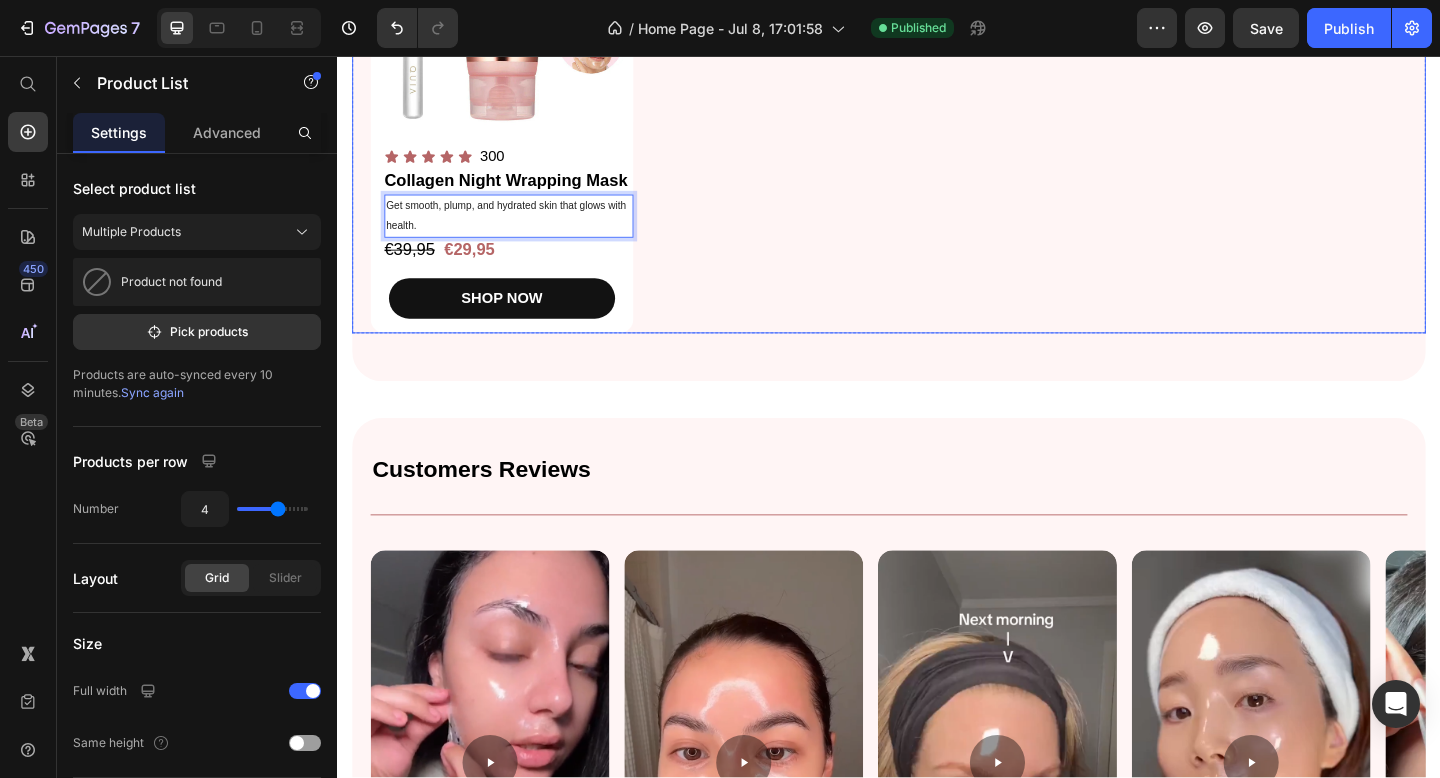 click on "Product Images Icon Icon Icon Icon Icon Icon List 300 Text Block Row Collagen Night Wrapping Mask Product Title Get smooth, plump, and hydrated skin that glows with health. Text Block   0 €39,95 Product Price €29,95 Product Price Row SHOP NOW Product Cart Button Row" at bounding box center (937, 107) 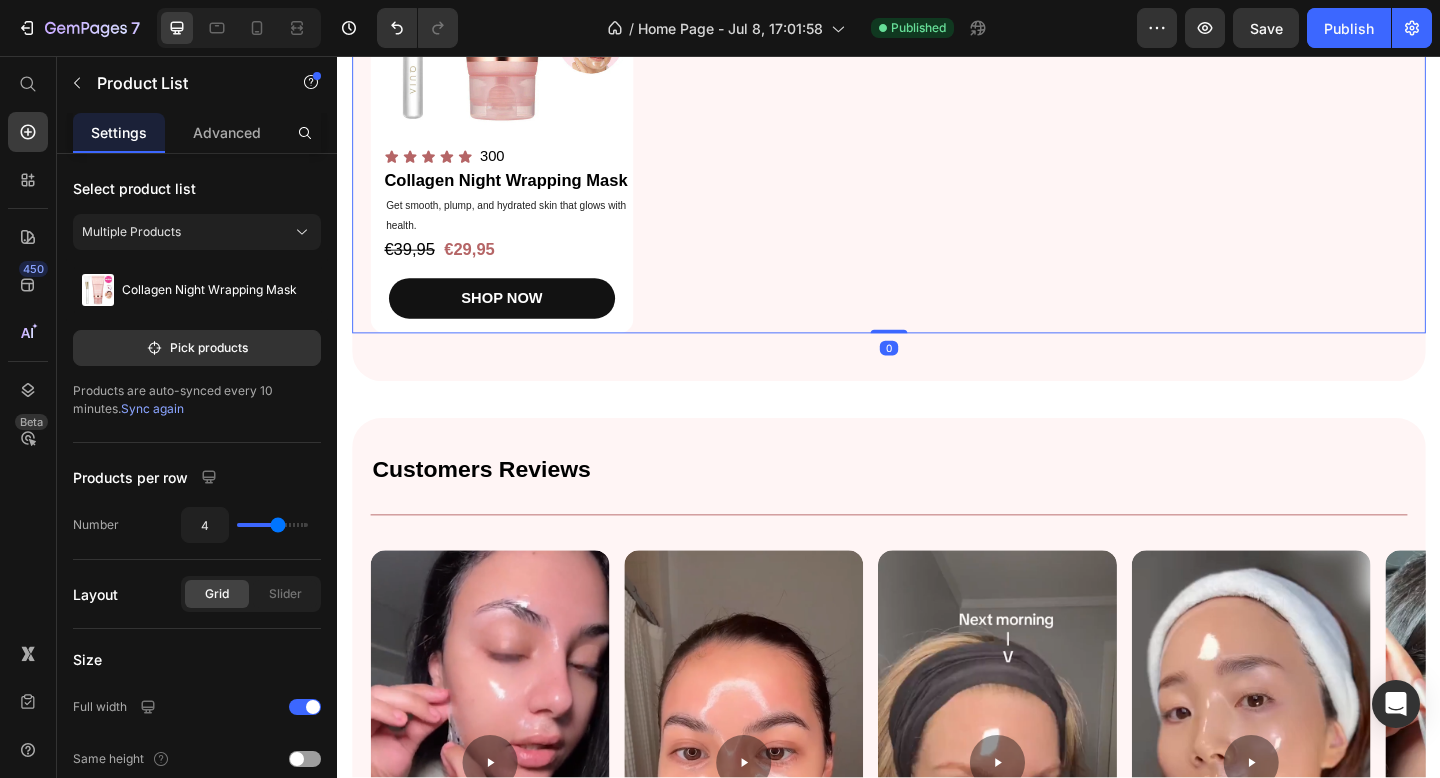 scroll, scrollTop: 896, scrollLeft: 0, axis: vertical 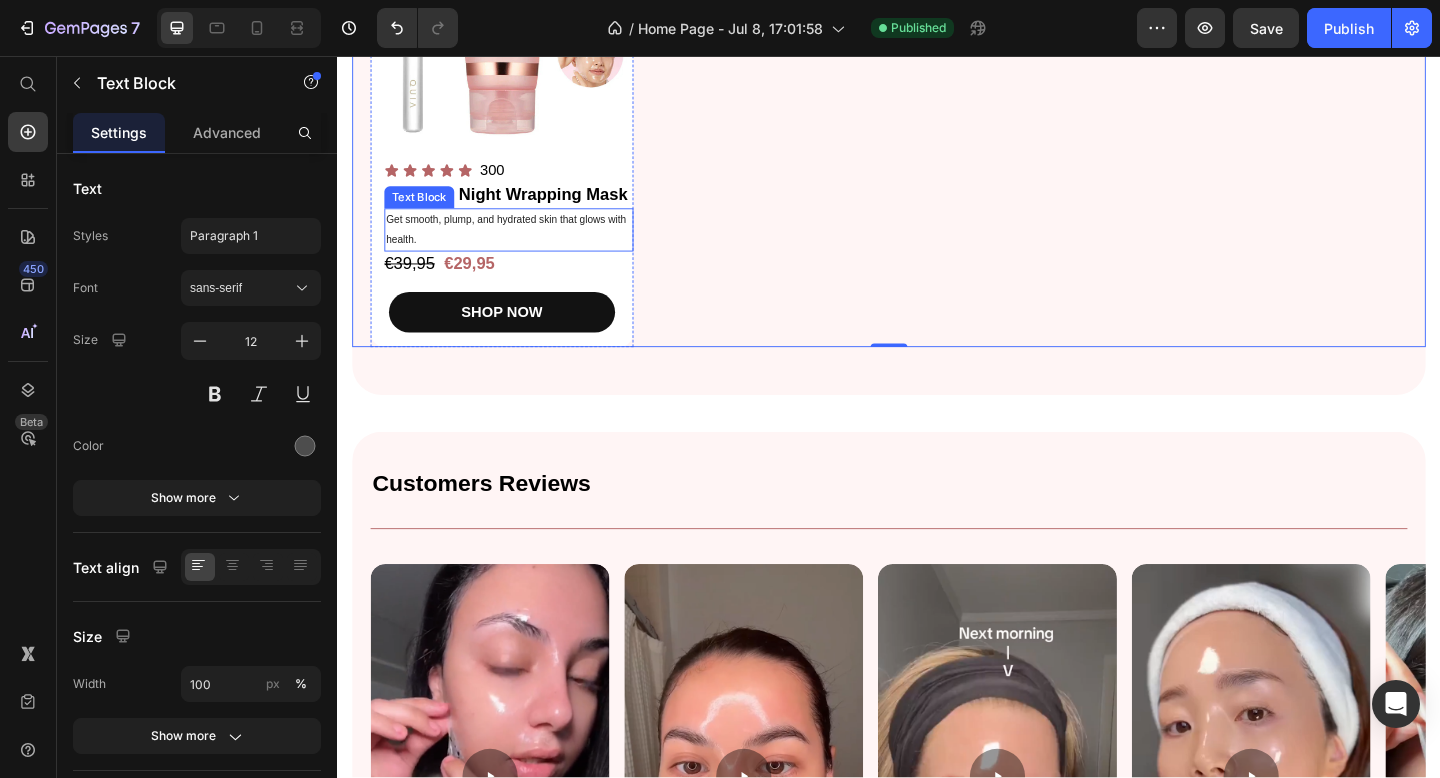 click on "Get smooth, plump, and hydrated skin that glows with health." at bounding box center (523, 245) 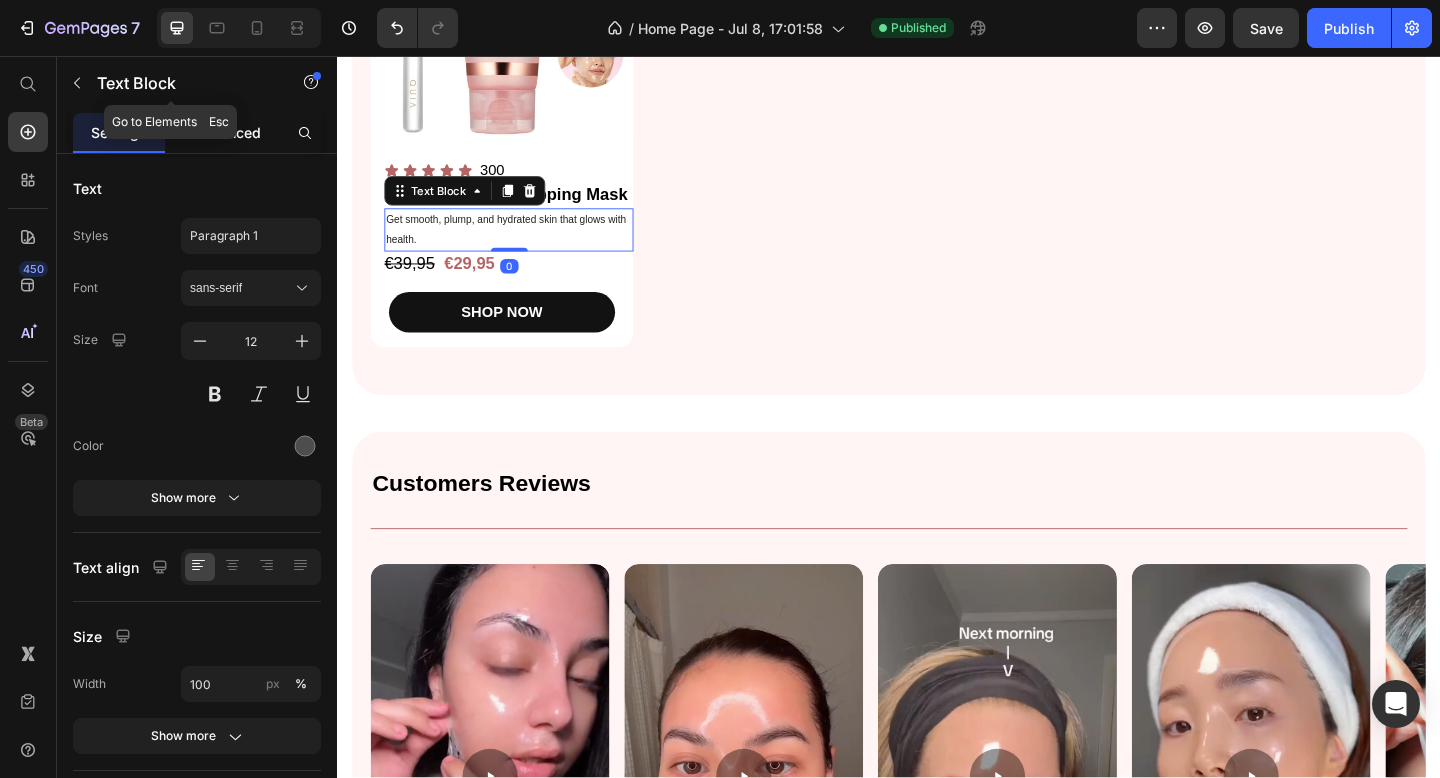 click on "Advanced" at bounding box center [227, 132] 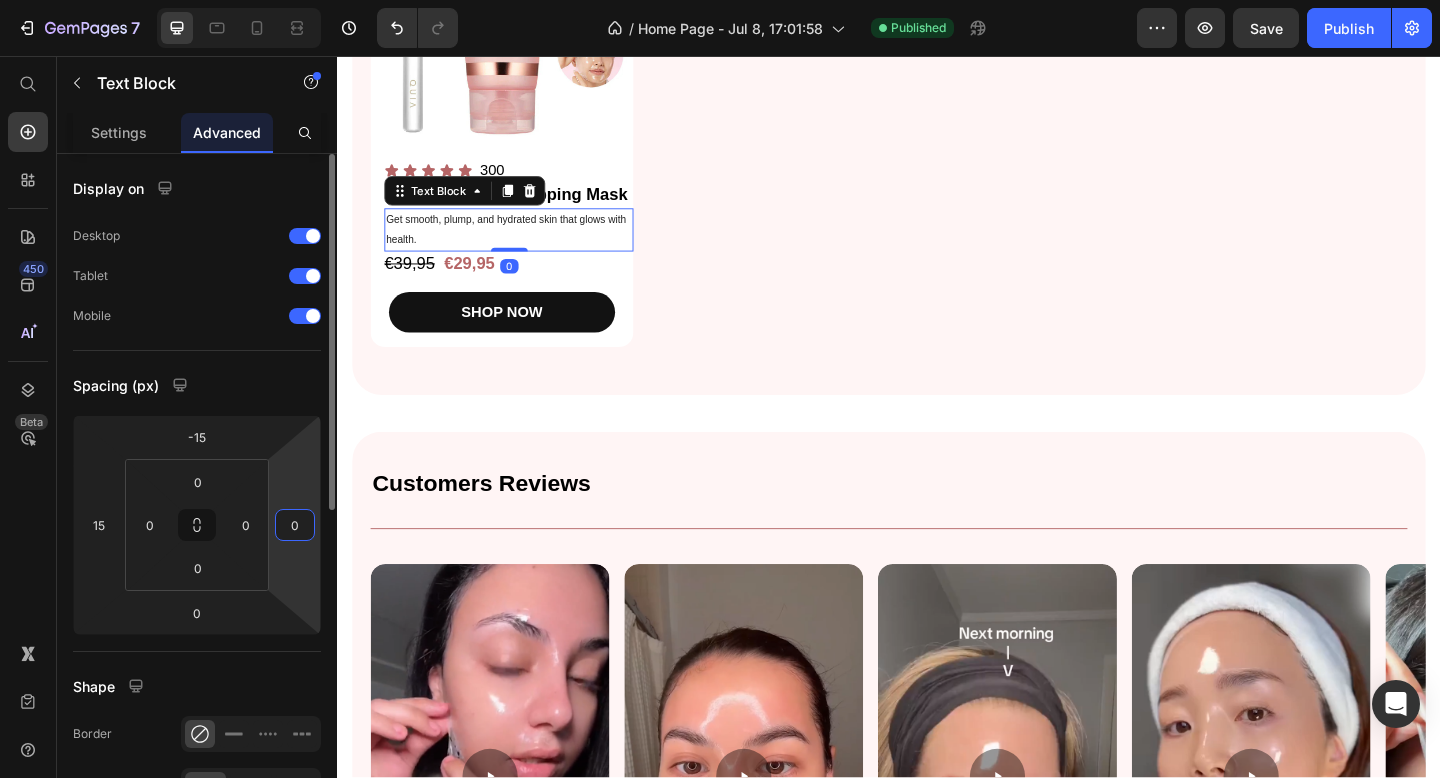 click on "0" at bounding box center (295, 525) 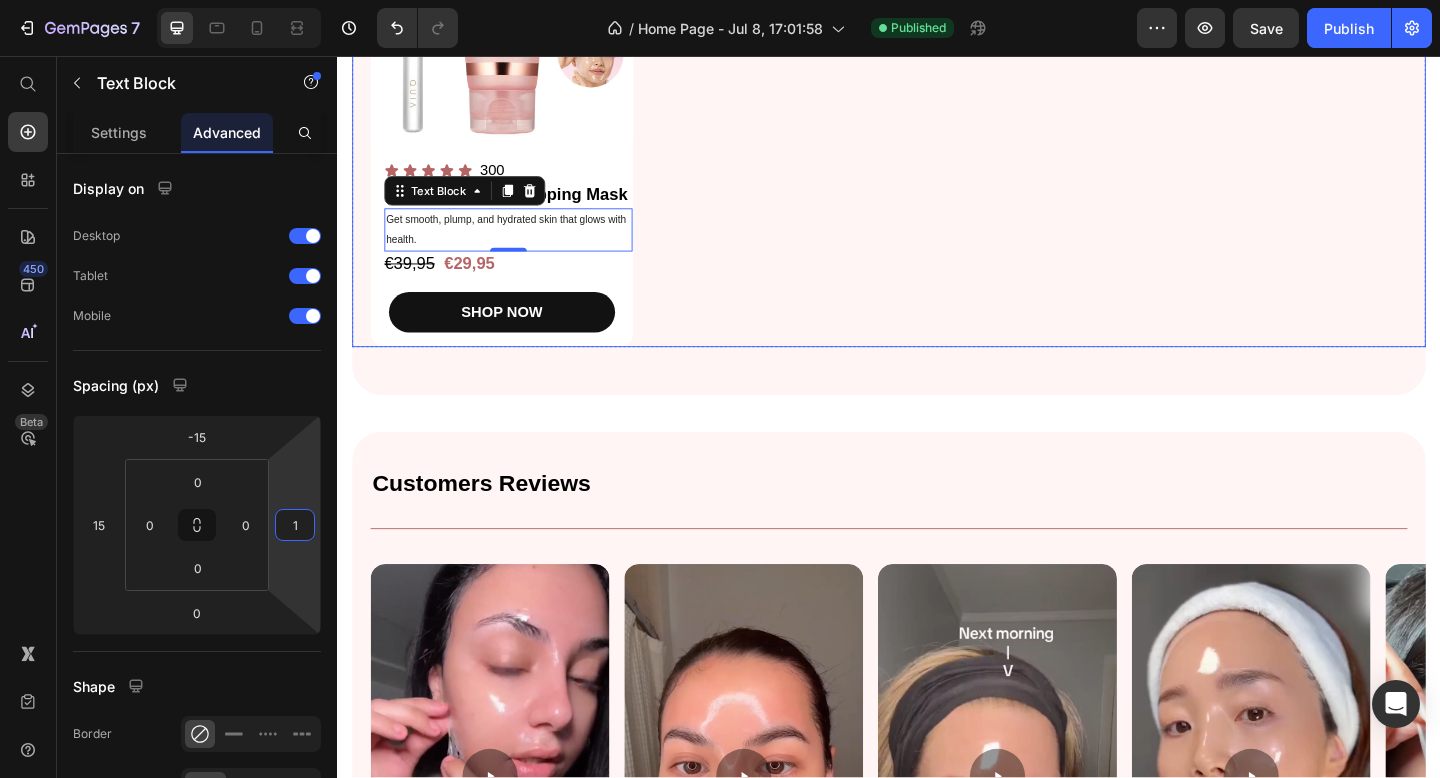 type on "15" 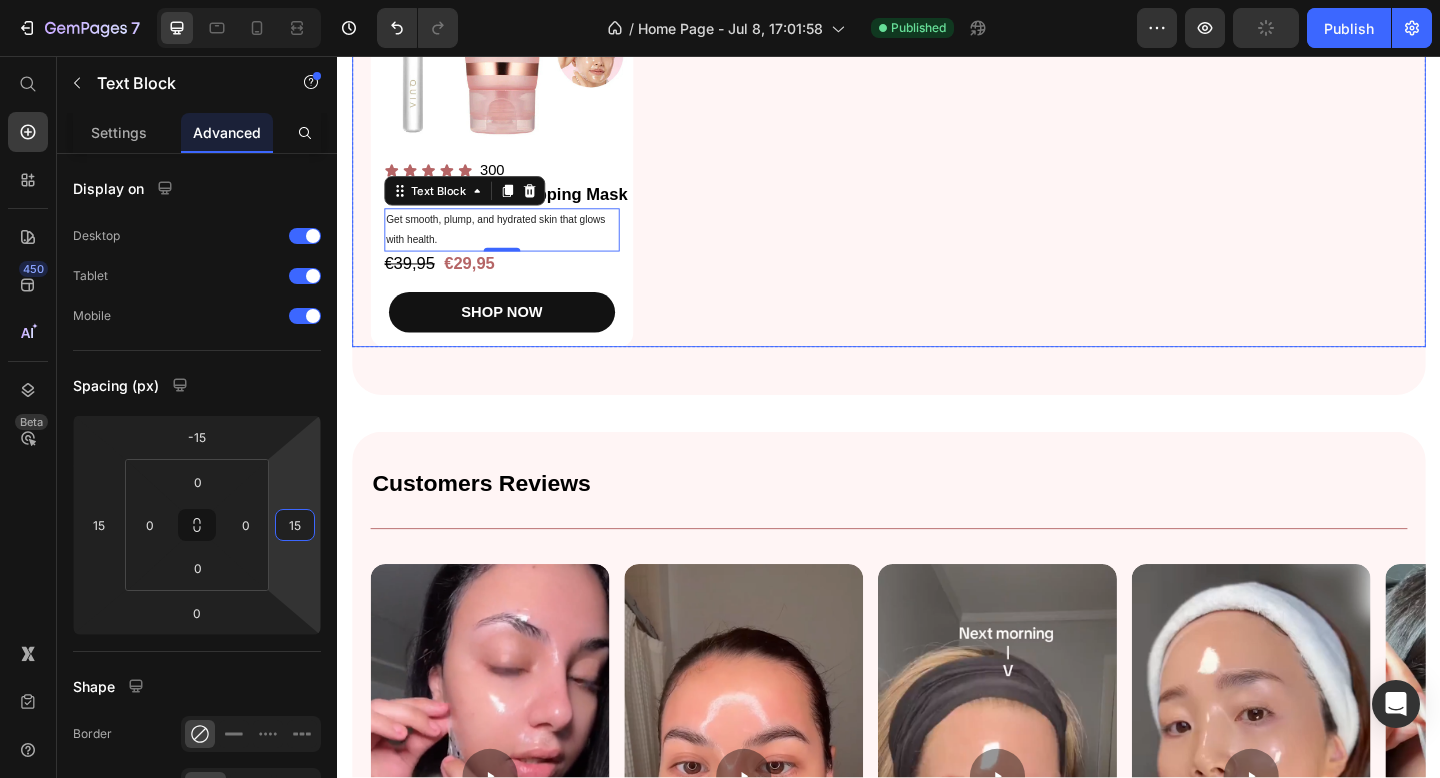click on "Product Images Icon Icon Icon Icon Icon Icon List 300 Text Block Row Collagen Night Wrapping Mask Product Title Get smooth, plump, and hydrated skin that glows with health. Text Block   0 €39,95 Product Price €29,95 Product Price Row SHOP NOW Product Cart Button Row" at bounding box center (937, 122) 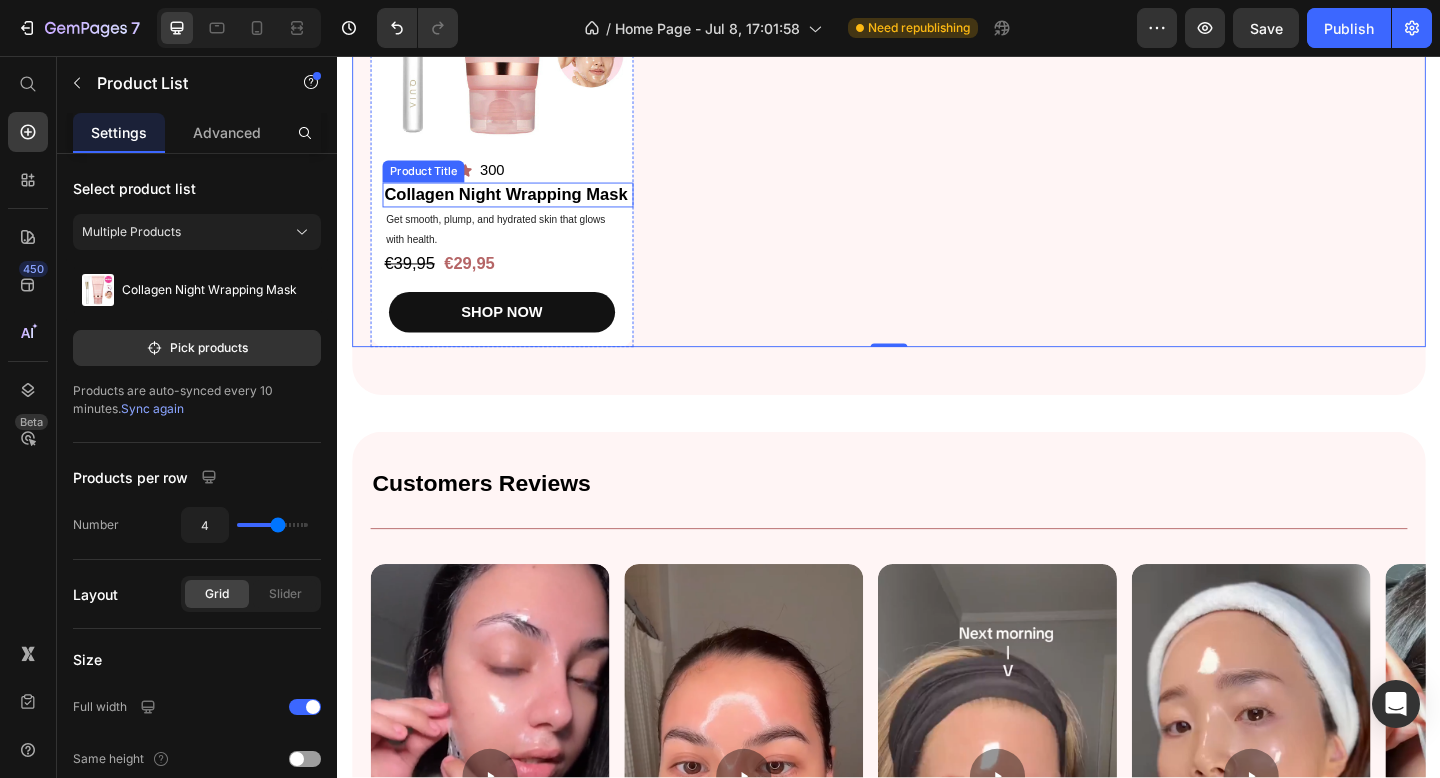 click on "Collagen Night Wrapping Mask" at bounding box center (522, 207) 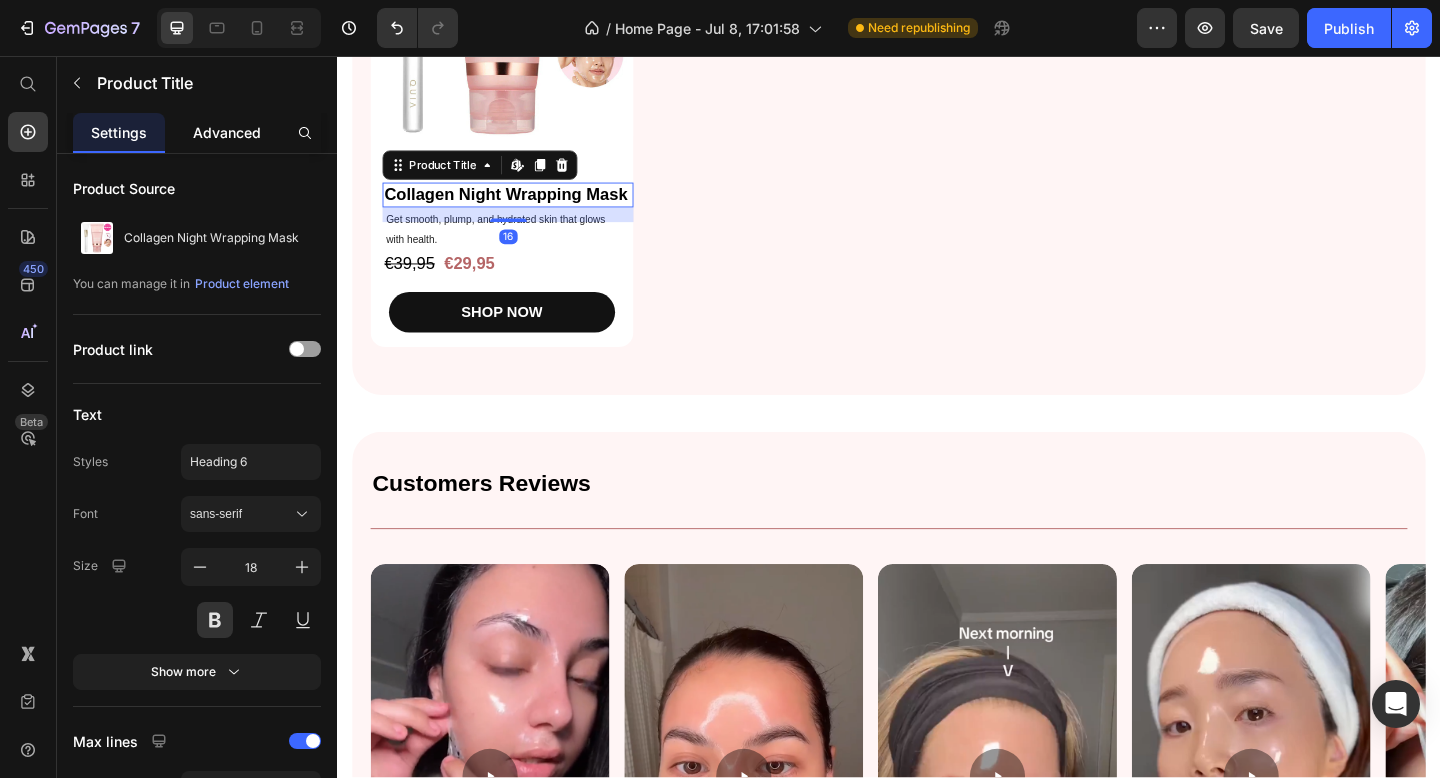 click on "Advanced" 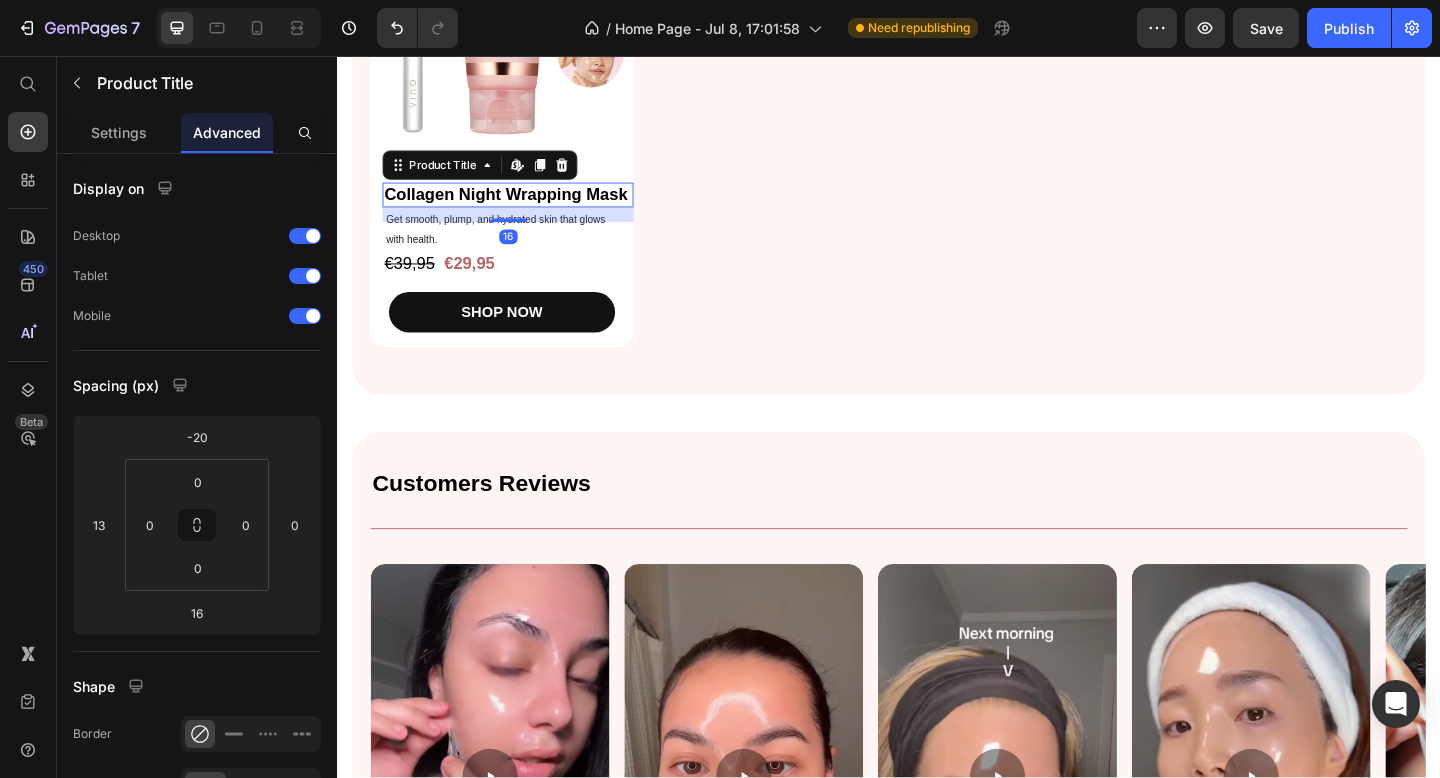 click on "Advanced" 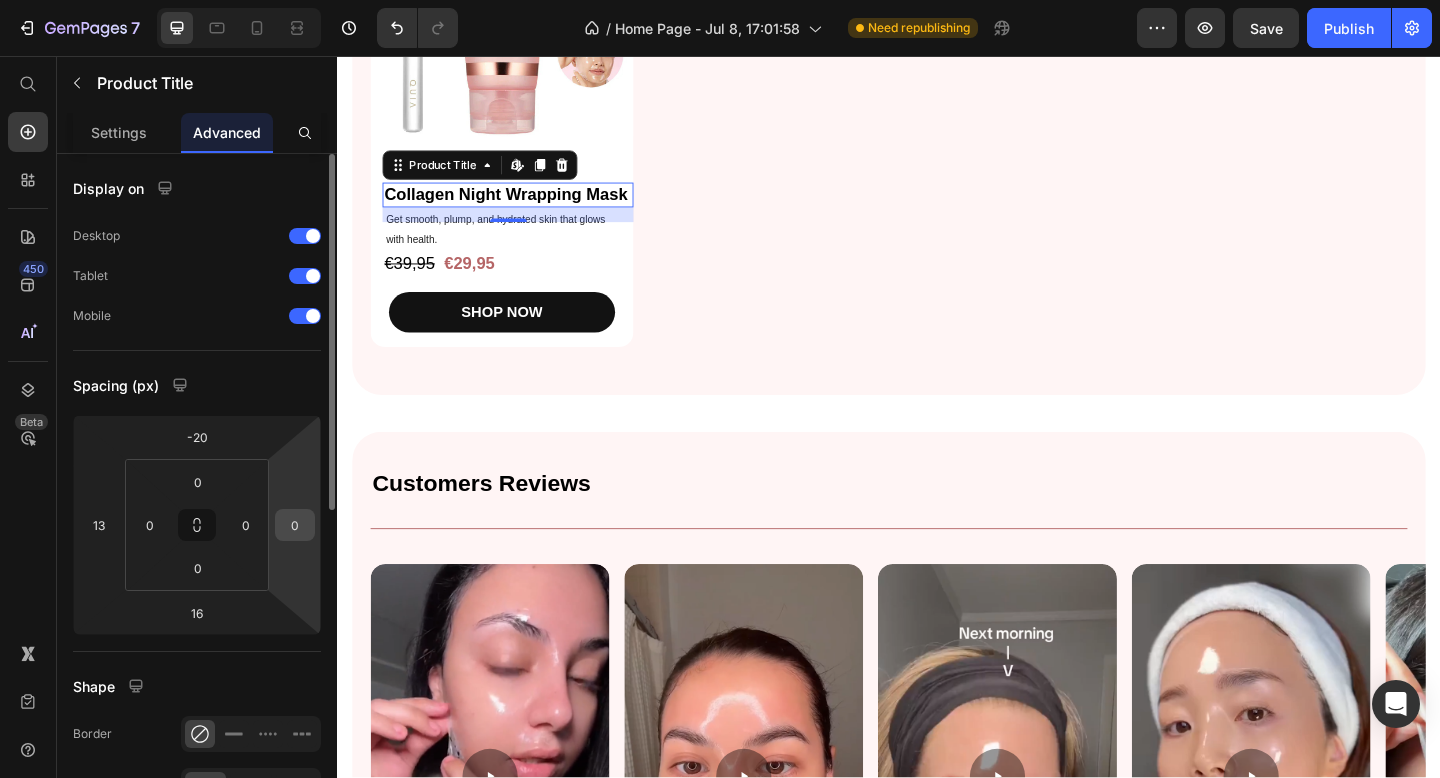 click on "0" at bounding box center [295, 525] 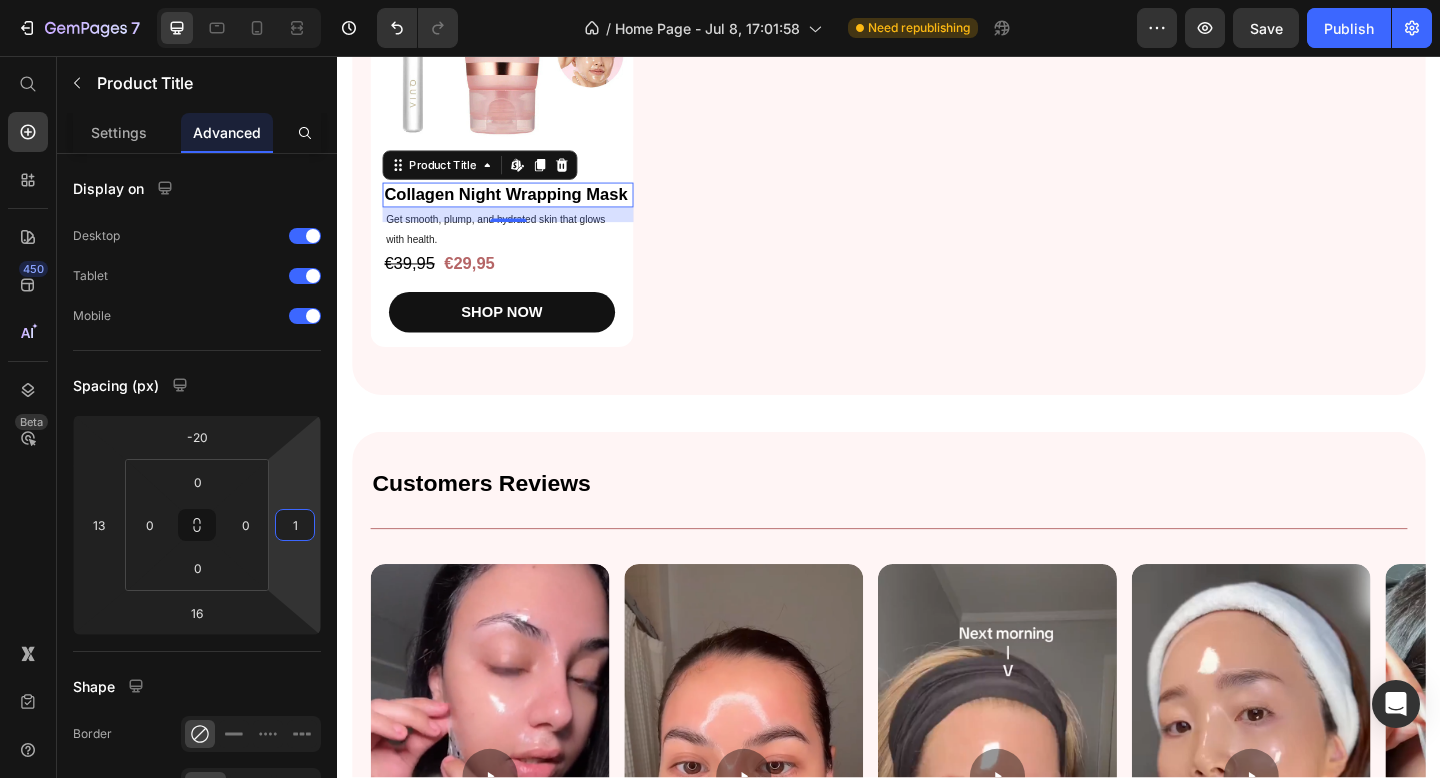 type on "15" 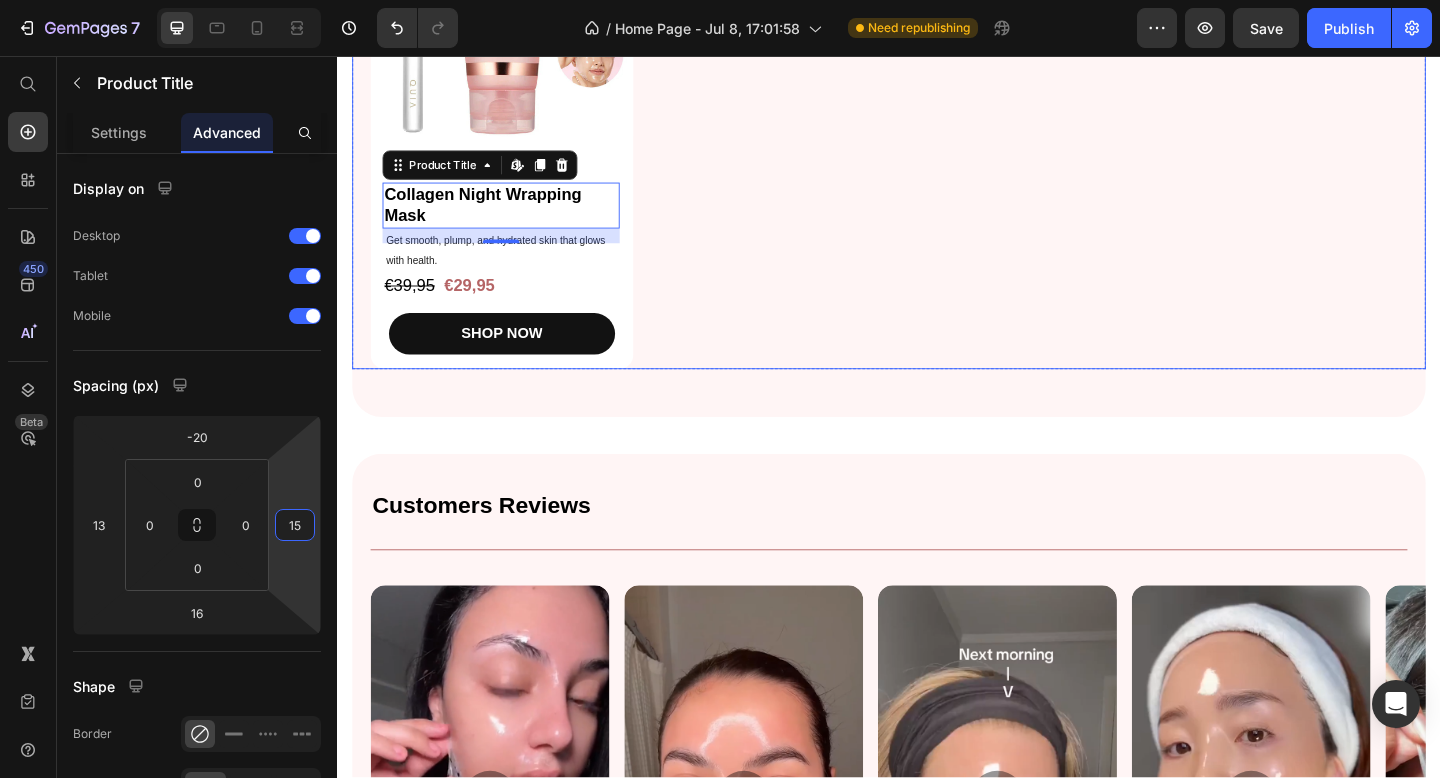 click on "Product Images Icon Icon Icon Icon Icon Icon List 300 Text Block Row Collagen Night Wrapping Mask Product Title   Edit content in Shopify 16 Get smooth, plump, and hydrated skin that glows with health. Text Block €39,95 Product Price €29,95 Product Price Row SHOP NOW Product Cart Button Row" at bounding box center (937, 134) 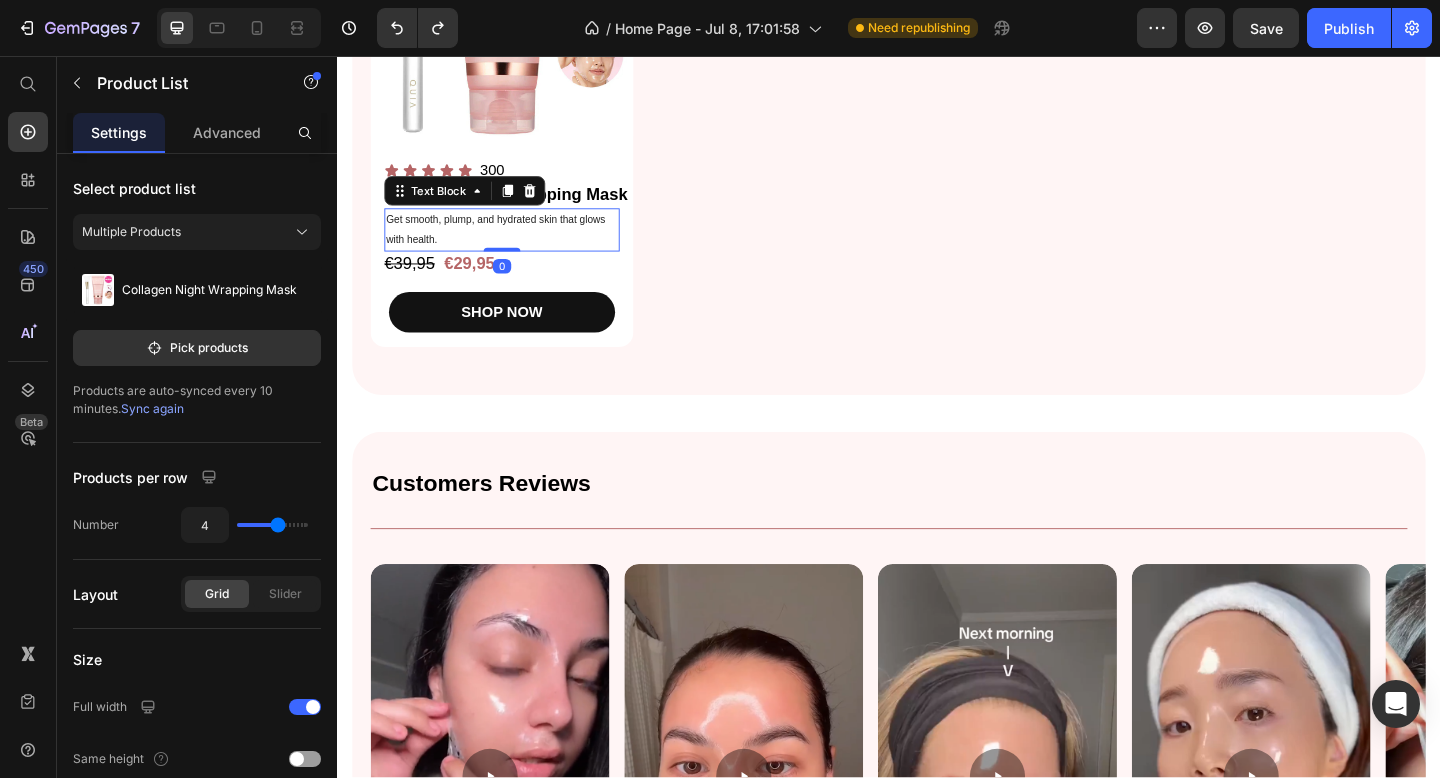 click on "Get smooth, plump, and hydrated skin that glows with health." at bounding box center (516, 245) 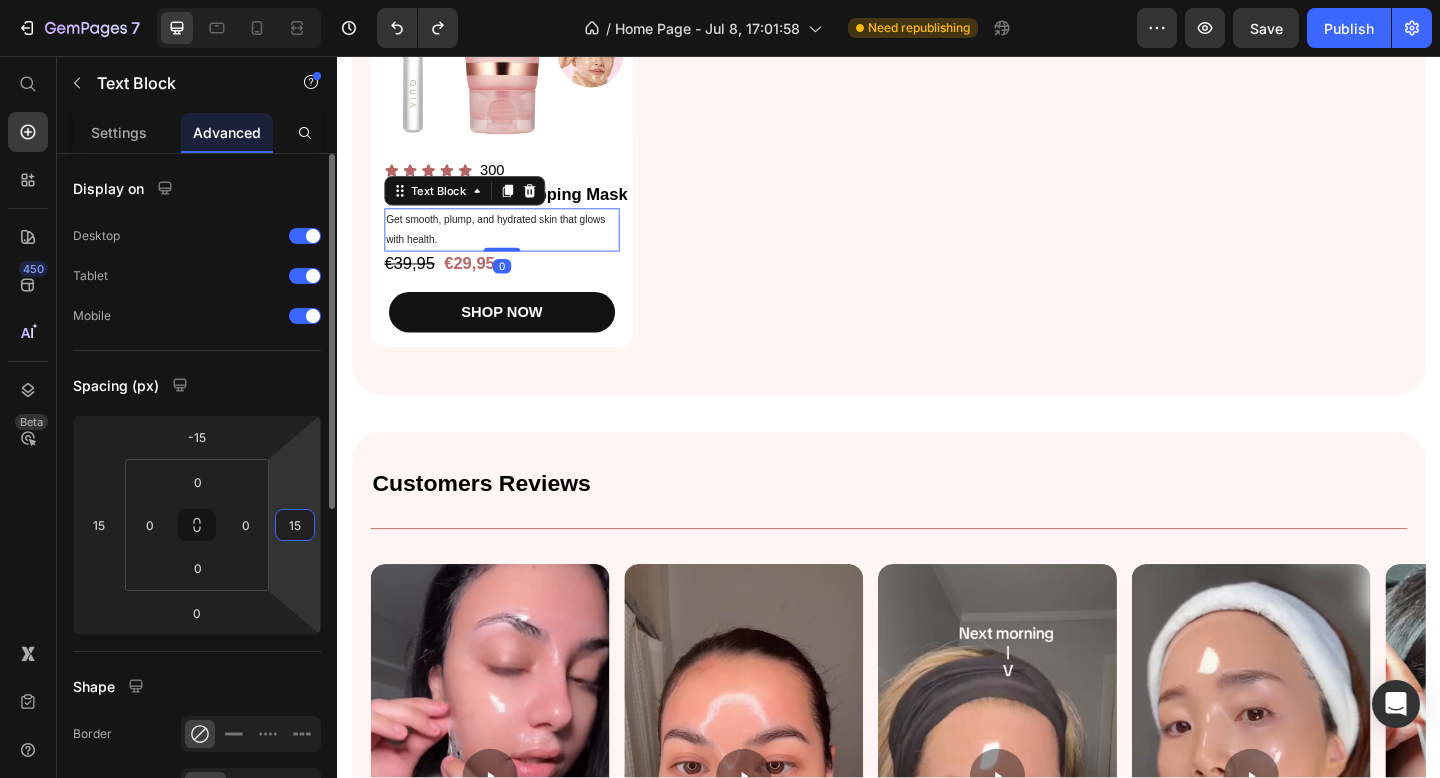 click on "15" at bounding box center (295, 525) 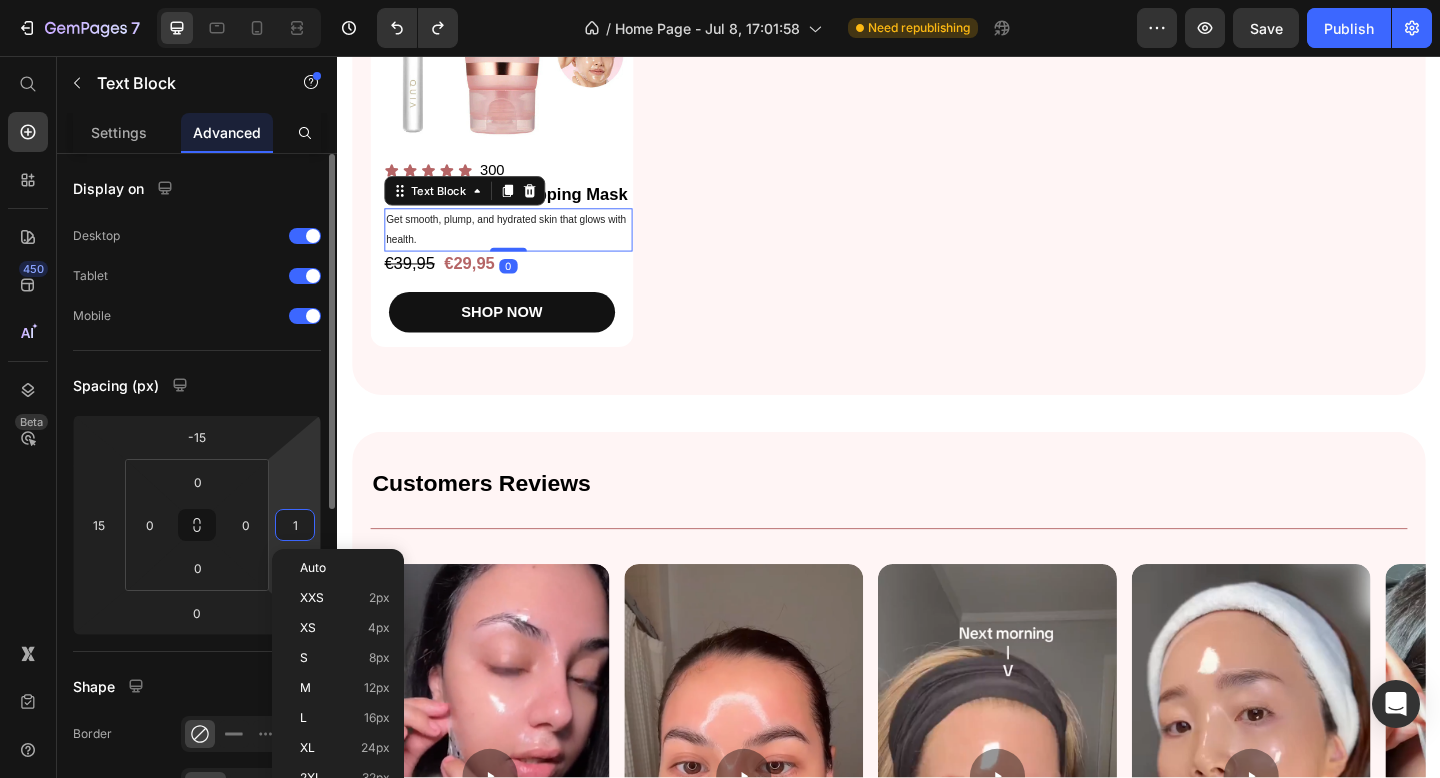 type on "10" 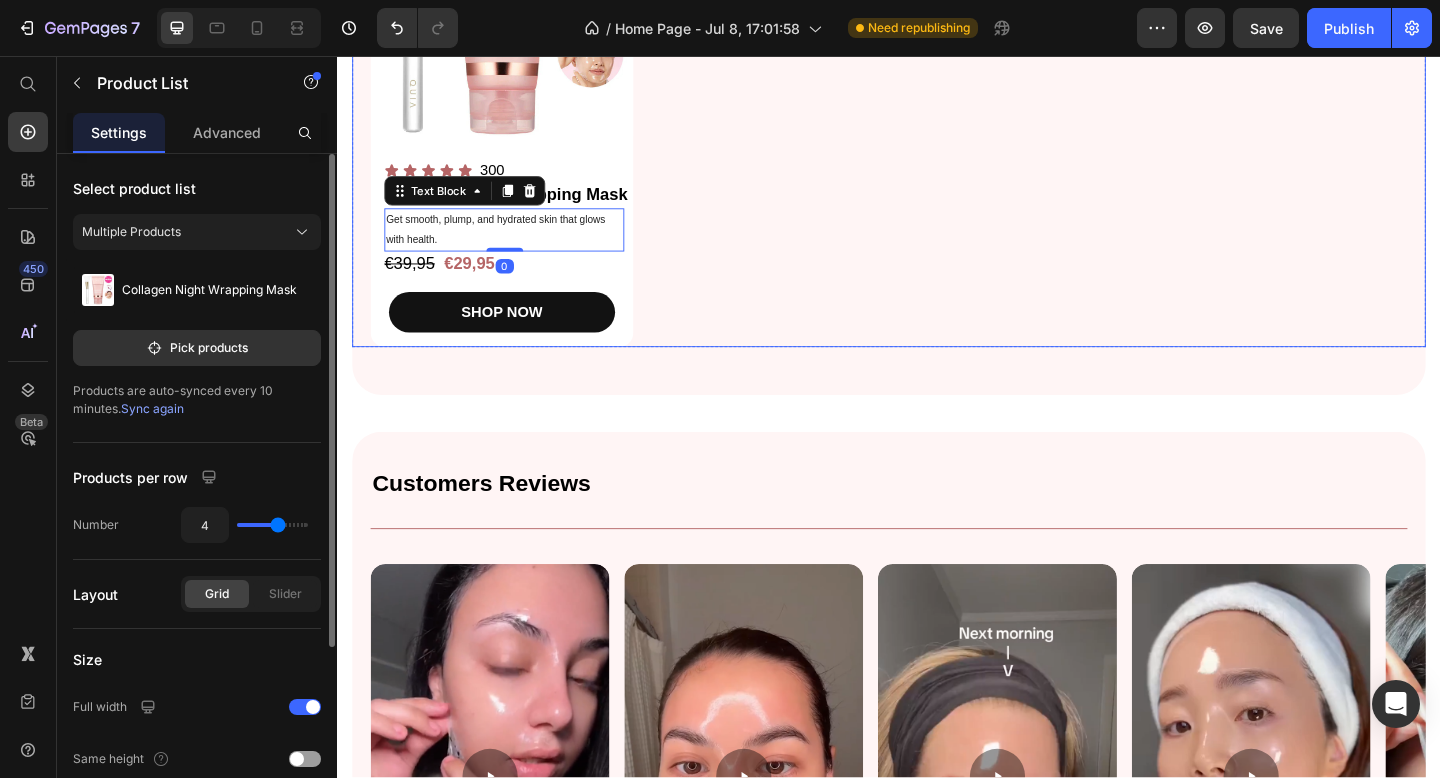 click on "Product Images Icon Icon Icon Icon Icon Icon List 300 Text Block Row Collagen Night Wrapping Mask Product Title Get smooth, plump, and hydrated skin that glows with health. Text Block   0 €39,95 Product Price €29,95 Product Price Row SHOP NOW Product Cart Button Row" at bounding box center (937, 122) 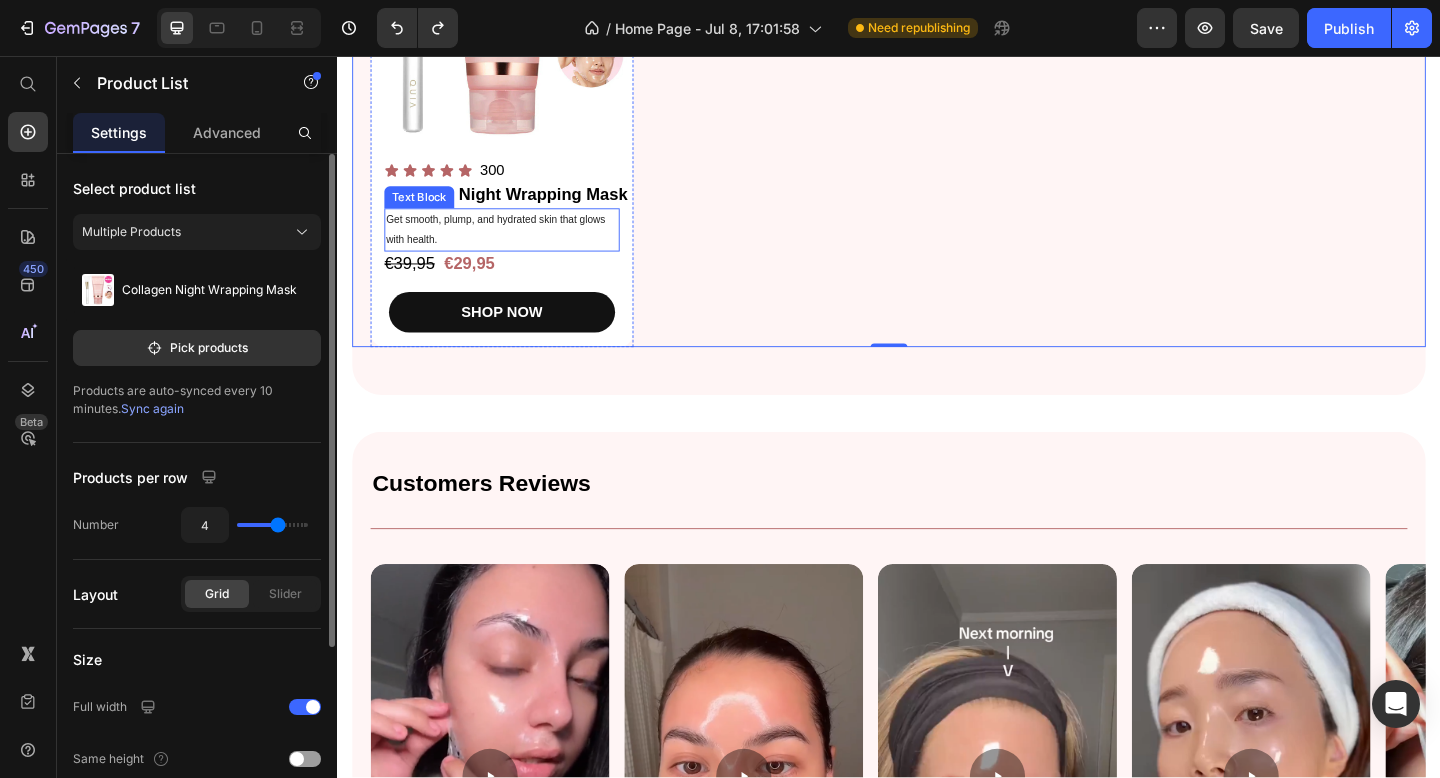 click on "Get smooth, plump, and hydrated skin that glows with health." at bounding box center (509, 245) 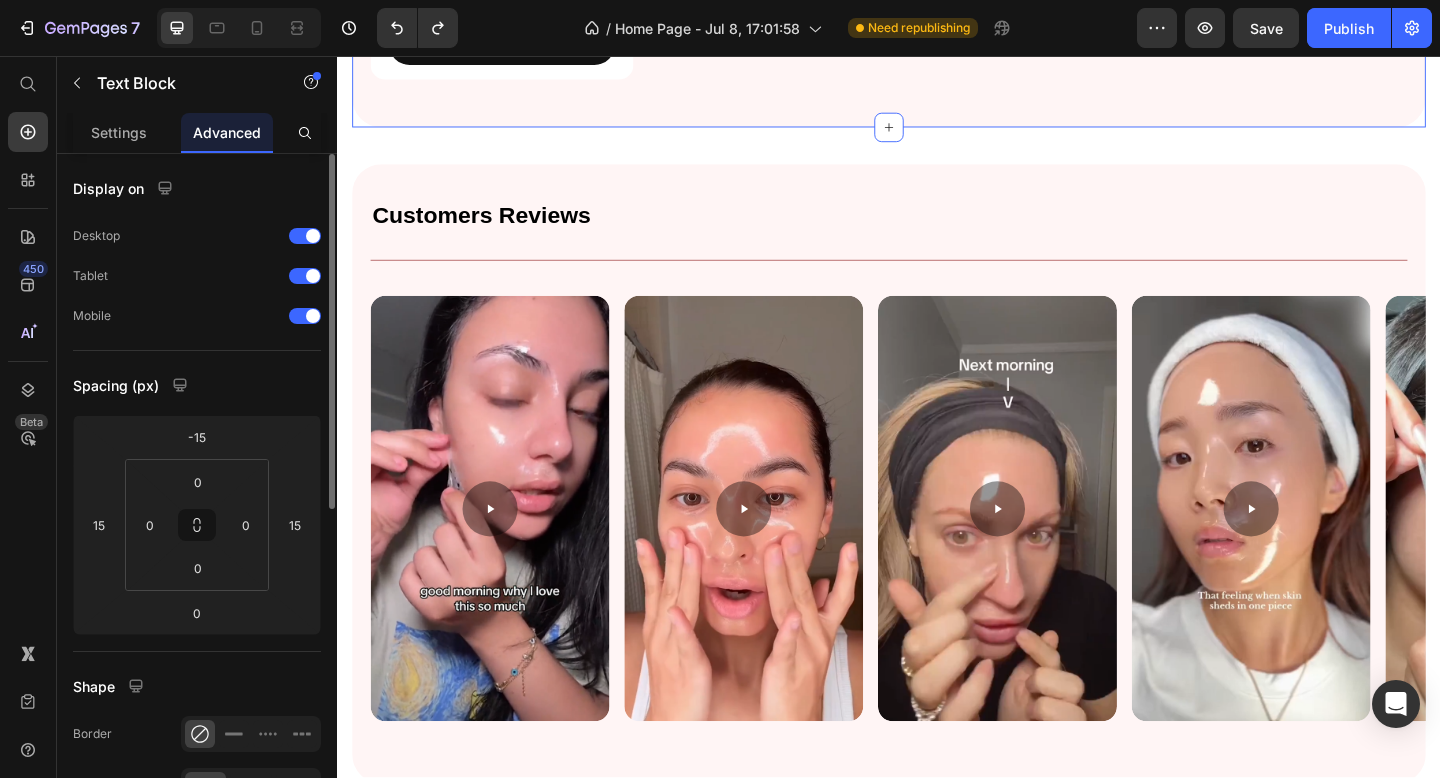 scroll, scrollTop: 1648, scrollLeft: 0, axis: vertical 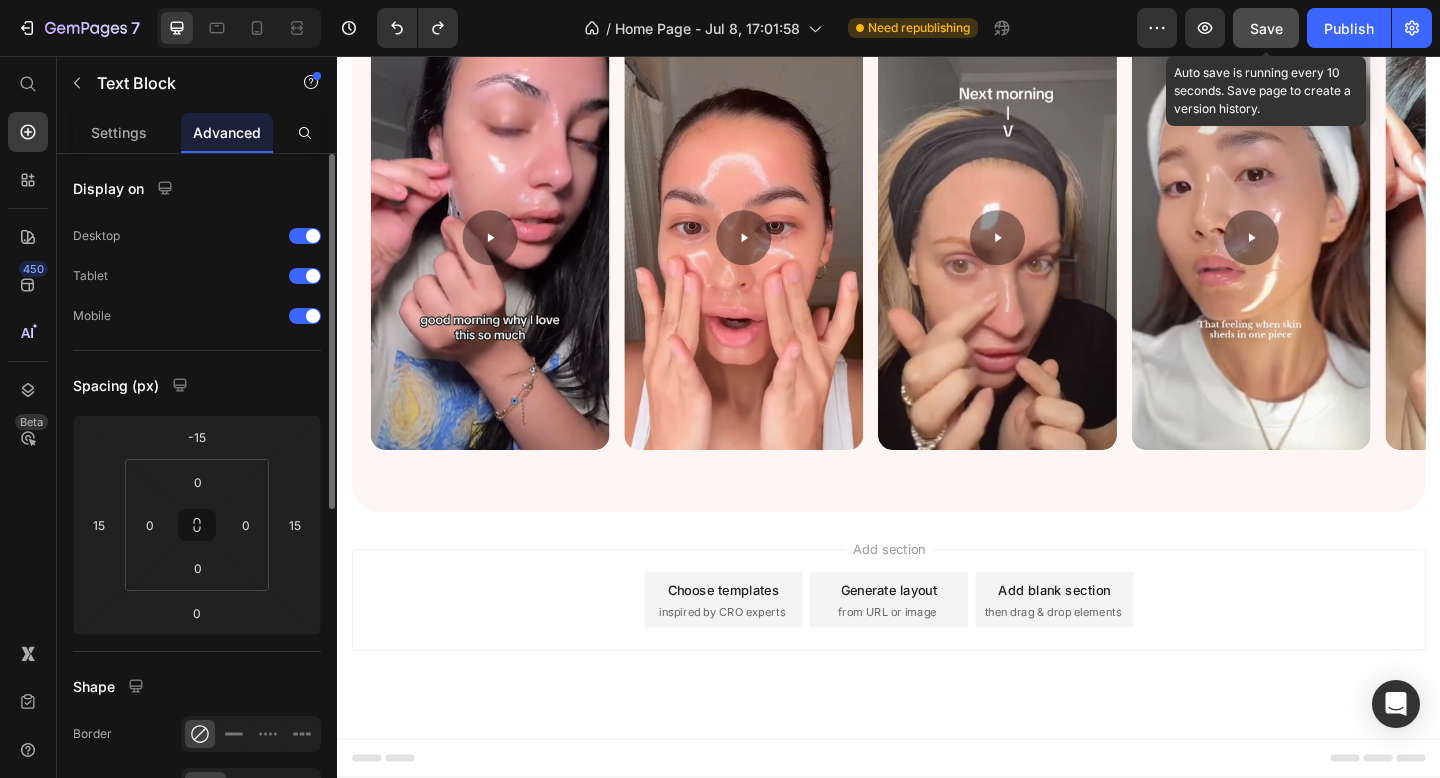 click on "Save" at bounding box center (1266, 28) 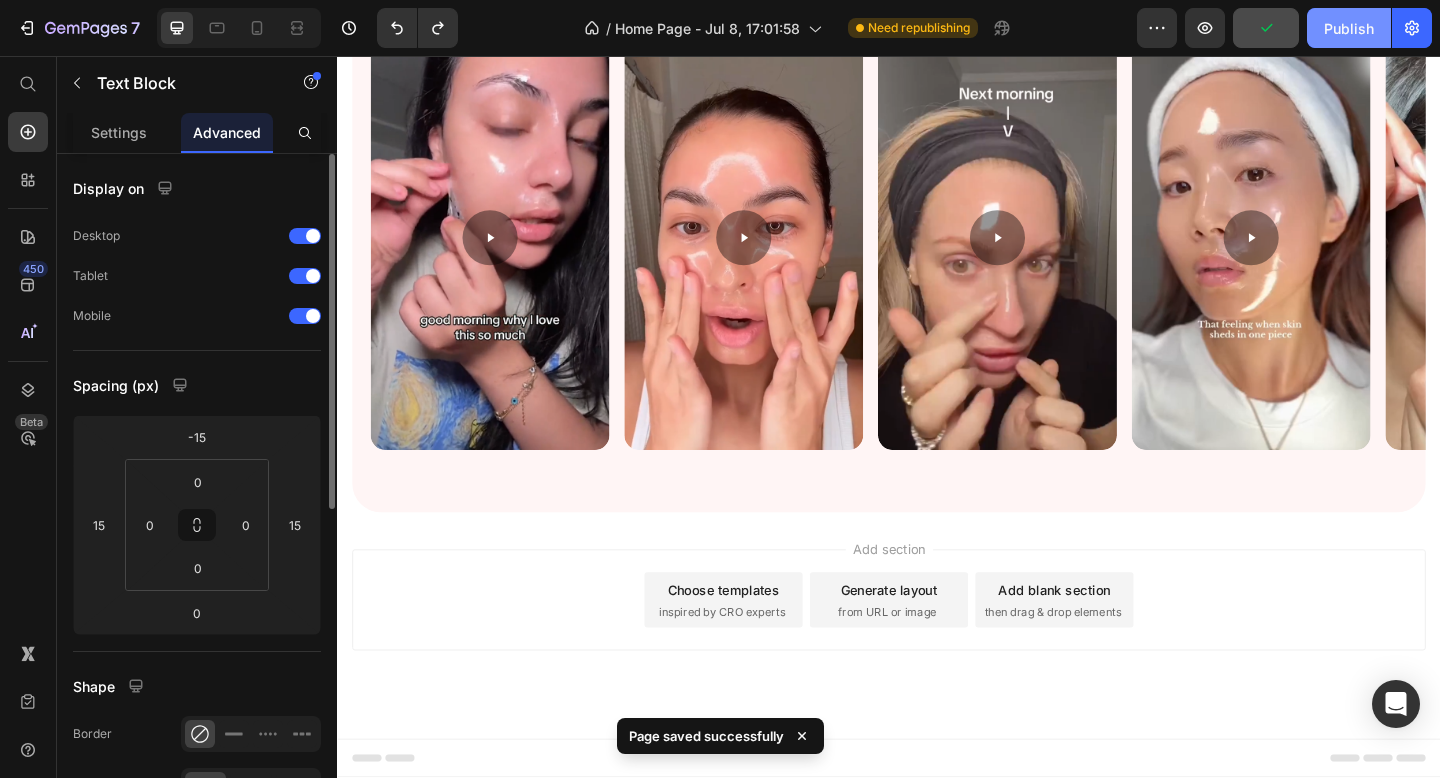 click on "Publish" at bounding box center [1349, 28] 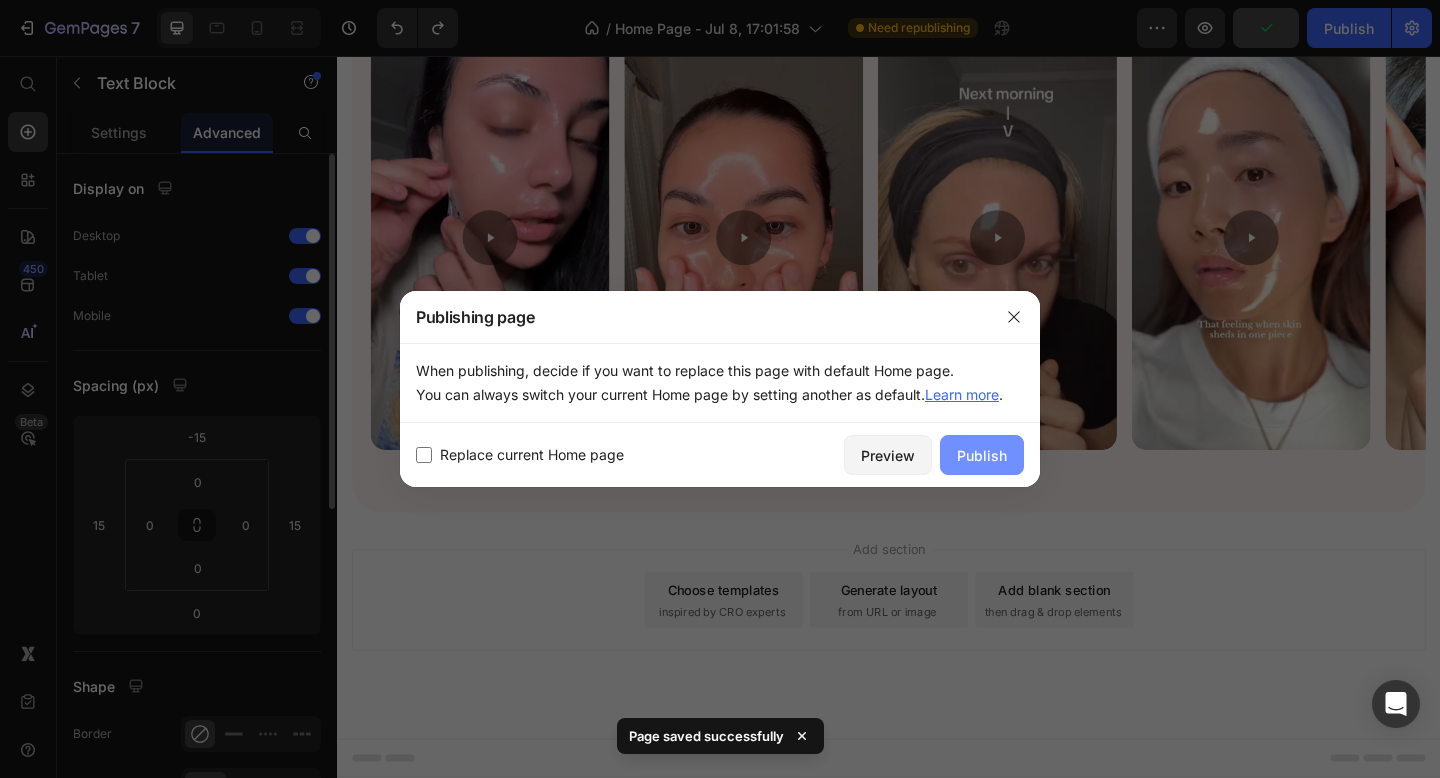 click on "Publish" at bounding box center [982, 455] 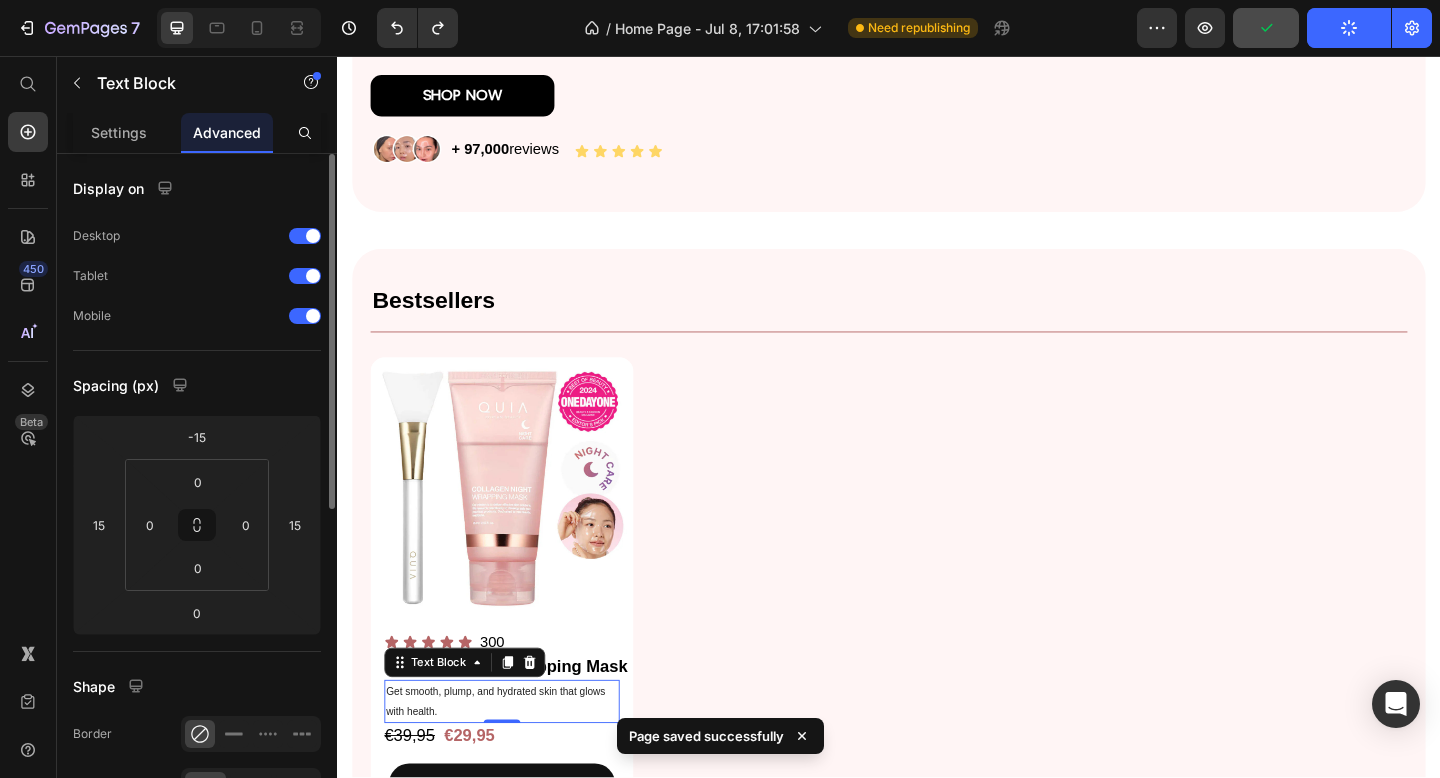 scroll, scrollTop: 0, scrollLeft: 0, axis: both 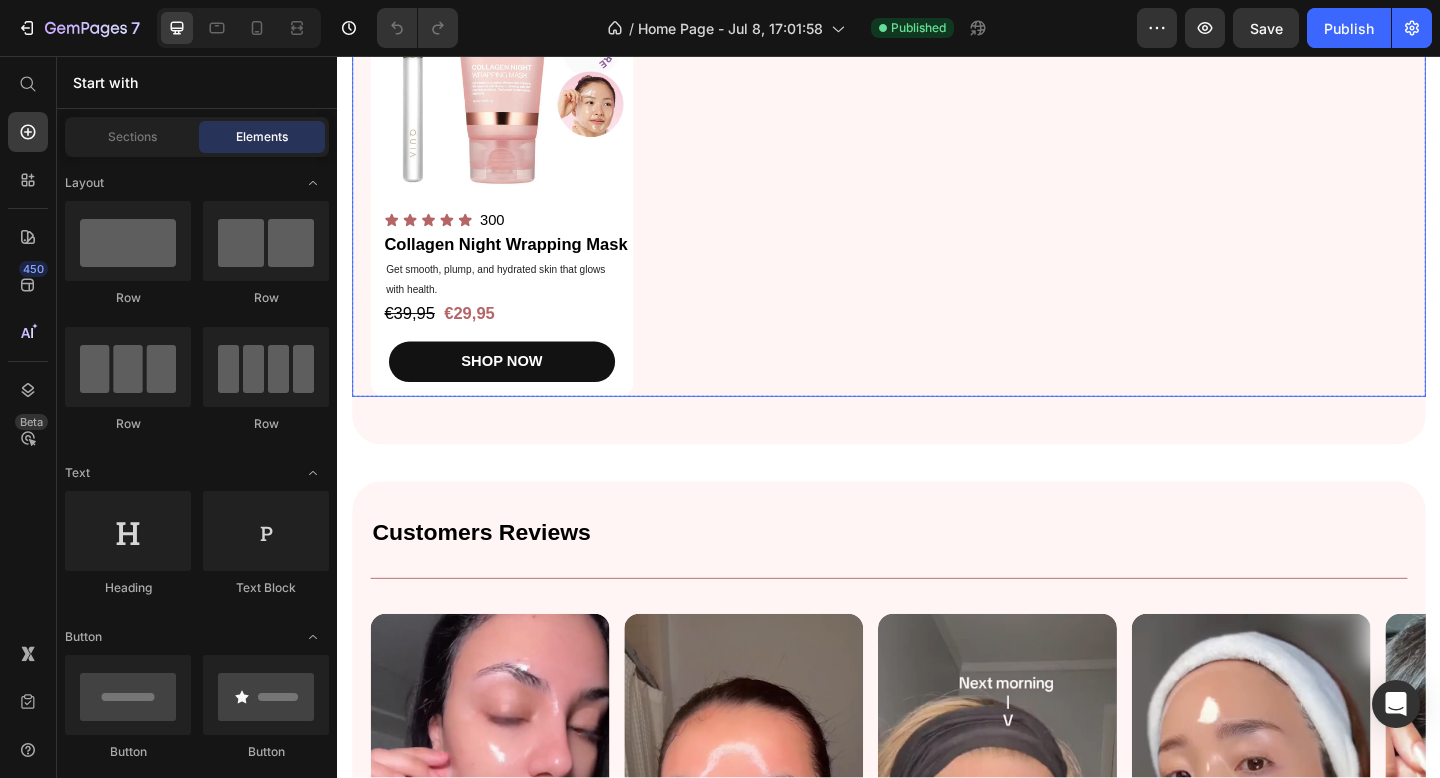 click on "Product Images Icon Icon Icon Icon Icon Icon List 300 Text Block Row Collagen Night Wrapping Mask Product Title Get smooth, plump, and hydrated skin that glows with health. Text Block €39,95 Product Price €29,95 Product Price Row SHOP NOW Product Cart Button Row" at bounding box center [937, 176] 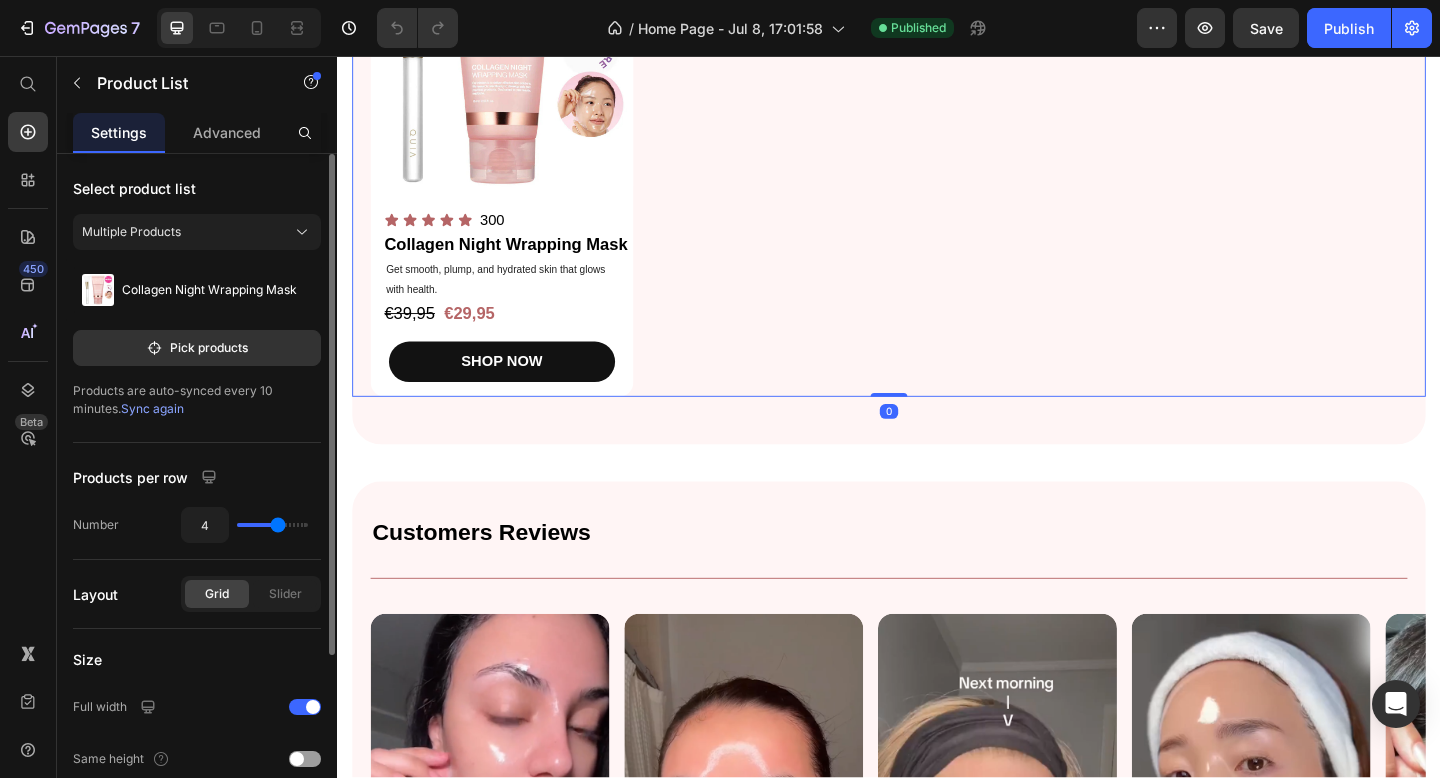 click on "Sync again" at bounding box center [152, 408] 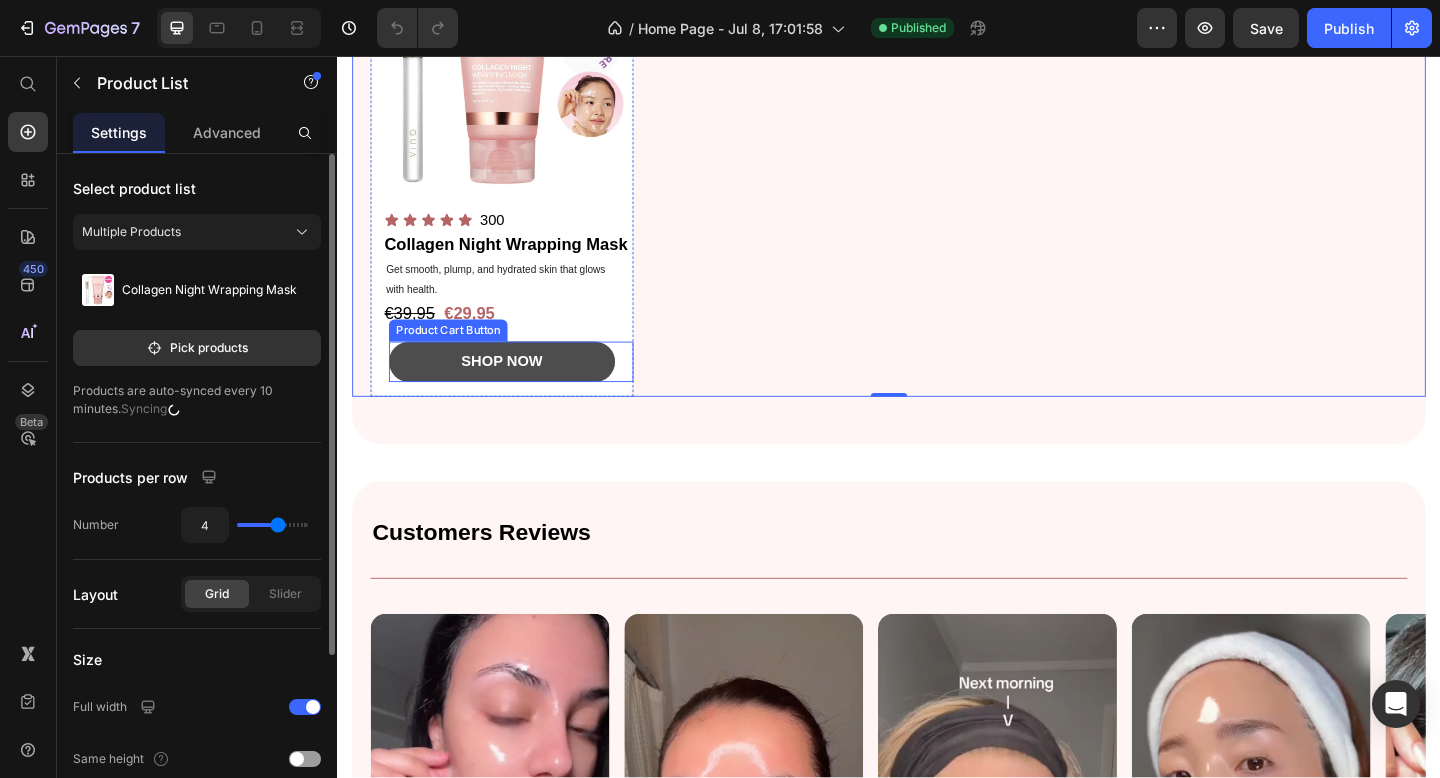 scroll, scrollTop: 730, scrollLeft: 0, axis: vertical 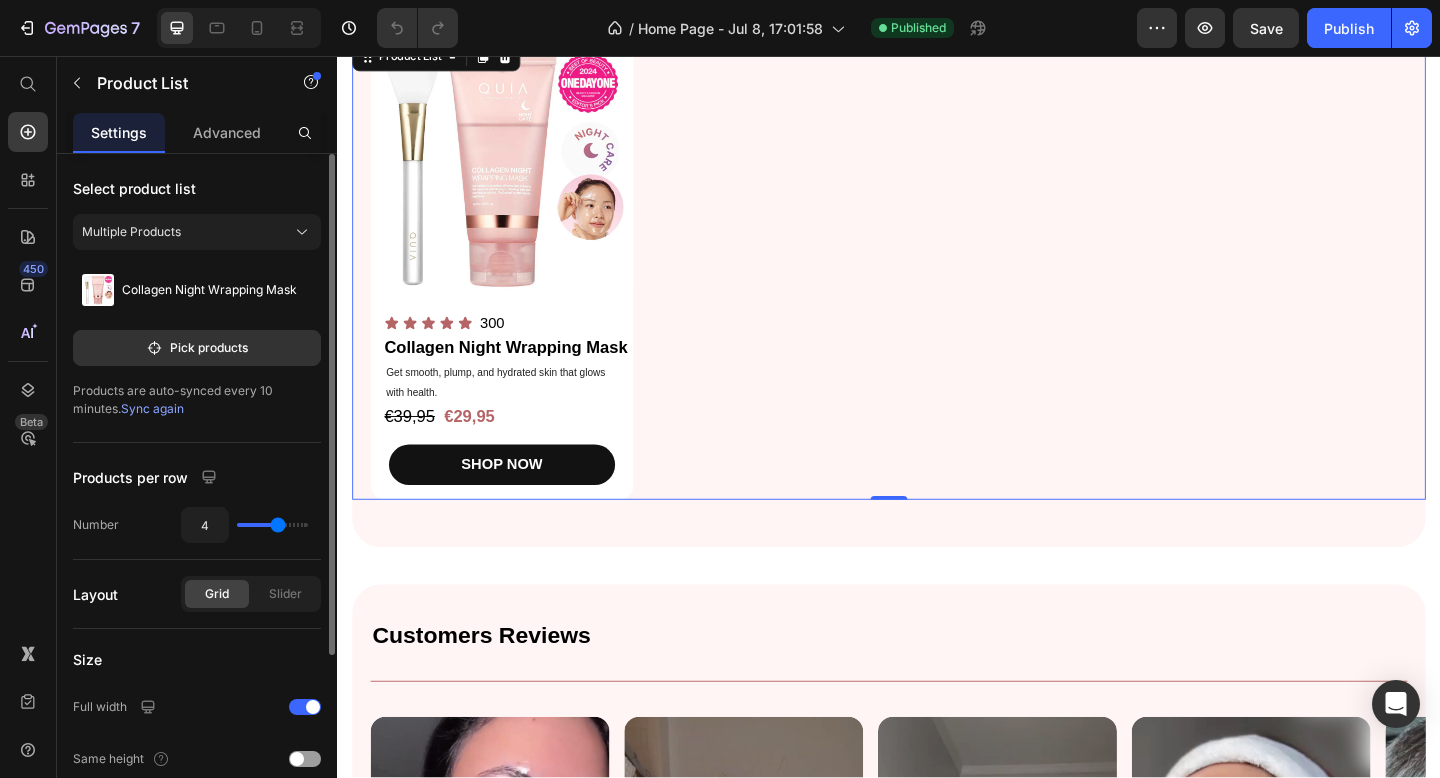 click on "Sync again" at bounding box center (152, 408) 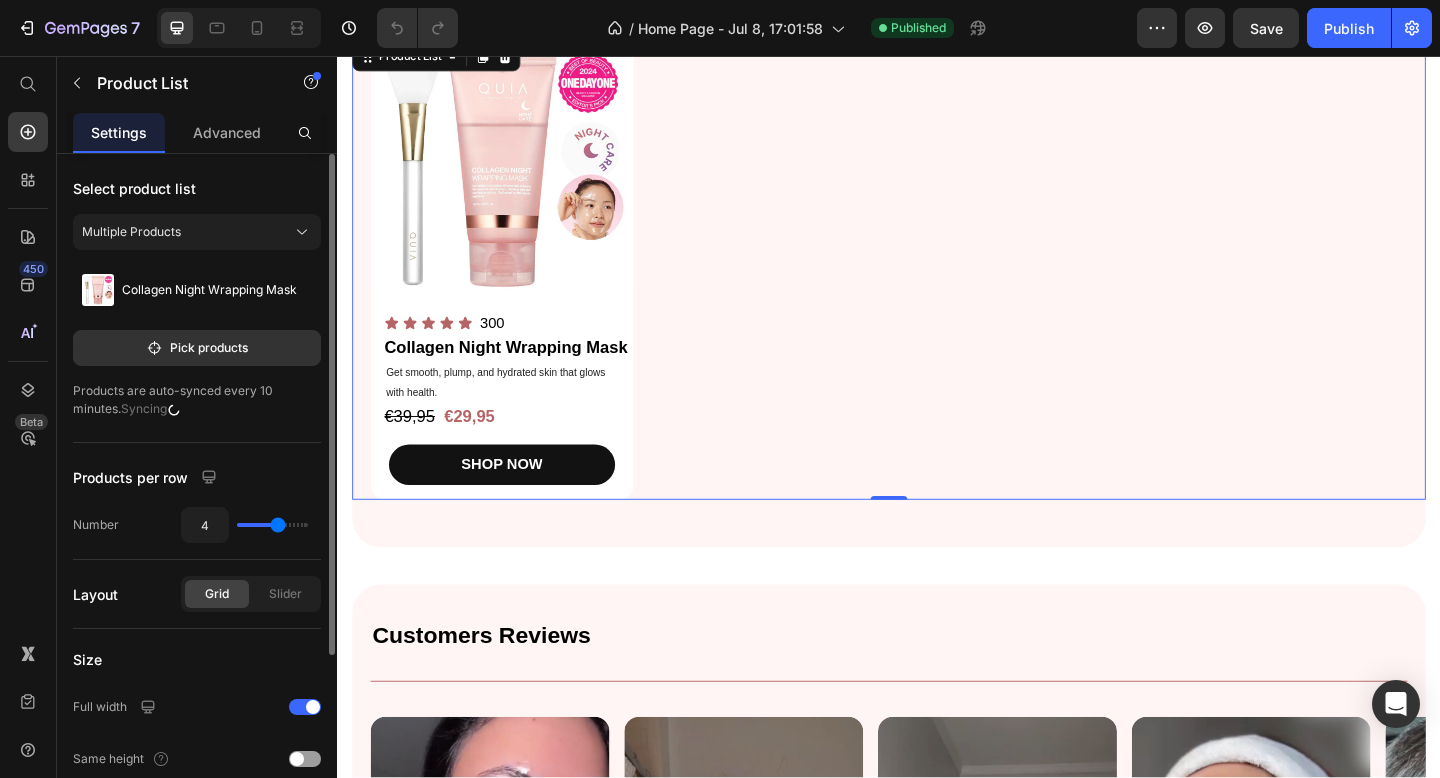 click on "Select product list Multiple Products Collagen Night Wrapping Mask  Pick products   Products are auto-synced every 10 minutes.   Syncing" at bounding box center (197, 298) 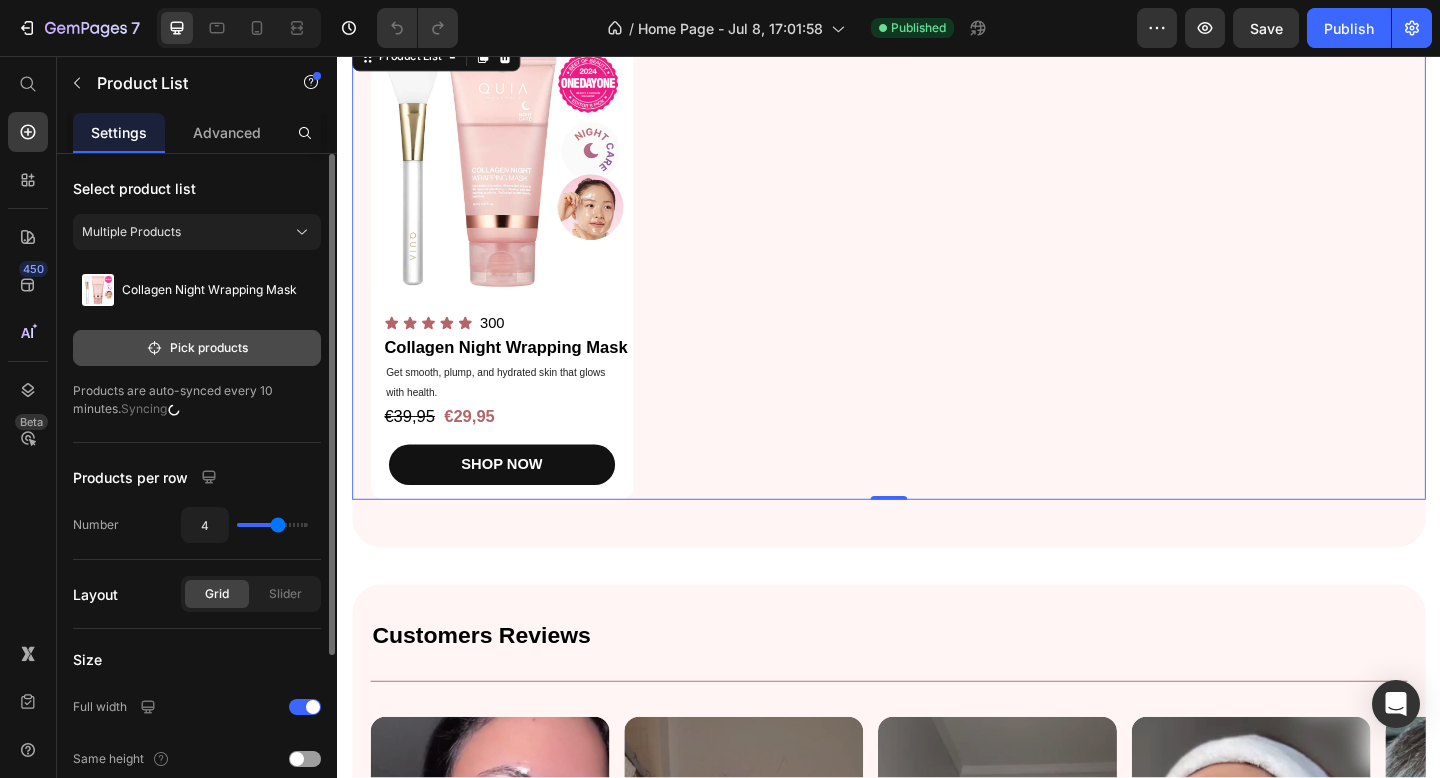 click on "Pick products" at bounding box center (197, 348) 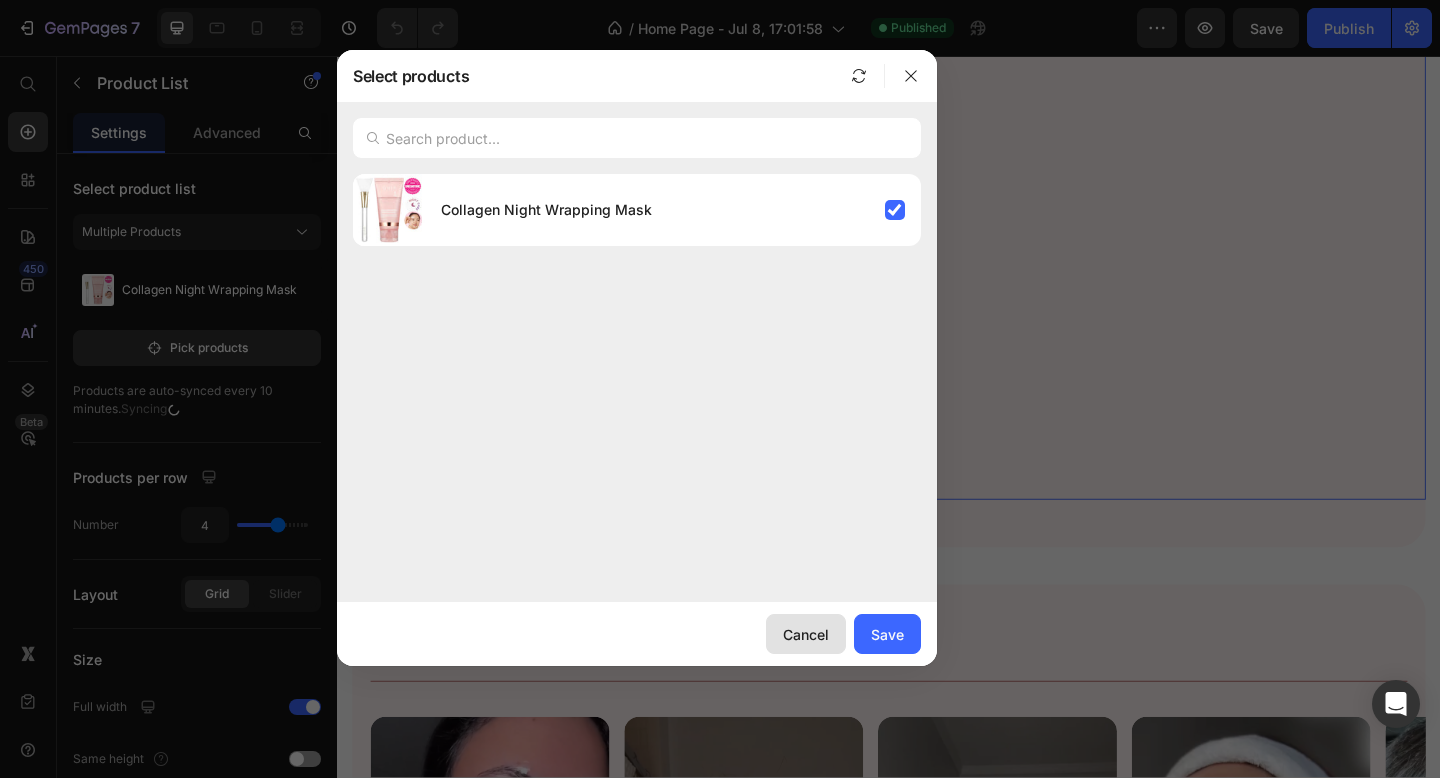 click on "Cancel" at bounding box center [806, 634] 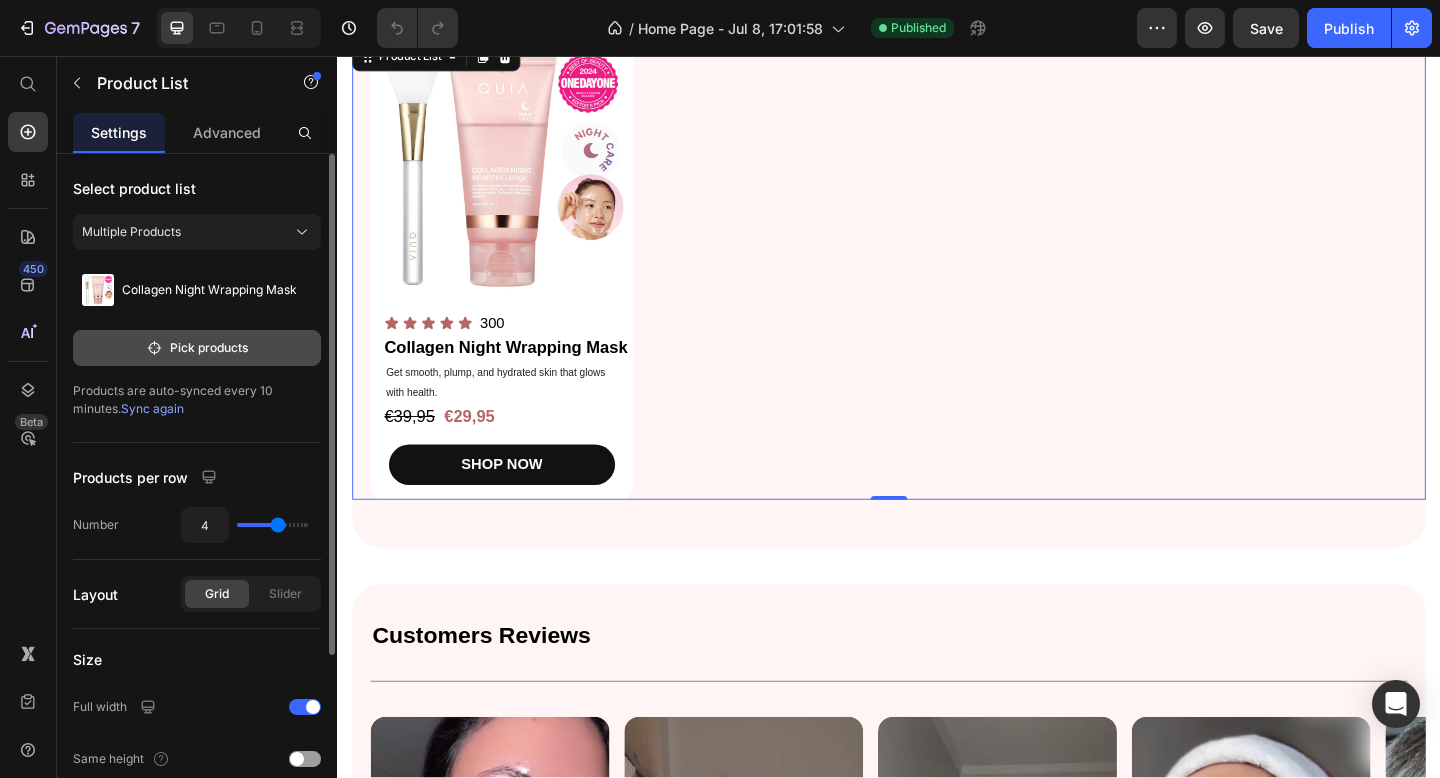 click on "Pick products" at bounding box center [197, 348] 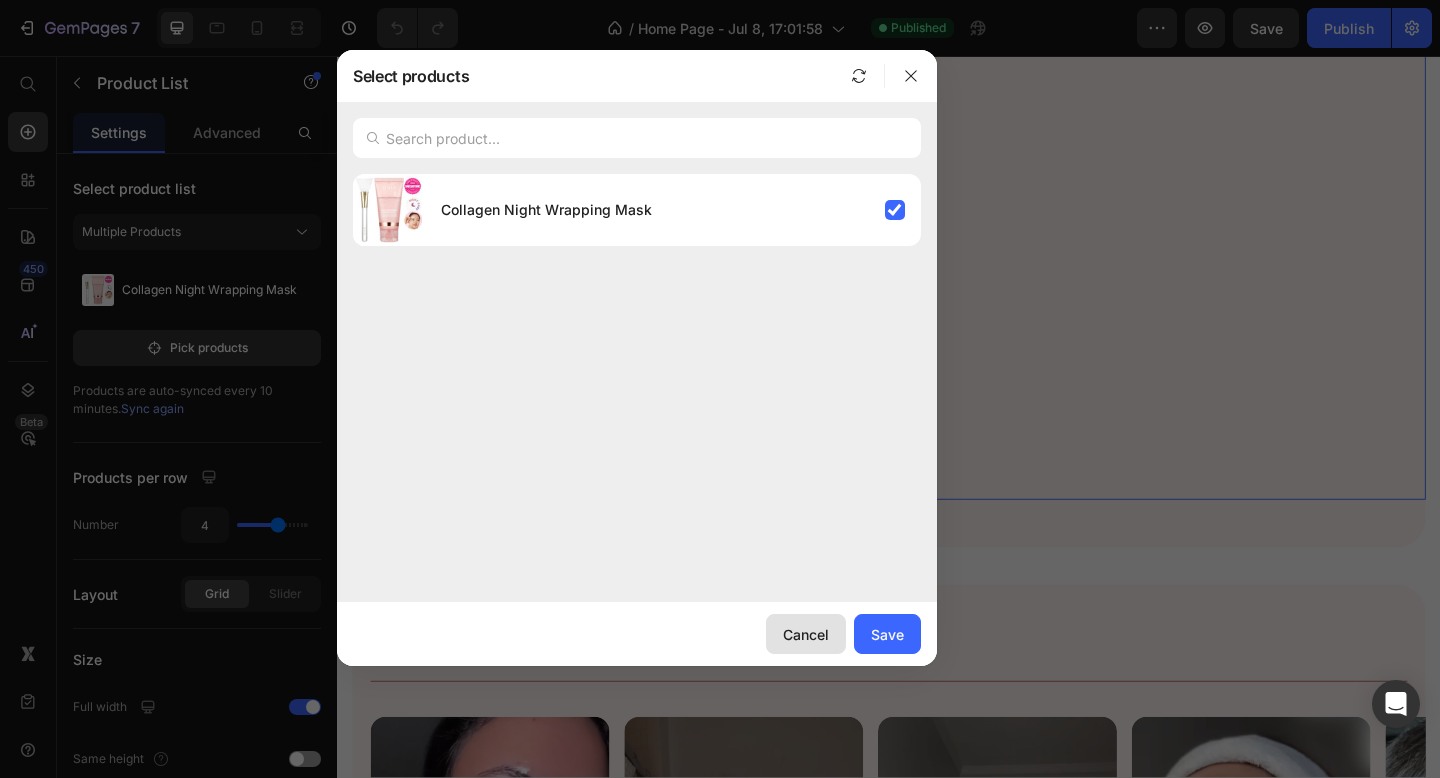 click on "Cancel" 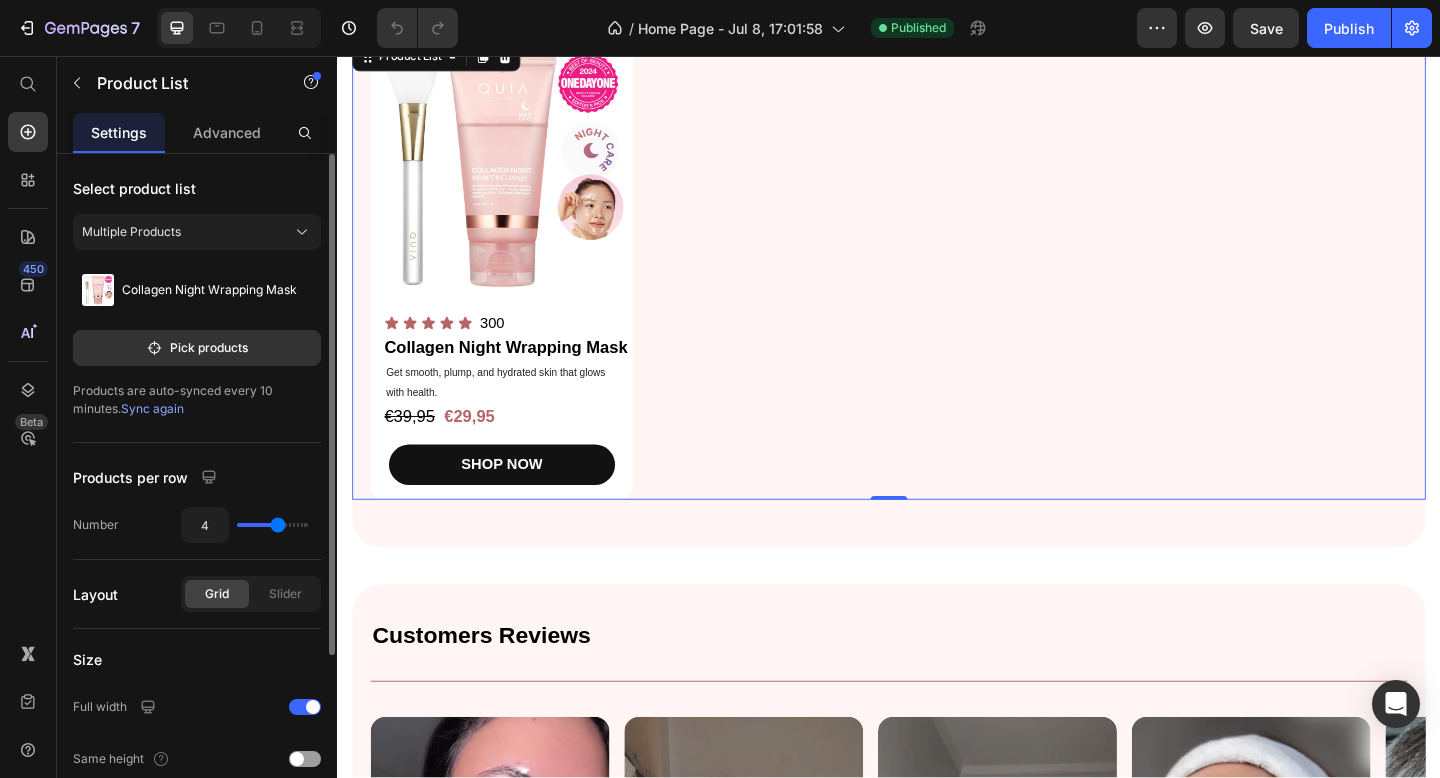 click on "Select product list Multiple Products Collagen Night Wrapping Mask  Pick products   Products are auto-synced every 10 minutes.  Sync again" at bounding box center (197, 298) 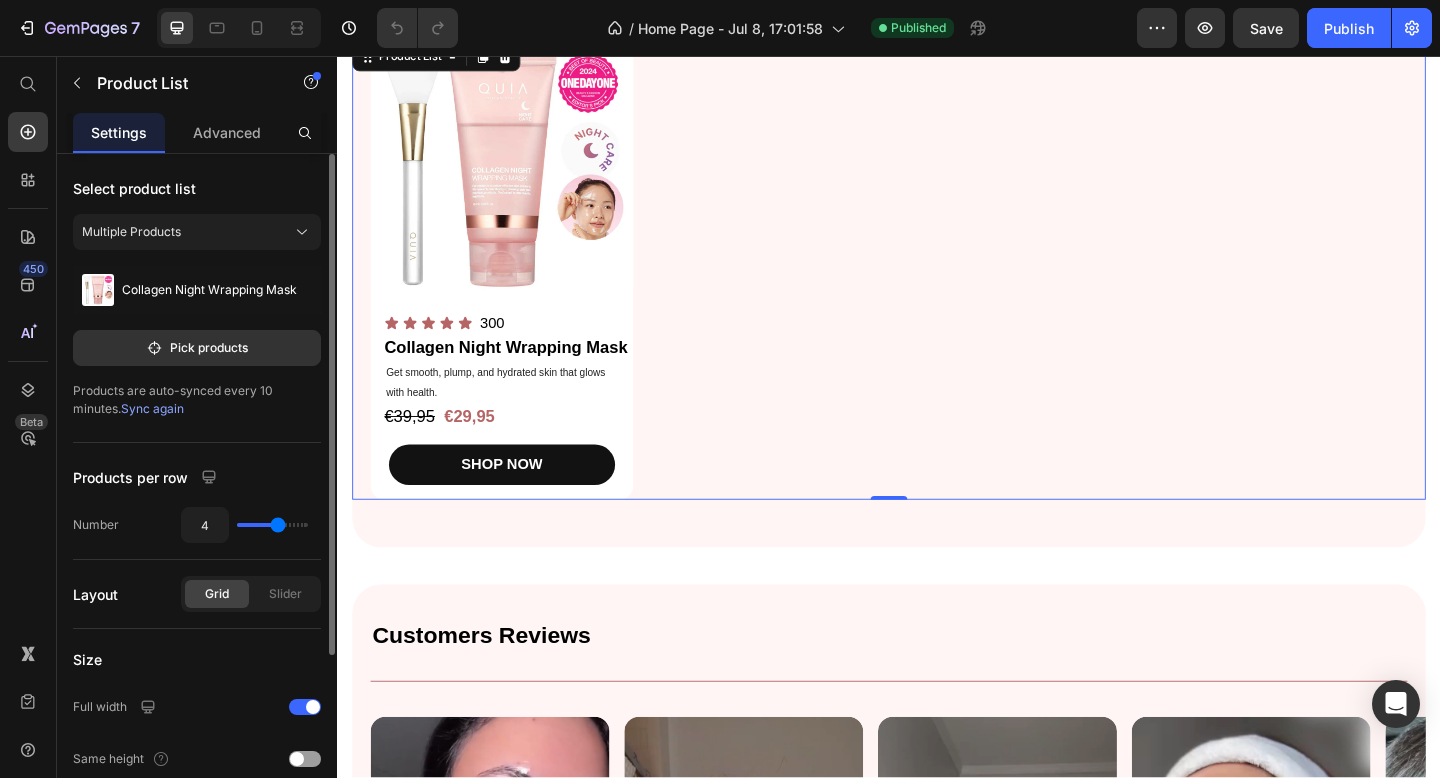 click on "Collagen Night Wrapping Mask" at bounding box center [209, 290] 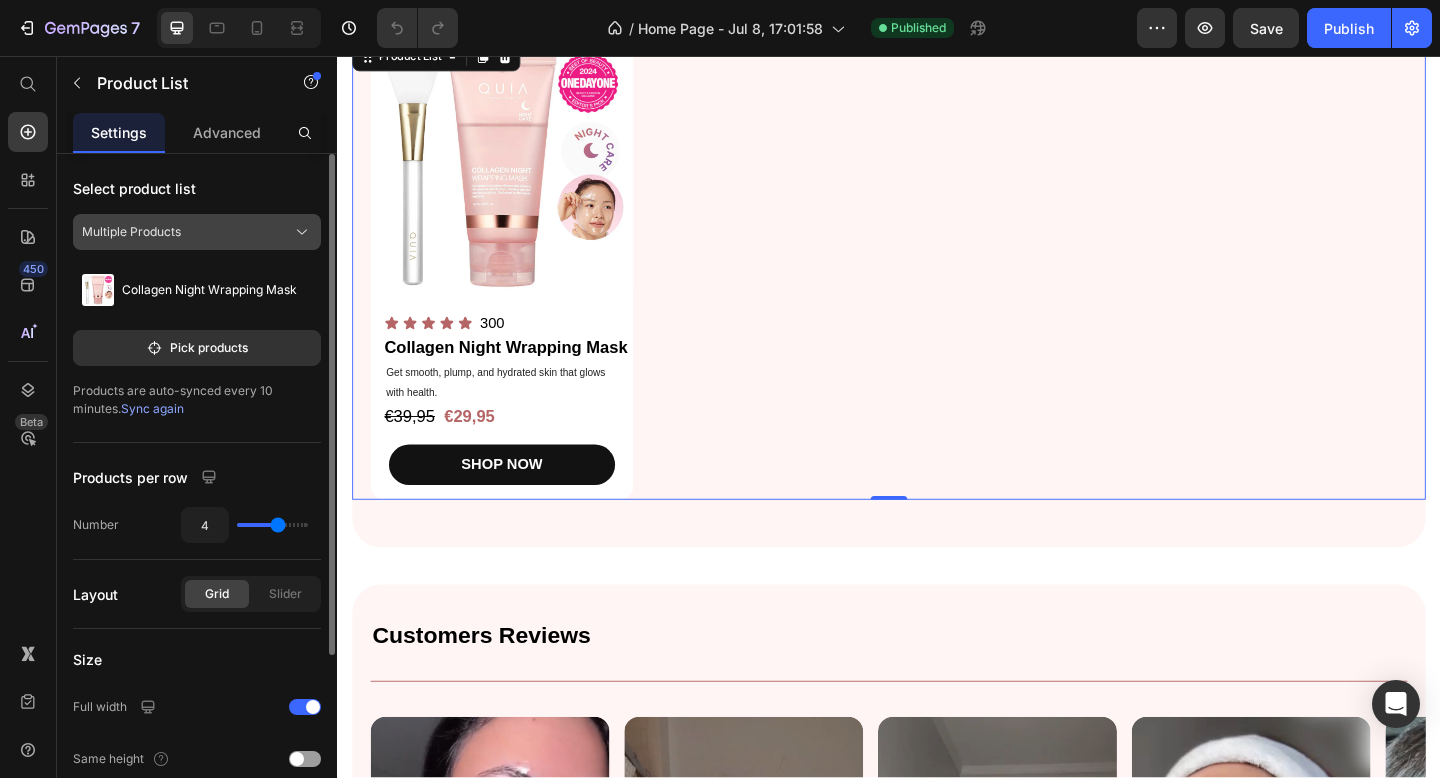 click on "Multiple Products" 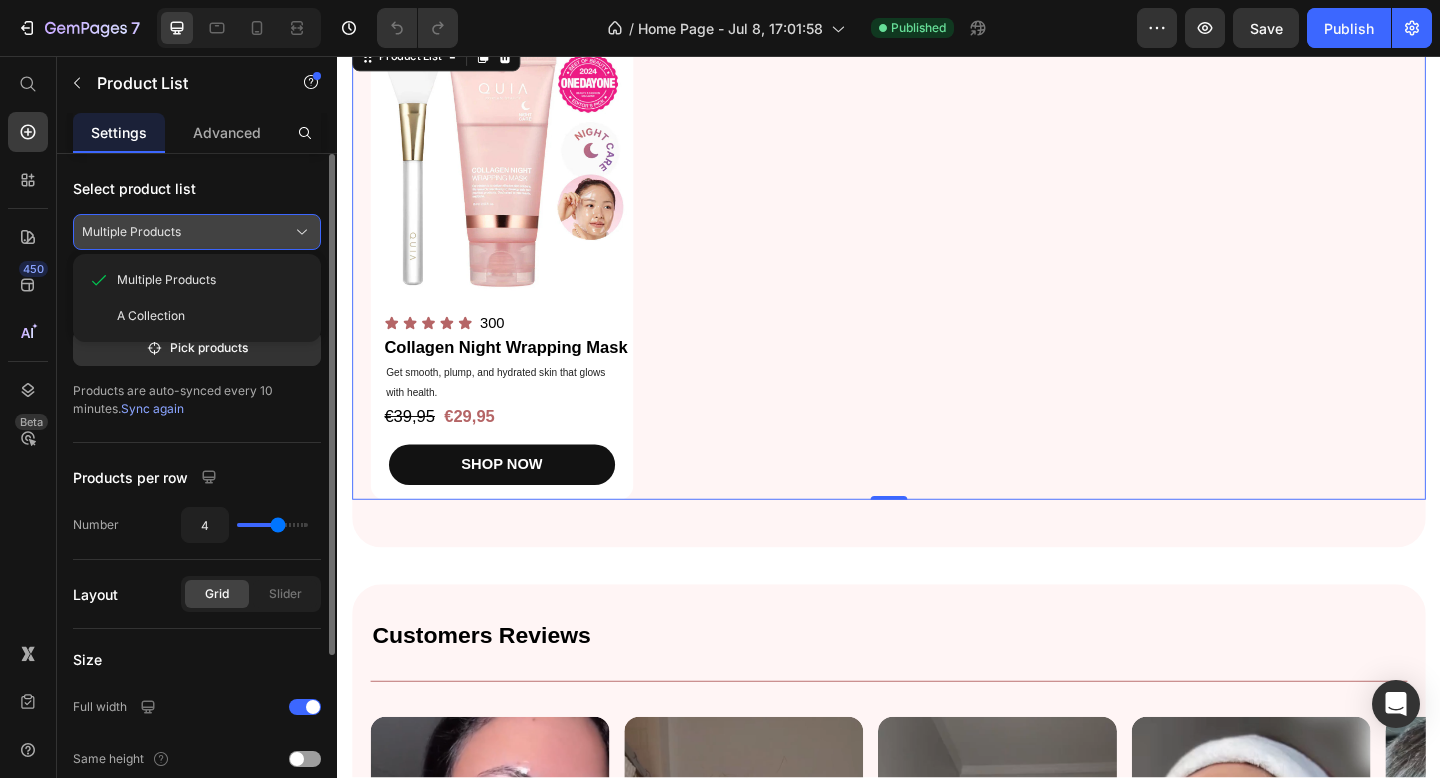 click on "Multiple Products" 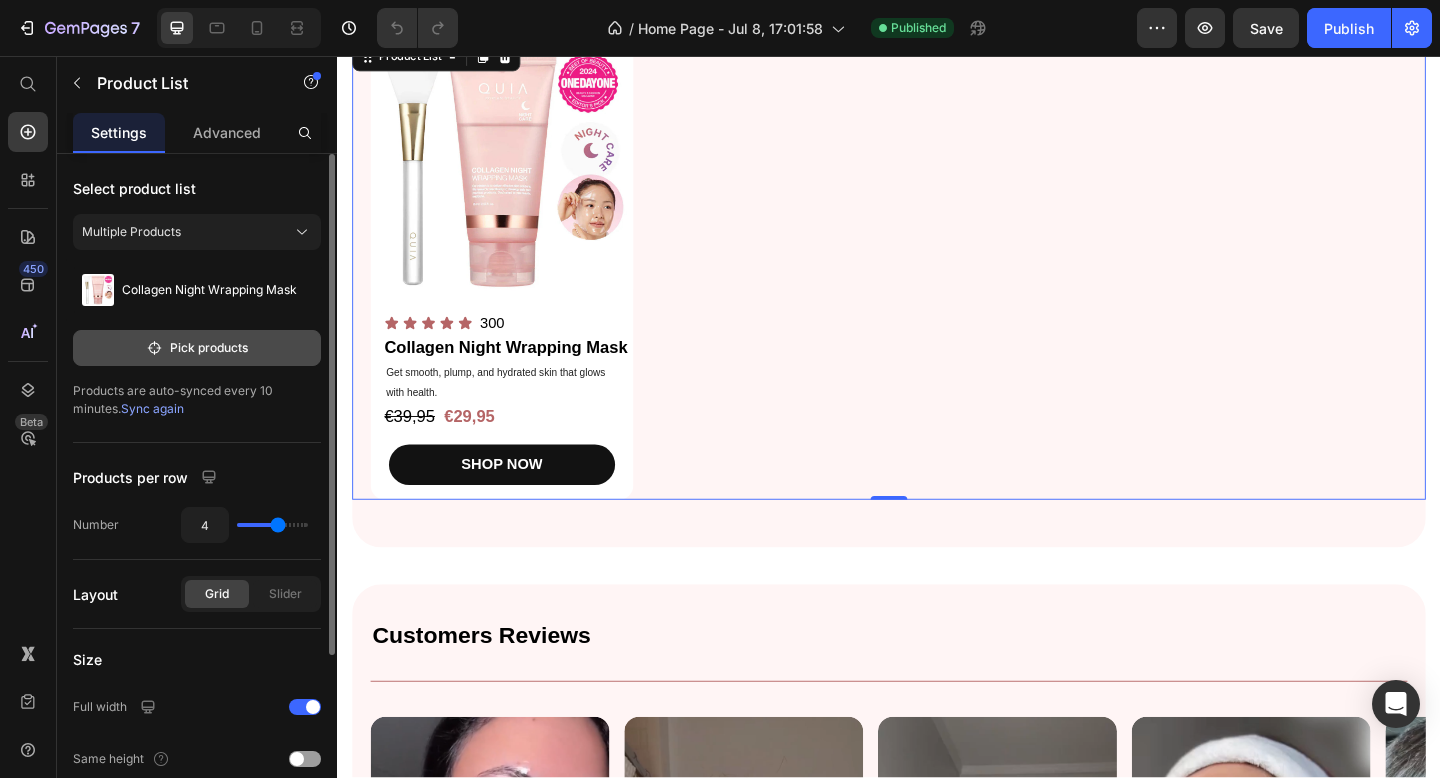 click on "Pick products" at bounding box center (197, 348) 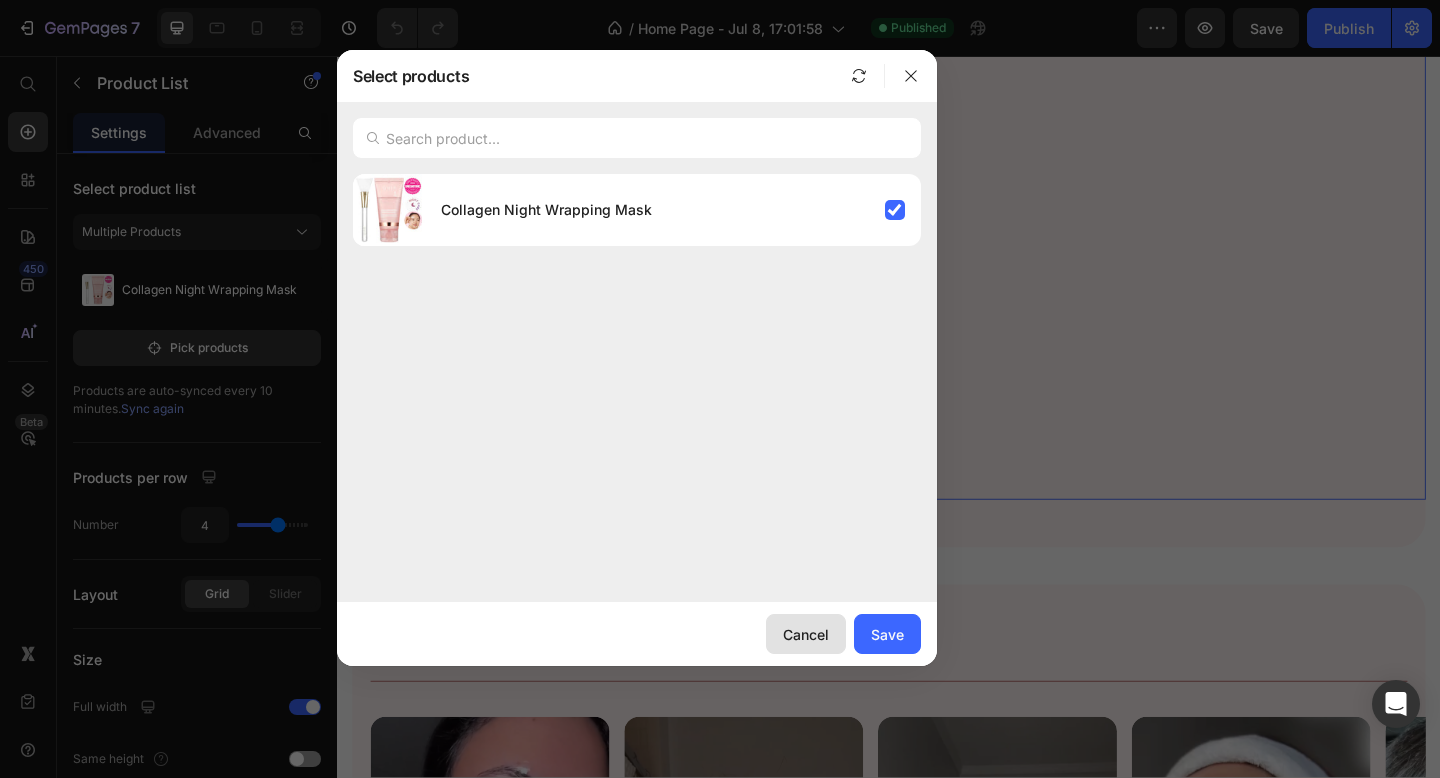click on "Cancel" at bounding box center (806, 634) 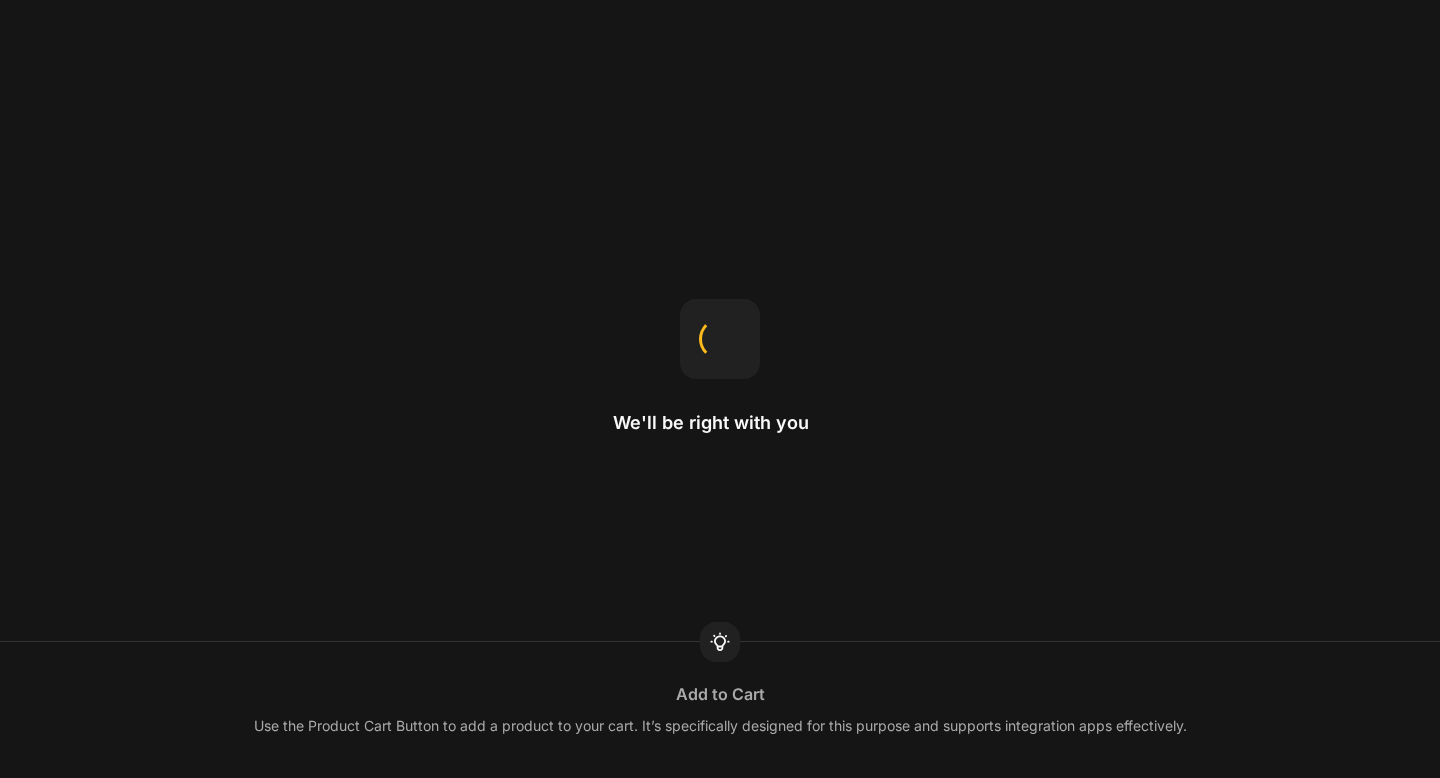 scroll, scrollTop: 0, scrollLeft: 0, axis: both 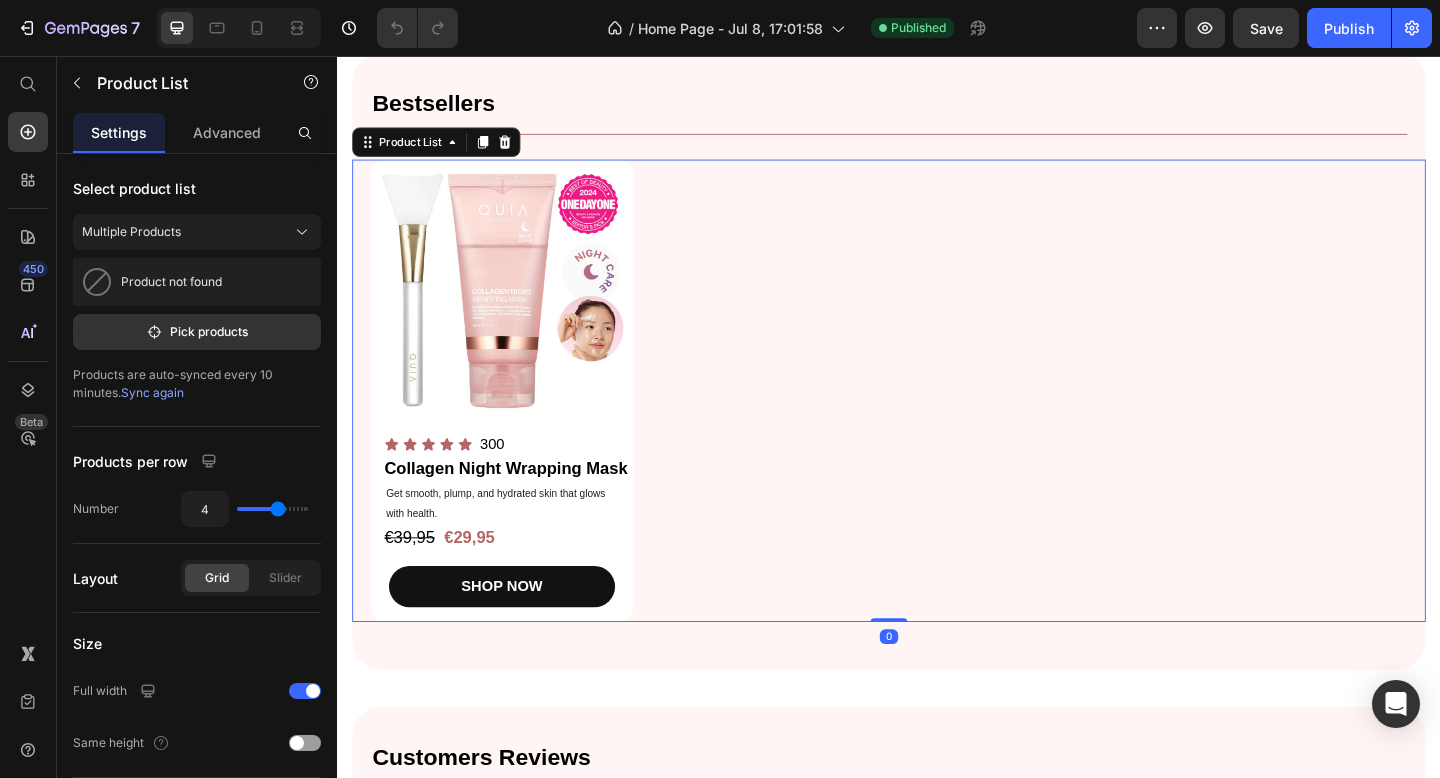 click on "Product Images Icon Icon Icon Icon Icon Icon List 300 Text Block Row Collagen Night Wrapping Mask Product Title Get smooth, plump, and hydrated skin that glows with health. Text Block €39,95 Product Price €29,95 Product Price Row SHOP NOW Product Cart Button Row" at bounding box center (937, 420) 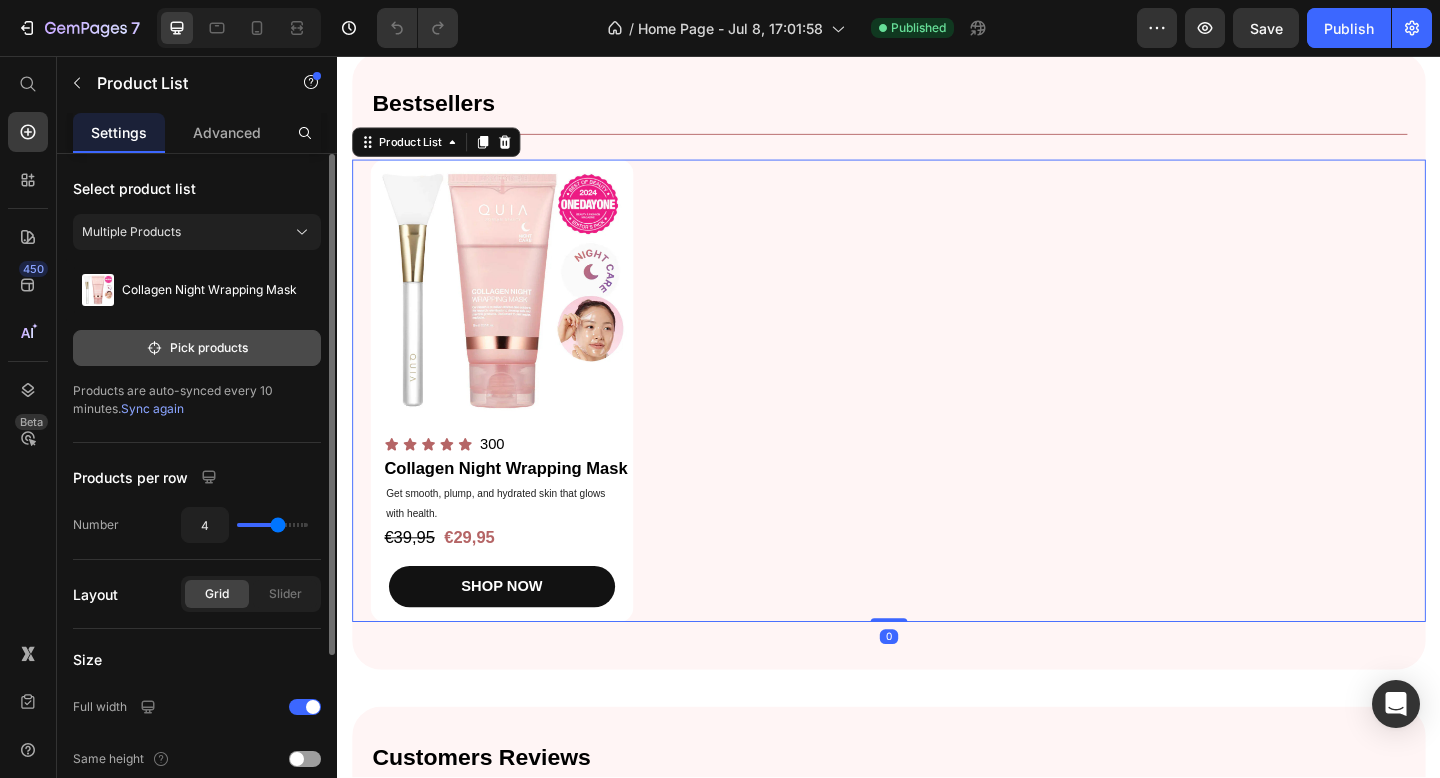click on "Pick products" at bounding box center (197, 348) 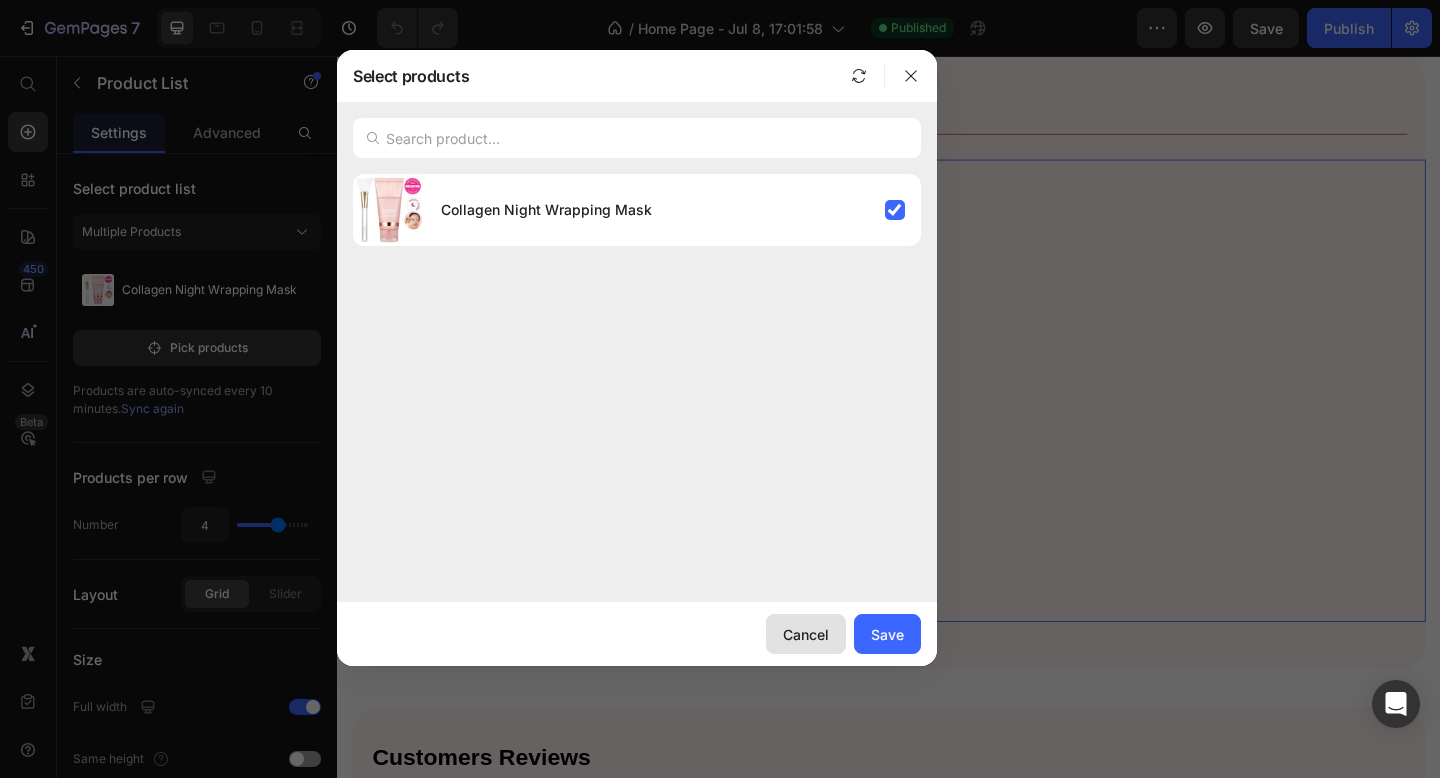 click on "Cancel" at bounding box center [806, 634] 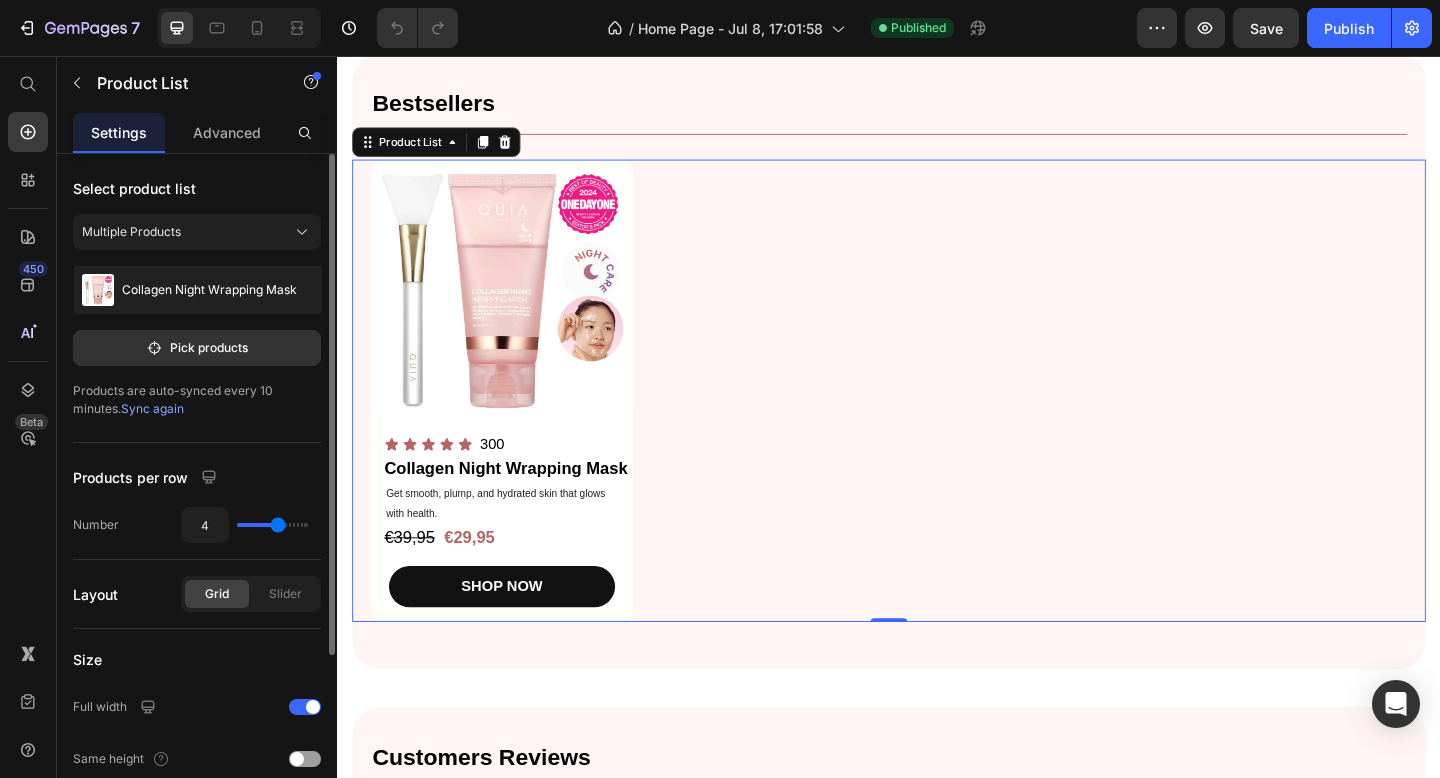 click on "Collagen Night Wrapping Mask" at bounding box center [209, 290] 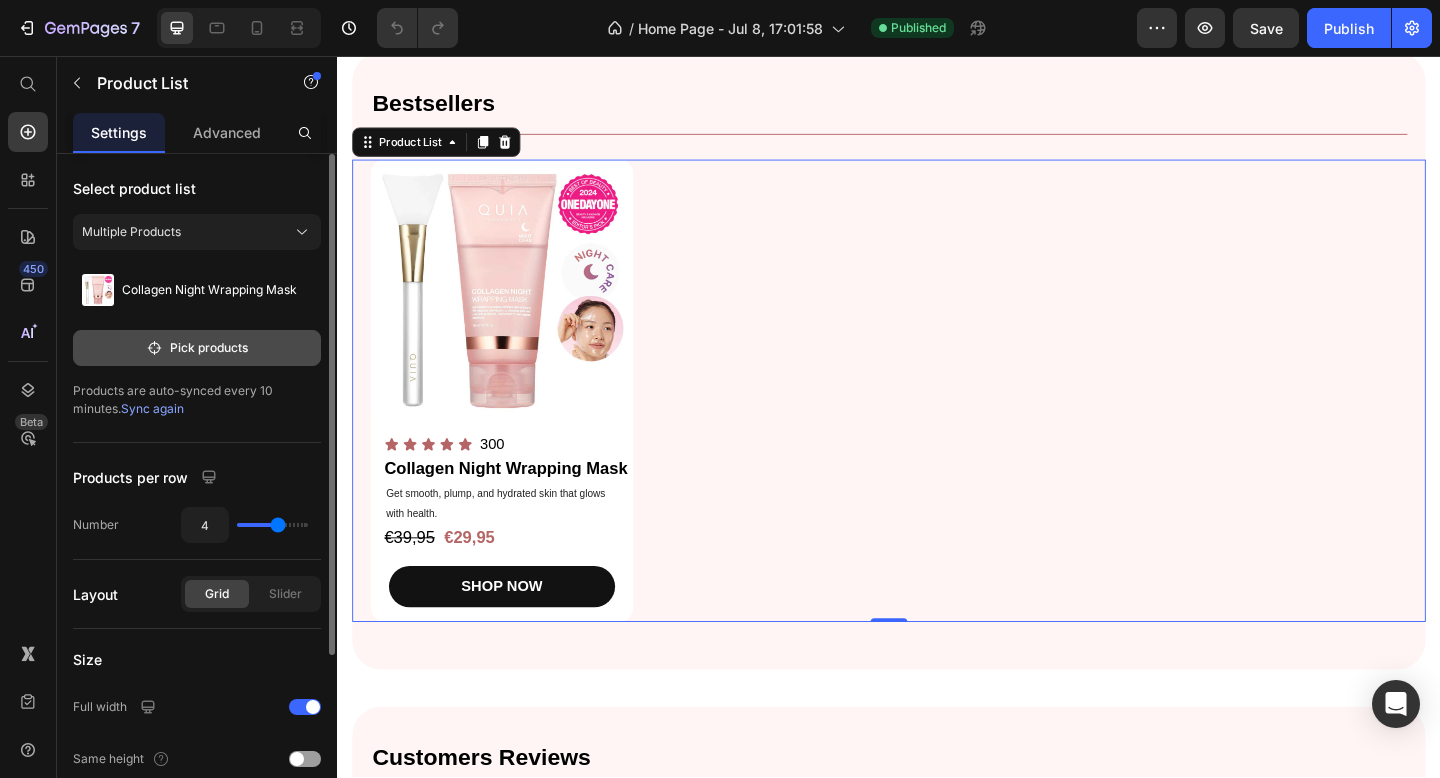 click on "Pick products" at bounding box center [197, 348] 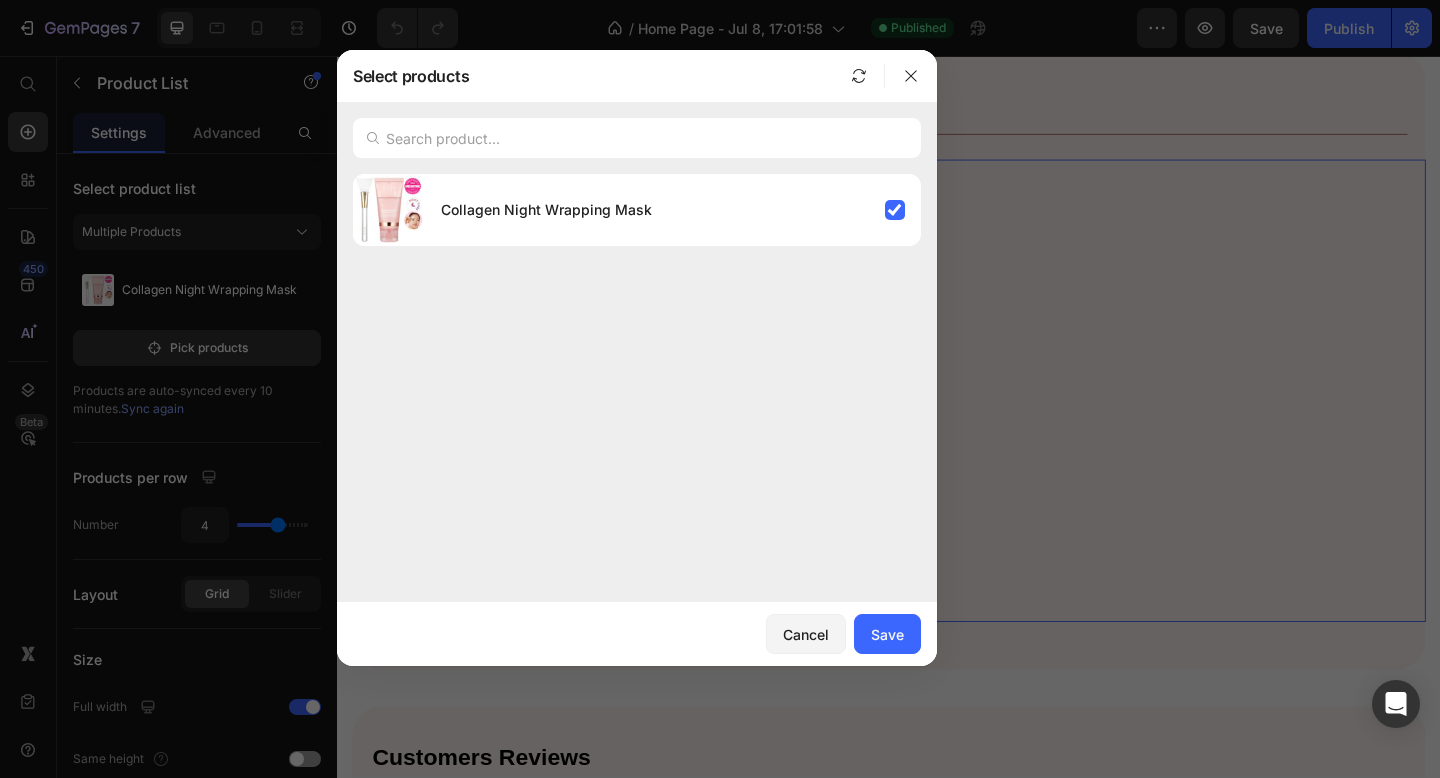 click at bounding box center [720, 389] 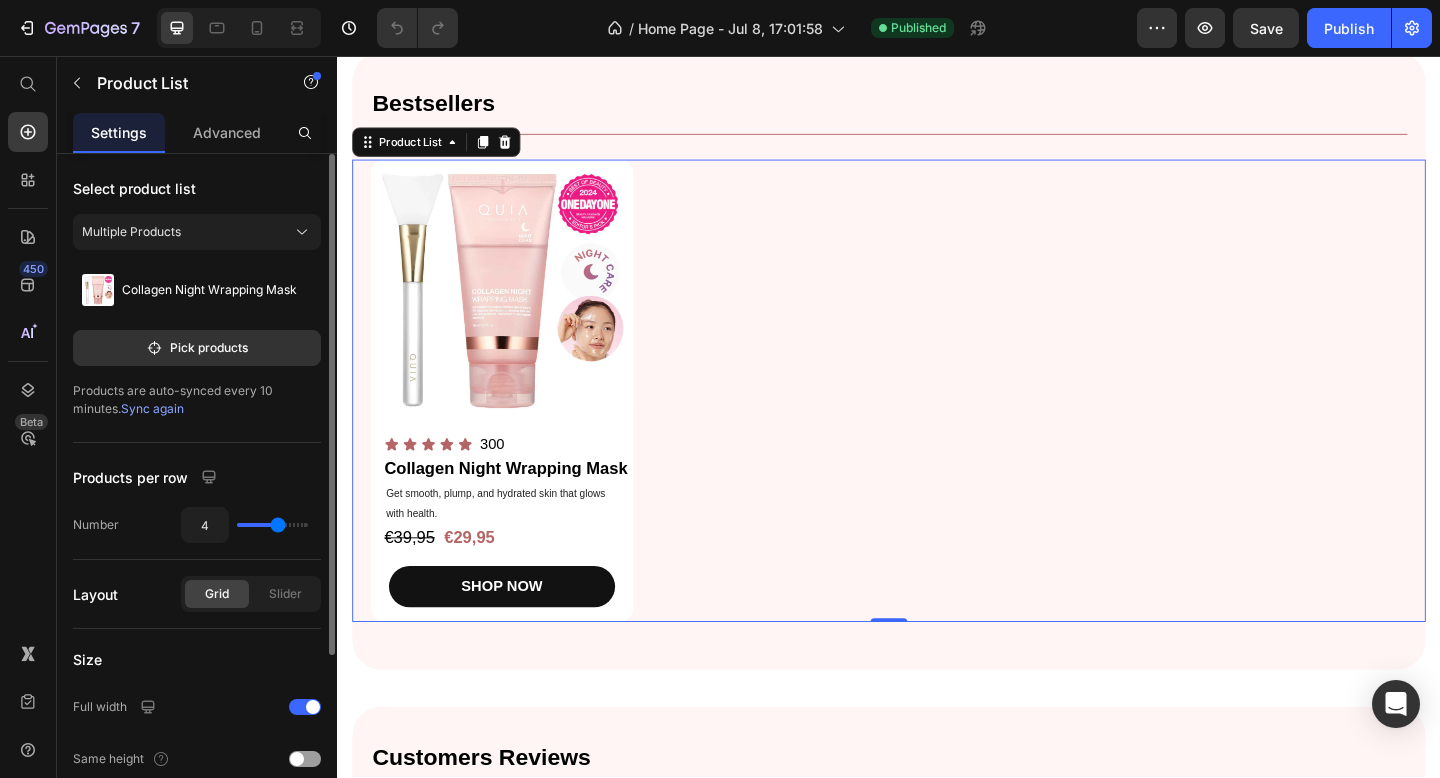 click on "Products are auto-synced every 10 minutes.  Sync again" at bounding box center [197, 400] 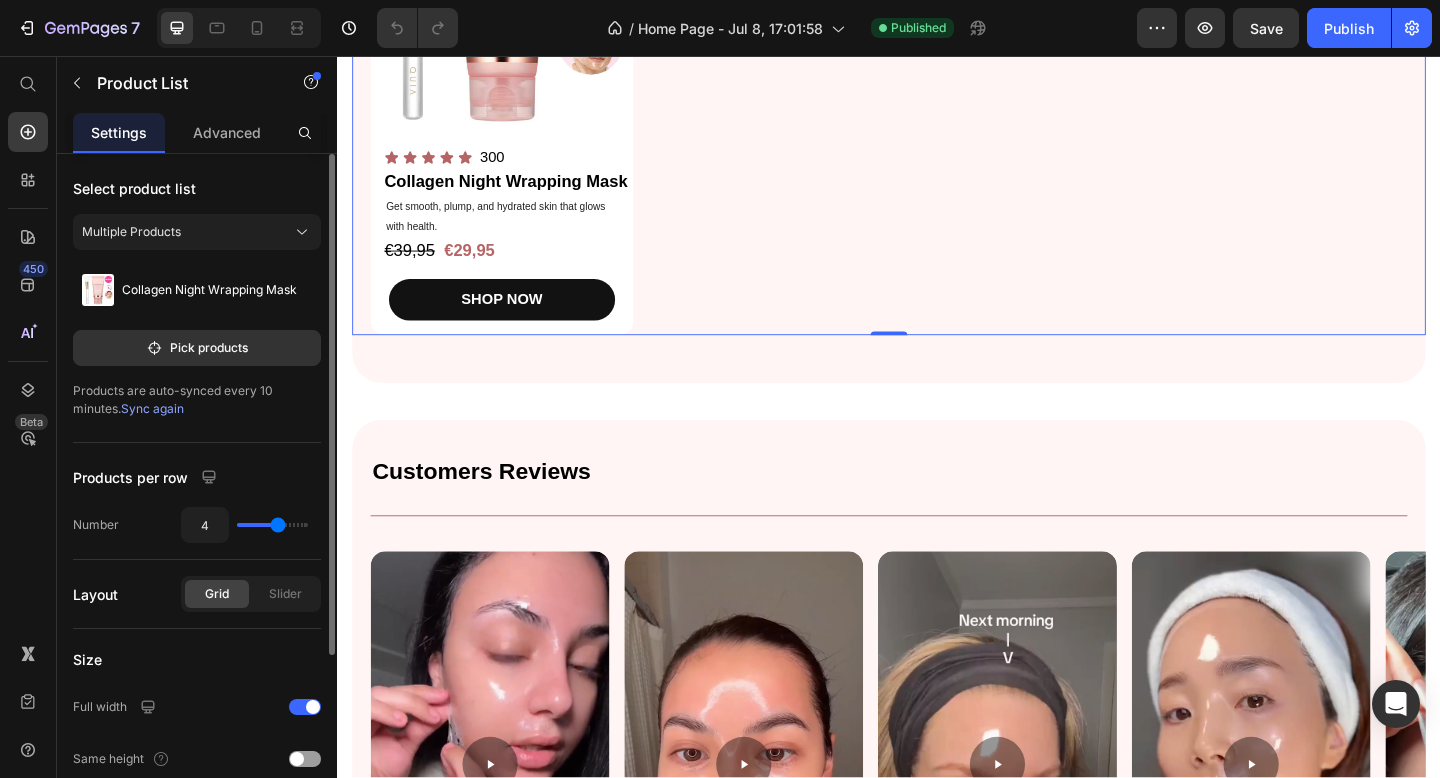 scroll, scrollTop: 971, scrollLeft: 0, axis: vertical 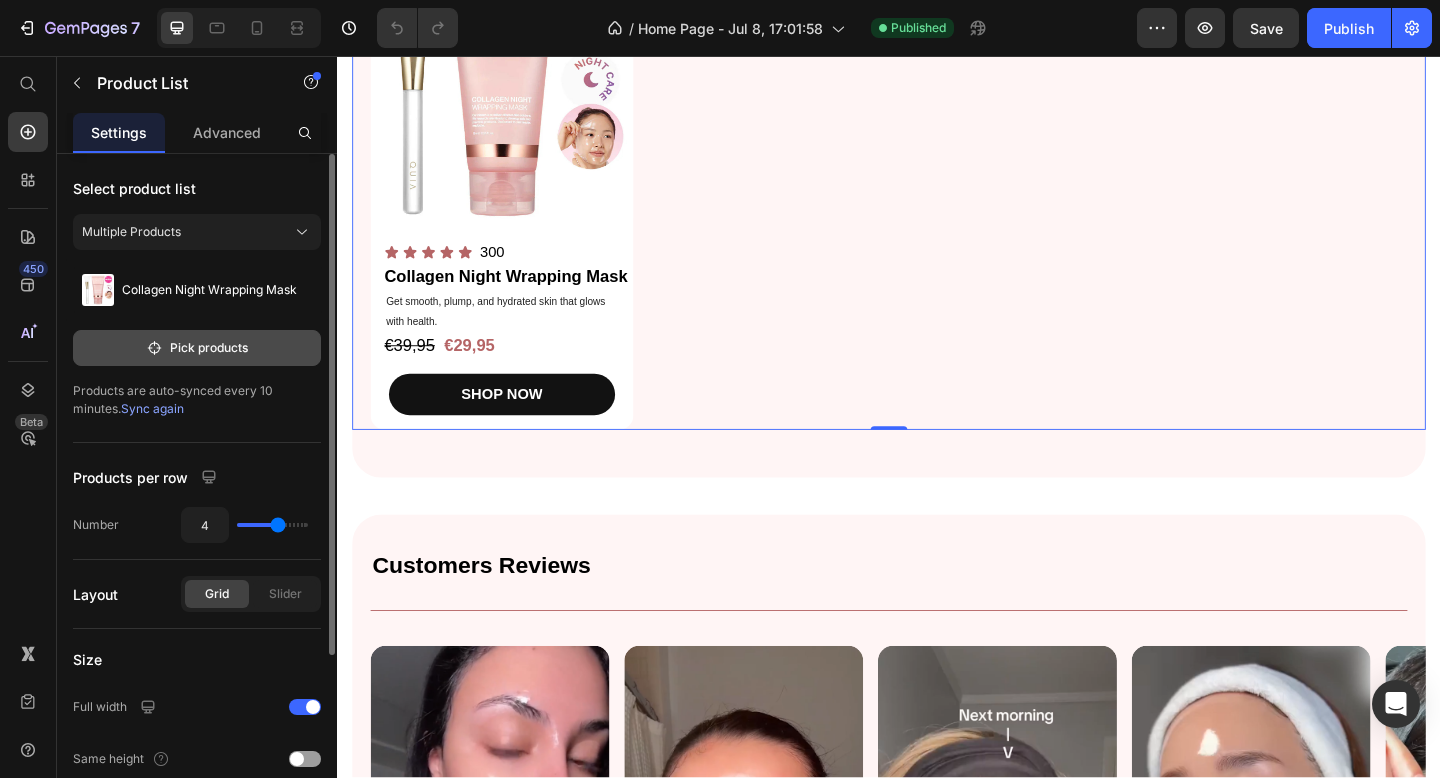 click on "Pick products" at bounding box center [197, 348] 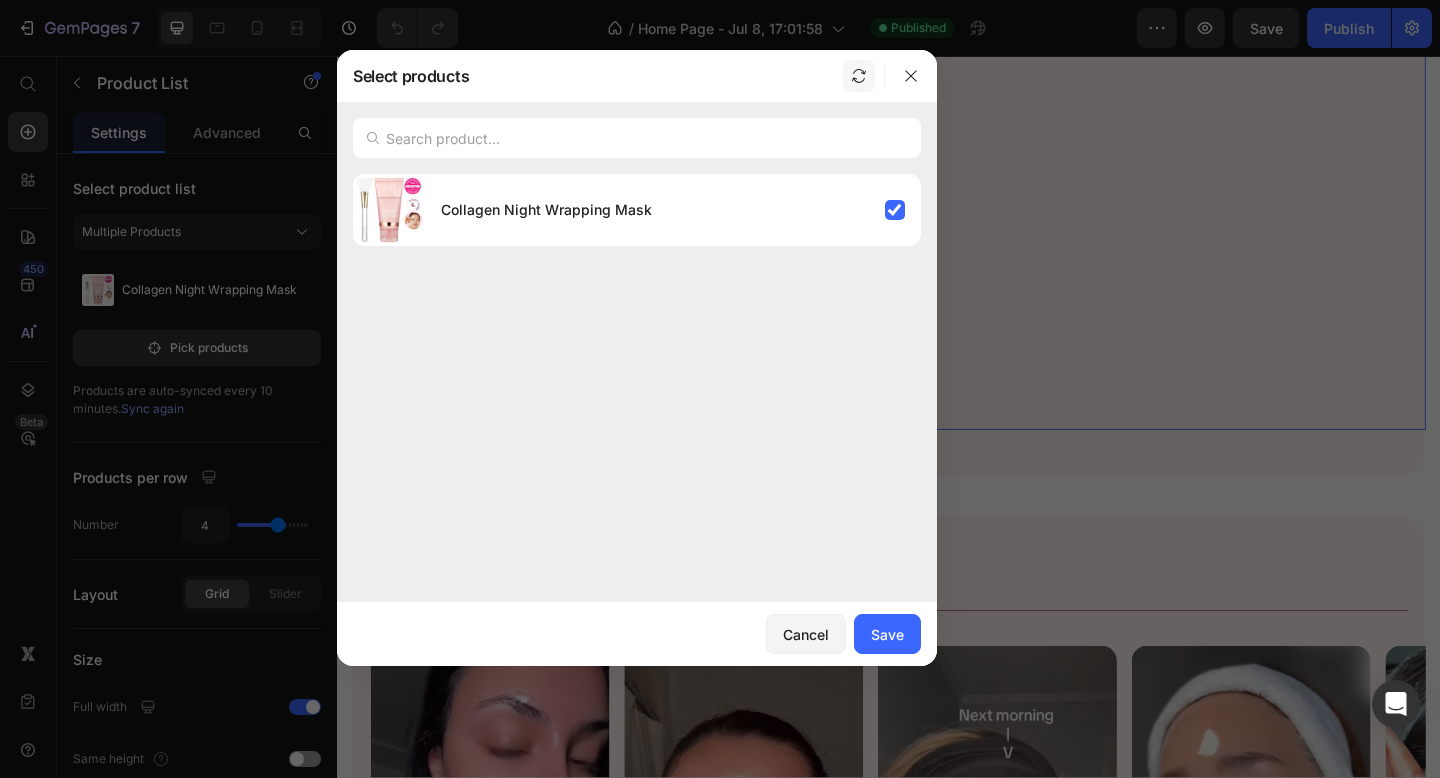 click 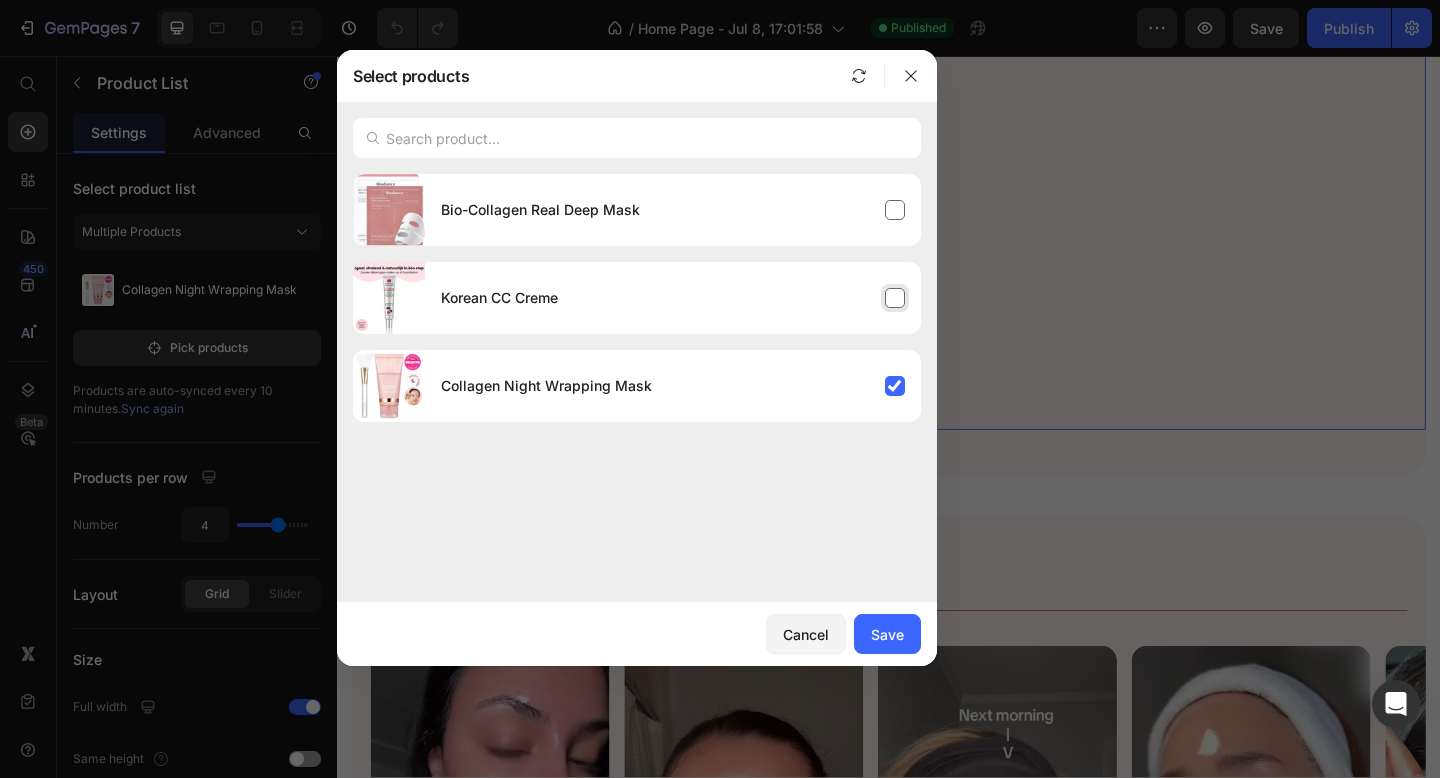 click on "Korean CC Creme" at bounding box center (673, 298) 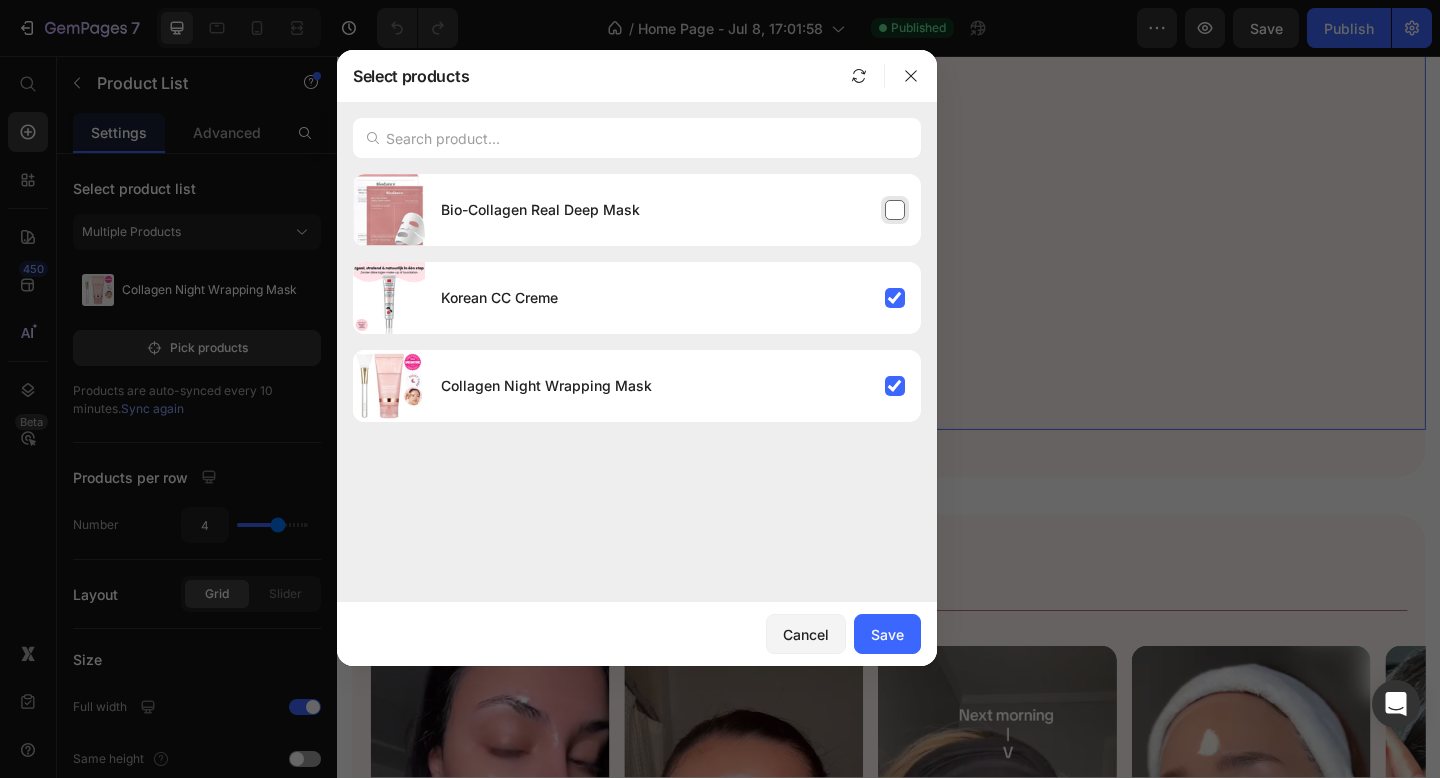 click on "Bio-Collagen Real Deep Mask" at bounding box center [673, 210] 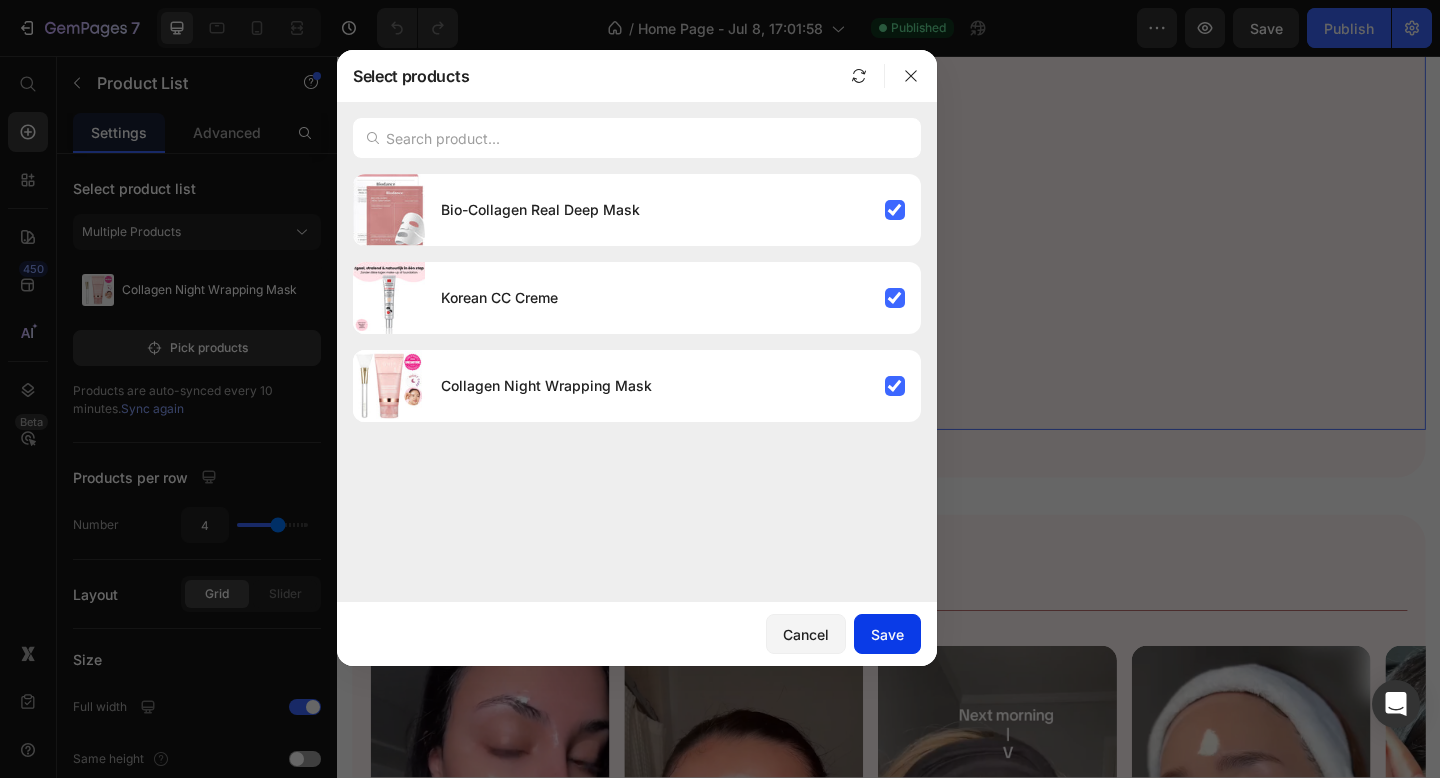 click on "Save" at bounding box center [887, 634] 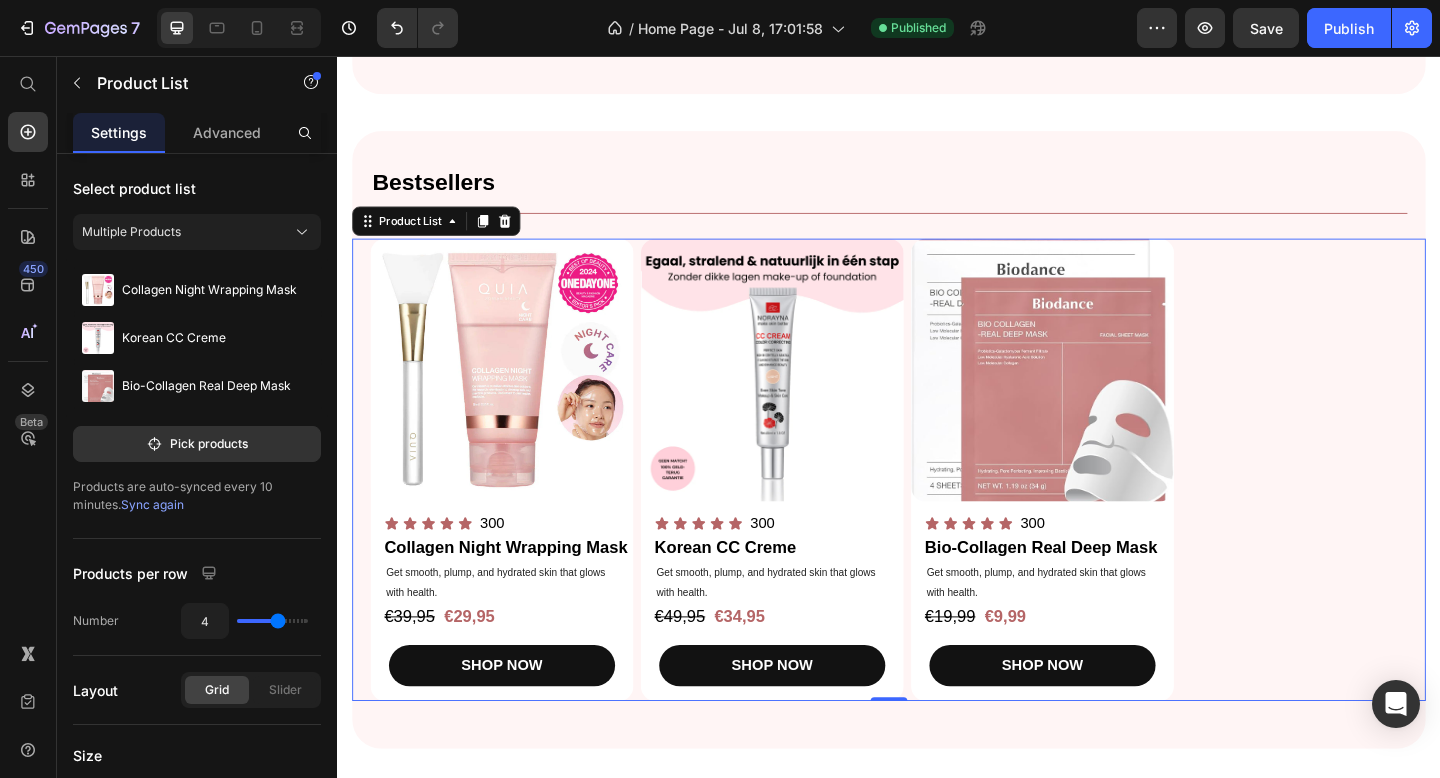 scroll, scrollTop: 569, scrollLeft: 0, axis: vertical 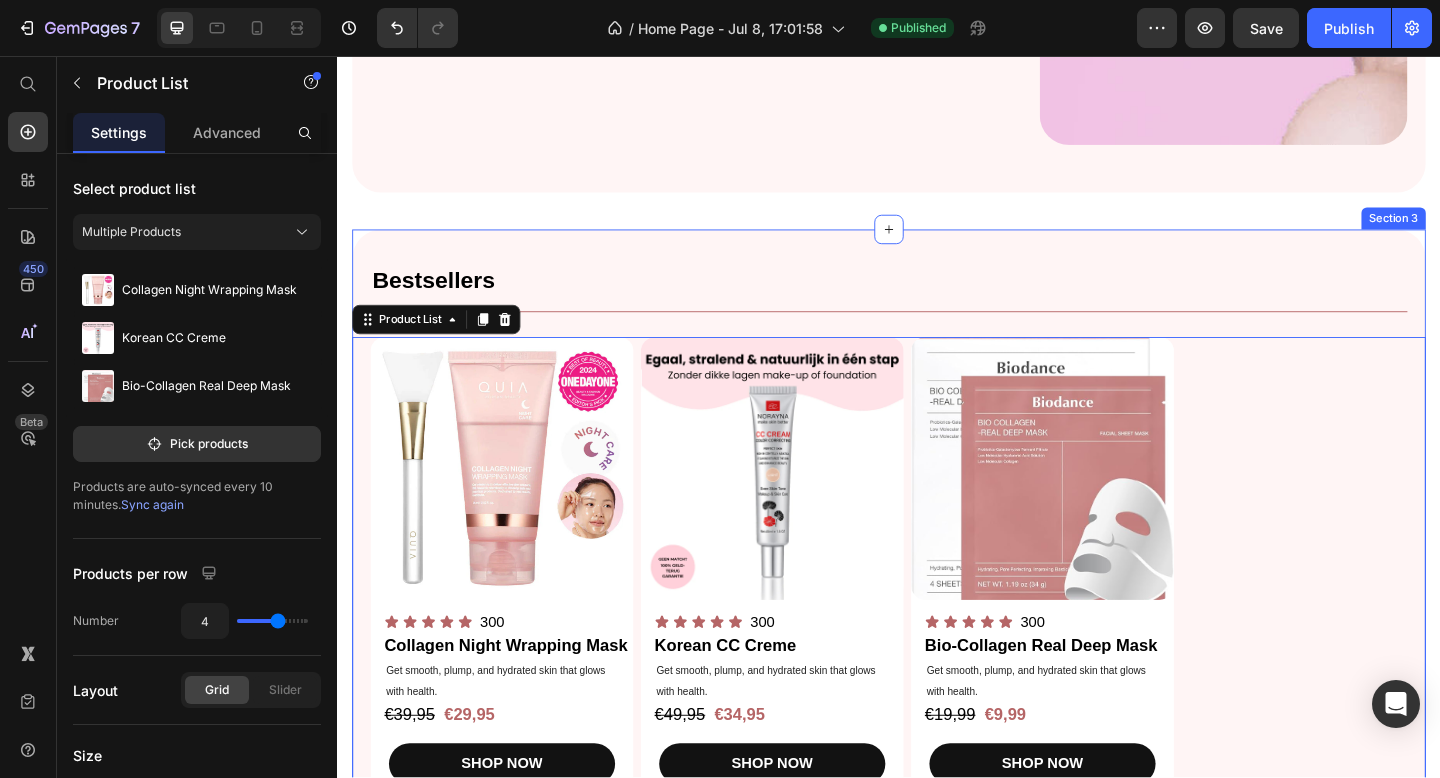 click on "Bestsellers Heading                Title Line Product Images Icon Icon Icon Icon Icon Icon List 300 Text Block Row Collagen Night Wrapping Mask Product Title Get smooth, plump, and hydrated skin that glows with health. Text Block €39,95 Product Price €29,95 Product Price Row SHOP NOW Product Cart Button Row Product Images Icon Icon Icon Icon Icon Icon List 300 Text Block Row Korean CC Creme Product Title Get smooth, plump, and hydrated skin that glows with health. Text Block €49,95 Product Price €34,95 Product Price Row SHOP NOW Product Cart Button Row Product Images Icon Icon Icon Icon Icon Icon List 300 Text Block Row Bio-Collagen Real Deep Mask Product Title Get smooth, plump, and hydrated skin that glows with health. Text Block €19,99 Product Price €9,99 Product Price Row SHOP NOW Product Cart Button Row Product List   0 Row Section 3" at bounding box center [937, 581] 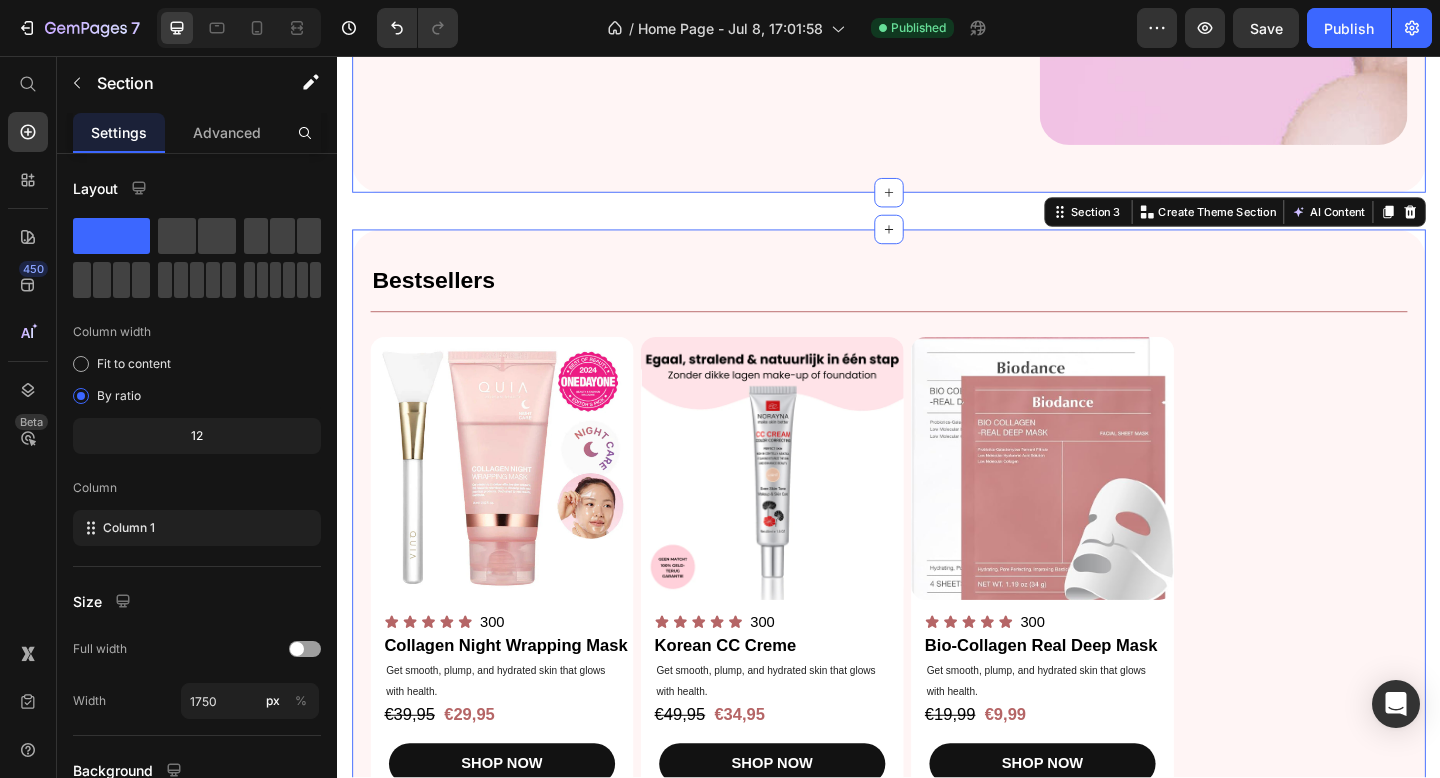 click on "Top Picks for   Clear, Hydrated, and Glowing Skin Heading Shop our best-selling collagen essentials for firm, smooth, andradiant Text Block SHOP NOW Button Image + 97,000  reviews Text Block Icon Icon Icon Icon Icon Icon List Row Image Row" at bounding box center [937, -98] 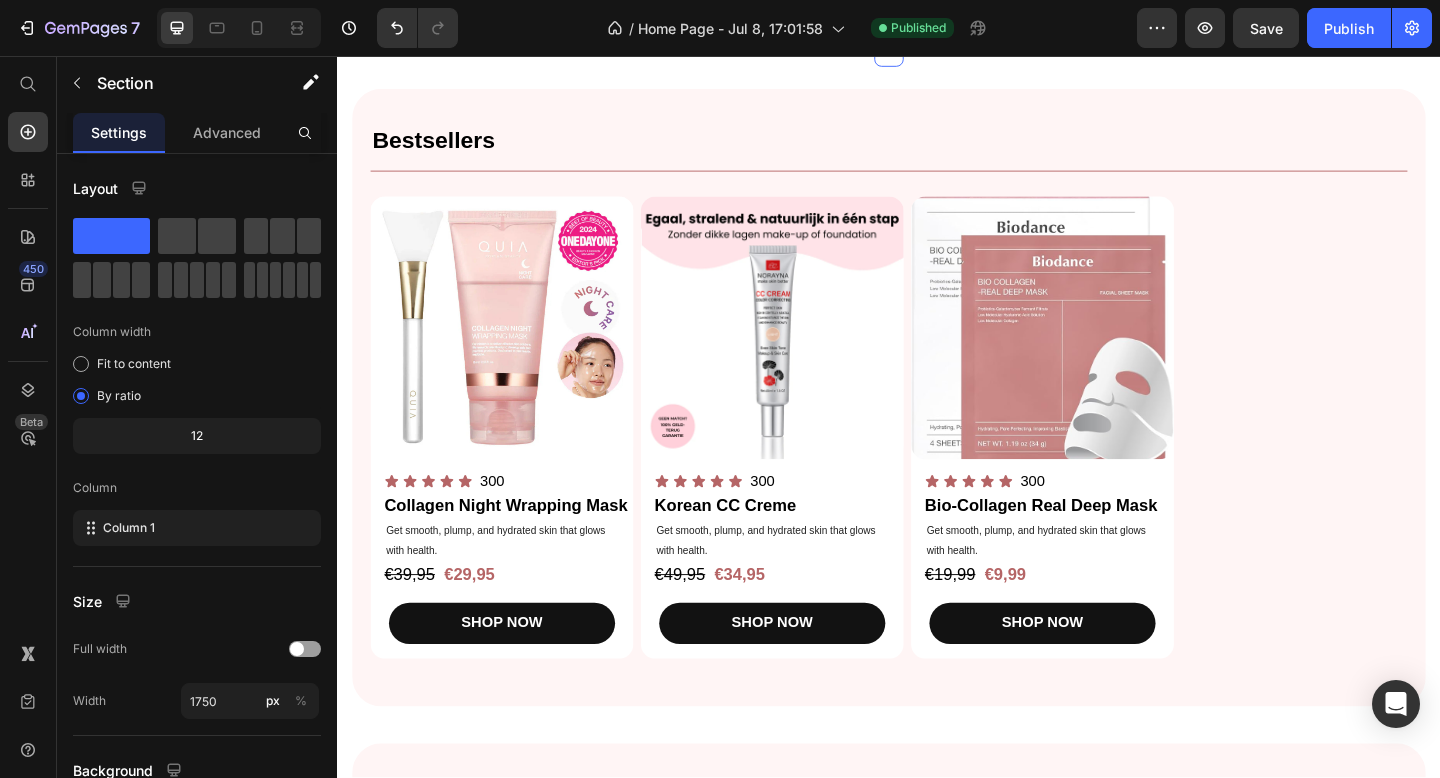 scroll, scrollTop: 797, scrollLeft: 0, axis: vertical 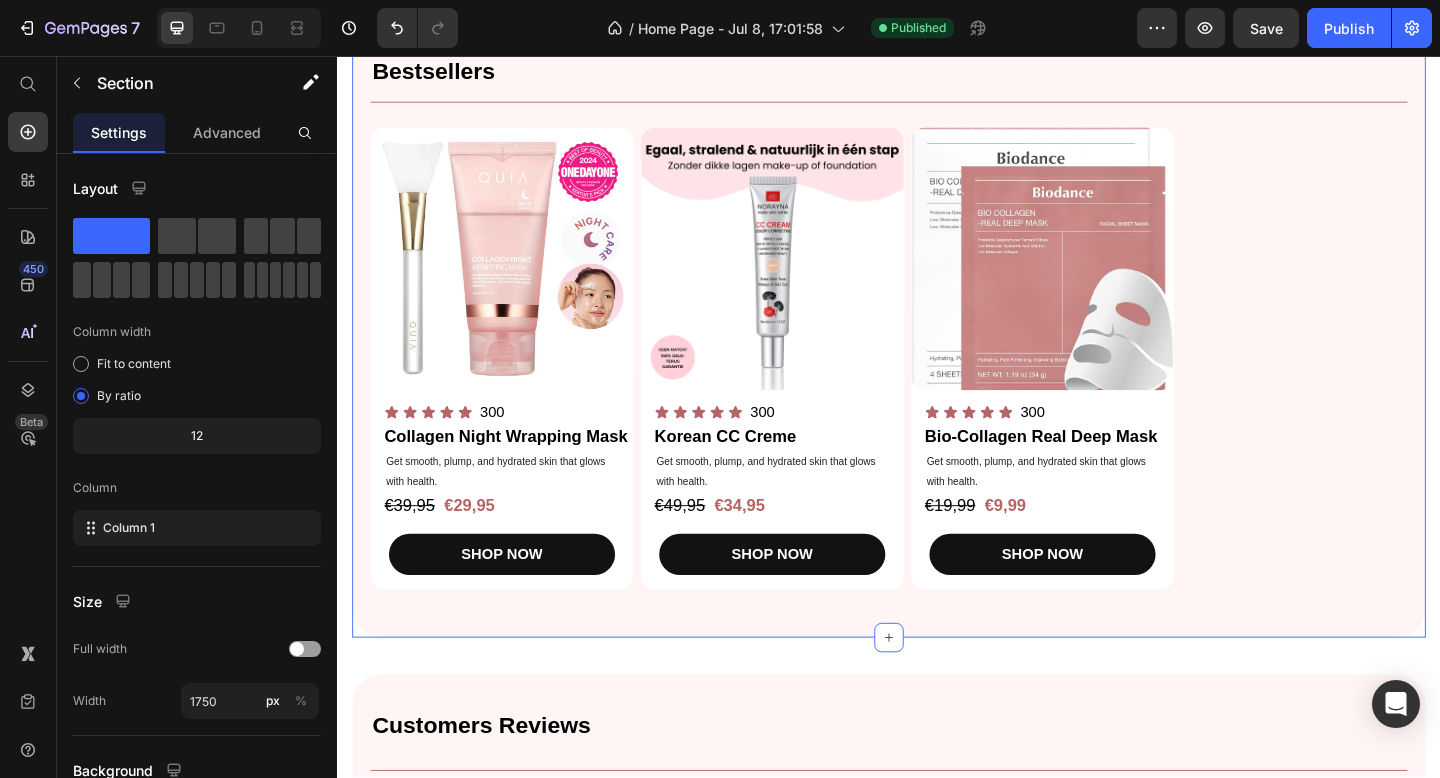 click on "Bestsellers Heading                Title Line Product Images Icon Icon Icon Icon Icon Icon List 300 Text Block Row Collagen Night Wrapping Mask Product Title Get smooth, plump, and hydrated skin that glows with health. Text Block €39,95 Product Price €29,95 Product Price Row SHOP NOW Product Cart Button Row Product Images Icon Icon Icon Icon Icon Icon List 300 Text Block Row Korean CC Creme Product Title Get smooth, plump, and hydrated skin that glows with health. Text Block €49,95 Product Price €34,95 Product Price Row SHOP NOW Product Cart Button Row Product Images Icon Icon Icon Icon Icon Icon List 300 Text Block Row Bio-Collagen Real Deep Mask Product Title Get smooth, plump, and hydrated skin that glows with health. Text Block €19,99 Product Price €9,99 Product Price Row SHOP NOW Product Cart Button Row Product List Row" at bounding box center [937, 368] 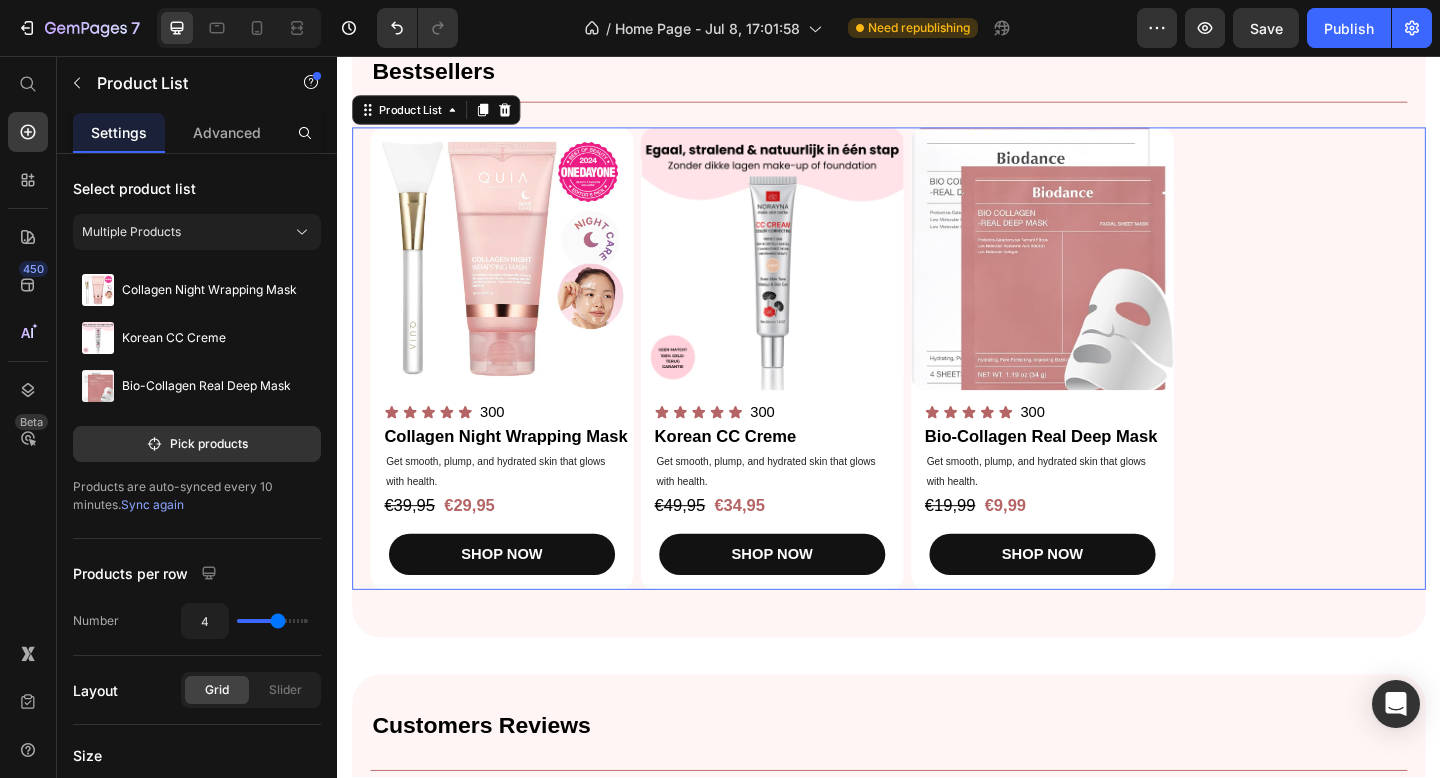 click on "Product Images Icon Icon Icon Icon Icon Icon List 300 Text Block Row Collagen Night Wrapping Mask Product Title Get smooth, plump, and hydrated skin that glows with health. Text Block €39,95 Product Price €29,95 Product Price Row SHOP NOW Product Cart Button Row Product Images Icon Icon Icon Icon Icon Icon List 300 Text Block Row Korean CC Creme Product Title Get smooth, plump, and hydrated skin that glows with health. Text Block €49,95 Product Price €34,95 Product Price Row SHOP NOW Product Cart Button Row Product Images Icon Icon Icon Icon Icon Icon List 300 Text Block Row Bio-Collagen Real Deep Mask Product Title Get smooth, plump, and hydrated skin that glows with health. Text Block €19,99 Product Price €9,99 Product Price Row SHOP NOW Product Cart Button Row" at bounding box center [937, 385] 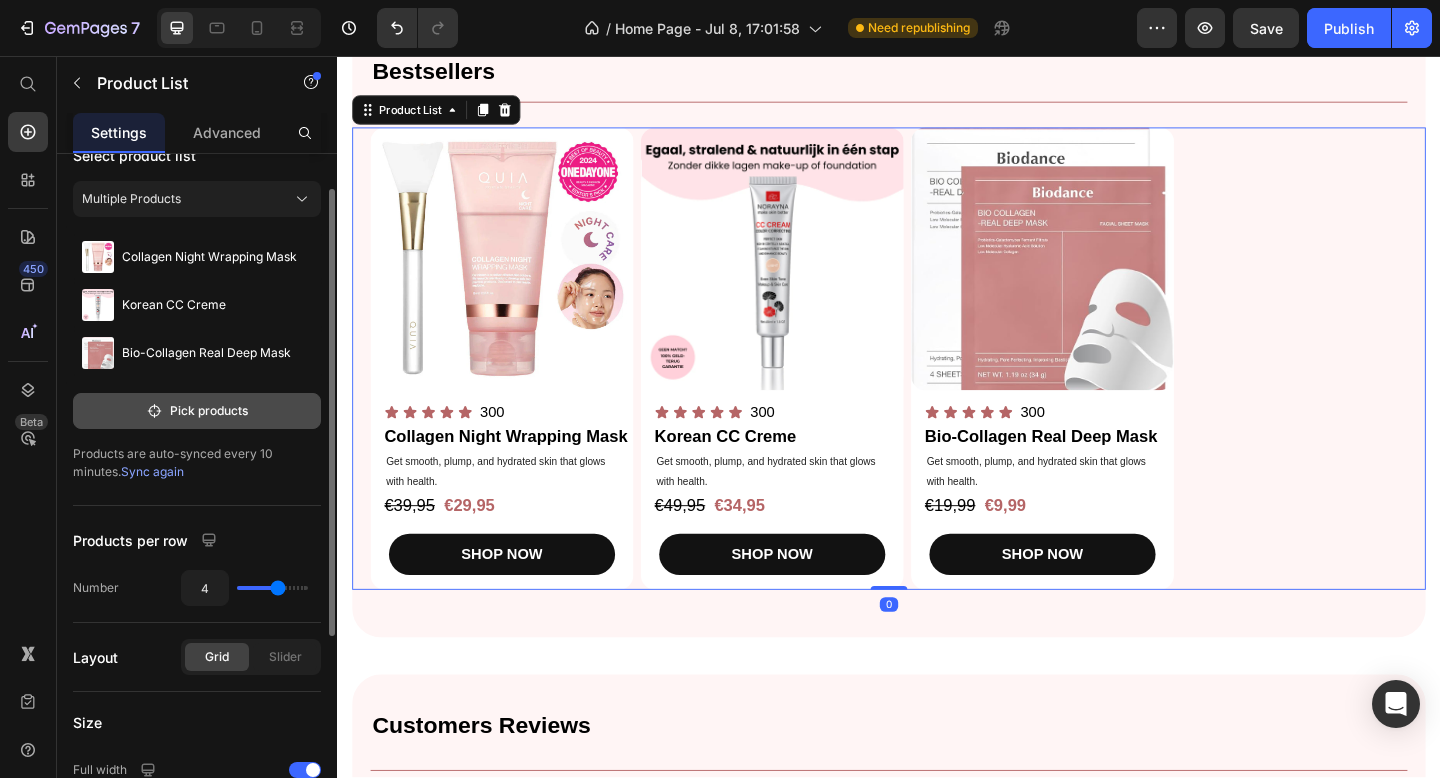scroll, scrollTop: 42, scrollLeft: 0, axis: vertical 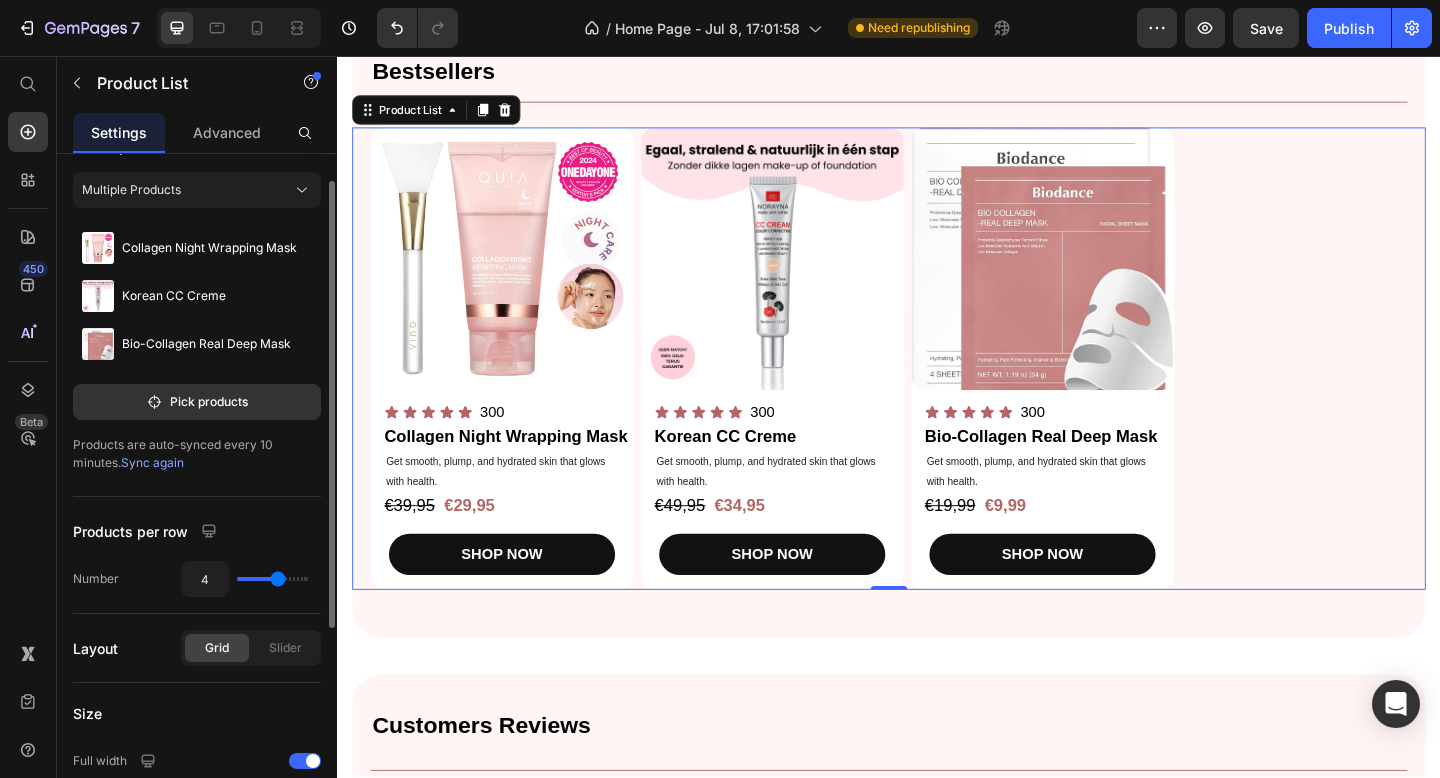 type on "3" 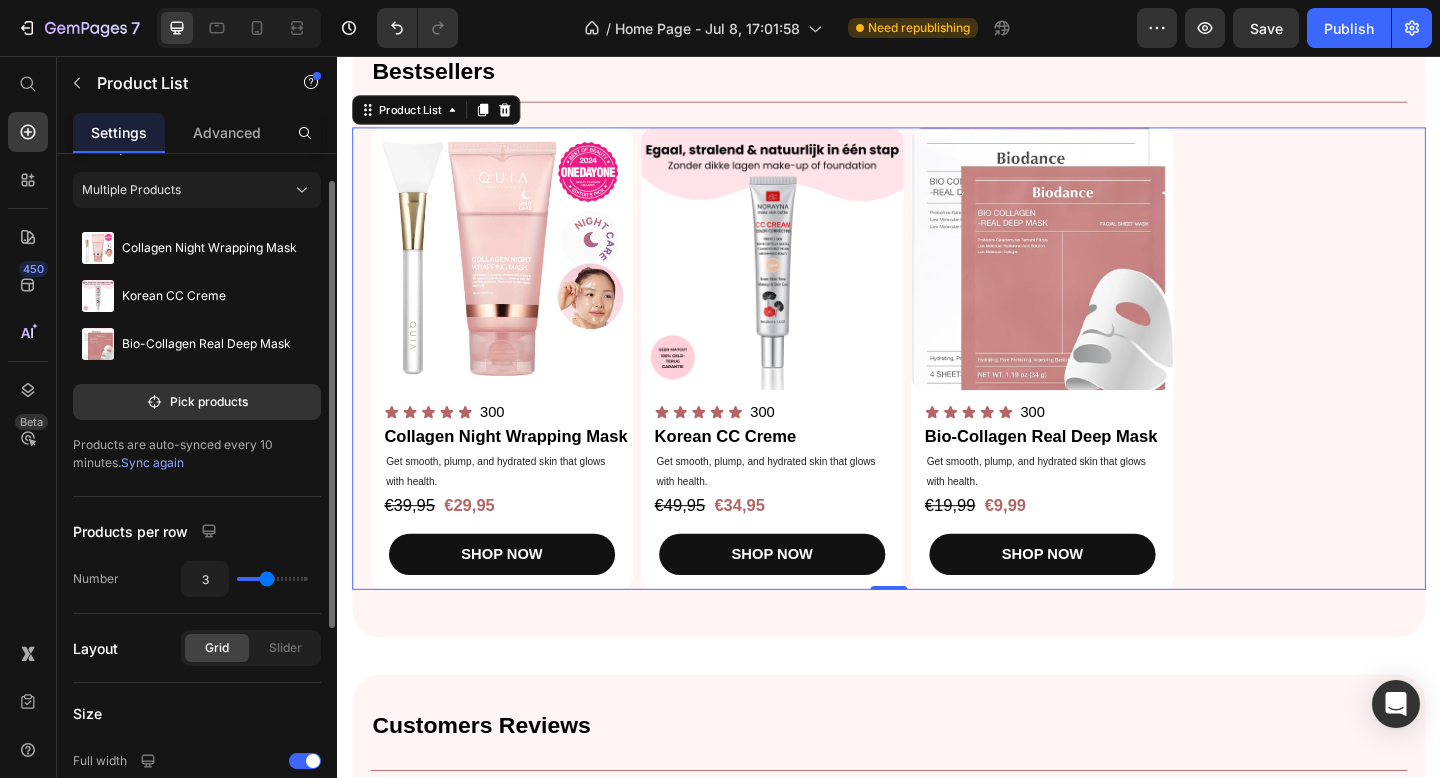 drag, startPoint x: 281, startPoint y: 582, endPoint x: 269, endPoint y: 583, distance: 12.0415945 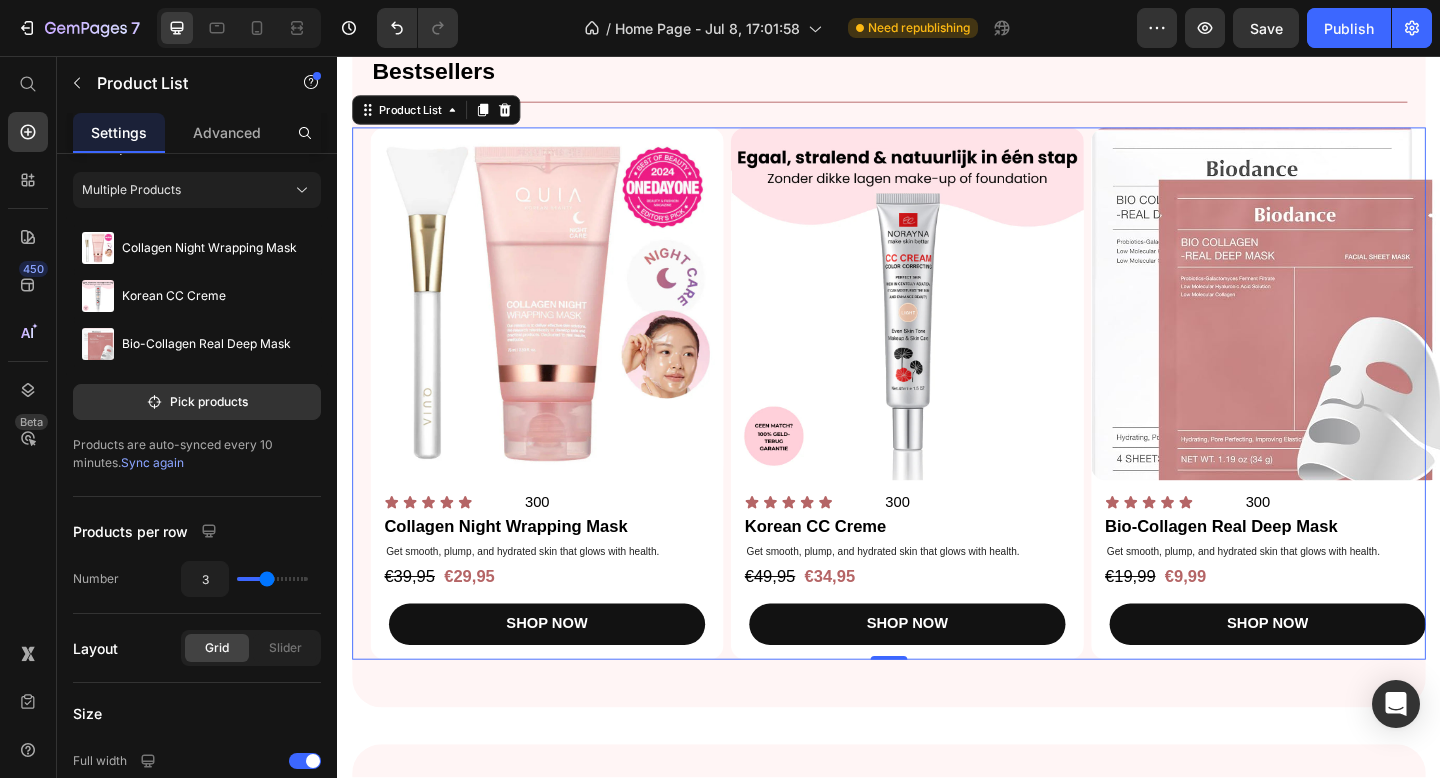 click on "Top Picks for   Clear, Hydrated, and Glowing Skin Heading Shop our best-selling collagen essentials for firm, smooth, andradiant Text Block SHOP NOW Button Image + 97,000  reviews Text Block Icon Icon Icon Icon Icon Icon List Row Image Row Section 2 Bestsellers Heading                Title Line Product Images Icon Icon Icon Icon Icon Icon List 300 Text Block Row Collagen Night Wrapping Mask Product Title Get smooth, plump, and hydrated skin that glows with health. Text Block €39,95 Product Price €29,95 Product Price Row SHOP NOW Product Cart Button Row Product Images Icon Icon Icon Icon Icon Icon List 300 Text Block Row Korean CC Creme Product Title Get smooth, plump, and hydrated skin that glows with health. Text Block €49,95 Product Price €34,95 Product Price Row SHOP NOW Product Cart Button Row Product Images Icon Icon Icon Icon Icon Icon List 300 Text Block Row Bio-Collagen Real Deep Mask Product Title Get smooth, plump, and hydrated skin that glows with health. Text Block €19,99 Product Price" at bounding box center (937, 390) 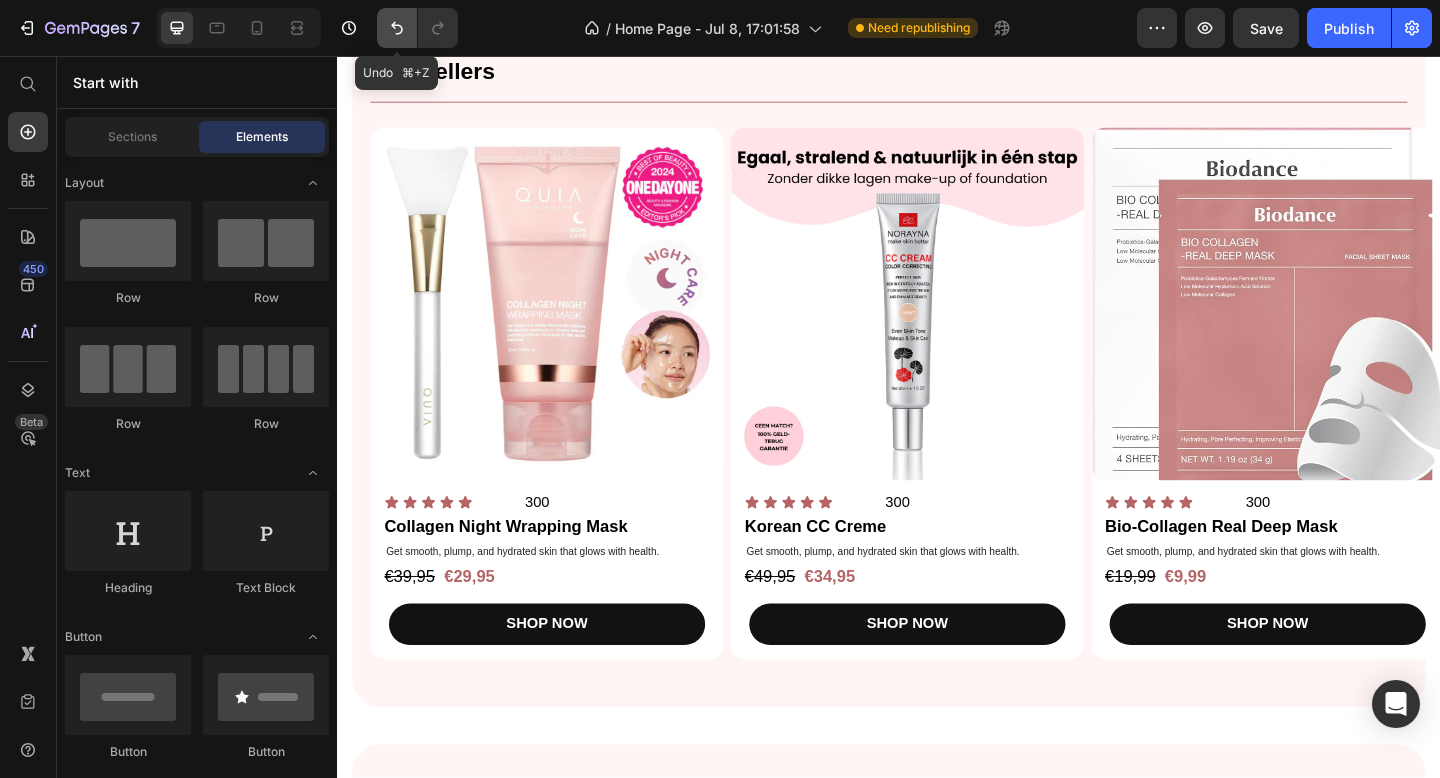 click 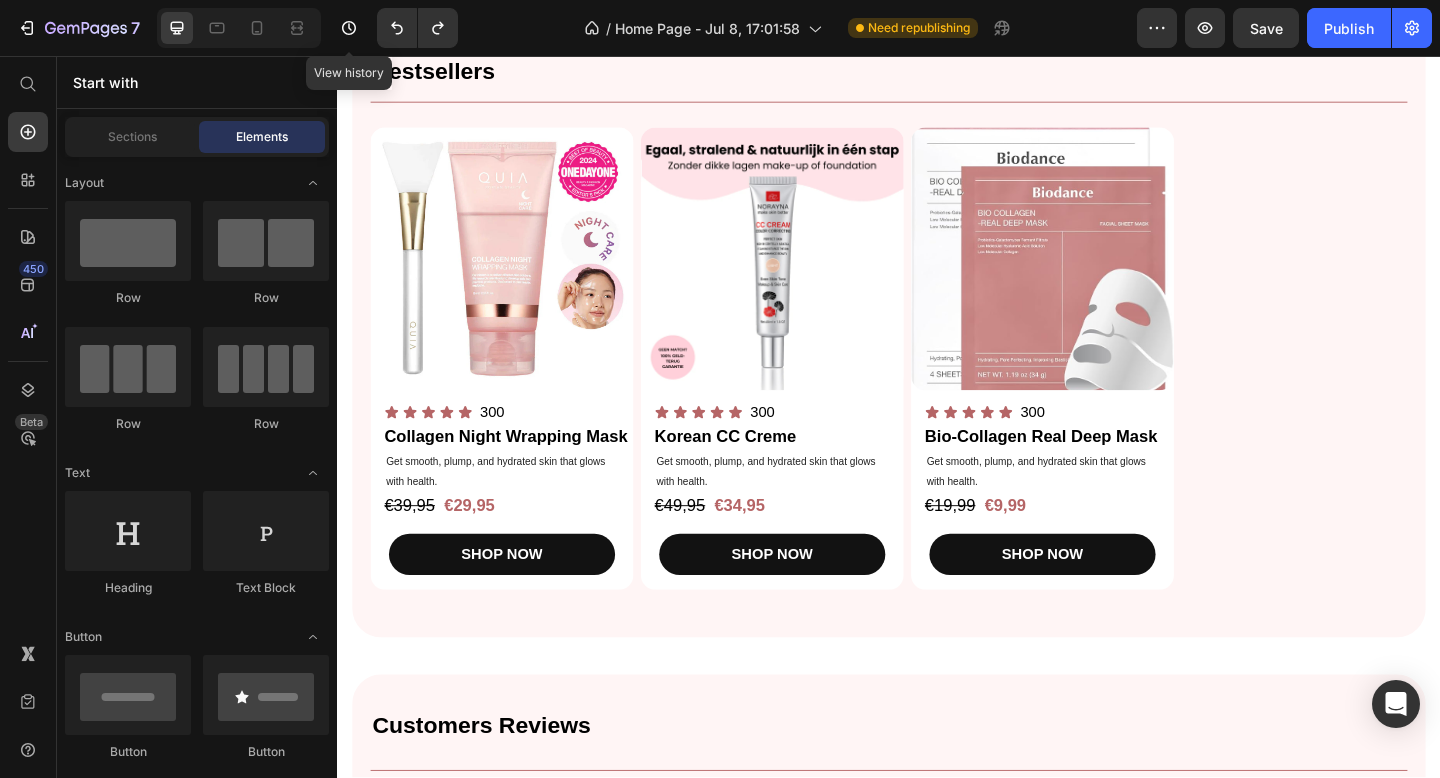 click at bounding box center [239, 28] 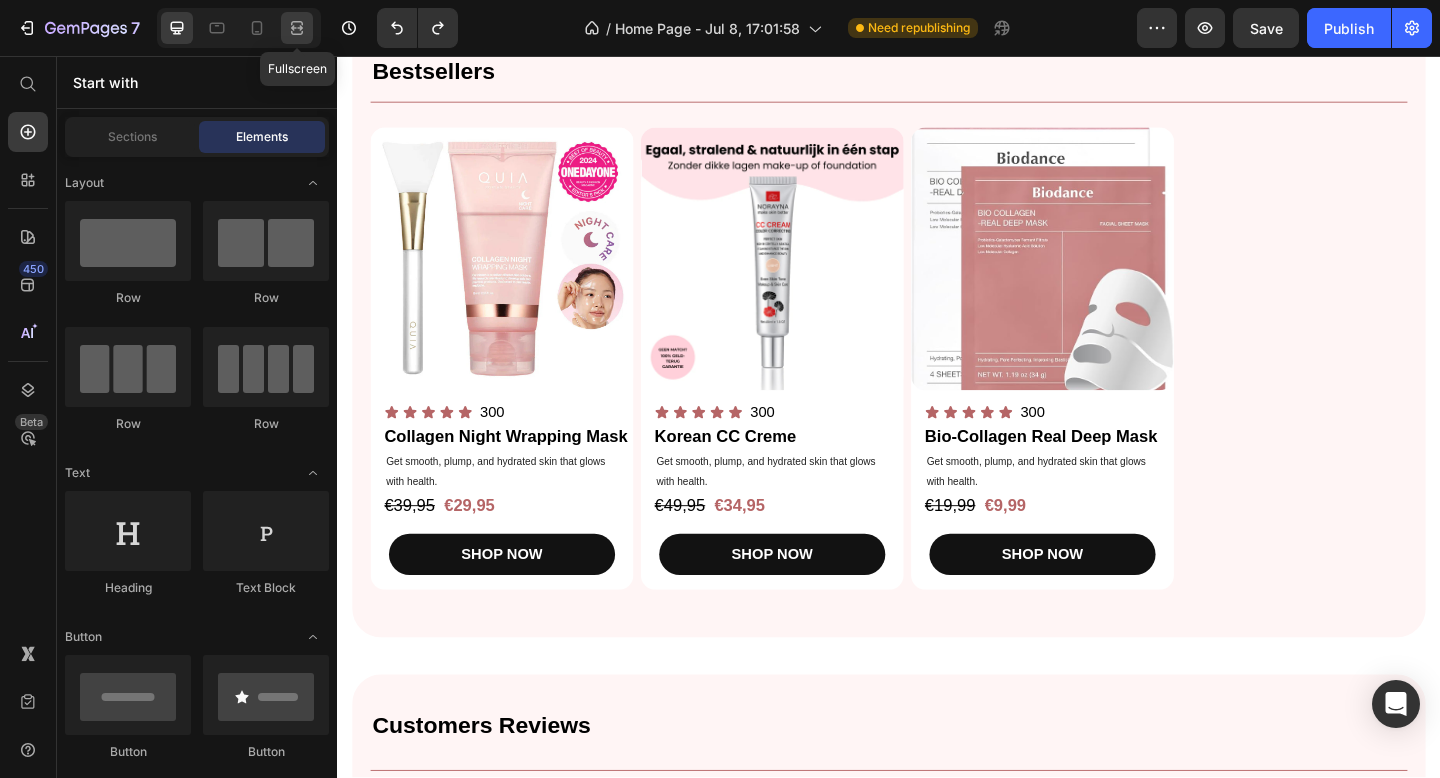 click 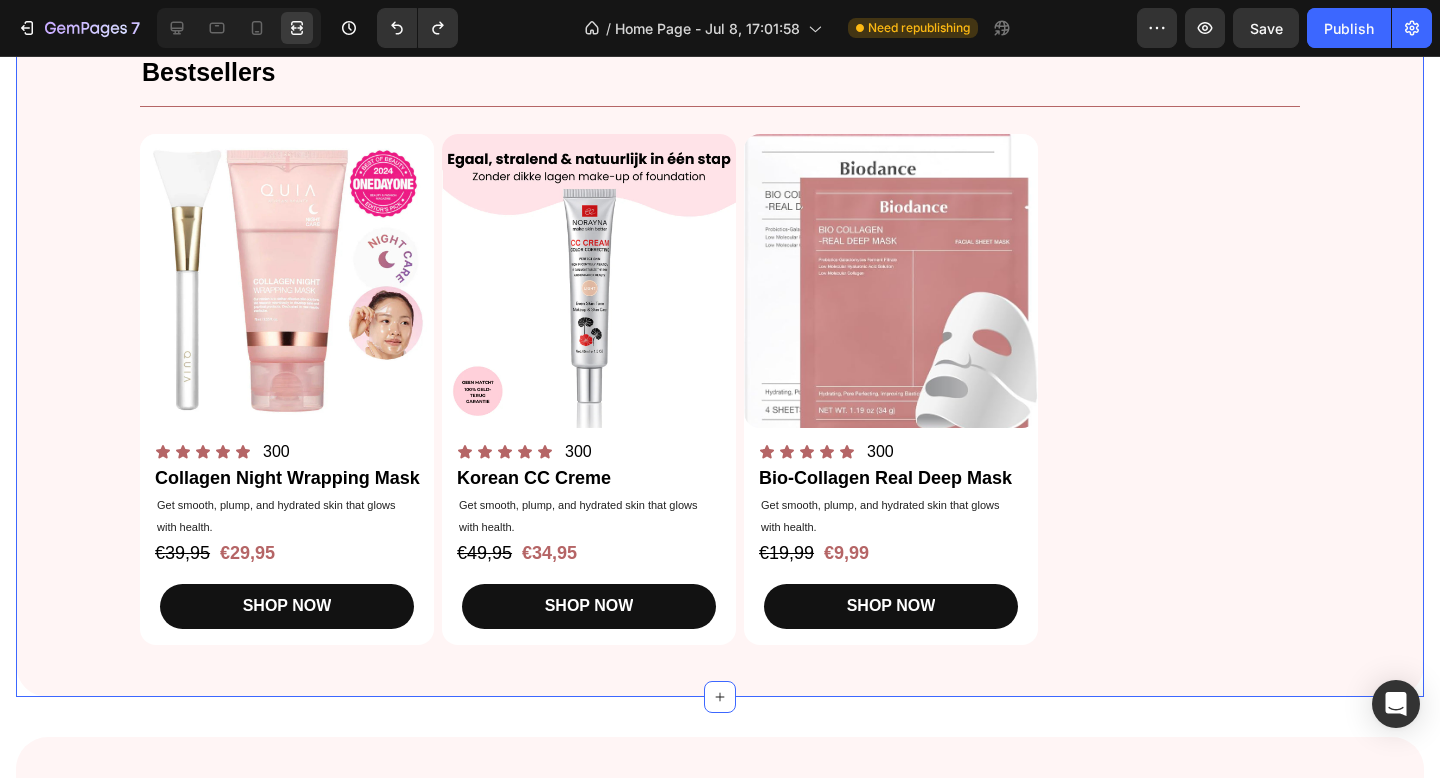 click on "Bestsellers Heading                Title Line Product Images Icon Icon Icon Icon Icon Icon List 300 Text Block Row Collagen Night Wrapping Mask Product Title Get smooth, plump, and hydrated skin that glows with health. Text Block €39,95 Product Price €29,95 Product Price Row SHOP NOW Product Cart Button Row Product Images Icon Icon Icon Icon Icon Icon List 300 Text Block Row Korean CC Creme Product Title Get smooth, plump, and hydrated skin that glows with health. Text Block €49,95 Product Price €34,95 Product Price Row SHOP NOW Product Cart Button Row Product Images Icon Icon Icon Icon Icon Icon List 300 Text Block Row Bio-Collagen Real Deep Mask Product Title Get smooth, plump, and hydrated skin that glows with health. Text Block €19,99 Product Price €9,99 Product Price Row SHOP NOW Product Cart Button Row Product List Row" at bounding box center [720, 372] 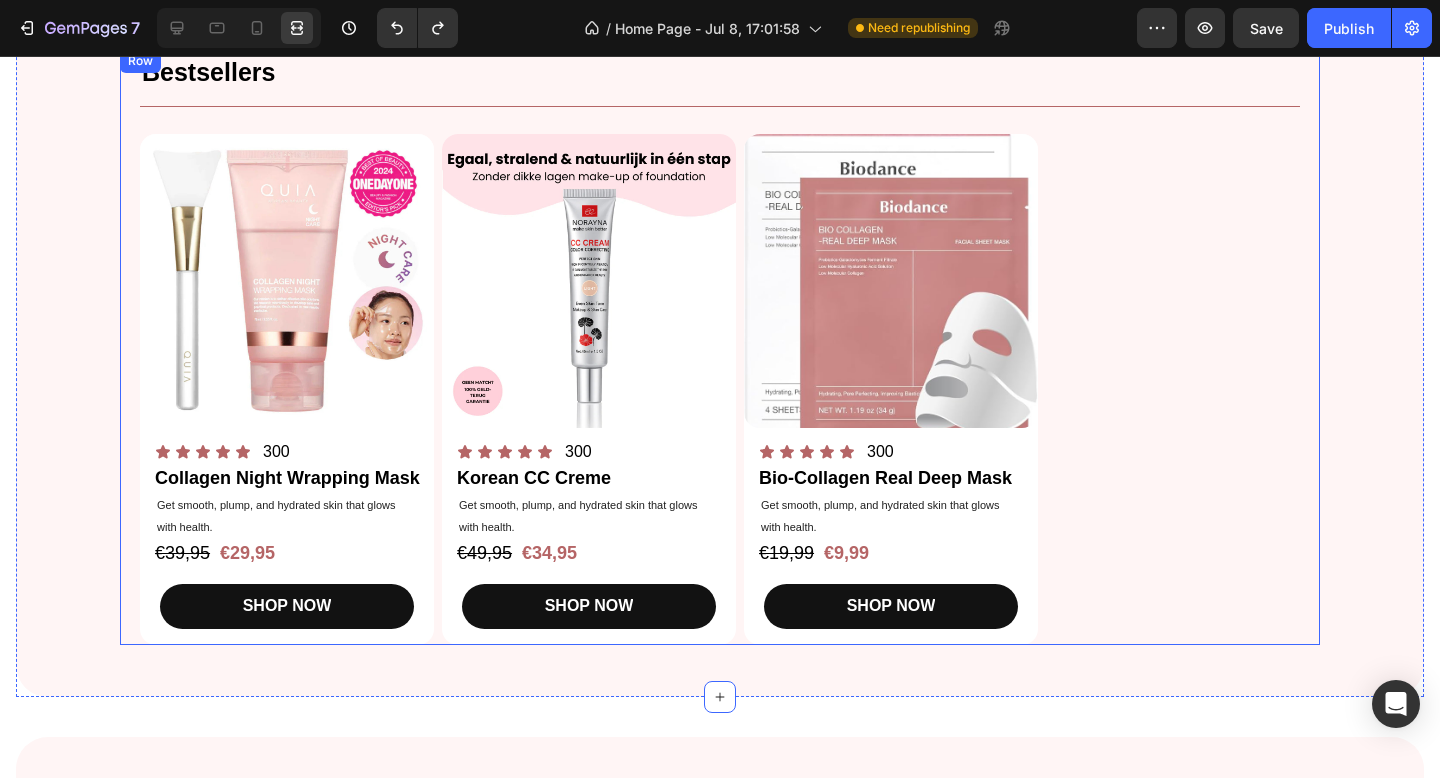 click on "Bestsellers Heading                Title Line Product Images Icon Icon Icon Icon Icon Icon List 300 Text Block Row Collagen Night Wrapping Mask Product Title Get smooth, plump, and hydrated skin that glows with health. Text Block €39,95 Product Price €29,95 Product Price Row SHOP NOW Product Cart Button Row Product Images Icon Icon Icon Icon Icon Icon List 300 Text Block Row Korean CC Creme Product Title Get smooth, plump, and hydrated skin that glows with health. Text Block €49,95 Product Price €34,95 Product Price Row SHOP NOW Product Cart Button Row Product Images Icon Icon Icon Icon Icon Icon List 300 Text Block Row Bio-Collagen Real Deep Mask Product Title Get smooth, plump, and hydrated skin that glows with health. Text Block €19,99 Product Price €9,99 Product Price Row SHOP NOW Product Cart Button Row Product List" at bounding box center (720, 347) 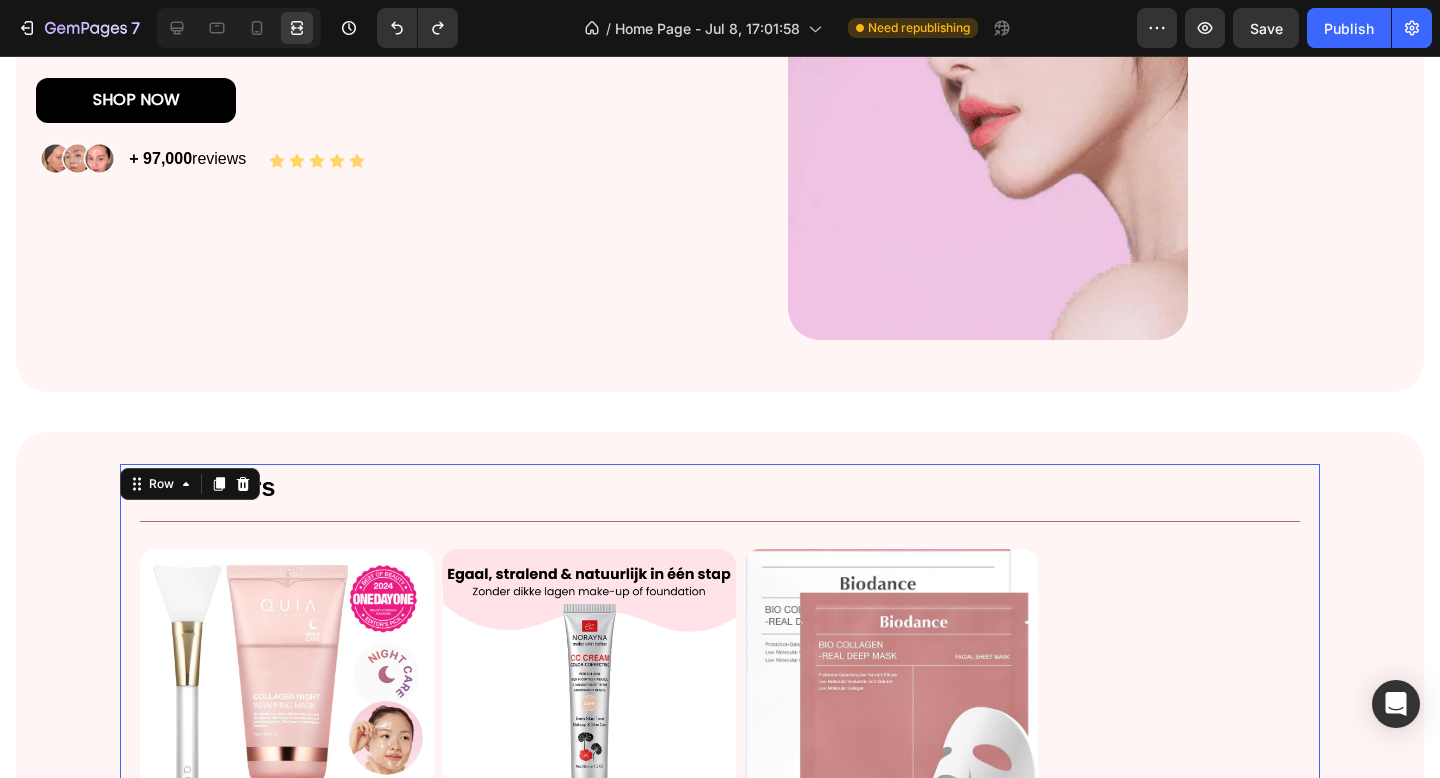 scroll, scrollTop: 568, scrollLeft: 0, axis: vertical 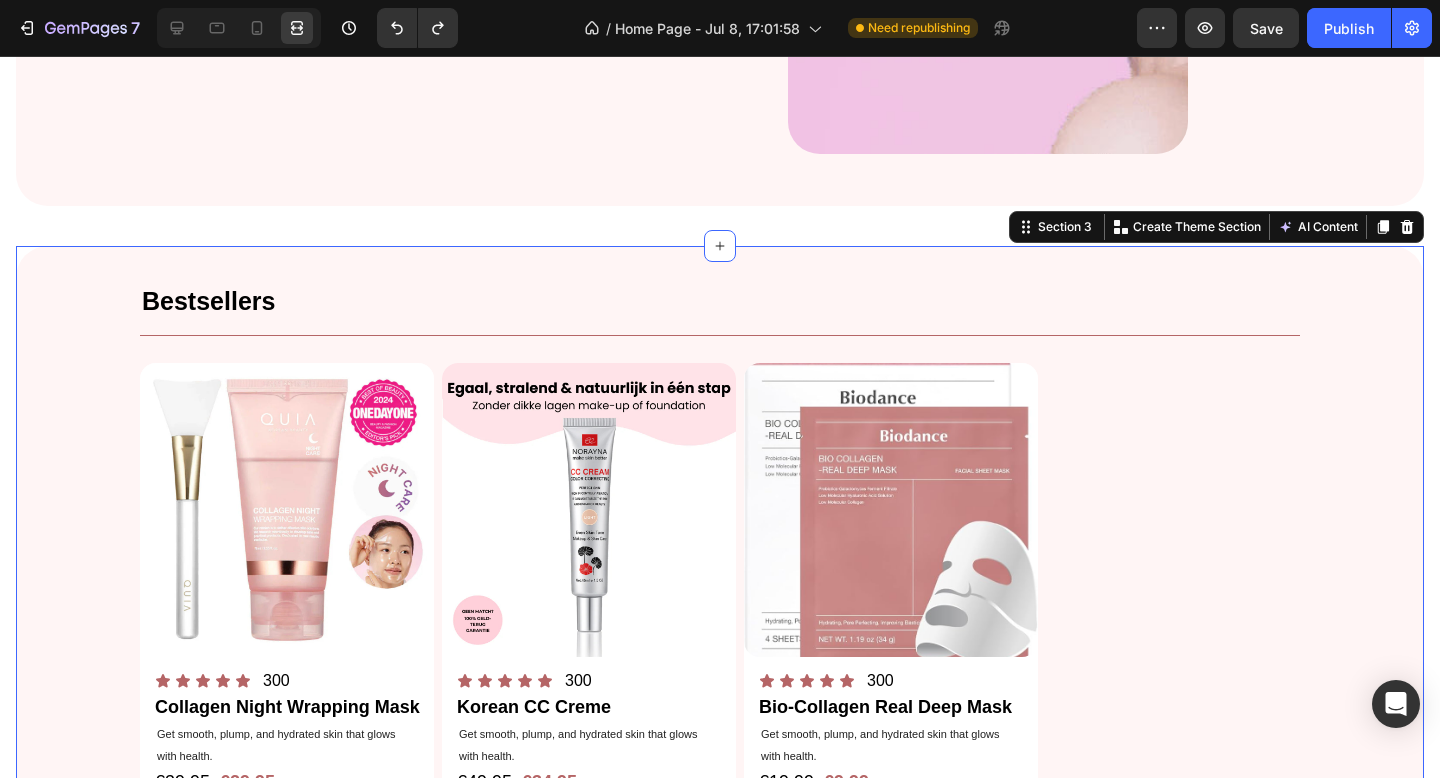 click on "Bestsellers Heading                Title Line Product Images Icon Icon Icon Icon Icon Icon List 300 Text Block Row Collagen Night Wrapping Mask Product Title Get smooth, plump, and hydrated skin that glows with health. Text Block €39,95 Product Price €29,95 Product Price Row SHOP NOW Product Cart Button Row Product Images Icon Icon Icon Icon Icon Icon List 300 Text Block Row Korean CC Creme Product Title Get smooth, plump, and hydrated skin that glows with health. Text Block €49,95 Product Price €34,95 Product Price Row SHOP NOW Product Cart Button Row Product Images Icon Icon Icon Icon Icon Icon List 300 Text Block Row Bio-Collagen Real Deep Mask Product Title Get smooth, plump, and hydrated skin that glows with health. Text Block €19,99 Product Price €9,99 Product Price Row SHOP NOW Product Cart Button Row Product List Row Section 3   You can create reusable sections Create Theme Section AI Content Write with GemAI What would you like to describe here? Tone and Voice Persuasive Product Show more" at bounding box center (720, 586) 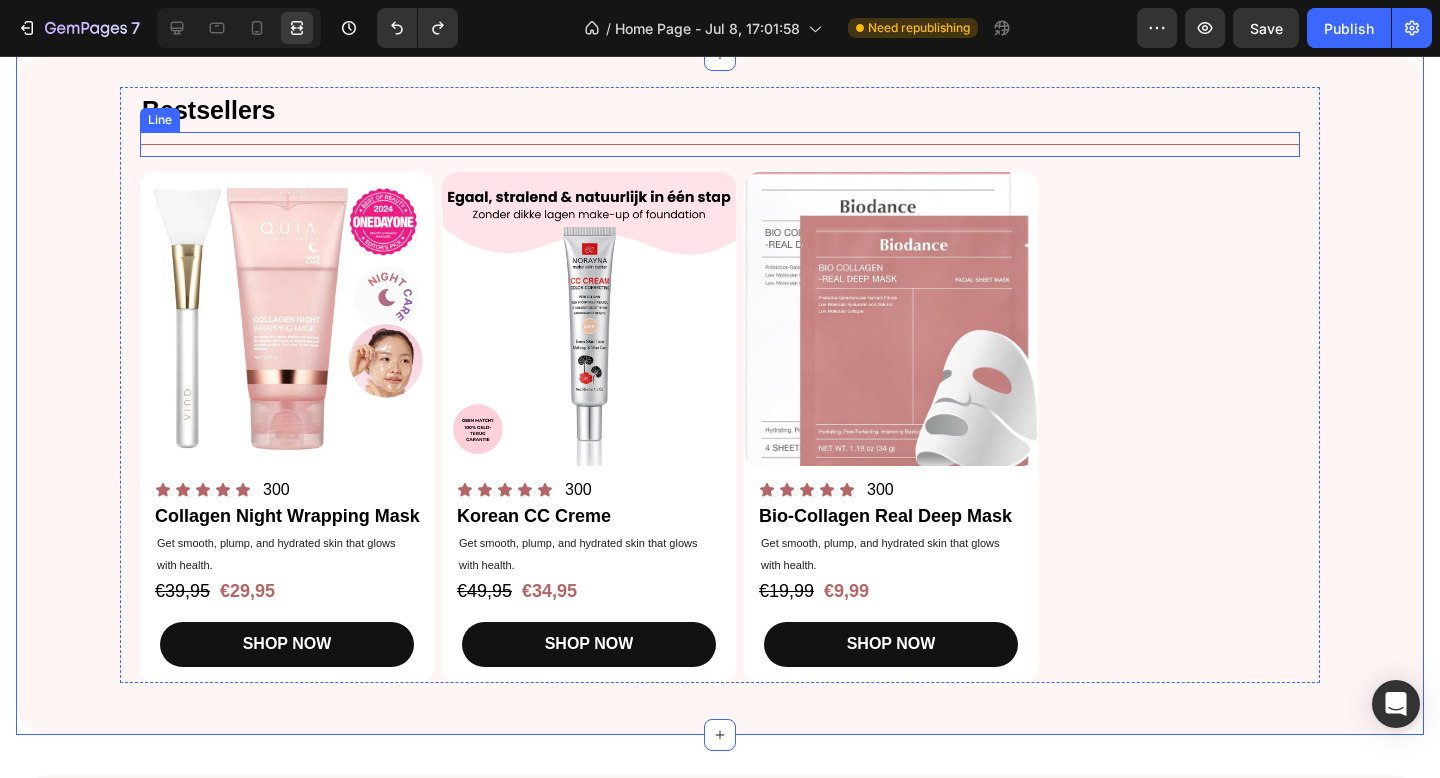 scroll, scrollTop: 1231, scrollLeft: 0, axis: vertical 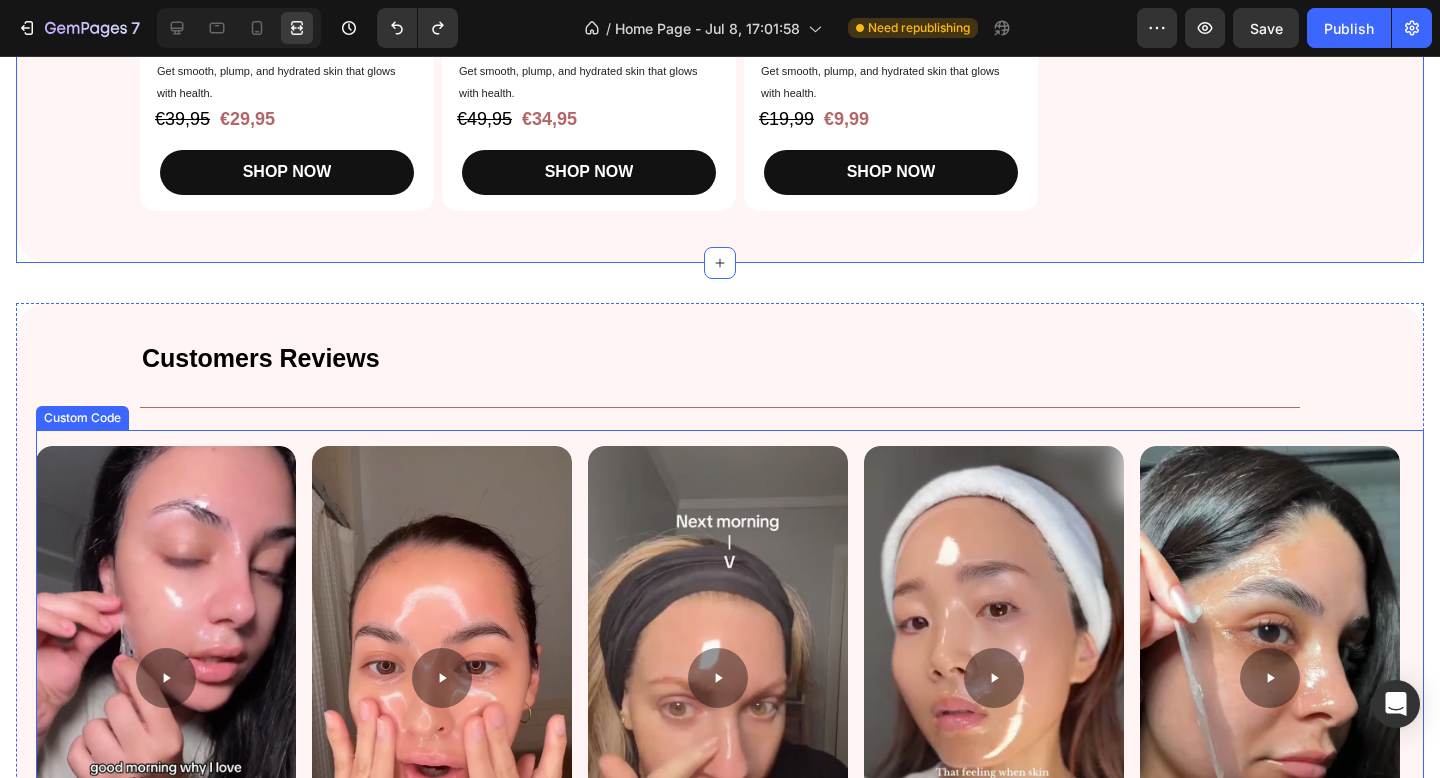 click at bounding box center (730, 677) 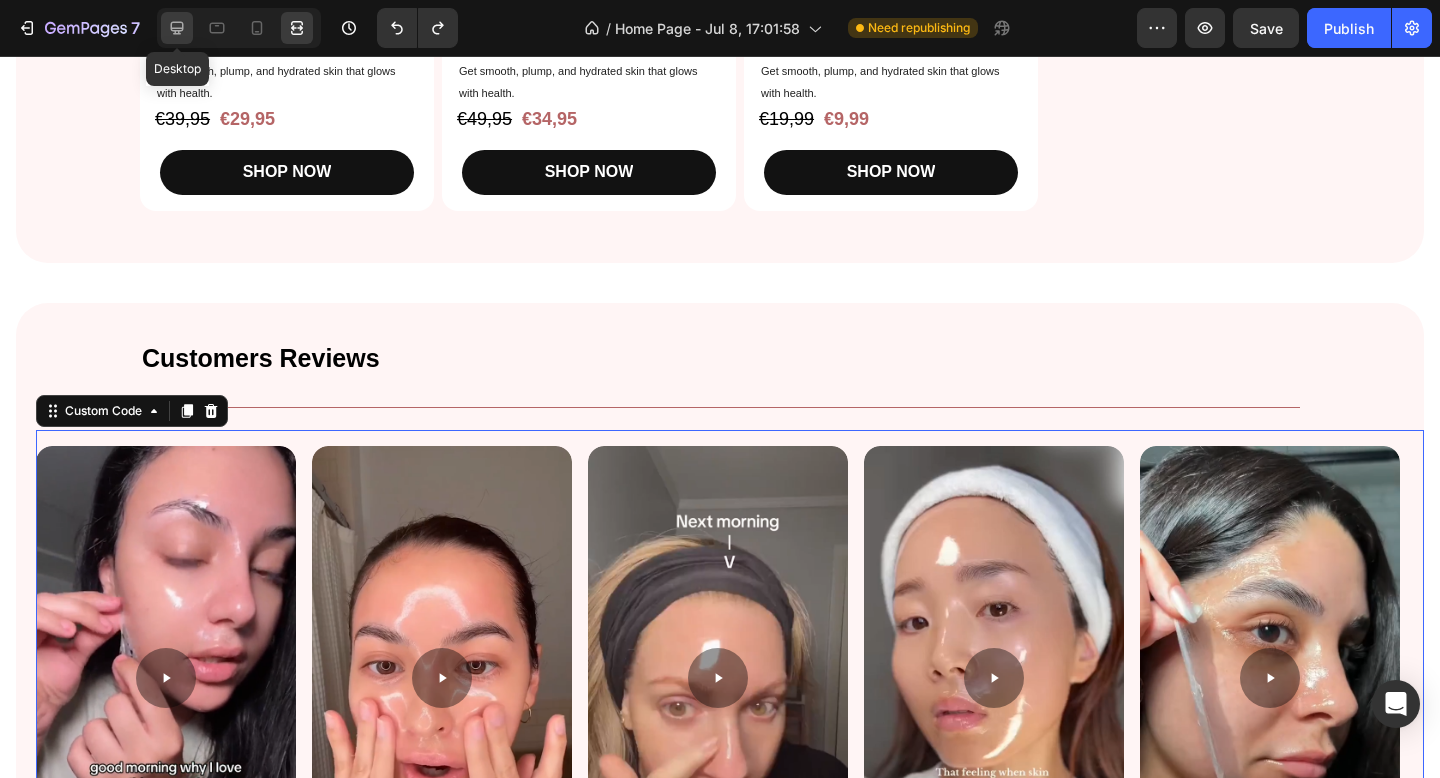 click 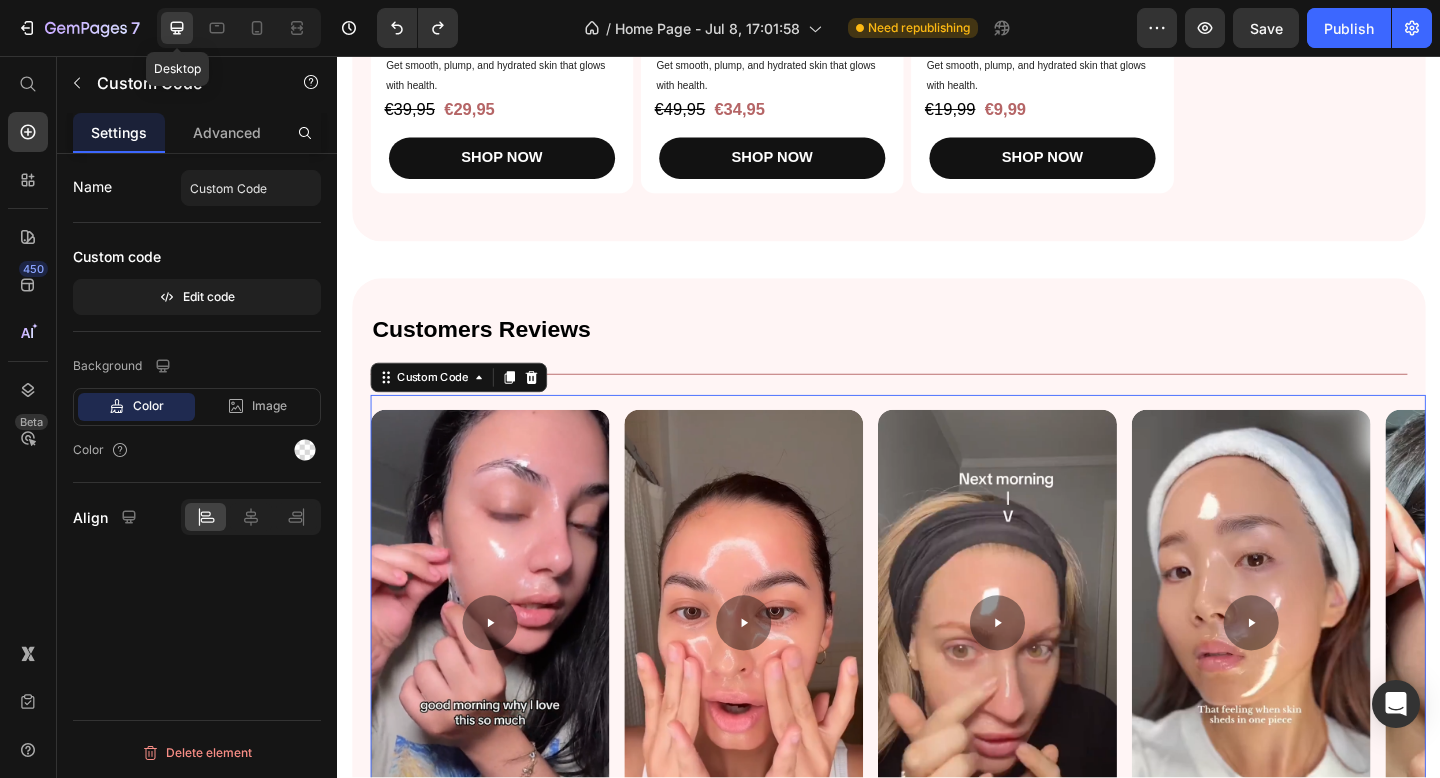 scroll, scrollTop: 1223, scrollLeft: 0, axis: vertical 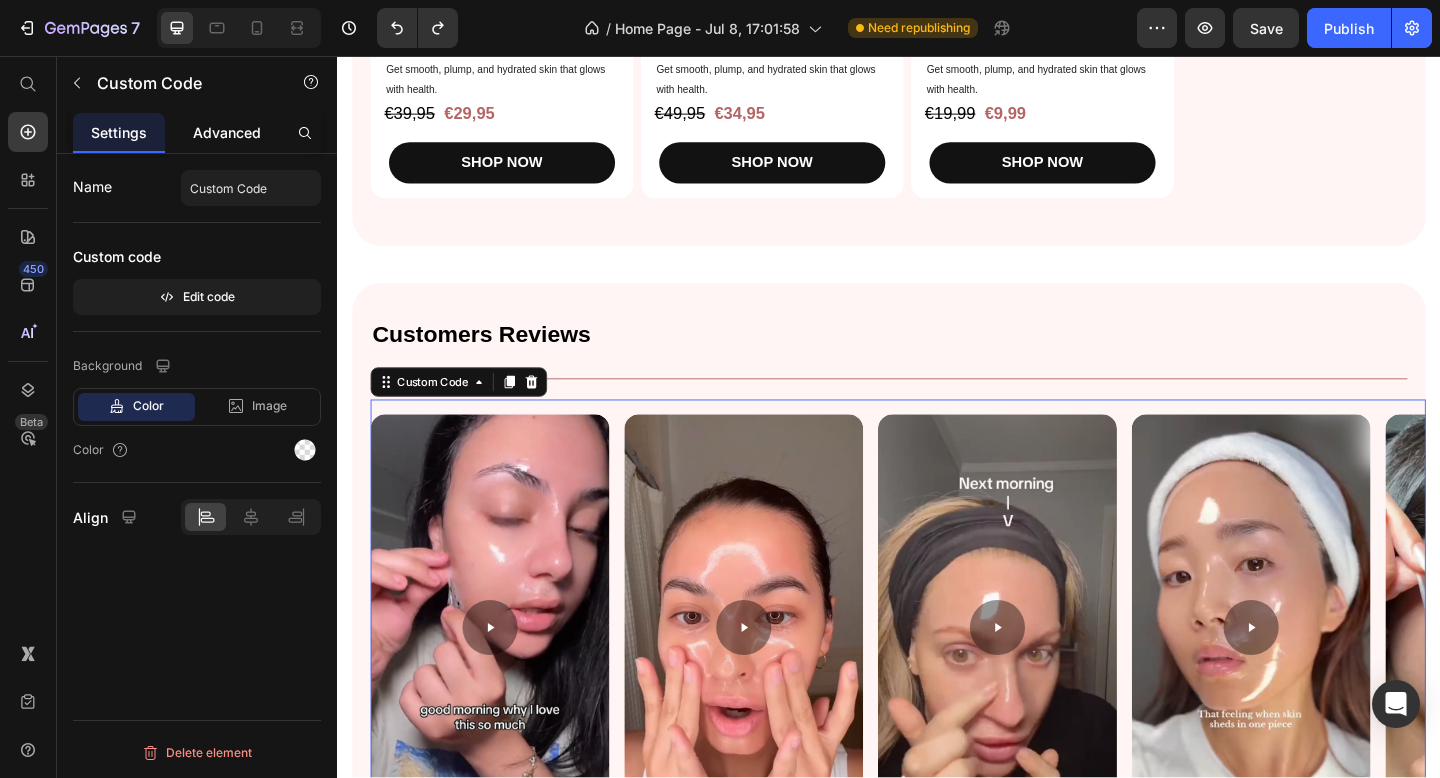 click on "Advanced" at bounding box center [227, 132] 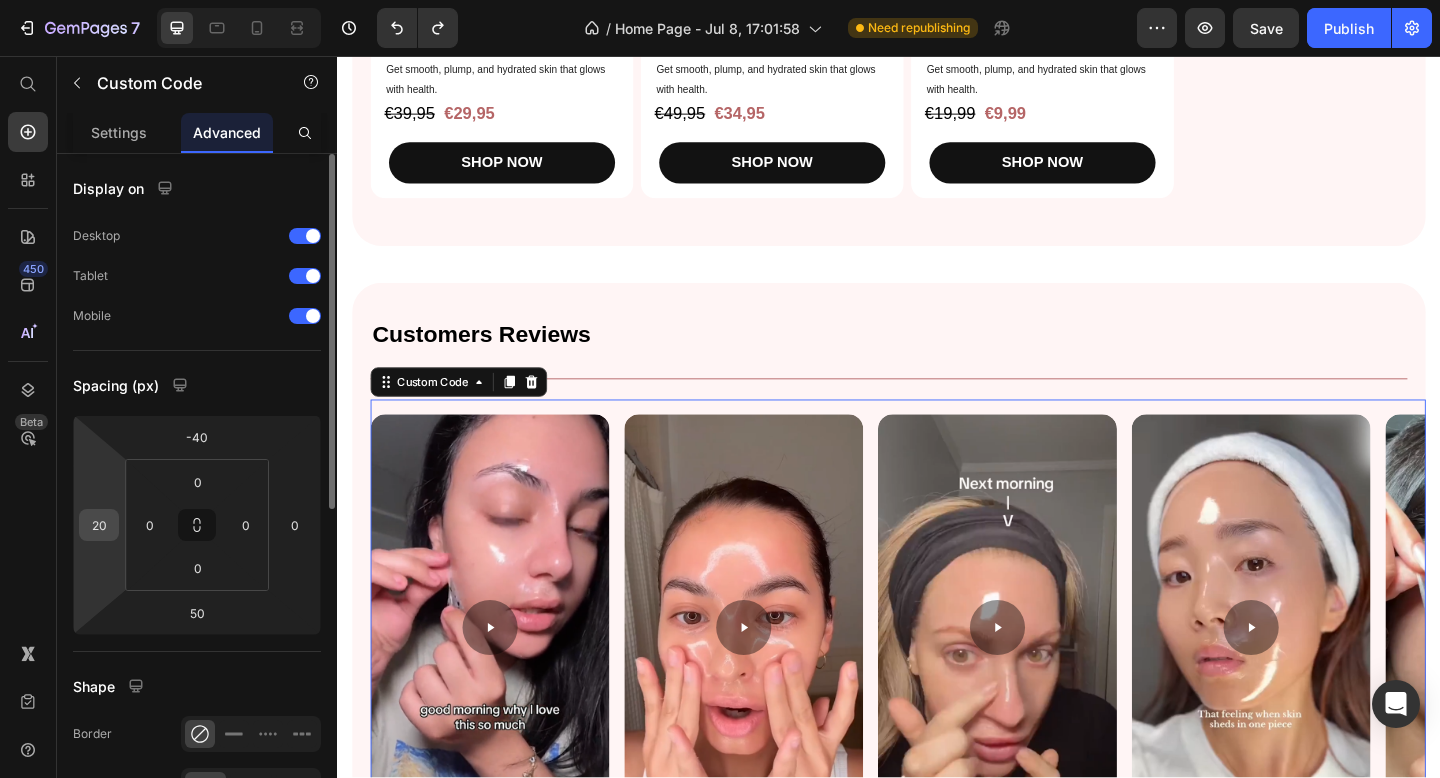 click on "20" at bounding box center [99, 525] 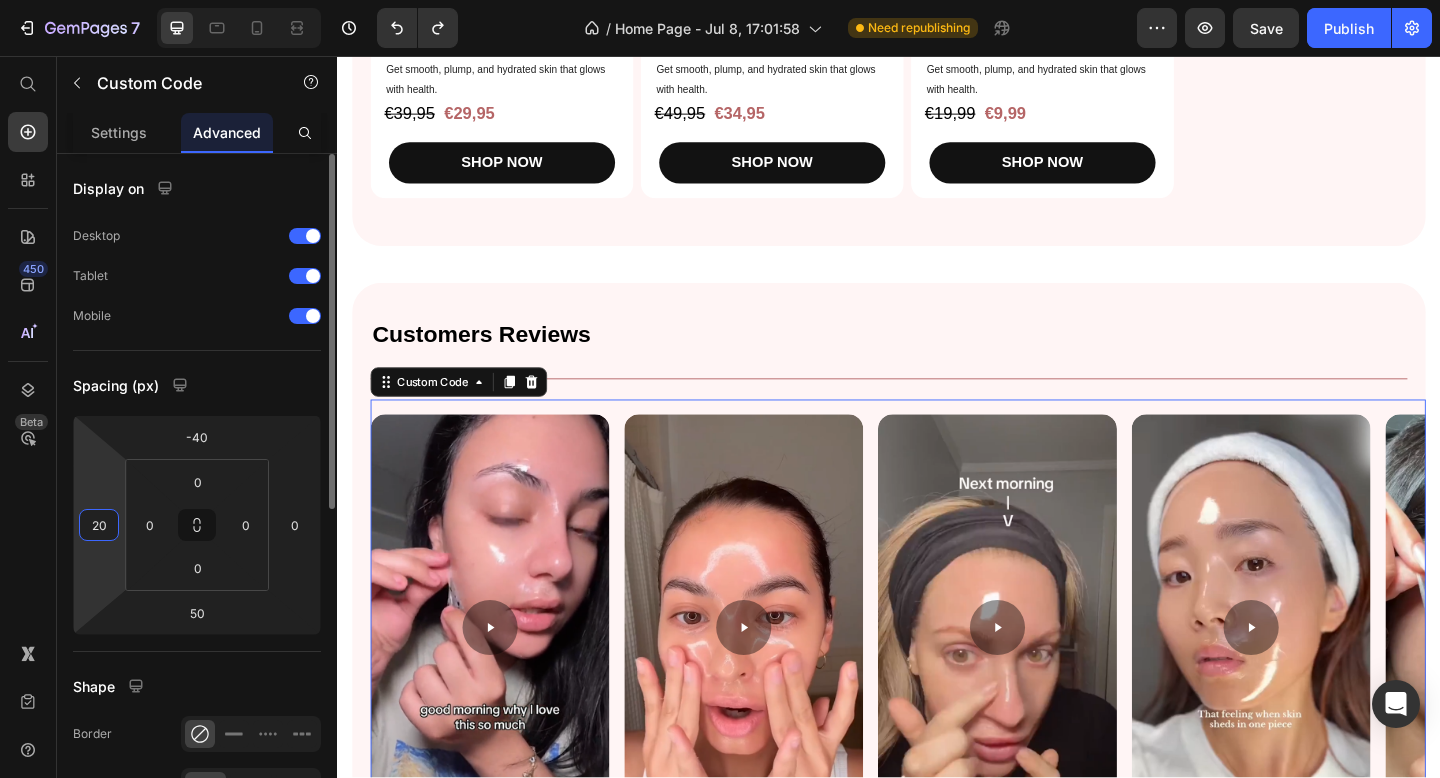 click on "20" at bounding box center (99, 525) 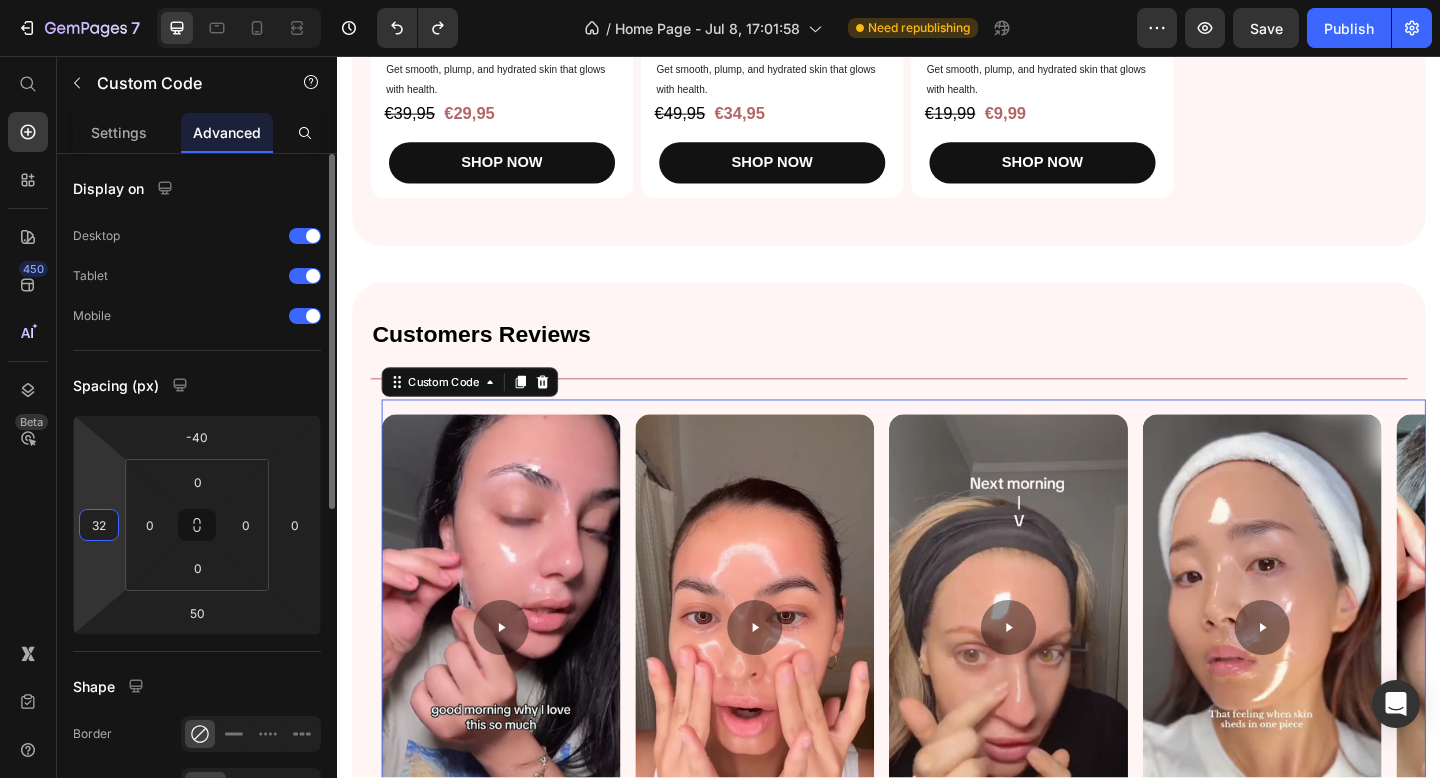 type on "3" 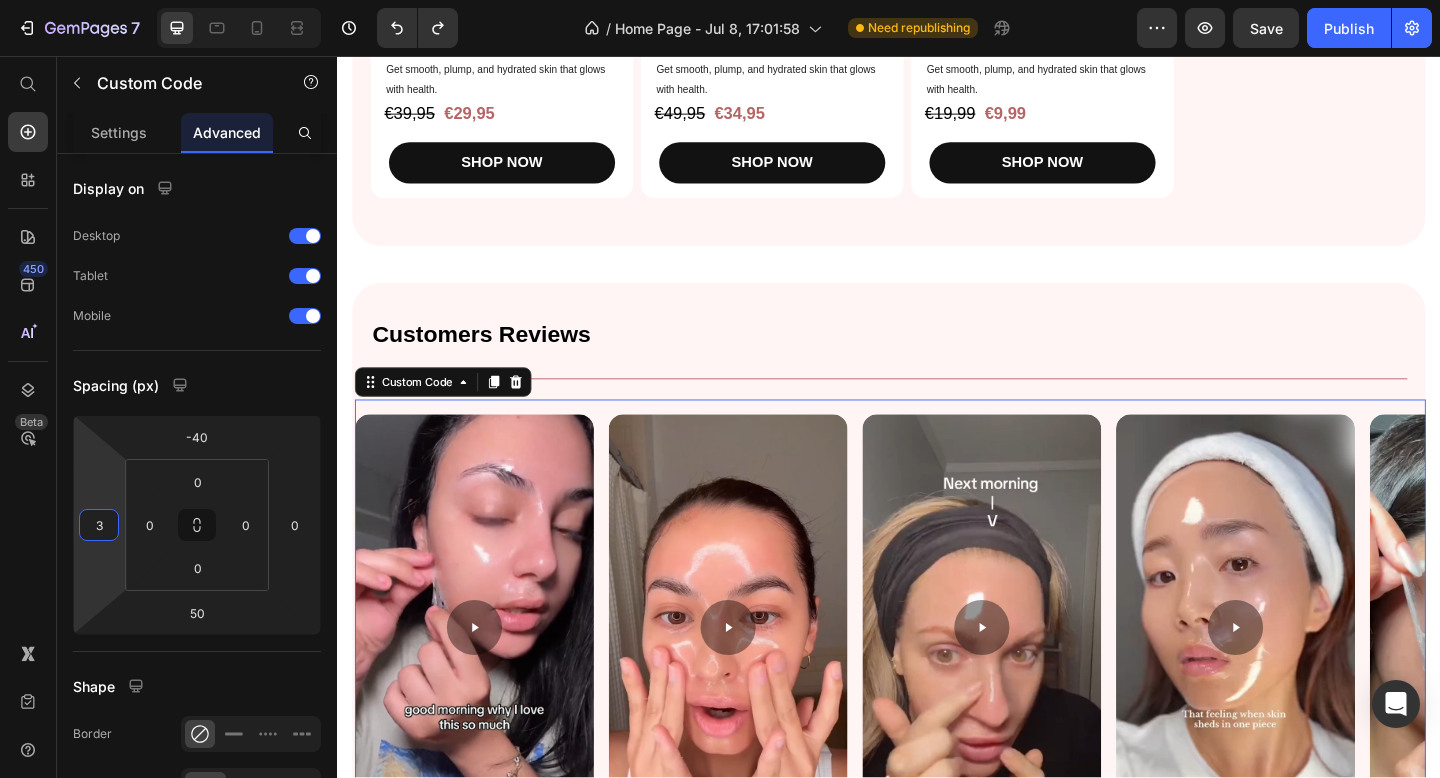 click on "Customers Reviews Heading                Title Line Row
Custom Code   50 Section 4" at bounding box center [937, 640] 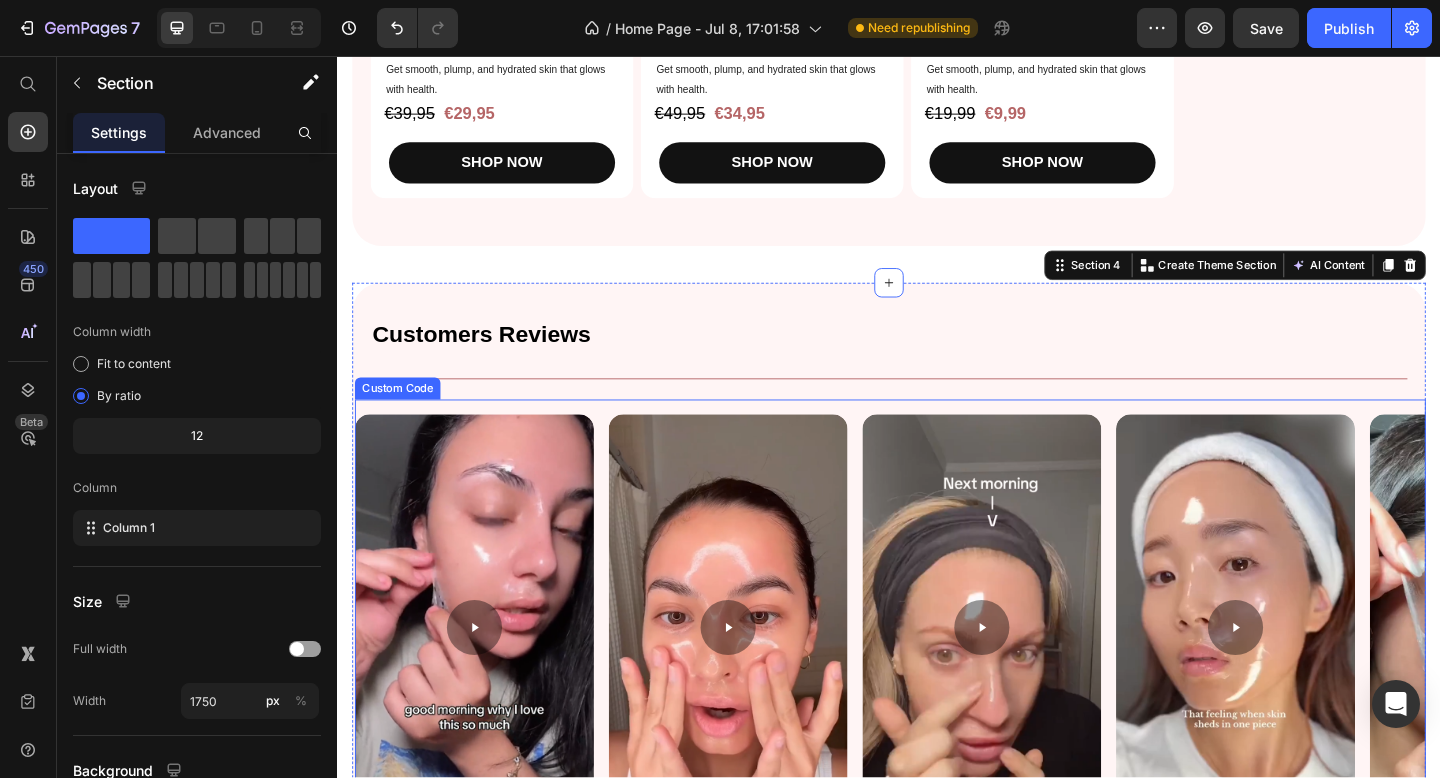 click at bounding box center [938, 677] 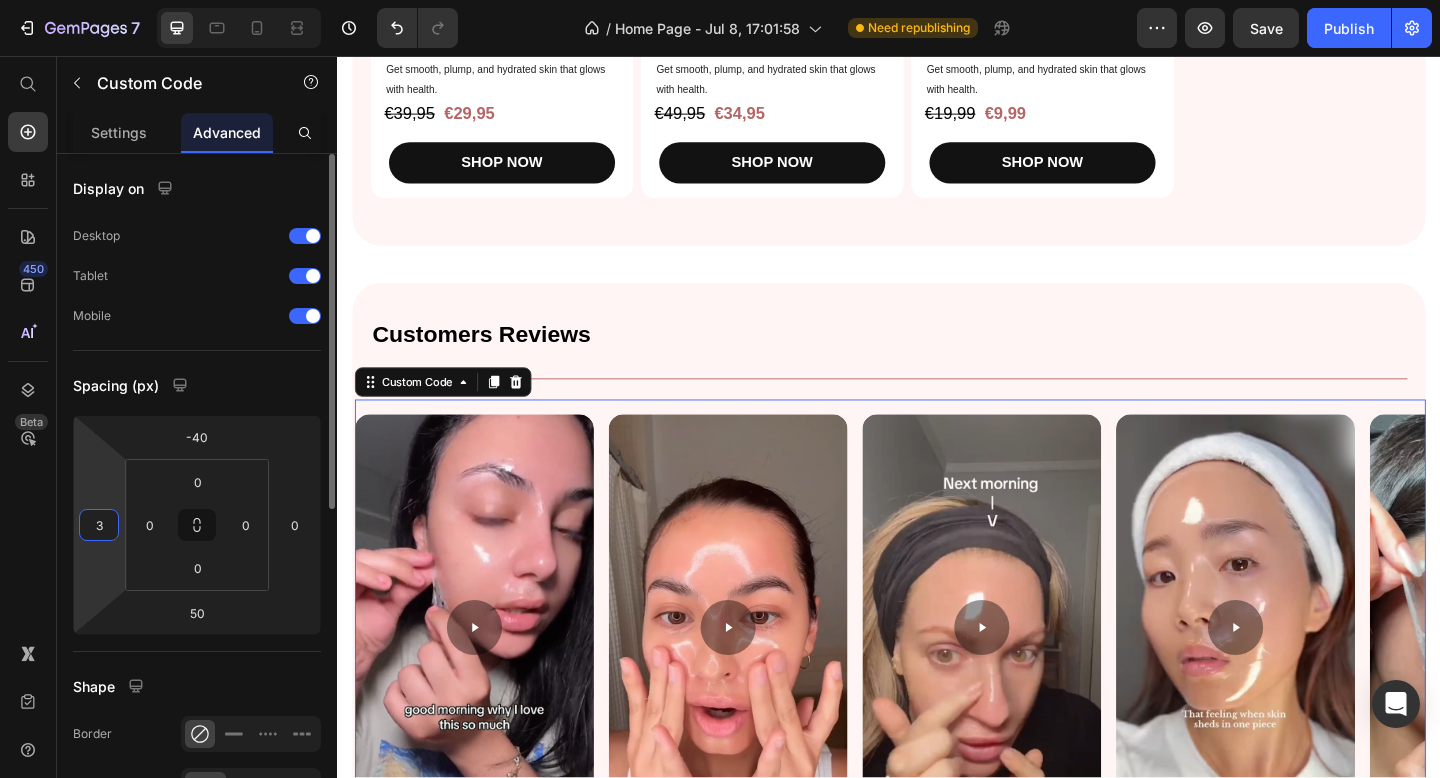 click on "3" at bounding box center [99, 525] 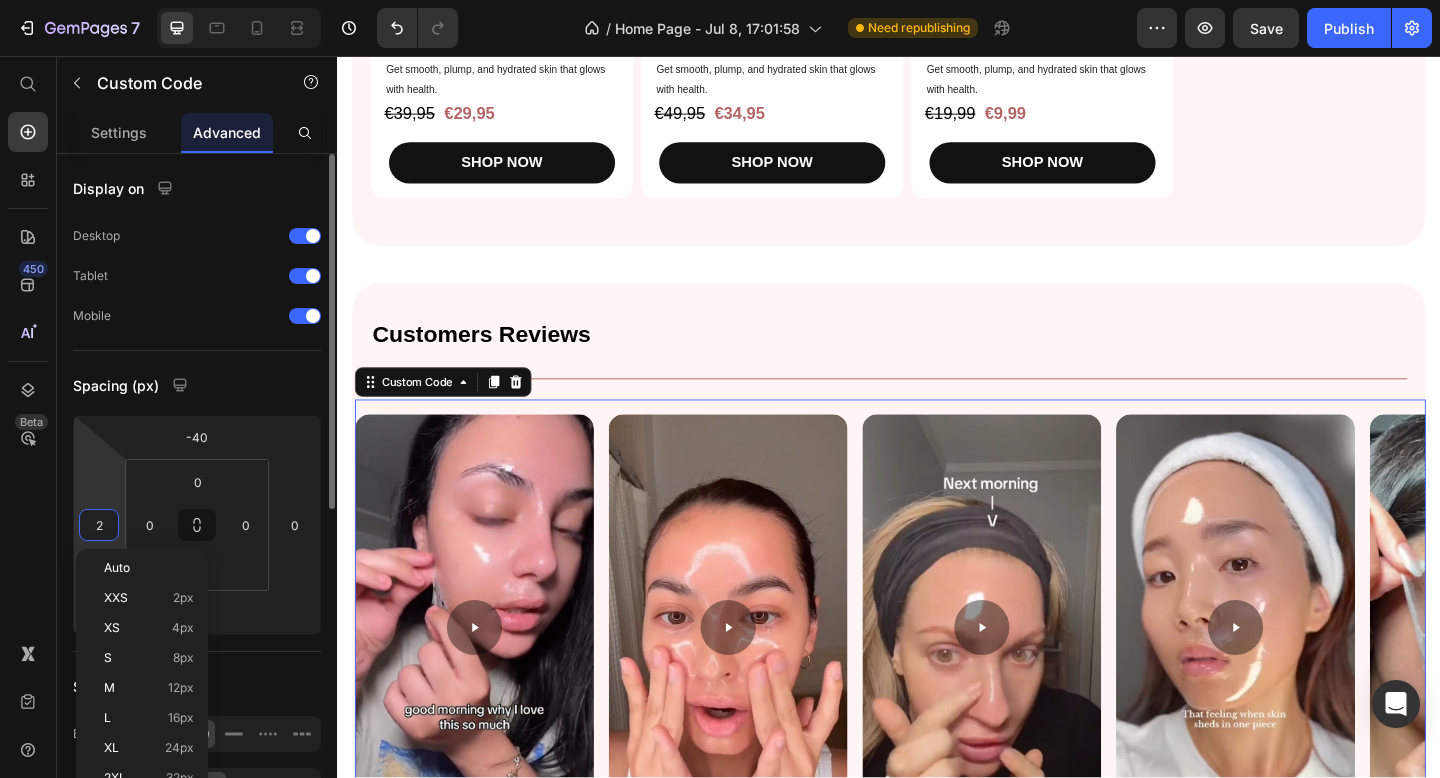 type on "20" 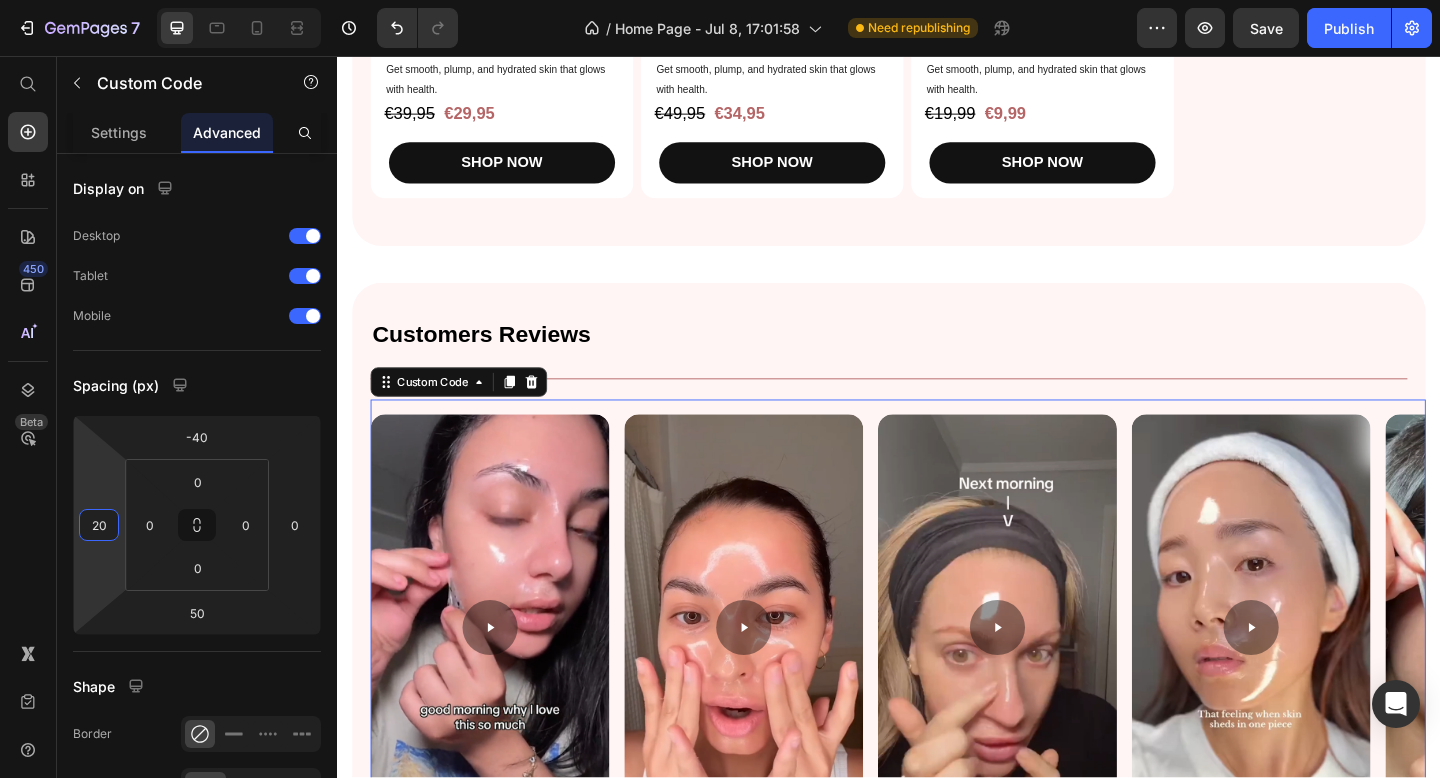 click on "Bestsellers Heading                Title Line Product Images Icon Icon Icon Icon Icon Icon List 300 Text Block Row Collagen Night Wrapping Mask Product Title Get smooth, plump, and hydrated skin that glows with health. Text Block €39,95 Product Price €29,95 Product Price Row SHOP NOW Product Cart Button Row Product Images Icon Icon Icon Icon Icon Icon List 300 Text Block Row Korean CC Creme Product Title Get smooth, plump, and hydrated skin that glows with health. Text Block €49,95 Product Price €34,95 Product Price Row SHOP NOW Product Cart Button Row Product Images Icon Icon Icon Icon Icon Icon List 300 Text Block Row Bio-Collagen Real Deep Mask Product Title Get smooth, plump, and hydrated skin that glows with health. Text Block €19,99 Product Price €9,99 Product Price Row SHOP NOW Product Cart Button Row Product List Row Section 3 Customers Reviews Heading                Title Line Row" at bounding box center (937, -75) 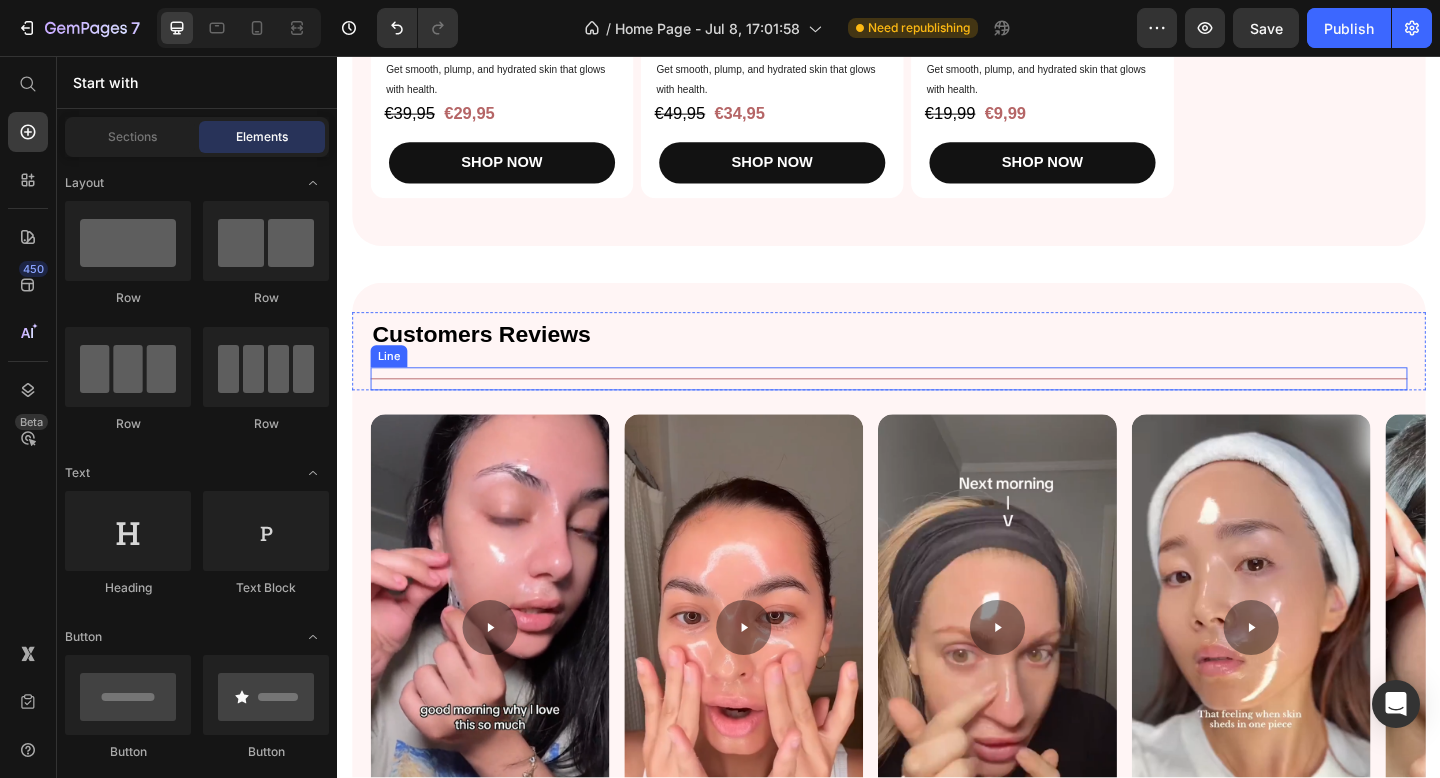 click at bounding box center [947, 677] 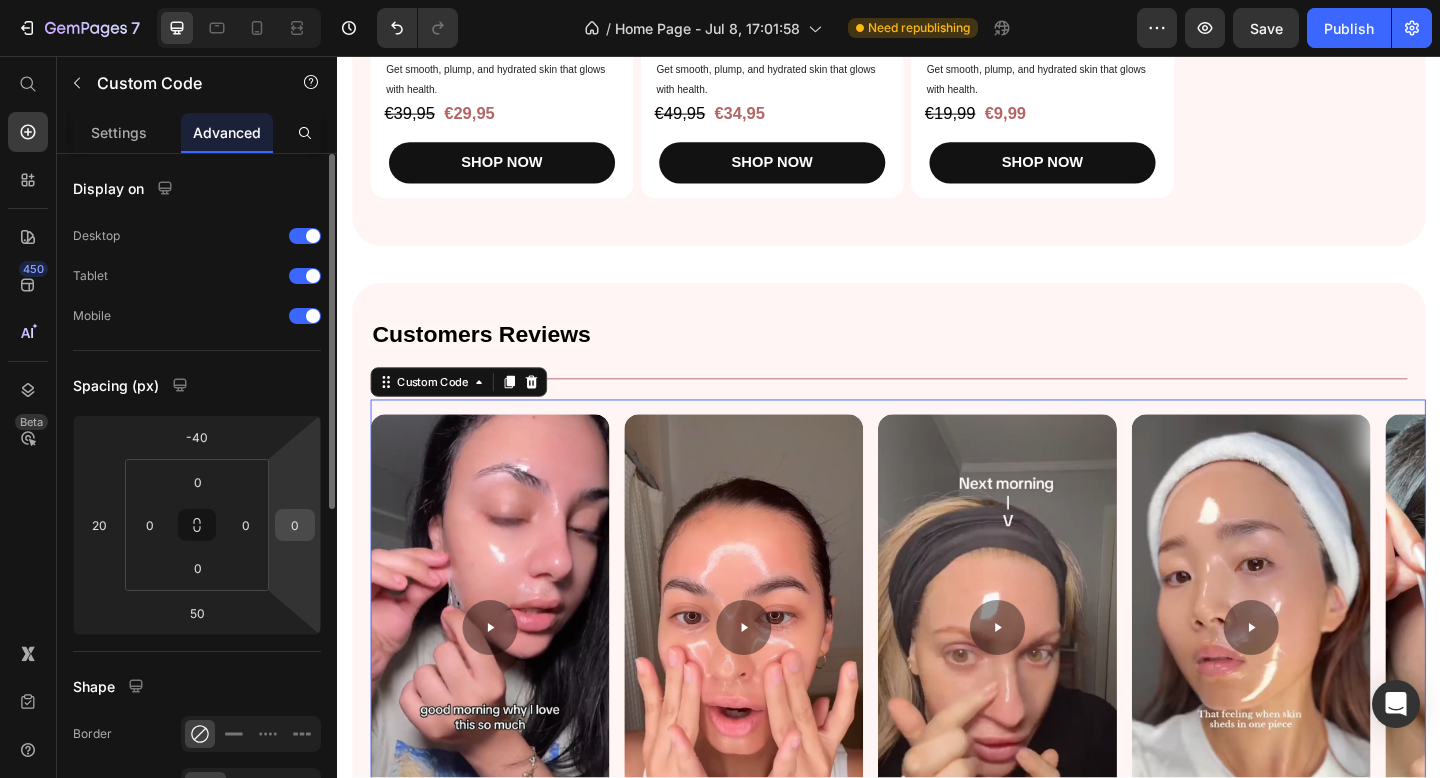 click on "0" at bounding box center [295, 525] 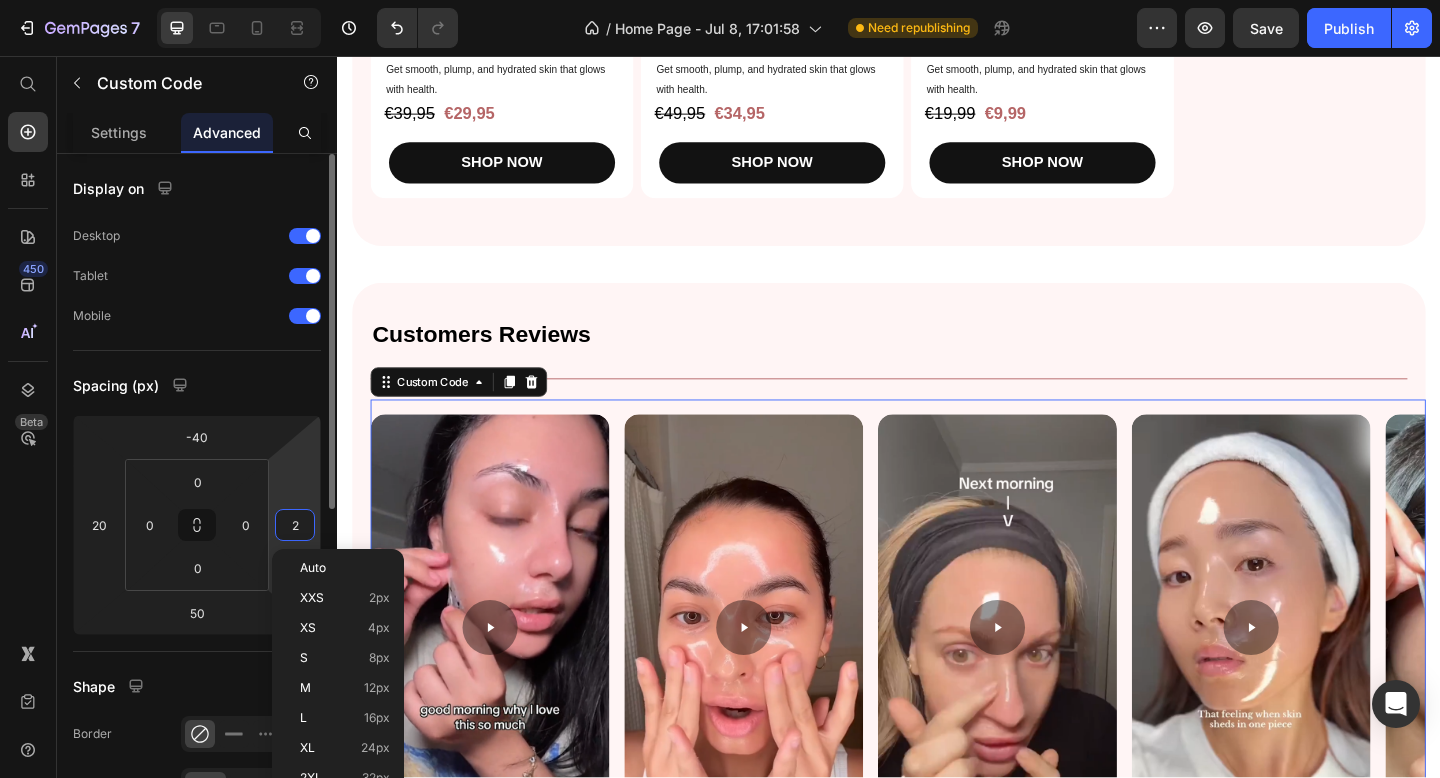 type on "20" 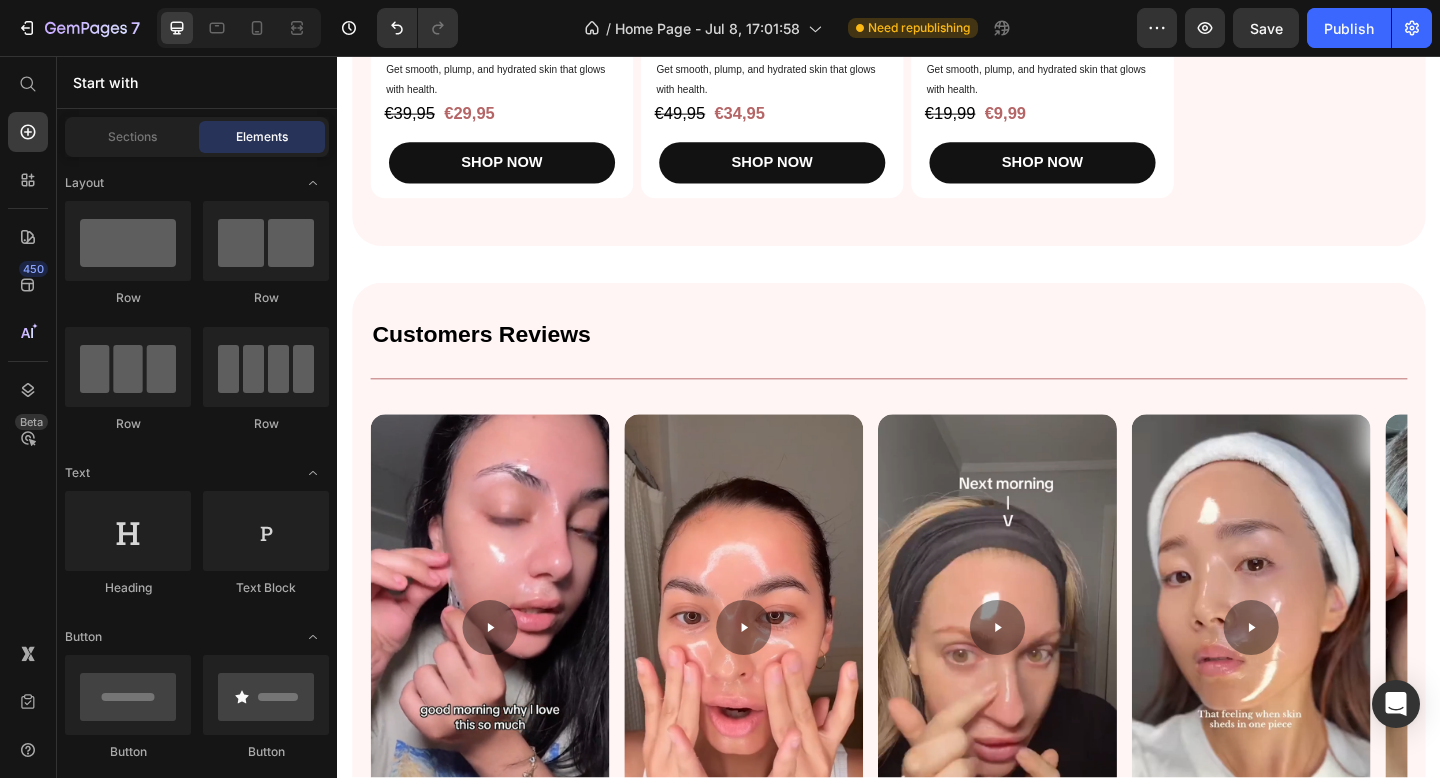 click on "Bestsellers Heading                Title Line Product Images Icon Icon Icon Icon Icon Icon List 300 Text Block Row Collagen Night Wrapping Mask Product Title Get smooth, plump, and hydrated skin that glows with health. Text Block €39,95 Product Price €29,95 Product Price Row SHOP NOW Product Cart Button Row Product Images Icon Icon Icon Icon Icon Icon List 300 Text Block Row Korean CC Creme Product Title Get smooth, plump, and hydrated skin that glows with health. Text Block €49,95 Product Price €34,95 Product Price Row SHOP NOW Product Cart Button Row Product Images Icon Icon Icon Icon Icon Icon List 300 Text Block Row Bio-Collagen Real Deep Mask Product Title Get smooth, plump, and hydrated skin that glows with health. Text Block €19,99 Product Price €9,99 Product Price Row SHOP NOW Product Cart Button Row Product List Row Section 3 Customers Reviews Heading                Title Line Row" at bounding box center [937, -75] 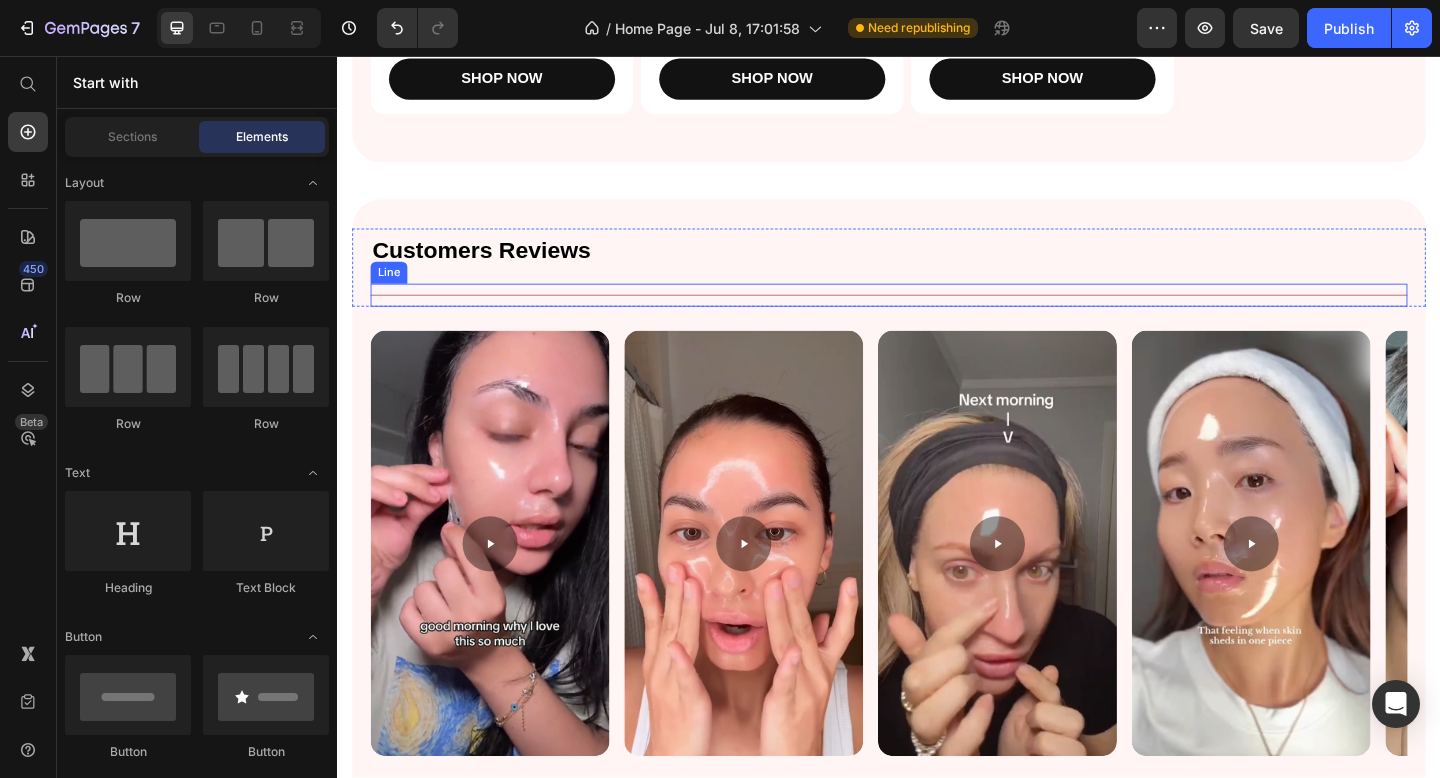 scroll, scrollTop: 1320, scrollLeft: 0, axis: vertical 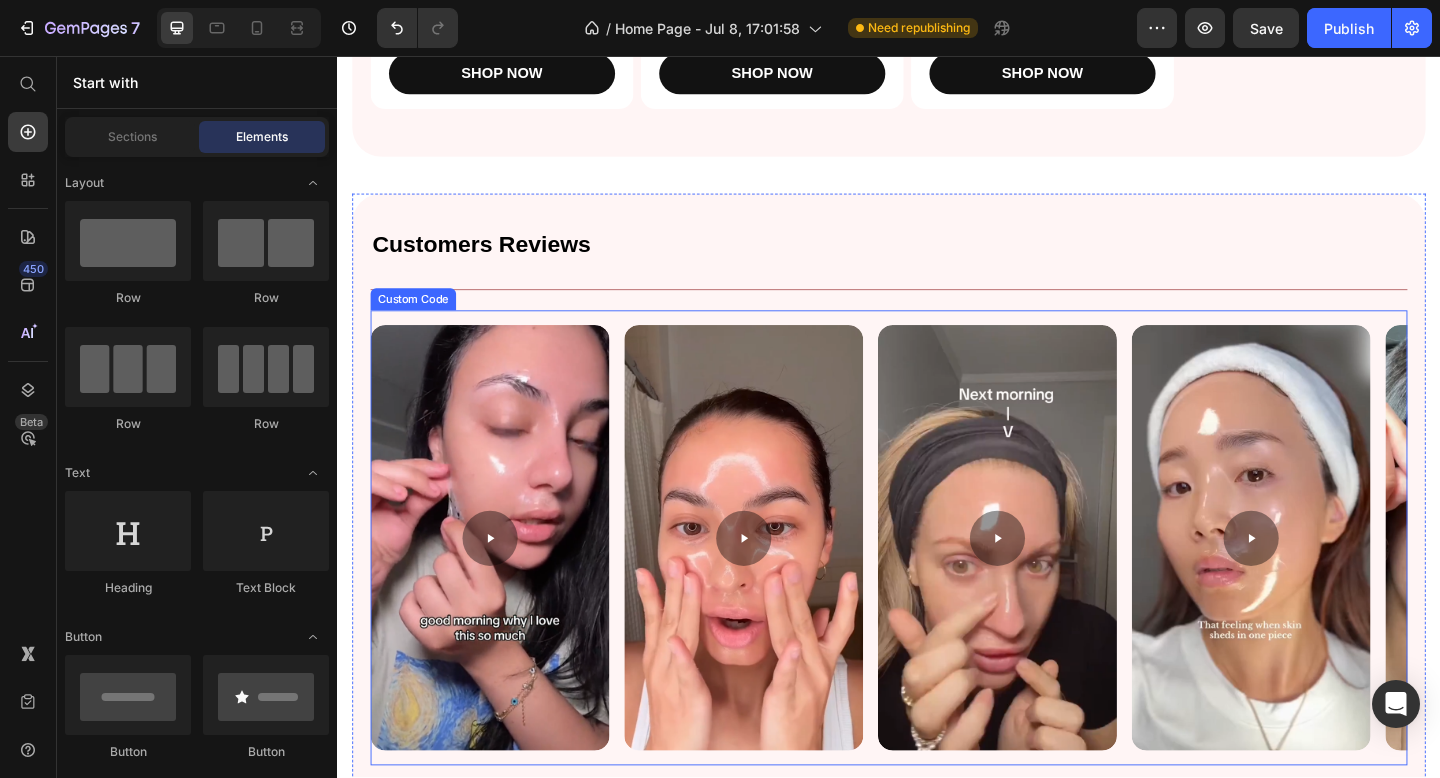 click at bounding box center [937, 580] 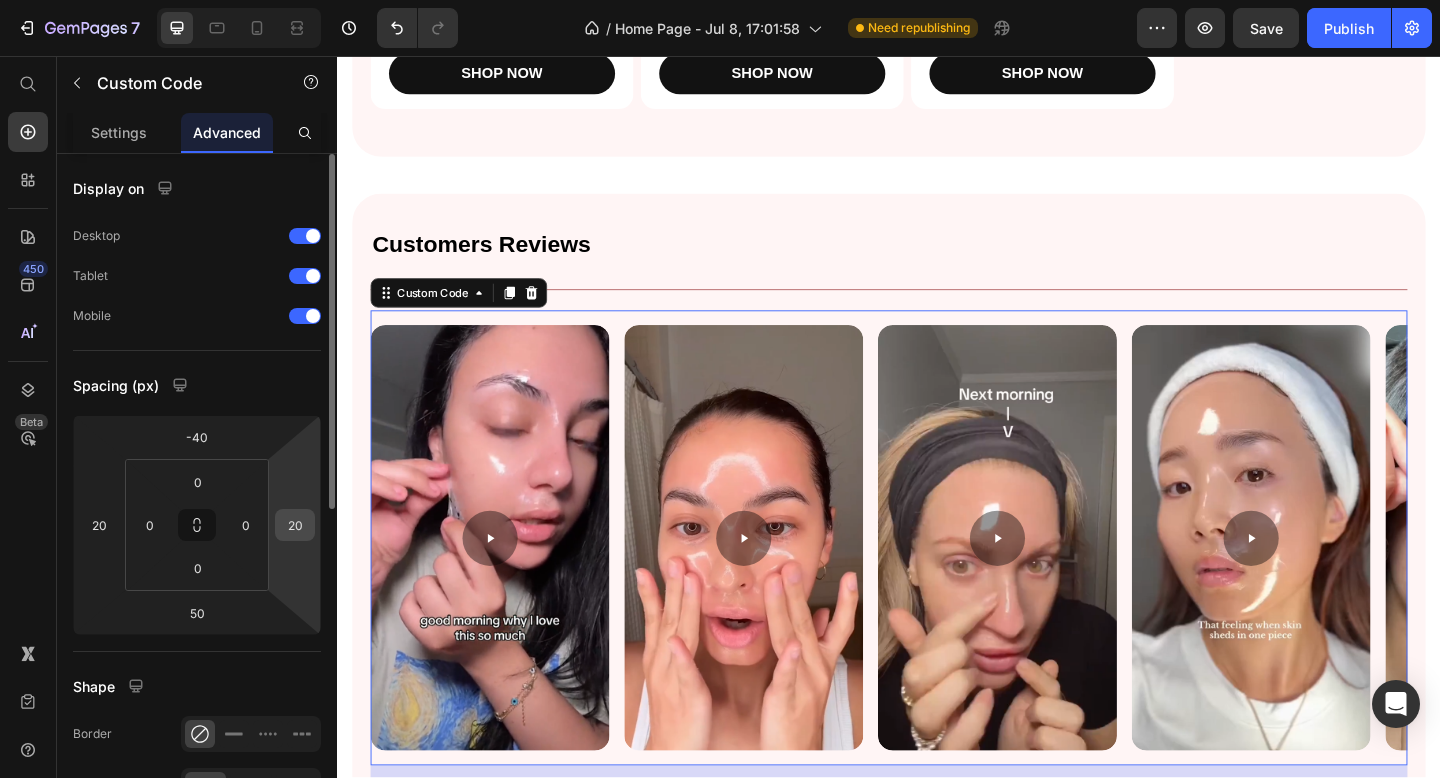 click on "20" at bounding box center [295, 525] 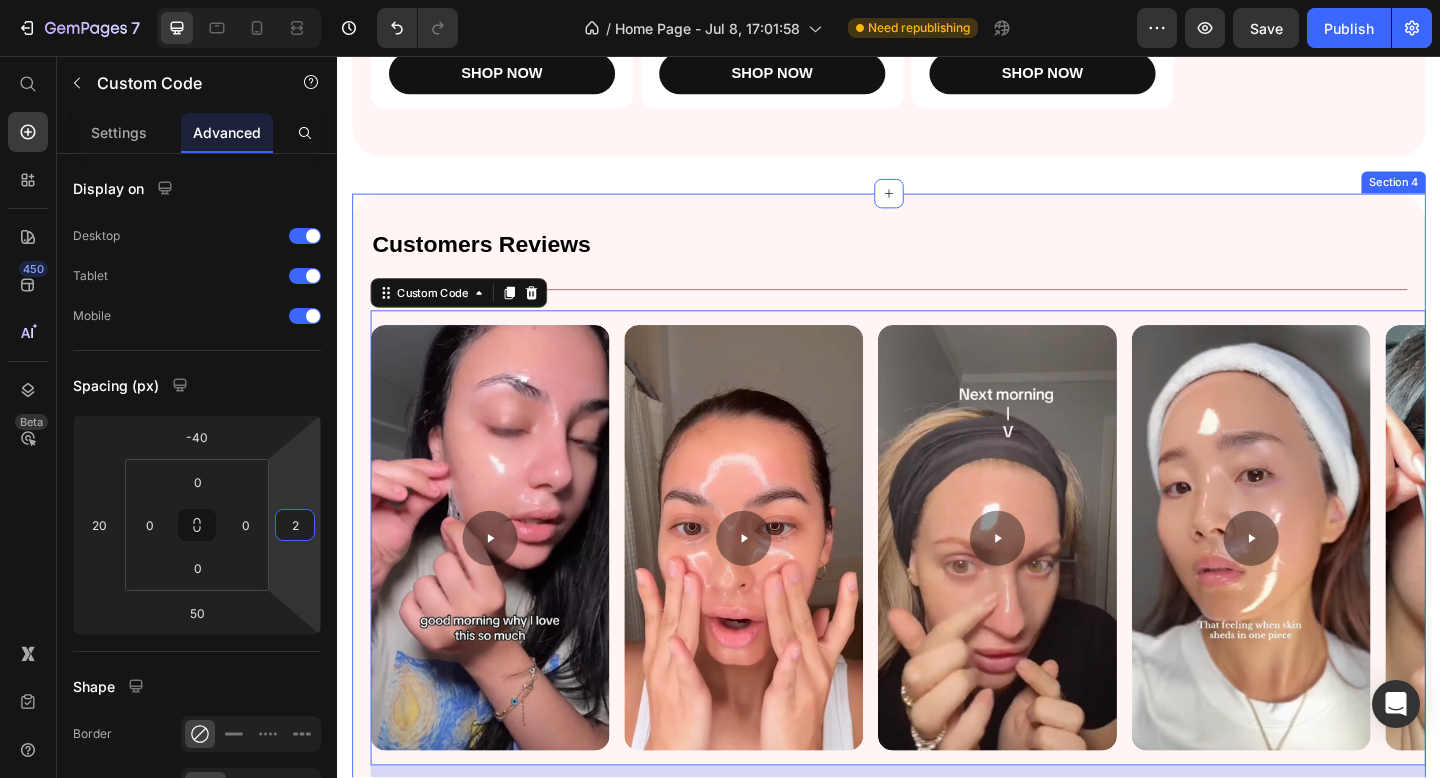 type on "20" 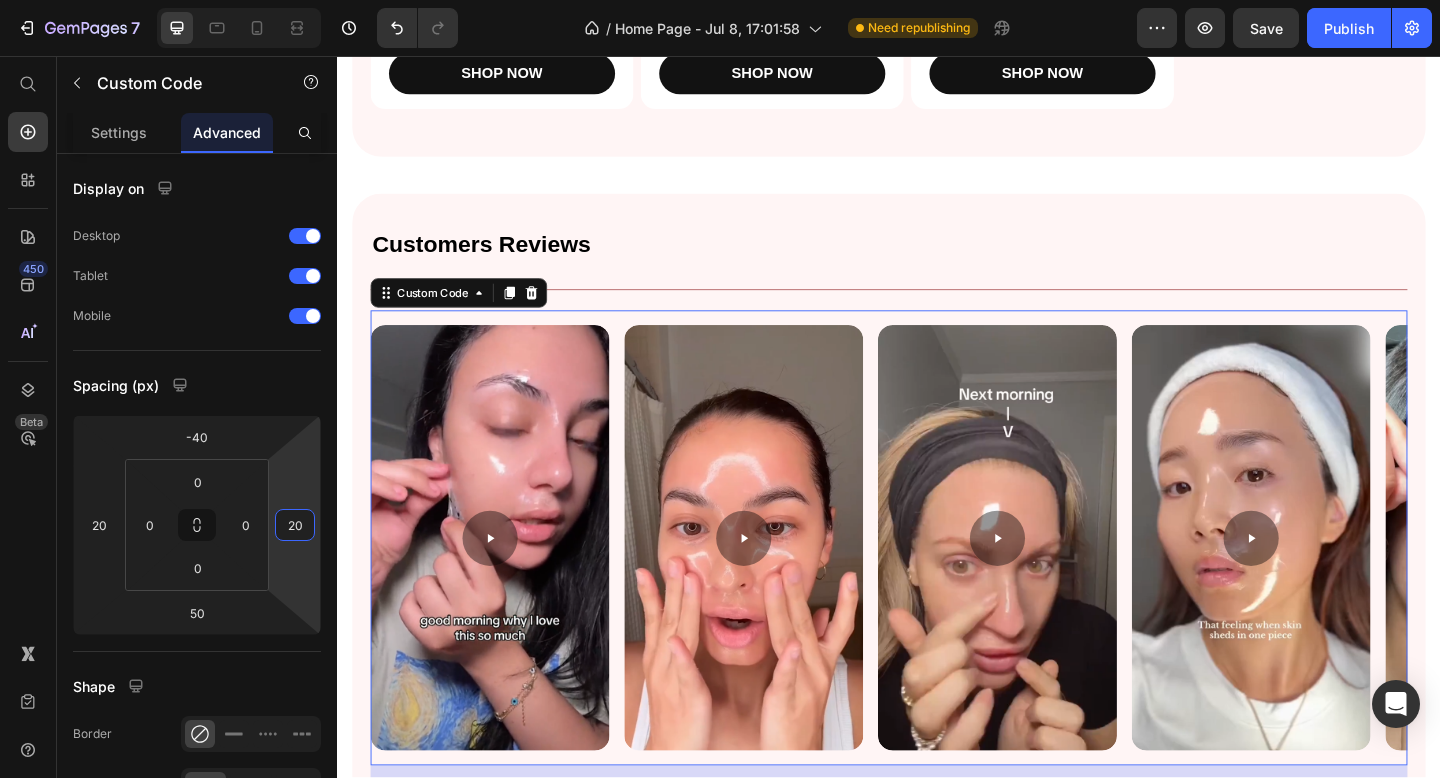 click on "Bestsellers Heading                Title Line Product Images Icon Icon Icon Icon Icon Icon List 300 Text Block Row Collagen Night Wrapping Mask Product Title Get smooth, plump, and hydrated skin that glows with health. Text Block €39,95 Product Price €29,95 Product Price Row SHOP NOW Product Cart Button Row Product Images Icon Icon Icon Icon Icon Icon List 300 Text Block Row Korean CC Creme Product Title Get smooth, plump, and hydrated skin that glows with health. Text Block €49,95 Product Price €34,95 Product Price Row SHOP NOW Product Cart Button Row Product Images Icon Icon Icon Icon Icon Icon List 300 Text Block Row Bio-Collagen Real Deep Mask Product Title Get smooth, plump, and hydrated skin that glows with health. Text Block €19,99 Product Price €9,99 Product Price Row SHOP NOW Product Cart Button Row Product List Row Section 3 Customers Reviews Heading                Title Line Row" at bounding box center (937, -172) 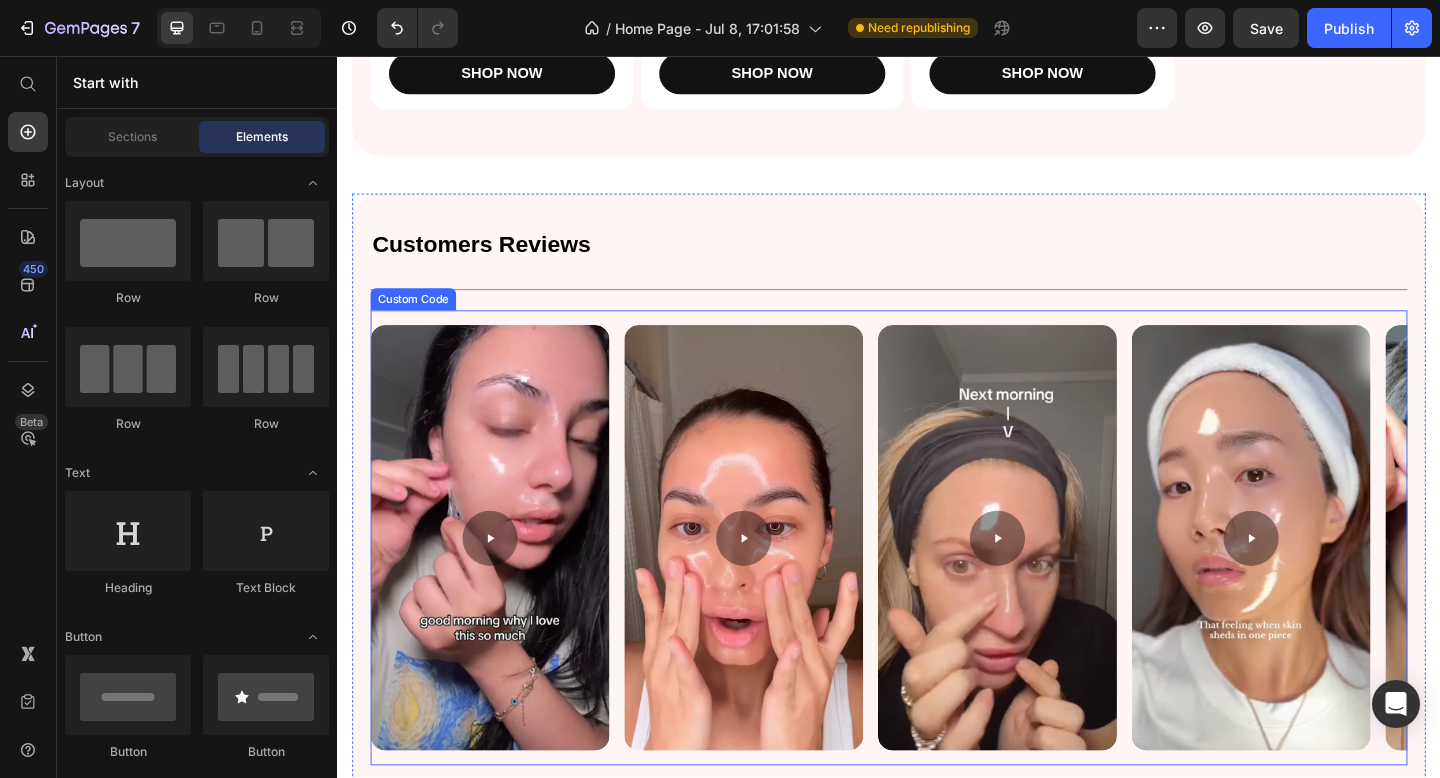 click at bounding box center (779, 580) 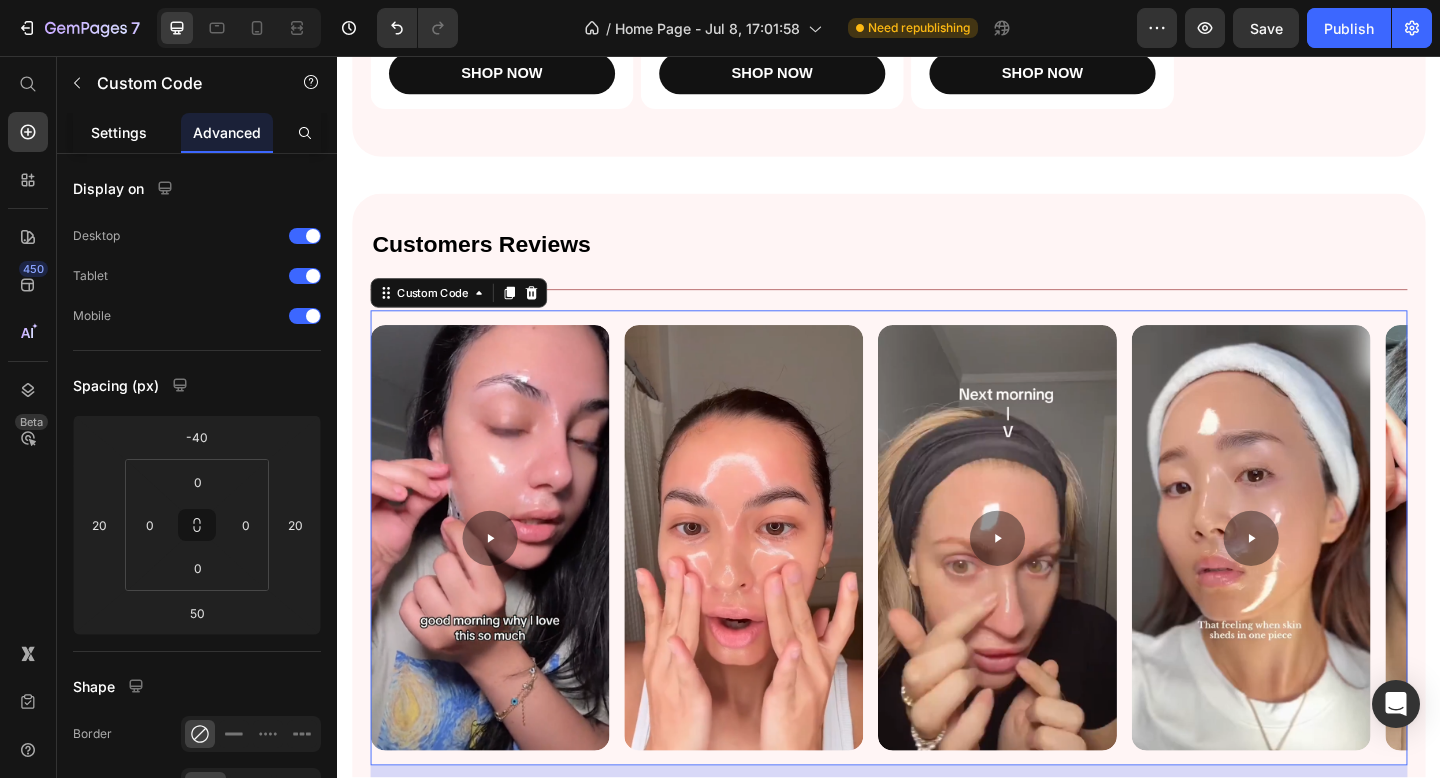 click on "Settings" at bounding box center [119, 132] 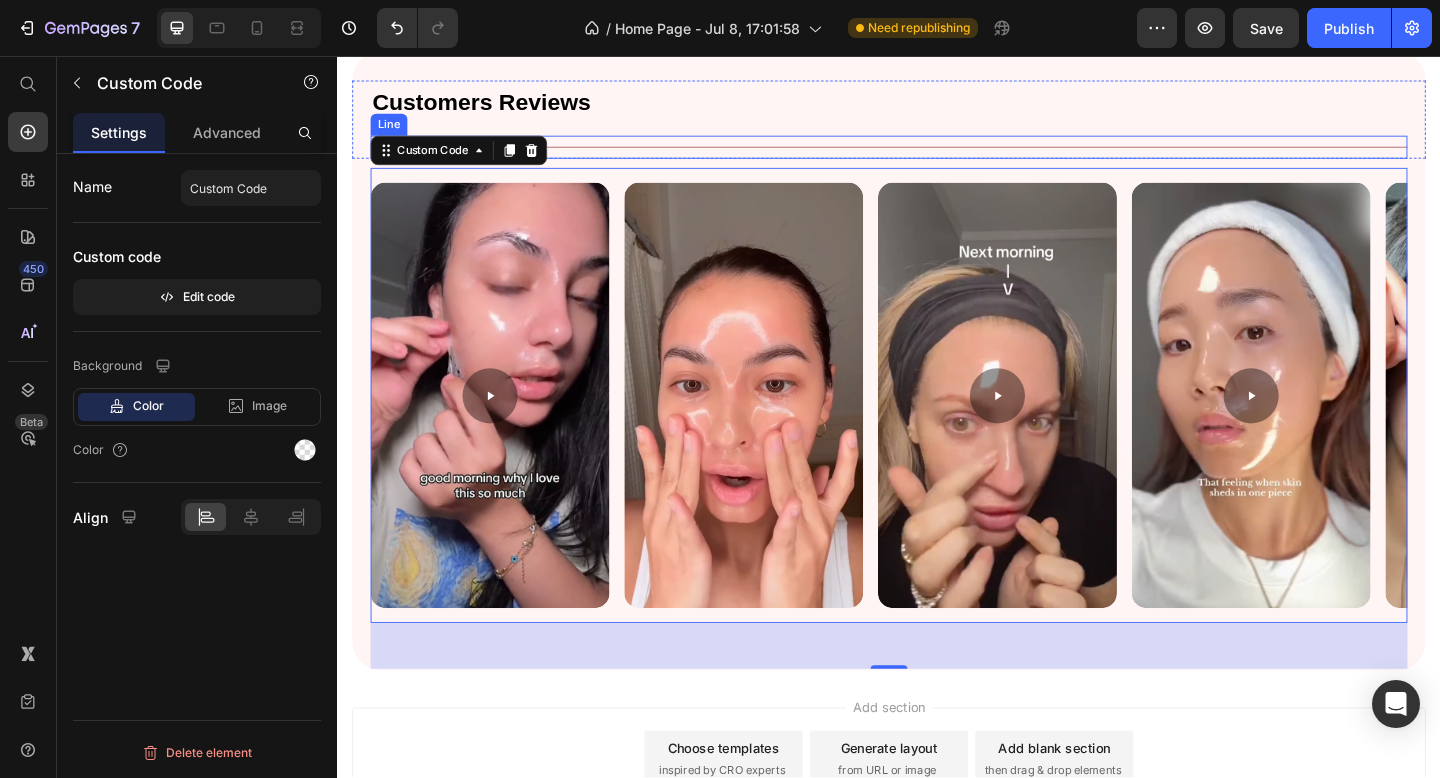 scroll, scrollTop: 1648, scrollLeft: 0, axis: vertical 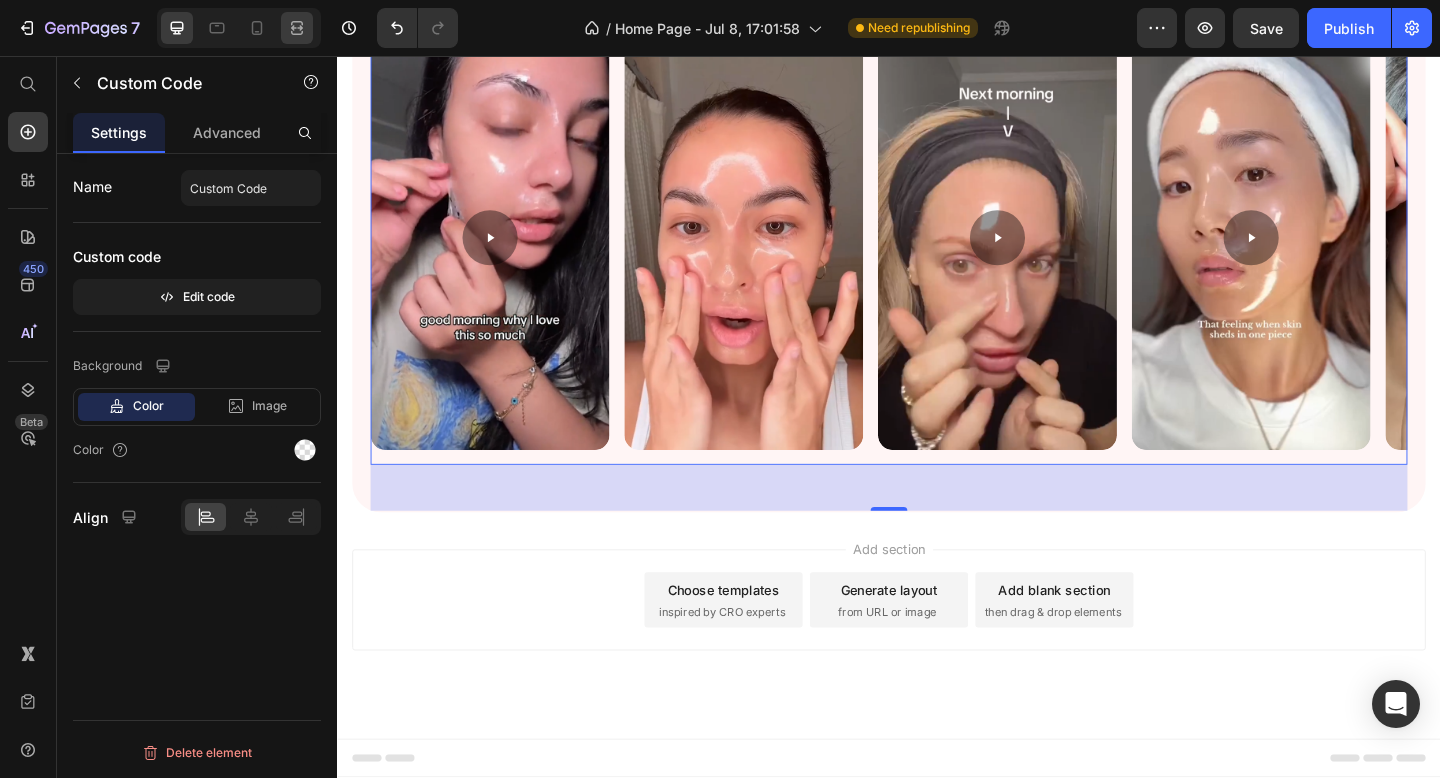 click 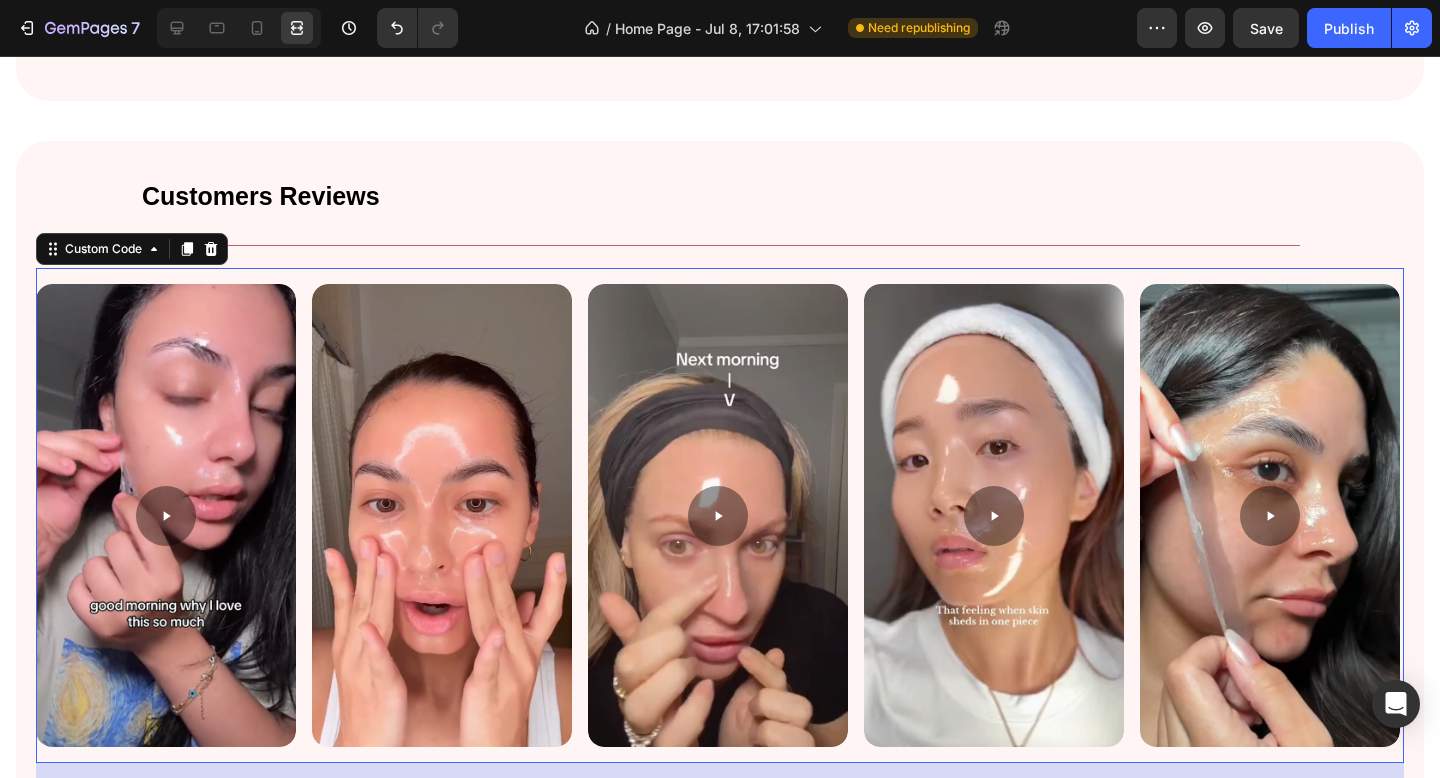 scroll, scrollTop: 1343, scrollLeft: 0, axis: vertical 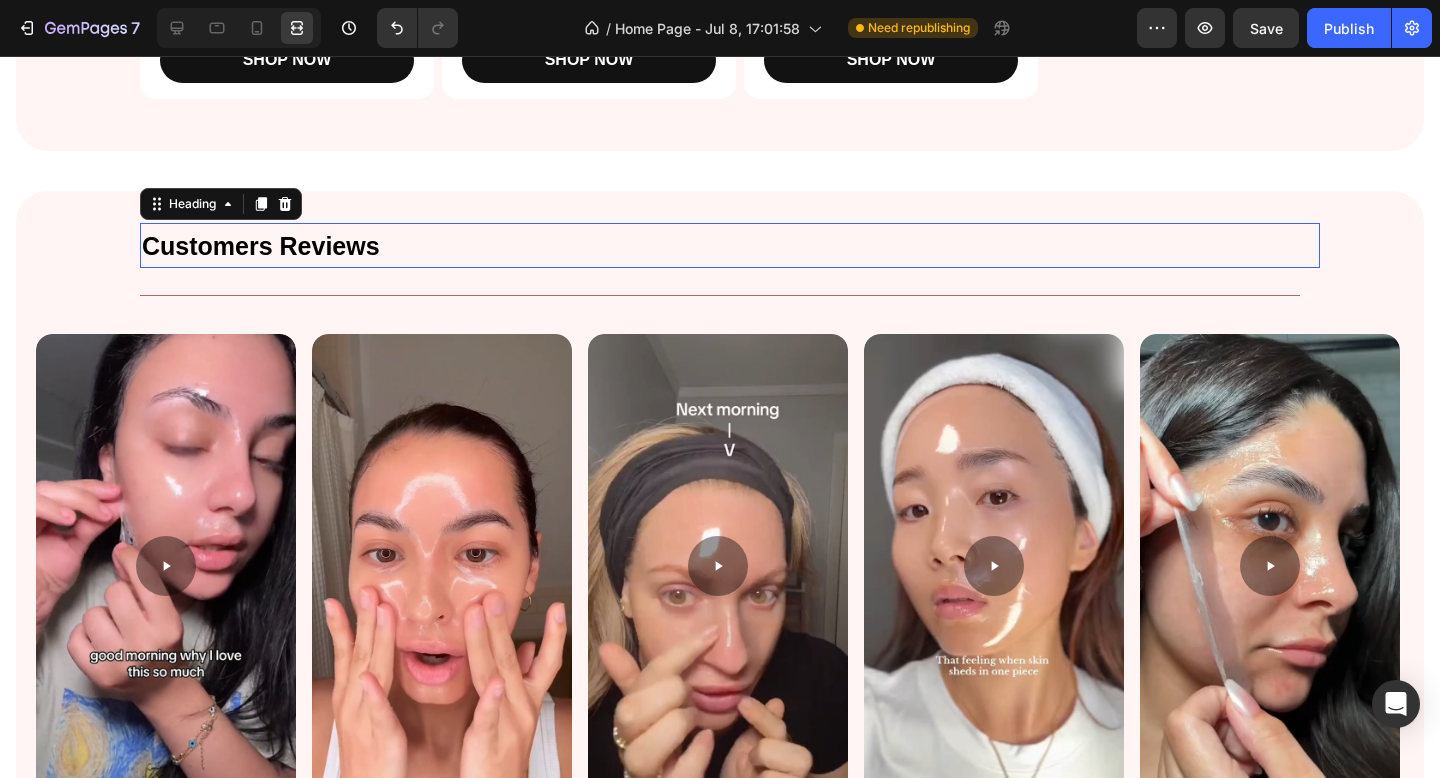 click on "Customers Reviews" at bounding box center [730, 245] 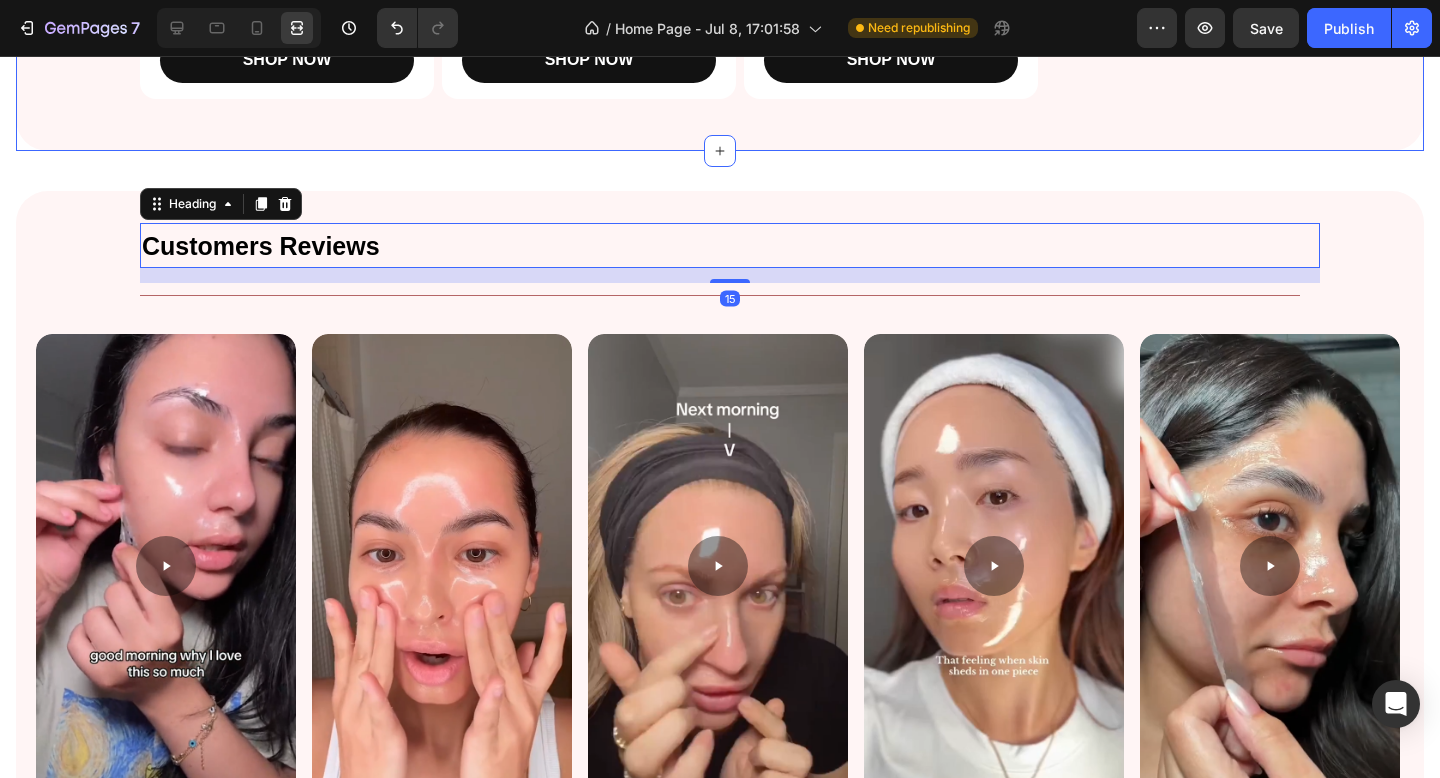 click on "Bestsellers Heading                Title Line Product Images Icon Icon Icon Icon Icon Icon List 300 Text Block Row Collagen Night Wrapping Mask Product Title Get smooth, plump, and hydrated skin that glows with health. Text Block €39,95 Product Price €29,95 Product Price Row SHOP NOW Product Cart Button Row Product Images Icon Icon Icon Icon Icon Icon List 300 Text Block Row Korean CC Creme Product Title Get smooth, plump, and hydrated skin that glows with health. Text Block €49,95 Product Price €34,95 Product Price Row SHOP NOW Product Cart Button Row Product Images Icon Icon Icon Icon Icon Icon List 300 Text Block Row Bio-Collagen Real Deep Mask Product Title Get smooth, plump, and hydrated skin that glows with health. Text Block €19,99 Product Price €9,99 Product Price Row SHOP NOW Product Cart Button Row Product List Row" at bounding box center (720, -174) 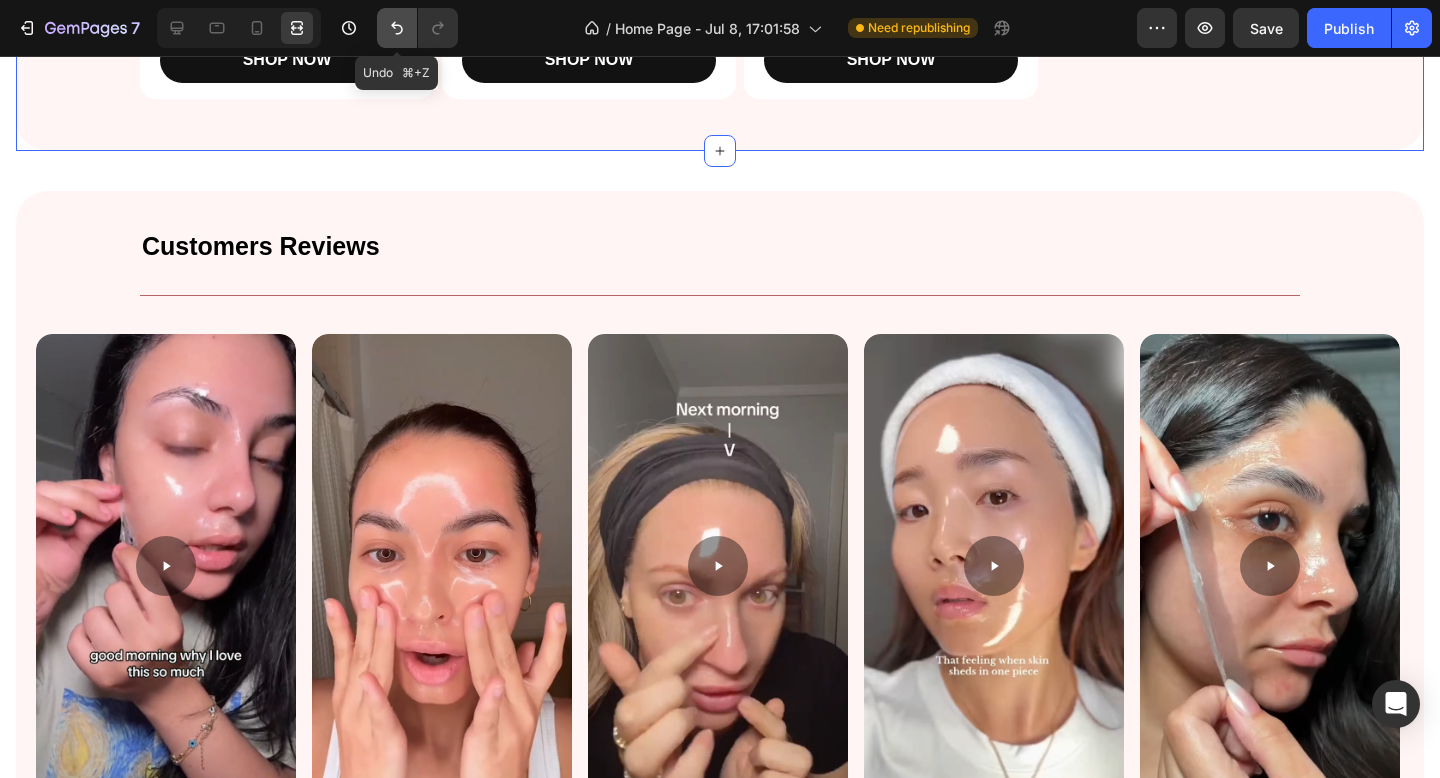 click 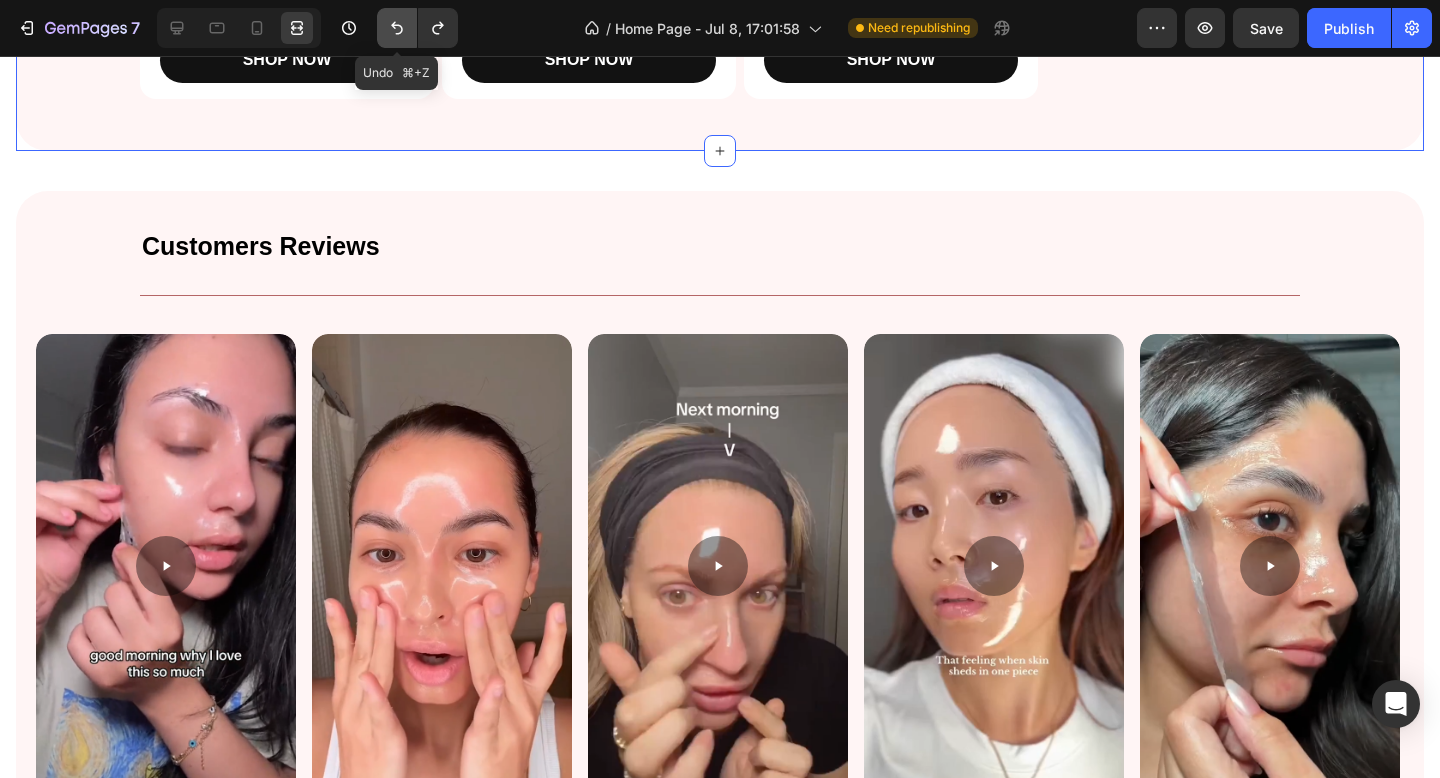 click 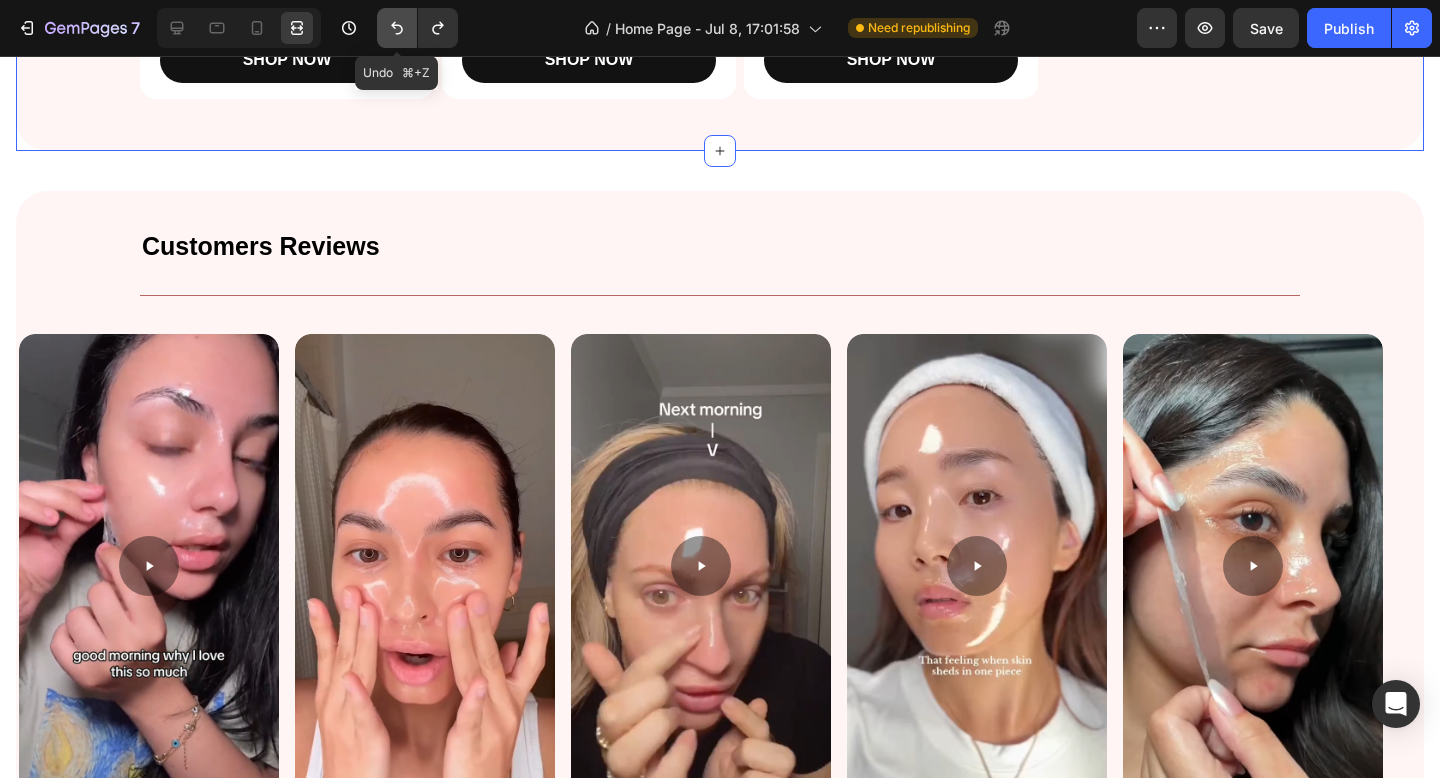 click 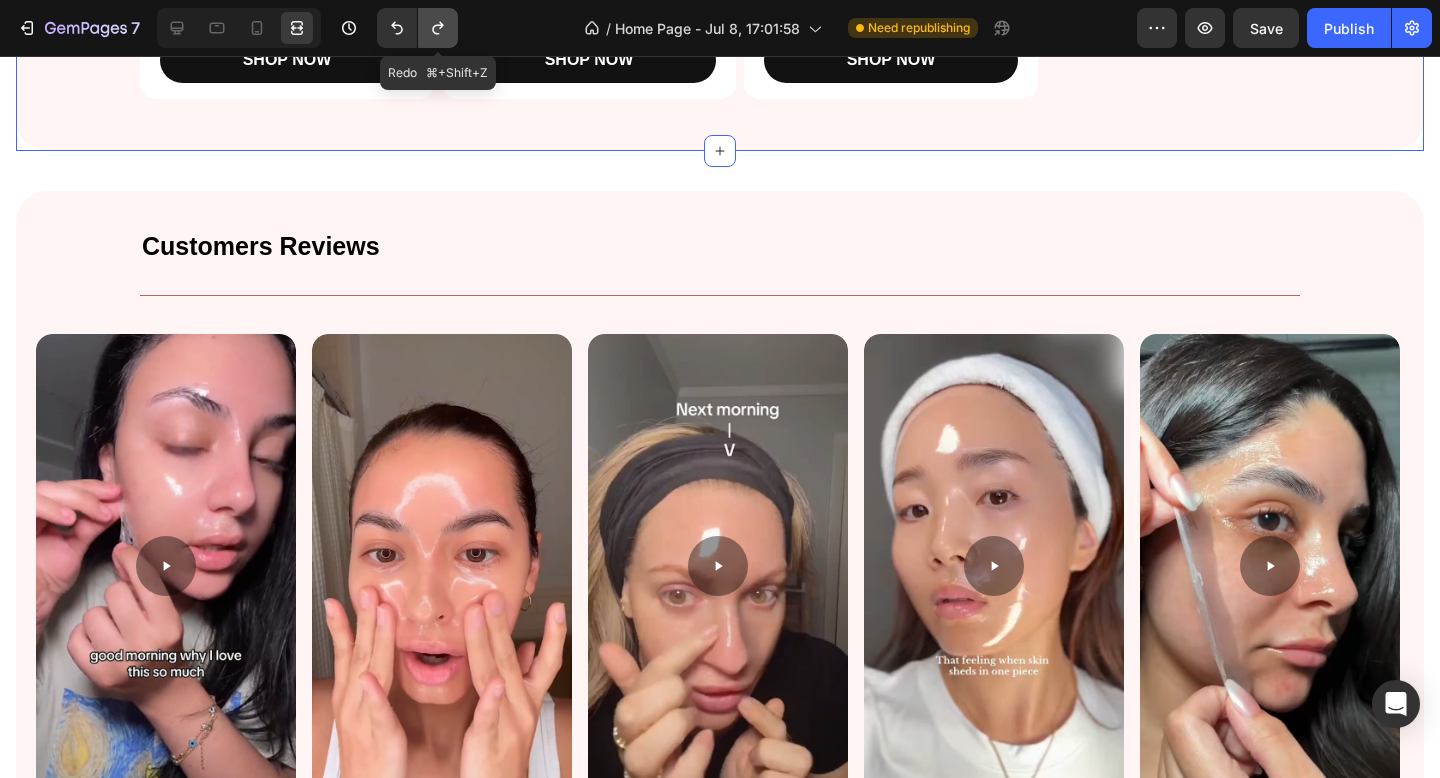 click 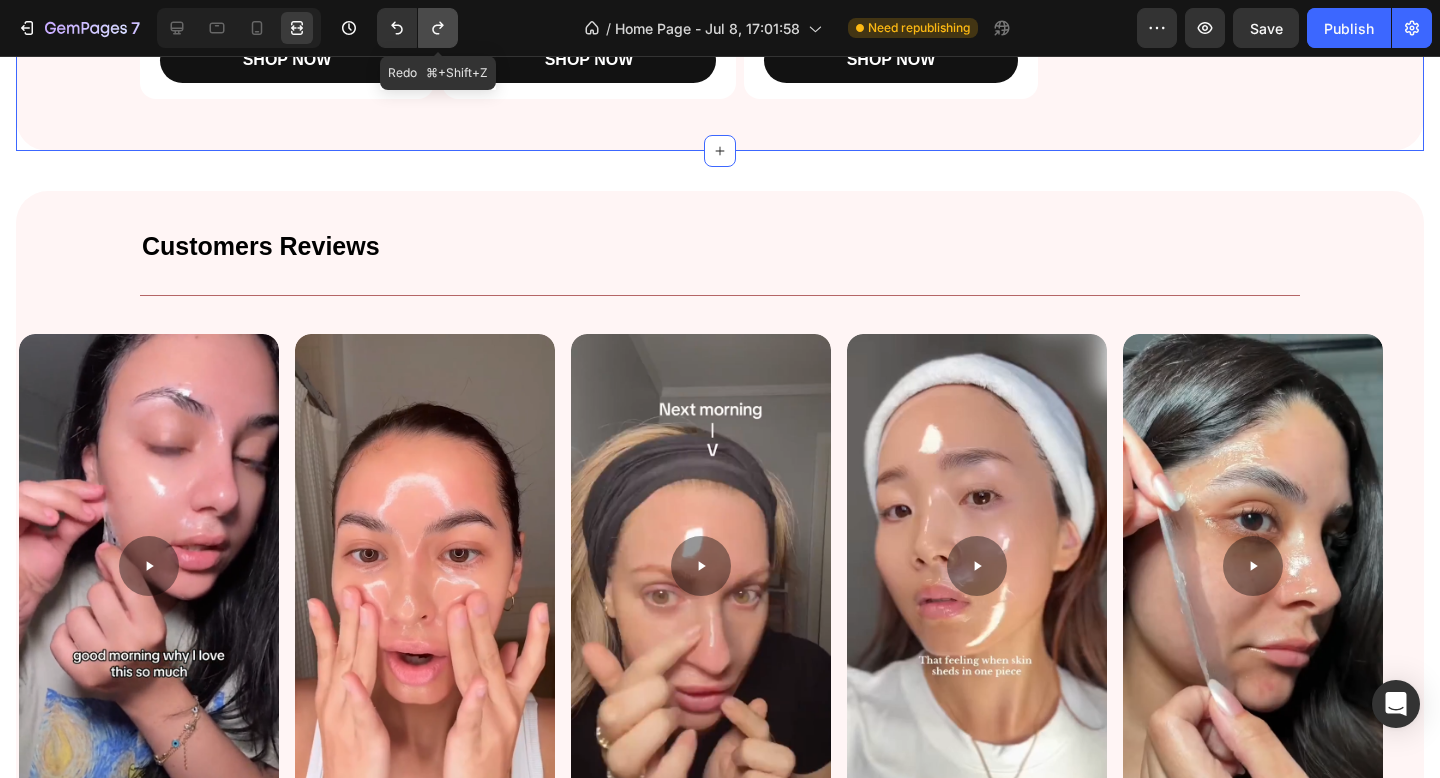 click 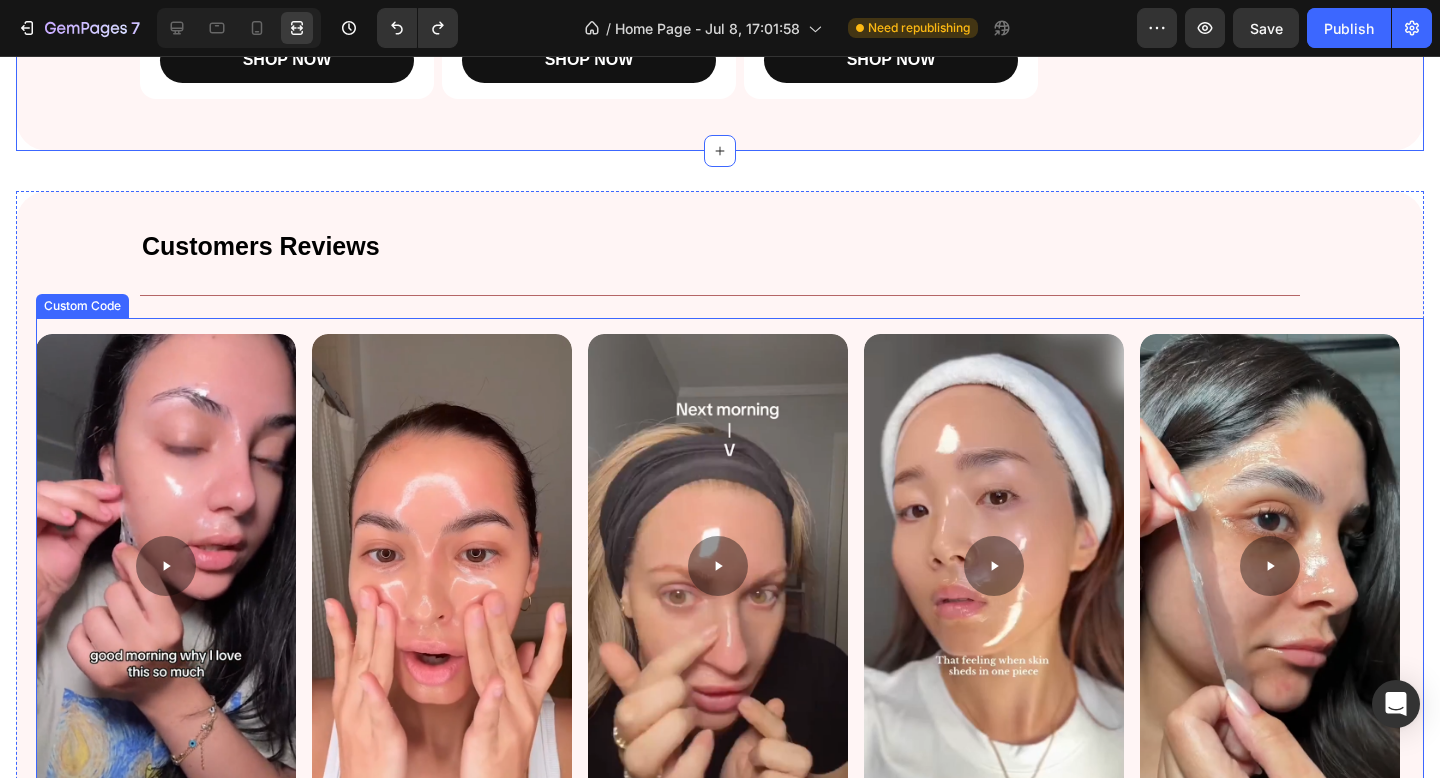 click at bounding box center (730, 565) 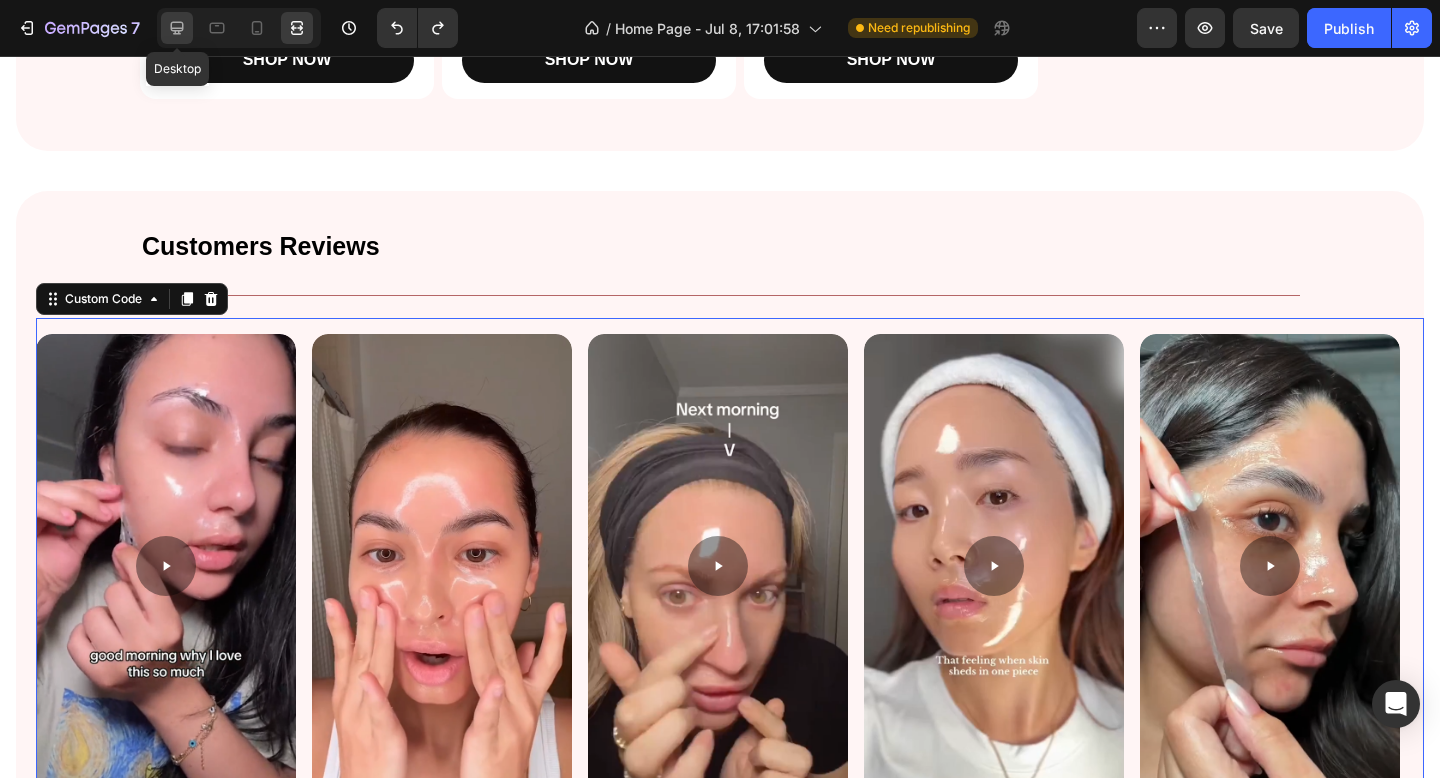 click 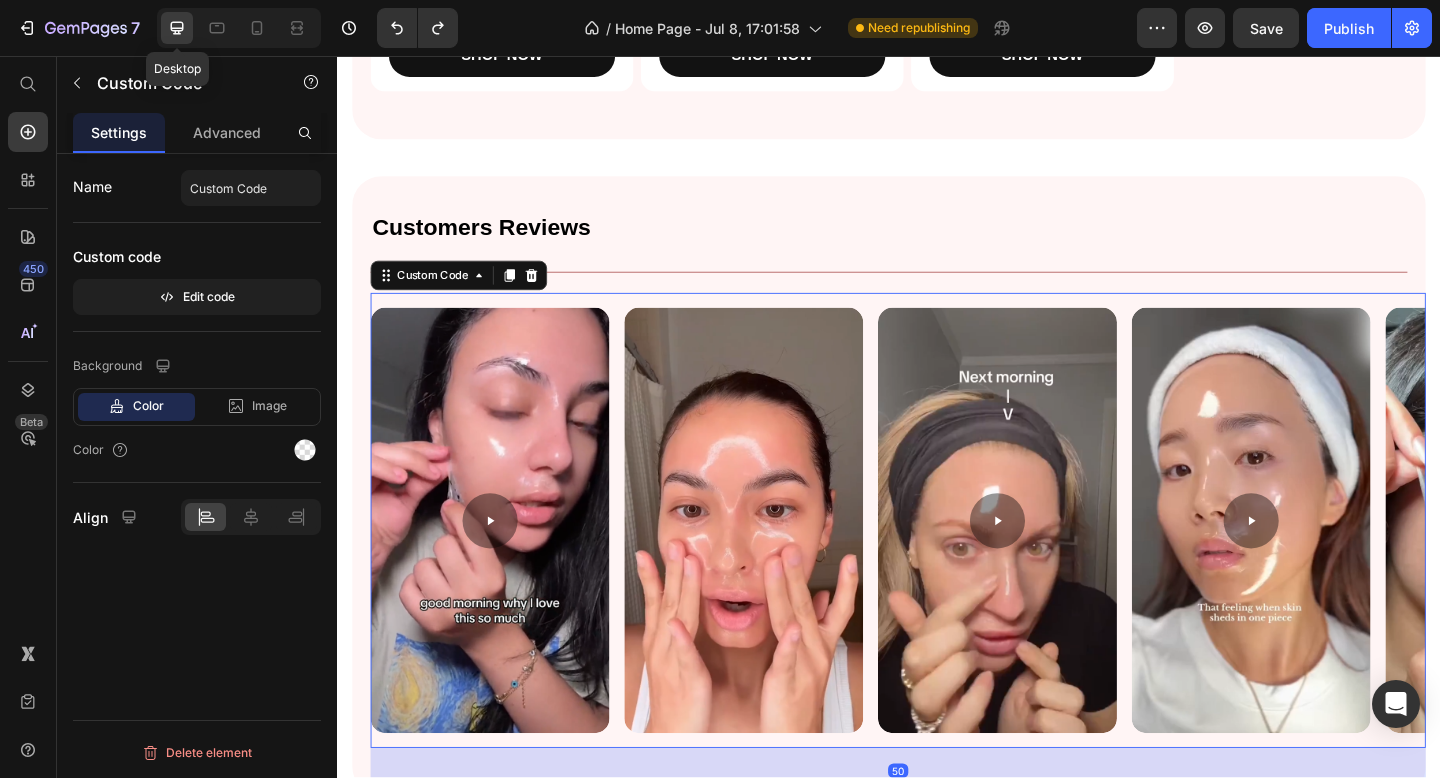 scroll, scrollTop: 1335, scrollLeft: 0, axis: vertical 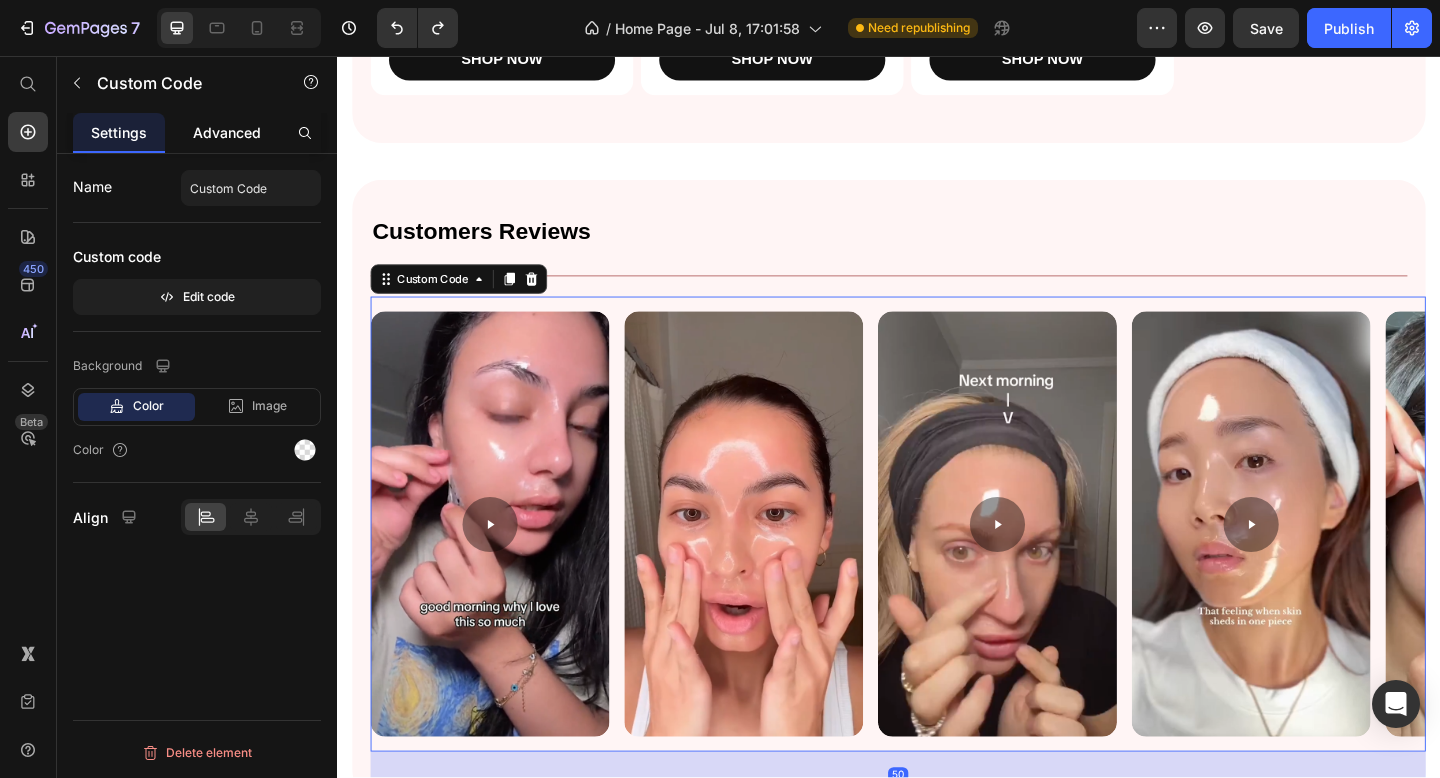 click on "Advanced" 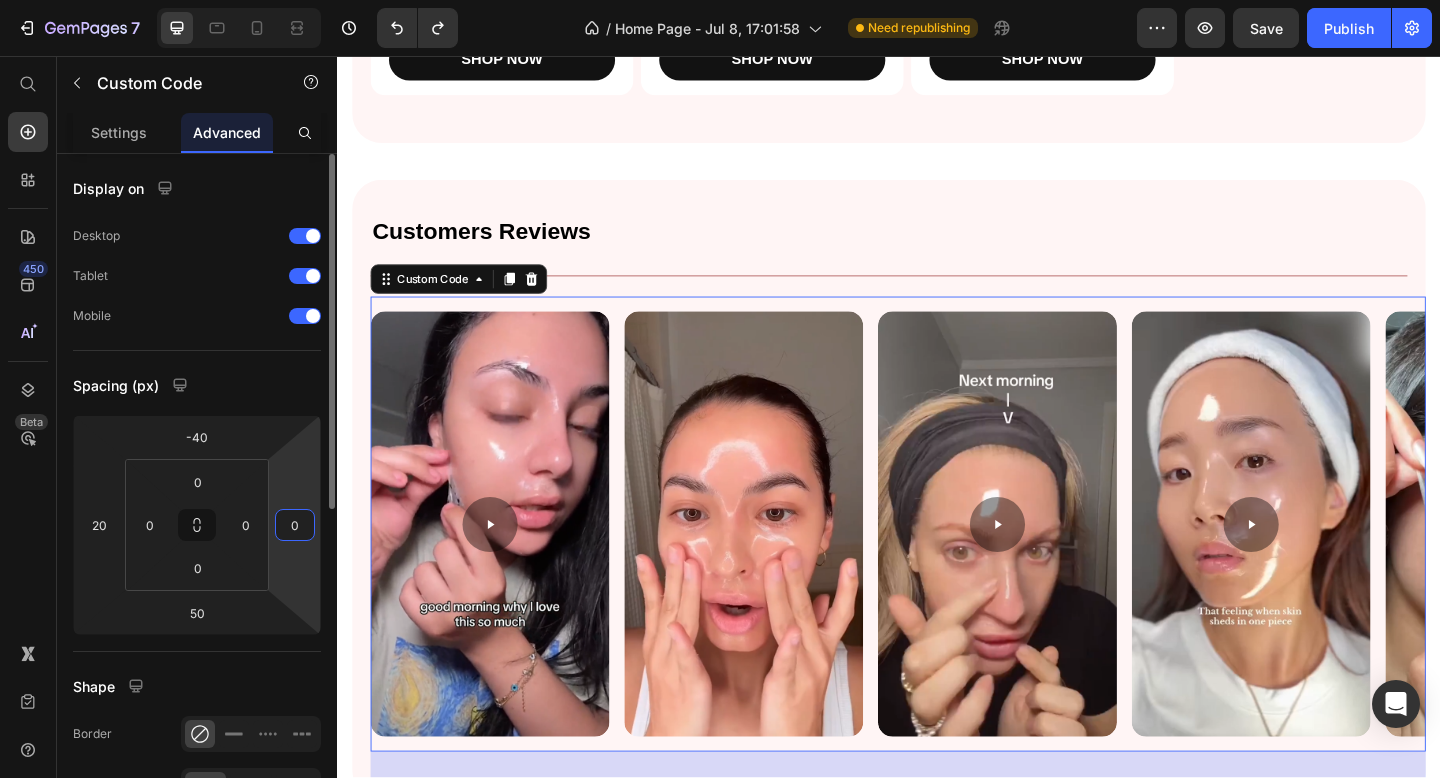 click on "0" at bounding box center (295, 525) 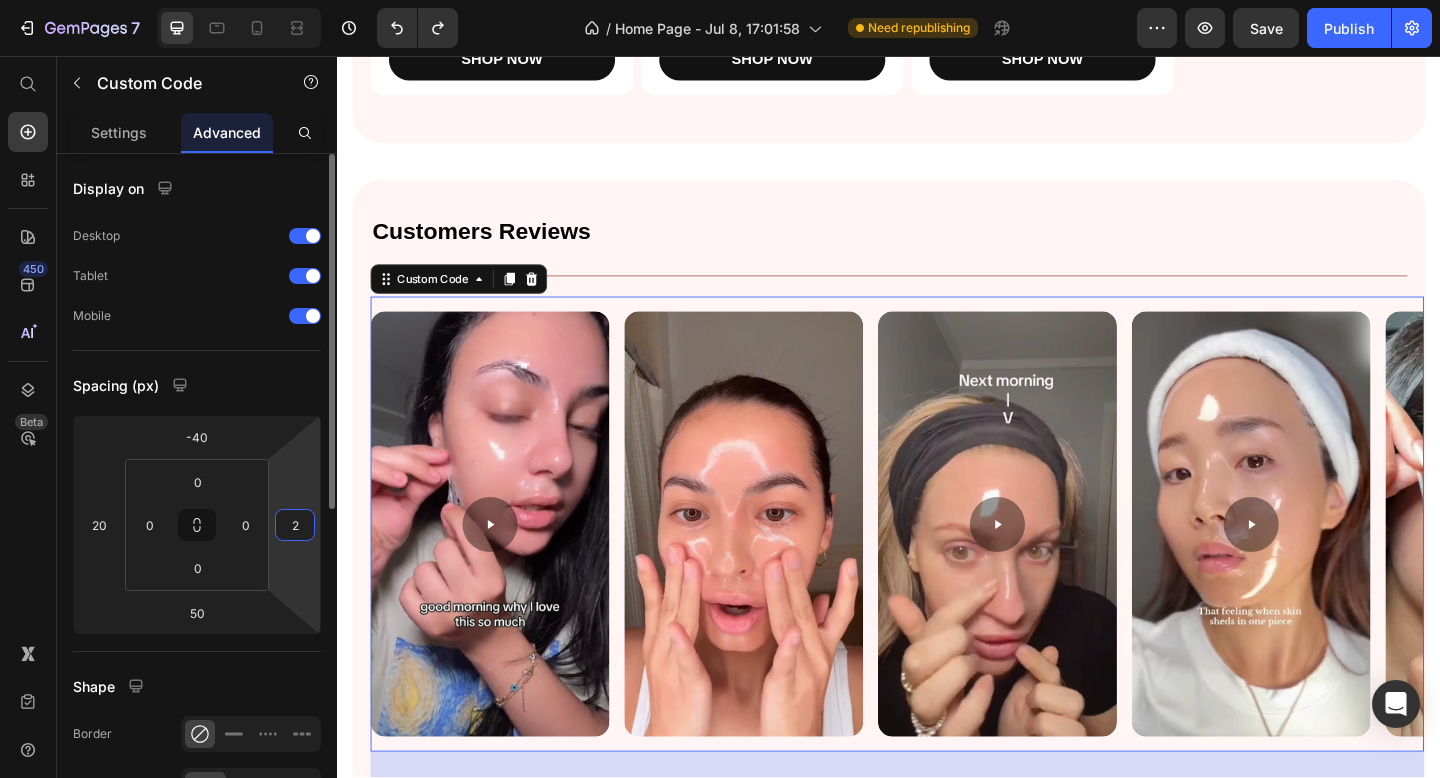 type on "20" 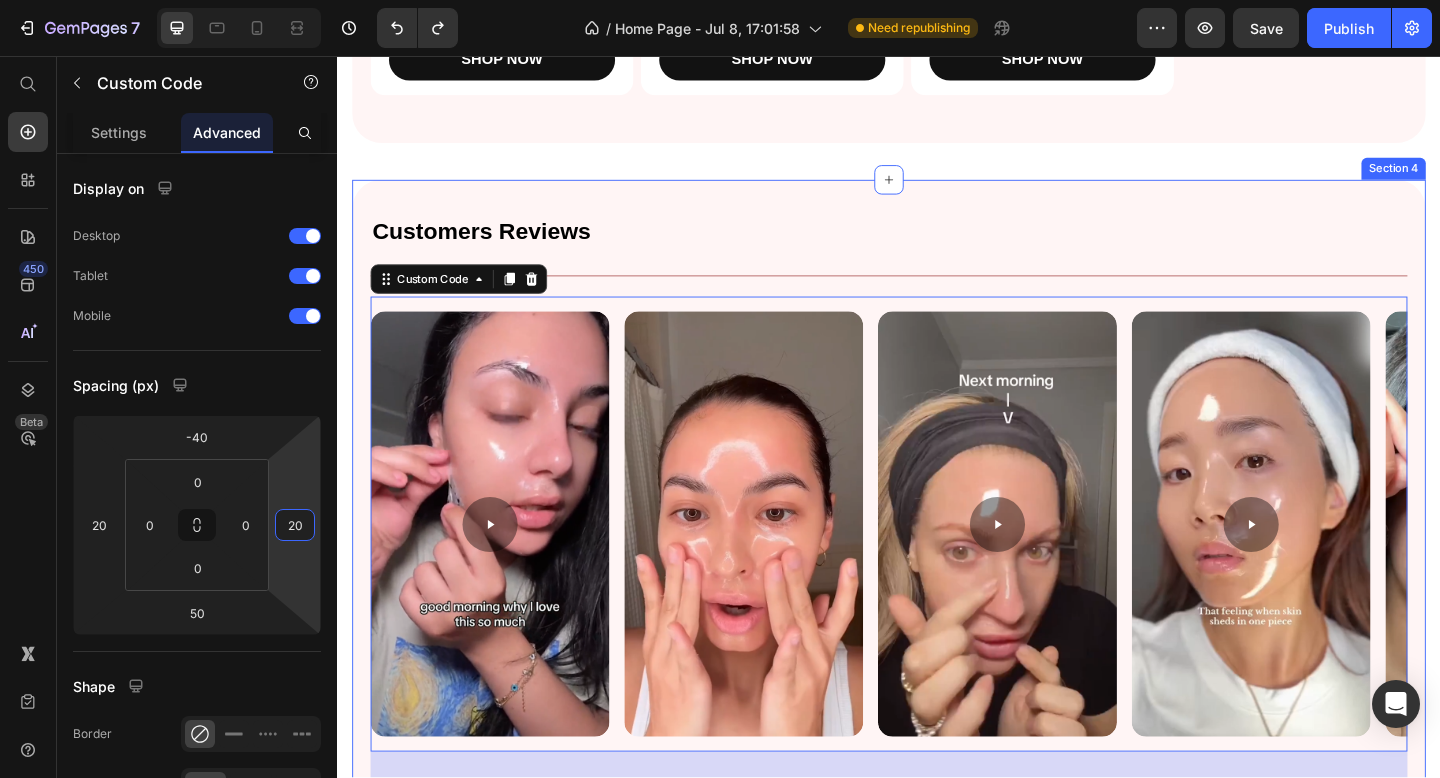 click on "Customers Reviews Heading                Title Line Row
Custom Code   50 Section 4" at bounding box center [937, 528] 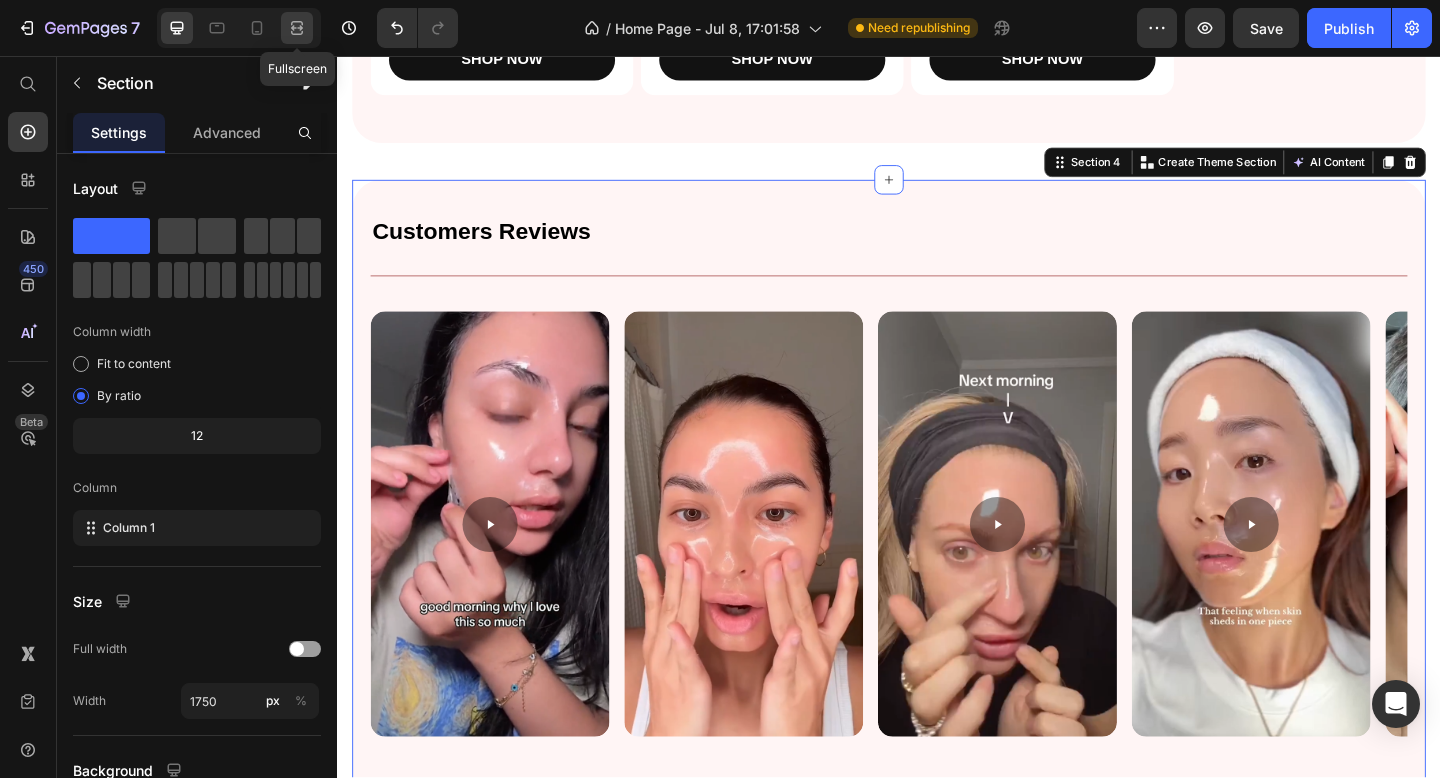 click 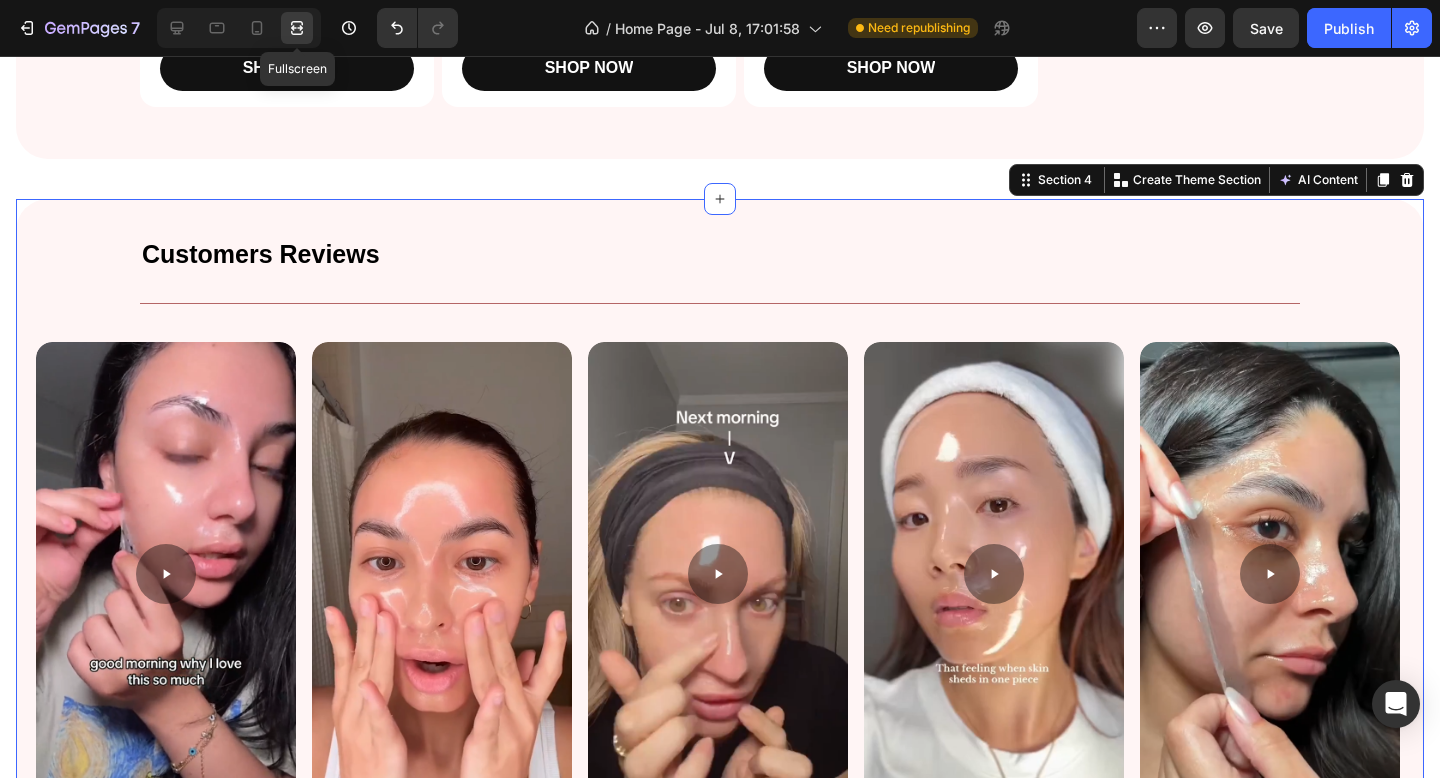 scroll, scrollTop: 1343, scrollLeft: 0, axis: vertical 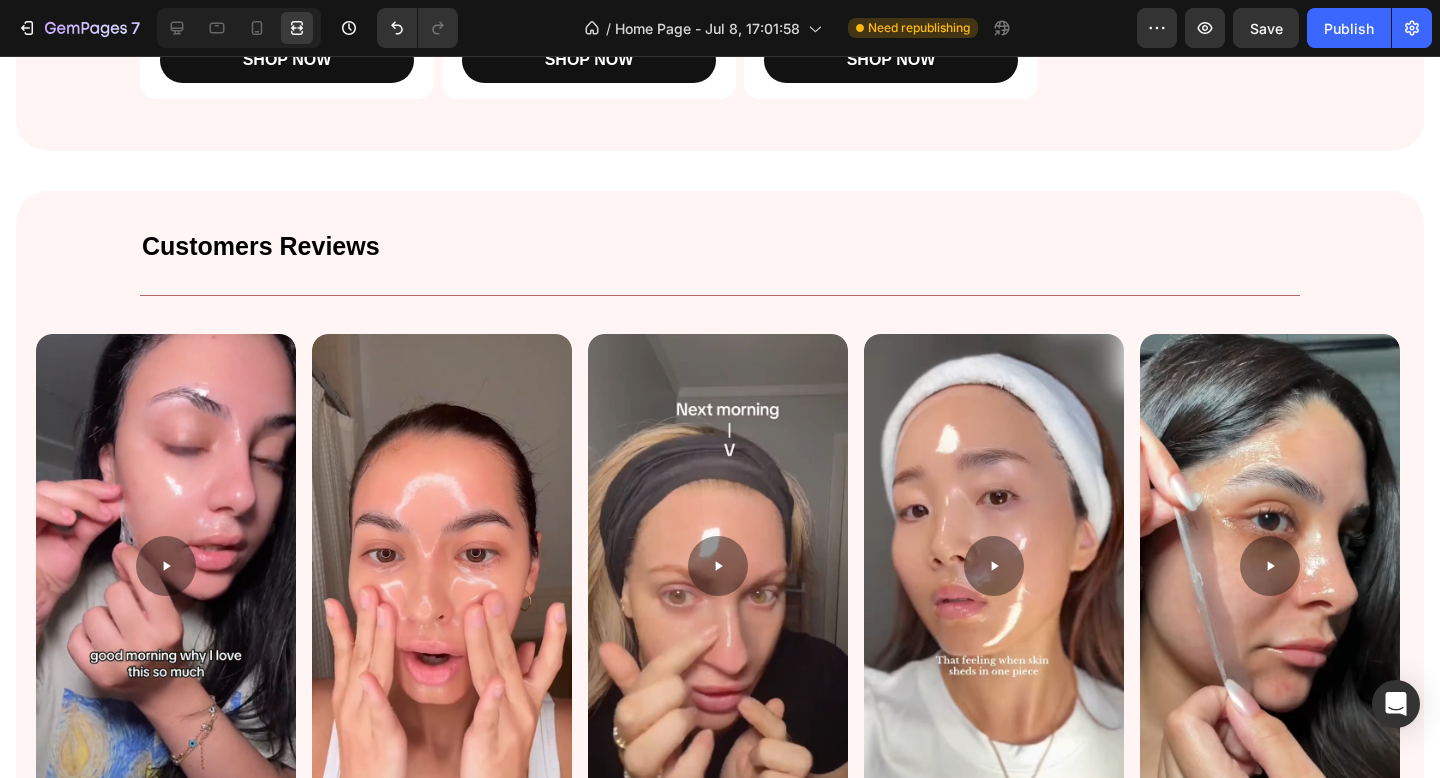 click on "Bestsellers Heading                Title Line Product Images Icon Icon Icon Icon Icon Icon List 300 Text Block Row Collagen Night Wrapping Mask Product Title Get smooth, plump, and hydrated skin that glows with health. Text Block €39,95 Product Price €29,95 Product Price Row SHOP NOW Product Cart Button Row Product Images Icon Icon Icon Icon Icon Icon List 300 Text Block Row Korean CC Creme Product Title Get smooth, plump, and hydrated skin that glows with health. Text Block €49,95 Product Price €34,95 Product Price Row SHOP NOW Product Cart Button Row Product Images Icon Icon Icon Icon Icon Icon List 300 Text Block Row Bio-Collagen Real Deep Mask Product Title Get smooth, plump, and hydrated skin that glows with health. Text Block €19,99 Product Price €9,99 Product Price Row SHOP NOW Product Cart Button Row Product List Row Section 3 Customers Reviews Heading                Title Line Row" at bounding box center [720, -191] 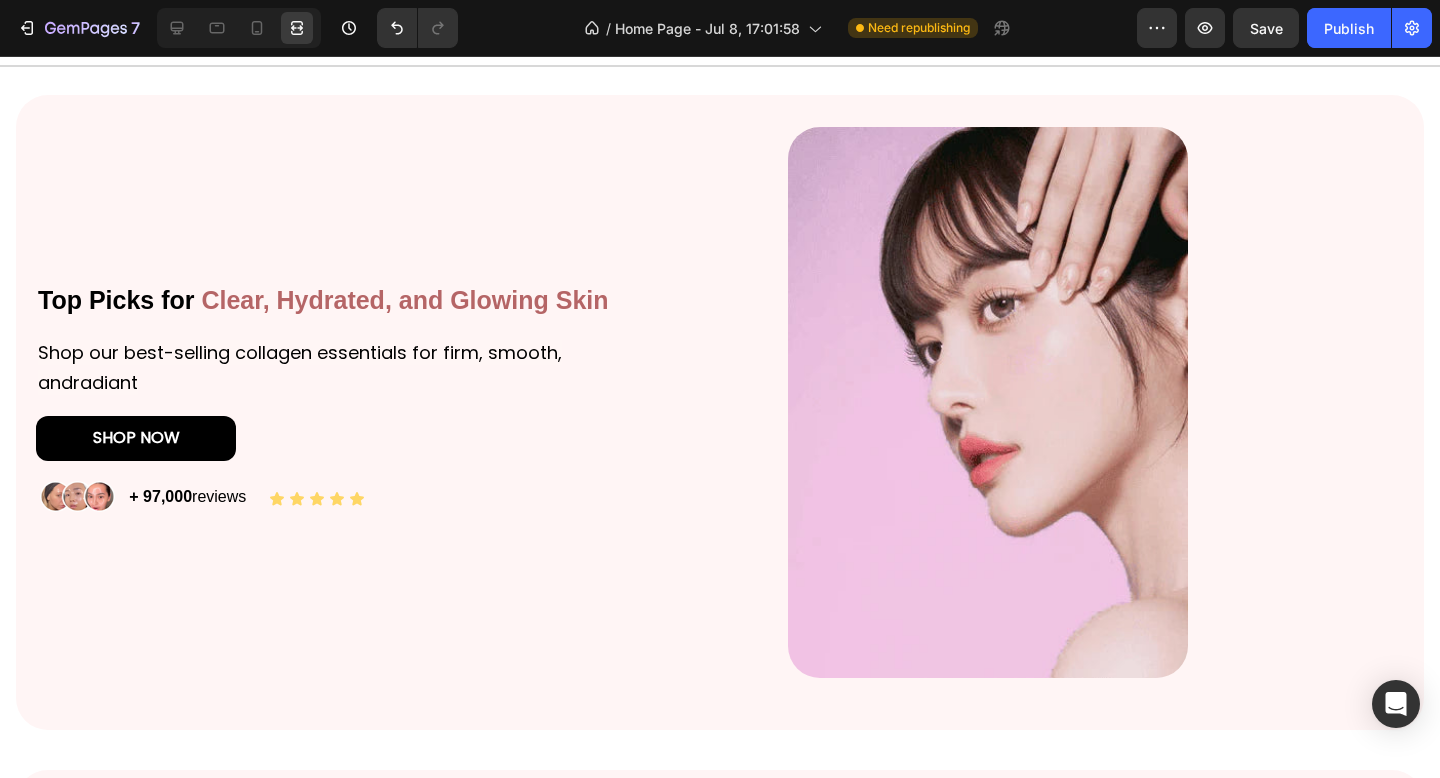 scroll, scrollTop: 0, scrollLeft: 0, axis: both 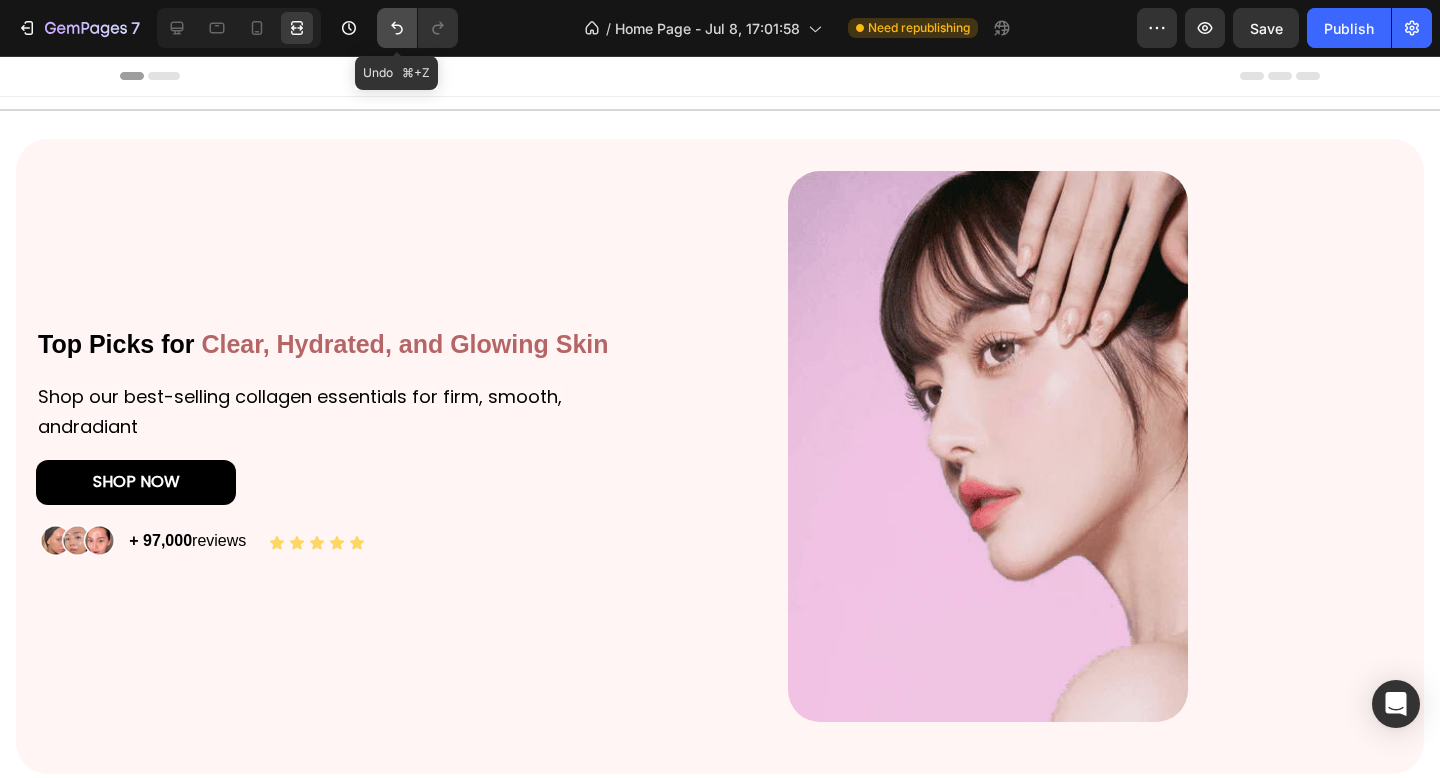 click 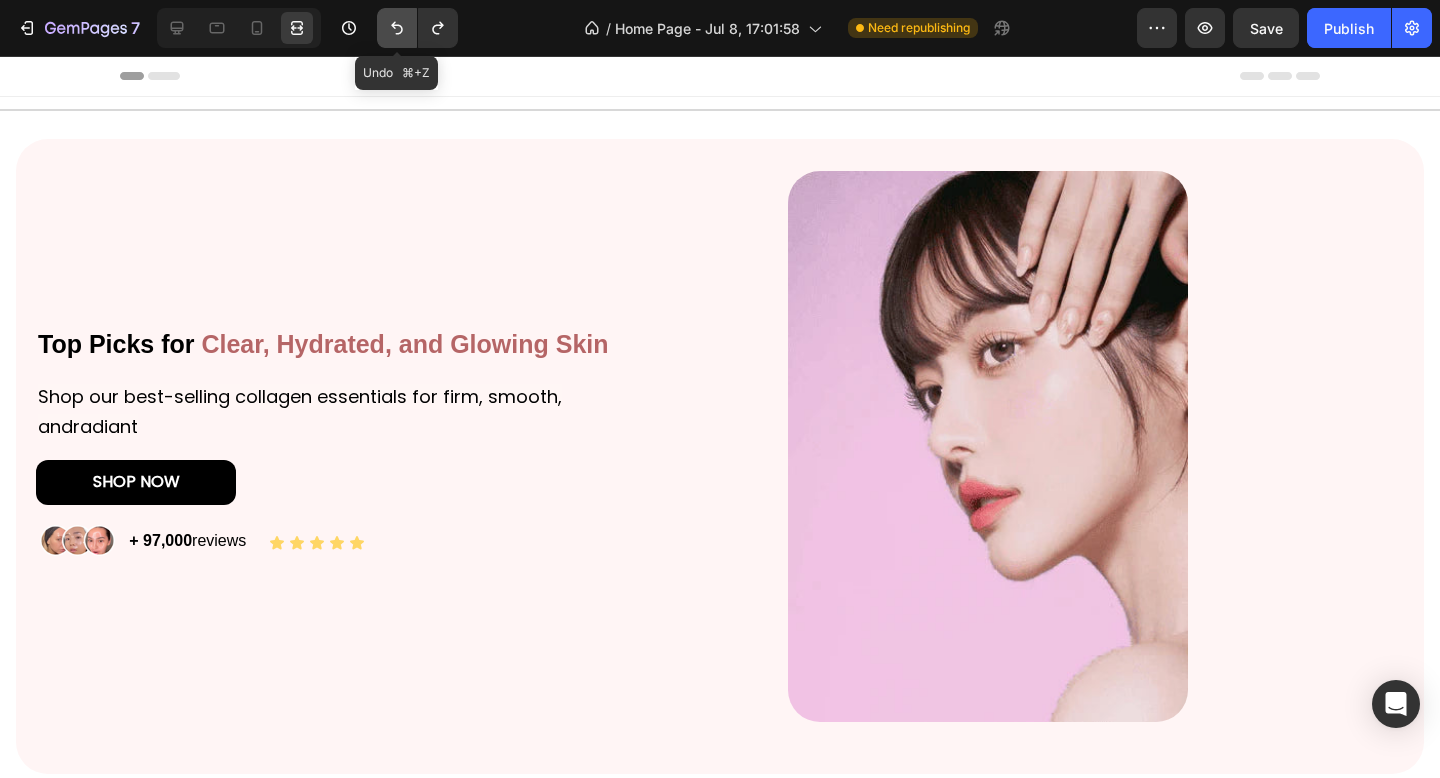 click 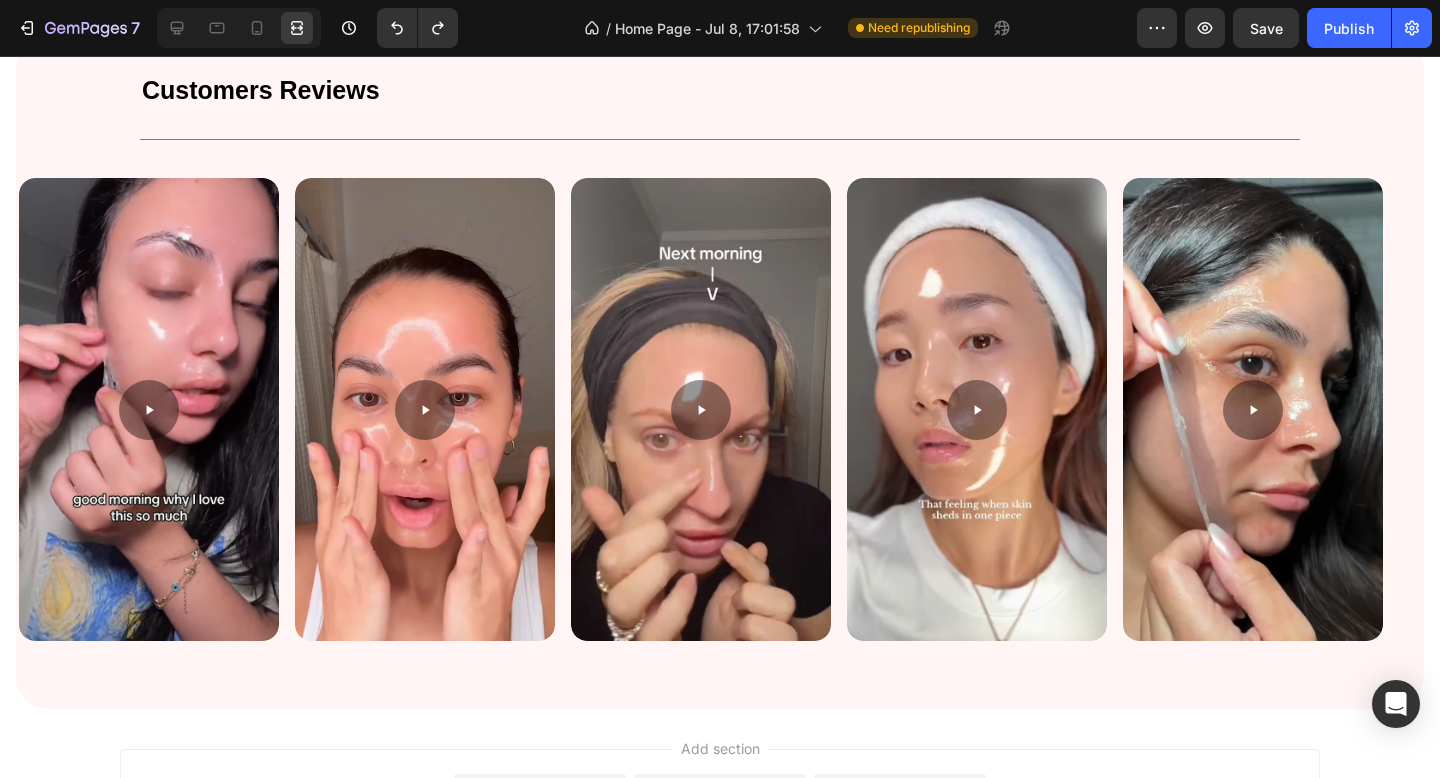 scroll, scrollTop: 1368, scrollLeft: 0, axis: vertical 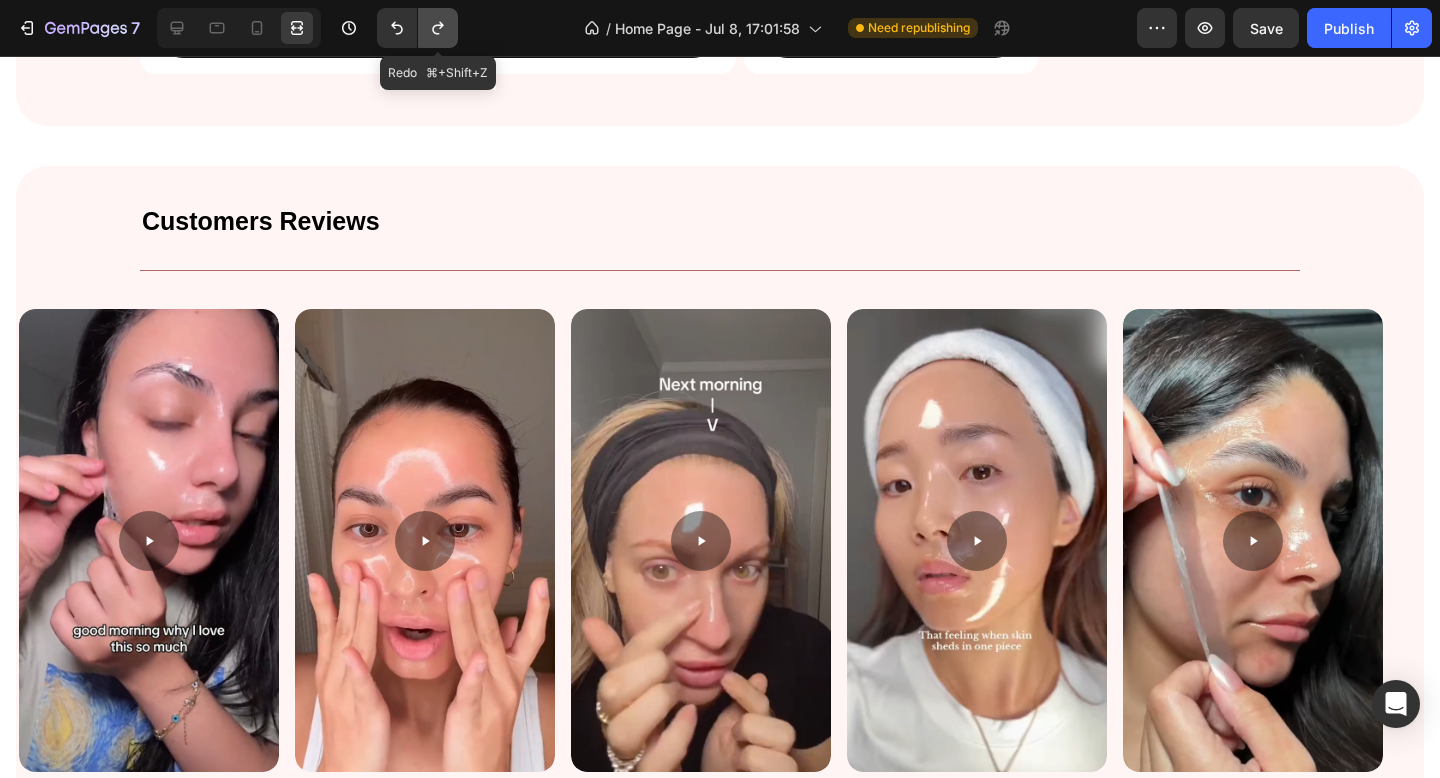 click 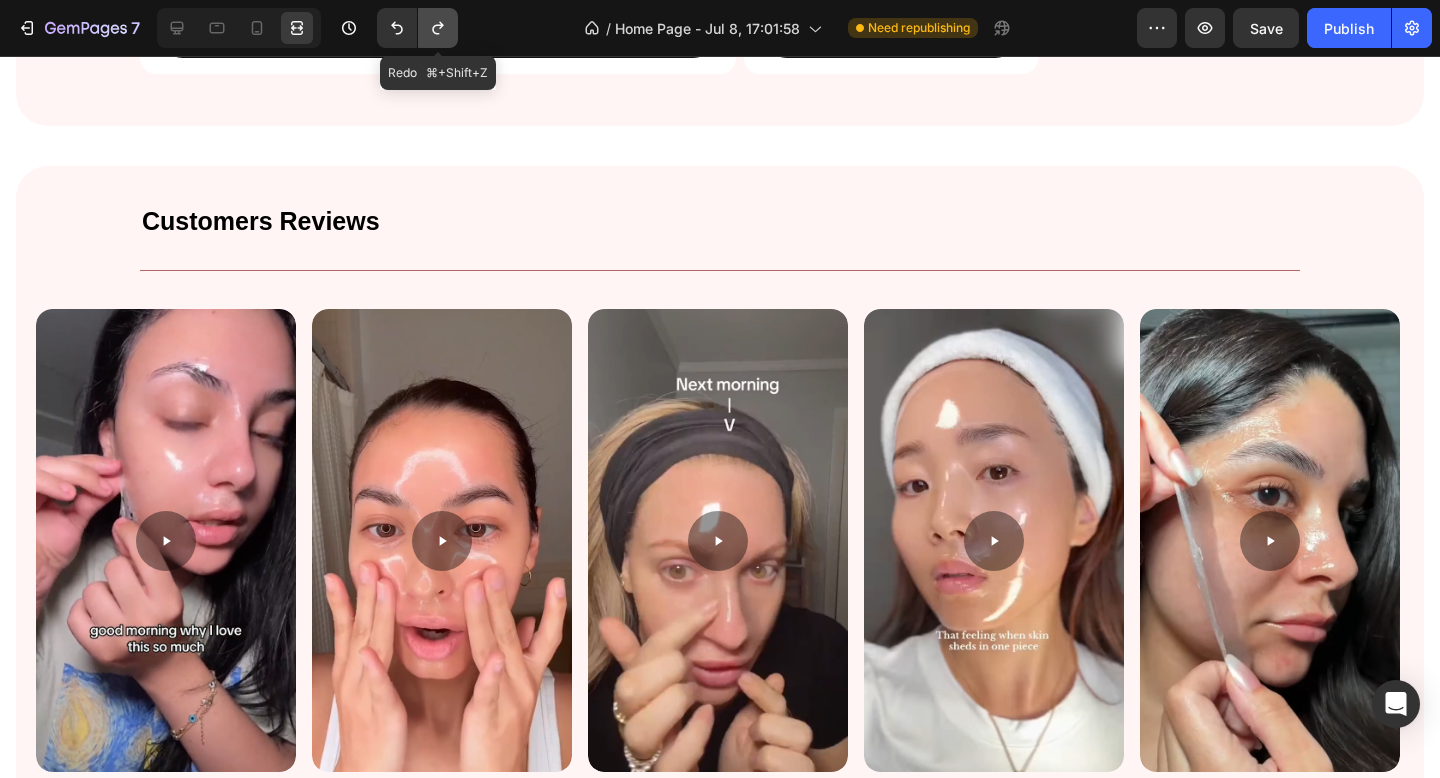 click 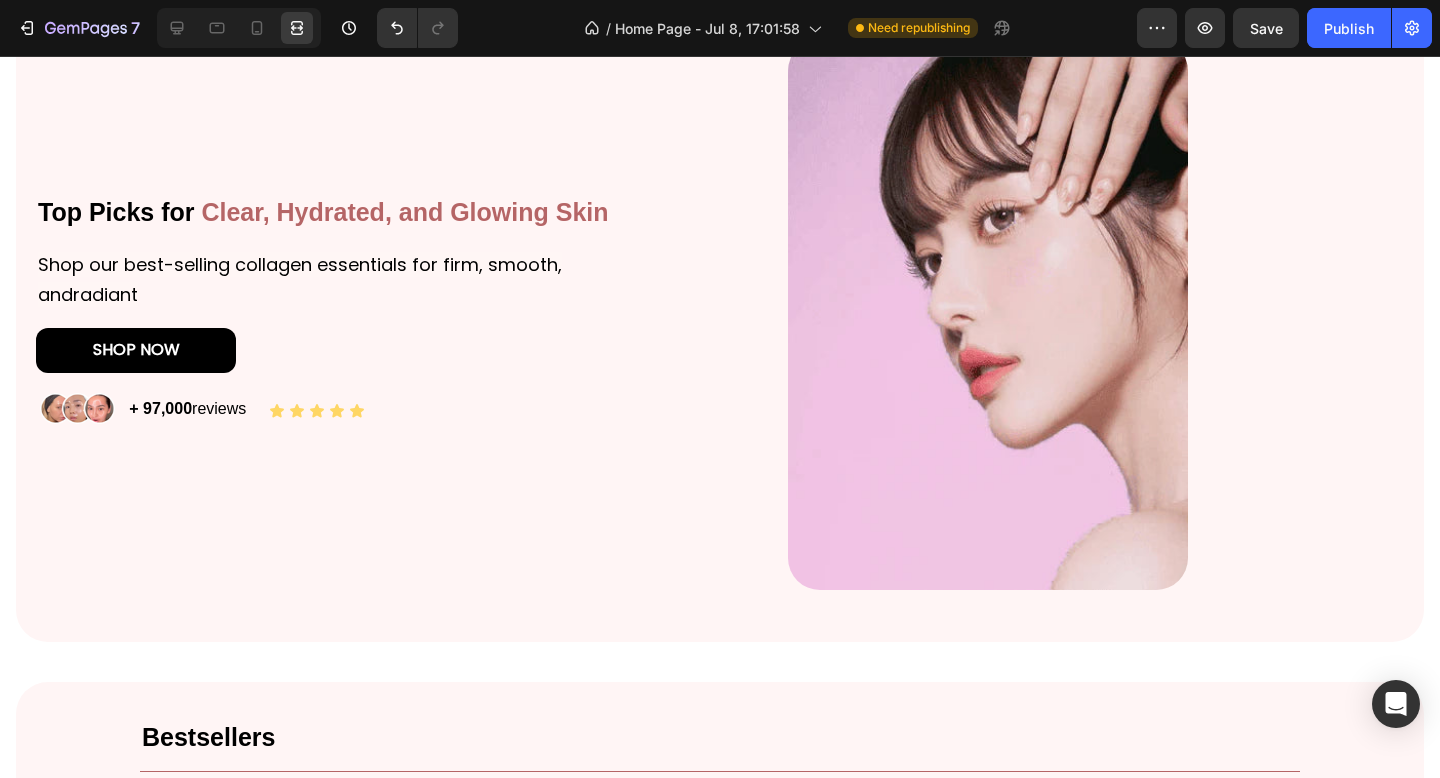 scroll, scrollTop: 0, scrollLeft: 0, axis: both 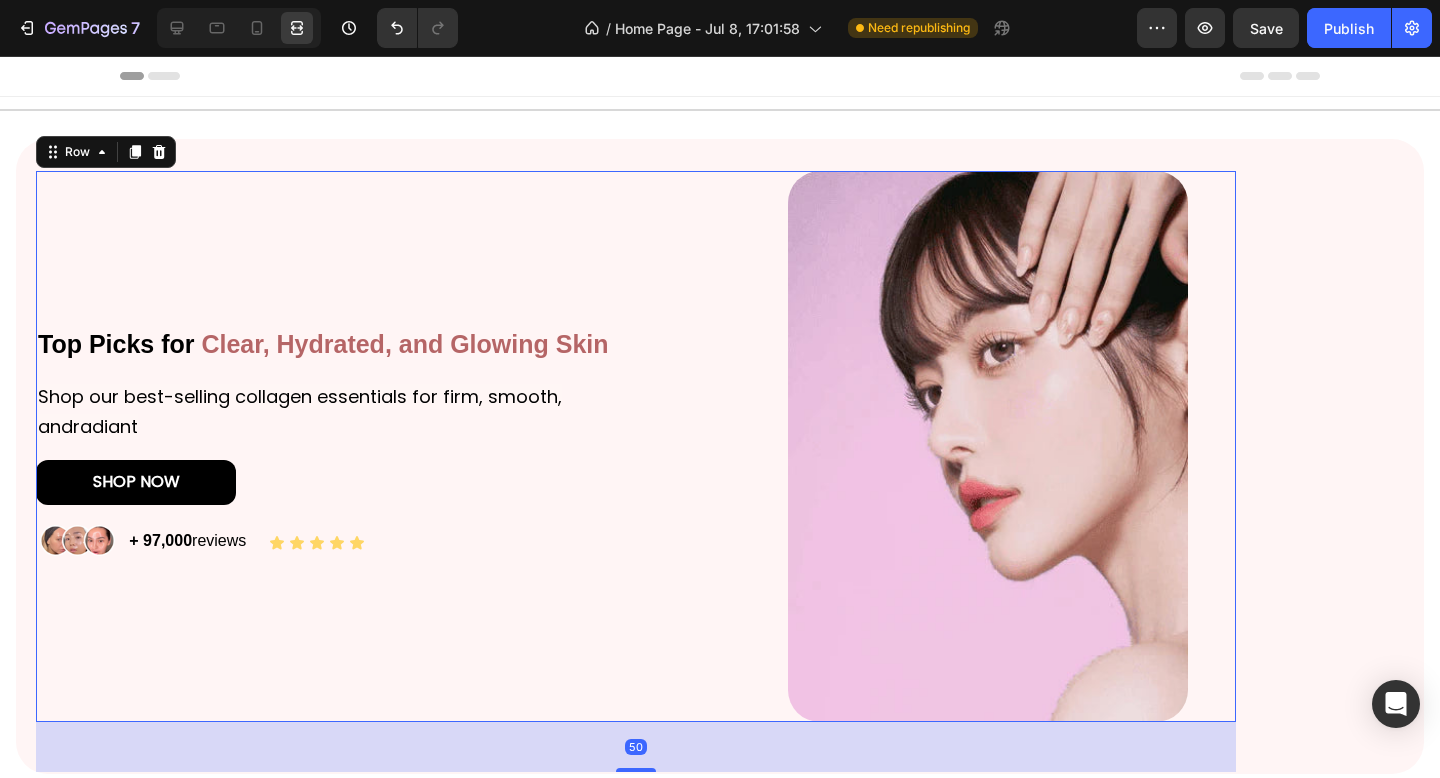 click on "Image" at bounding box center (938, 446) 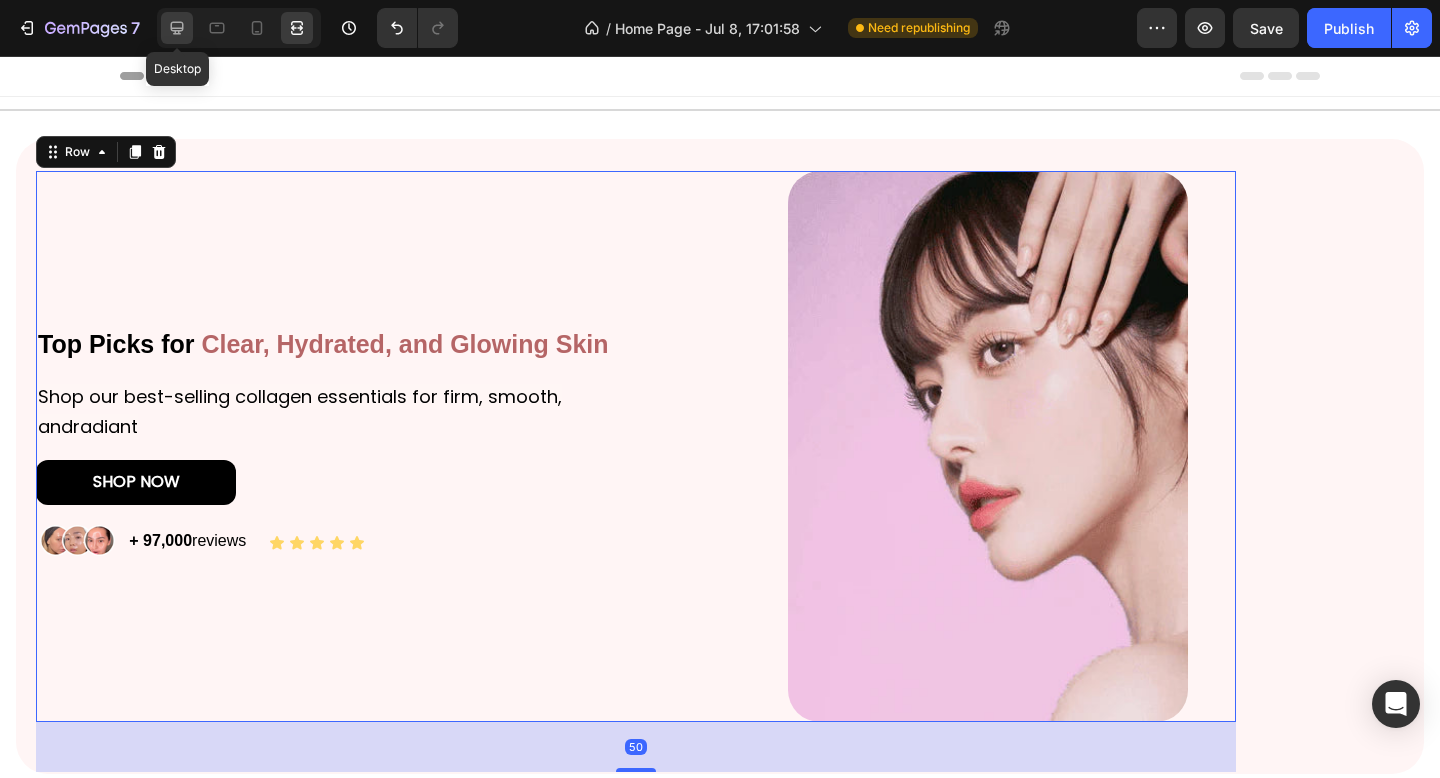 click 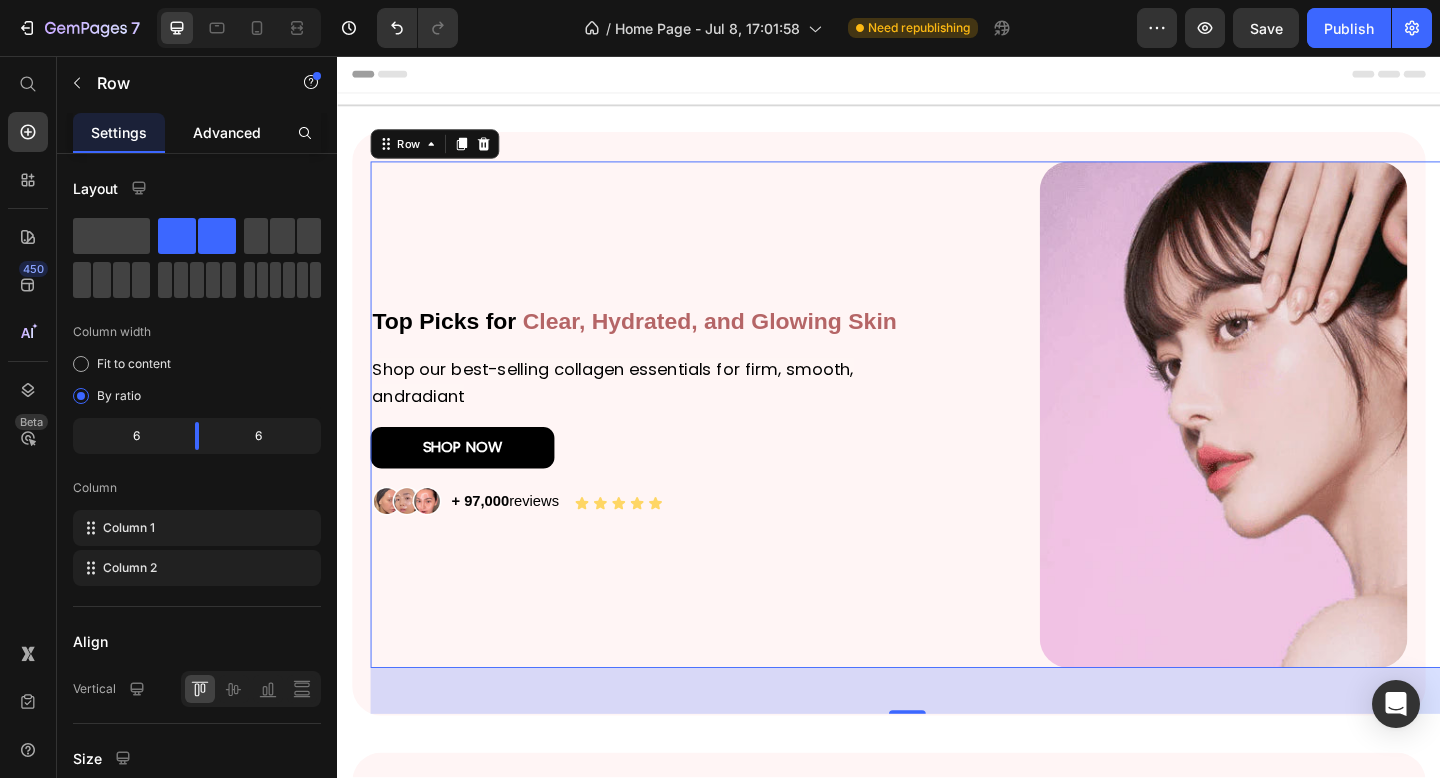click on "Advanced" 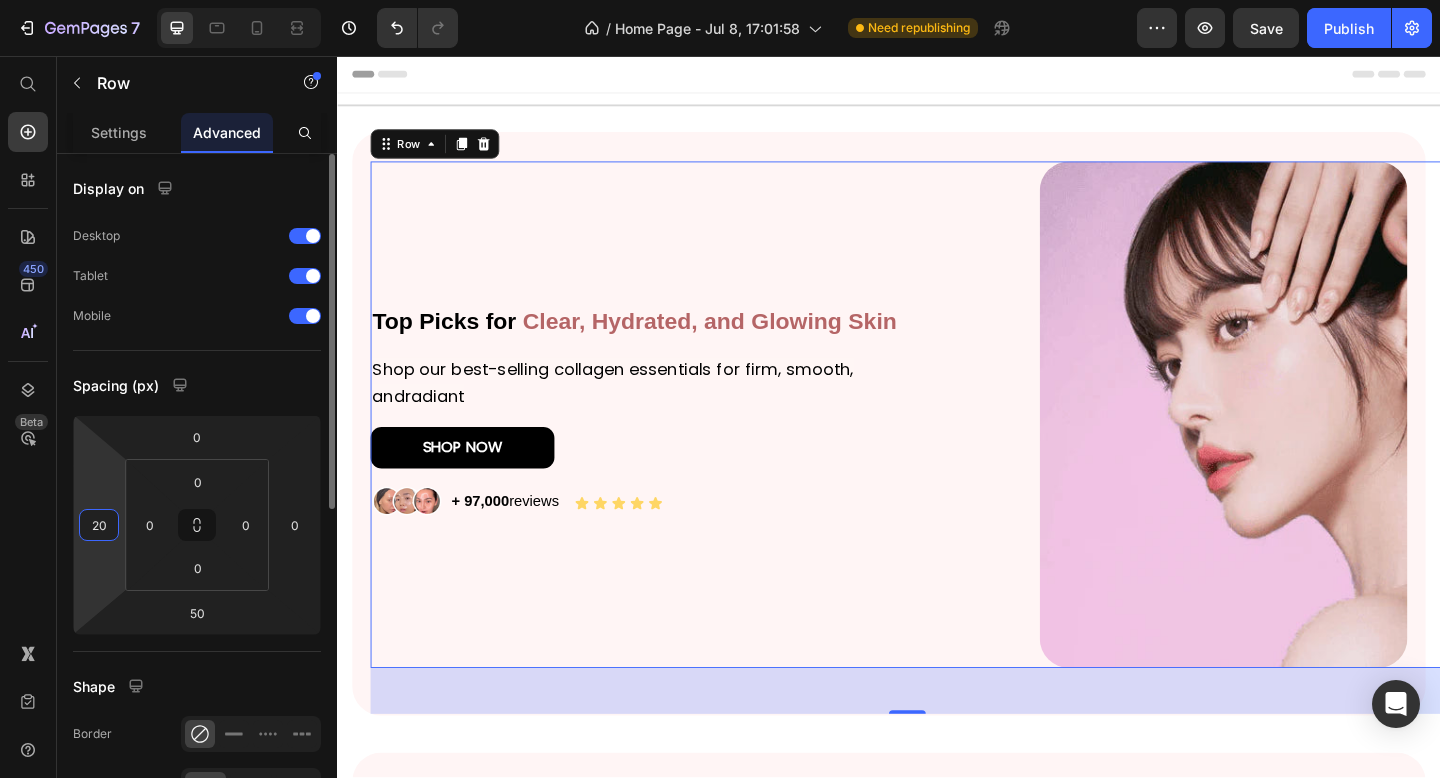 click on "20" at bounding box center (99, 525) 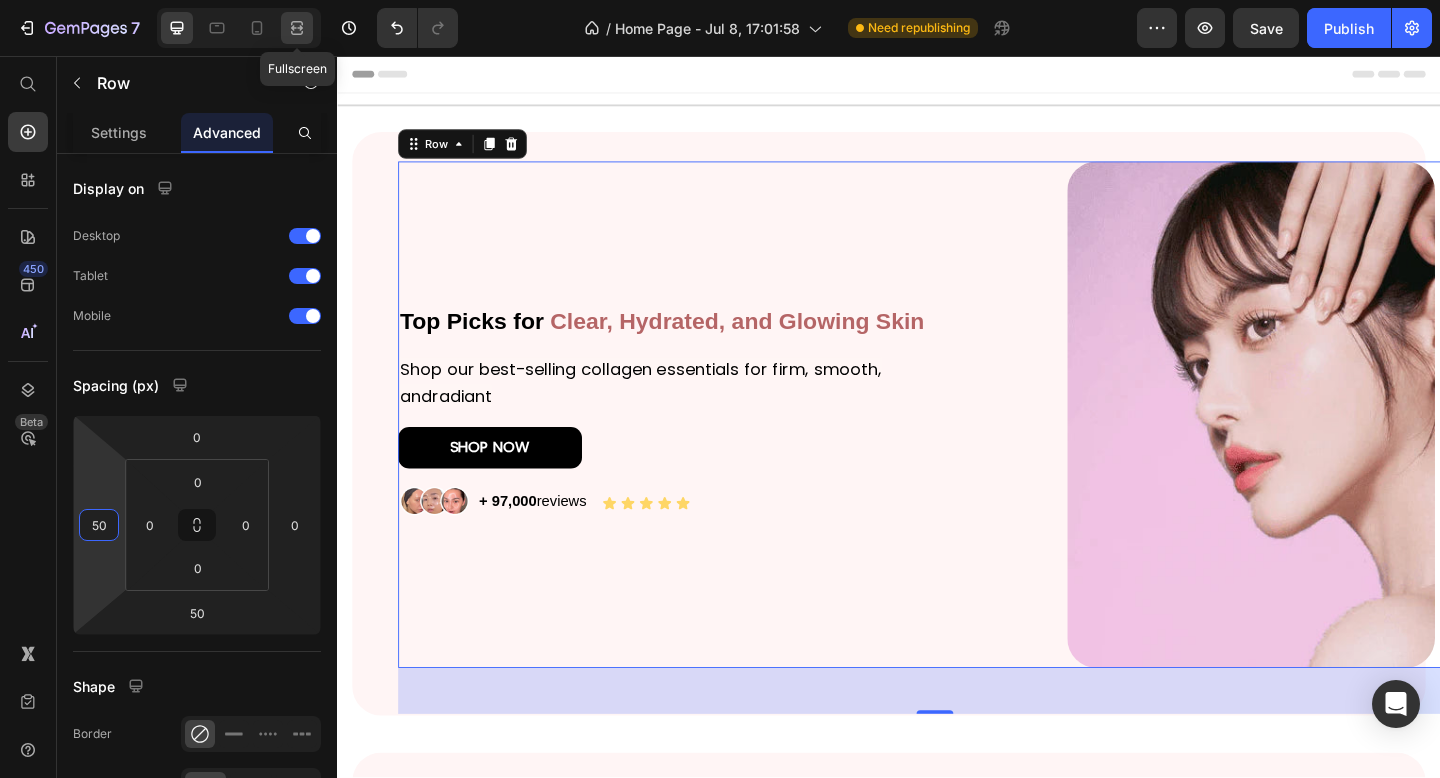 click 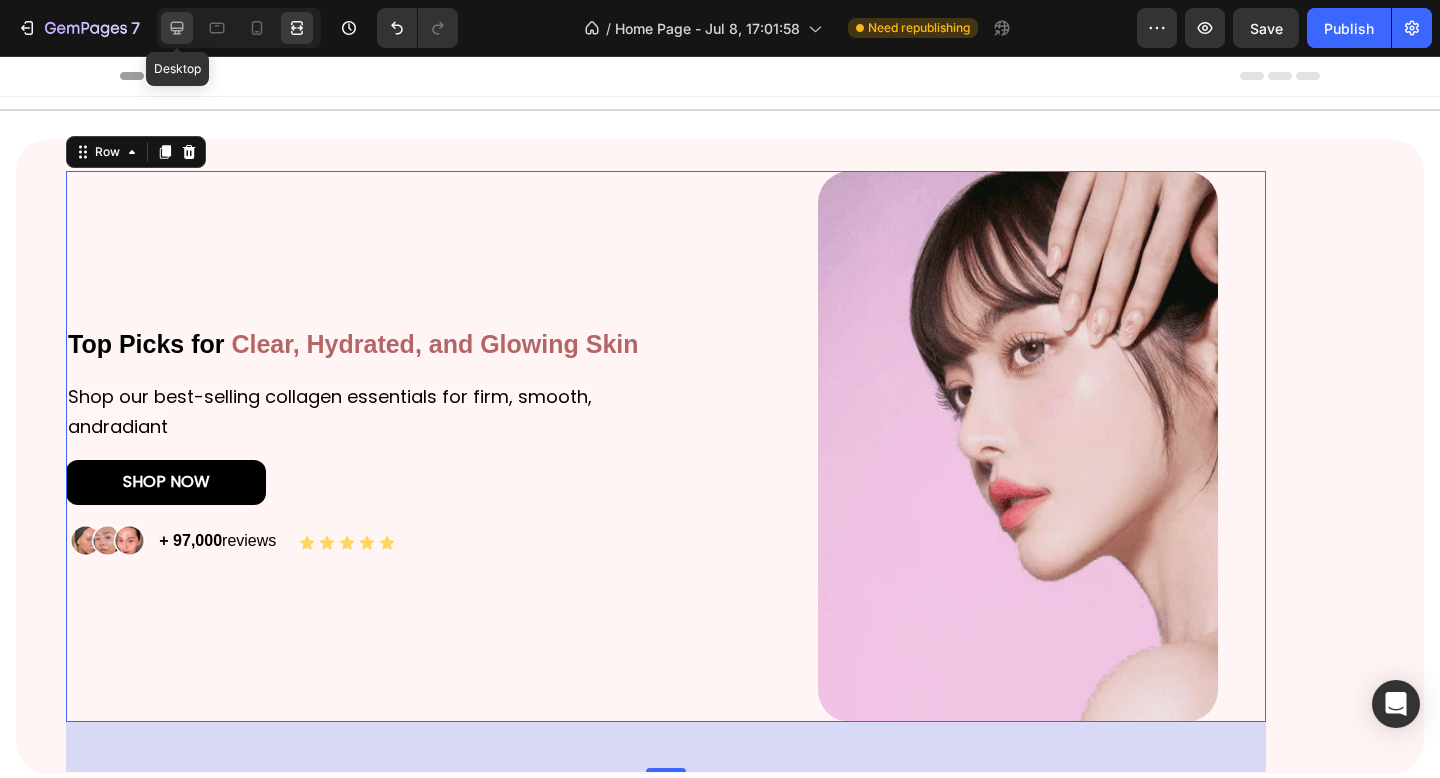 click 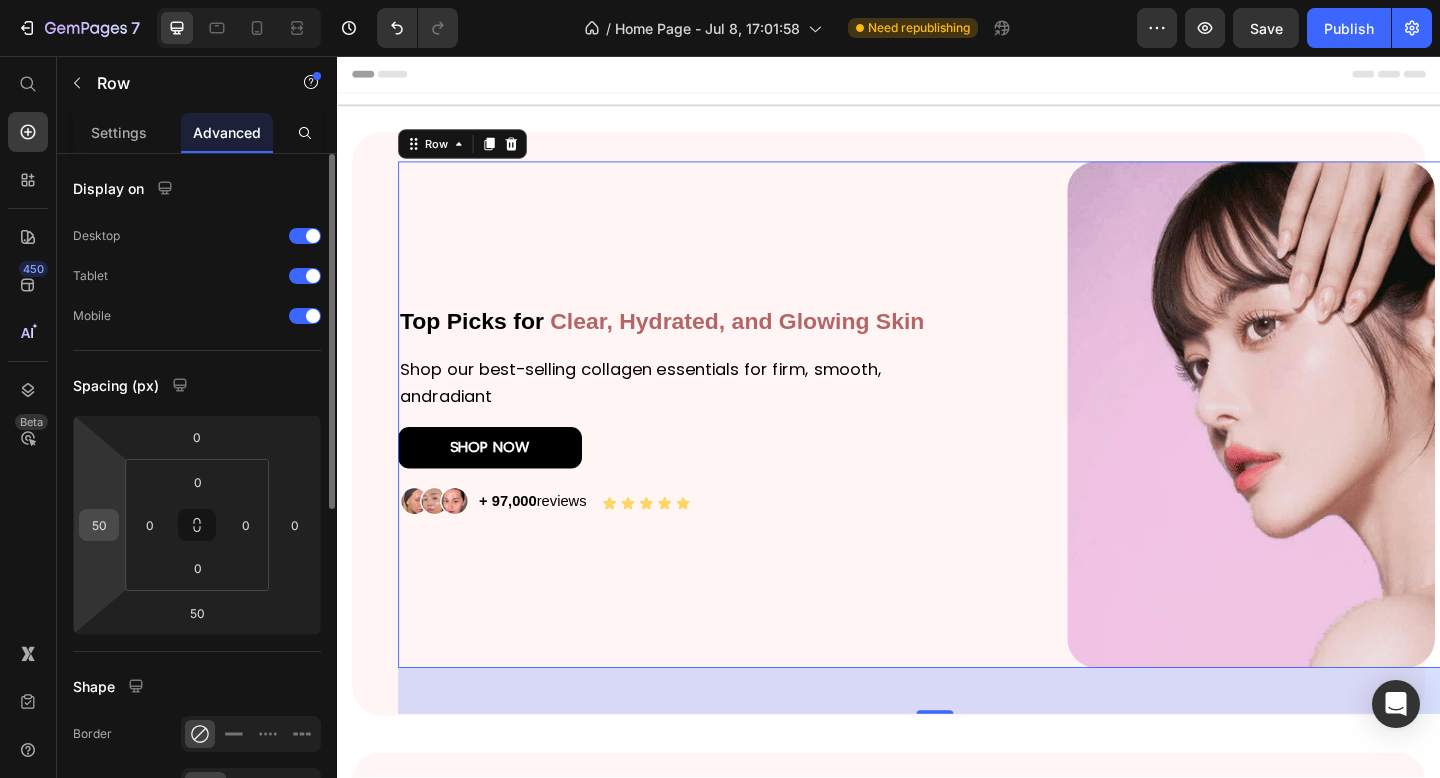 click on "50" at bounding box center (99, 525) 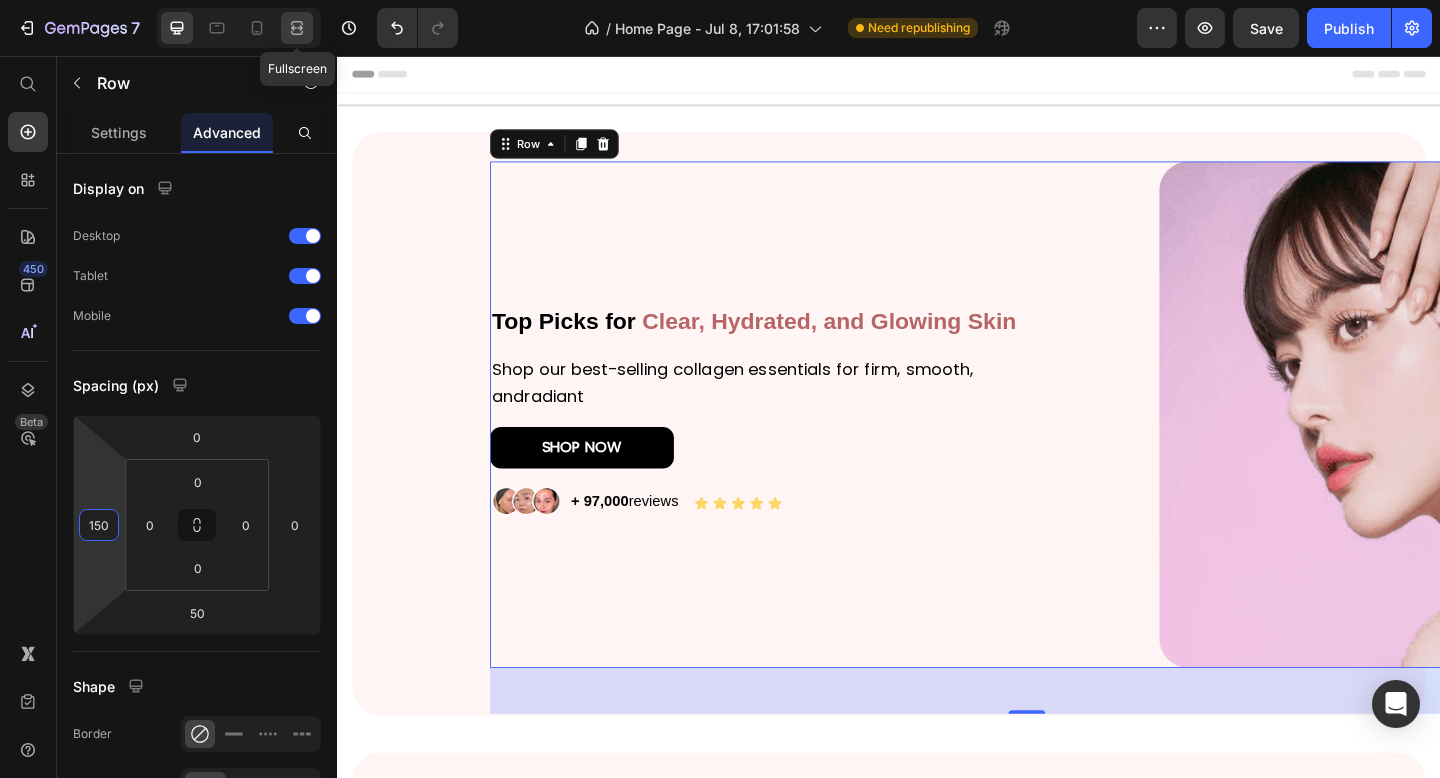 type on "150" 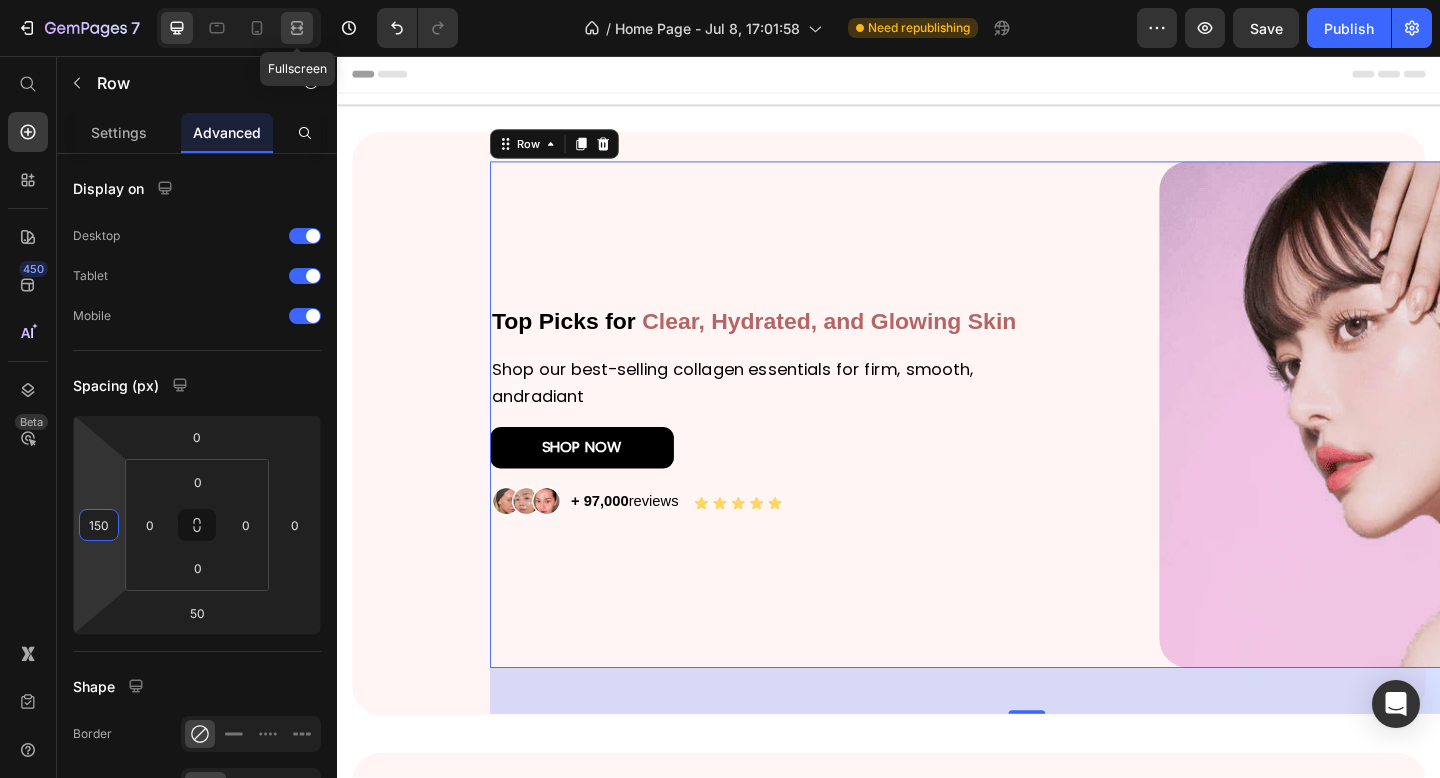 click 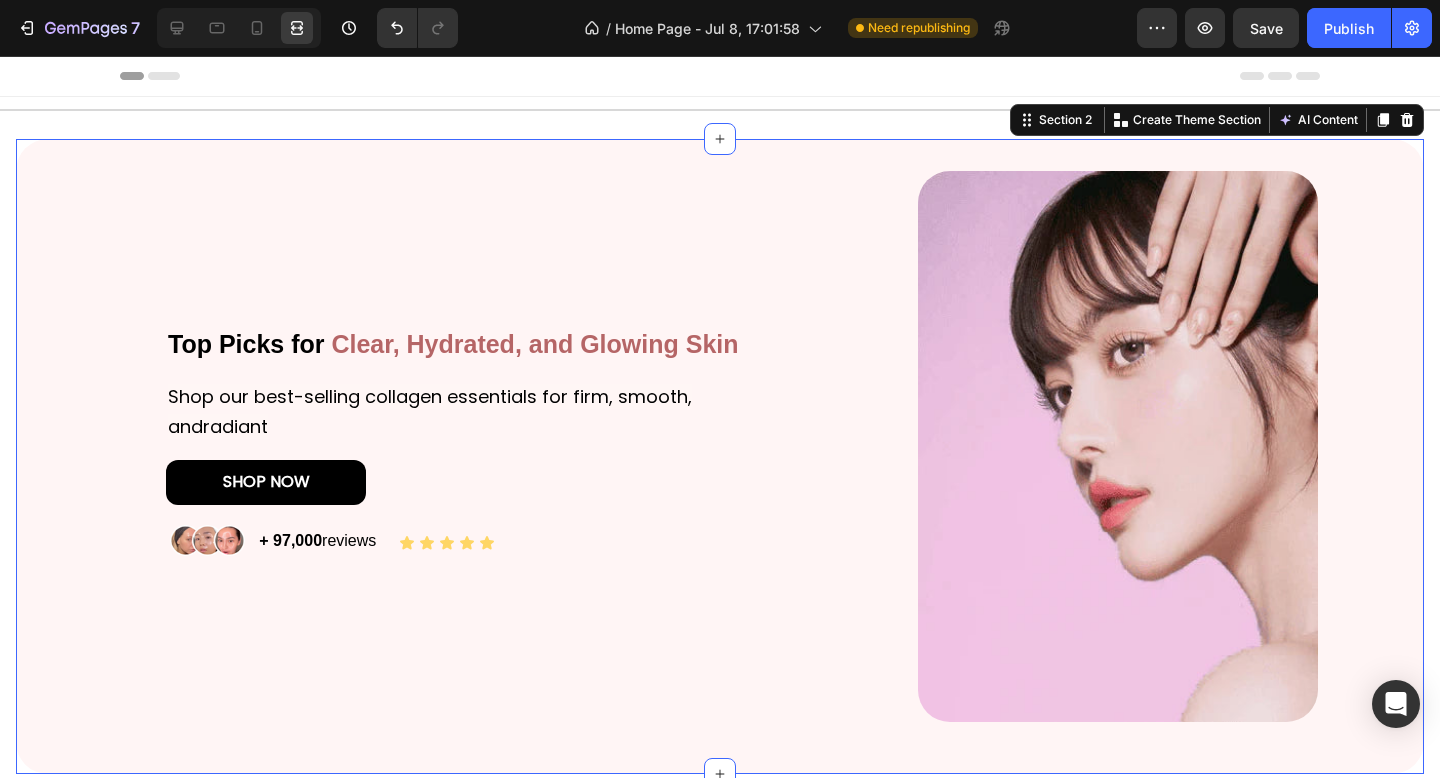 click on "Top Picks for   Clear, Hydrated, and Glowing Skin Heading Shop our best-selling collagen essentials for firm, smooth, andradiant Text Block SHOP NOW Button Image + 97,000  reviews Text Block Icon Icon Icon Icon Icon Icon List Row Image Row" at bounding box center [720, 471] 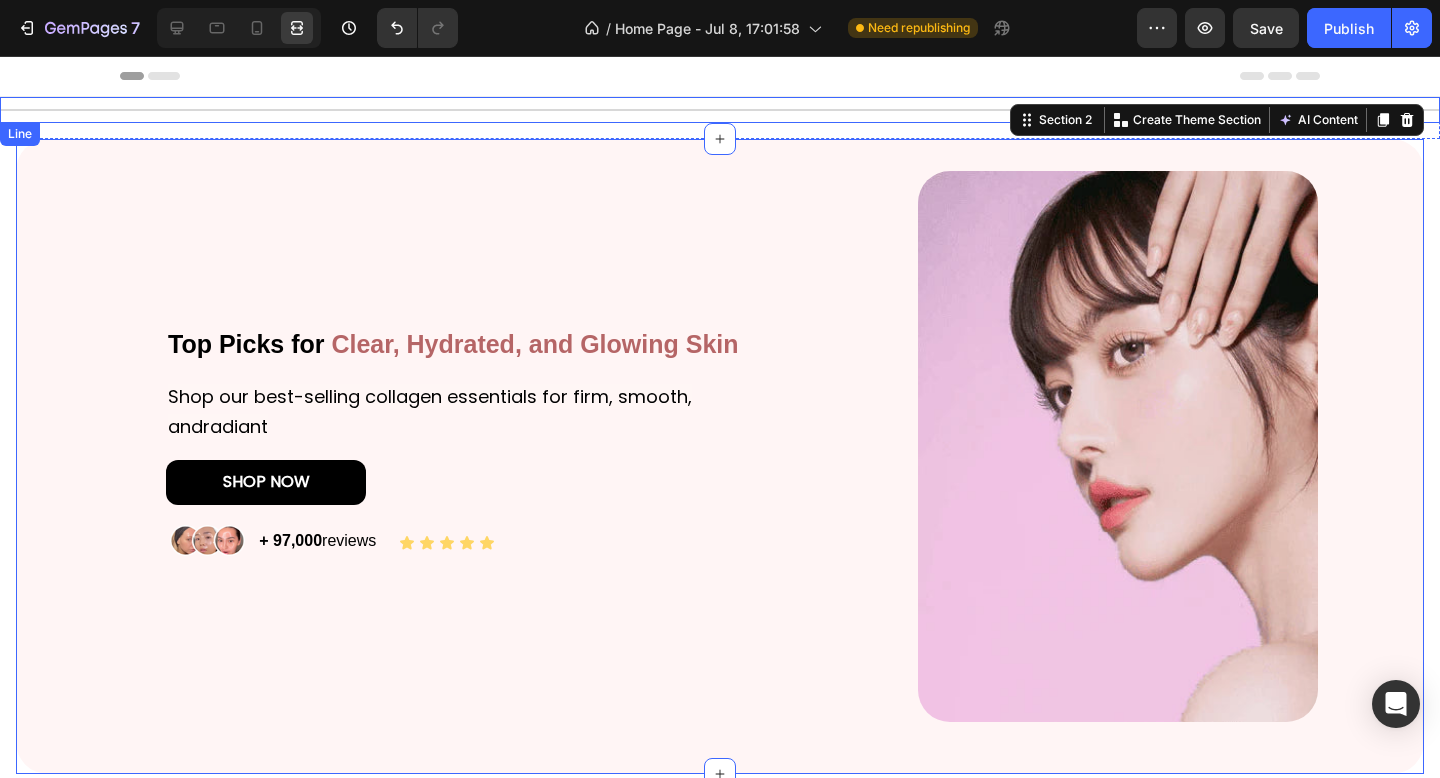 click on "Title Line" at bounding box center (720, 110) 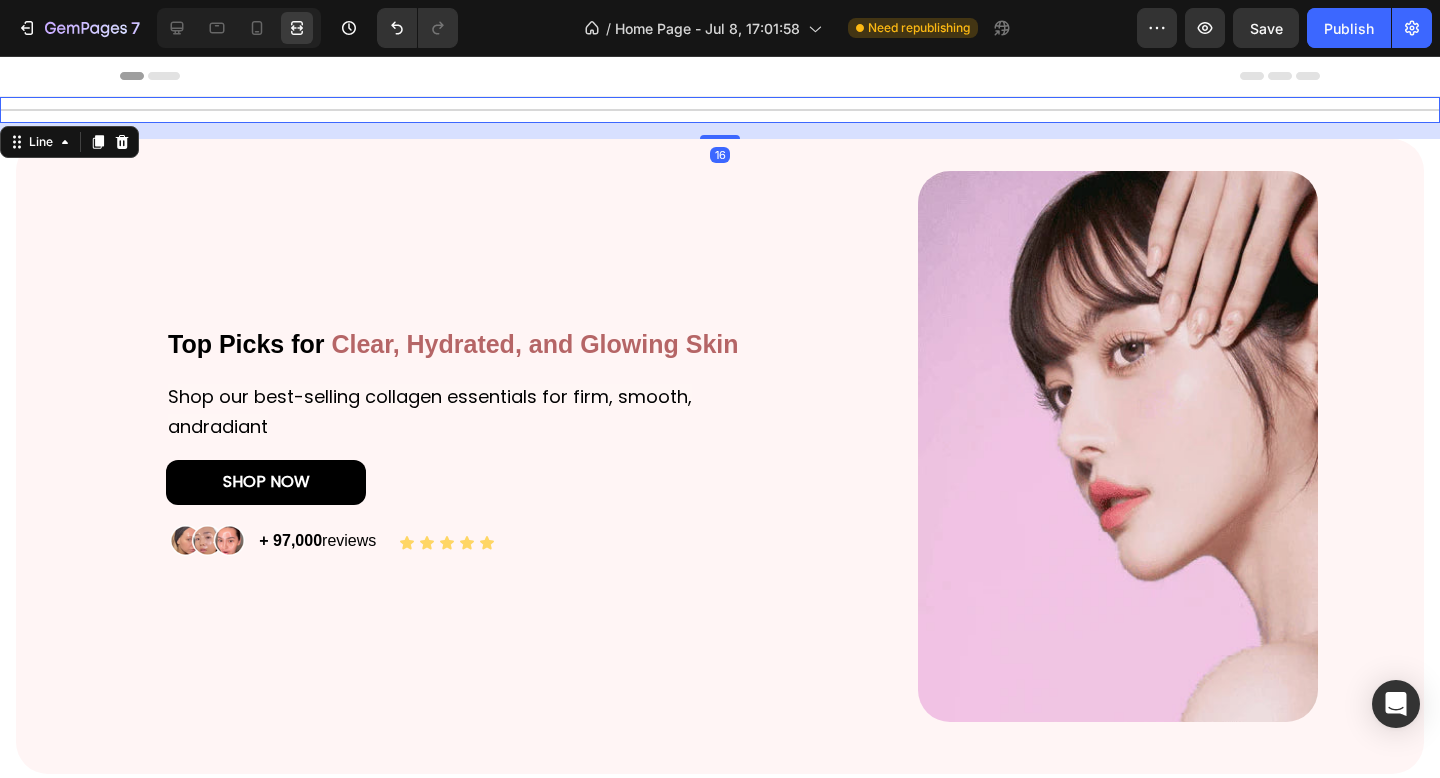click on "Header" at bounding box center (720, 76) 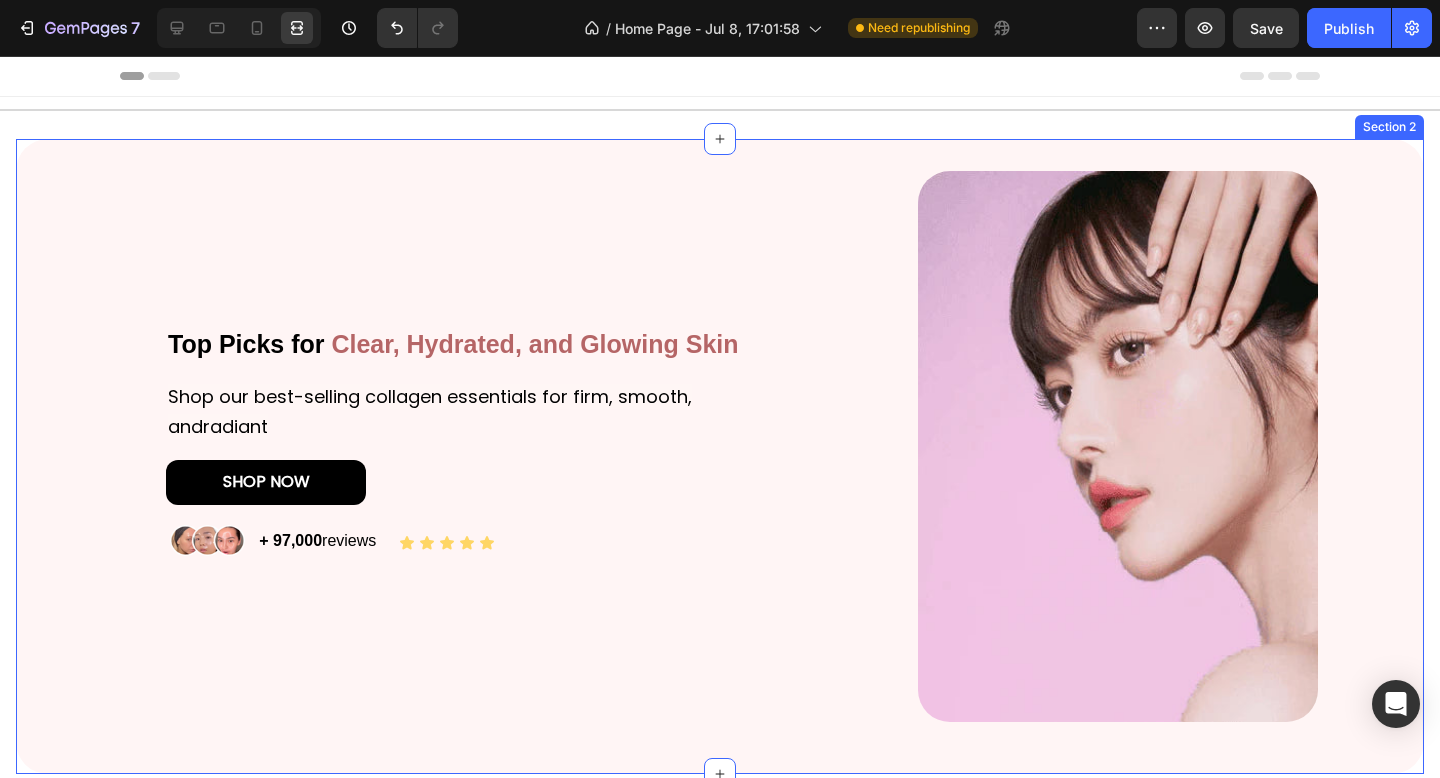 click on "Top Picks for   Clear, Hydrated, and Glowing Skin Heading Shop our best-selling collagen essentials for firm, smooth, andradiant Text Block SHOP NOW Button Image + 97,000  reviews Text Block Icon Icon Icon Icon Icon Icon List Row Image Row" at bounding box center [720, 471] 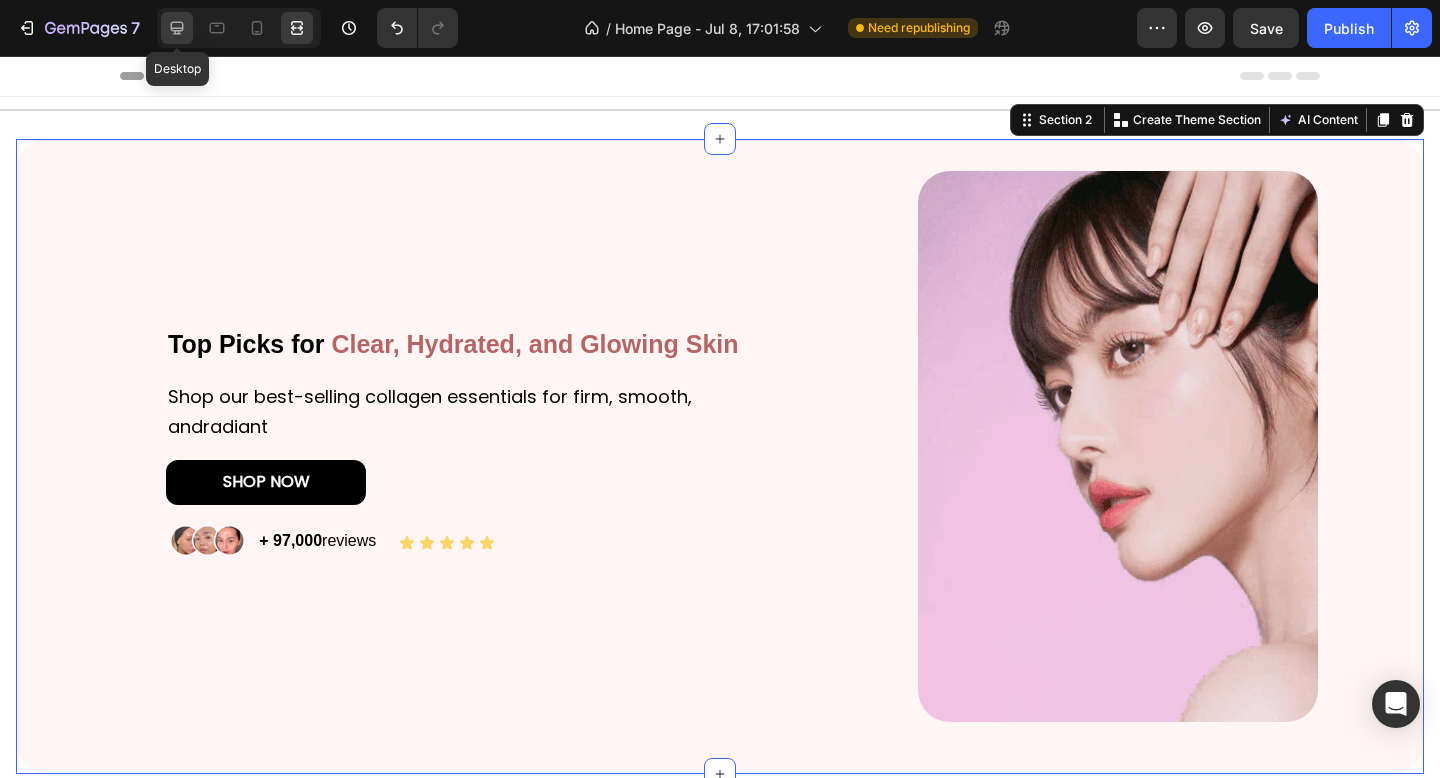click 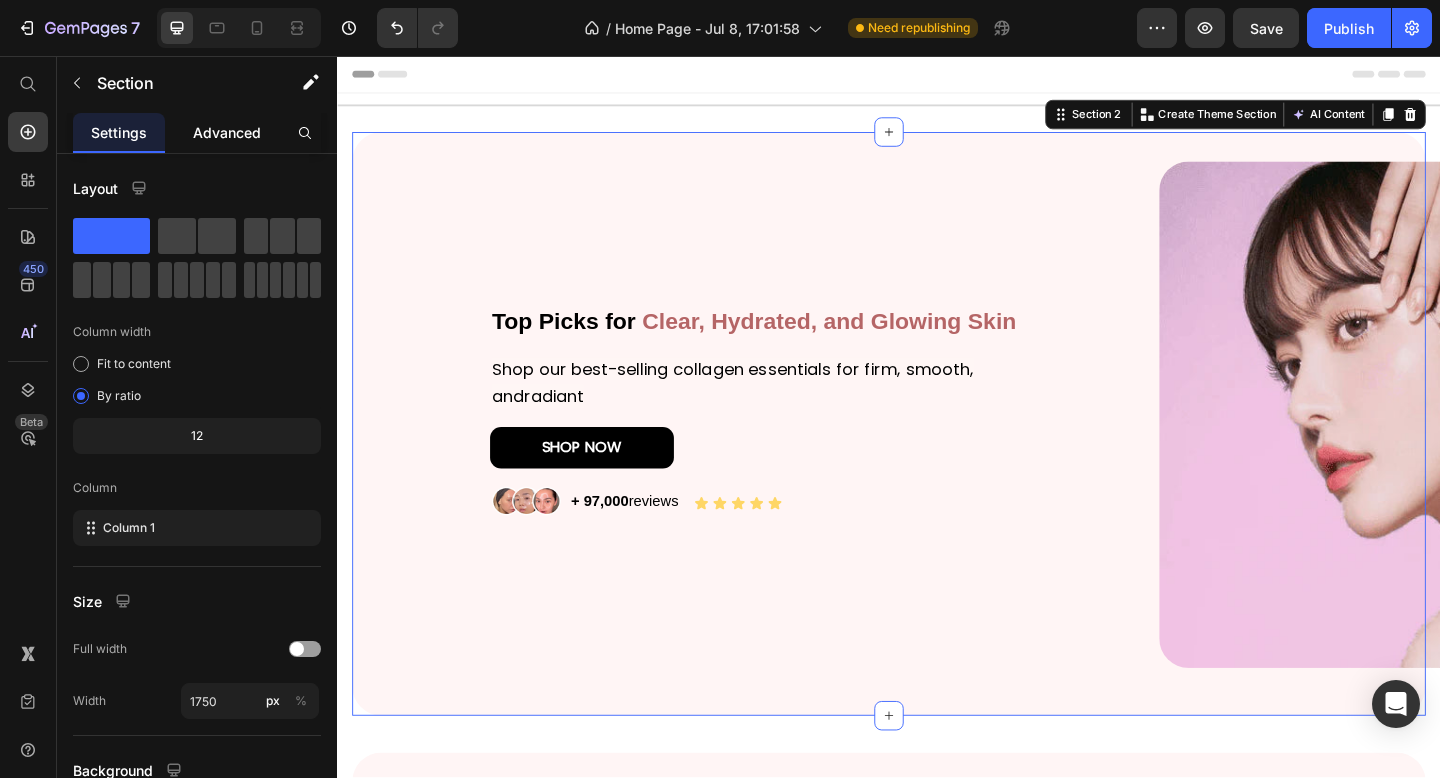 click on "Advanced" at bounding box center (227, 132) 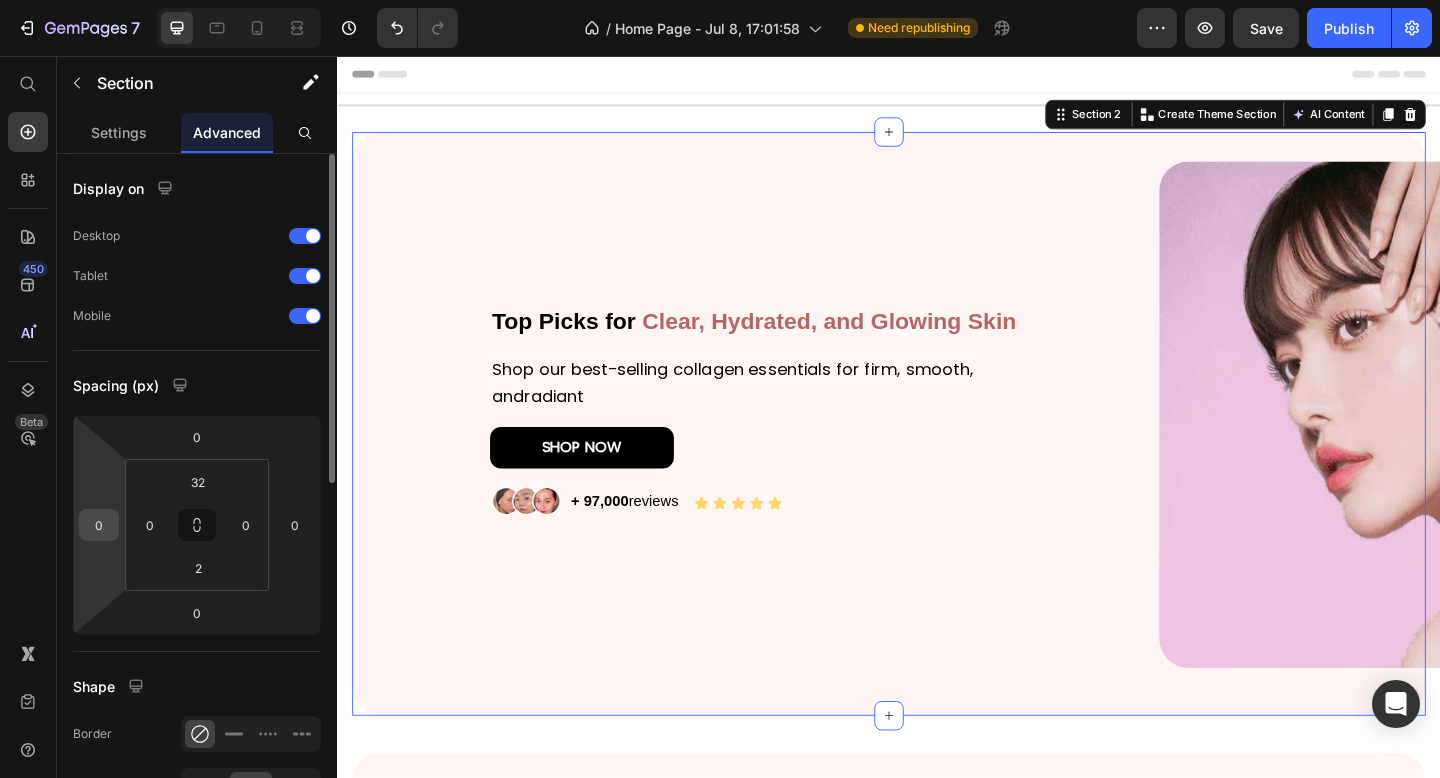 click on "0" at bounding box center [99, 525] 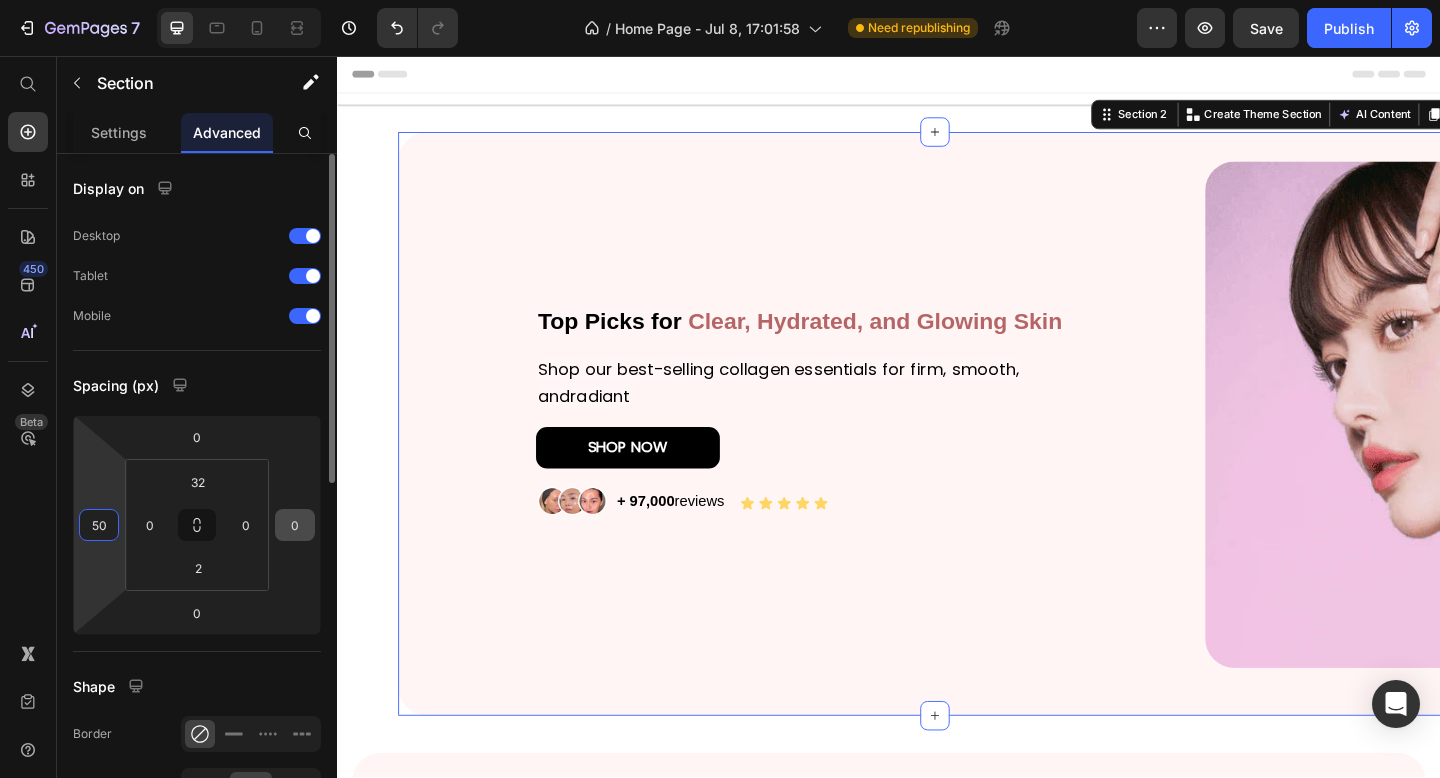 type on "50" 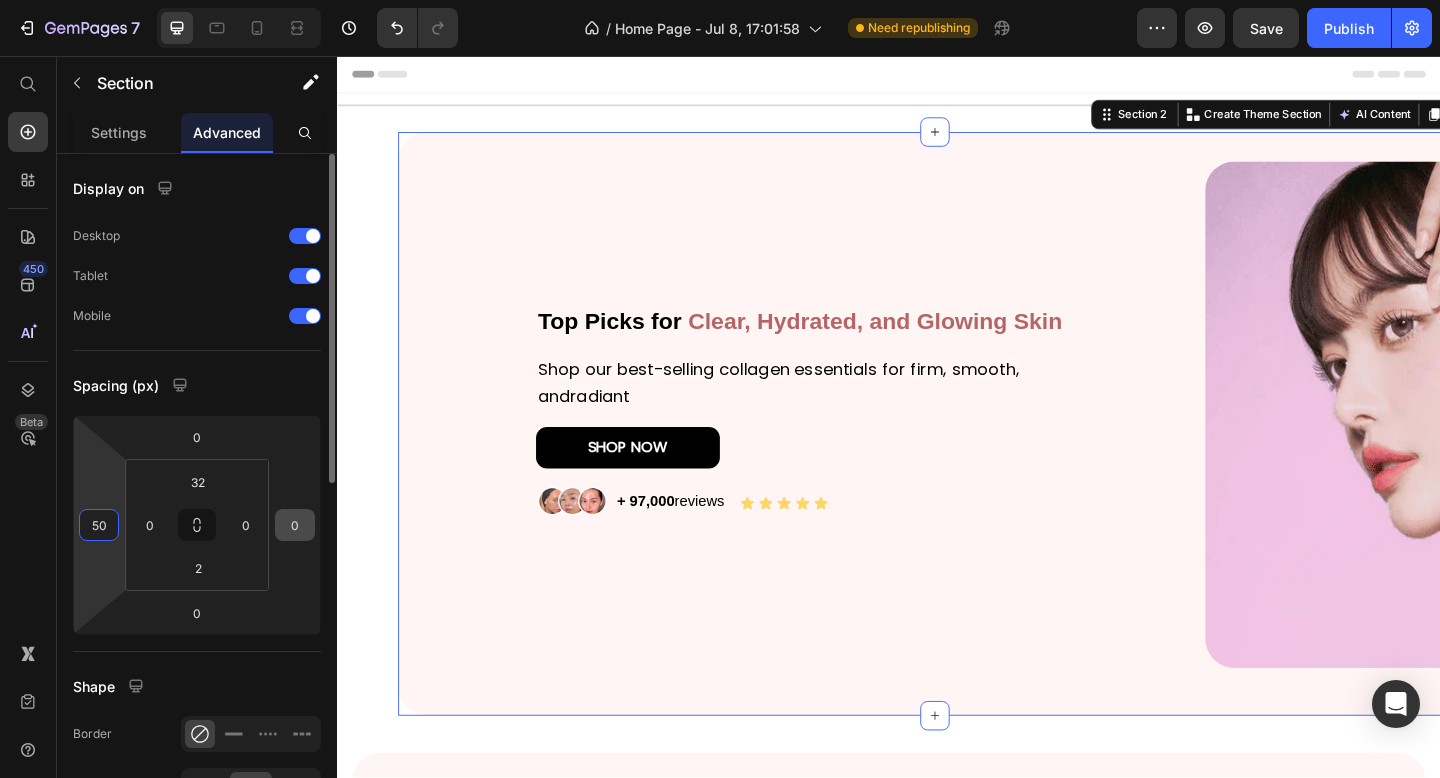 click on "0" at bounding box center [295, 525] 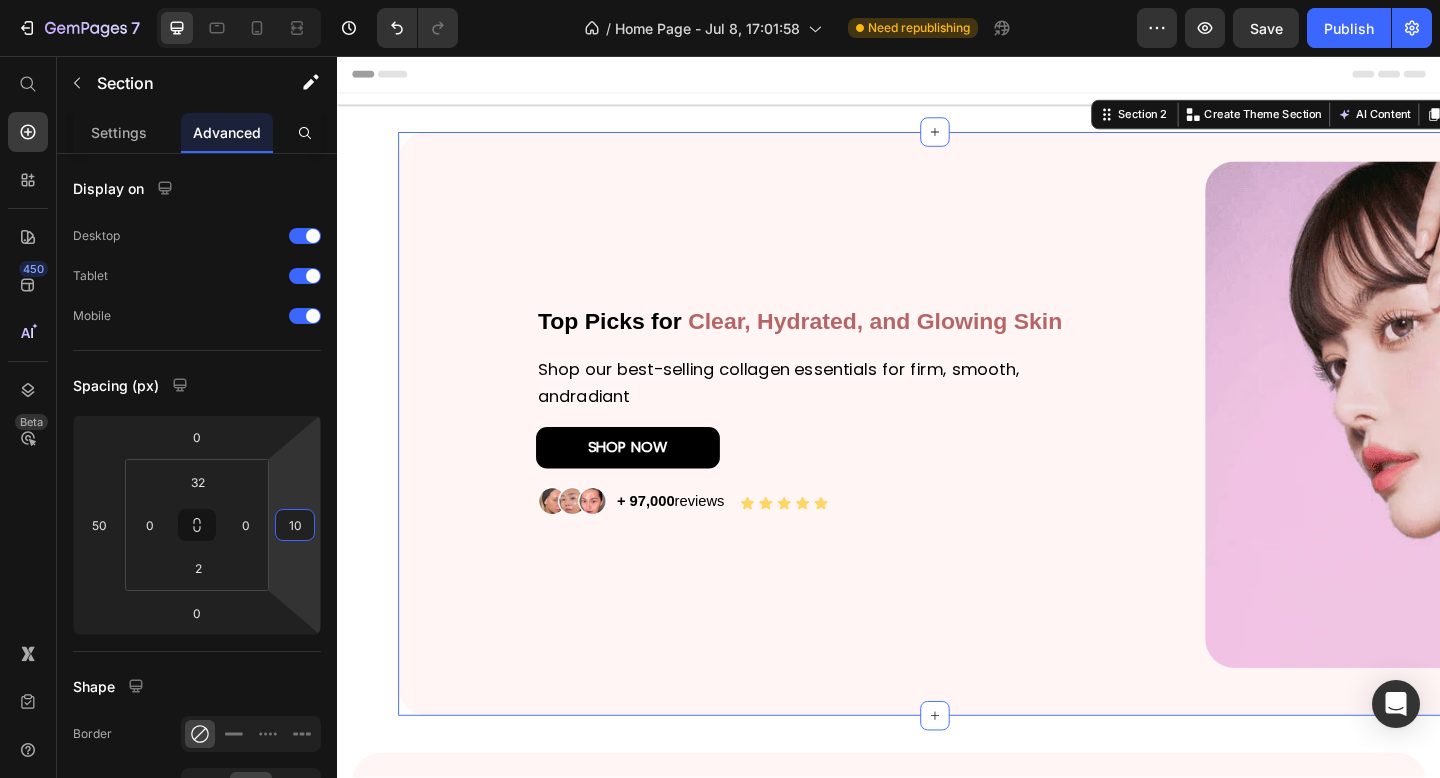 type on "1" 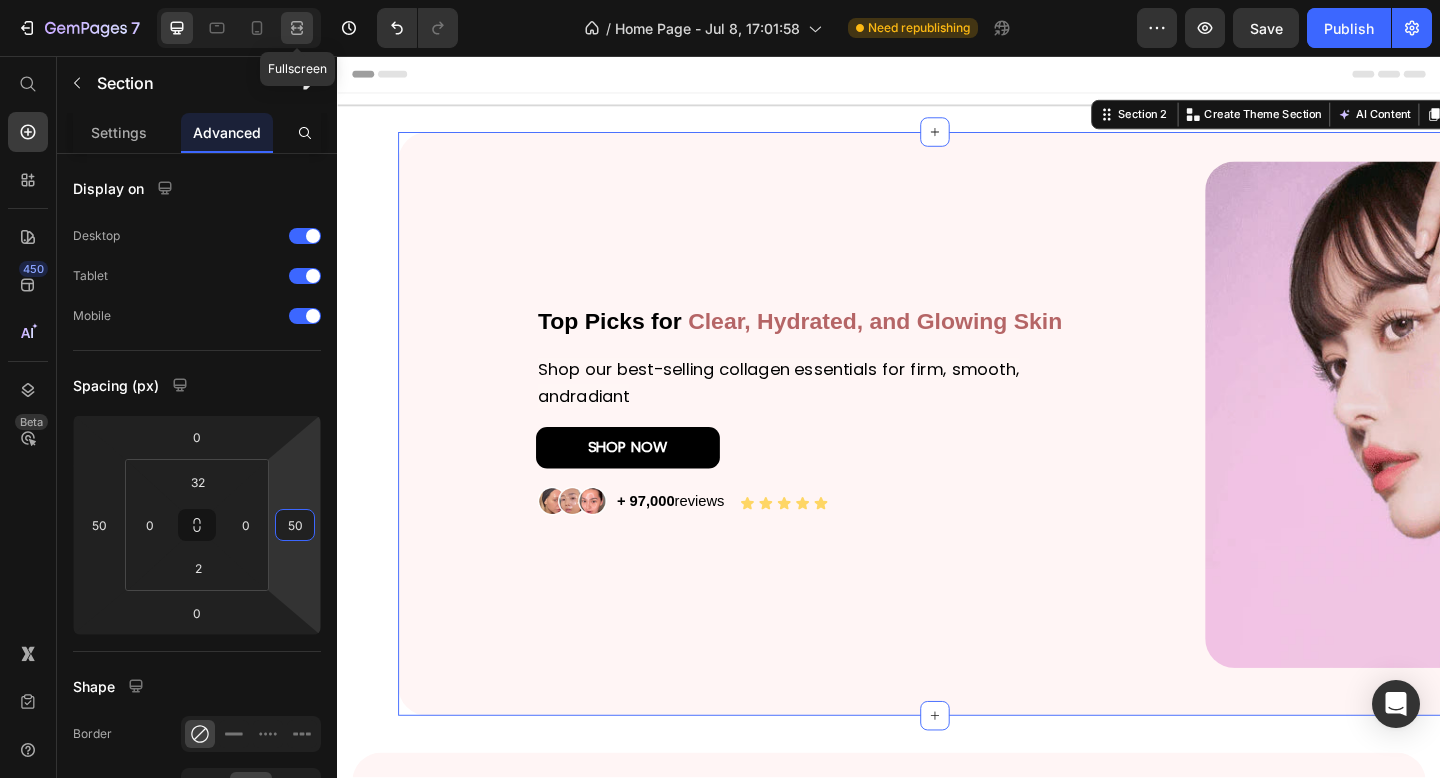 type on "50" 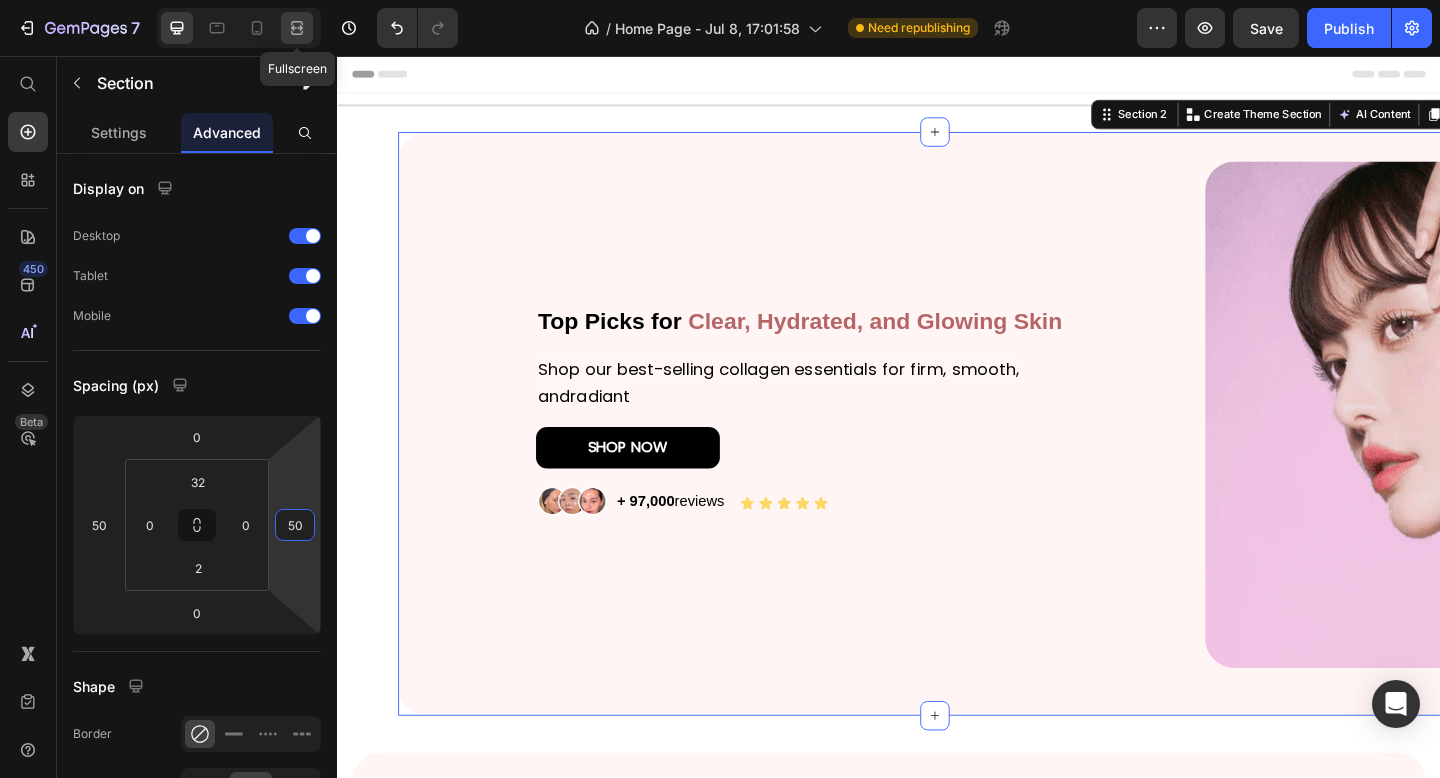 click 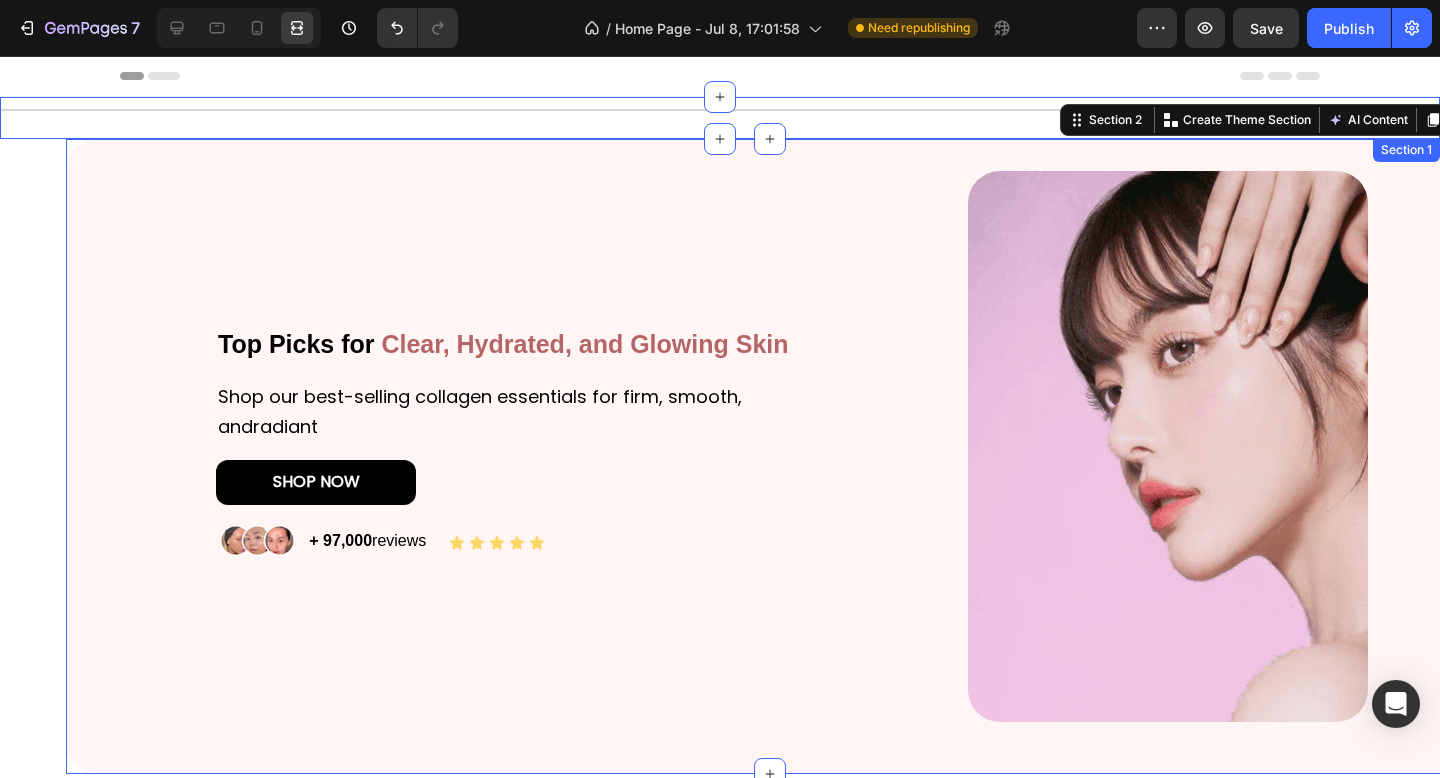 click on "Title Line" at bounding box center [720, 110] 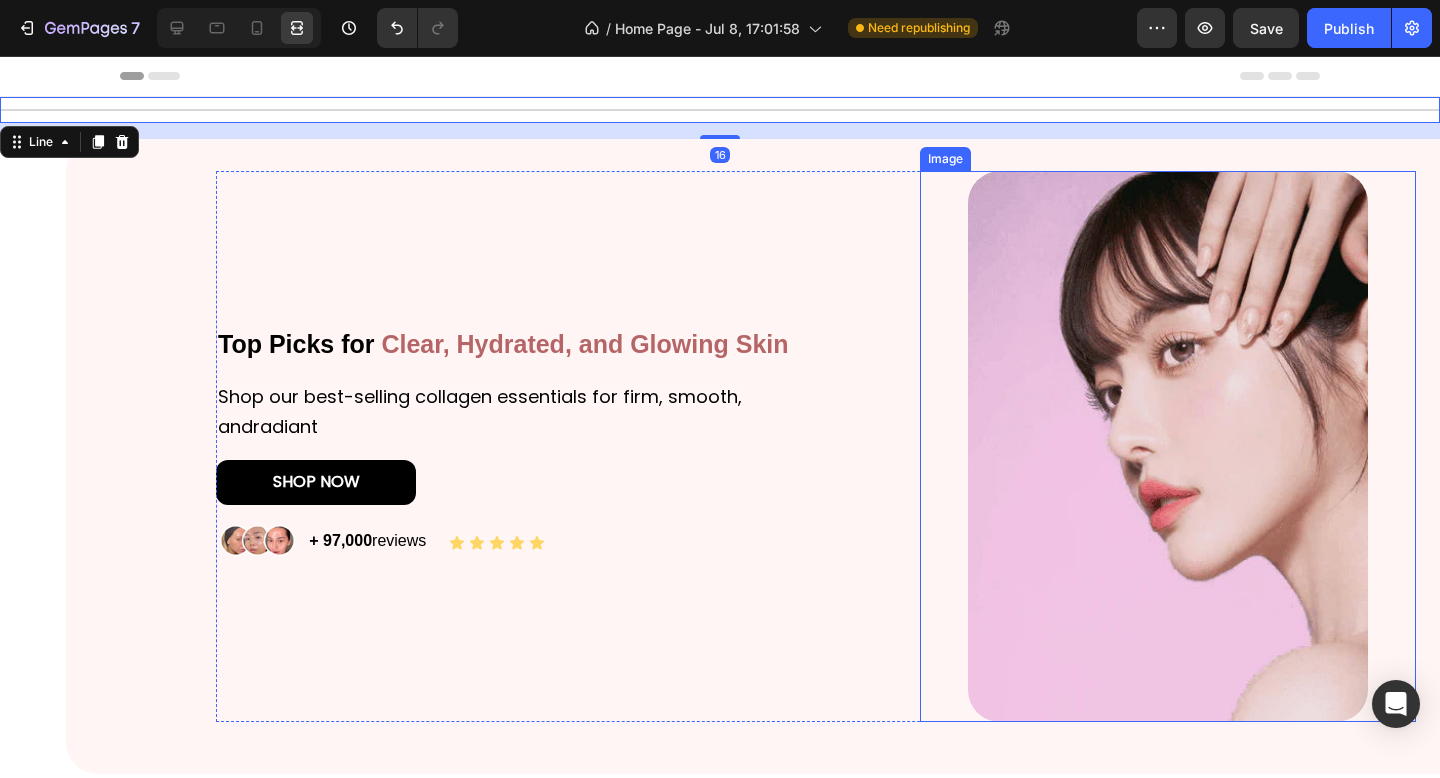 click at bounding box center (1168, 446) 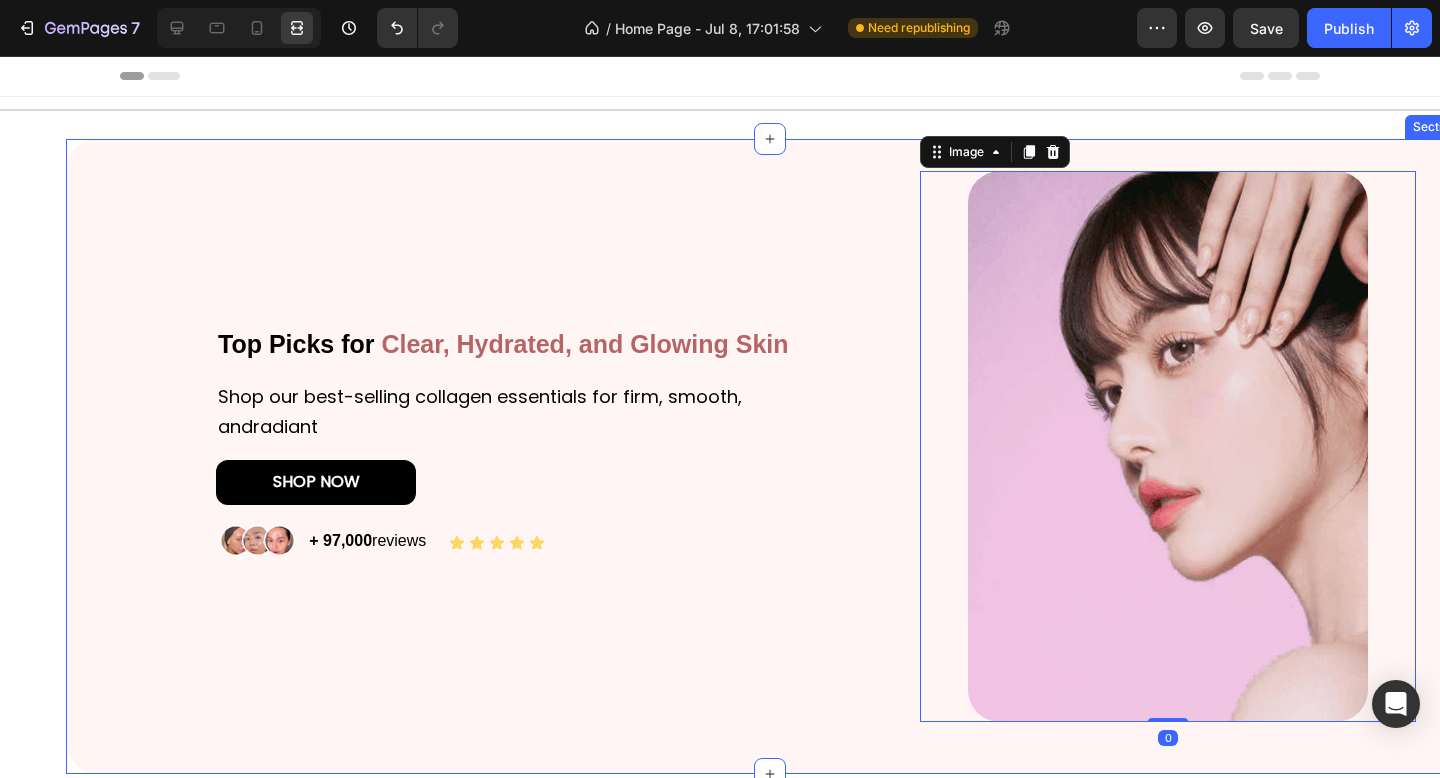 click on "Top Picks for   Clear, Hydrated, and Glowing Skin Heading Shop our best-selling collagen essentials for firm, smooth, andradiant Text Block SHOP NOW Button Image + 97,000  reviews Text Block Icon Icon Icon Icon Icon Icon List Row Image   0 Row Section 2" at bounding box center (770, 456) 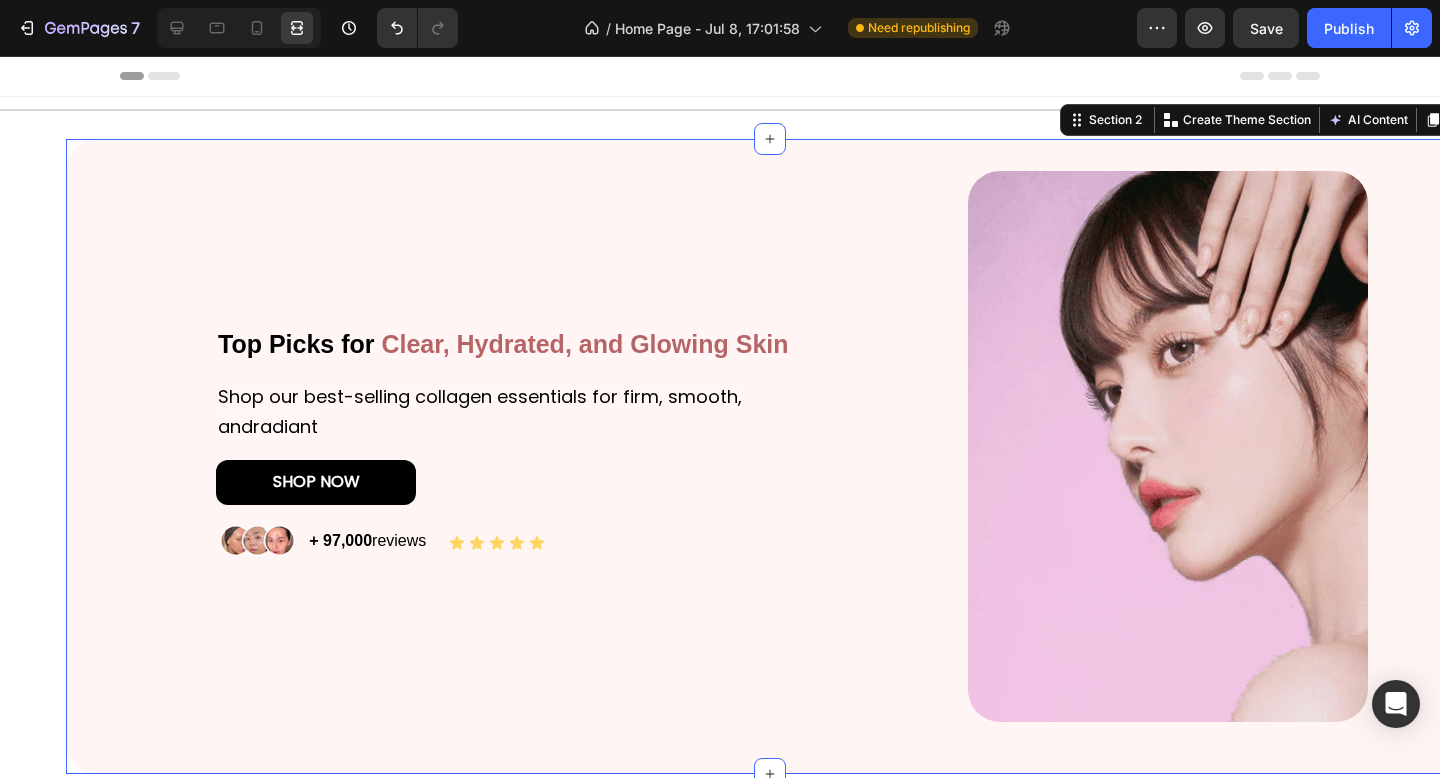 click on "Top Picks for   Clear, Hydrated, and Glowing Skin Heading Shop our best-selling collagen essentials for firm, smooth, andradiant Text Block SHOP NOW Button Image + 97,000  reviews Text Block Icon Icon Icon Icon Icon Icon List Row Image Row Section 2   You can create reusable sections Create Theme Section AI Content Write with GemAI What would you like to describe here? Tone and Voice Persuasive Product Bio-Collagen Real Deep Mask Show more Generate" at bounding box center (720, 456) 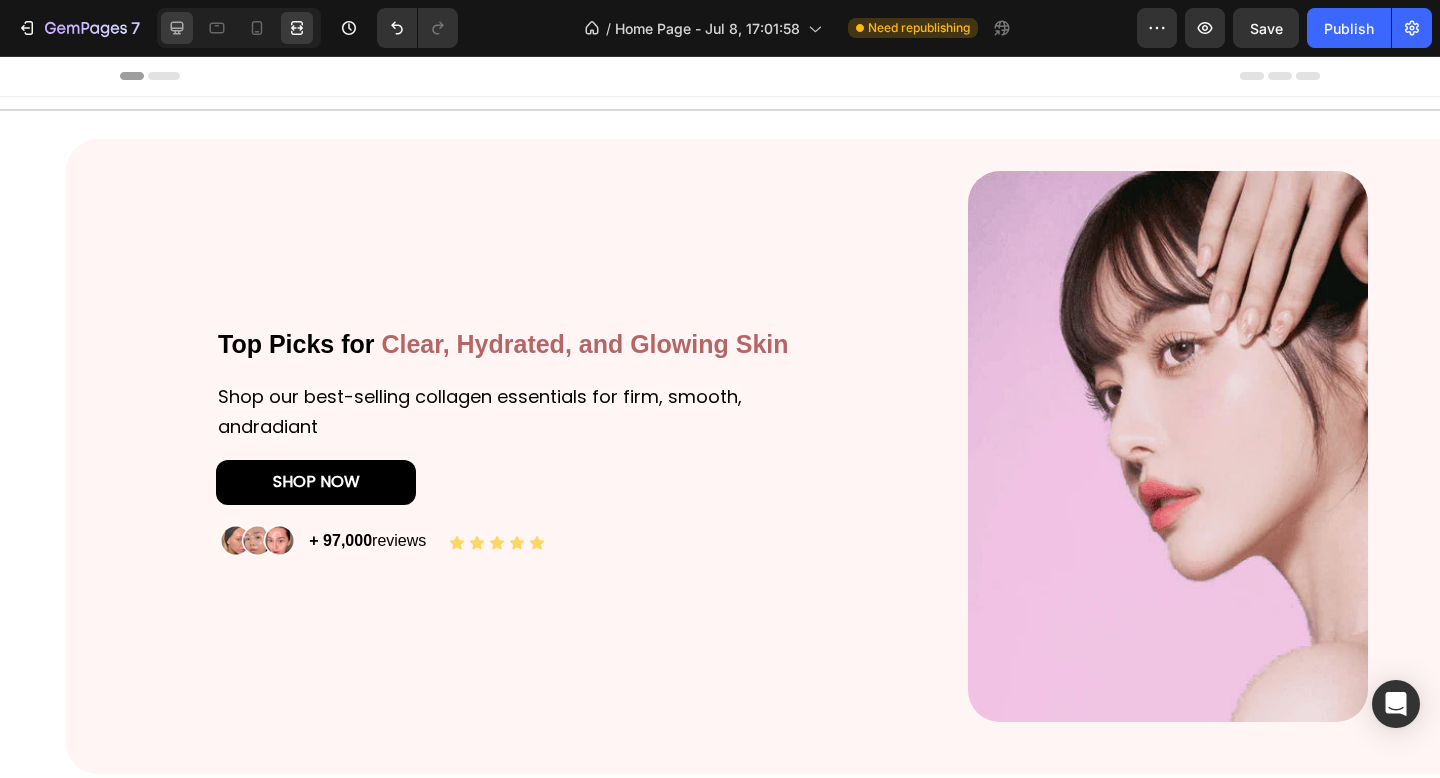 click 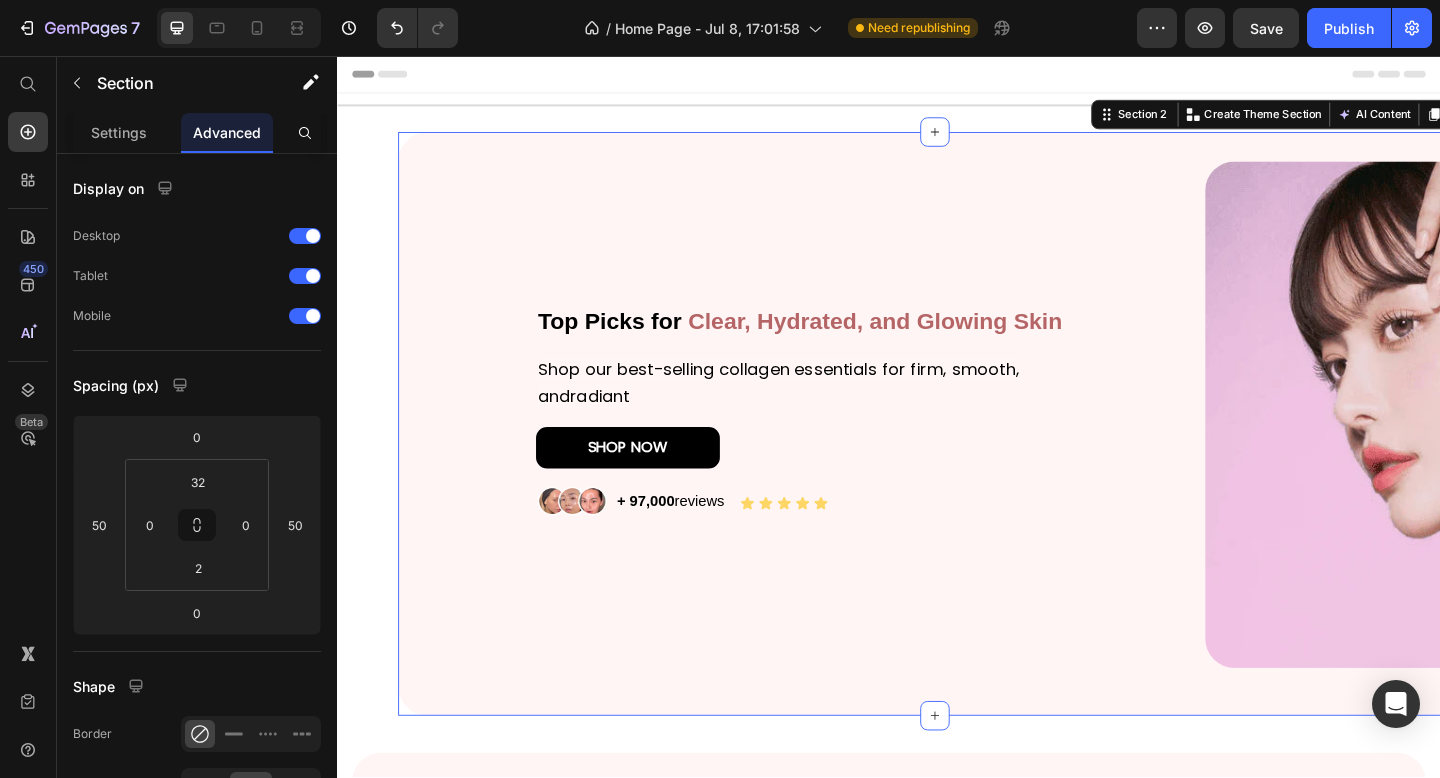 click on "Top Picks for   Clear, Hydrated, and Glowing Skin Heading Shop our best-selling collagen essentials for firm, smooth, andradiant Text Block SHOP NOW Button Image + 97,000  reviews Text Block Icon Icon Icon Icon Icon Icon List Row Image Row" at bounding box center (987, 471) 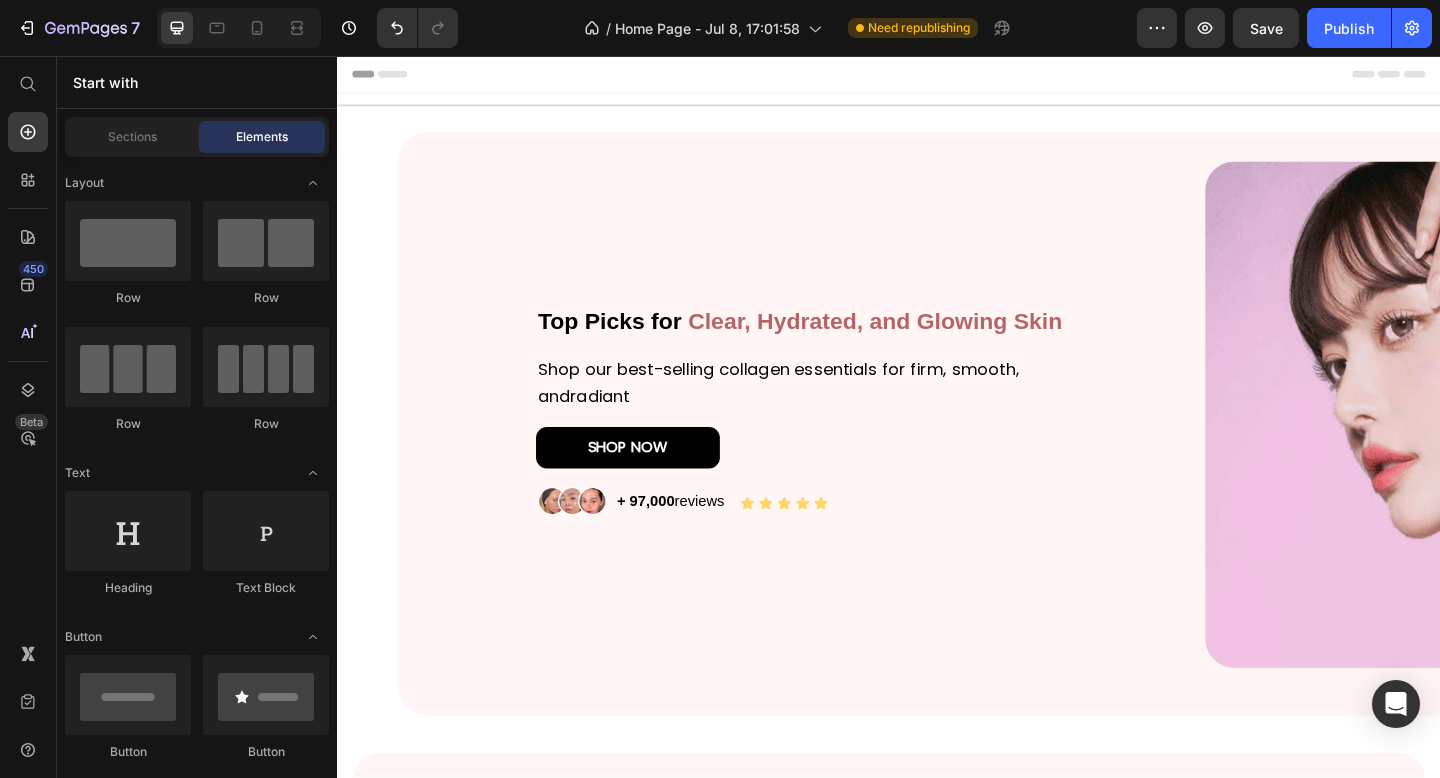 click on "Top Picks for   Clear, Hydrated, and Glowing Skin Heading Shop our best-selling collagen essentials for firm, smooth, andradiant Text Block SHOP NOW Button Image + 97,000  reviews Text Block Icon Icon Icon Icon Icon Icon List Row Image Row Section 2" at bounding box center (937, 456) 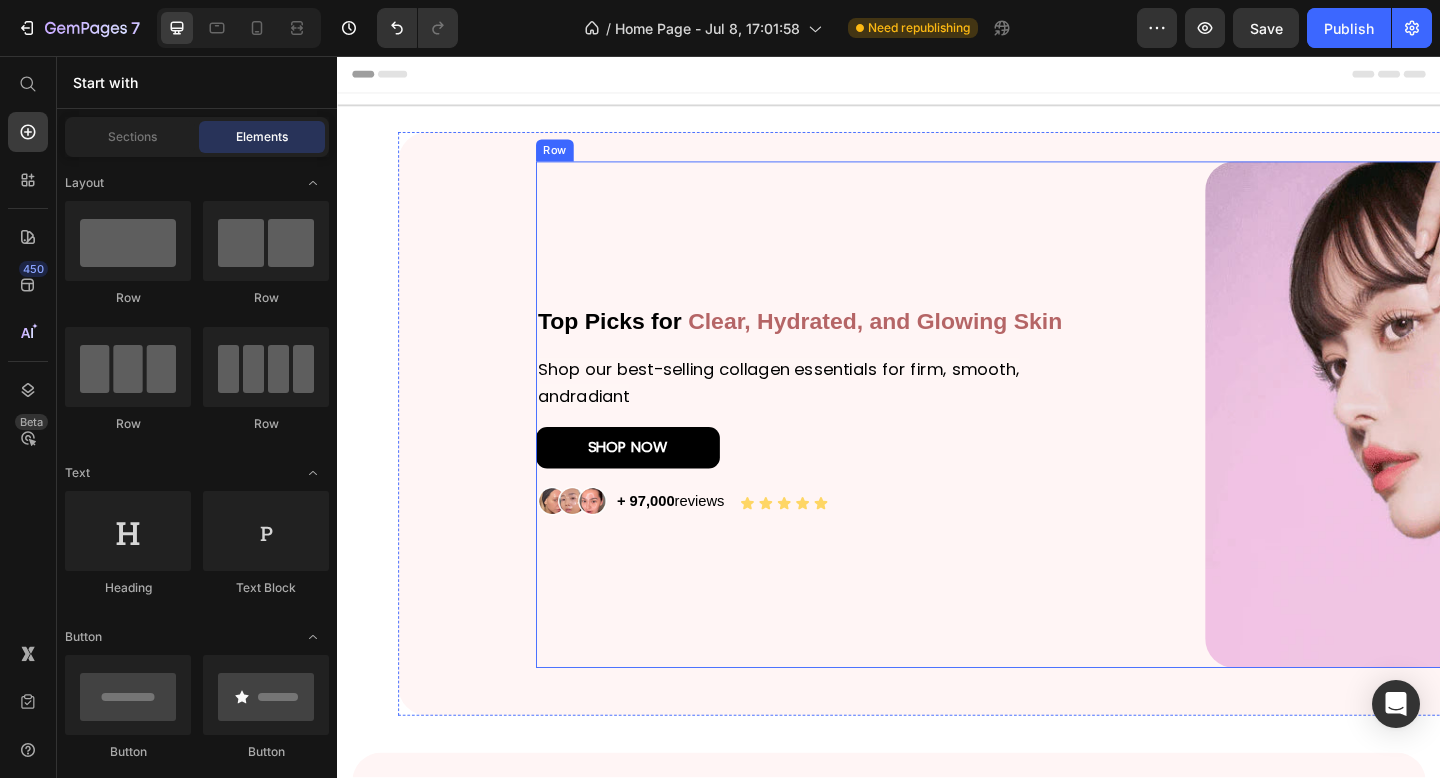 click on "Top Picks for   Clear, Hydrated, and Glowing Skin Heading Shop our best-selling collagen essentials for firm, smooth, andradiant Text Block SHOP NOW Button Image + 97,000  reviews Text Block Icon Icon Icon Icon Icon Icon List Row" at bounding box center (843, 446) 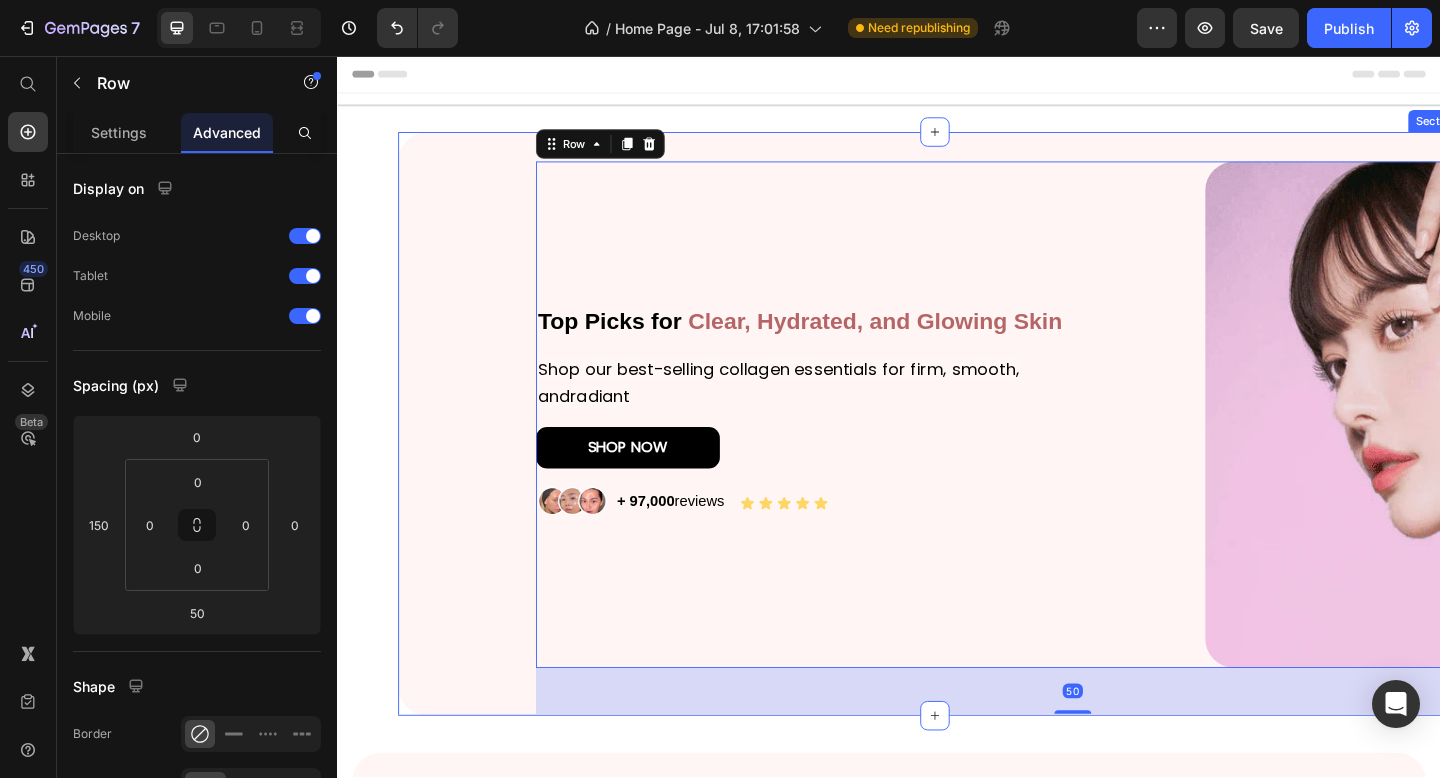 click on "Top Picks for   Clear, Hydrated, and Glowing Skin Heading Shop our best-selling collagen essentials for firm, smooth, andradiant Text Block SHOP NOW Button Image + 97,000  reviews Text Block Icon Icon Icon Icon Icon Icon List Row Image Row   50" at bounding box center (987, 471) 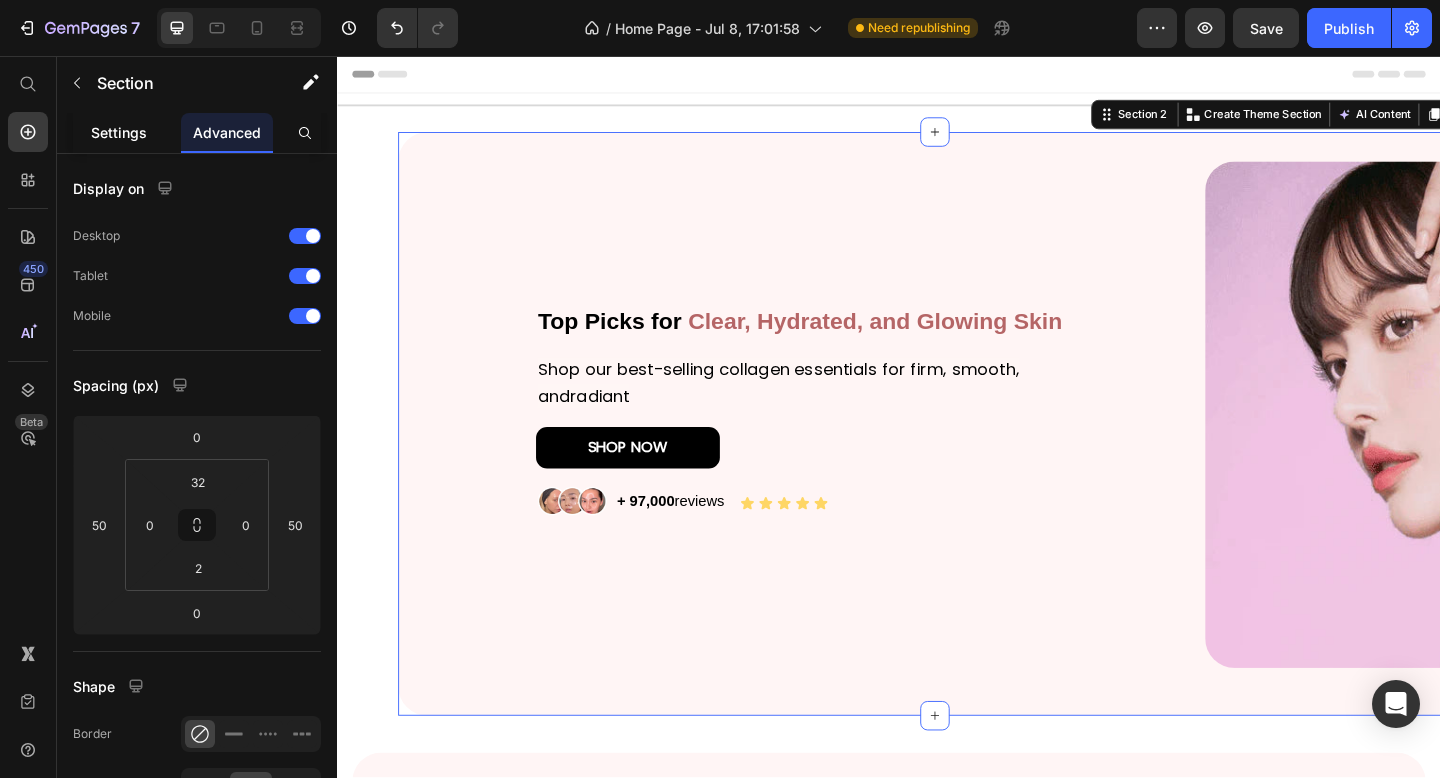click on "Settings" at bounding box center (119, 132) 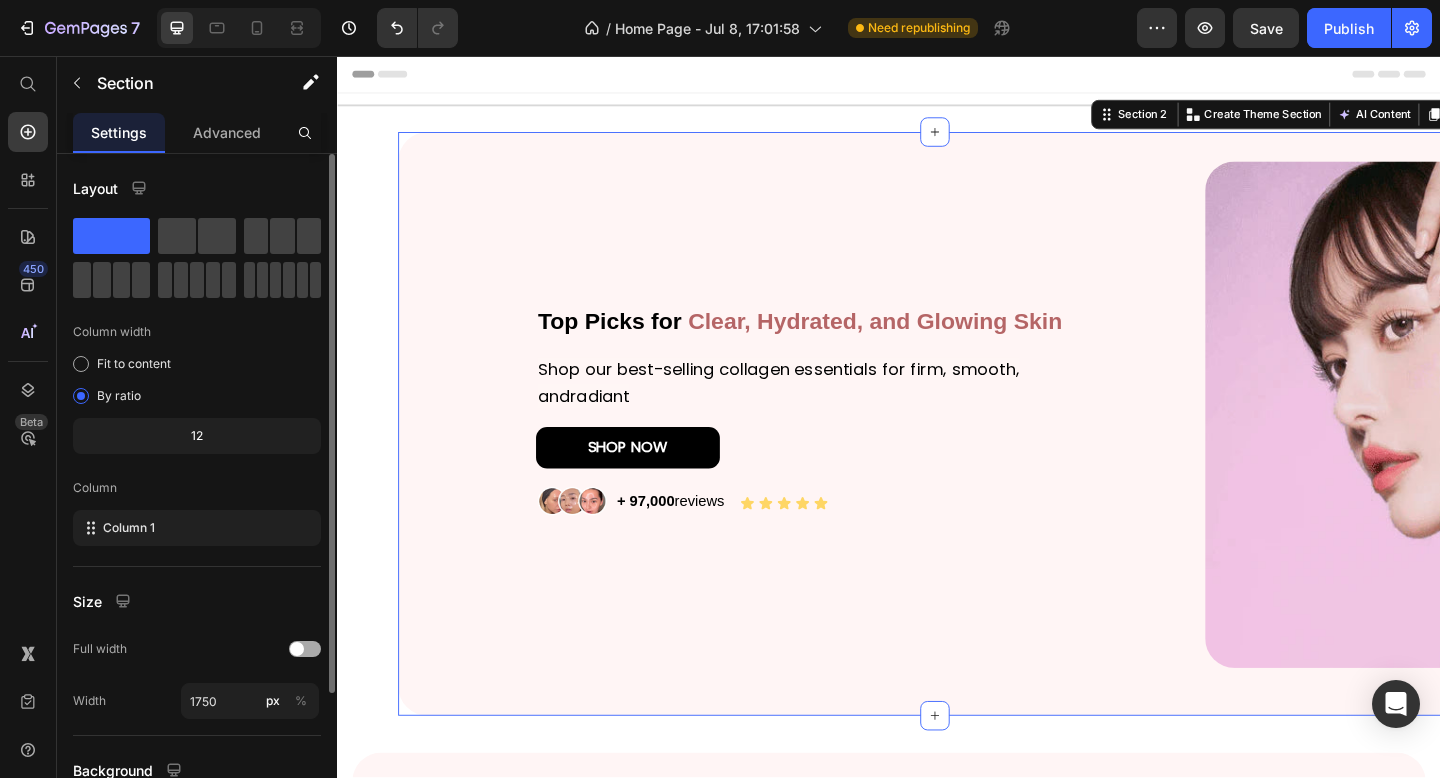 click at bounding box center [297, 649] 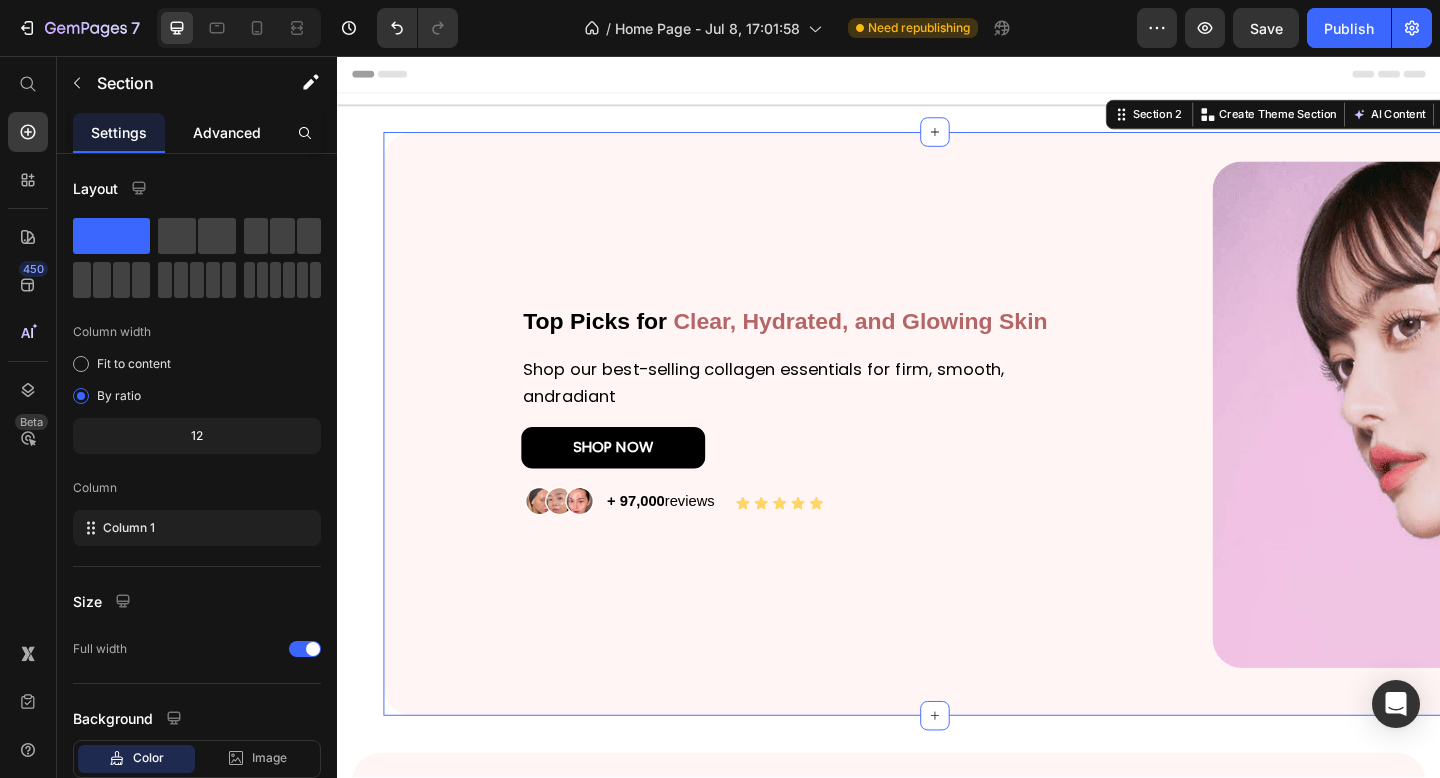 click on "Advanced" 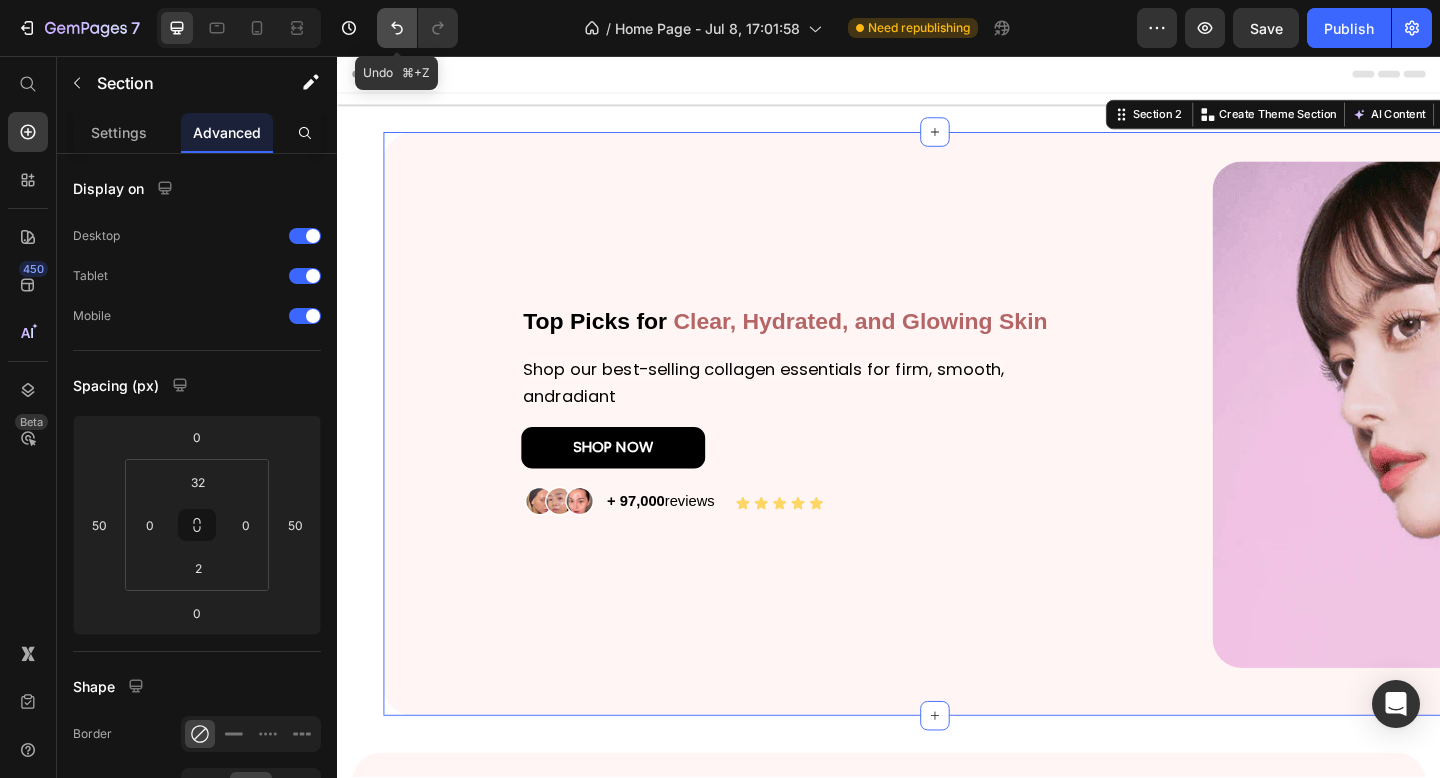 click 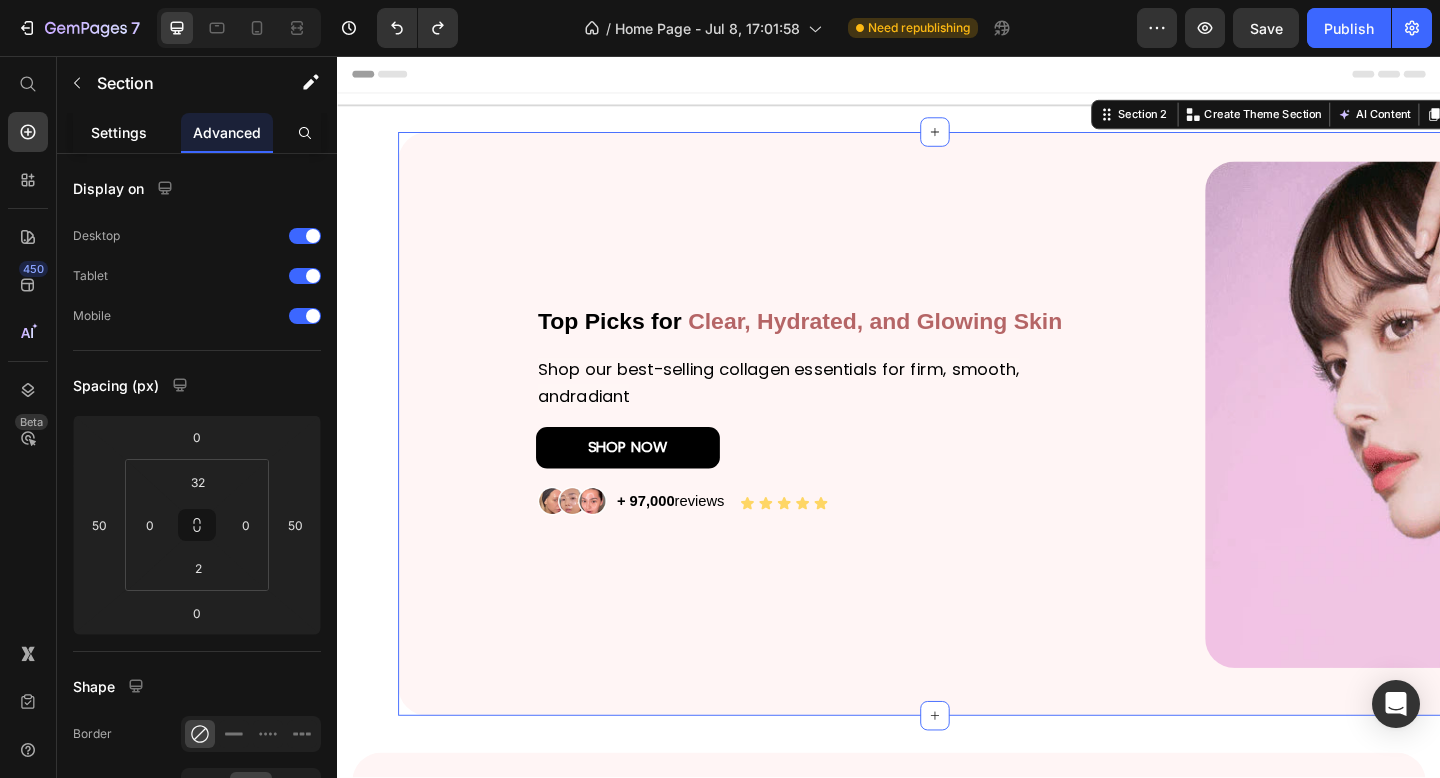 click on "Settings" at bounding box center (119, 132) 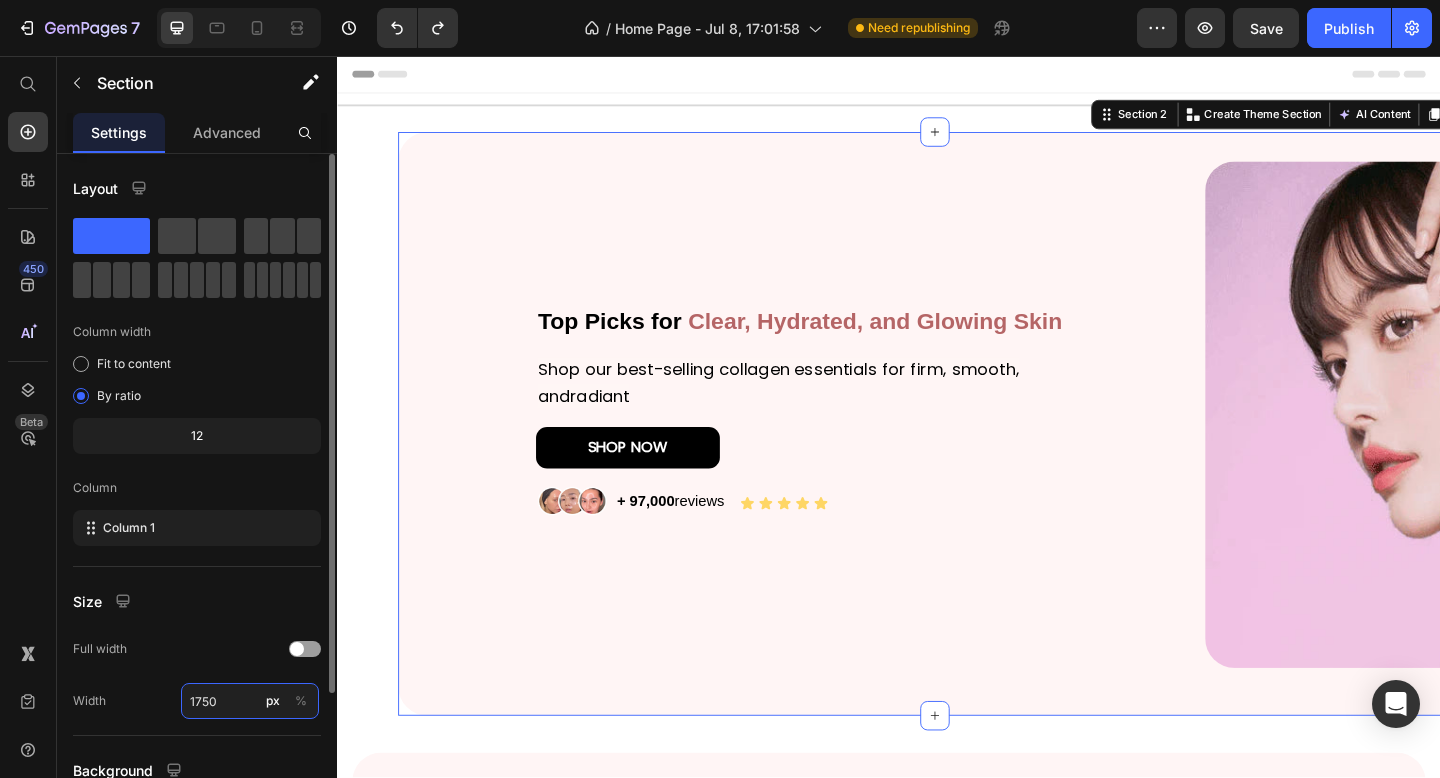 click on "1750" at bounding box center (250, 701) 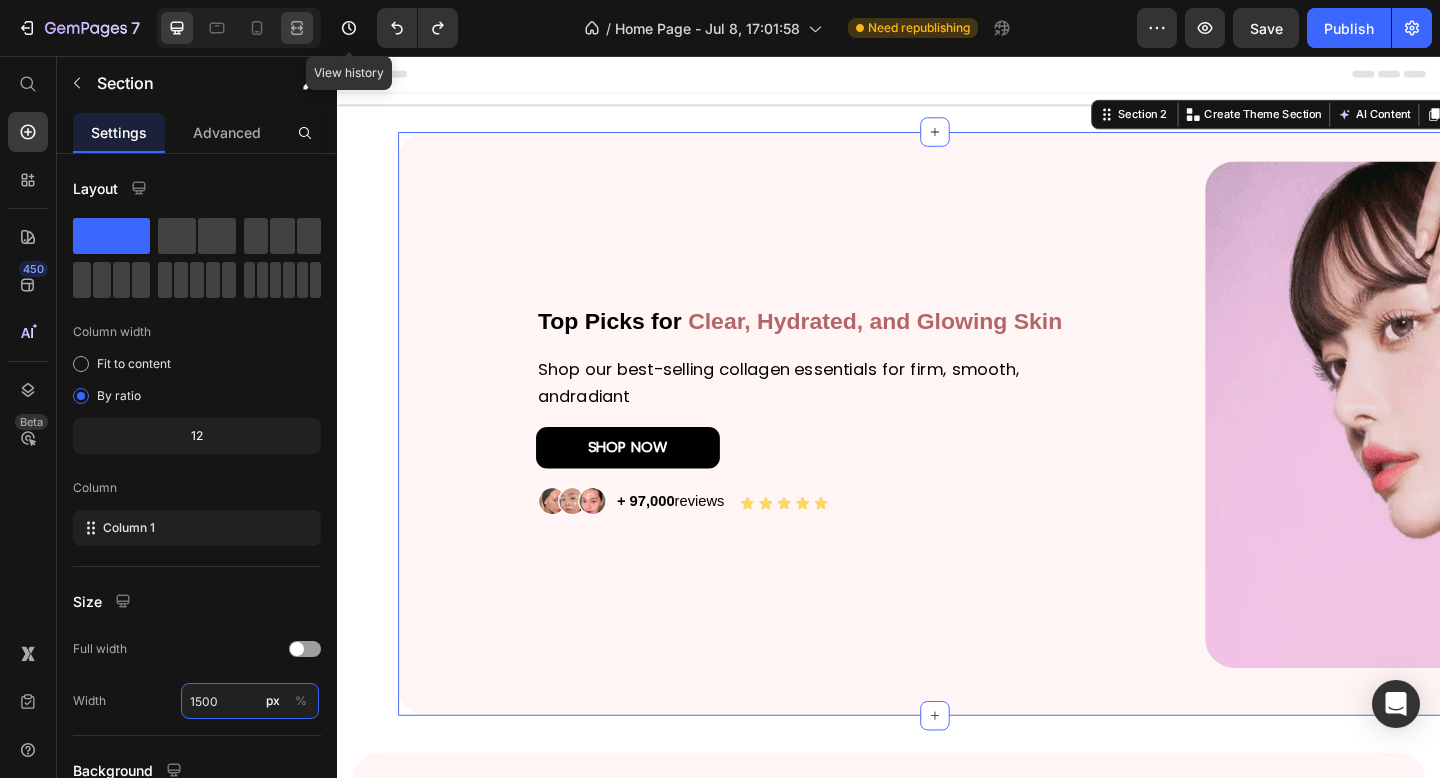 type on "1500" 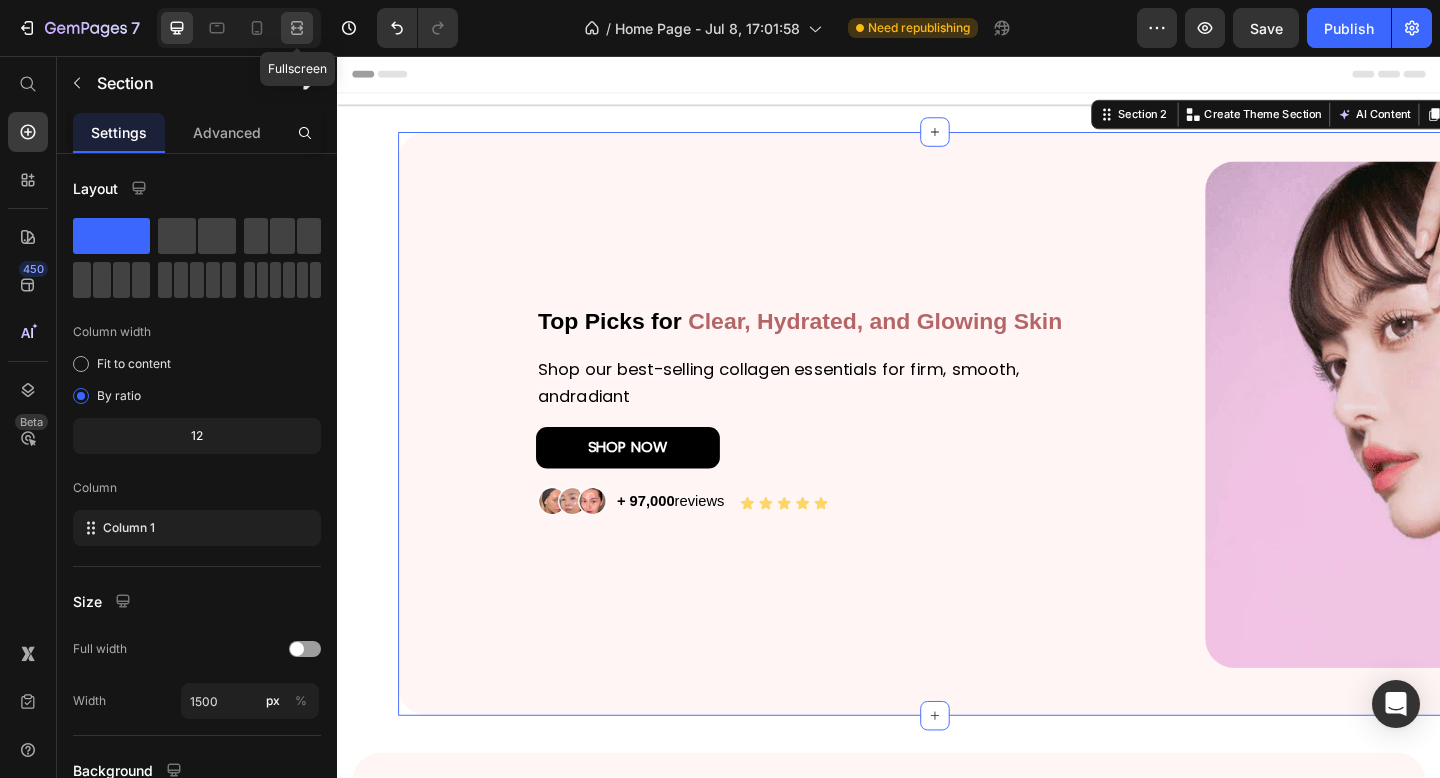 click 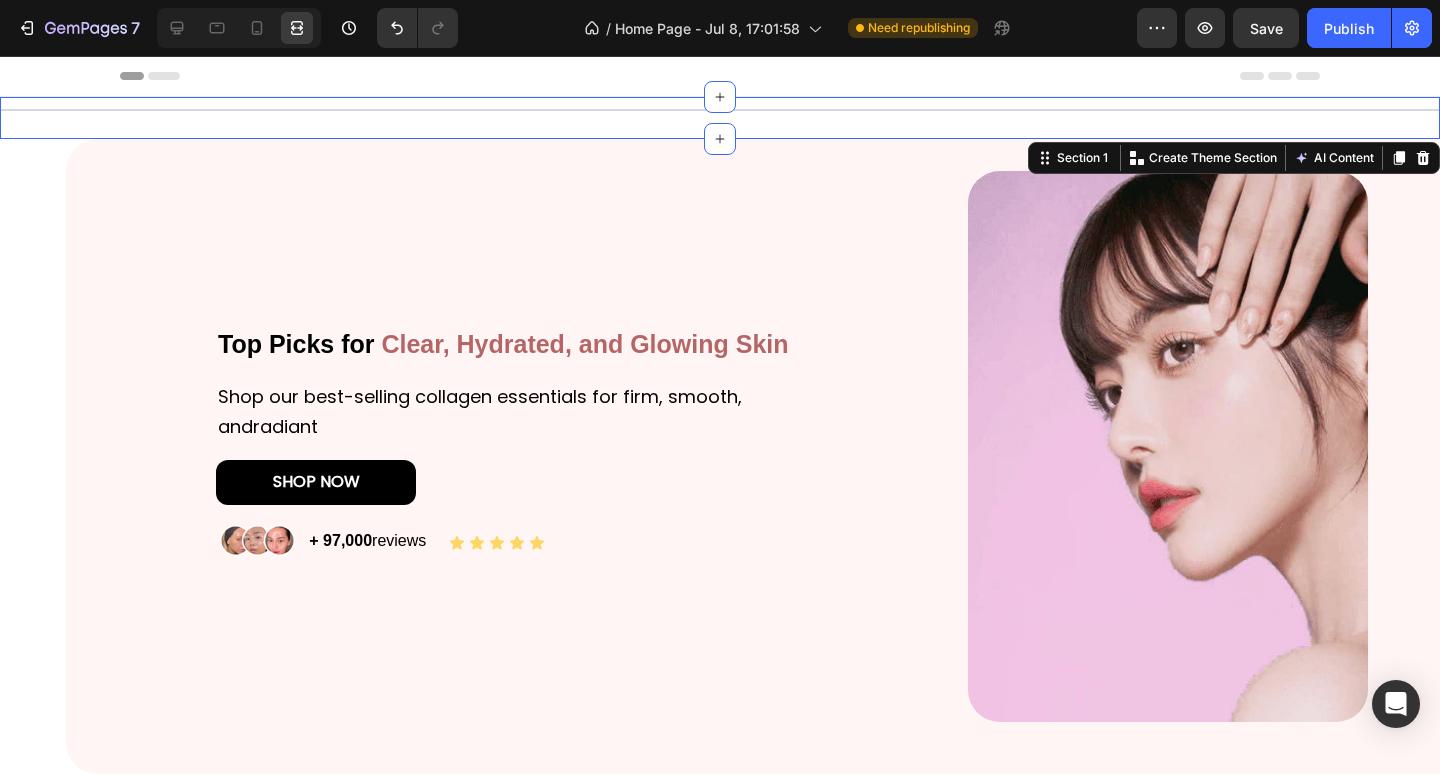 click on "Title Line" at bounding box center [720, 118] 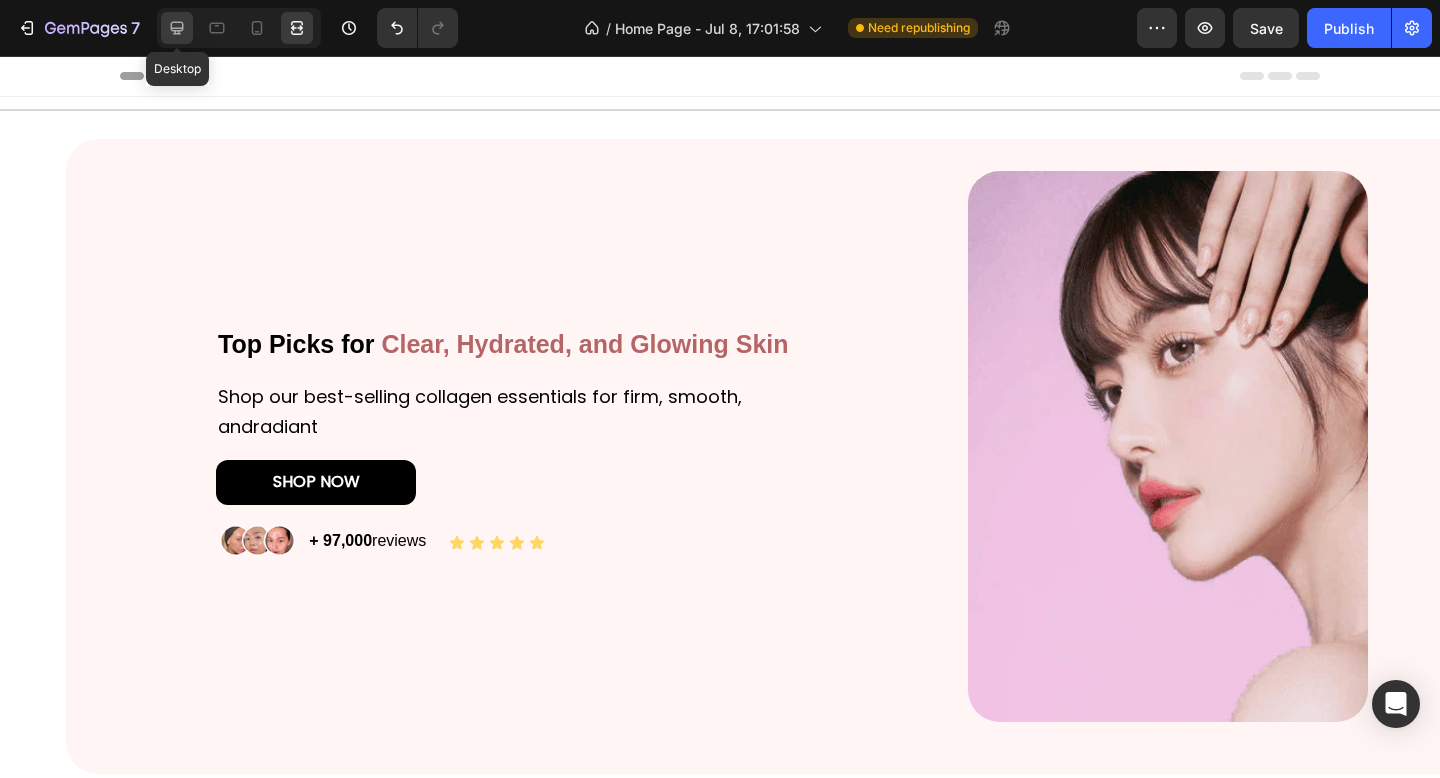 click 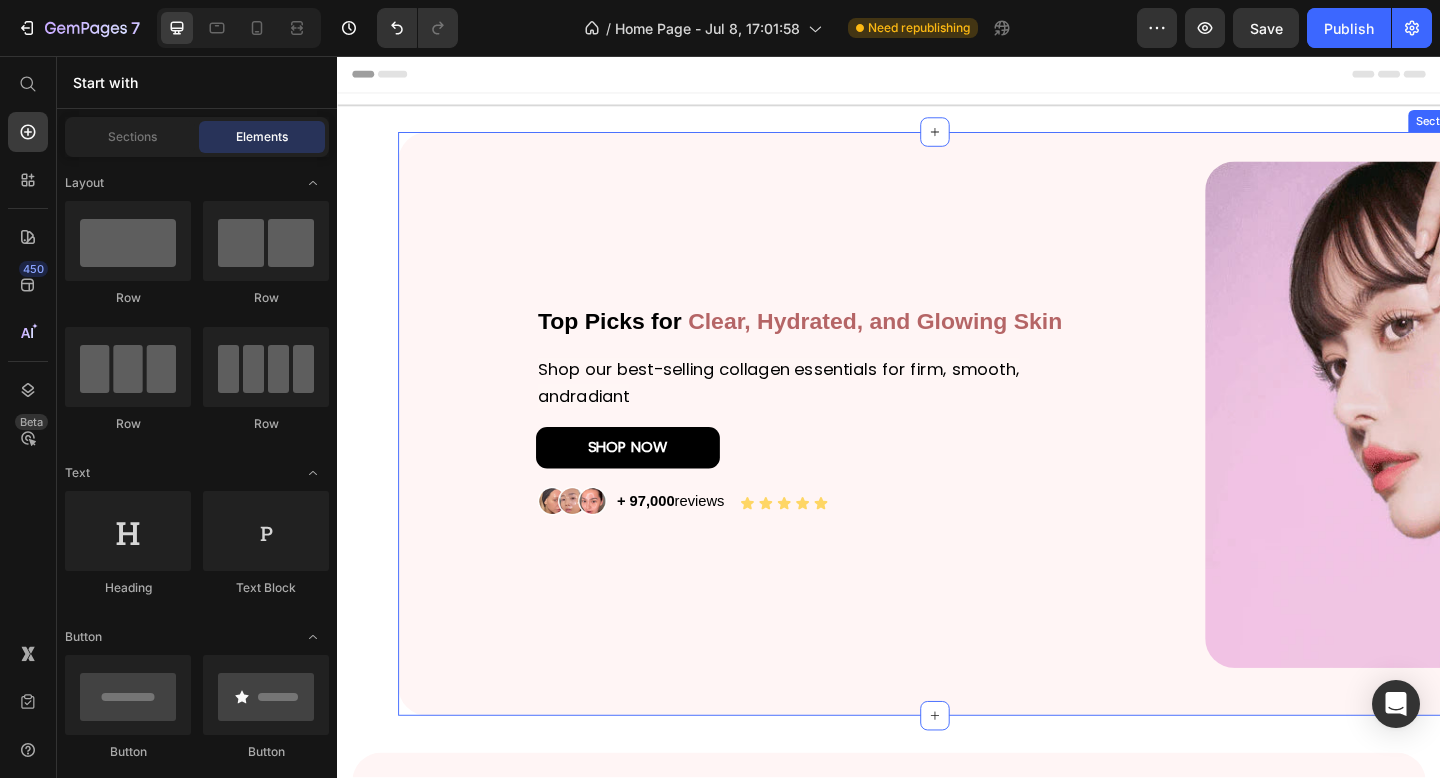 click on "Top Picks for   Clear, Hydrated, and Glowing Skin Heading Shop our best-selling collagen essentials for firm, smooth, andradiant Text Block SHOP NOW Button Image + 97,000  reviews Text Block Icon Icon Icon Icon Icon Icon List Row Image Row" at bounding box center (987, 471) 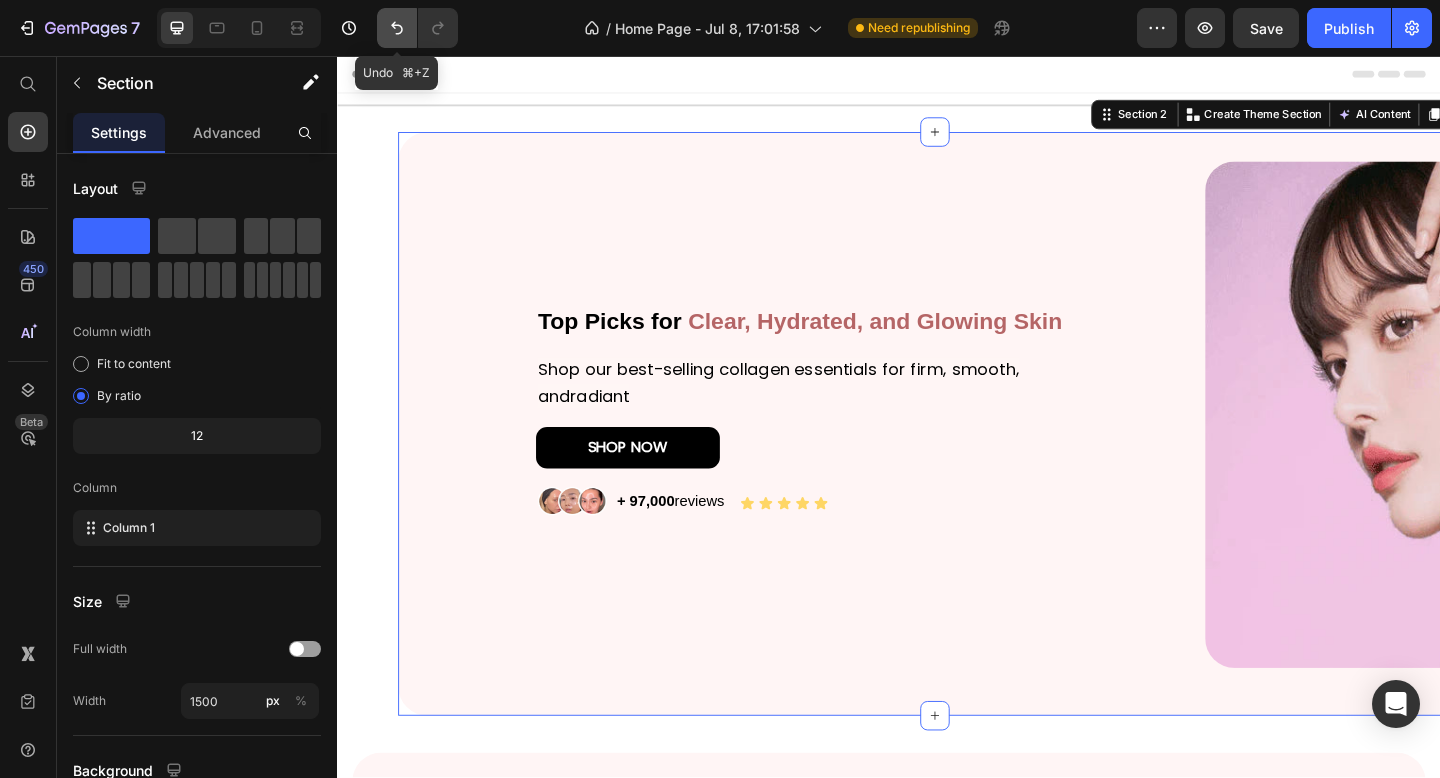 click 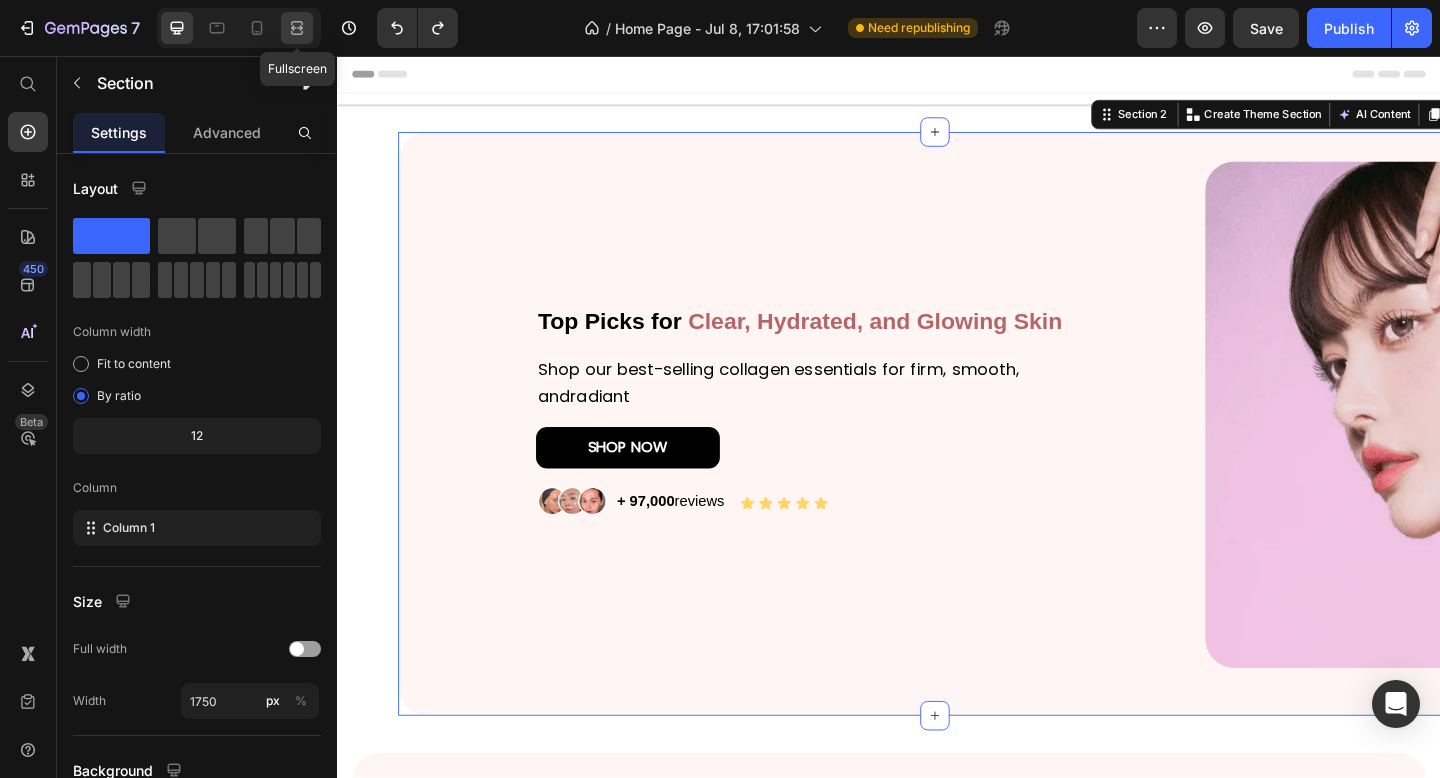 click 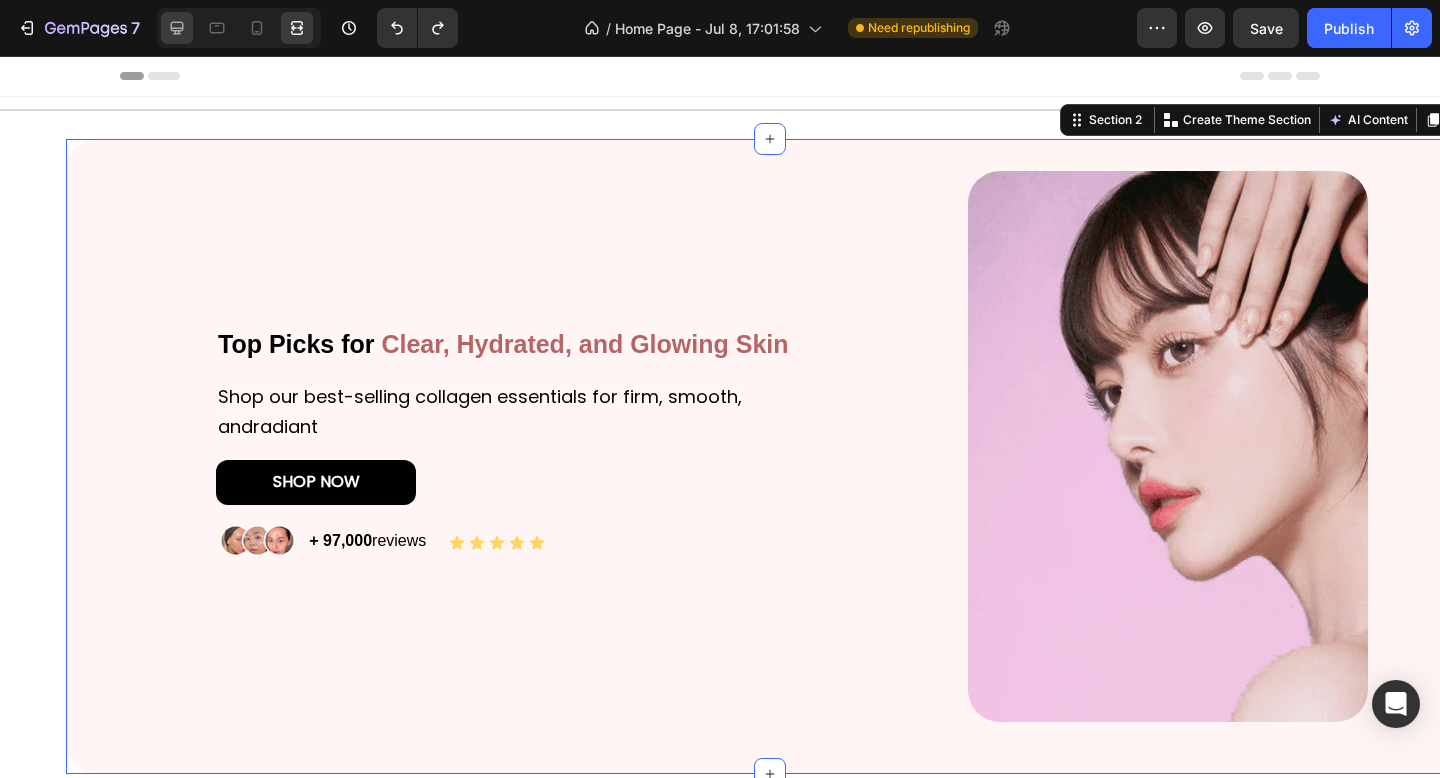click 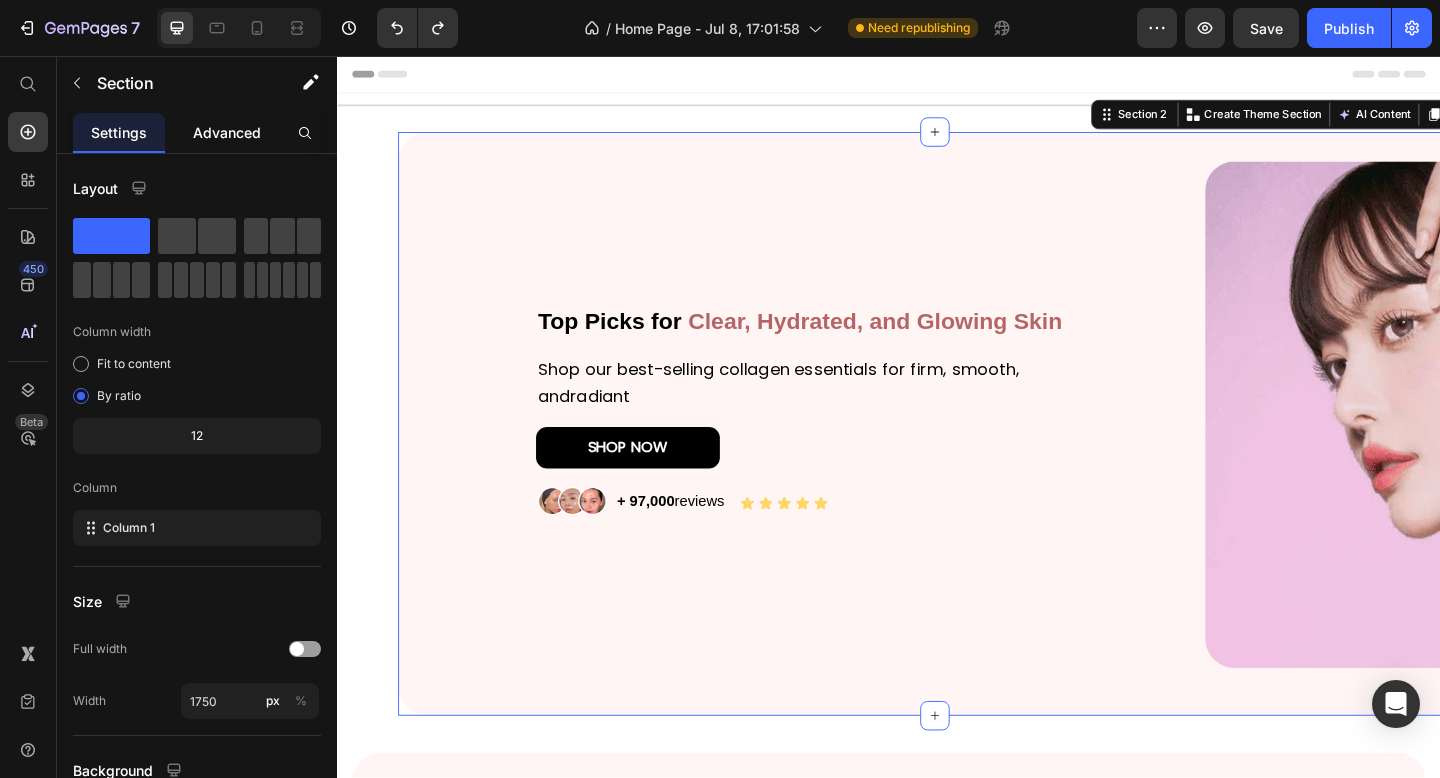 click on "Advanced" at bounding box center (227, 132) 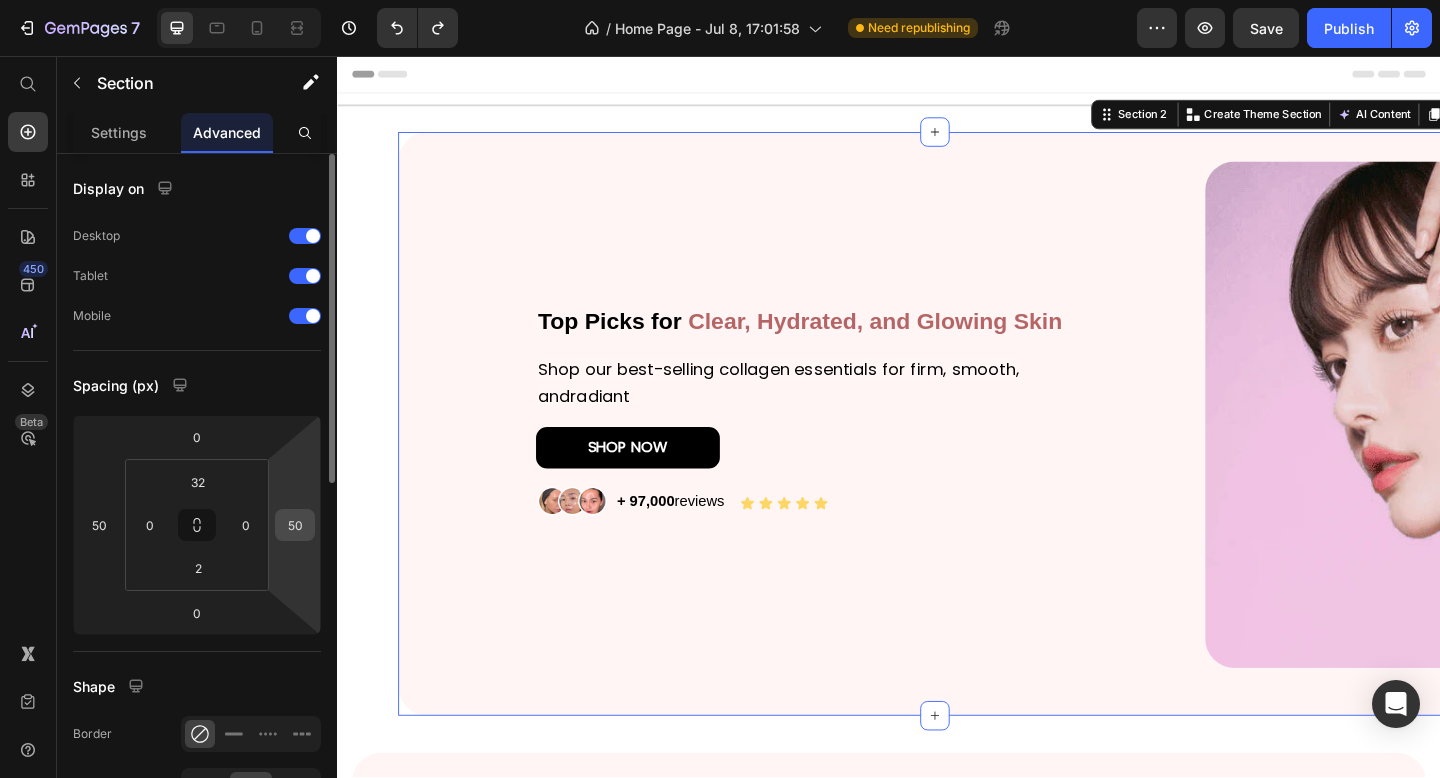 click on "50" at bounding box center (295, 525) 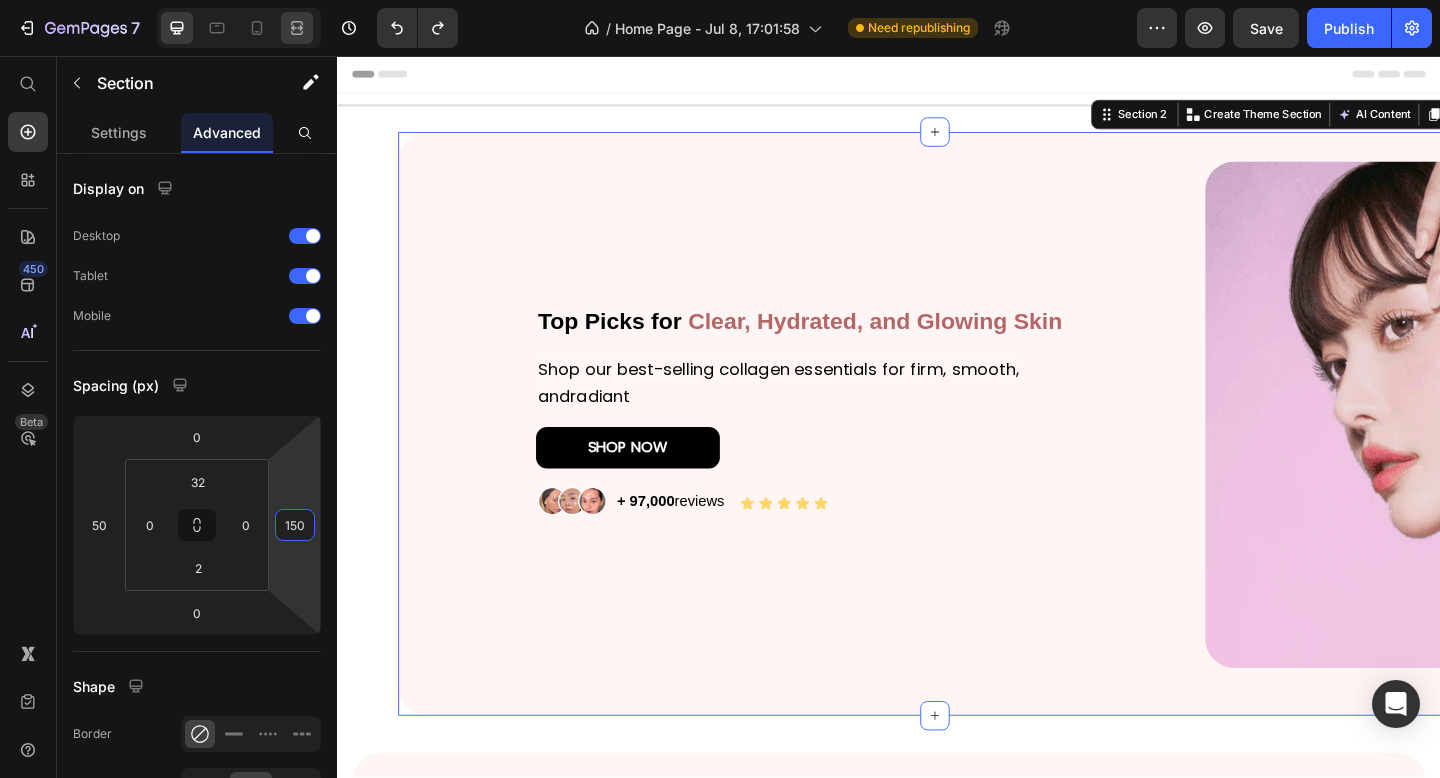 click 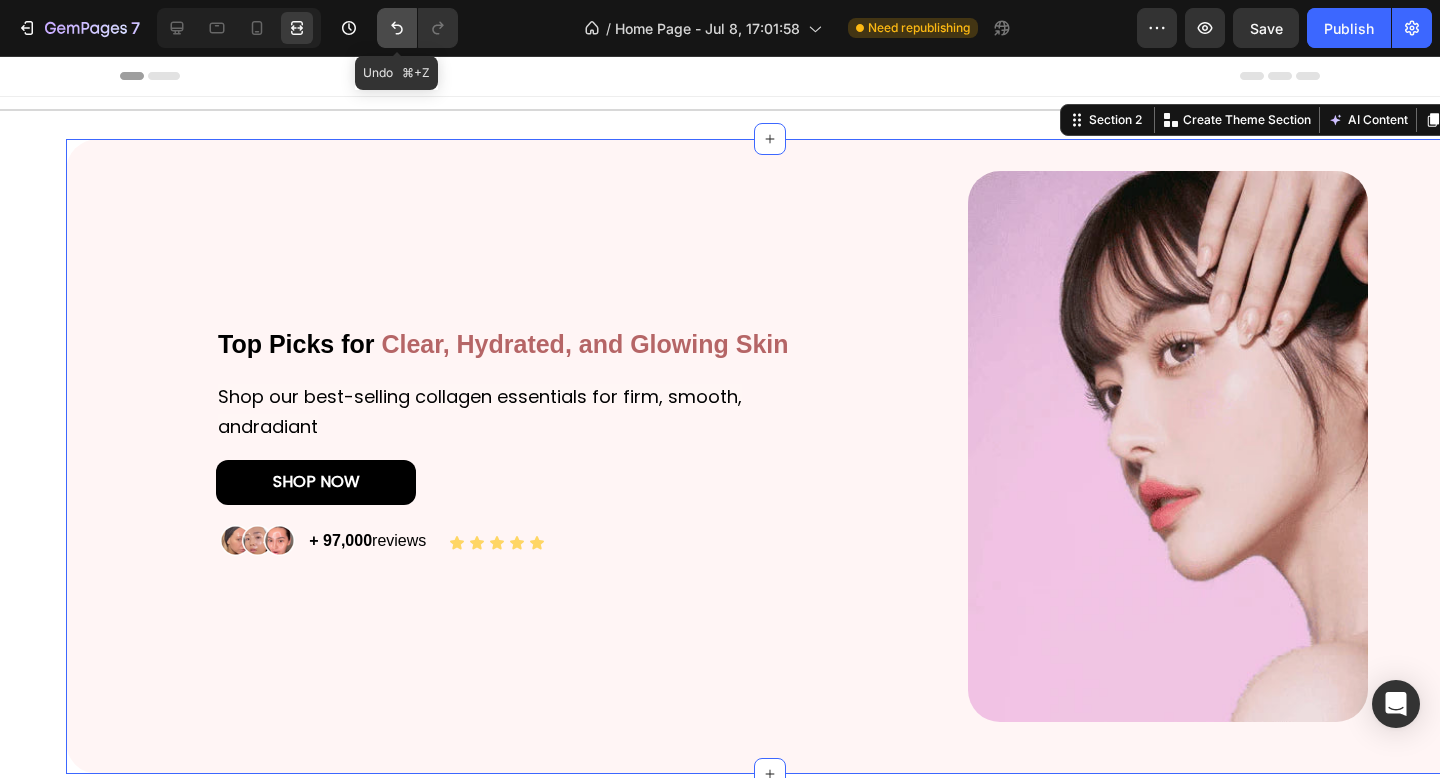 click 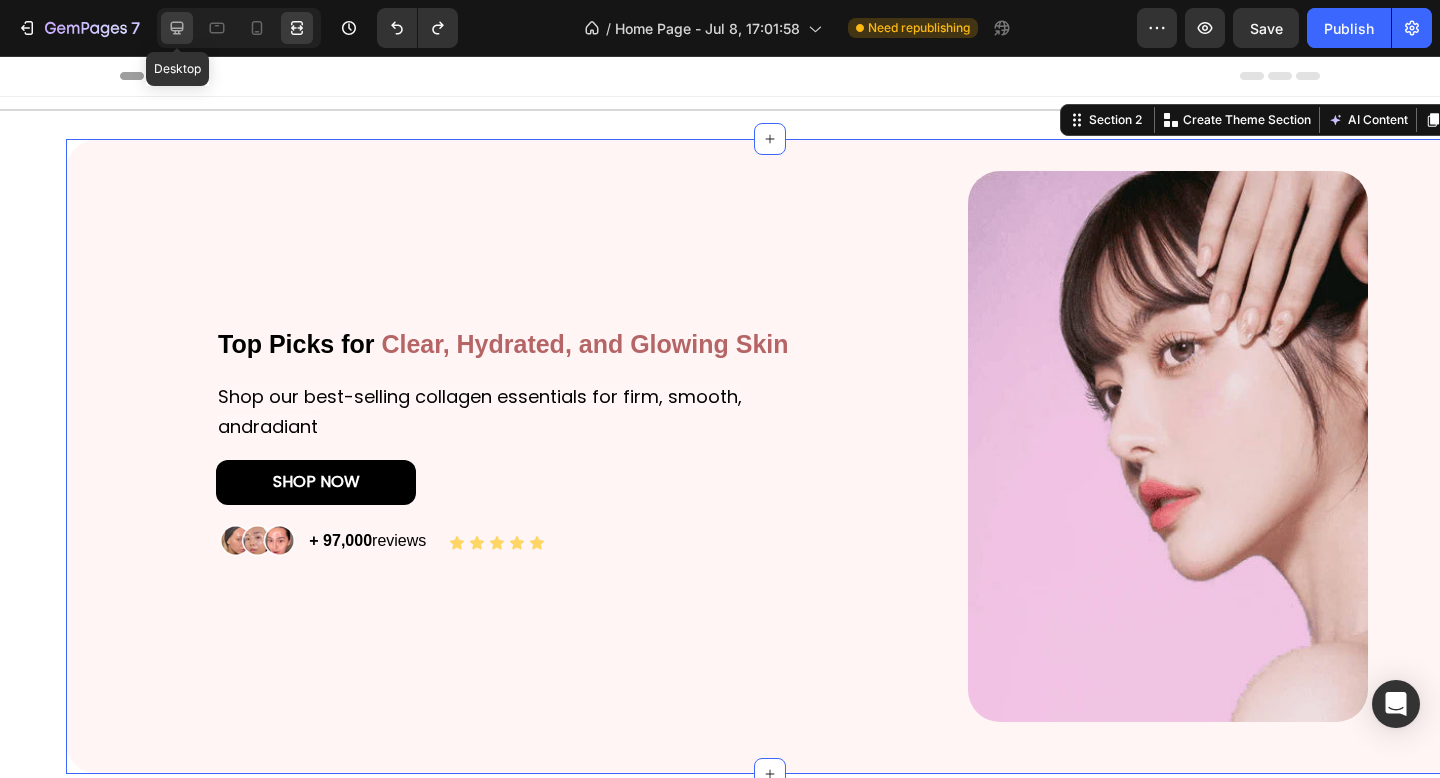 click 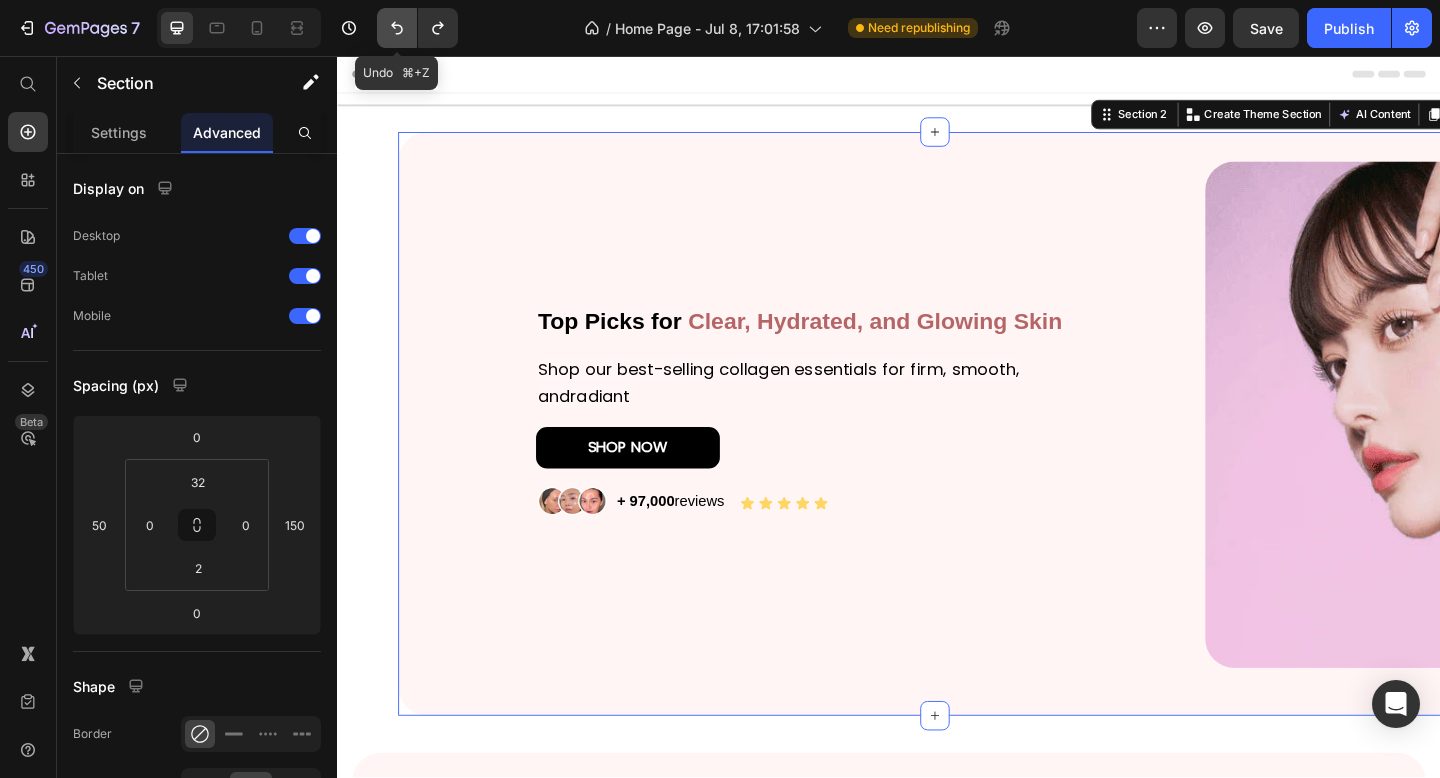 click 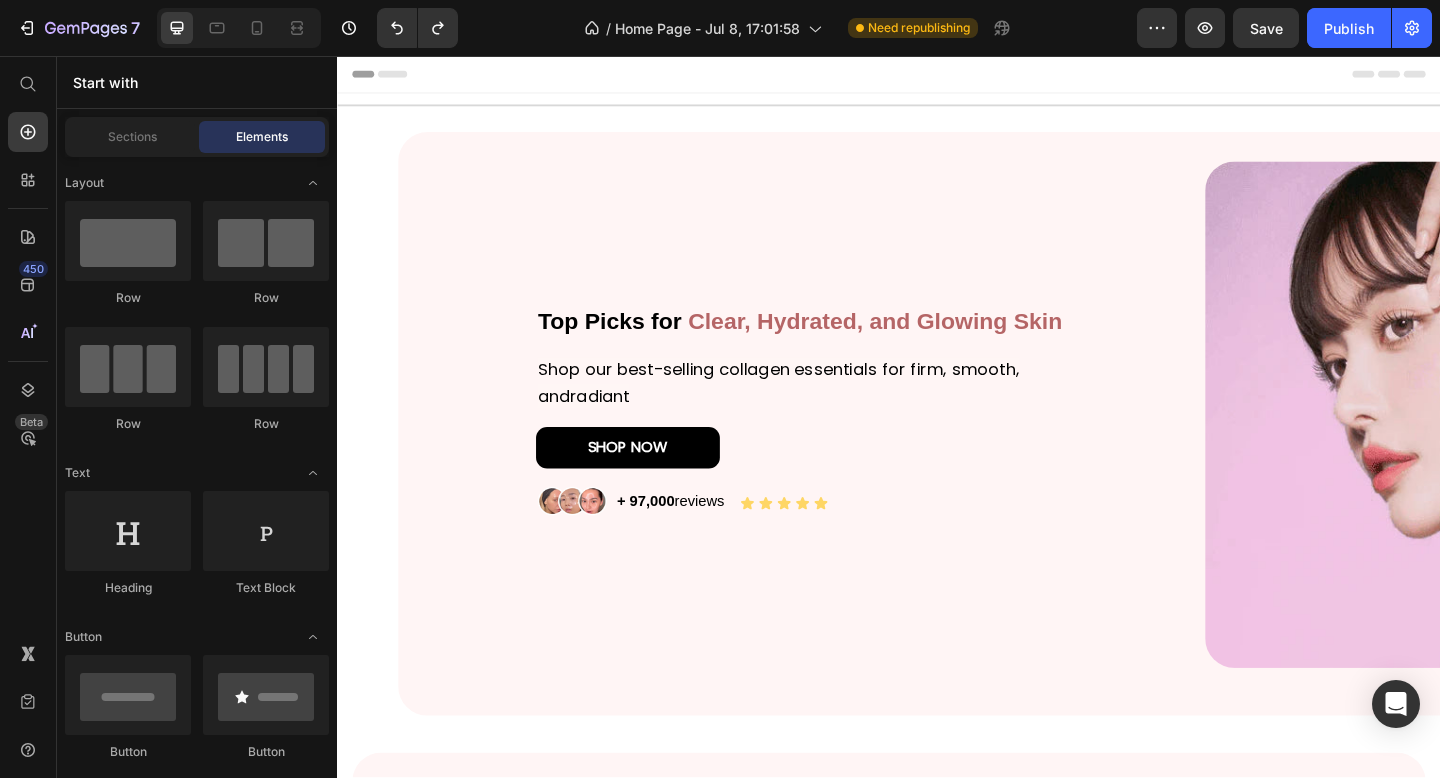 click on "Top Picks for   Clear, Hydrated, and Glowing Skin Heading Shop our best-selling collagen essentials for firm, smooth, andradiant Text Block SHOP NOW Button Image + 97,000  reviews Text Block Icon Icon Icon Icon Icon Icon List Row Image Row Section 2" at bounding box center (937, 456) 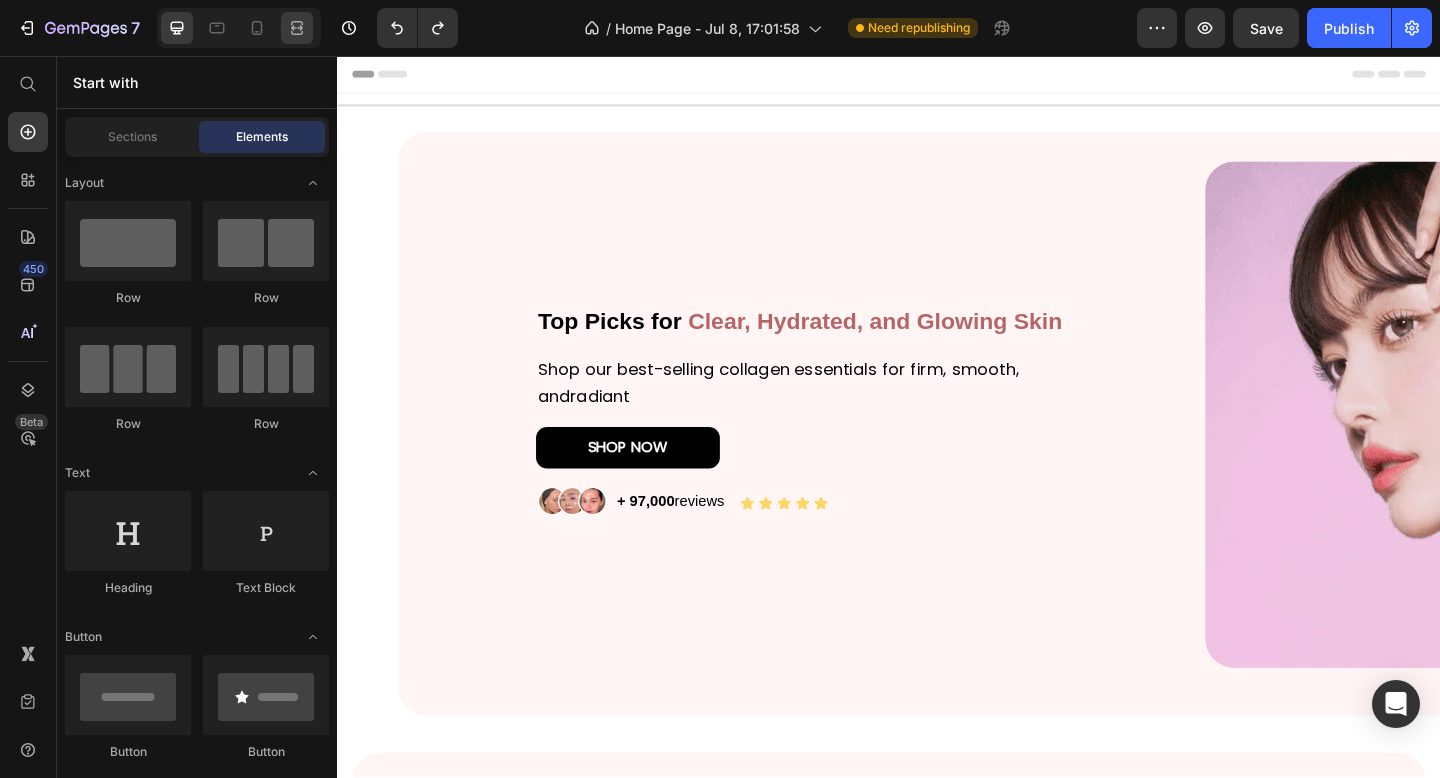 click 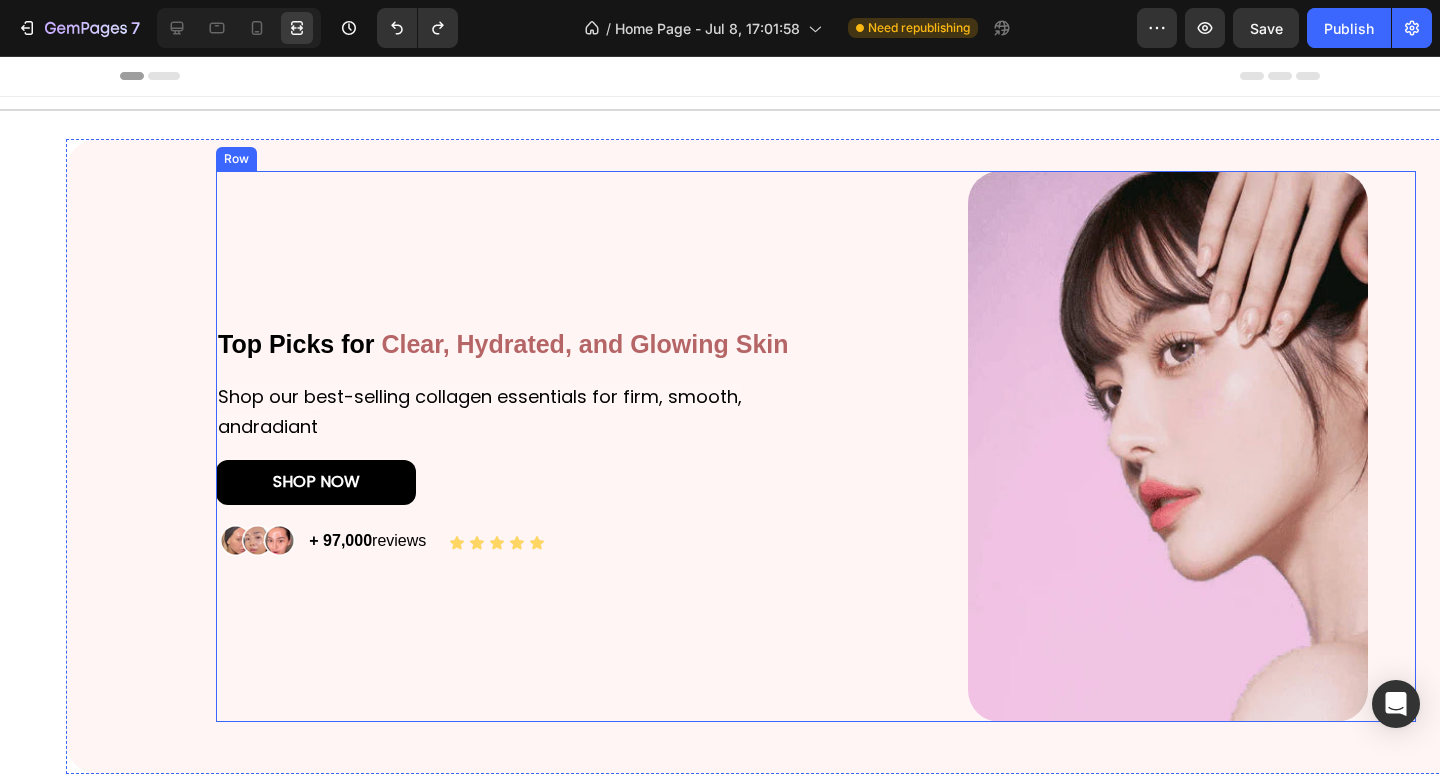 scroll, scrollTop: 0, scrollLeft: 0, axis: both 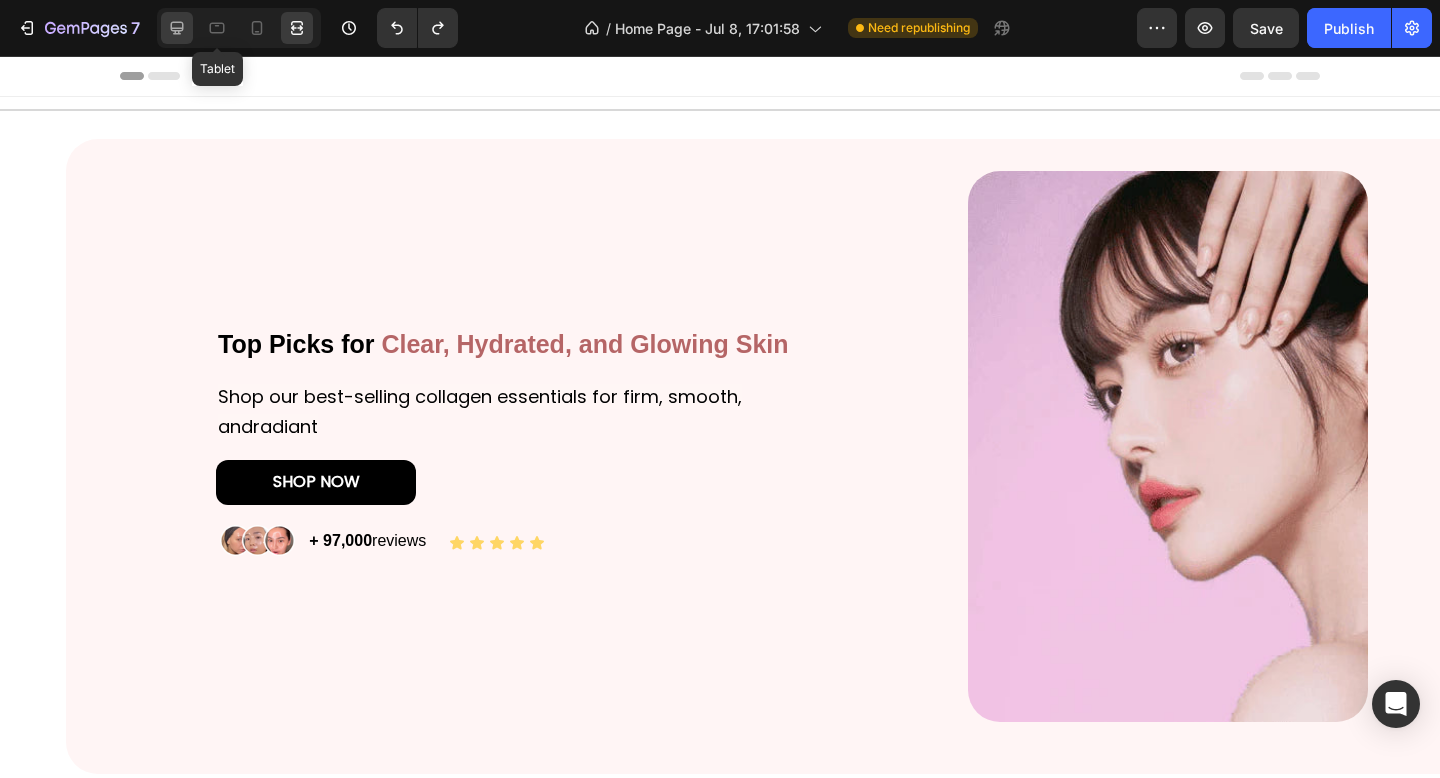 click 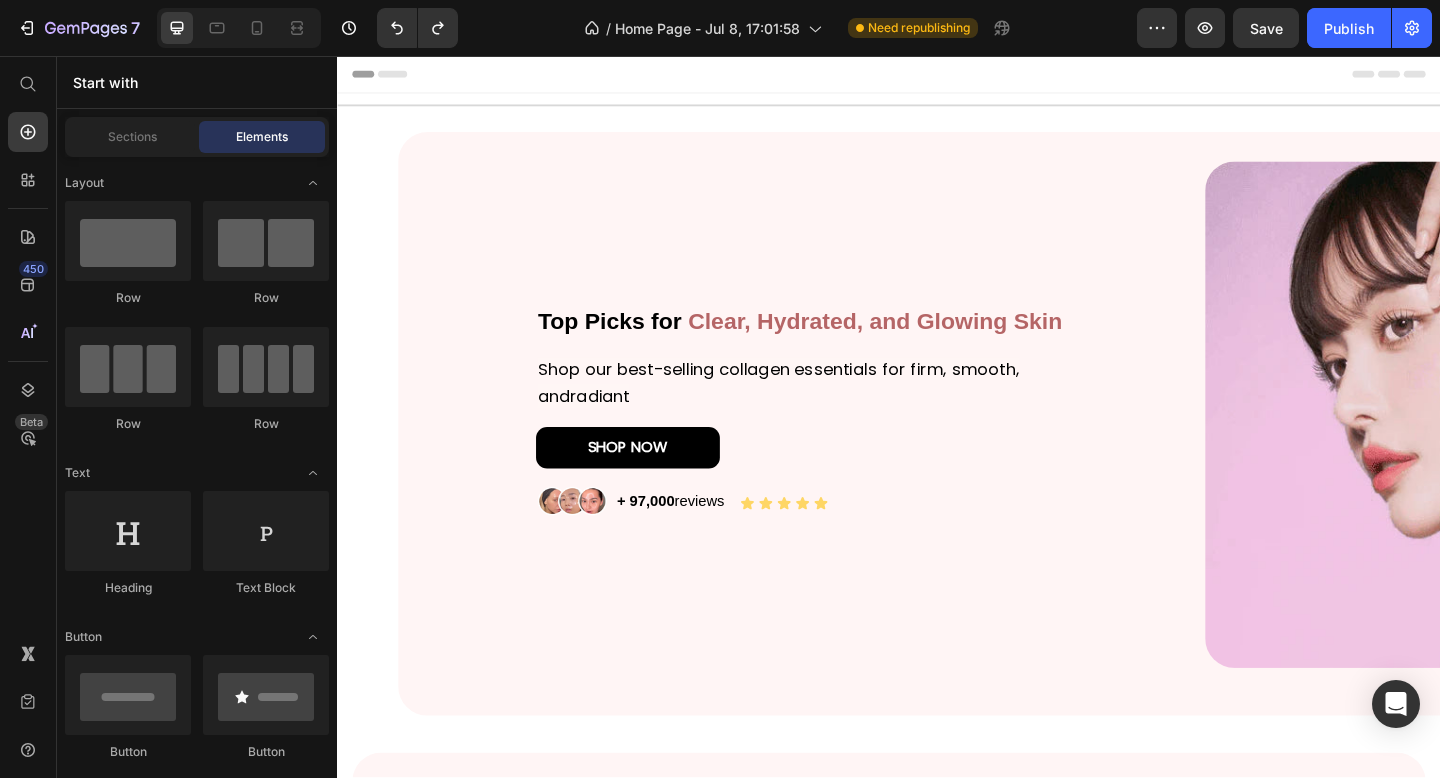 click on "Top Picks for   Clear, Hydrated, and Glowing Skin Heading Shop our best-selling collagen essentials for firm, smooth, andradiant Text Block SHOP NOW Button Image + 97,000  reviews Text Block Icon Icon Icon Icon Icon Icon List Row Image Row Section 2" at bounding box center [937, 456] 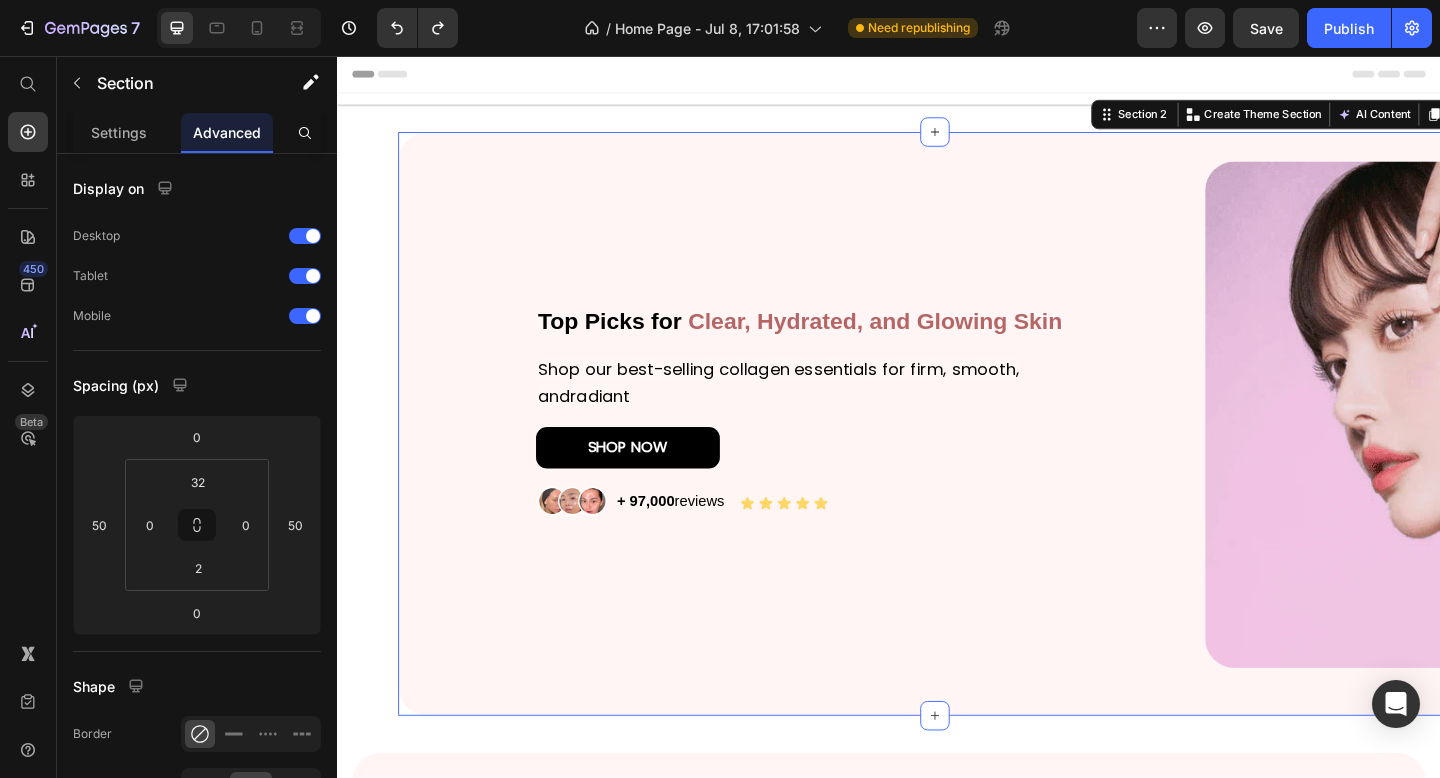 click on "Top Picks for   Clear, Hydrated, and Glowing Skin Heading Shop our best-selling collagen essentials for firm, smooth, andradiant Text Block SHOP NOW Button Image + 97,000  reviews Text Block Icon Icon Icon Icon Icon Icon List Row Image Row" at bounding box center [987, 471] 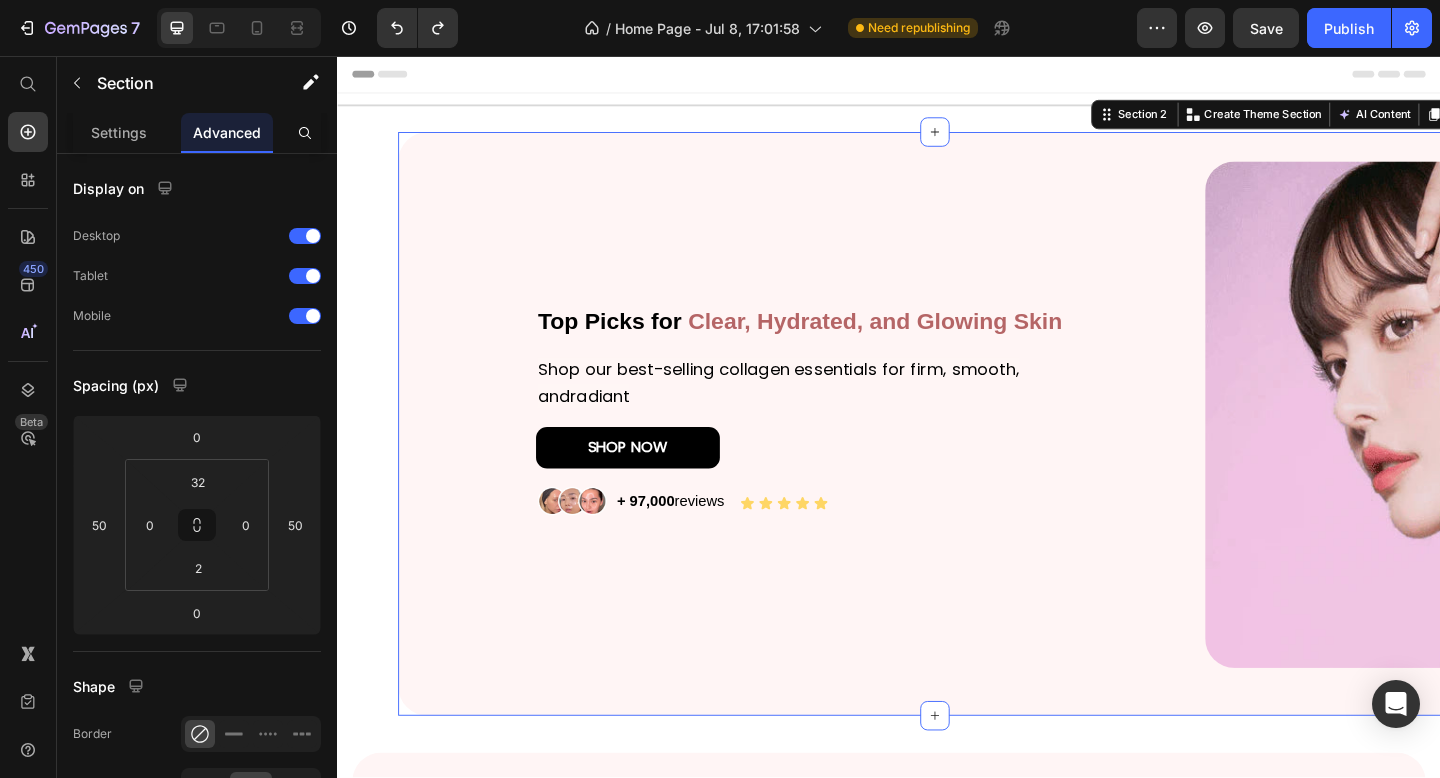 click on "Top Picks for   Clear, Hydrated, and Glowing Skin Heading Shop our best-selling collagen essentials for firm, smooth, andradiant Text Block SHOP NOW Button Image + 97,000  reviews Text Block Icon Icon Icon Icon Icon Icon List Row Image Row Section 2   You can create reusable sections Create Theme Section AI Content Write with GemAI What would you like to describe here? Tone and Voice Persuasive Product Bio-Collagen Real Deep Mask Show more Generate" at bounding box center [937, 456] 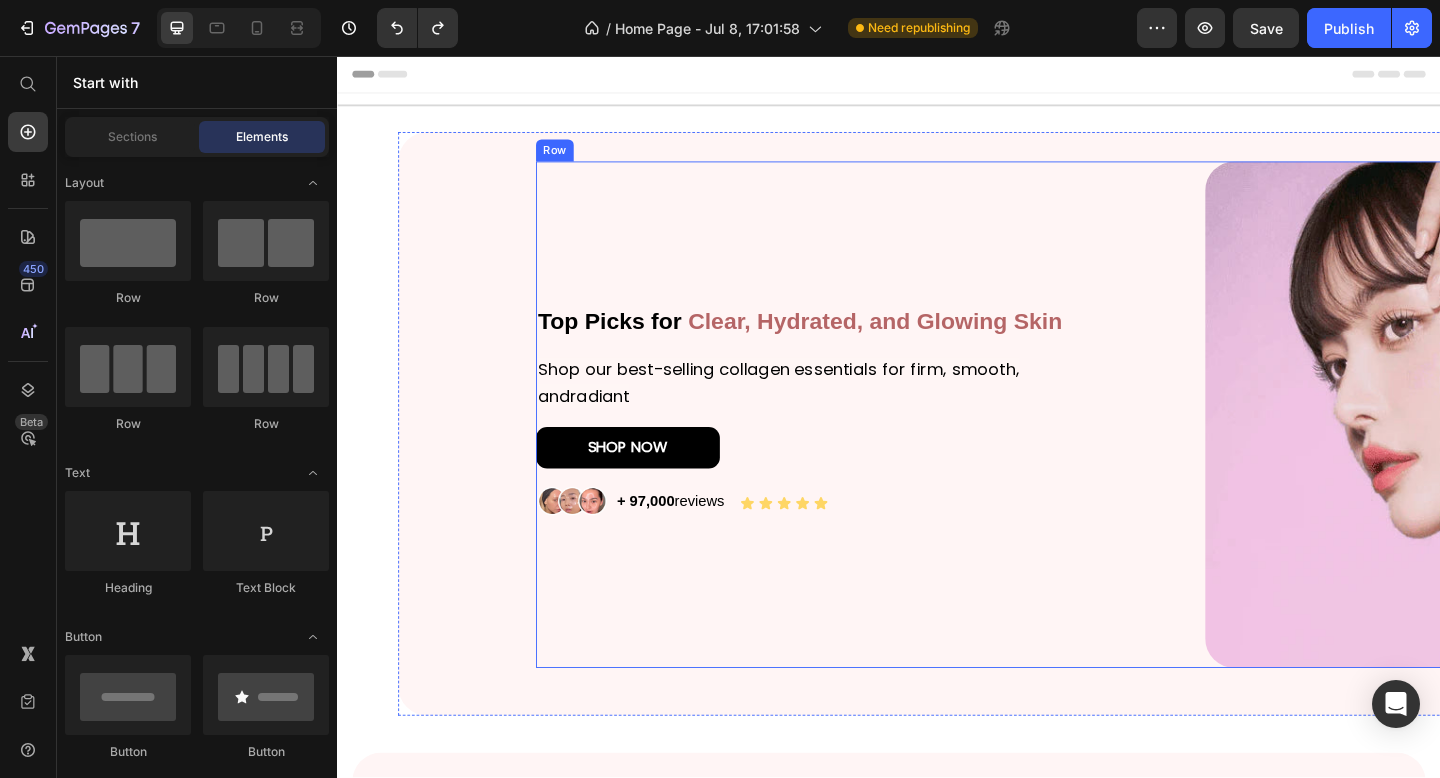 click on "Top Picks for   Clear, Hydrated, and Glowing Skin Heading Shop our best-selling collagen essentials for firm, smooth, andradiant Text Block SHOP NOW Button Image + 97,000  reviews Text Block Icon Icon Icon Icon Icon Icon List Row" at bounding box center [843, 446] 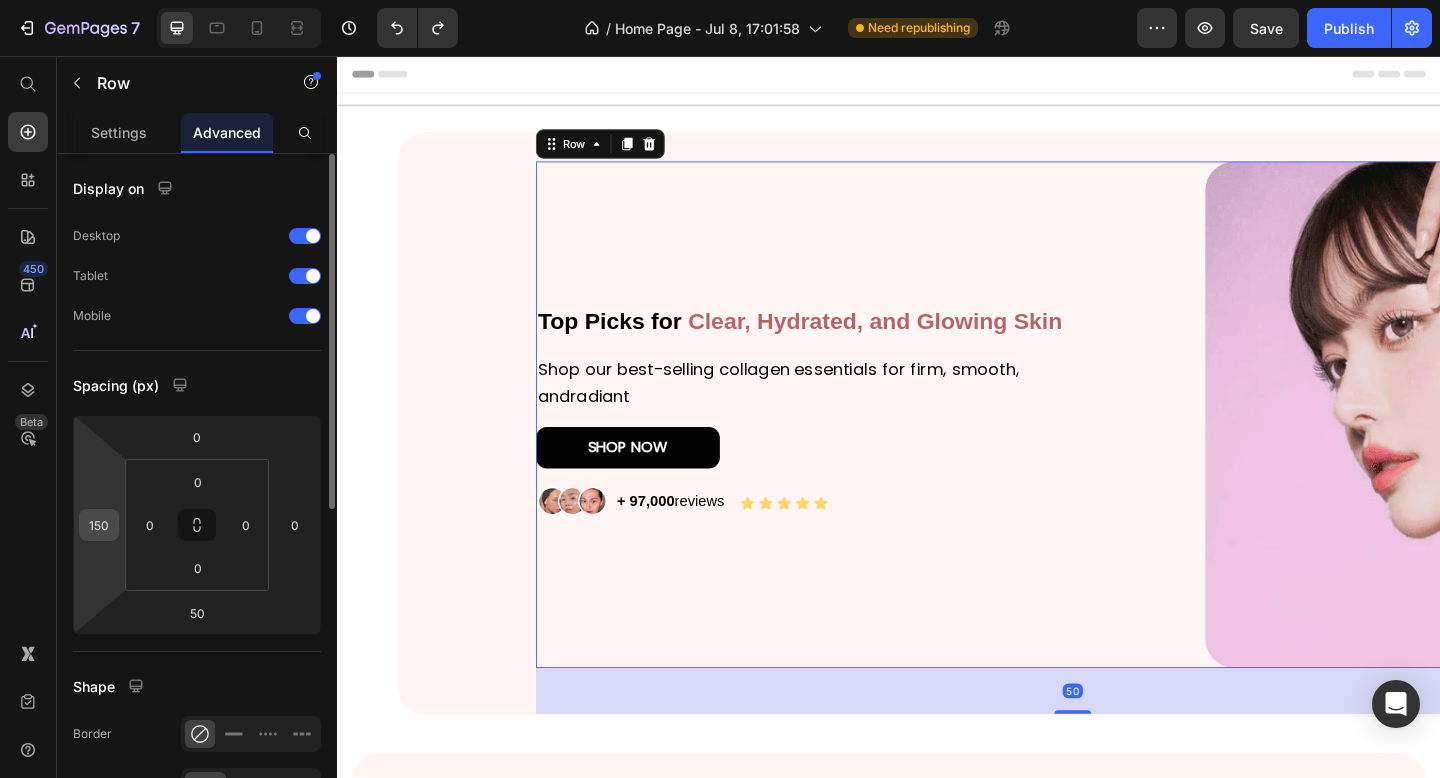 click on "150" at bounding box center [99, 525] 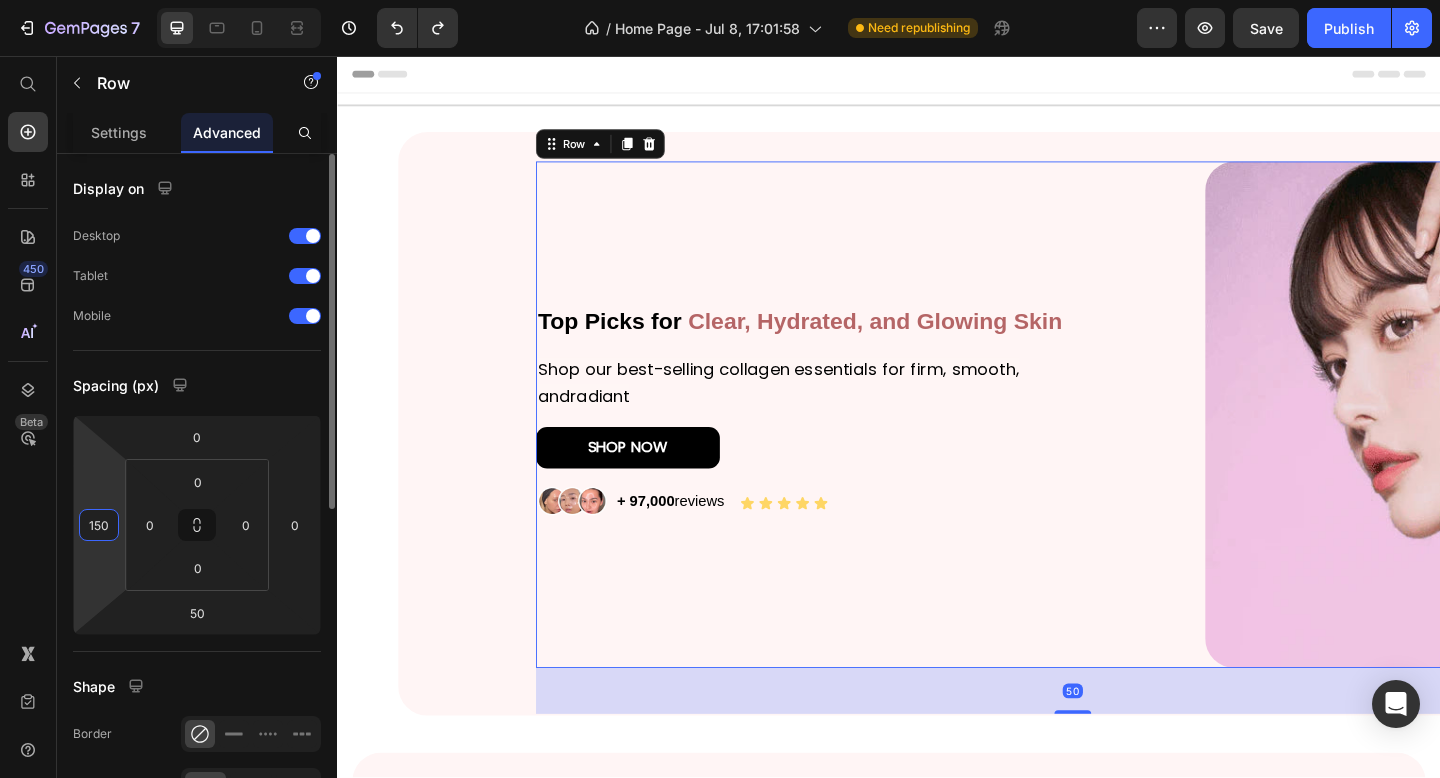 click on "150" at bounding box center (99, 525) 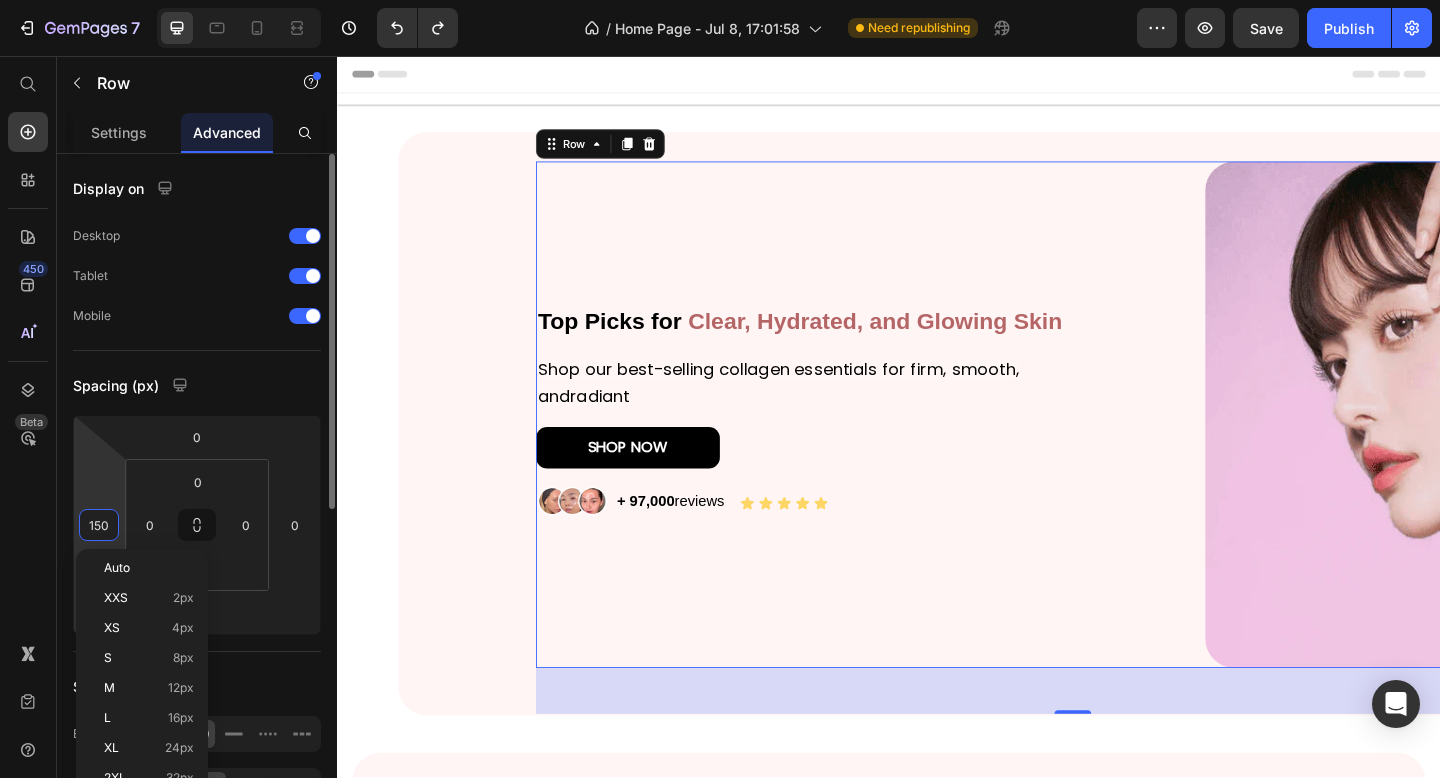 type 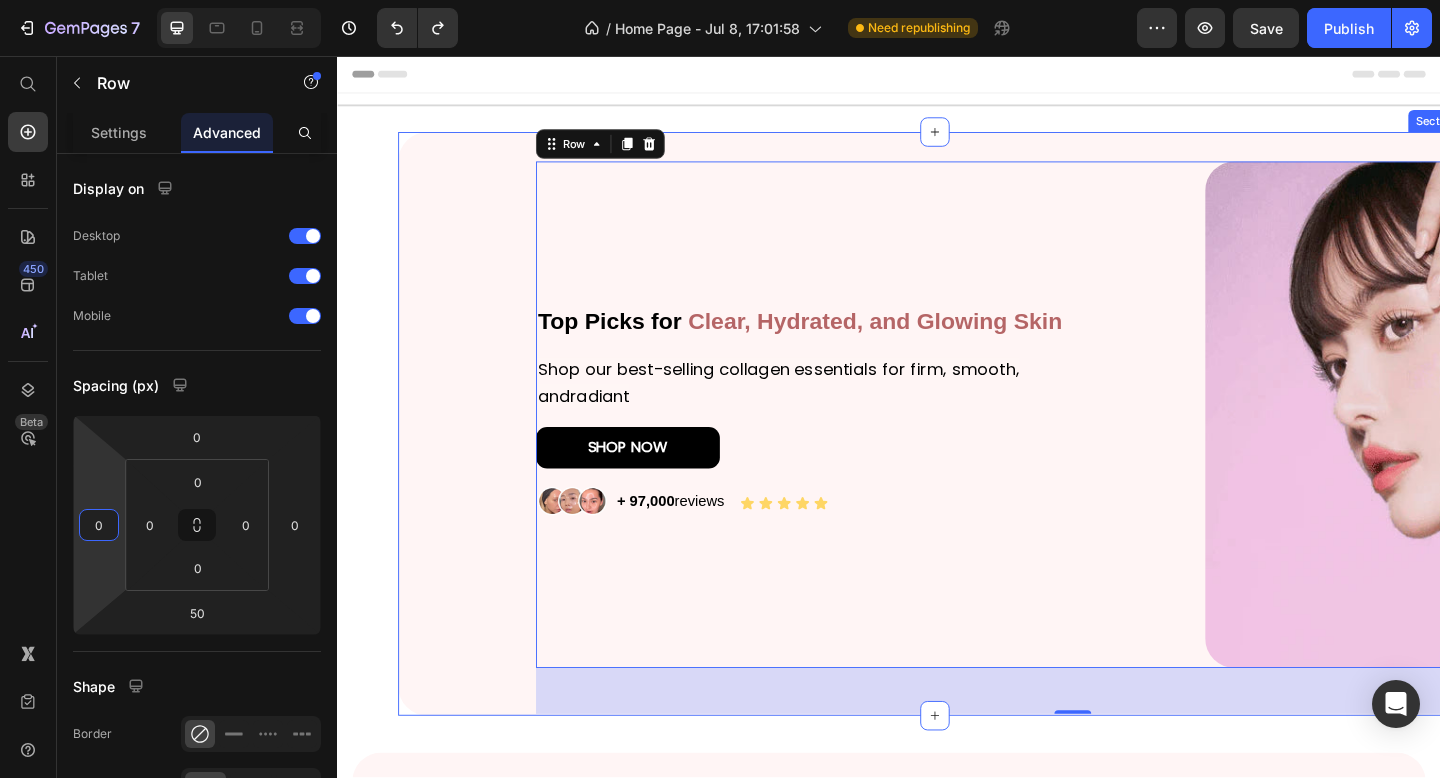 click on "Top Picks for   Clear, Hydrated, and Glowing Skin Heading Shop our best-selling collagen essentials for firm, smooth, andradiant Text Block SHOP NOW Button Image + 97,000  reviews Text Block Icon Icon Icon Icon Icon Icon List Row Image Row   50" at bounding box center (987, 471) 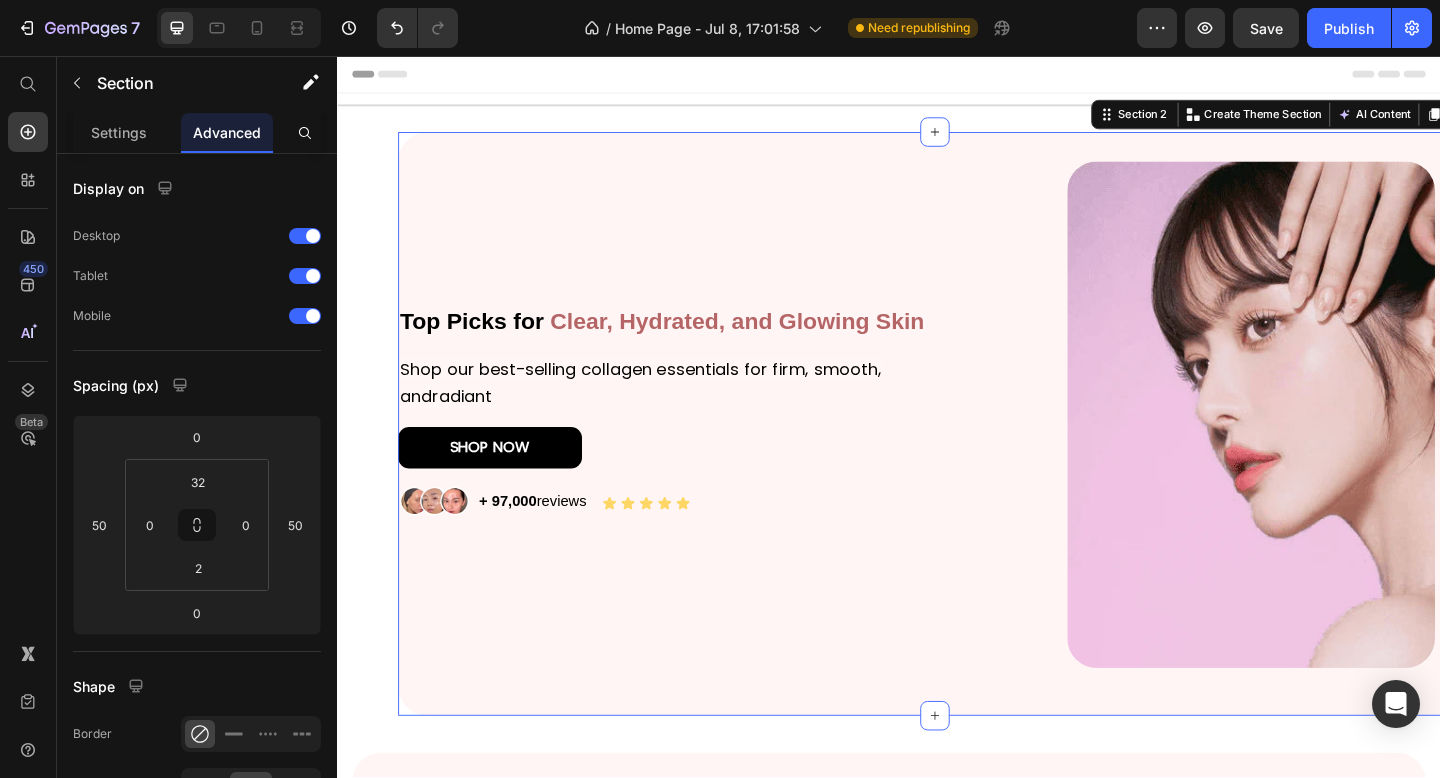click on "Top Picks for   Clear, Hydrated, and Glowing Skin Heading Shop our best-selling collagen essentials for firm, smooth, andradiant Text Block SHOP NOW Button Image + 97,000  reviews Text Block Icon Icon Icon Icon Icon Icon List Row Image Row Section 2   You can create reusable sections Create Theme Section AI Content Write with GemAI What would you like to describe here? Tone and Voice Persuasive Product Bio-Collagen Real Deep Mask Show more Generate" at bounding box center [937, 456] 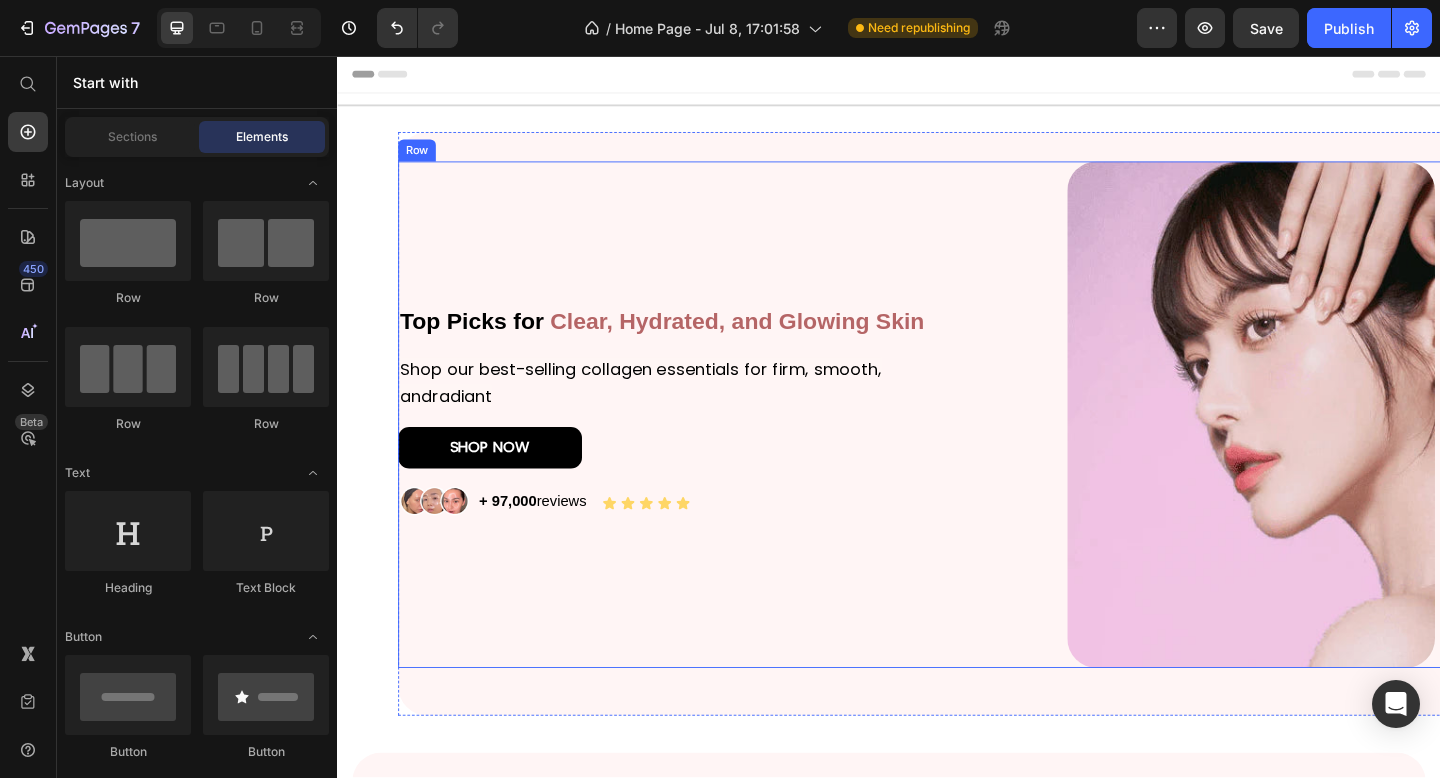 click on "Shop our best-selling collagen essentials for firm, smooth, andradiant" at bounding box center [667, 411] 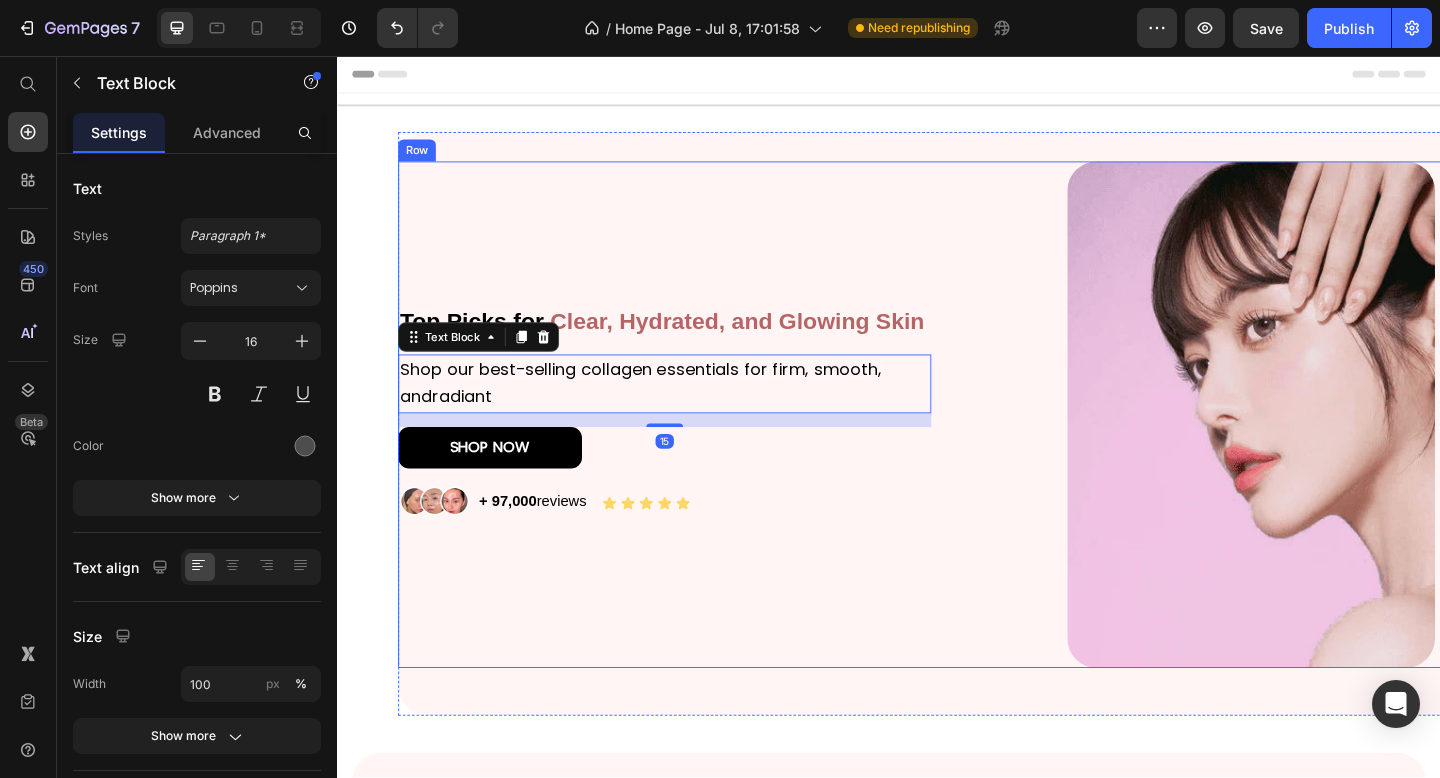 click on "Top Picks for   Clear, Hydrated, and Glowing Skin Heading Shop our best-selling collagen essentials for firm, smooth, andradiant Text Block   15 SHOP NOW Button Image + 97,000  reviews Text Block Icon Icon Icon Icon Icon Icon List Row" at bounding box center [693, 446] 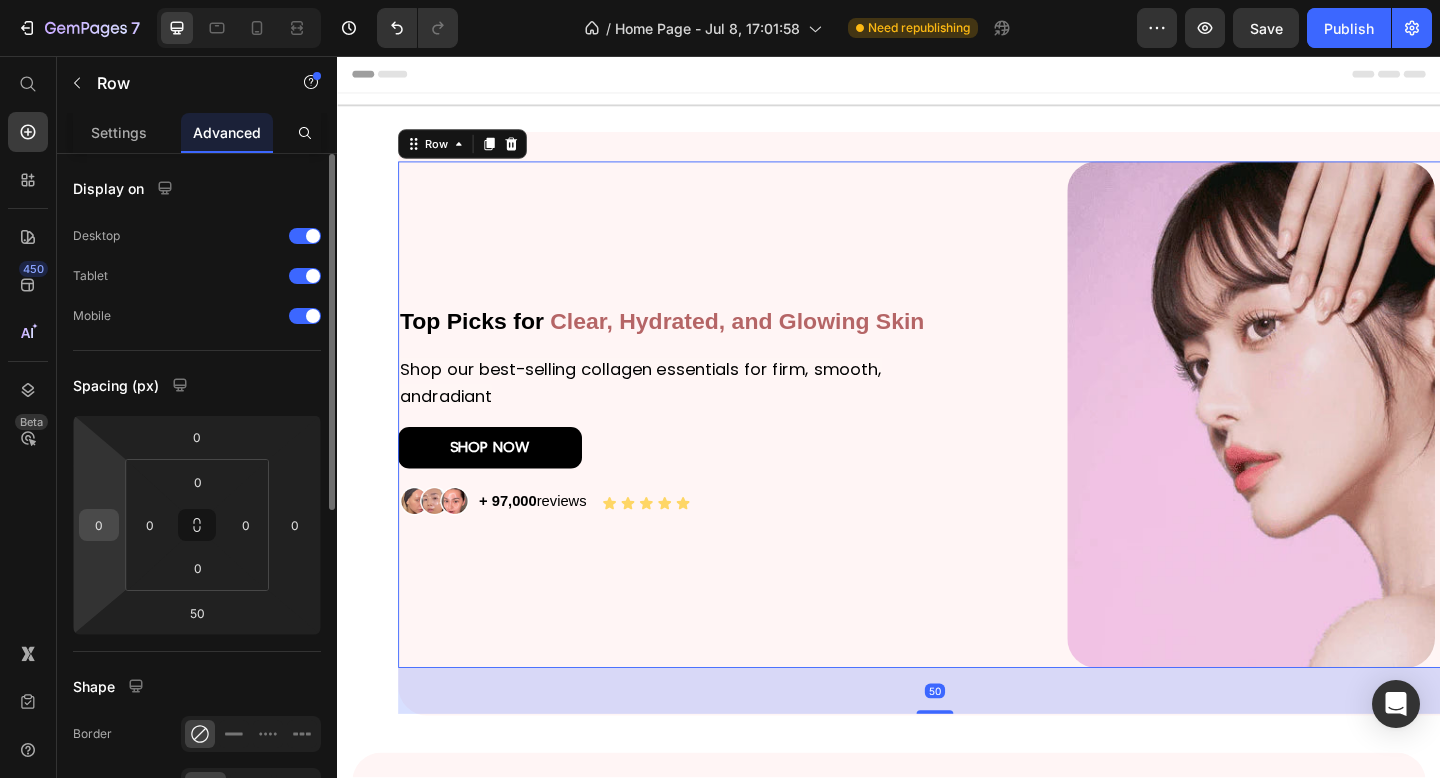 click on "0" at bounding box center (99, 525) 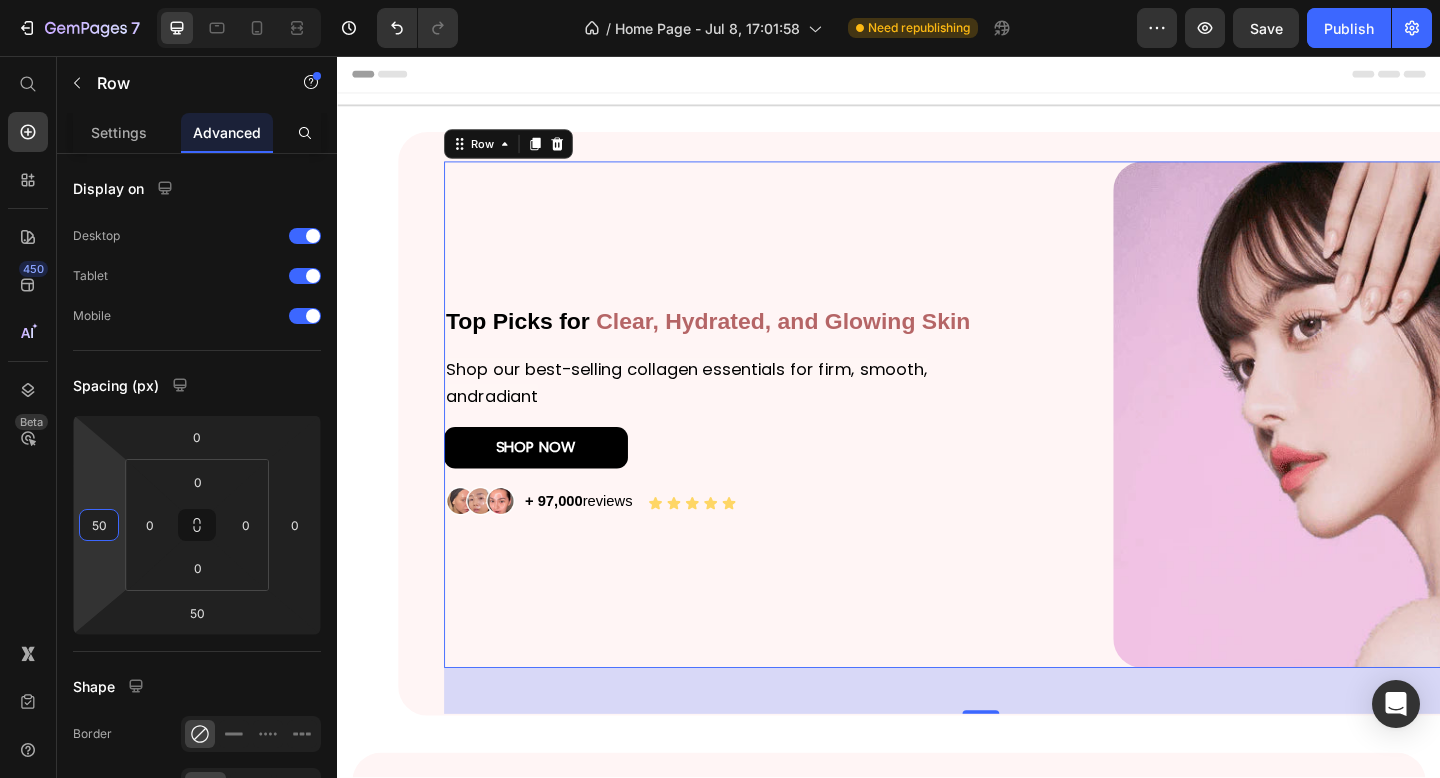 type on "5" 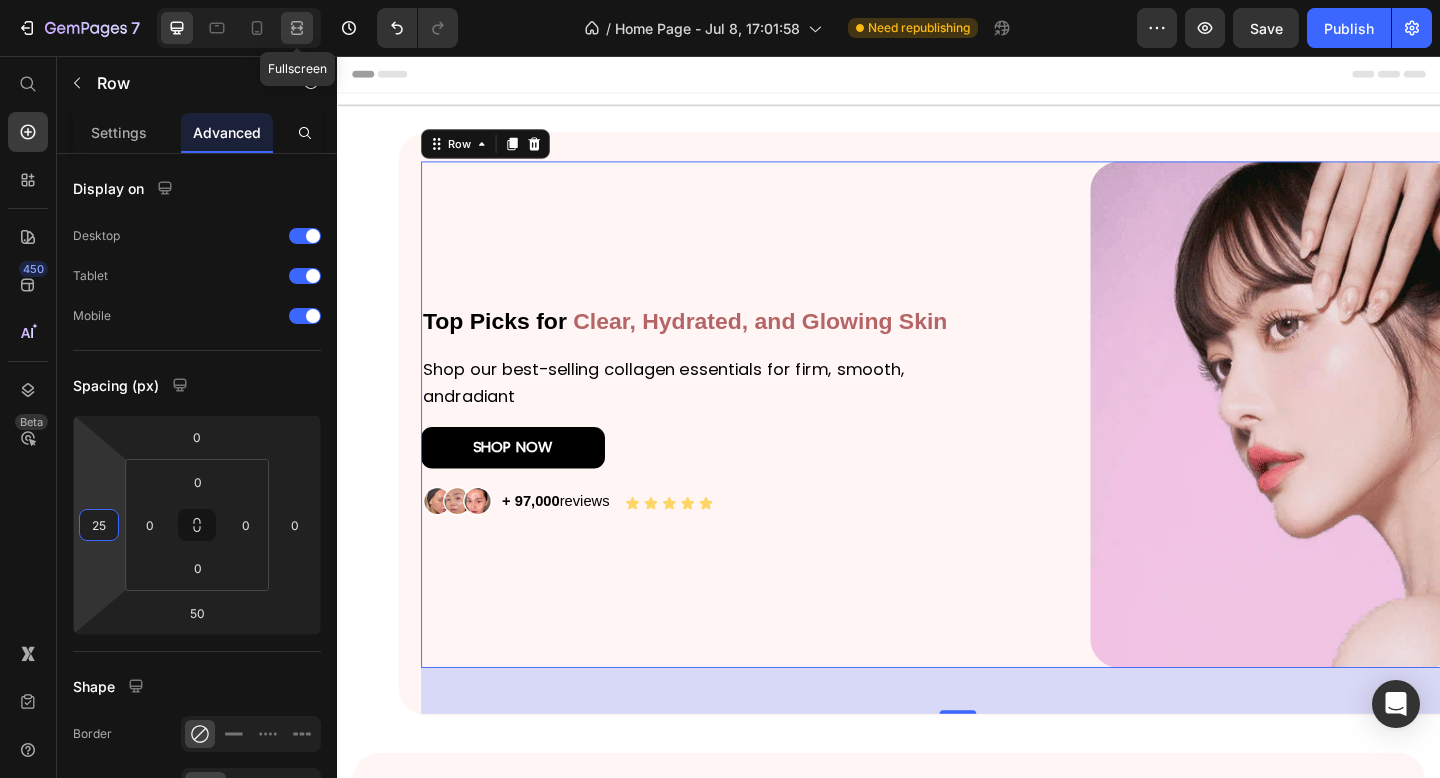 type on "25" 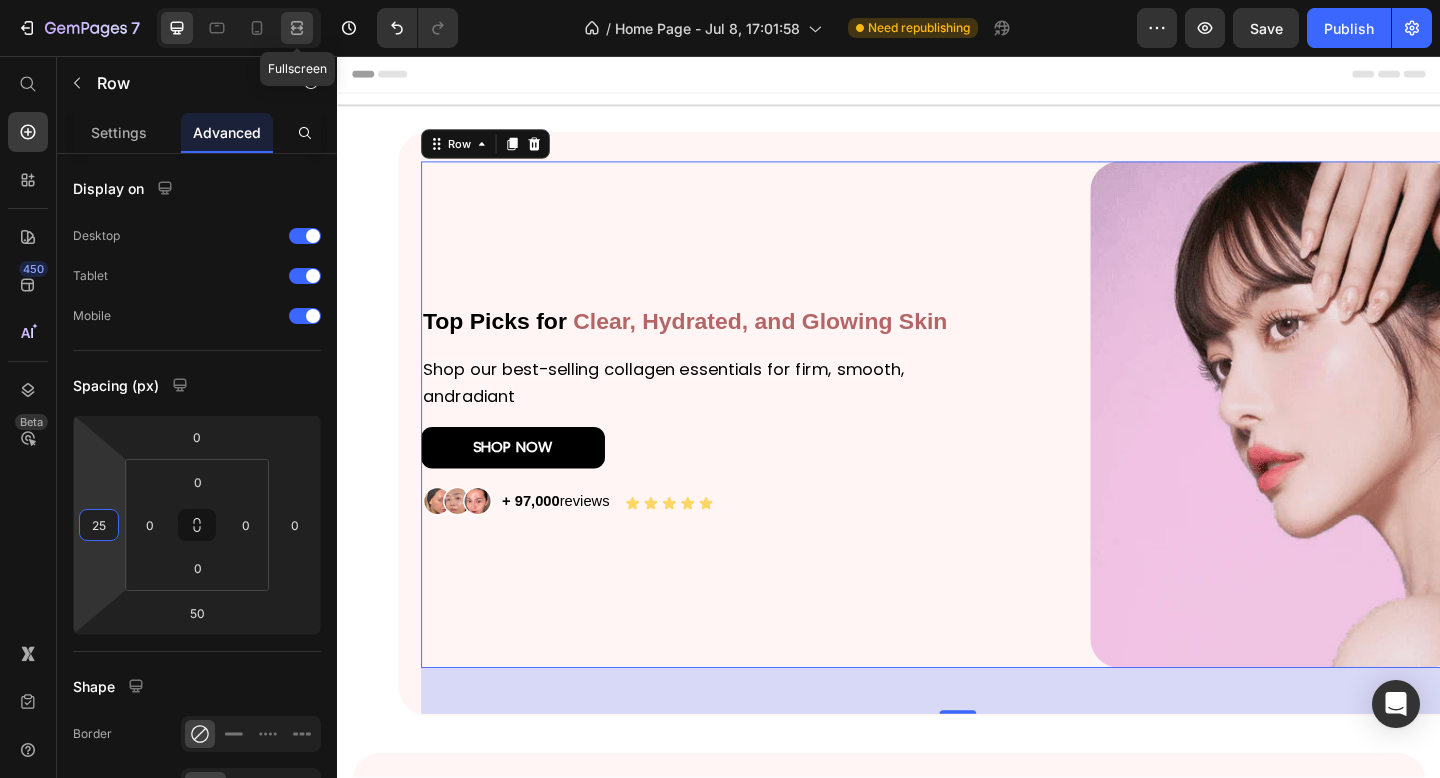 click 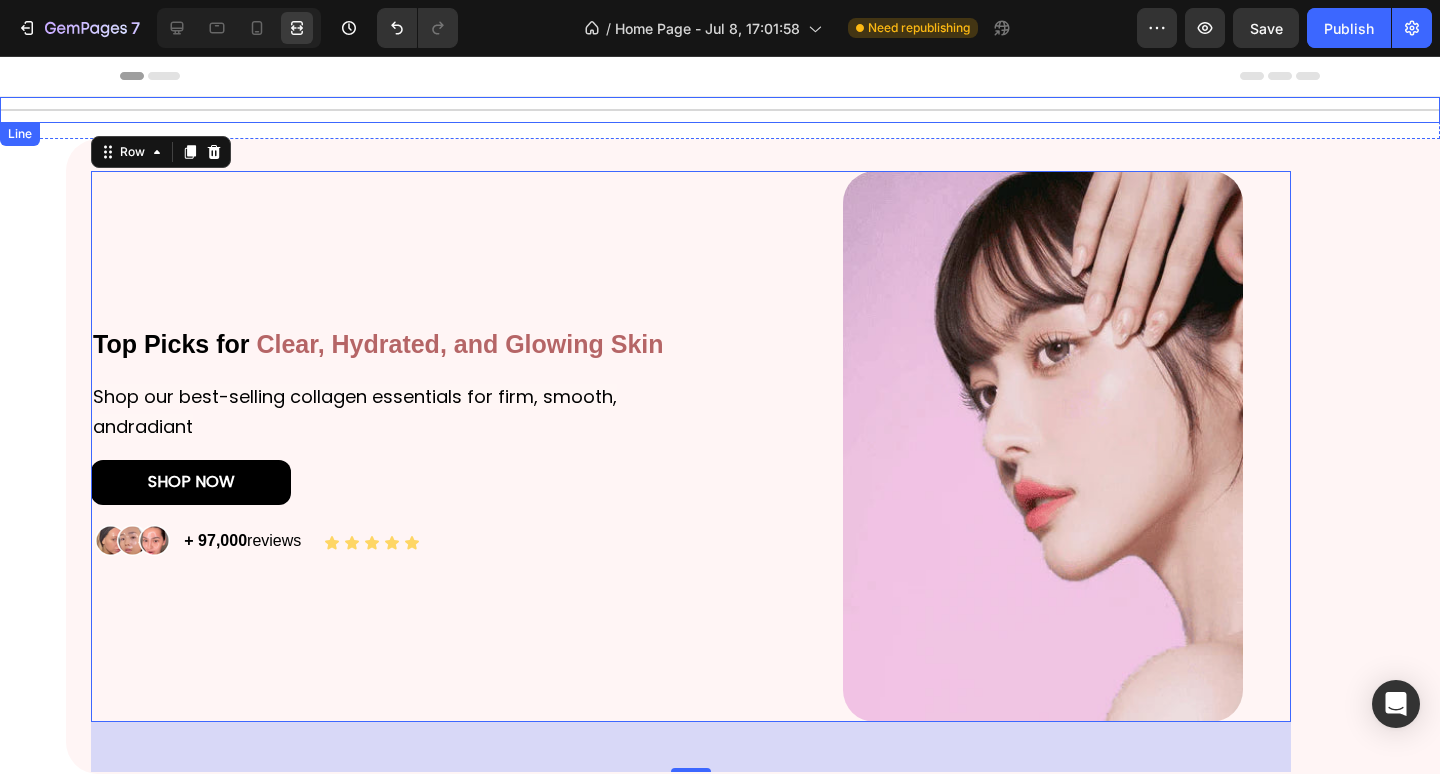 click on "Title Line" at bounding box center [720, 110] 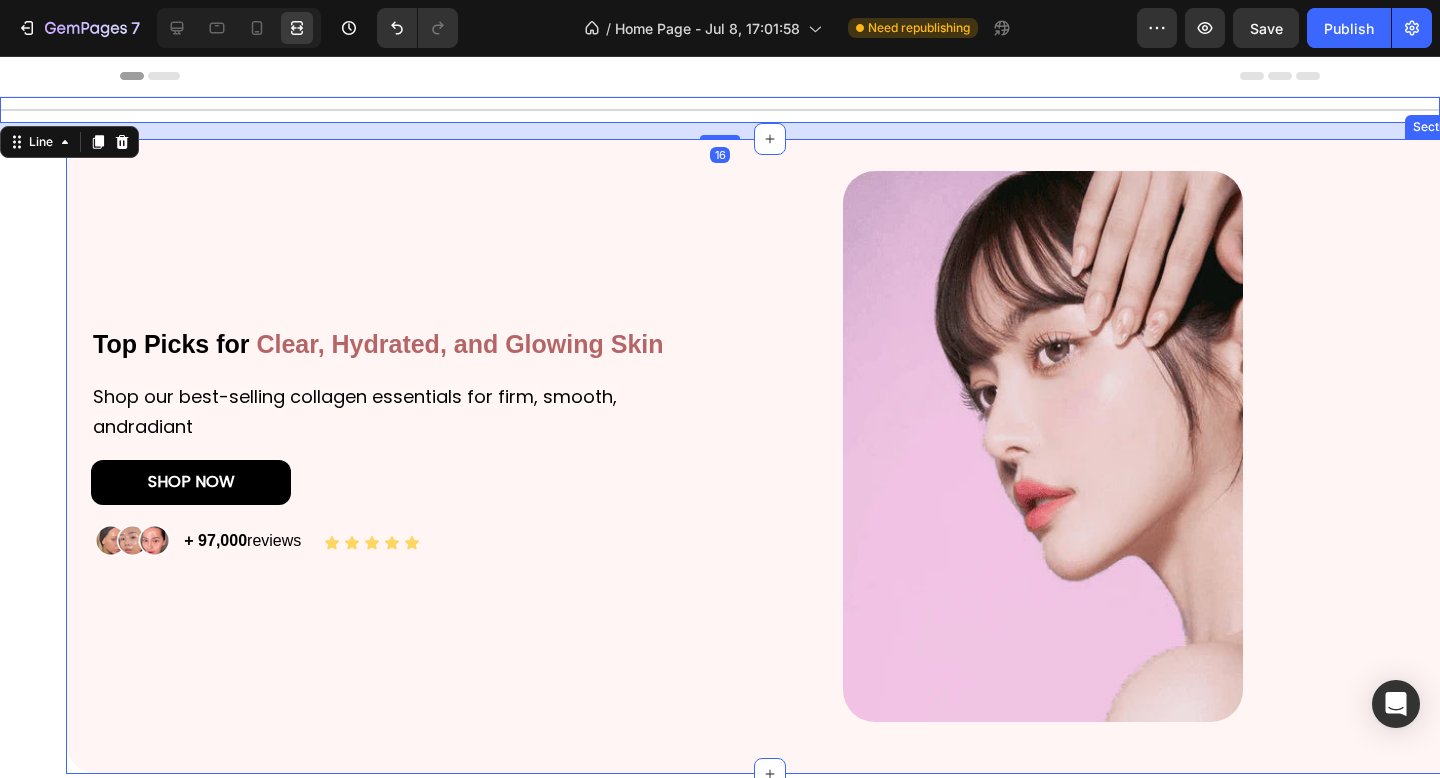 click on "Top Picks for   Clear, Hydrated, and Glowing Skin Heading Shop our best-selling collagen essentials for firm, smooth, andradiant Text Block SHOP NOW Button Image + 97,000  reviews Text Block Icon Icon Icon Icon Icon Icon List Row Image Row" at bounding box center [770, 471] 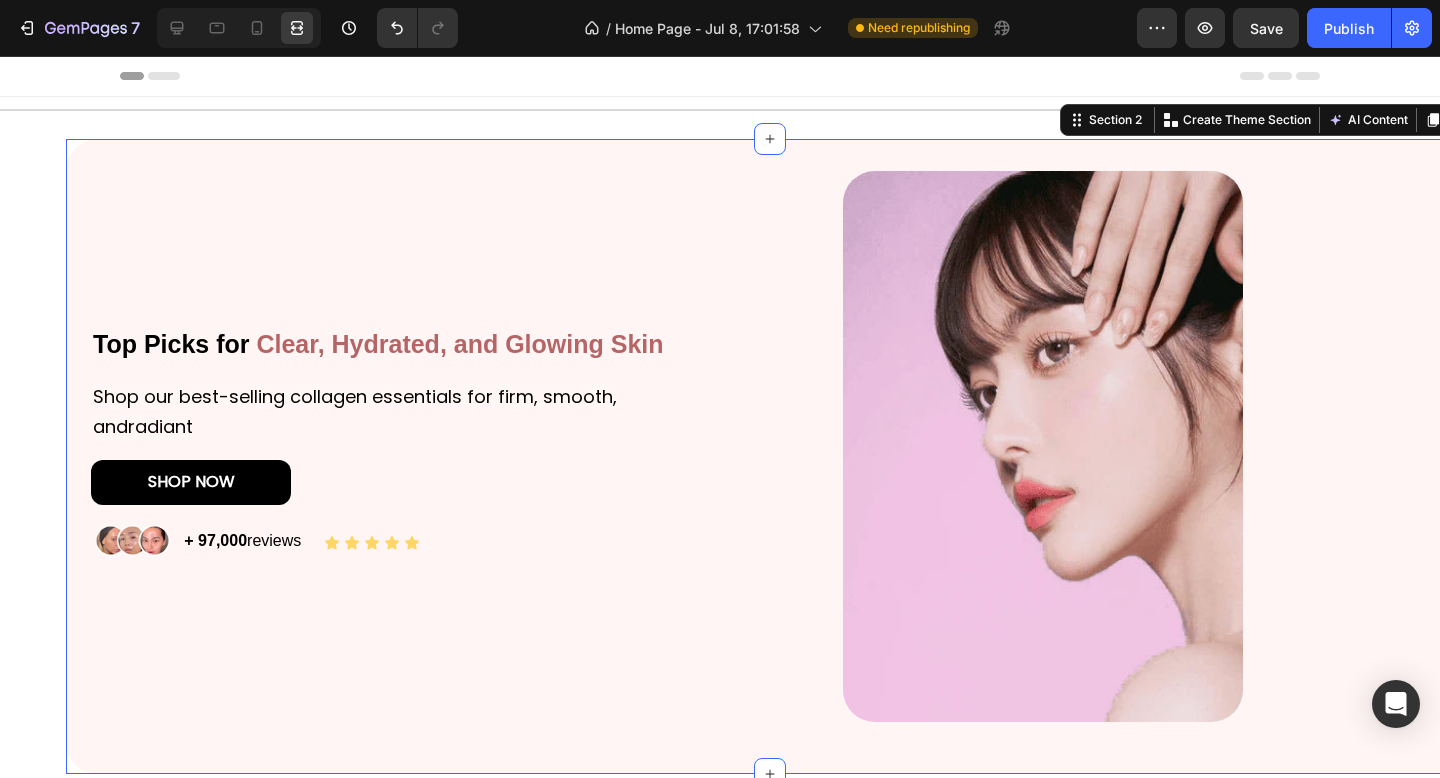click at bounding box center [239, 28] 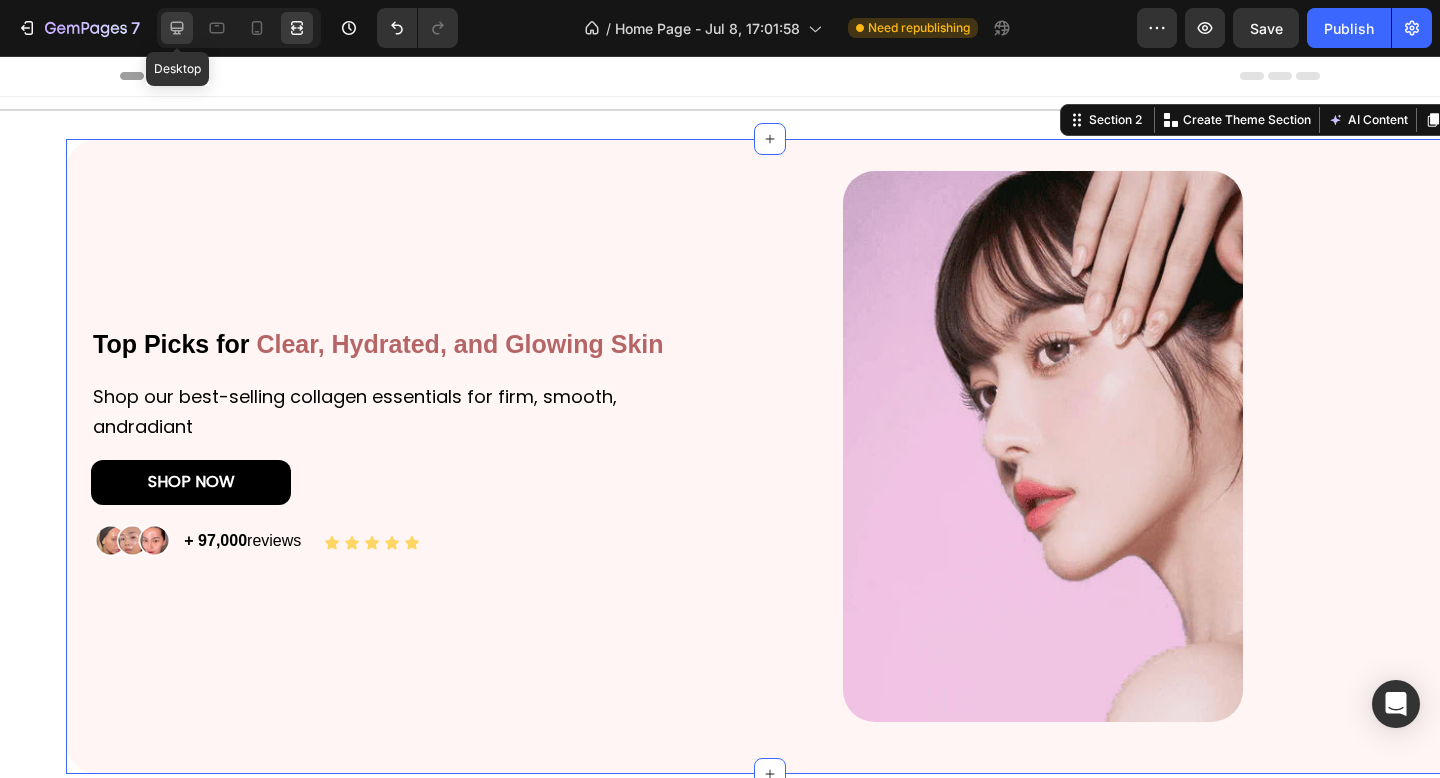 click 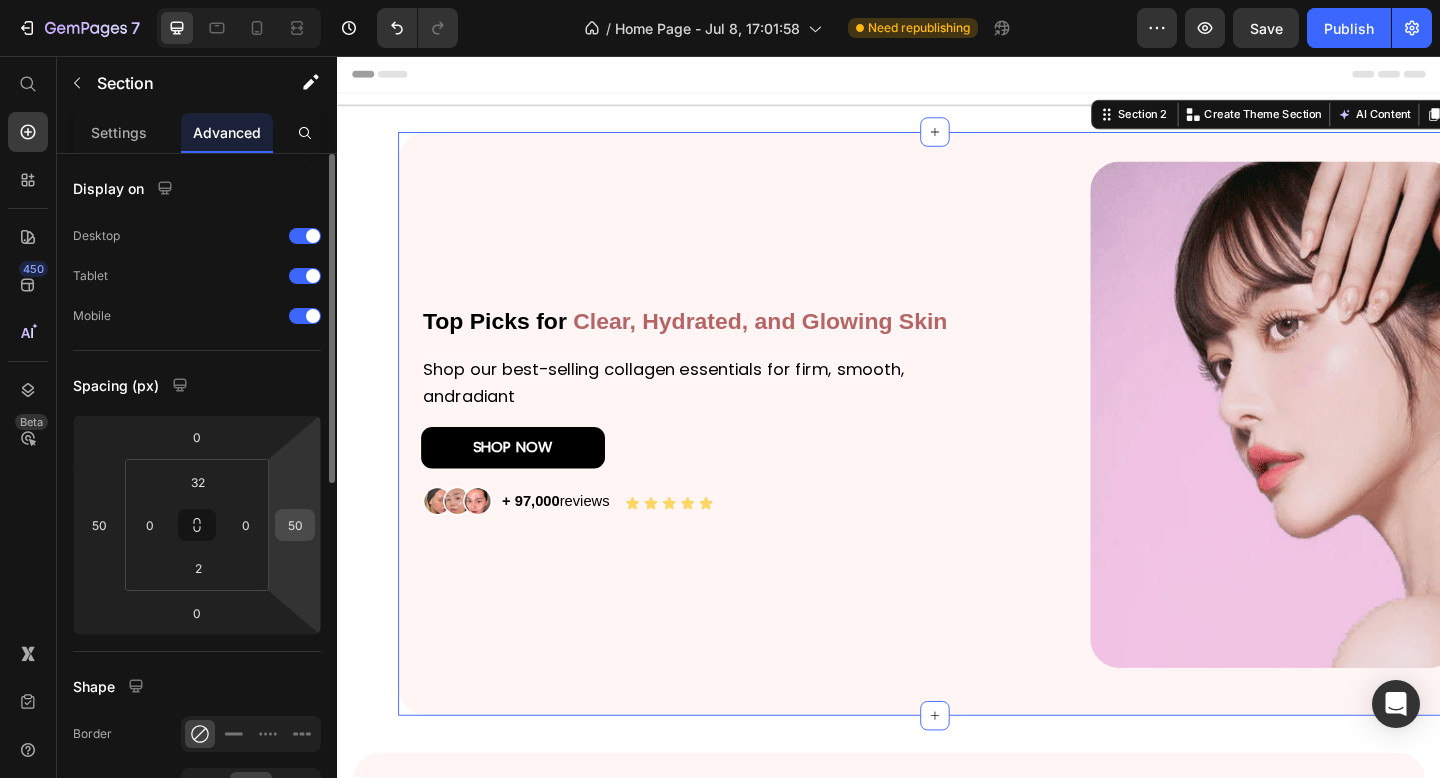 click on "50" at bounding box center [295, 525] 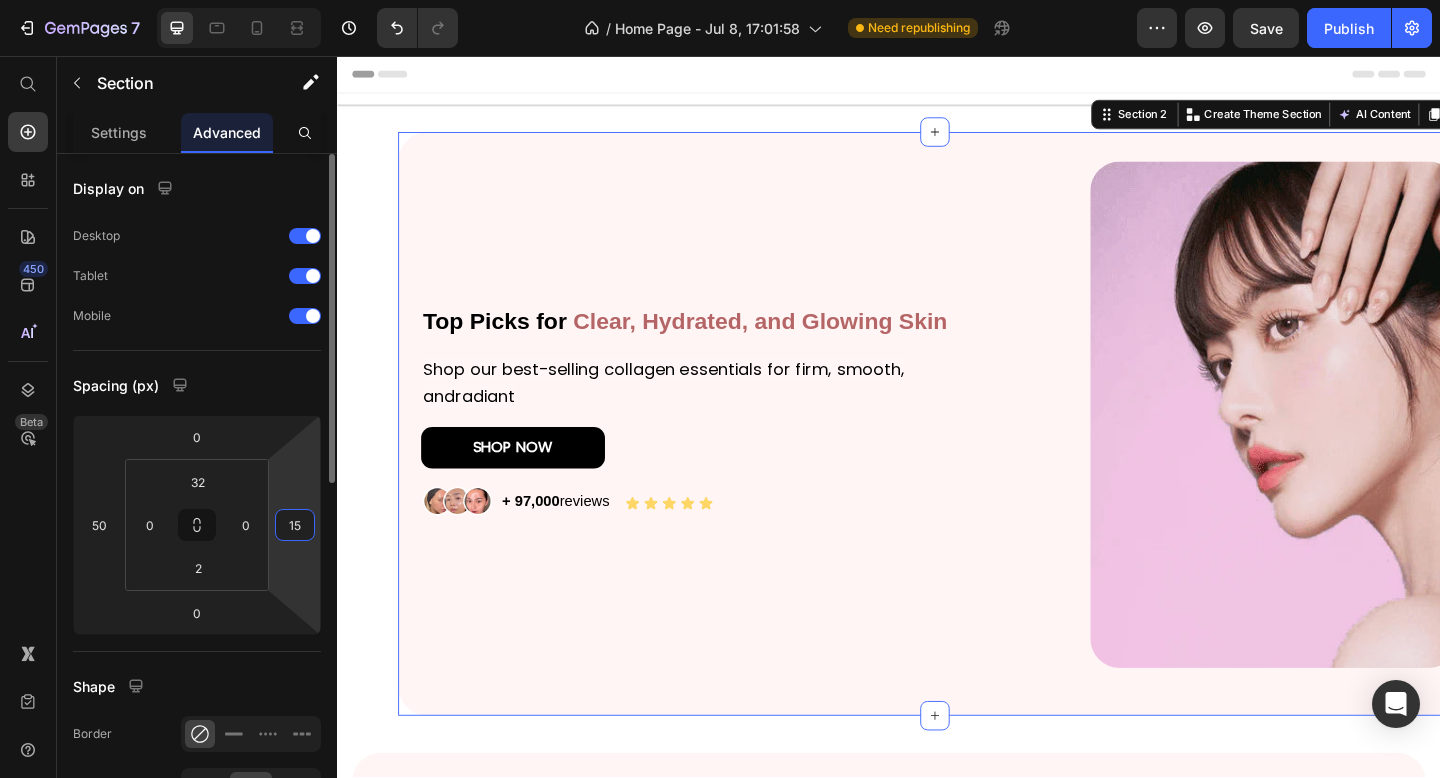 type on "150" 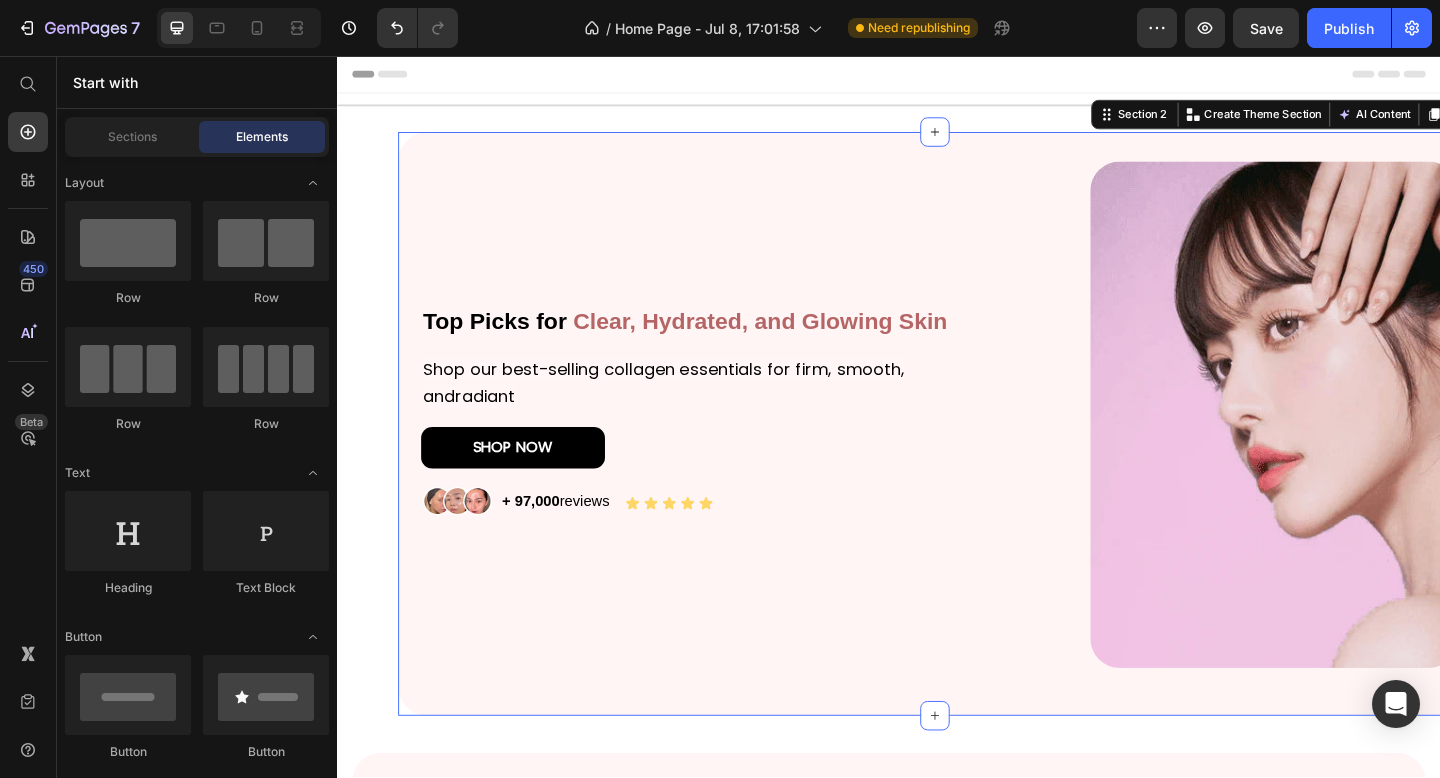 click on "Top Picks for   Clear, Hydrated, and Glowing Skin Heading Shop our best-selling collagen essentials for firm, smooth, andradiant Text Block SHOP NOW Button Image + 97,000  reviews Text Block Icon Icon Icon Icon Icon Icon List Row Image Row Section 2   You can create reusable sections Create Theme Section AI Content Write with GemAI What would you like to describe here? Tone and Voice Persuasive Product Bio-Collagen Real Deep Mask Show more Generate" at bounding box center [937, 456] 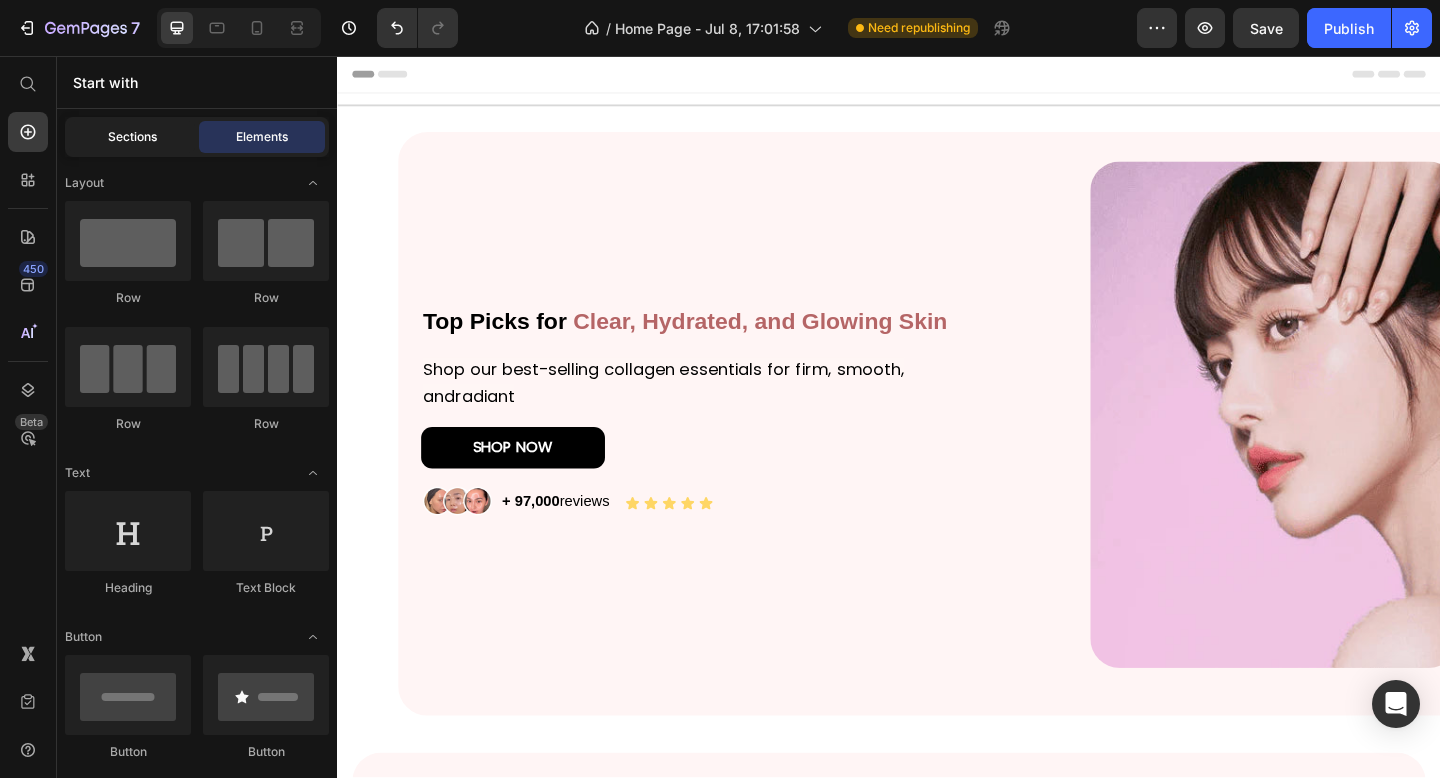 click on "Sections" 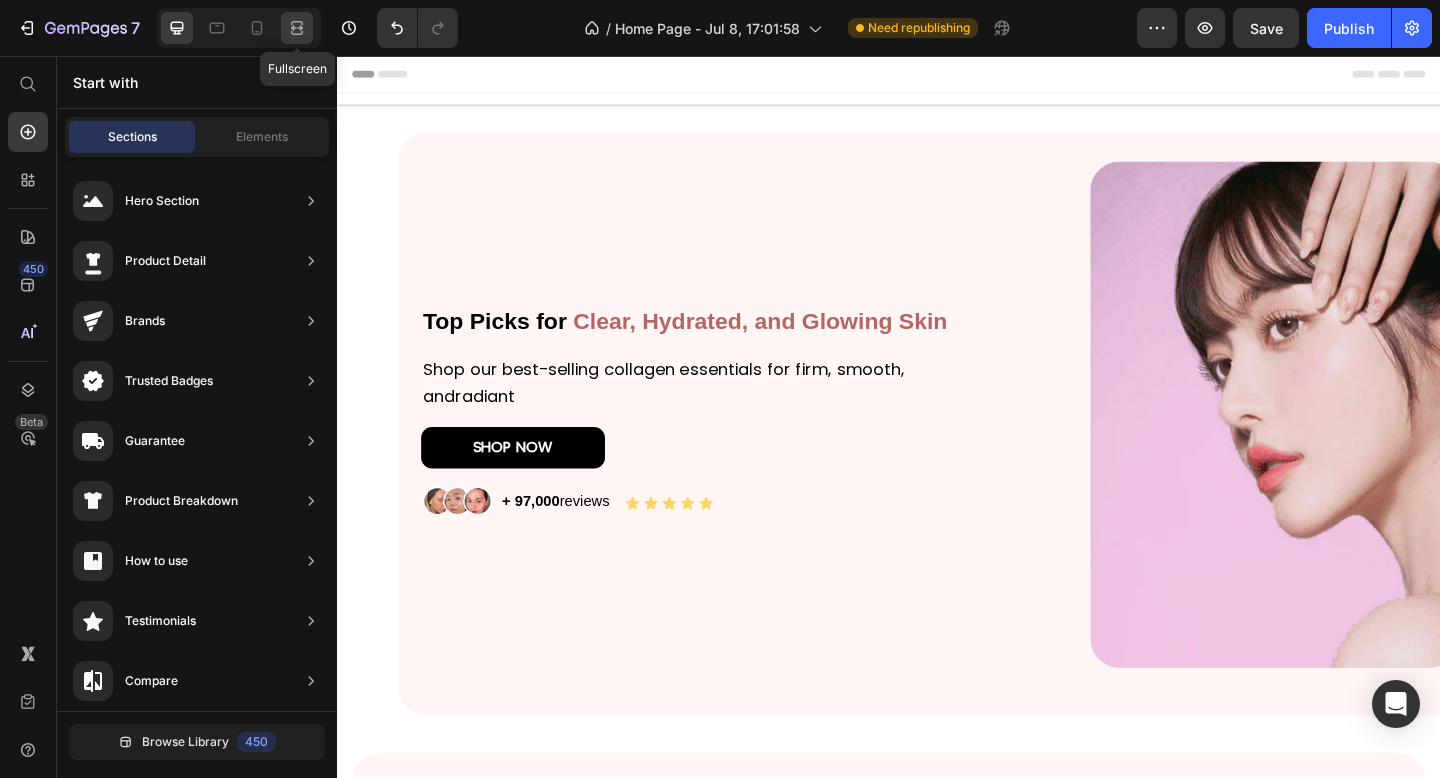 click 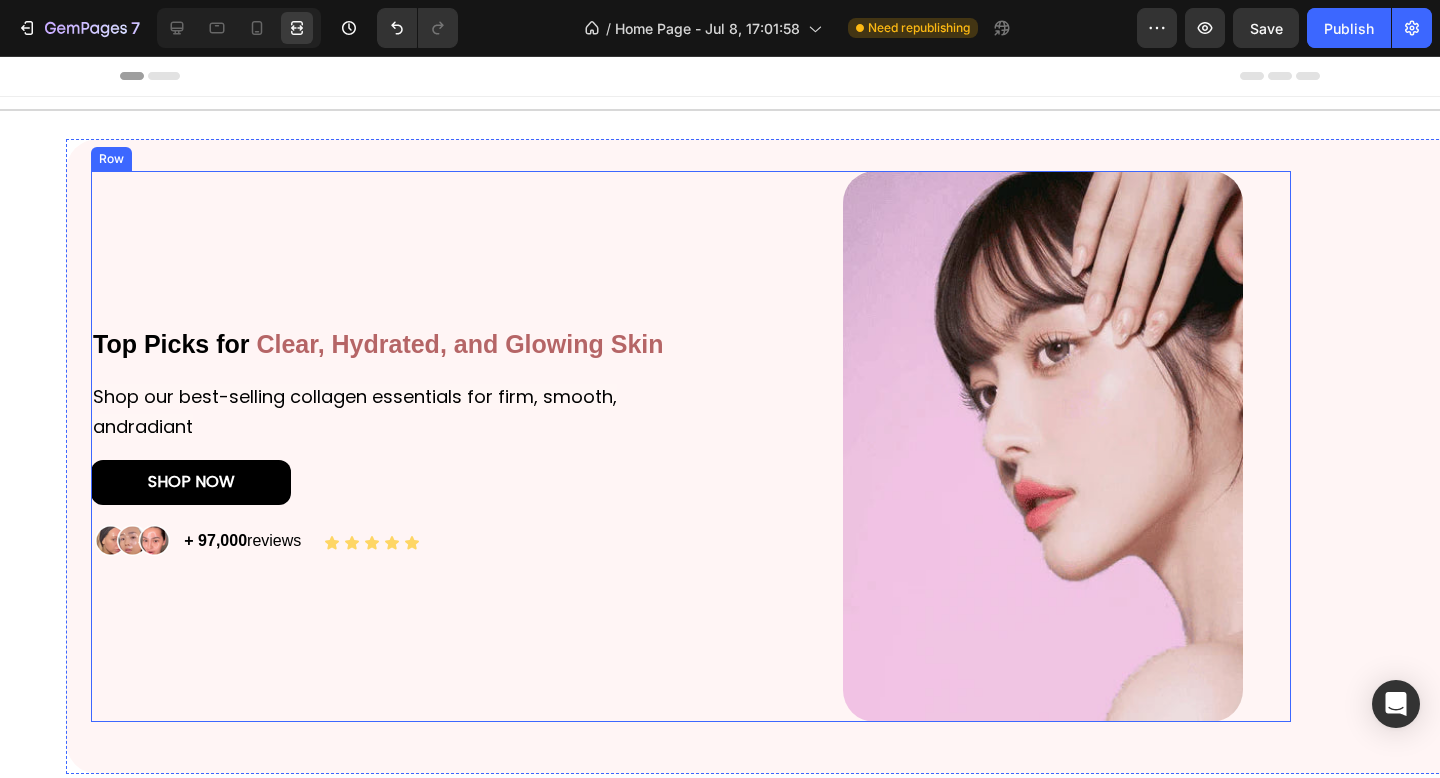 click on "Top Picks for   Clear, Hydrated, and Glowing Skin Heading Shop our best-selling collagen essentials for firm, smooth, andradiant Text Block SHOP NOW Button Image + 97,000  reviews Text Block Icon Icon Icon Icon Icon Icon List Row" at bounding box center (389, 446) 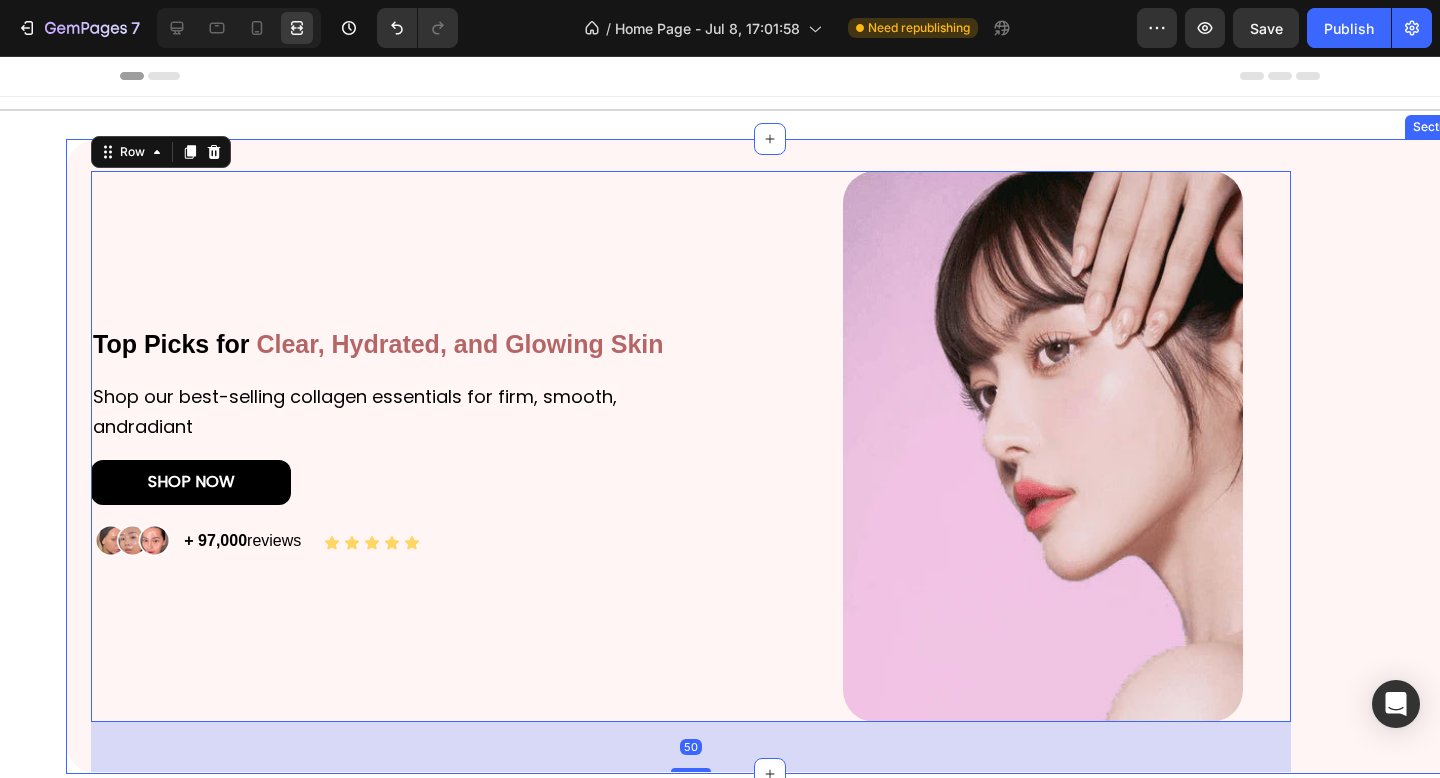 click on "Top Picks for   Clear, Hydrated, and Glowing Skin Heading Shop our best-selling collagen essentials for firm, smooth, andradiant Text Block SHOP NOW Button Image + 97,000  reviews Text Block Icon Icon Icon Icon Icon Icon List Row Image Row   50 Section 2" at bounding box center (770, 456) 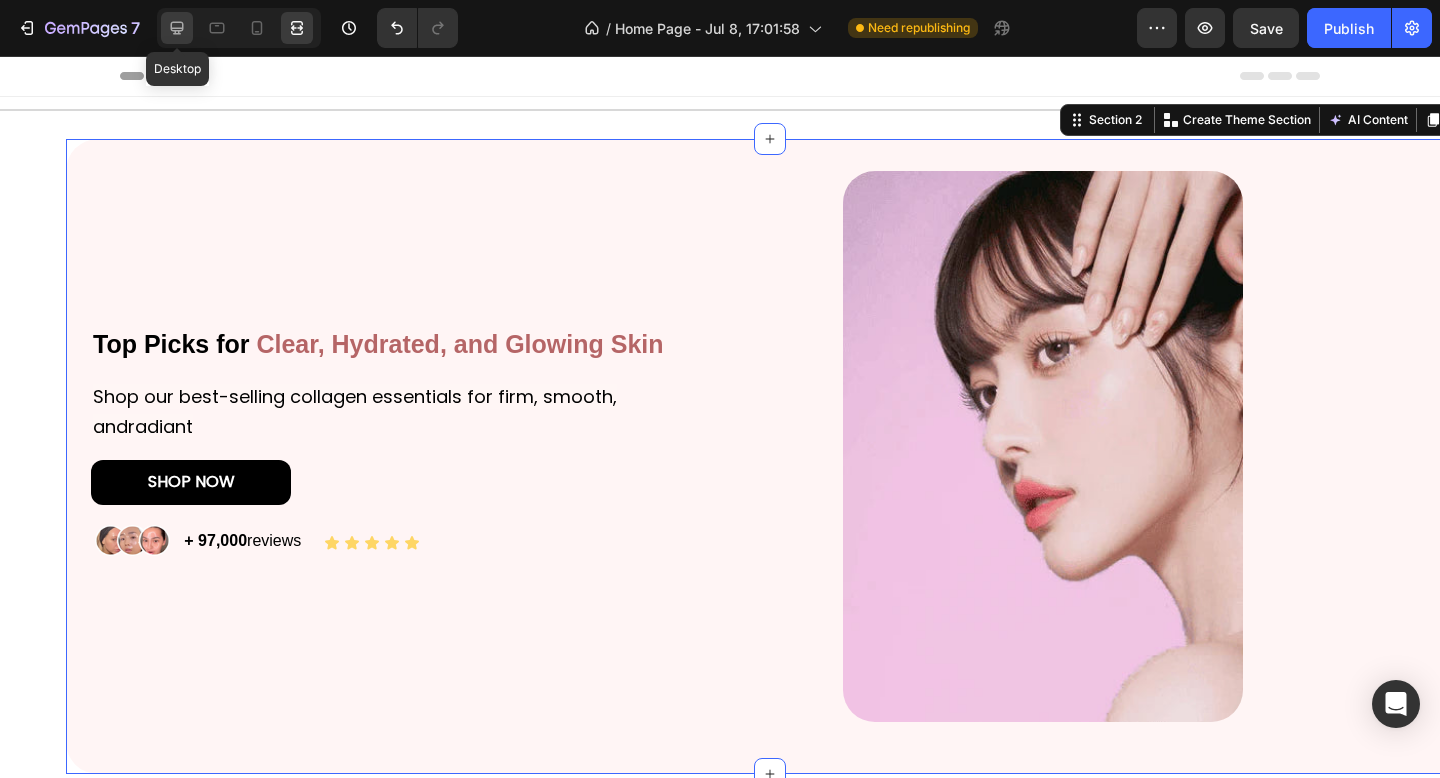 click 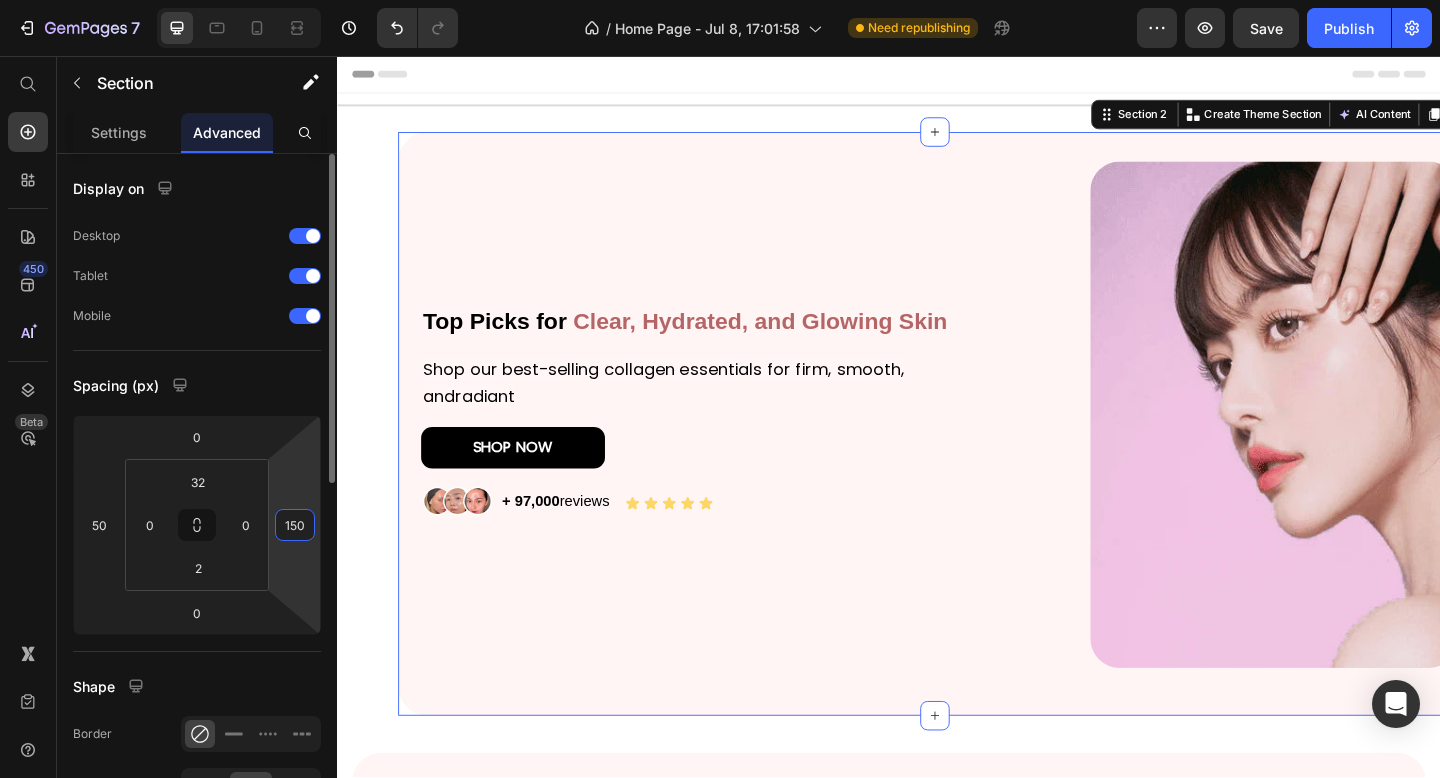 click on "150" at bounding box center (295, 525) 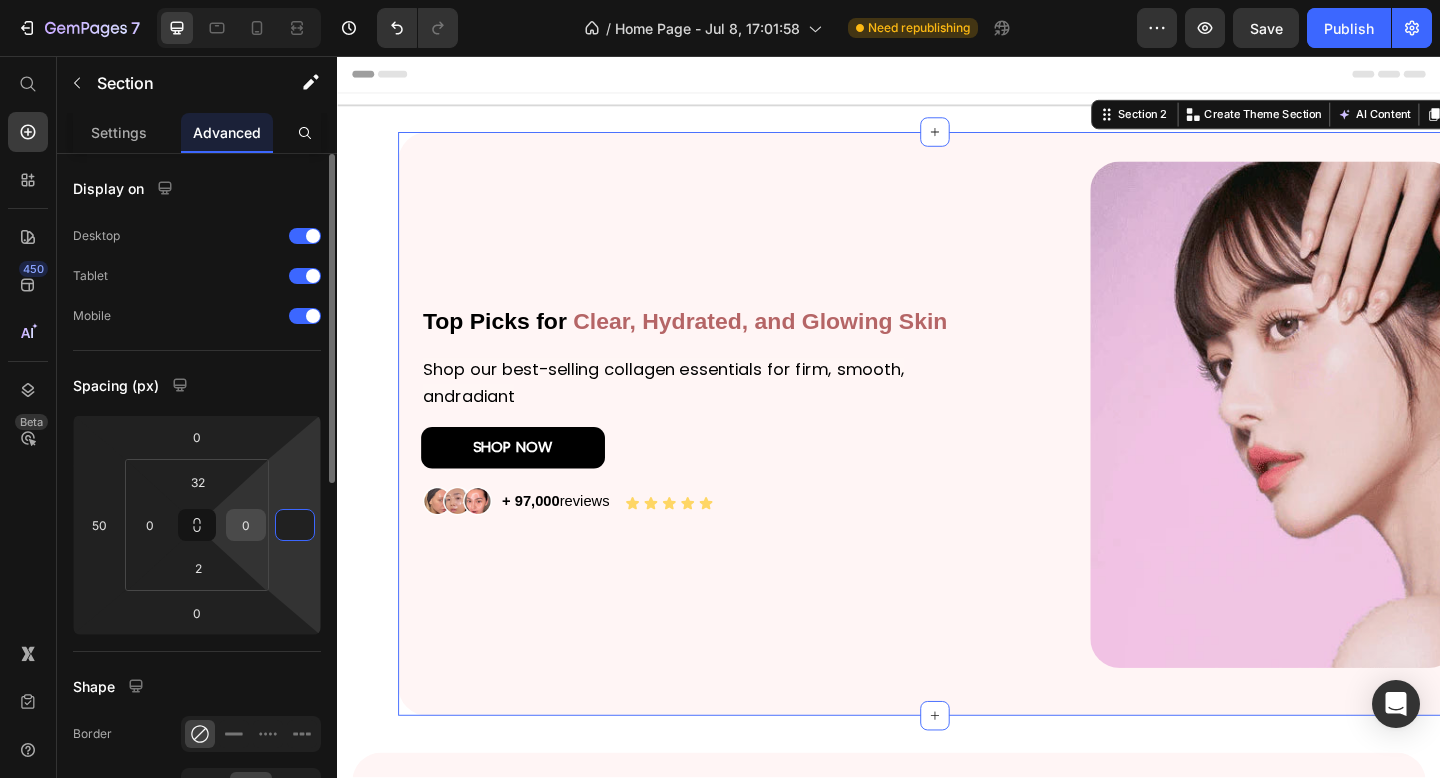 type on "0" 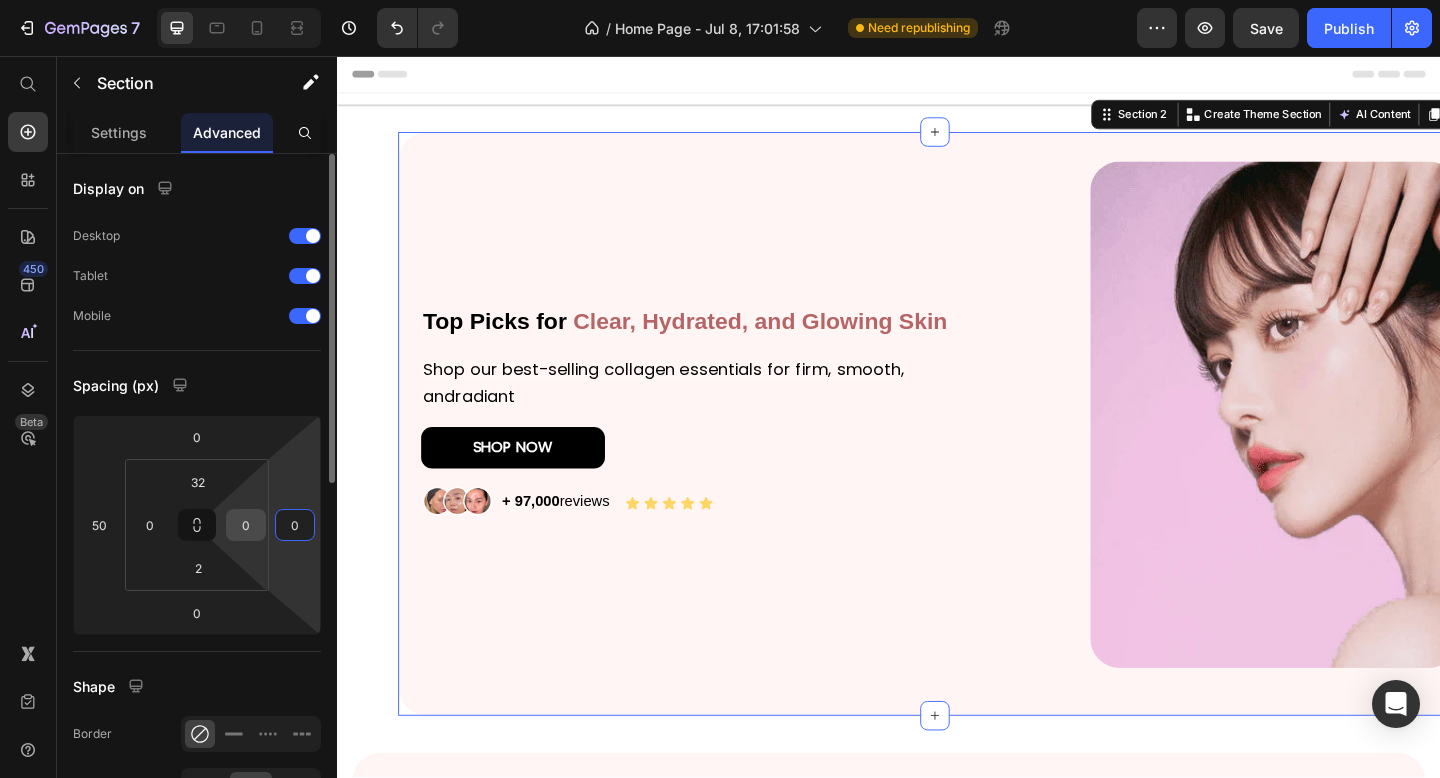 click on "0" at bounding box center [246, 525] 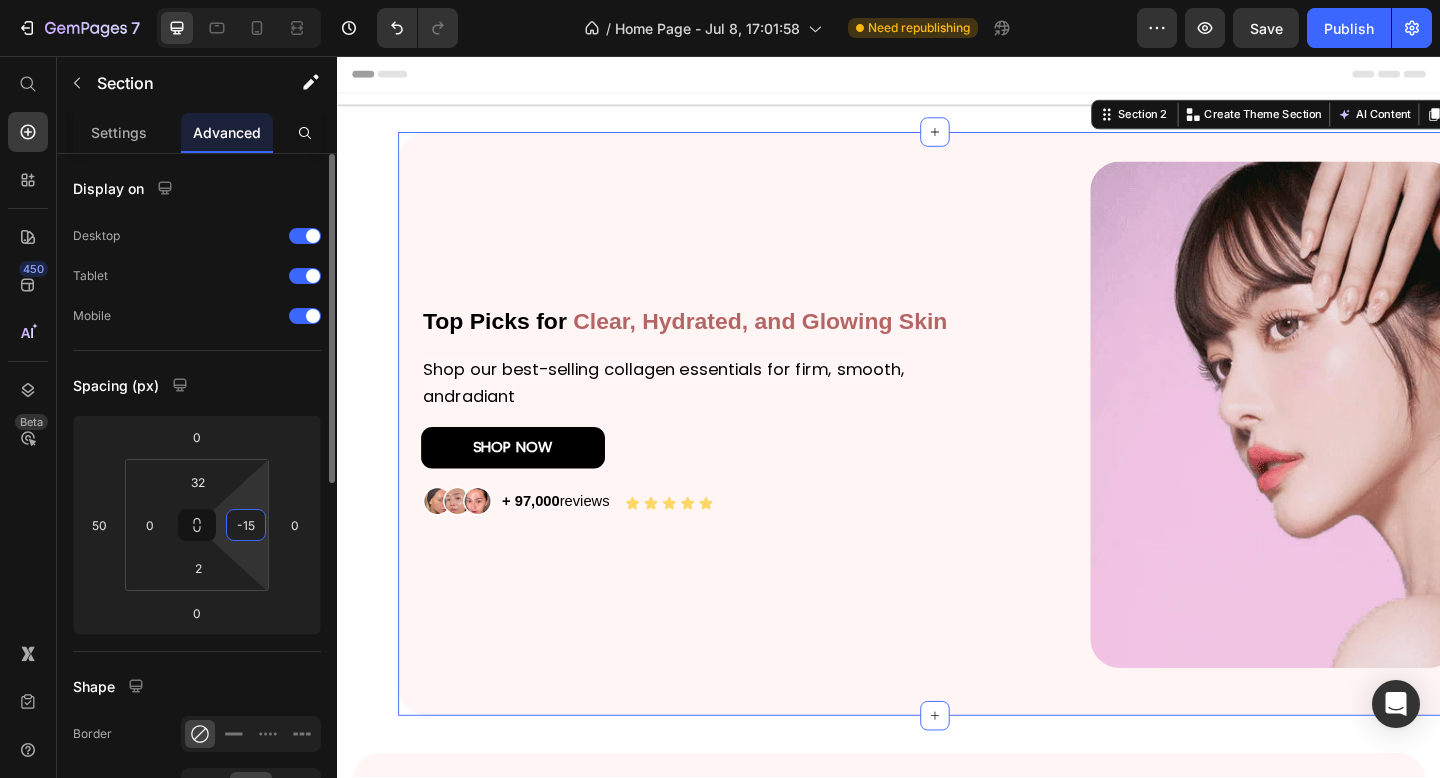 type on "-150" 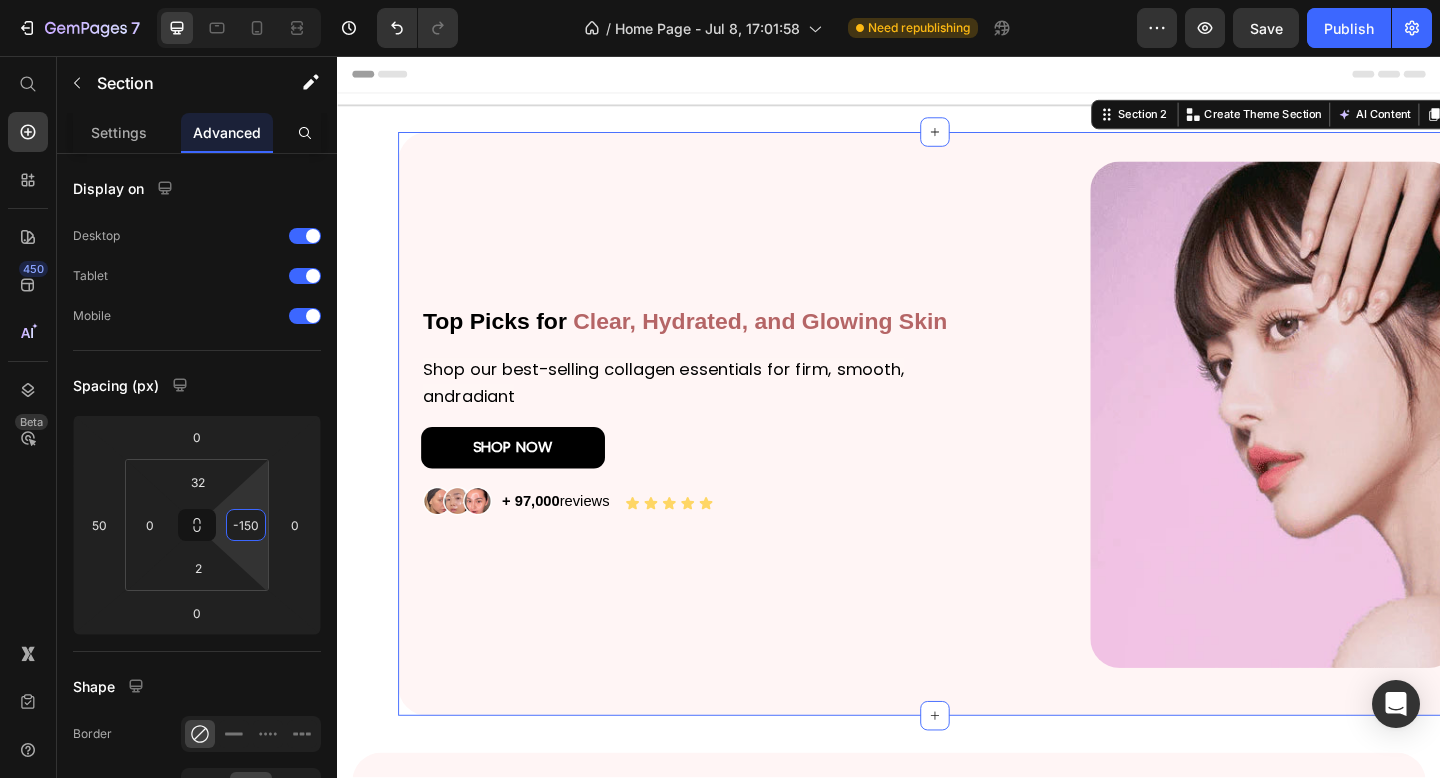 click on "Top Picks for   Clear, Hydrated, and Glowing Skin Heading Shop our best-selling collagen essentials for firm, smooth, andradiant Text Block SHOP NOW Button Image + 97,000  reviews Text Block Icon Icon Icon Icon Icon Icon List Row Image Row Section 2   You can create reusable sections Create Theme Section AI Content Write with GemAI What would you like to describe here? Tone and Voice Persuasive Product Bio-Collagen Real Deep Mask Show more Generate" at bounding box center (937, 456) 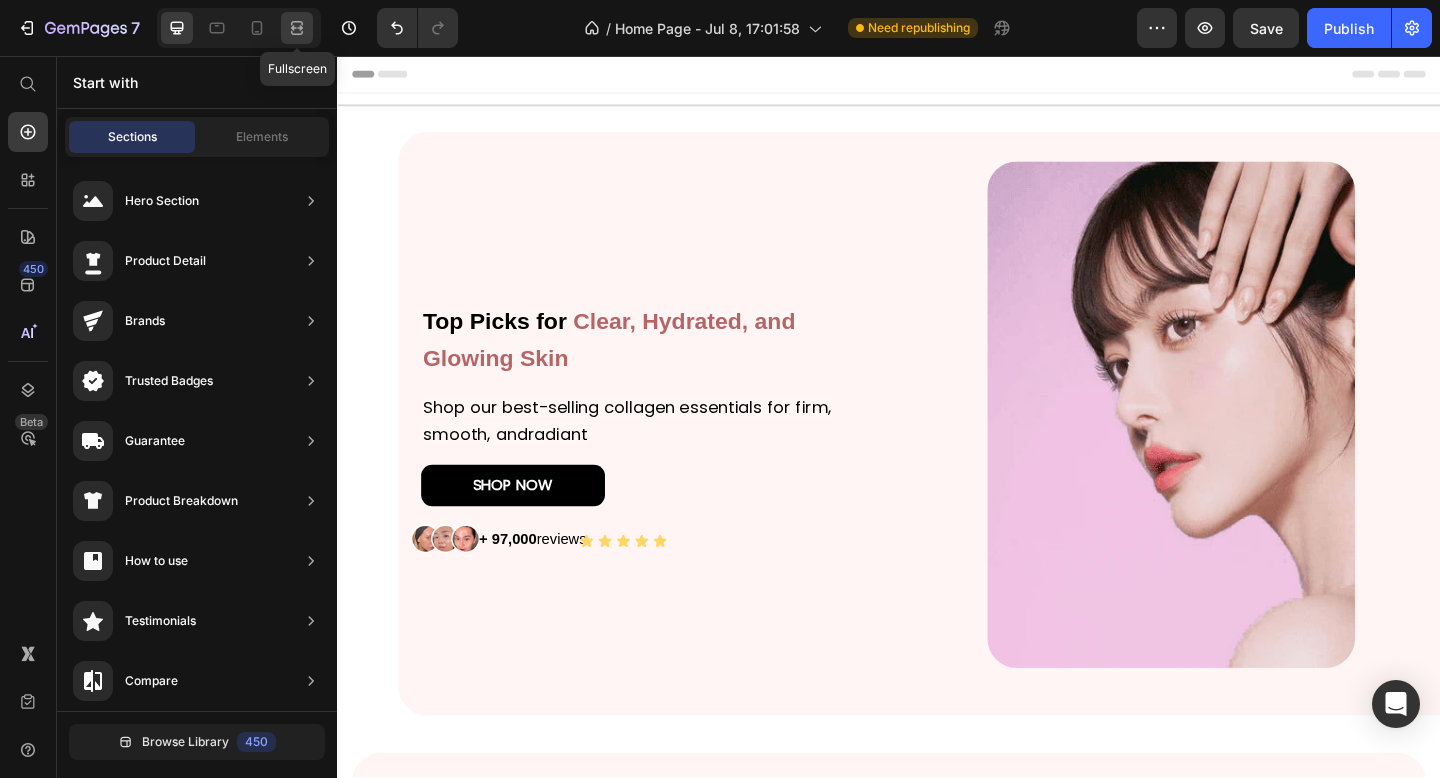 click 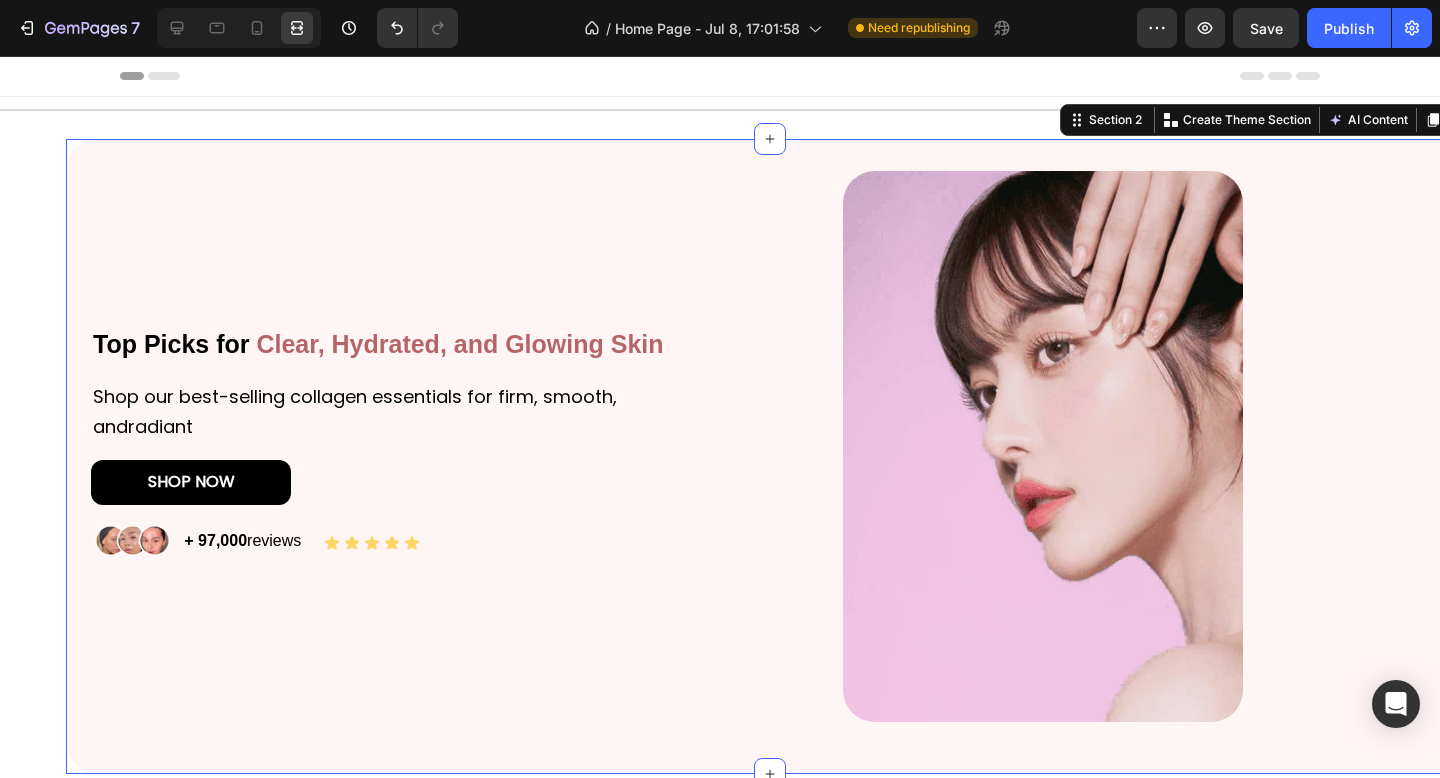 click on "Top Picks for   Clear, Hydrated, and Glowing Skin Heading Shop our best-selling collagen essentials for firm, smooth, andradiant Text Block SHOP NOW Button Image + 97,000  reviews Text Block Icon Icon Icon Icon Icon Icon List Row Image Row Section 2   You can create reusable sections Create Theme Section AI Content Write with GemAI What would you like to describe here? Tone and Voice Persuasive Product Bio-Collagen Real Deep Mask Show more Generate" at bounding box center [770, 456] 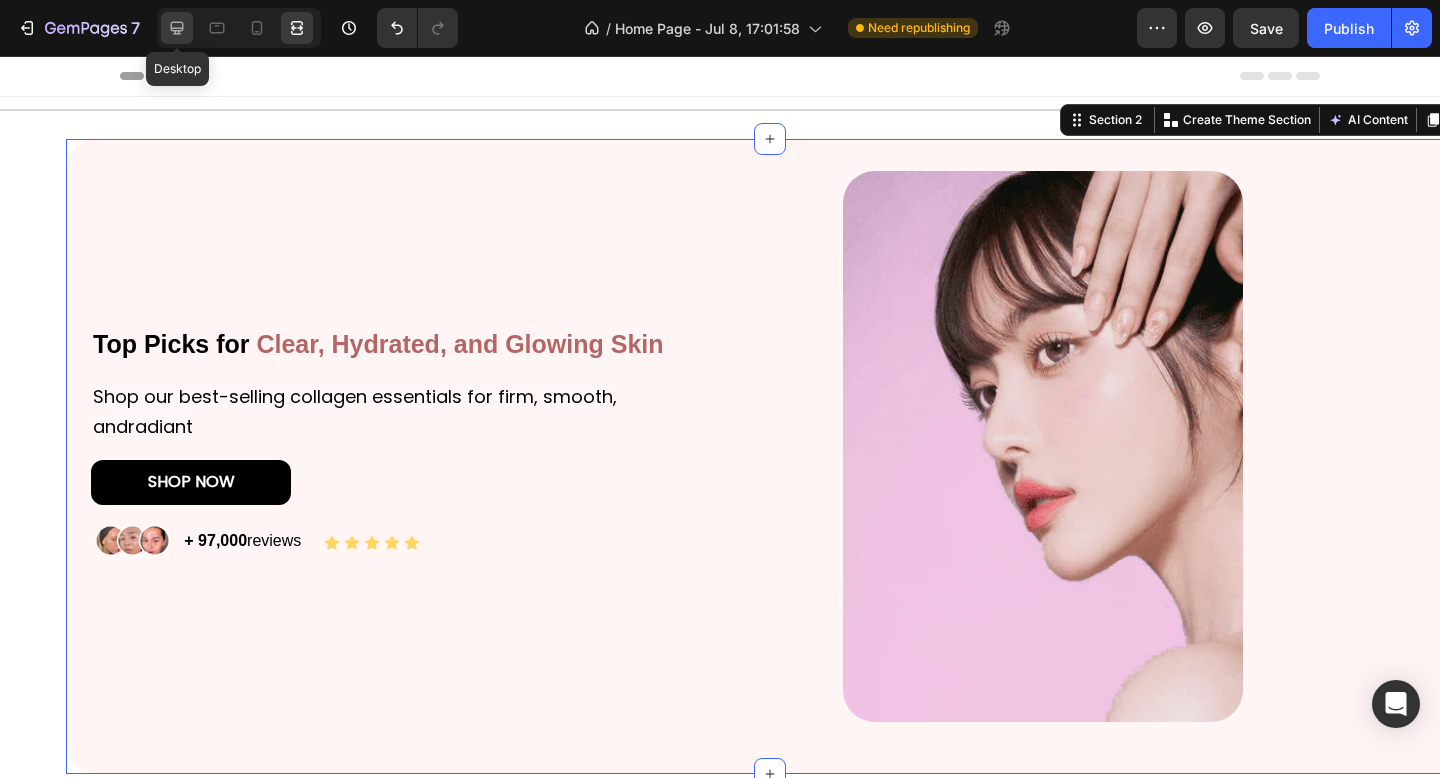 click 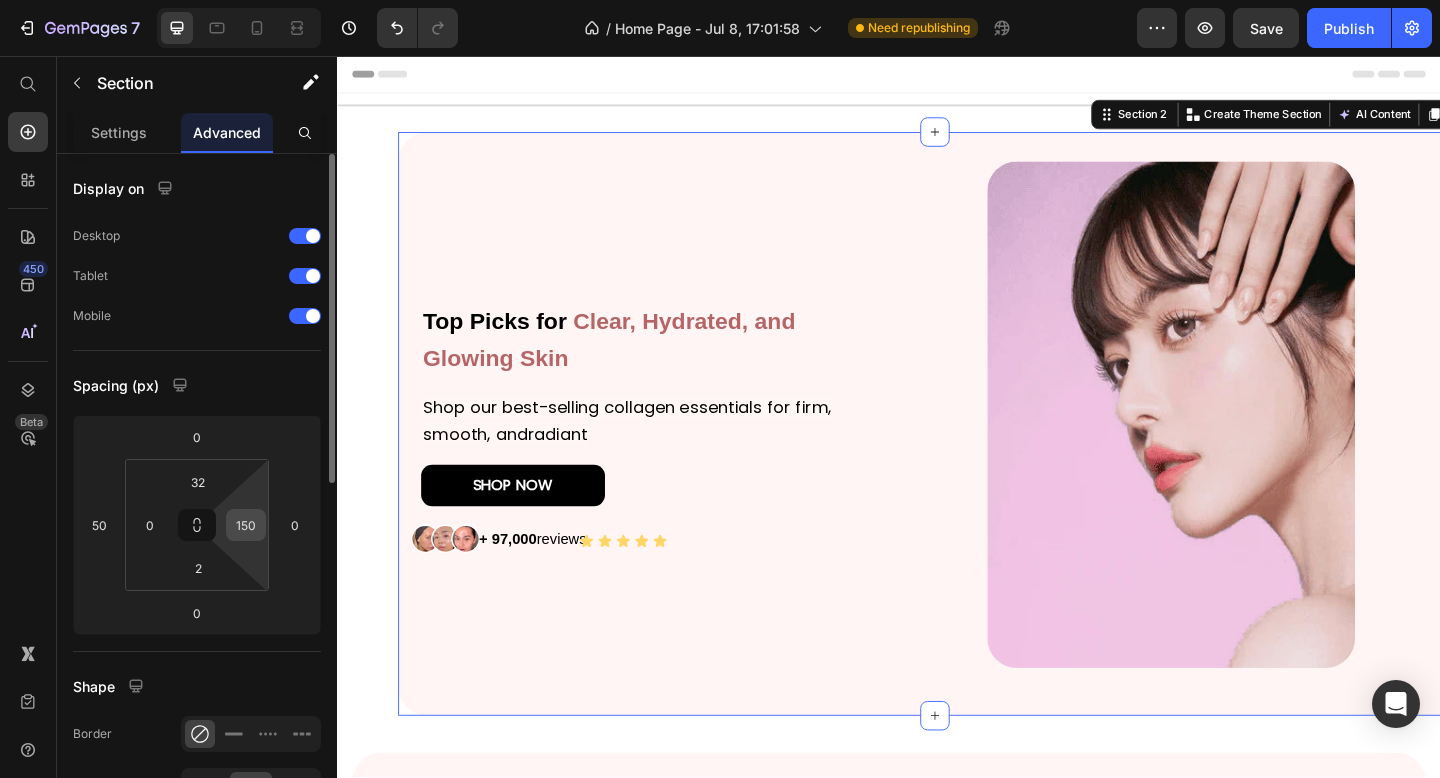 click on "150" at bounding box center (246, 525) 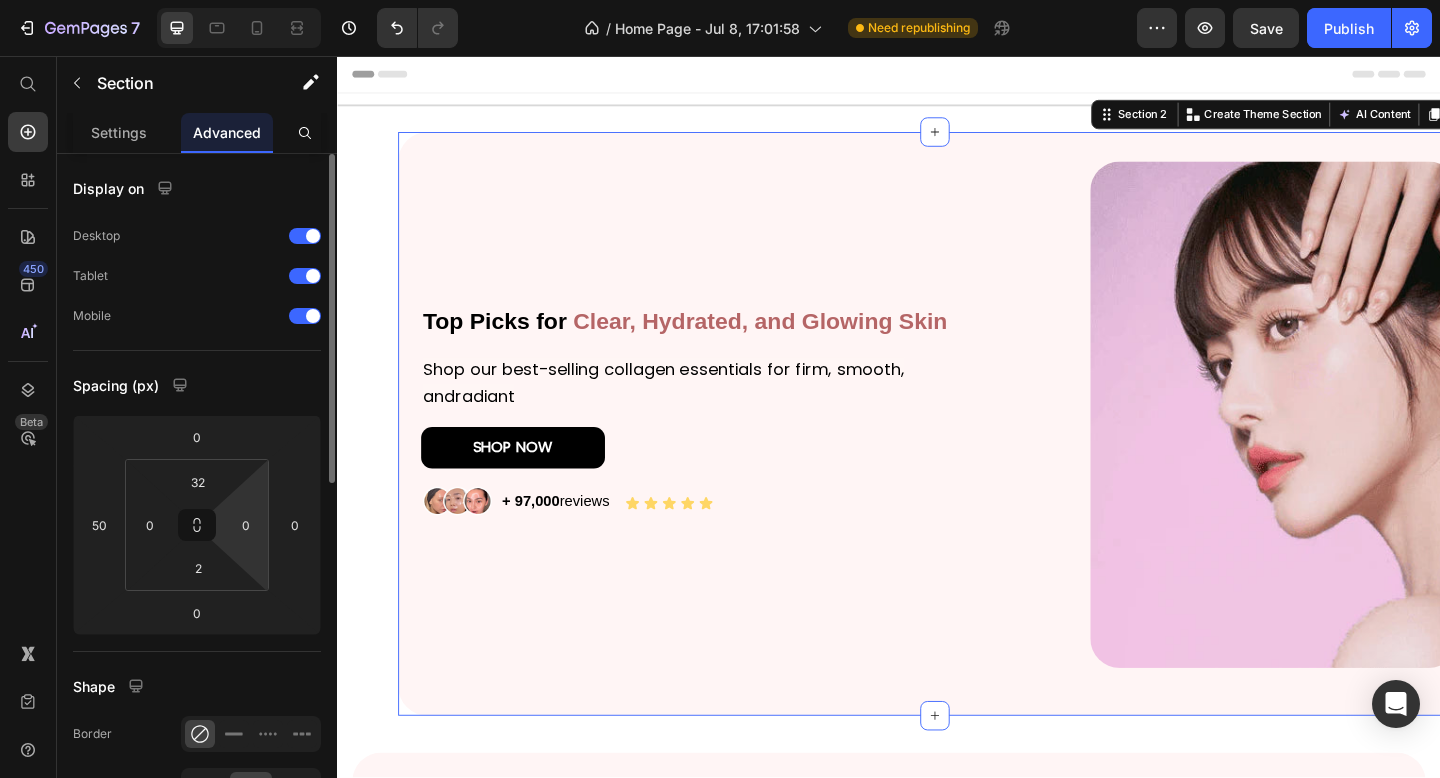 click on "Spacing (px) 0 50 0 0 32 0 2 0" 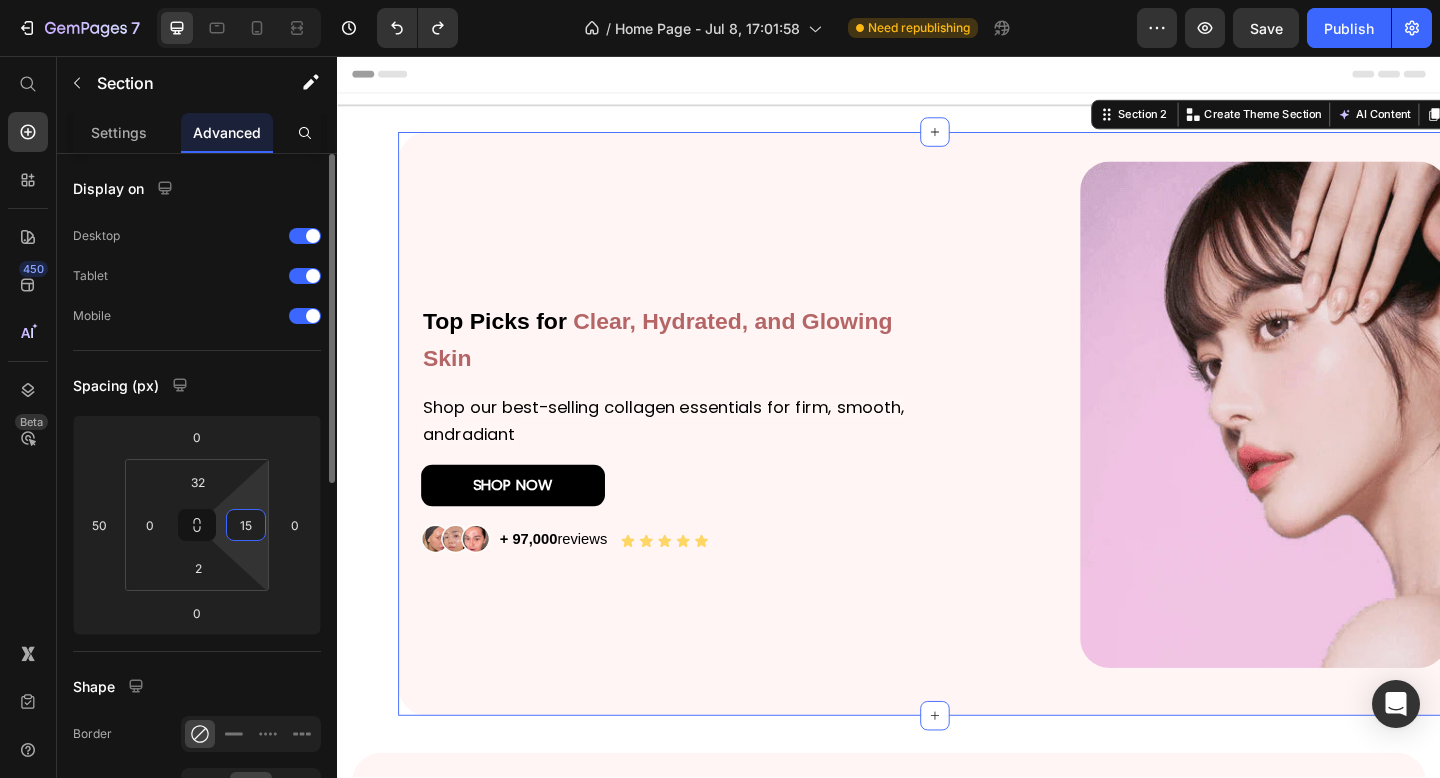 type on "1" 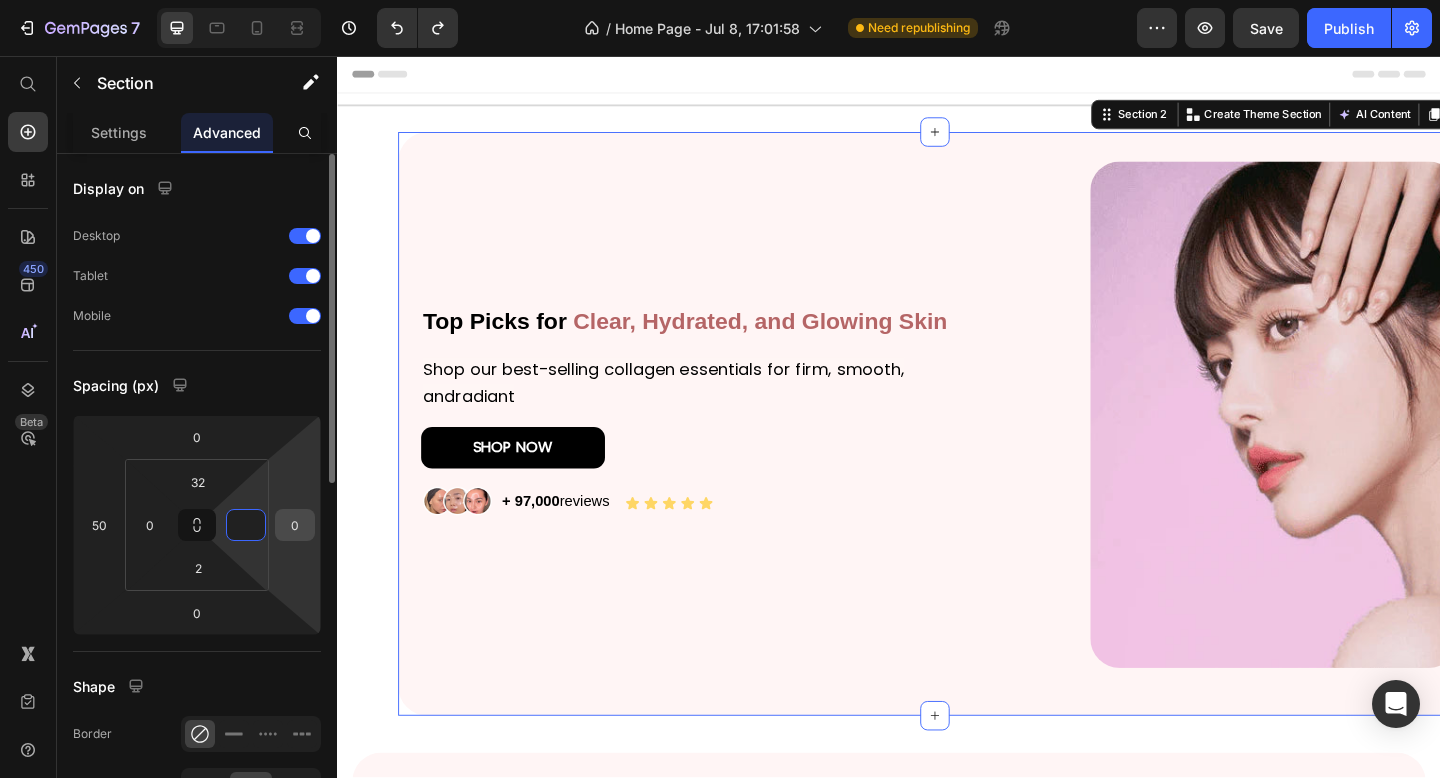 click on "0" at bounding box center [295, 525] 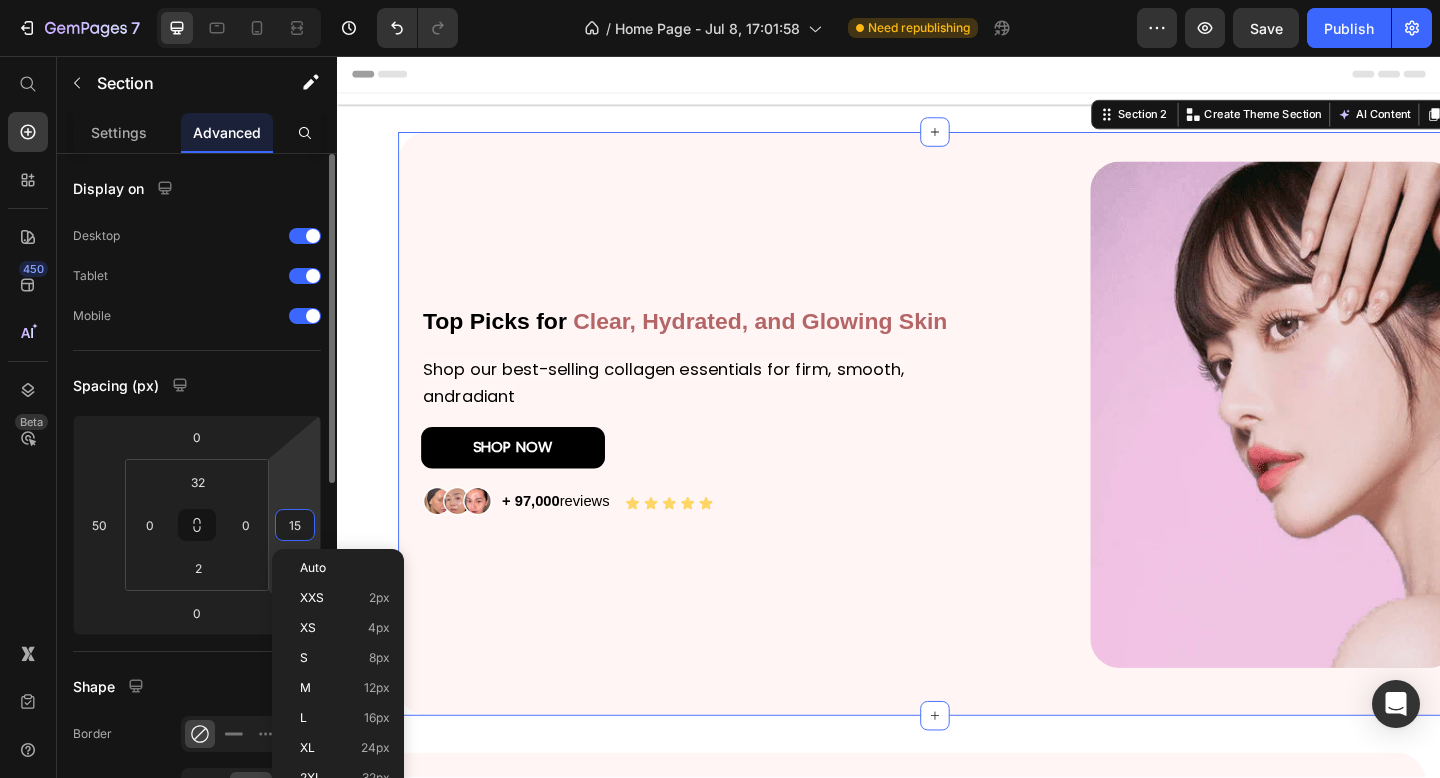 type on "150" 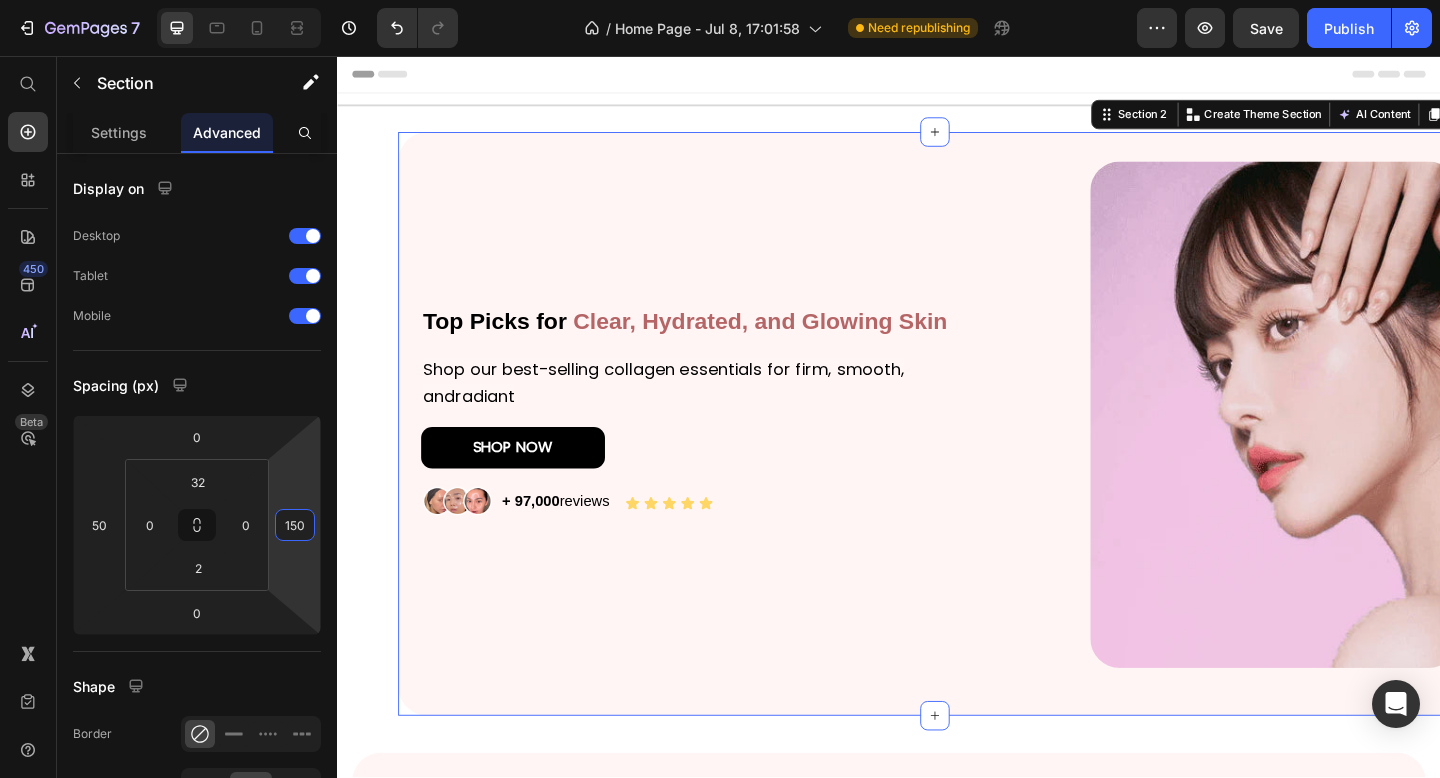 click on "Top Picks for   Clear, Hydrated, and Glowing Skin Heading Shop our best-selling collagen essentials for firm, smooth, andradiant Text Block SHOP NOW Button Image + 97,000  reviews Text Block Icon Icon Icon Icon Icon Icon List Row Image Row Section 2   You can create reusable sections Create Theme Section AI Content Write with GemAI What would you like to describe here? Tone and Voice Persuasive Product Bio-Collagen Real Deep Mask Show more Generate" at bounding box center [937, 456] 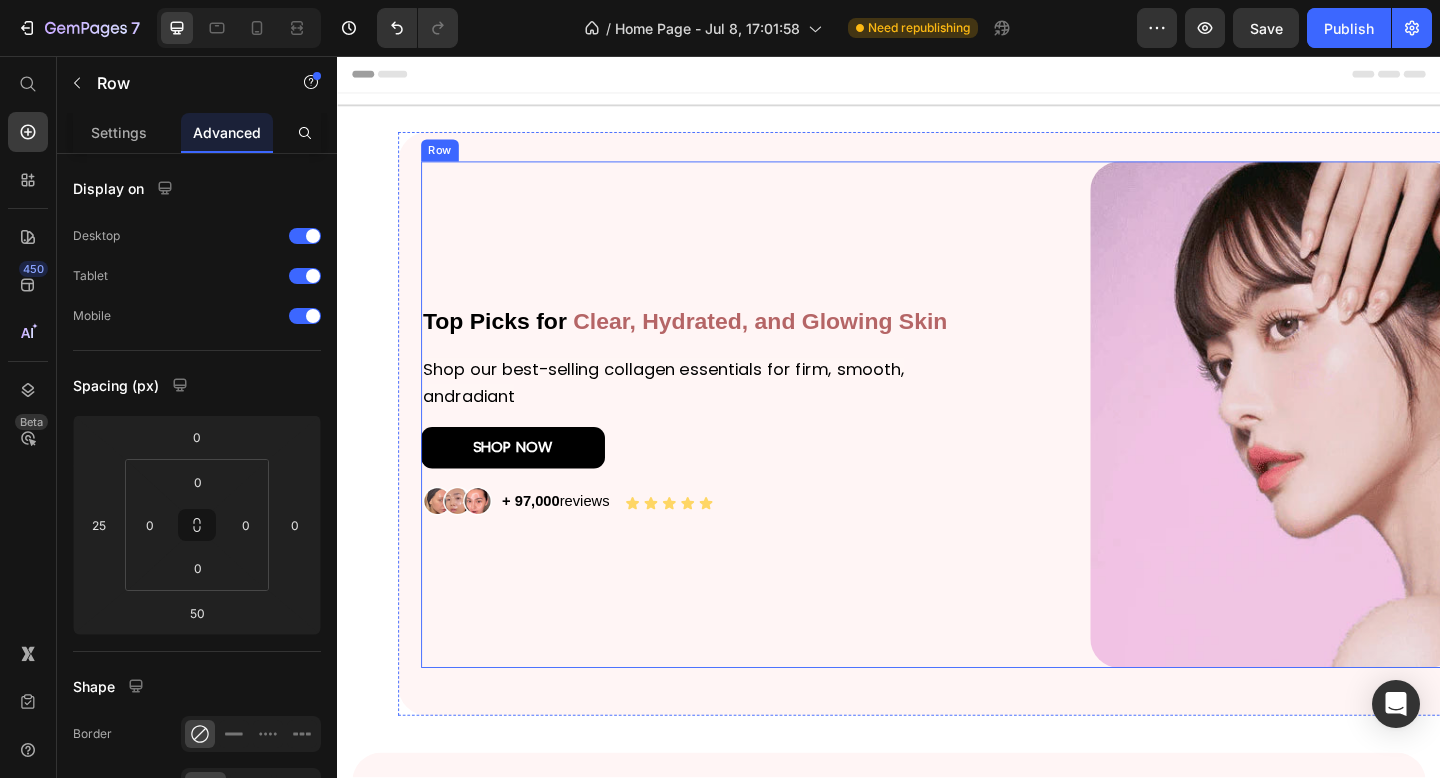 click on "Top Picks for   Clear, Hydrated, and Glowing Skin Heading Shop our best-selling collagen essentials for firm, smooth, andradiant Text Block SHOP NOW Button Image + 97,000  reviews Text Block Icon Icon Icon Icon Icon Icon List Row" at bounding box center (718, 446) 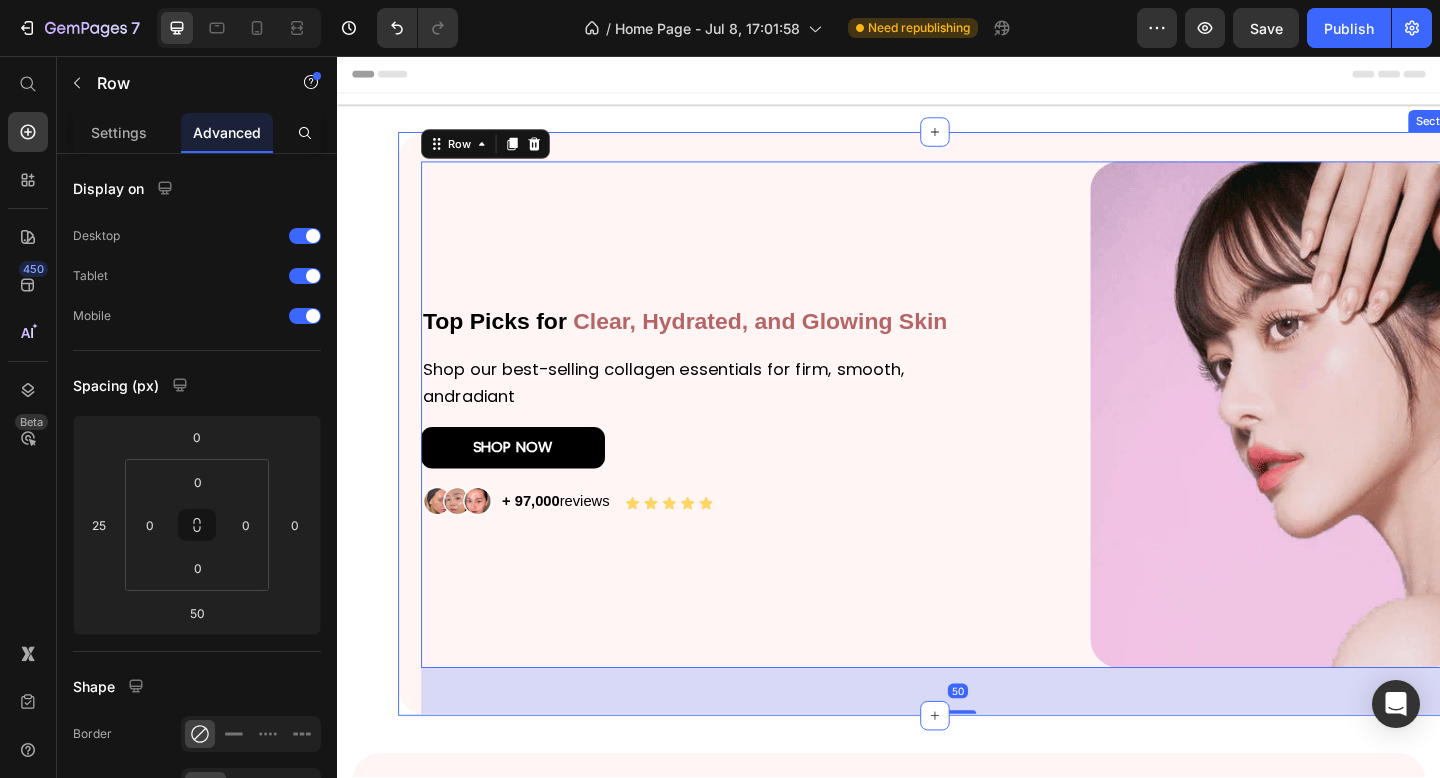 click on "Top Picks for   Clear, Hydrated, and Glowing Skin Heading Shop our best-selling collagen essentials for firm, smooth, andradiant Text Block SHOP NOW Button Image + 97,000  reviews Text Block Icon Icon Icon Icon Icon Icon List Row Image Row   50 Section 2" at bounding box center (987, 456) 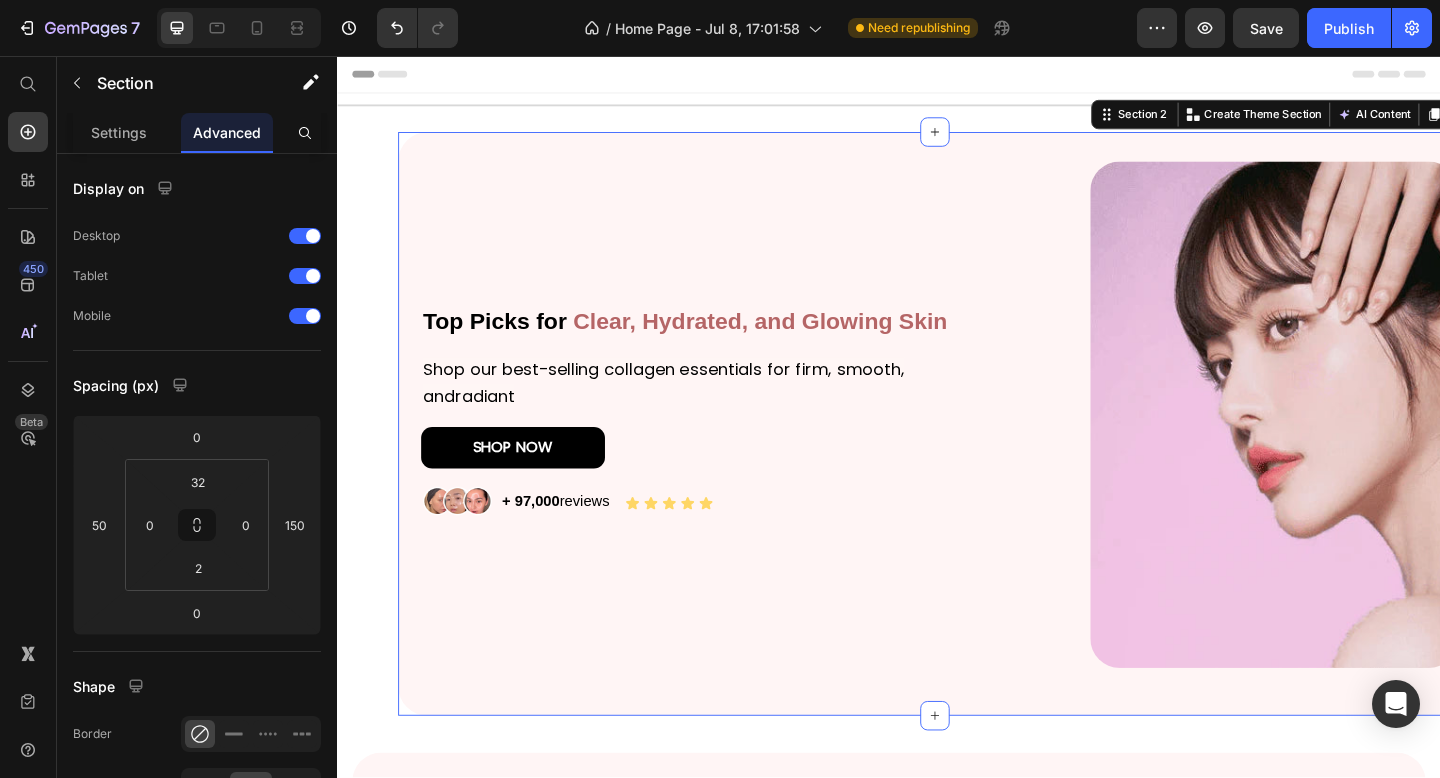 click on "Top Picks for   Clear, Hydrated, and Glowing Skin Heading Shop our best-selling collagen essentials for firm, smooth, andradiant Text Block SHOP NOW Button Image + 97,000  reviews Text Block Icon Icon Icon Icon Icon Icon List Row Image Row Section 2   You can create reusable sections Create Theme Section AI Content Write with GemAI What would you like to describe here? Tone and Voice Persuasive Product Bio-Collagen Real Deep Mask Show more Generate" at bounding box center [937, 456] 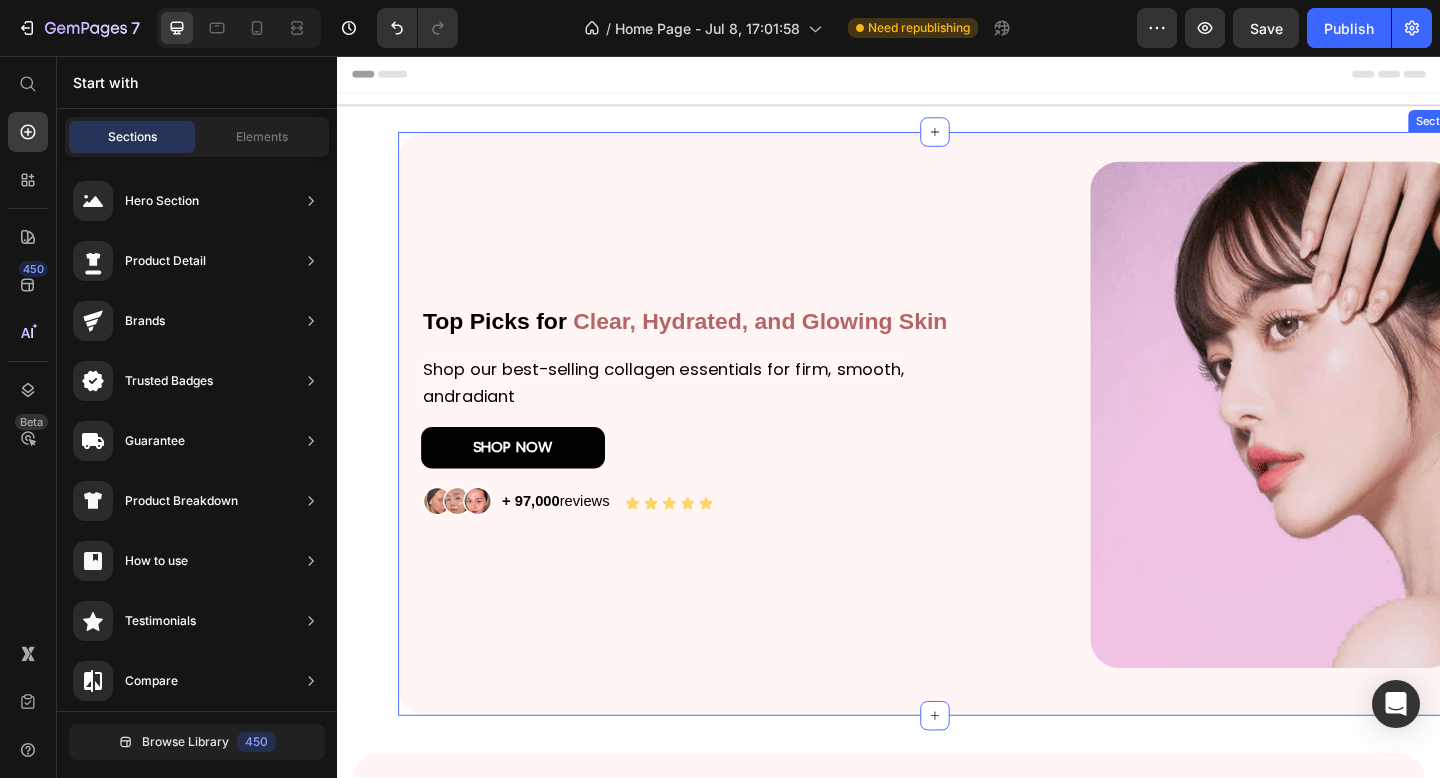 click on "Top Picks for   Clear, Hydrated, and Glowing Skin Heading Shop our best-selling collagen essentials for firm, smooth, andradiant Text Block SHOP NOW Button Image + 97,000  reviews Text Block Icon Icon Icon Icon Icon Icon List Row Image Row Section 2" at bounding box center [987, 456] 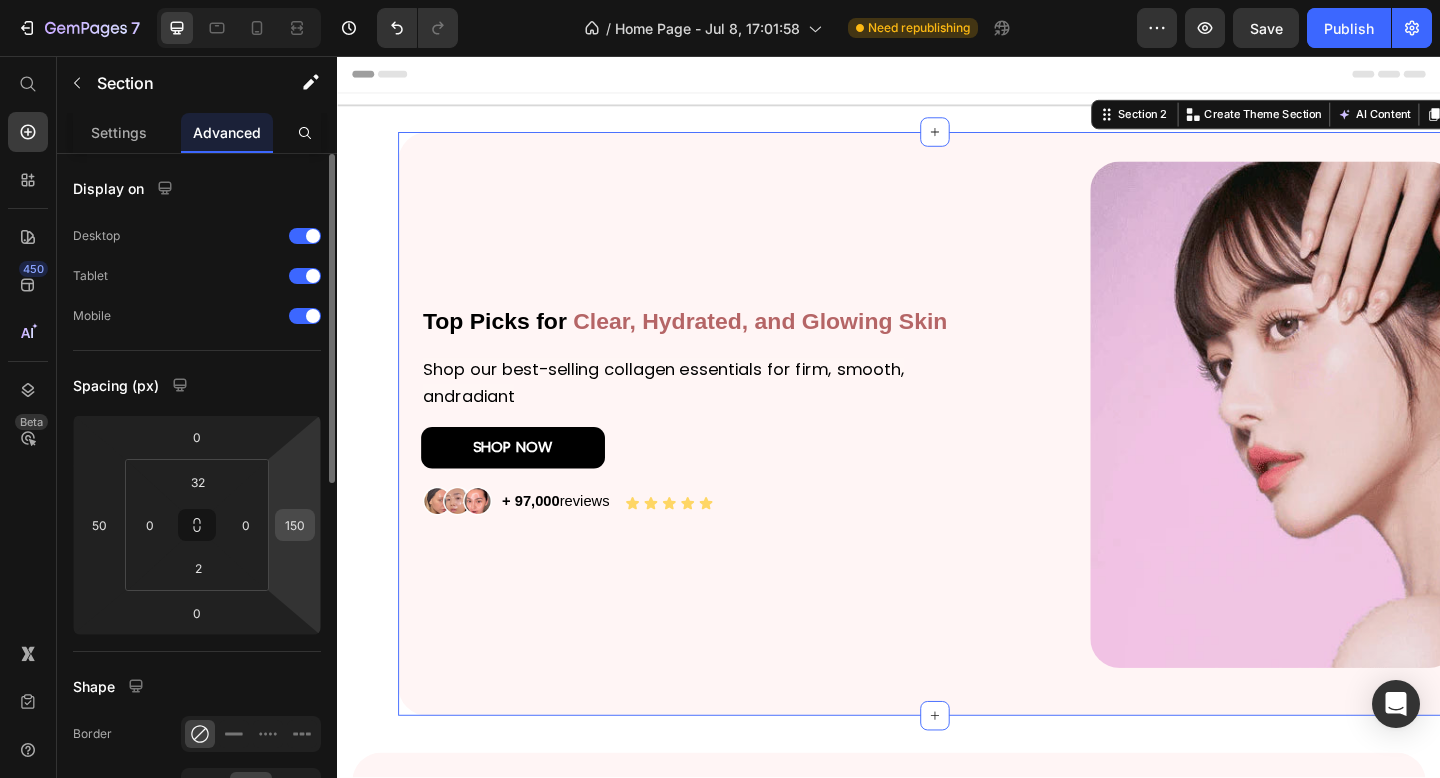 click on "150" at bounding box center [295, 525] 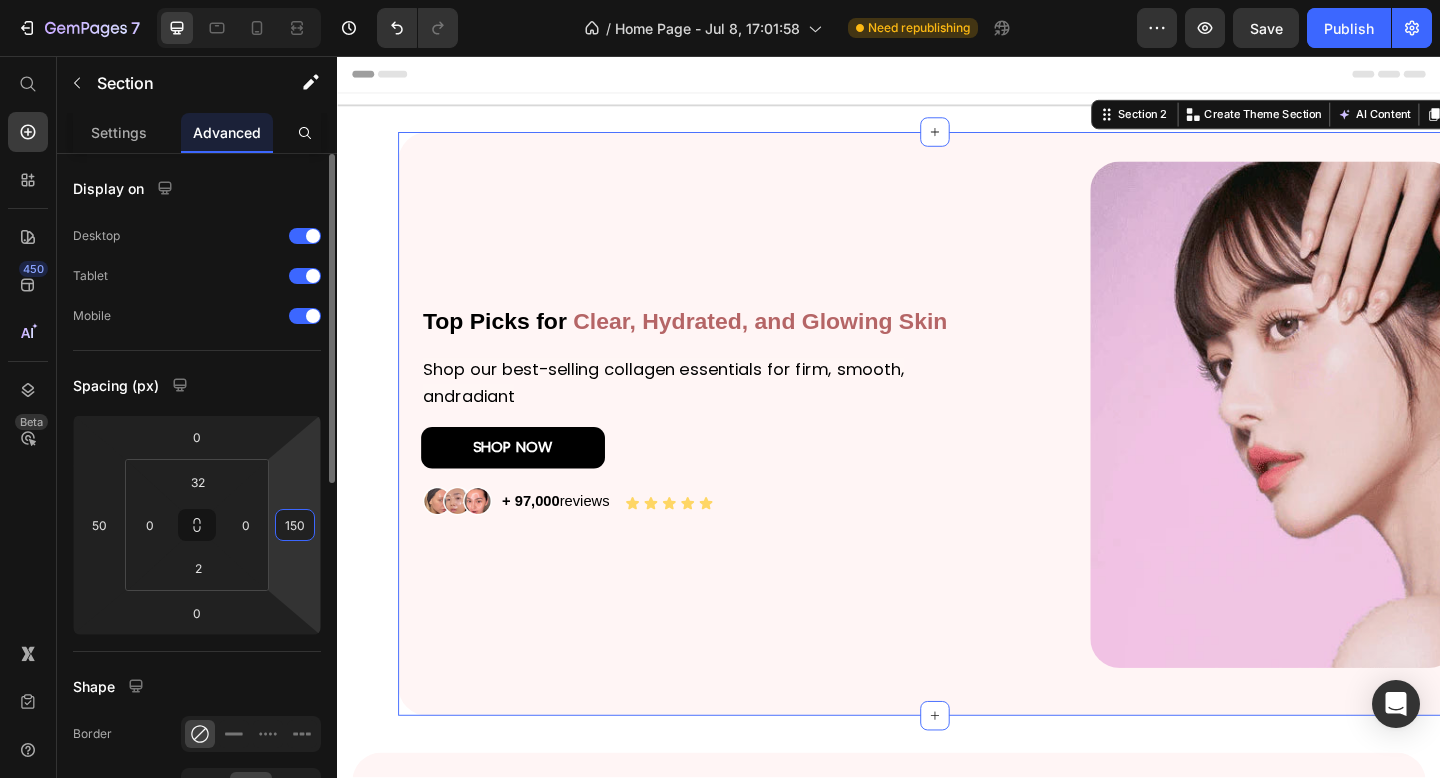 click on "150" at bounding box center (295, 525) 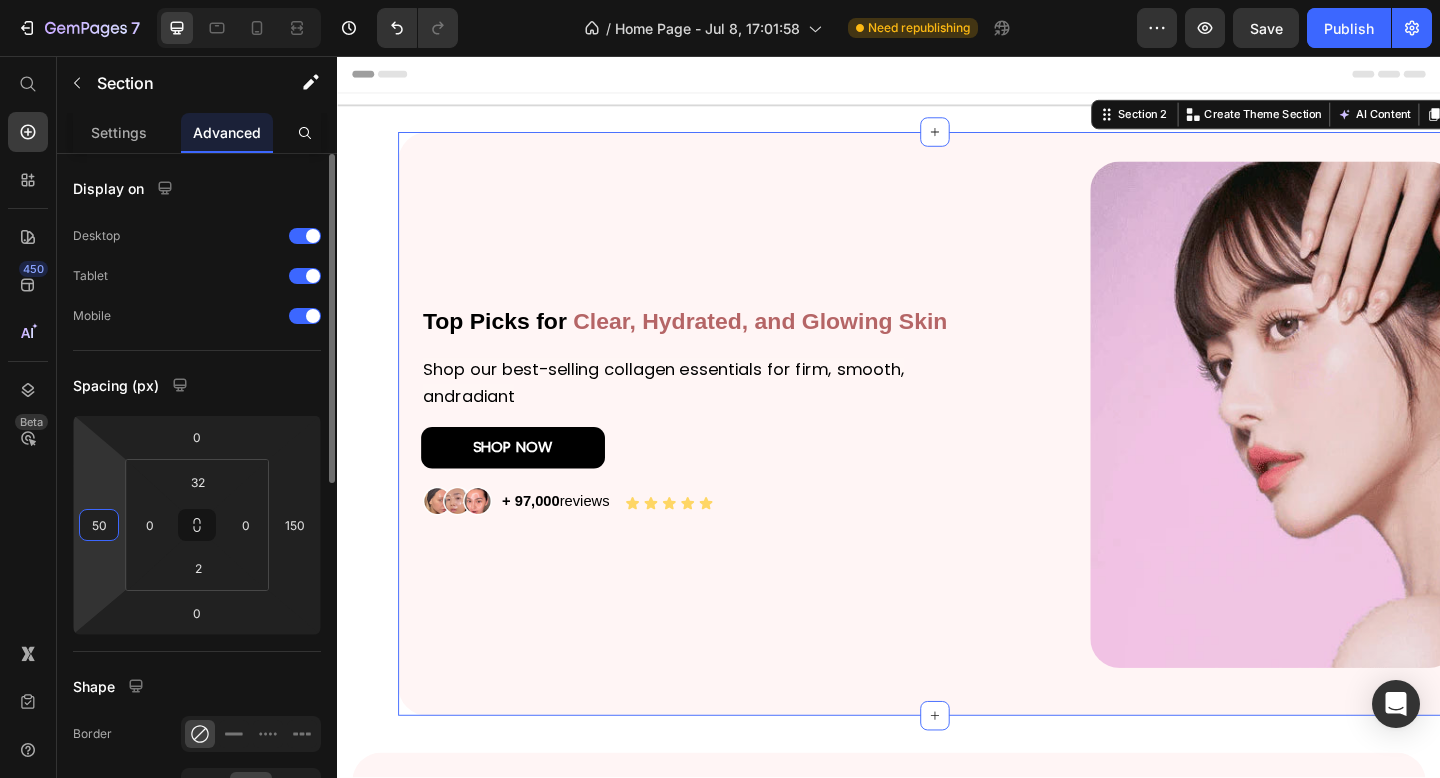 click on "50" at bounding box center [99, 525] 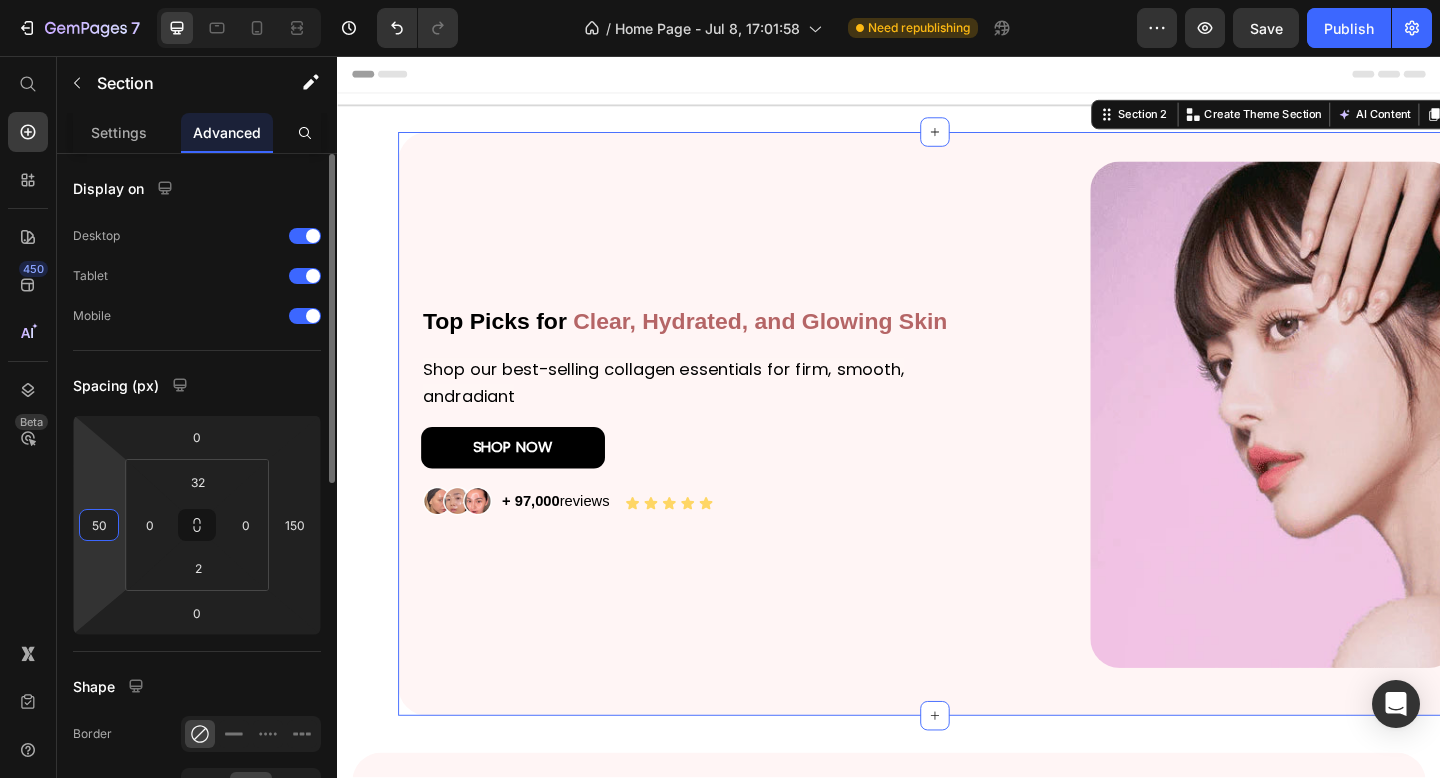 click on "50" at bounding box center (99, 525) 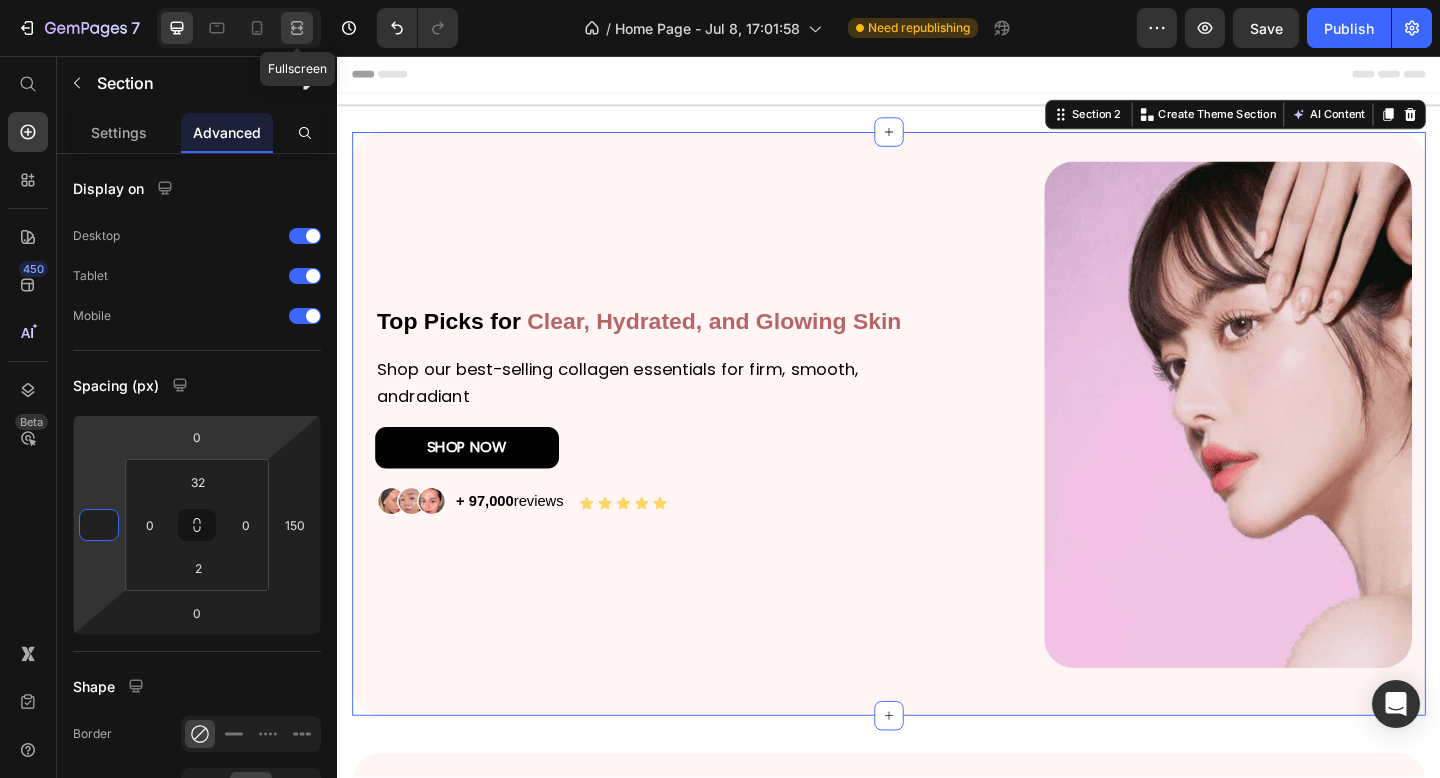 type on "0" 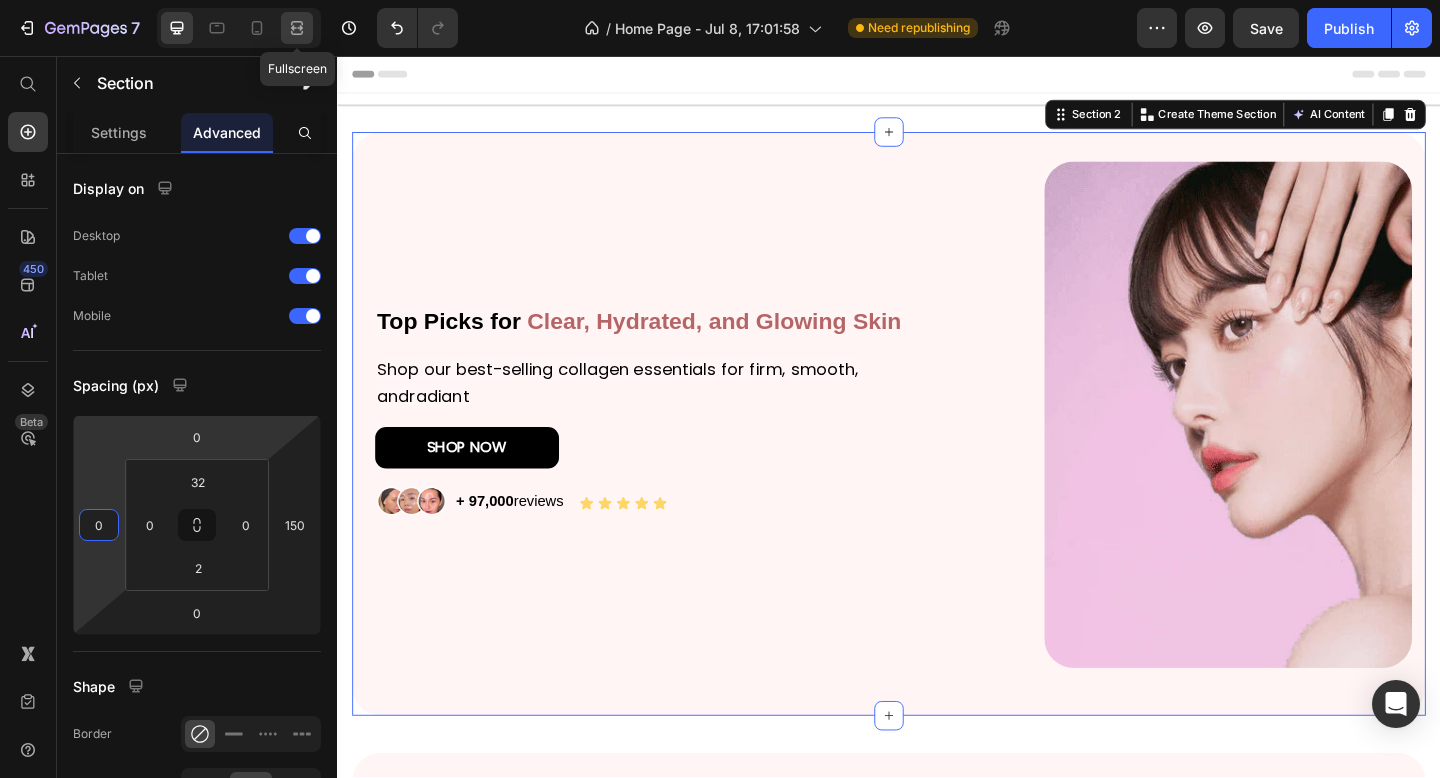 click 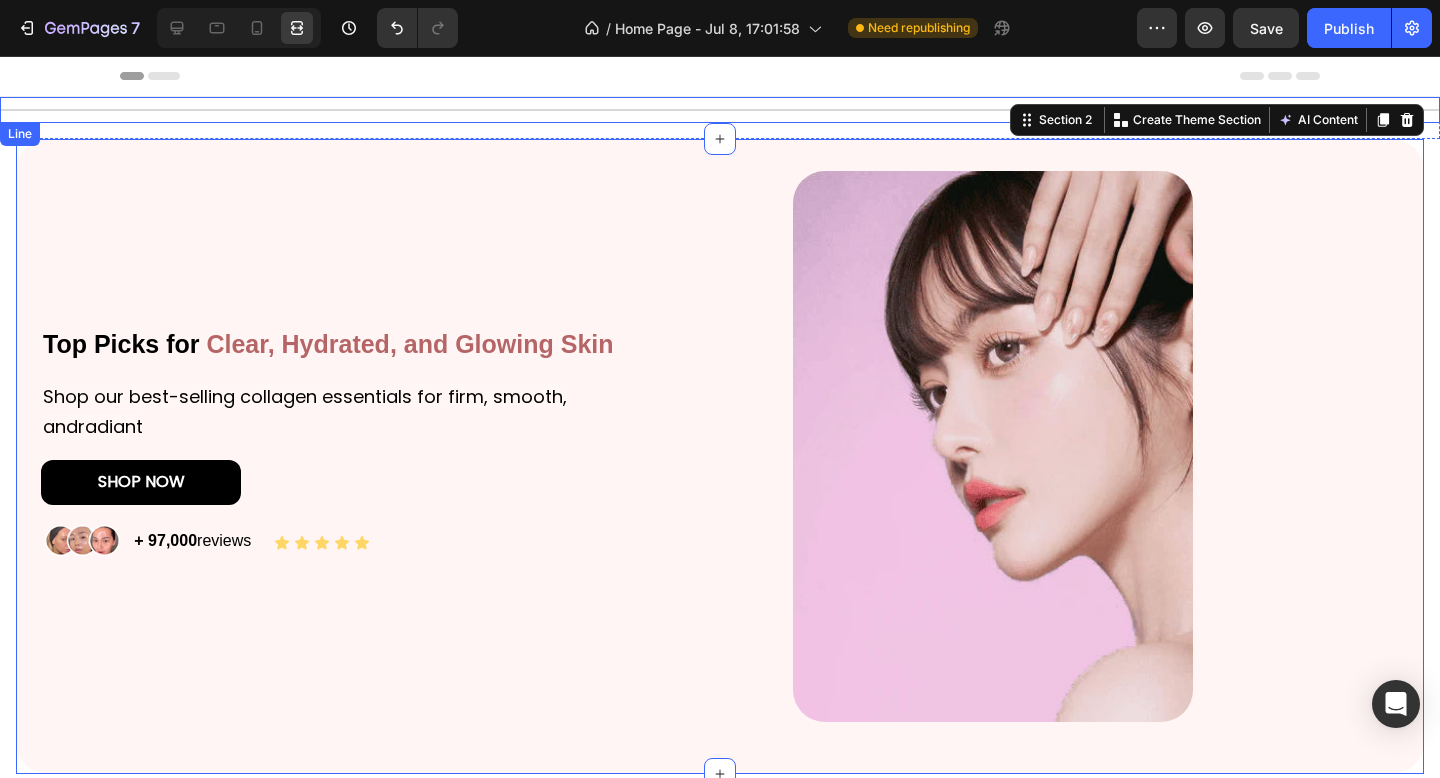 click on "Title Line" at bounding box center [720, 110] 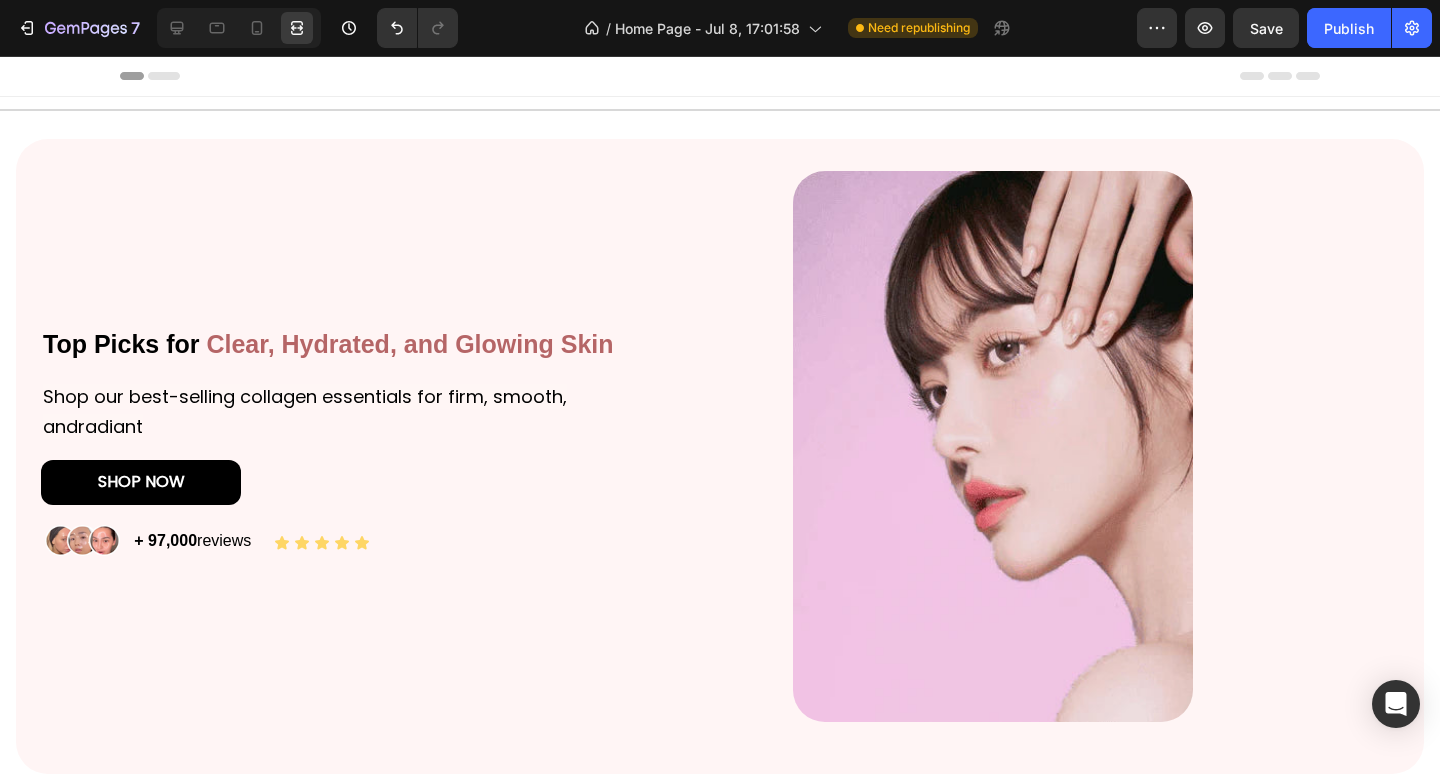 click on "Top Picks for   Clear, Hydrated, and Glowing Skin Heading Shop our best-selling collagen essentials for firm, smooth, andradiant Text Block SHOP NOW Button Image + 97,000  reviews Text Block Icon Icon Icon Icon Icon Icon List Row Image Row Section 2" at bounding box center [720, 456] 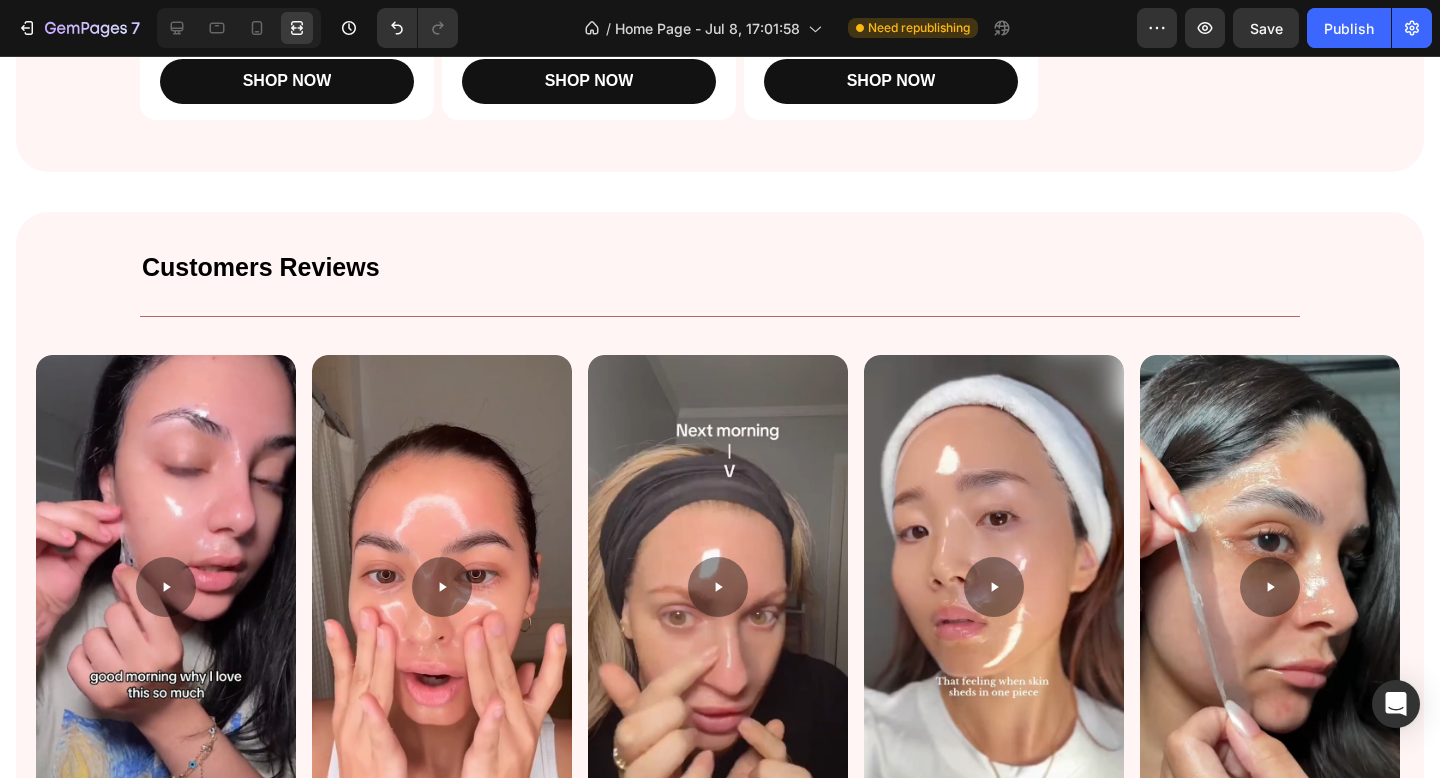 scroll, scrollTop: 1719, scrollLeft: 0, axis: vertical 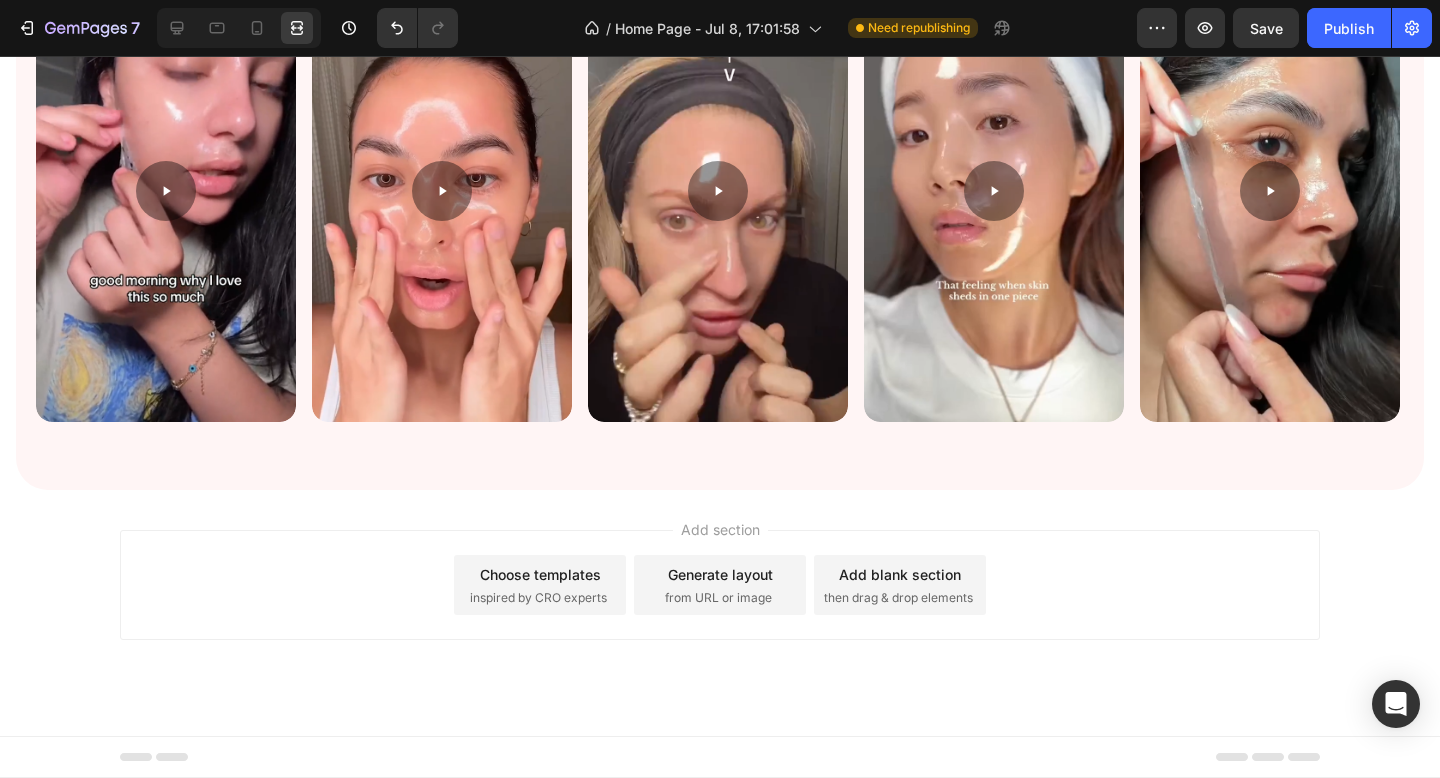 click on "Customers Reviews Heading                Title Line Row
Custom Code Section 4" at bounding box center [720, 153] 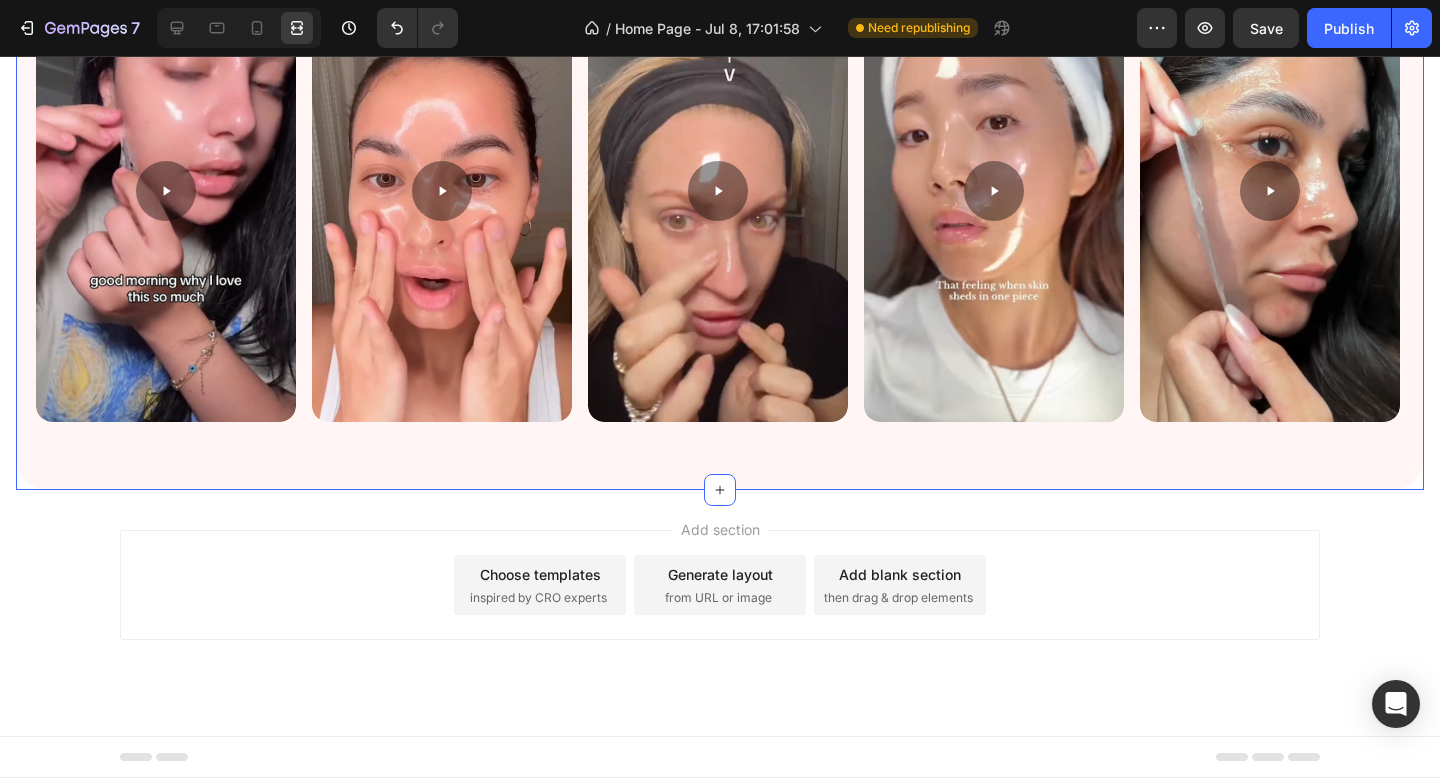click on "Customers Reviews Heading                Title Line Row
Custom Code" at bounding box center [720, 168] 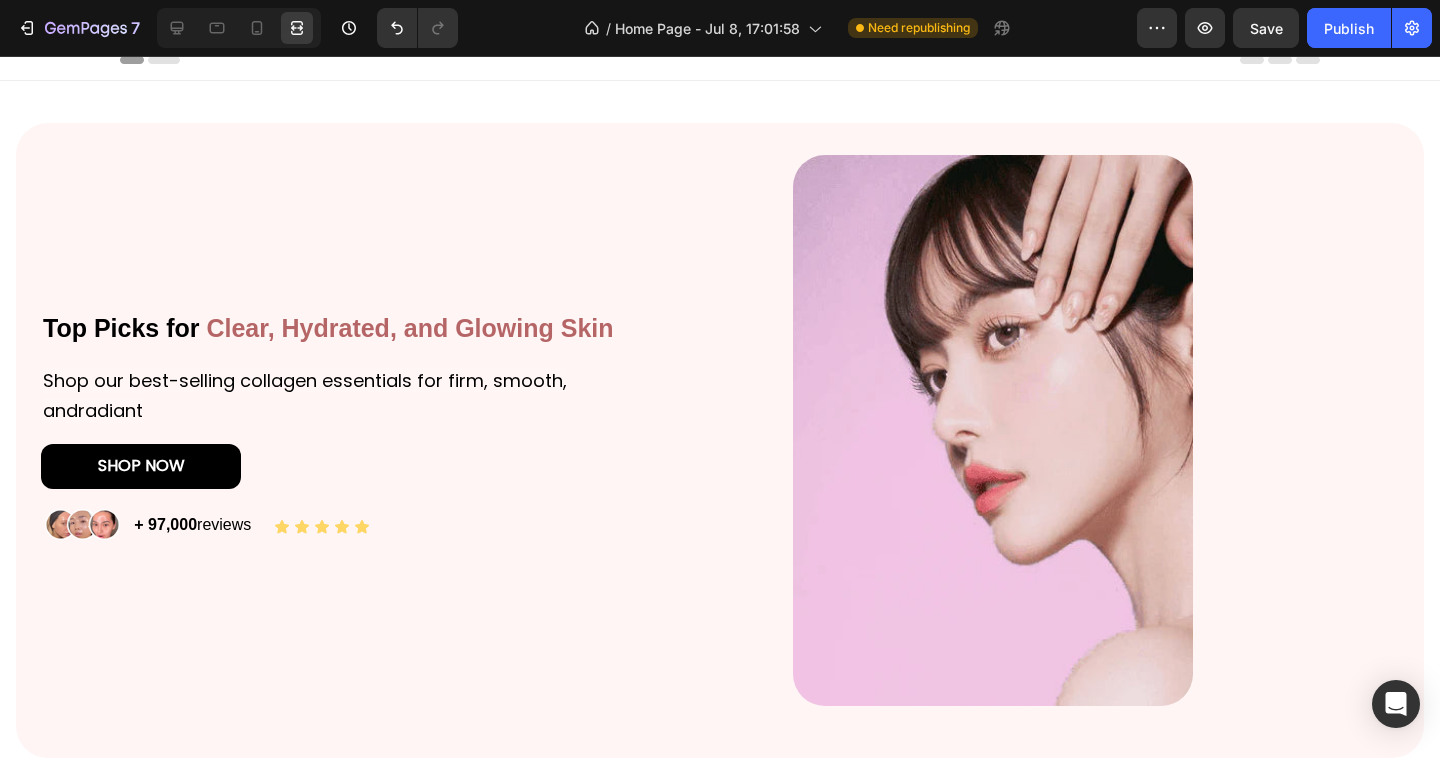 scroll, scrollTop: 0, scrollLeft: 0, axis: both 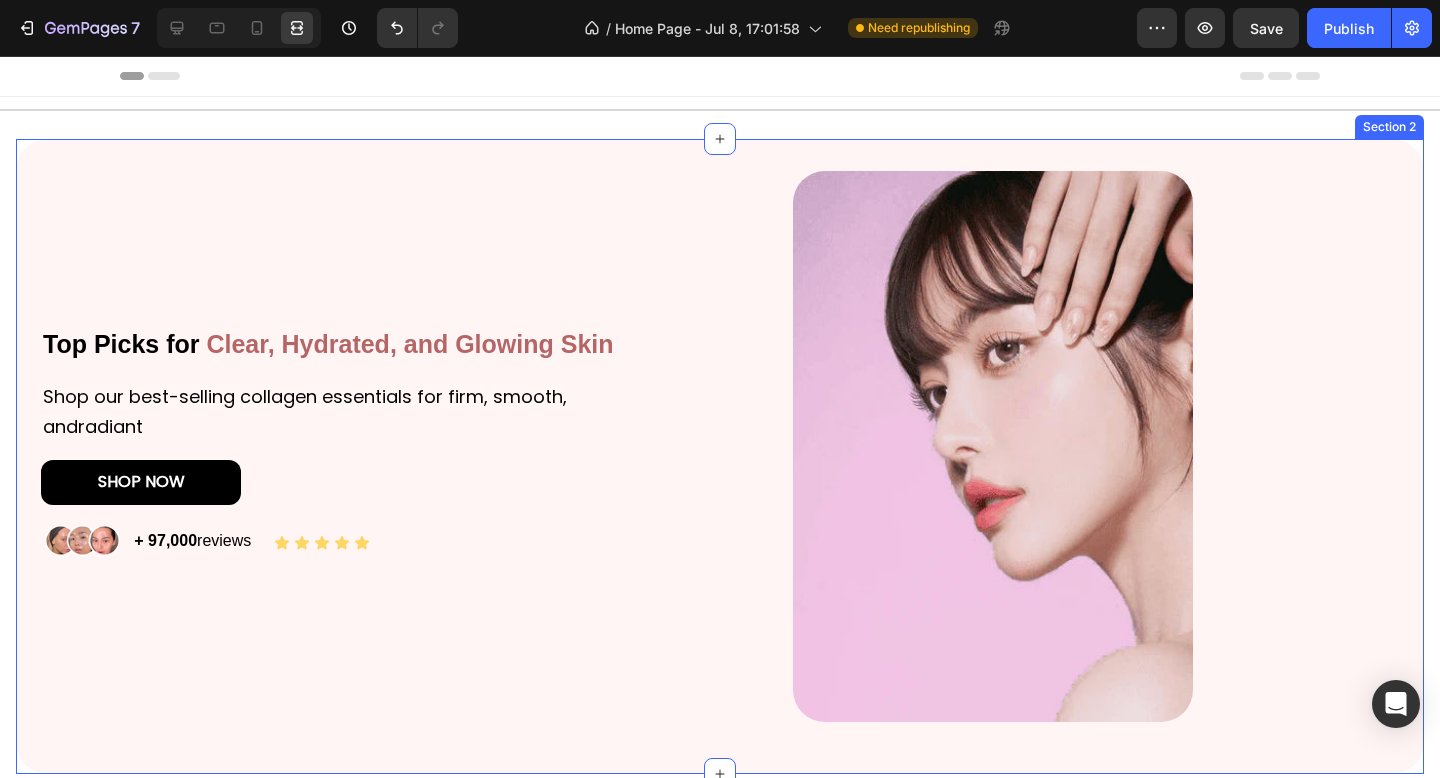click on "Top Picks for   Clear, Hydrated, and Glowing Skin Heading Shop our best-selling collagen essentials for firm, smooth, andradiant Text Block SHOP NOW Button Image + 97,000  reviews Text Block Icon Icon Icon Icon Icon Icon List Row Image Row Section 2" at bounding box center (720, 456) 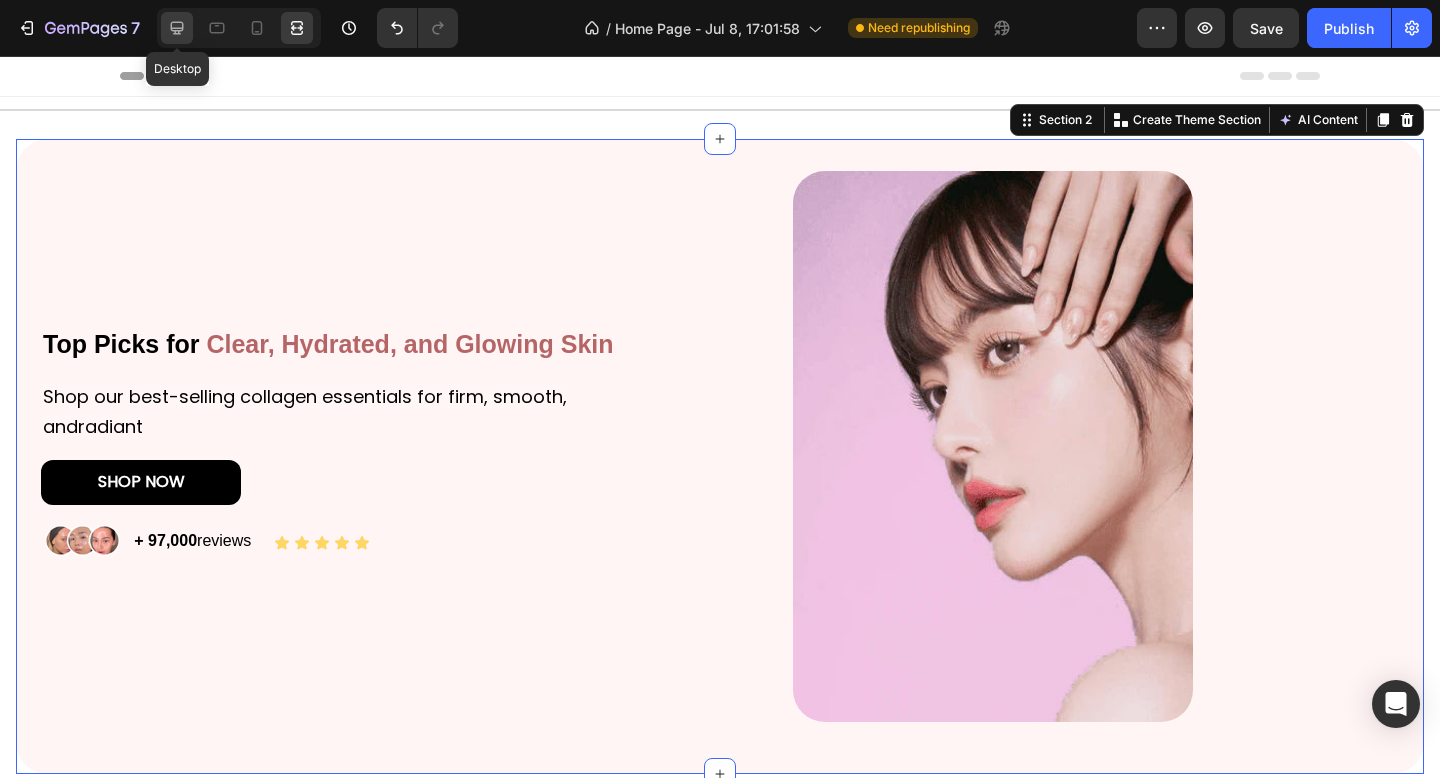 click 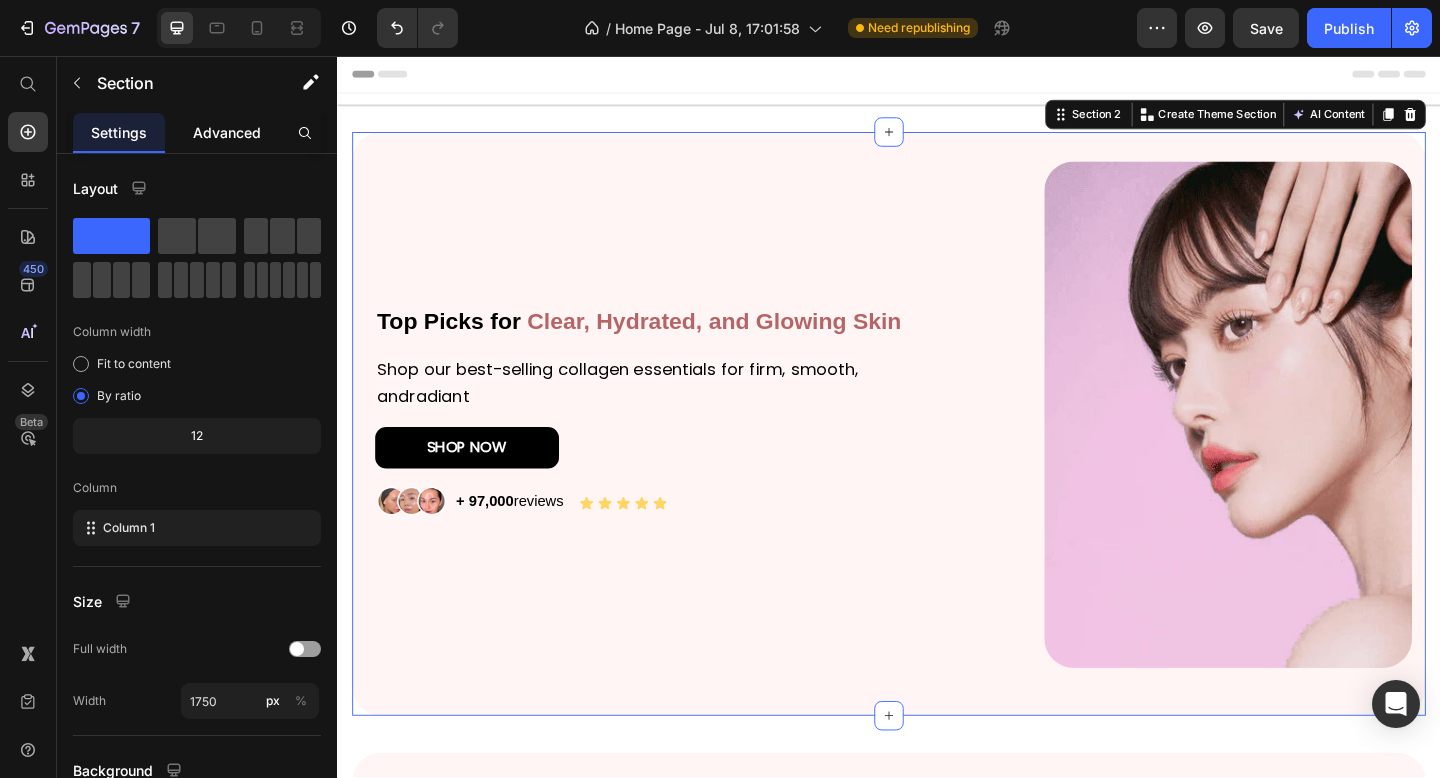 click on "Advanced" at bounding box center [227, 132] 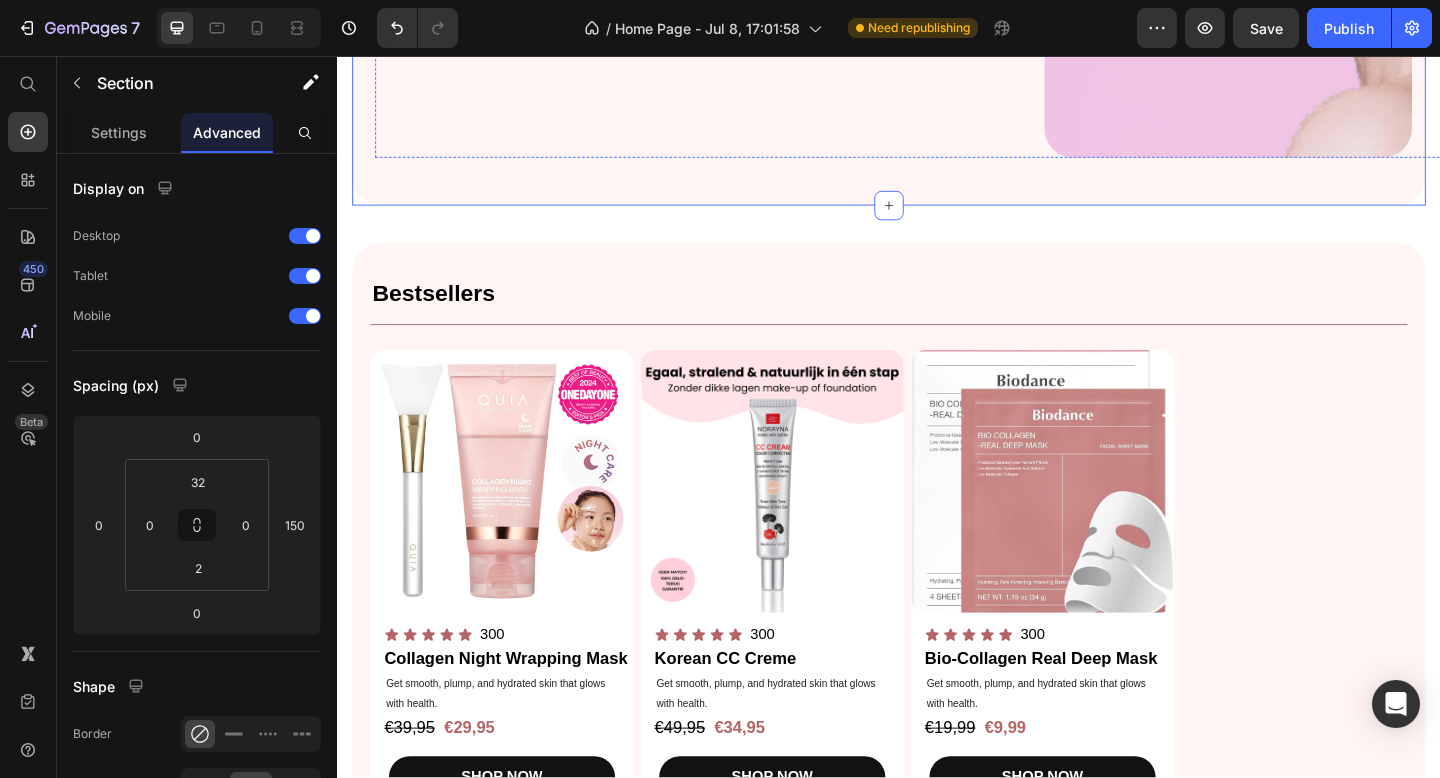 scroll, scrollTop: 901, scrollLeft: 0, axis: vertical 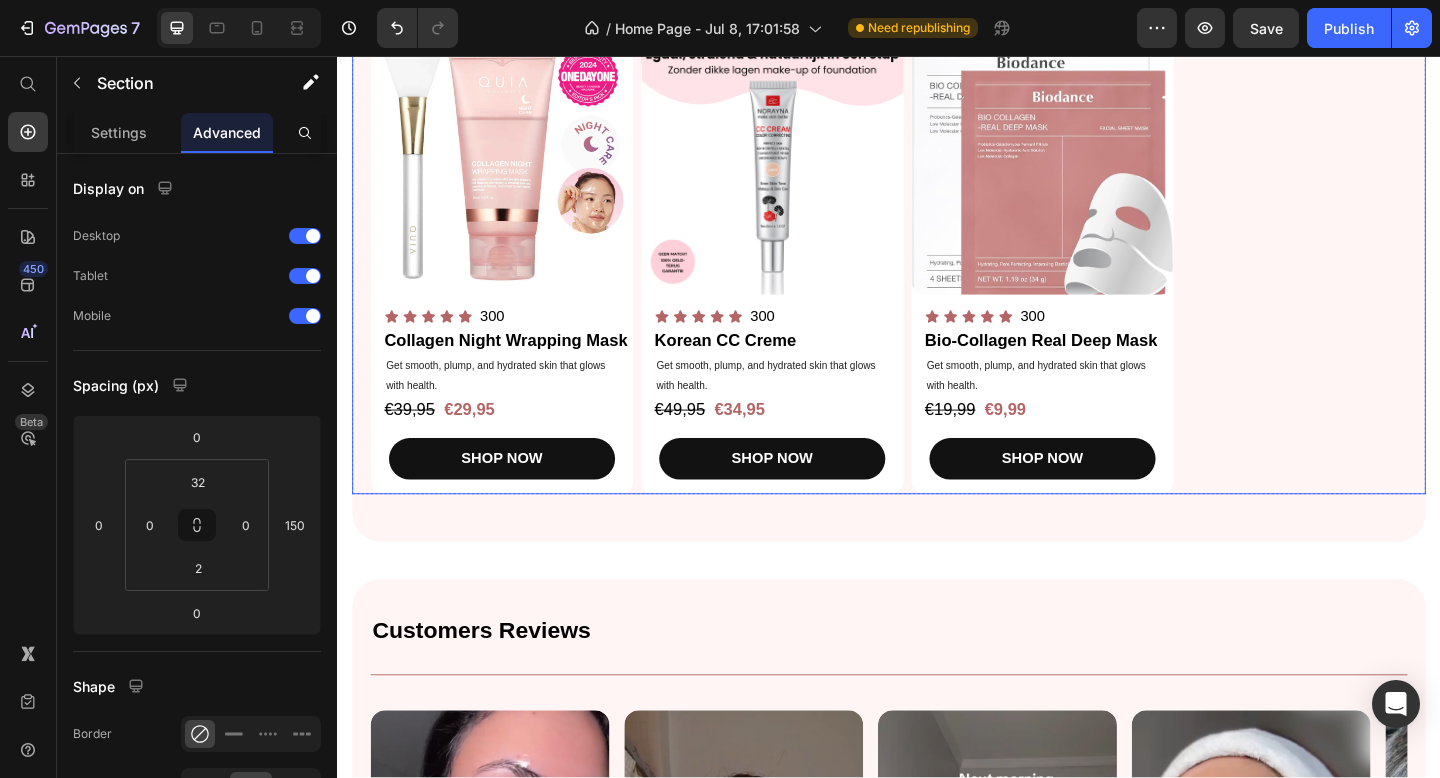 click on "Product Images Icon Icon Icon Icon Icon Icon List 300 Text Block Row Collagen Night Wrapping Mask Product Title Get smooth, plump, and hydrated skin that glows with health. Text Block €39,95 Product Price €29,95 Product Price Row SHOP NOW Product Cart Button Row" at bounding box center [496, 281] 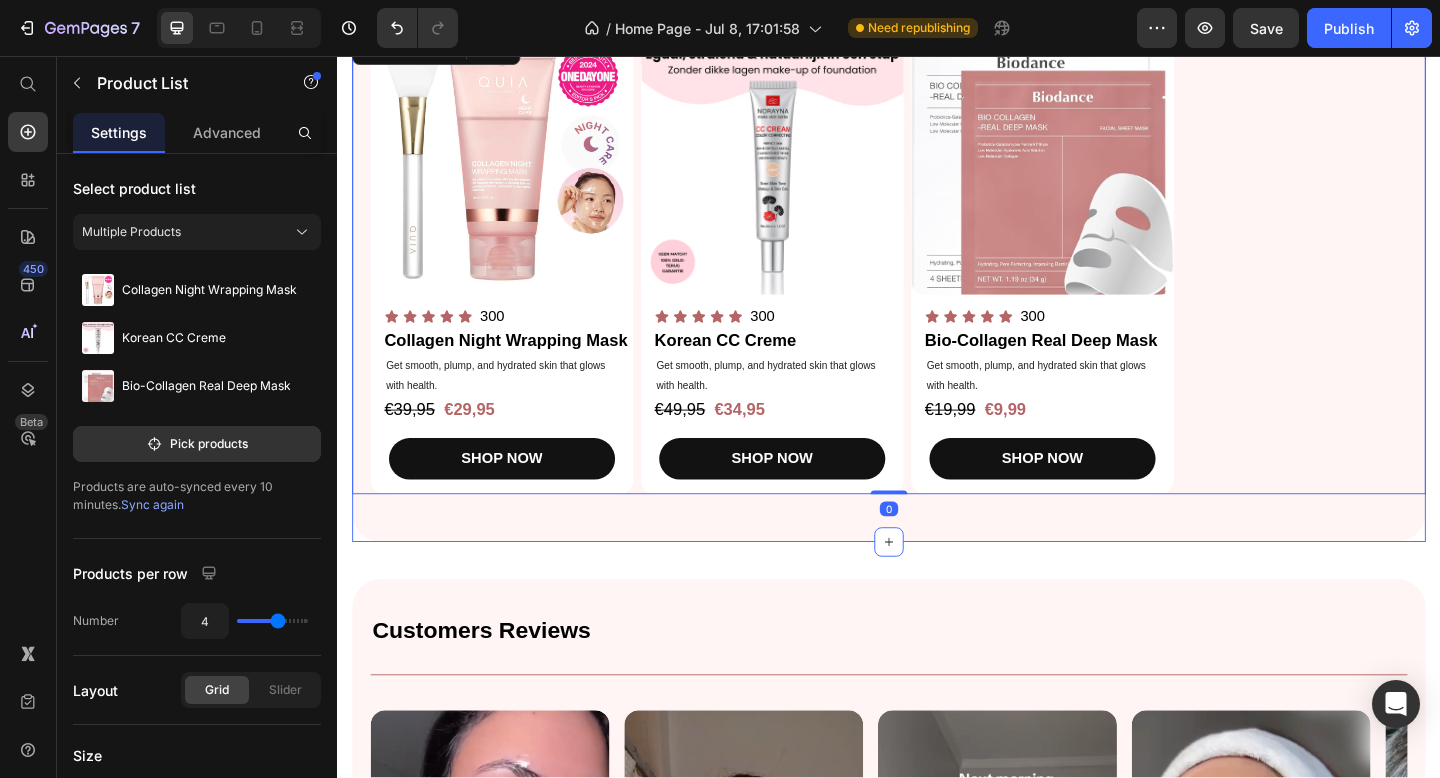 click on "Bestsellers Heading                Title Line Product Images Icon Icon Icon Icon Icon Icon List 300 Text Block Row Collagen Night Wrapping Mask Product Title Get smooth, plump, and hydrated skin that glows with health. Text Block €39,95 Product Price €29,95 Product Price Row SHOP NOW Product Cart Button Row Product Images Icon Icon Icon Icon Icon Icon List 300 Text Block Row Korean CC Creme Product Title Get smooth, plump, and hydrated skin that glows with health. Text Block €49,95 Product Price €34,95 Product Price Row SHOP NOW Product Cart Button Row Product Images Icon Icon Icon Icon Icon Icon List 300 Text Block Row Bio-Collagen Real Deep Mask Product Title Get smooth, plump, and hydrated skin that glows with health. Text Block €19,99 Product Price €9,99 Product Price Row SHOP NOW Product Cart Button Row Product List   0 Row" at bounding box center [937, 264] 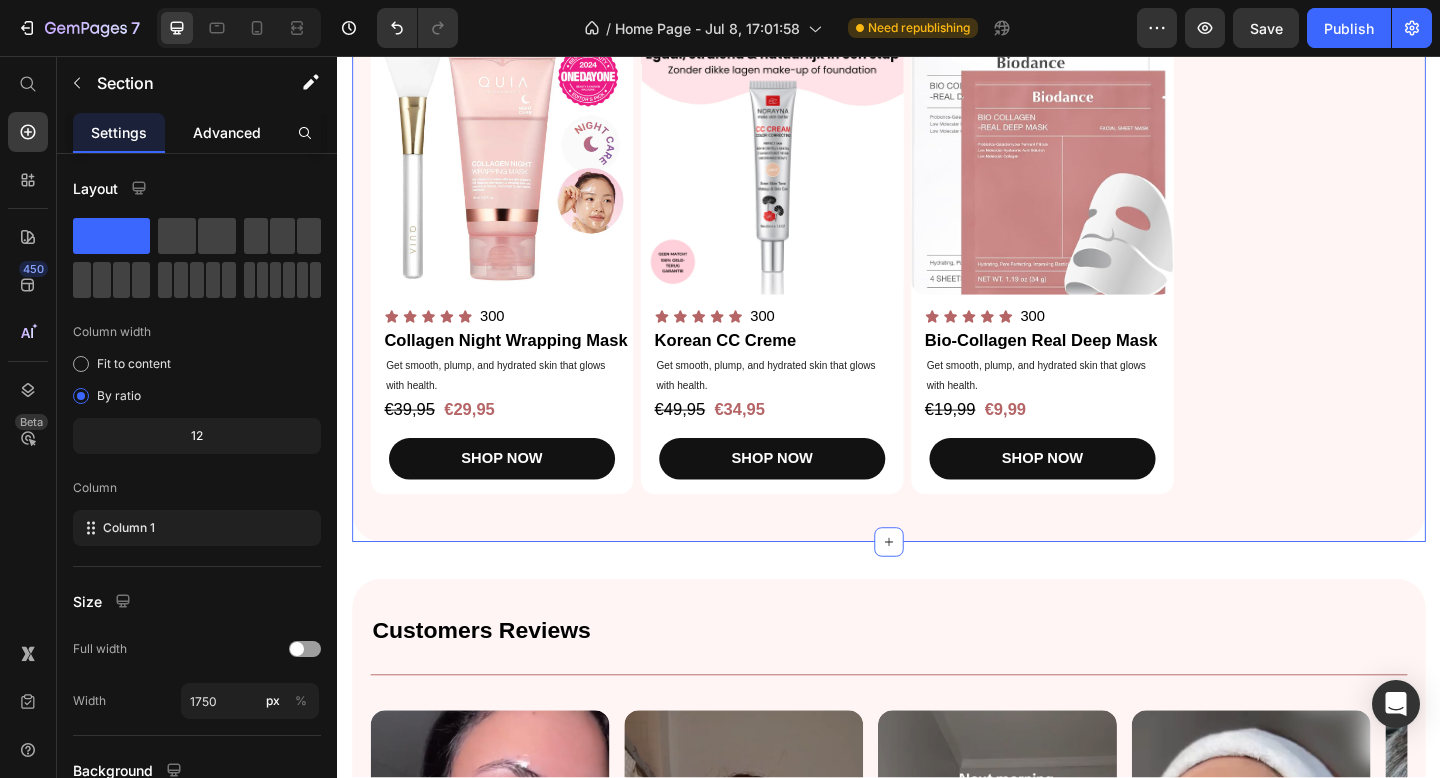 click on "Advanced" 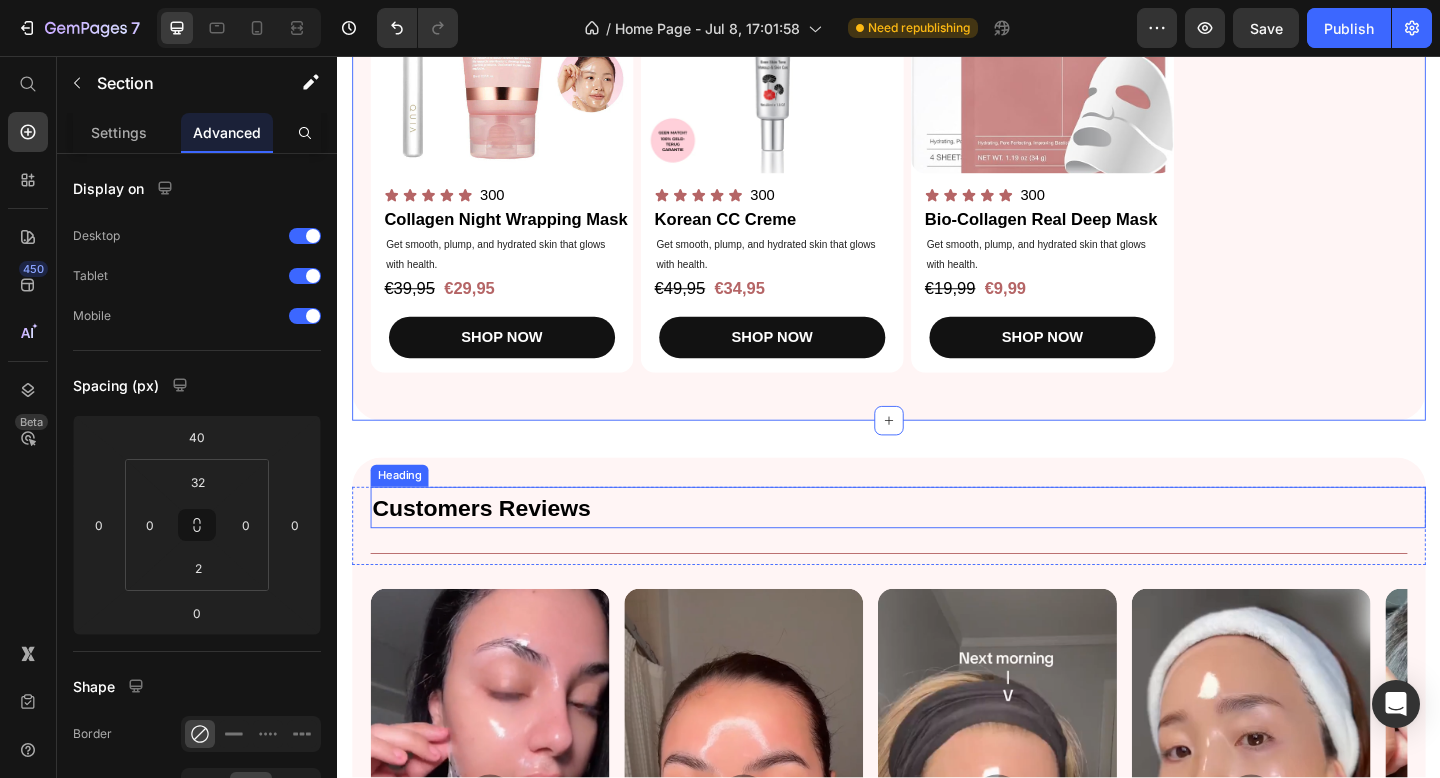 scroll, scrollTop: 1222, scrollLeft: 0, axis: vertical 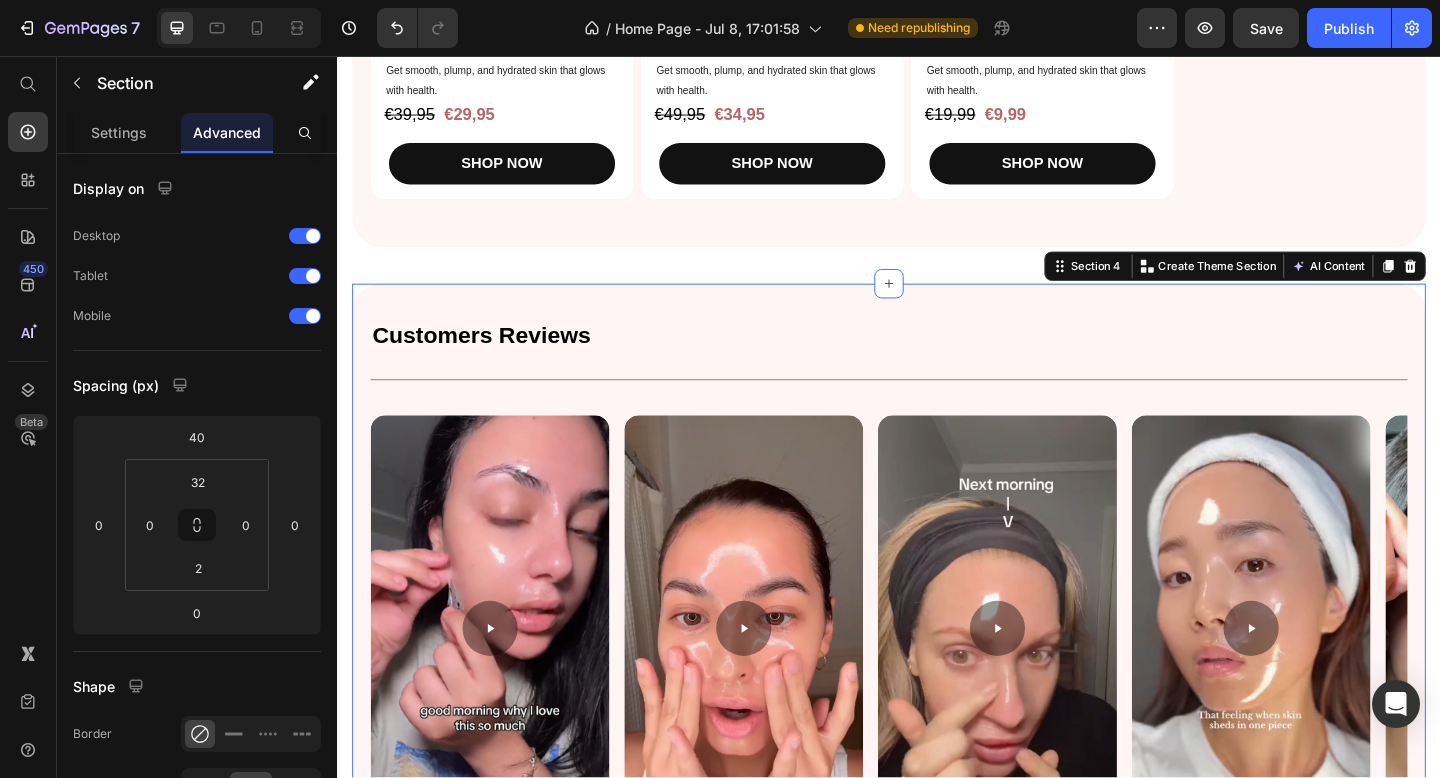 click on "Customers Reviews Heading                Title Line Row
Custom Code Section 4   You can create reusable sections Create Theme Section AI Content Write with GemAI What would you like to describe here? Tone and Voice Persuasive Product Bio-Collagen Real Deep Mask Show more Generate" at bounding box center [937, 641] 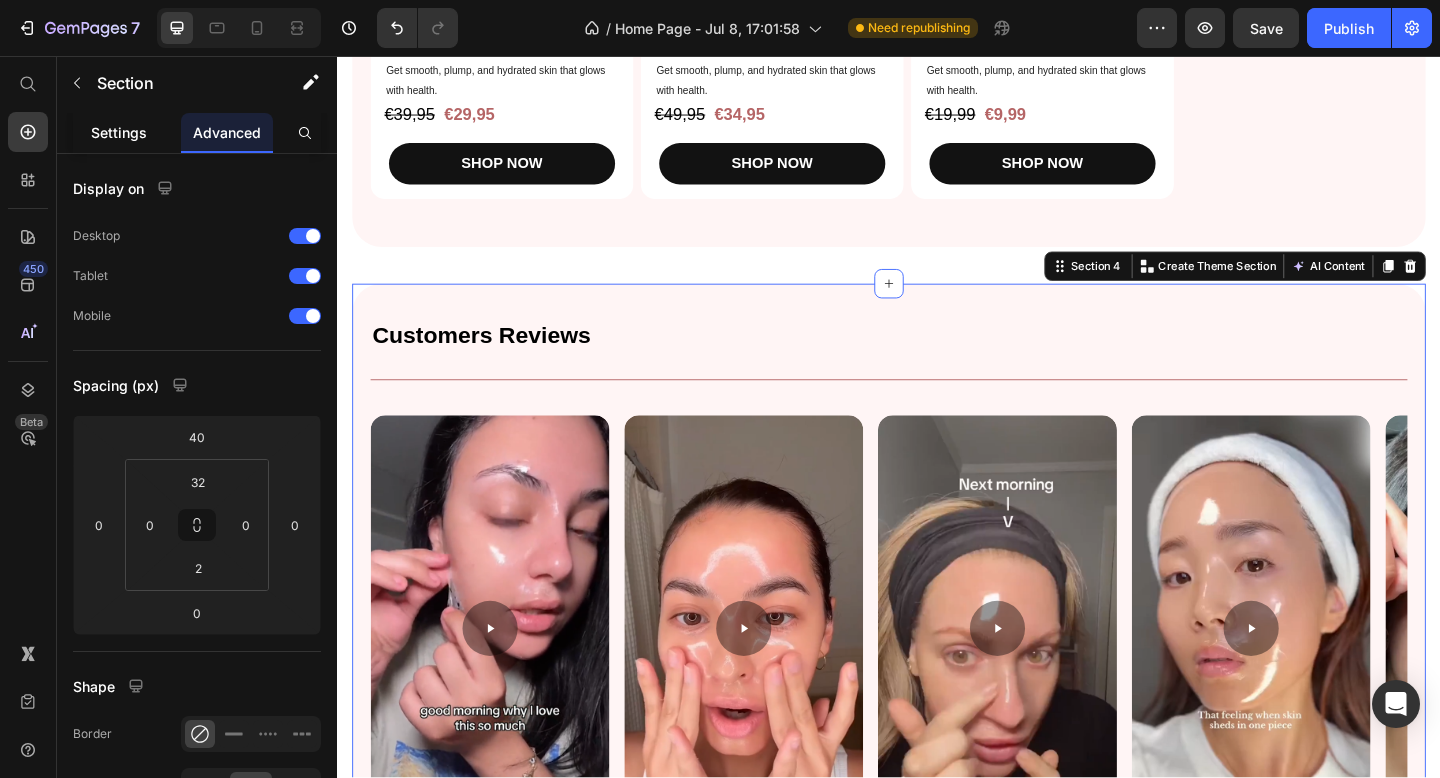 click on "Settings" at bounding box center [119, 132] 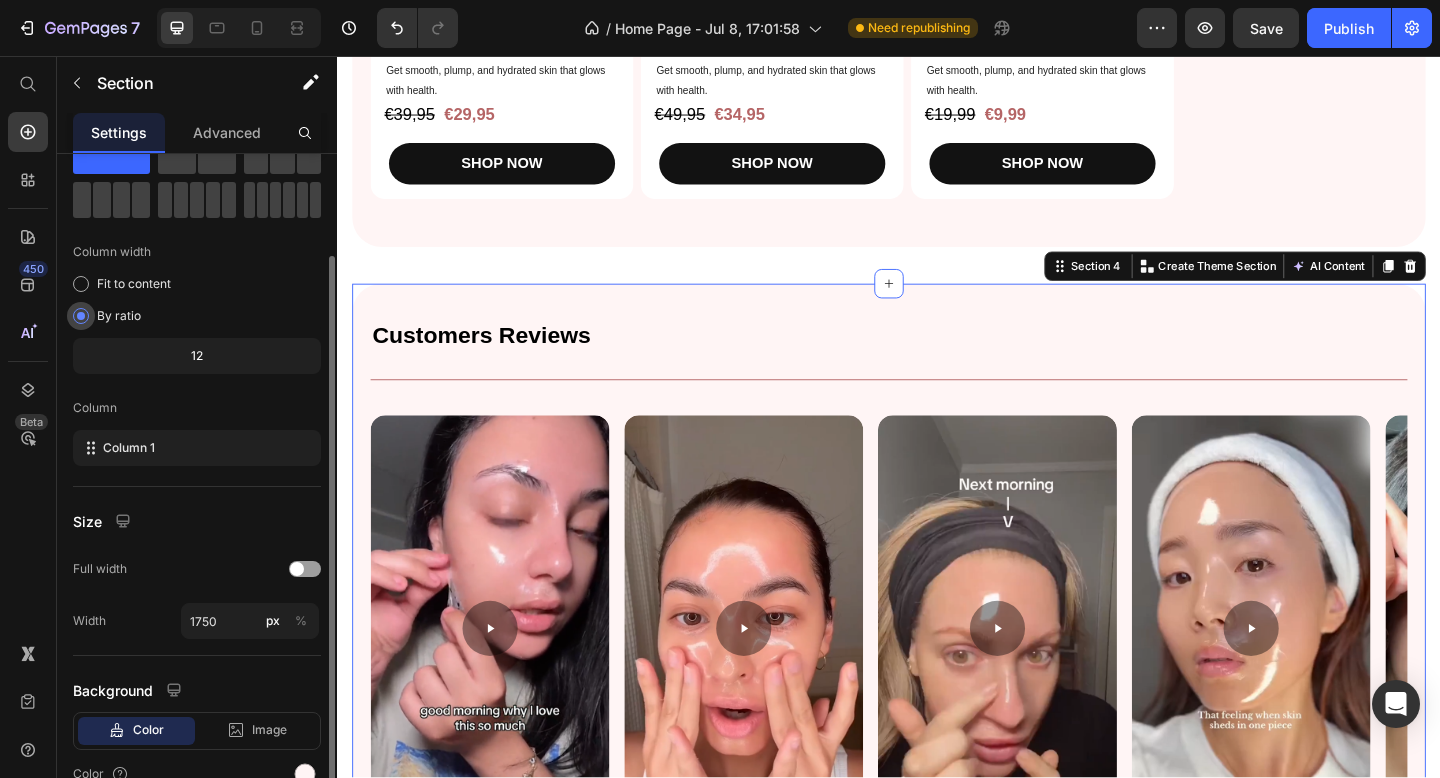 scroll, scrollTop: 103, scrollLeft: 0, axis: vertical 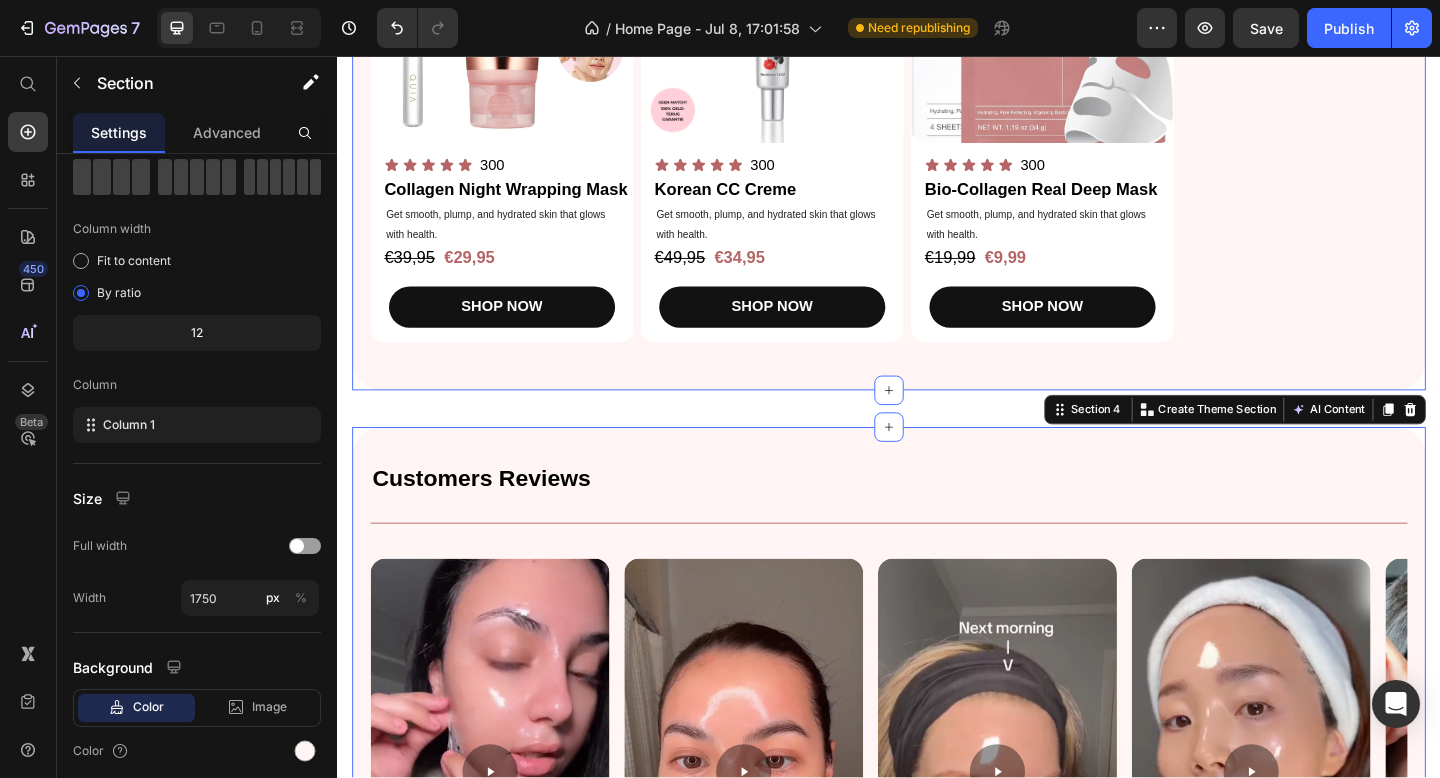 click on "Bestsellers Heading                Title Line Product Images Icon Icon Icon Icon Icon Icon List 300 Text Block Row Collagen Night Wrapping Mask Product Title Get smooth, plump, and hydrated skin that glows with health. Text Block €39,95 Product Price €29,95 Product Price Row SHOP NOW Product Cart Button Row Product Images Icon Icon Icon Icon Icon Icon List 300 Text Block Row Korean CC Creme Product Title Get smooth, plump, and hydrated skin that glows with health. Text Block €49,95 Product Price €34,95 Product Price Row SHOP NOW Product Cart Button Row Product Images Icon Icon Icon Icon Icon Icon List 300 Text Block Row Bio-Collagen Real Deep Mask Product Title Get smooth, plump, and hydrated skin that glows with health. Text Block €19,99 Product Price €9,99 Product Price Row SHOP NOW Product Cart Button Row Product List Row" at bounding box center [937, 99] 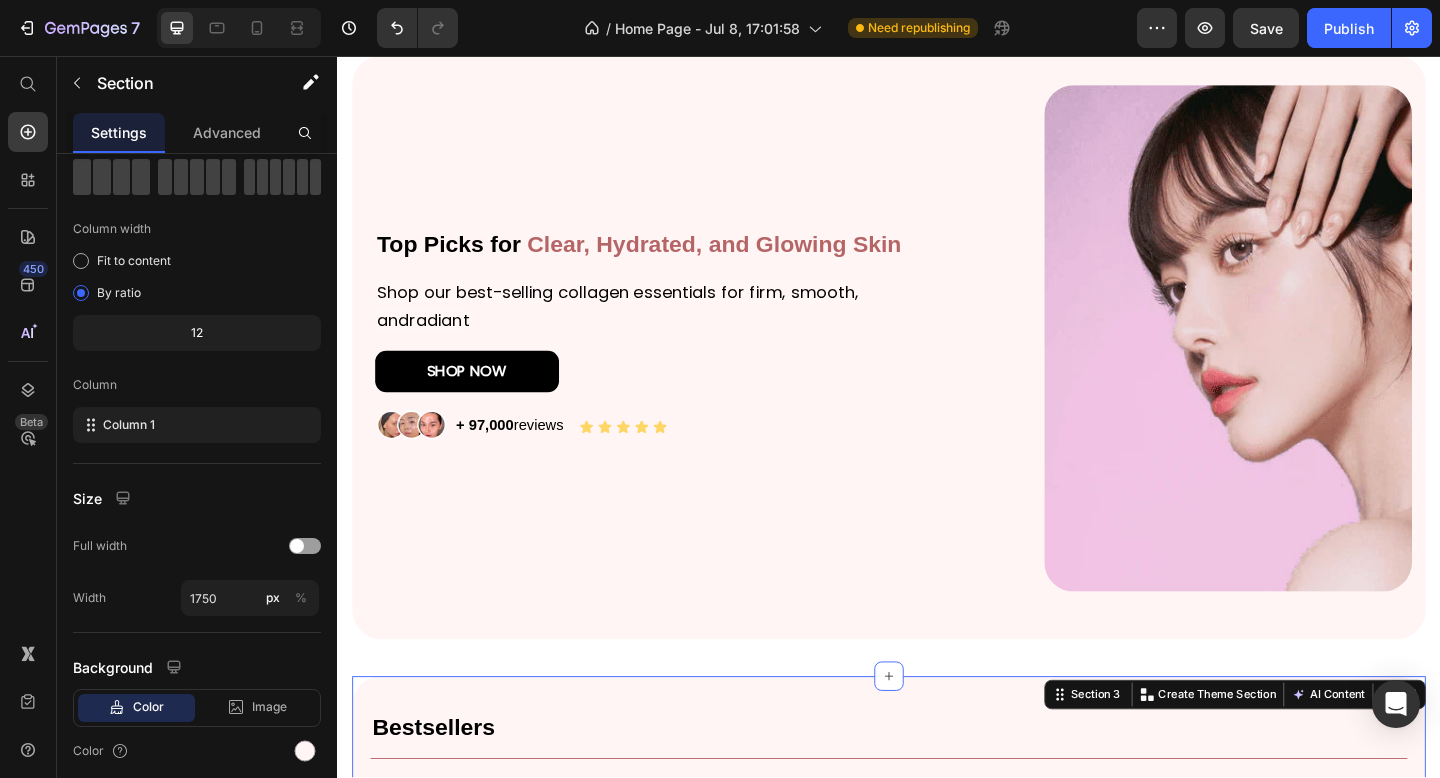 scroll, scrollTop: 0, scrollLeft: 0, axis: both 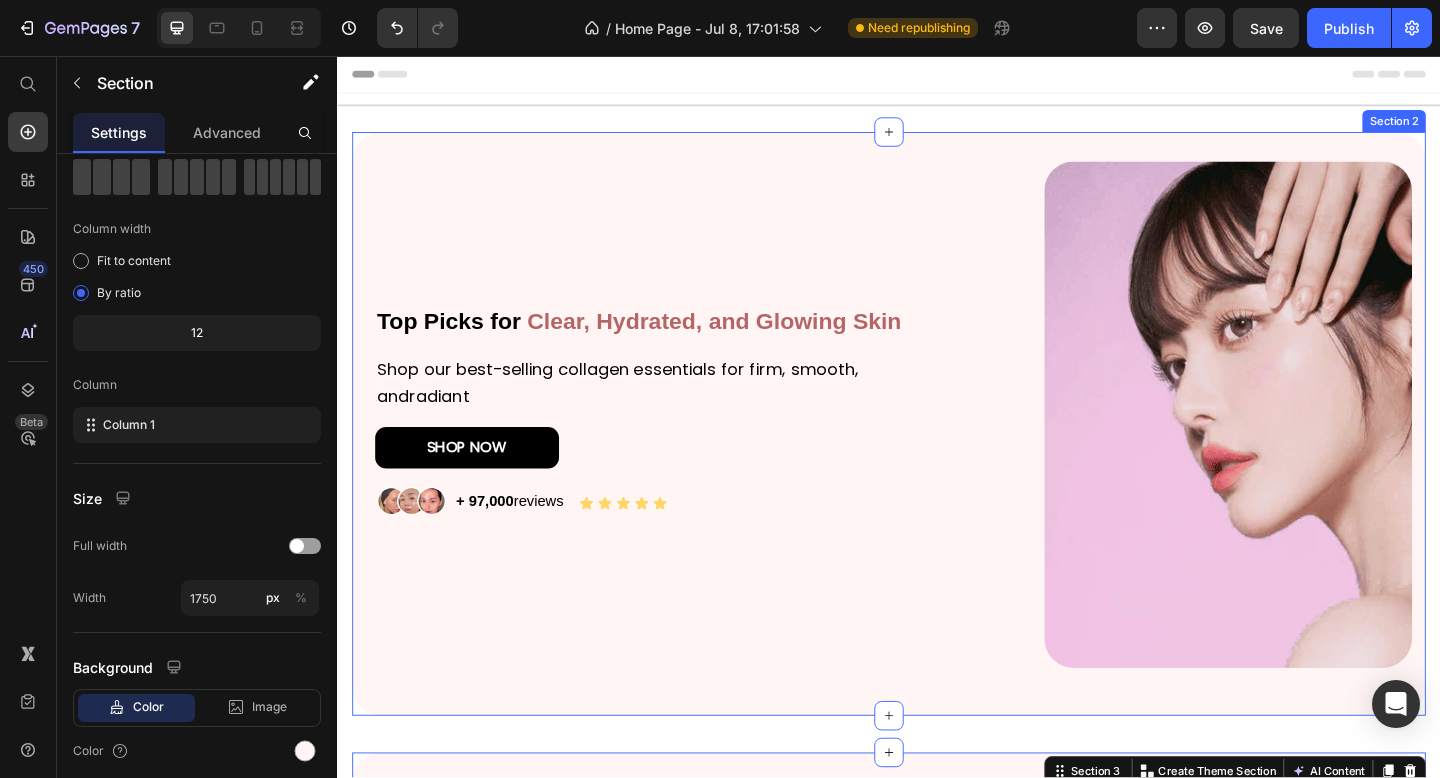 click on "Top Picks for   Clear, Hydrated, and Glowing Skin Heading Shop our best-selling collagen essentials for firm, smooth, andradiant Text Block SHOP NOW Button Image + 97,000  reviews Text Block Icon Icon Icon Icon Icon Icon List Row Image Row" at bounding box center (937, 471) 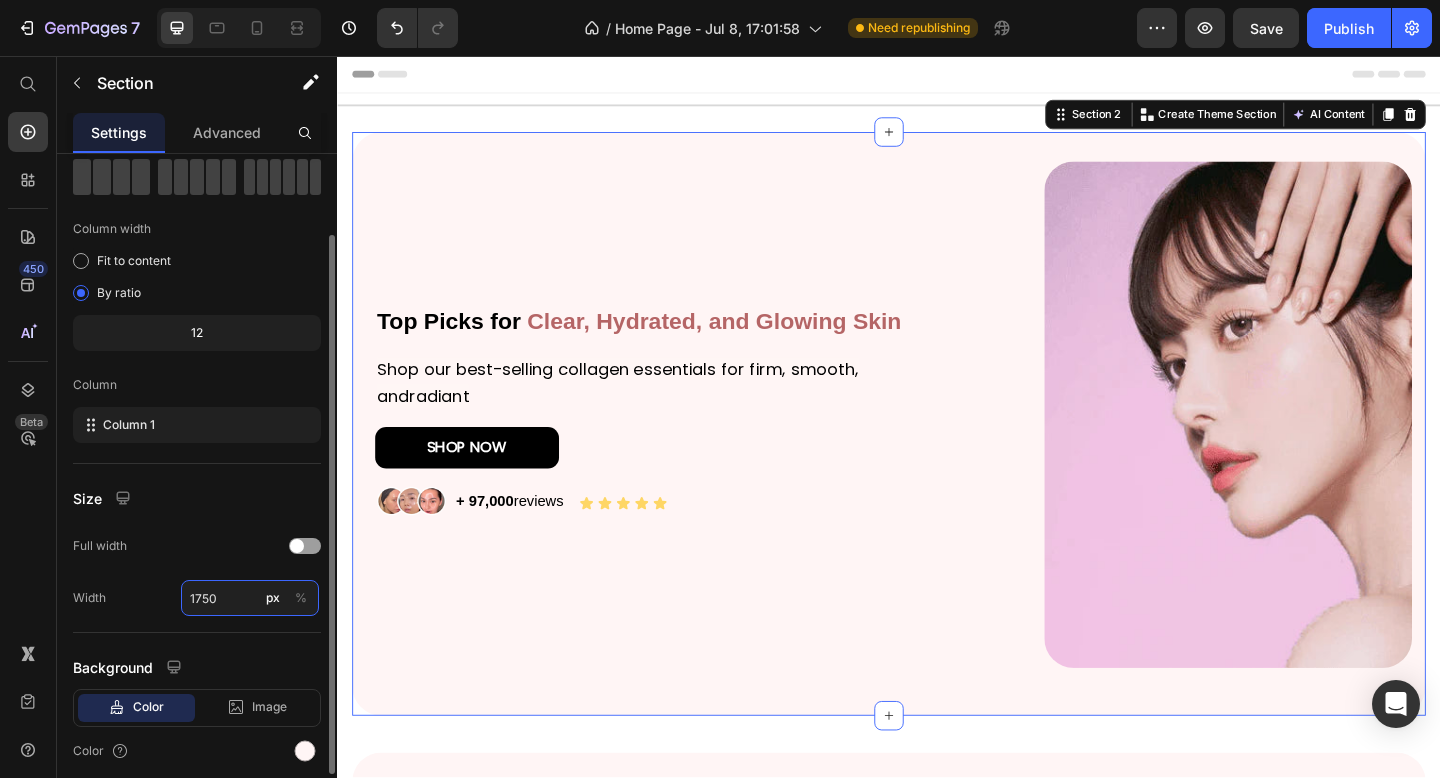 click on "1750" at bounding box center (250, 598) 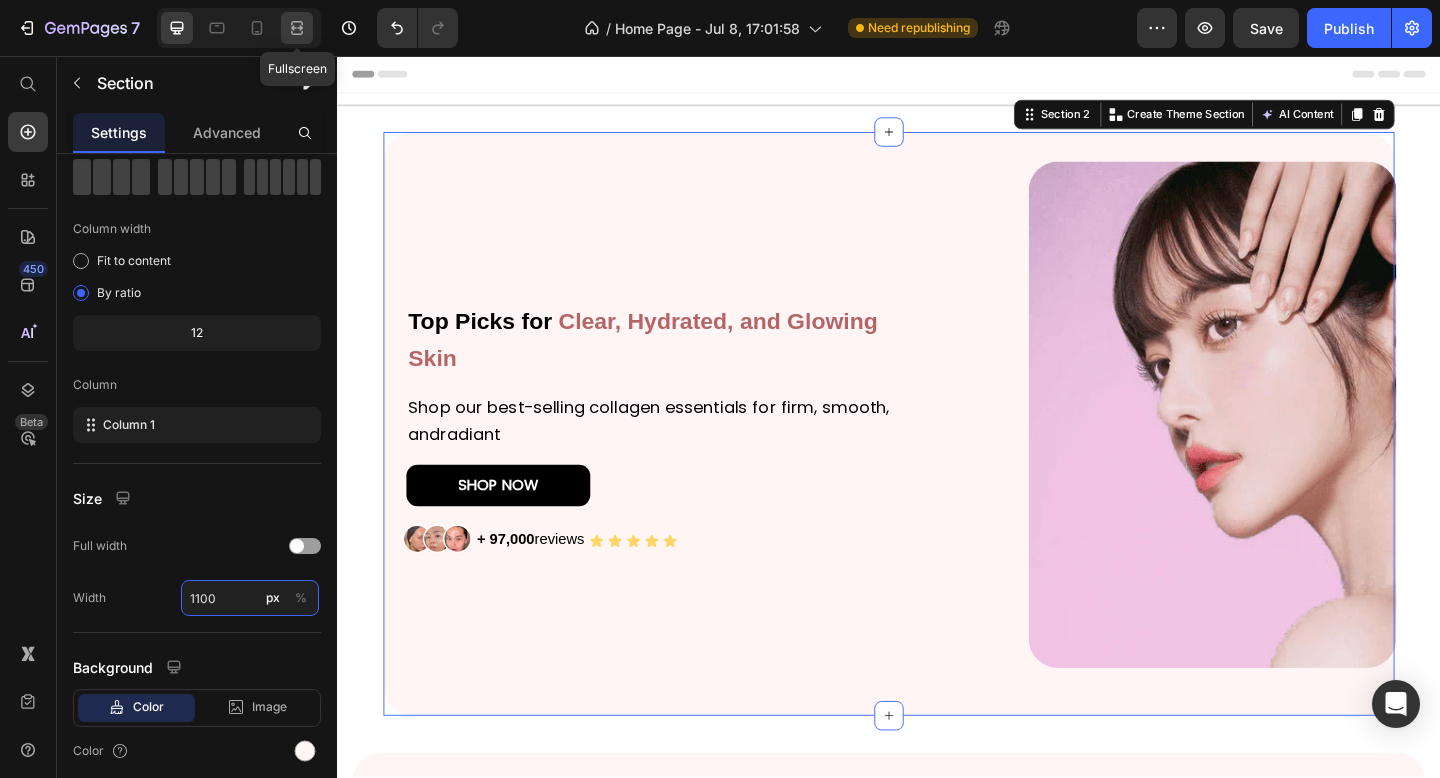 type on "1100" 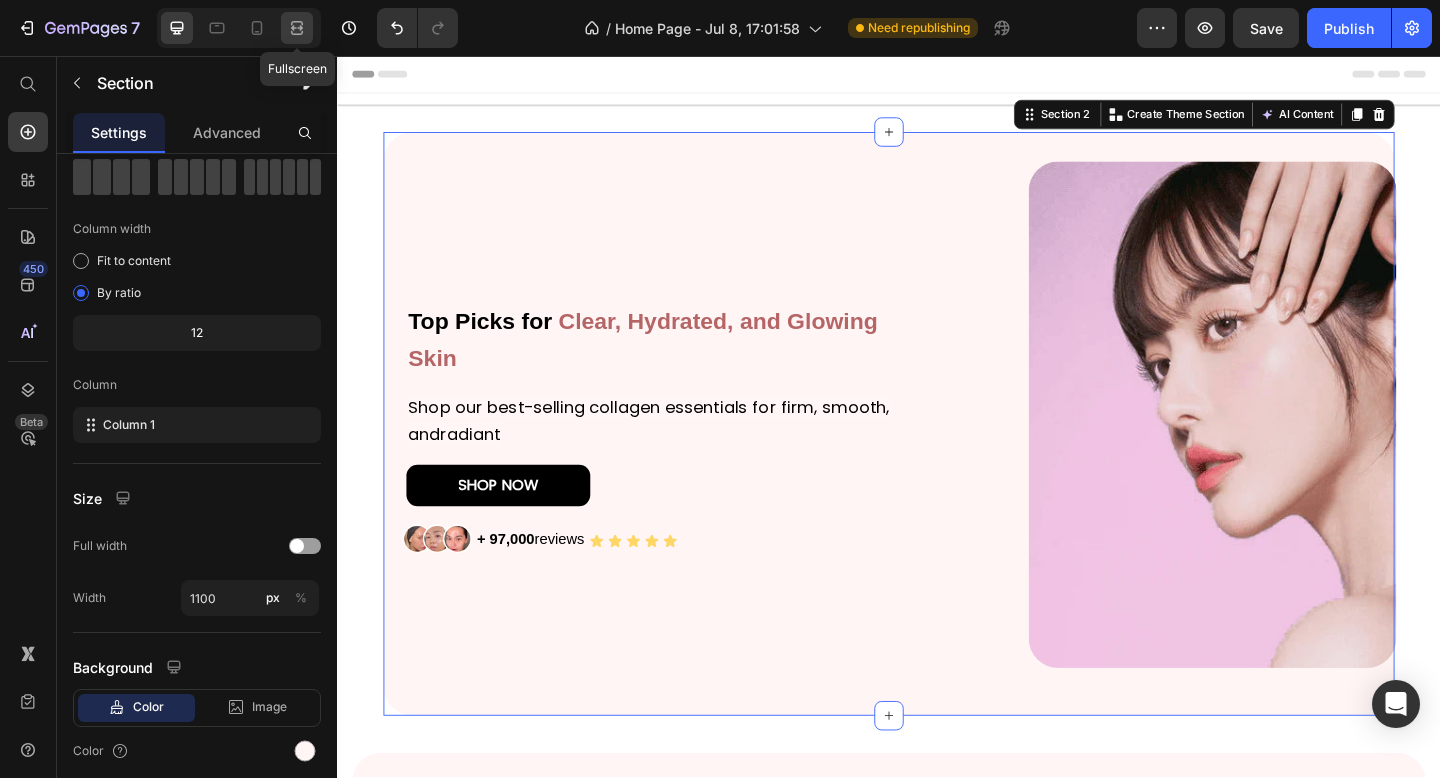 click 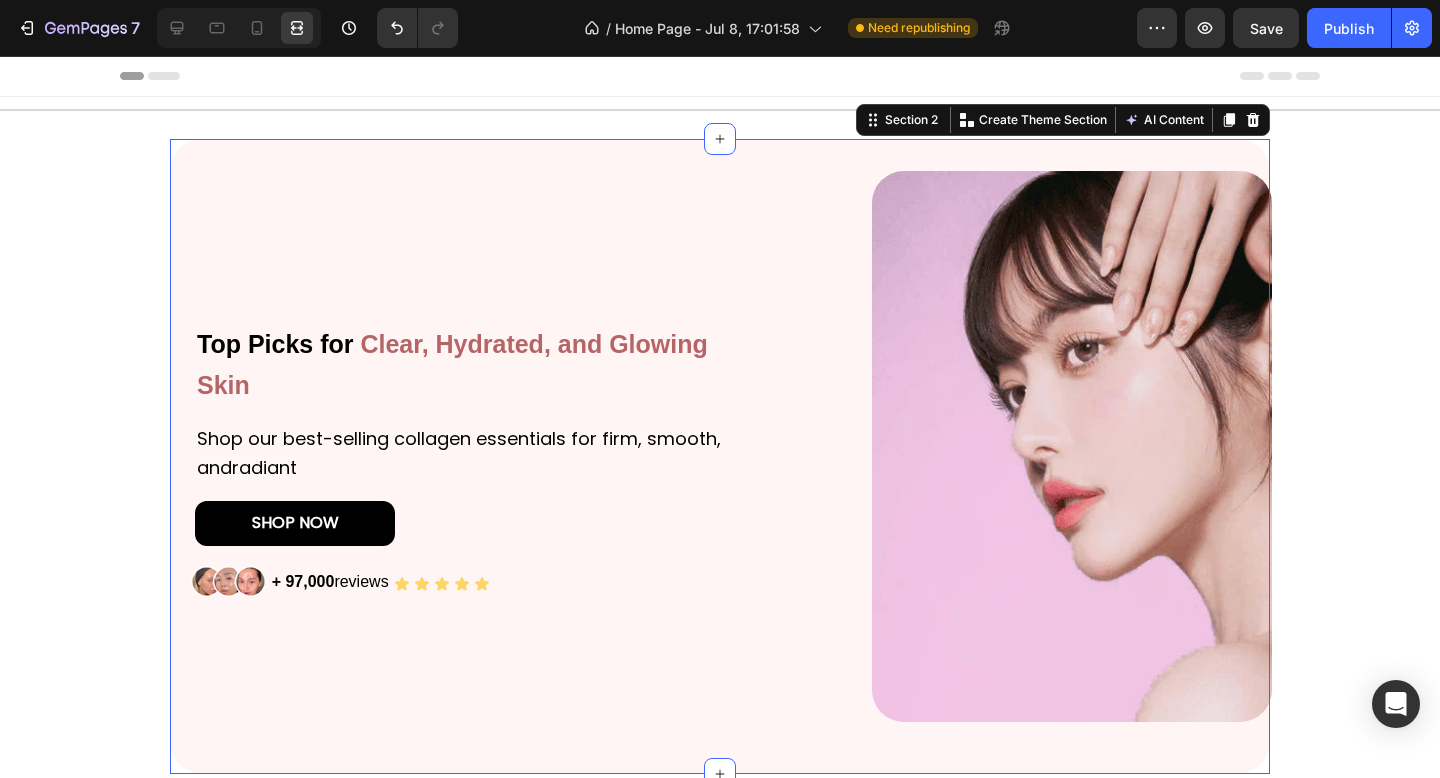 click on "Title Line Section 1 Top Picks for   Clear, Hydrated, and Glowing Skin Heading Shop our best-selling collagen essentials for firm, smooth, andradiant Text Block SHOP NOW Button Image + 97,000  reviews Text Block Icon Icon Icon Icon Icon Icon List Row Image Row Section 2   You can create reusable sections Create Theme Section AI Content Write with GemAI What would you like to describe here? Tone and Voice Persuasive Product Bio-Collagen Real Deep Mask Show more Generate Bestsellers Heading                Title Line Product Images Icon Icon Icon Icon Icon Icon List 300 Text Block Row Collagen Night Wrapping Mask Product Title Get smooth, plump, and hydrated skin that glows with health. Text Block €39,95 Product Price €29,95 Product Price Row SHOP NOW Product Cart Button Row Product Images Icon Icon Icon Icon Icon Icon List 300 Text Block Row Korean CC Creme Product Title Get smooth, plump, and hydrated skin that glows with health. Text Block €49,95 Product Price €34,95 Product Price Row" at bounding box center [720, 1153] 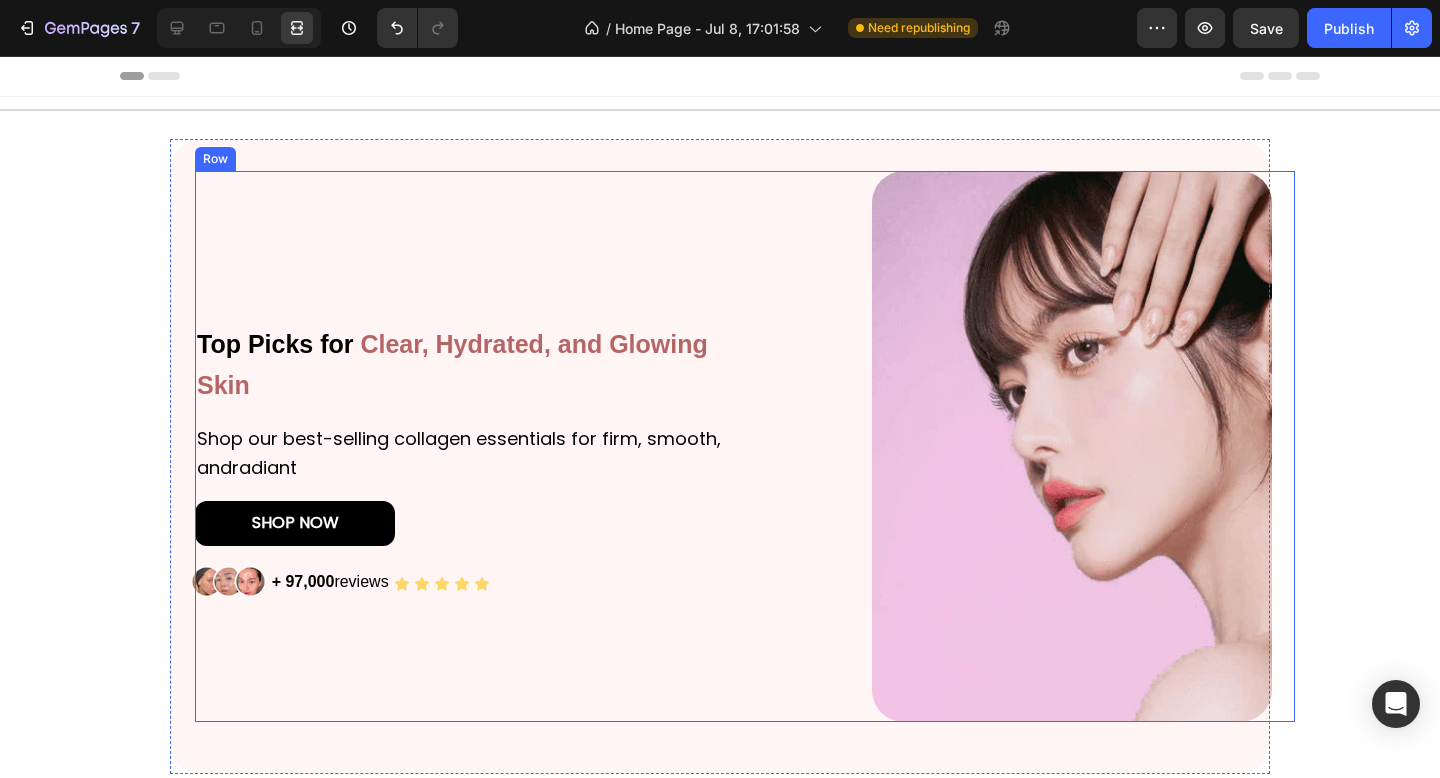 click on "Top Picks for   Clear, Hydrated, and Glowing Skin Heading Shop our best-selling collagen essentials for firm, smooth, andradiant Text Block SHOP NOW Button Image + 97,000  reviews Text Block Icon Icon Icon Icon Icon Icon List Row" at bounding box center [468, 446] 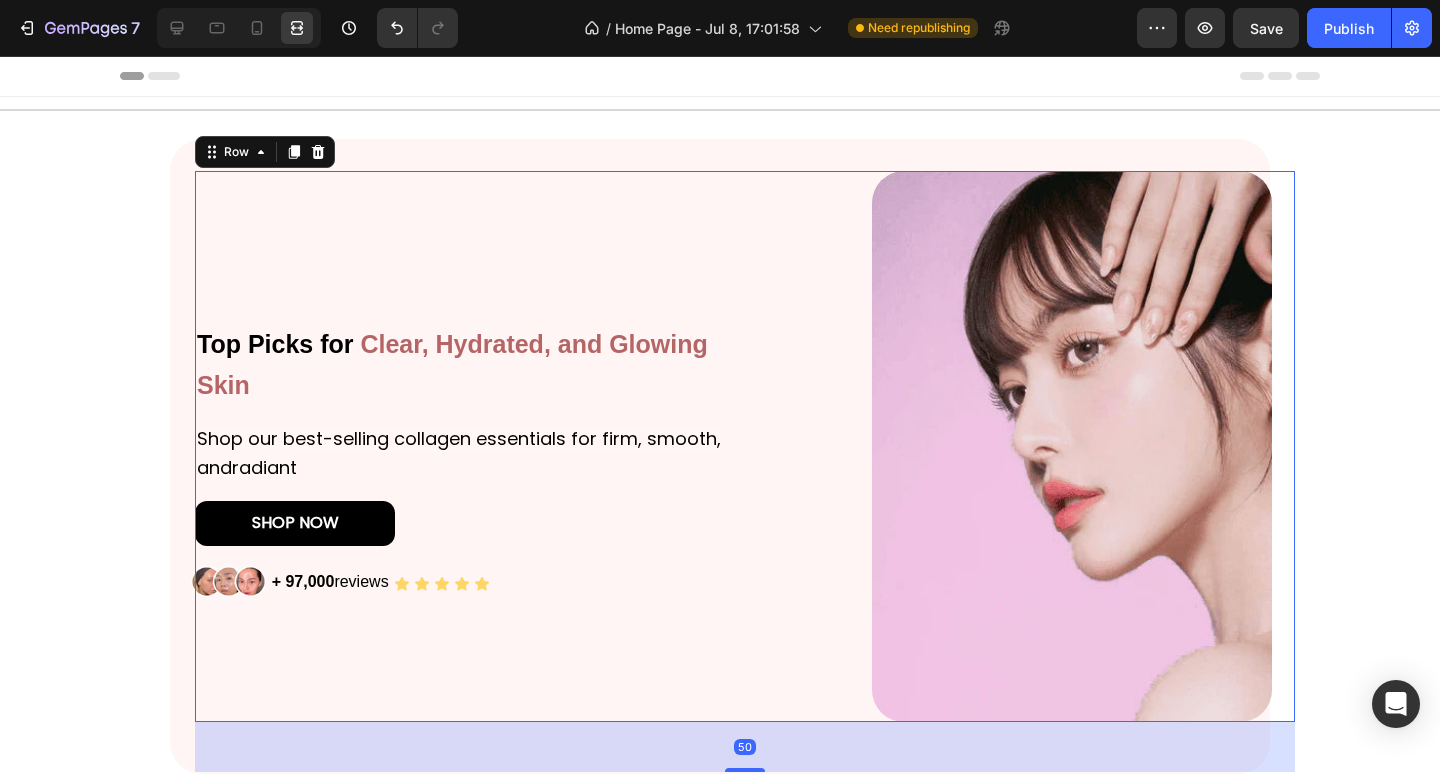 scroll, scrollTop: 0, scrollLeft: 0, axis: both 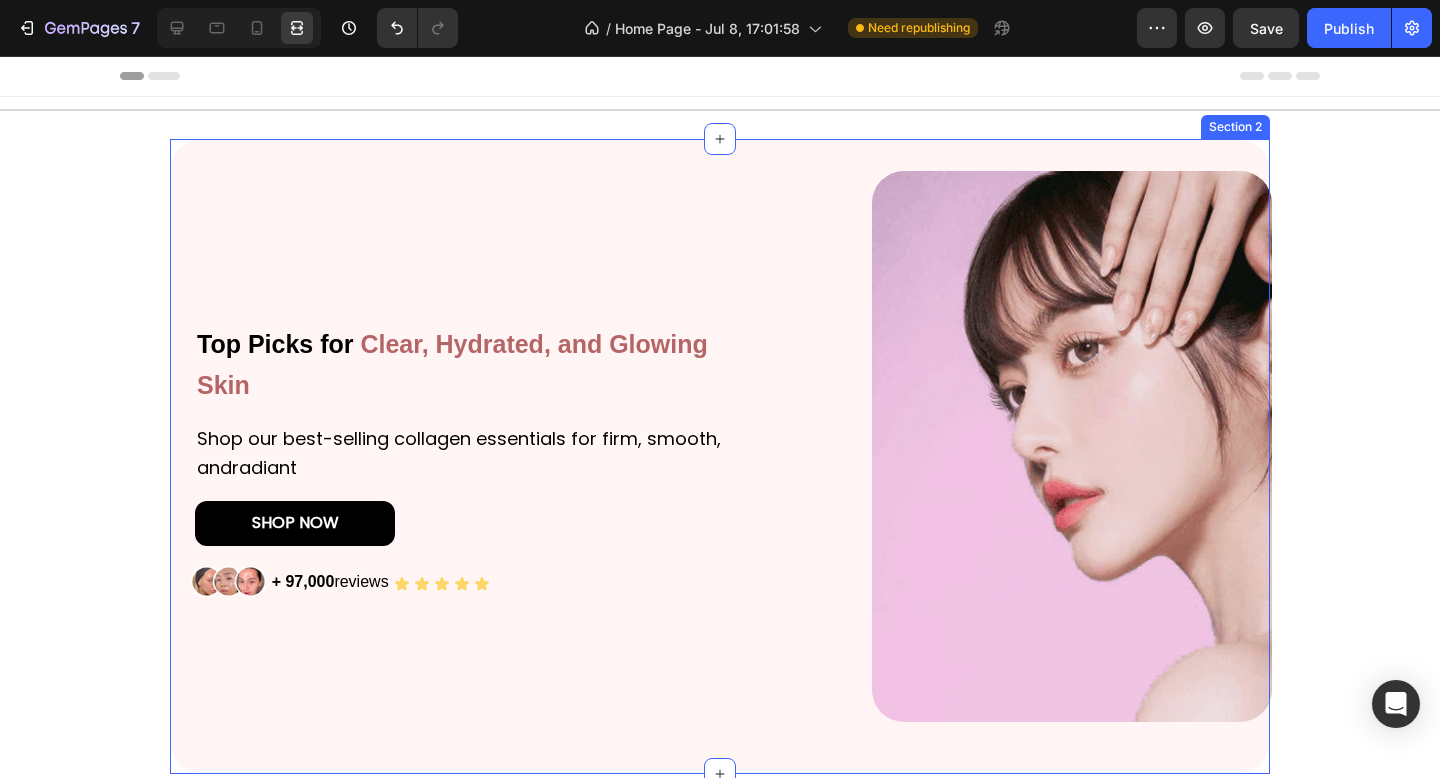 click on "Top Picks for   Clear, Hydrated, and Glowing Skin Heading Shop our best-selling collagen essentials for firm, smooth, andradiant Text Block SHOP NOW Button Image + 97,000  reviews Text Block Icon Icon Icon Icon Icon Icon List Row Image Row" at bounding box center [720, 471] 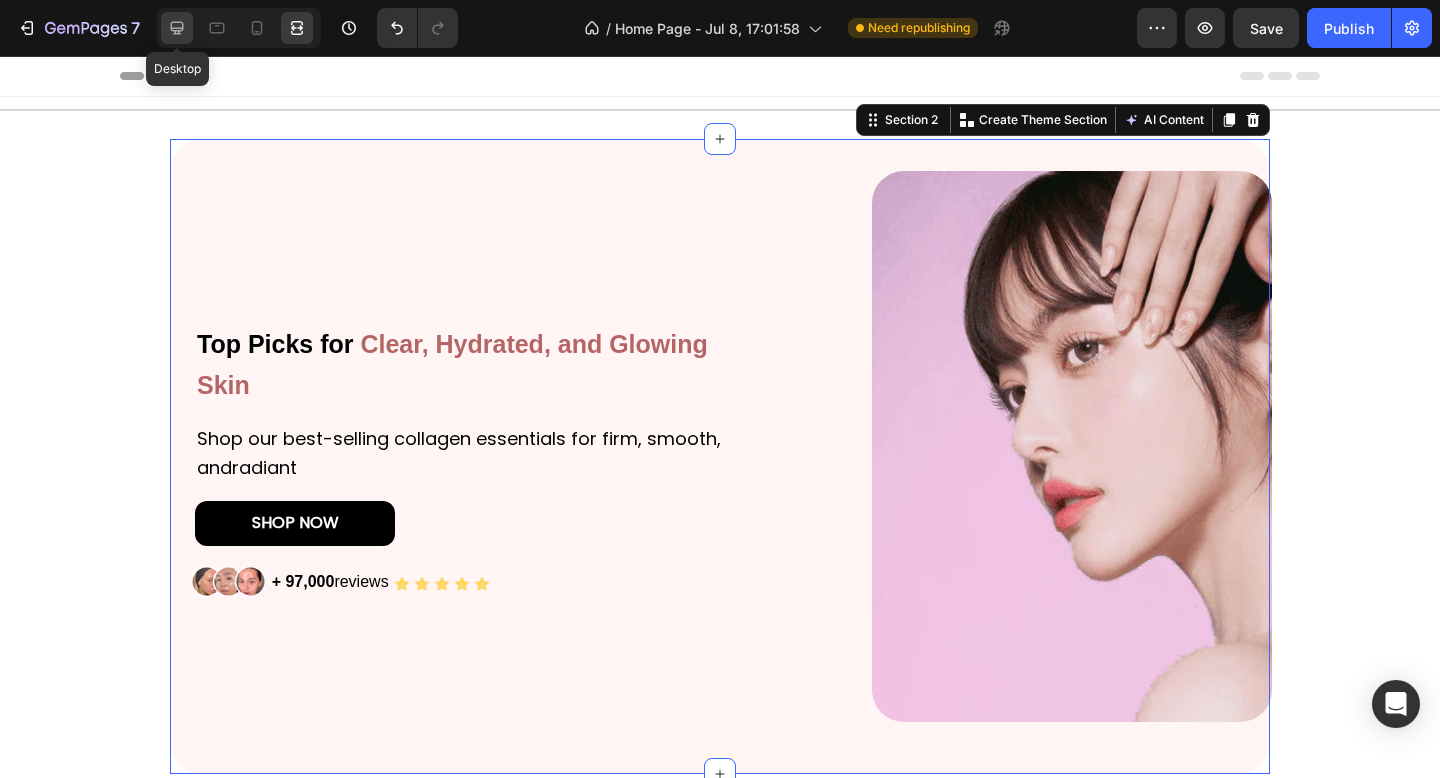 click 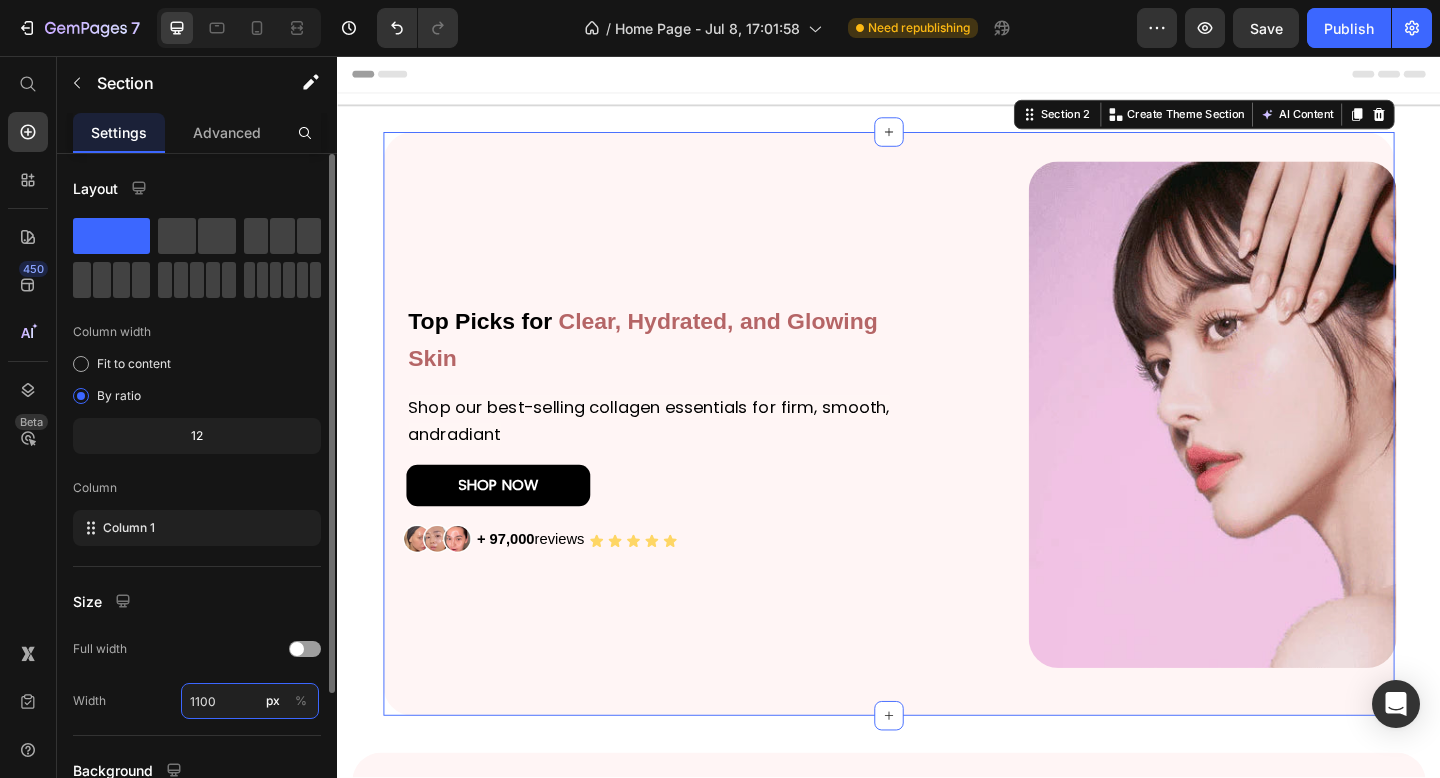 click on "1100" at bounding box center (250, 701) 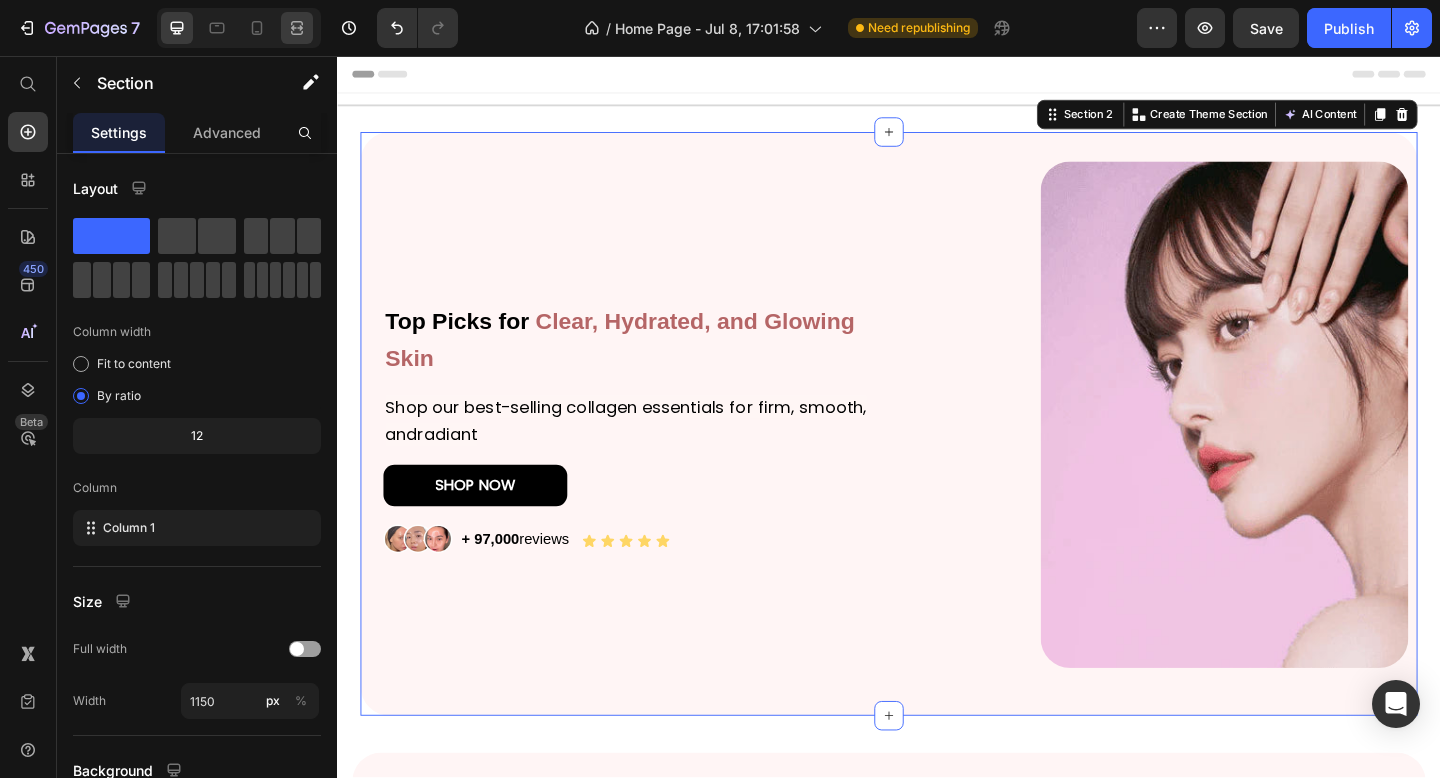 click 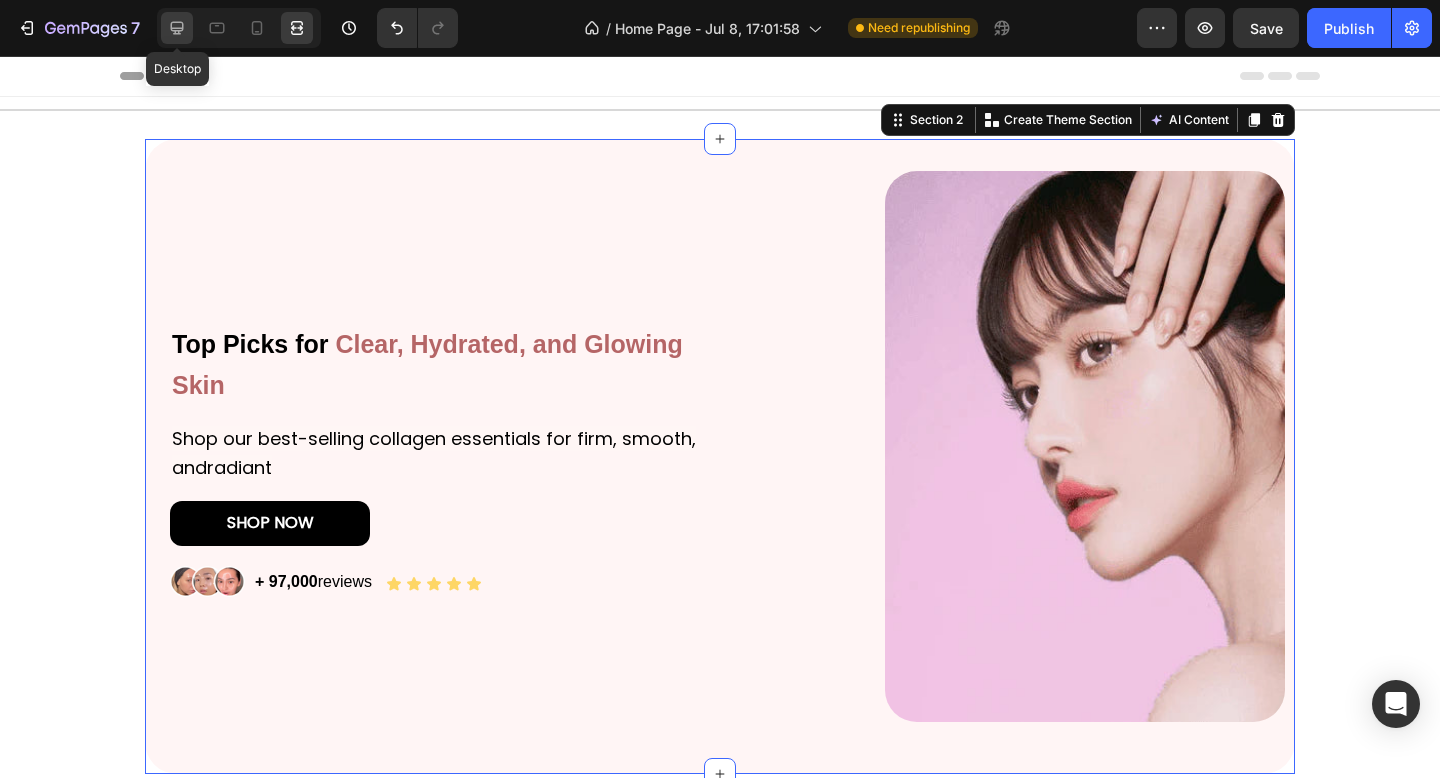 click 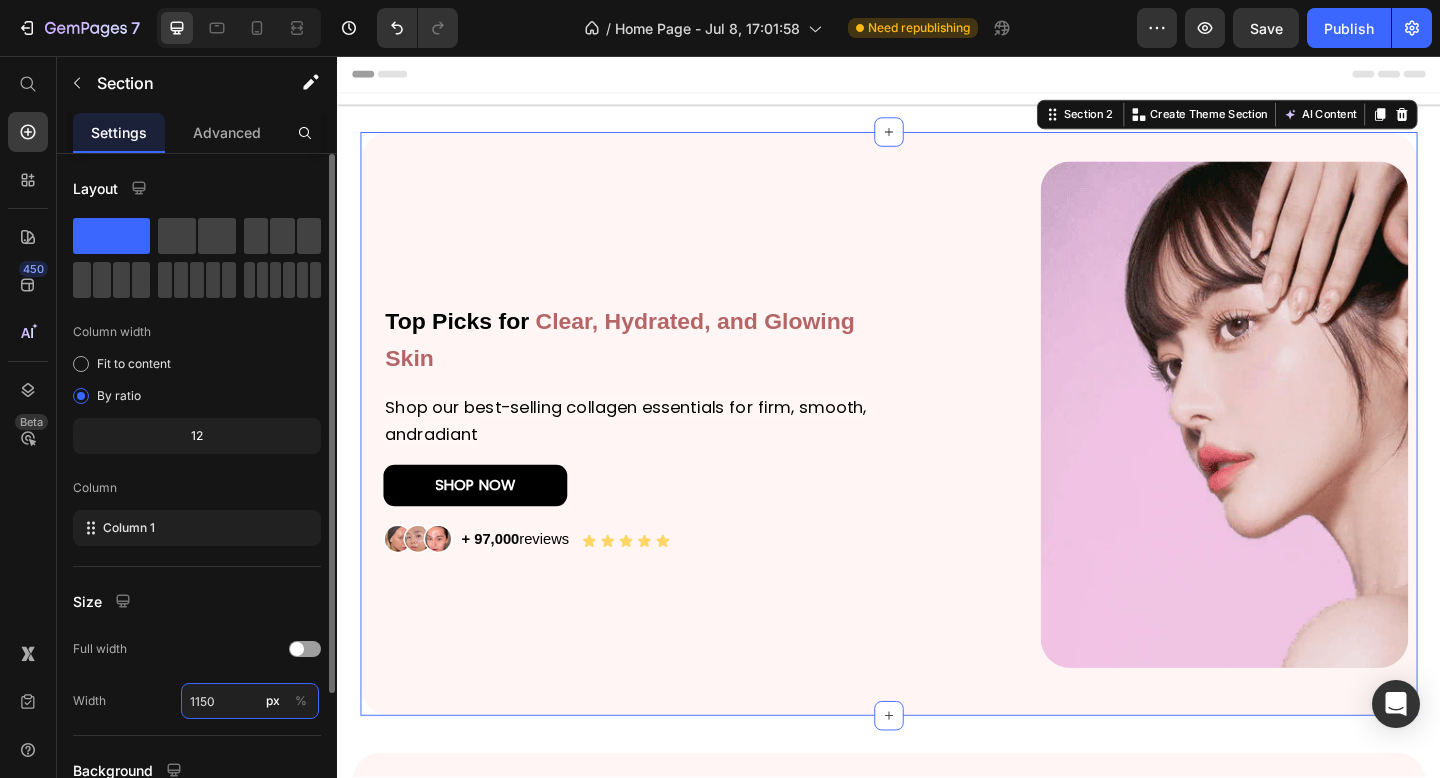 click on "1150" at bounding box center [250, 701] 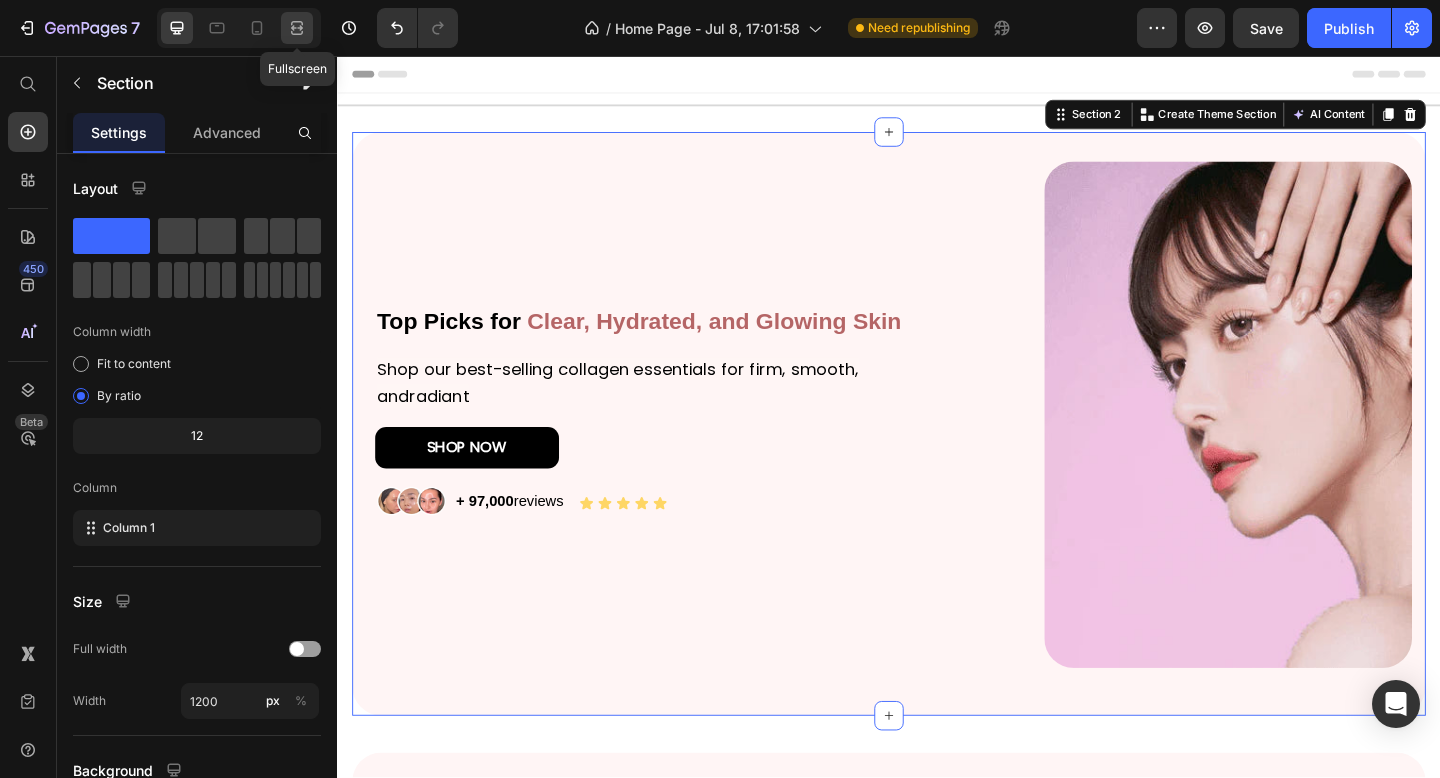 click 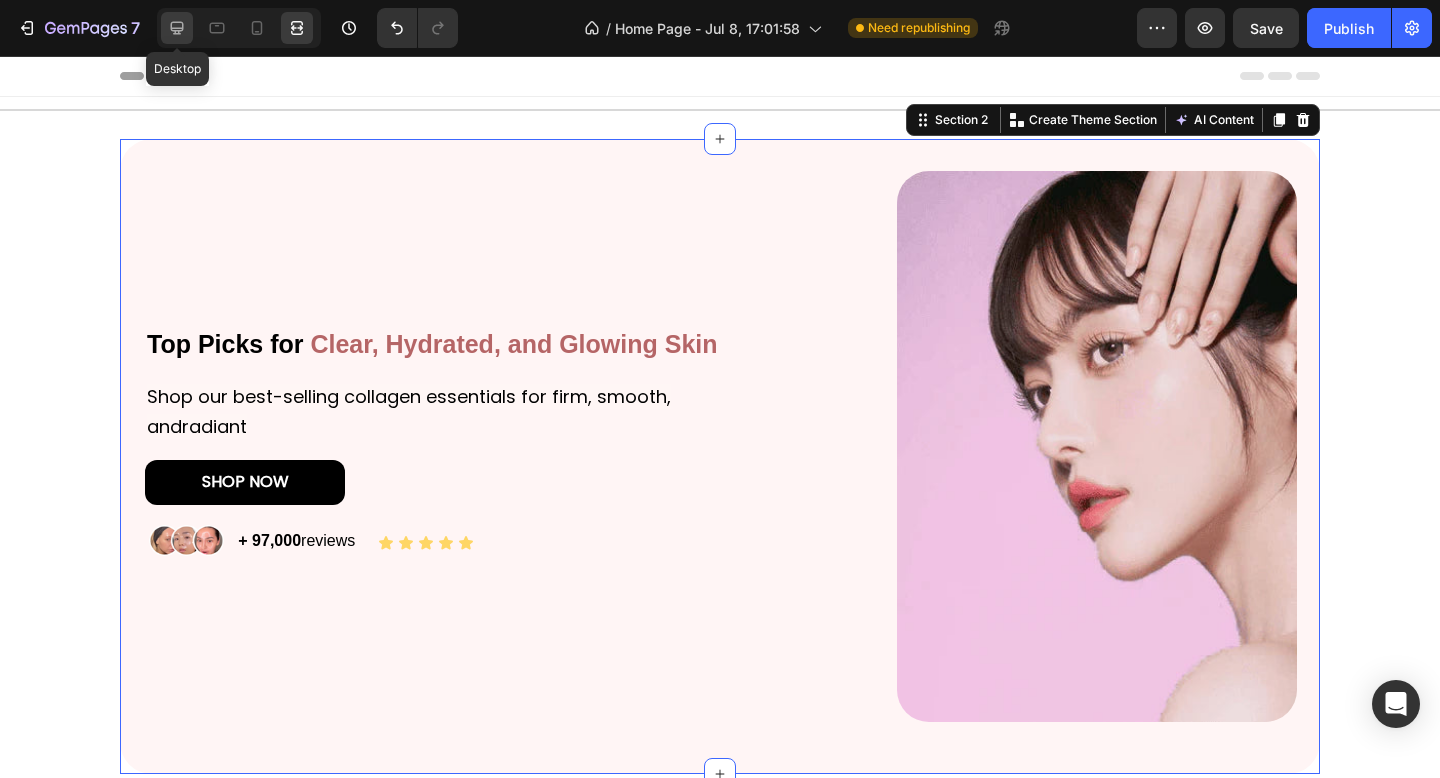 click 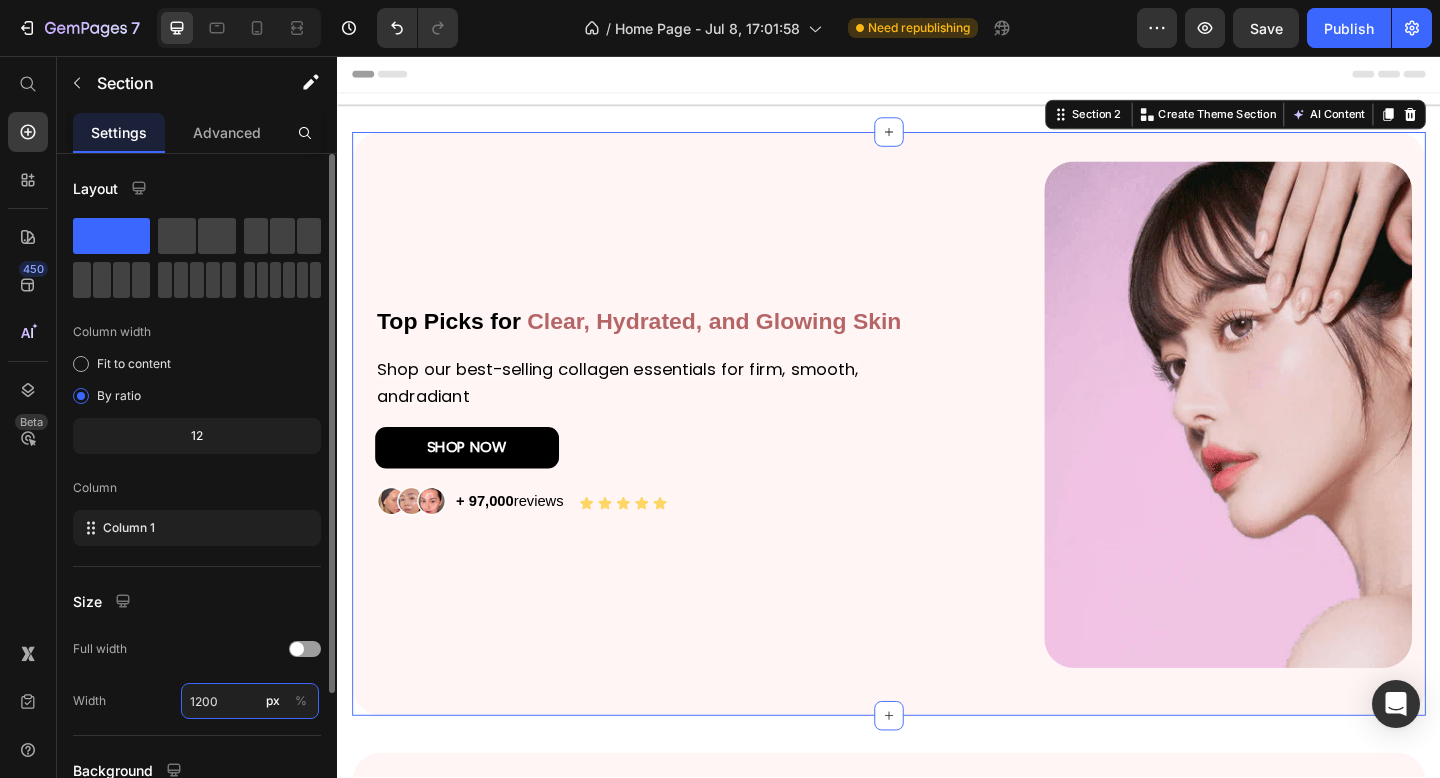 click on "1200" at bounding box center (250, 701) 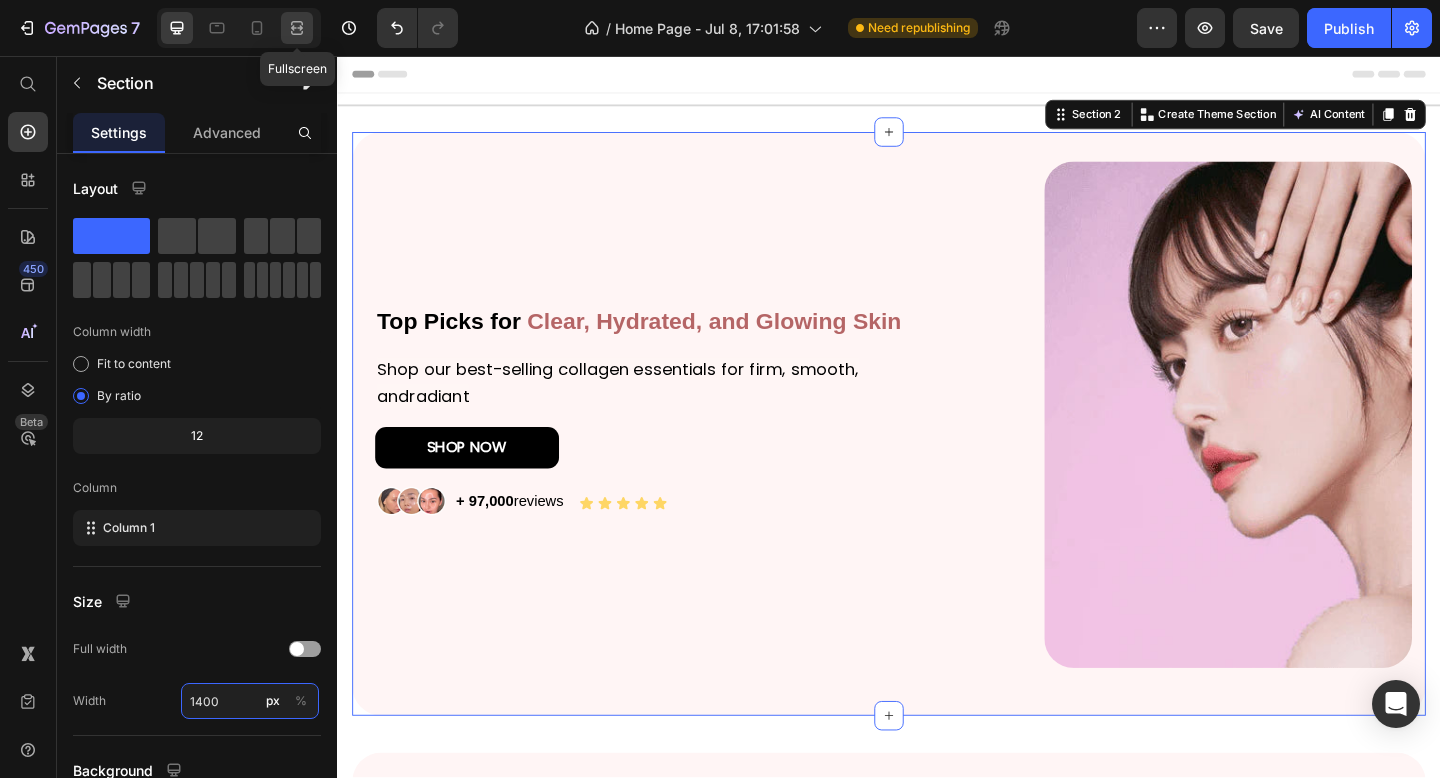 type on "1400" 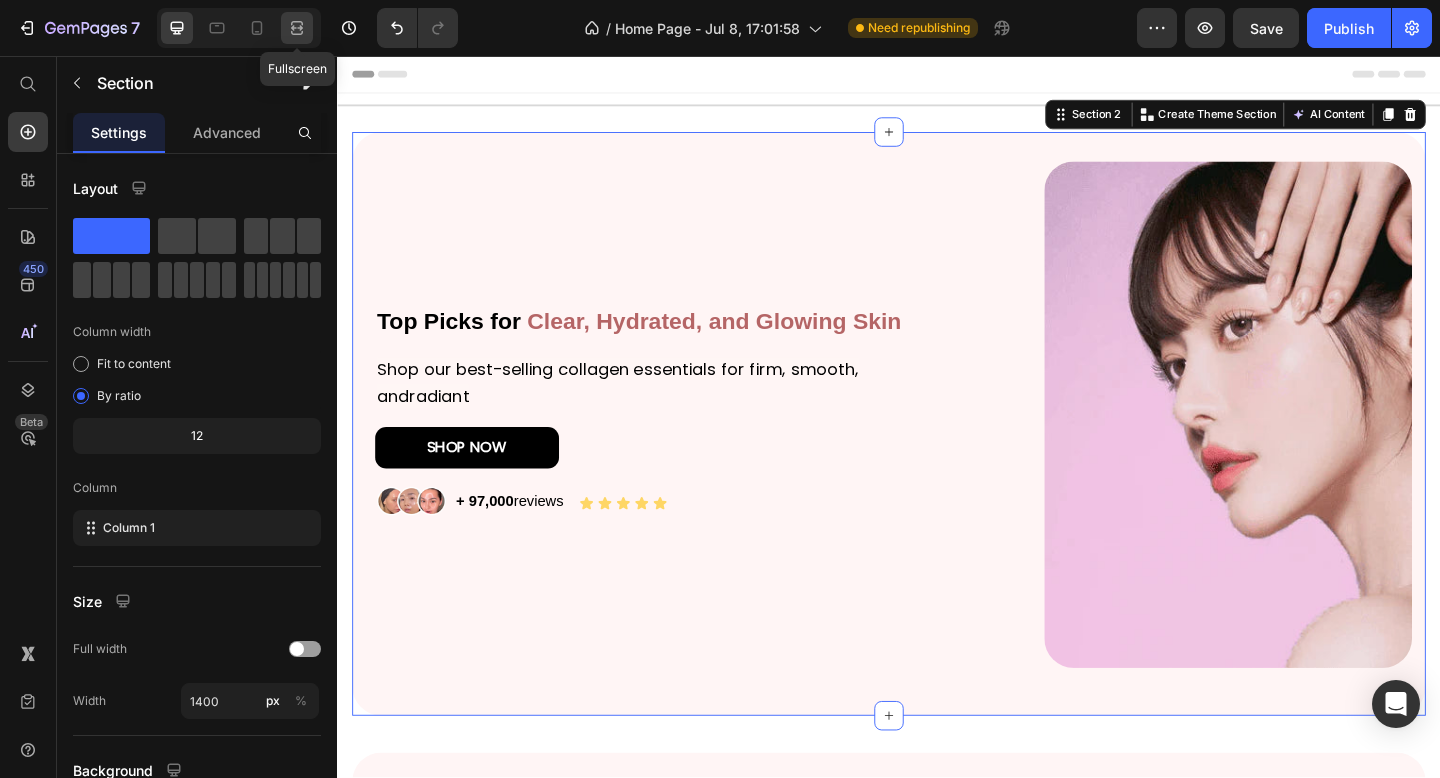 click 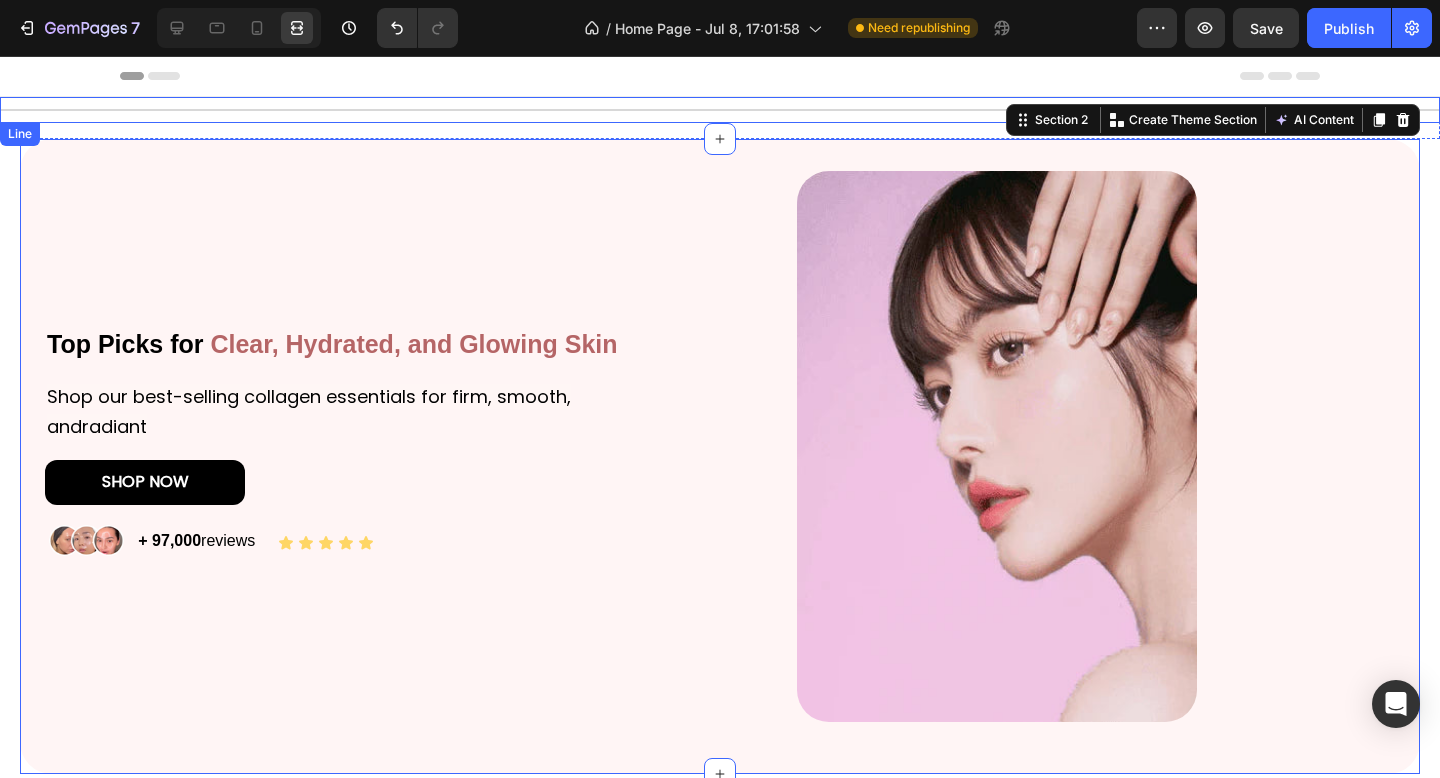 click on "Title Line" at bounding box center (720, 110) 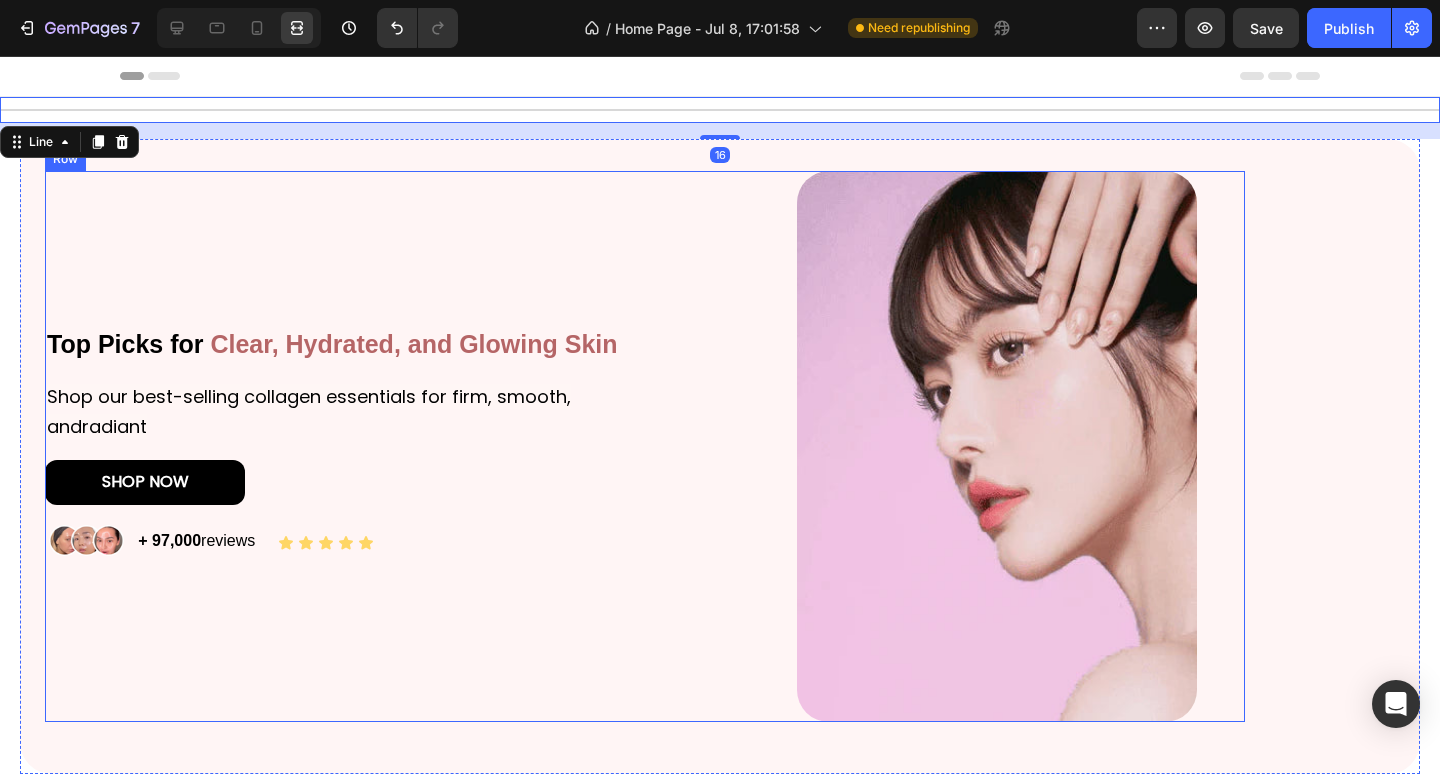 click on "Shop our best-selling collagen essentials for firm, smooth, andradiant" at bounding box center [343, 413] 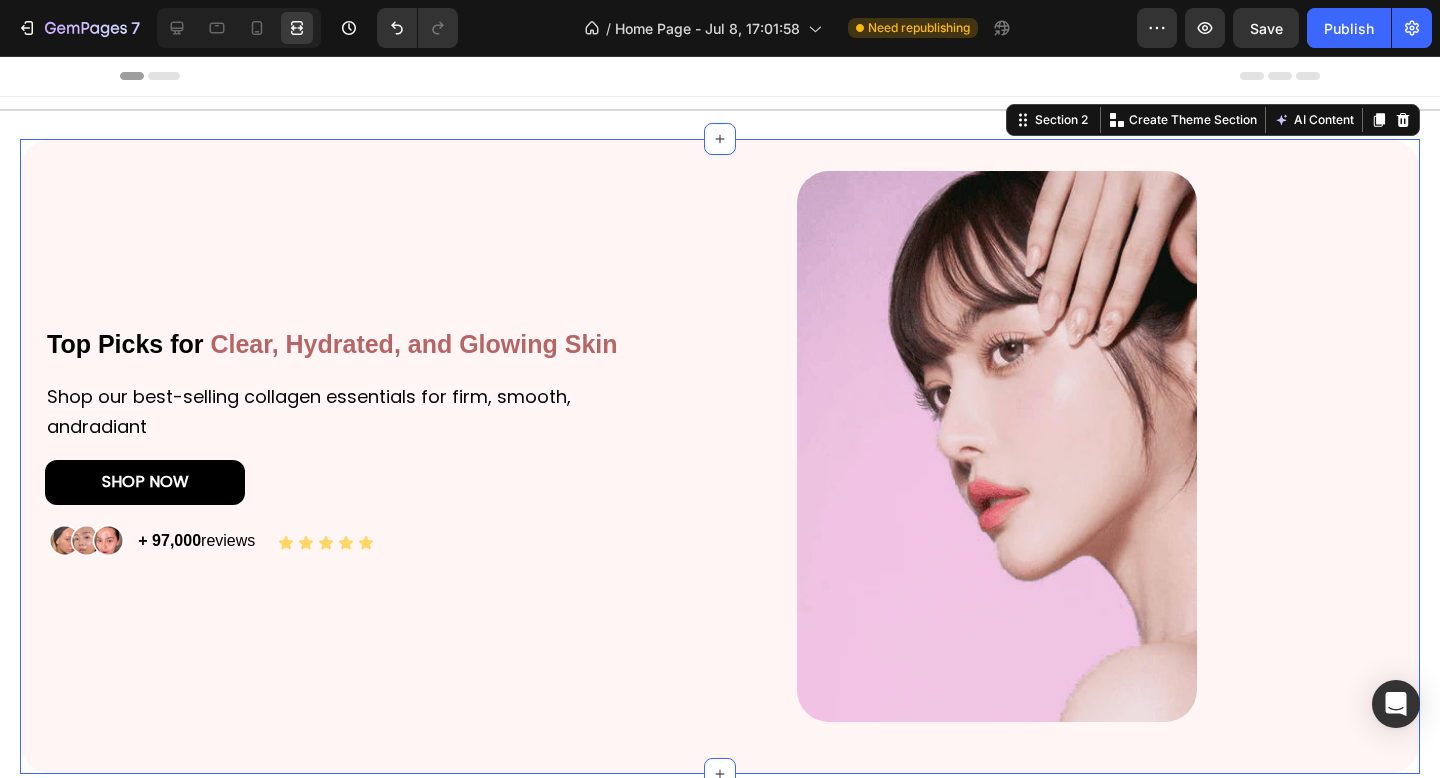 click on "Top Picks for   Clear, Hydrated, and Glowing Skin Heading Shop our best-selling collagen essentials for firm, smooth, andradiant Text Block SHOP NOW Button Image + 97,000  reviews Text Block Icon Icon Icon Icon Icon Icon List Row Image Row Section 2   You can create reusable sections Create Theme Section AI Content Write with GemAI What would you like to describe here? Tone and Voice Persuasive Product Bio-Collagen Real Deep Mask Show more Generate" at bounding box center [720, 456] 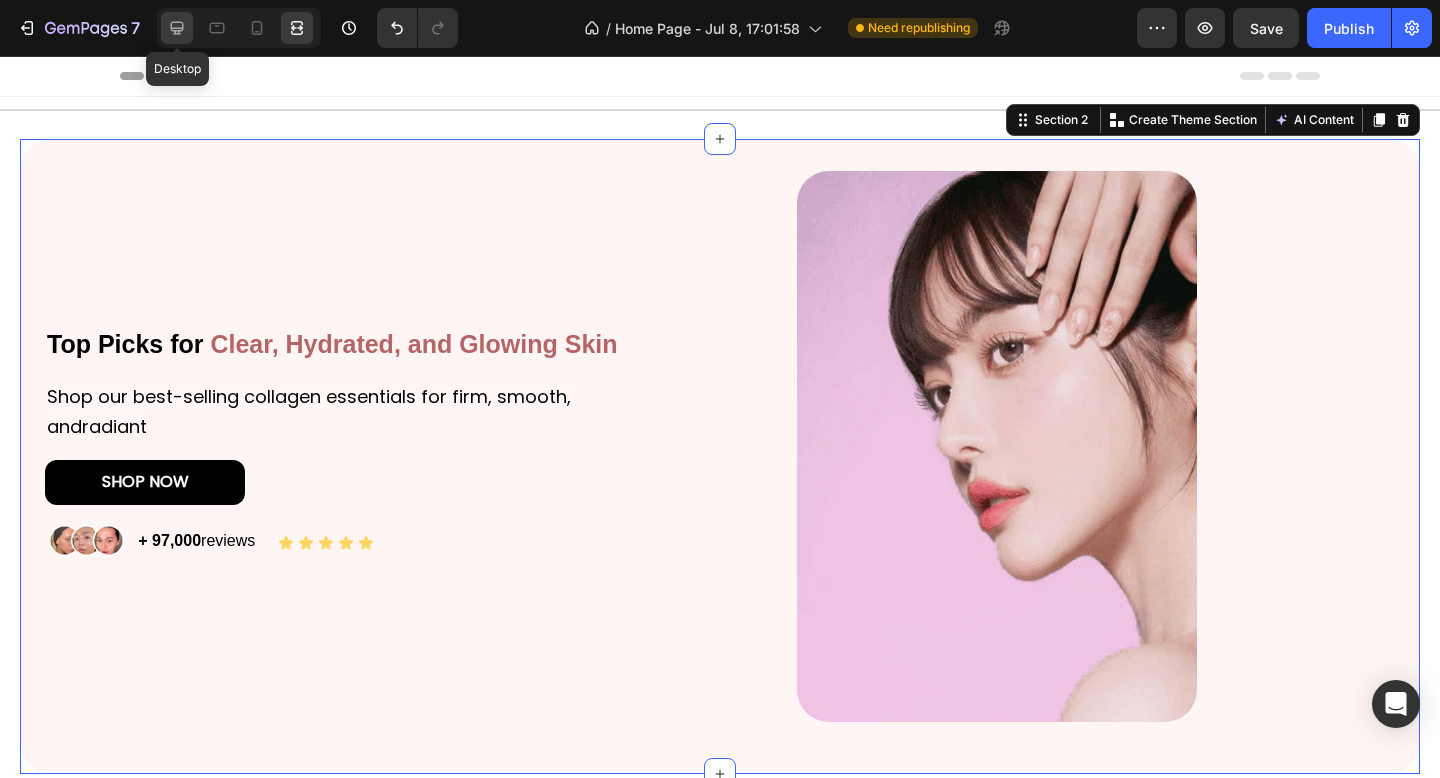 click 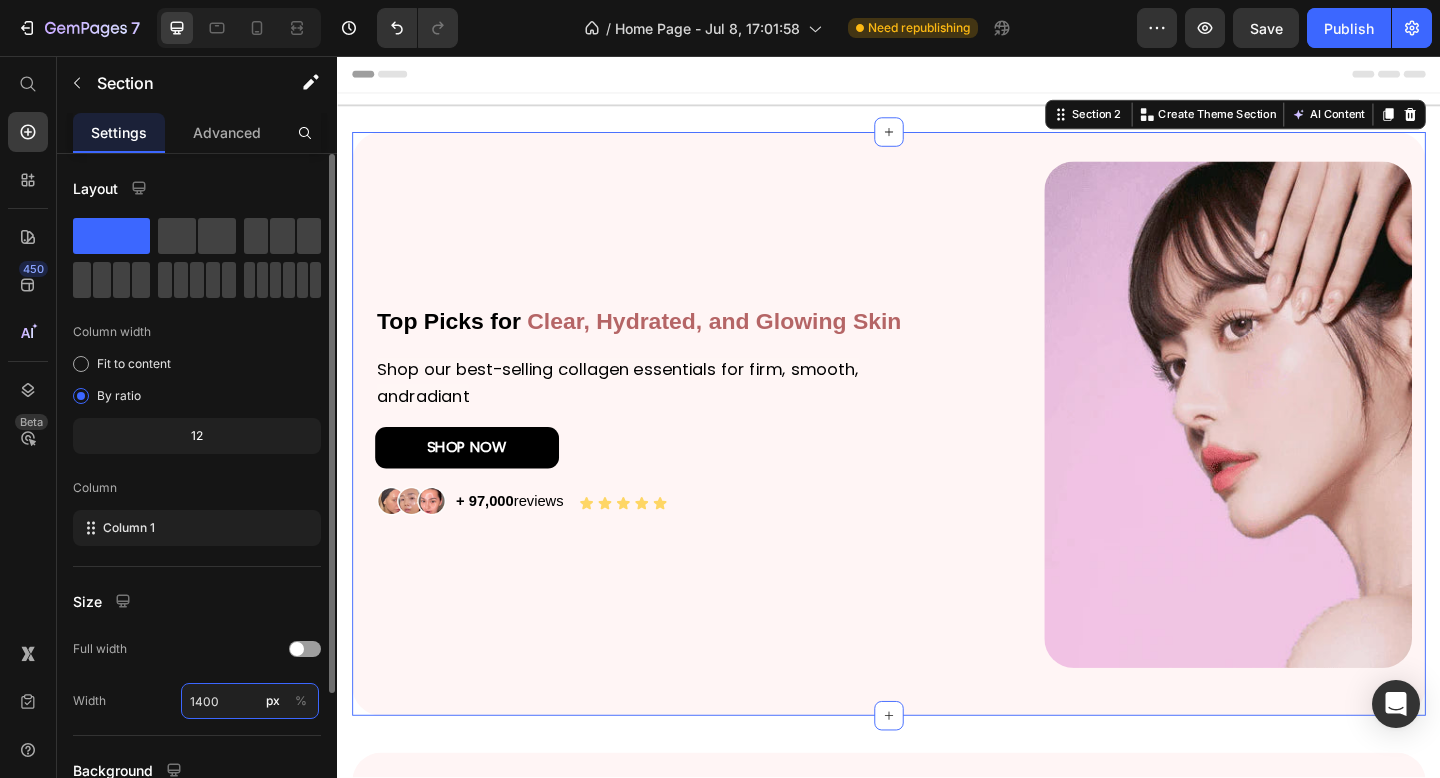 click on "1400" at bounding box center (250, 701) 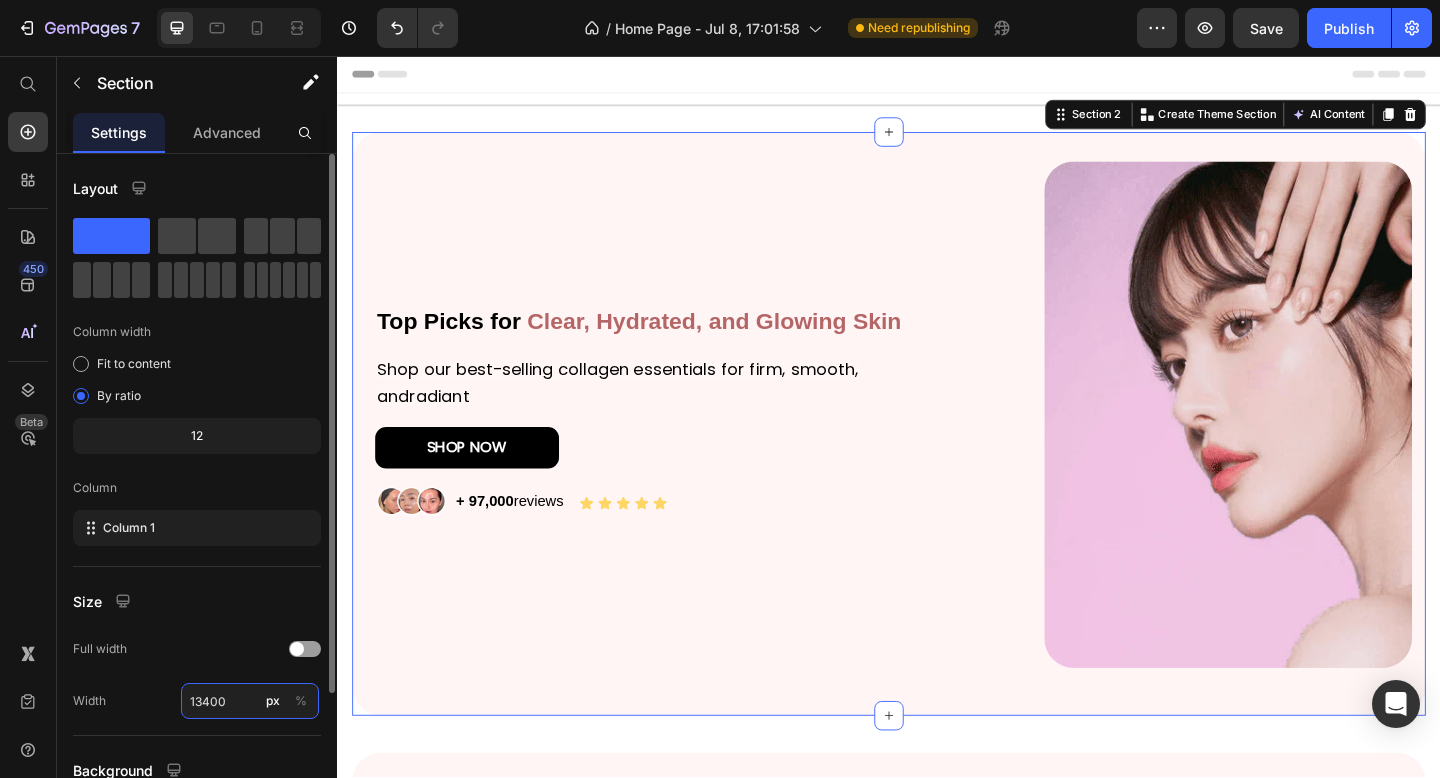 type on "1300" 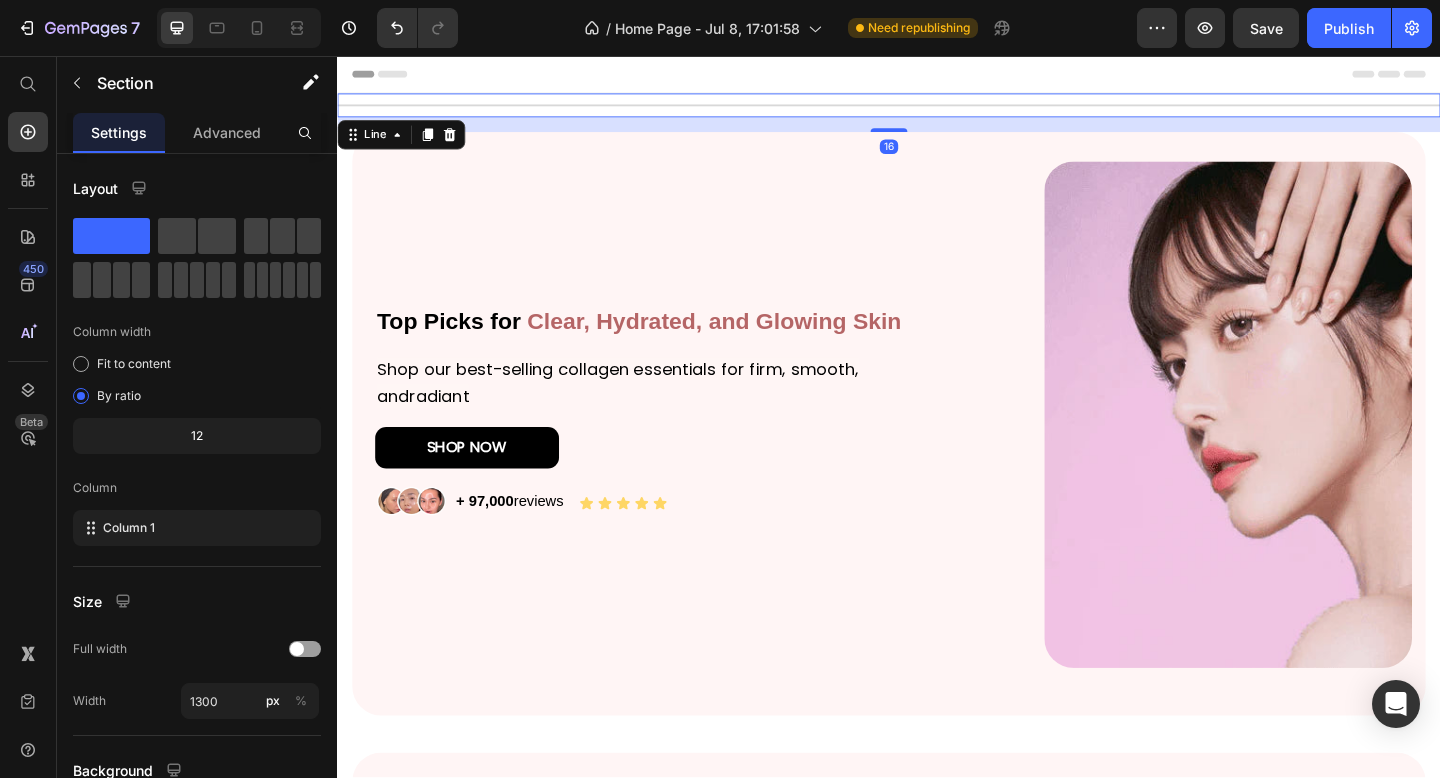 click on "Title Line   16" at bounding box center (937, 110) 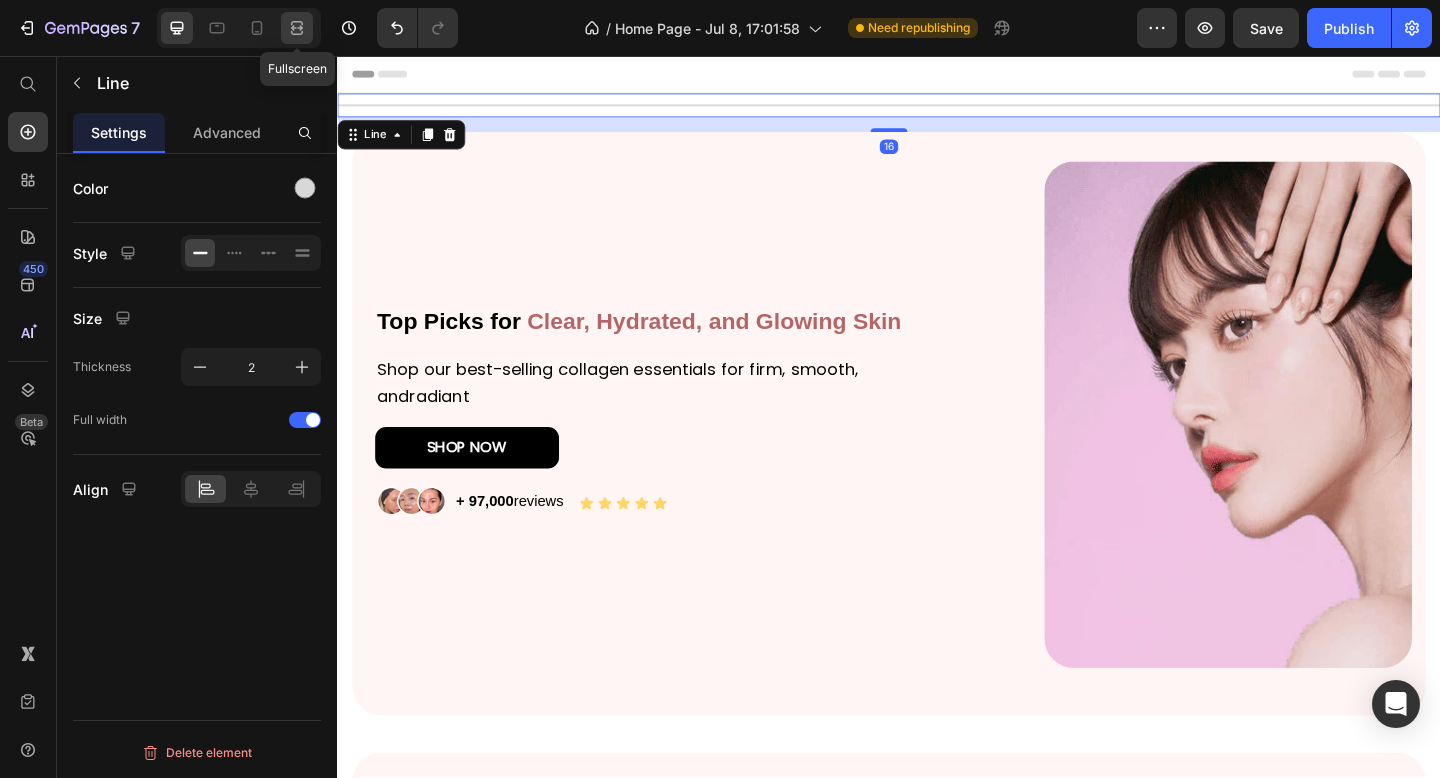 click 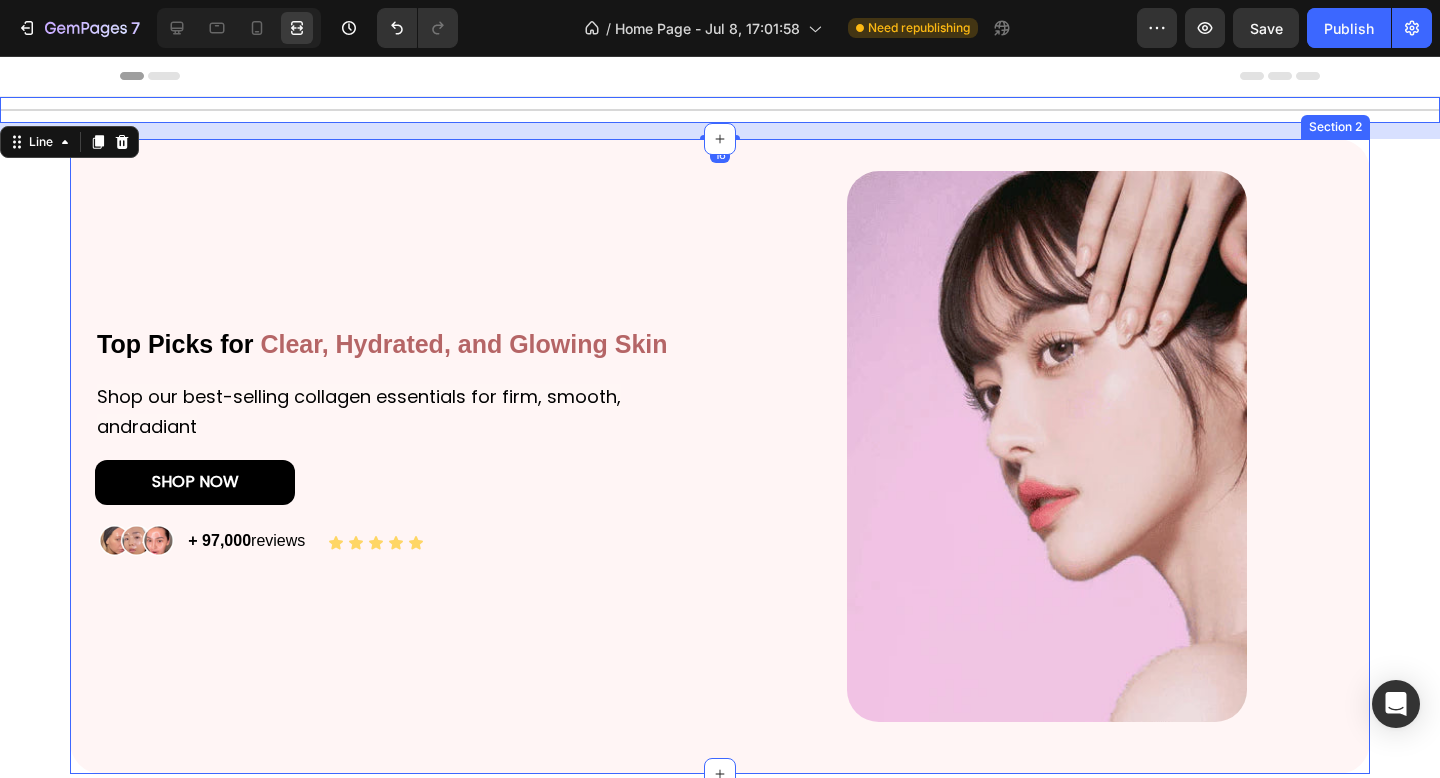 click on "Top Picks for   Clear, Hydrated, and Glowing Skin Heading Shop our best-selling collagen essentials for firm, smooth, andradiant Text Block SHOP NOW Button Image + 97,000  reviews Text Block Icon Icon Icon Icon Icon Icon List Row" at bounding box center [393, 446] 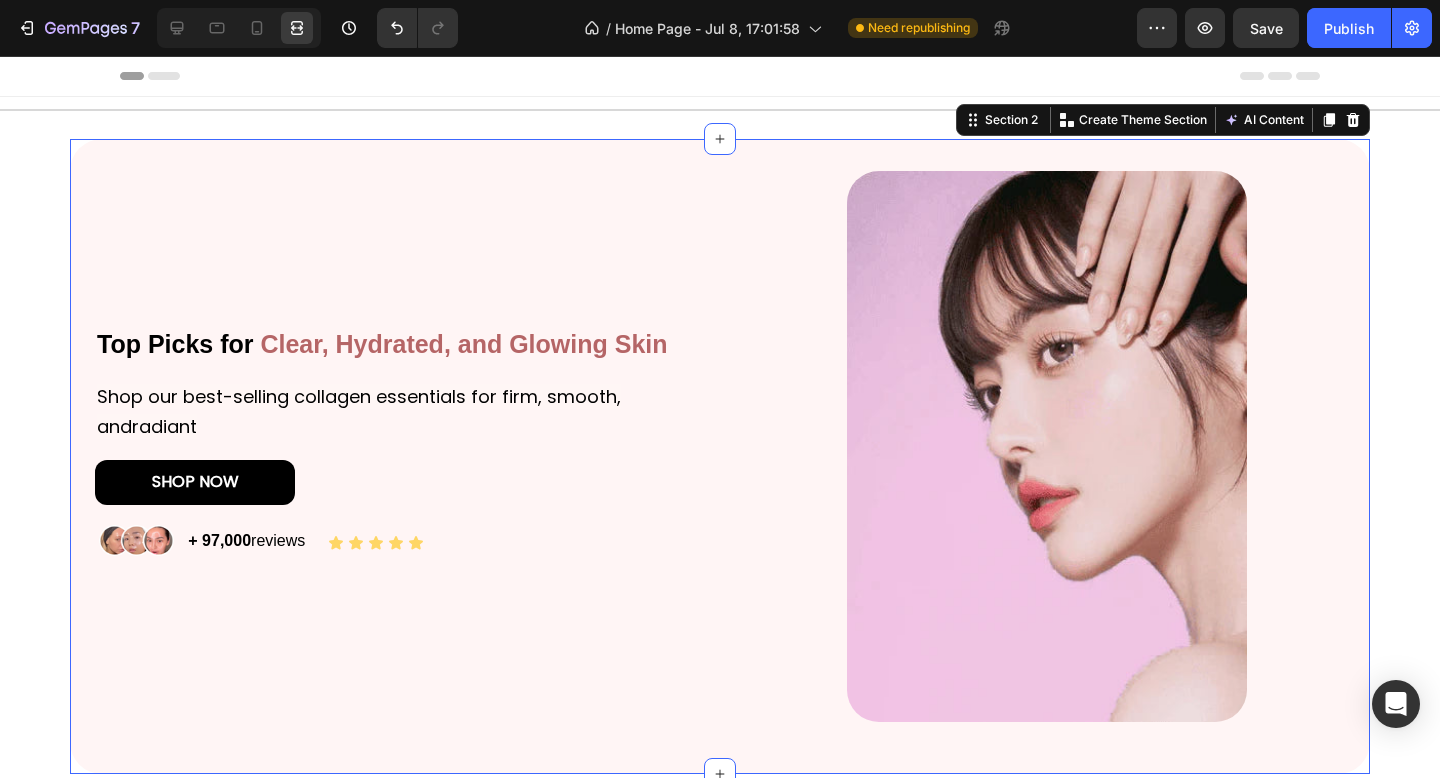 click on "Top Picks for   Clear, Hydrated, and Glowing Skin Heading Shop our best-selling collagen essentials for firm, smooth, andradiant Text Block SHOP NOW Button Image + 97,000  reviews Text Block Icon Icon Icon Icon Icon Icon List Row Image Row" at bounding box center (720, 471) 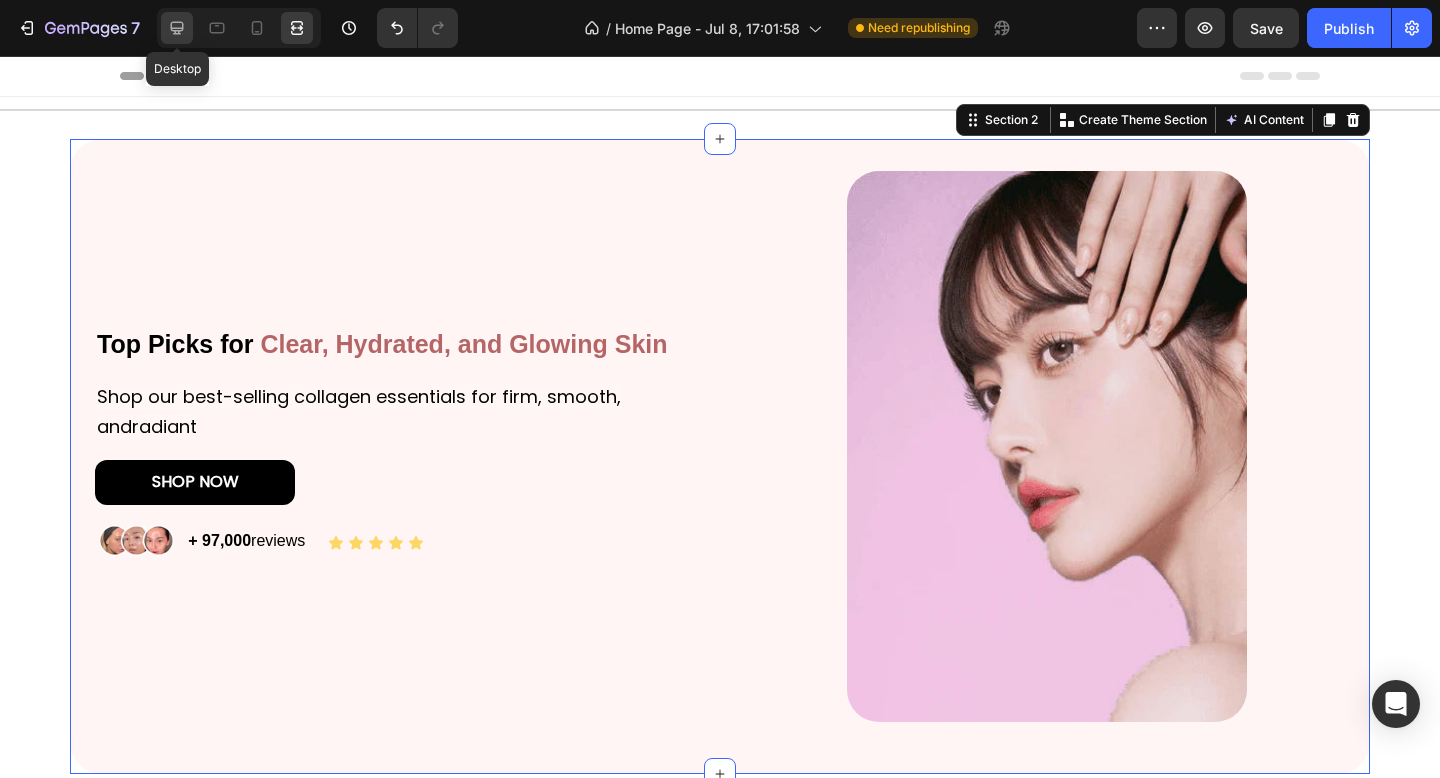 click 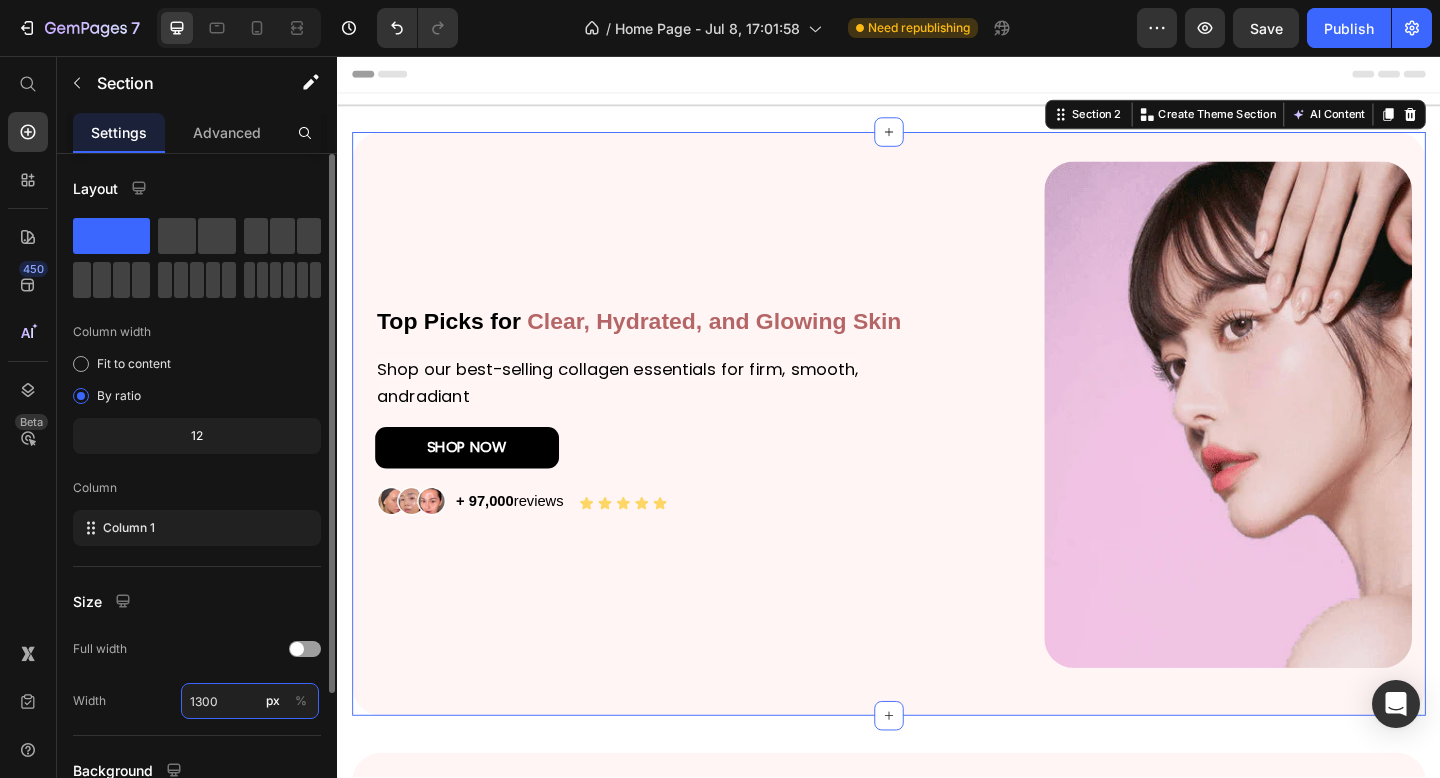 click on "1300" at bounding box center (250, 701) 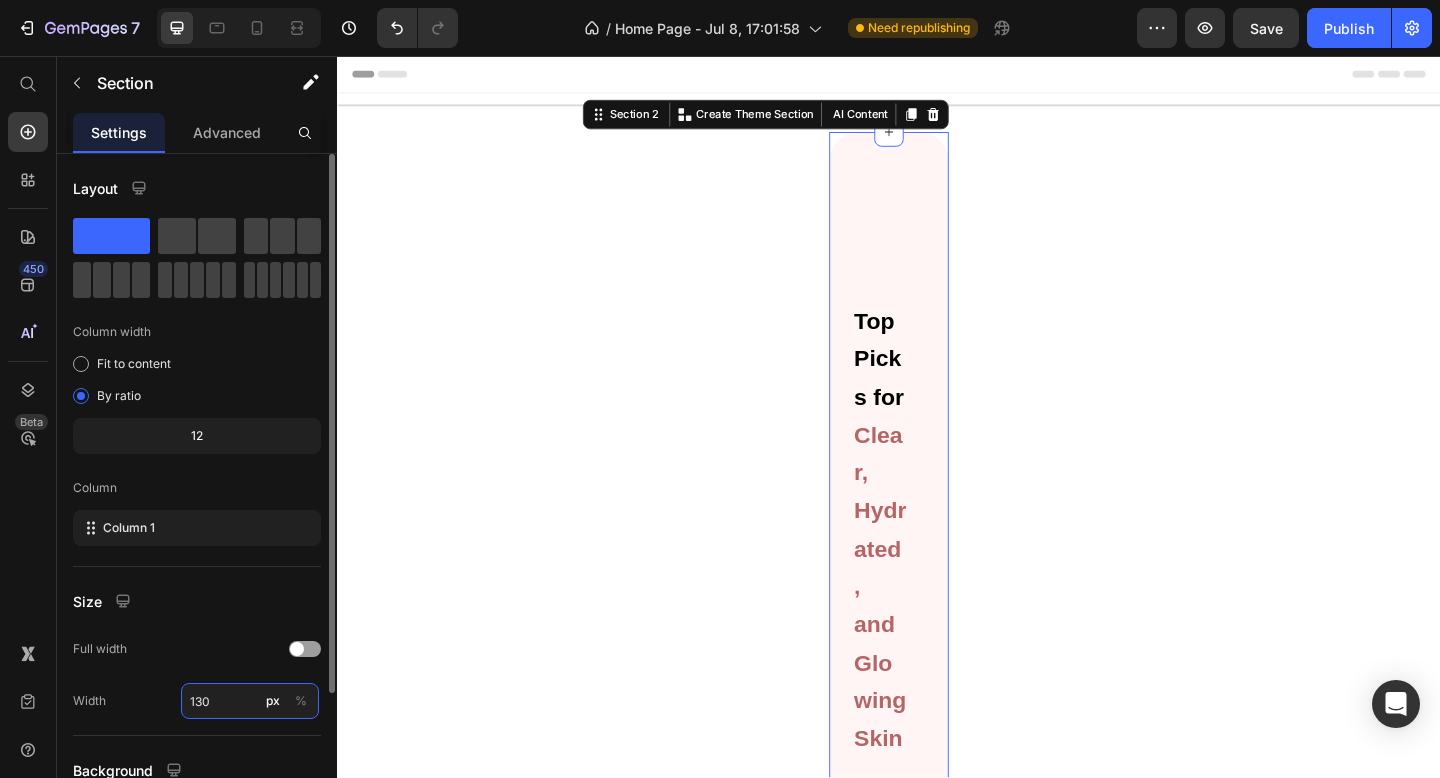 type on "1350" 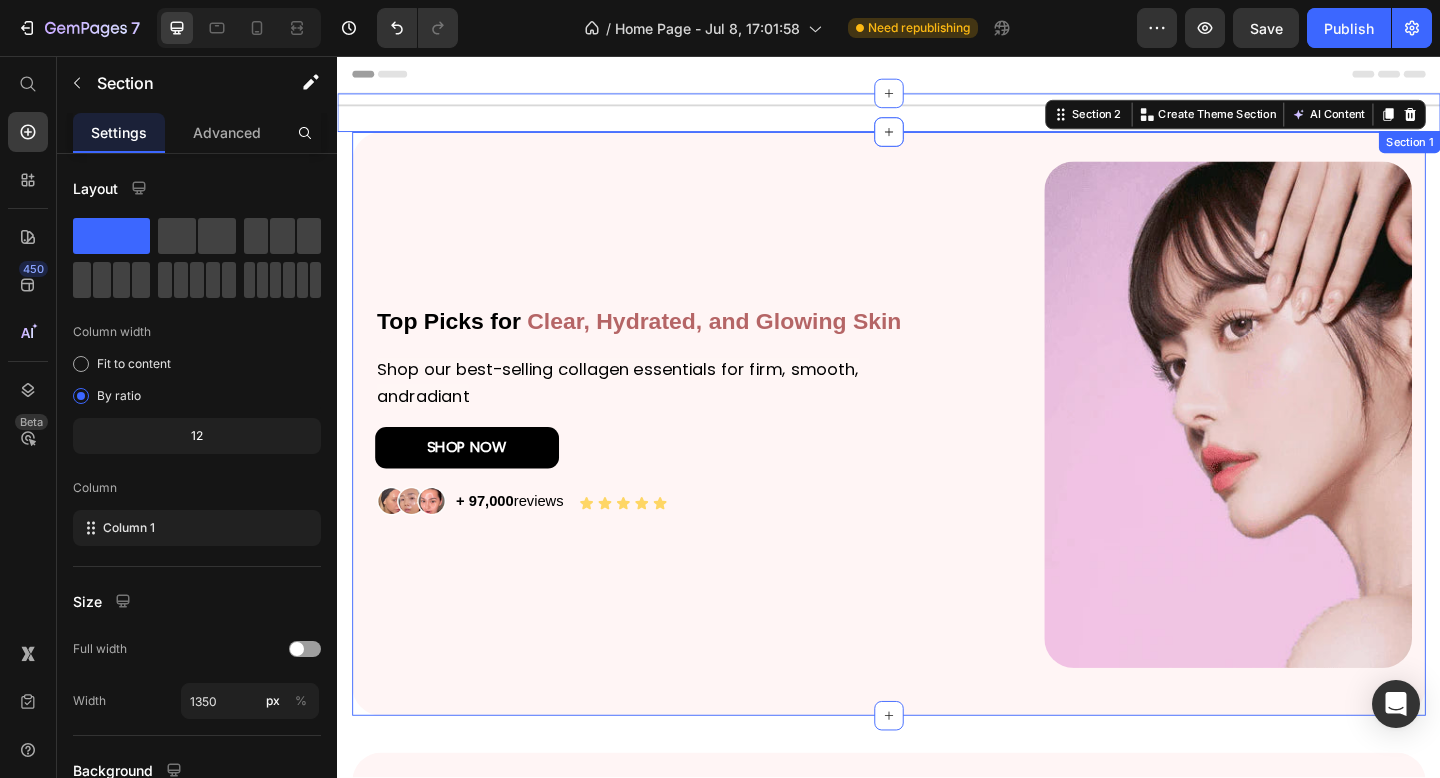click on "Title Line" at bounding box center [937, 118] 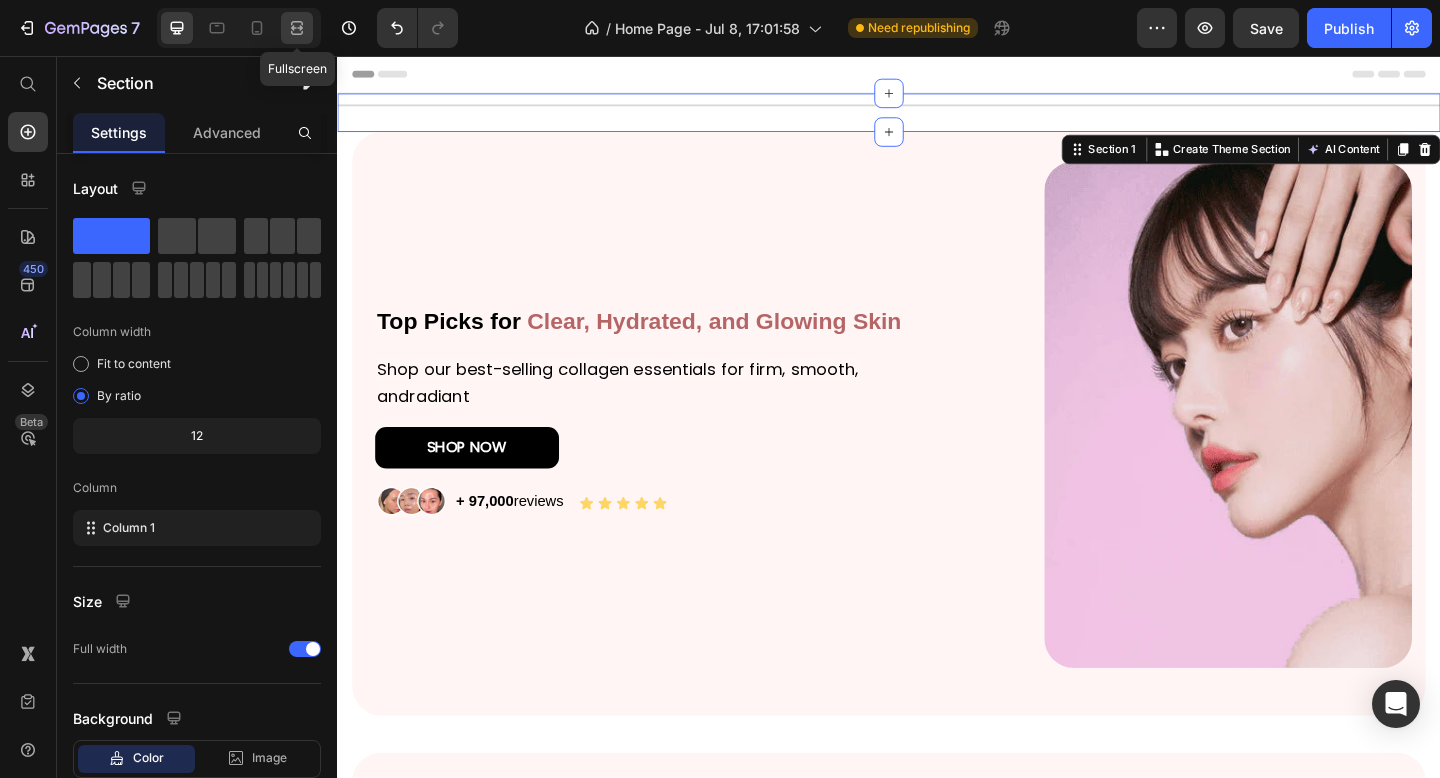 click 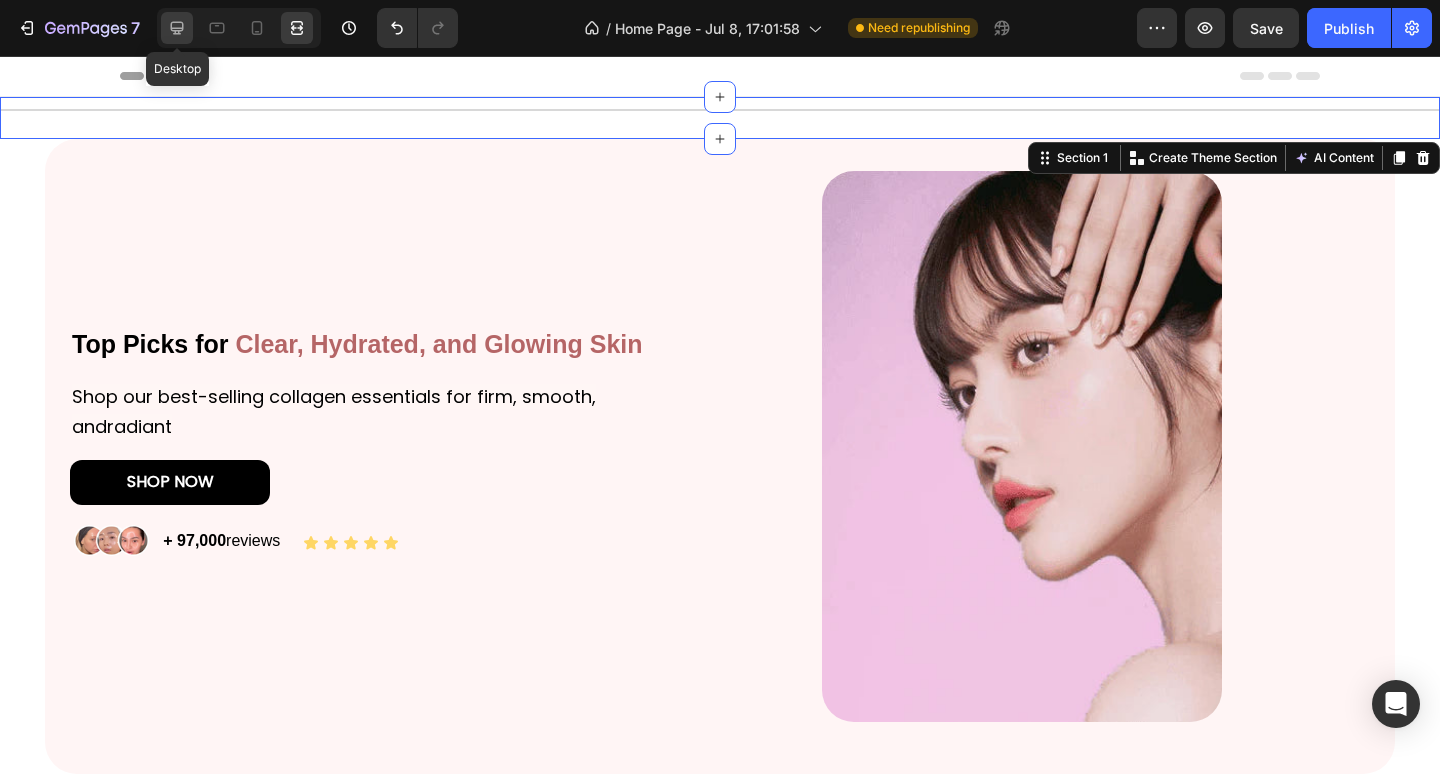 click 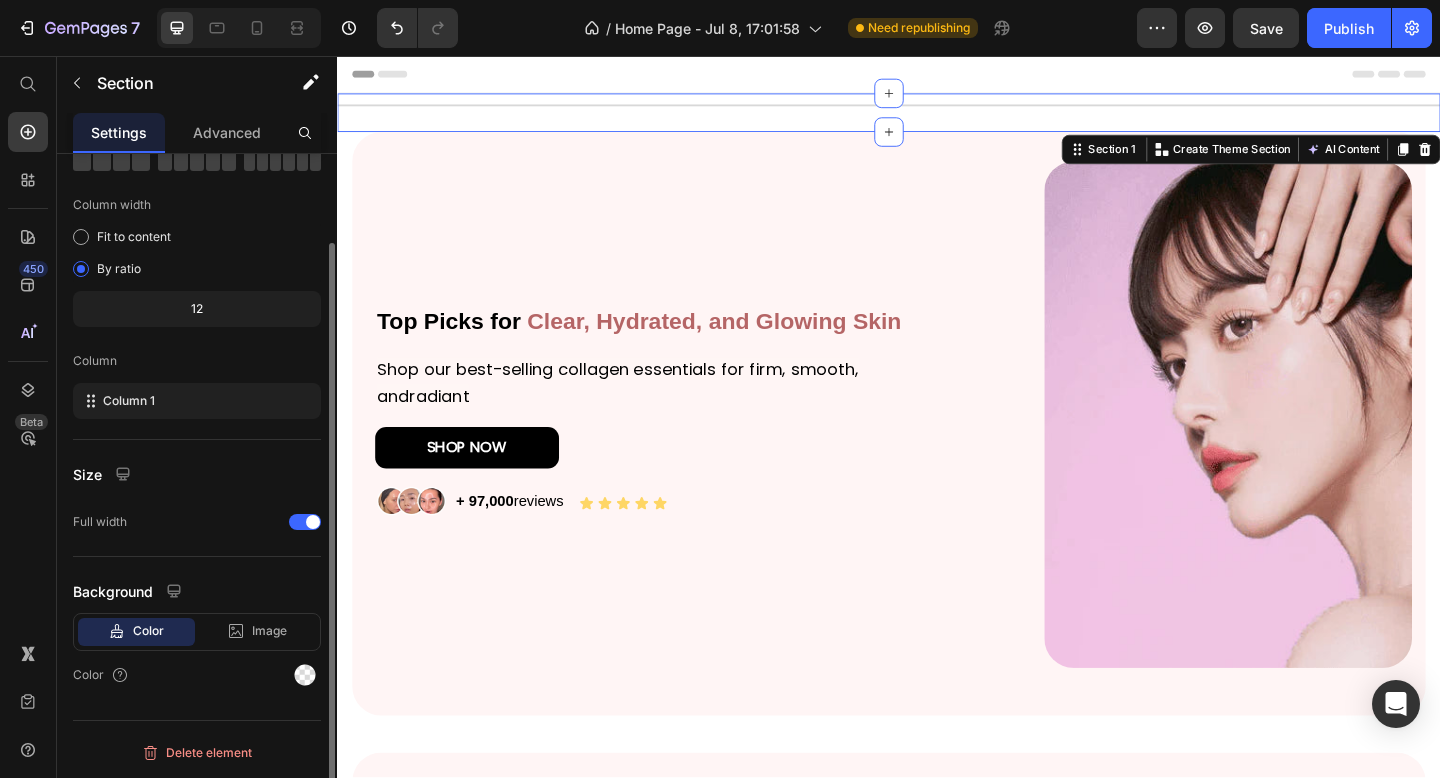 scroll, scrollTop: 0, scrollLeft: 0, axis: both 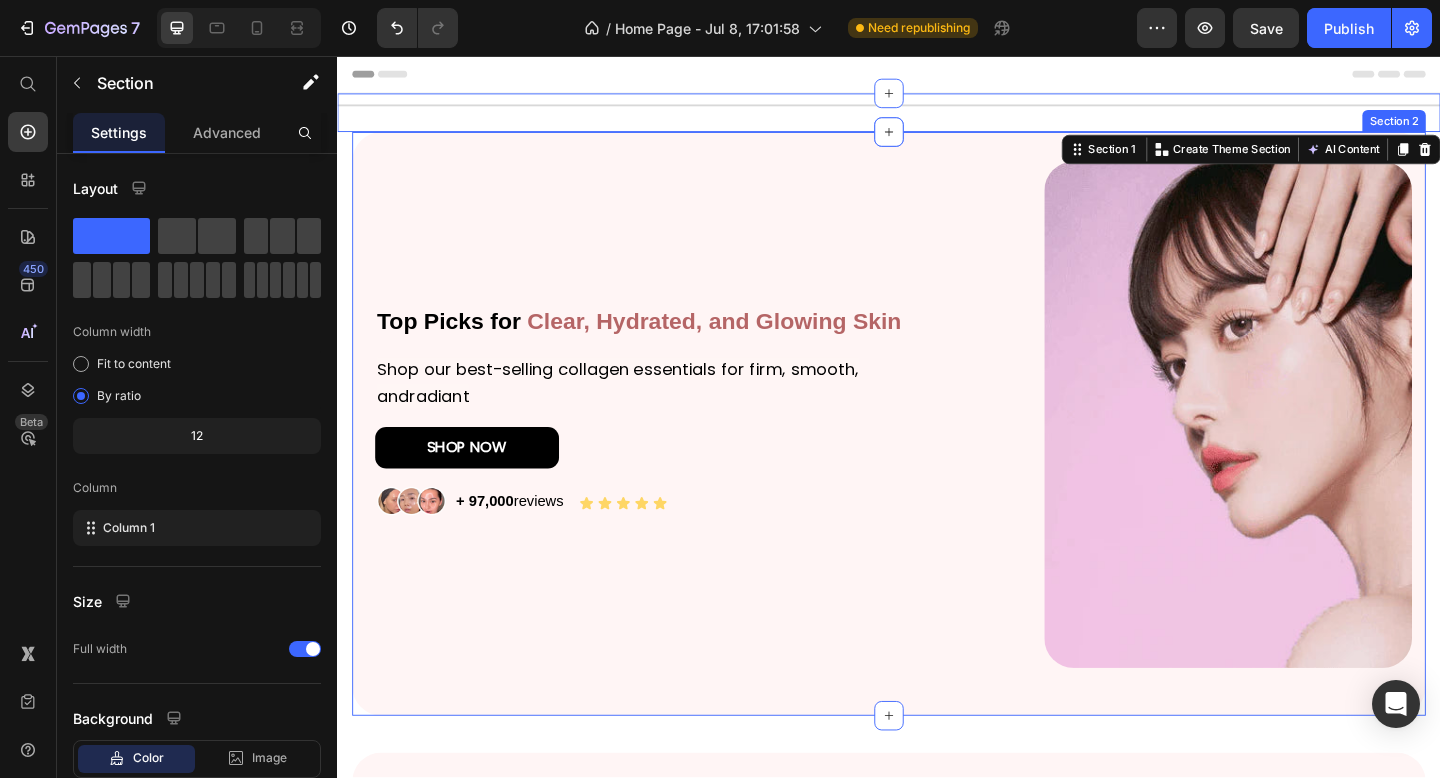 click on "Top Picks for   Clear, Hydrated, and Glowing Skin Heading Shop our best-selling collagen essentials for firm, smooth, andradiant Text Block SHOP NOW Button Image + 97,000  reviews Text Block Icon Icon Icon Icon Icon Icon List Row Image Row Section 2" at bounding box center [937, 456] 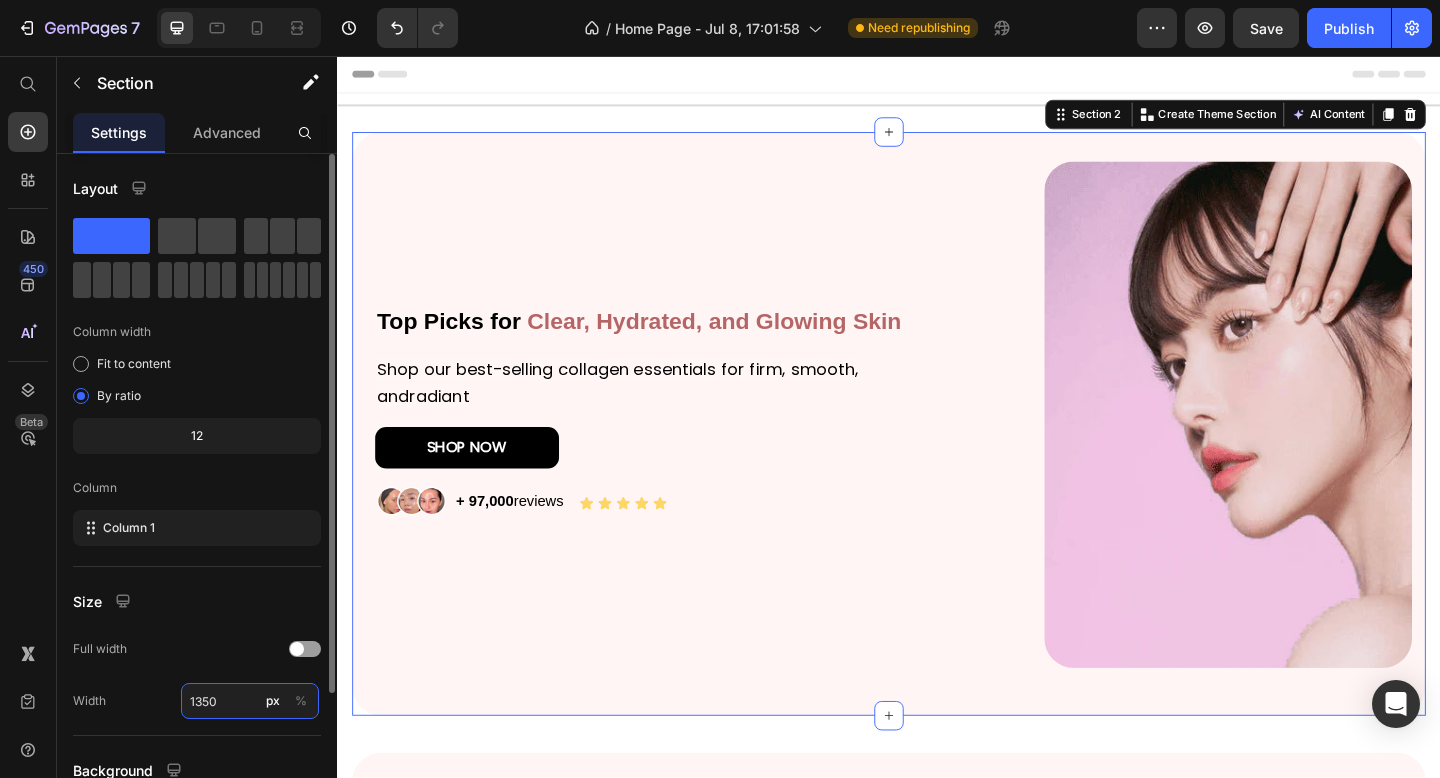 click on "1350" at bounding box center (250, 701) 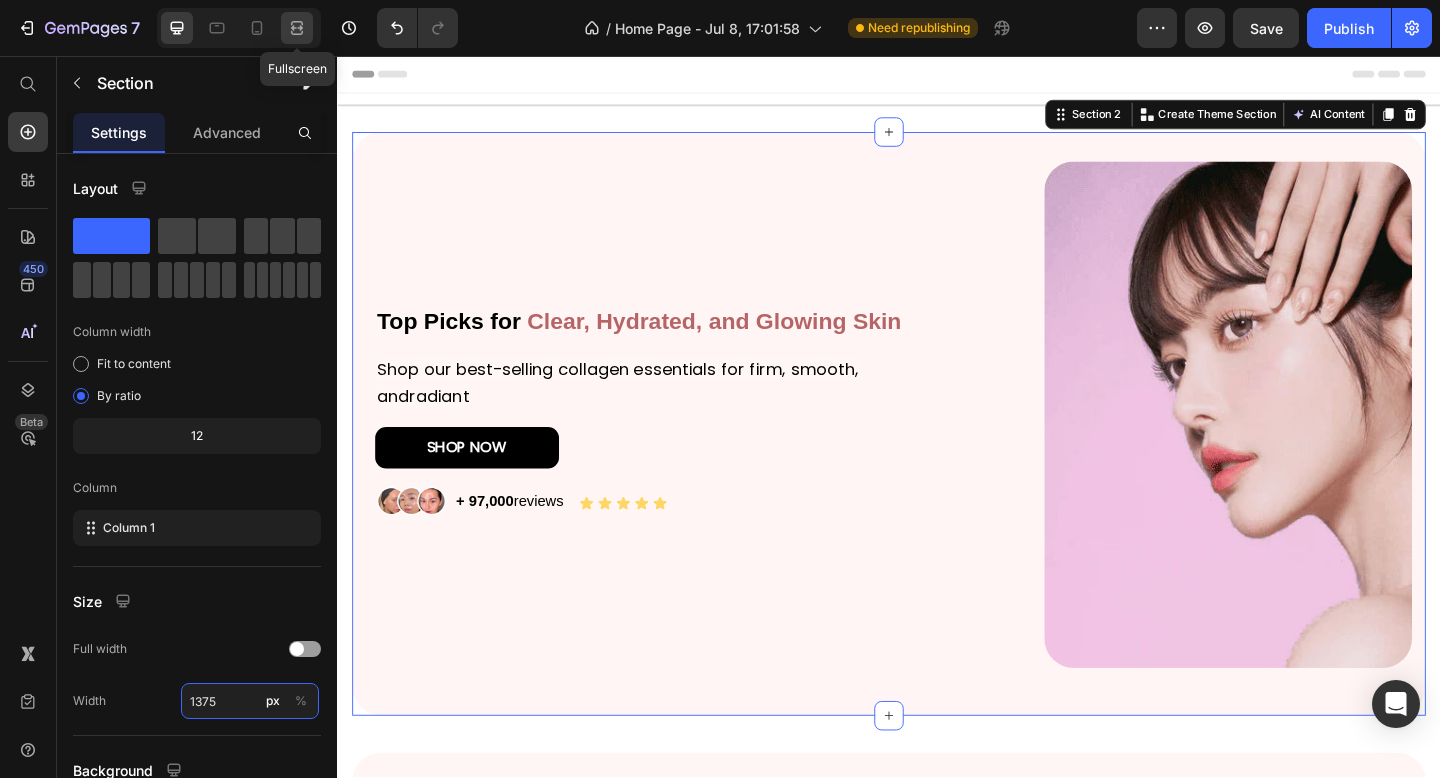 type on "1375" 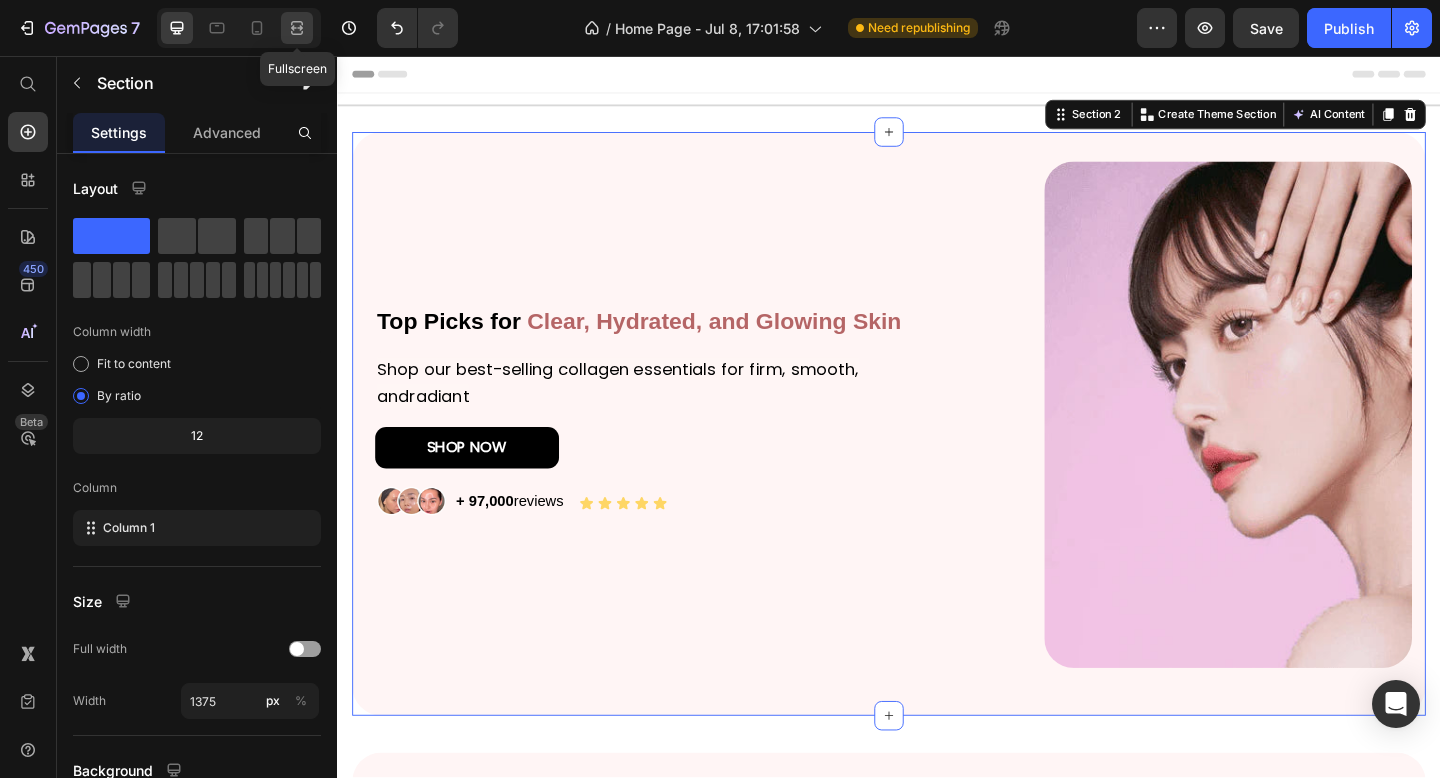click 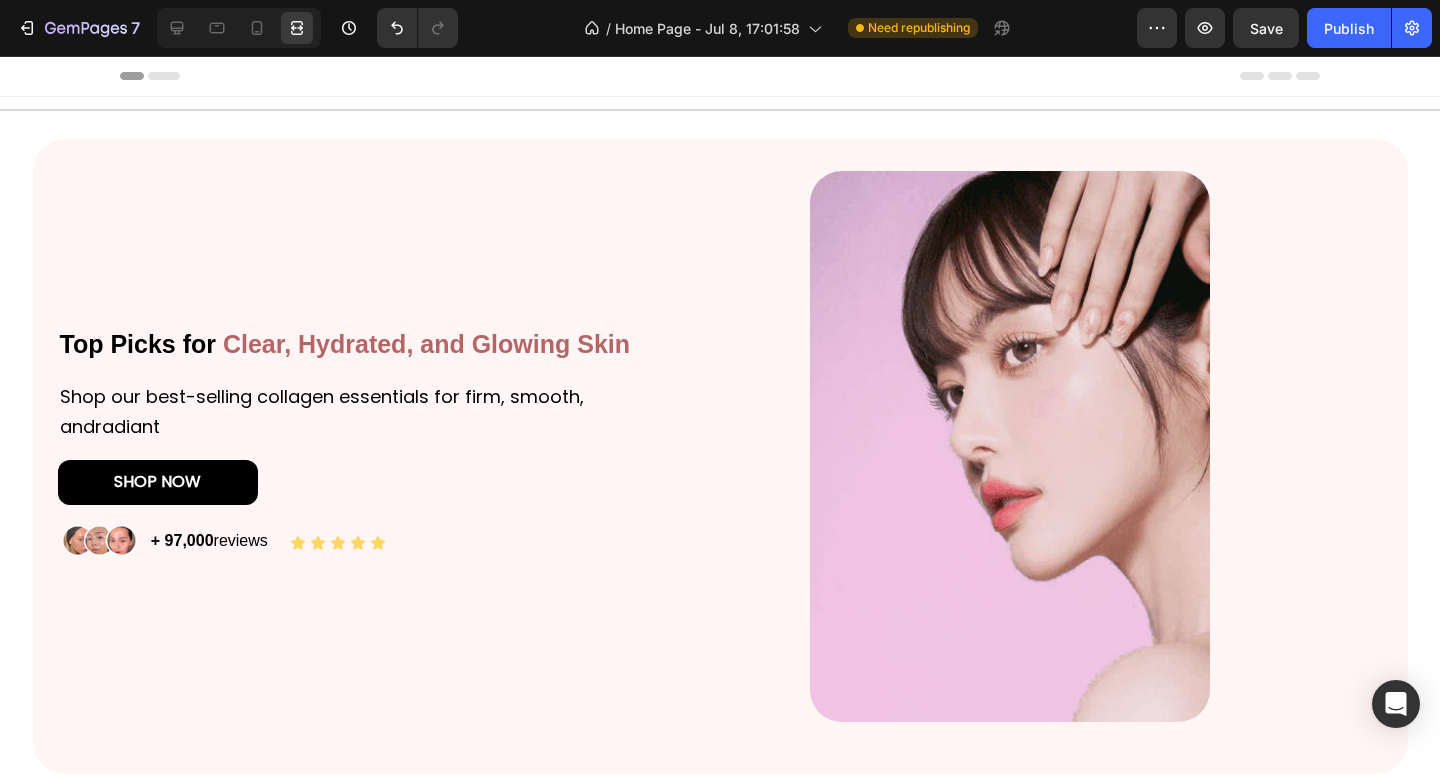 click on "Top Picks for   Clear, Hydrated, and Glowing Skin Heading Shop our best-selling collagen essentials for firm, smooth, andradiant Text Block SHOP NOW Button Image + 97,000  reviews Text Block Icon Icon Icon Icon Icon Icon List Row Image Row Section 2" at bounding box center (720, 456) 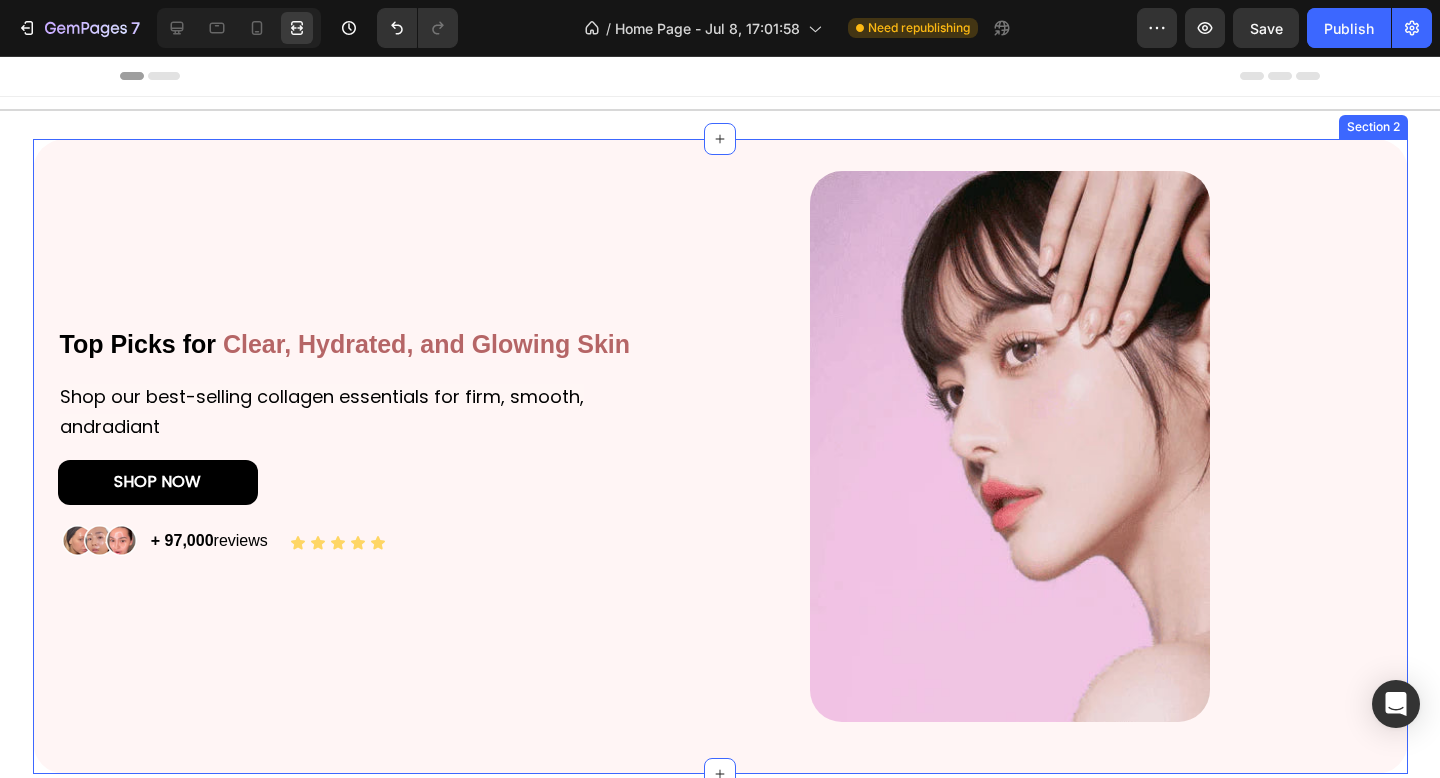 click on "Top Picks for   Clear, Hydrated, and Glowing Skin Heading Shop our best-selling collagen essentials for firm, smooth, andradiant Text Block SHOP NOW Button Image + 97,000  reviews Text Block Icon Icon Icon Icon Icon Icon List Row Image Row Section 2" at bounding box center [720, 456] 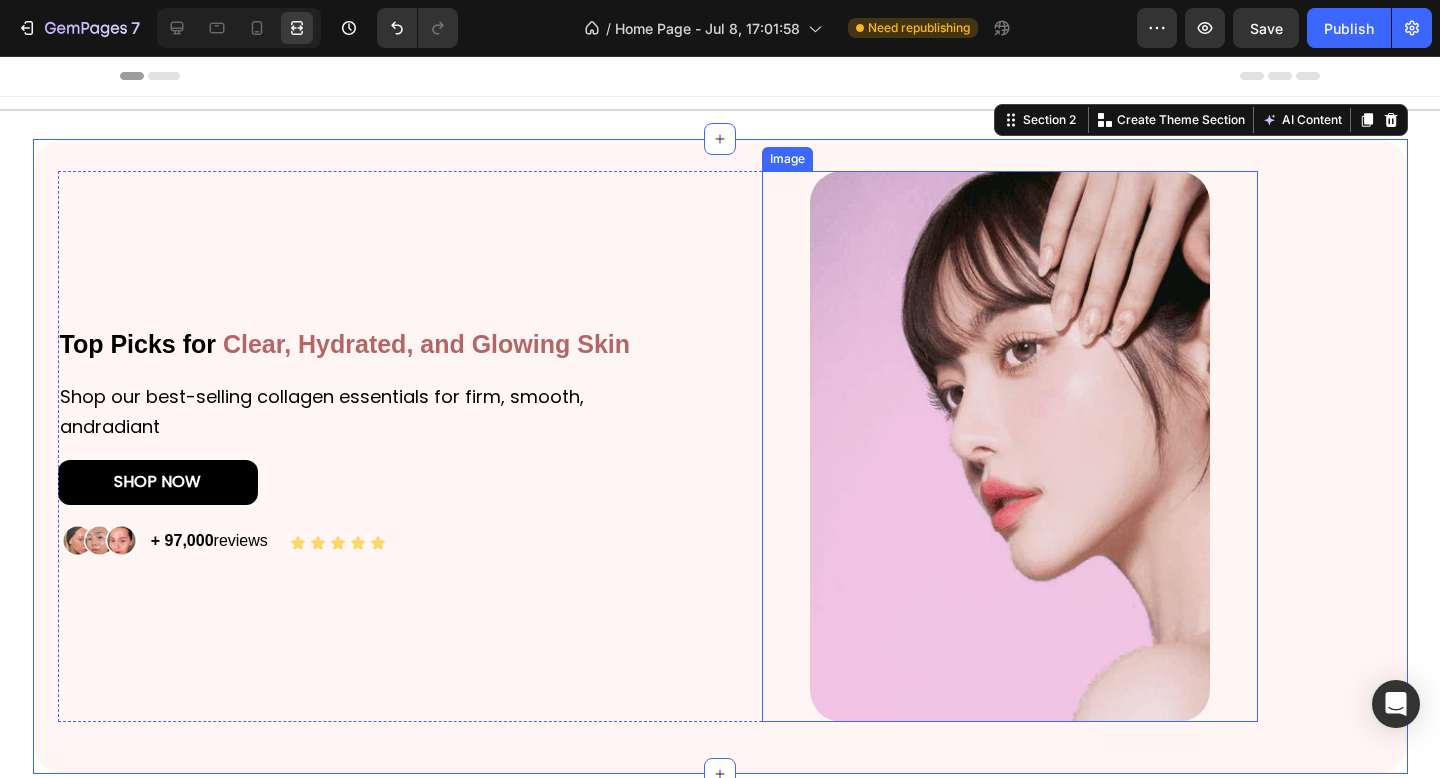 click at bounding box center [1010, 446] 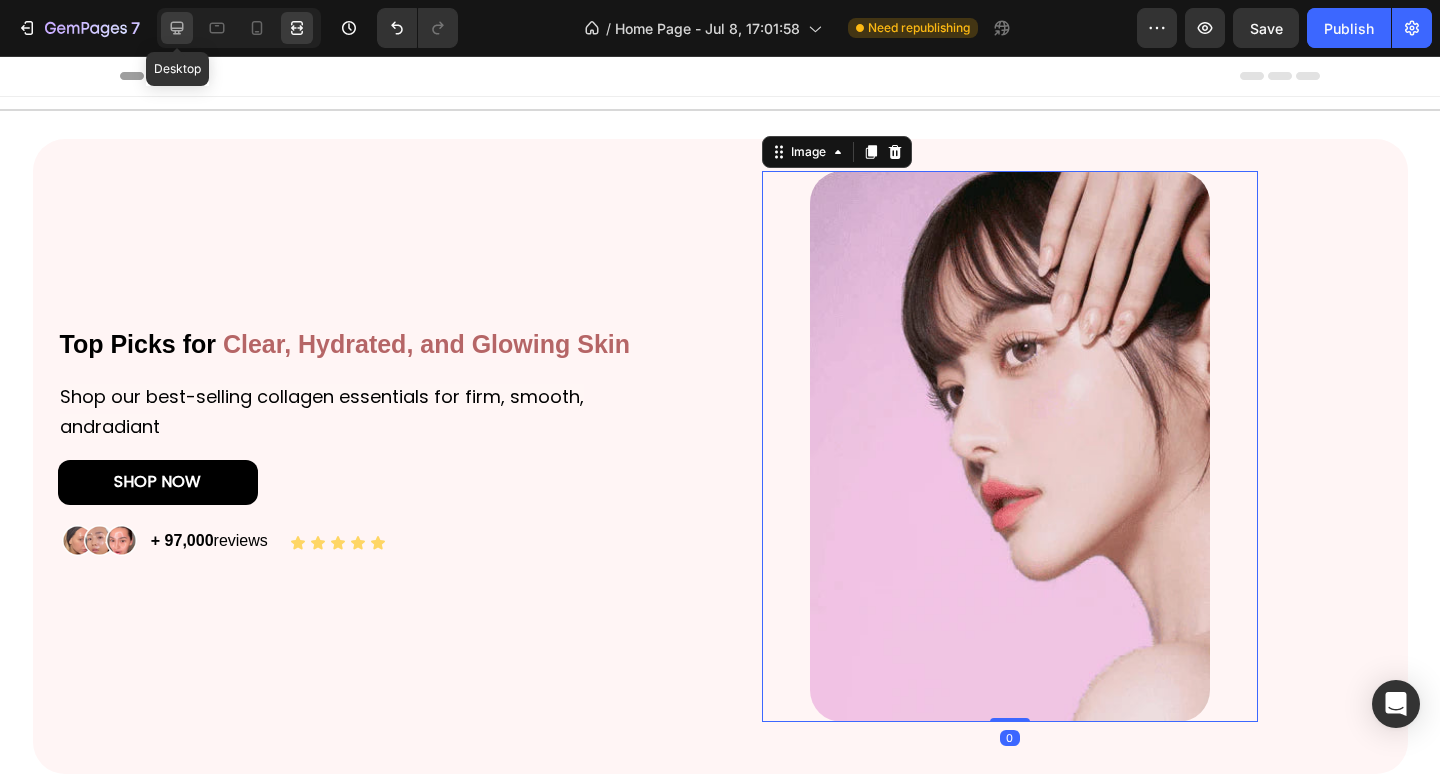 click 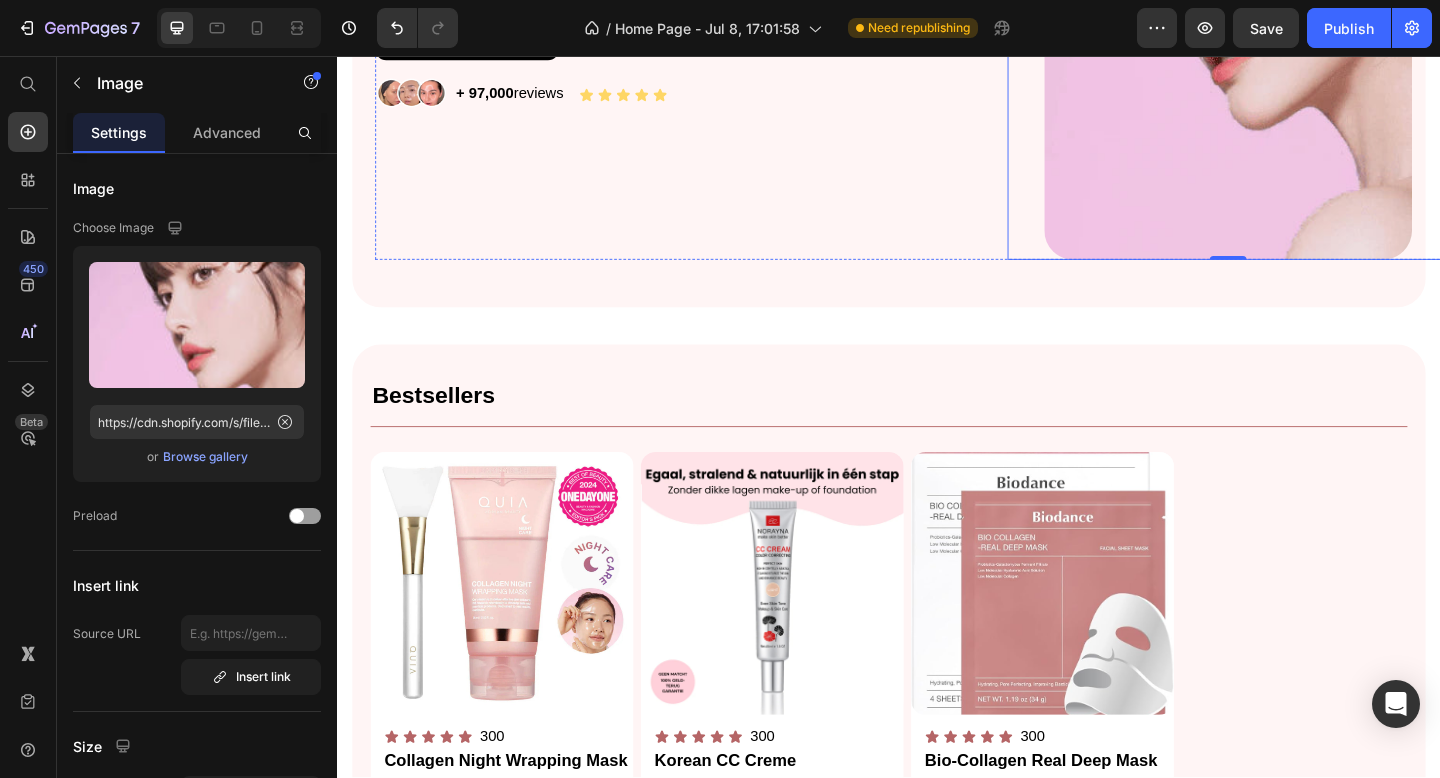 scroll, scrollTop: 560, scrollLeft: 0, axis: vertical 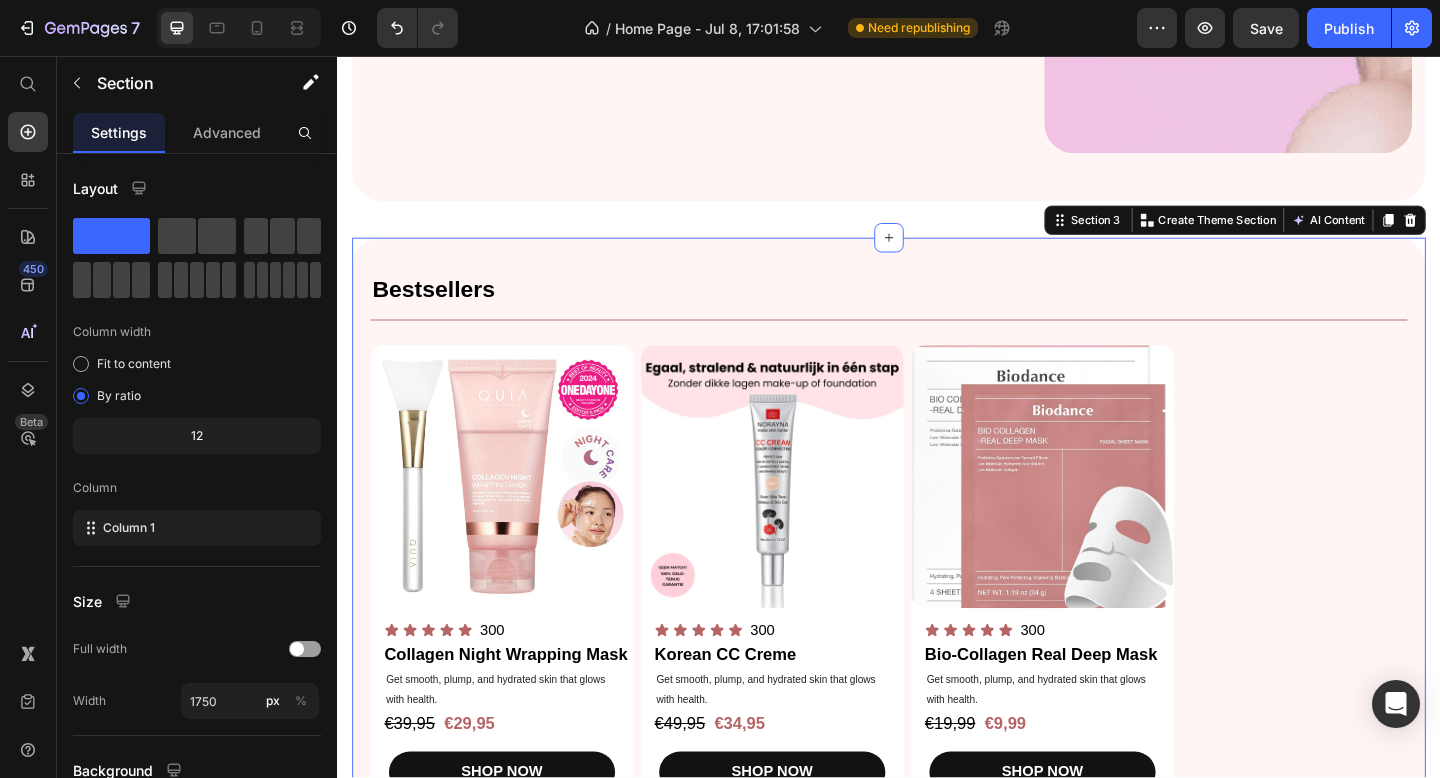 click on "Bestsellers Heading                Title Line Product Images Icon Icon Icon Icon Icon Icon List 300 Text Block Row Collagen Night Wrapping Mask Product Title Get smooth, plump, and hydrated skin that glows with health. Text Block €39,95 Product Price €29,95 Product Price Row SHOP NOW Product Cart Button Row Product Images Icon Icon Icon Icon Icon Icon List 300 Text Block Row Korean CC Creme Product Title Get smooth, plump, and hydrated skin that glows with health. Text Block €49,95 Product Price €34,95 Product Price Row SHOP NOW Product Cart Button Row Product Images Icon Icon Icon Icon Icon Icon List 300 Text Block Row Bio-Collagen Real Deep Mask Product Title Get smooth, plump, and hydrated skin that glows with health. Text Block €19,99 Product Price €9,99 Product Price Row SHOP NOW Product Cart Button Row Product List Row Section 3   You can create reusable sections Create Theme Section AI Content Write with GemAI What would you like to describe here? Tone and Voice Persuasive Product Show more" at bounding box center [937, 590] 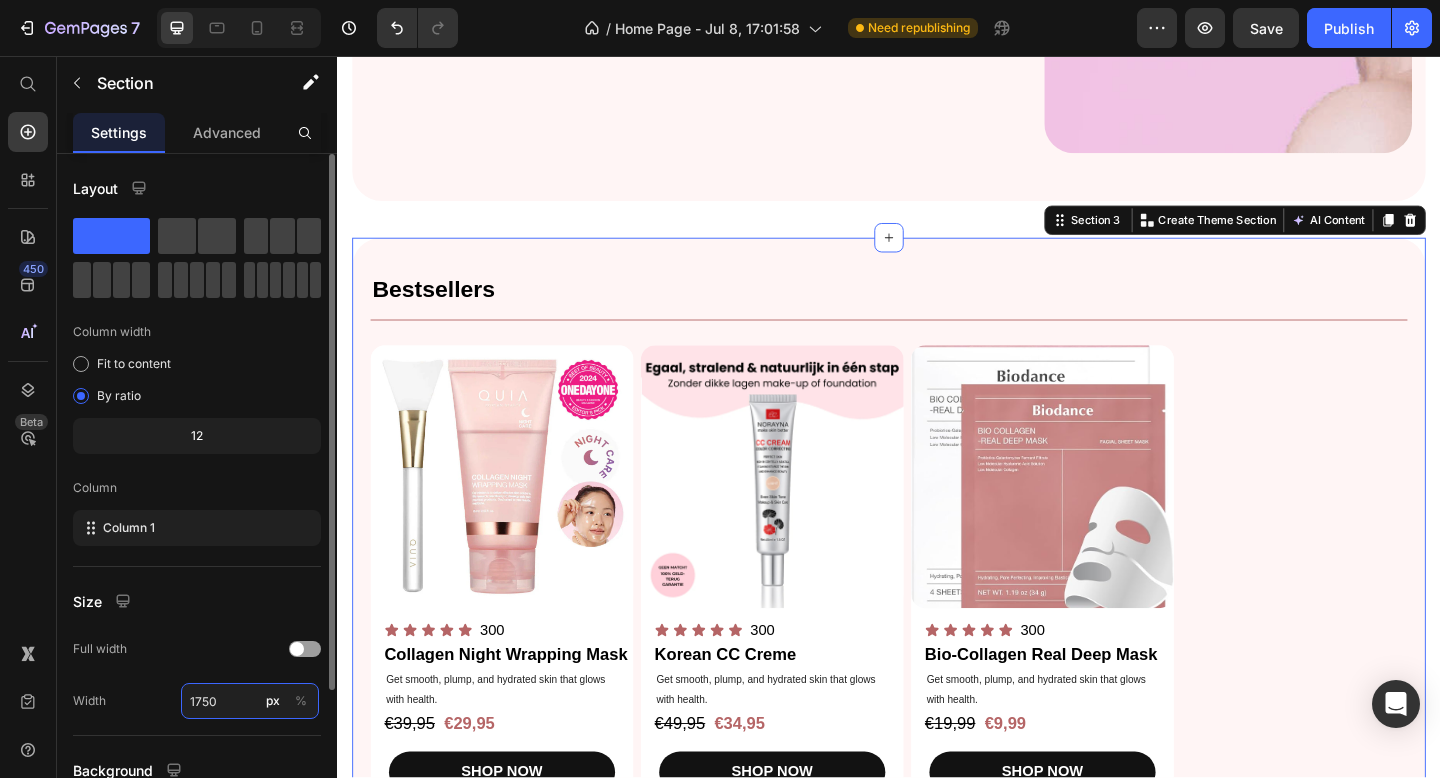 click on "1750" at bounding box center [250, 701] 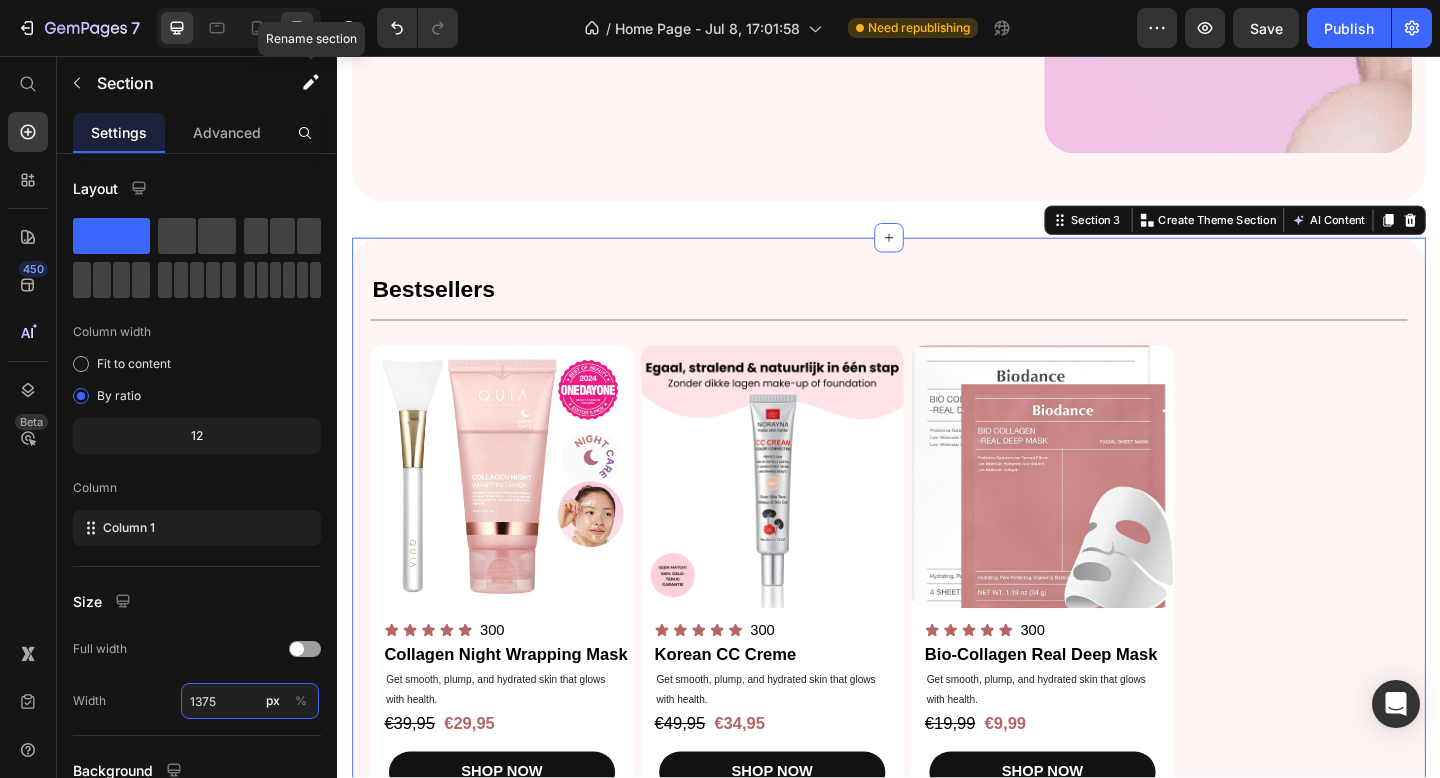 type on "1375" 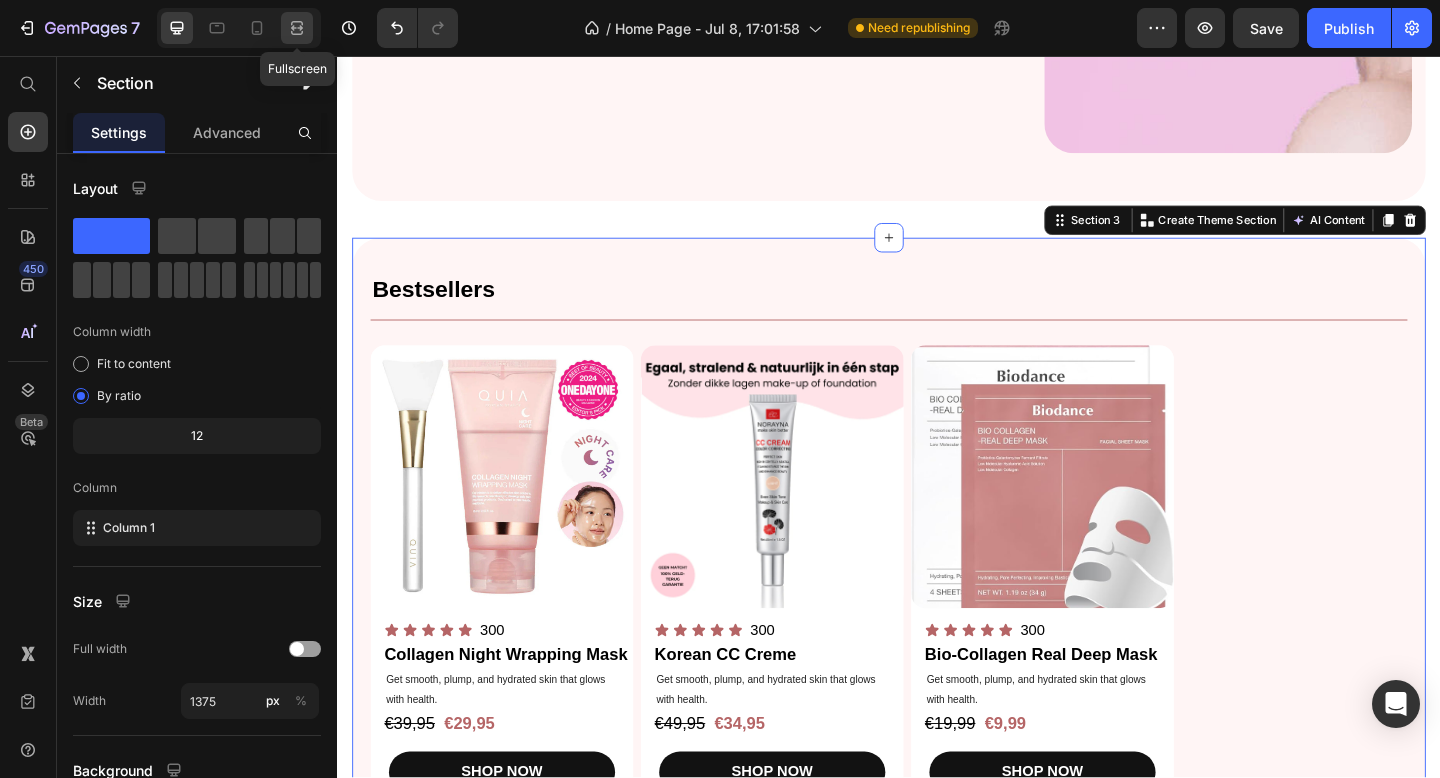 click 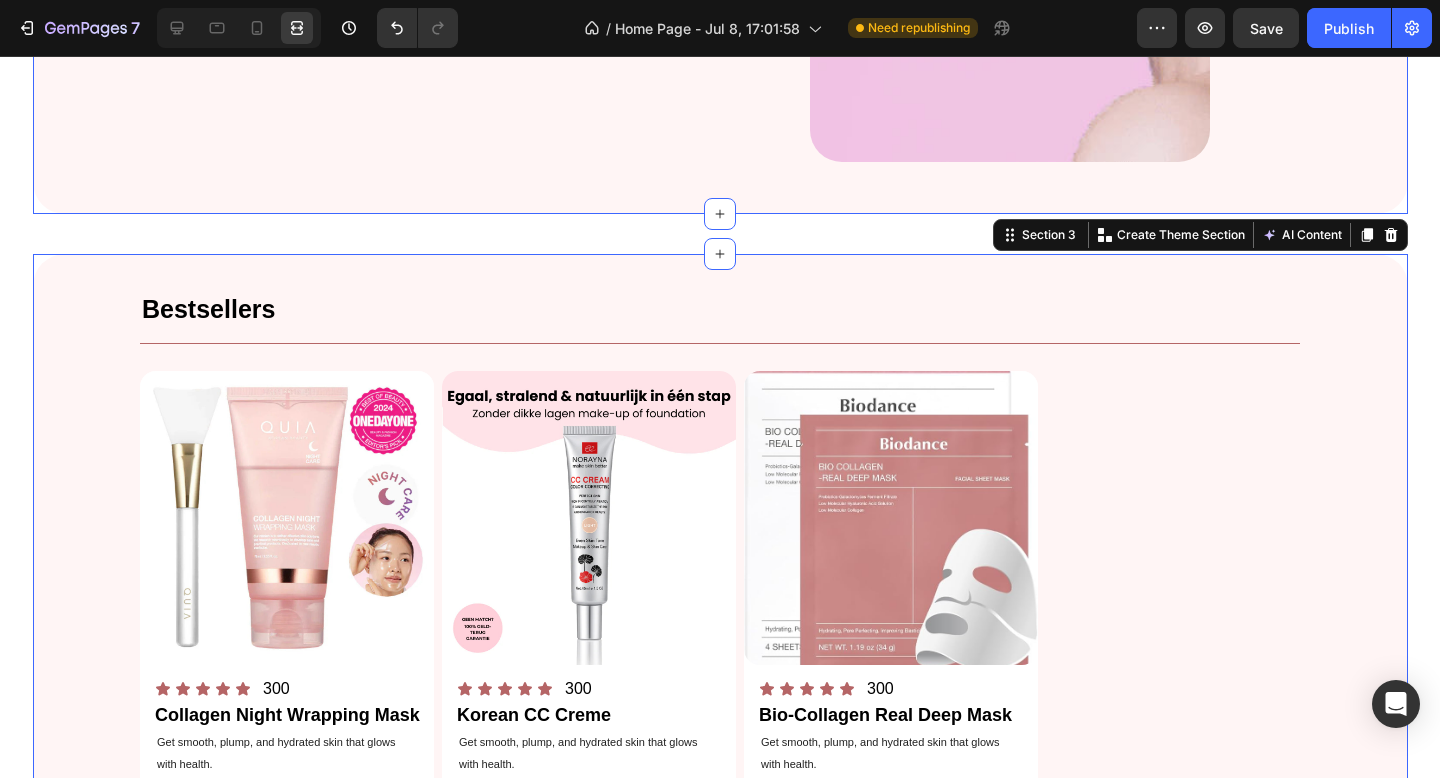 click on "Top Picks for   Clear, Hydrated, and Glowing Skin Heading Shop our best-selling collagen essentials for firm, smooth, andradiant Text Block SHOP NOW Button Image + 97,000  reviews Text Block Icon Icon Icon Icon Icon Icon List Row Image Row Section 2" at bounding box center (720, -104) 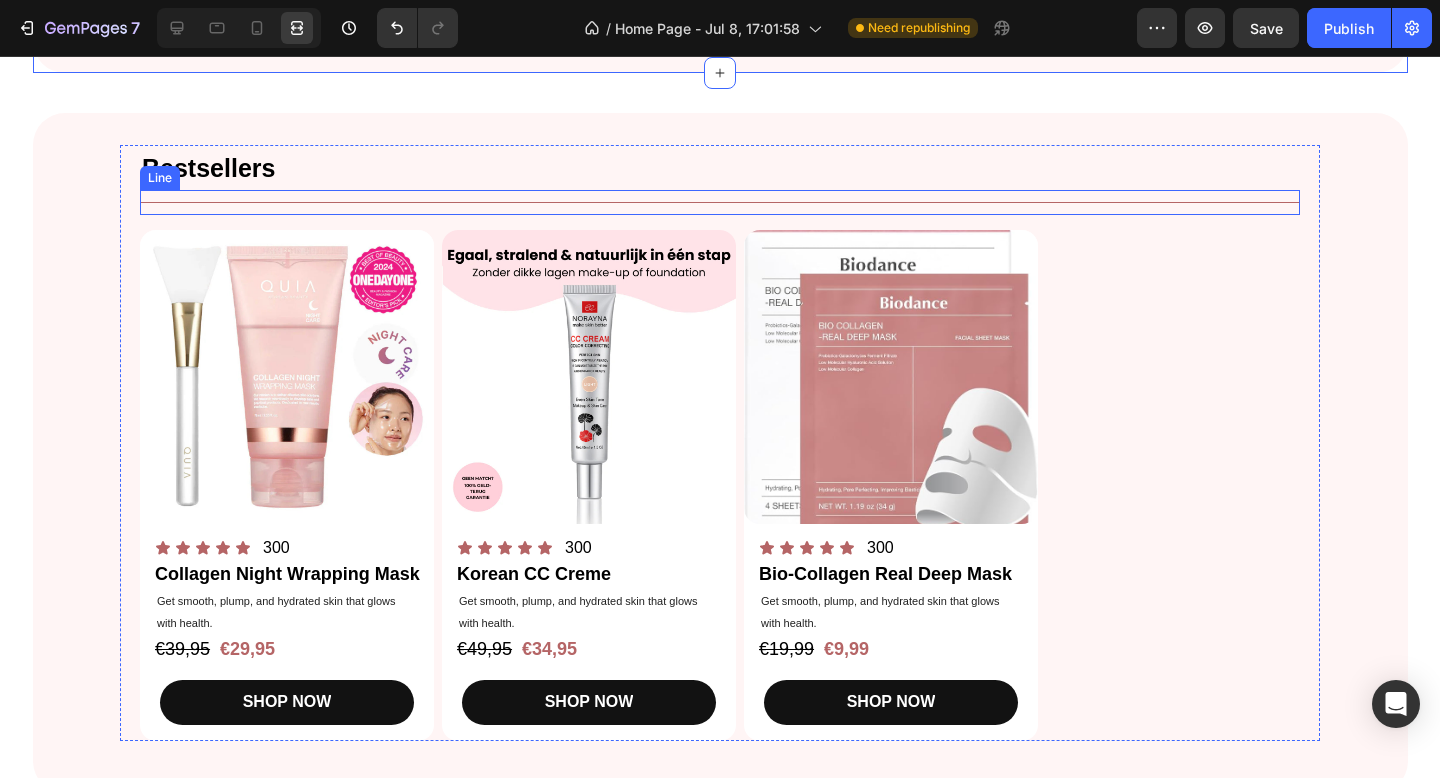 scroll, scrollTop: 692, scrollLeft: 0, axis: vertical 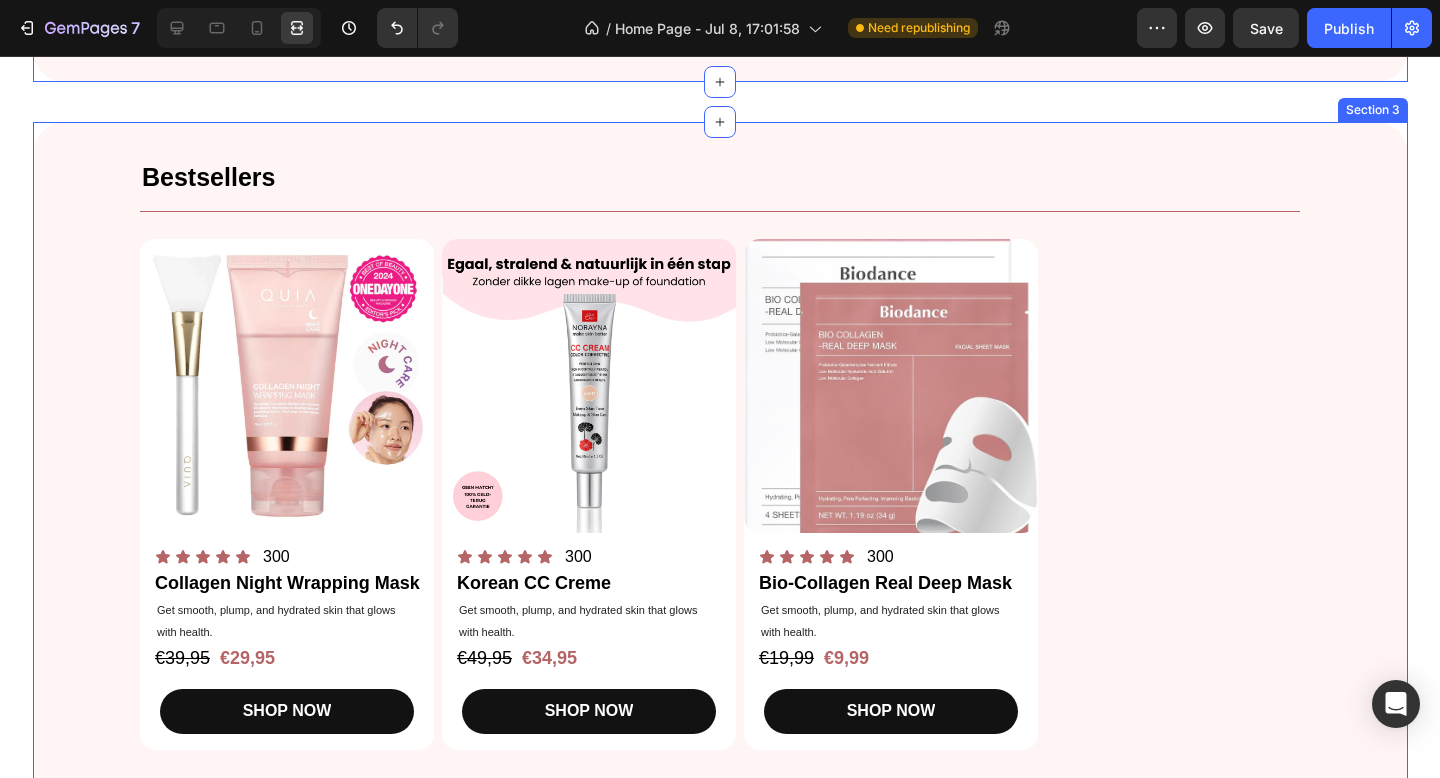 click on "Bestsellers Heading                Title Line Product Images Icon Icon Icon Icon Icon Icon List 300 Text Block Row Collagen Night Wrapping Mask Product Title Get smooth, plump, and hydrated skin that glows with health. Text Block €39,95 Product Price €29,95 Product Price Row SHOP NOW Product Cart Button Row Product Images Icon Icon Icon Icon Icon Icon List 300 Text Block Row Korean CC Creme Product Title Get smooth, plump, and hydrated skin that glows with health. Text Block €49,95 Product Price €34,95 Product Price Row SHOP NOW Product Cart Button Row Product Images Icon Icon Icon Icon Icon Icon List 300 Text Block Row Bio-Collagen Real Deep Mask Product Title Get smooth, plump, and hydrated skin that glows with health. Text Block €19,99 Product Price €9,99 Product Price Row SHOP NOW Product Cart Button Row Product List Row Section 3" at bounding box center [720, 462] 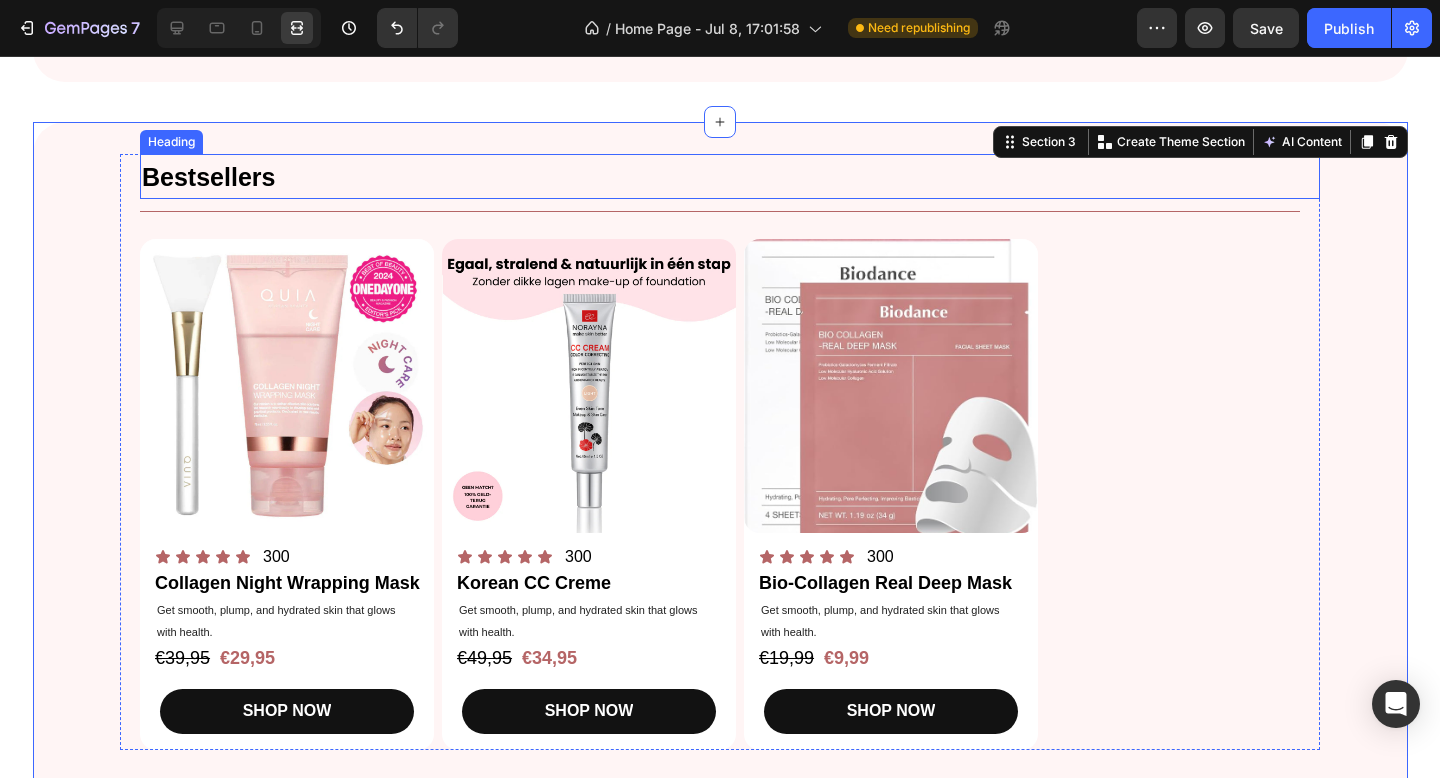 click on "Bestsellers" at bounding box center (730, 176) 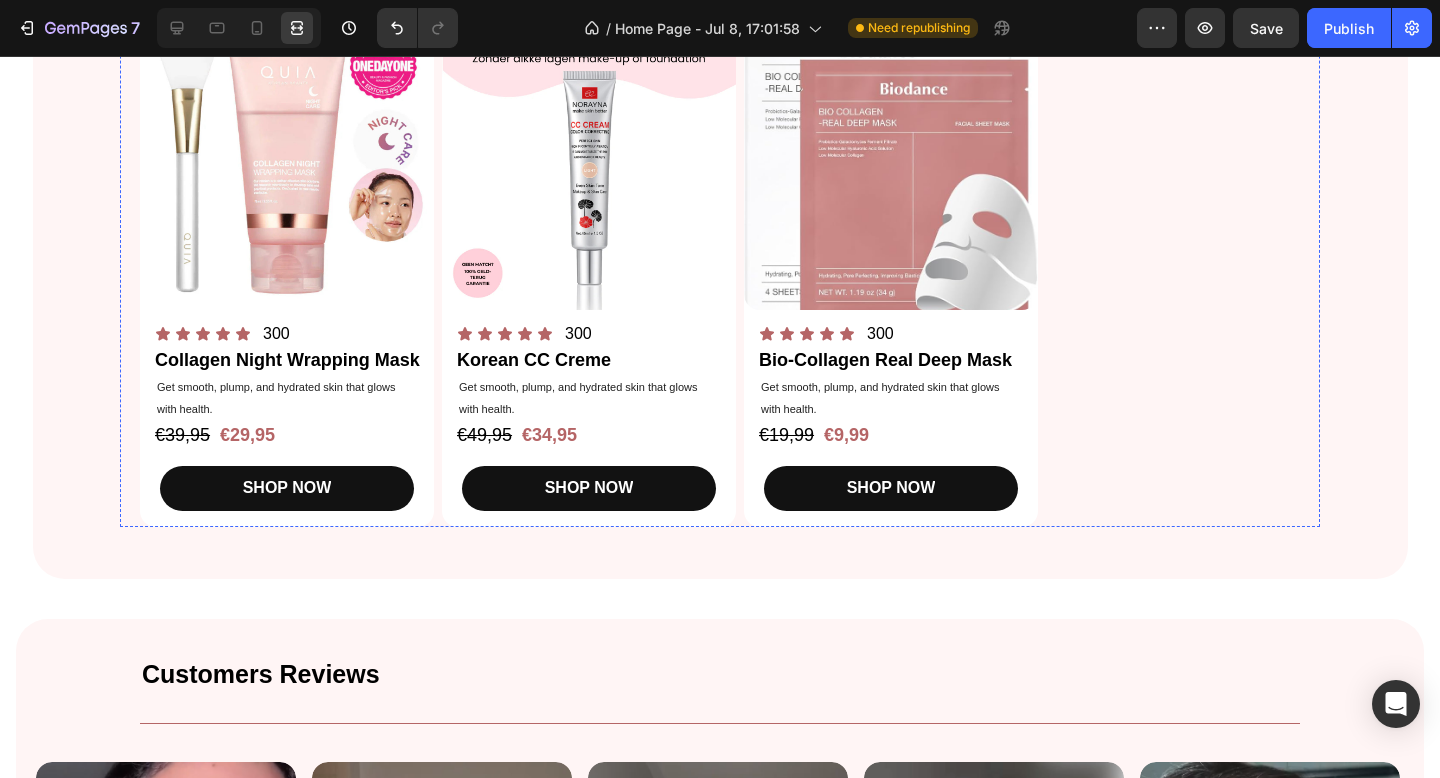 scroll, scrollTop: 935, scrollLeft: 0, axis: vertical 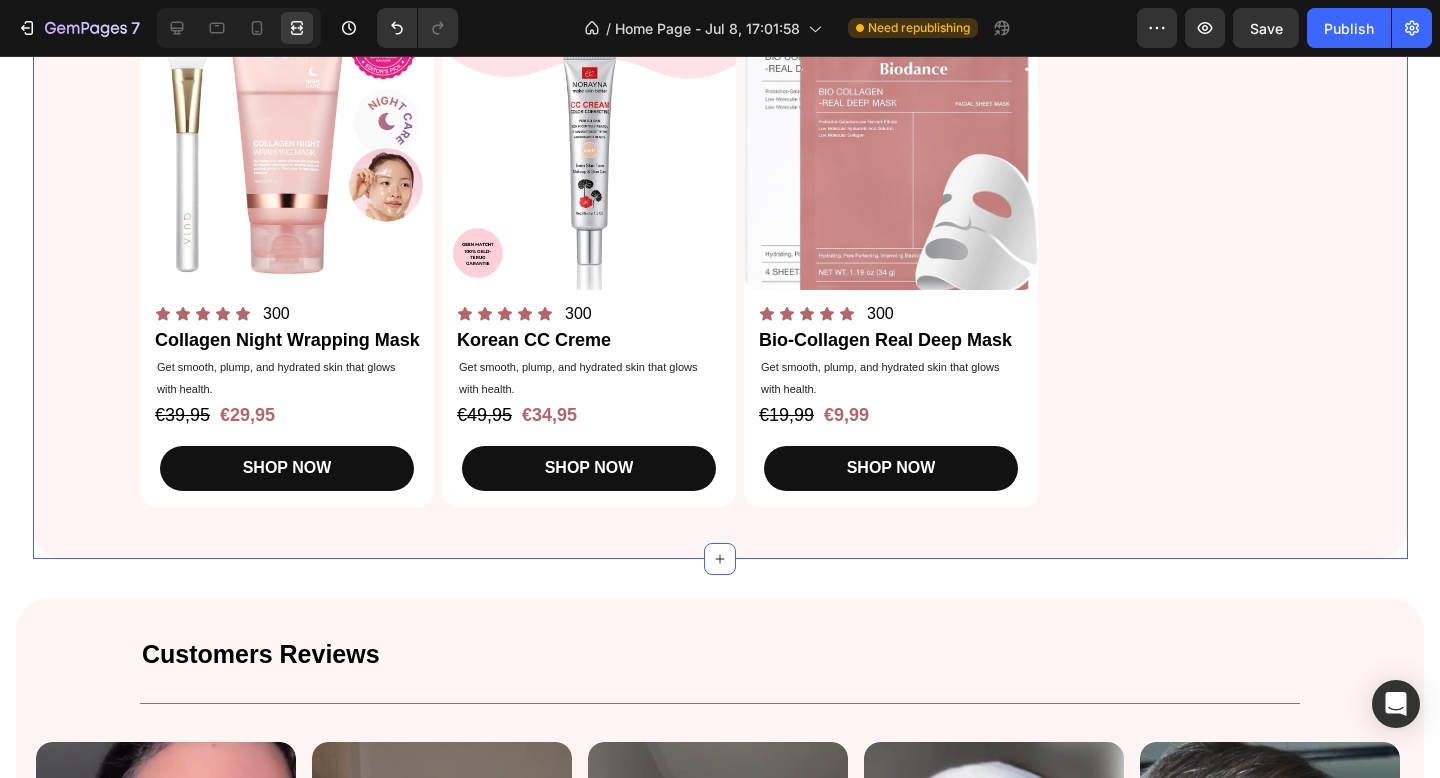 click on "Bestsellers Heading   0                Title Line Product Images Icon Icon Icon Icon Icon Icon List 300 Text Block Row Collagen Night Wrapping Mask Product Title Get smooth, plump, and hydrated skin that glows with health. Text Block €39,95 Product Price €29,95 Product Price Row SHOP NOW Product Cart Button Row Product Images Icon Icon Icon Icon Icon Icon List 300 Text Block Row Korean CC Creme Product Title Get smooth, plump, and hydrated skin that glows with health. Text Block €49,95 Product Price €34,95 Product Price Row SHOP NOW Product Cart Button Row Product Images Icon Icon Icon Icon Icon Icon List 300 Text Block Row Bio-Collagen Real Deep Mask Product Title Get smooth, plump, and hydrated skin that glows with health. Text Block €19,99 Product Price €9,99 Product Price Row SHOP NOW Product Cart Button Row Product List Row" at bounding box center [720, 234] 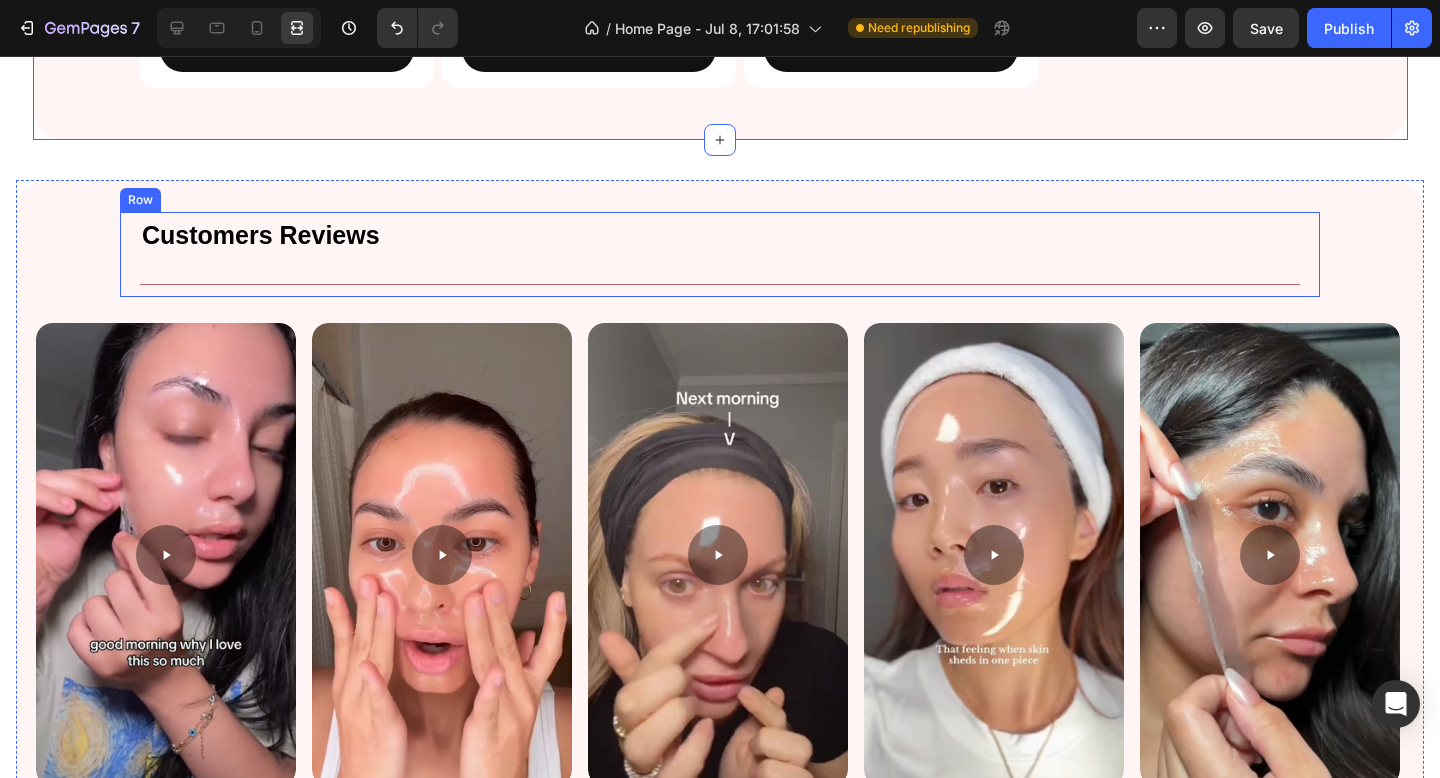 scroll, scrollTop: 1437, scrollLeft: 0, axis: vertical 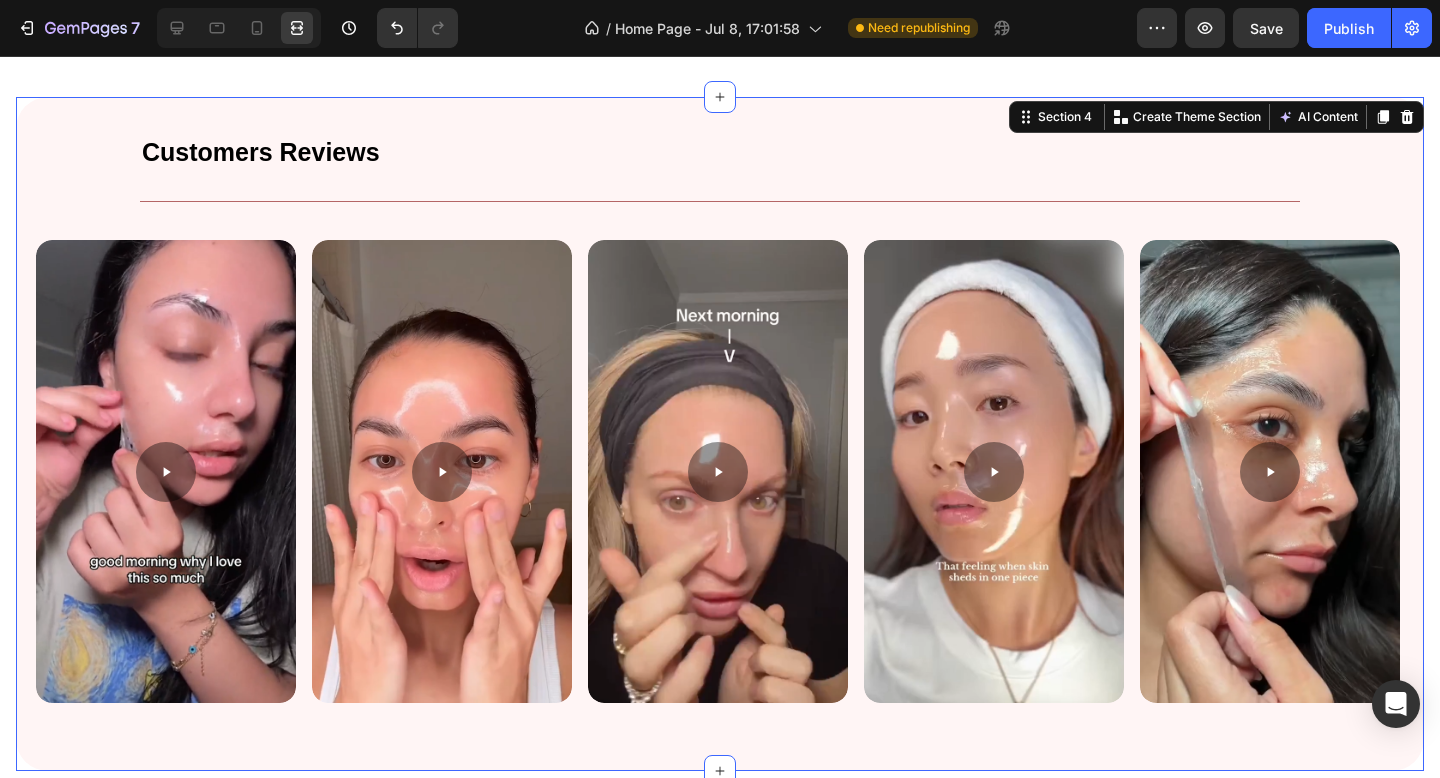 click on "Customers Reviews Heading                Title Line Row
Custom Code" at bounding box center (720, 449) 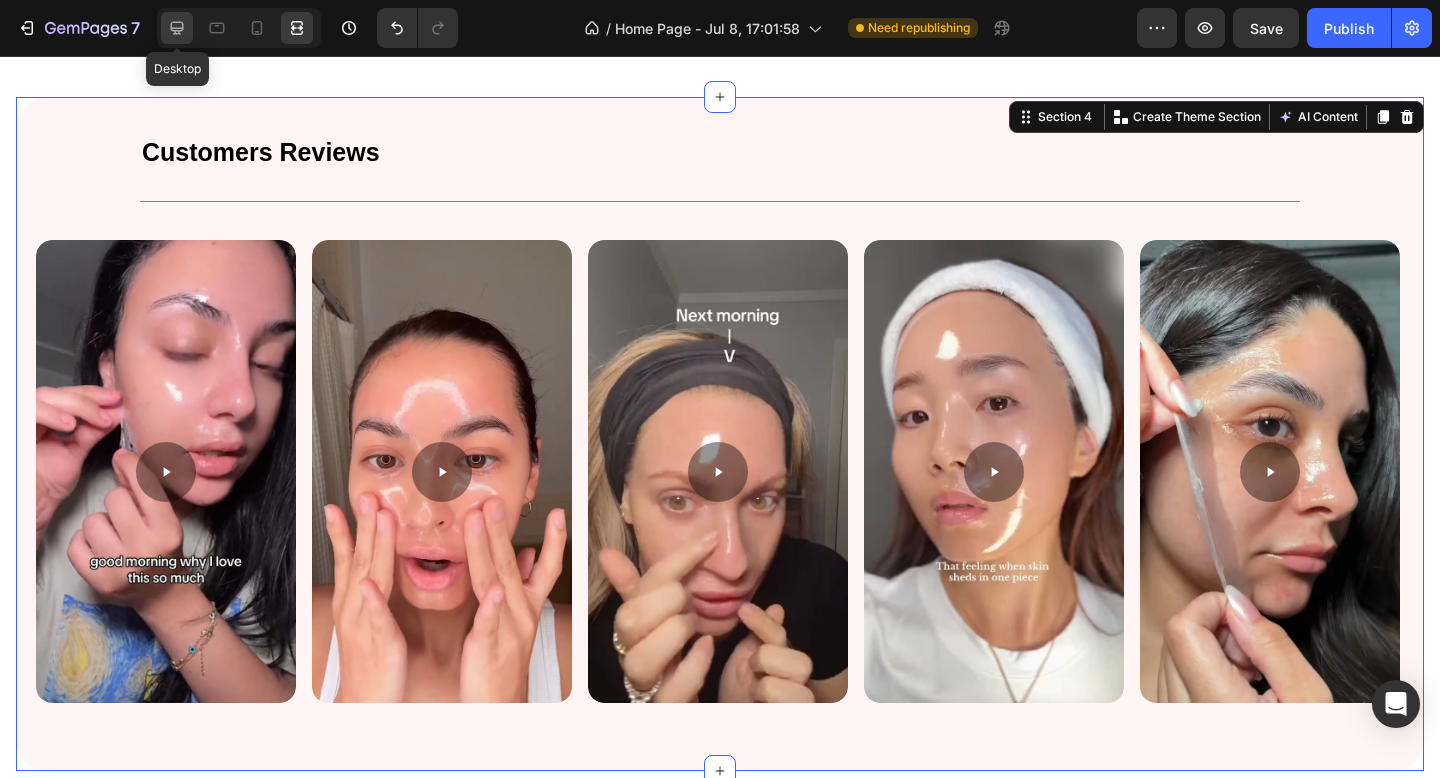 click 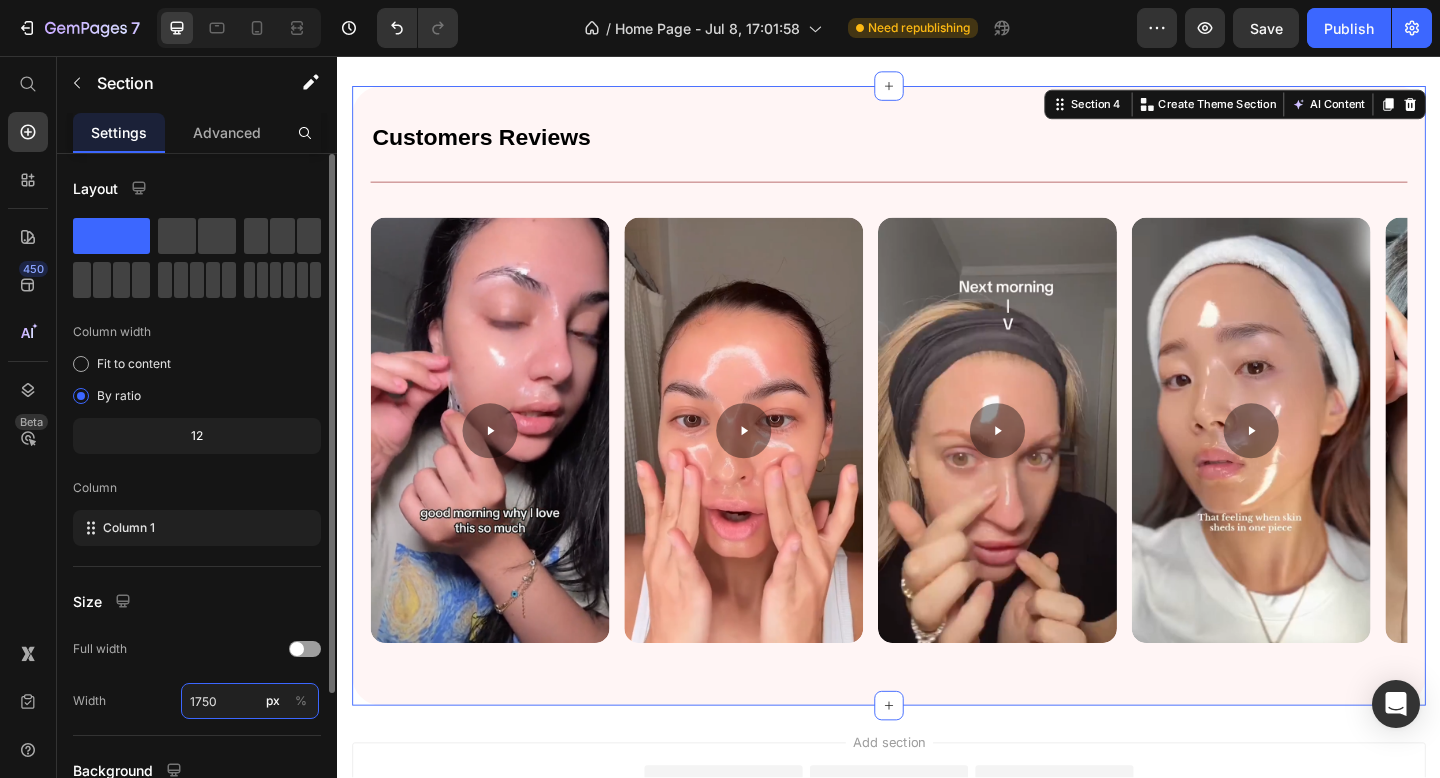 click on "1750" at bounding box center [250, 701] 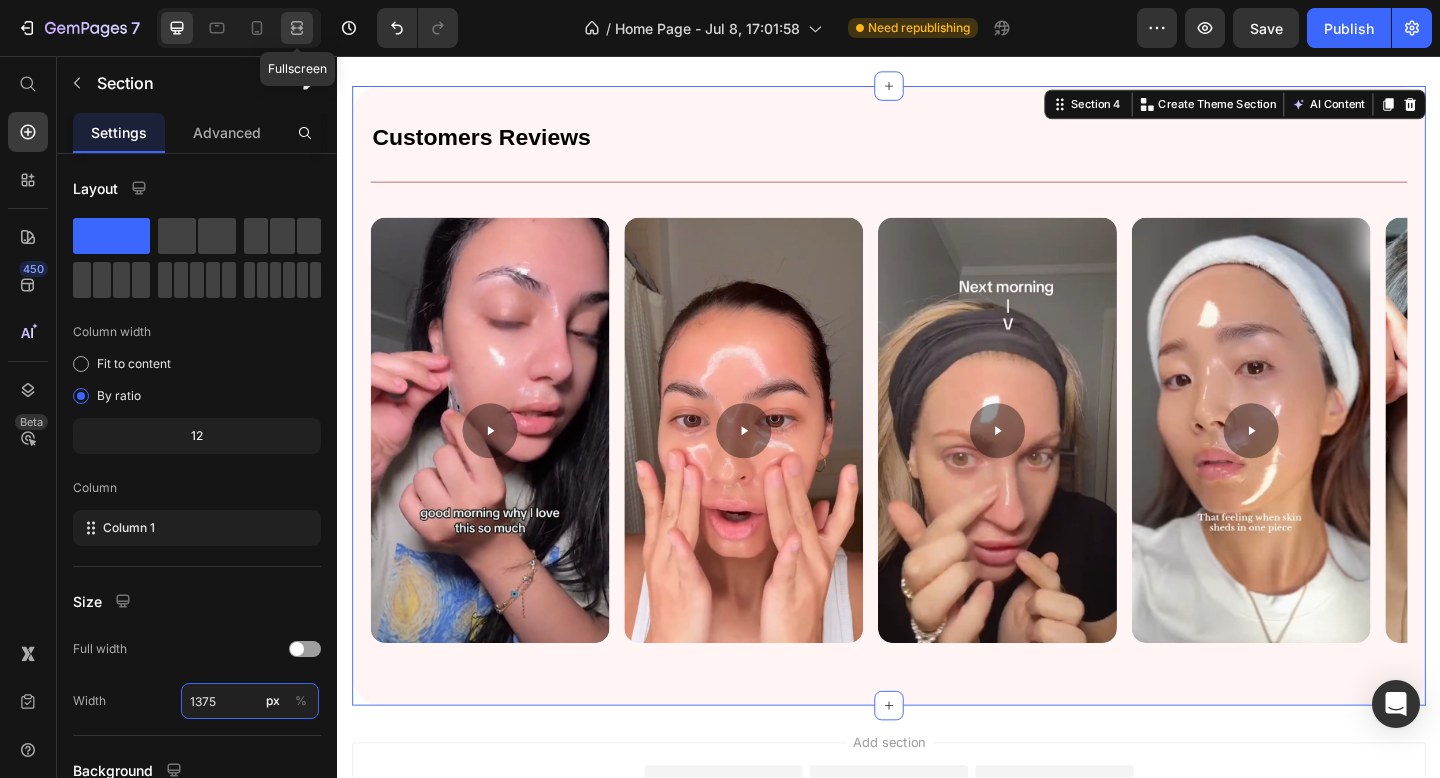 type on "1375" 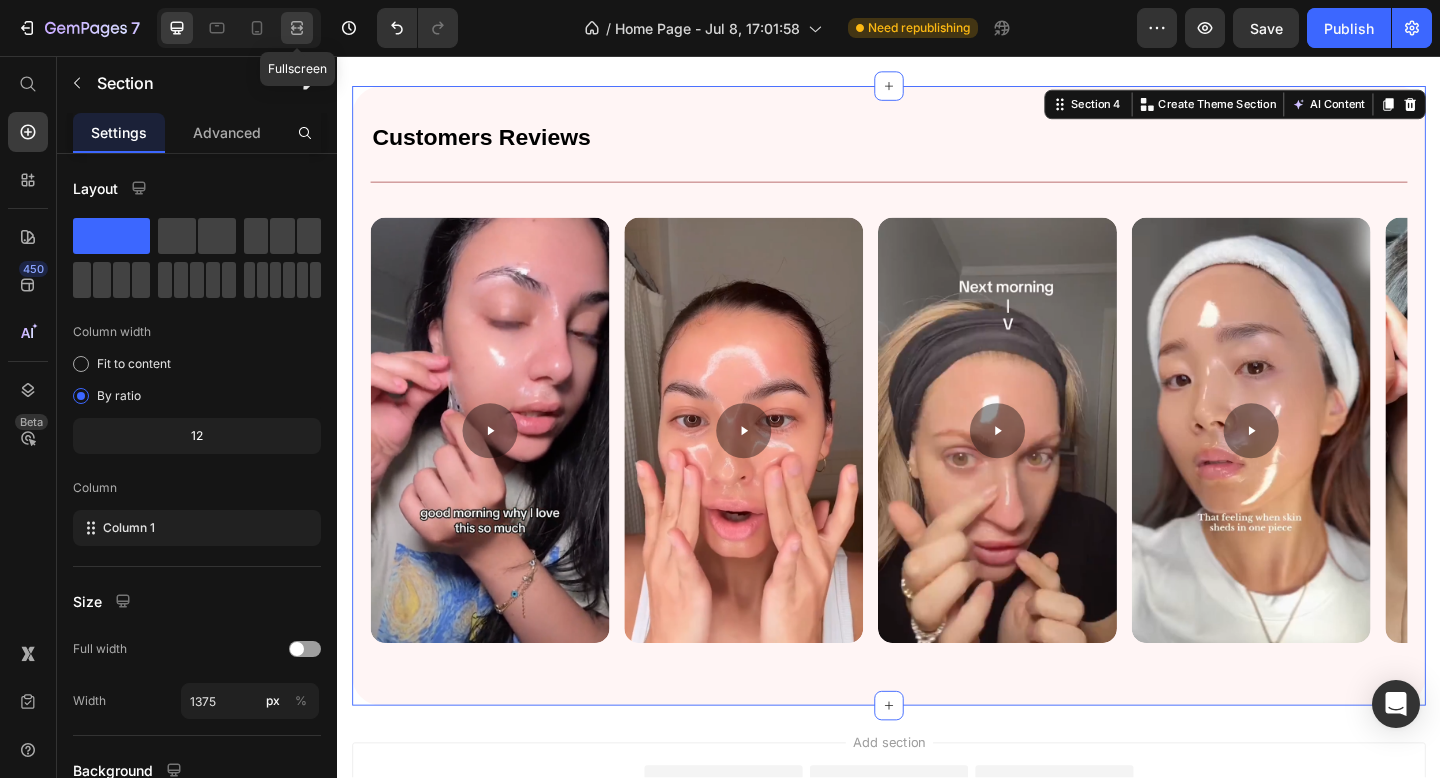 click 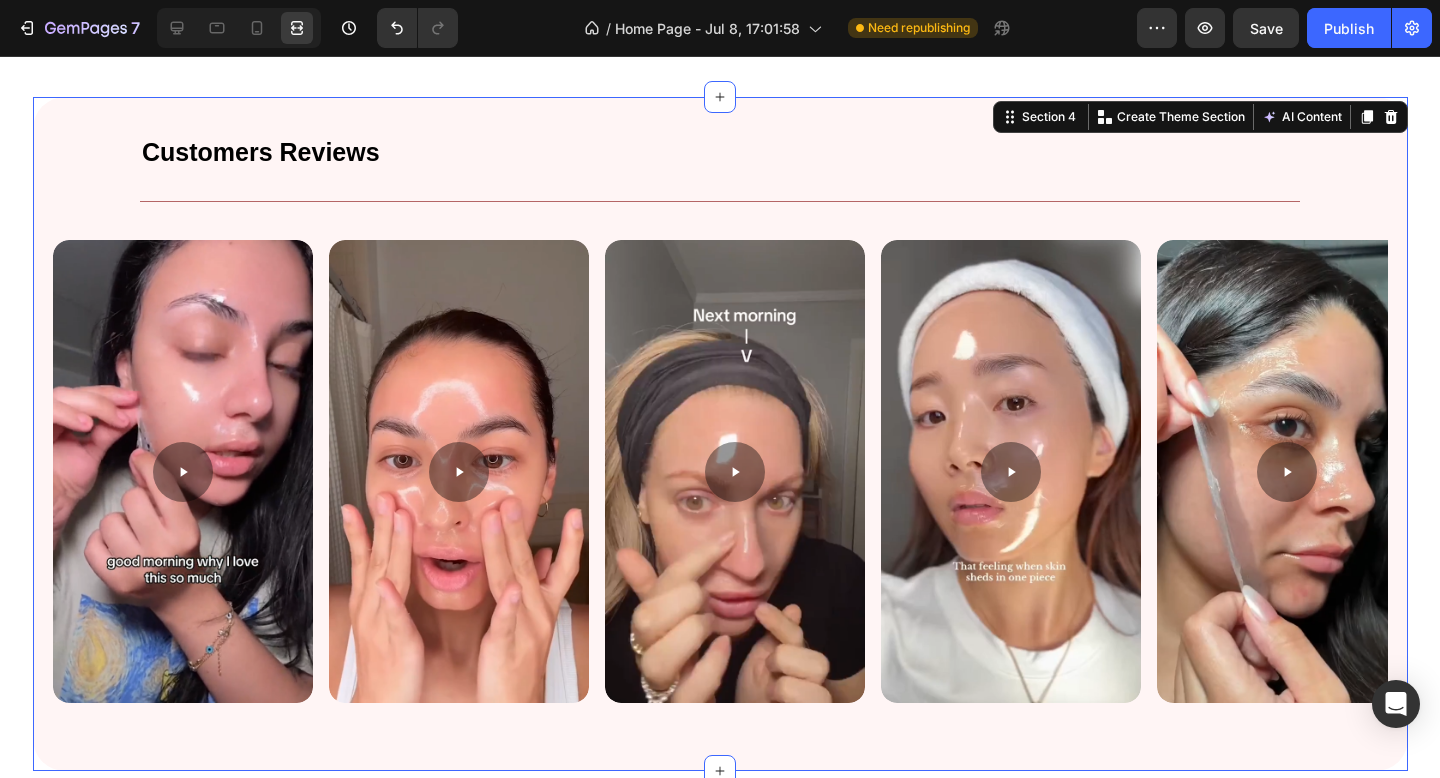 click on "Customers Reviews Heading                Title Line Row
Custom Code Section 4   You can create reusable sections Create Theme Section AI Content Write with GemAI What would you like to describe here? Tone and Voice Persuasive Product Bio-Collagen Real Deep Mask Show more Generate" at bounding box center (720, 434) 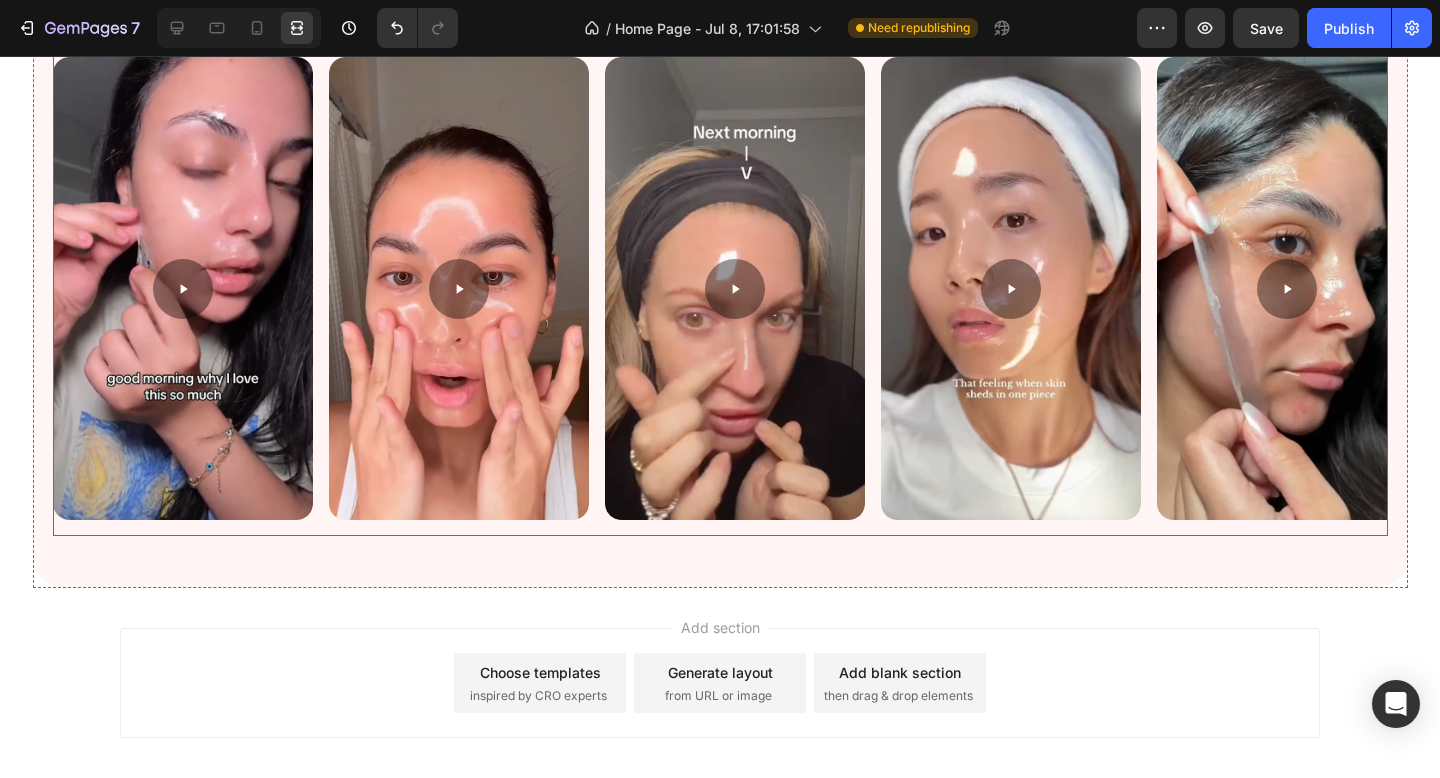 scroll, scrollTop: 1647, scrollLeft: 0, axis: vertical 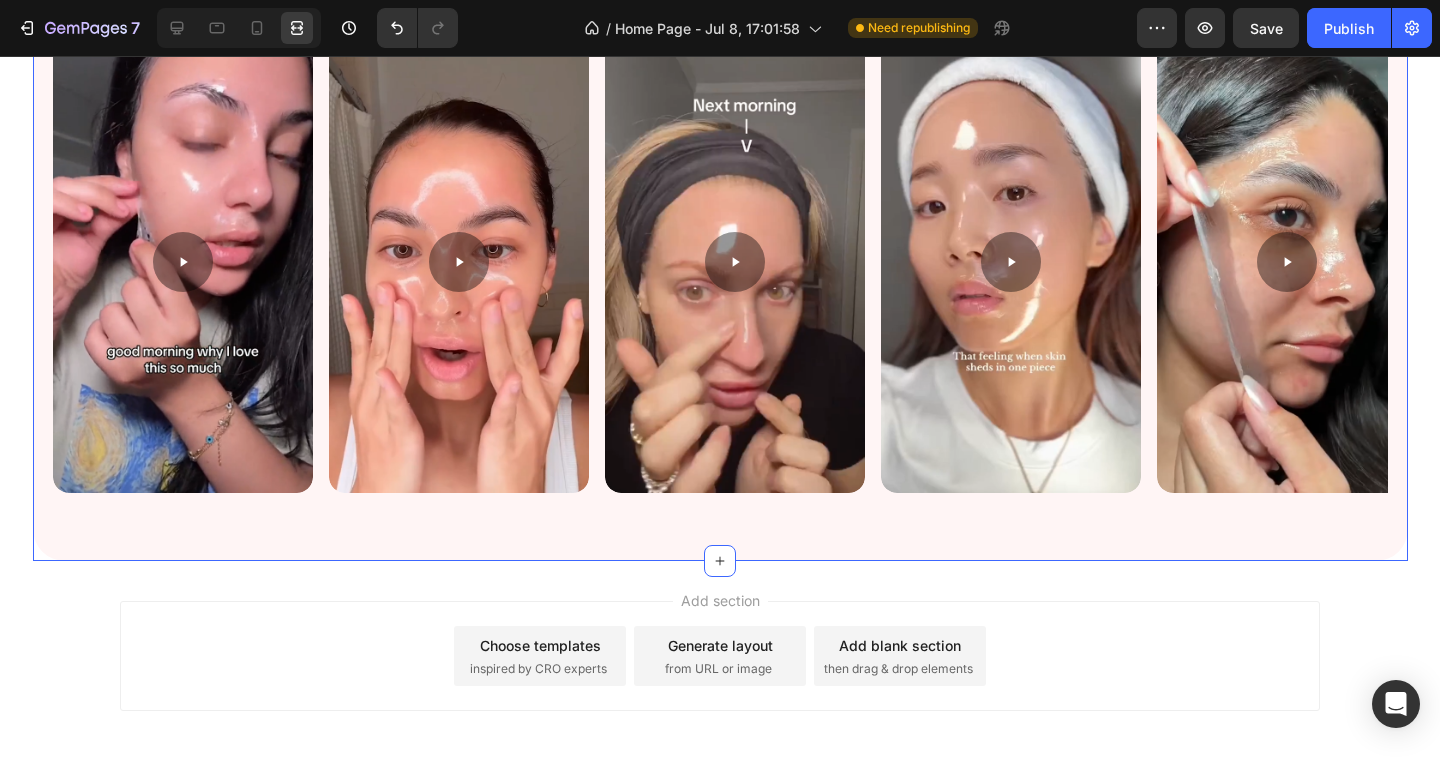 click on "Customers Reviews Heading                Title Line Row
Custom Code" at bounding box center (720, 239) 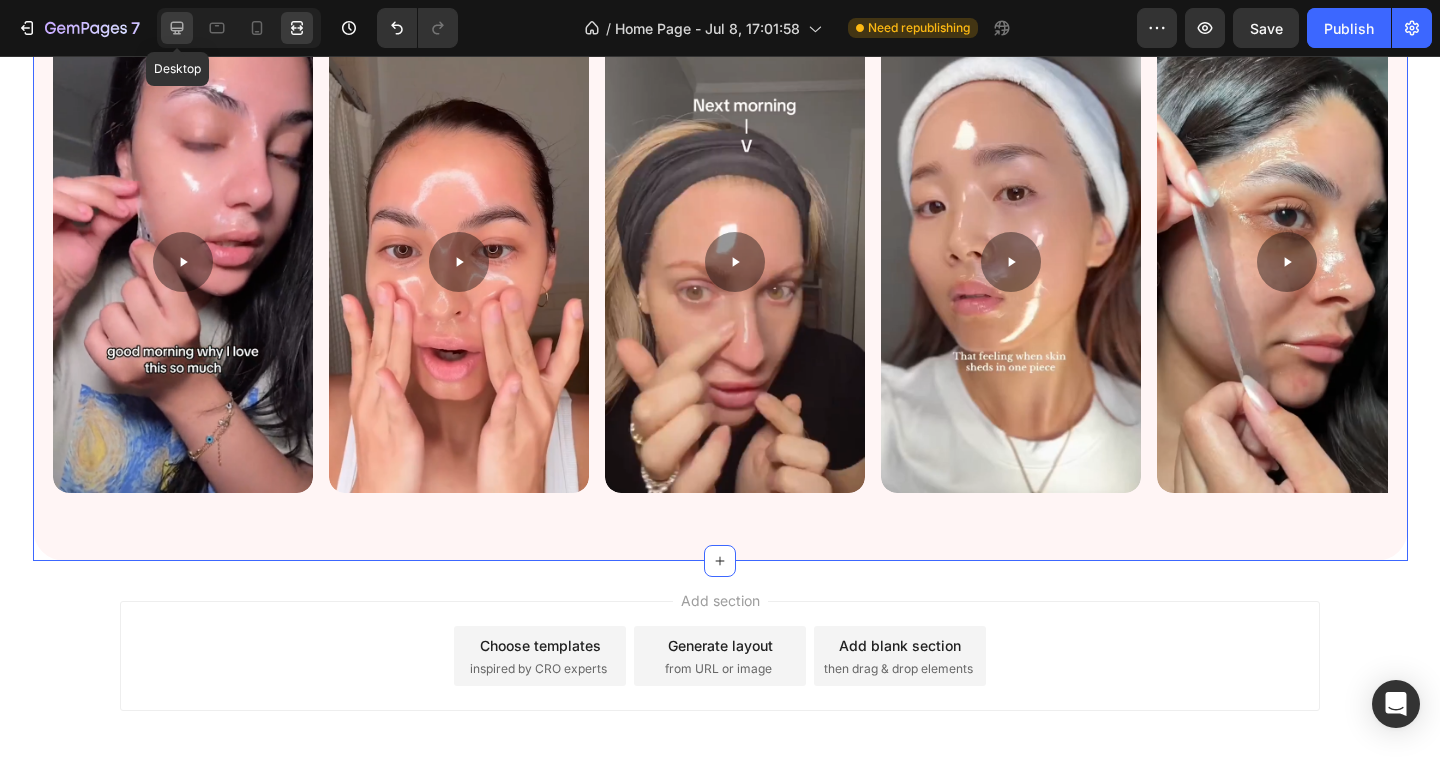 click 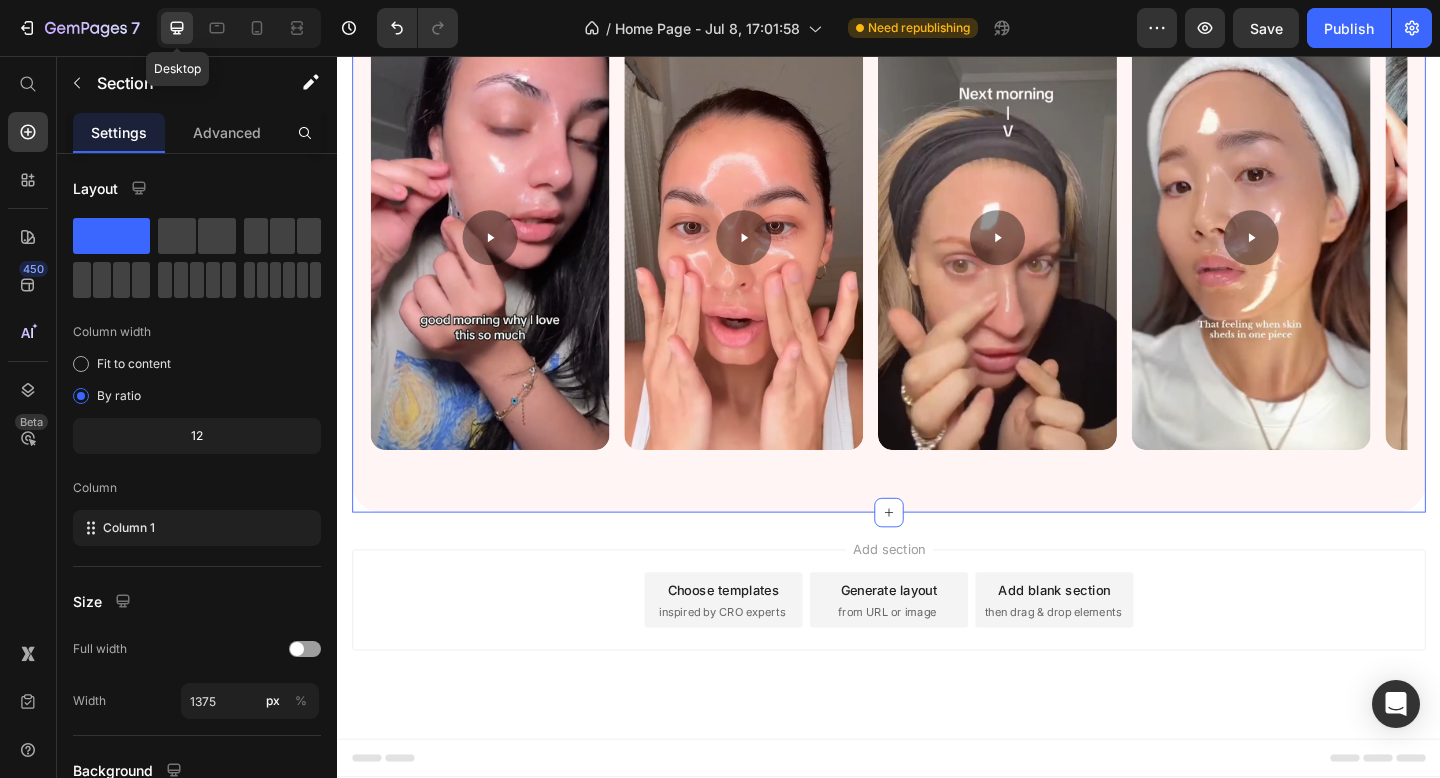 scroll, scrollTop: 1639, scrollLeft: 0, axis: vertical 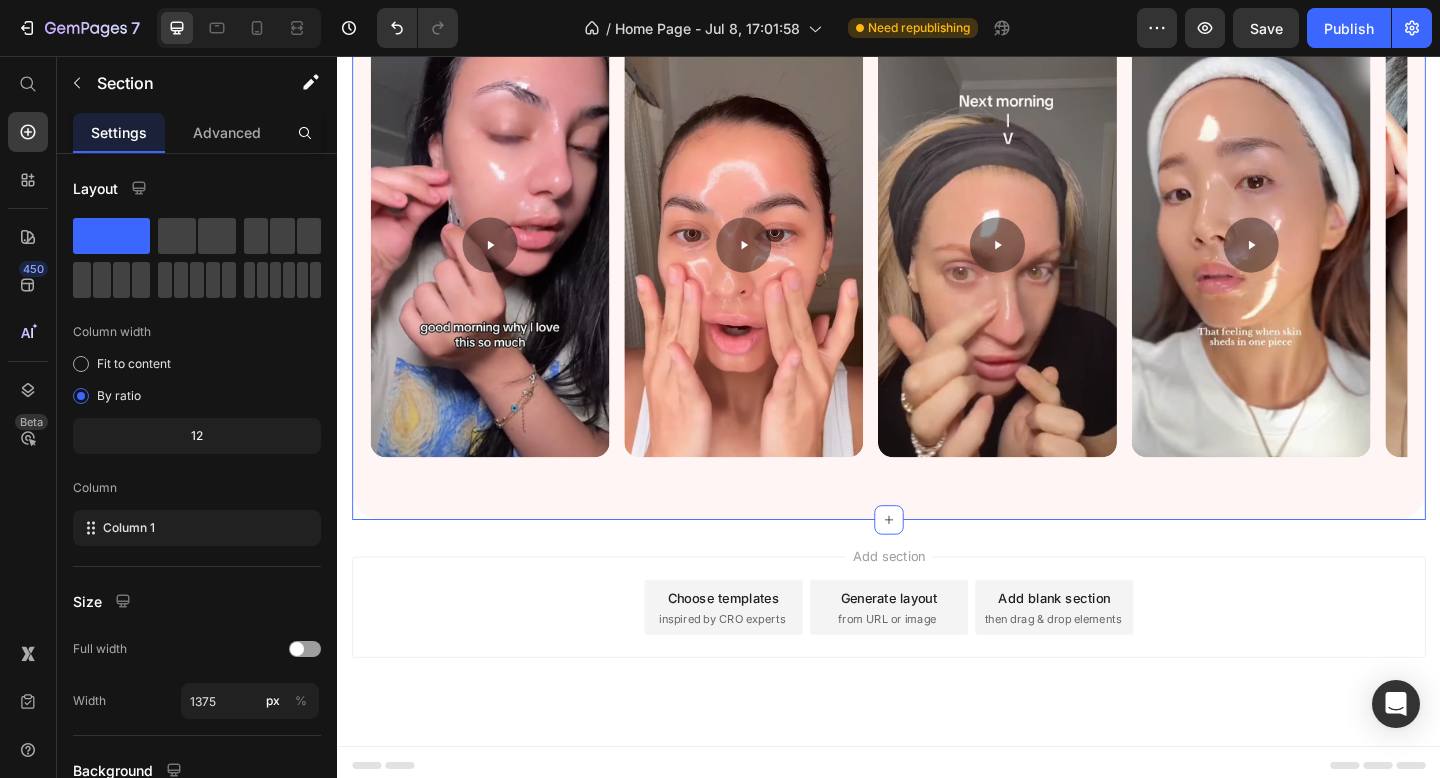 click on "Add section Choose templates inspired by CRO experts Generate layout from URL or image Add blank section then drag & drop elements" at bounding box center (937, 656) 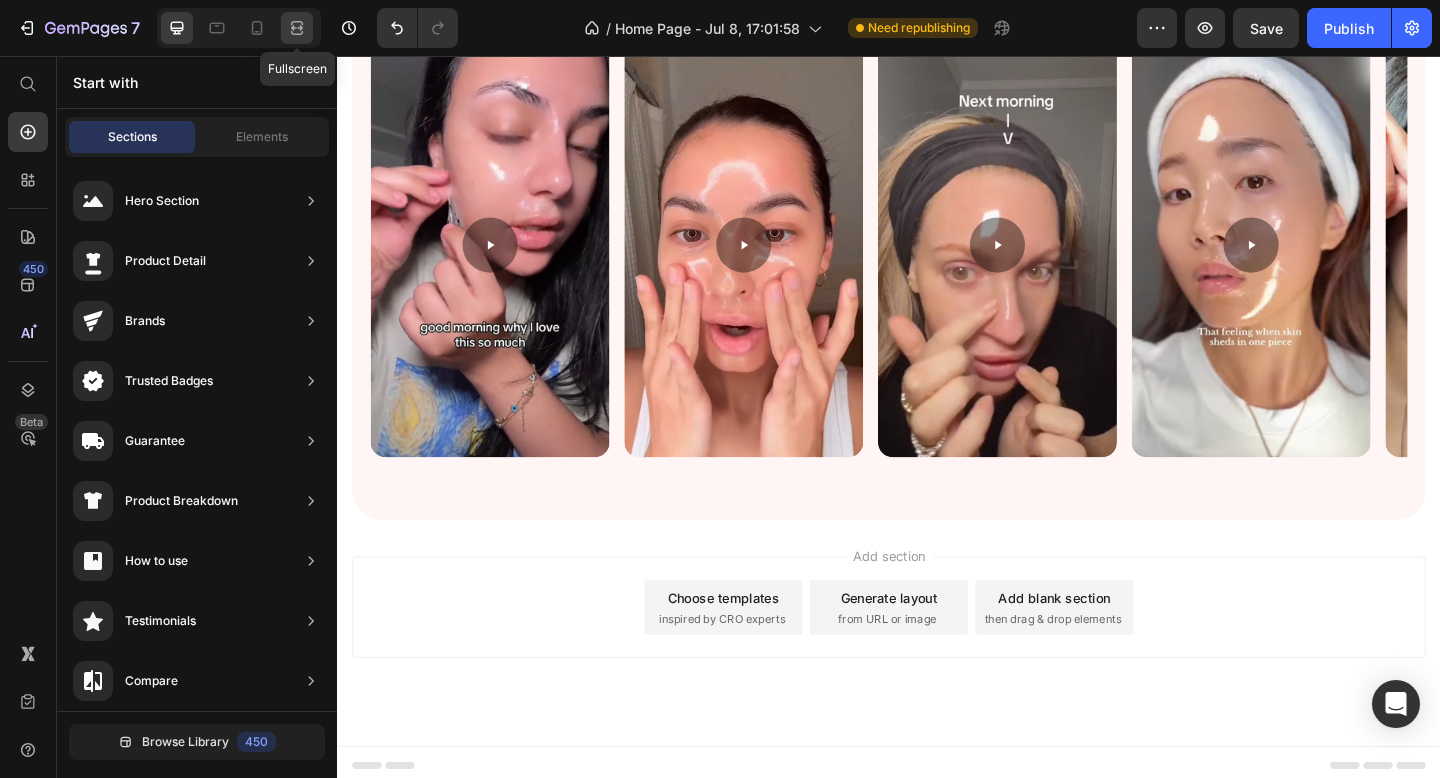 drag, startPoint x: 293, startPoint y: 23, endPoint x: 278, endPoint y: 18, distance: 15.811388 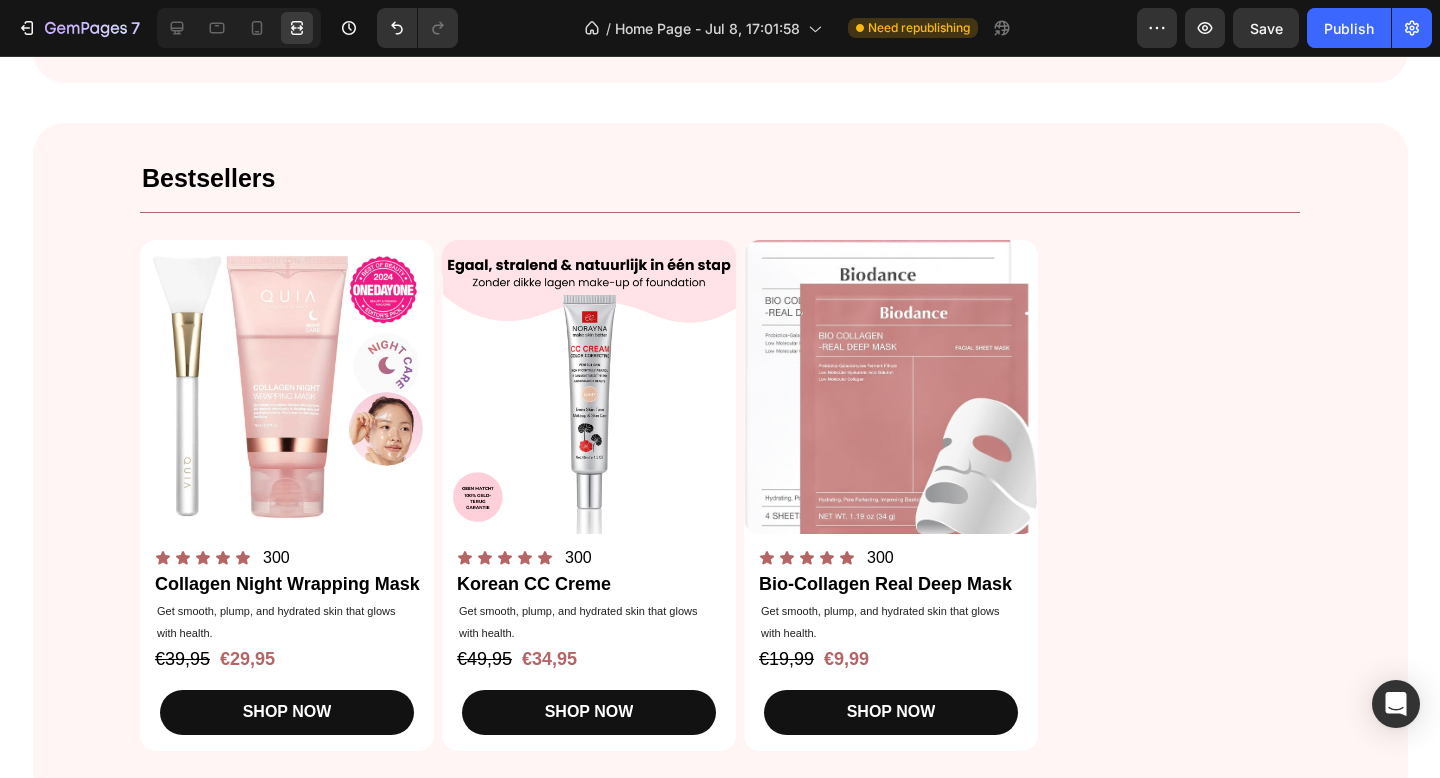 scroll, scrollTop: 643, scrollLeft: 0, axis: vertical 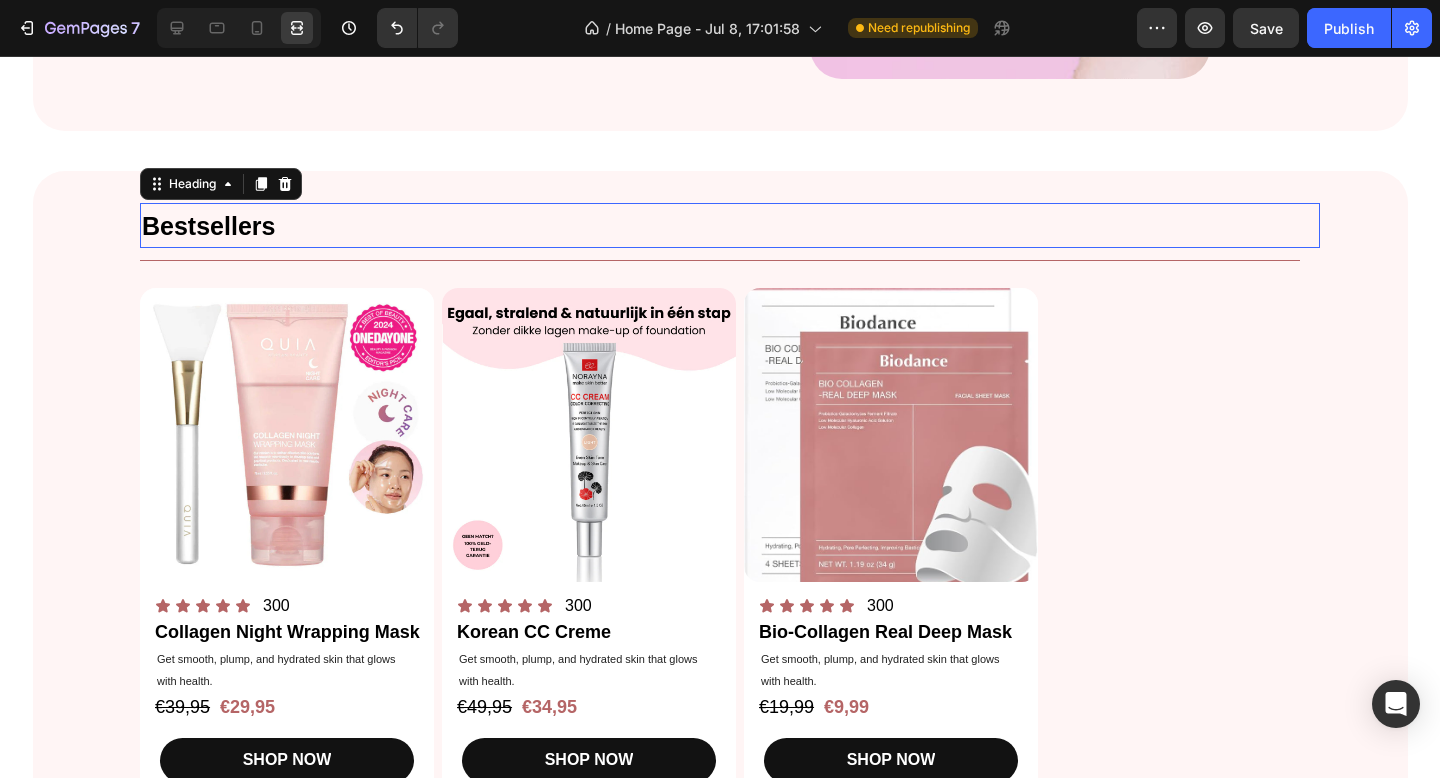 click on "Bestsellers" at bounding box center [730, 225] 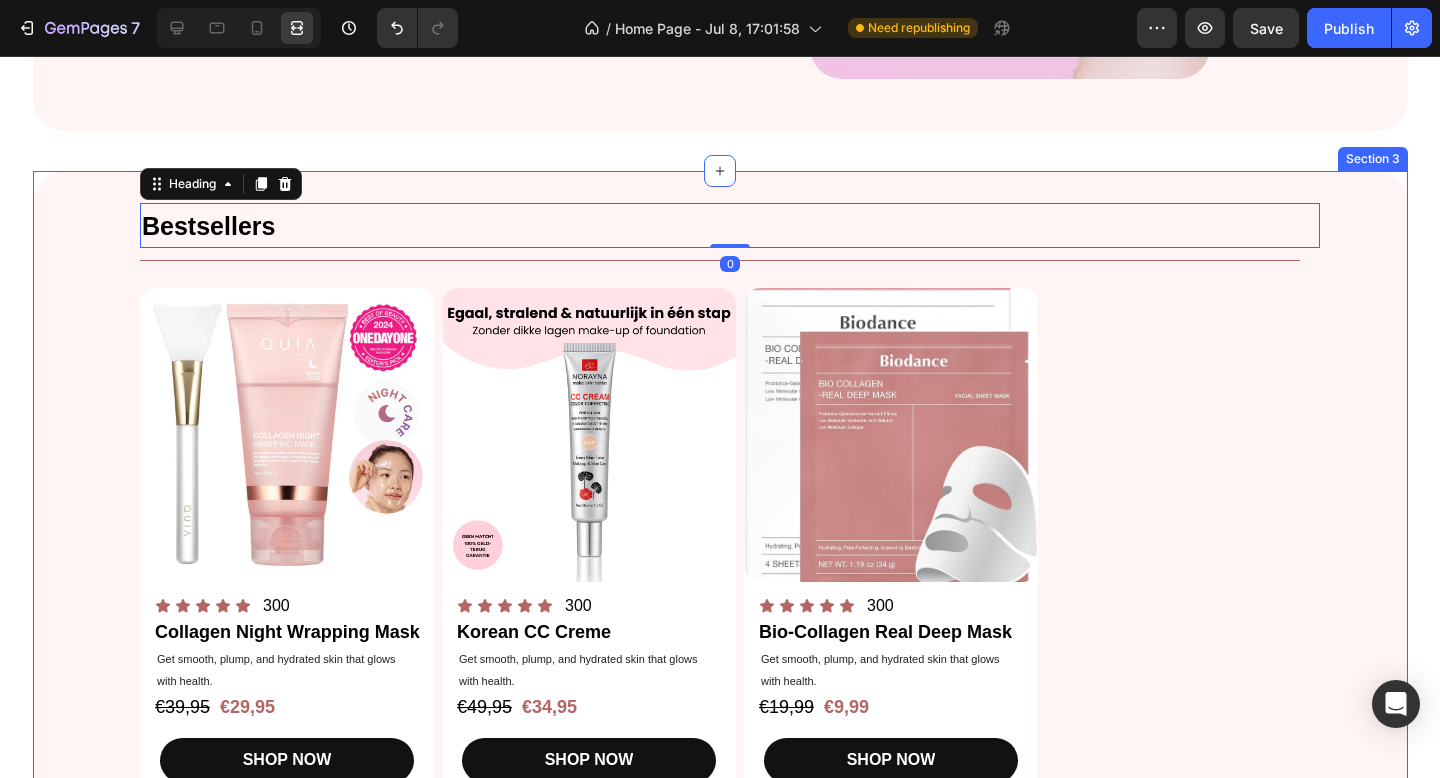 click on "Bestsellers Heading   0                Title Line Product Images Icon Icon Icon Icon Icon Icon List 300 Text Block Row Collagen Night Wrapping Mask Product Title Get smooth, plump, and hydrated skin that glows with health. Text Block €39,95 Product Price €29,95 Product Price Row SHOP NOW Product Cart Button Row Product Images Icon Icon Icon Icon Icon Icon List 300 Text Block Row Korean CC Creme Product Title Get smooth, plump, and hydrated skin that glows with health. Text Block €49,95 Product Price €34,95 Product Price Row SHOP NOW Product Cart Button Row Product Images Icon Icon Icon Icon Icon Icon List 300 Text Block Row Bio-Collagen Real Deep Mask Product Title Get smooth, plump, and hydrated skin that glows with health. Text Block €19,99 Product Price €9,99 Product Price Row SHOP NOW Product Cart Button Row Product List Row Section 3" at bounding box center (720, 511) 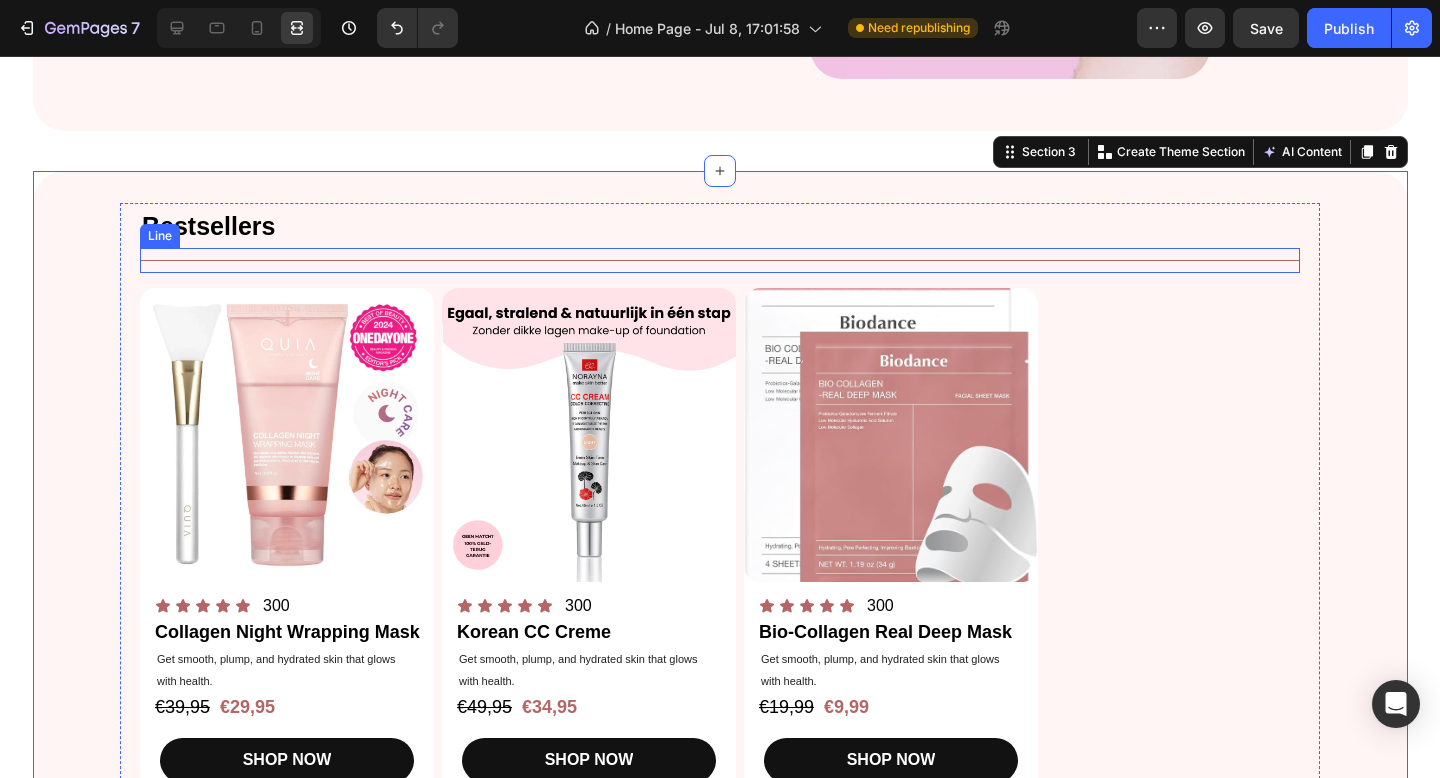 click on "Title Line" at bounding box center (720, 260) 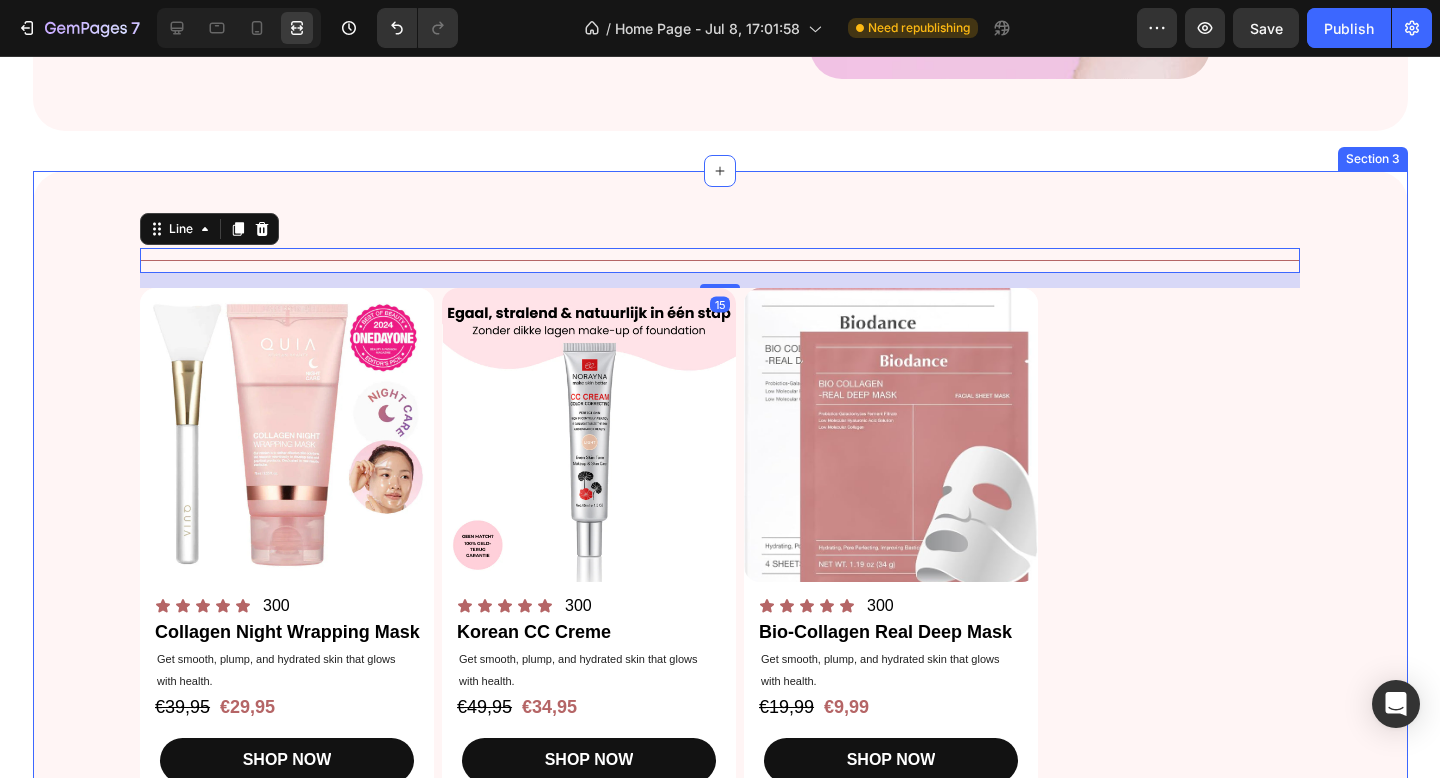 click on "Bestsellers Heading                Title Line   15 Product Images Icon Icon Icon Icon Icon Icon List 300 Text Block Row Collagen Night Wrapping Mask Product Title Get smooth, plump, and hydrated skin that glows with health. Text Block €39,95 Product Price €29,95 Product Price Row SHOP NOW Product Cart Button Row Product Images Icon Icon Icon Icon Icon Icon List 300 Text Block Row Korean CC Creme Product Title Get smooth, plump, and hydrated skin that glows with health. Text Block €49,95 Product Price €34,95 Product Price Row SHOP NOW Product Cart Button Row Product Images Icon Icon Icon Icon Icon Icon List 300 Text Block Row Bio-Collagen Real Deep Mask Product Title Get smooth, plump, and hydrated skin that glows with health. Text Block €19,99 Product Price €9,99 Product Price Row SHOP NOW Product Cart Button Row Product List Row" at bounding box center (720, 526) 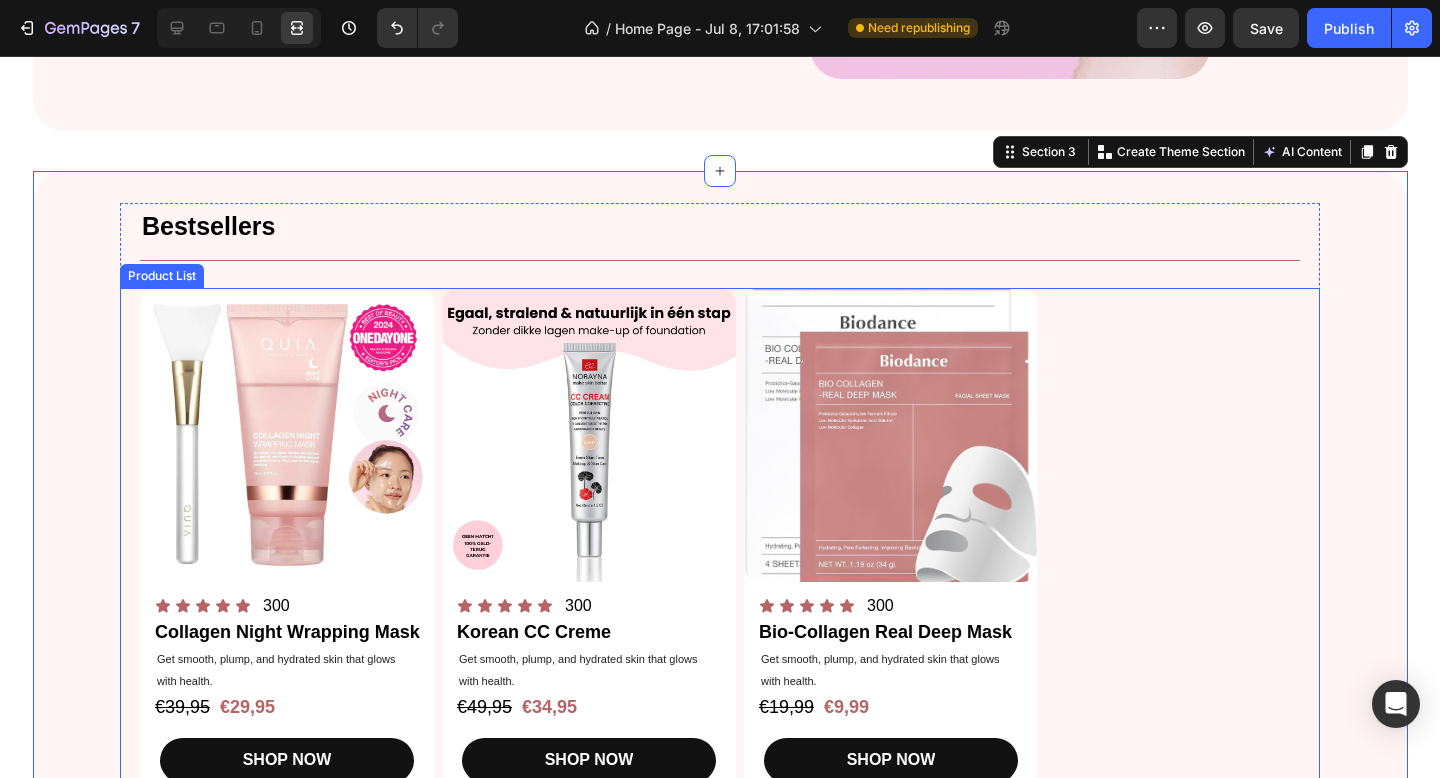click on "Product Images Icon Icon Icon Icon Icon Icon List 300 Text Block Row Collagen Night Wrapping Mask Product Title Get smooth, plump, and hydrated skin that glows with health. Text Block €39,95 Product Price €29,95 Product Price Row SHOP NOW Product Cart Button Row Product Images Icon Icon Icon Icon Icon Icon List 300 Text Block Row Korean CC Creme Product Title Get smooth, plump, and hydrated skin that glows with health. Text Block €49,95 Product Price €34,95 Product Price Row SHOP NOW Product Cart Button Row Product Images Icon Icon Icon Icon Icon Icon List 300 Text Block Row Bio-Collagen Real Deep Mask Product Title Get smooth, plump, and hydrated skin that glows with health. Text Block €19,99 Product Price €9,99 Product Price Row SHOP NOW Product Cart Button Row" at bounding box center [720, 543] 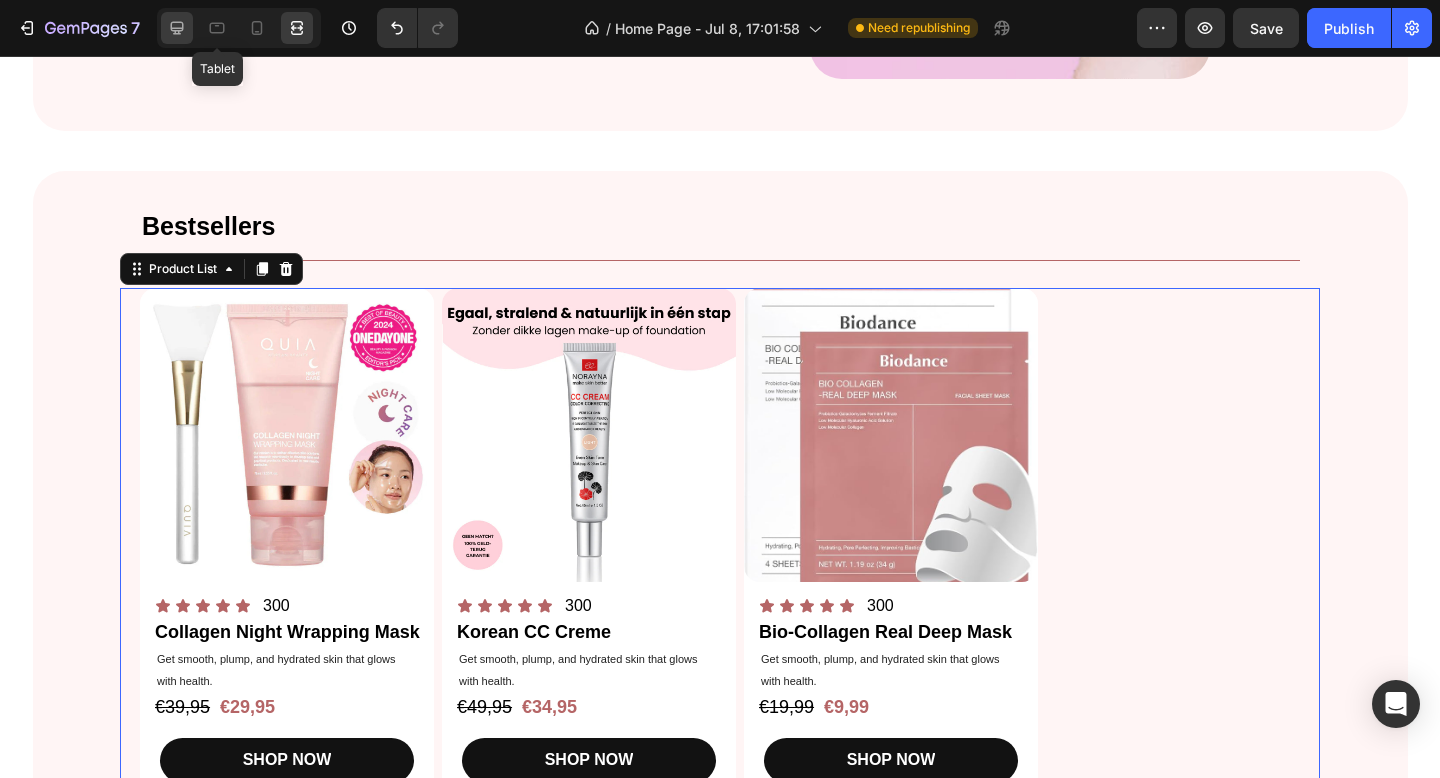 click 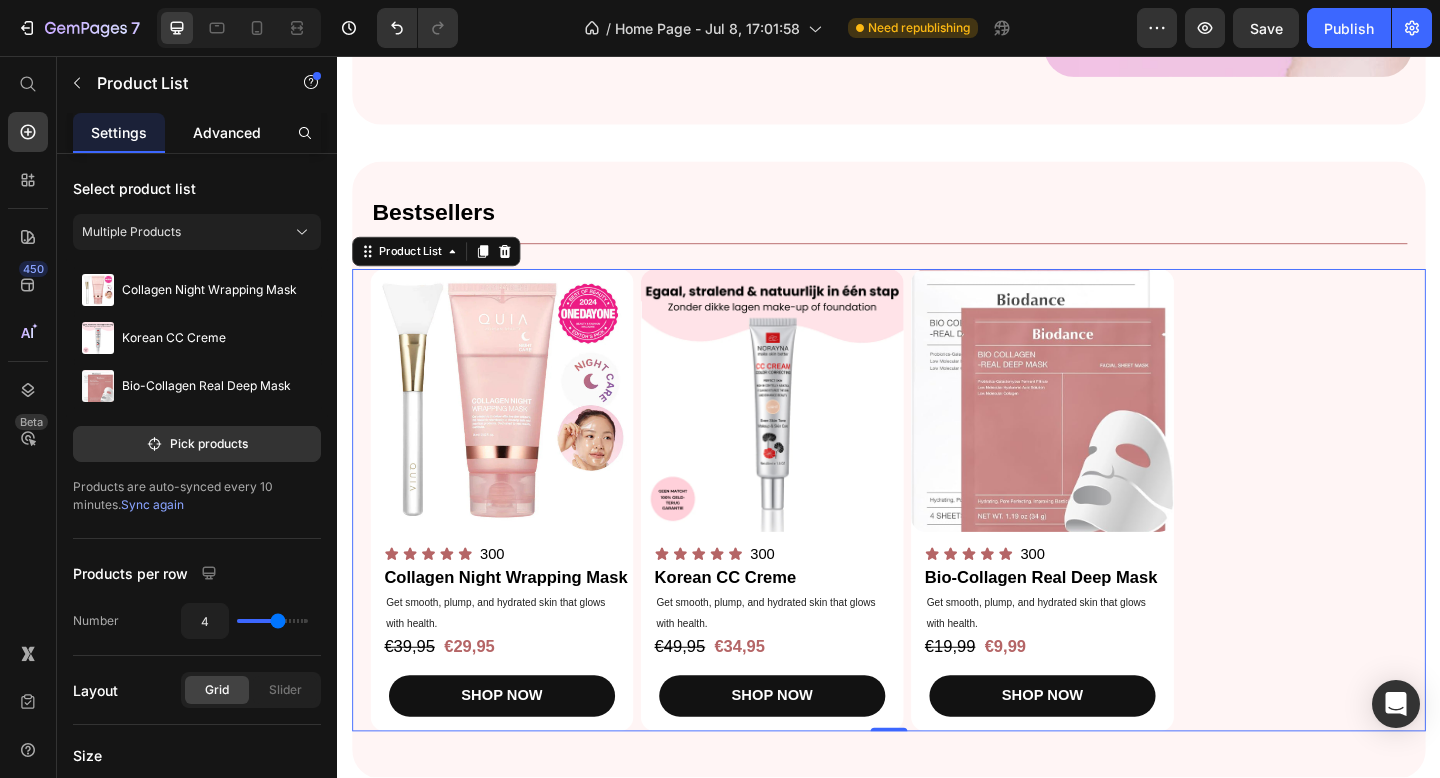 click on "Advanced" at bounding box center [227, 132] 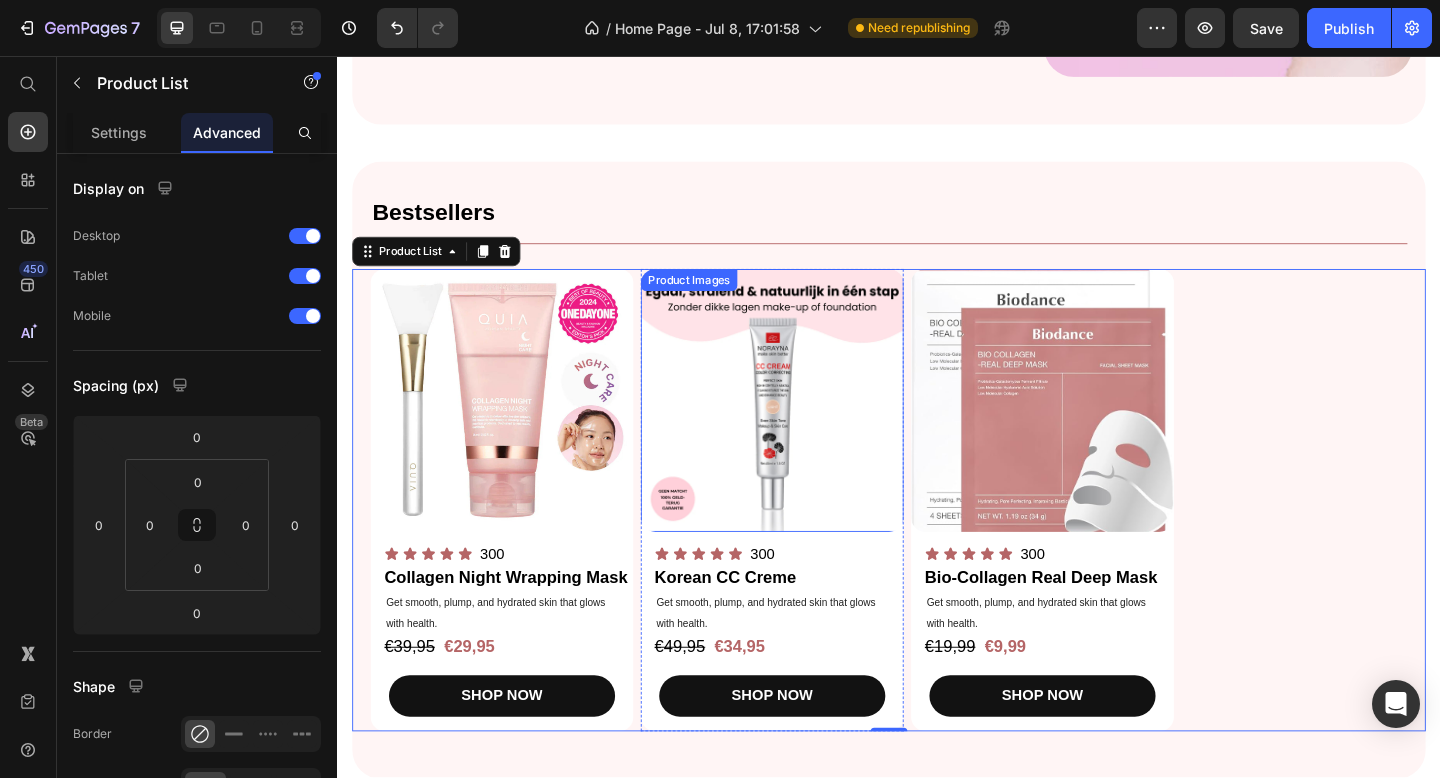 scroll, scrollTop: 834, scrollLeft: 0, axis: vertical 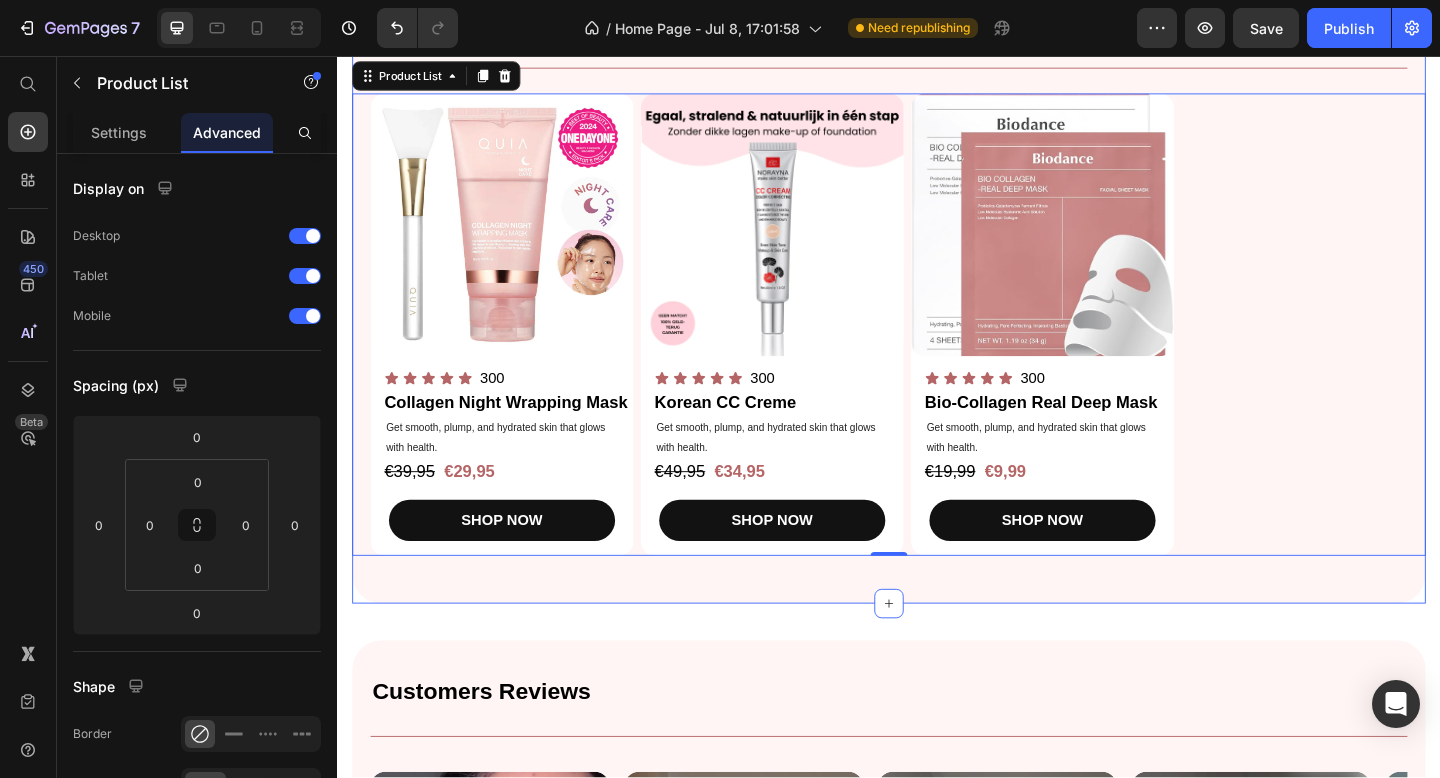 click on "Bestsellers Heading                Title Line Product Images Icon Icon Icon Icon Icon Icon List 300 Text Block Row Collagen Night Wrapping Mask Product Title Get smooth, plump, and hydrated skin that glows with health. Text Block €39,95 Product Price €29,95 Product Price Row SHOP NOW Product Cart Button Row Product Images Icon Icon Icon Icon Icon Icon List 300 Text Block Row Korean CC Creme Product Title Get smooth, plump, and hydrated skin that glows with health. Text Block €49,95 Product Price €34,95 Product Price Row SHOP NOW Product Cart Button Row Product Images Icon Icon Icon Icon Icon Icon List 300 Text Block Row Bio-Collagen Real Deep Mask Product Title Get smooth, plump, and hydrated skin that glows with health. Text Block €19,99 Product Price €9,99 Product Price Row SHOP NOW Product Cart Button Row Product List   0 Row" at bounding box center (937, 331) 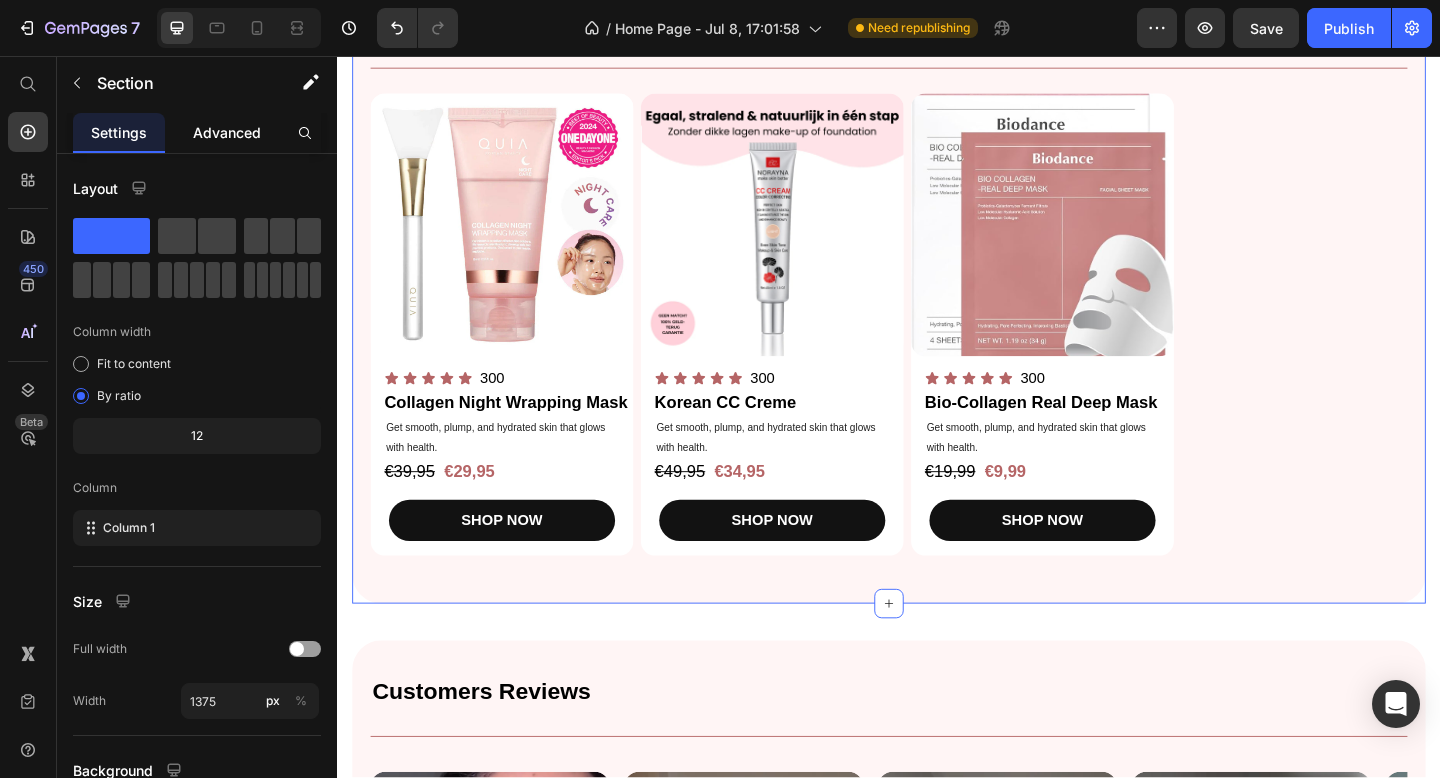 click on "Advanced" 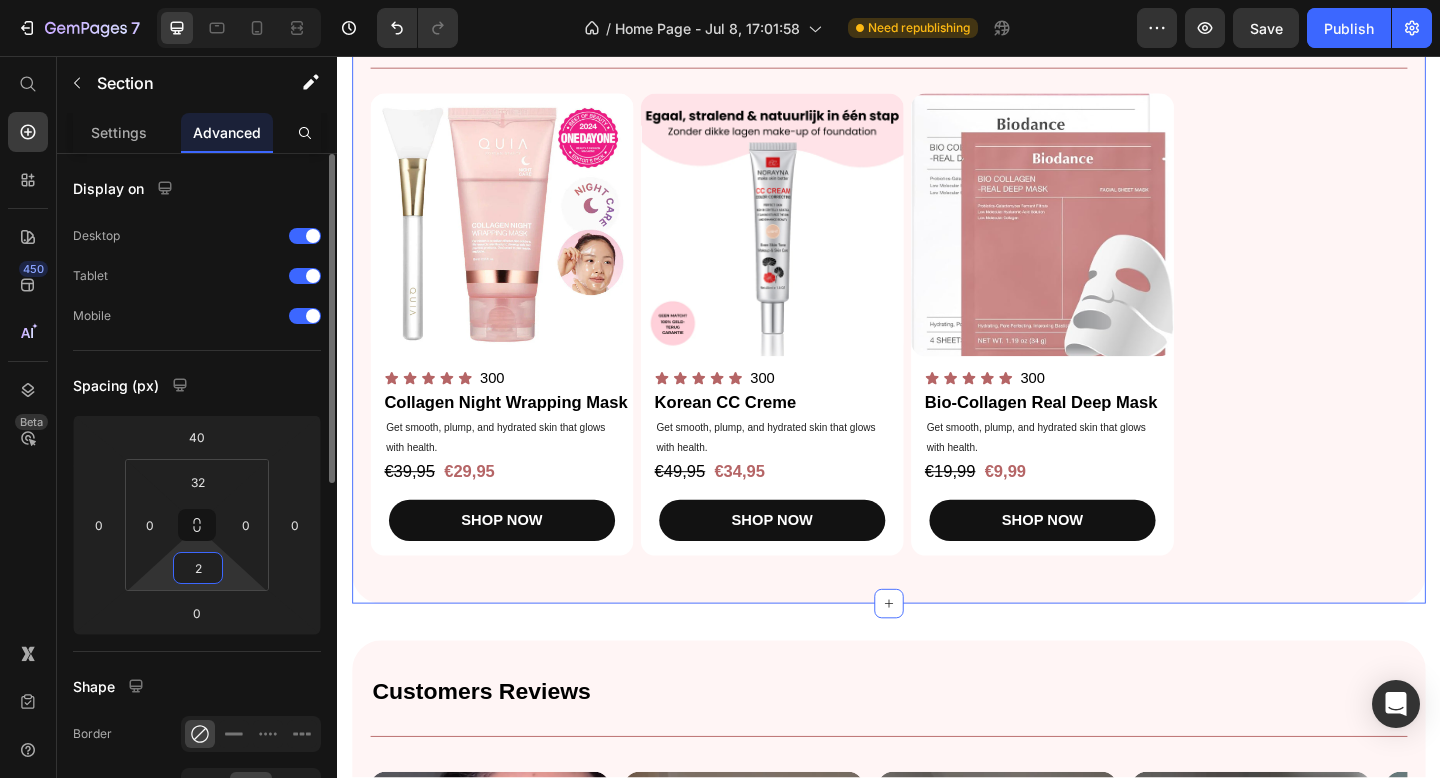 click on "2" at bounding box center [198, 568] 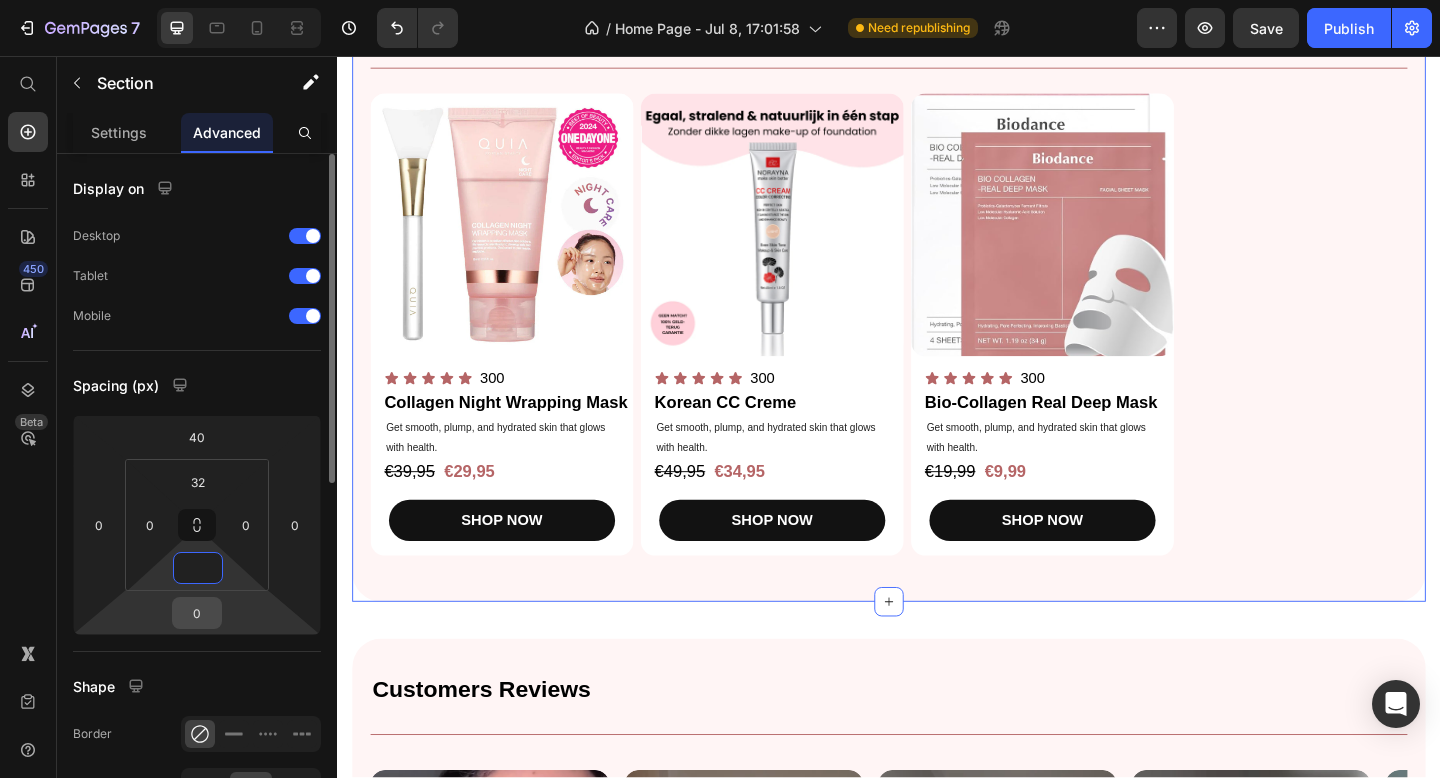 type on "0" 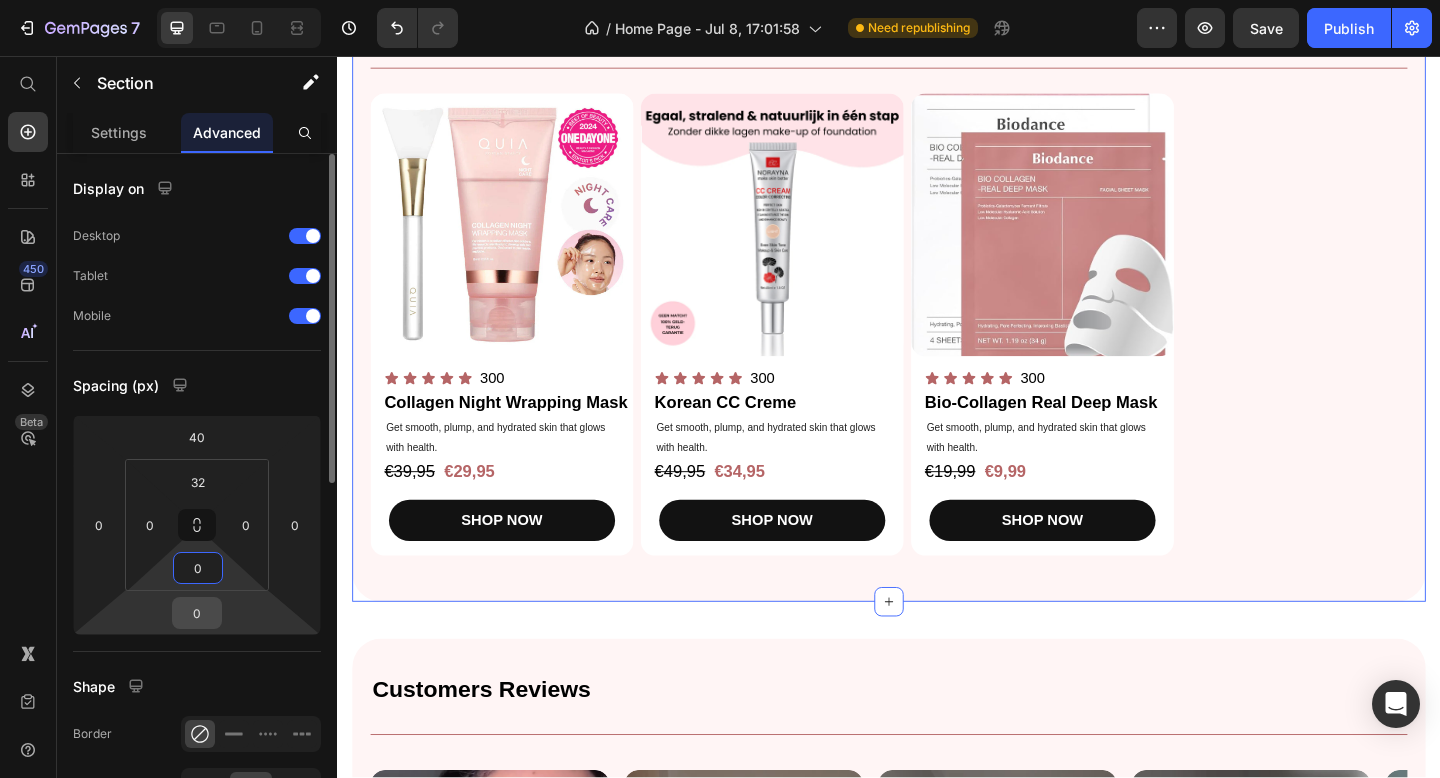 click on "0" at bounding box center [197, 613] 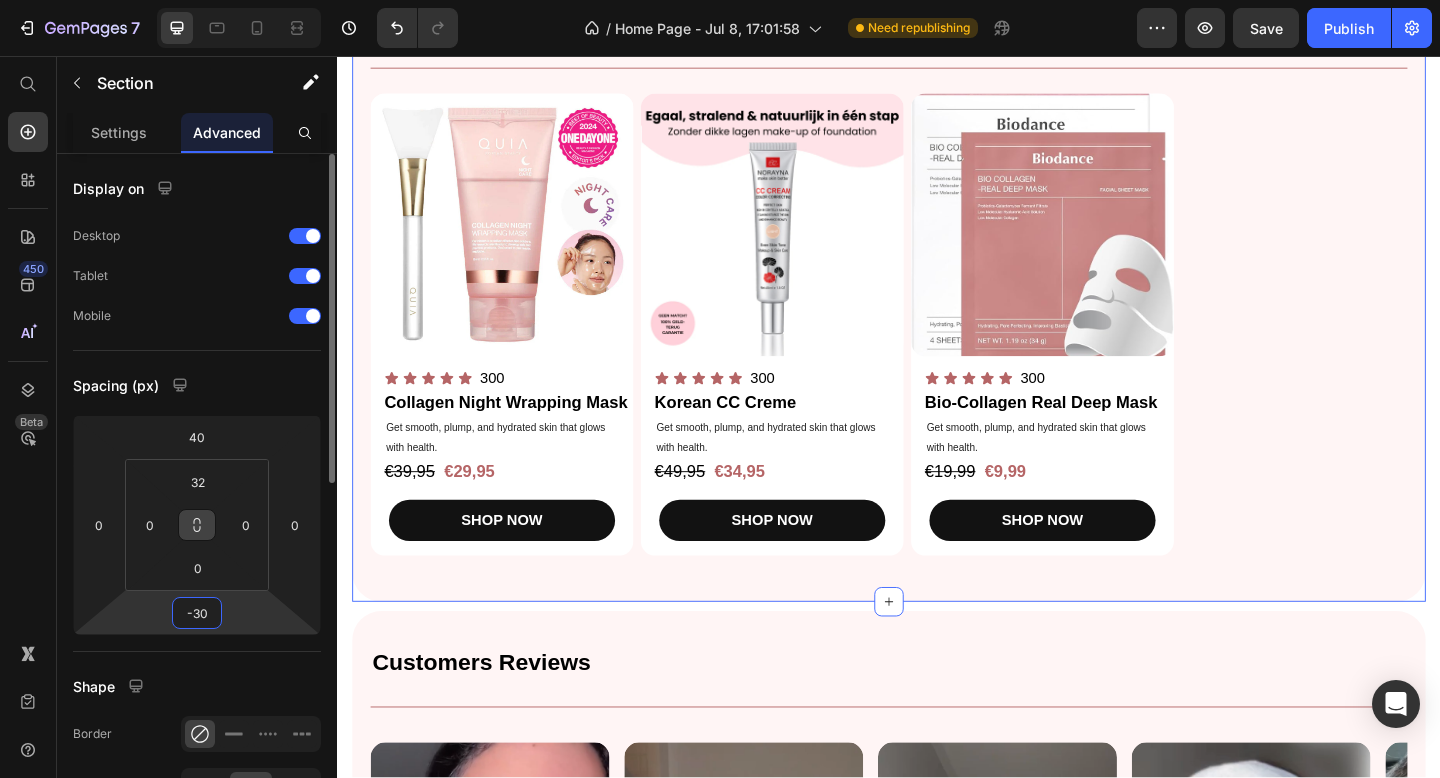 type on "-3" 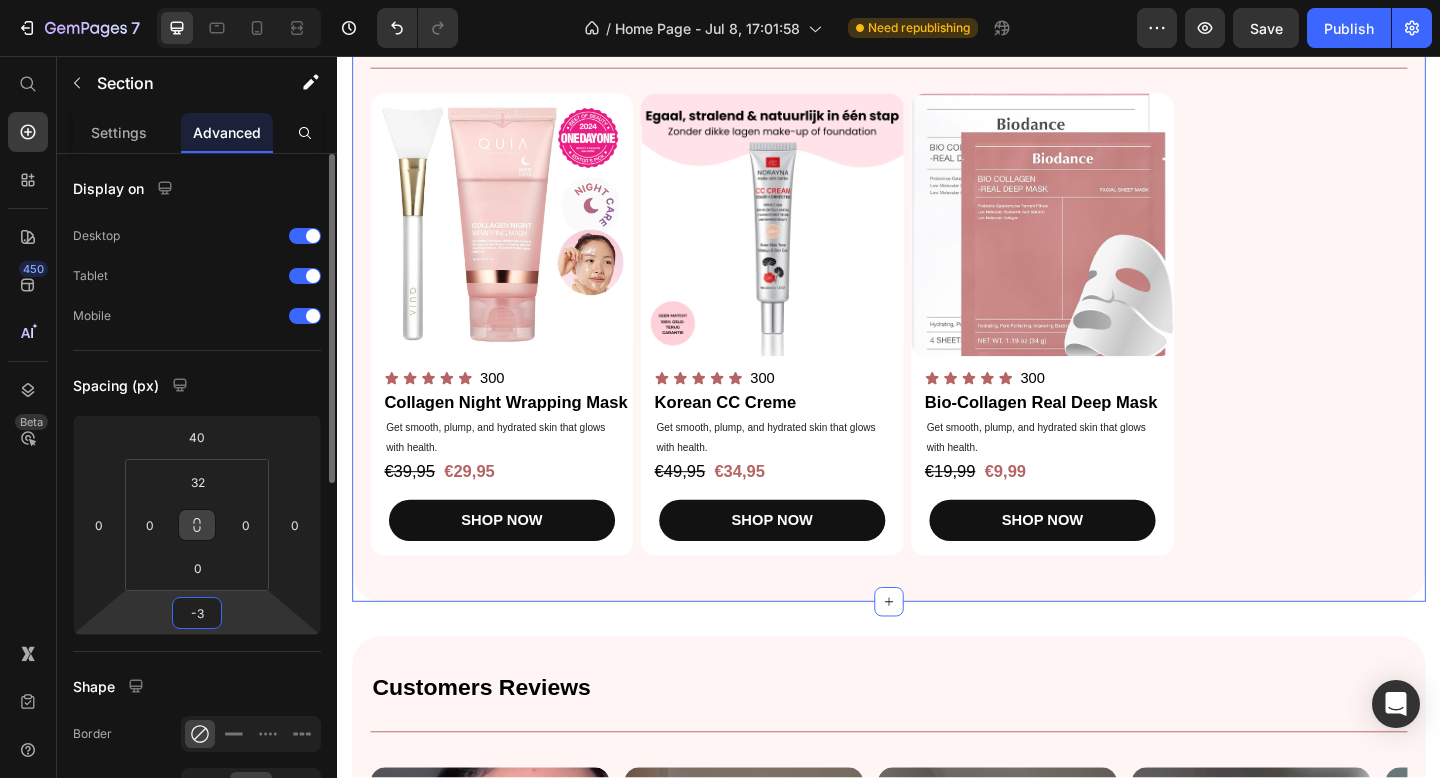 type 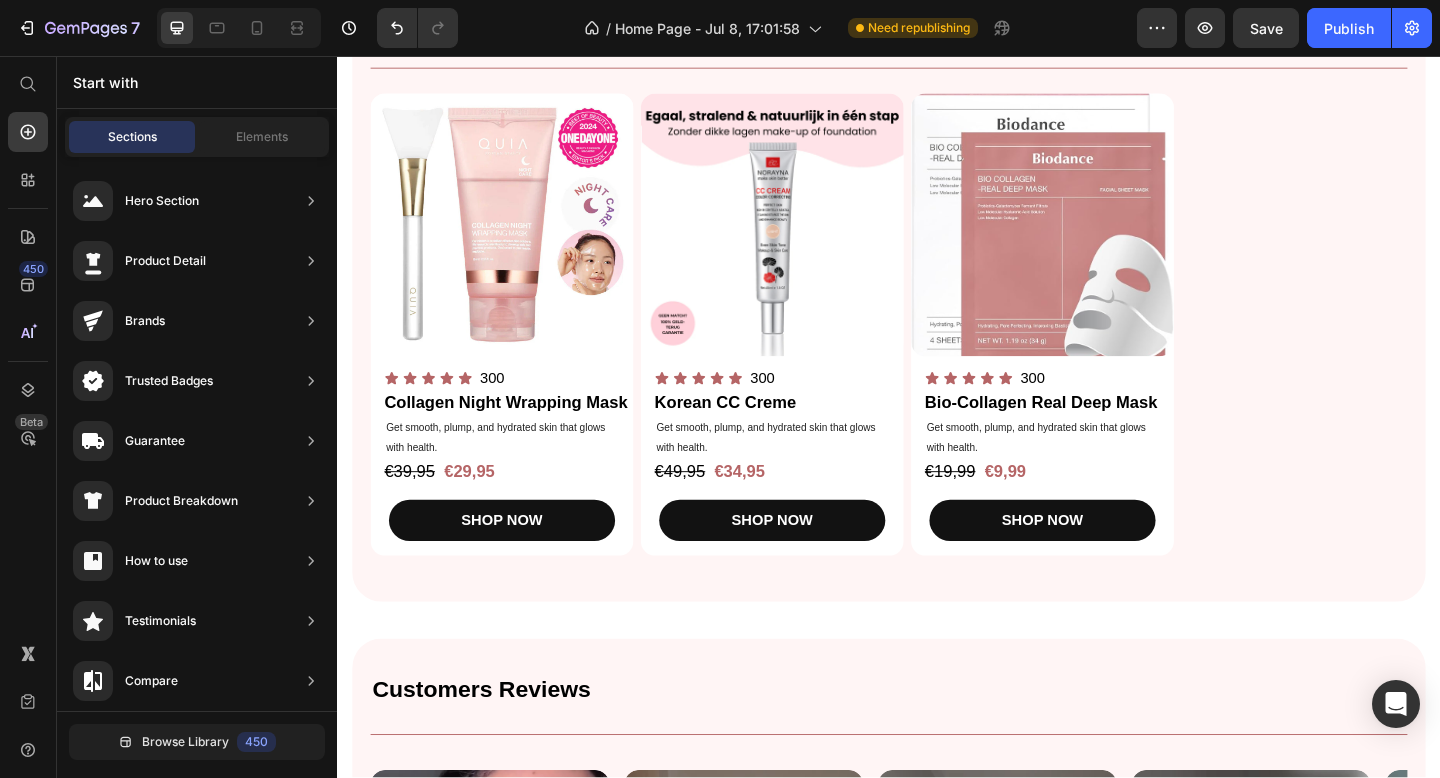 click on "Top Picks for   Clear, Hydrated, and Glowing Skin Heading Shop our best-selling collagen essentials for firm, smooth, andradiant Text Block SHOP NOW Button Image + 97,000  reviews Text Block Icon Icon Icon Icon Icon Icon List Row Image Row Section 2 Bestsellers Heading                Title Line Product Images Icon Icon Icon Icon Icon Icon List 300 Text Block Row Collagen Night Wrapping Mask Product Title Get smooth, plump, and hydrated skin that glows with health. Text Block €39,95 Product Price €29,95 Product Price Row SHOP NOW Product Cart Button Row Product Images Icon Icon Icon Icon Icon Icon List 300 Text Block Row Korean CC Creme Product Title Get smooth, plump, and hydrated skin that glows with health. Text Block €49,95 Product Price €34,95 Product Price Row SHOP NOW Product Cart Button Row Product Images Icon Icon Icon Icon Icon Icon List 300 Text Block Row Bio-Collagen Real Deep Mask Product Title Get smooth, plump, and hydrated skin that glows with health. Text Block €19,99 Product Price" at bounding box center (937, 313) 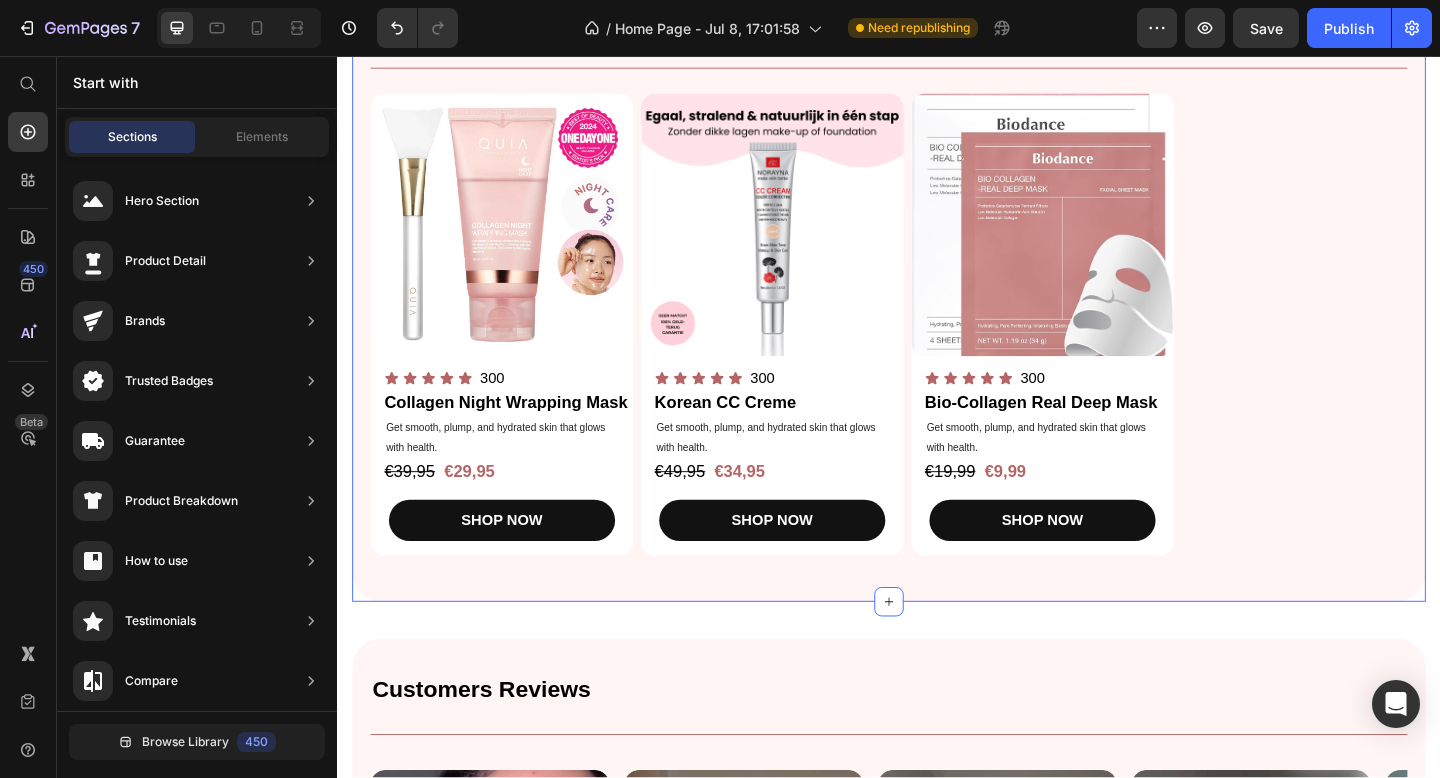 click on "Bestsellers Heading                Title Line Product Images Icon Icon Icon Icon Icon Icon List 300 Text Block Row Collagen Night Wrapping Mask Product Title Get smooth, plump, and hydrated skin that glows with health. Text Block €39,95 Product Price €29,95 Product Price Row SHOP NOW Product Cart Button Row Product Images Icon Icon Icon Icon Icon Icon List 300 Text Block Row Korean CC Creme Product Title Get smooth, plump, and hydrated skin that glows with health. Text Block €49,95 Product Price €34,95 Product Price Row SHOP NOW Product Cart Button Row Product Images Icon Icon Icon Icon Icon Icon List 300 Text Block Row Bio-Collagen Real Deep Mask Product Title Get smooth, plump, and hydrated skin that glows with health. Text Block €19,99 Product Price €9,99 Product Price Row SHOP NOW Product Cart Button Row Product List Row" at bounding box center (937, 331) 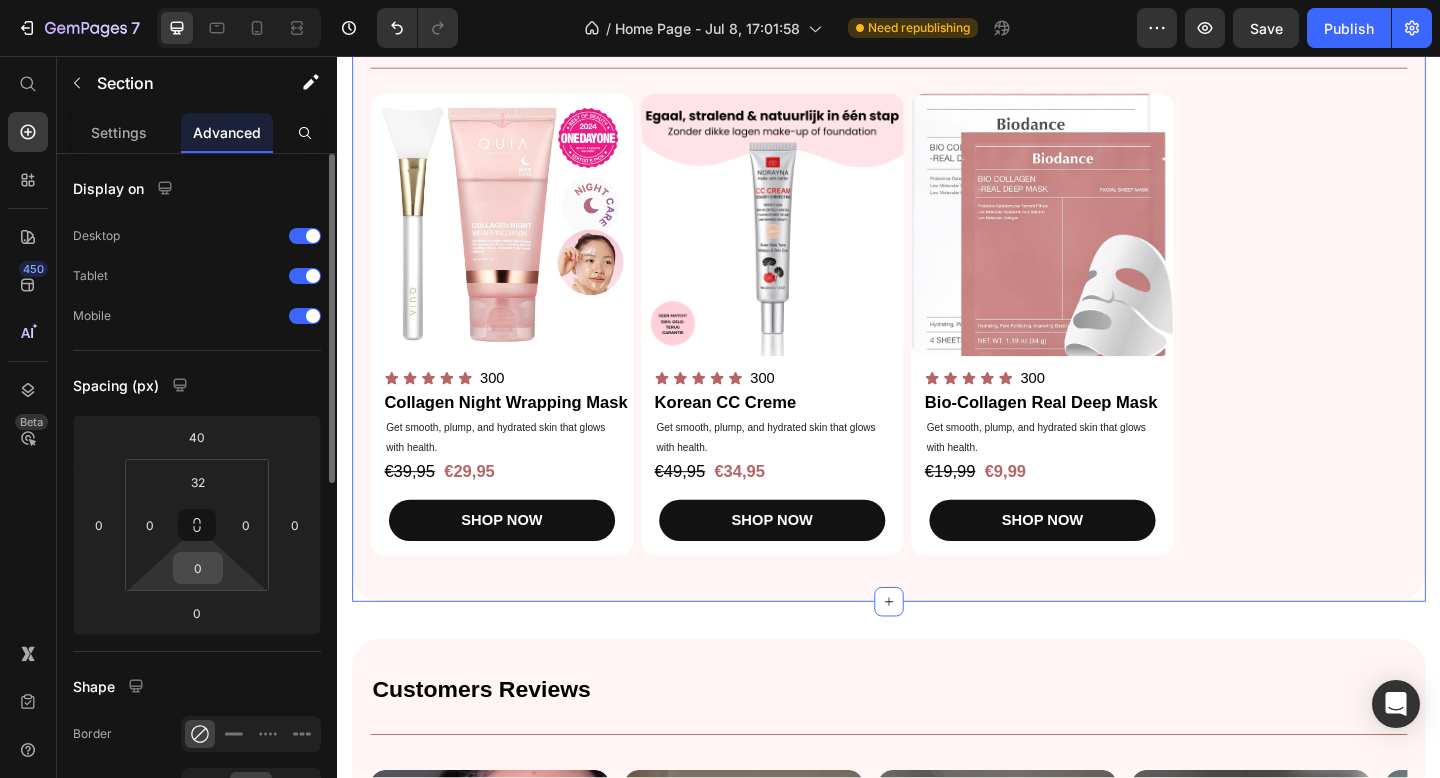 click on "0" at bounding box center [198, 568] 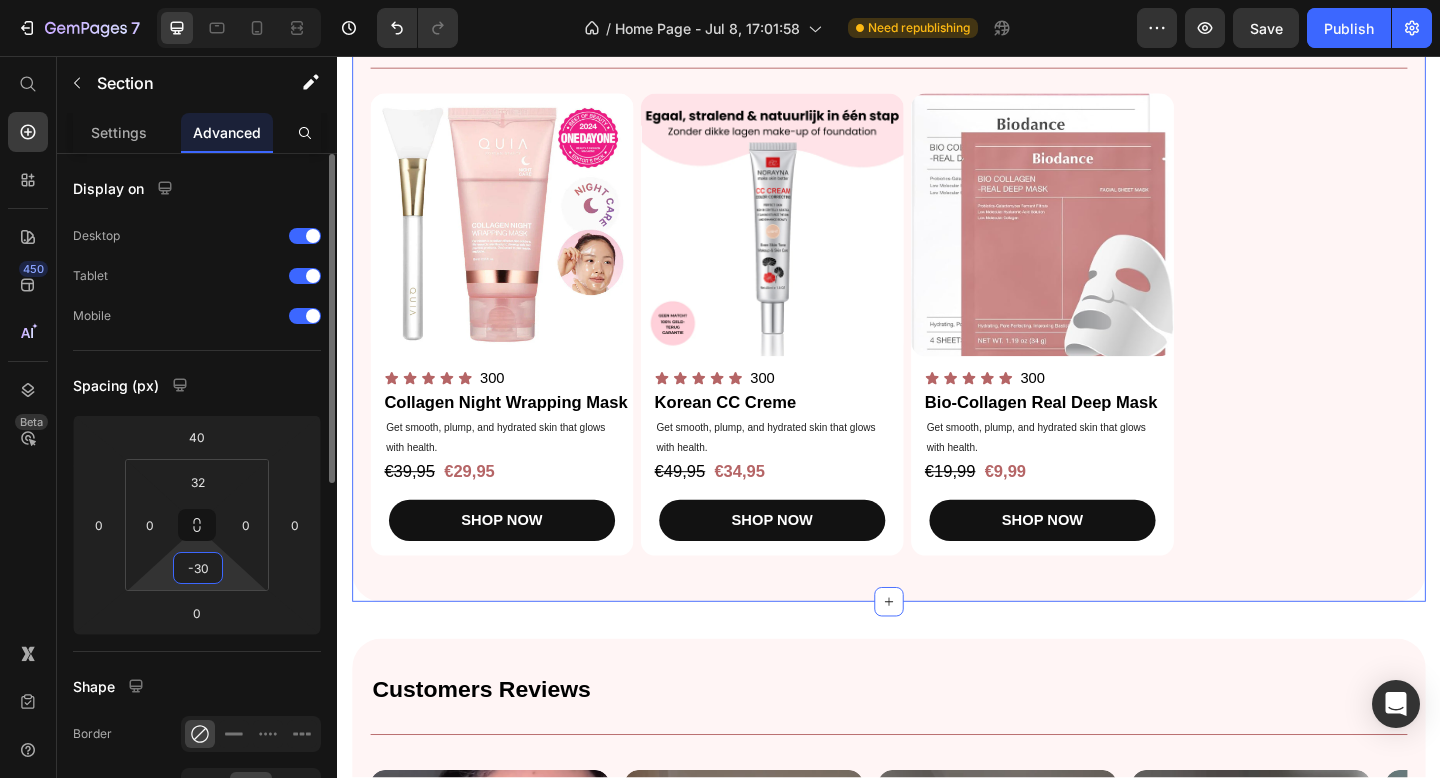 type on "-3" 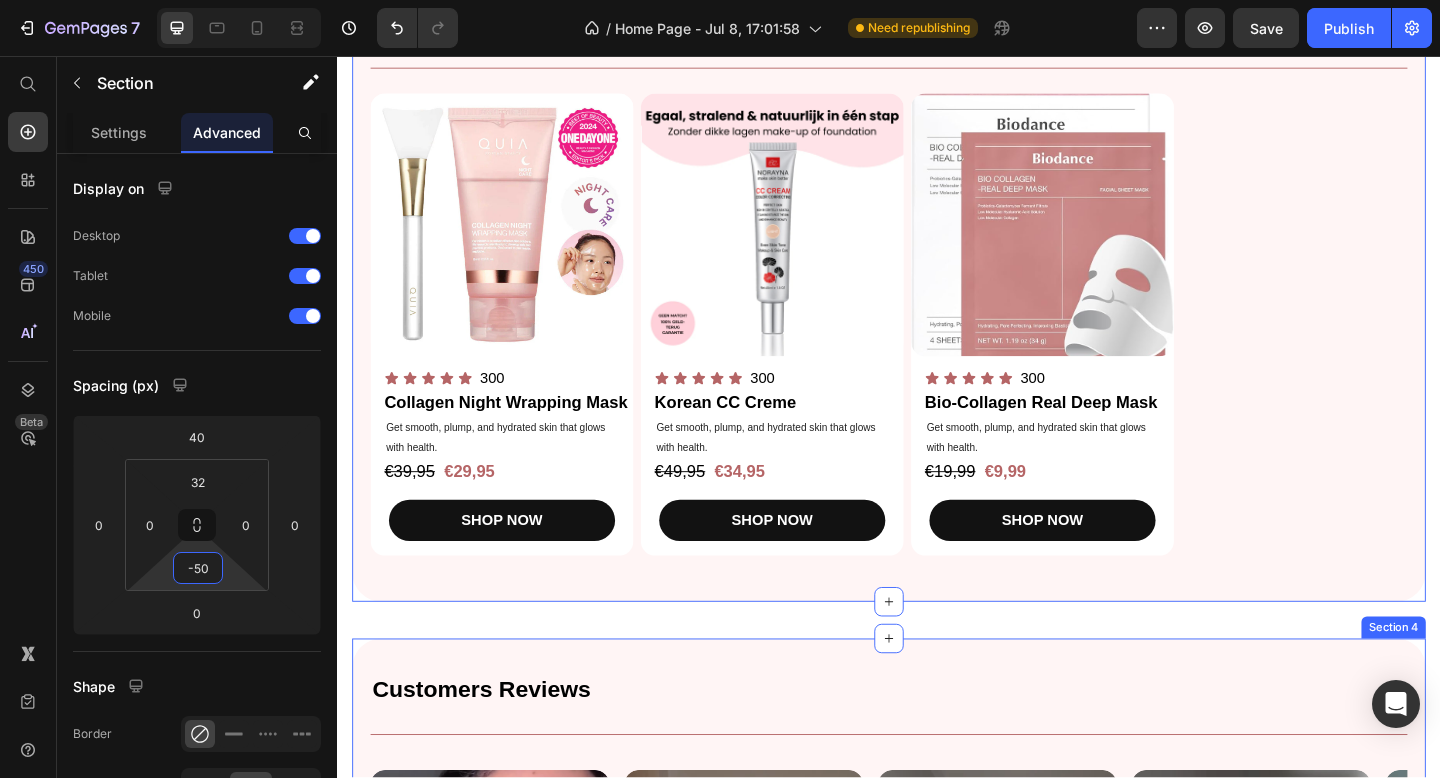 type on "-5" 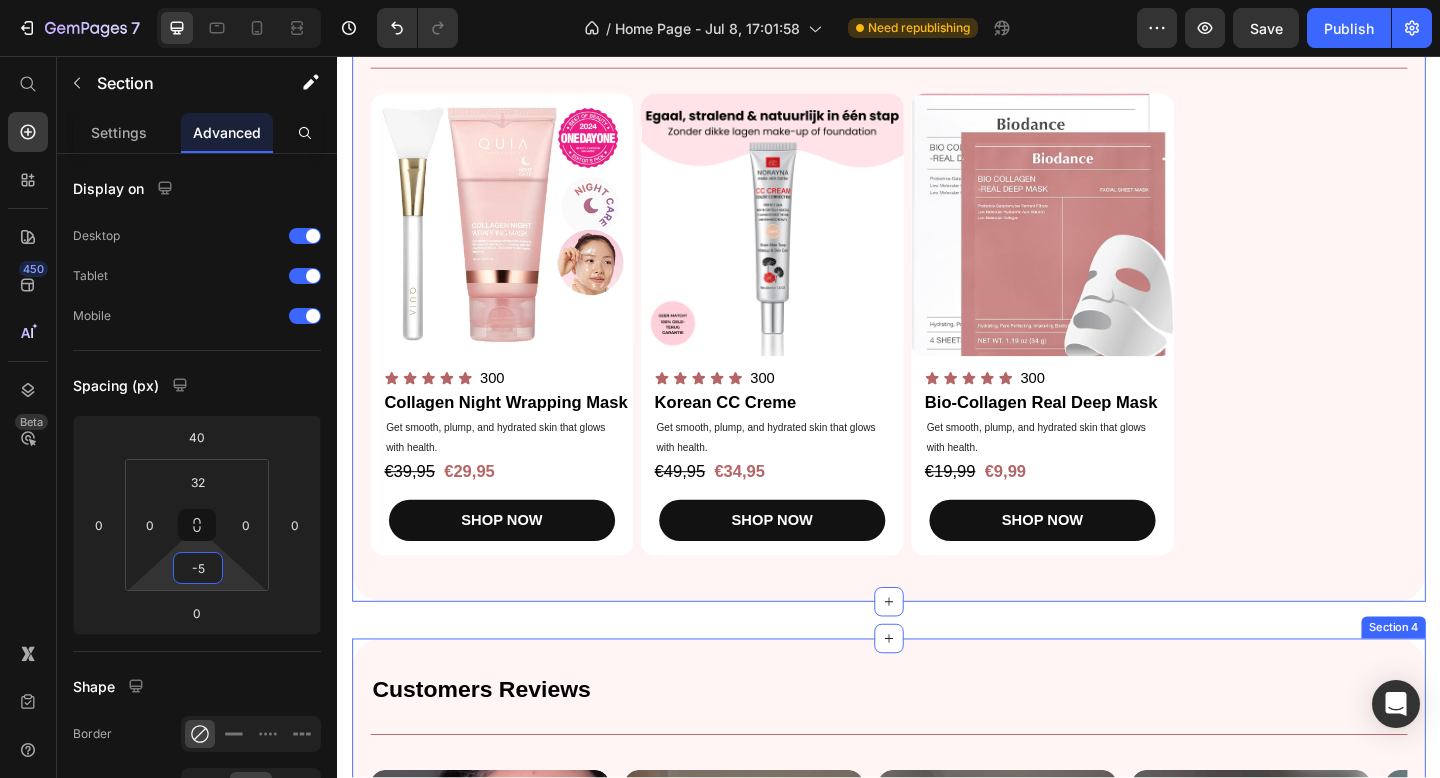 type 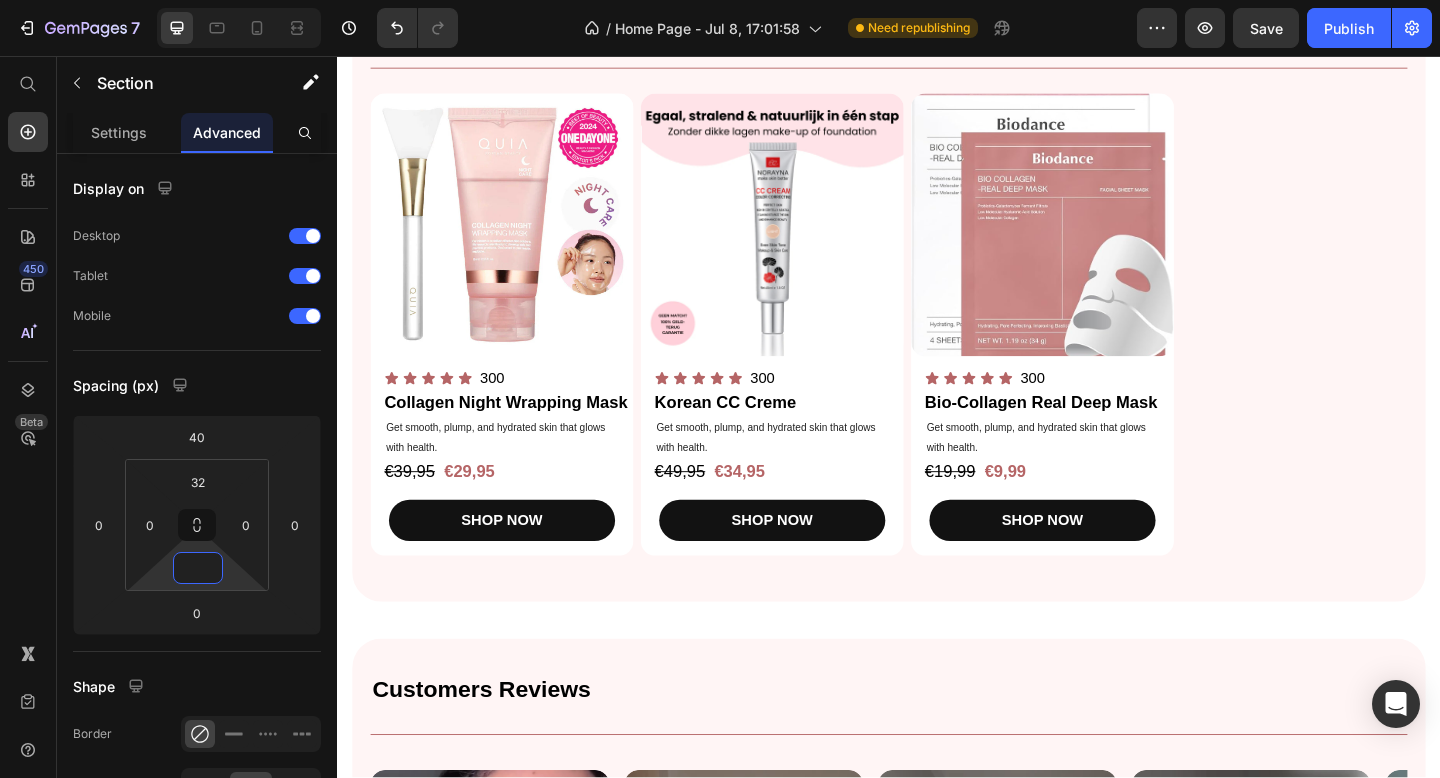 click on "Top Picks for   Clear, Hydrated, and Glowing Skin Heading Shop our best-selling collagen essentials for firm, smooth, andradiant Text Block SHOP NOW Button Image + 97,000  reviews Text Block Icon Icon Icon Icon Icon Icon List Row Image Row Section 2 Bestsellers Heading                Title Line Product Images Icon Icon Icon Icon Icon Icon List 300 Text Block Row Collagen Night Wrapping Mask Product Title Get smooth, plump, and hydrated skin that glows with health. Text Block €39,95 Product Price €29,95 Product Price Row SHOP NOW Product Cart Button Row Product Images Icon Icon Icon Icon Icon Icon List 300 Text Block Row Korean CC Creme Product Title Get smooth, plump, and hydrated skin that glows with health. Text Block €49,95 Product Price €34,95 Product Price Row SHOP NOW Product Cart Button Row Product Images Icon Icon Icon Icon Icon Icon List 300 Text Block Row Bio-Collagen Real Deep Mask Product Title Get smooth, plump, and hydrated skin that glows with health. Text Block €19,99 Product Price" at bounding box center (937, 313) 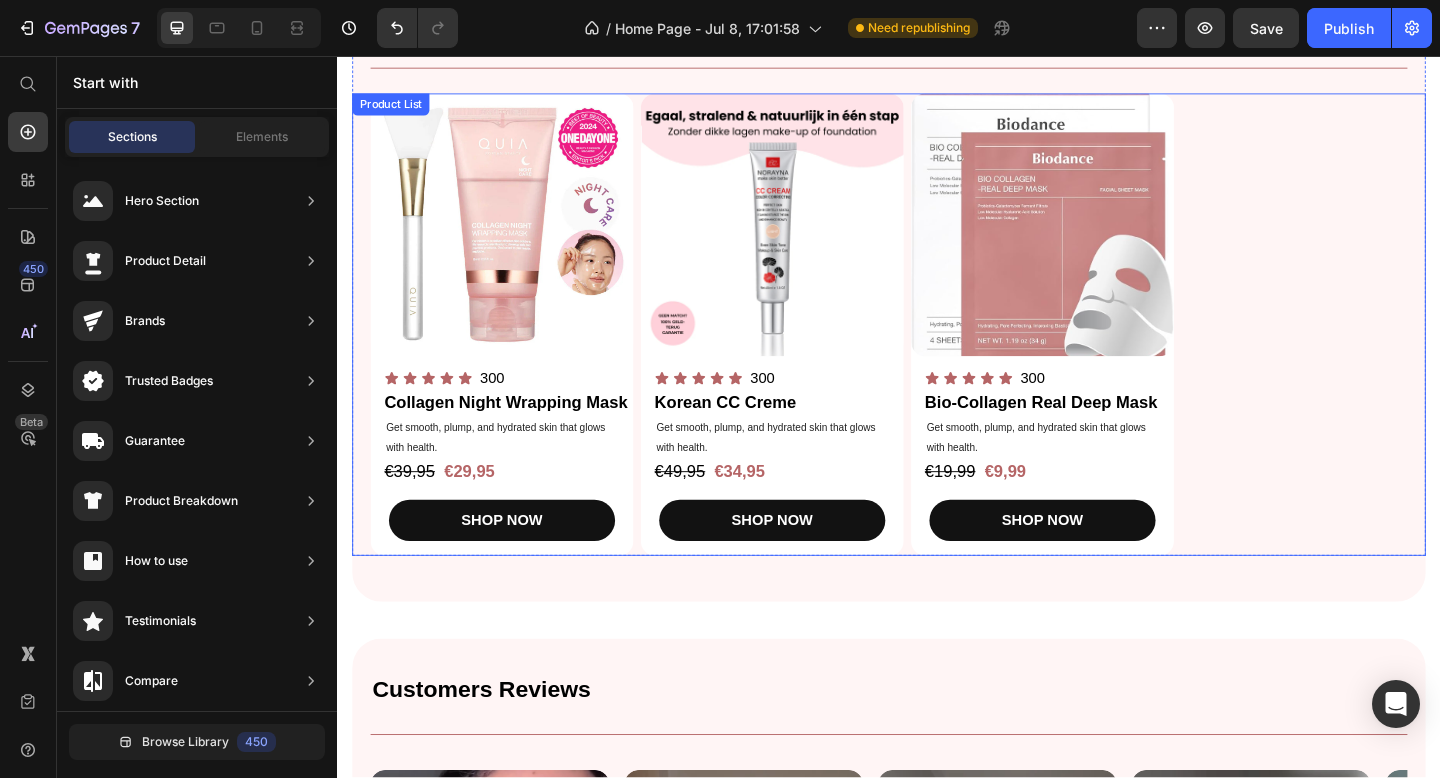 click on "Product Images Icon Icon Icon Icon Icon Icon List 300 Text Block Row Collagen Night Wrapping Mask Product Title Get smooth, plump, and hydrated skin that glows with health. Text Block €39,95 Product Price €29,95 Product Price Row SHOP NOW Product Cart Button Row" at bounding box center [496, 348] 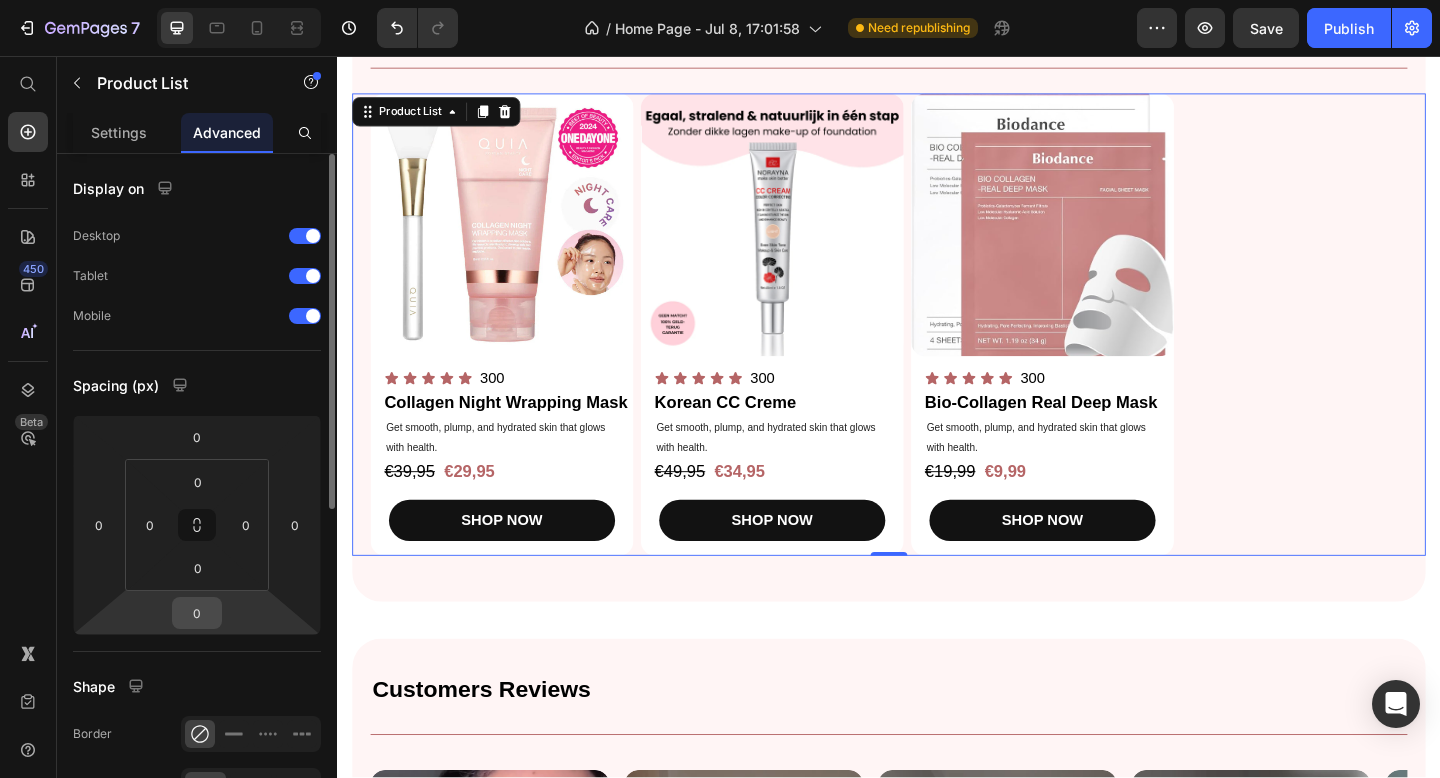 click on "0" at bounding box center (197, 613) 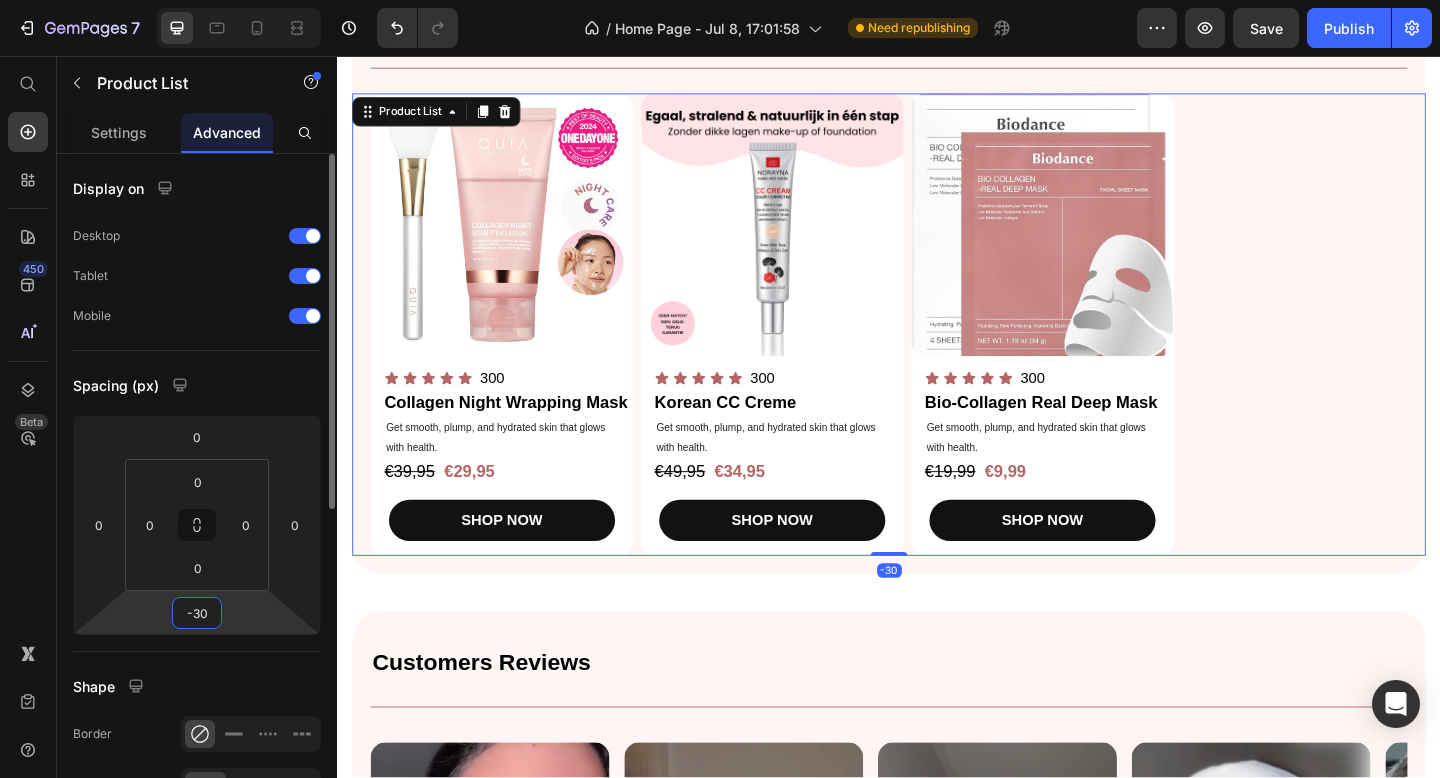 type on "-3" 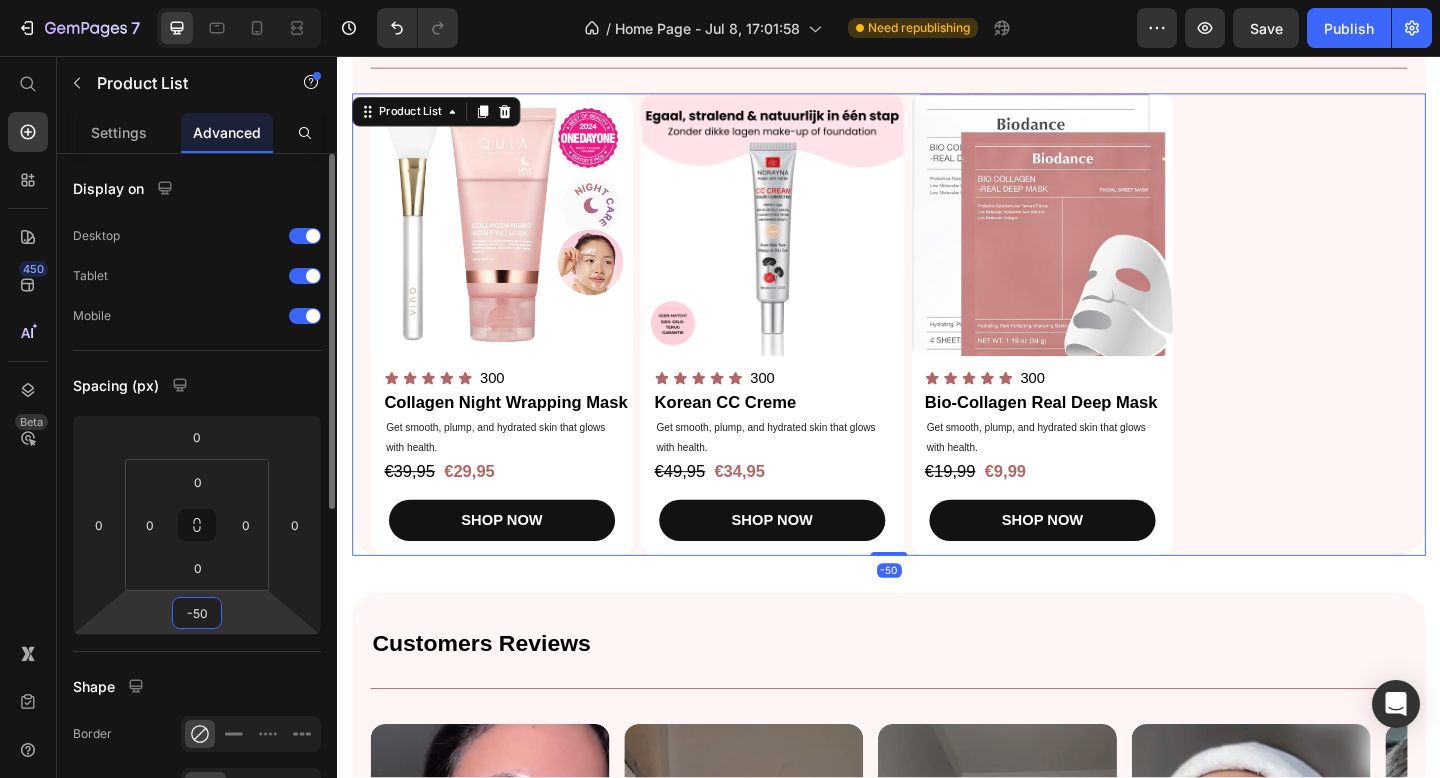 type on "-5" 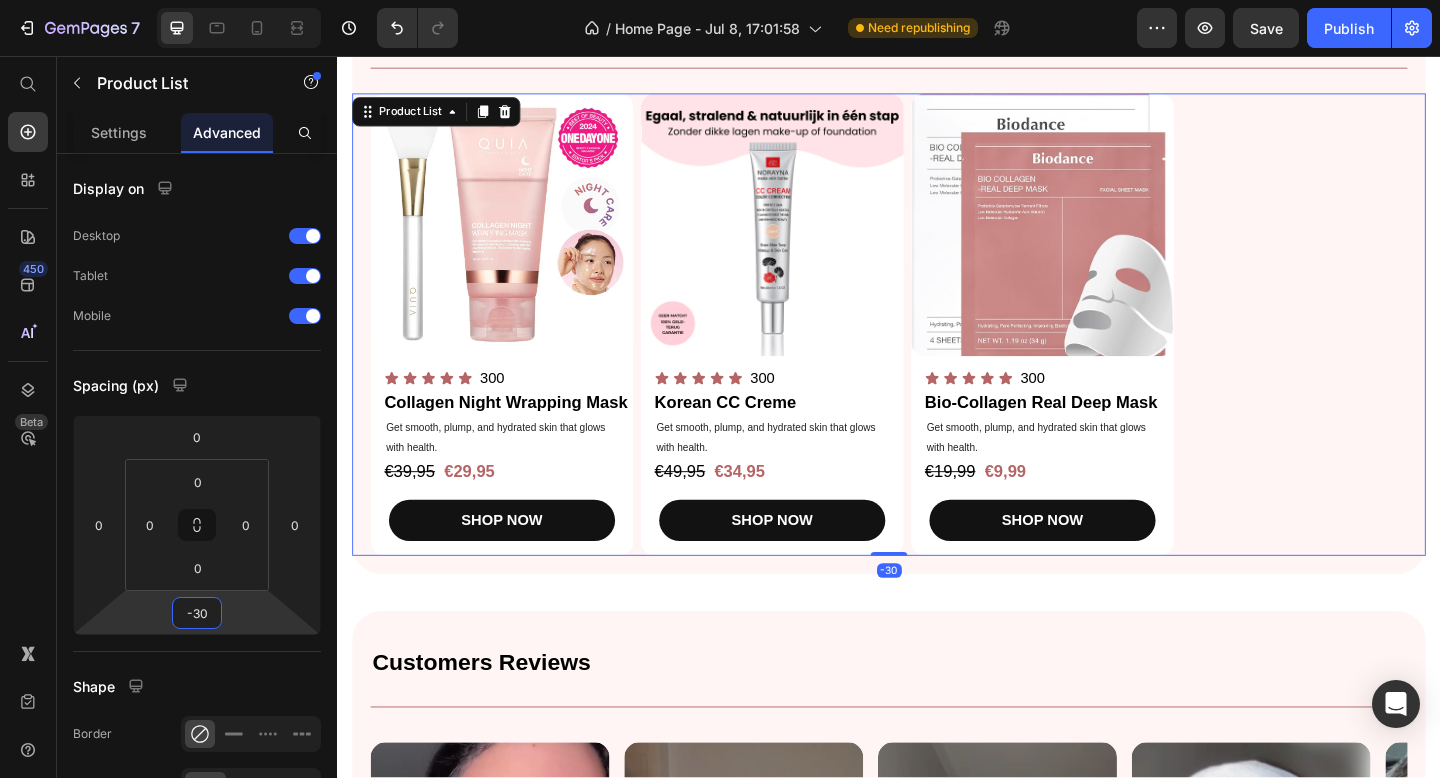 type on "-30" 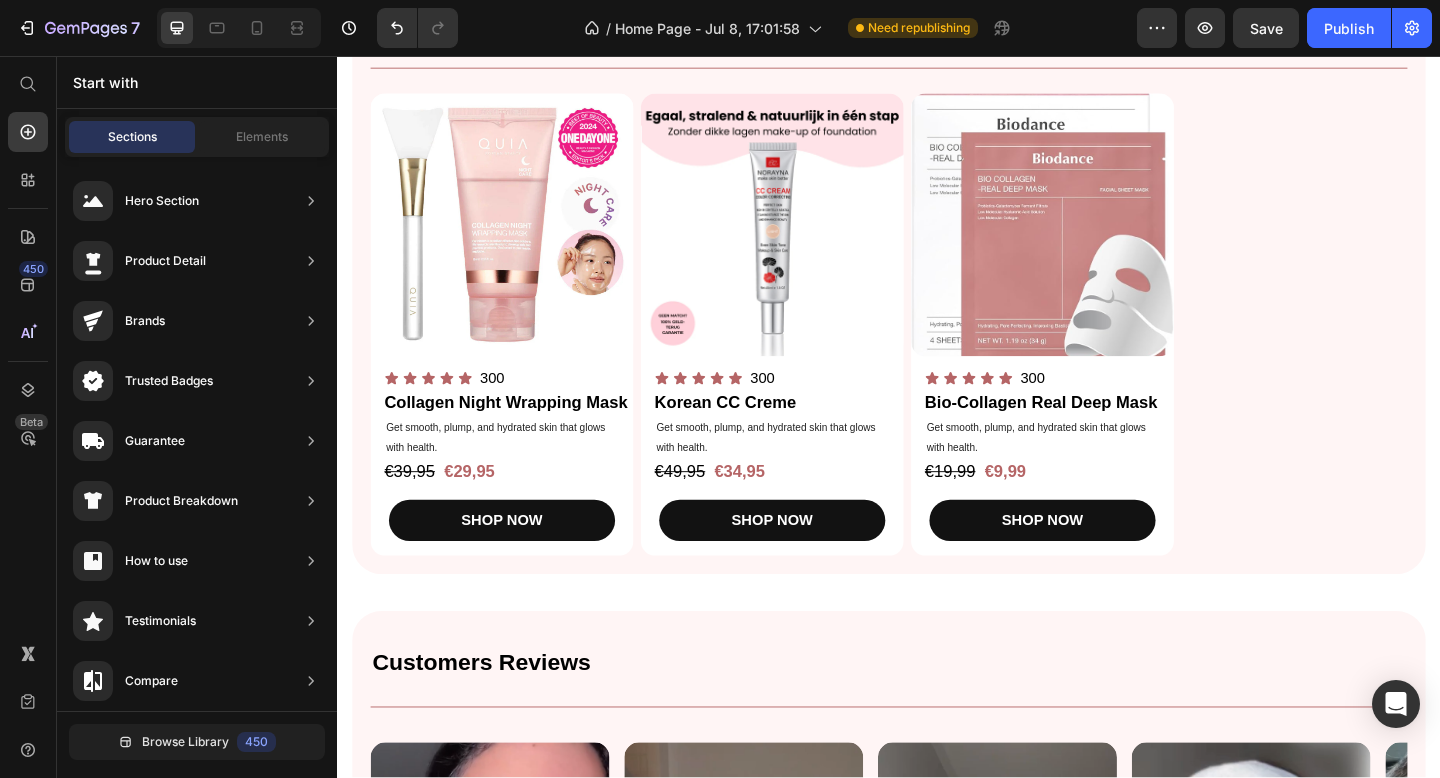 click on "Top Picks for   Clear, Hydrated, and Glowing Skin Heading Shop our best-selling collagen essentials for firm, smooth, andradiant Text Block SHOP NOW Button Image + 97,000  reviews Text Block Icon Icon Icon Icon Icon Icon List Row Image Row Section 2 Bestsellers Heading                Title Line Product Images Icon Icon Icon Icon Icon Icon List 300 Text Block Row Collagen Night Wrapping Mask Product Title Get smooth, plump, and hydrated skin that glows with health. Text Block €39,95 Product Price €29,95 Product Price Row SHOP NOW Product Cart Button Row Product Images Icon Icon Icon Icon Icon Icon List 300 Text Block Row Korean CC Creme Product Title Get smooth, plump, and hydrated skin that glows with health. Text Block €49,95 Product Price €34,95 Product Price Row SHOP NOW Product Cart Button Row Product Images Icon Icon Icon Icon Icon Icon List 300 Text Block Row Bio-Collagen Real Deep Mask Product Title Get smooth, plump, and hydrated skin that glows with health. Text Block €19,99 Product Price" at bounding box center [937, 298] 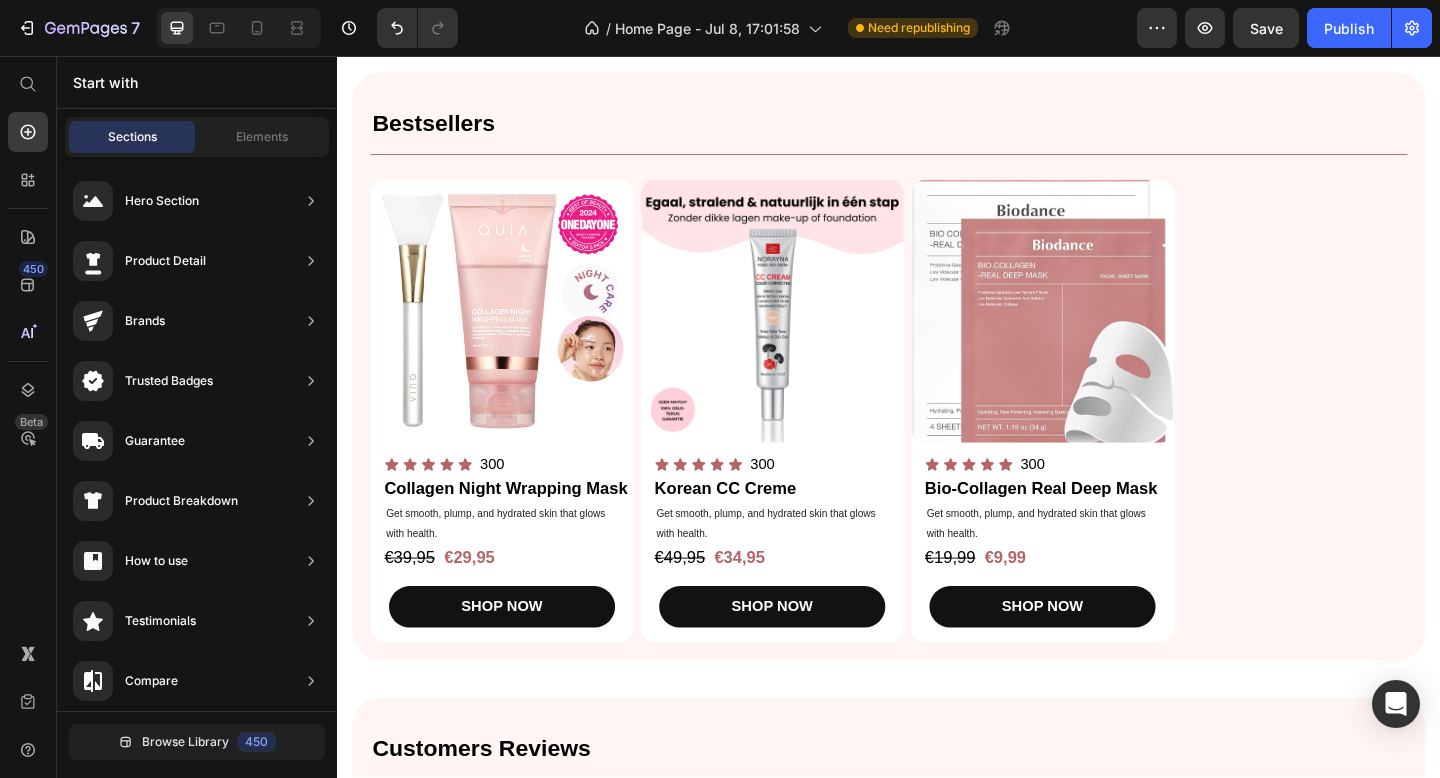 scroll, scrollTop: 651, scrollLeft: 0, axis: vertical 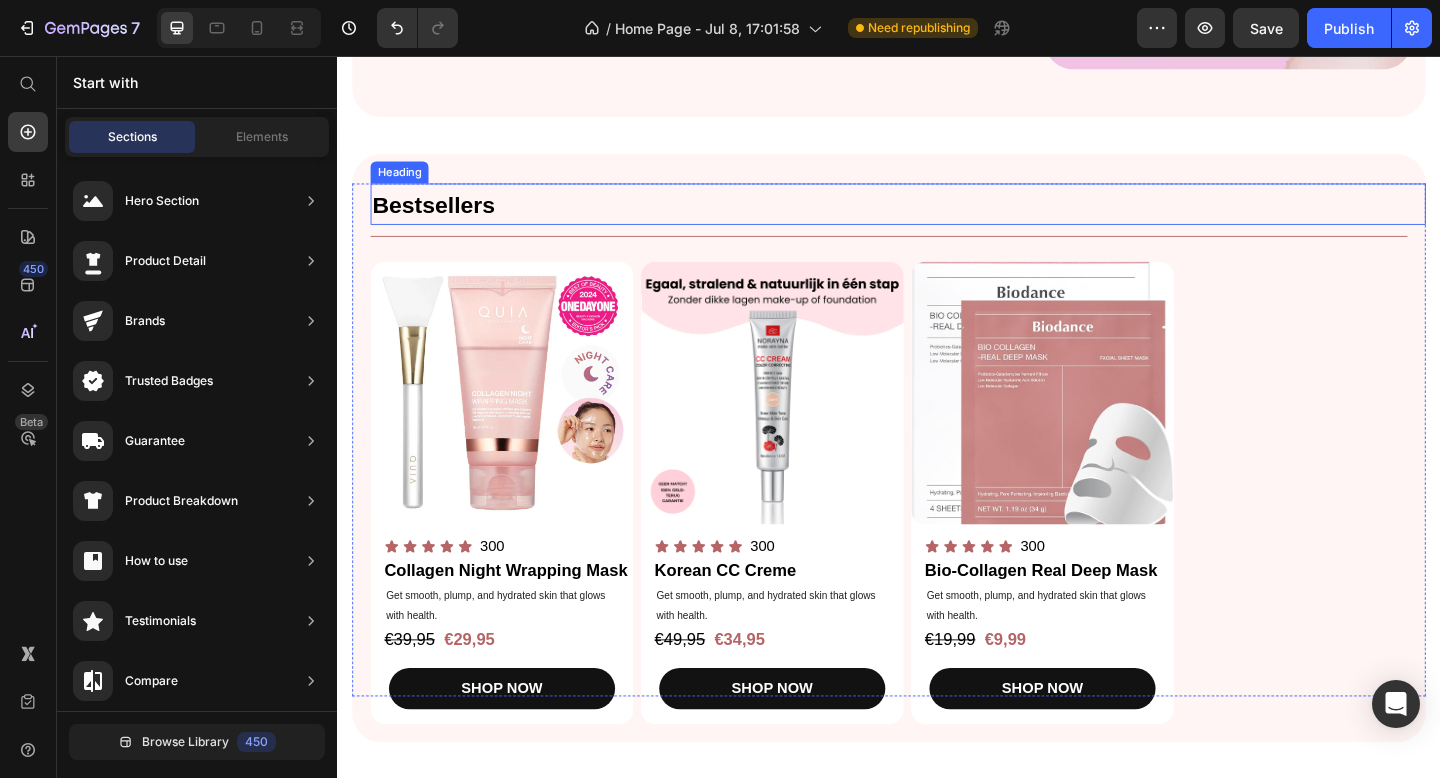 click on "Bestsellers" at bounding box center [947, 217] 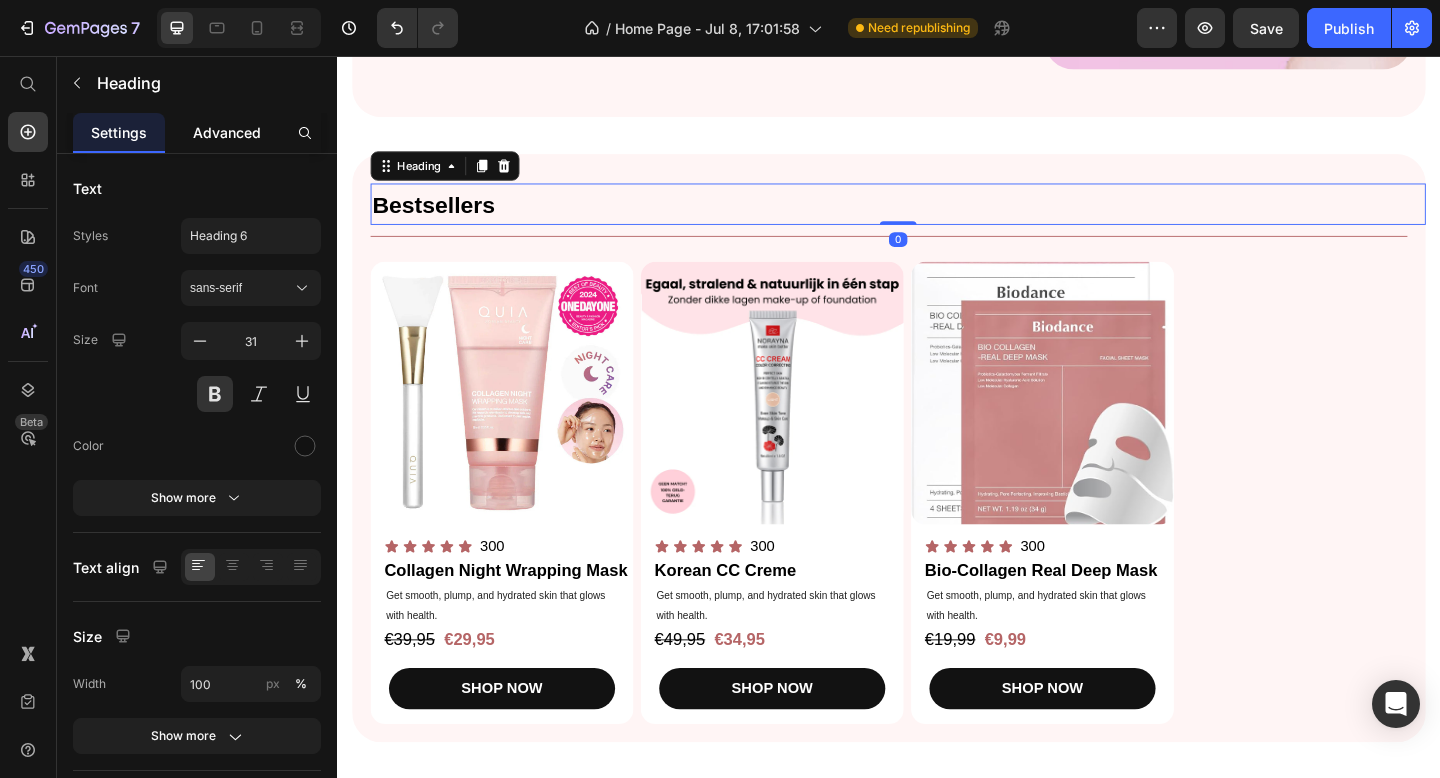 click on "Advanced" at bounding box center [227, 132] 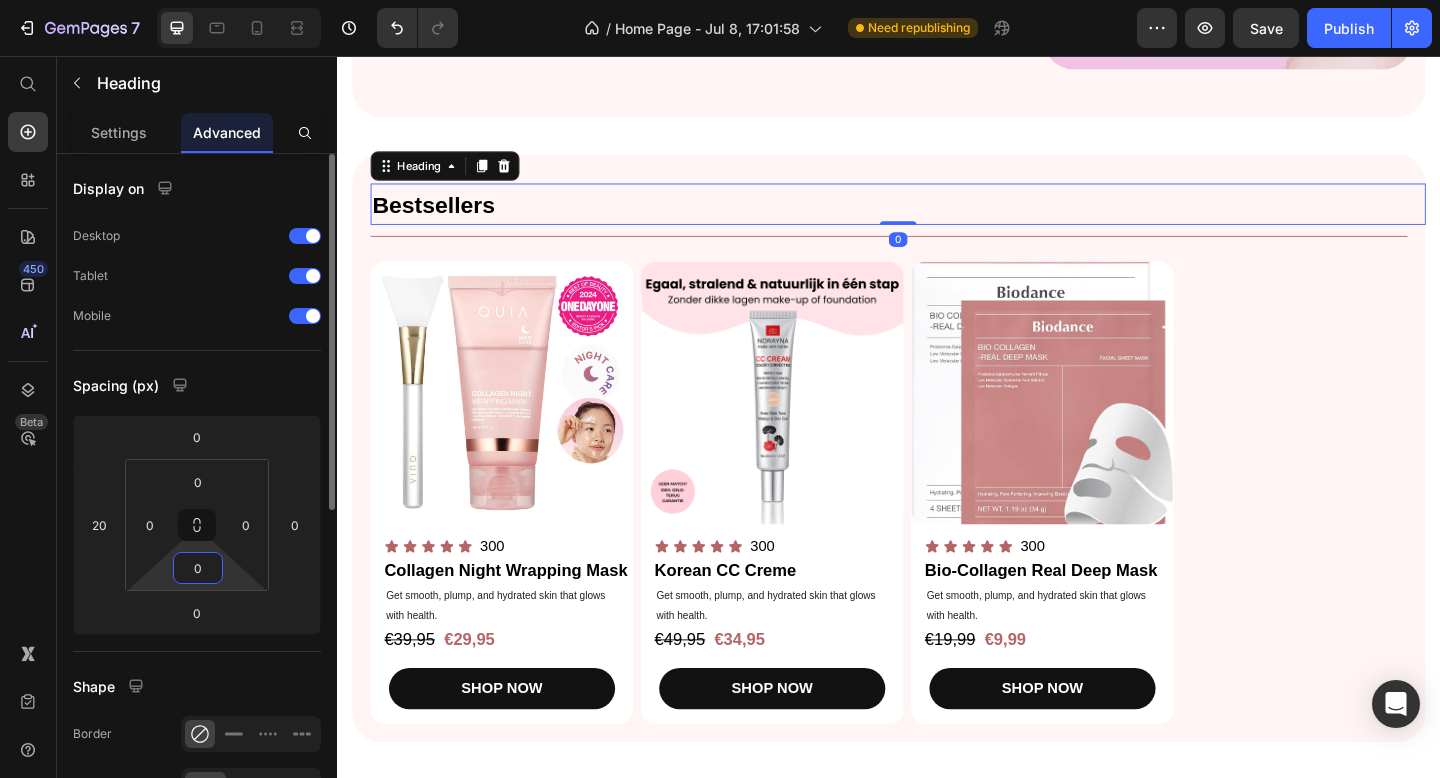 click on "0" at bounding box center [198, 568] 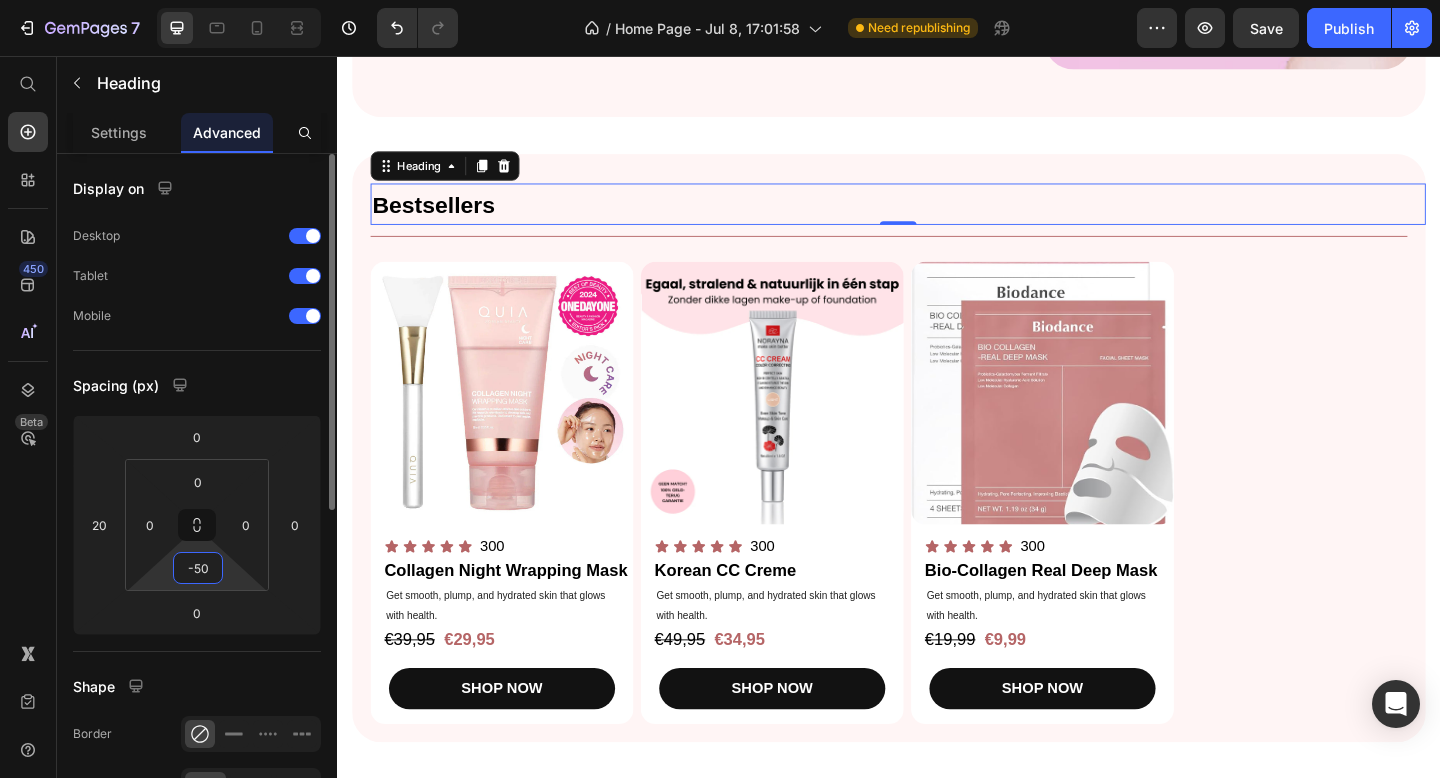 type on "-5" 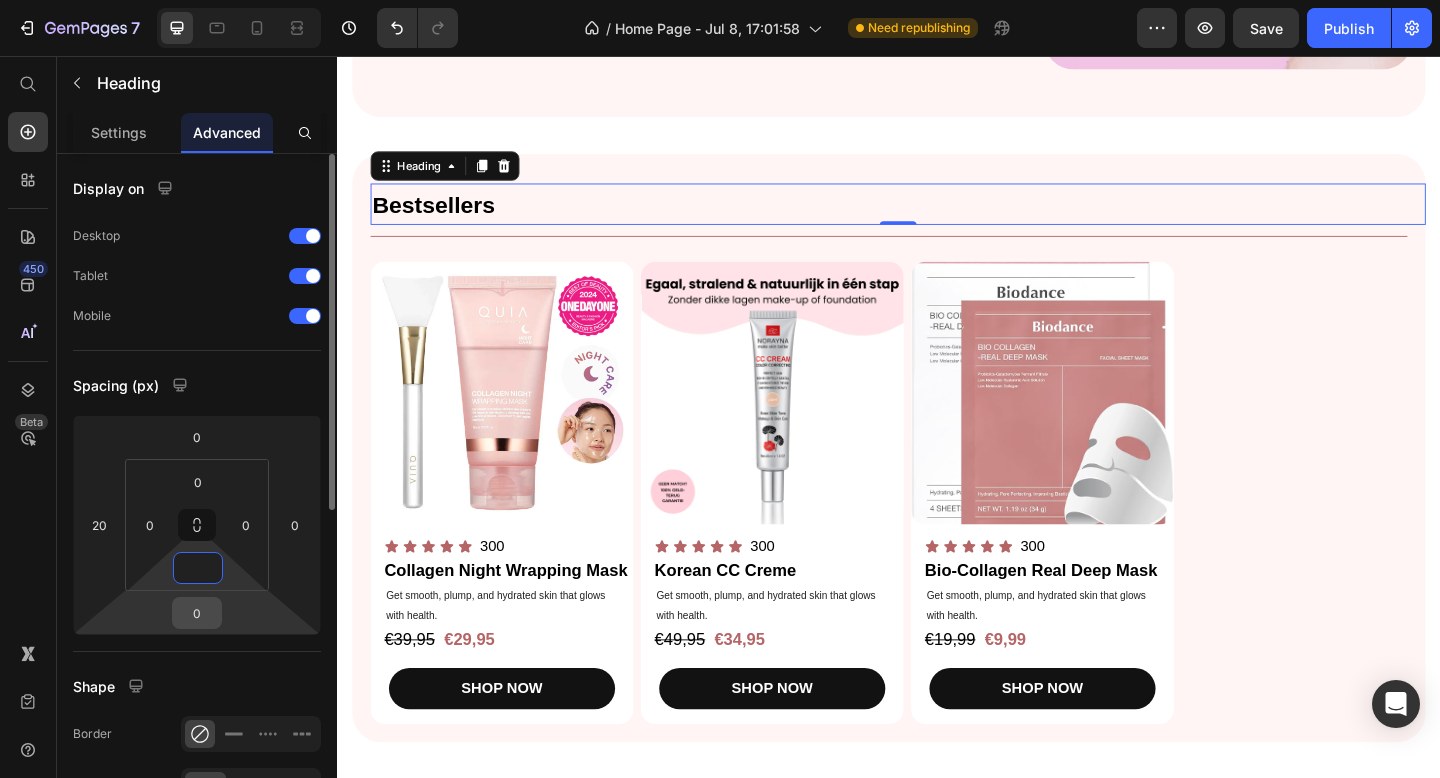 type on "0" 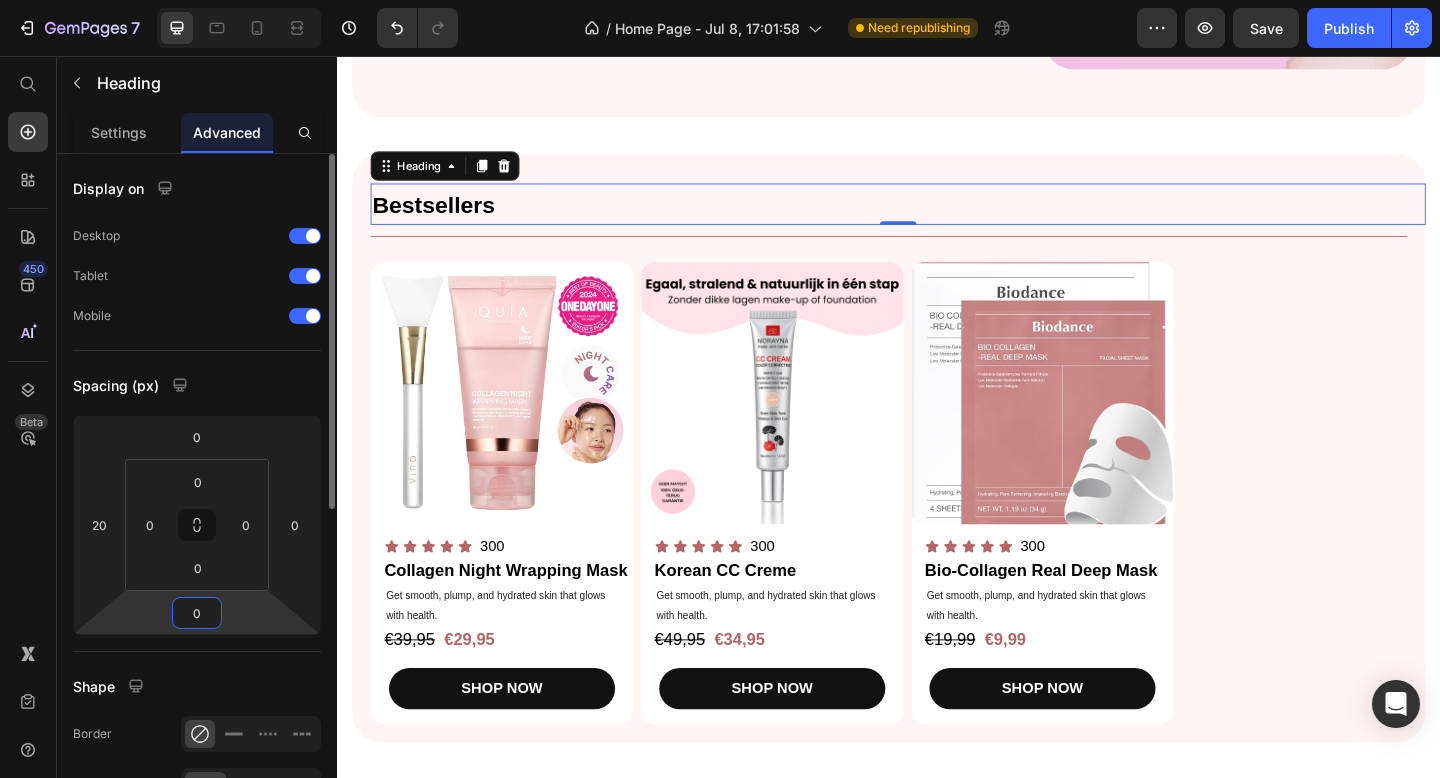 click on "0" at bounding box center [197, 613] 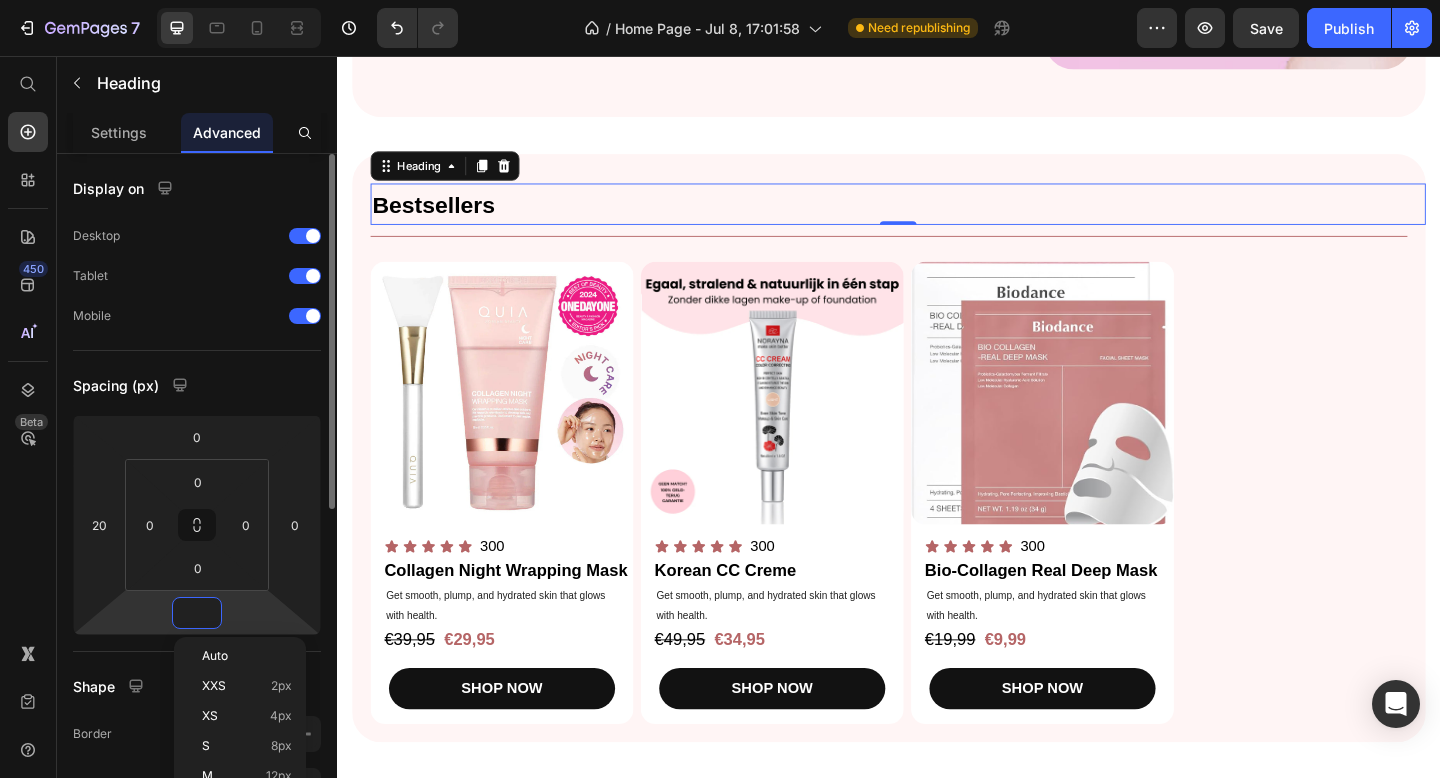 type on "-5" 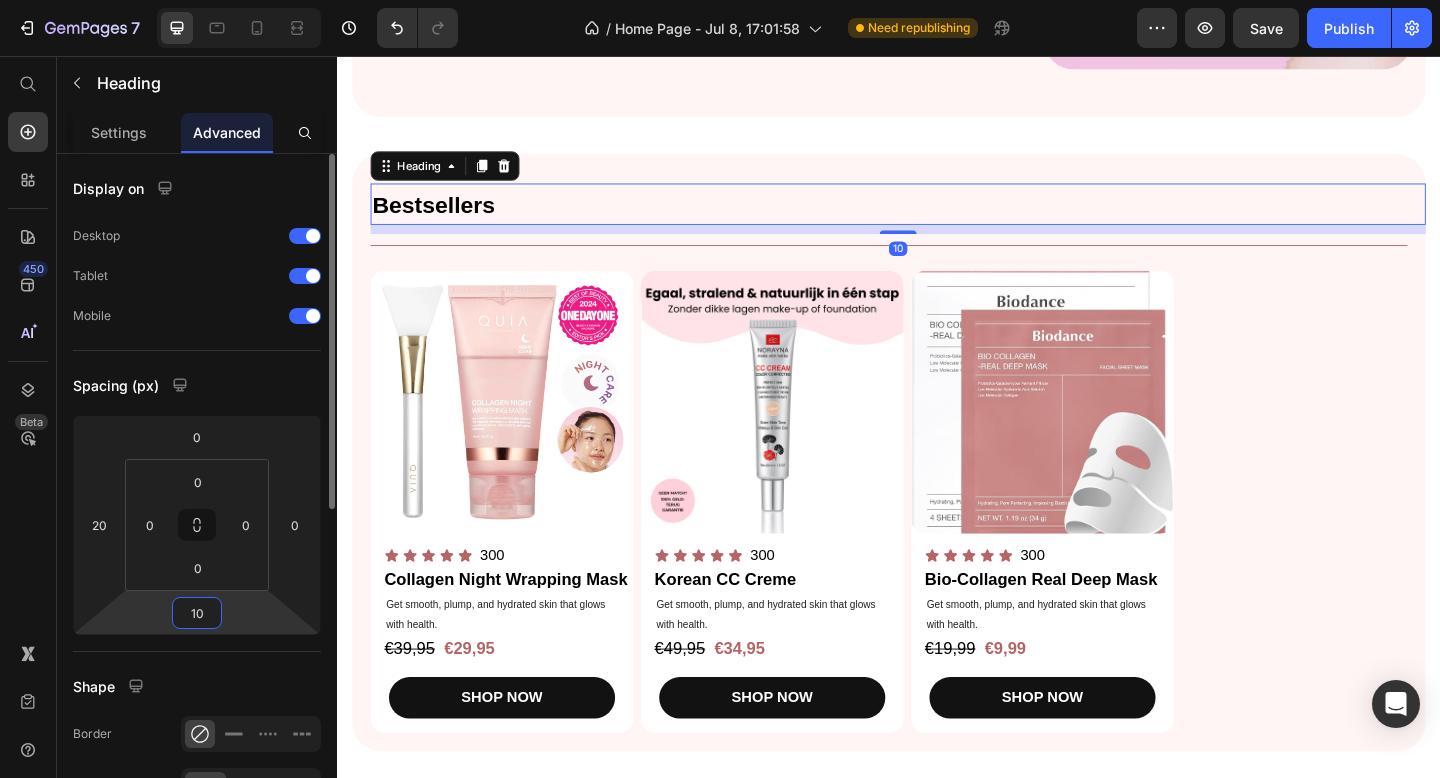 type on "1" 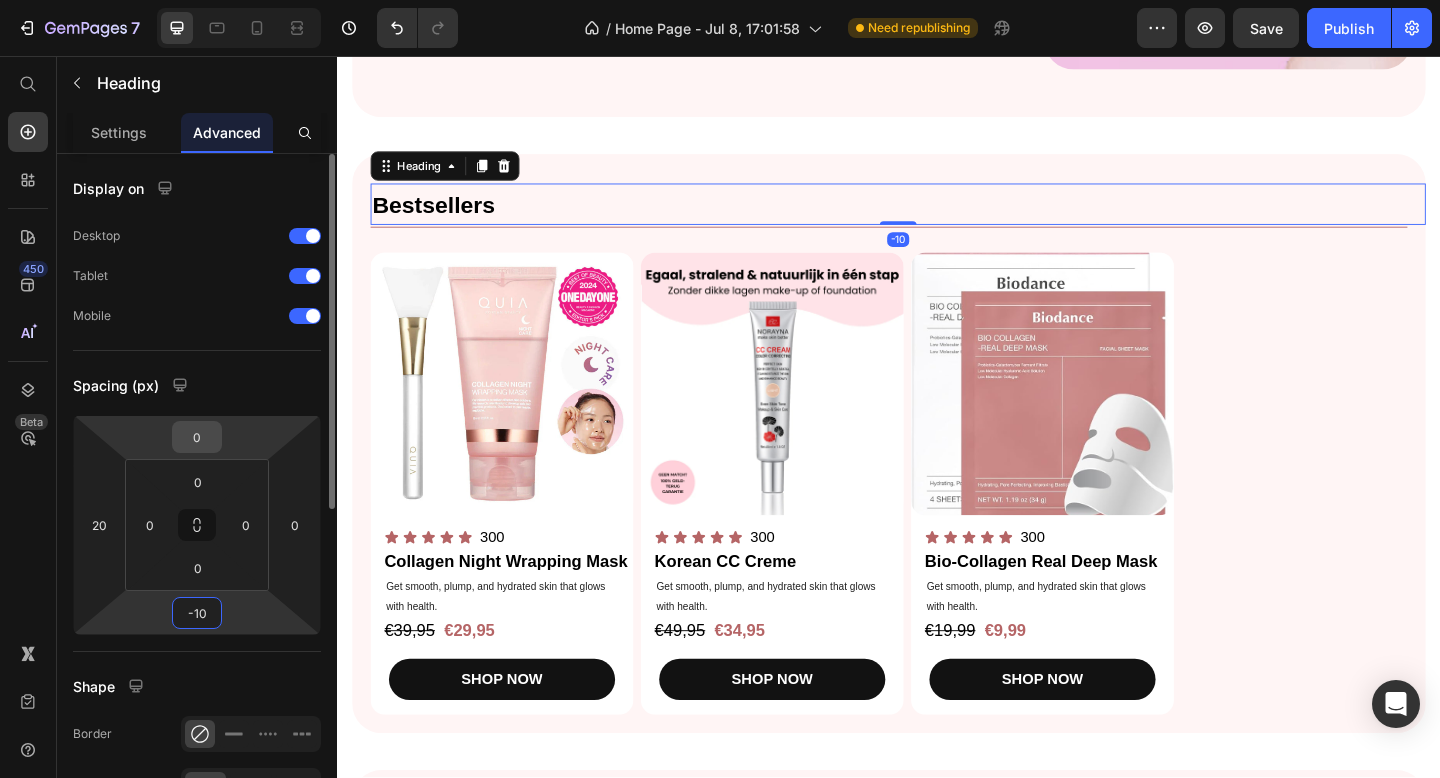type on "-10" 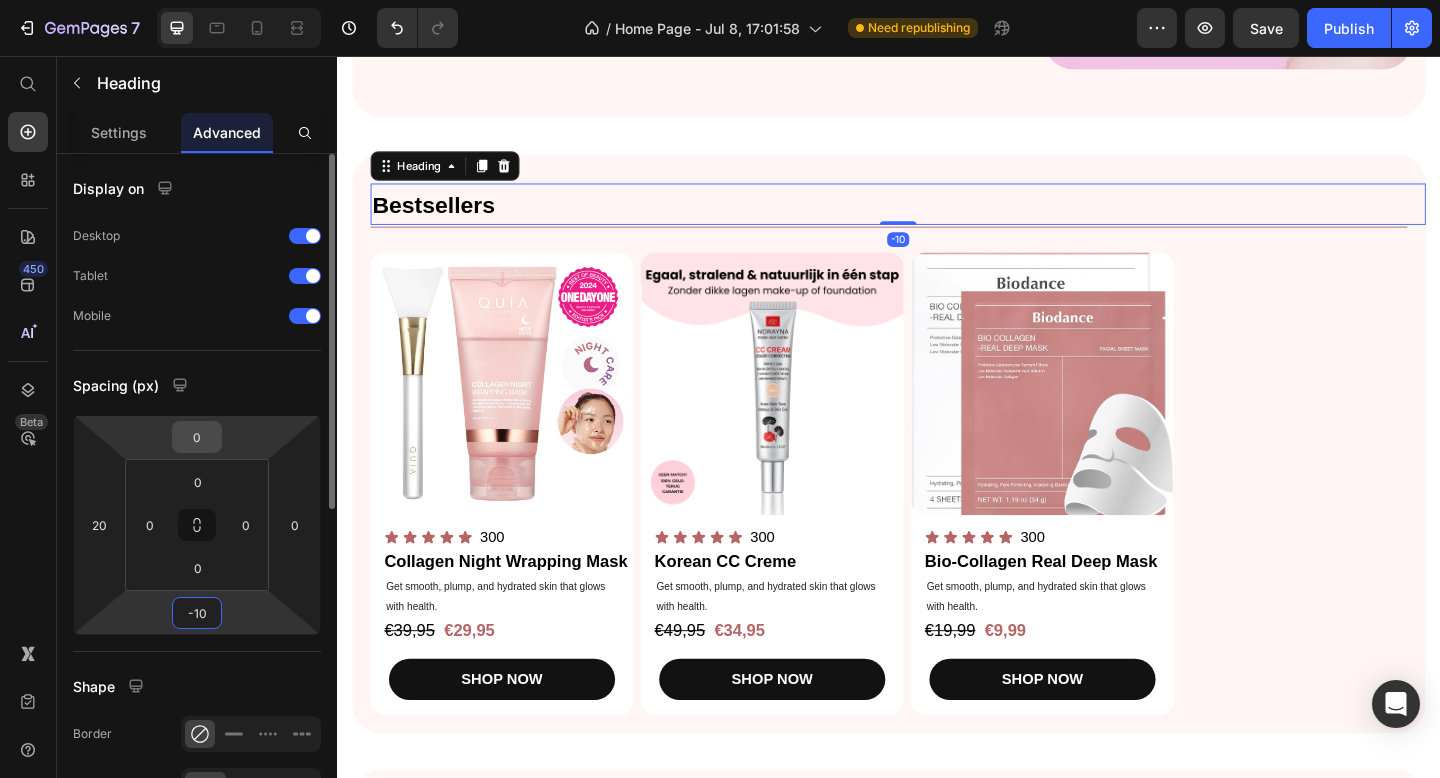 click on "0" at bounding box center [197, 437] 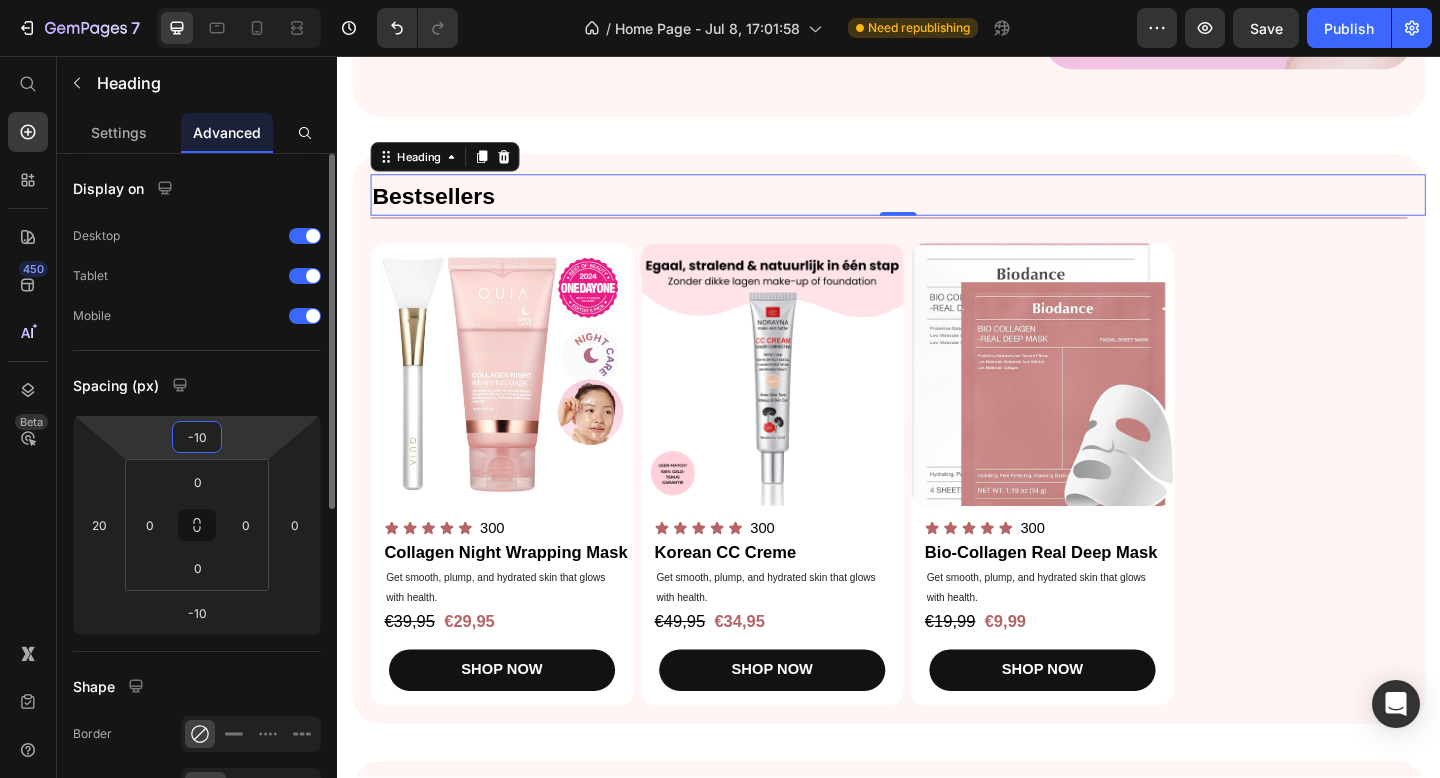 type on "-1" 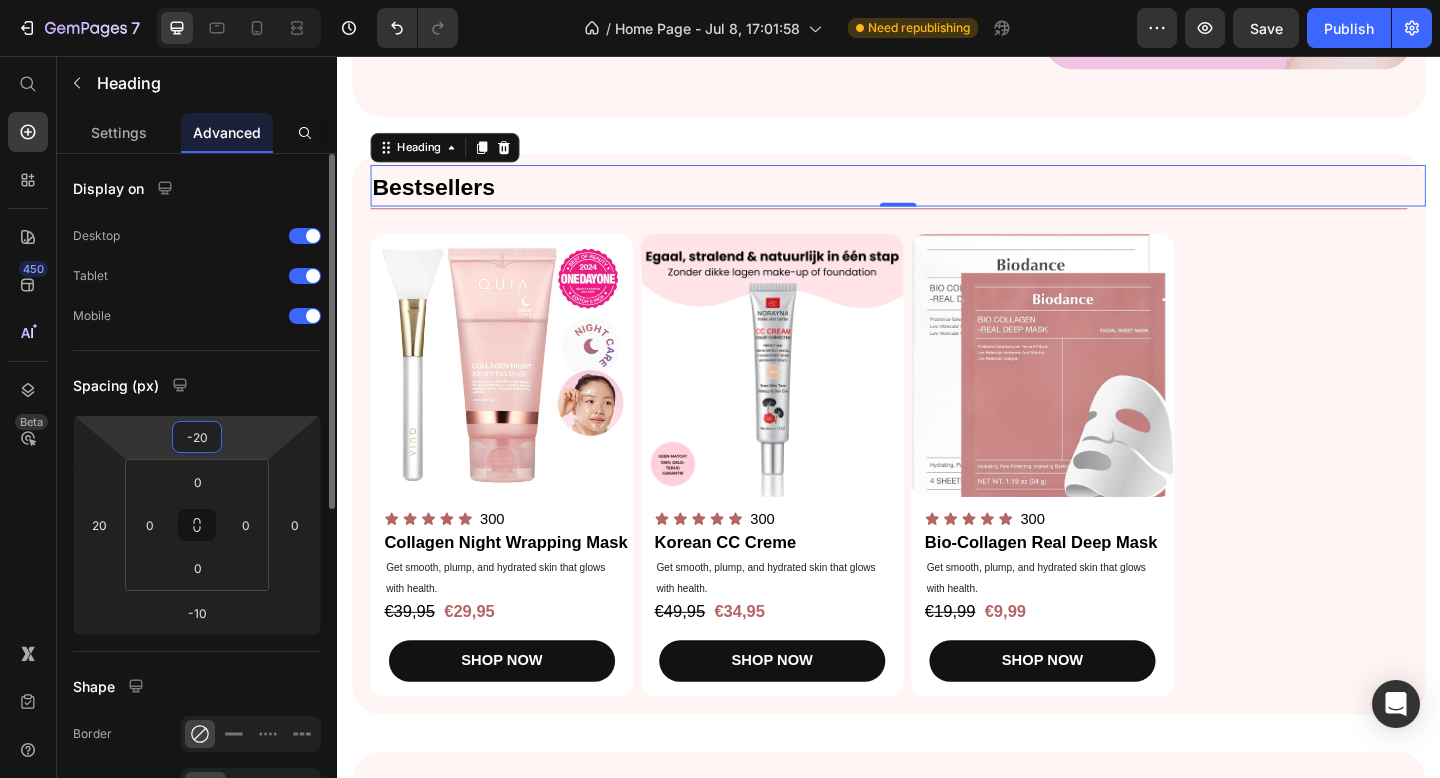 type on "-2" 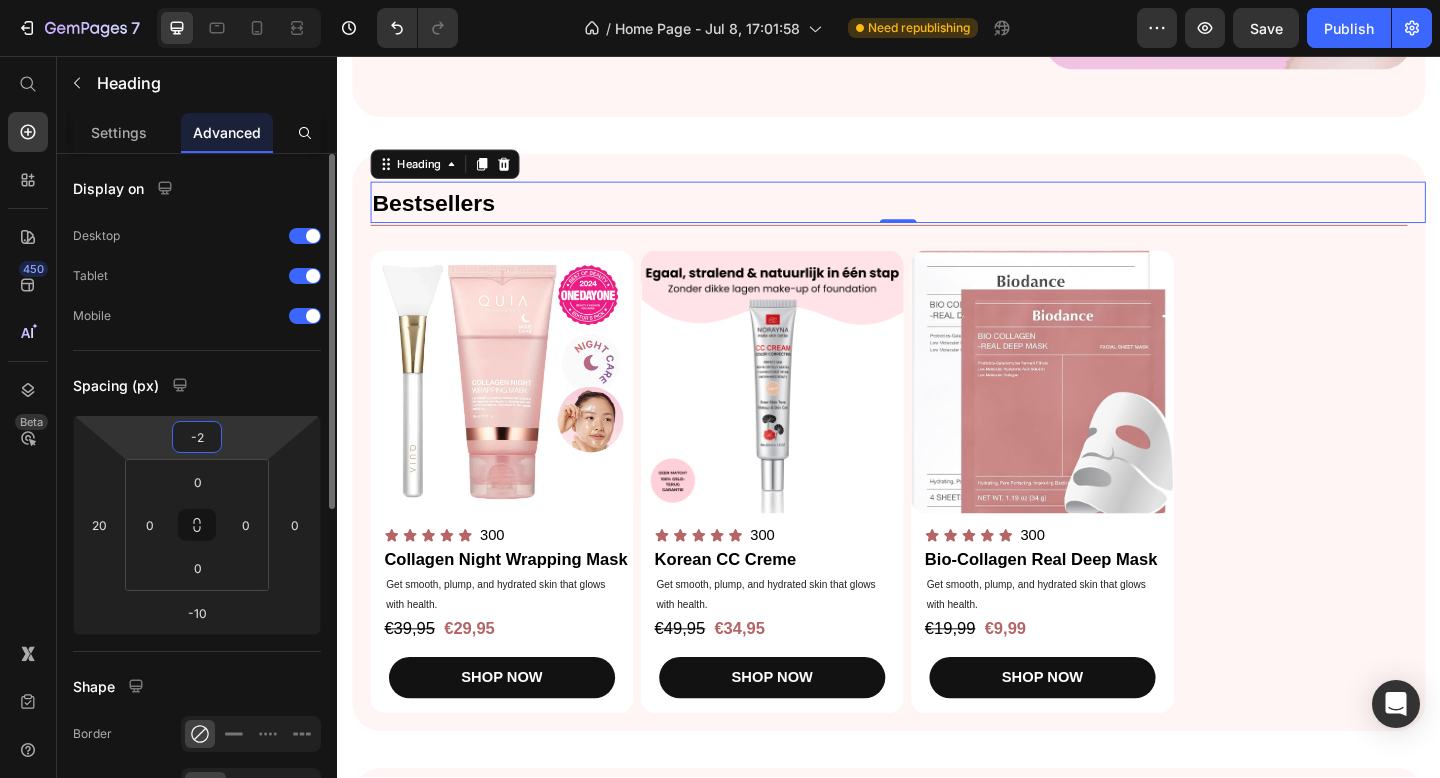 type on "-25" 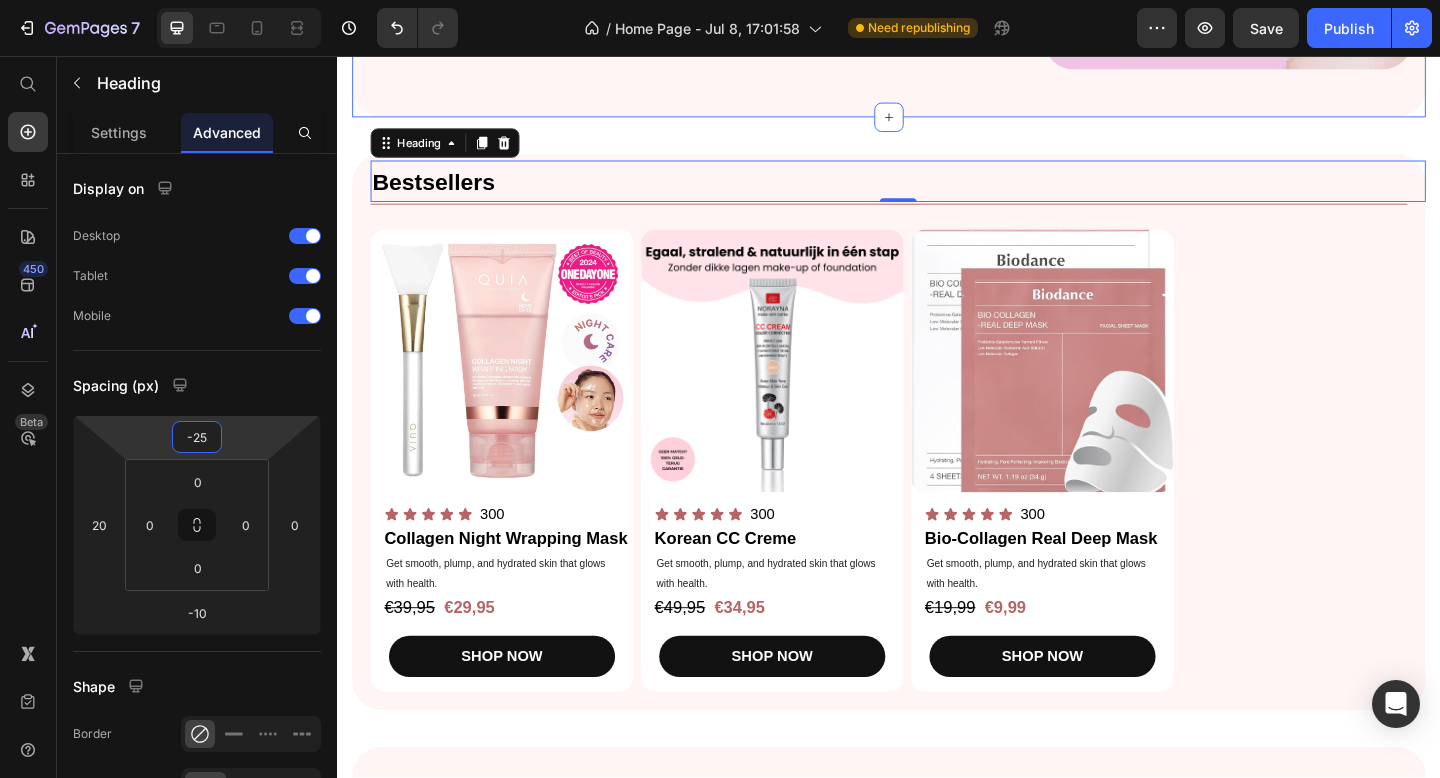 click on "Top Picks for   Clear, Hydrated, and Glowing Skin Heading Shop our best-selling collagen essentials for firm, smooth, andradiant Text Block SHOP NOW Button Image + 97,000  reviews Text Block Icon Icon Icon Icon Icon Icon List Row Image Row Section 2 Bestsellers Heading   -10                Title Line Product Images Icon Icon Icon Icon Icon Icon List 300 Text Block Row Collagen Night Wrapping Mask Product Title Get smooth, plump, and hydrated skin that glows with health. Text Block €39,95 Product Price €29,95 Product Price Row SHOP NOW Product Cart Button Row Product Images Icon Icon Icon Icon Icon Icon List 300 Text Block Row Korean CC Creme Product Title Get smooth, plump, and hydrated skin that glows with health. Text Block €49,95 Product Price €34,95 Product Price Row SHOP NOW Product Cart Button Row Product Images Icon Icon Icon Icon Icon Icon List 300 Text Block Row Bio-Collagen Real Deep Mask Product Title Get smooth, plump, and hydrated skin that glows with health. Text Block €19,99 €9,99" at bounding box center [937, 464] 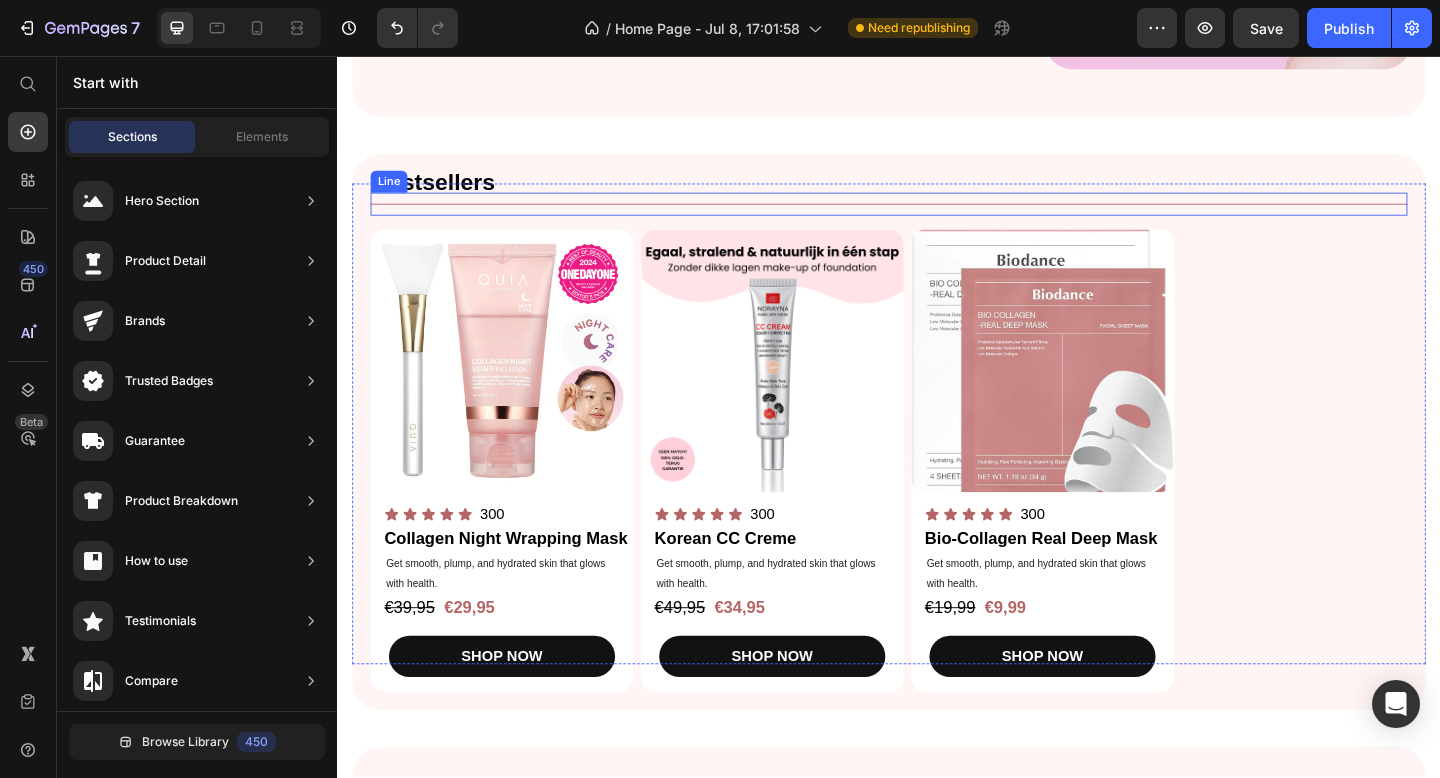 click on "Title Line" at bounding box center [937, 217] 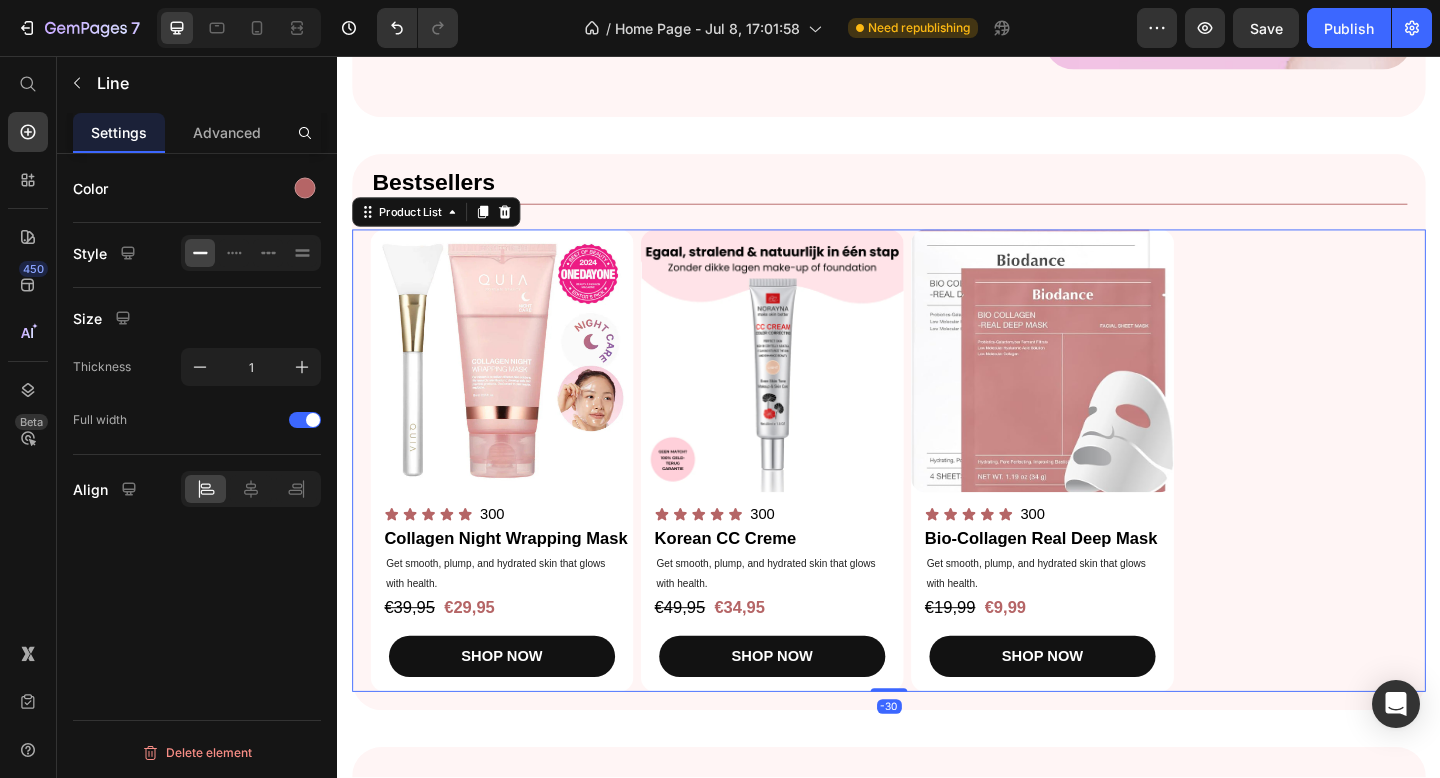 click on "Product Images Icon Icon Icon Icon Icon Icon List 300 Text Block Row Collagen Night Wrapping Mask Product Title Get smooth, plump, and hydrated skin that glows with health. Text Block €39,95 Product Price €29,95 Product Price Row SHOP NOW Product Cart Button Row Product Images Icon Icon Icon Icon Icon Icon List 300 Text Block Row Korean CC Creme Product Title Get smooth, plump, and hydrated skin that glows with health. Text Block €49,95 Product Price €34,95 Product Price Row SHOP NOW Product Cart Button Row Product Images Icon Icon Icon Icon Icon Icon List 300 Text Block Row Bio-Collagen Real Deep Mask Product Title Get smooth, plump, and hydrated skin that glows with health. Text Block €19,99 Product Price €9,99 Product Price Row SHOP NOW Product Cart Button Row" at bounding box center (937, 496) 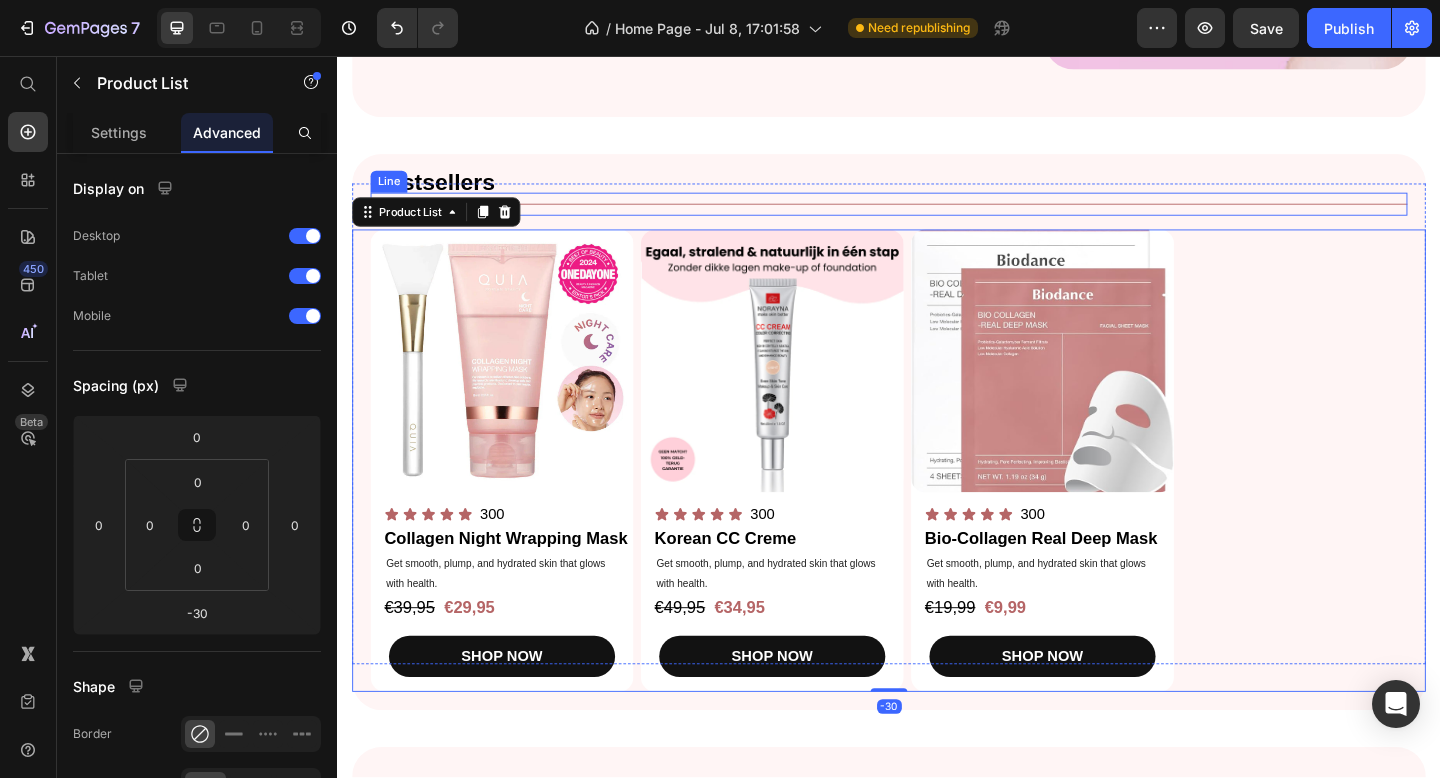 click at bounding box center (937, 217) 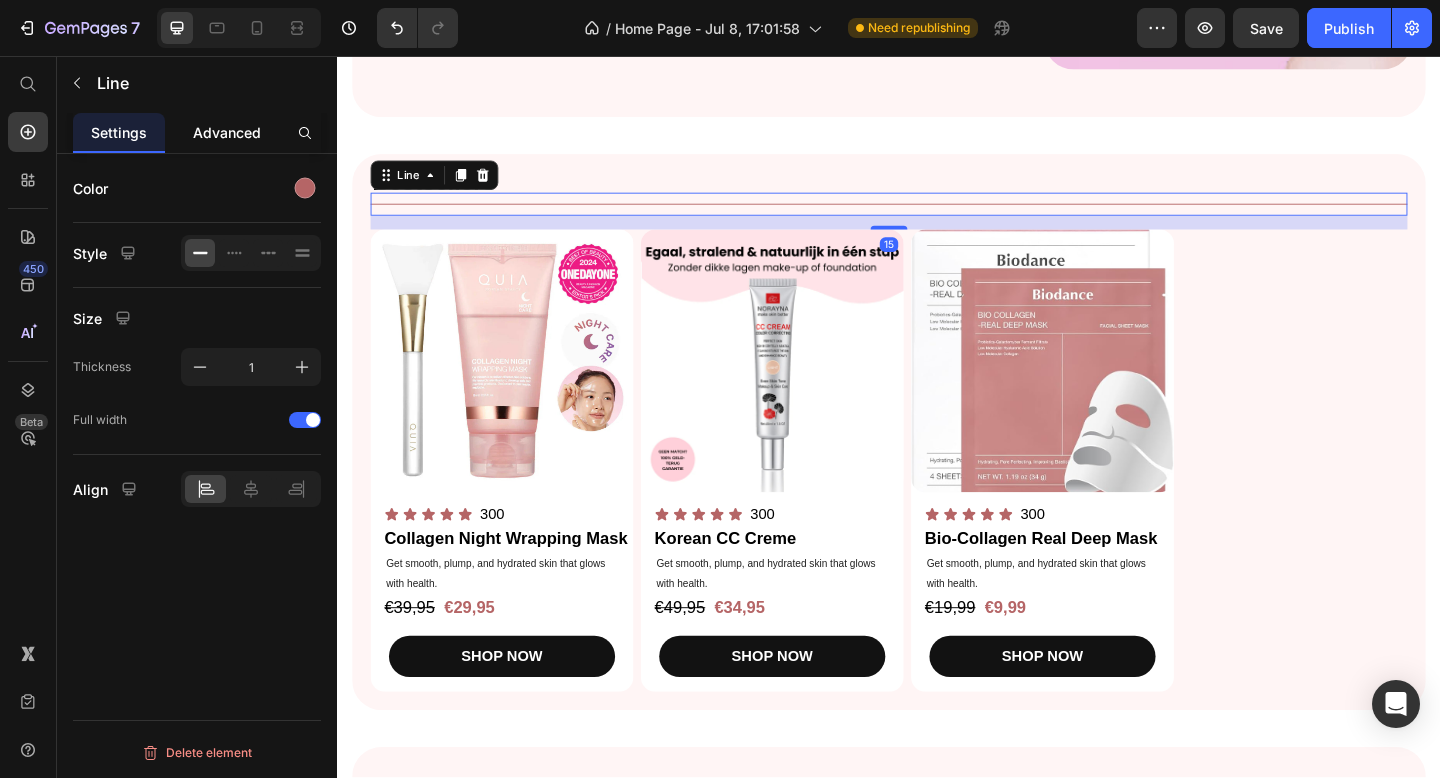 click on "Advanced" 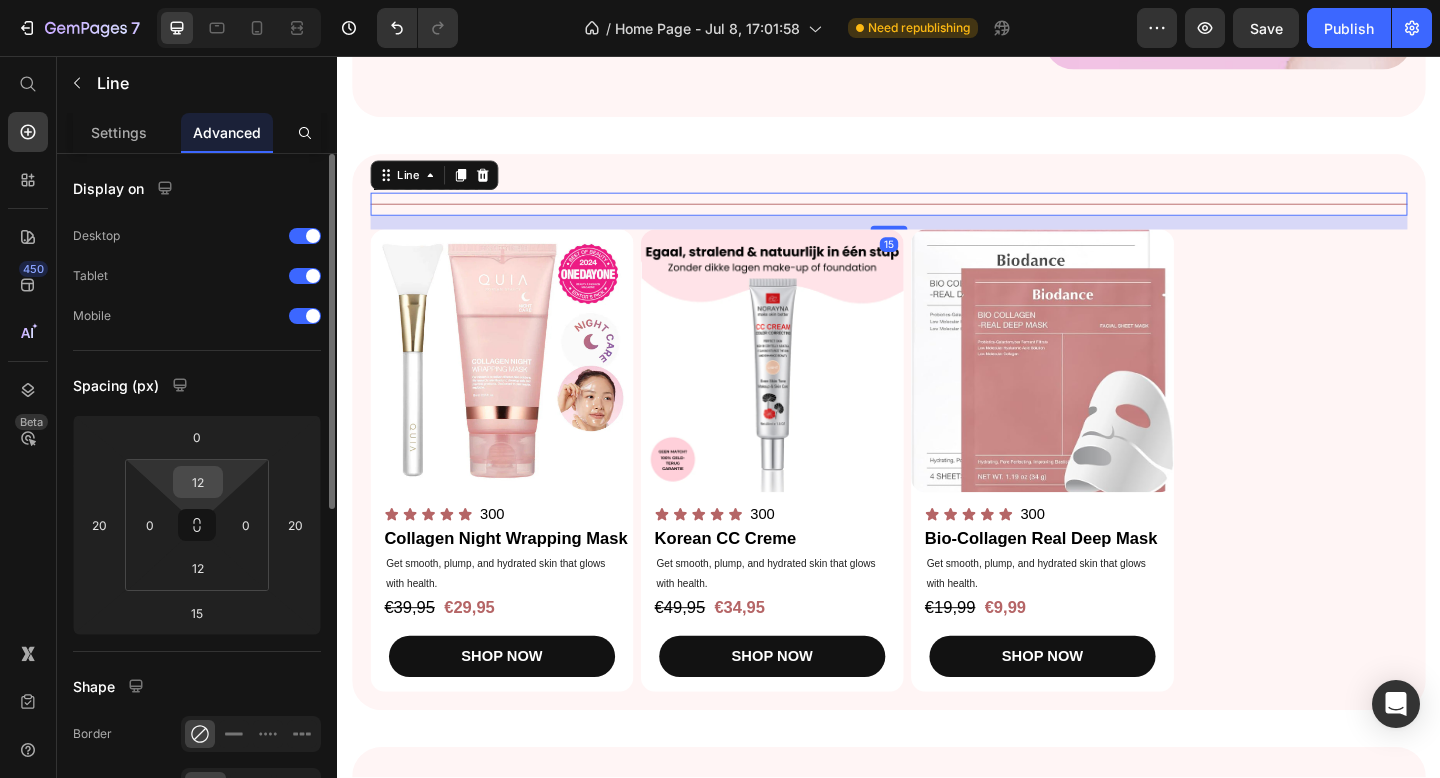 click on "12" at bounding box center (198, 482) 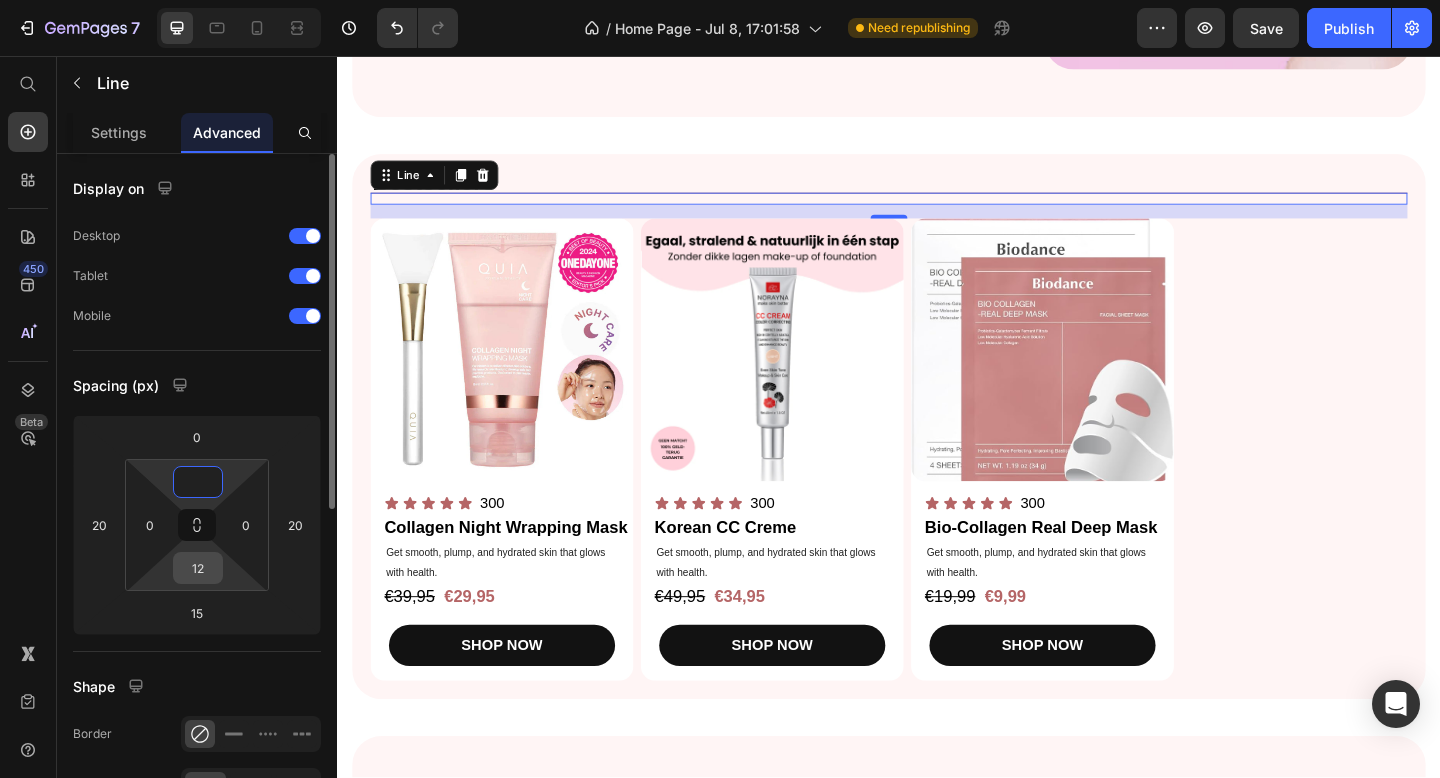 type on "0" 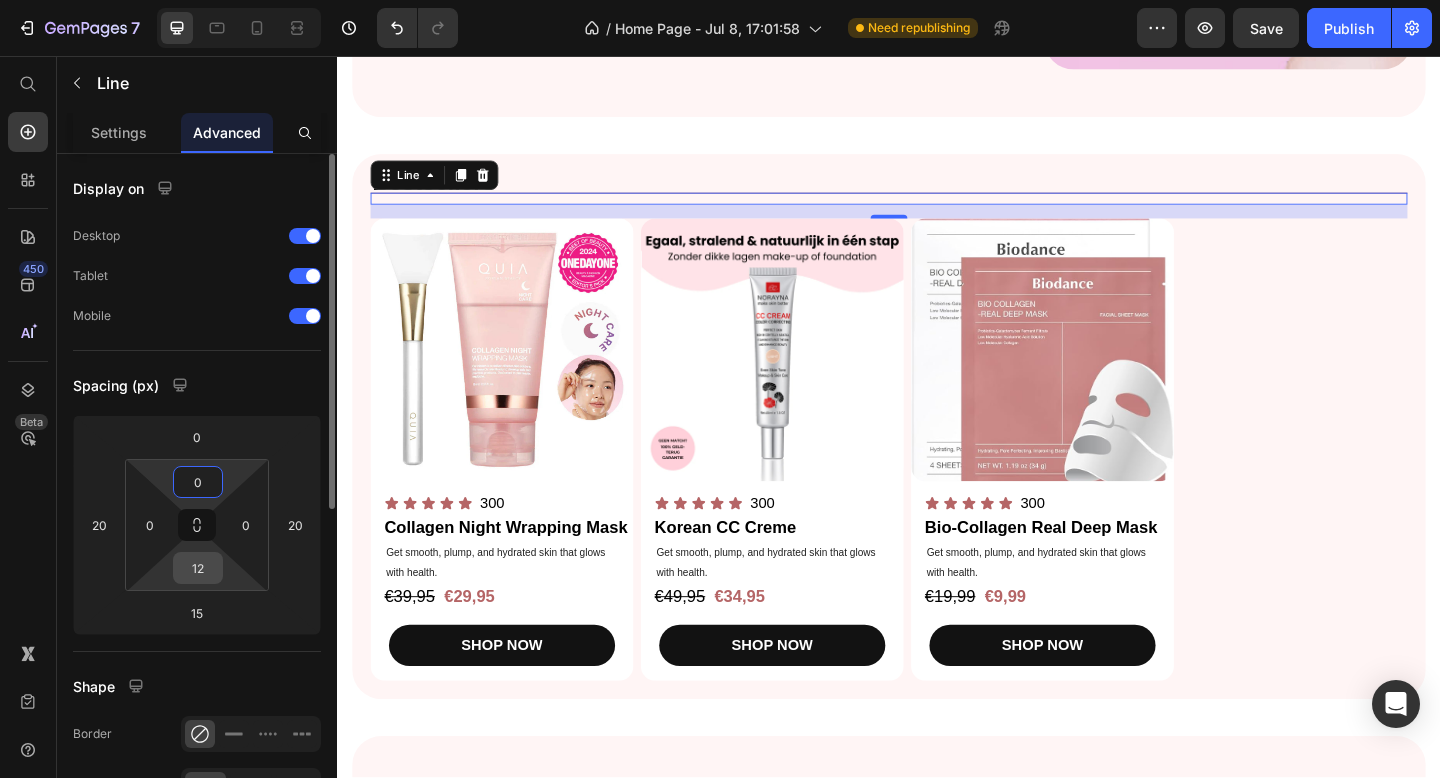 click on "12" at bounding box center (198, 568) 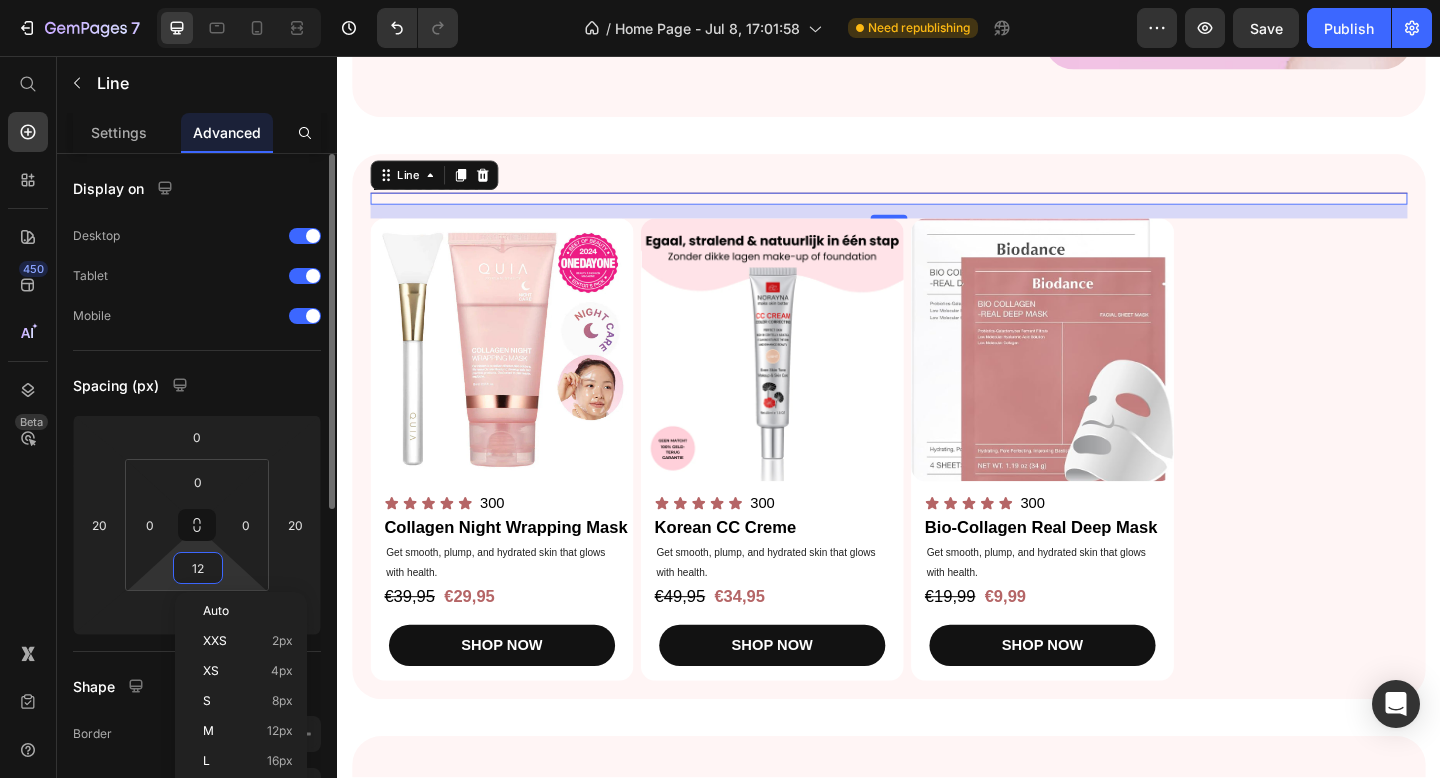 click on "12" at bounding box center [198, 568] 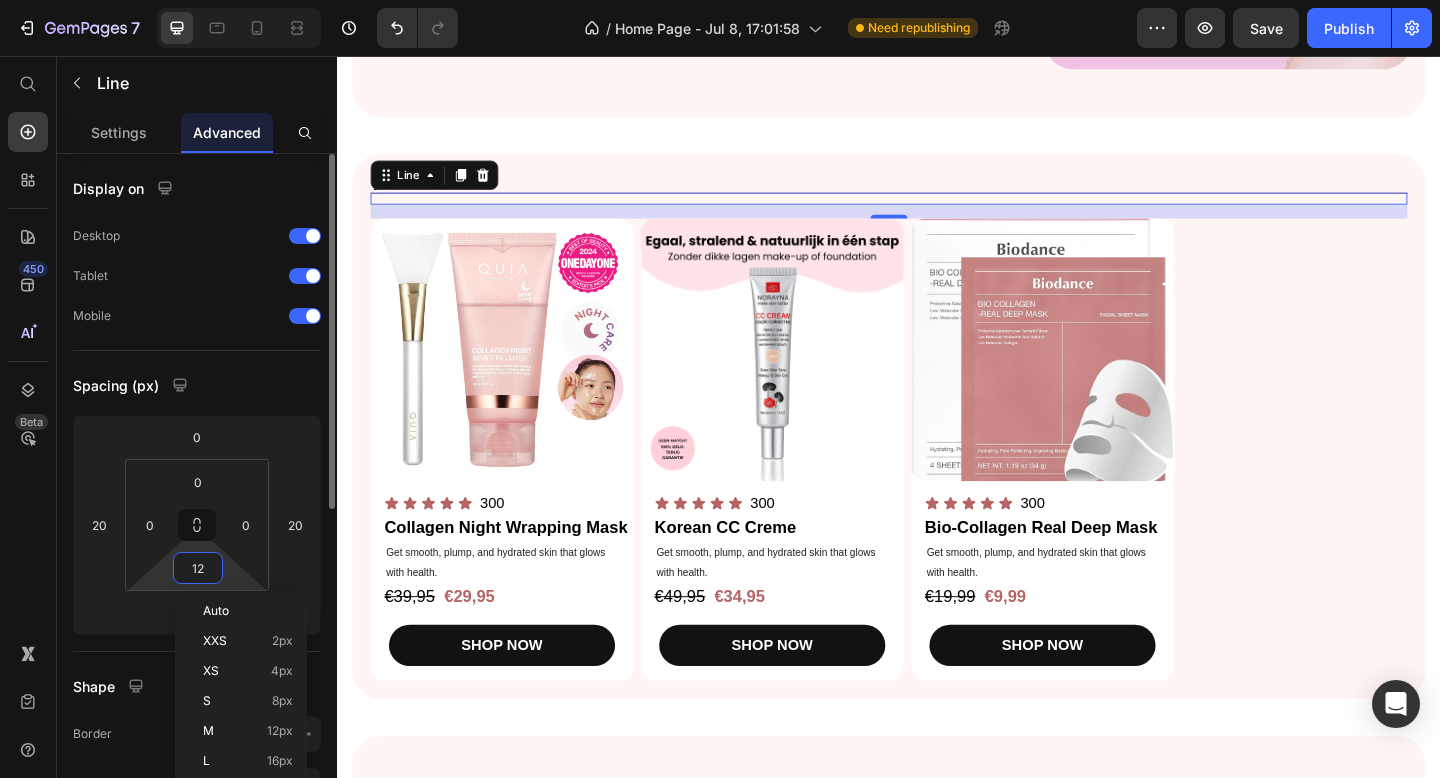 type 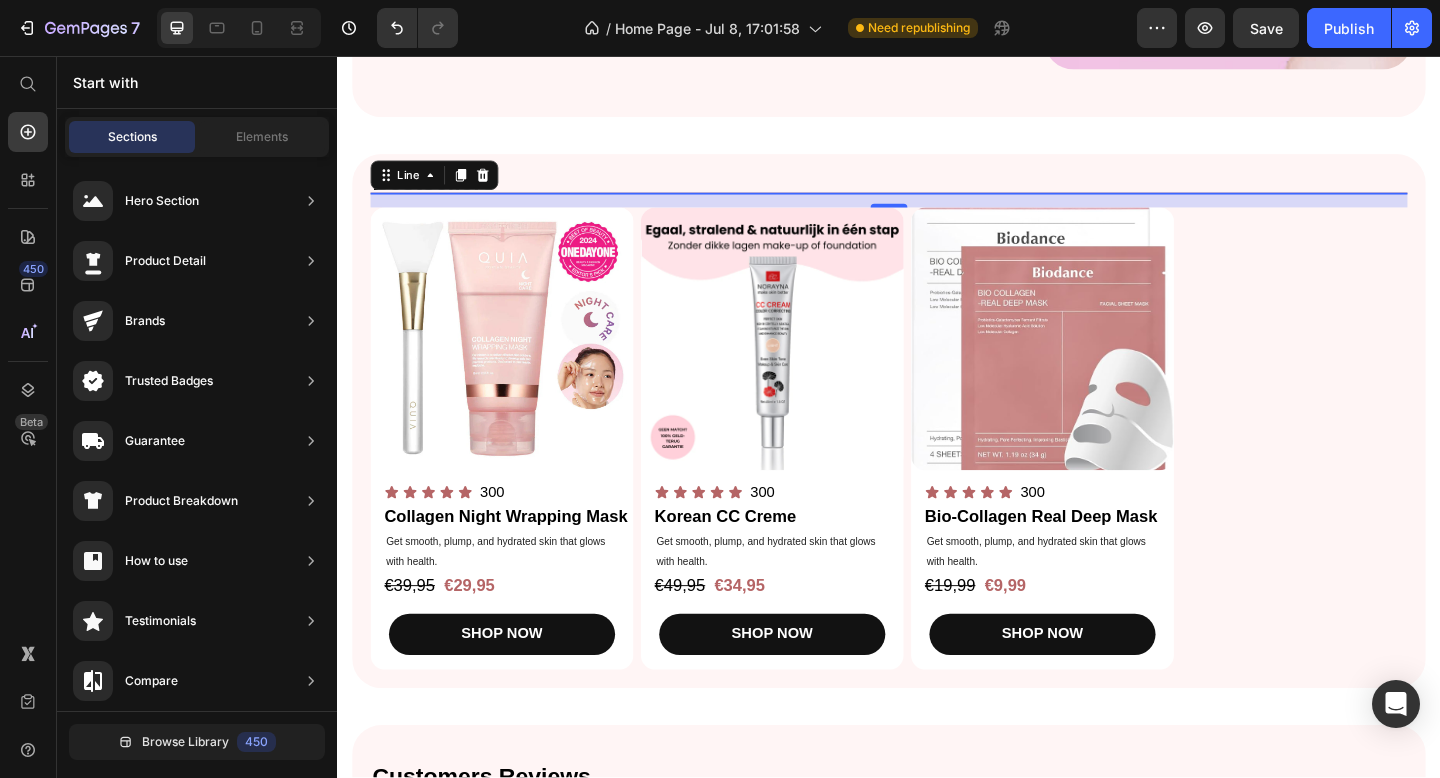 click on "Top Picks for   Clear, Hydrated, and Glowing Skin Heading Shop our best-selling collagen essentials for firm, smooth, andradiant Text Block SHOP NOW Button Image + 97,000  reviews Text Block Icon Icon Icon Icon Icon Icon List Row Image Row Section 2 Bestsellers Heading                Title Line   15 Product Images Icon Icon Icon Icon Icon Icon List 300 Text Block Row Collagen Night Wrapping Mask Product Title Get smooth, plump, and hydrated skin that glows with health. Text Block €39,95 Product Price €29,95 Product Price Row SHOP NOW Product Cart Button Row Product Images Icon Icon Icon Icon Icon Icon List 300 Text Block Row Korean CC Creme Product Title Get smooth, plump, and hydrated skin that glows with health. Text Block €49,95 Product Price €34,95 Product Price Row SHOP NOW Product Cart Button Row Product Images Icon Icon Icon Icon Icon Icon List 300 Text Block Row Bio-Collagen Real Deep Mask Product Title Get smooth, plump, and hydrated skin that glows with health. Text Block €19,99 €9,99" at bounding box center (937, 452) 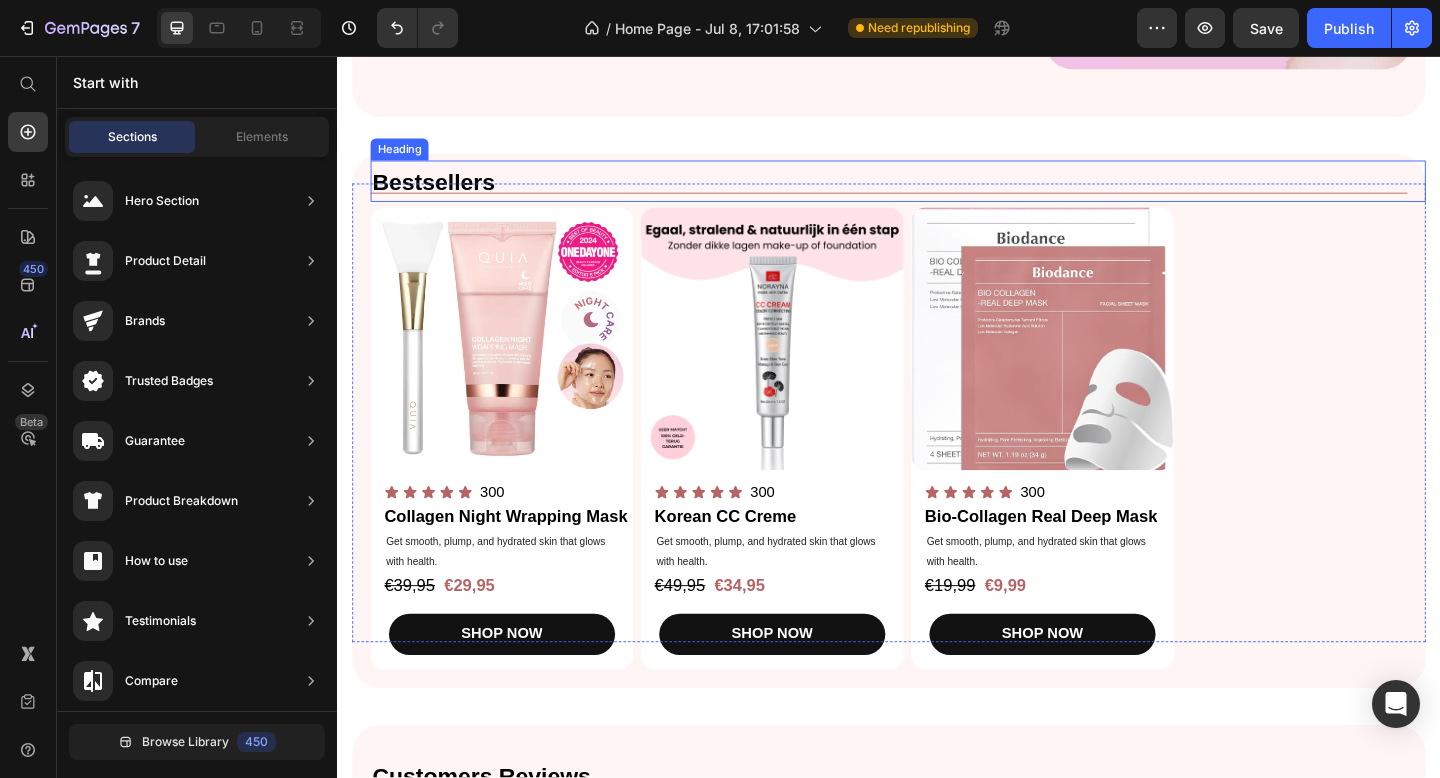 click on "Bestsellers" at bounding box center [947, 192] 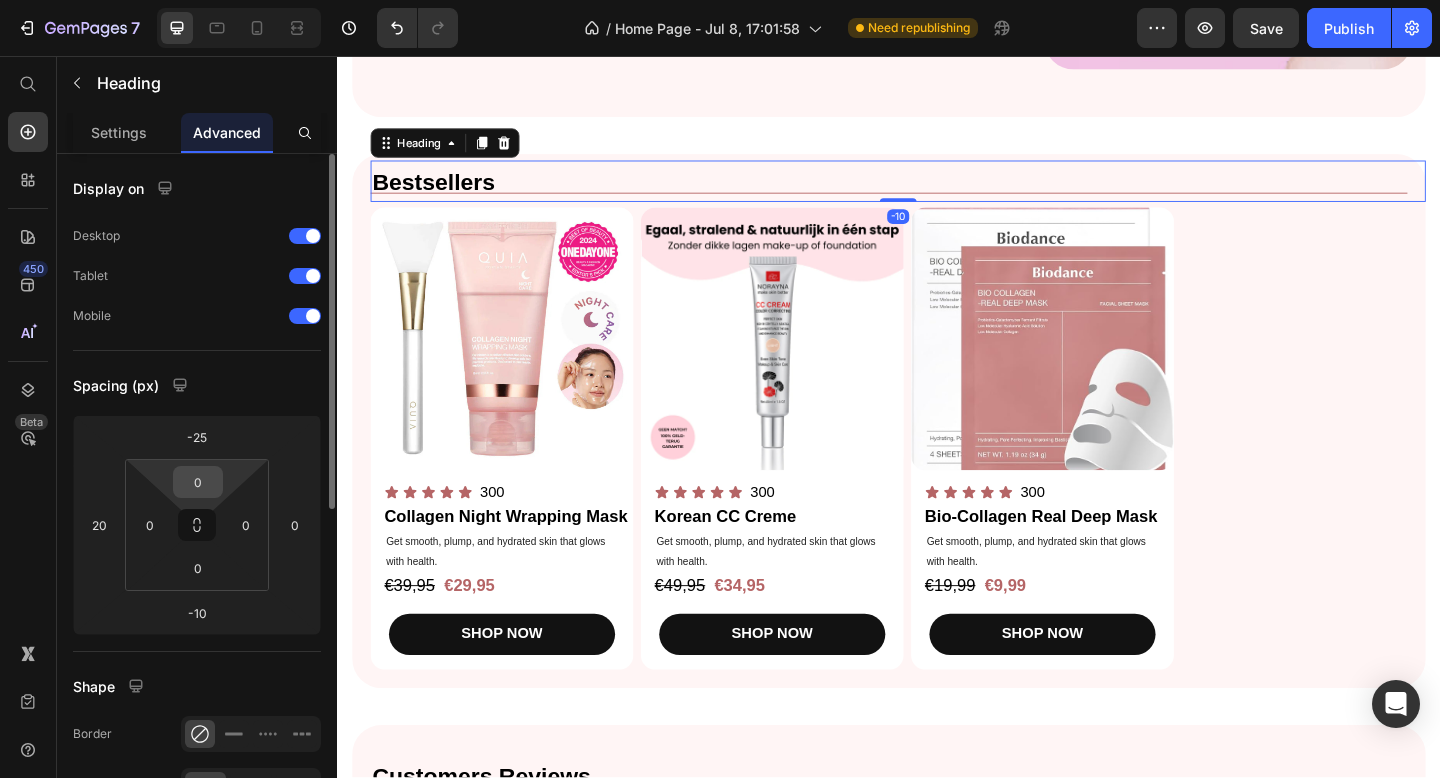 click on "0" at bounding box center (198, 482) 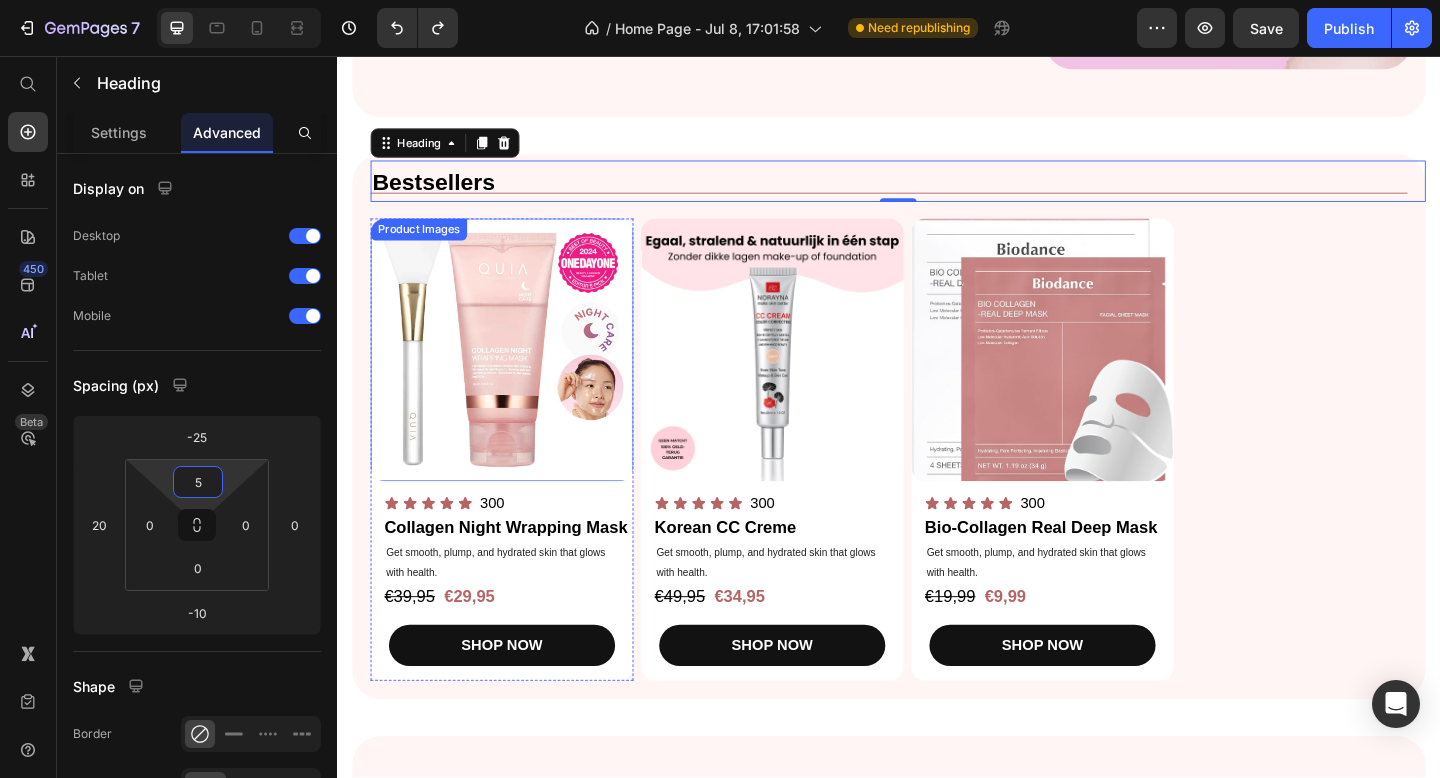 type on "0" 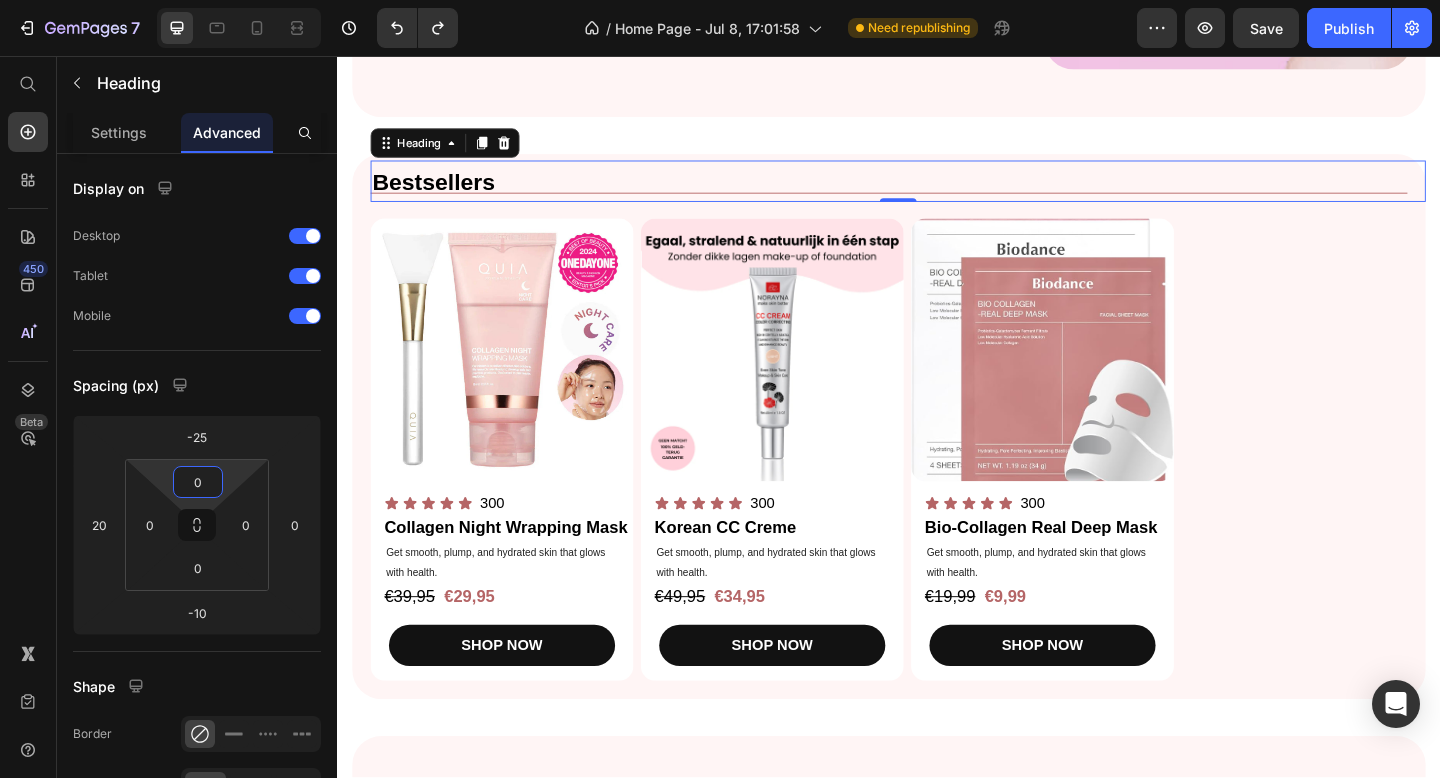 click on "Top Picks for   Clear, Hydrated, and Glowing Skin Heading Shop our best-selling collagen essentials for firm, smooth, andradiant Text Block SHOP NOW Button Image + 97,000  reviews Text Block Icon Icon Icon Icon Icon Icon List Row Image Row Section 2 Bestsellers Heading   -10                Title Line Product Images Icon Icon Icon Icon Icon Icon List 300 Text Block Row Collagen Night Wrapping Mask Product Title Get smooth, plump, and hydrated skin that glows with health. Text Block €39,95 Product Price €29,95 Product Price Row SHOP NOW Product Cart Button Row Product Images Icon Icon Icon Icon Icon Icon List 300 Text Block Row Korean CC Creme Product Title Get smooth, plump, and hydrated skin that glows with health. Text Block €49,95 Product Price €34,95 Product Price Row SHOP NOW Product Cart Button Row Product Images Icon Icon Icon Icon Icon Icon List 300 Text Block Row Bio-Collagen Real Deep Mask Product Title Get smooth, plump, and hydrated skin that glows with health. Text Block €19,99 €9,99" at bounding box center (937, 458) 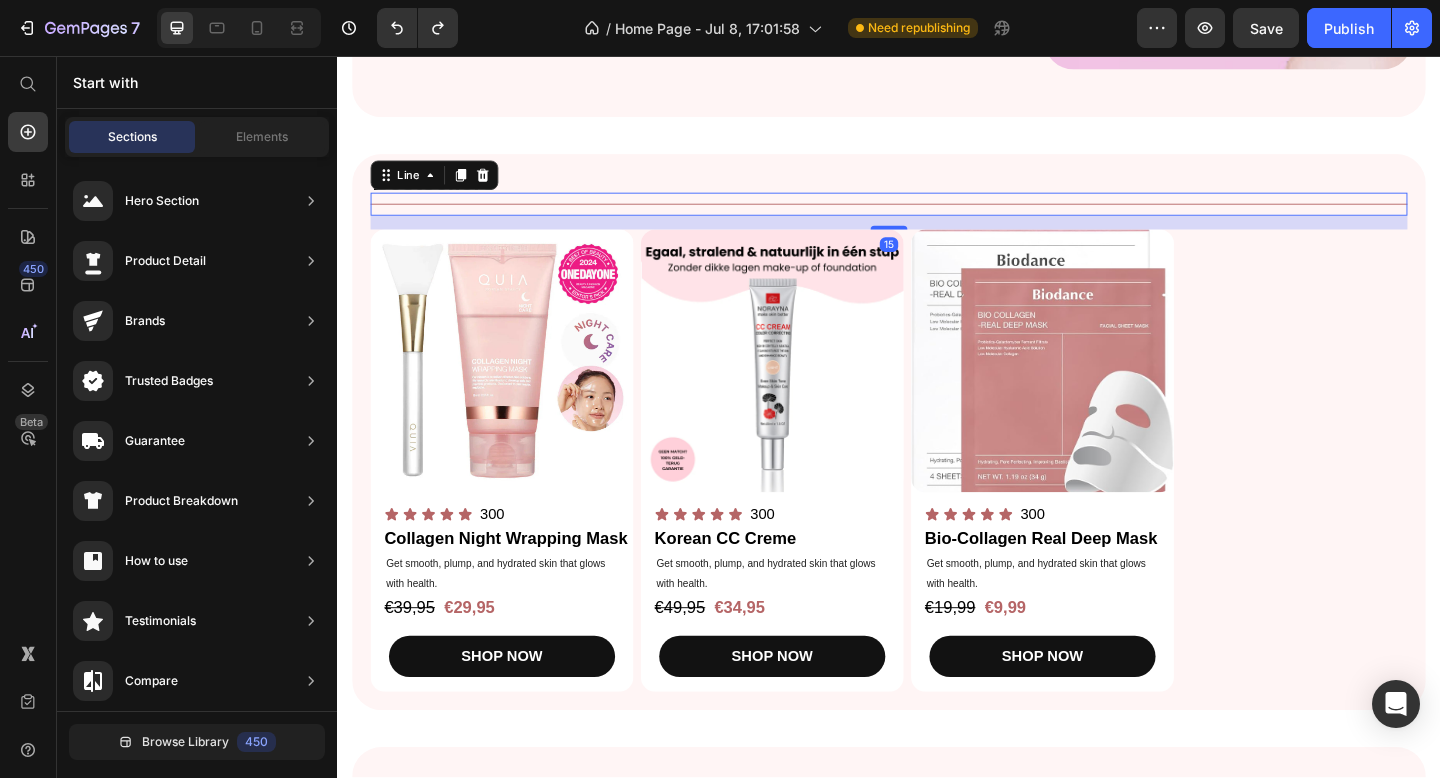 click on "Title Line   15" at bounding box center [937, 217] 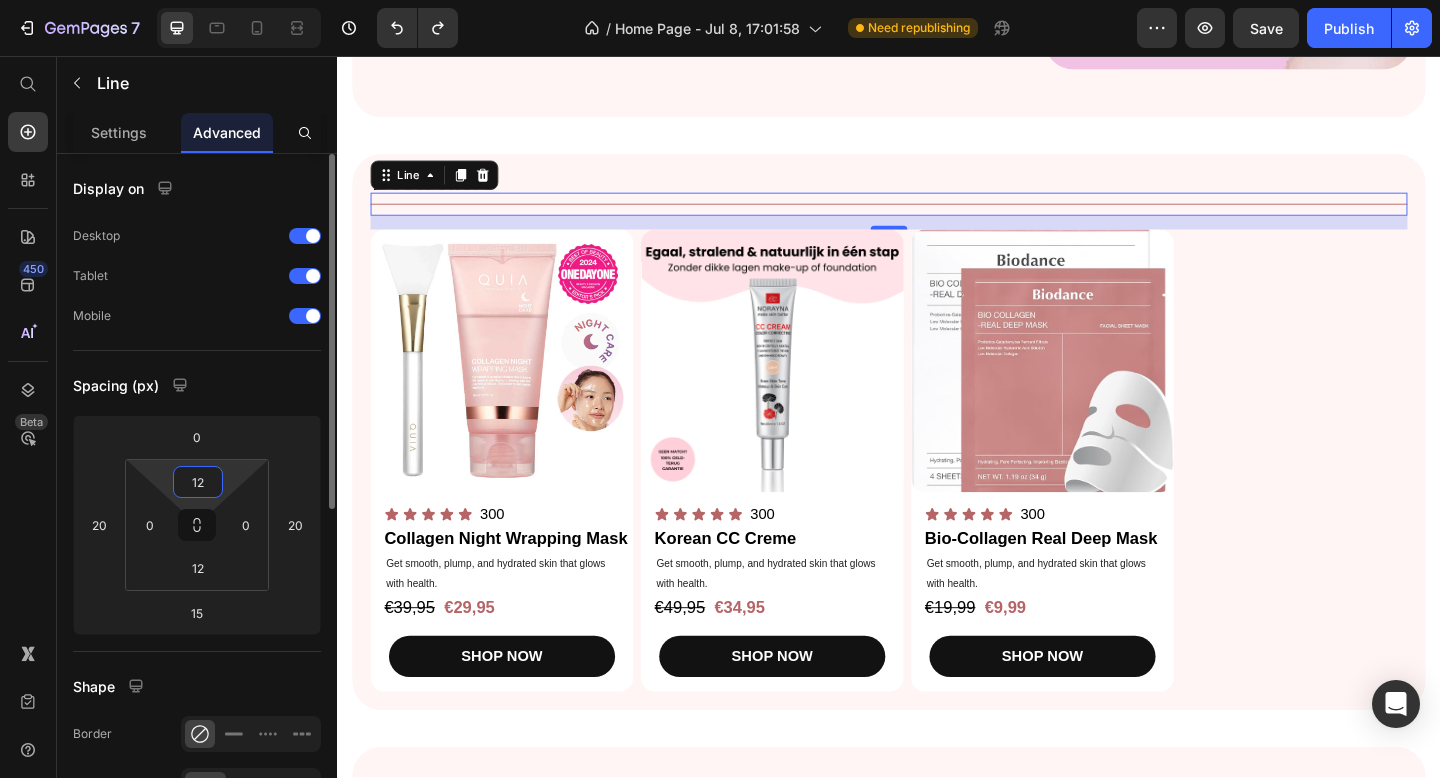click on "12" at bounding box center [198, 482] 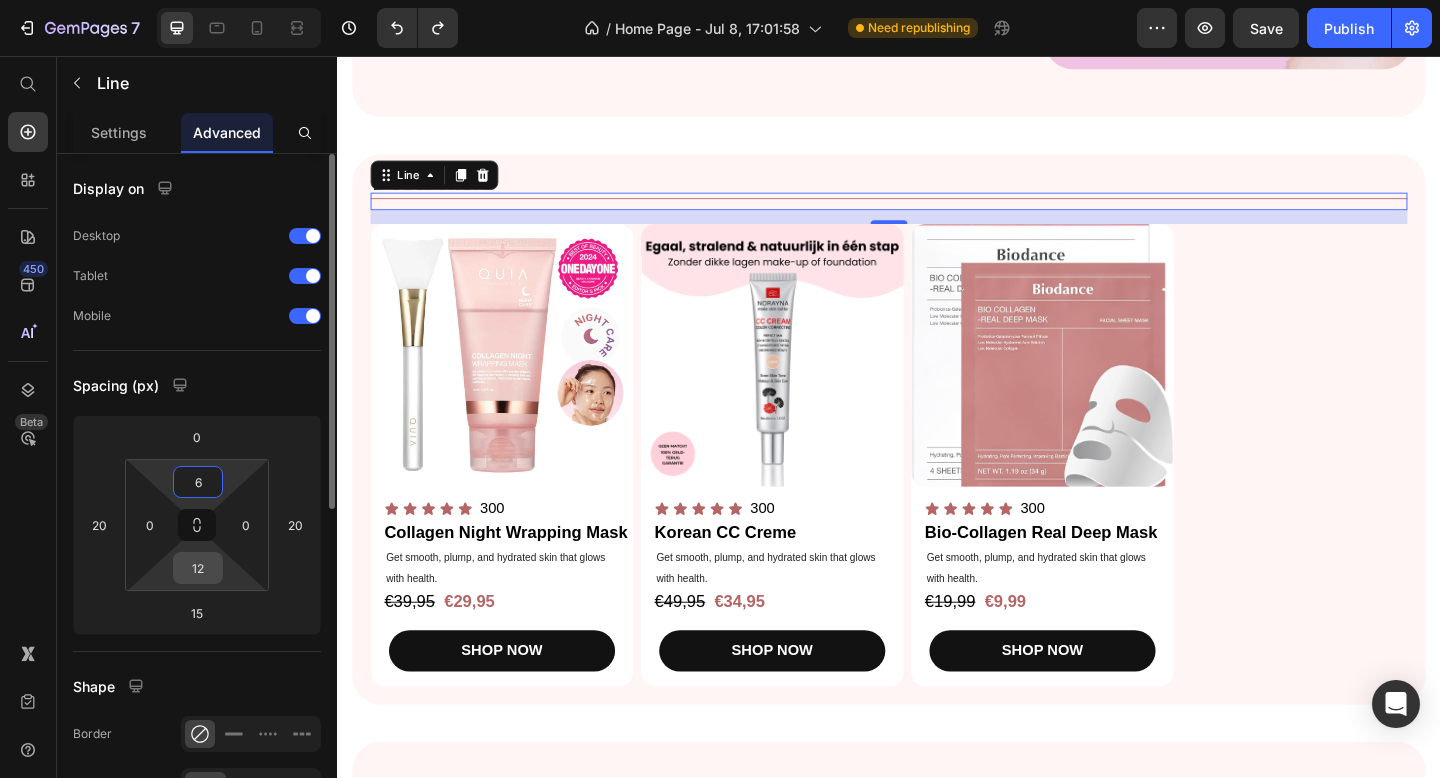 type on "6" 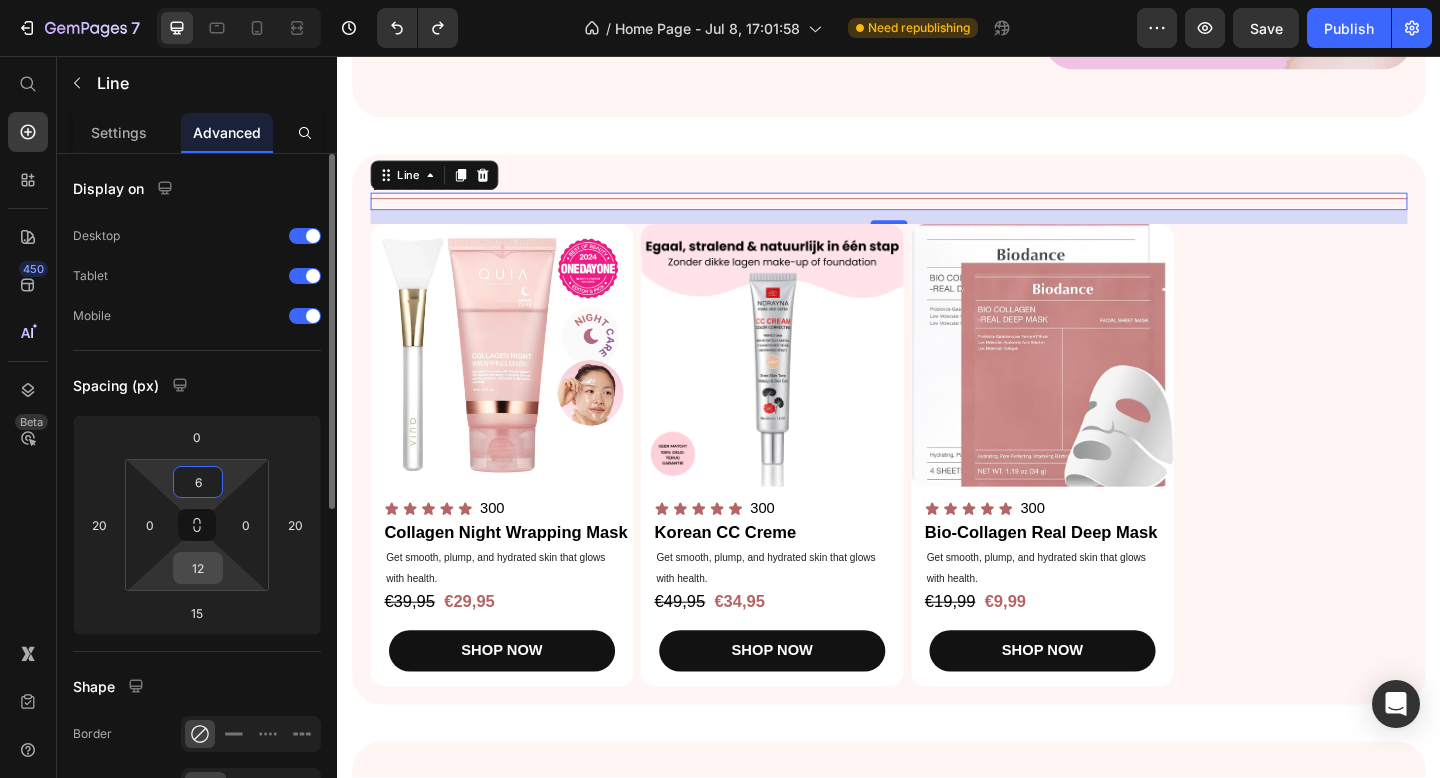 click on "12" at bounding box center (198, 568) 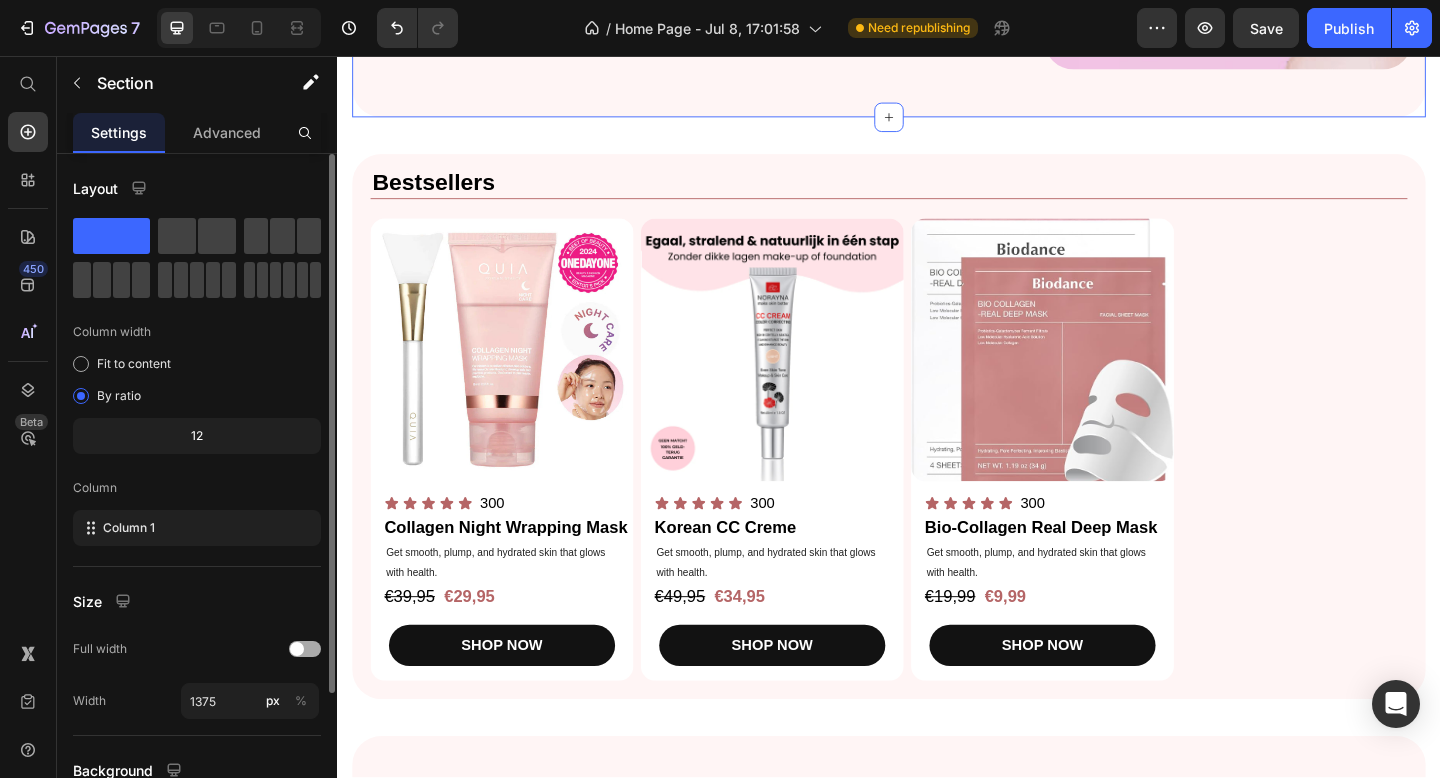 click on "Top Picks for   Clear, Hydrated, and Glowing Skin Heading Shop our best-selling collagen essentials for firm, smooth, andradiant Text Block SHOP NOW Button Image + 97,000  reviews Text Block Icon Icon Icon Icon Icon Icon List Row Image Row" at bounding box center [937, -180] 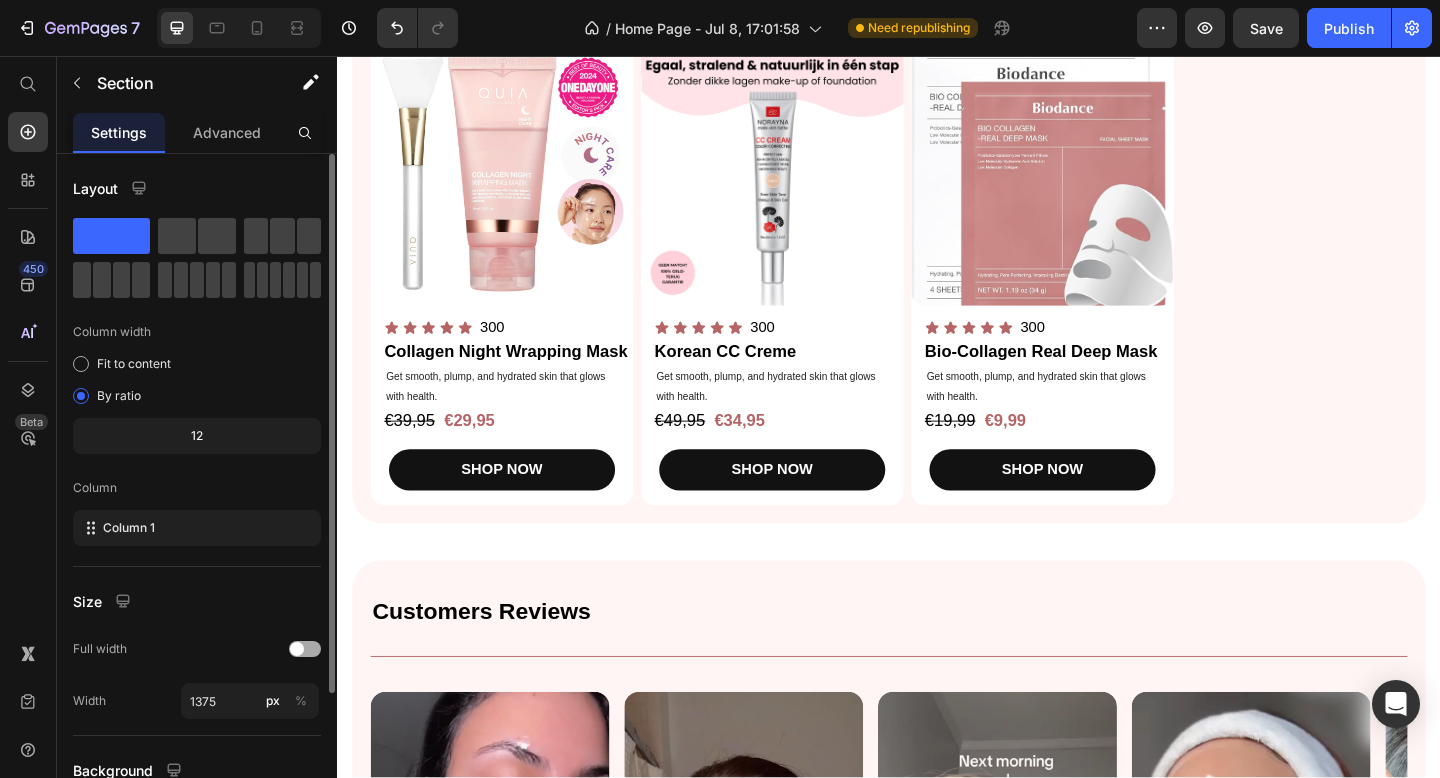 scroll, scrollTop: 971, scrollLeft: 0, axis: vertical 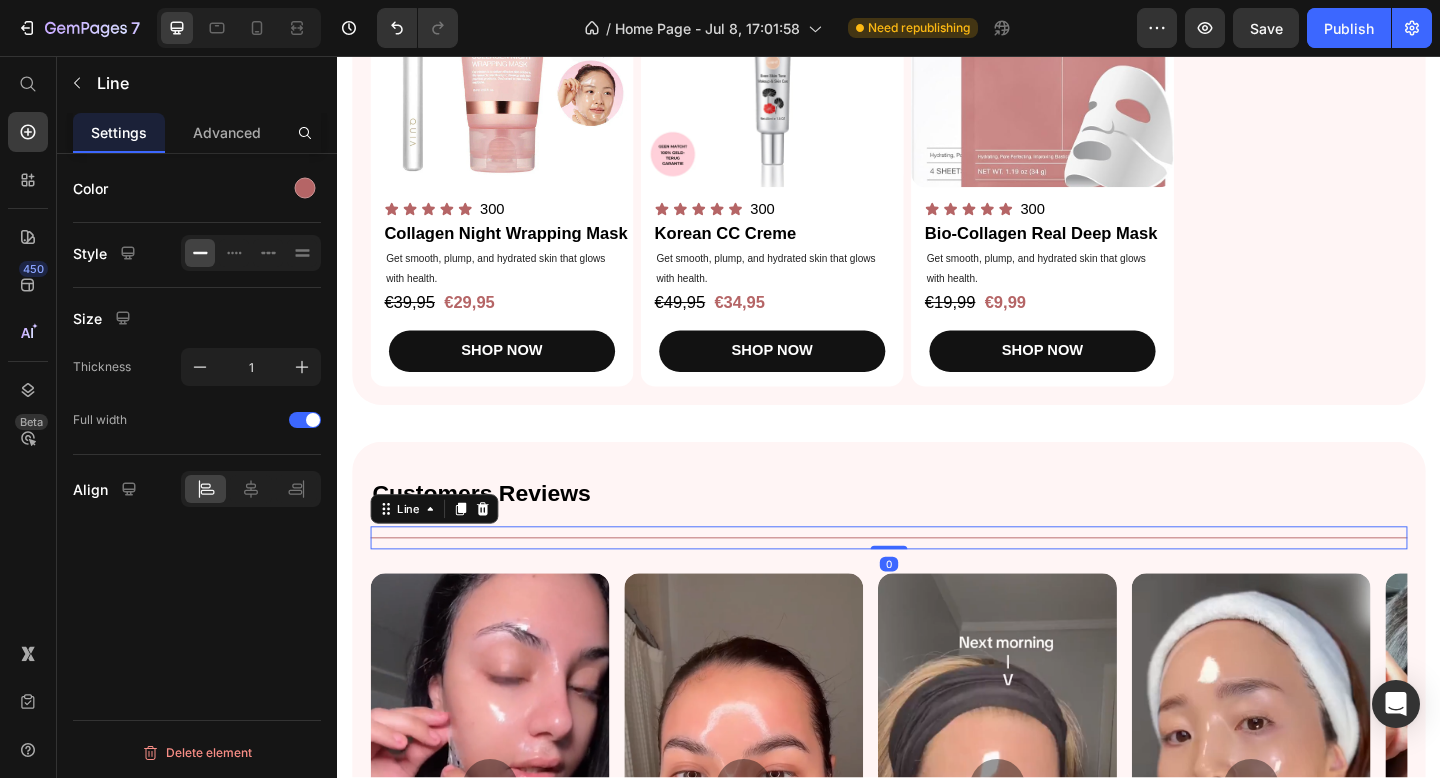 click on "Title Line   0" at bounding box center [937, 580] 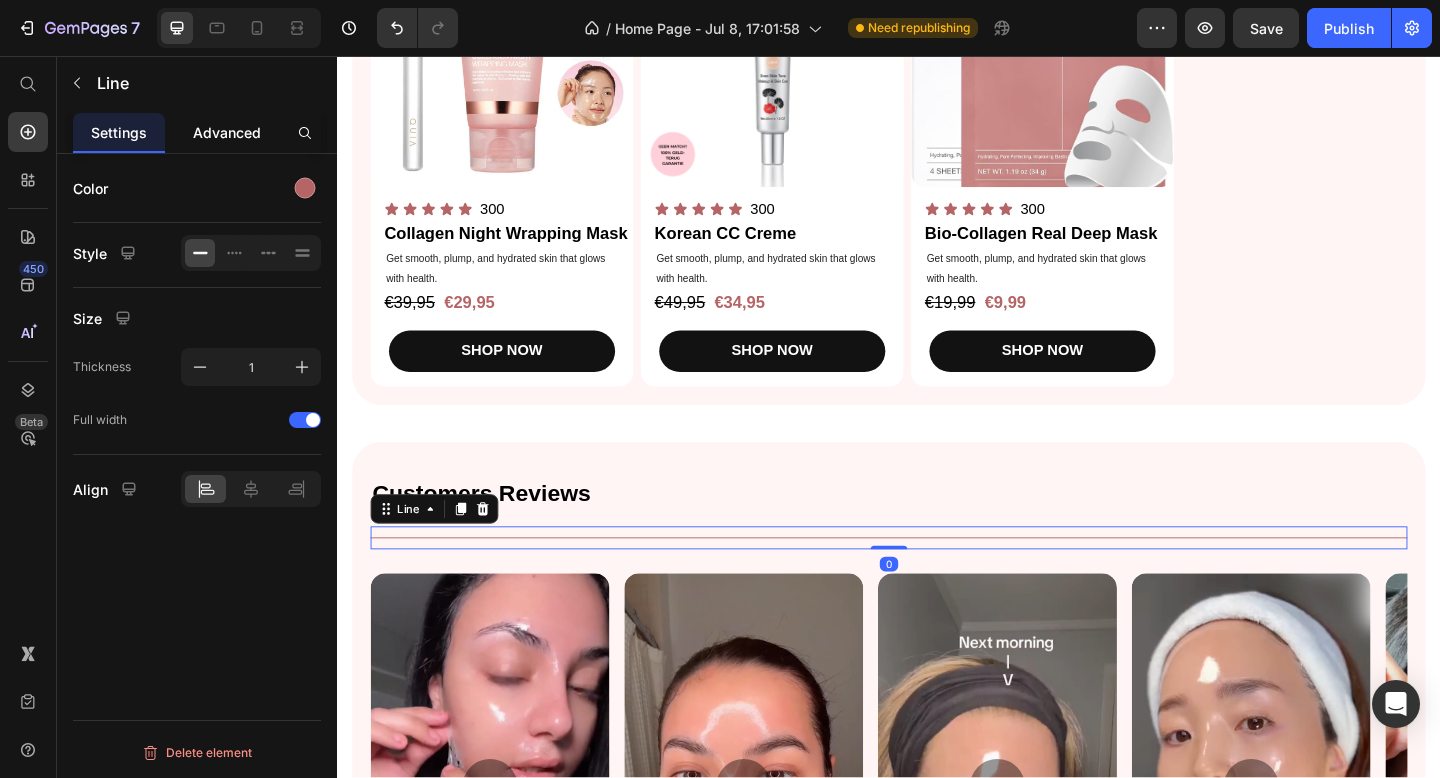 click on "Advanced" at bounding box center [227, 132] 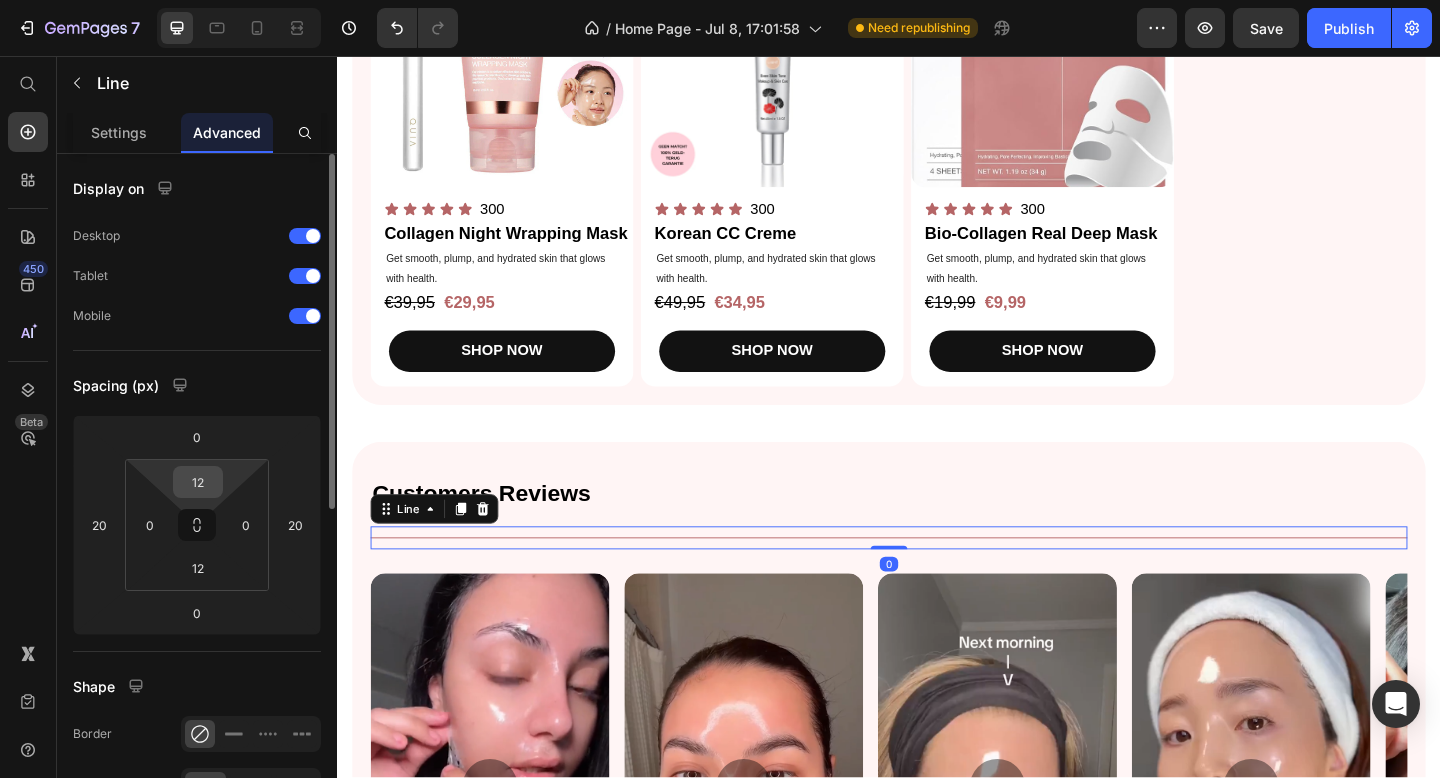 click on "12" at bounding box center (198, 482) 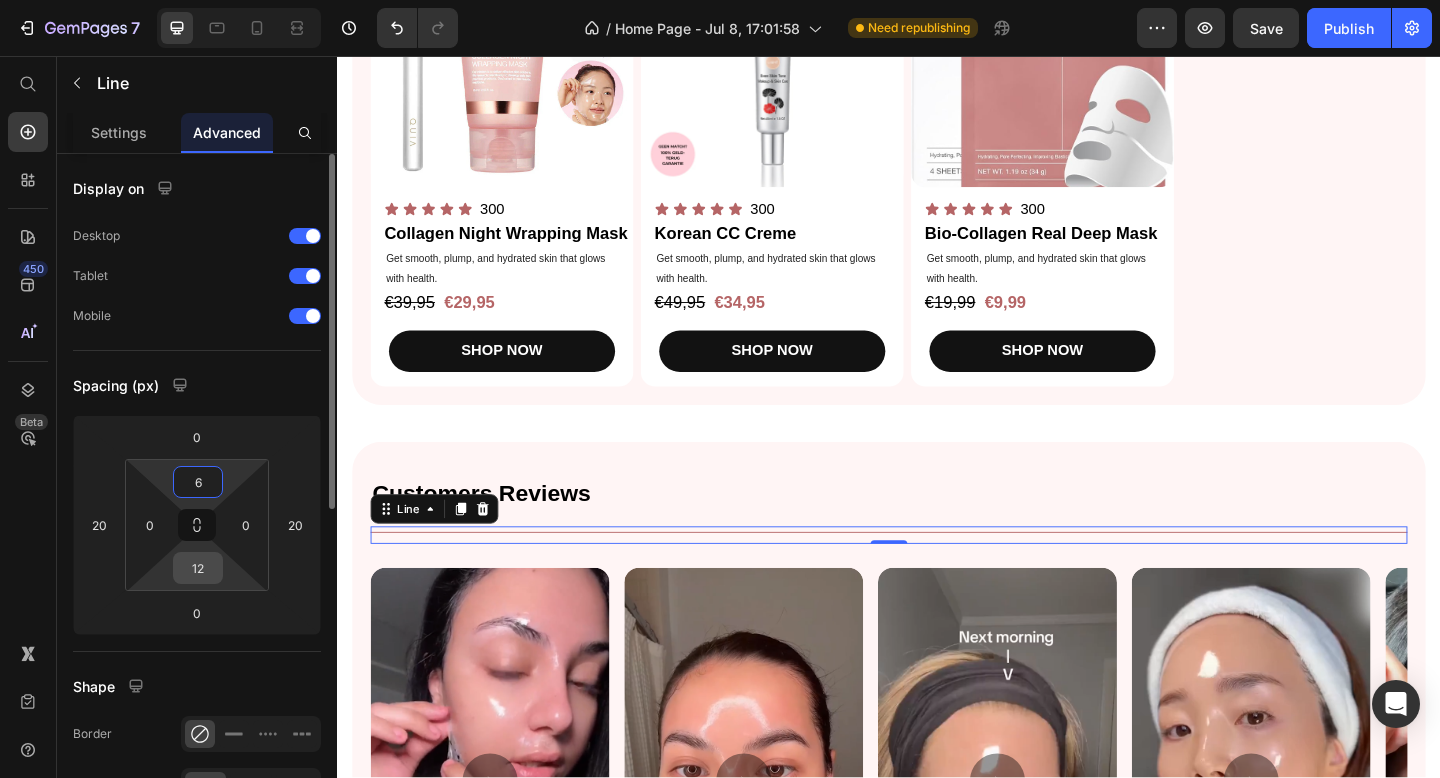 type on "6" 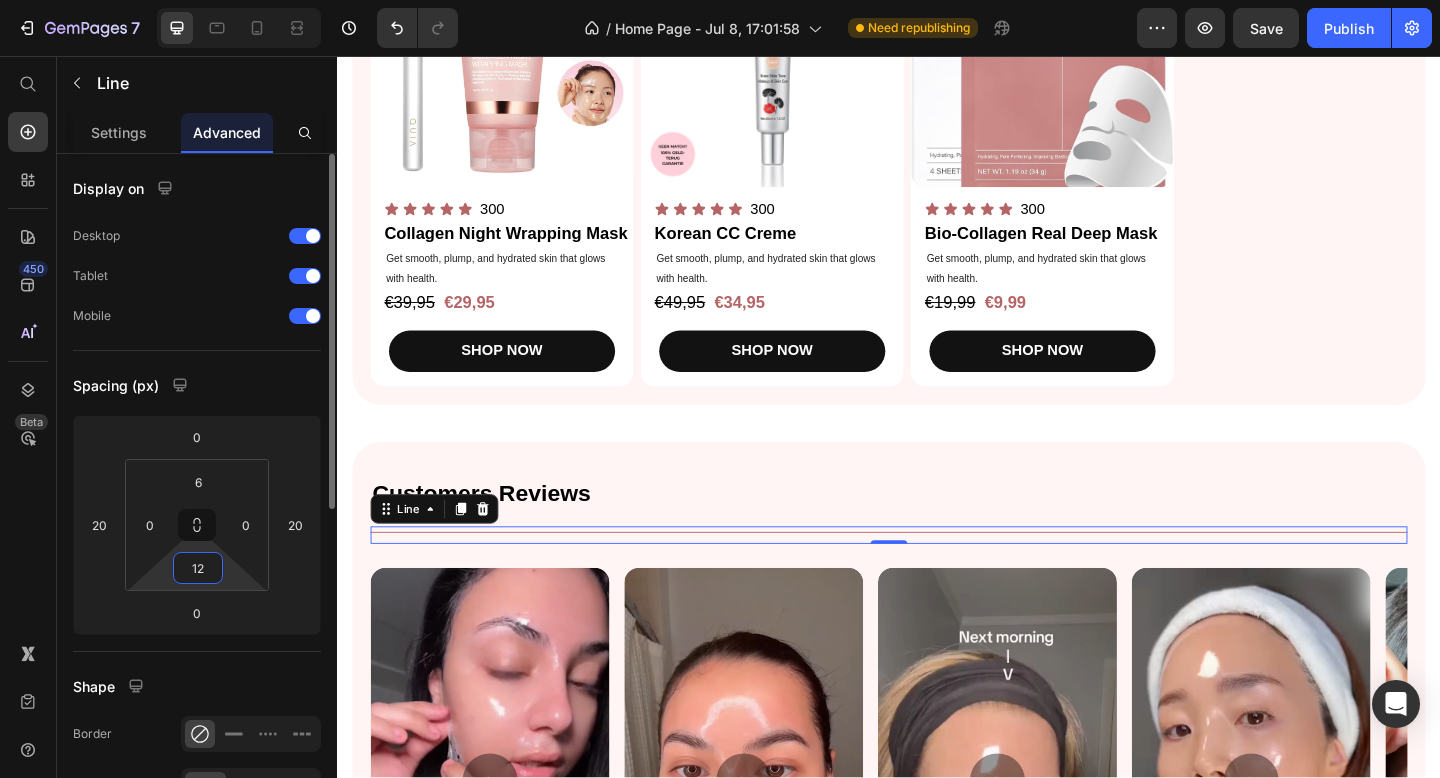 click on "12" at bounding box center (198, 568) 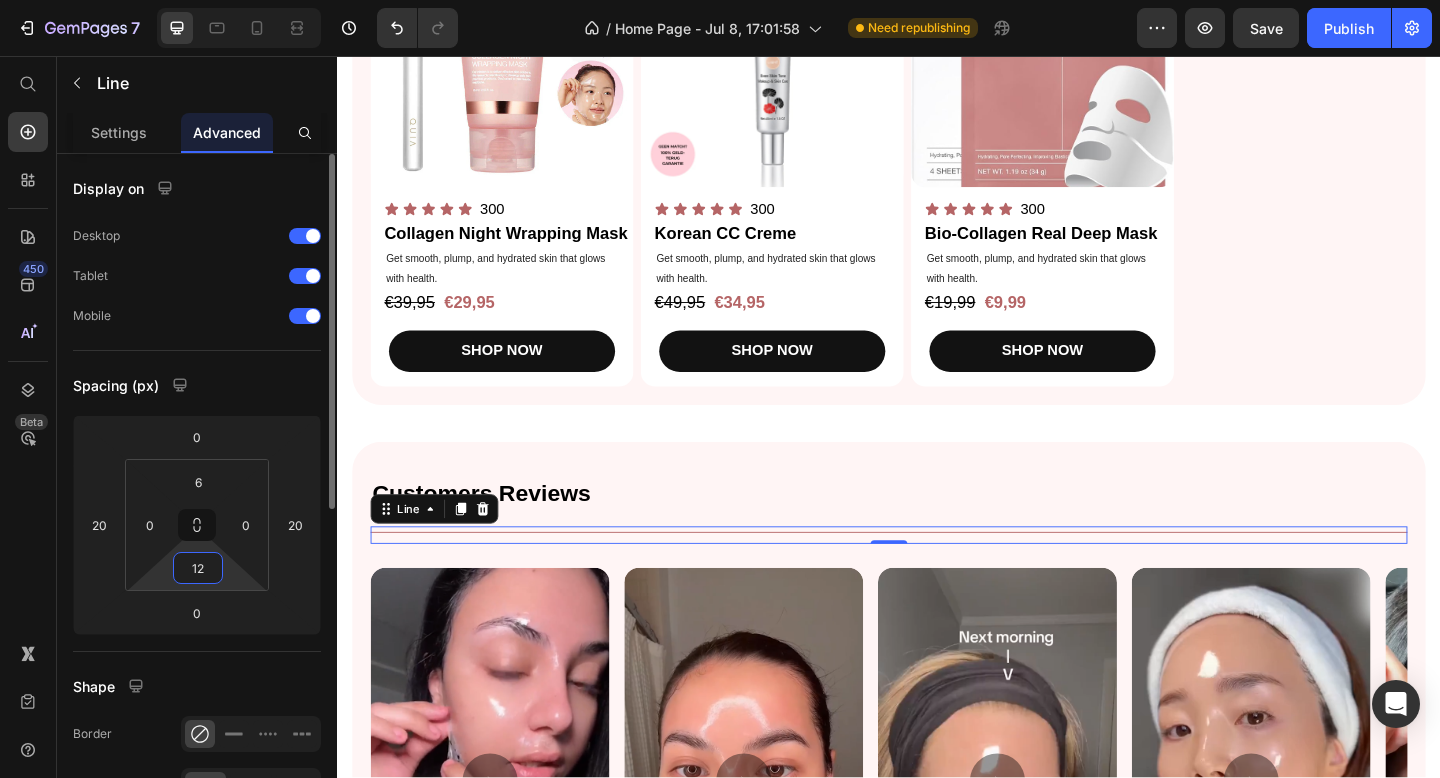 type on "6" 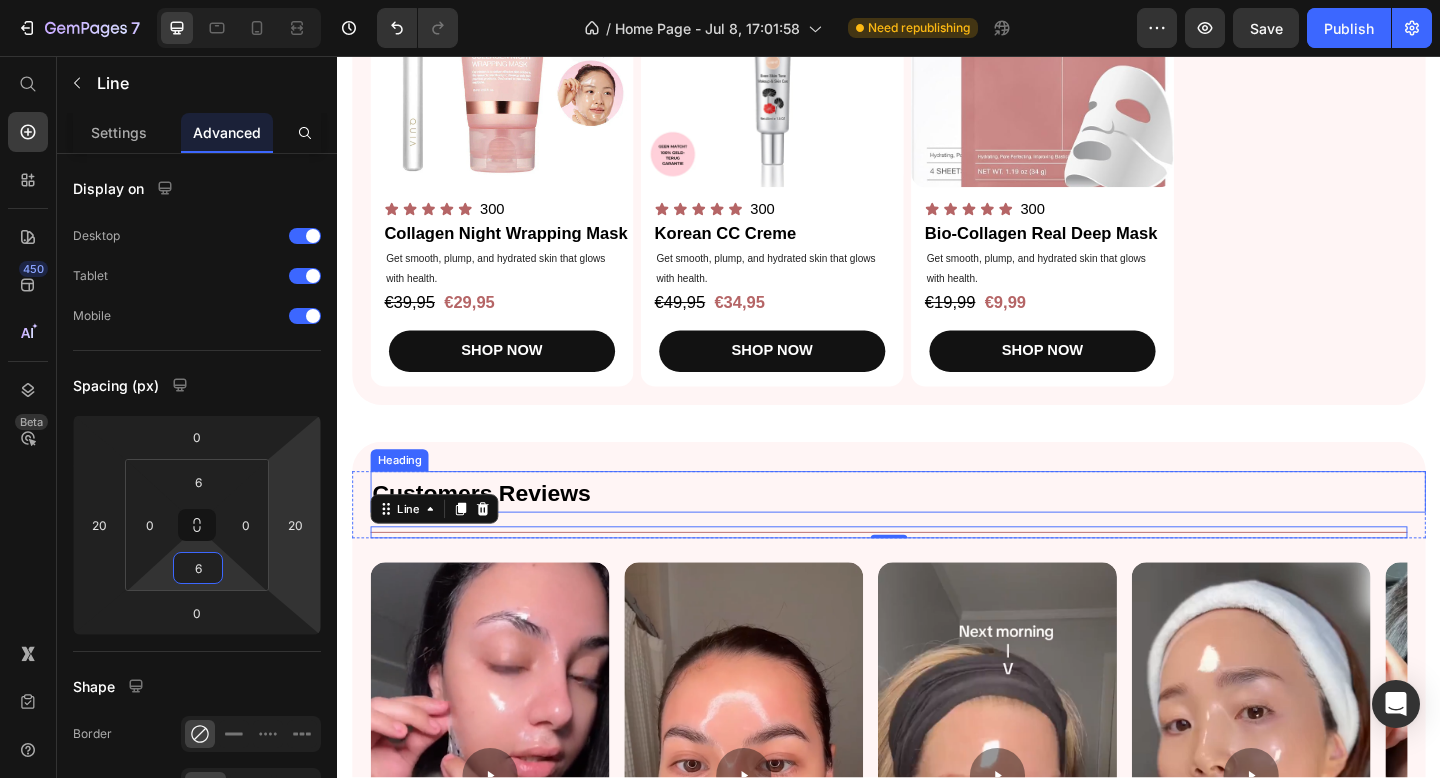 click on "Top Picks for   Clear, Hydrated, and Glowing Skin Heading Shop our best-selling collagen essentials for firm, smooth, andradiant Text Block SHOP NOW Button Image + 97,000  reviews Text Block Icon Icon Icon Icon Icon Icon List Row Image Row Section 2 Bestsellers Heading                Title Line Product Images Icon Icon Icon Icon Icon Icon List 300 Text Block Row Collagen Night Wrapping Mask Product Title Get smooth, plump, and hydrated skin that glows with health. Text Block €39,95 Product Price €29,95 Product Price Row SHOP NOW Product Cart Button Row Product Images Icon Icon Icon Icon Icon Icon List 300 Text Block Row Korean CC Creme Product Title Get smooth, plump, and hydrated skin that glows with health. Text Block €49,95 Product Price €34,95 Product Price Row SHOP NOW Product Cart Button Row Product Images Icon Icon Icon Icon Icon Icon List 300 Text Block Row Bio-Collagen Real Deep Mask Product Title Get smooth, plump, and hydrated skin that glows with health. Text Block €19,99 Product Price" at bounding box center [937, 132] 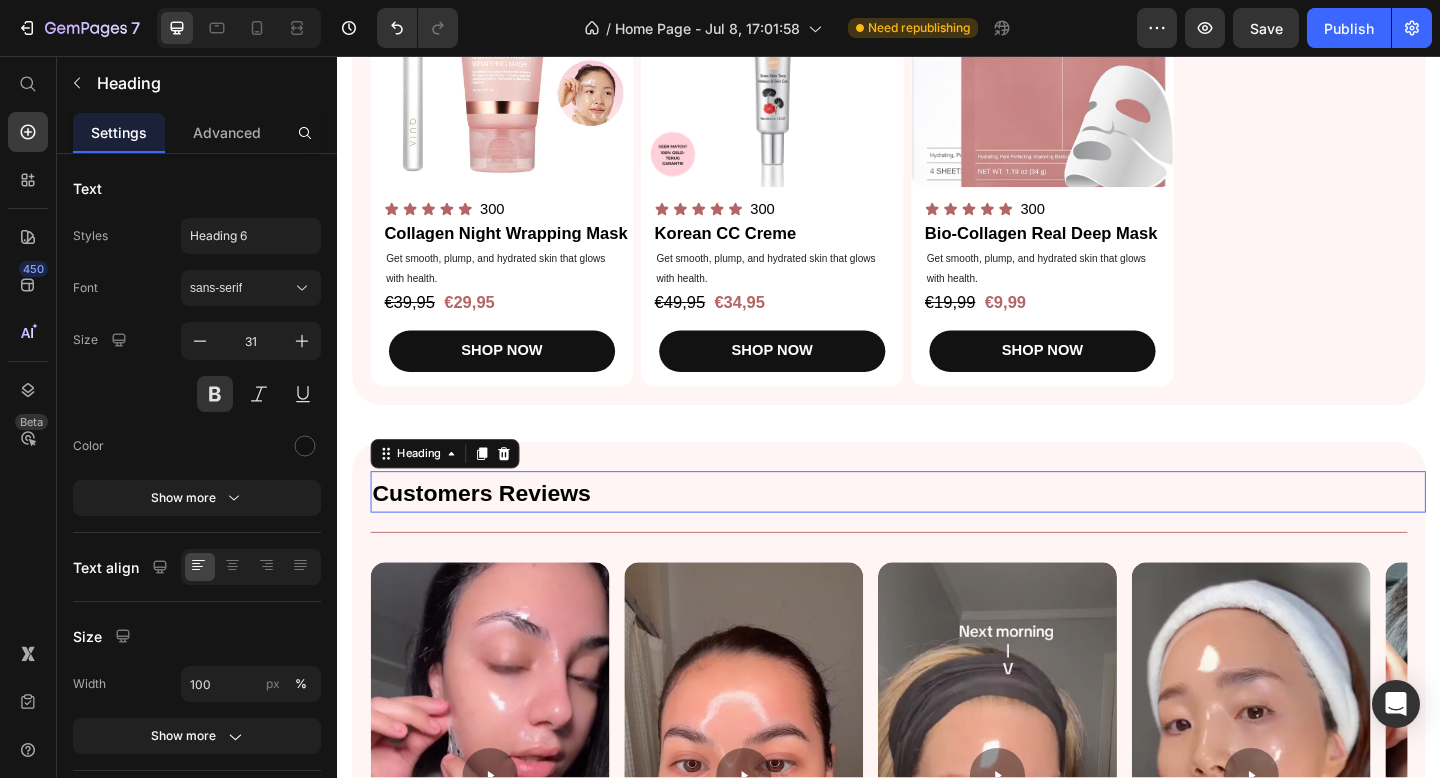 click on "Customers Reviews" at bounding box center (494, 531) 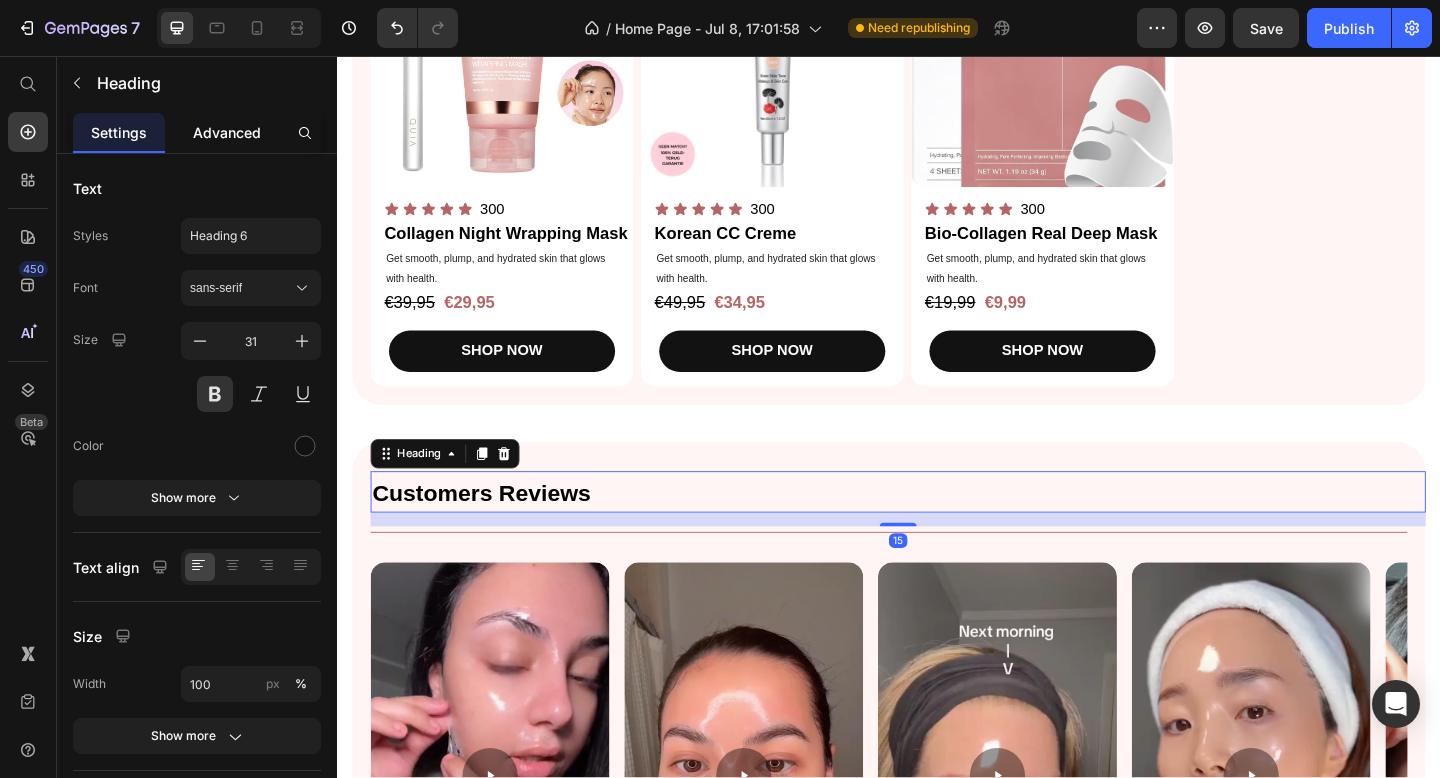 click on "Advanced" 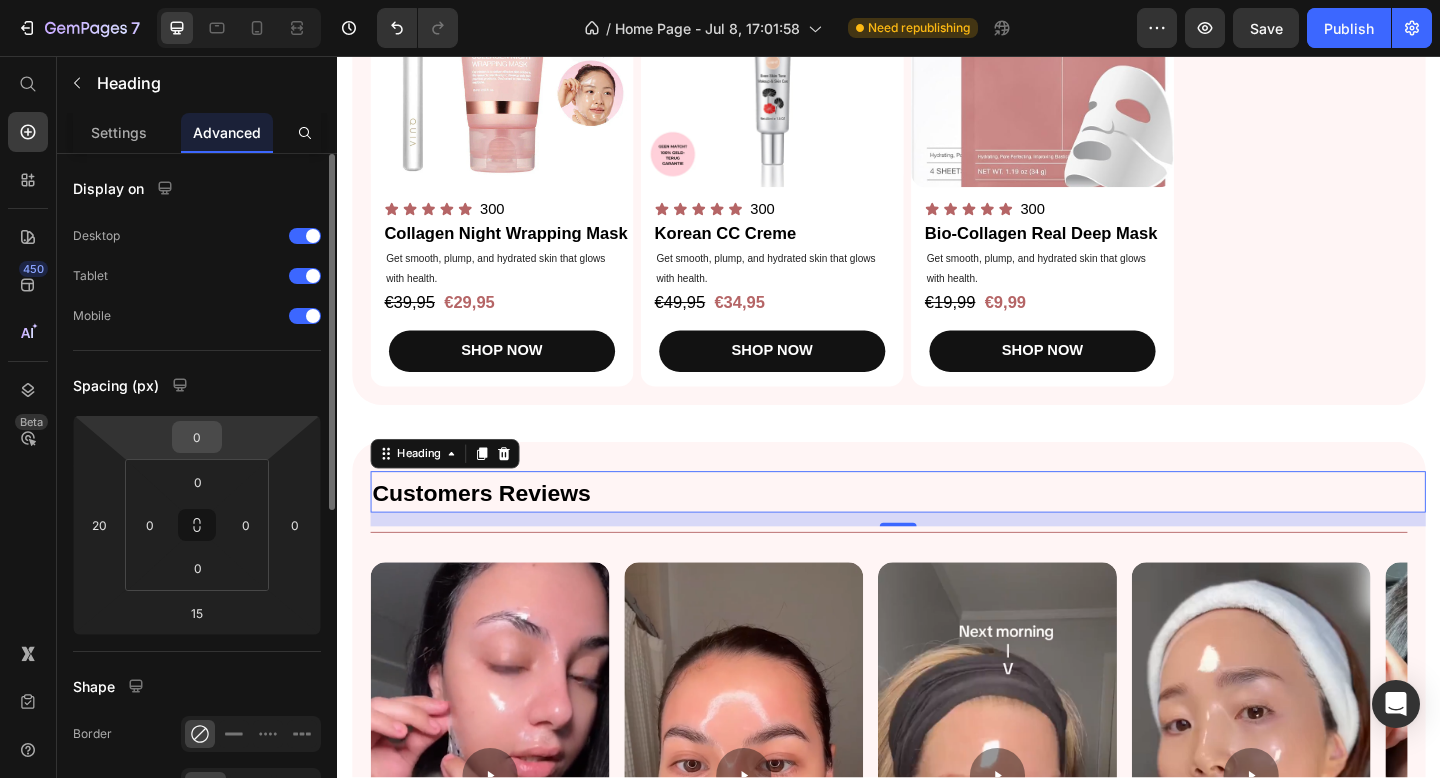 click on "0" at bounding box center (197, 437) 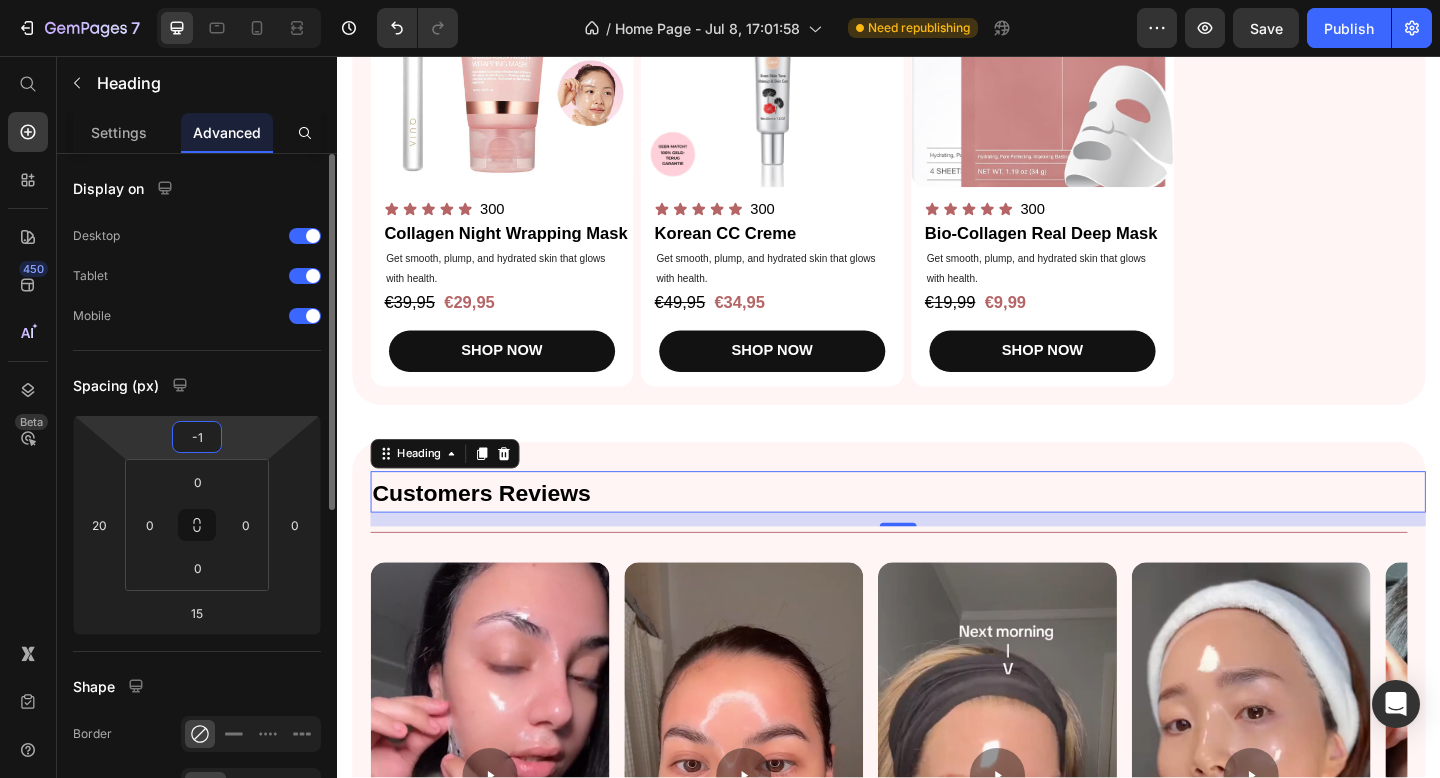 type on "-15" 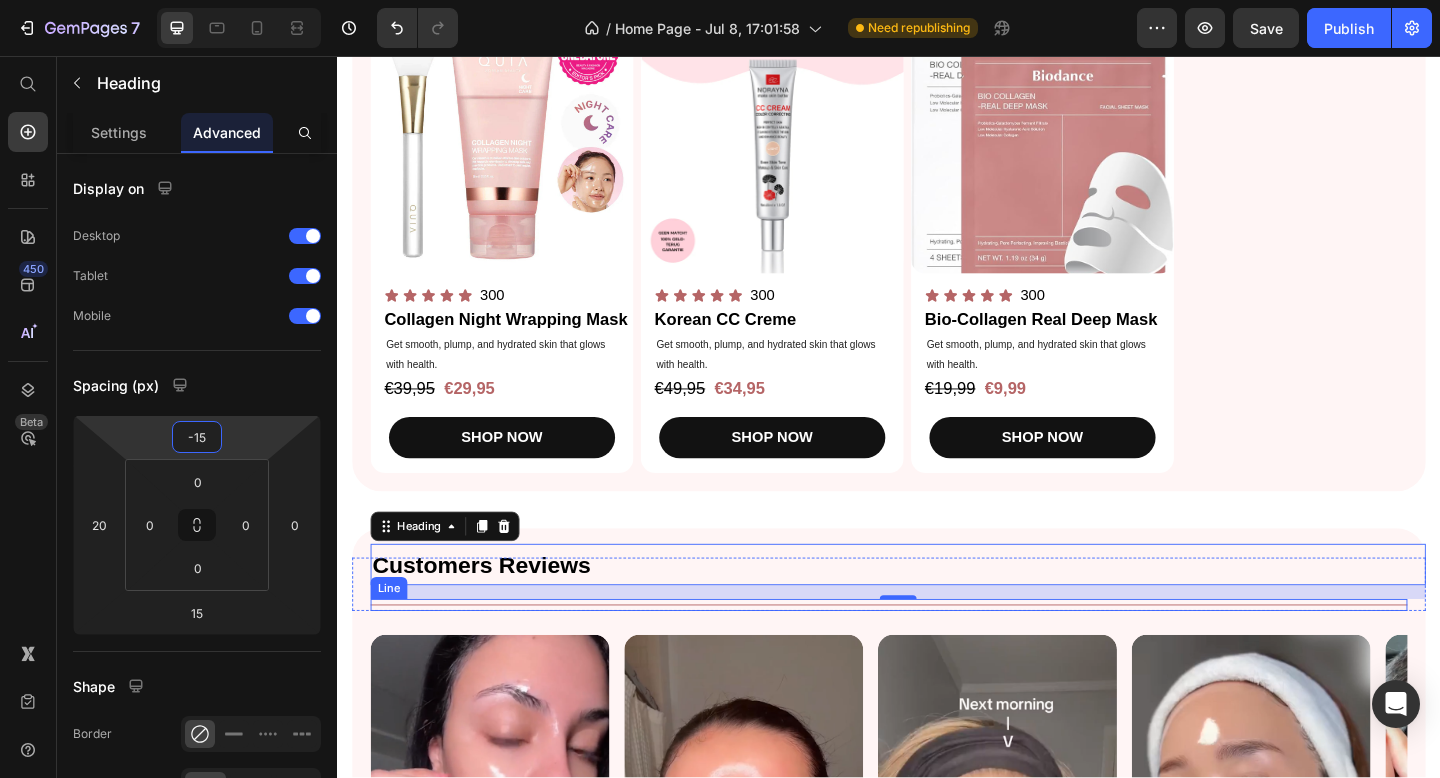 scroll, scrollTop: 762, scrollLeft: 0, axis: vertical 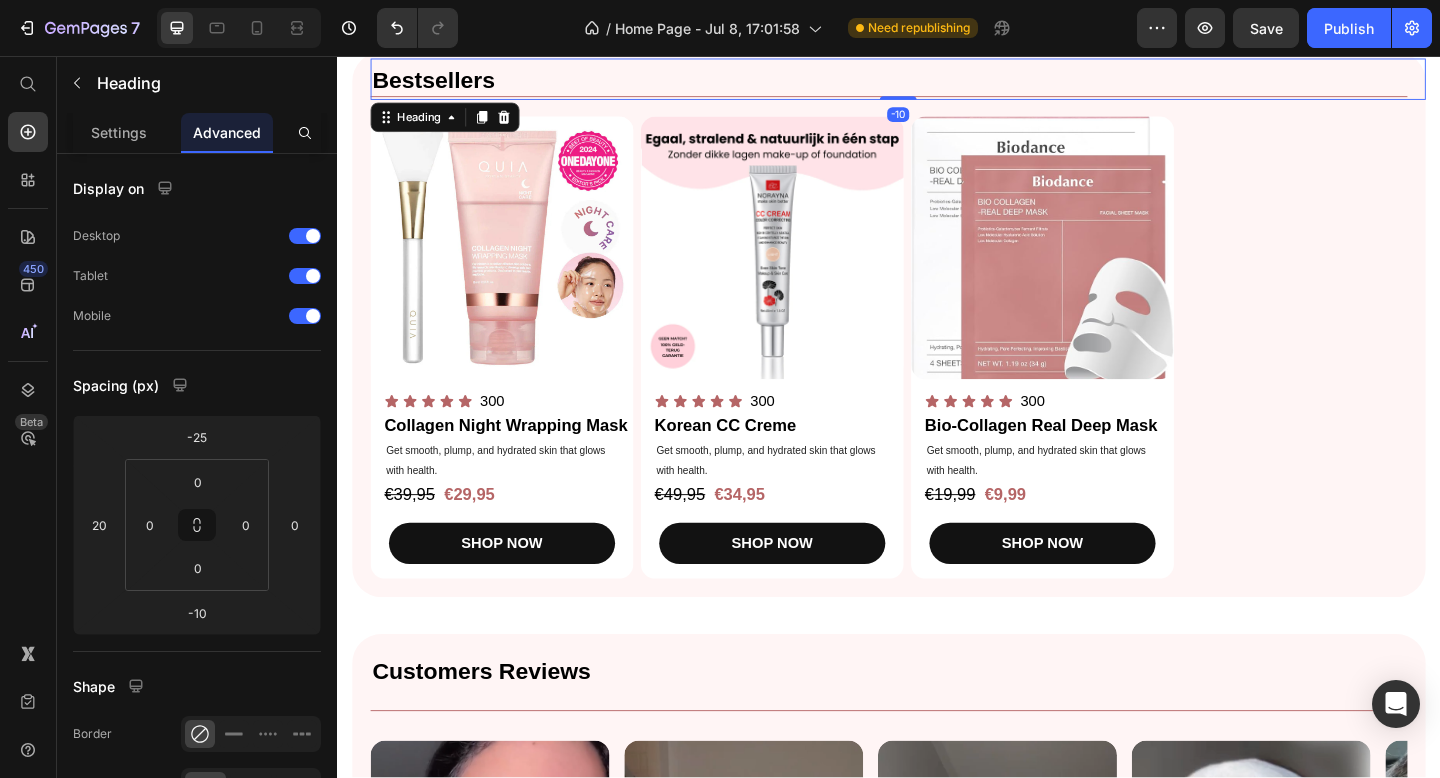 click on "Bestsellers" at bounding box center [947, 81] 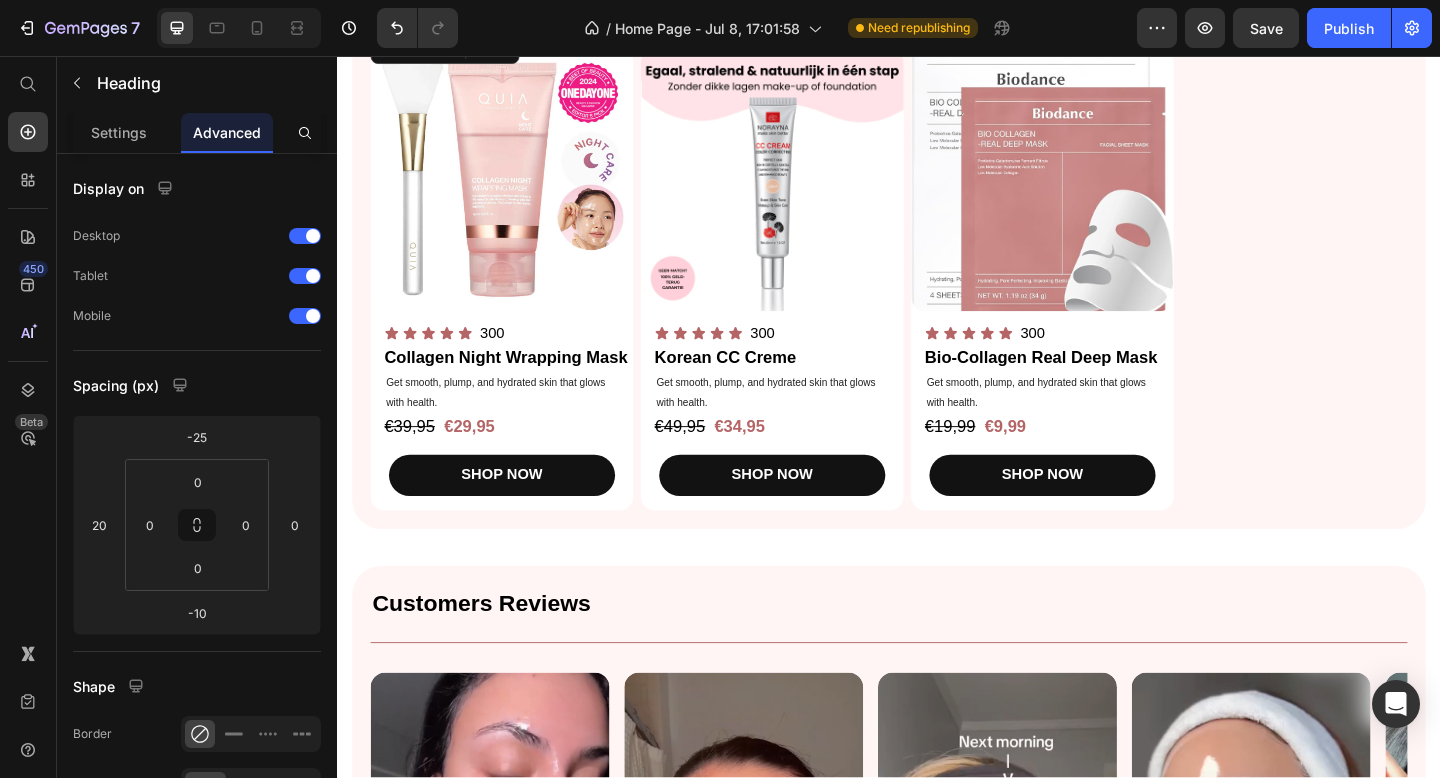 scroll, scrollTop: 874, scrollLeft: 0, axis: vertical 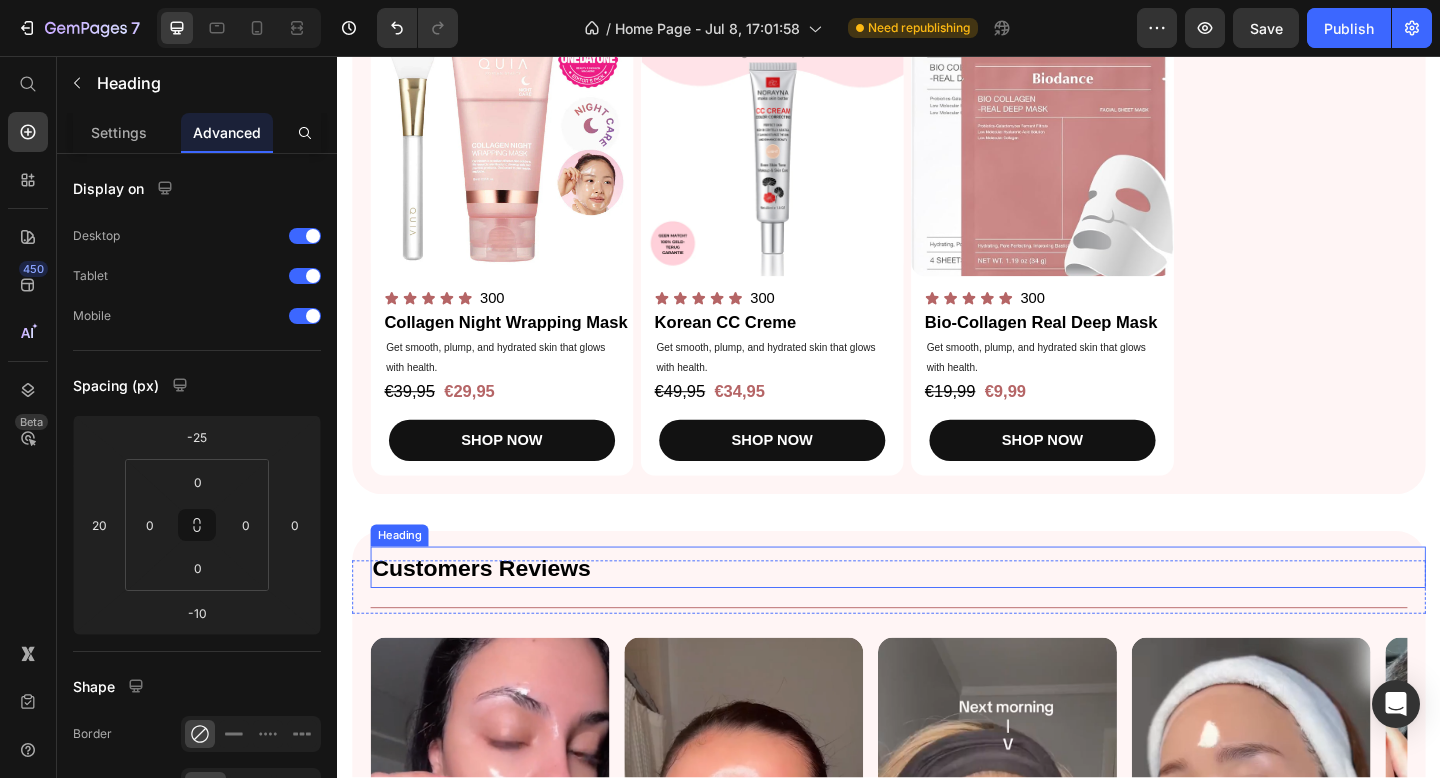 click on "Customers Reviews" at bounding box center [947, 612] 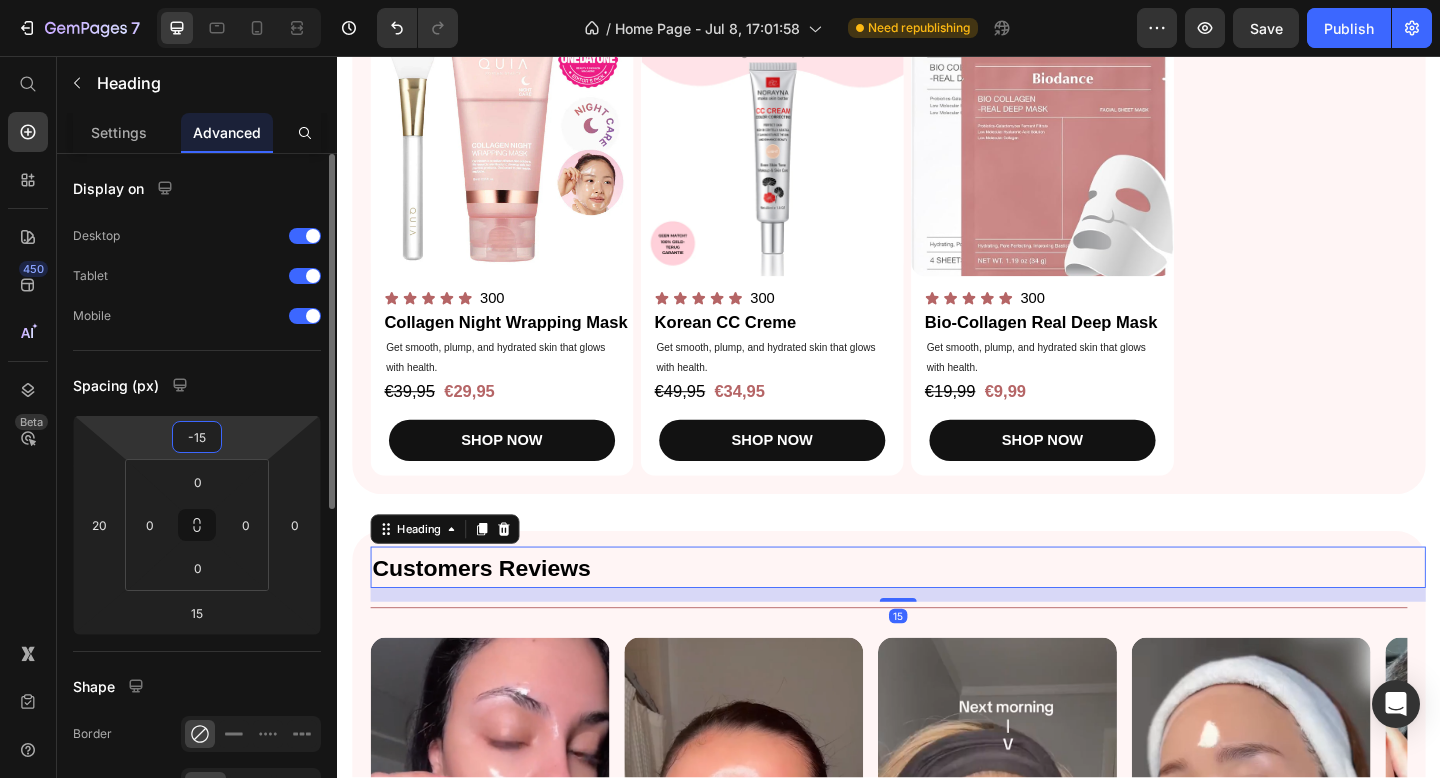 click on "-15" at bounding box center (197, 437) 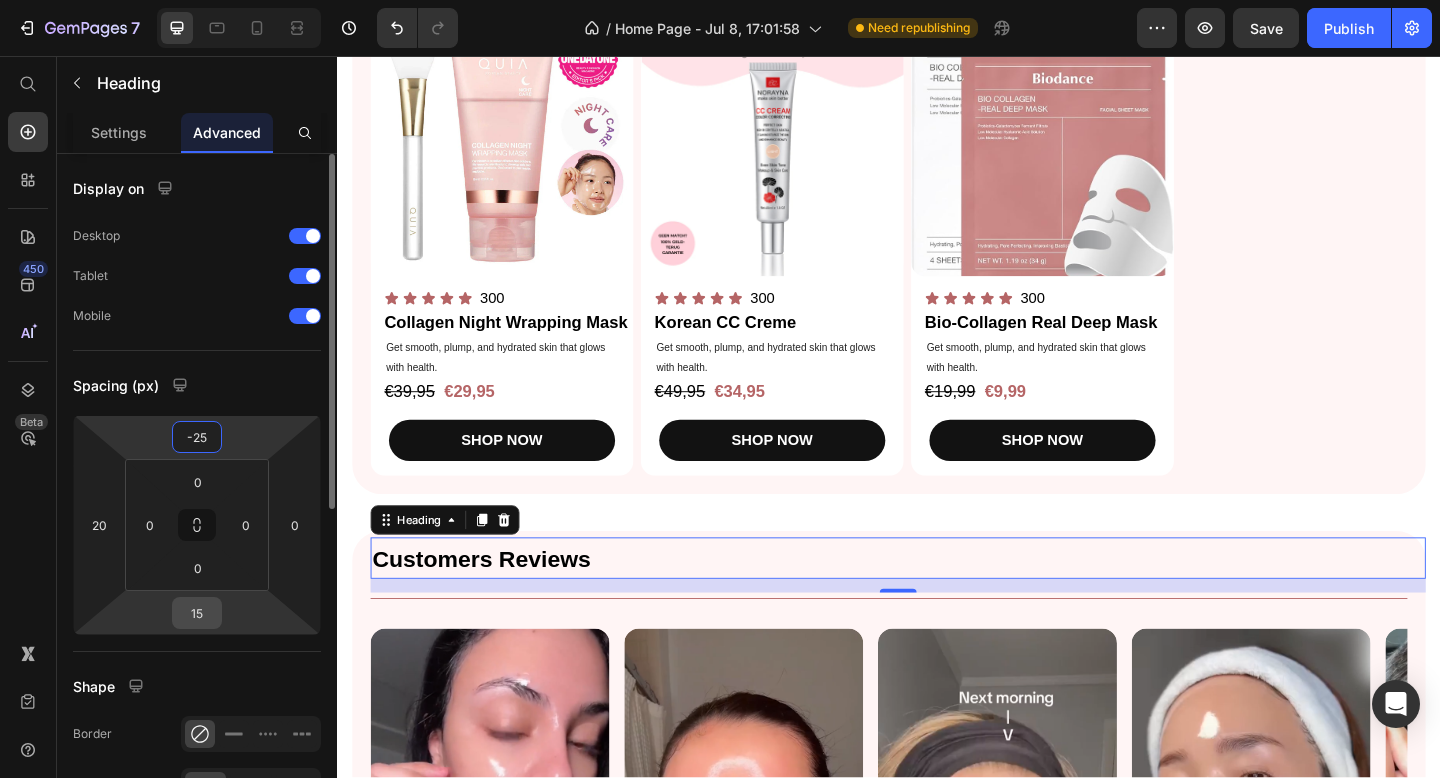 type on "-25" 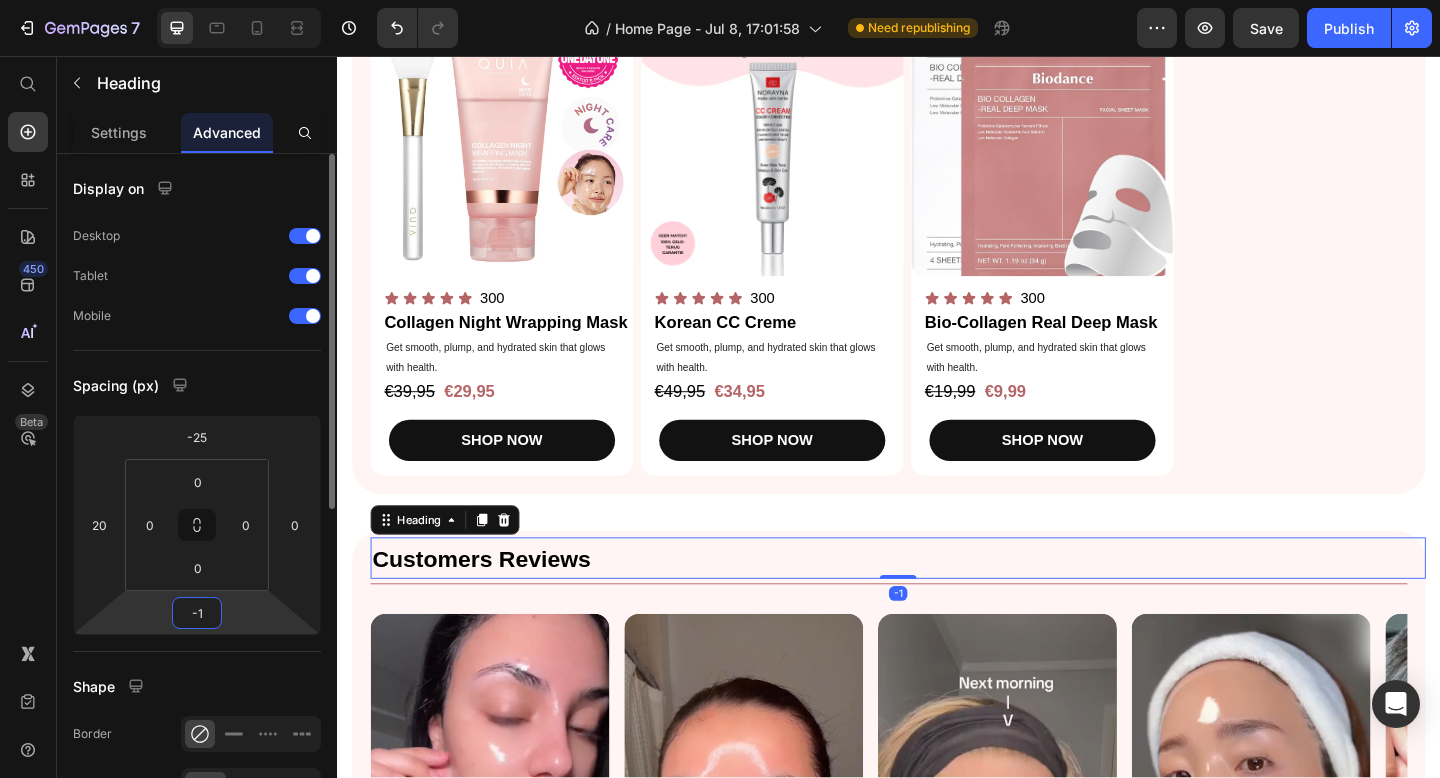 type on "-10" 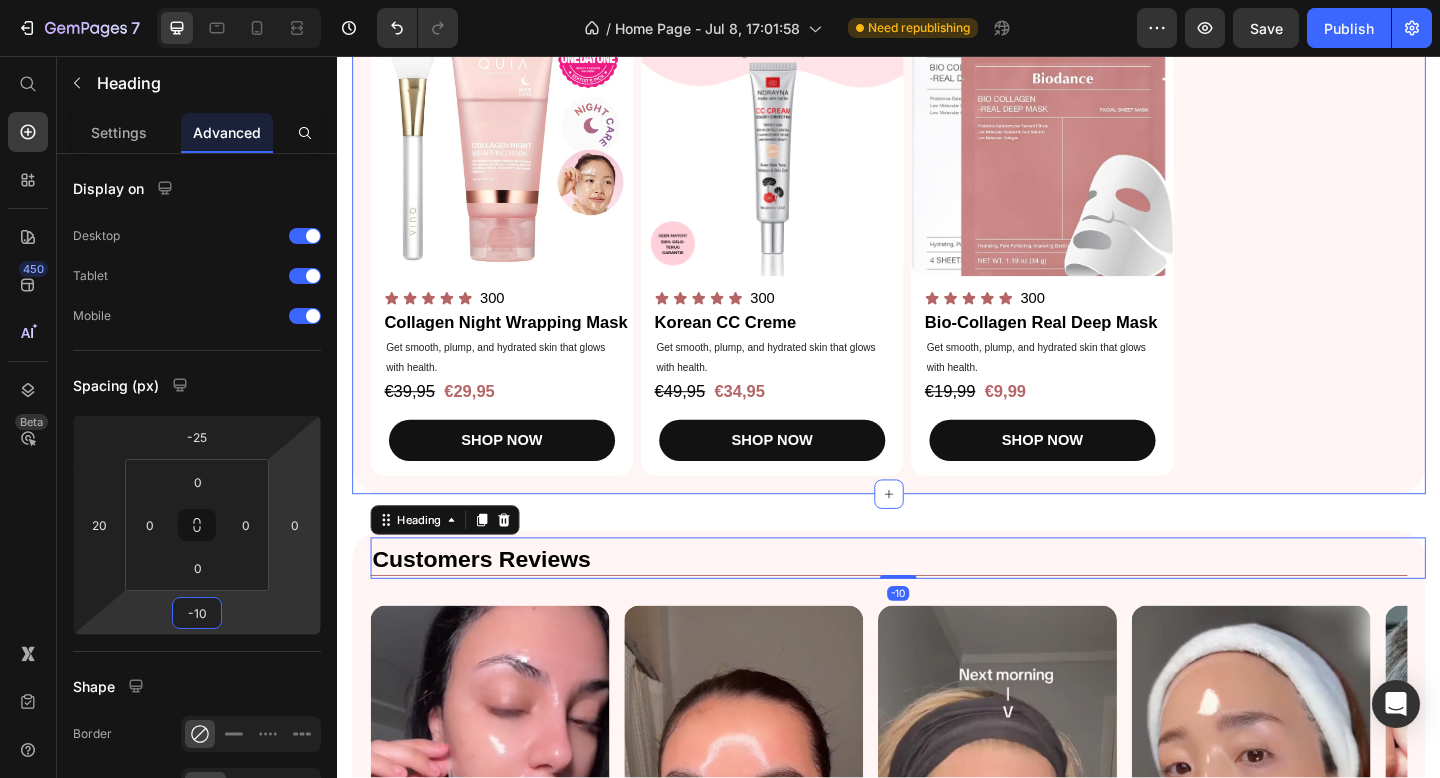 click on "Bestsellers Heading                Title Line Product Images Icon Icon Icon Icon Icon Icon List 300 Text Block Row Collagen Night Wrapping Mask Product Title Get smooth, plump, and hydrated skin that glows with health. Text Block €39,95 Product Price €29,95 Product Price Row SHOP NOW Product Cart Button Row Product Images Icon Icon Icon Icon Icon Icon List 300 Text Block Row Korean CC Creme Product Title Get smooth, plump, and hydrated skin that glows with health. Text Block €49,95 Product Price €34,95 Product Price Row SHOP NOW Product Cart Button Row Product Images Icon Icon Icon Icon Icon Icon List 300 Text Block Row Bio-Collagen Real Deep Mask Product Title Get smooth, plump, and hydrated skin that glows with health. Text Block €19,99 Product Price €9,99 Product Price Row SHOP NOW Product Cart Button Row Product List Row" at bounding box center [937, 252] 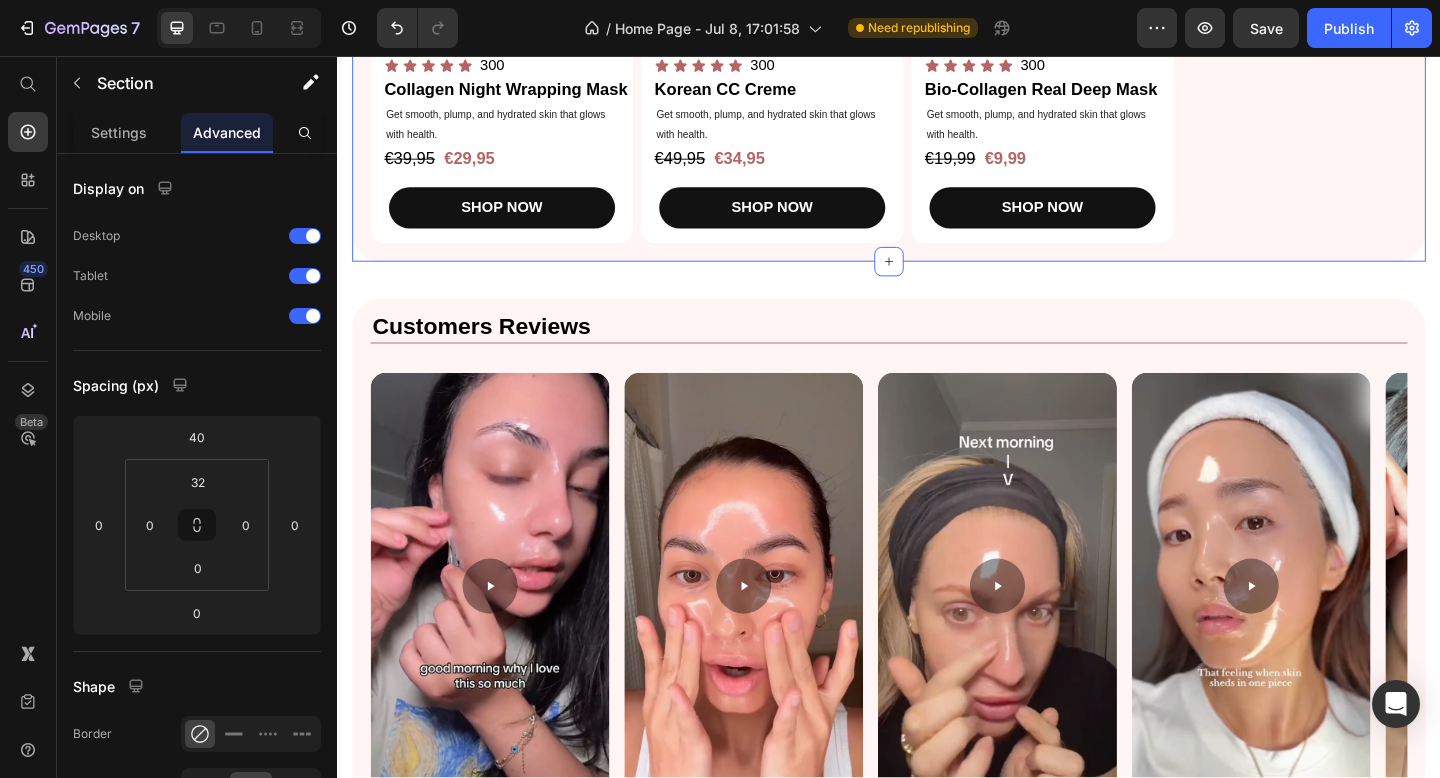scroll, scrollTop: 1336, scrollLeft: 0, axis: vertical 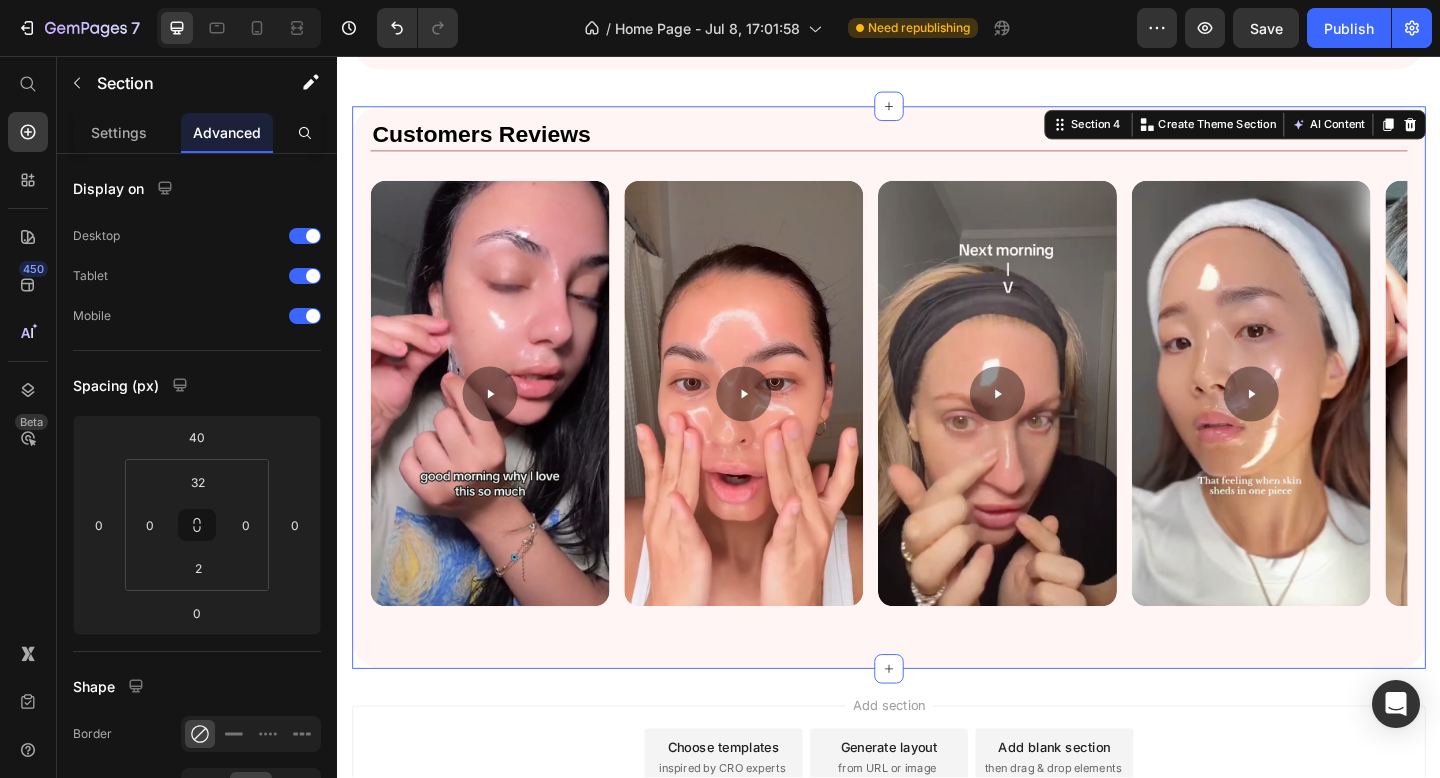 click on "Customers Reviews Heading                Title Line Row
Custom Code" at bounding box center (937, 432) 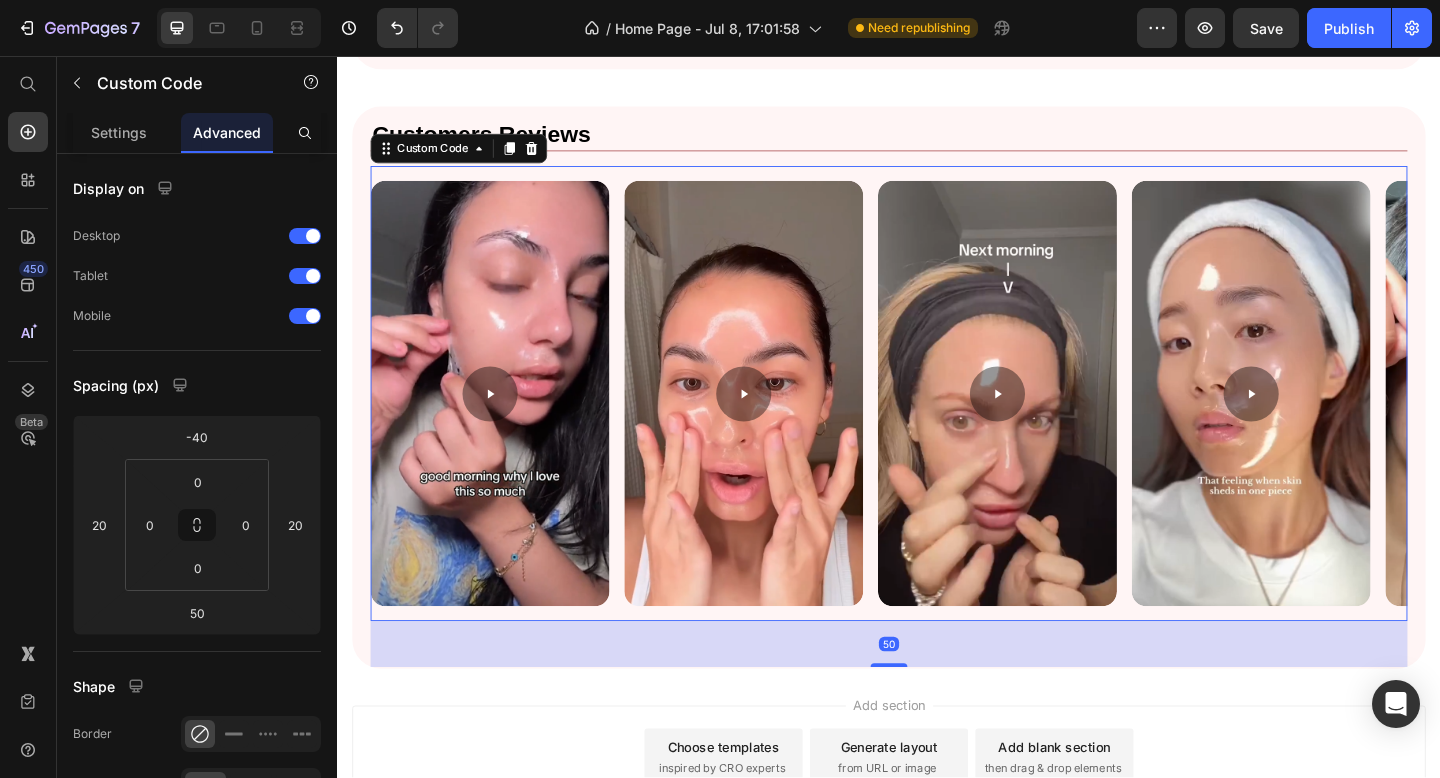 click at bounding box center (937, 423) 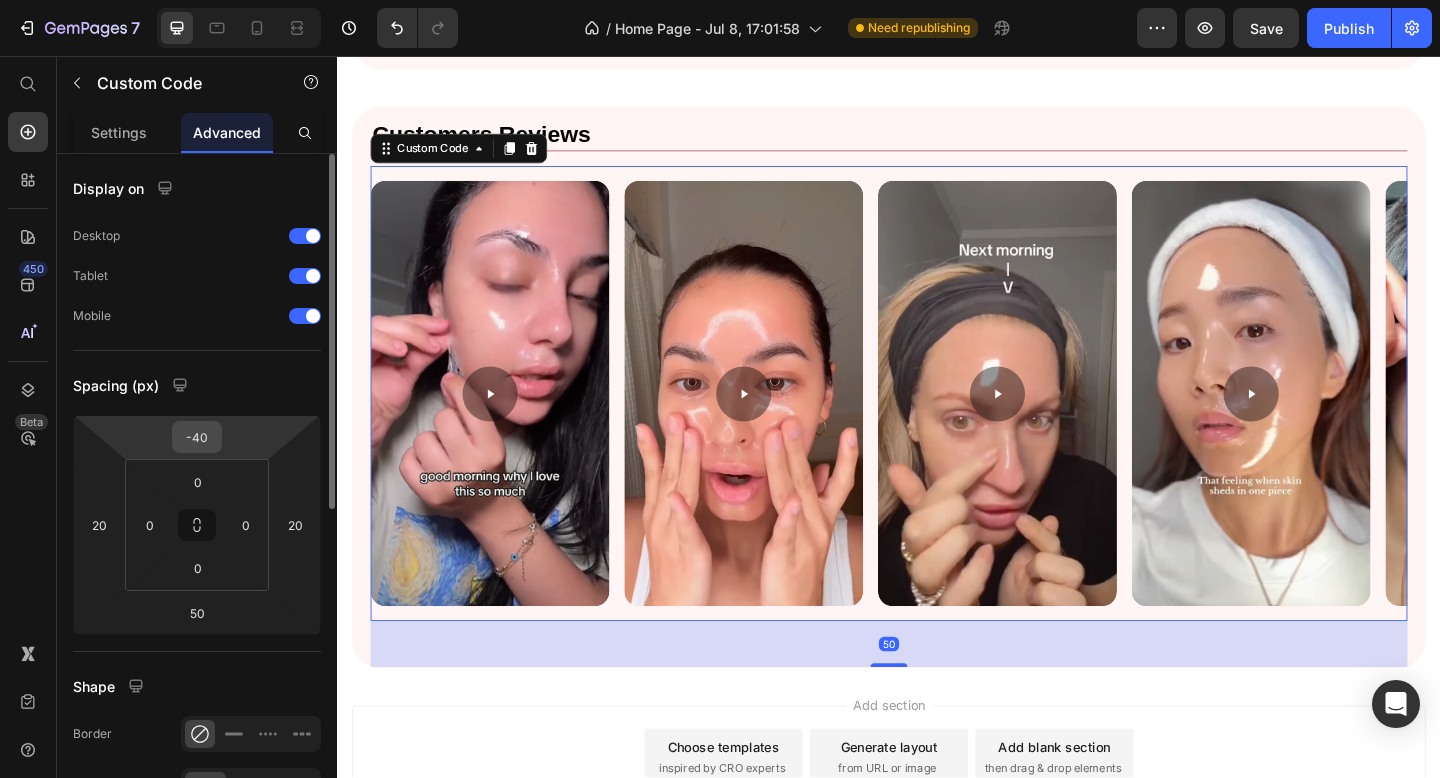 click on "-40" at bounding box center [197, 437] 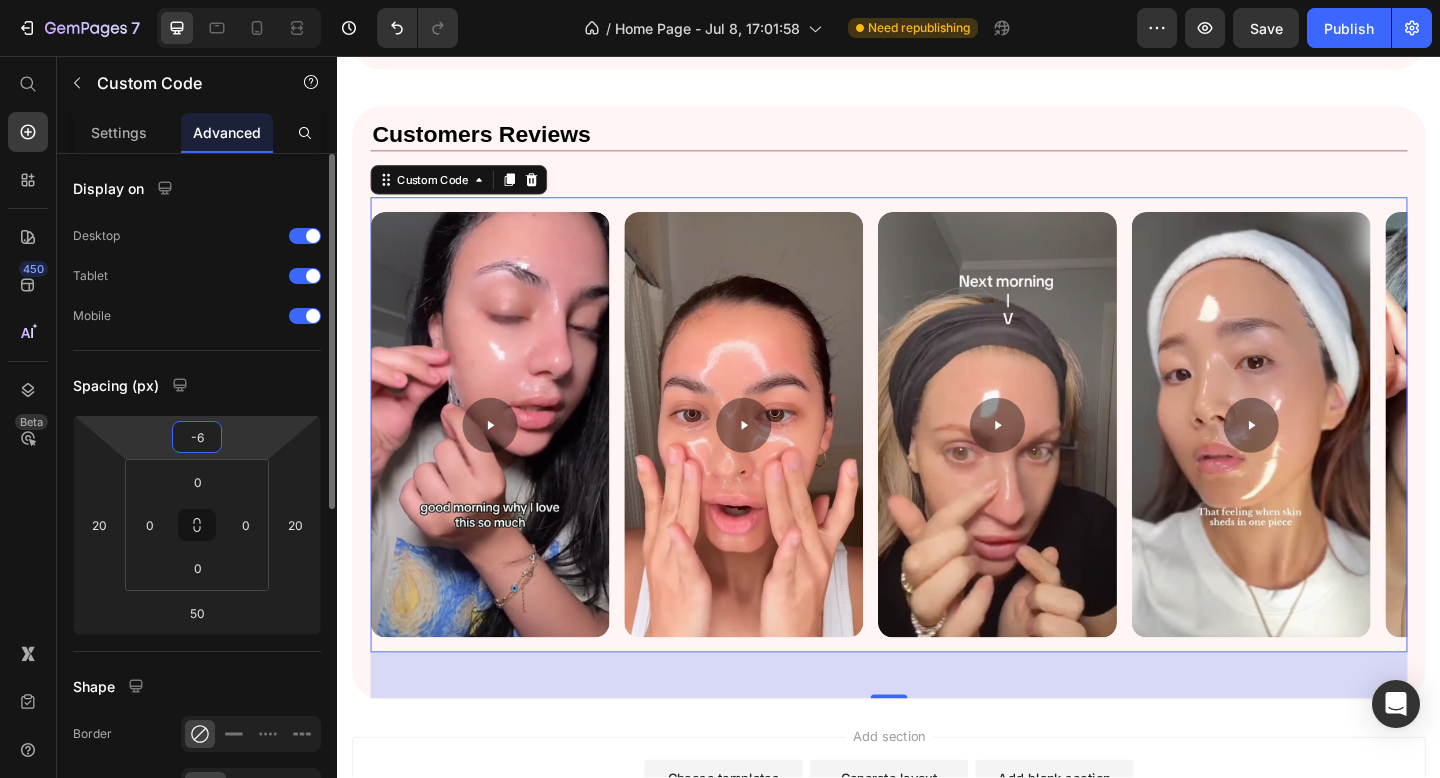 type on "-60" 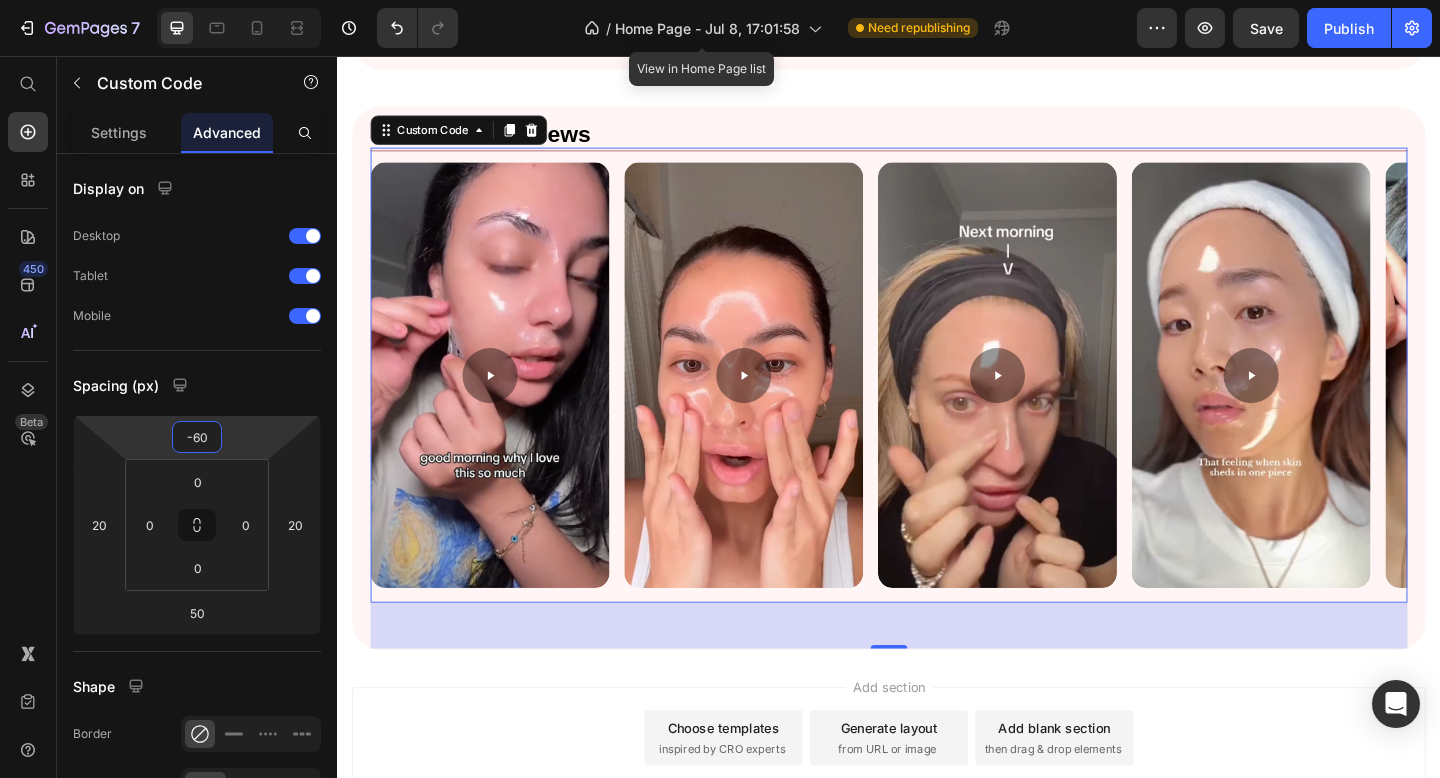 click on "Bestsellers Heading                Title Line Product Images Icon Icon Icon Icon Icon Icon List 300 Text Block Row Collagen Night Wrapping Mask Product Title Get smooth, plump, and hydrated skin that glows with health. Text Block €39,95 Product Price €29,95 Product Price Row SHOP NOW Product Cart Button Row Product Images Icon Icon Icon Icon Icon Icon List 300 Text Block Row Korean CC Creme Product Title Get smooth, plump, and hydrated skin that glows with health. Text Block €49,95 Product Price €34,95 Product Price Row SHOP NOW Product Cart Button Row Product Images Icon Icon Icon Icon Icon Icon List 300 Text Block Row Bio-Collagen Real Deep Mask Product Title Get smooth, plump, and hydrated skin that glows with health. Text Block €19,99 Product Price €9,99 Product Price Row SHOP NOW Product Cart Button Row Product List Row Section 3 Customers Reviews Heading                Title Line Row" at bounding box center [937, -268] 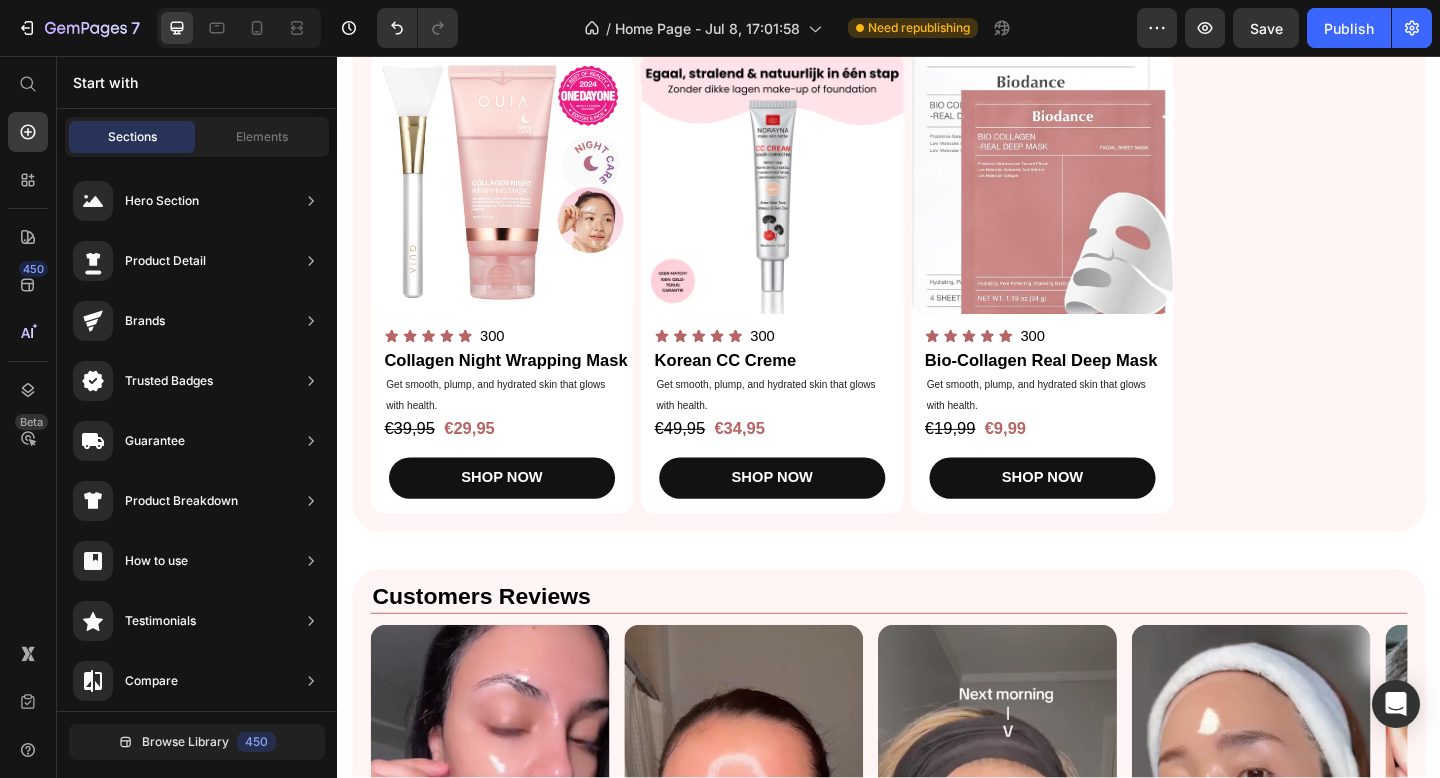 scroll, scrollTop: 835, scrollLeft: 0, axis: vertical 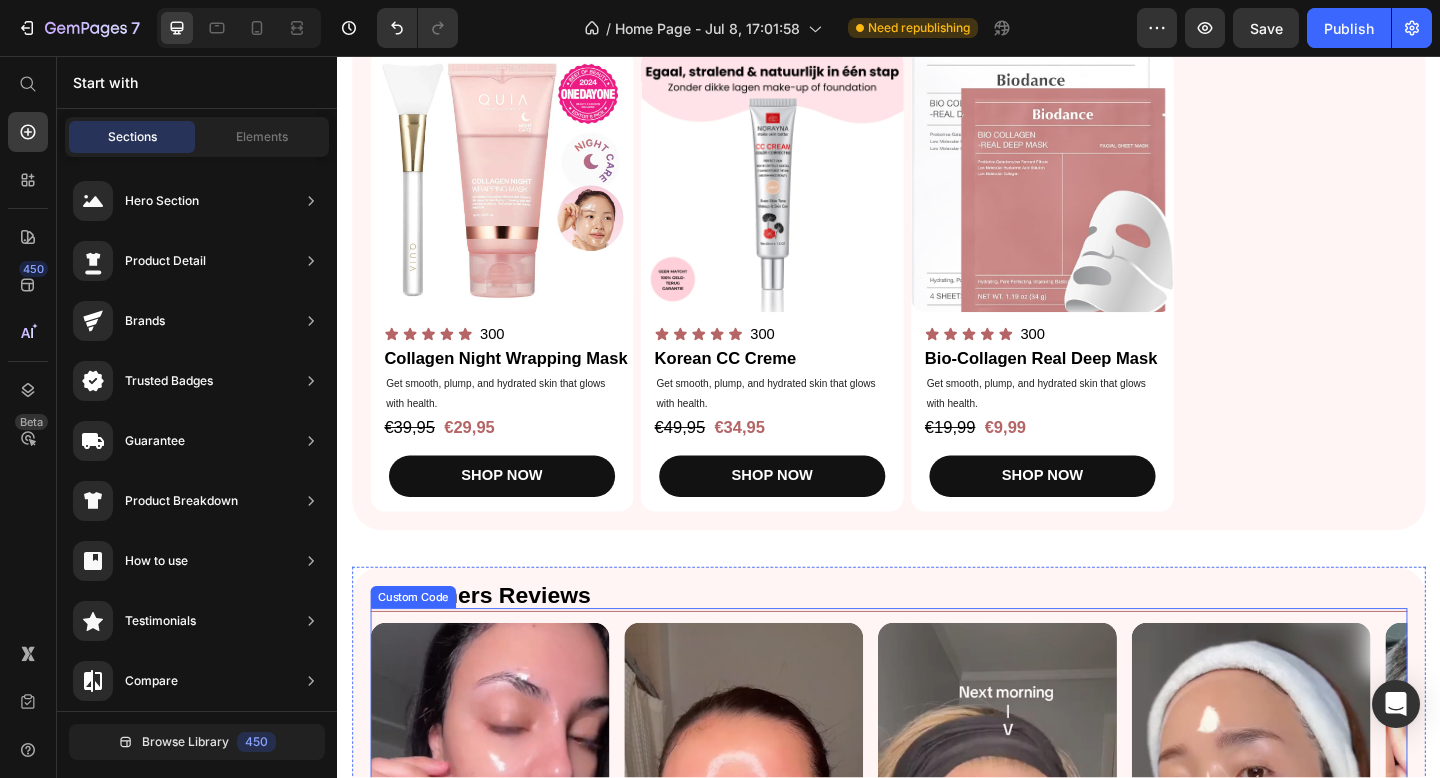 click at bounding box center [937, 904] 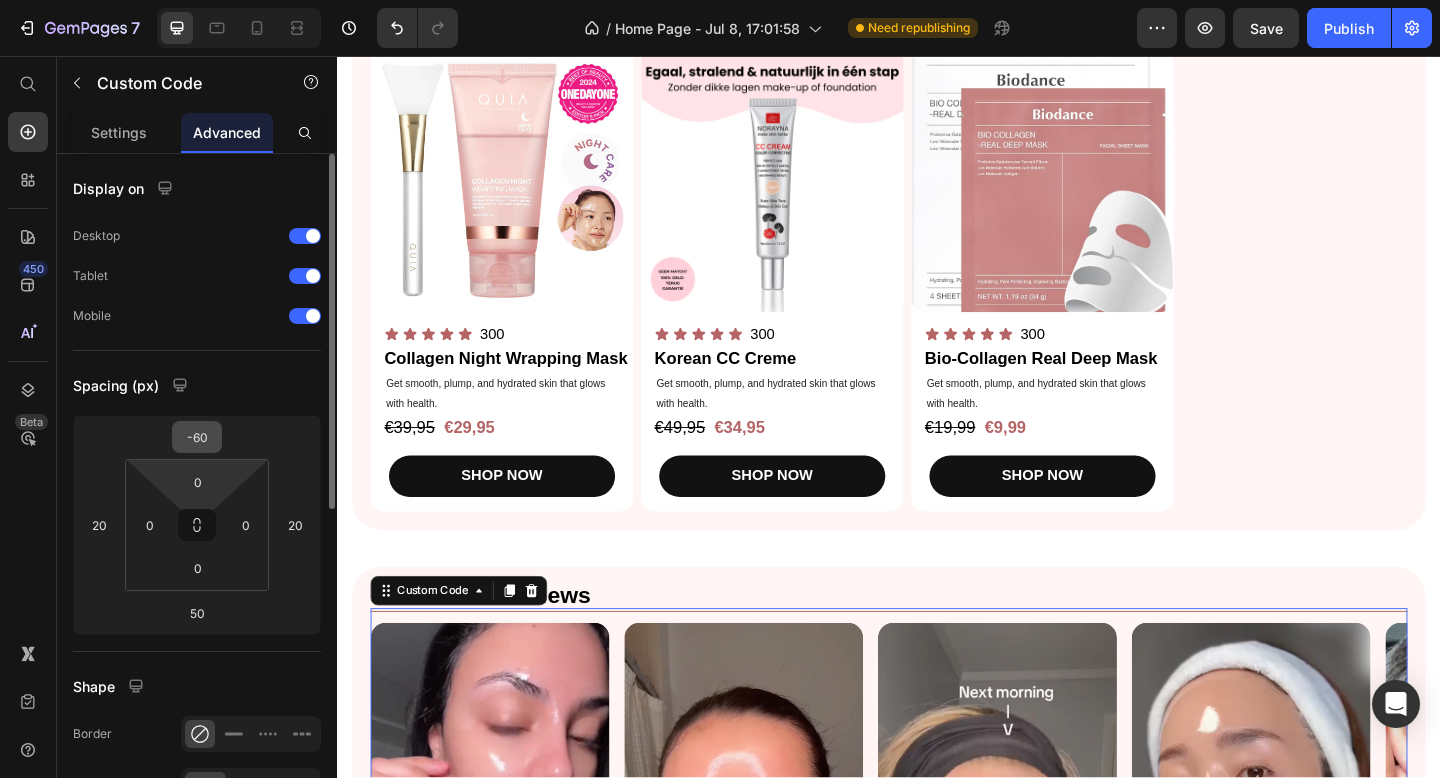 click on "-60" at bounding box center (197, 437) 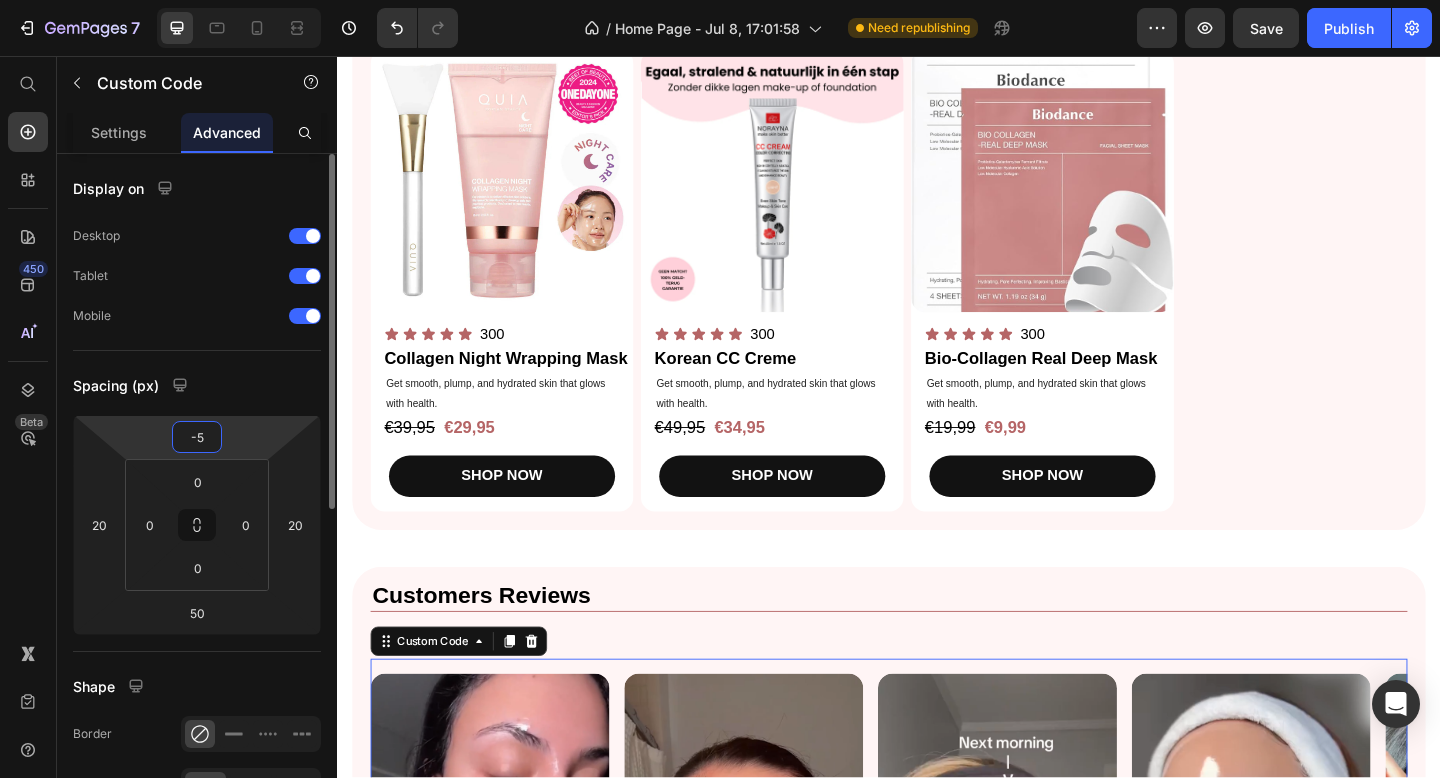 type on "-50" 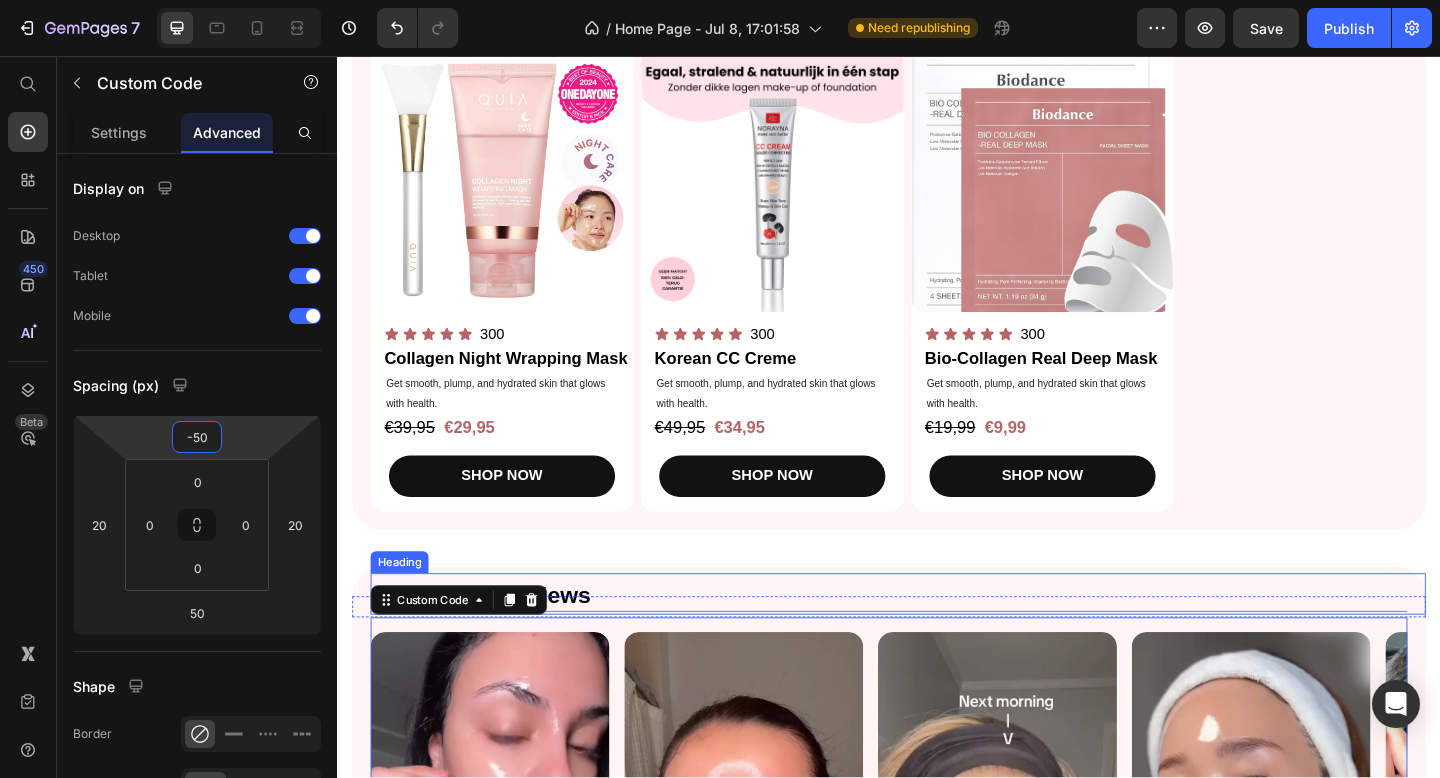 click on "Top Picks for   Clear, Hydrated, and Glowing Skin Heading Shop our best-selling collagen essentials for firm, smooth, andradiant Text Block SHOP NOW Button Image + 97,000  reviews Text Block Icon Icon Icon Icon Icon Icon List Row Image Row Section 2 Bestsellers Heading                Title Line Product Images Icon Icon Icon Icon Icon Icon List 300 Text Block Row Collagen Night Wrapping Mask Product Title Get smooth, plump, and hydrated skin that glows with health. Text Block €39,95 Product Price €29,95 Product Price Row SHOP NOW Product Cart Button Row Product Images Icon Icon Icon Icon Icon Icon List 300 Text Block Row Korean CC Creme Product Title Get smooth, plump, and hydrated skin that glows with health. Text Block €49,95 Product Price €34,95 Product Price Row SHOP NOW Product Cart Button Row Product Images Icon Icon Icon Icon Icon Icon List 300 Text Block Row Bio-Collagen Real Deep Mask Product Title Get smooth, plump, and hydrated skin that glows with health. Text Block €19,99 Product Price" at bounding box center [937, 238] 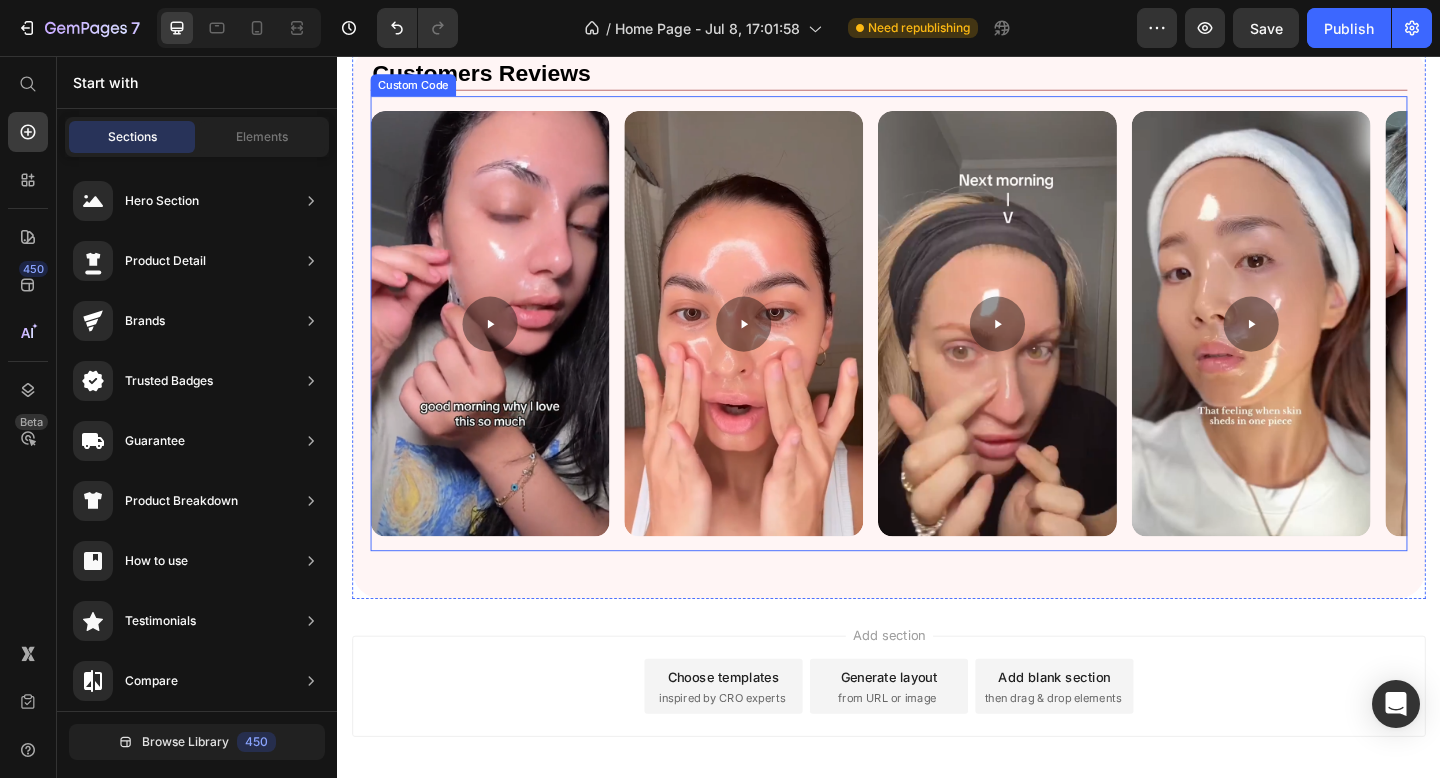 scroll, scrollTop: 1497, scrollLeft: 0, axis: vertical 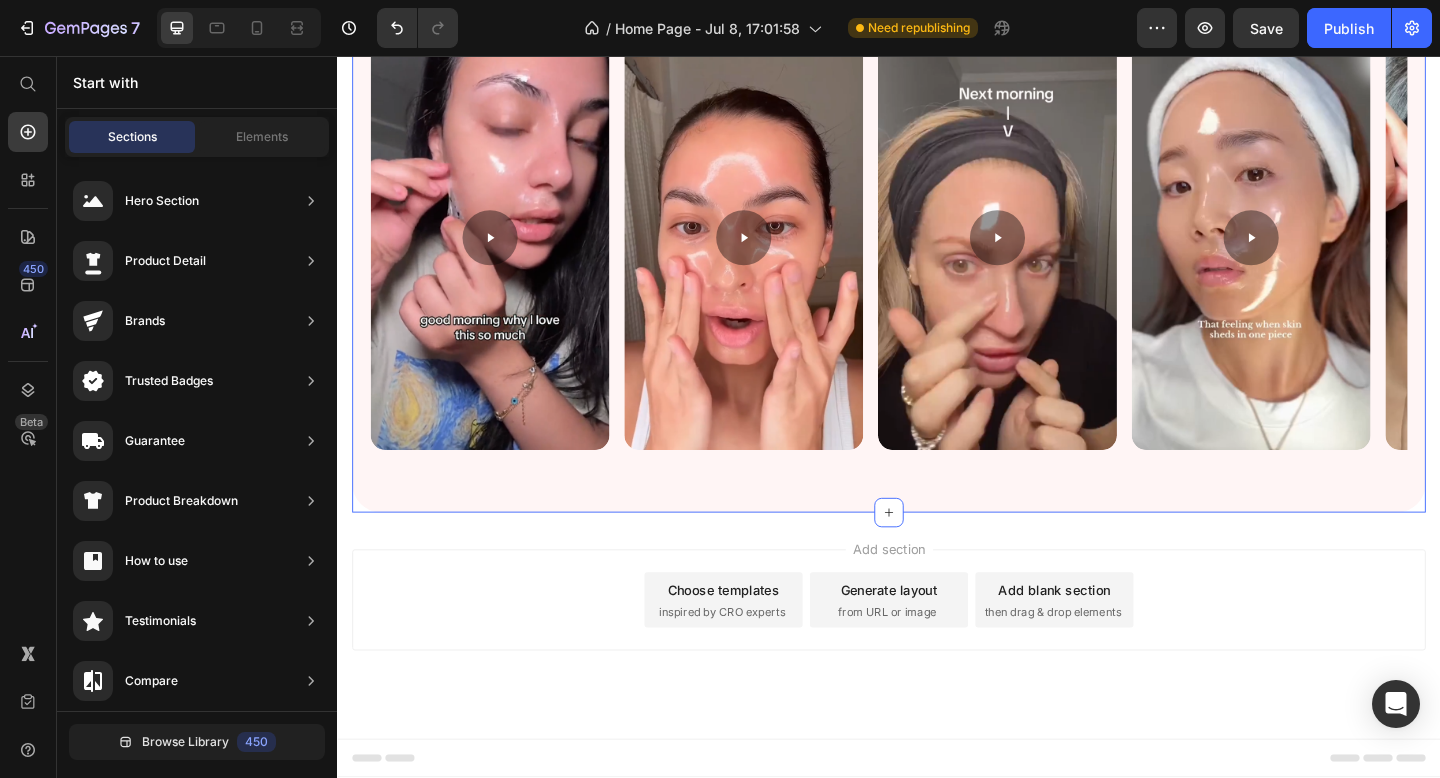 click on "Customers Reviews Heading                Title Line Row
Custom Code" at bounding box center [937, 267] 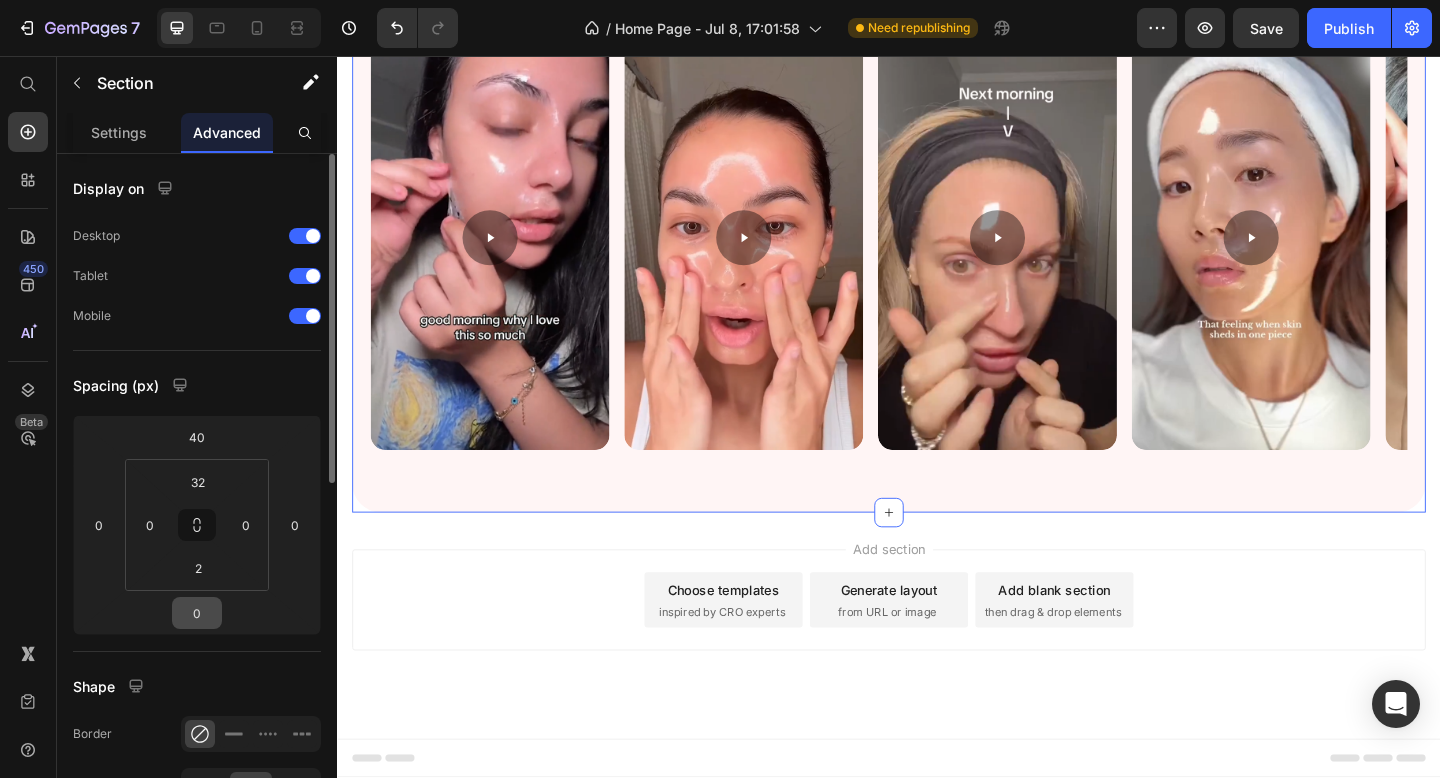 click on "0" at bounding box center [197, 613] 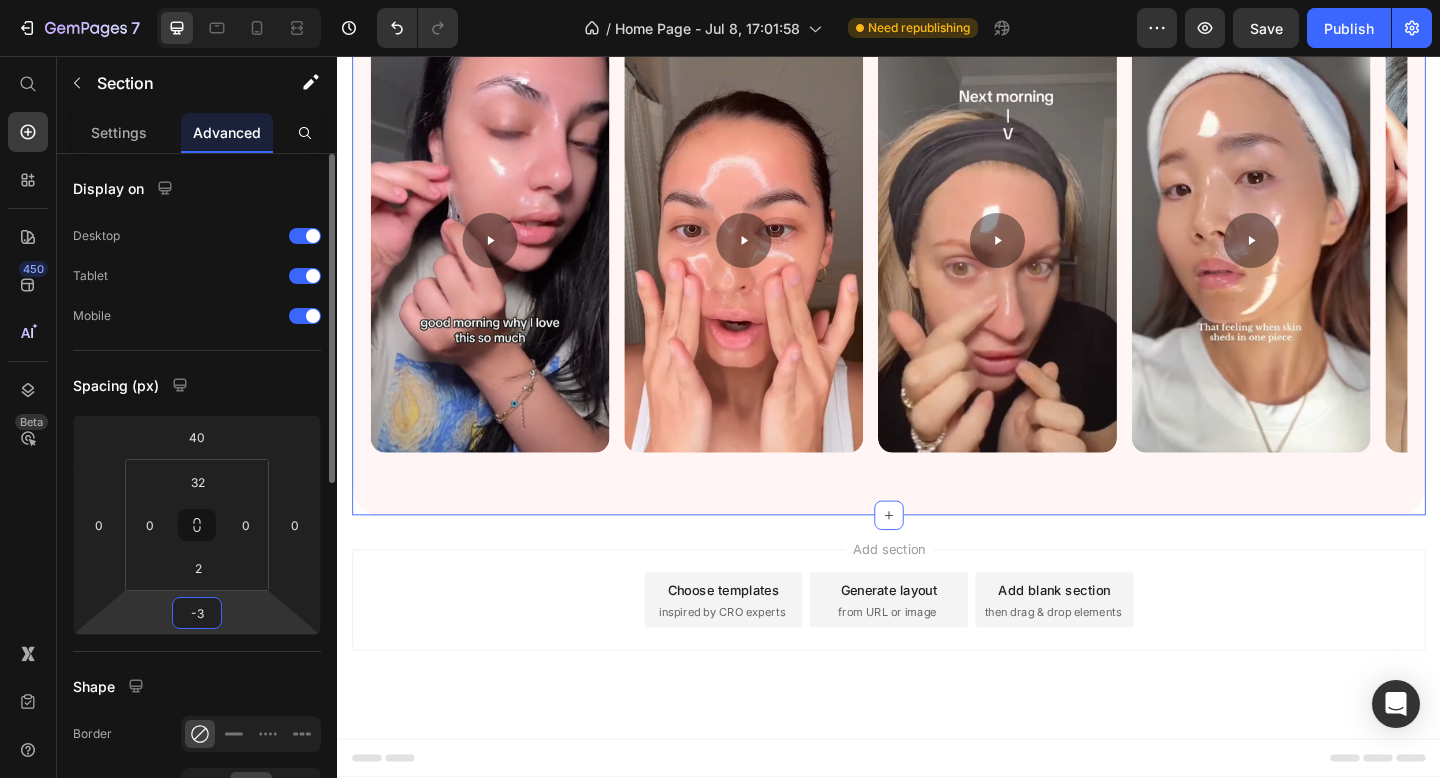 scroll, scrollTop: 1467, scrollLeft: 0, axis: vertical 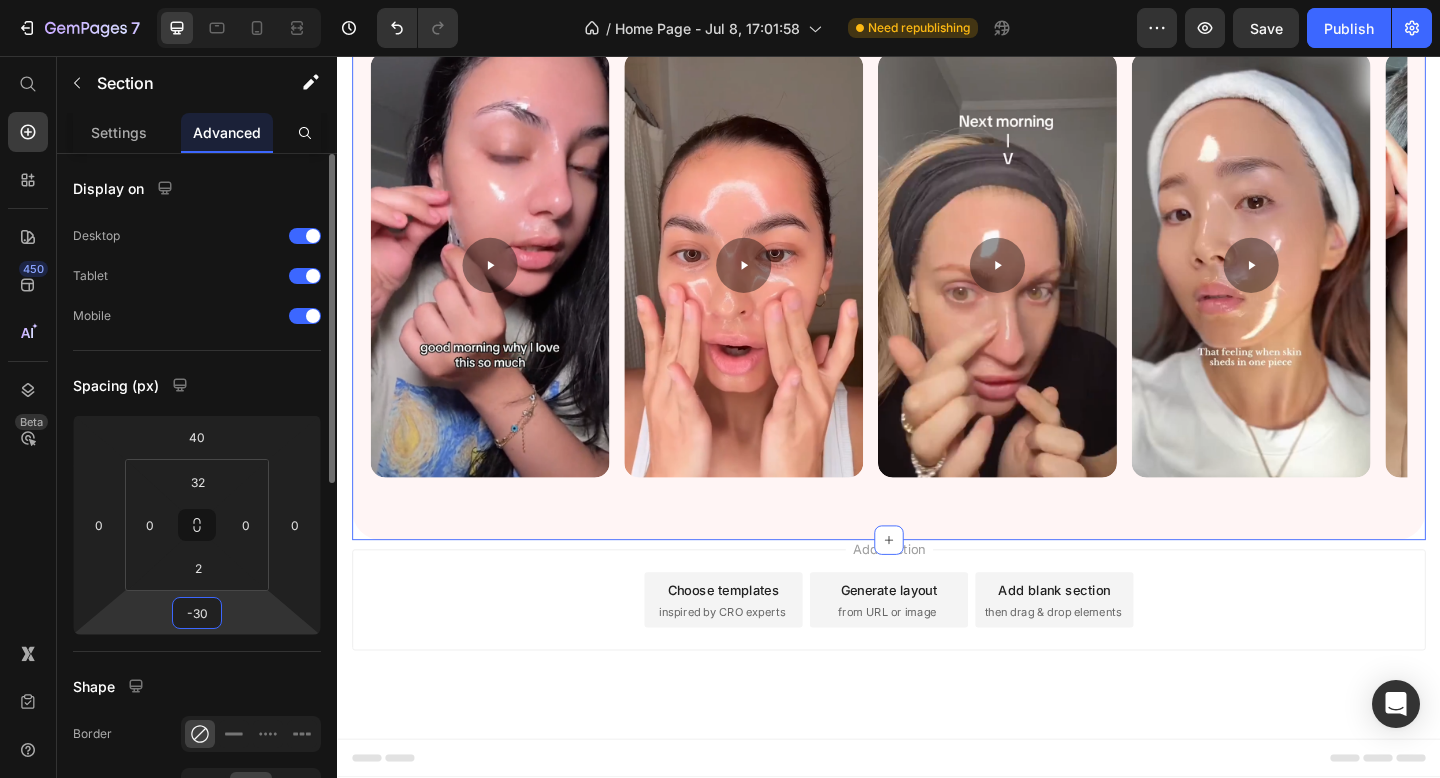 type on "-3" 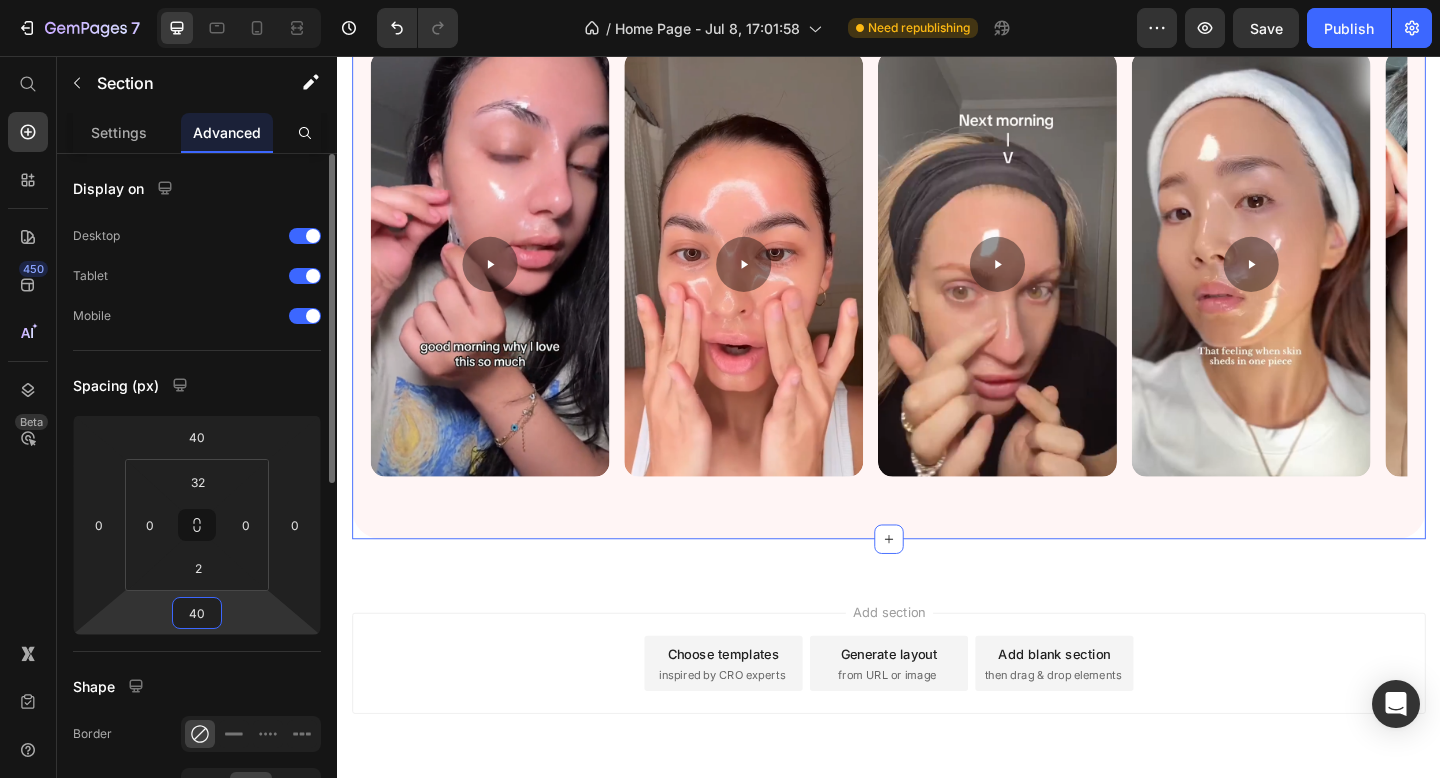 type on "4" 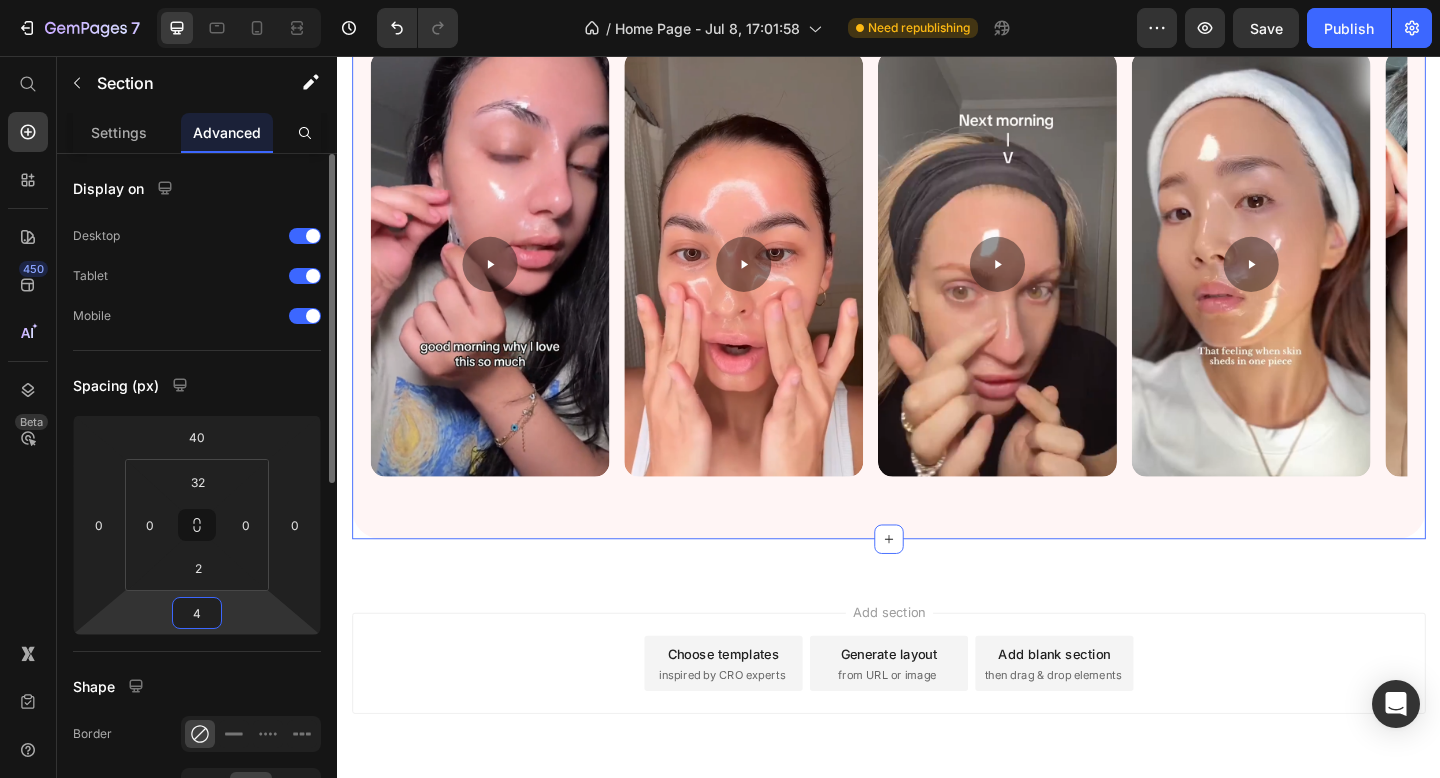 type 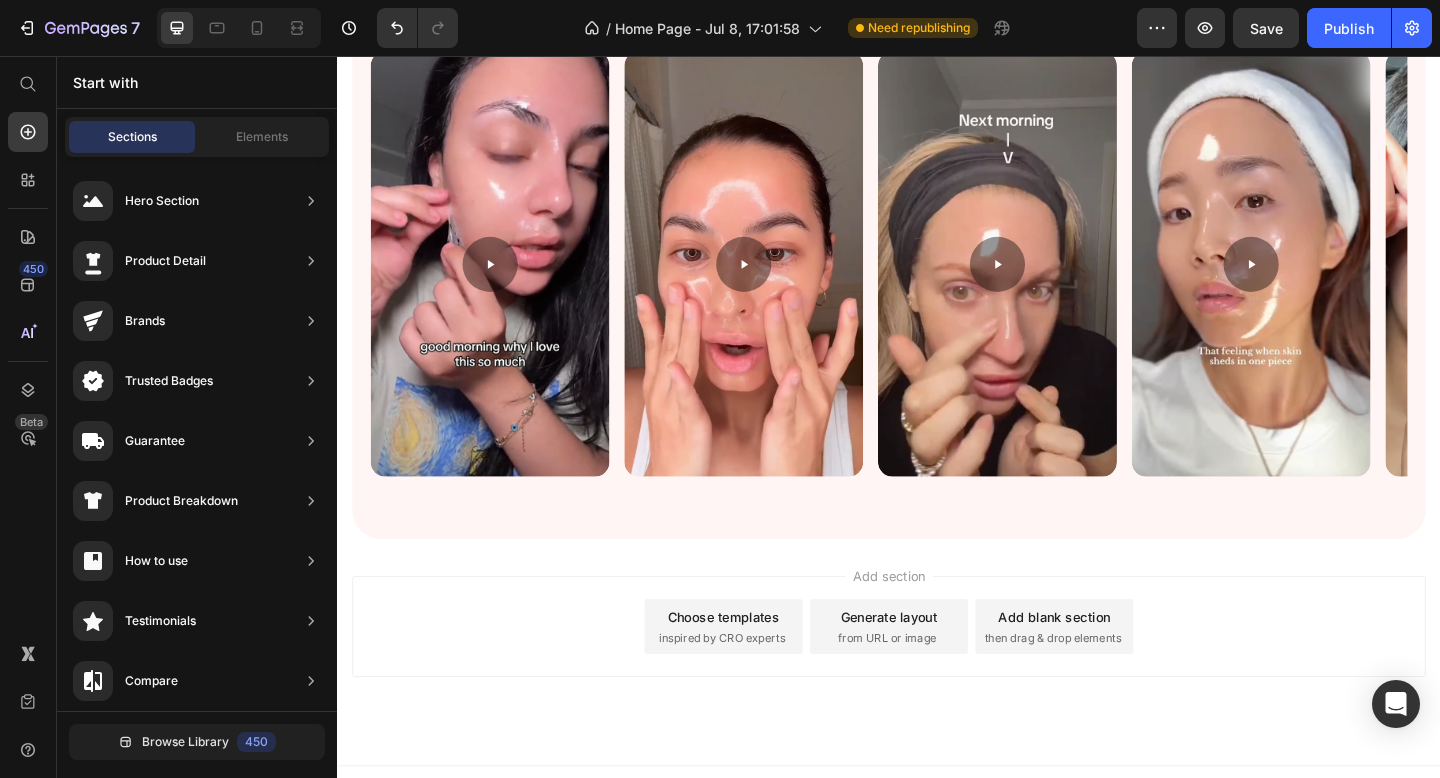 click on "Add section Choose templates inspired by CRO experts Generate layout from URL or image Add blank section then drag & drop elements" at bounding box center (937, 677) 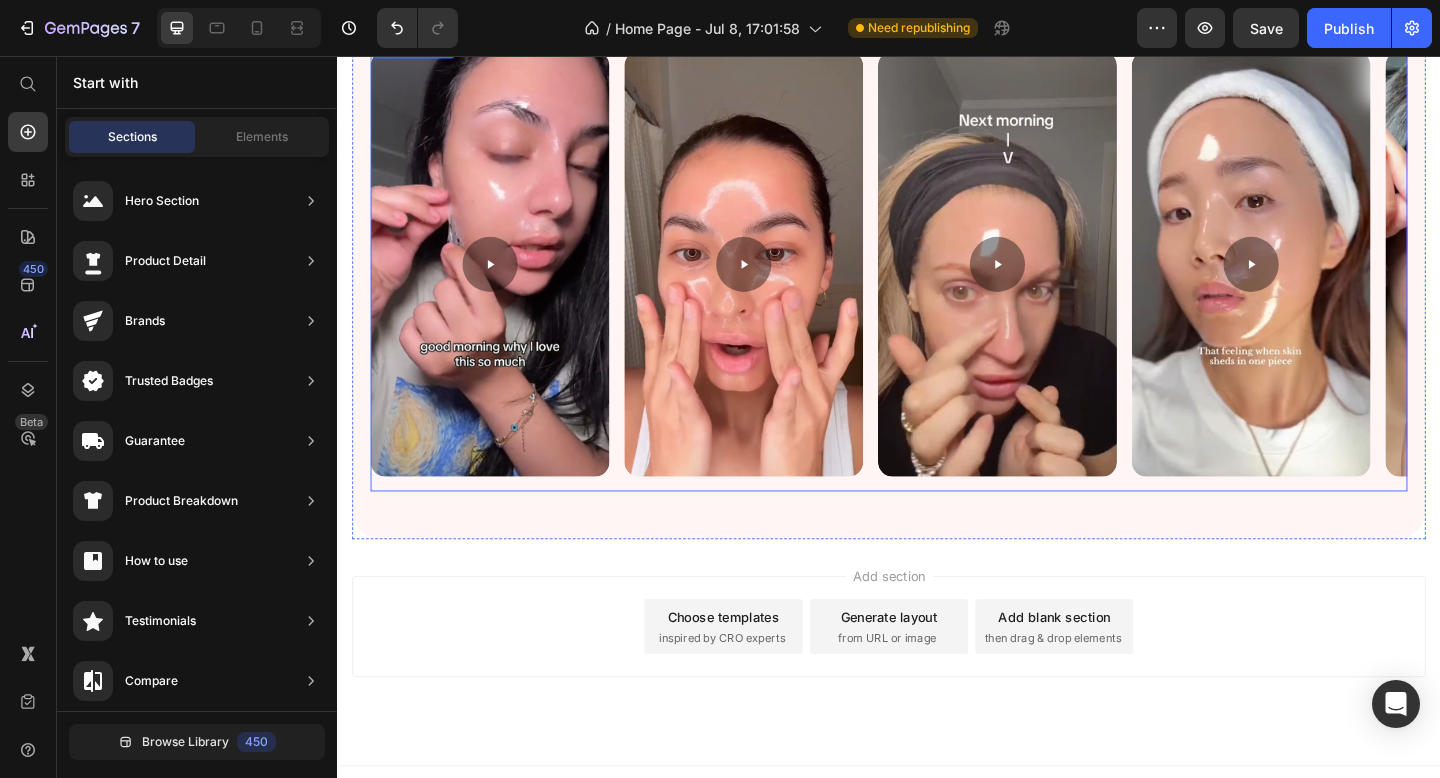 click at bounding box center [937, 282] 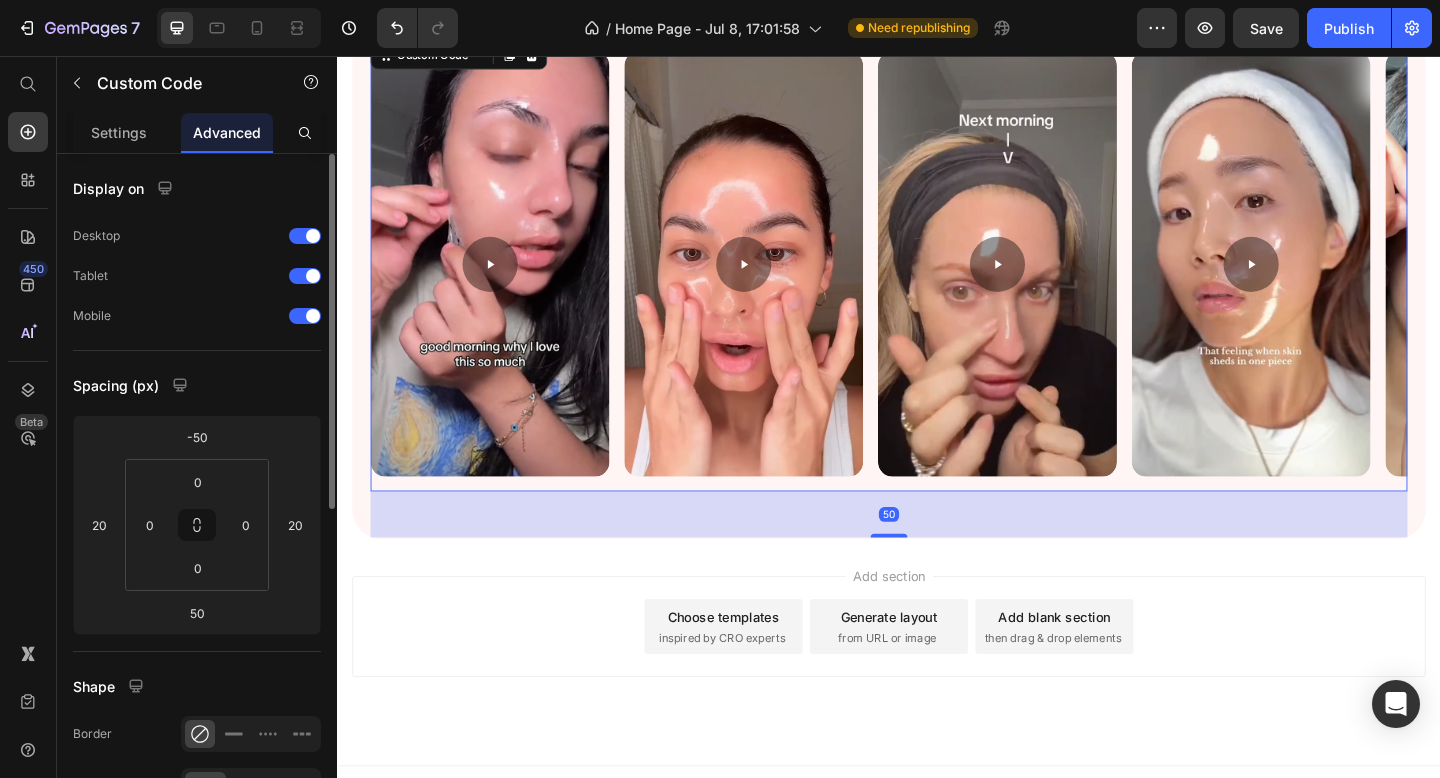 click on "50" at bounding box center (937, 555) 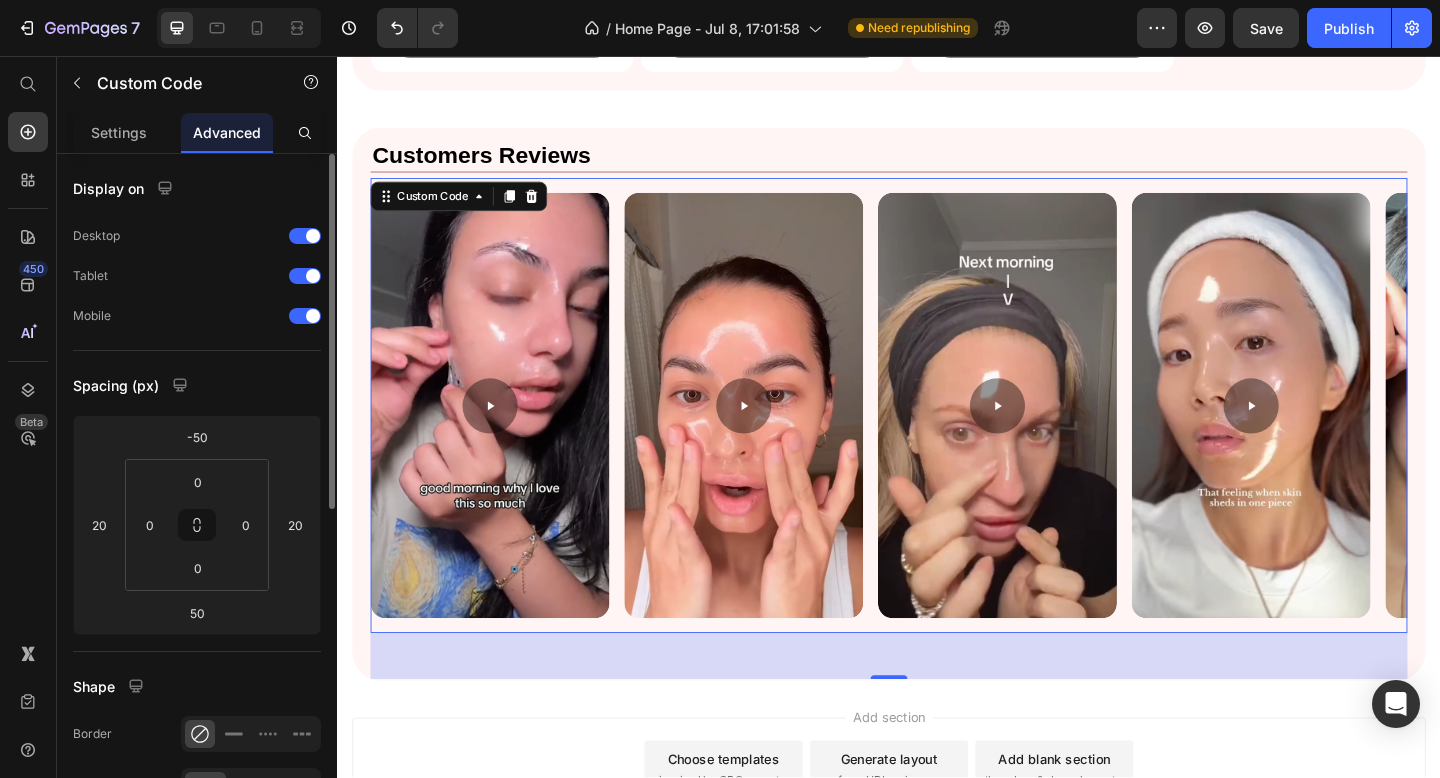 scroll, scrollTop: 1341, scrollLeft: 0, axis: vertical 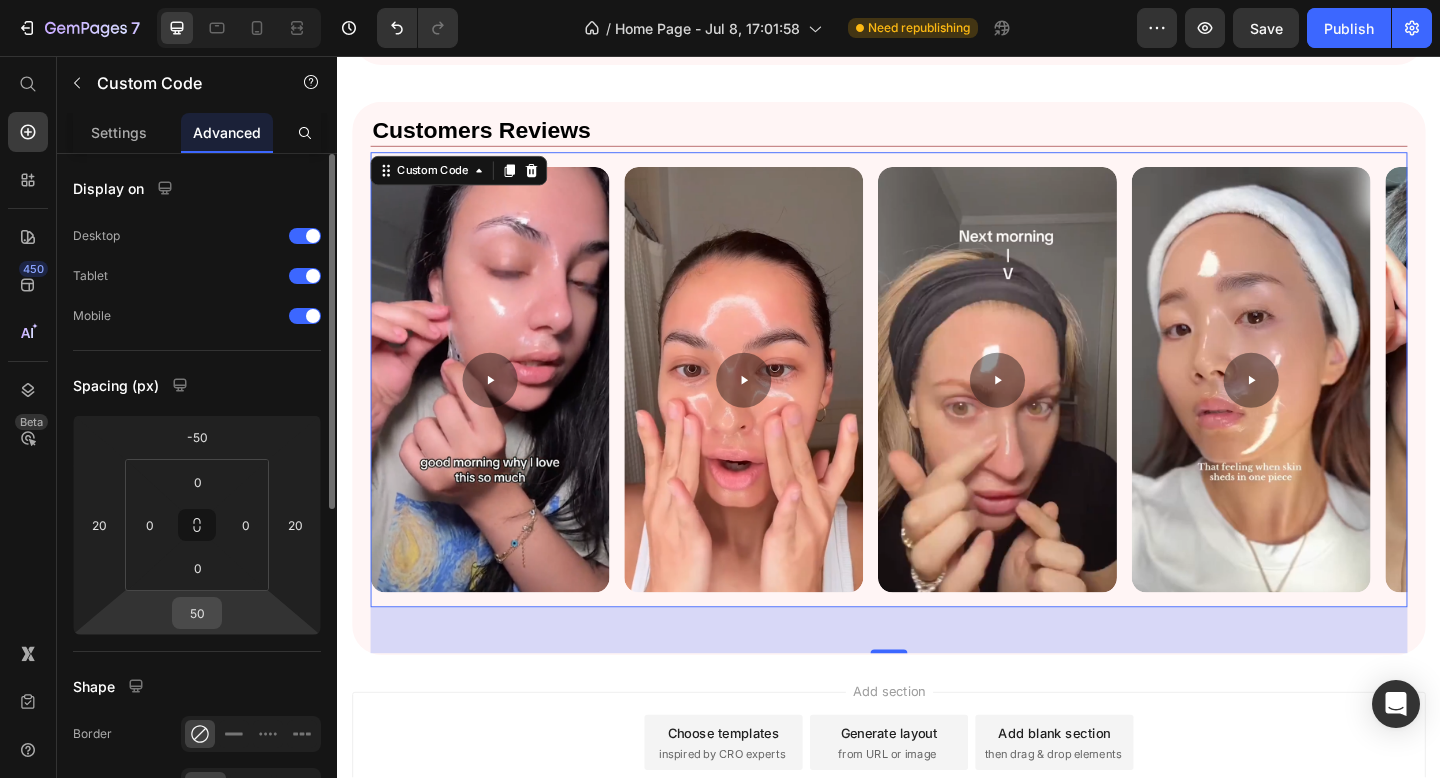 click on "50" at bounding box center [197, 613] 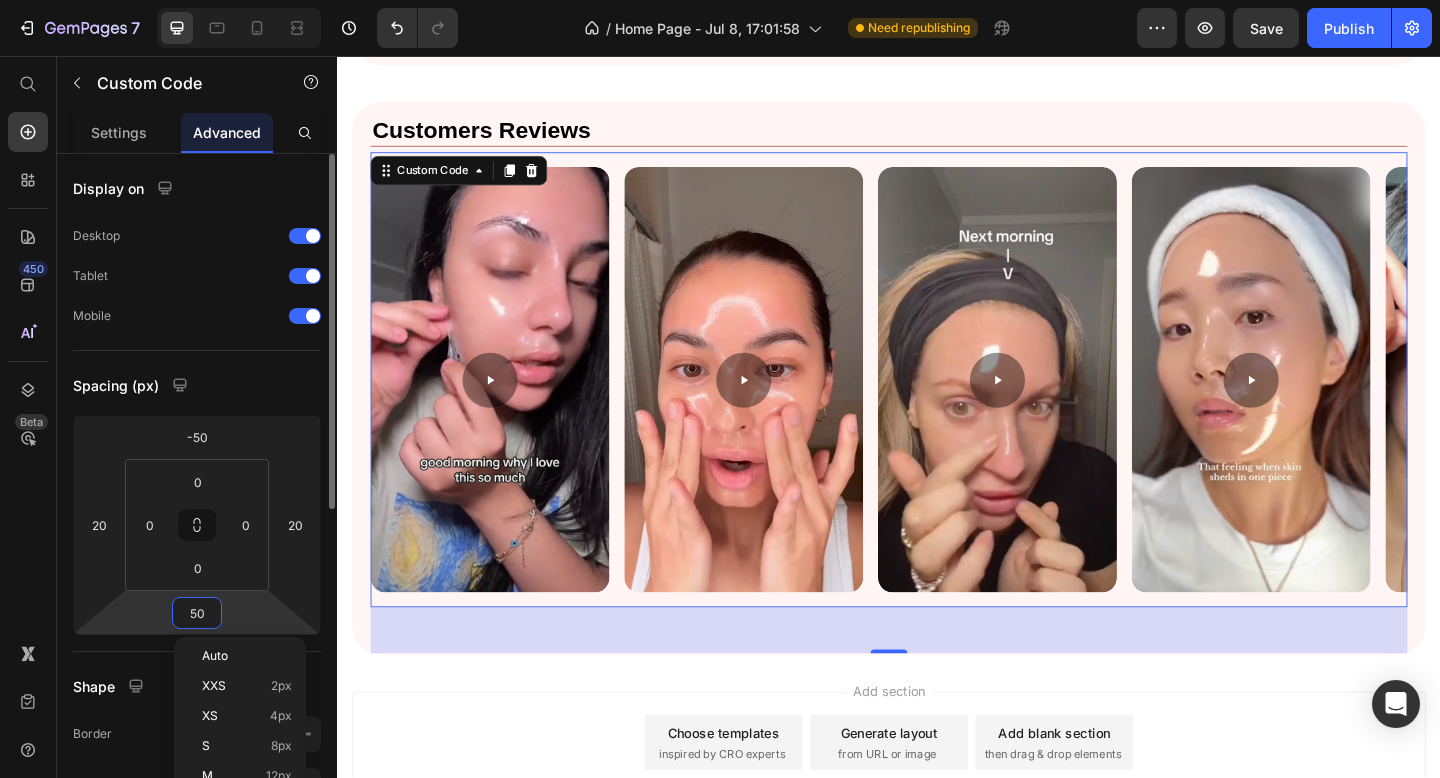 type 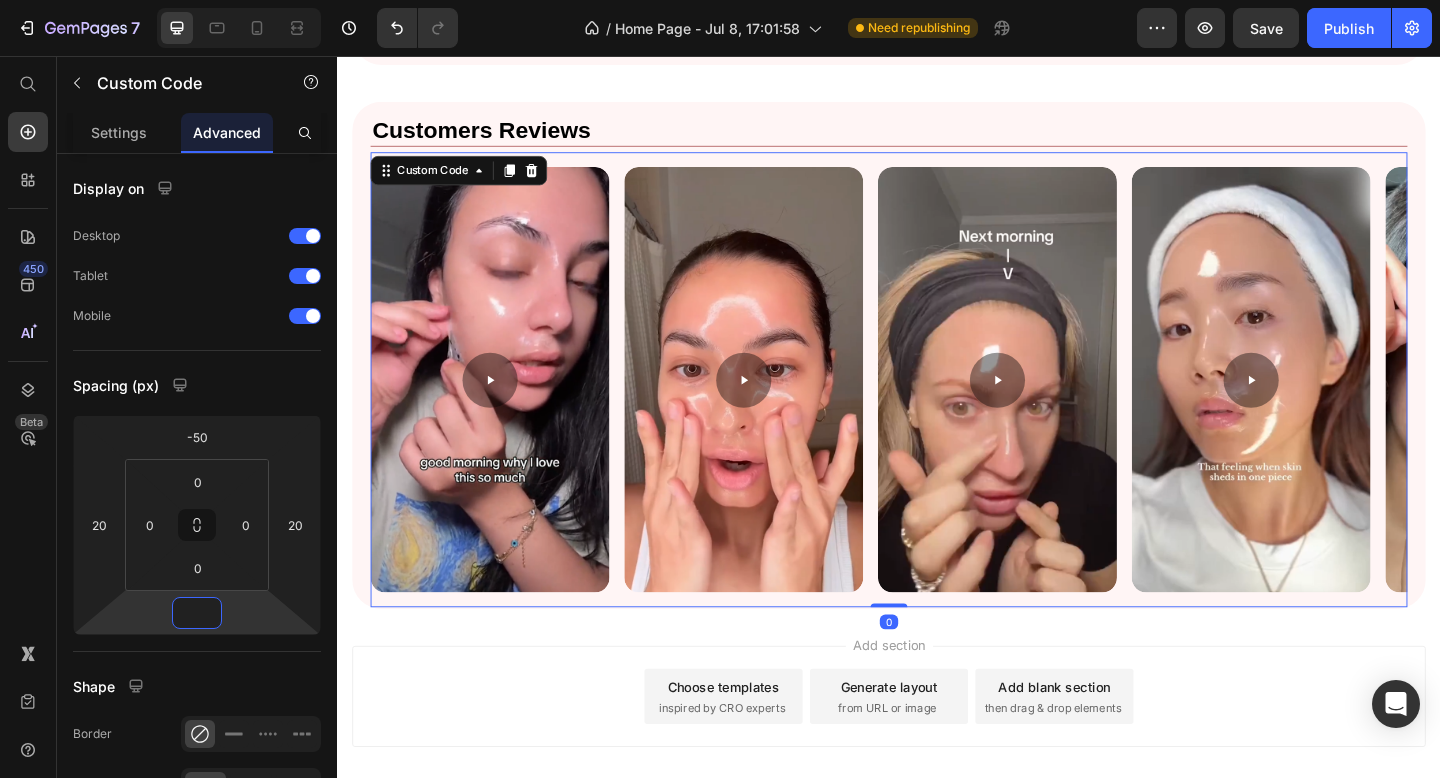 click on "Add section Choose templates inspired by CRO experts Generate layout from URL or image Add blank section then drag & drop elements" at bounding box center (937, 753) 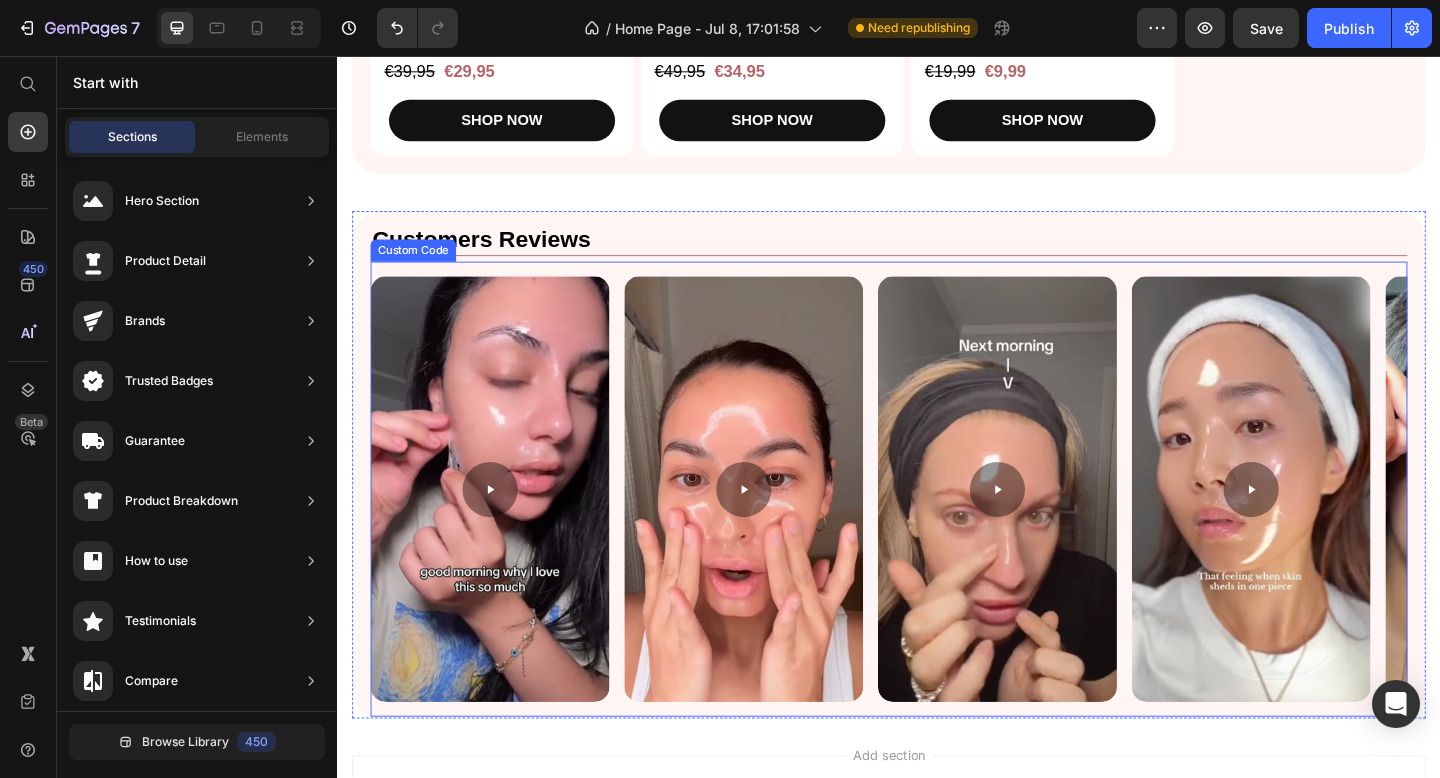 scroll, scrollTop: 1296, scrollLeft: 0, axis: vertical 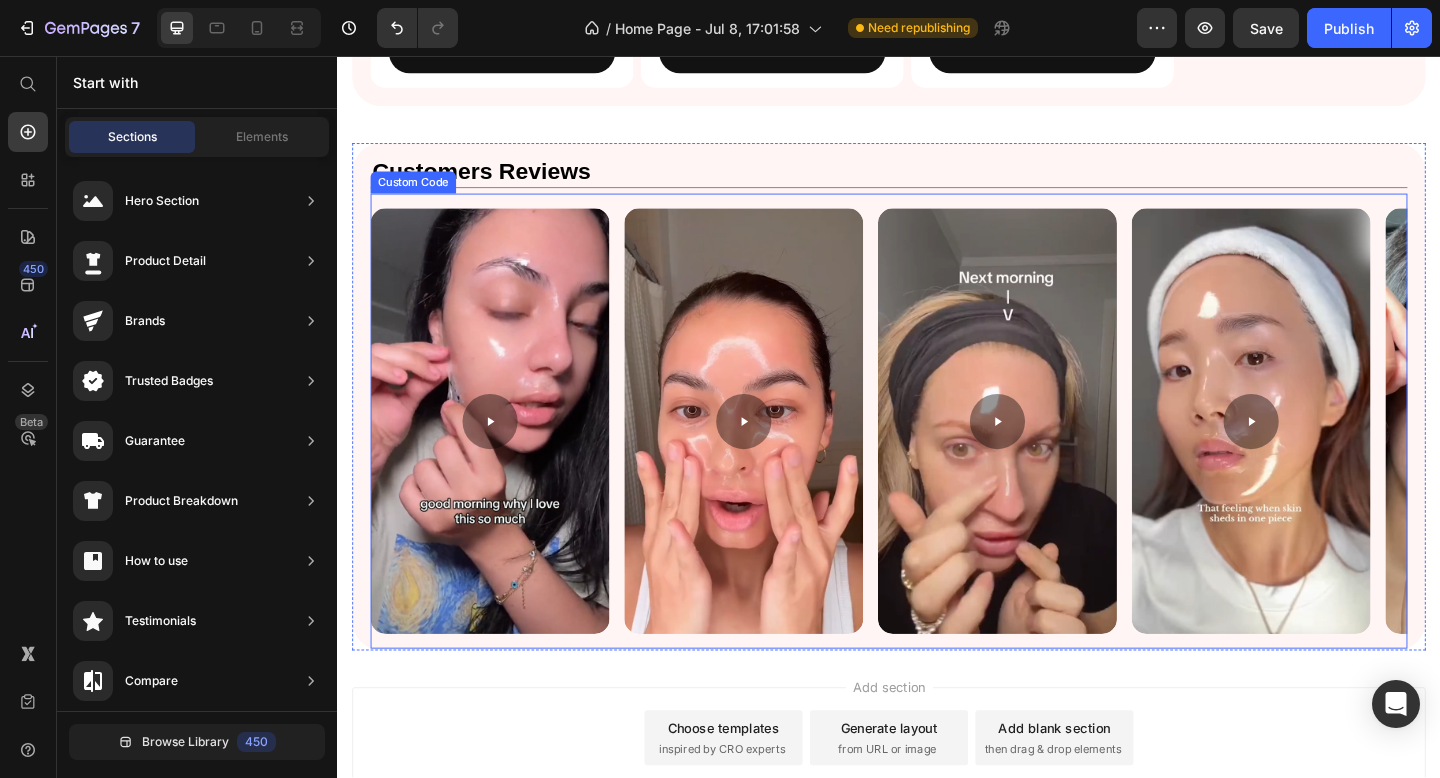 click at bounding box center [937, 453] 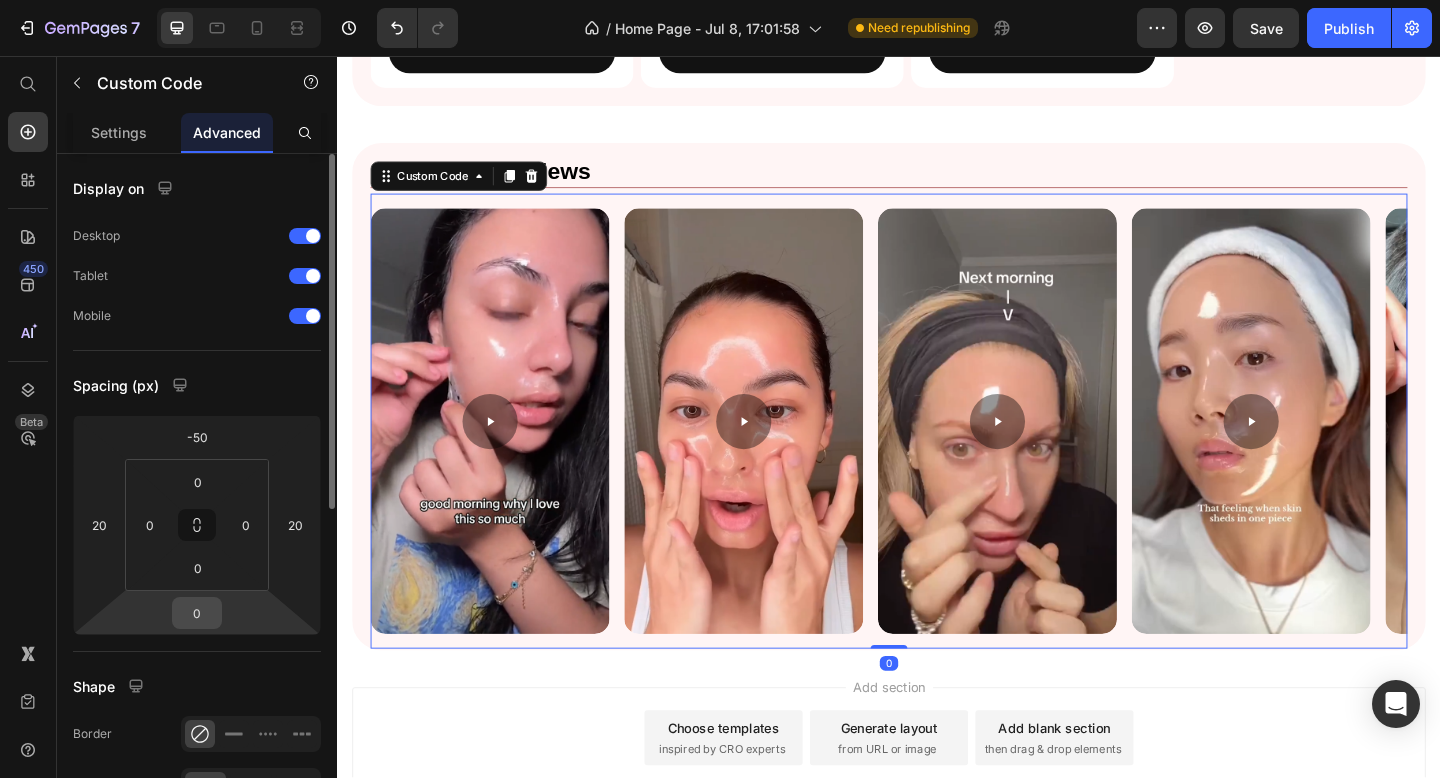 click on "0" at bounding box center (197, 613) 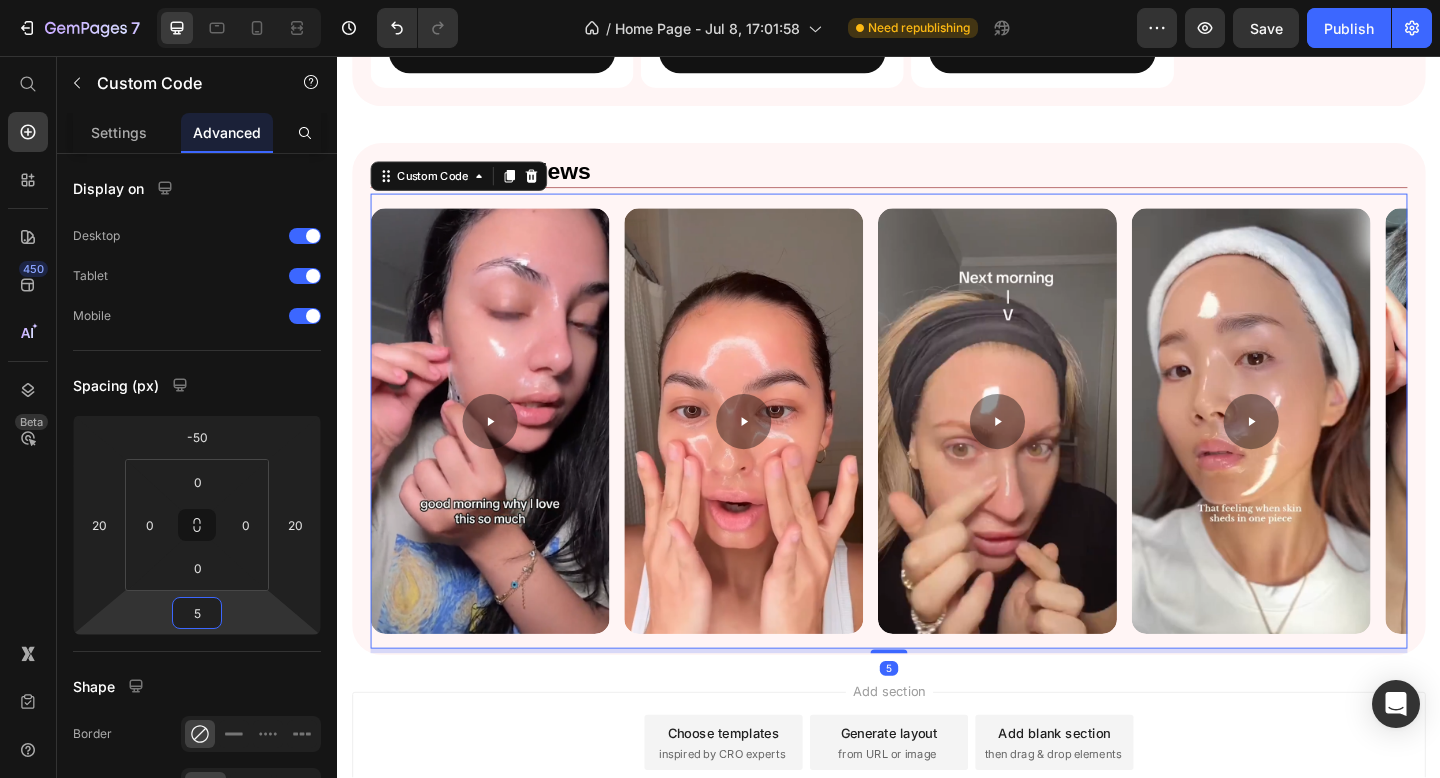 click on "Add section Choose templates inspired by CRO experts Generate layout from URL or image Add blank section then drag & drop elements" at bounding box center (937, 831) 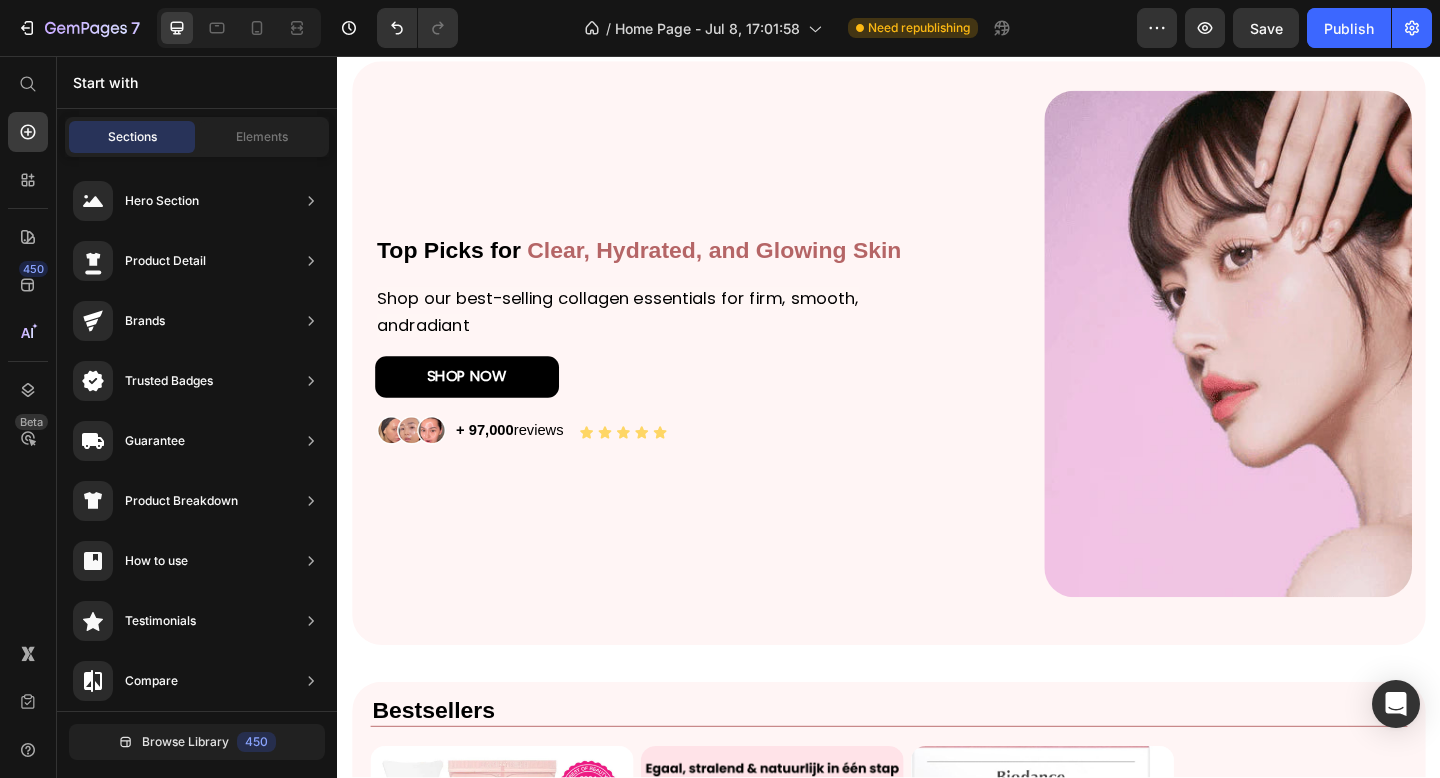 scroll, scrollTop: 0, scrollLeft: 0, axis: both 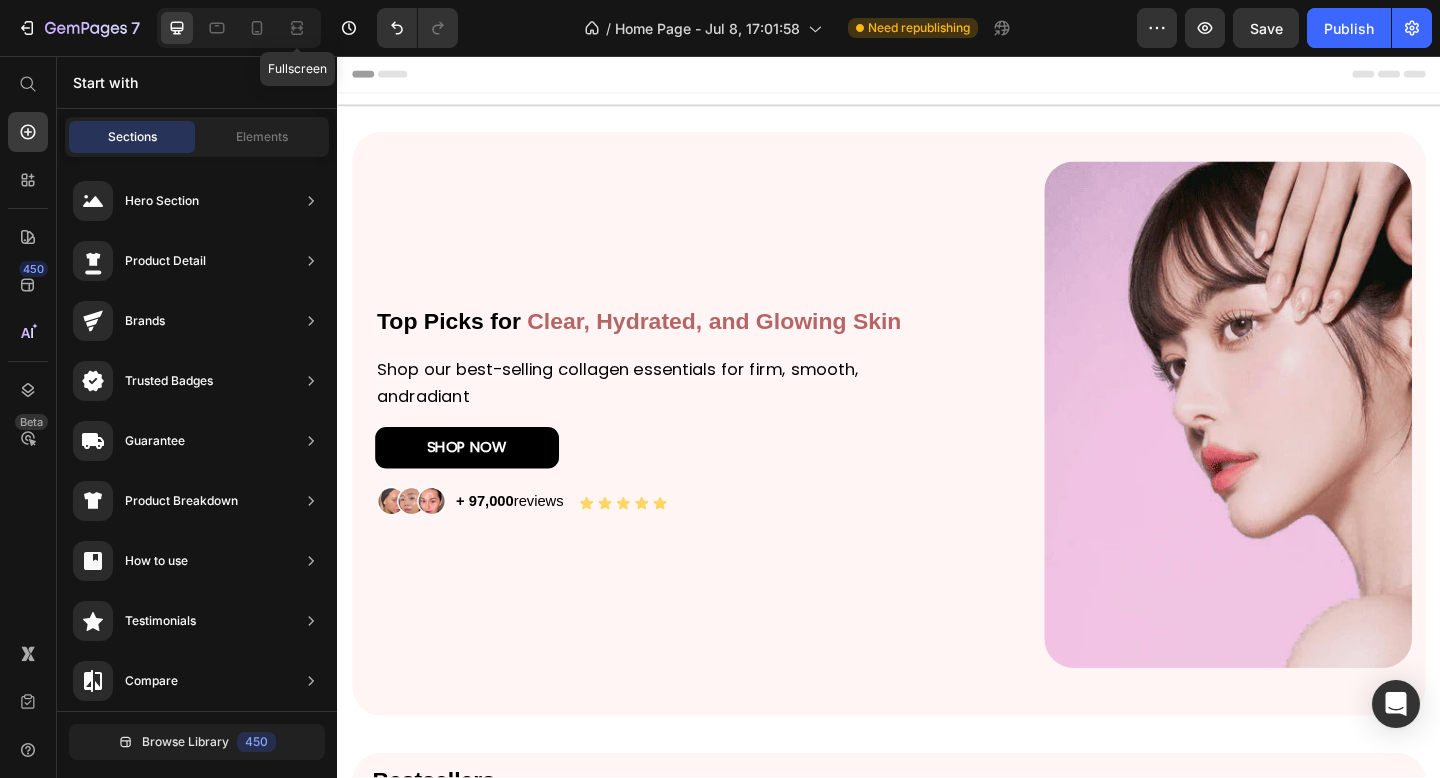 click on "Fullscreen" at bounding box center [239, 28] 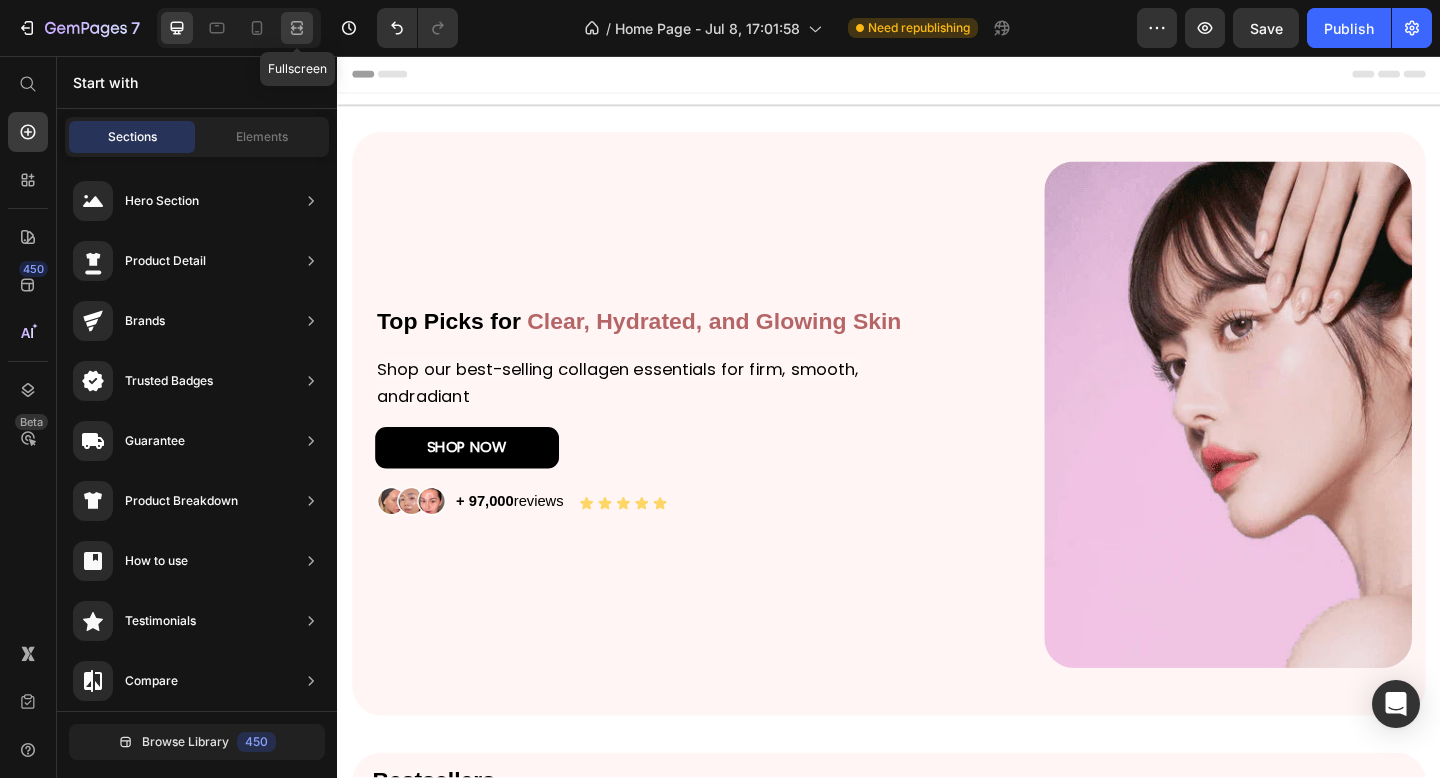 click 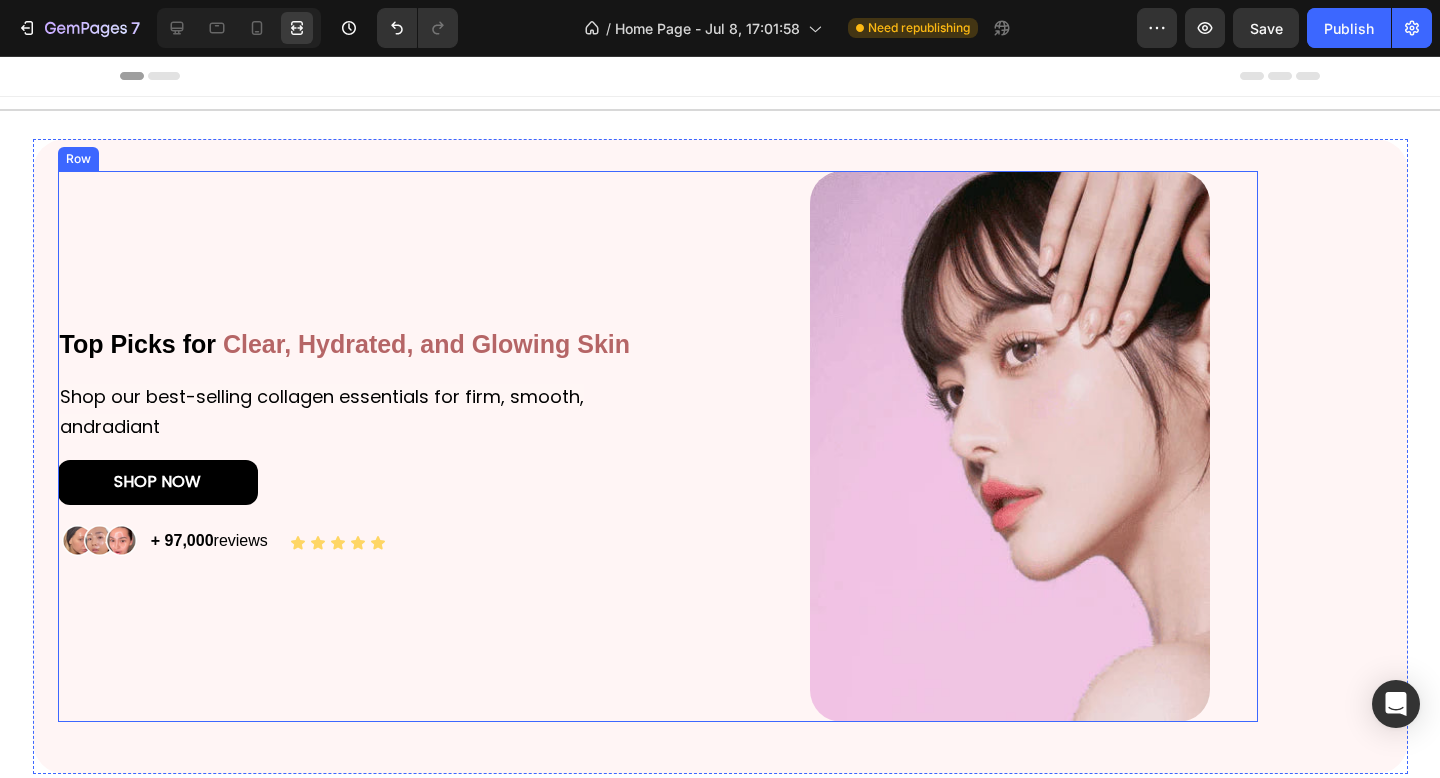 click on "Image" at bounding box center [960, 446] 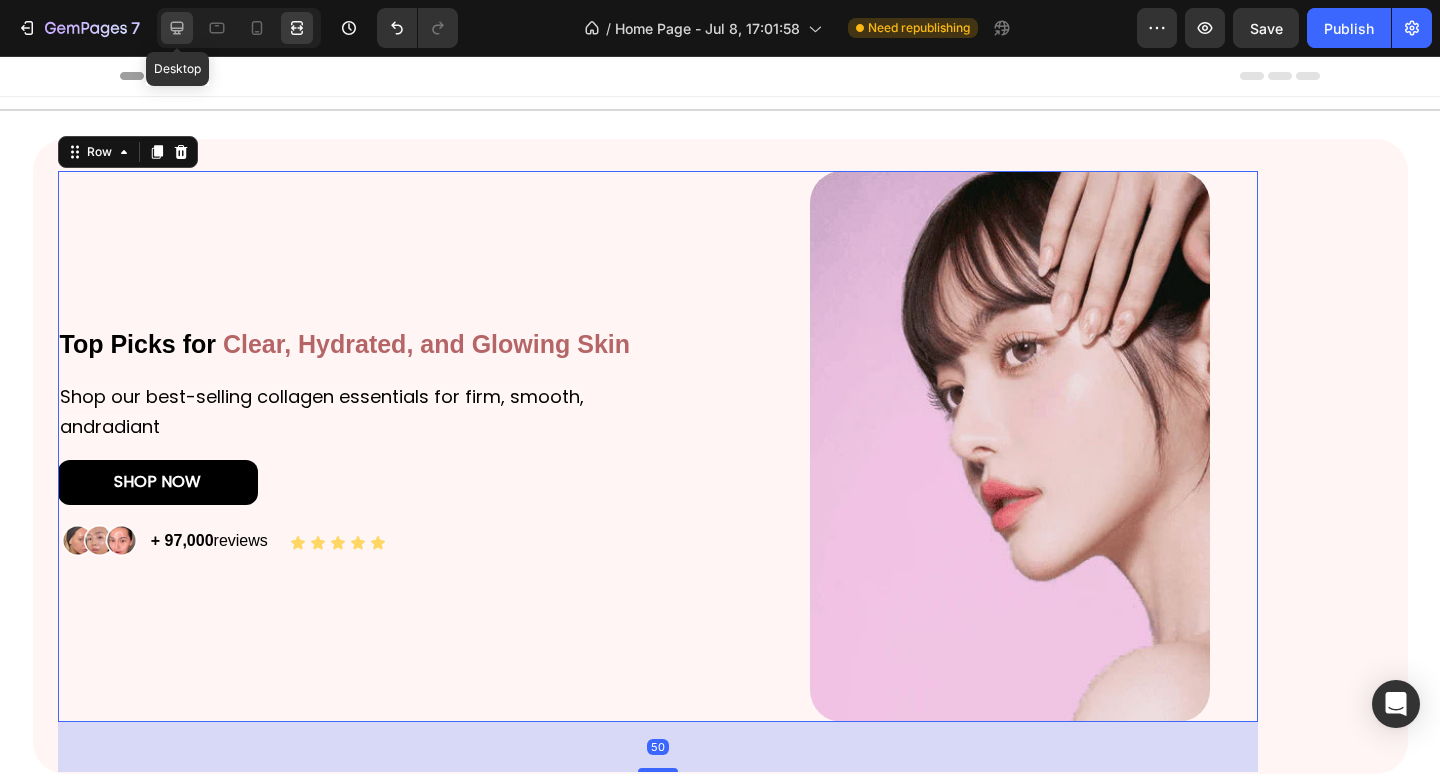 click 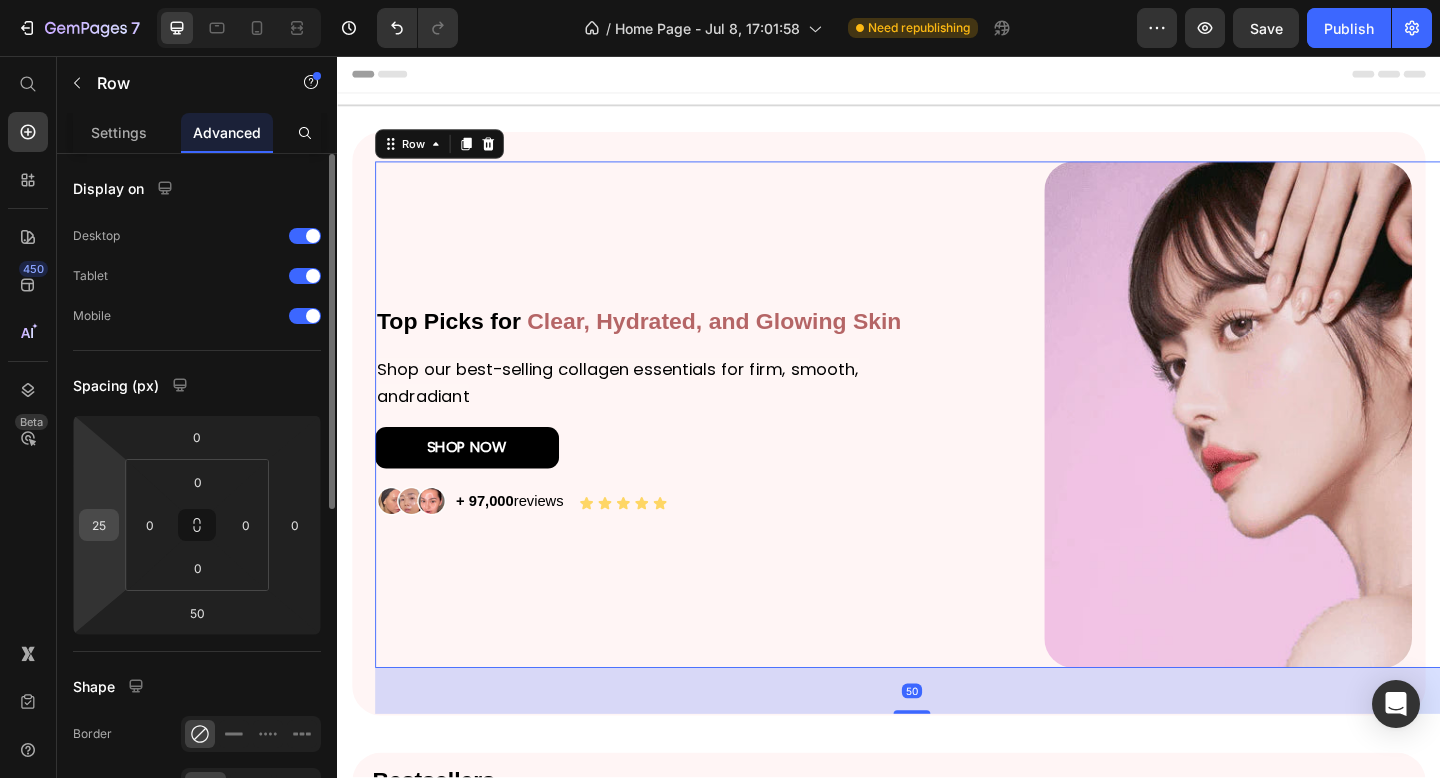 click on "25" at bounding box center [99, 525] 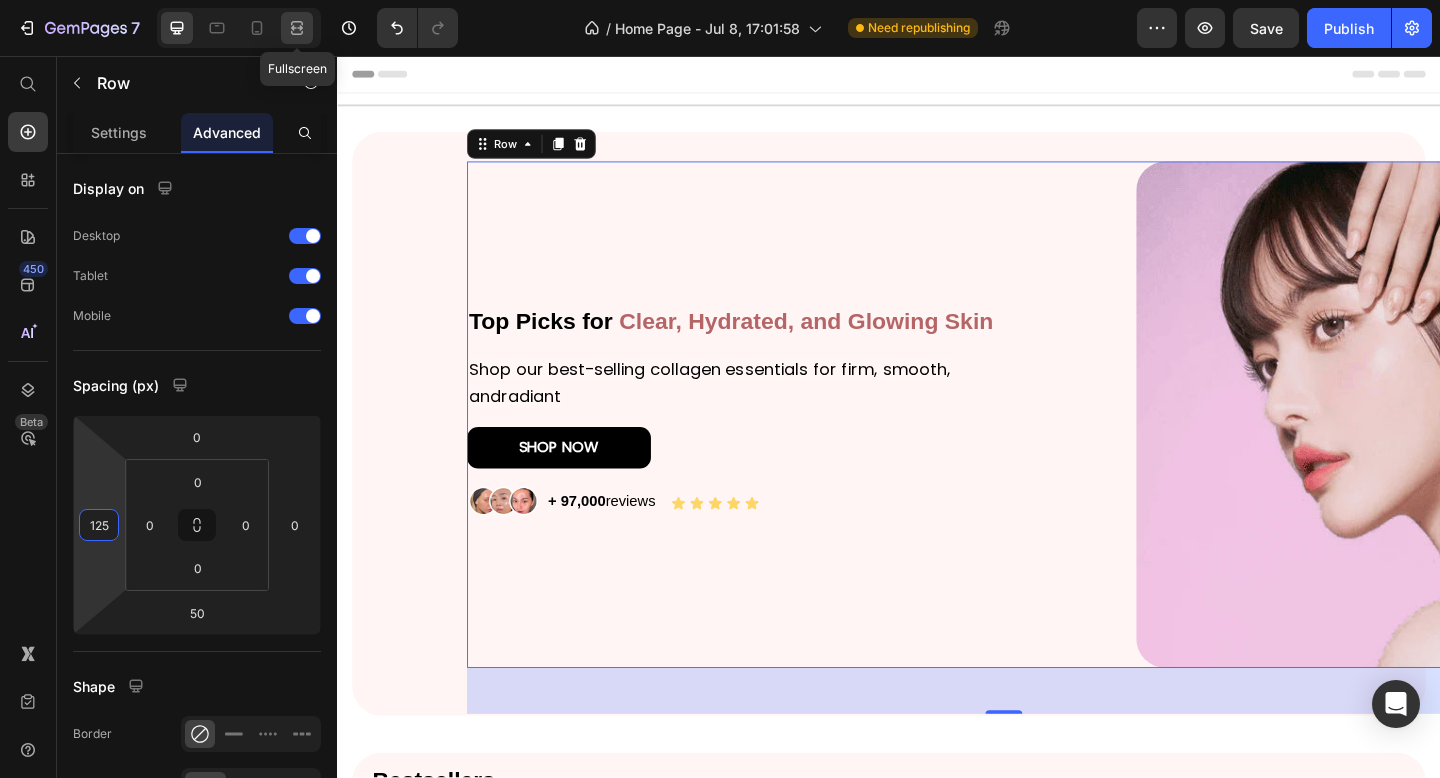 type on "125" 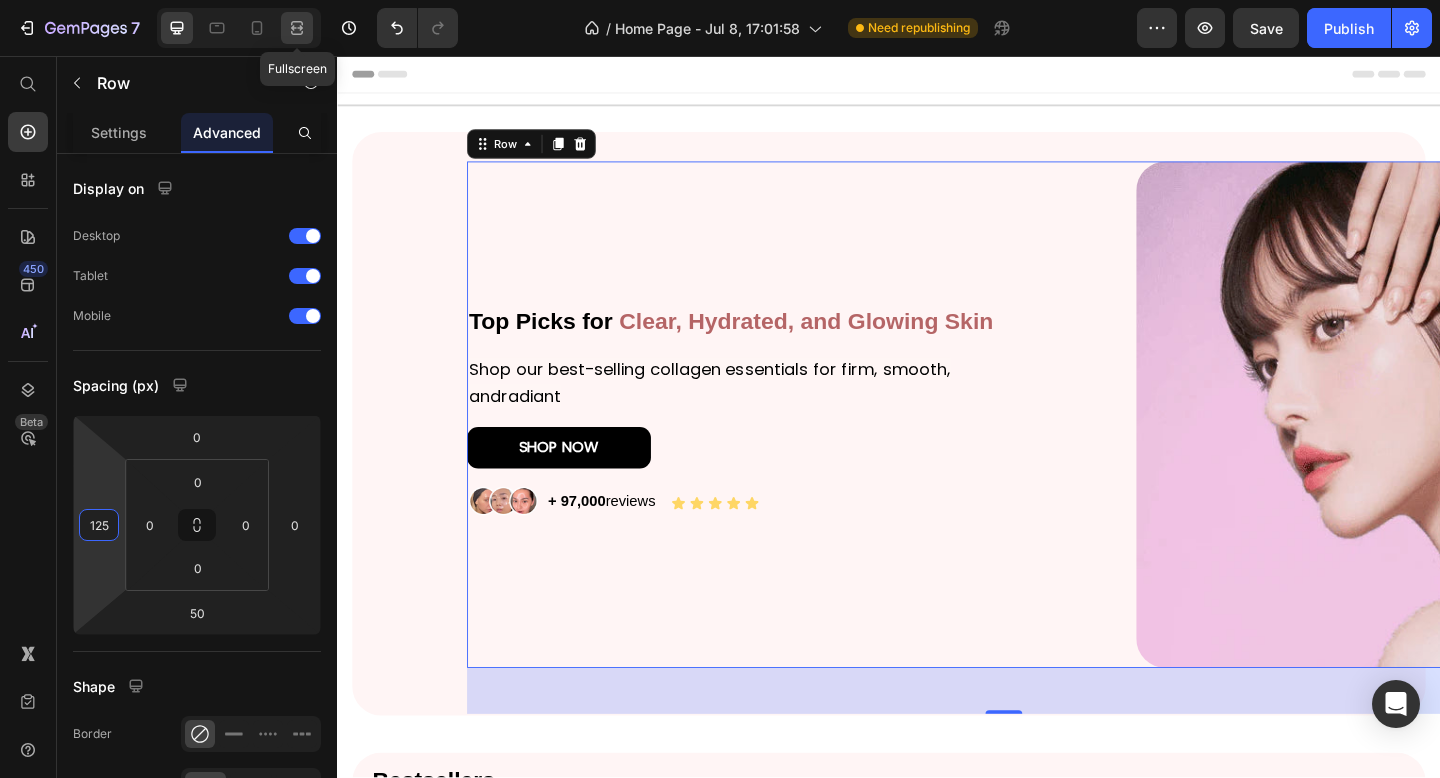 click 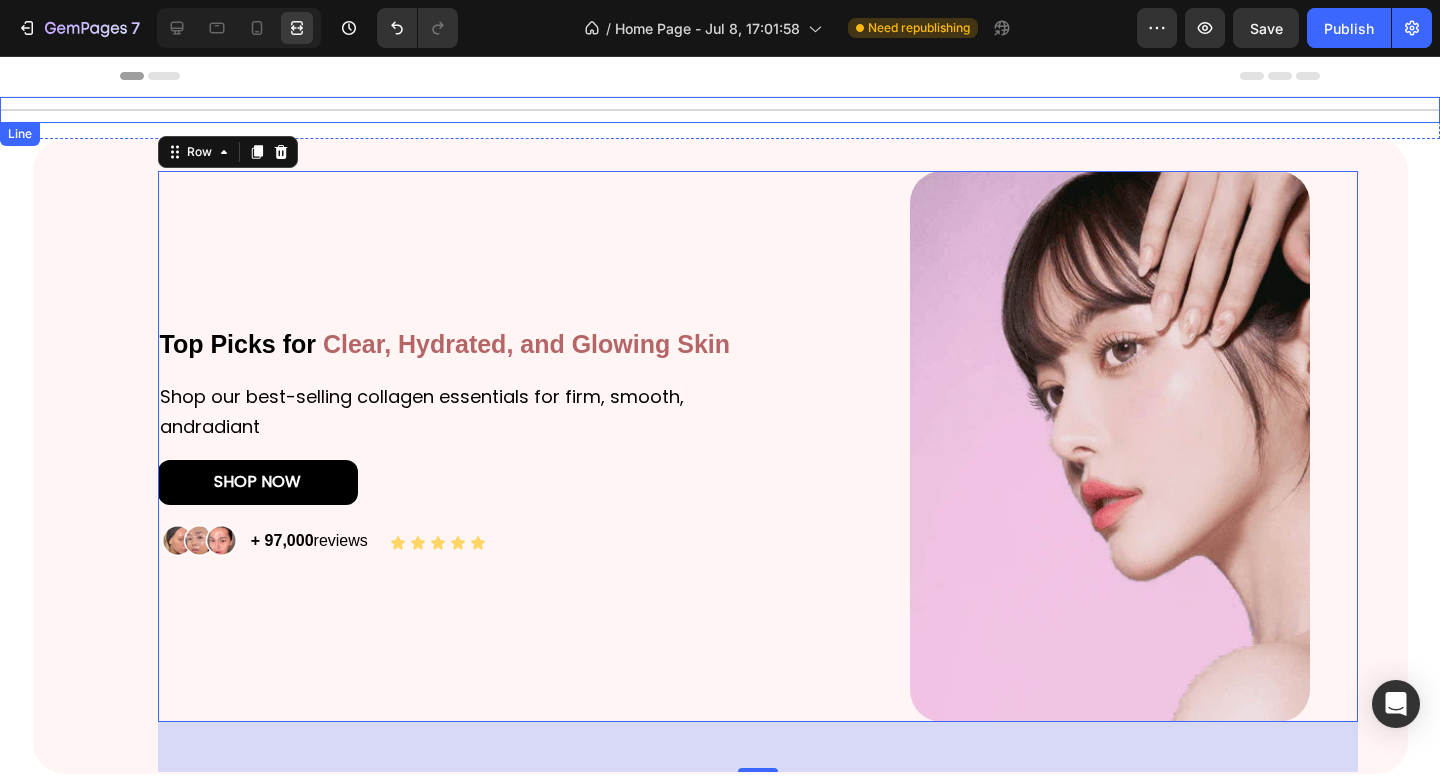 click on "Title Line" at bounding box center (720, 110) 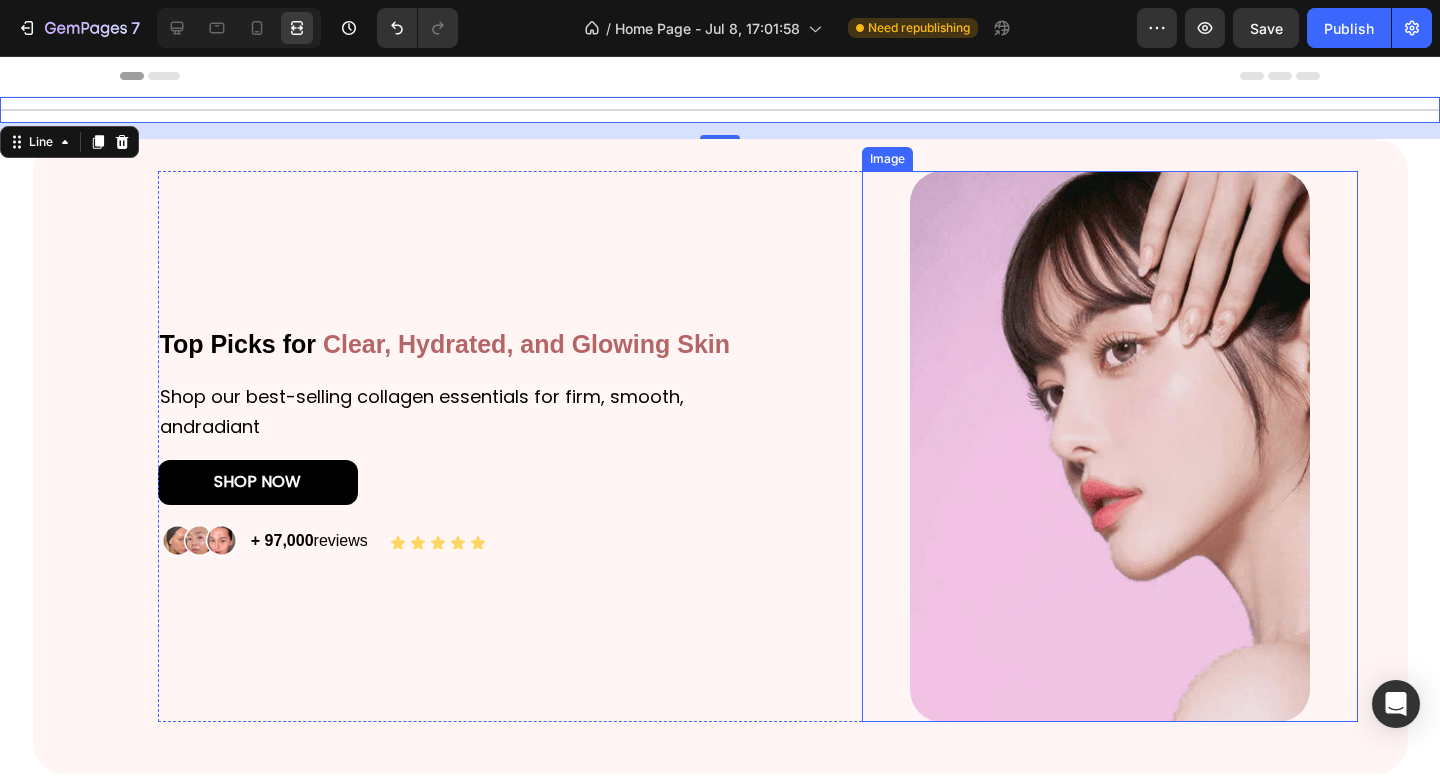 click at bounding box center (1110, 446) 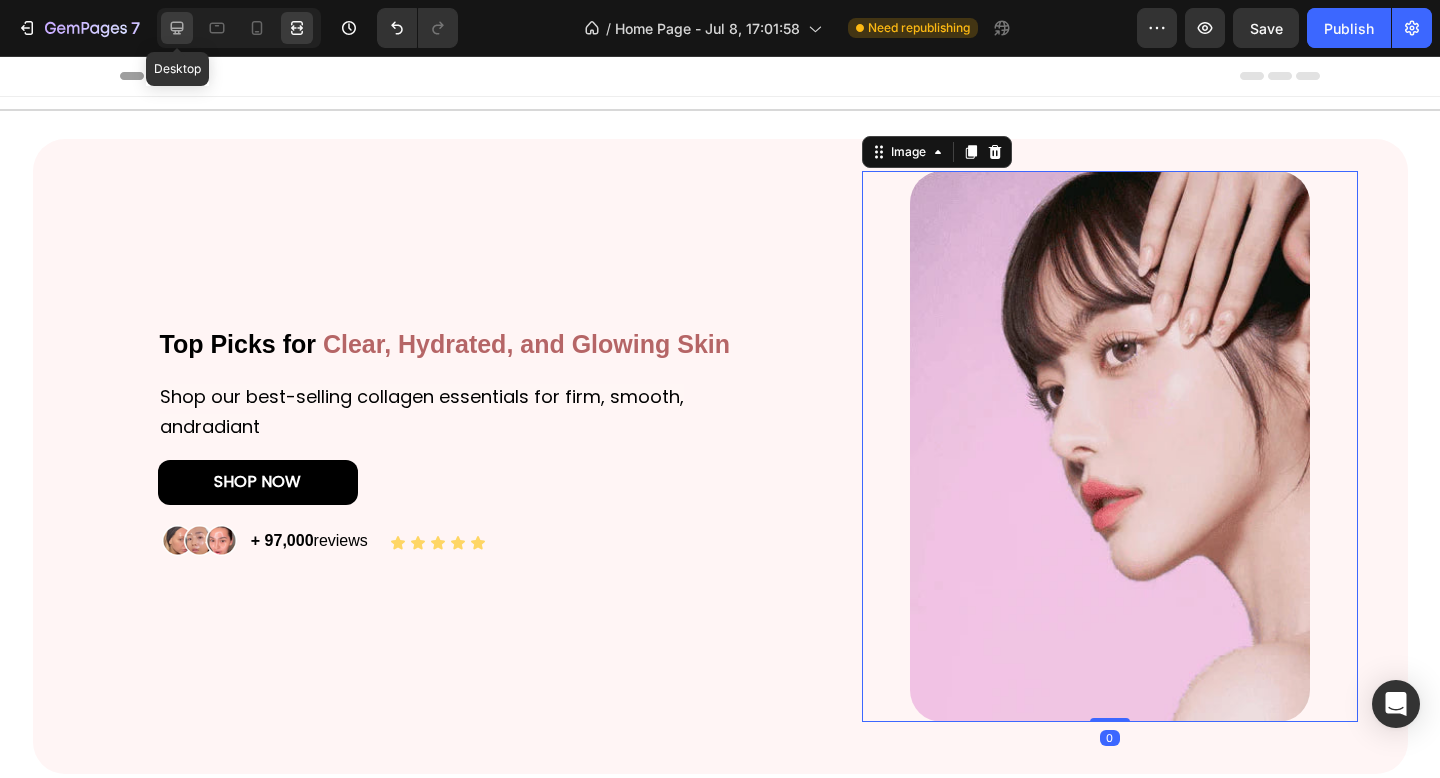 click 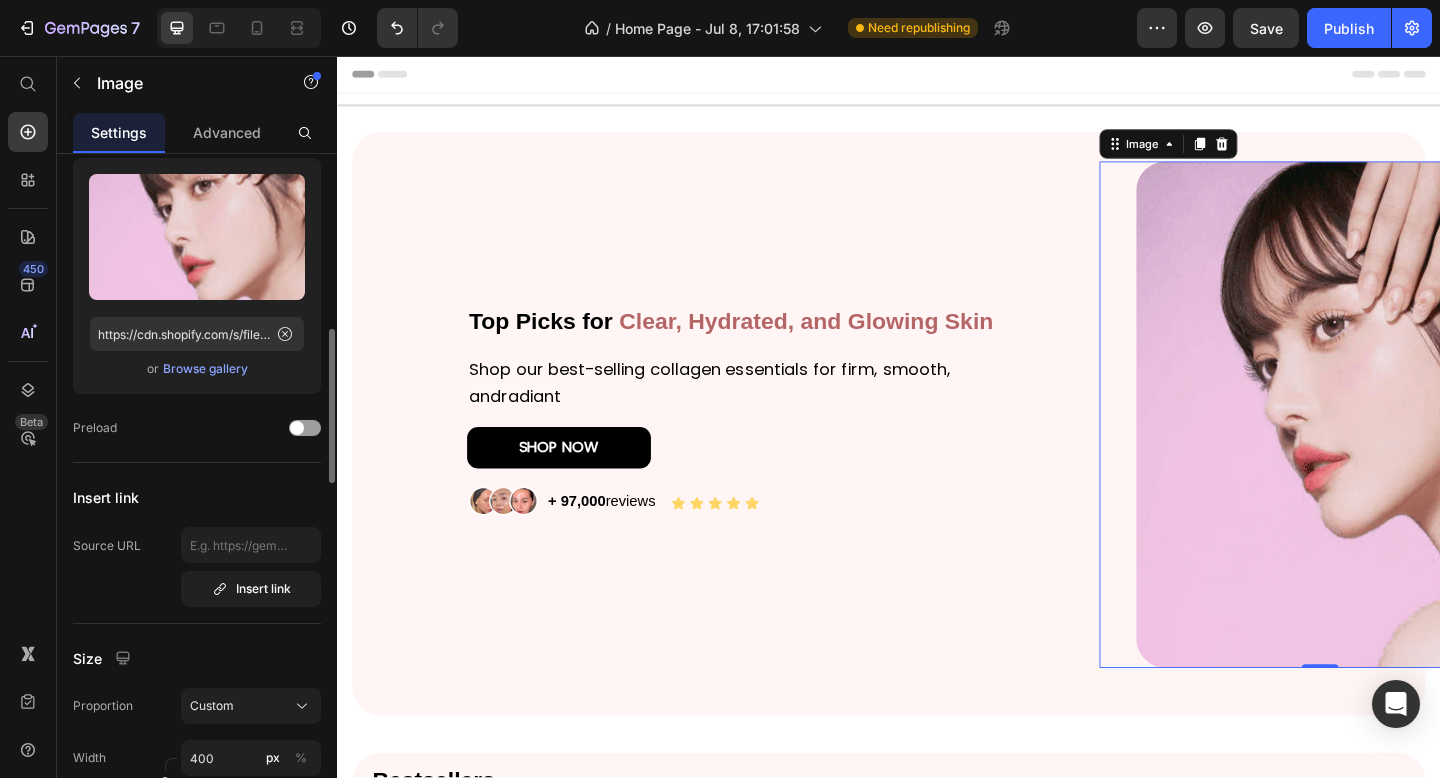 scroll, scrollTop: 274, scrollLeft: 0, axis: vertical 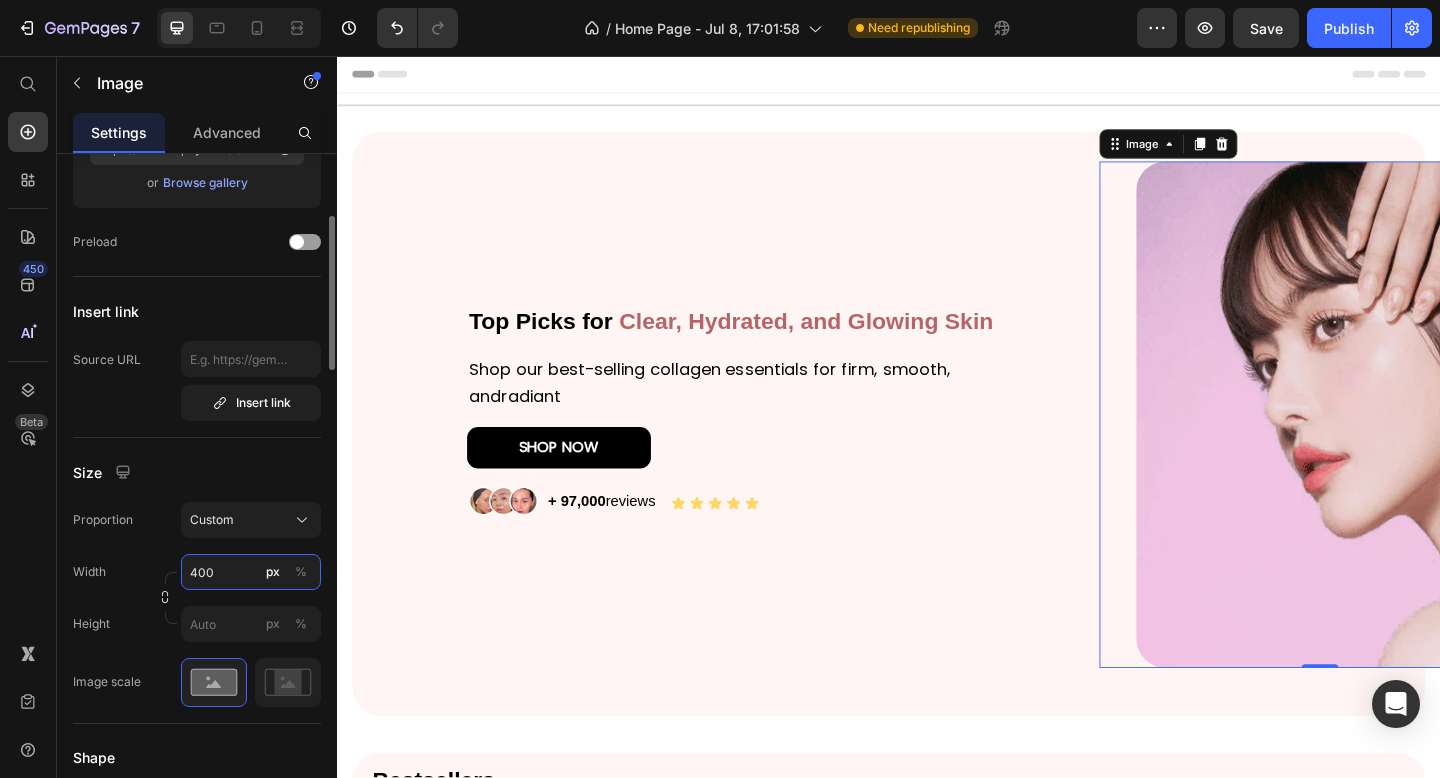click on "400" at bounding box center (251, 572) 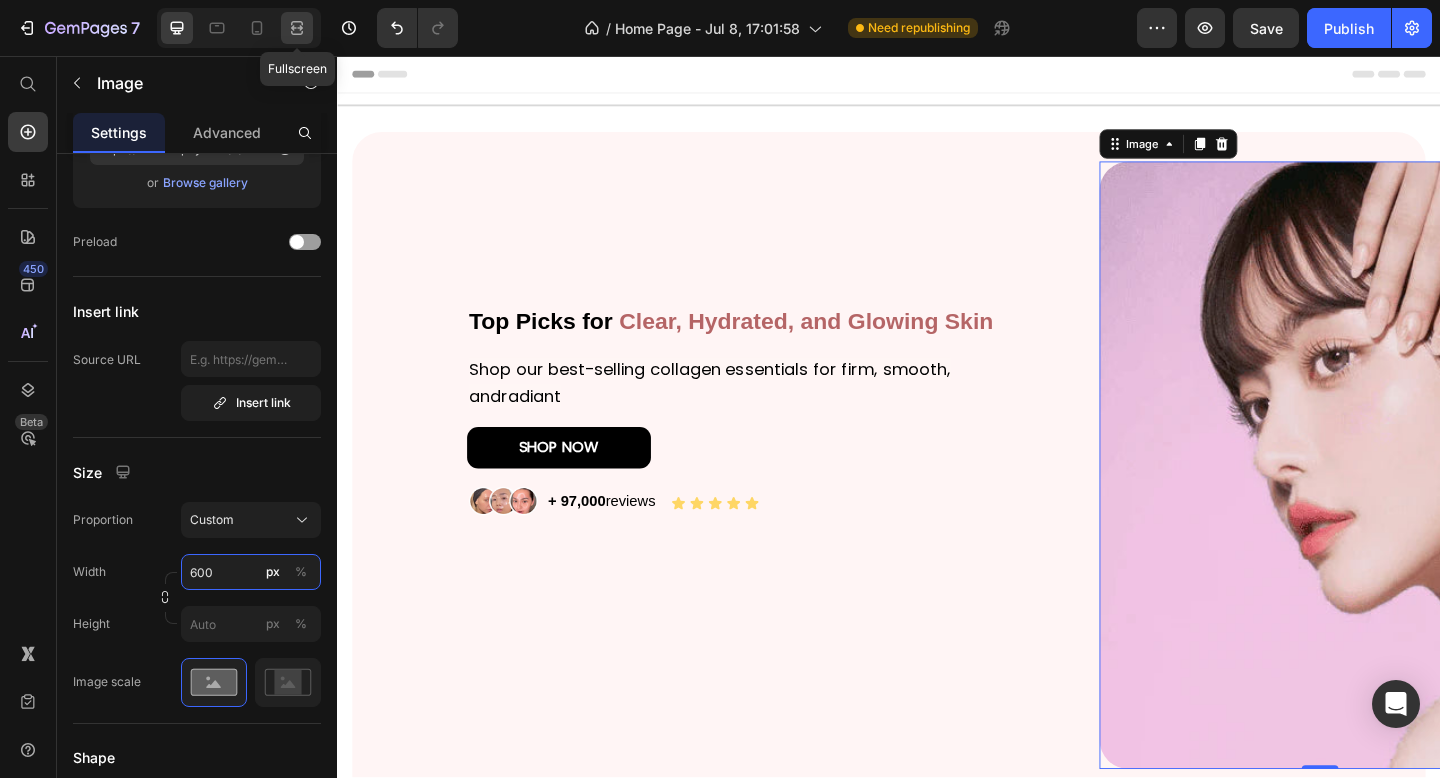 type on "600" 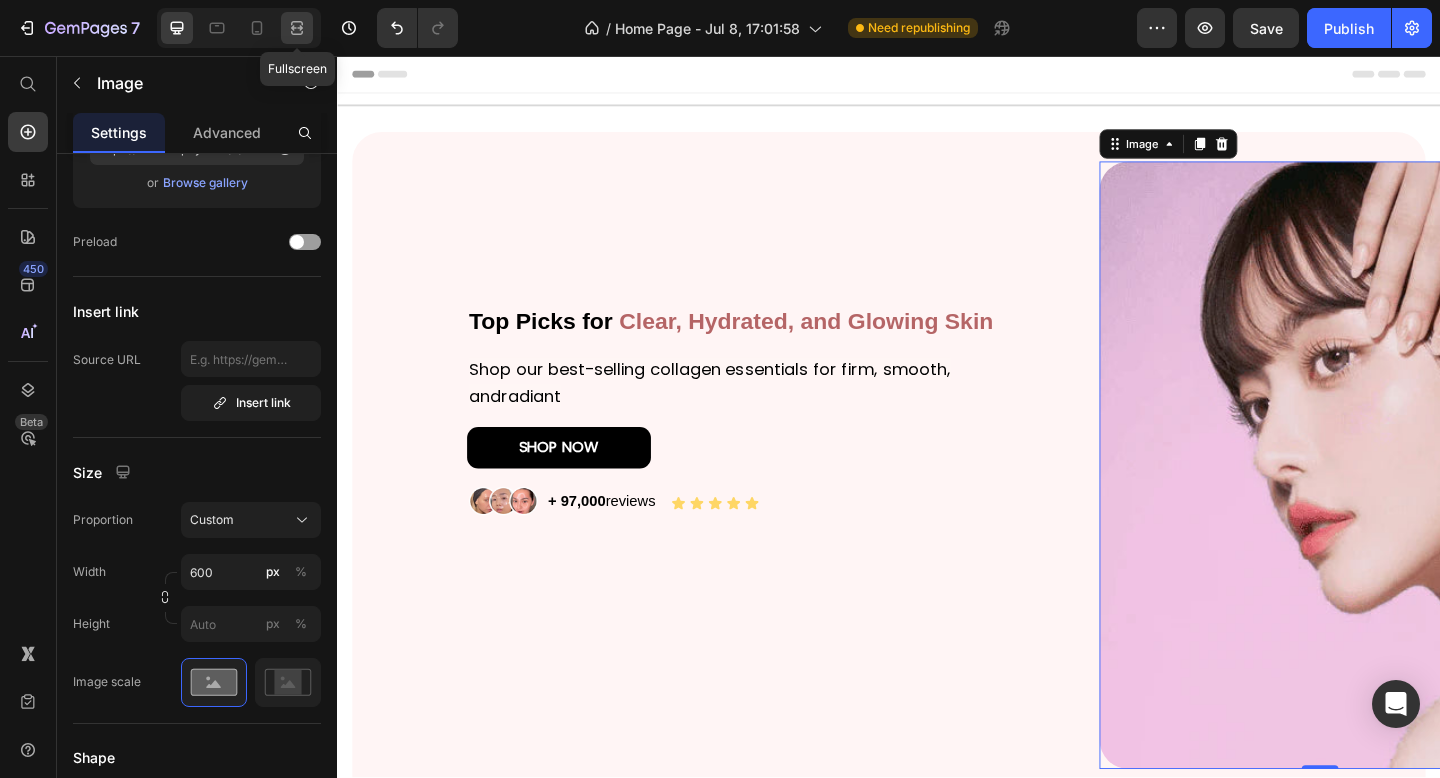 click 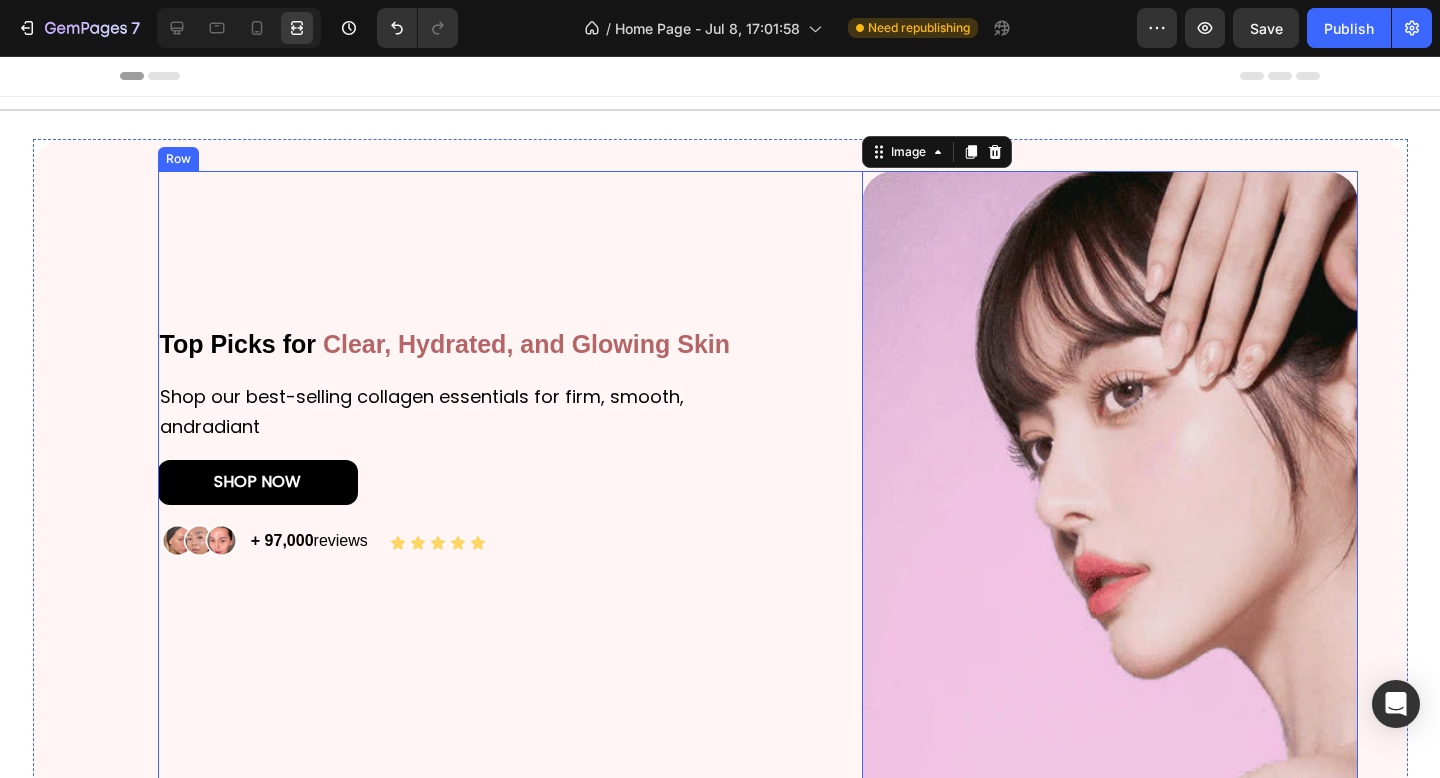 click on "Top Picks for   Clear, Hydrated, and Glowing Skin Heading Shop our best-selling collagen essentials for firm, smooth, andradiant Text Block SHOP NOW Button Image + 97,000  reviews Text Block Icon Icon Icon Icon Icon Icon List Row Image   0 Row Section 2" at bounding box center [720, 522] 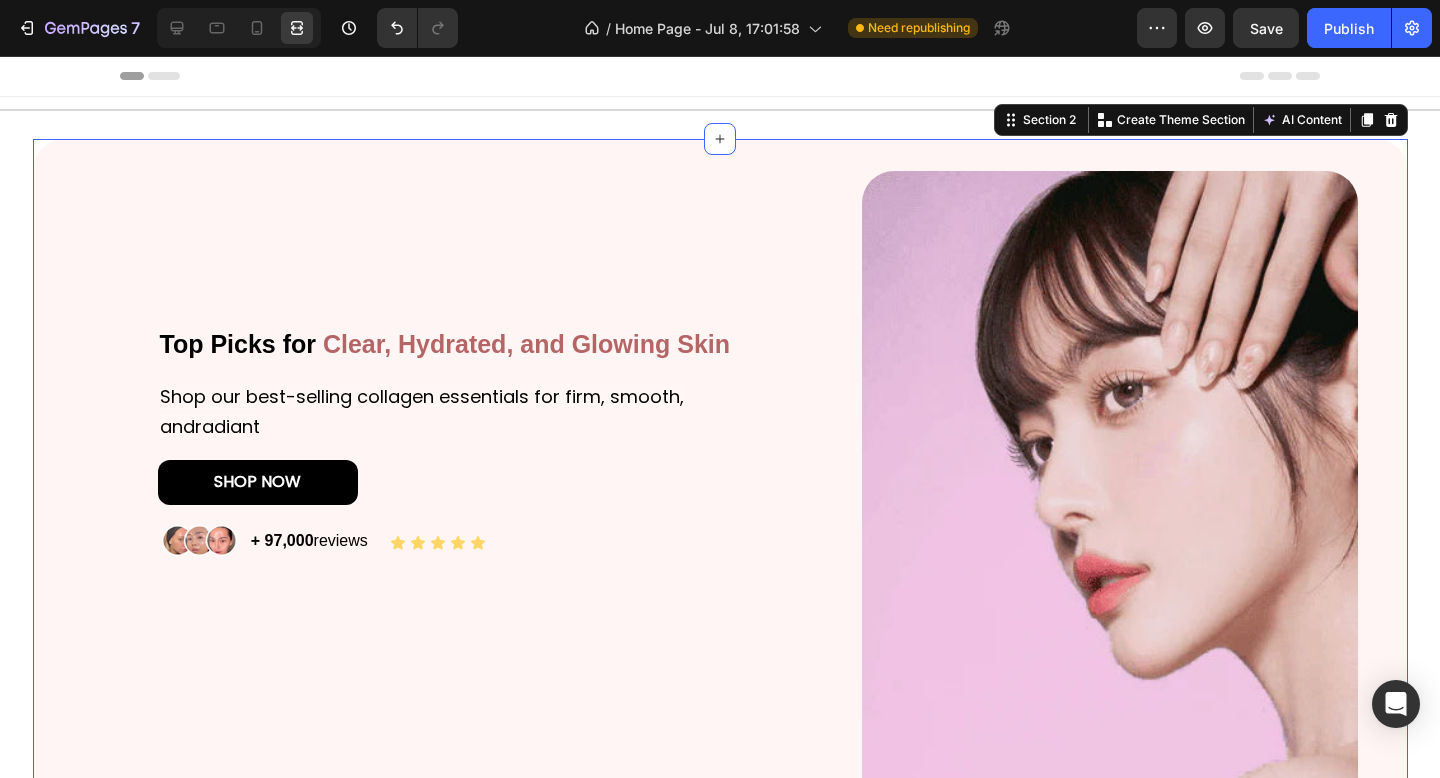 click on "Top Picks for   Clear, Hydrated, and Glowing Skin Heading Shop our best-selling collagen essentials for firm, smooth, andradiant Text Block SHOP NOW Button Image + 97,000  reviews Text Block Icon Icon Icon Icon Icon Icon List Row Image Row Section 2   You can create reusable sections Create Theme Section AI Content Write with GemAI What would you like to describe here? Tone and Voice Persuasive Product Bio-Collagen Real Deep Mask Show more Generate" at bounding box center [720, 522] 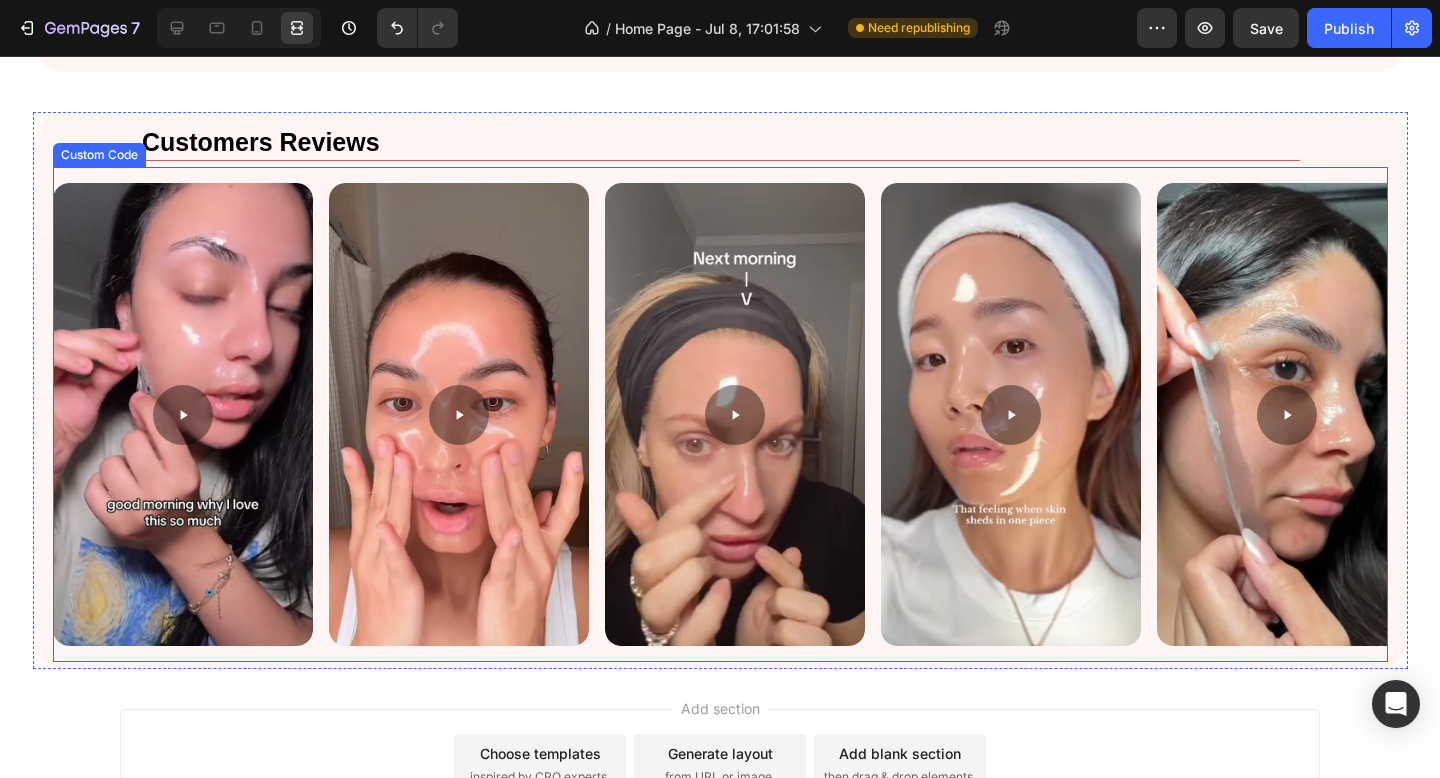 scroll, scrollTop: 1459, scrollLeft: 0, axis: vertical 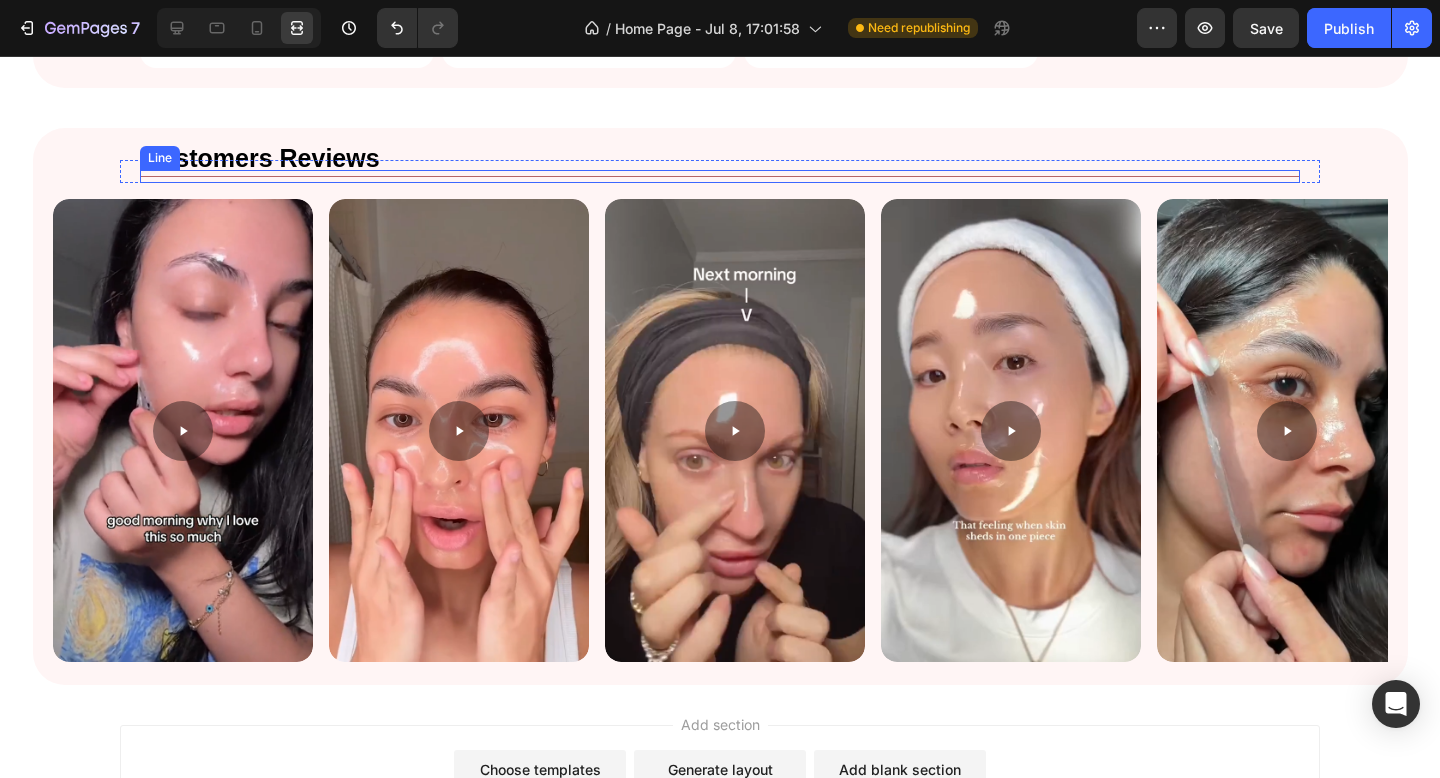 click on "Title Line" at bounding box center [720, 176] 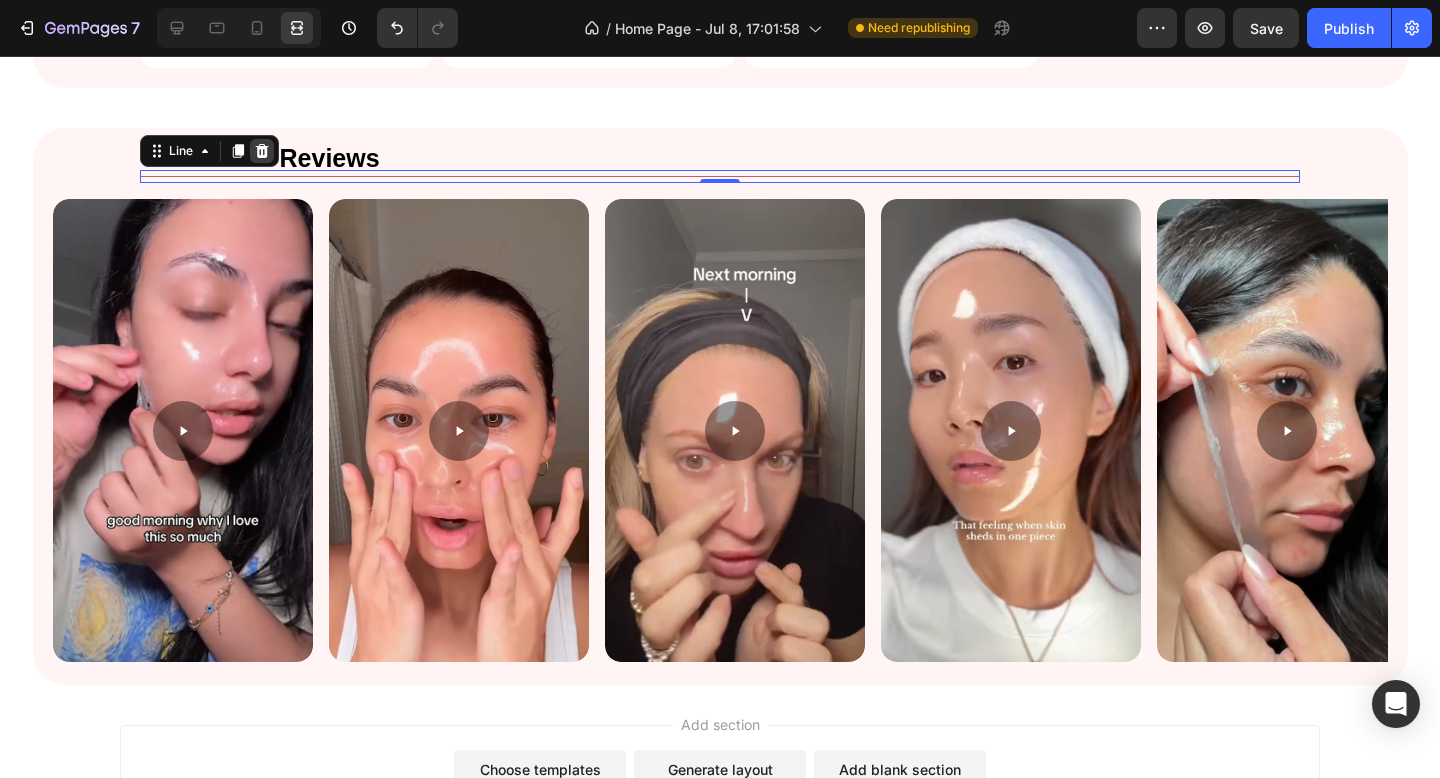 click 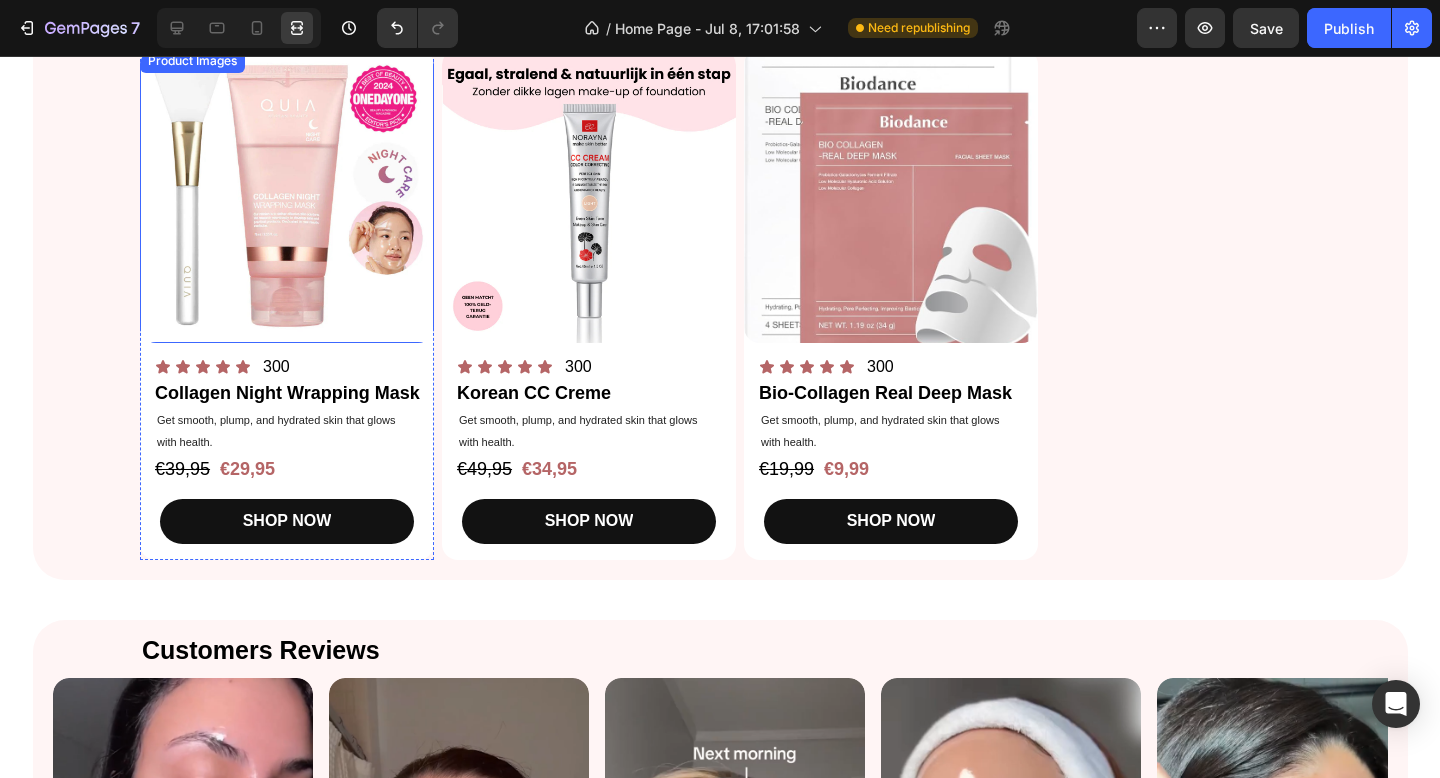 scroll, scrollTop: 572, scrollLeft: 0, axis: vertical 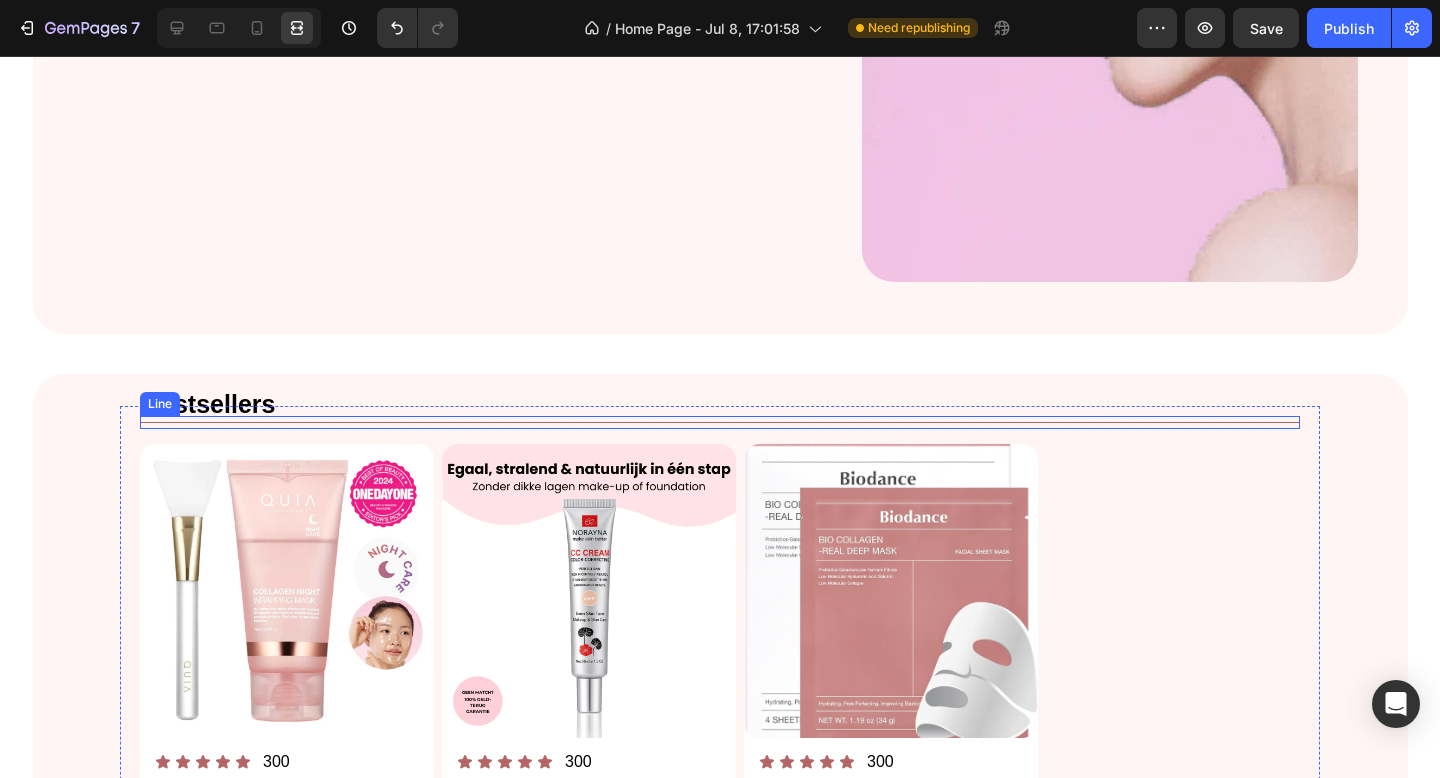 click on "Title Line" at bounding box center (720, 422) 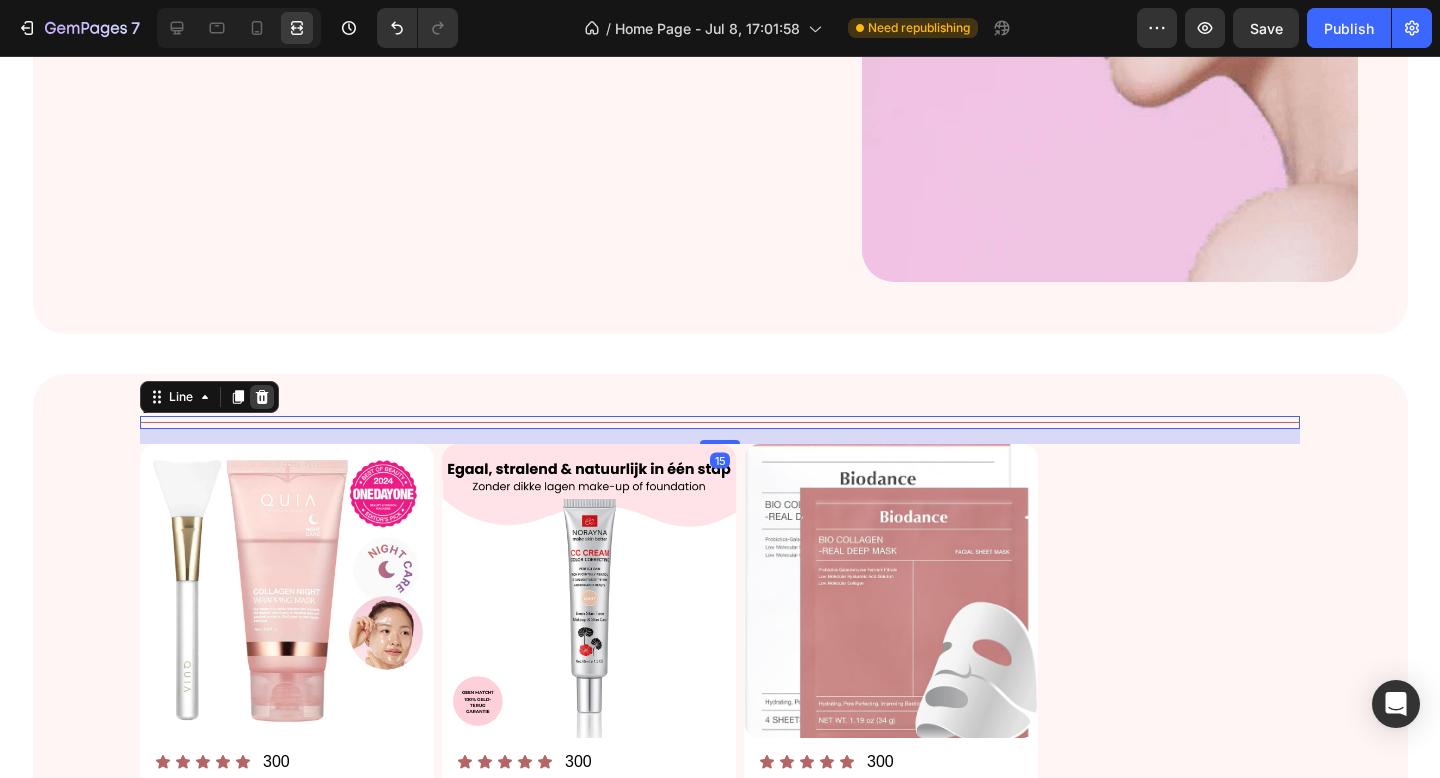 click 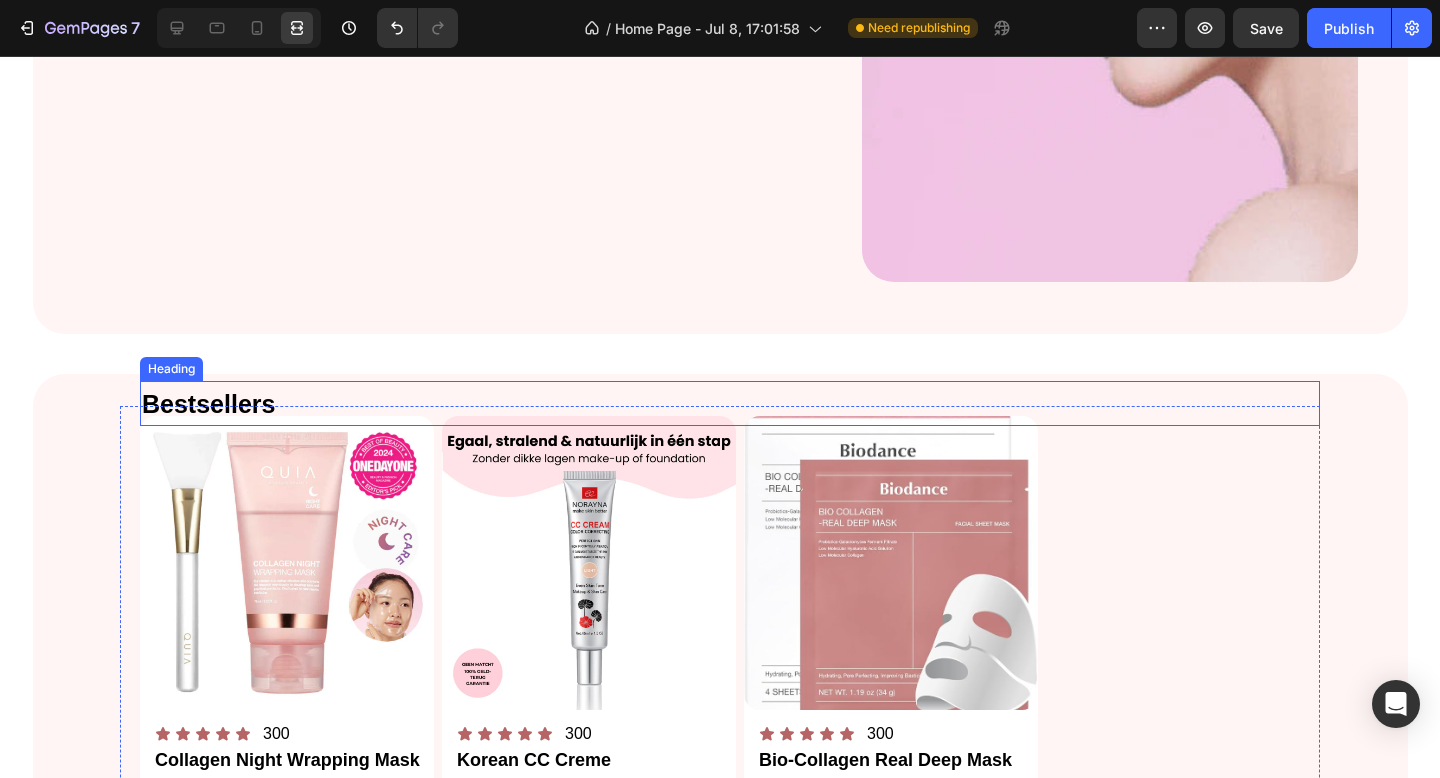 click on "Bestsellers" at bounding box center [208, 404] 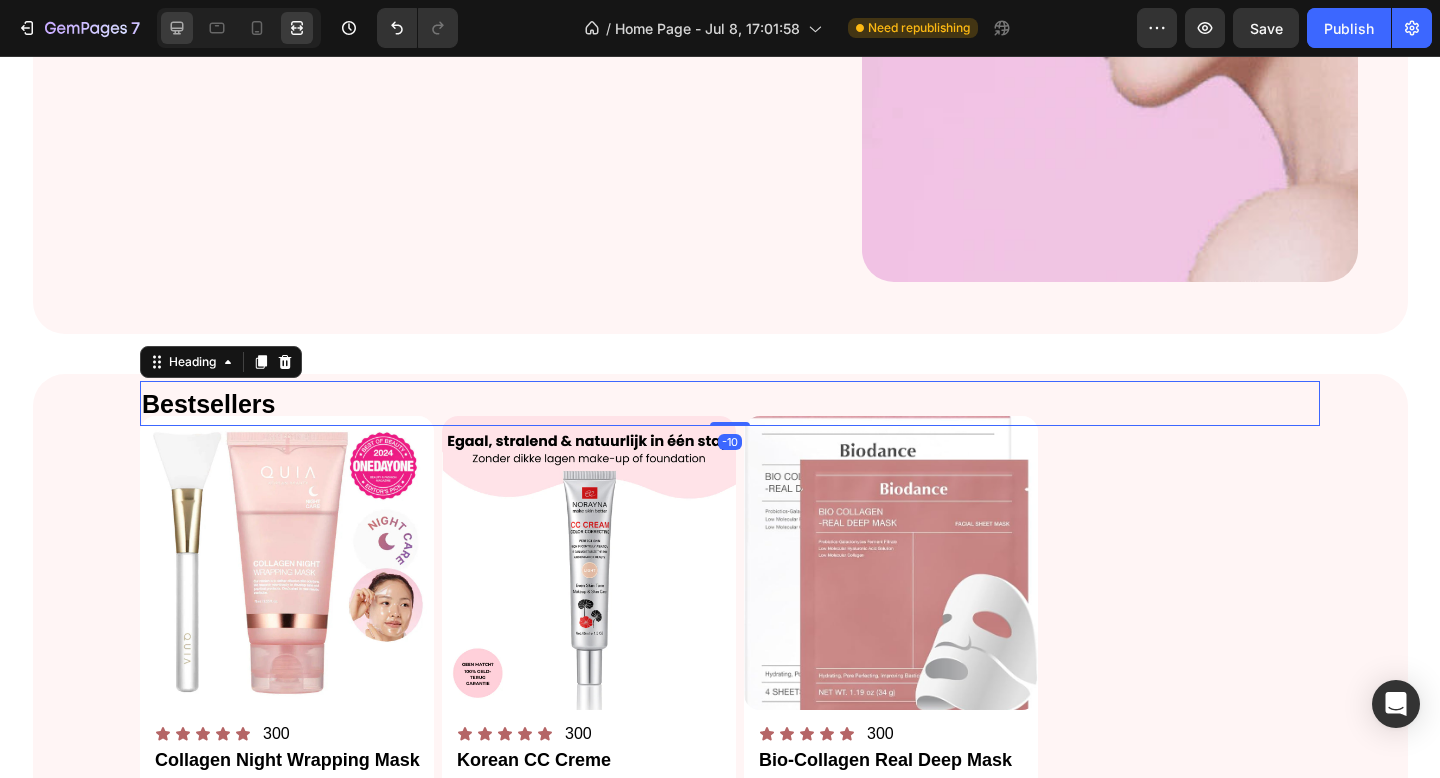 click 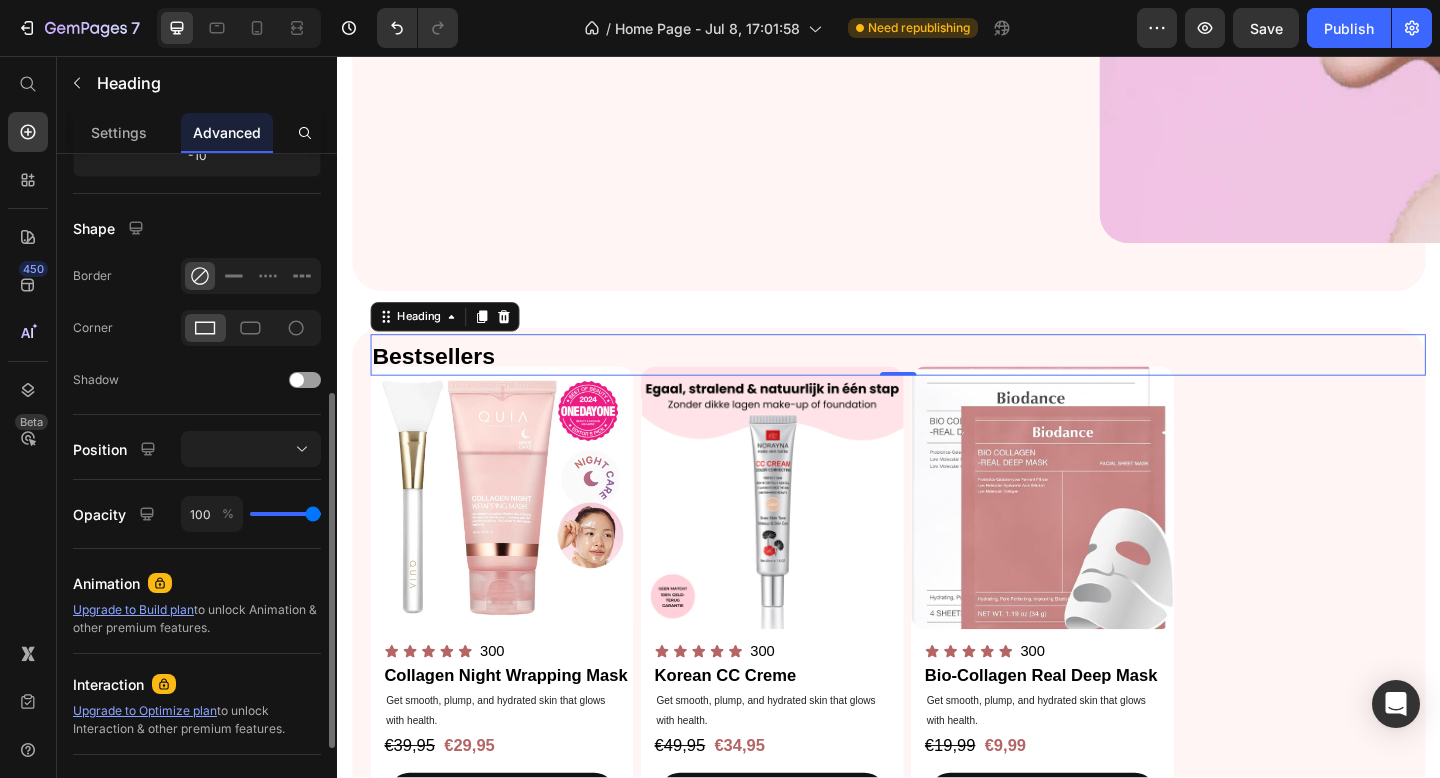 scroll, scrollTop: 624, scrollLeft: 0, axis: vertical 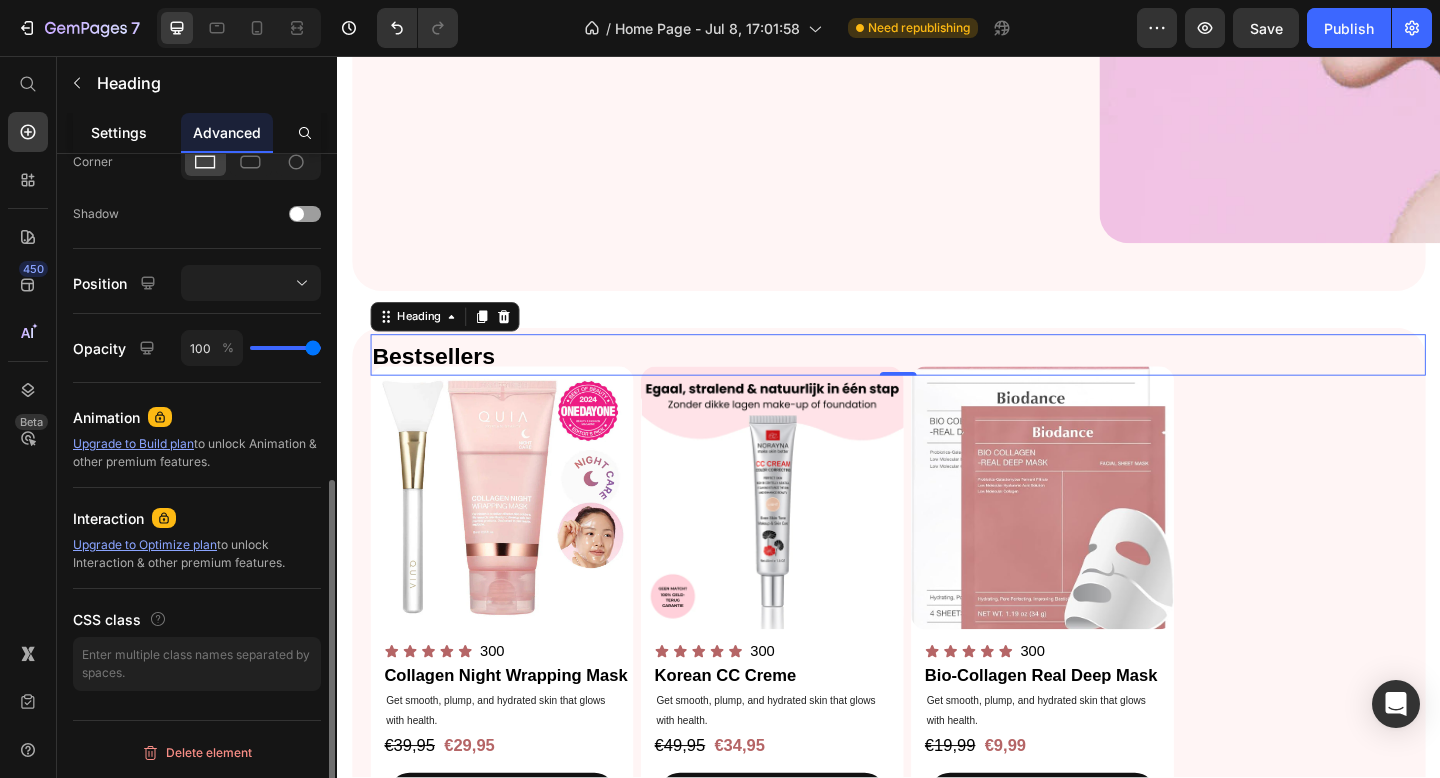 click on "Settings" 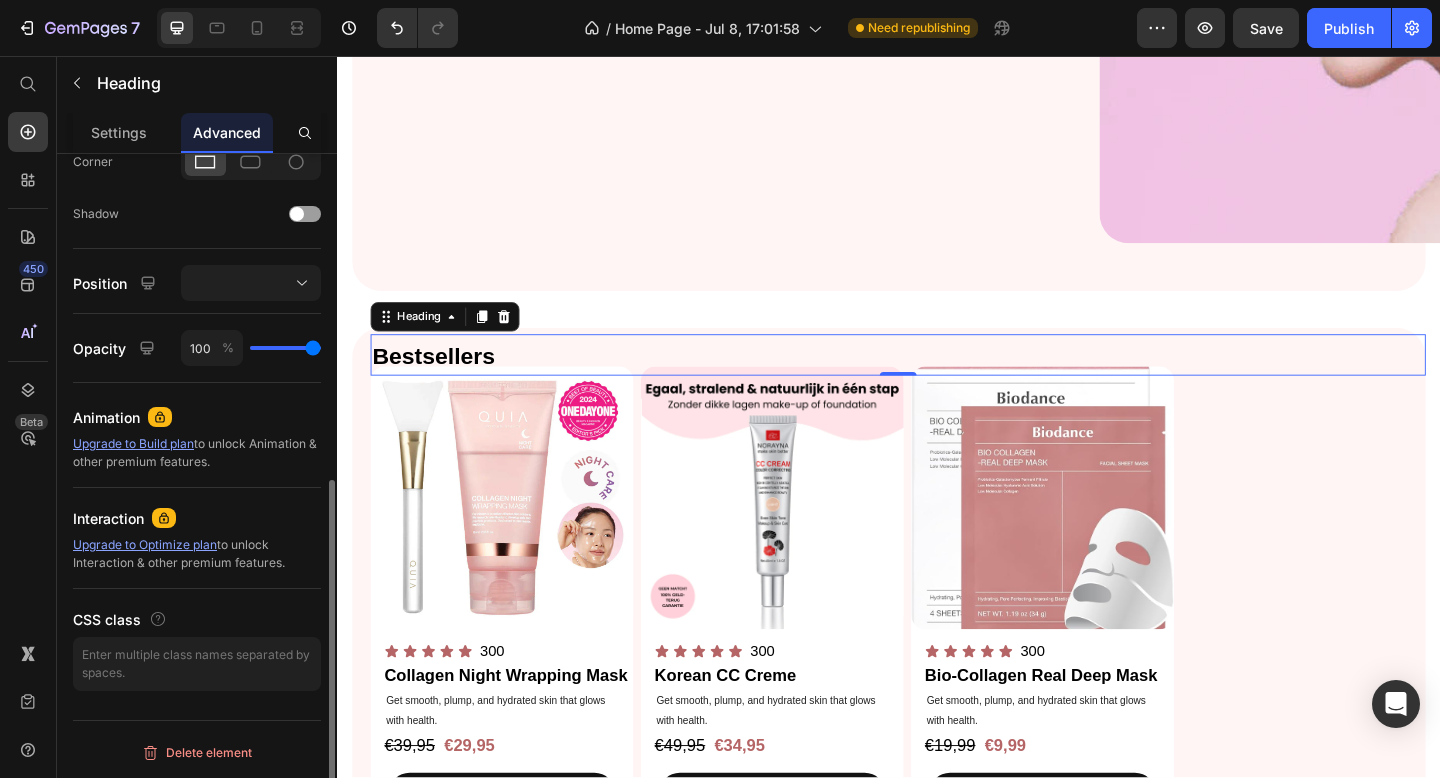 scroll, scrollTop: 0, scrollLeft: 0, axis: both 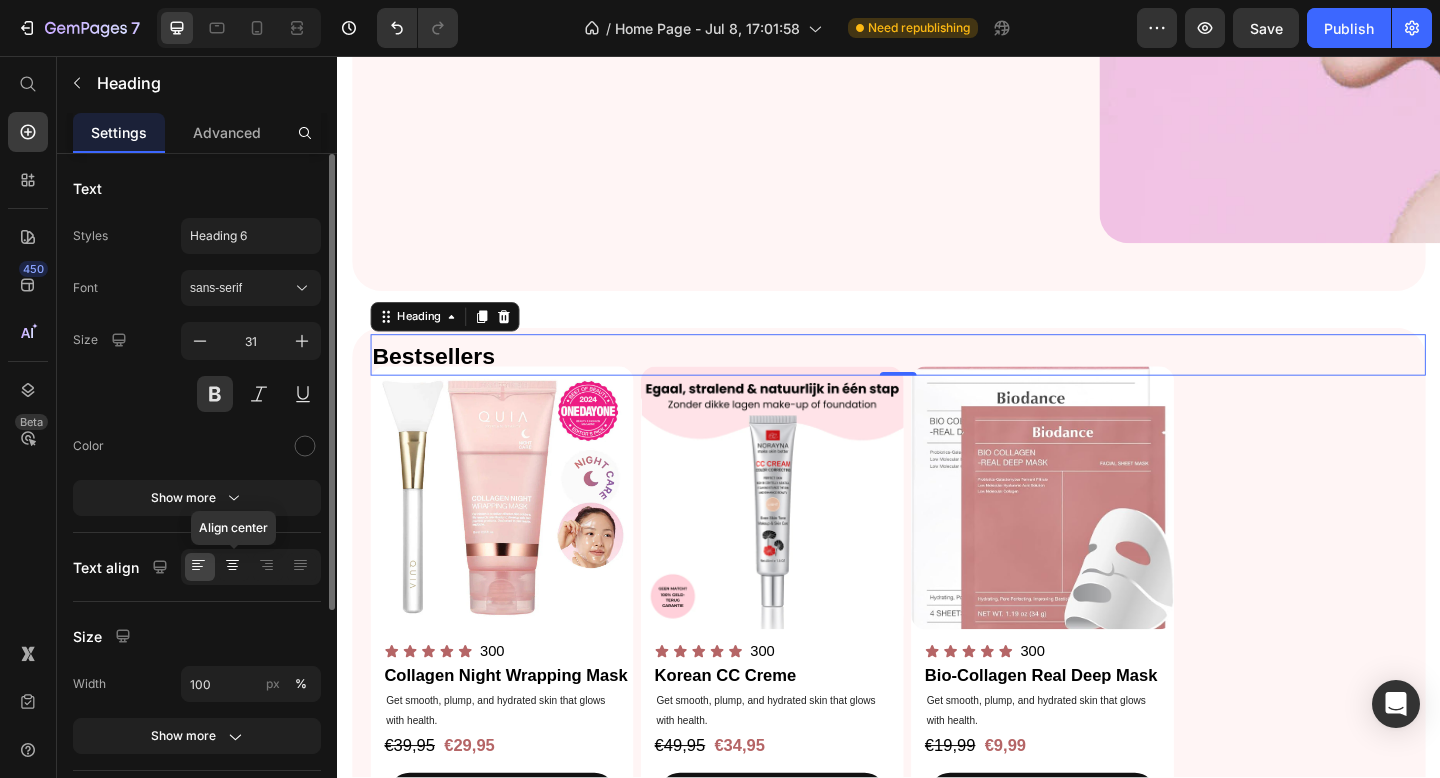 drag, startPoint x: 235, startPoint y: 556, endPoint x: 5, endPoint y: 531, distance: 231.3547 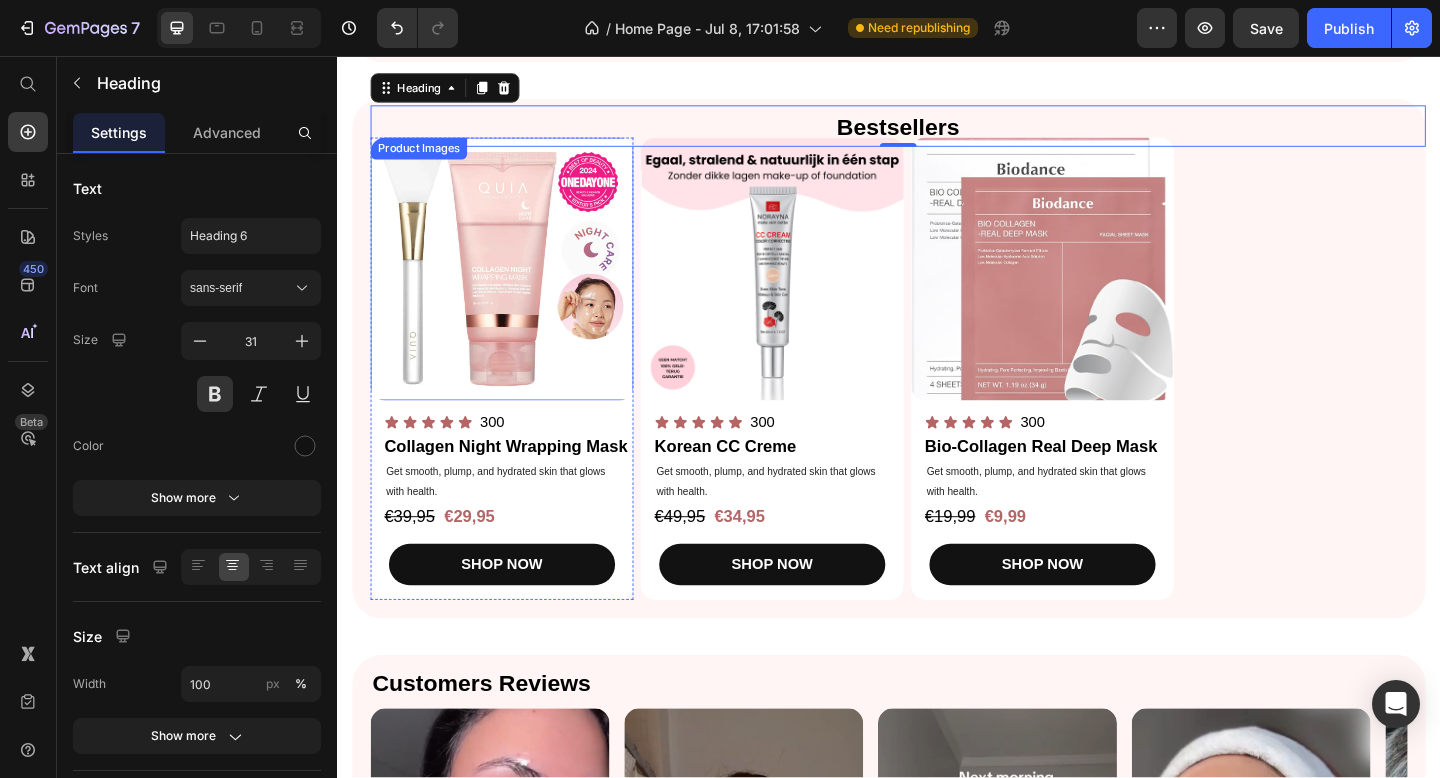 scroll, scrollTop: 1235, scrollLeft: 0, axis: vertical 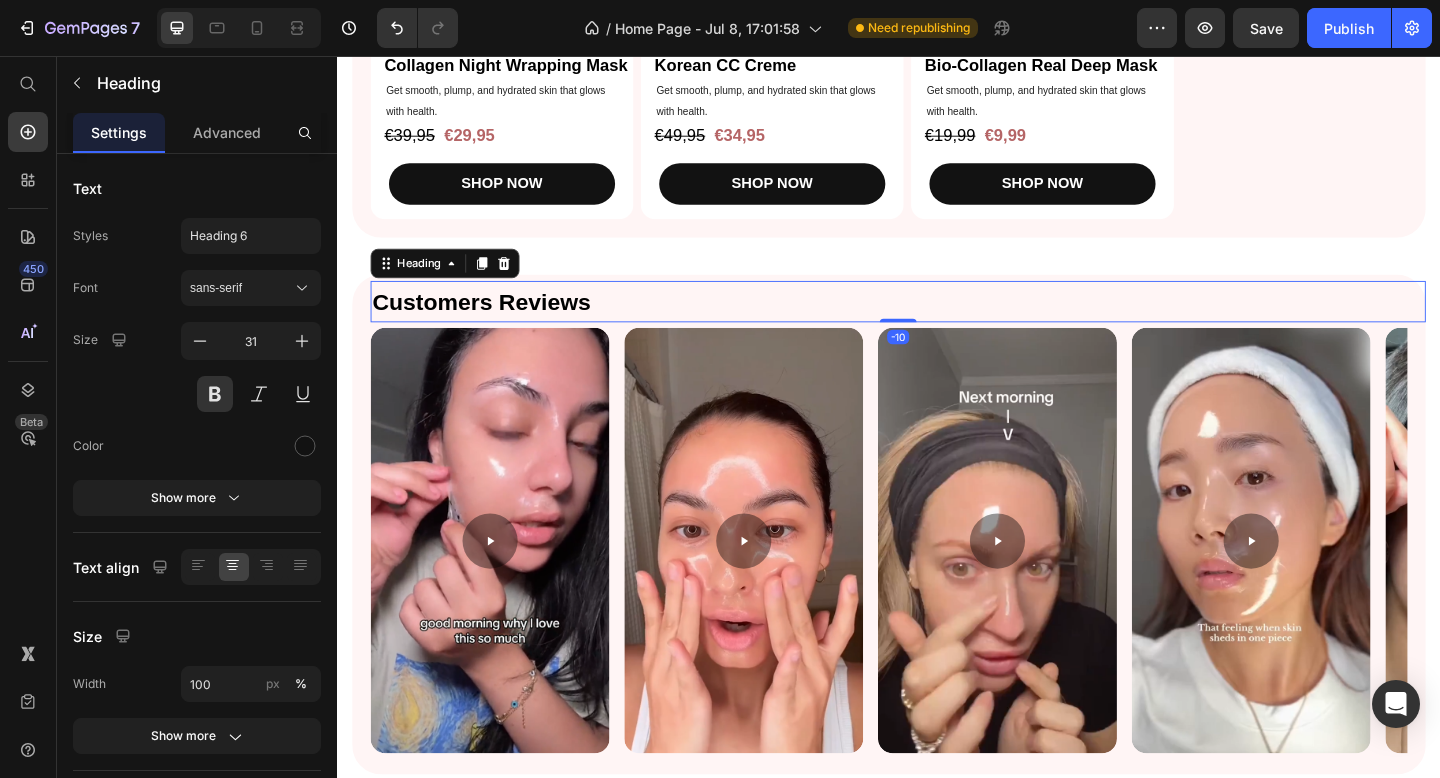 click on "Customers Reviews" at bounding box center [494, 324] 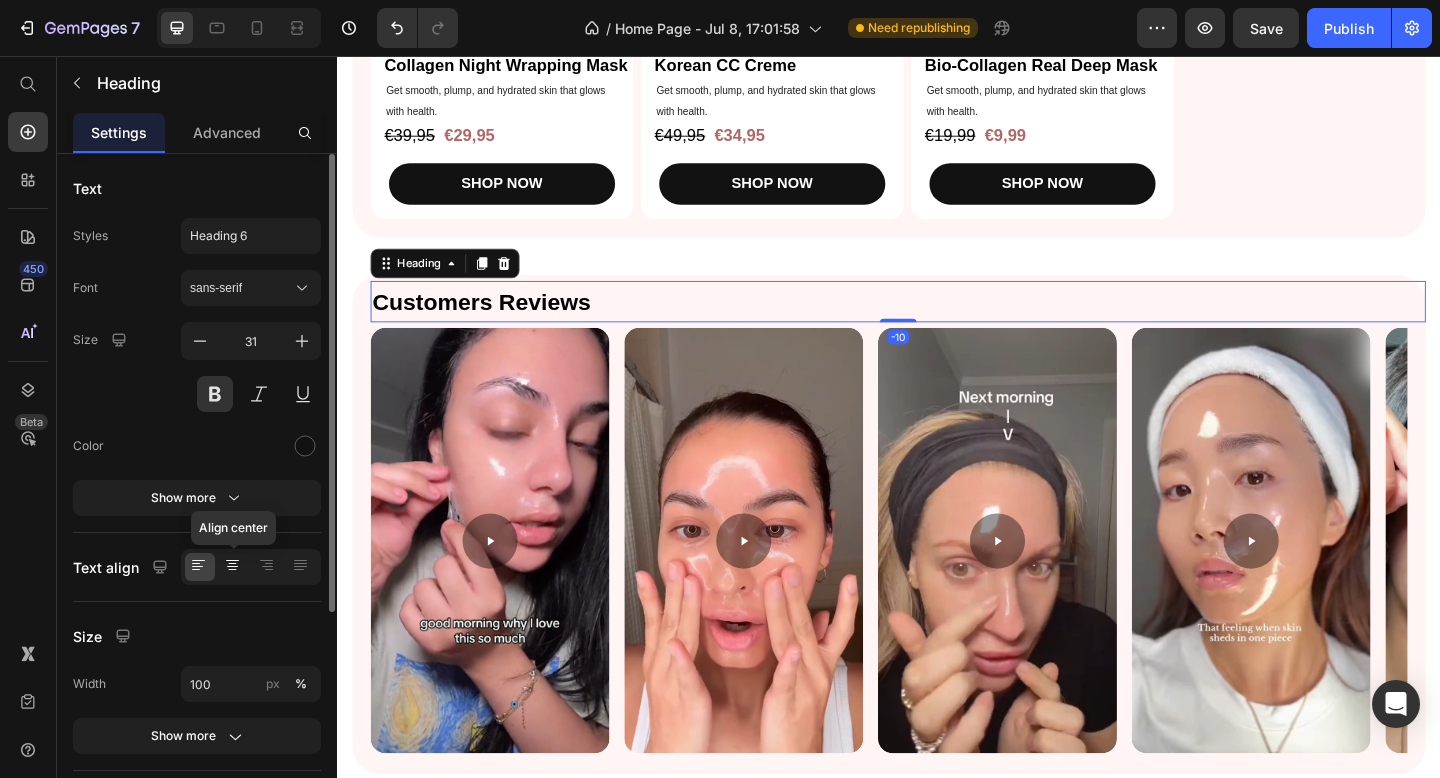click 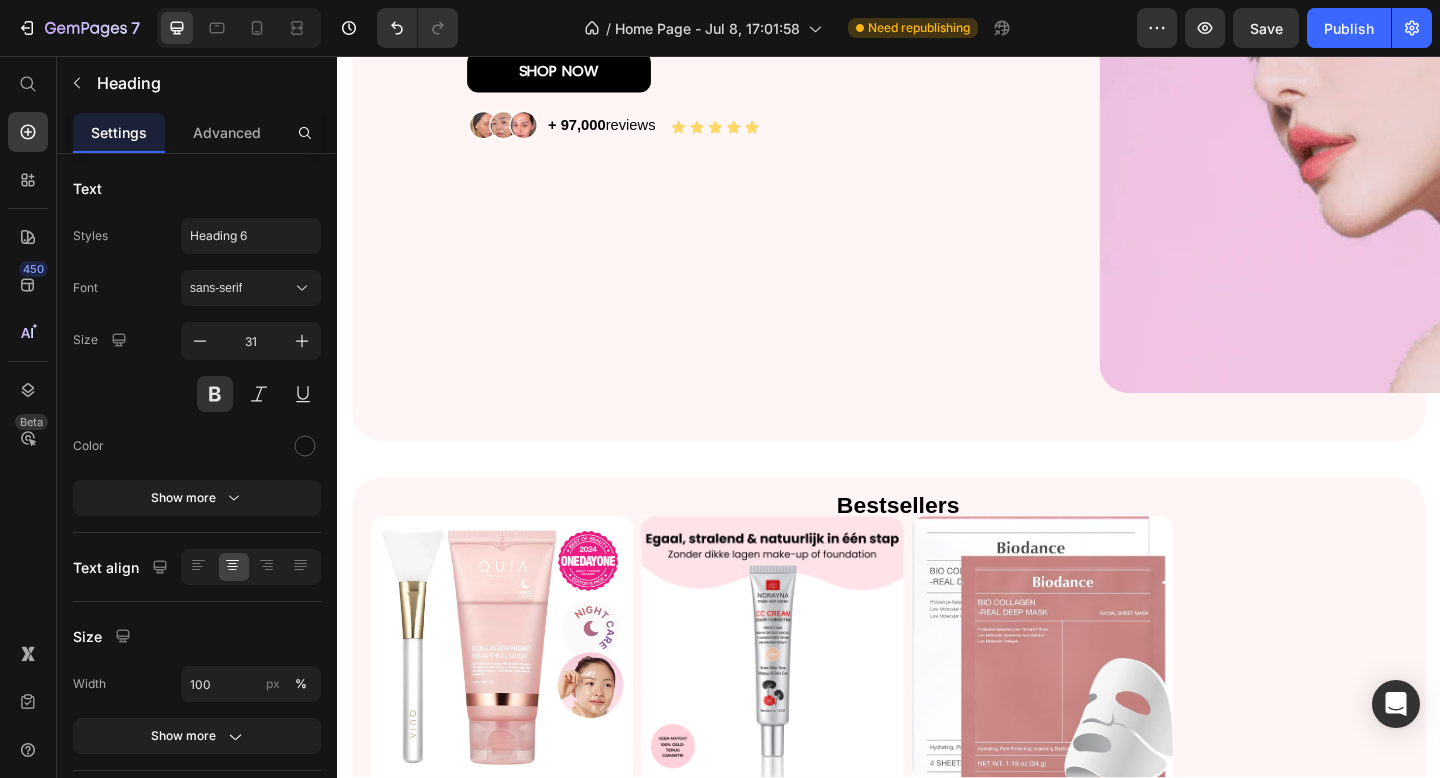 scroll, scrollTop: 381, scrollLeft: 0, axis: vertical 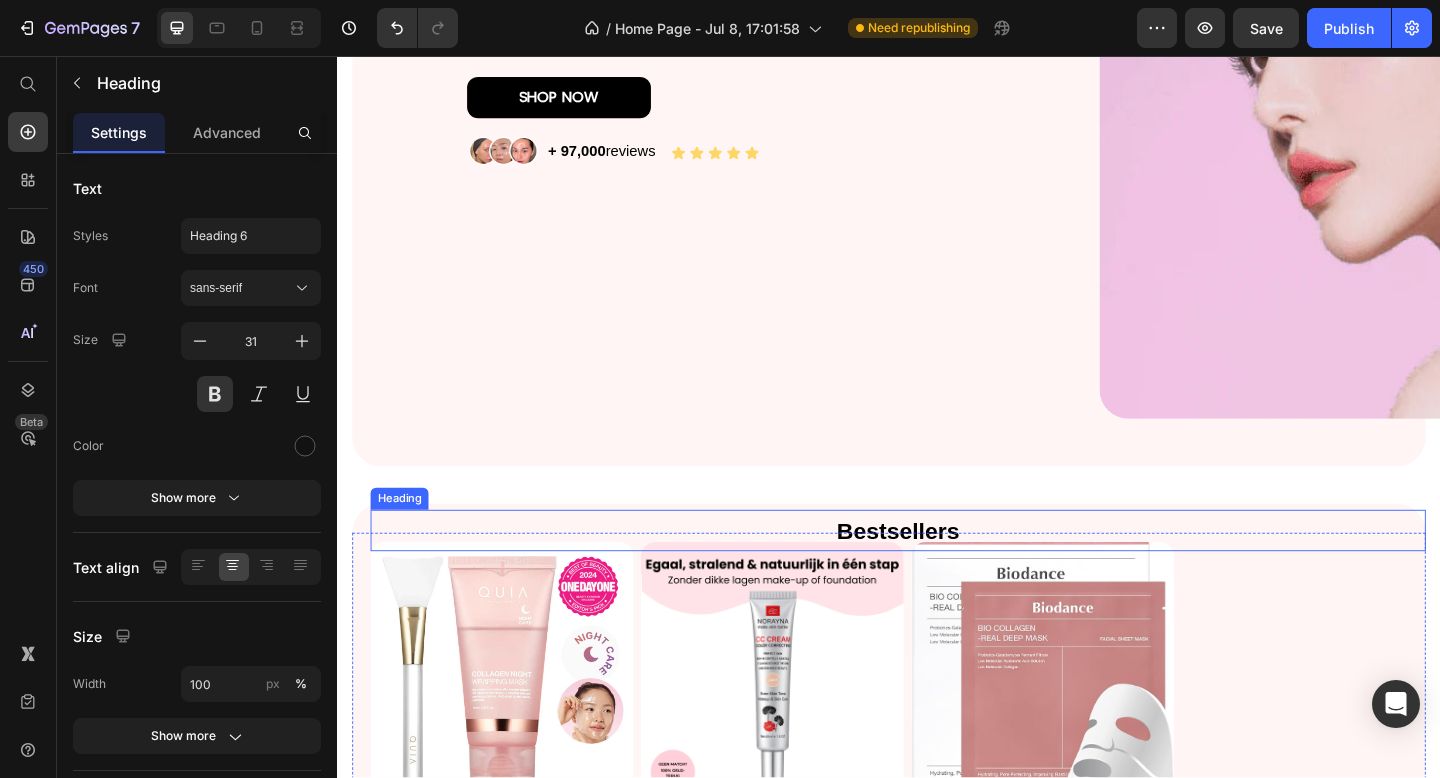 click on "Bestsellers" at bounding box center (947, 572) 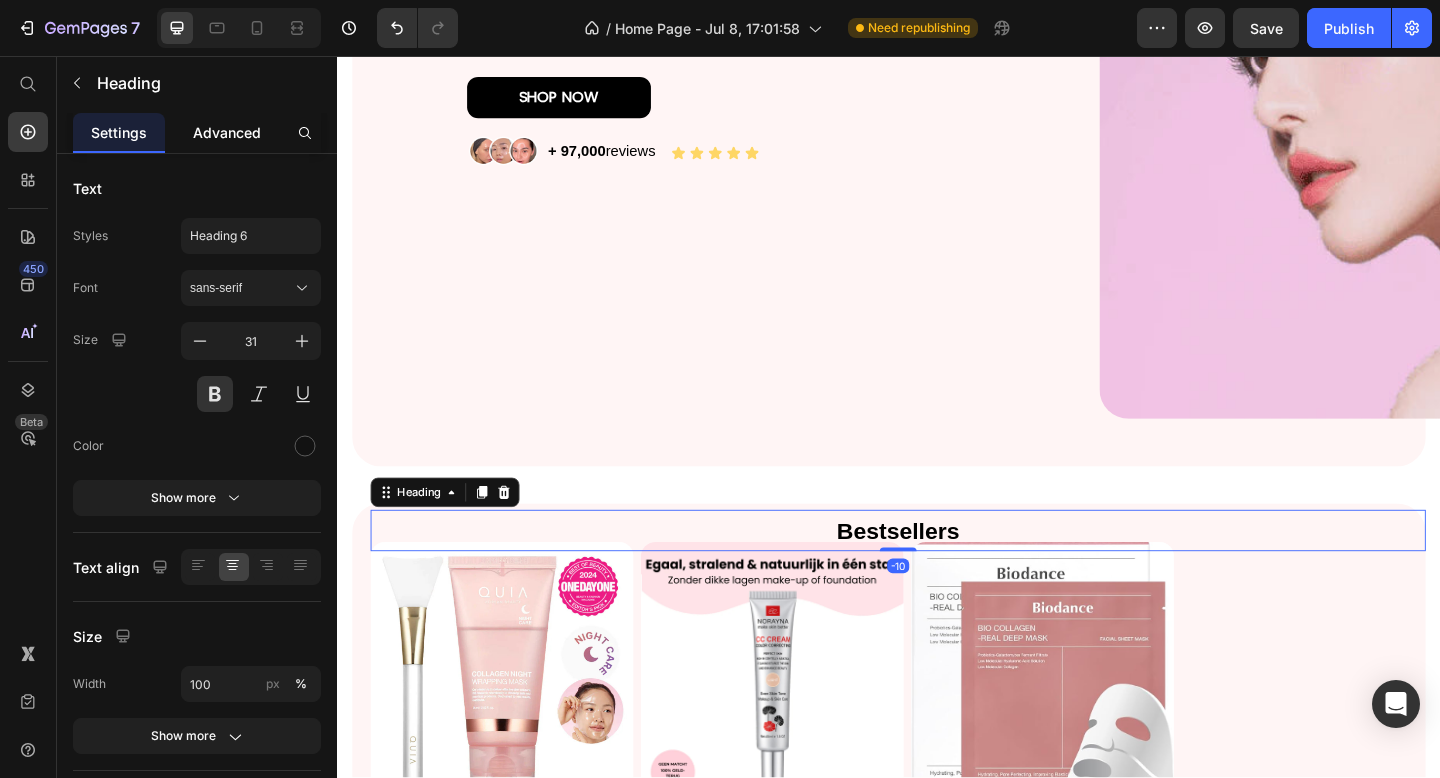 click on "Advanced" at bounding box center [227, 132] 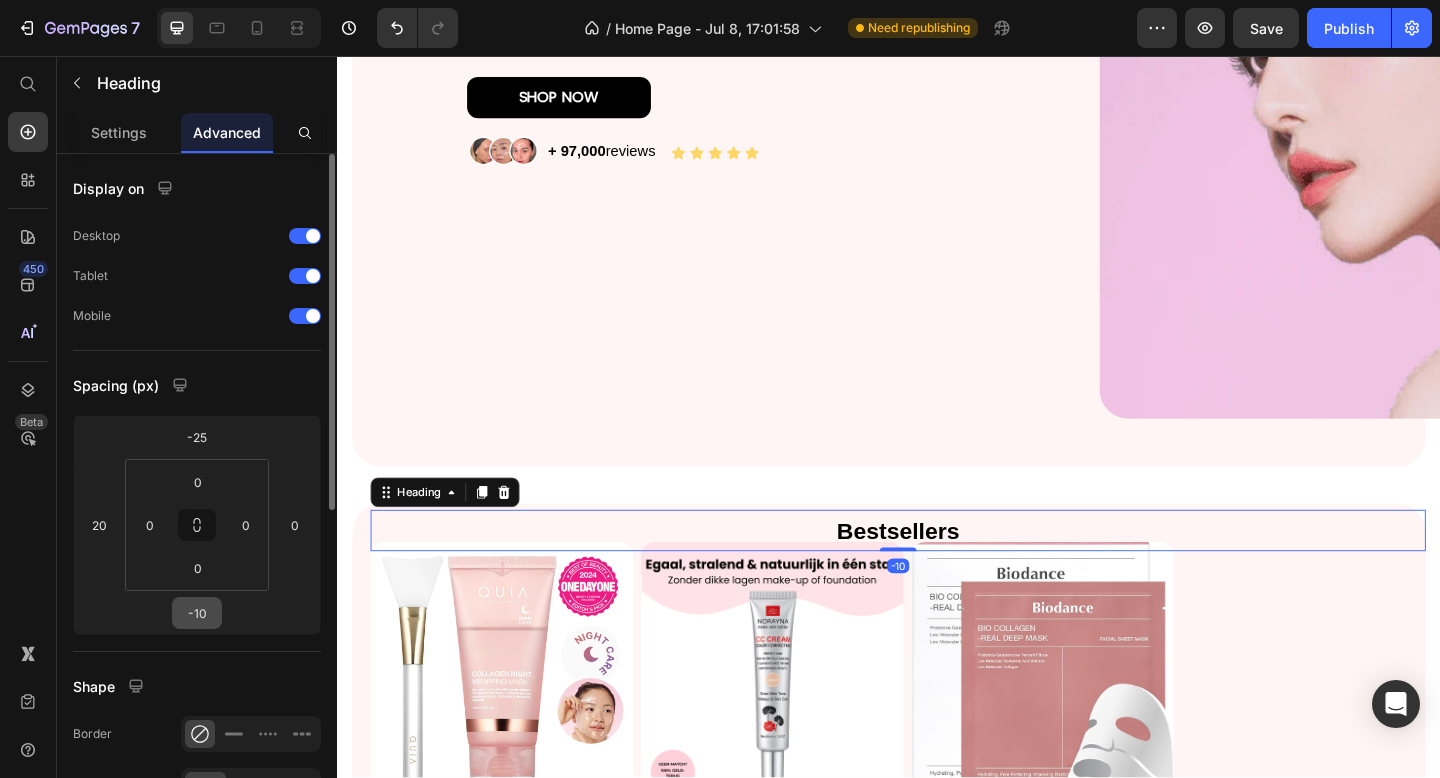 click on "-10" at bounding box center [197, 613] 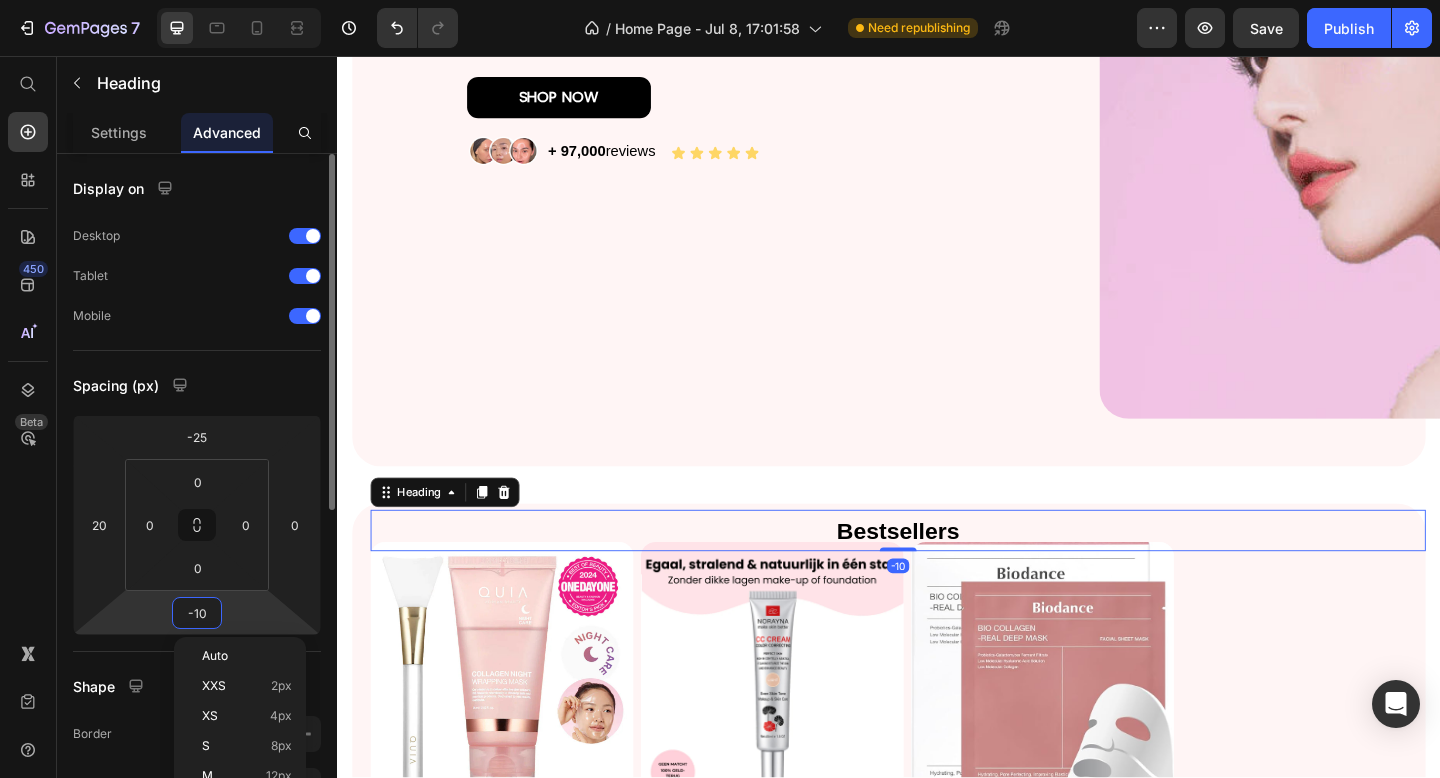 type 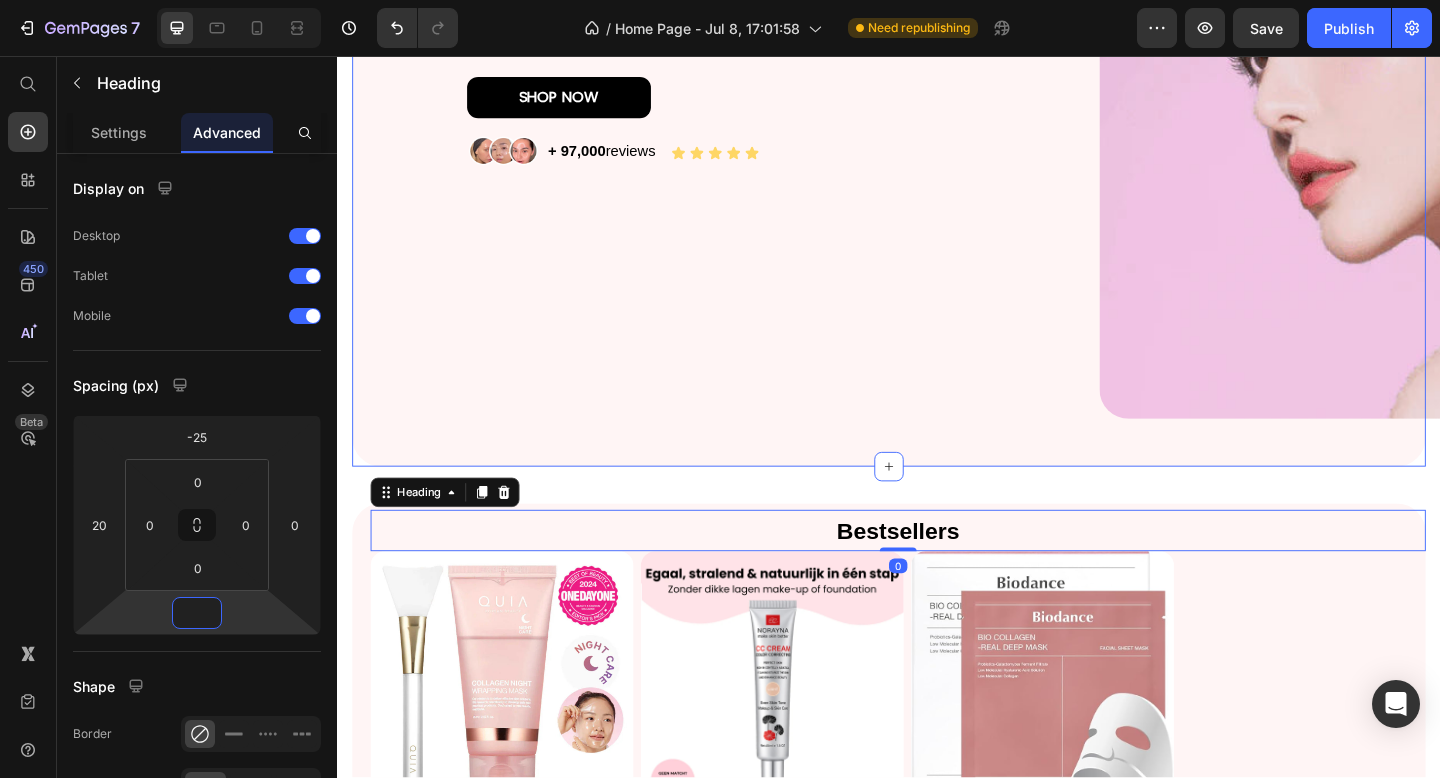 click on "Title Line Section 1 Top Picks for   Clear, Hydrated, and Glowing Skin Heading Shop our best-selling collagen essentials for firm, smooth, andradiant Text Block SHOP NOW Button Image + 97,000  reviews Text Block Icon Icon Icon Icon Icon Icon List Row Image Row Section 2 Bestsellers Heading   0 Product Images Icon Icon Icon Icon Icon Icon List 300 Text Block Row Collagen Night Wrapping Mask Product Title Get smooth, plump, and hydrated skin that glows with health. Text Block €39,95 Product Price €29,95 Product Price Row SHOP NOW Product Cart Button Row Product Images Icon Icon Icon Icon Icon Icon List 300 Text Block Row Korean CC Creme Product Title Get smooth, plump, and hydrated skin that glows with health. Text Block €49,95 Product Price €34,95 Product Price Row SHOP NOW Product Cart Button Row Product Images Icon Icon Icon Icon Icon Icon List 300 Text Block Row Bio-Collagen Real Deep Mask Product Title Get smooth, plump, and hydrated skin that glows with health. Text Block €19,99" at bounding box center (937, 709) 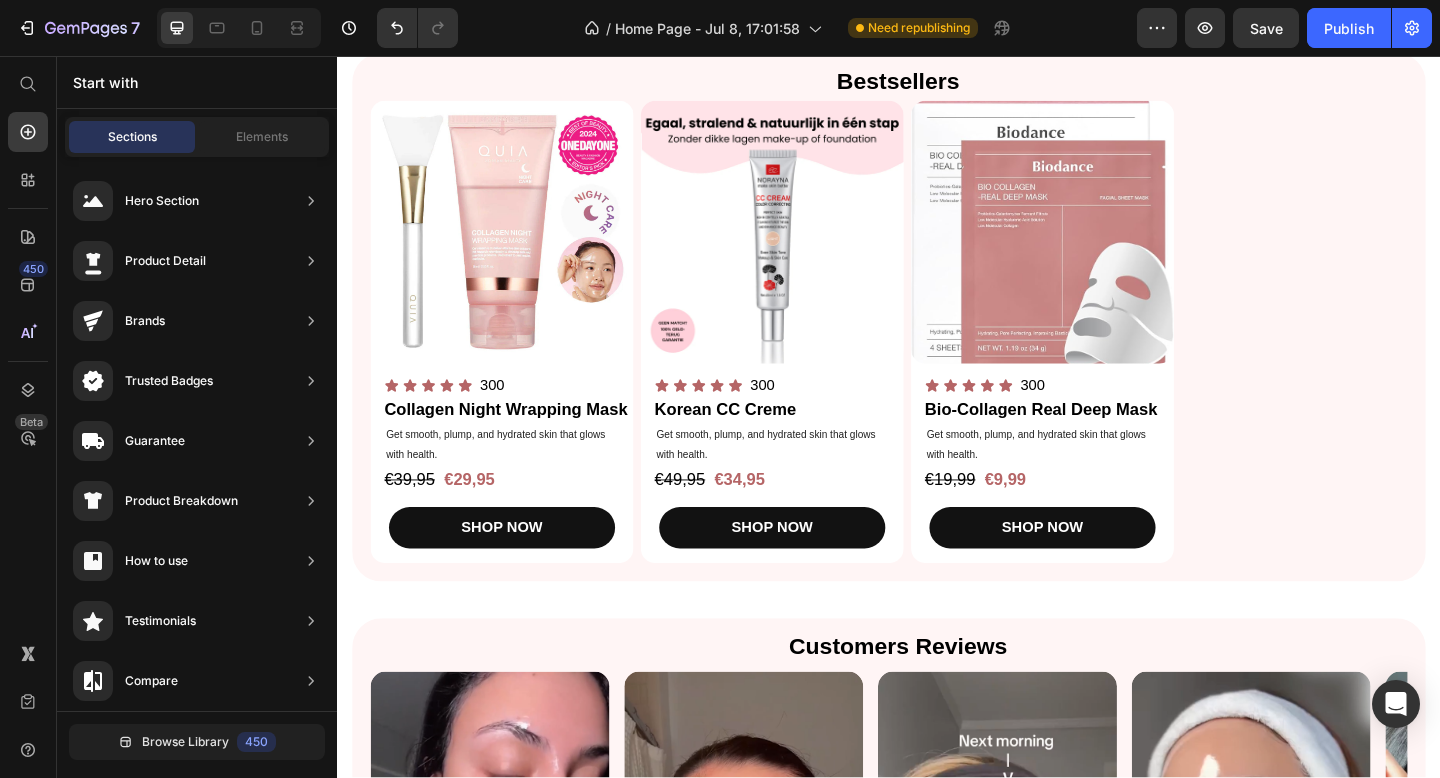 scroll, scrollTop: 1036, scrollLeft: 0, axis: vertical 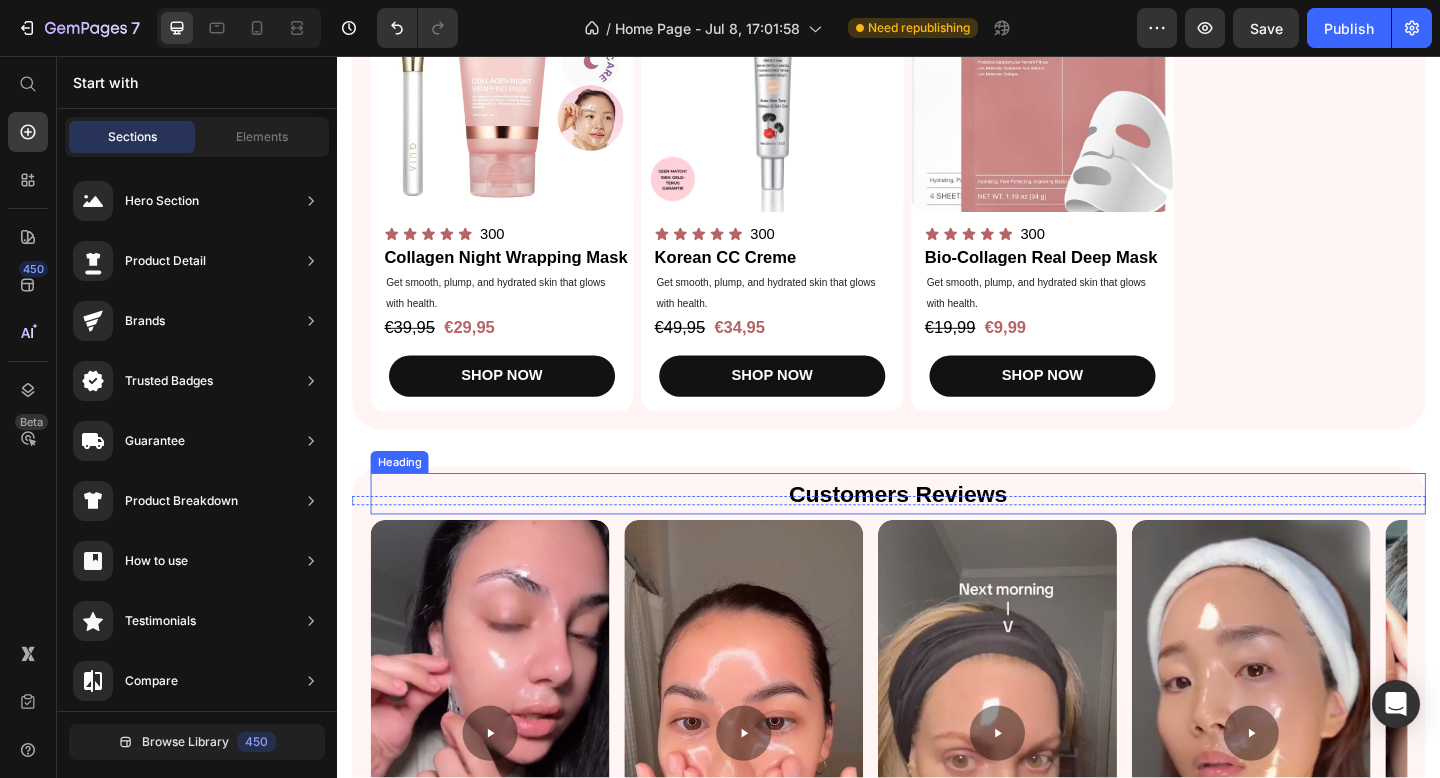 click on "Customers Reviews" at bounding box center [947, 532] 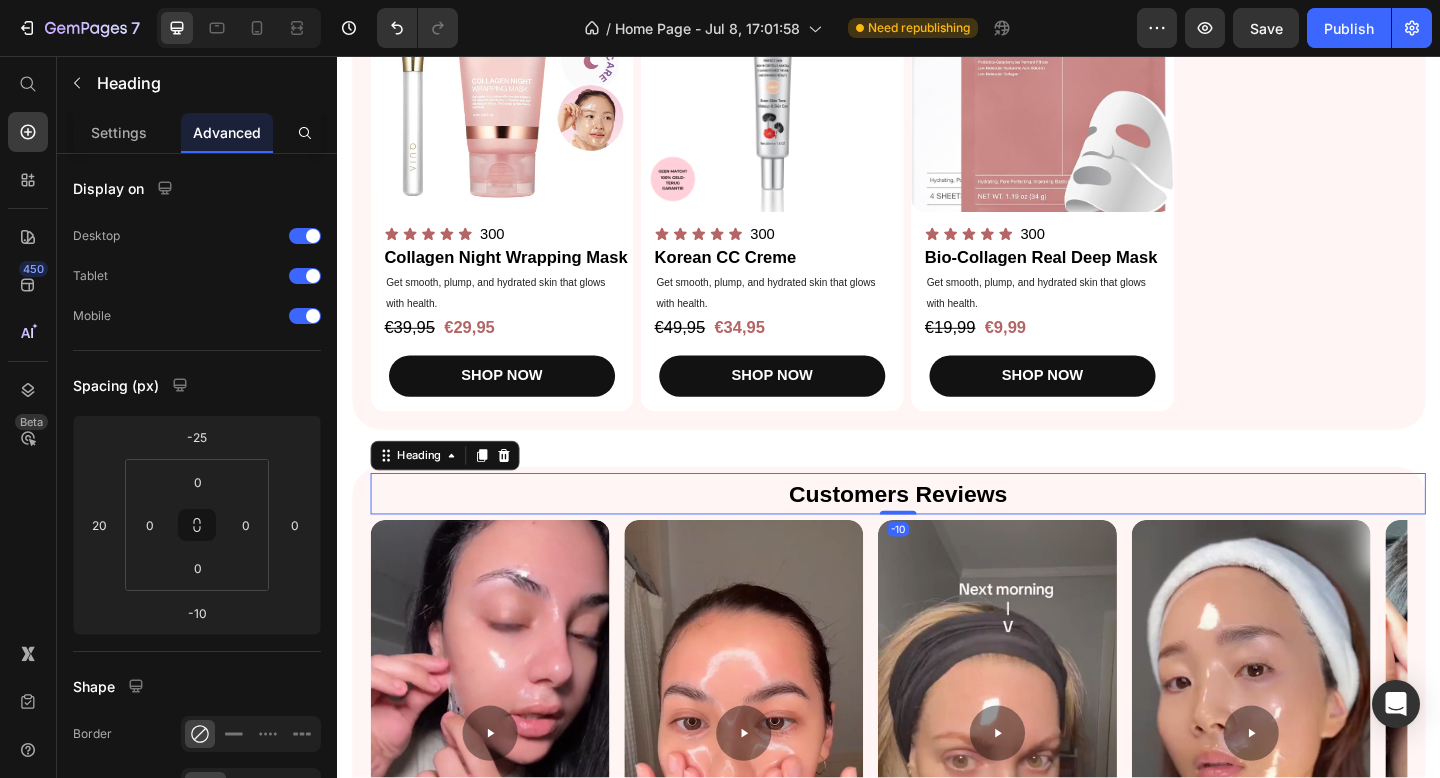 click on "Customers Reviews" at bounding box center (947, 532) 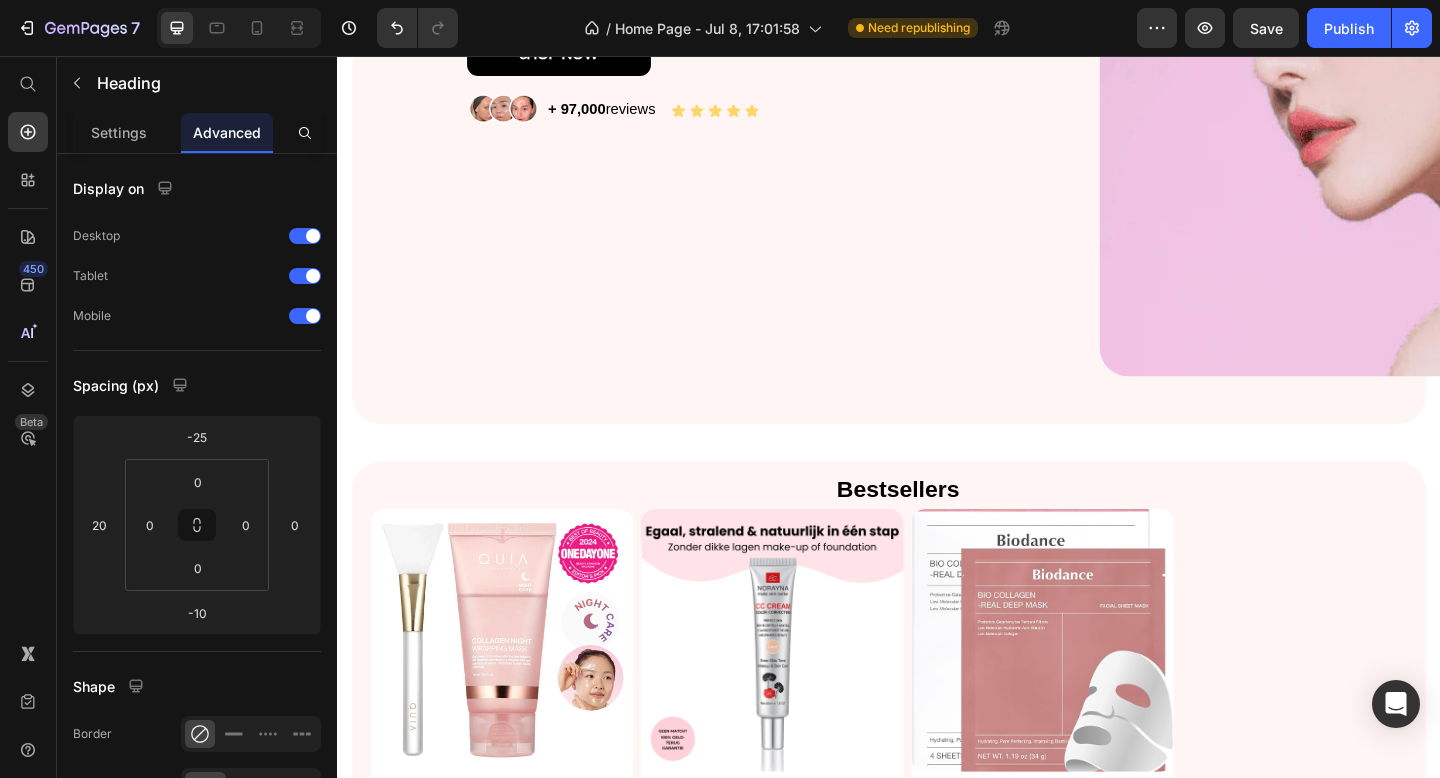 scroll, scrollTop: 202, scrollLeft: 0, axis: vertical 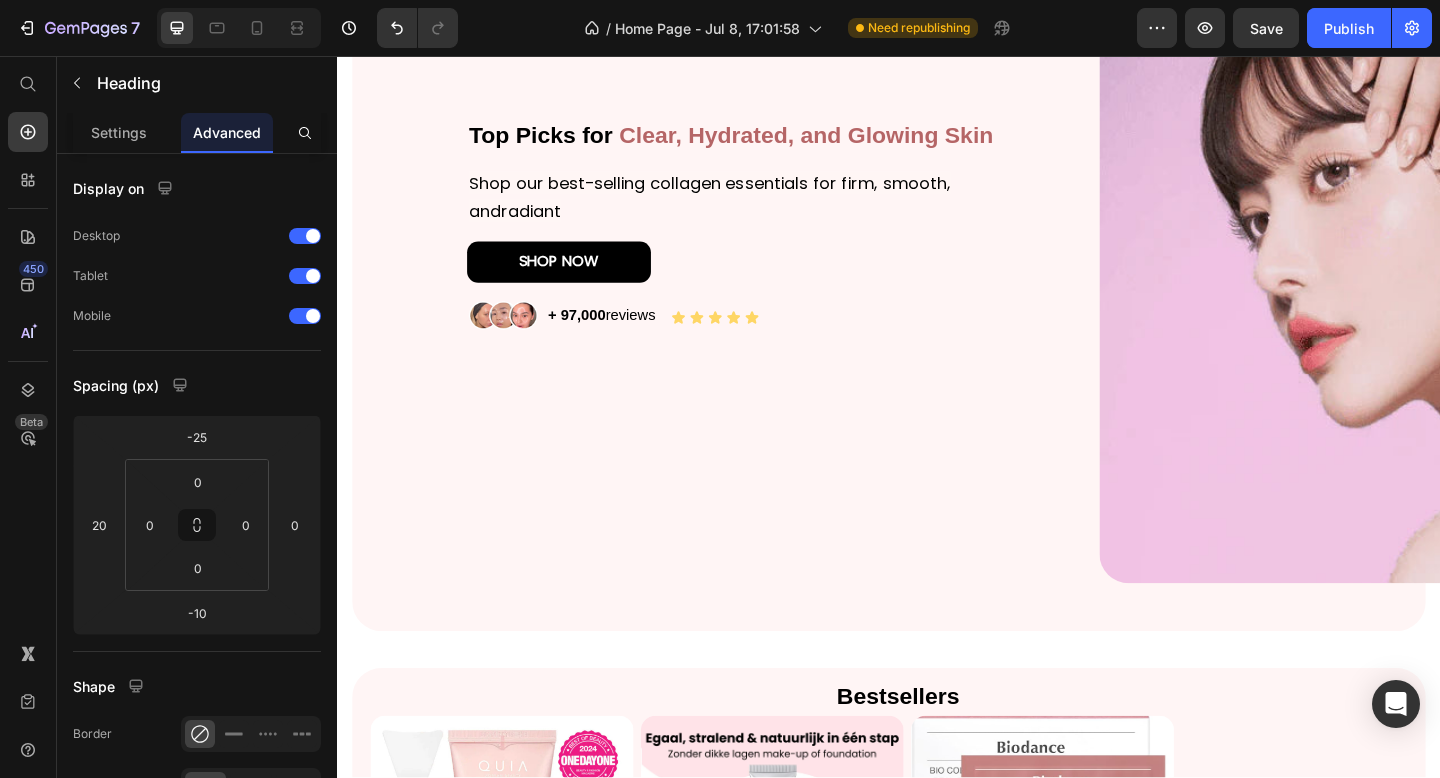 click on "Bestsellers" at bounding box center (947, 751) 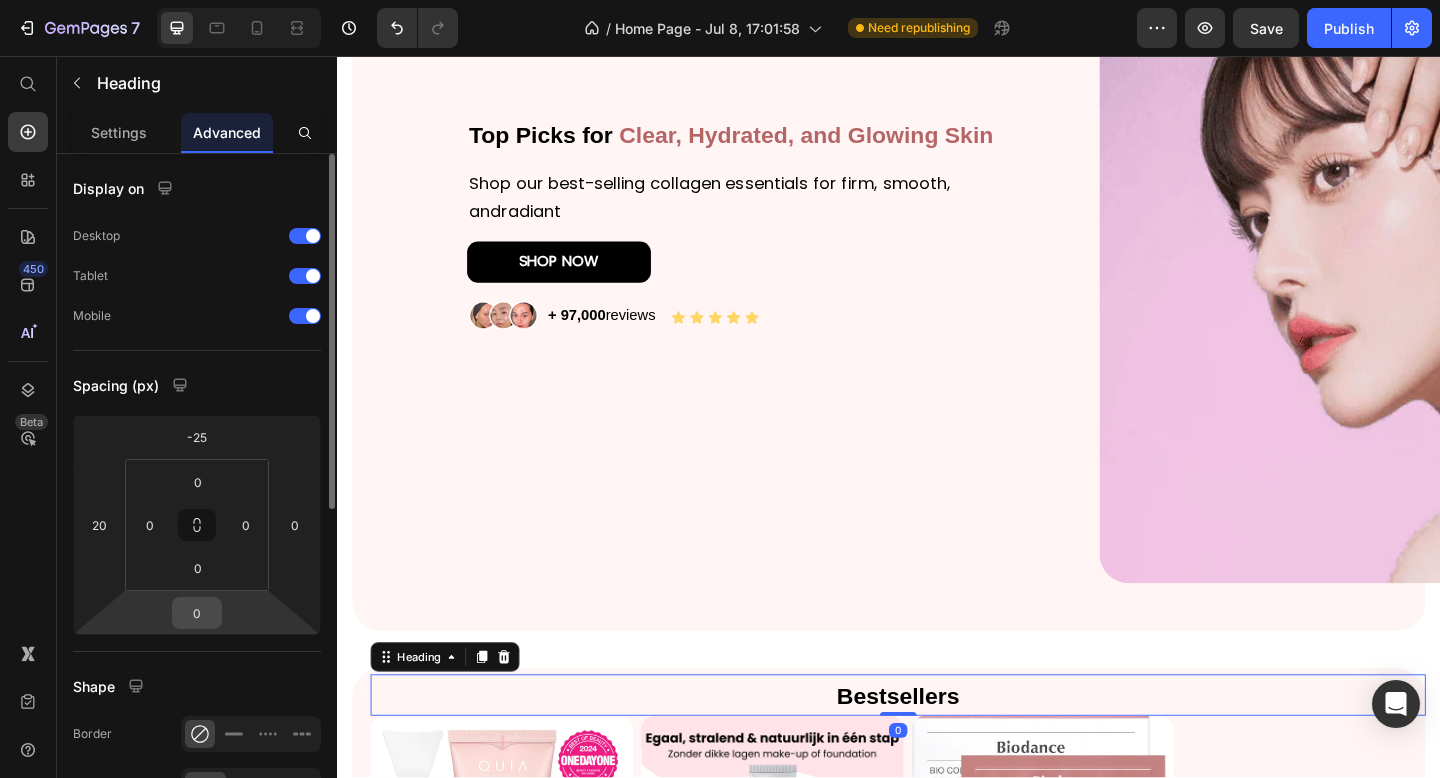 click on "0" at bounding box center (197, 613) 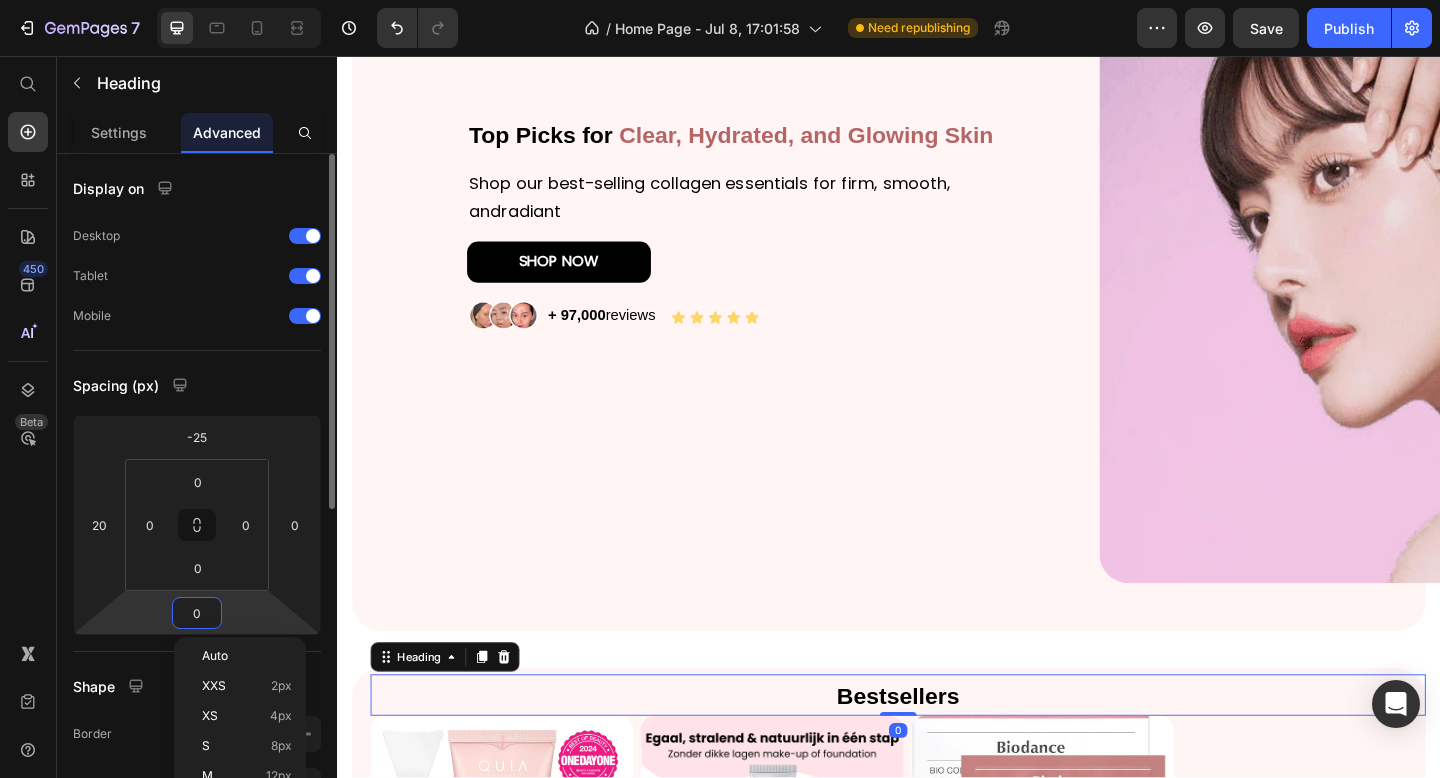 type on "5" 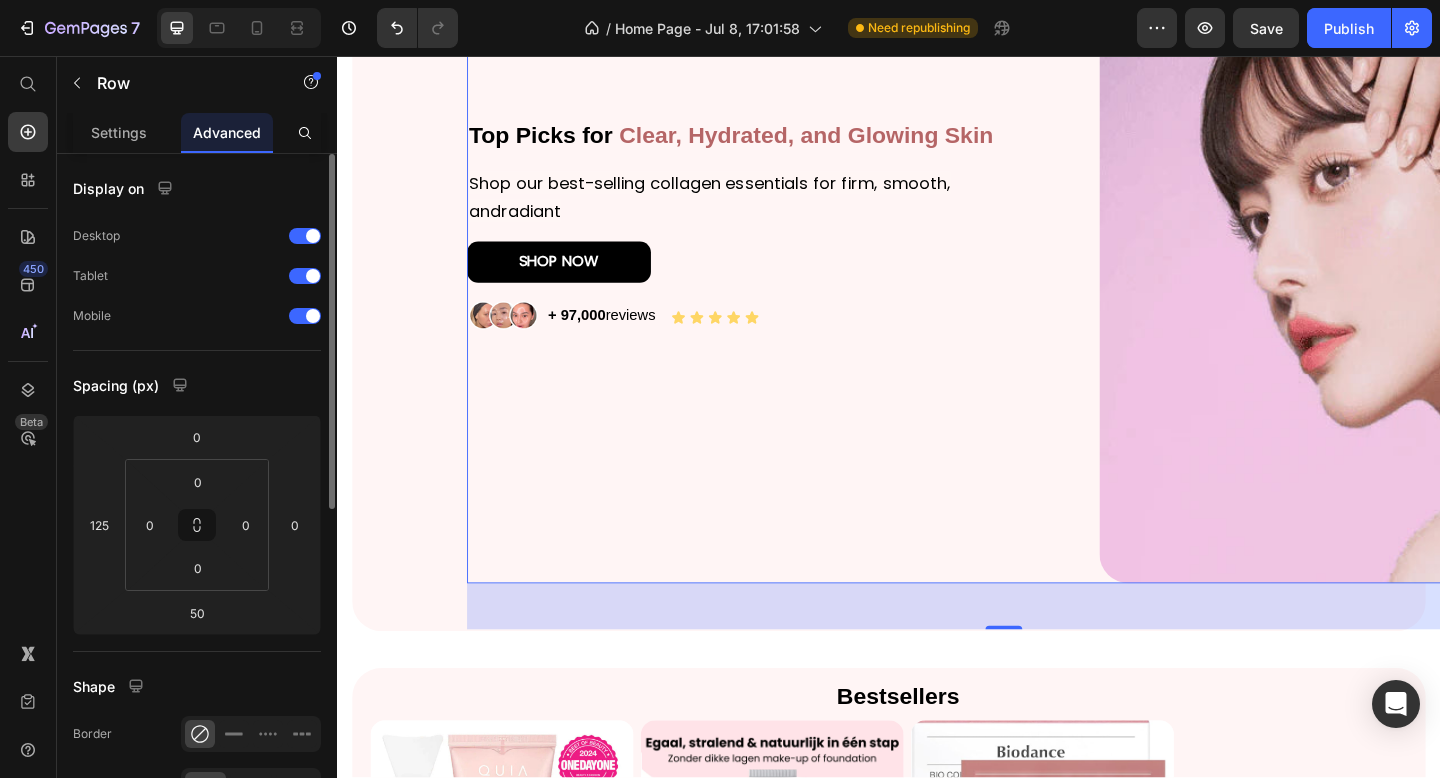click on "Top Picks for   Clear, Hydrated, and Glowing Skin Heading Shop our best-selling collagen essentials for firm, smooth, andradiant Text Block SHOP NOW Button Image + 97,000  reviews Text Block Icon Icon Icon Icon Icon Icon List Row" at bounding box center (768, 299) 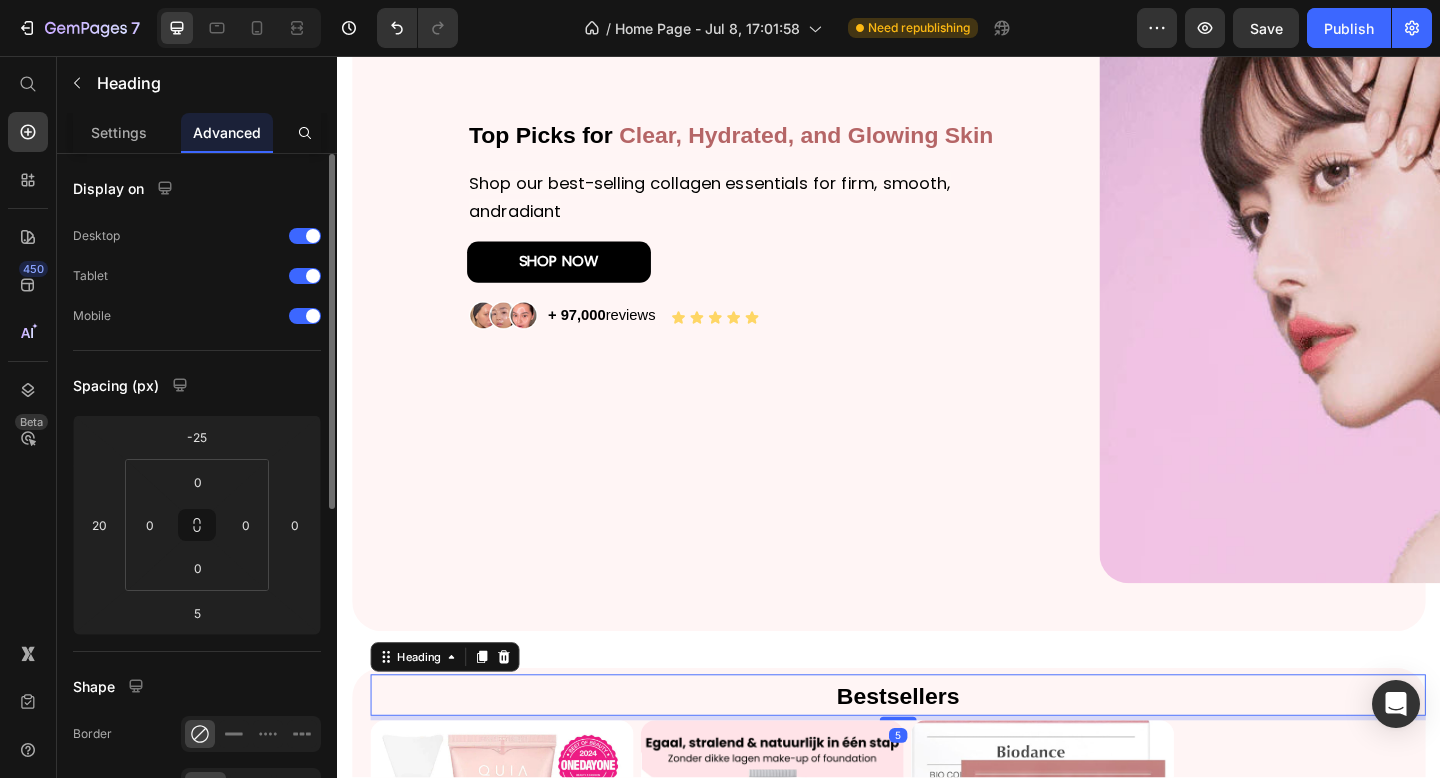 click on "Bestsellers" at bounding box center (947, 751) 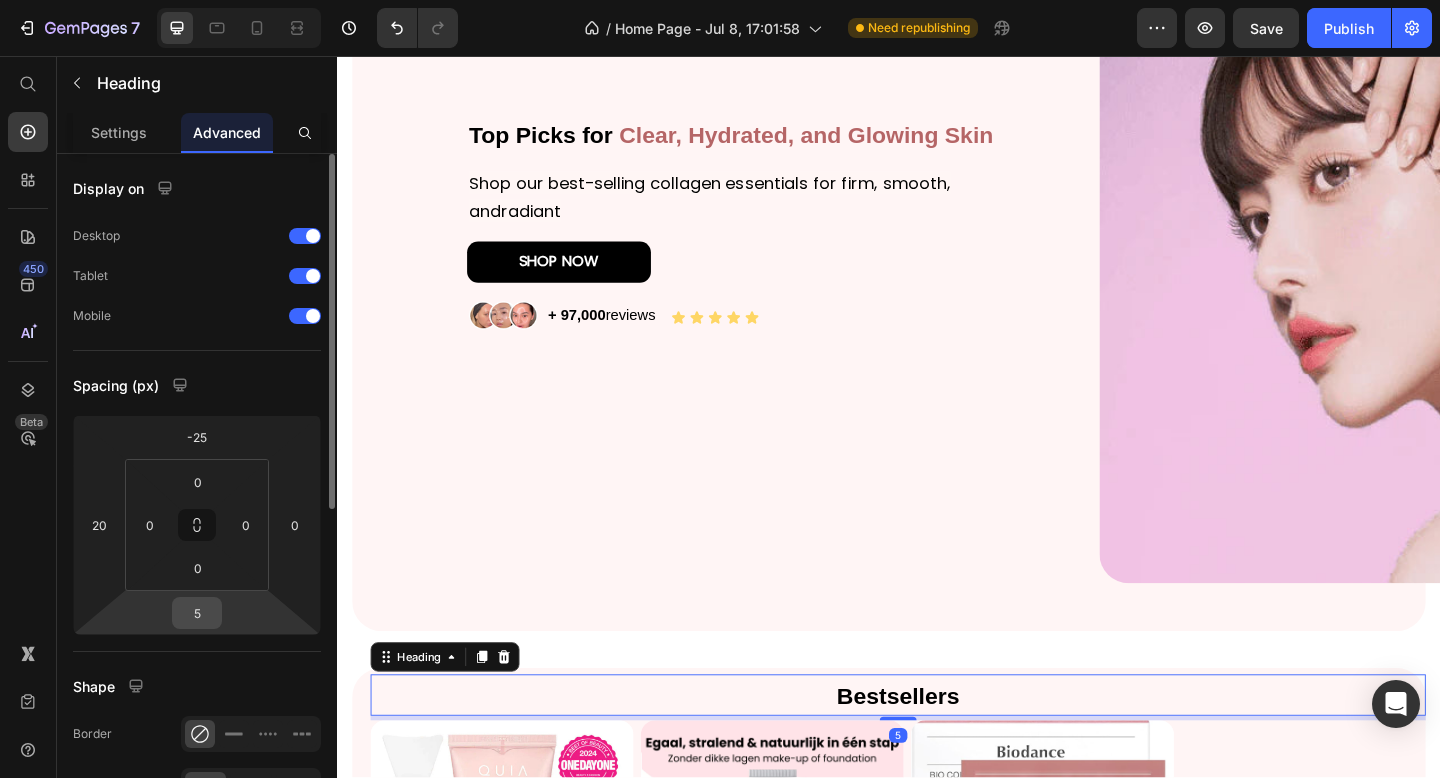 click on "5" at bounding box center [197, 613] 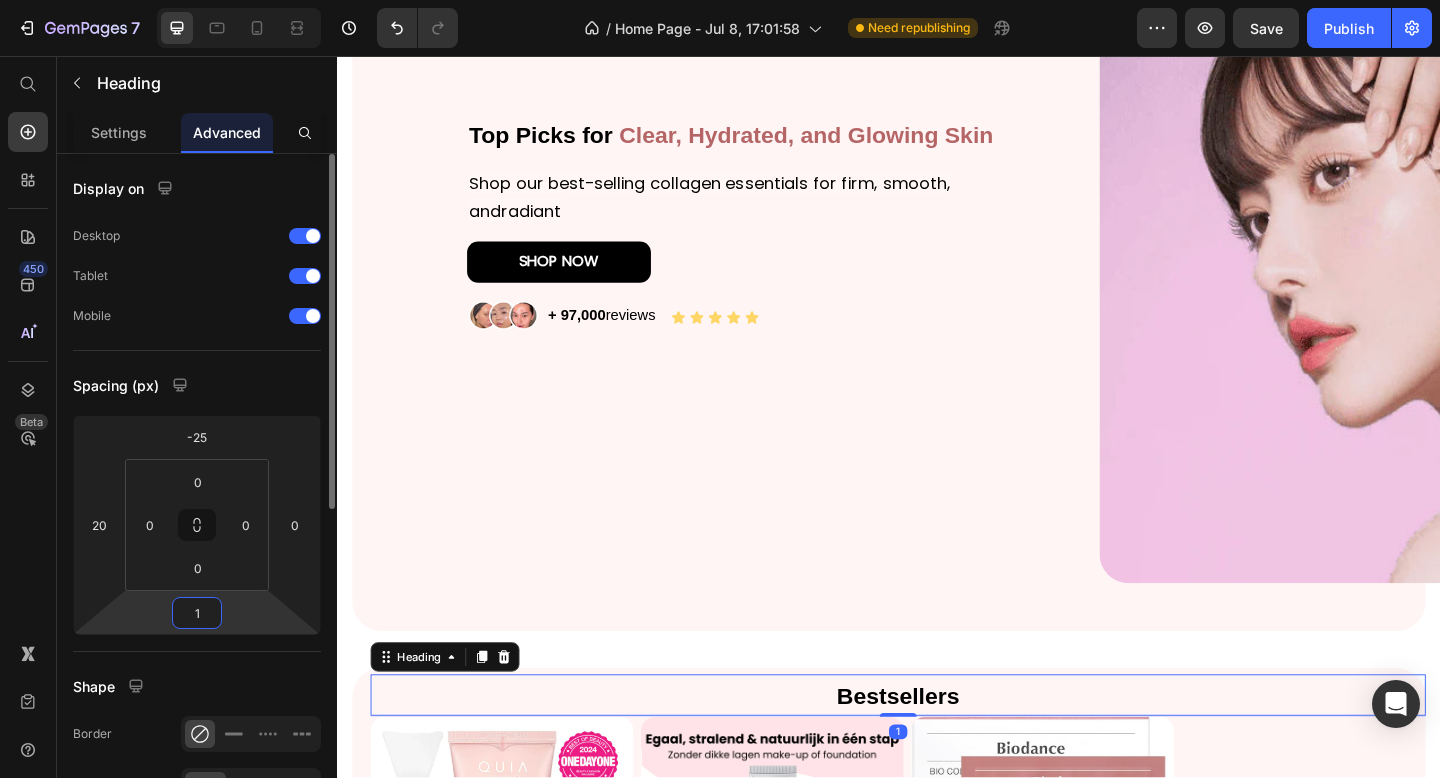 type on "10" 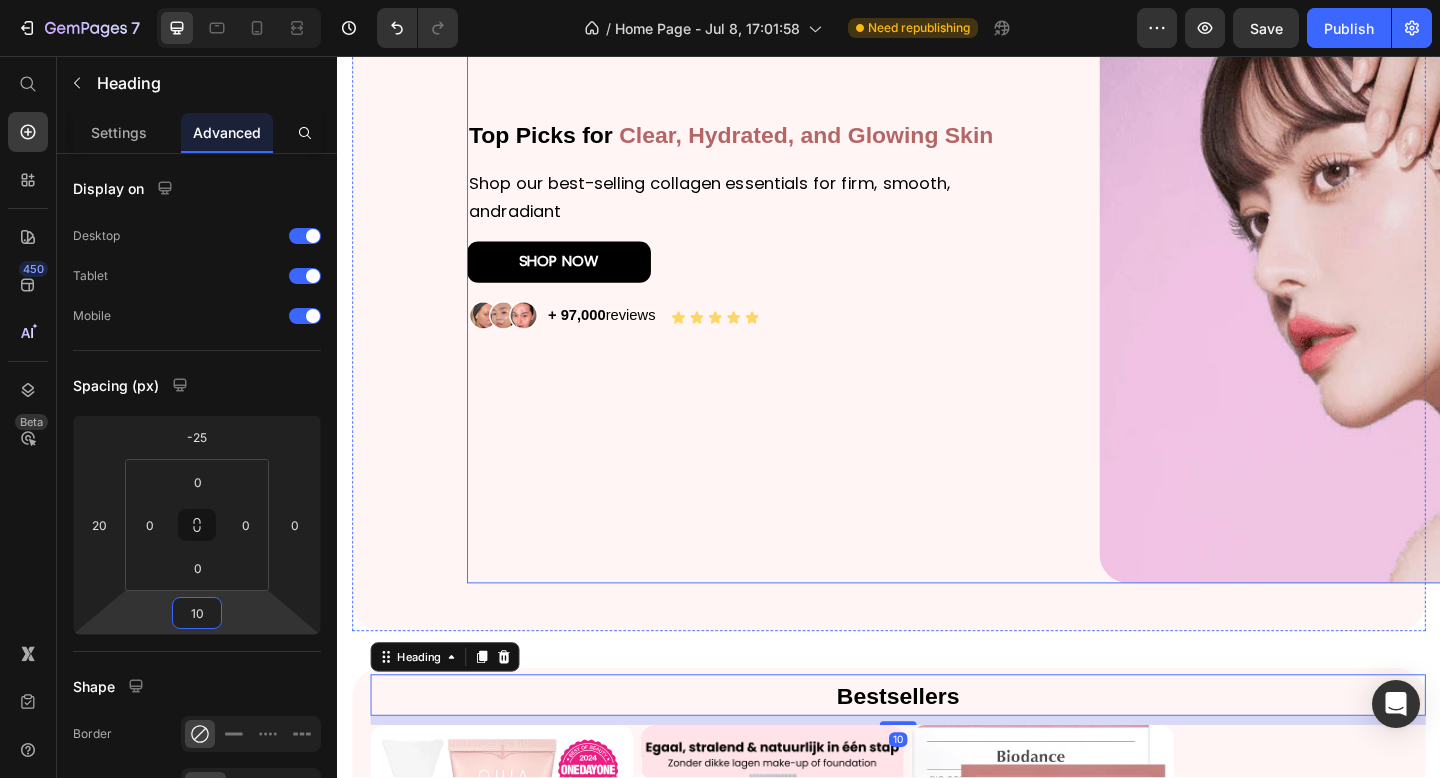 click on "Top Picks for   Clear, Hydrated, and Glowing Skin Heading Shop our best-selling collagen essentials for firm, smooth, andradiant Text Block SHOP NOW Button Image + 97,000  reviews Text Block Icon Icon Icon Icon Icon Icon List Row" at bounding box center (768, 299) 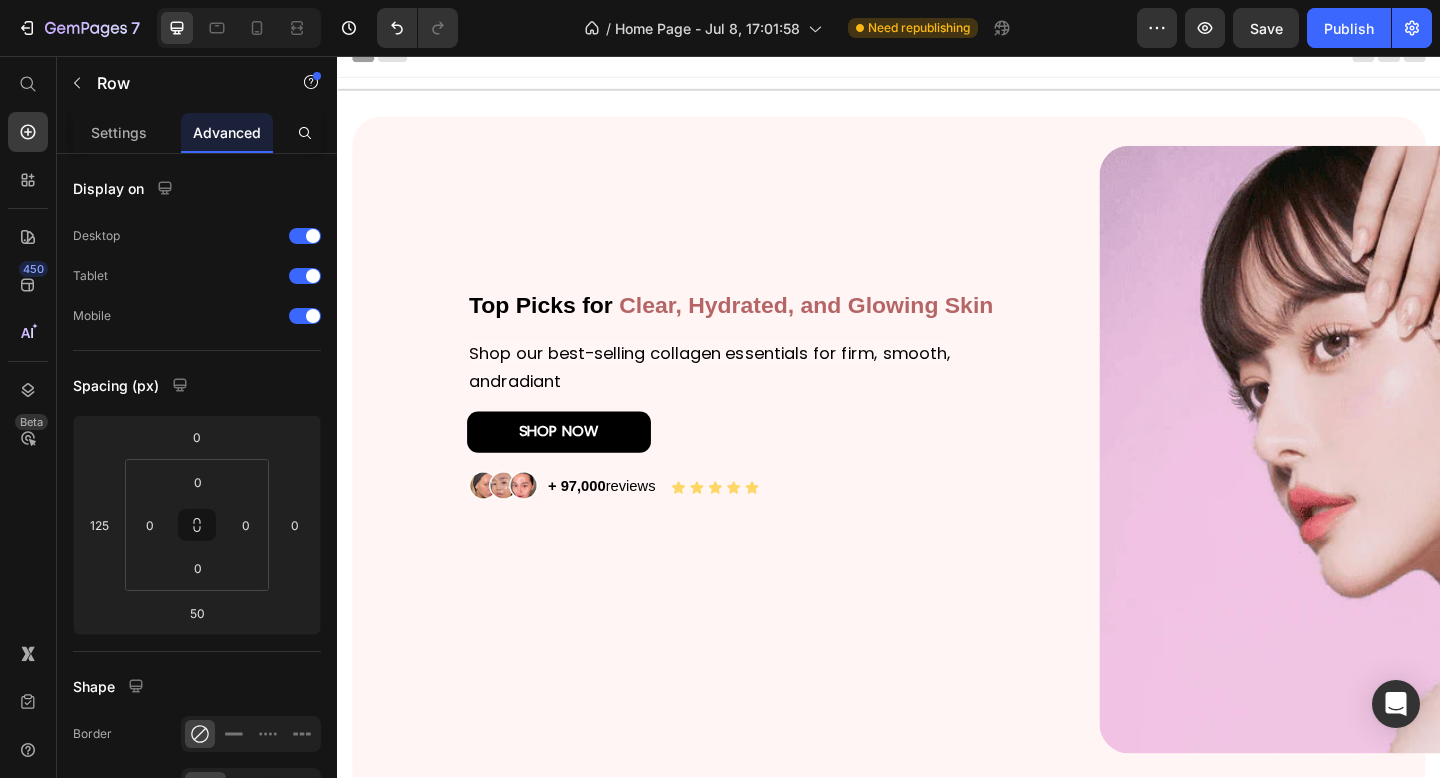 scroll, scrollTop: 0, scrollLeft: 0, axis: both 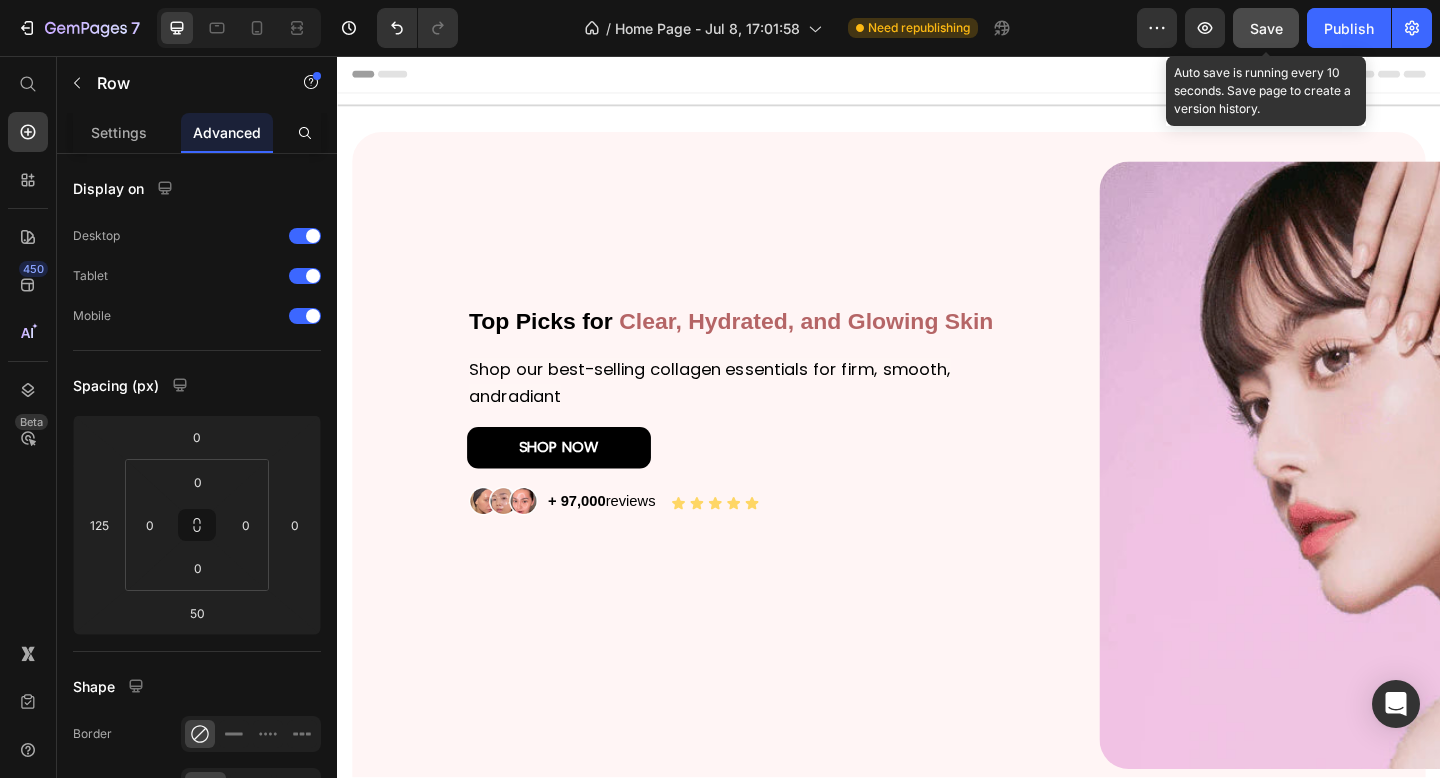 click on "Save" at bounding box center (1266, 28) 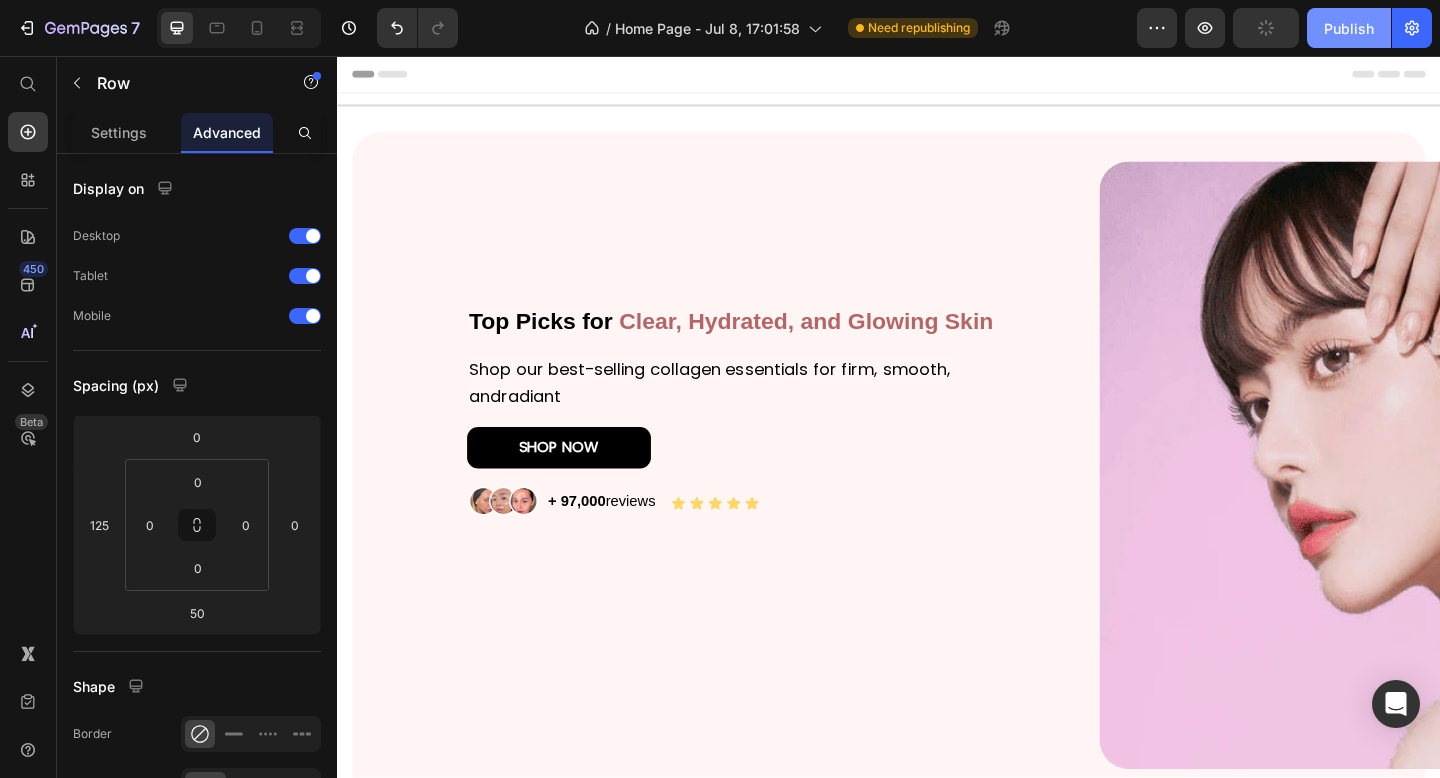 click on "Publish" at bounding box center (1349, 28) 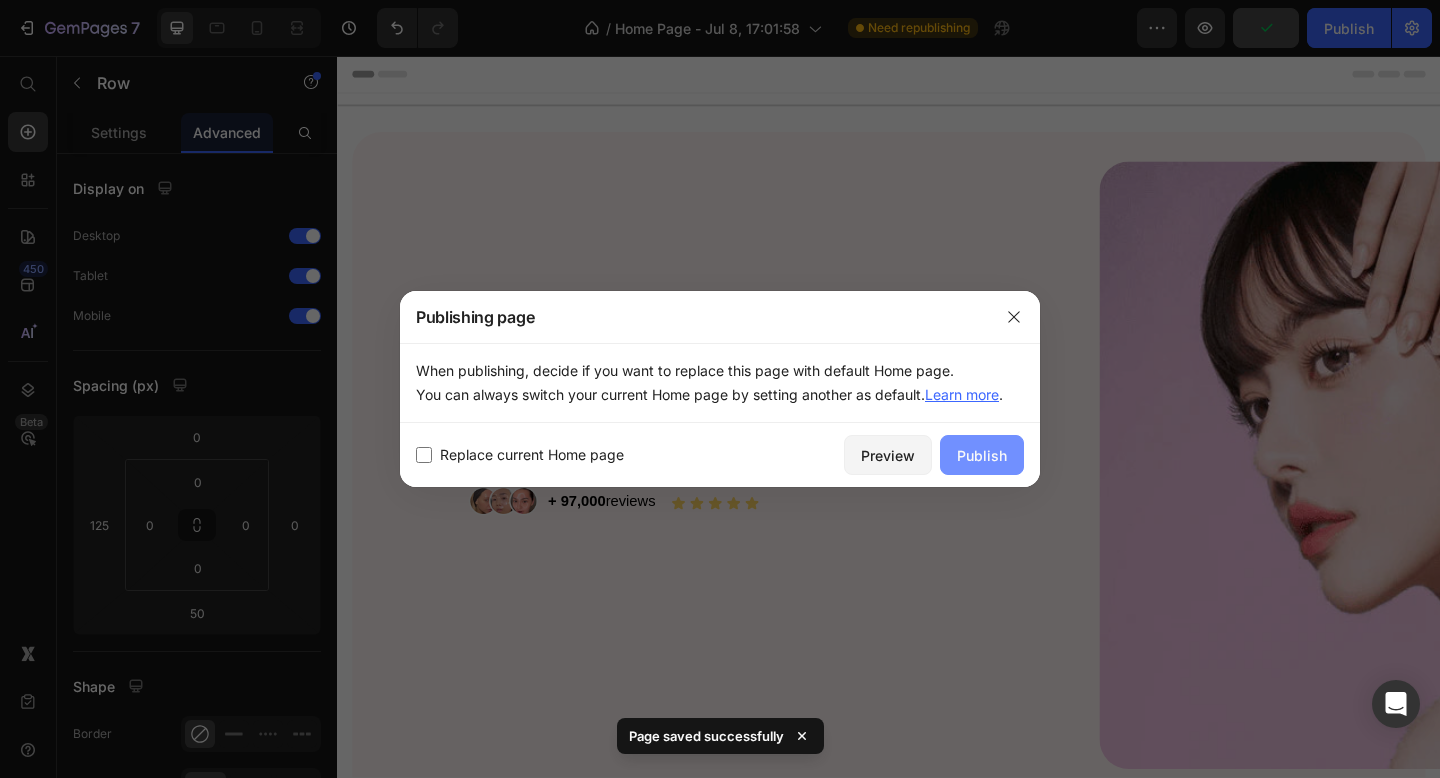 click on "Publish" at bounding box center (982, 455) 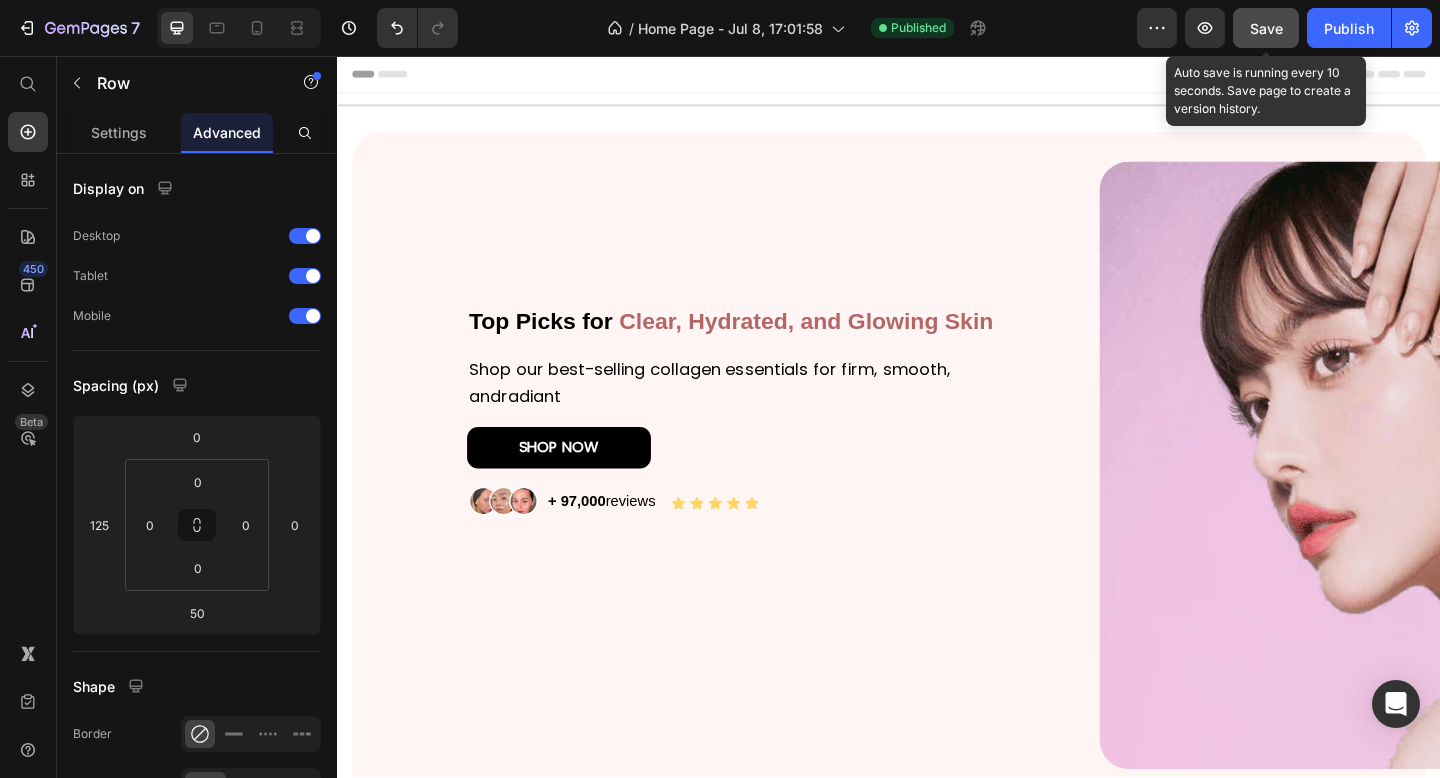 click on "Save" 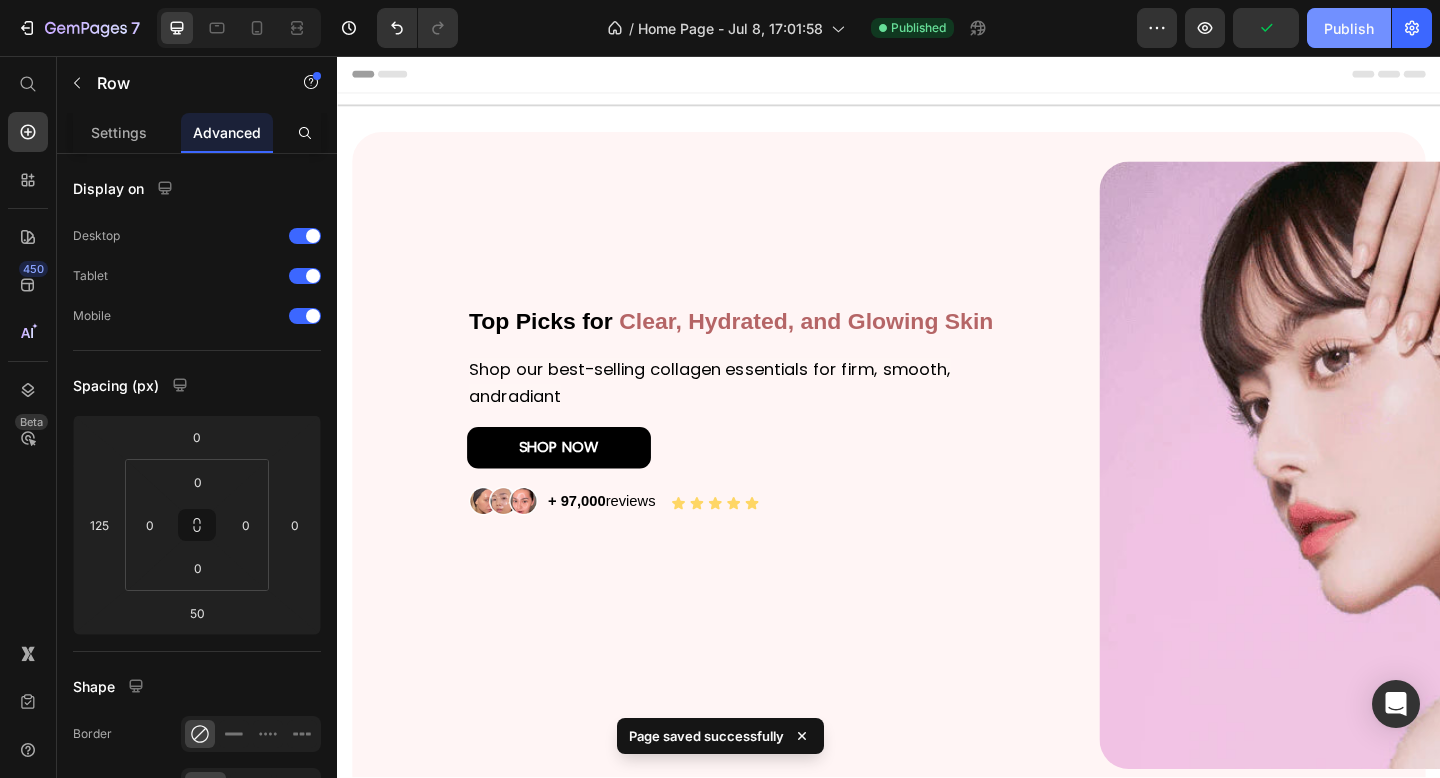 click on "Publish" at bounding box center (1349, 28) 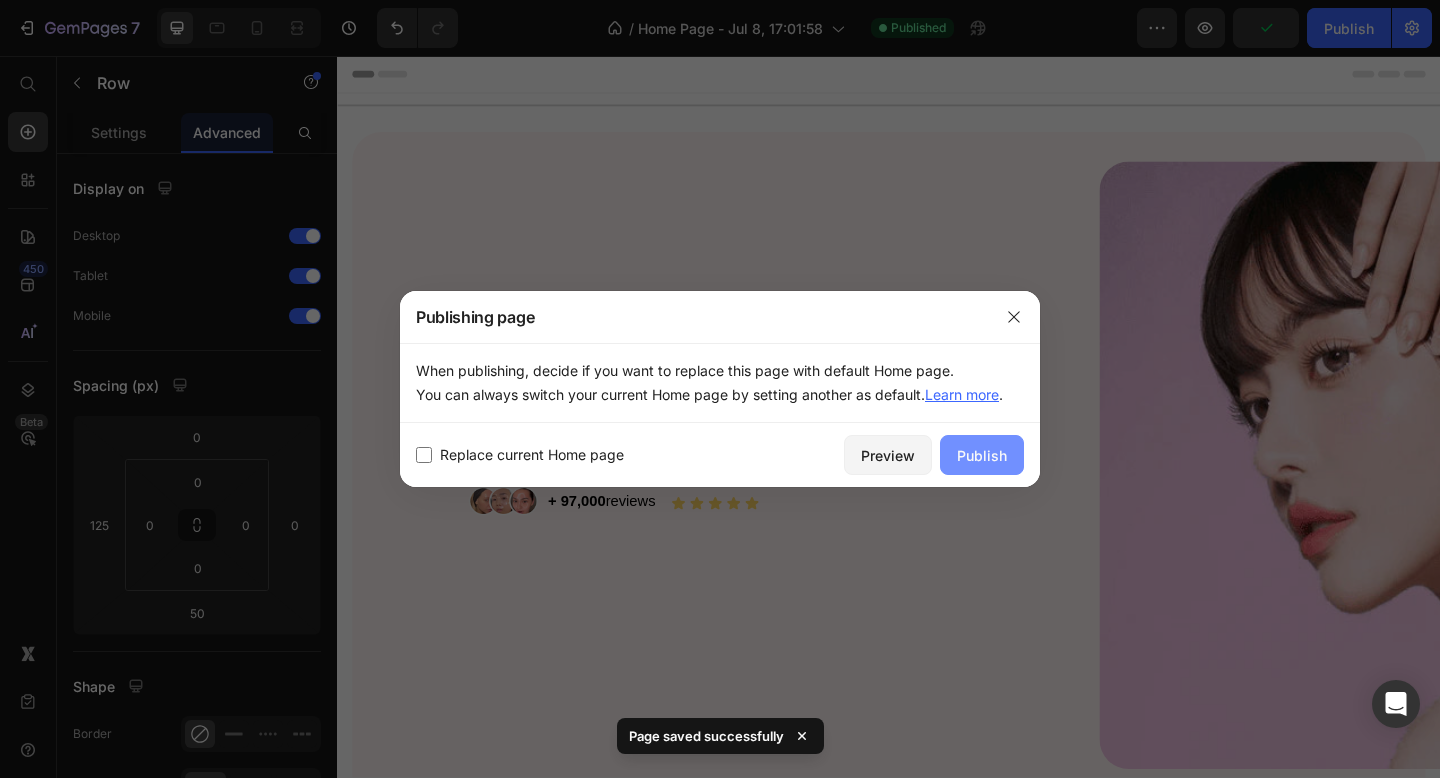 click on "Publish" at bounding box center [982, 455] 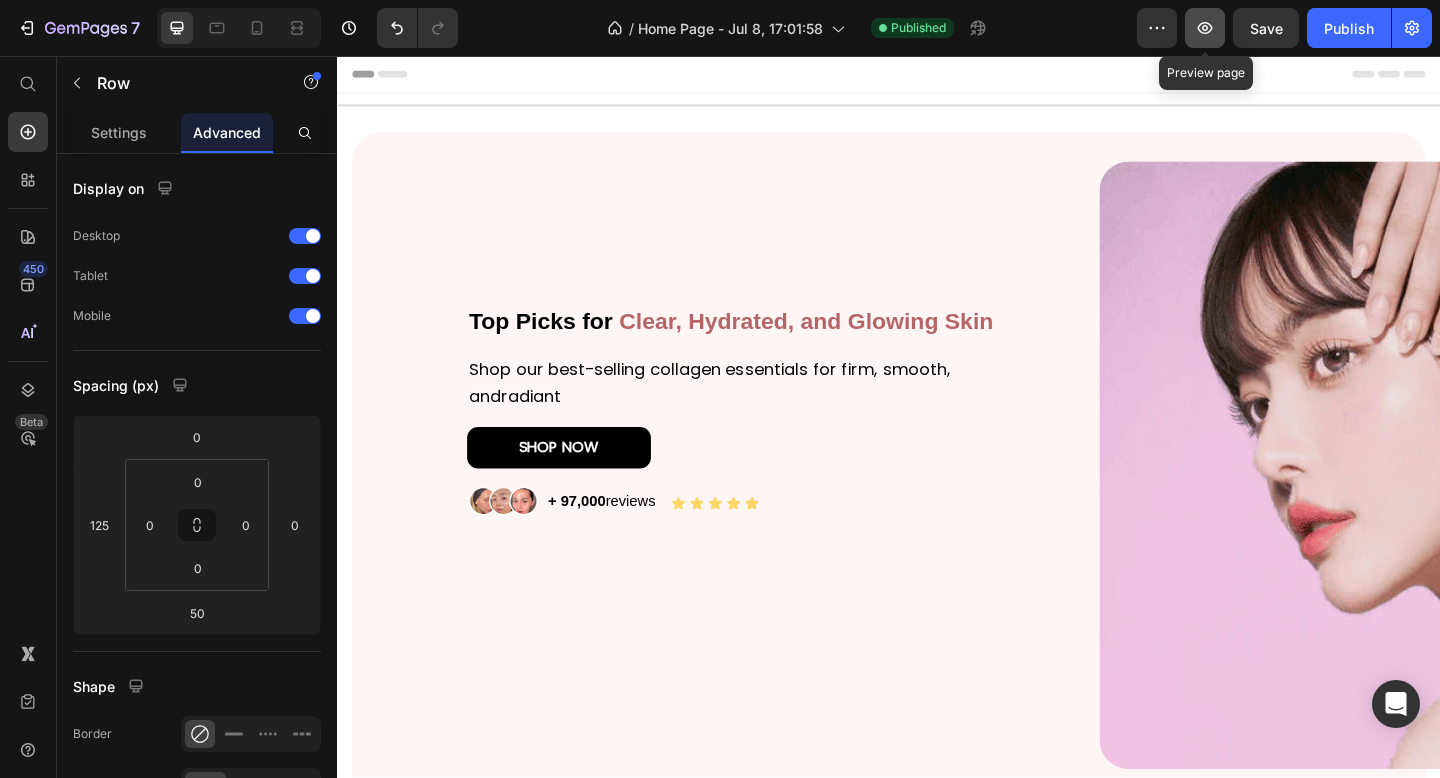 click 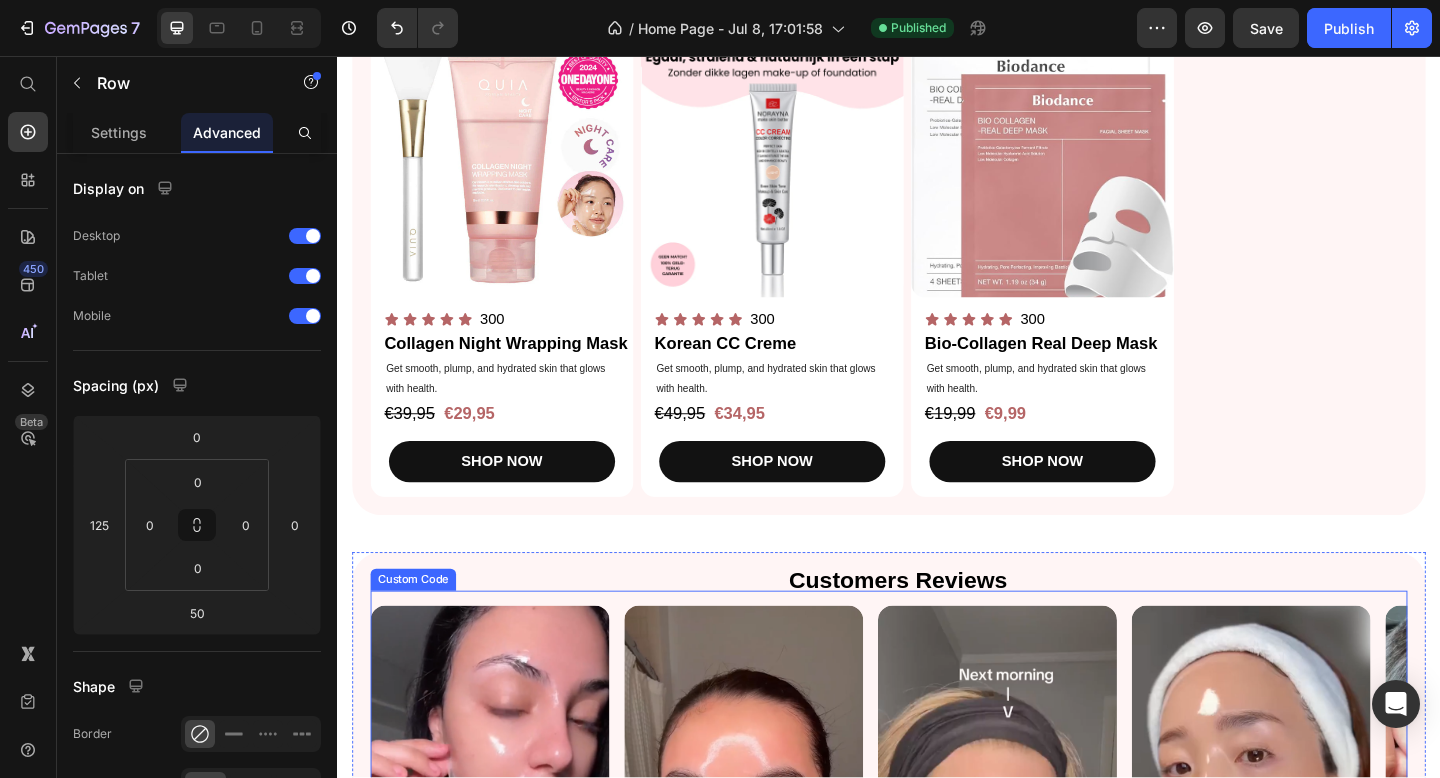 scroll, scrollTop: 880, scrollLeft: 0, axis: vertical 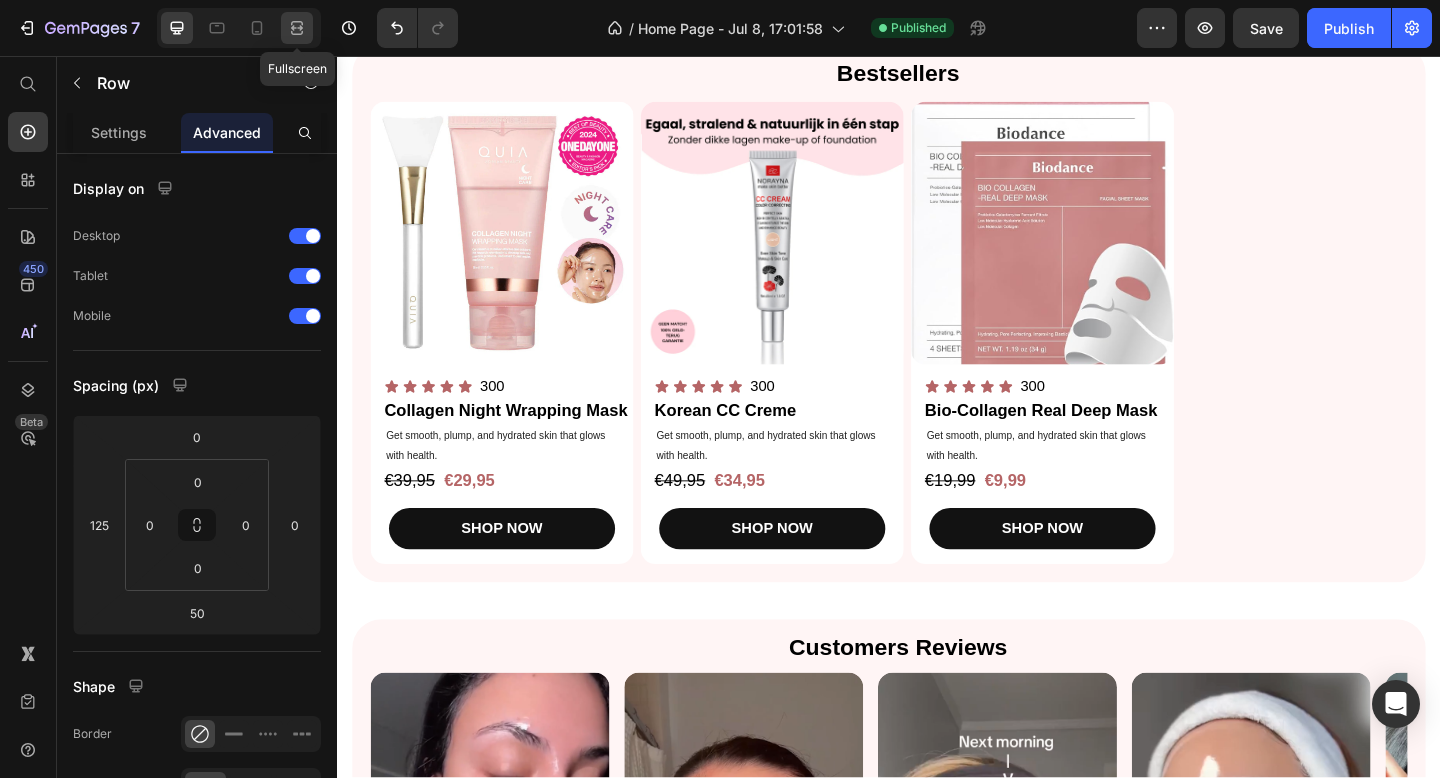 click 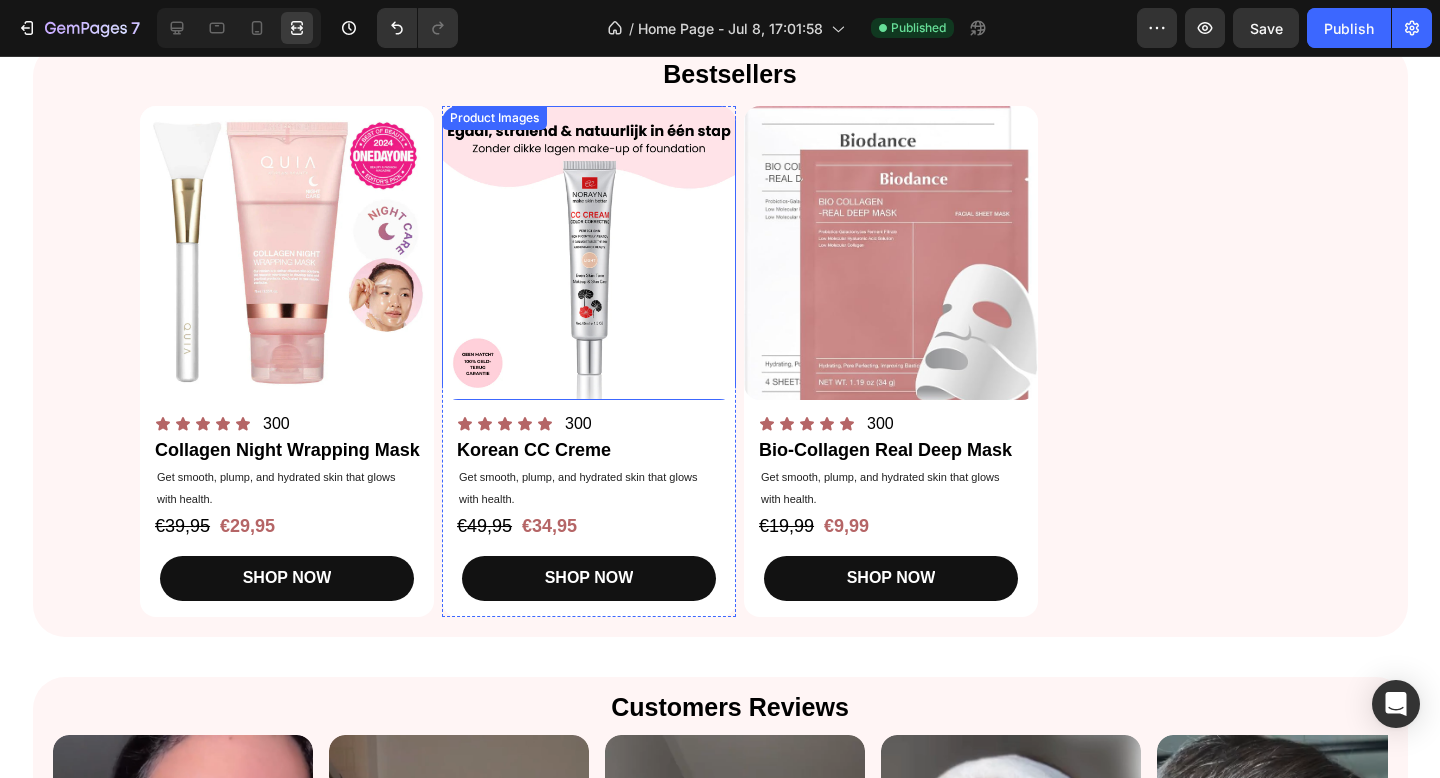 scroll, scrollTop: 0, scrollLeft: 0, axis: both 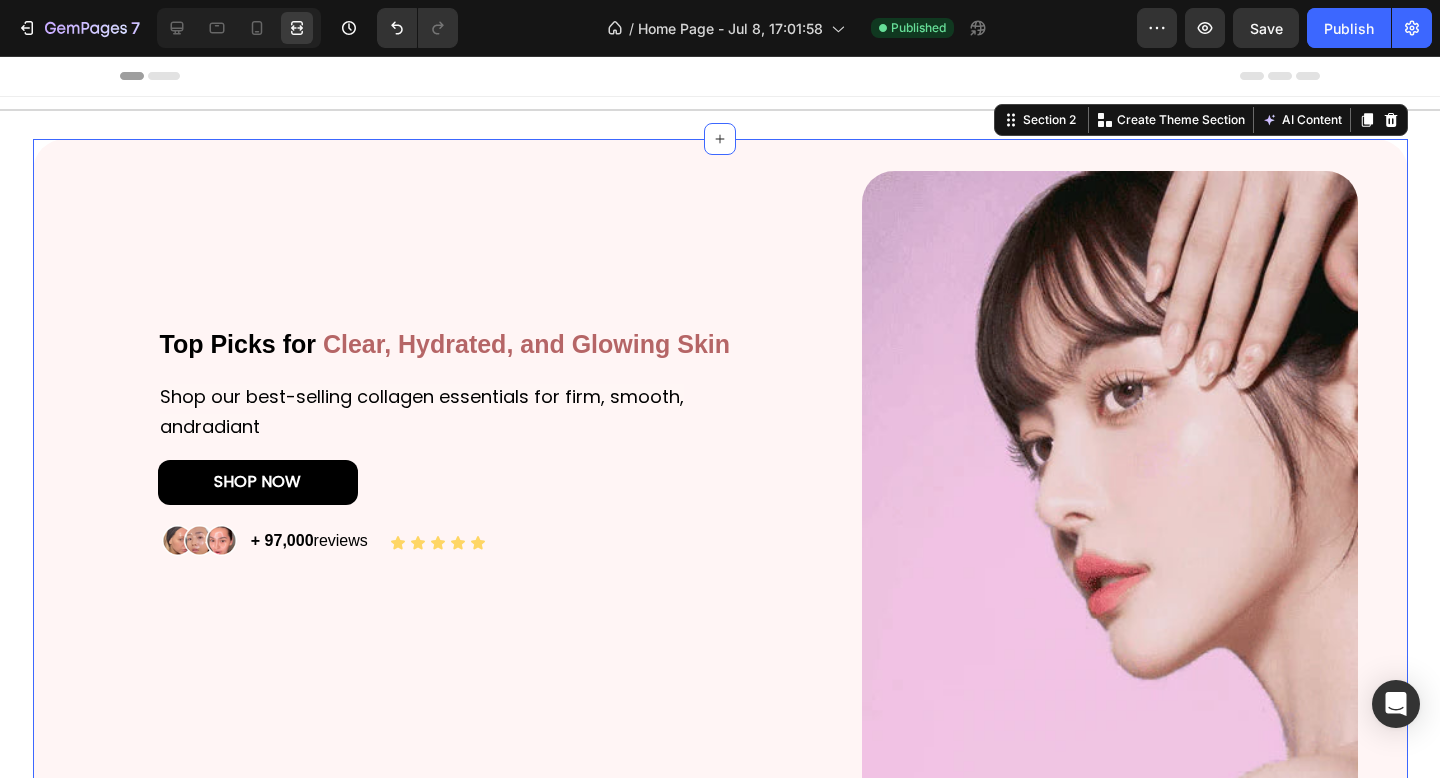 click on "Top Picks for   Clear, Hydrated, and Glowing Skin Heading Shop our best-selling collagen essentials for firm, smooth, andradiant Text Block SHOP NOW Button Image + 97,000  reviews Text Block Icon Icon Icon Icon Icon Icon List Row Image Row Section 2   You can create reusable sections Create Theme Section AI Content Write with GemAI What would you like to describe here? Tone and Voice Persuasive Product Bio-Collagen Real Deep Mask Show more Generate" at bounding box center [720, 522] 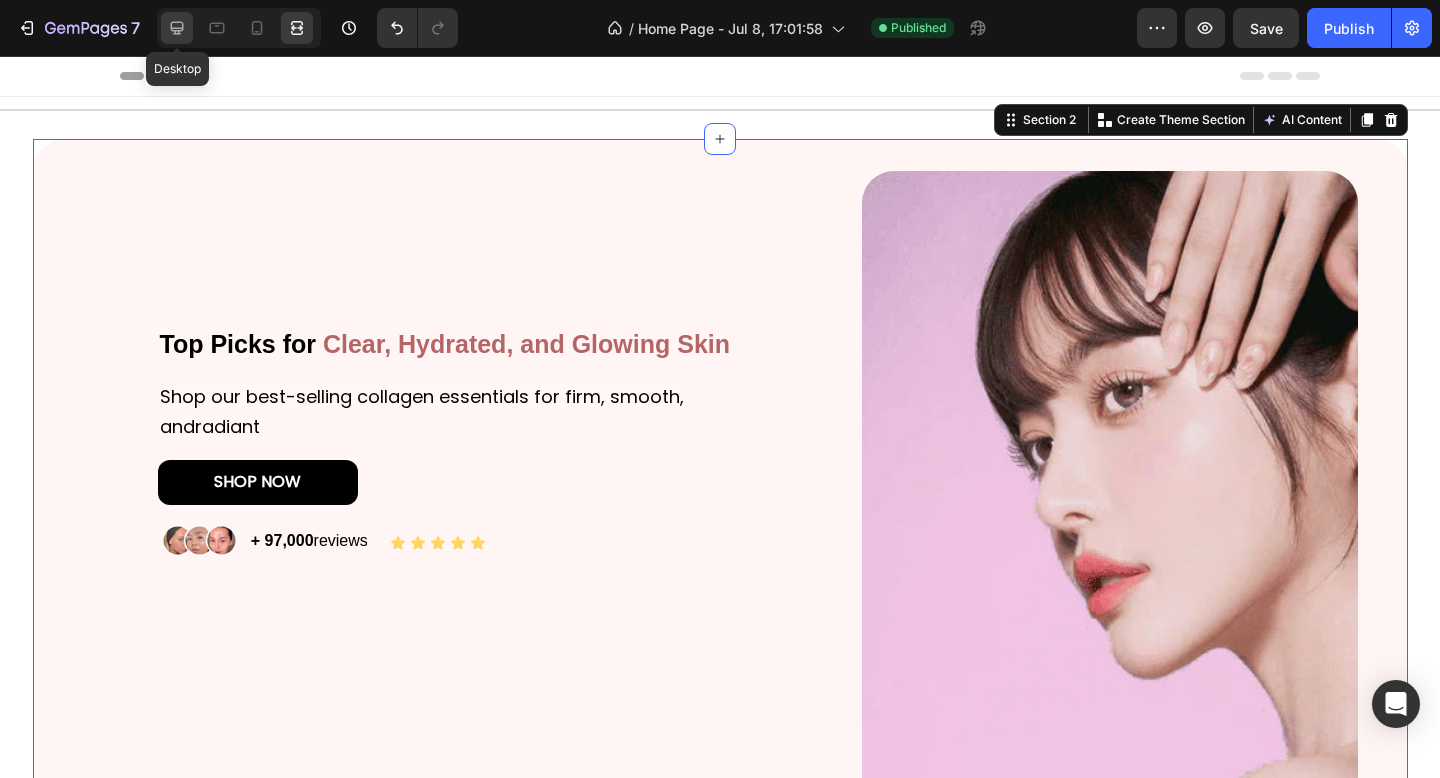 click 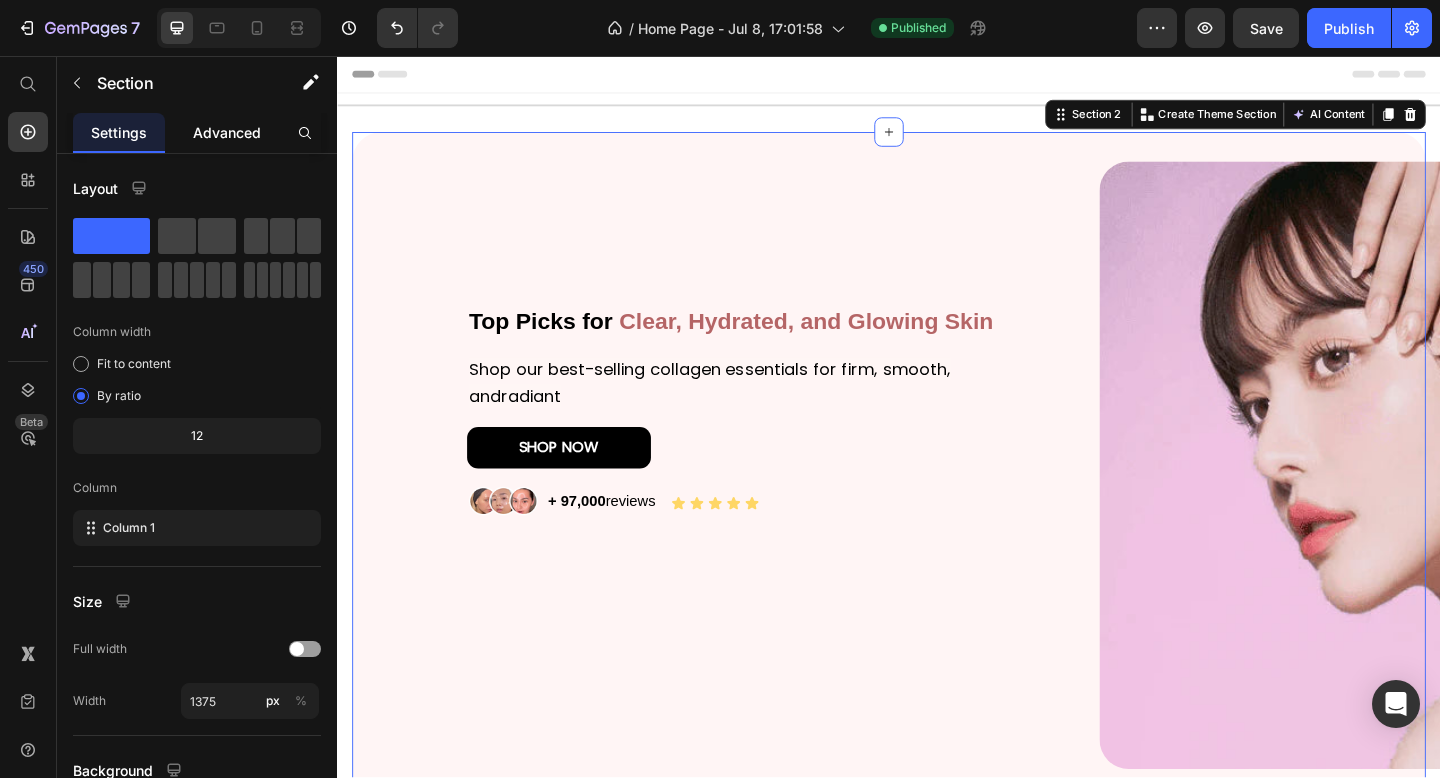 click on "Advanced" 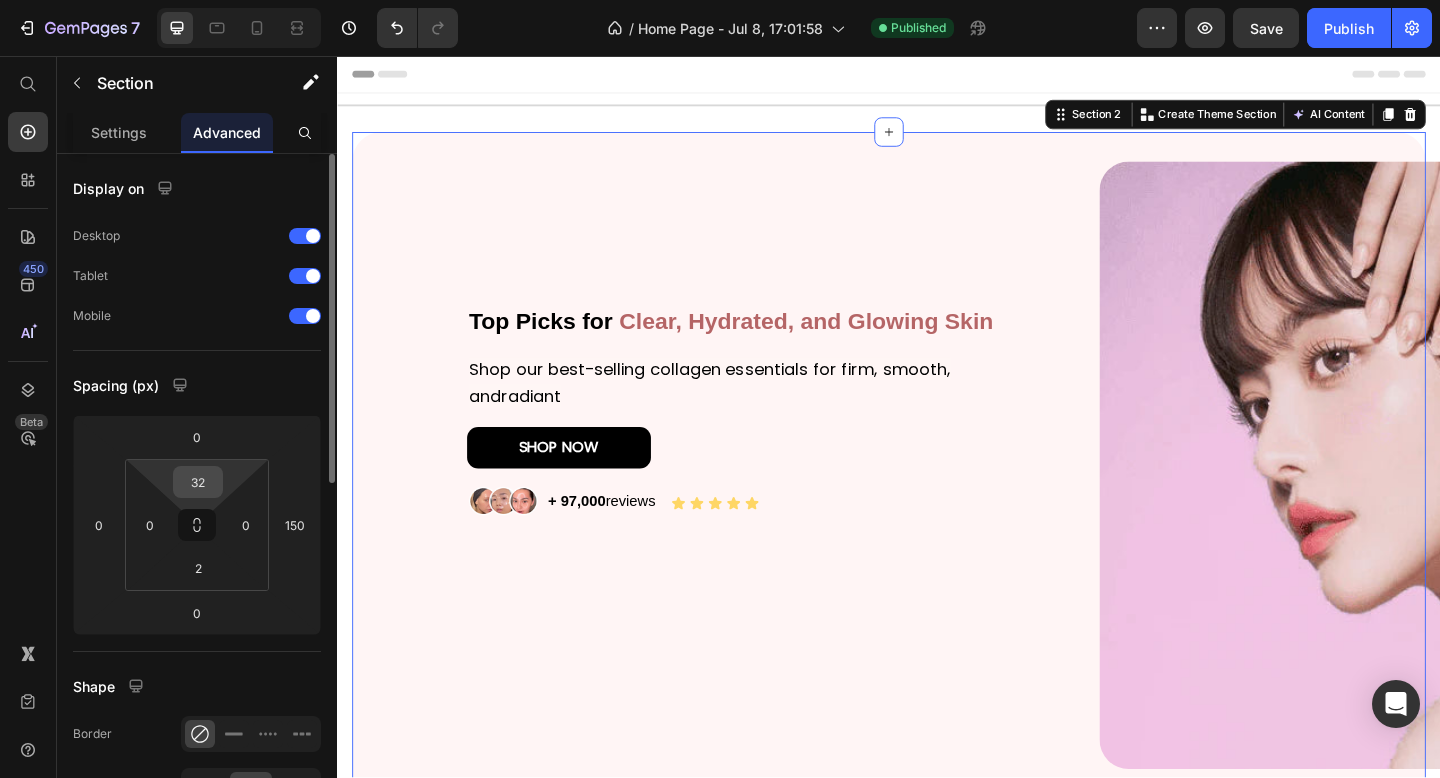 click on "32" at bounding box center [198, 482] 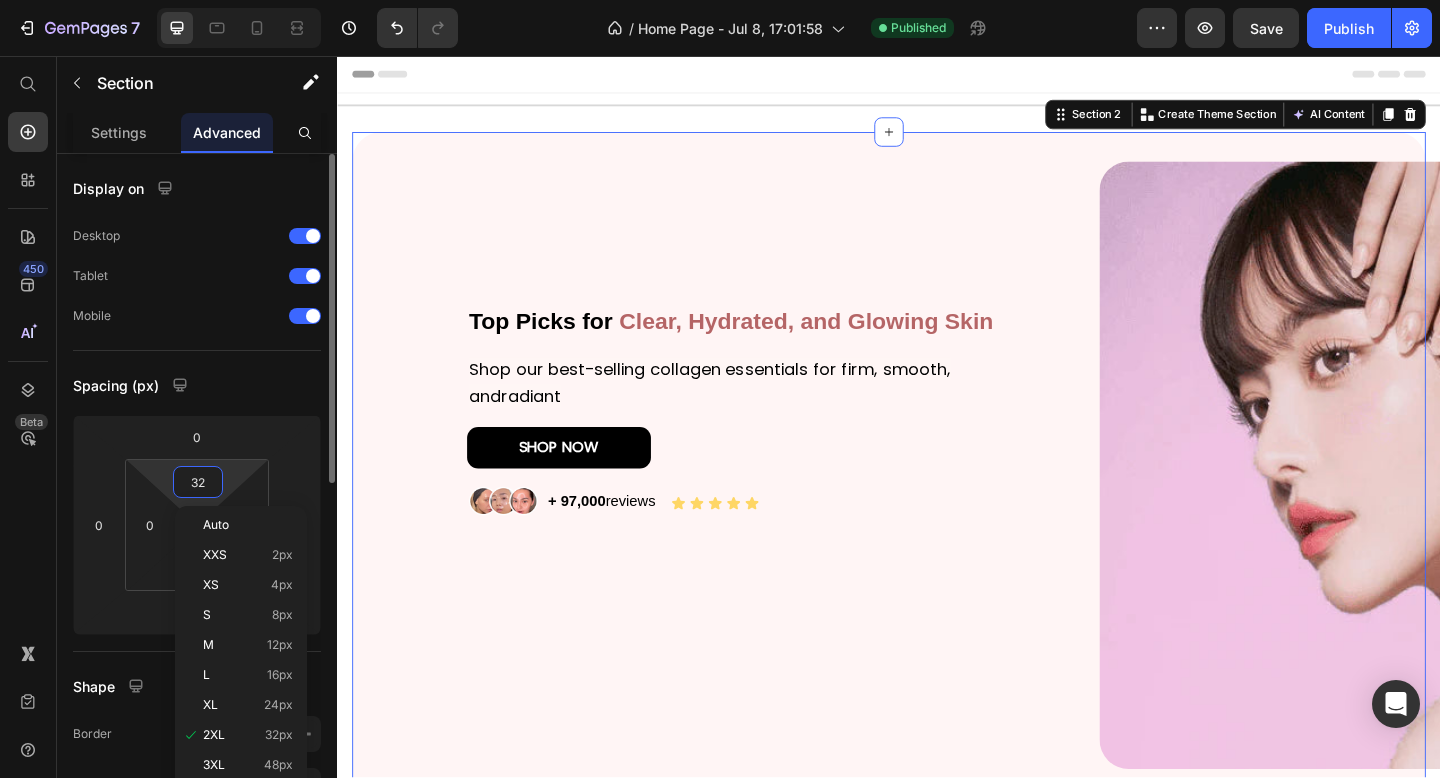 click on "32" at bounding box center (198, 482) 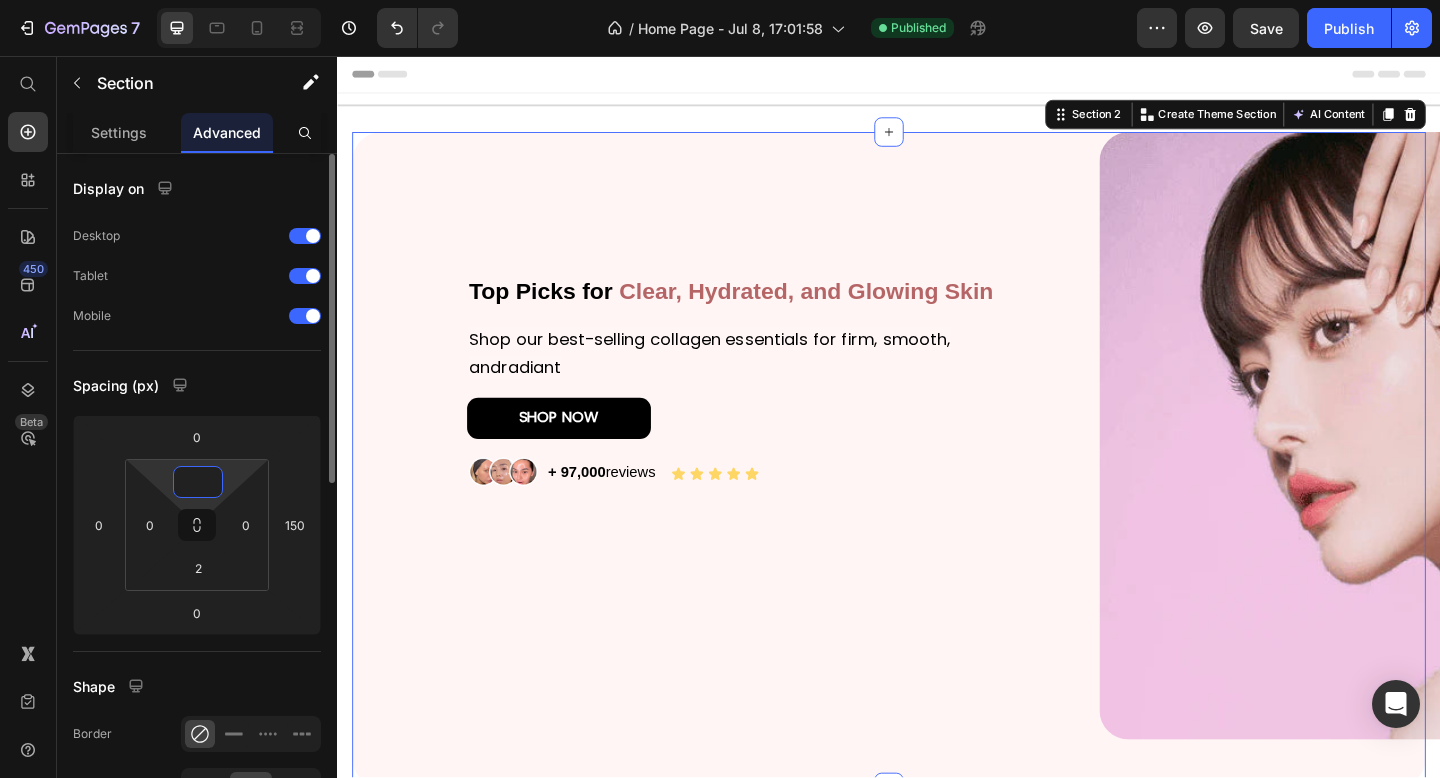 type on "32" 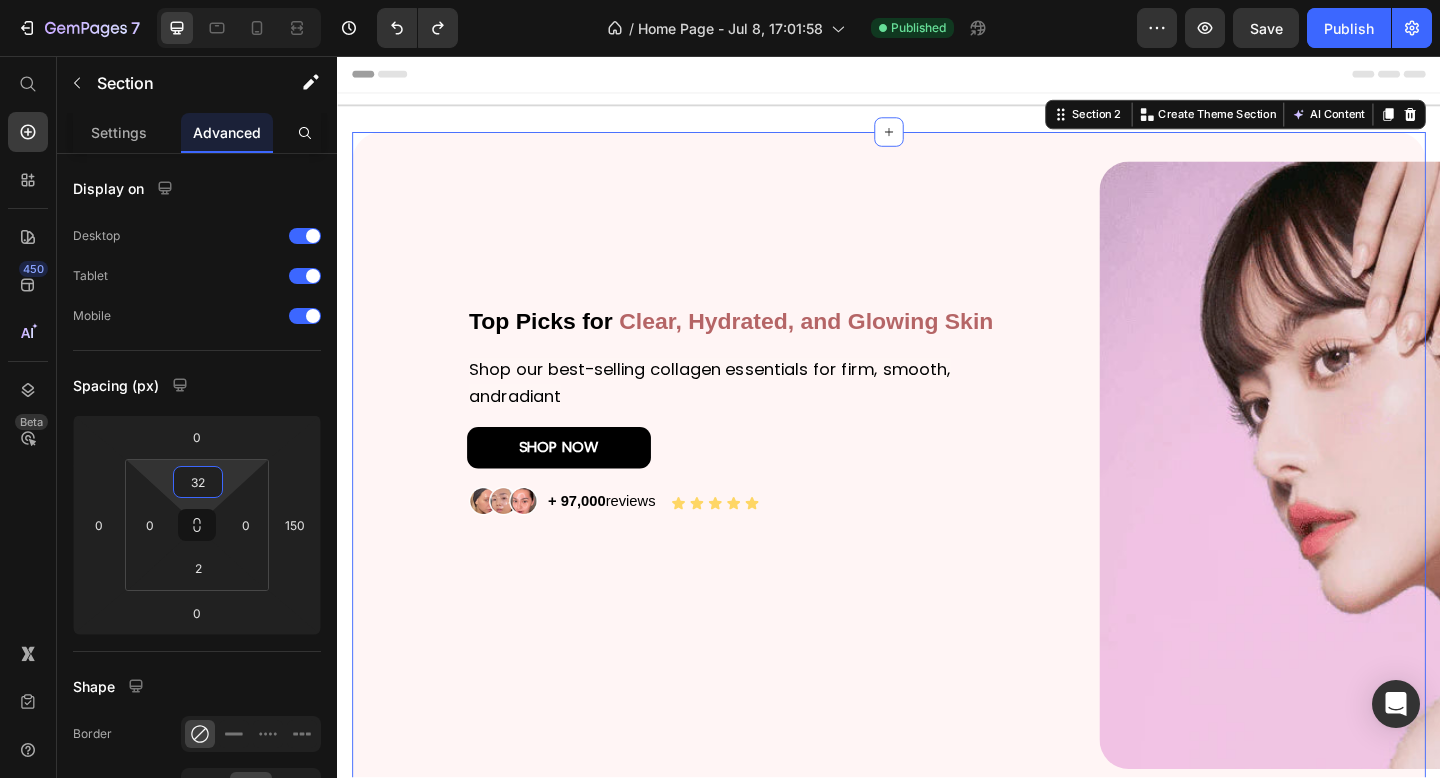 click on "Title Line" at bounding box center [937, 110] 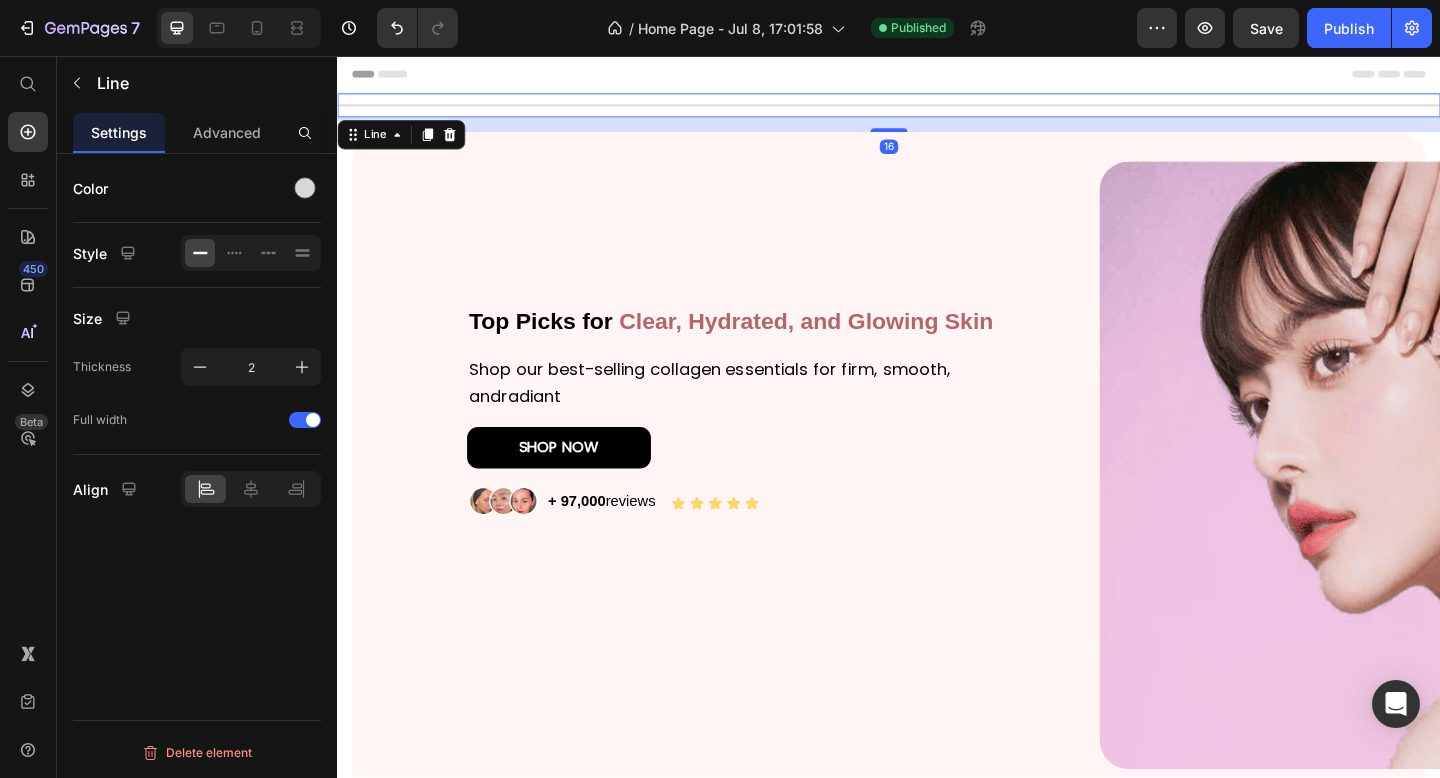 click on "16" at bounding box center [937, 131] 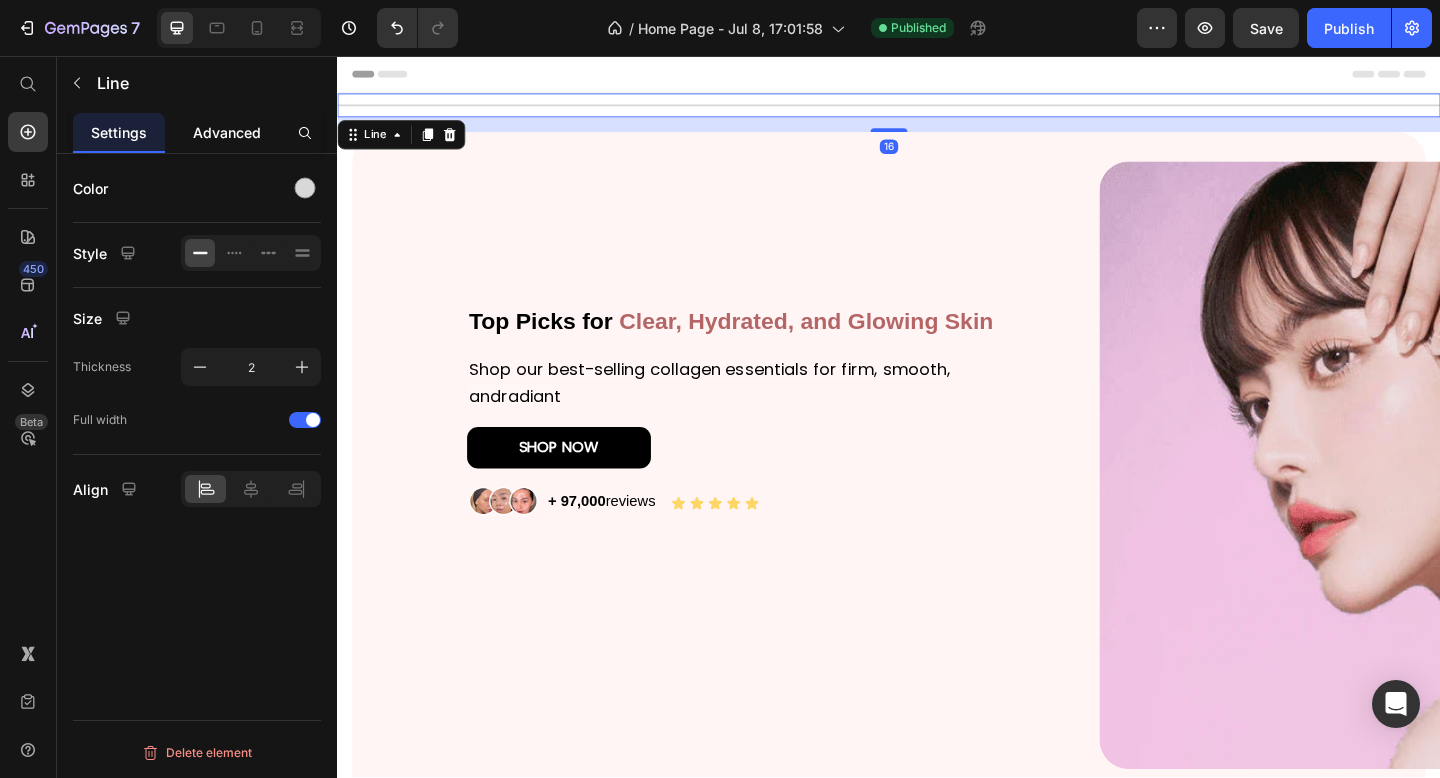 click on "Advanced" 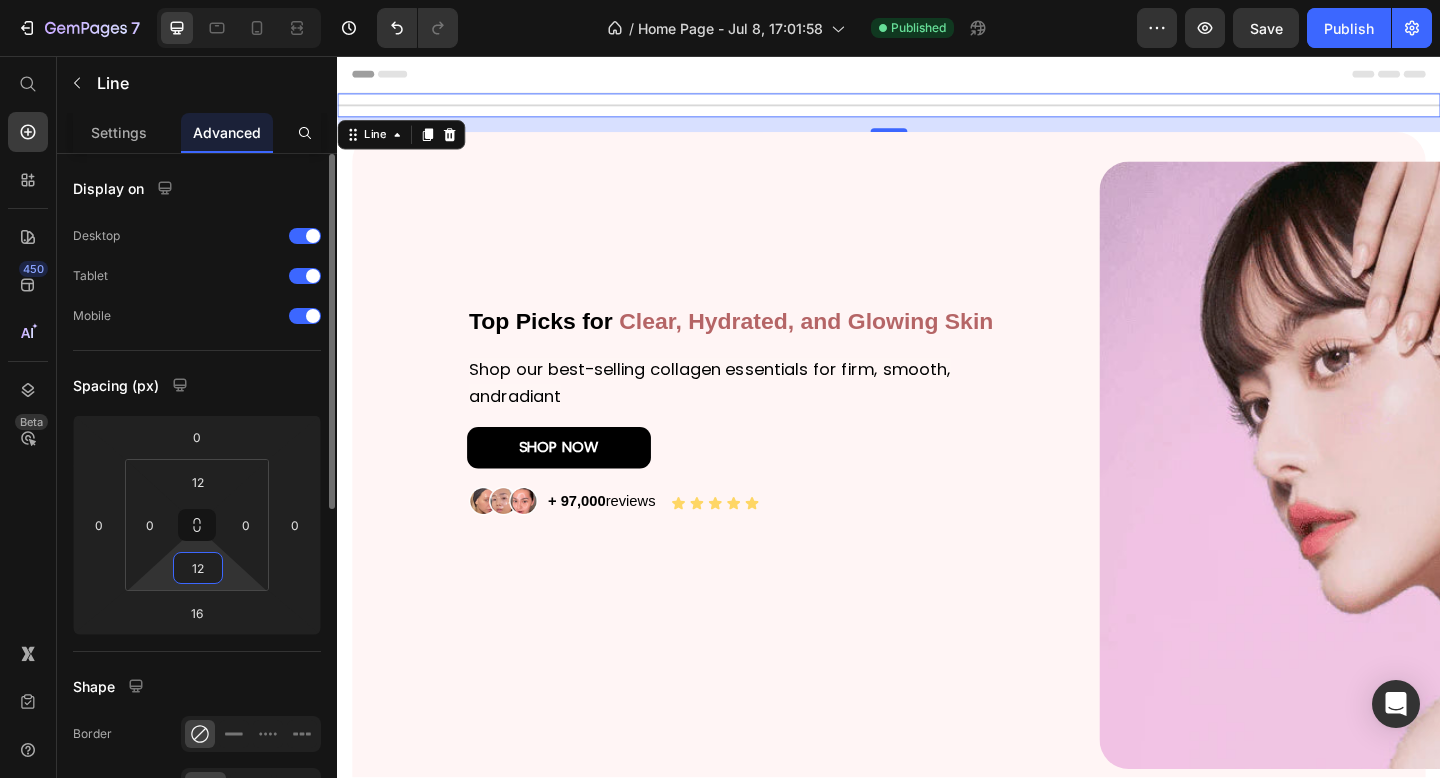 click on "12" at bounding box center [198, 568] 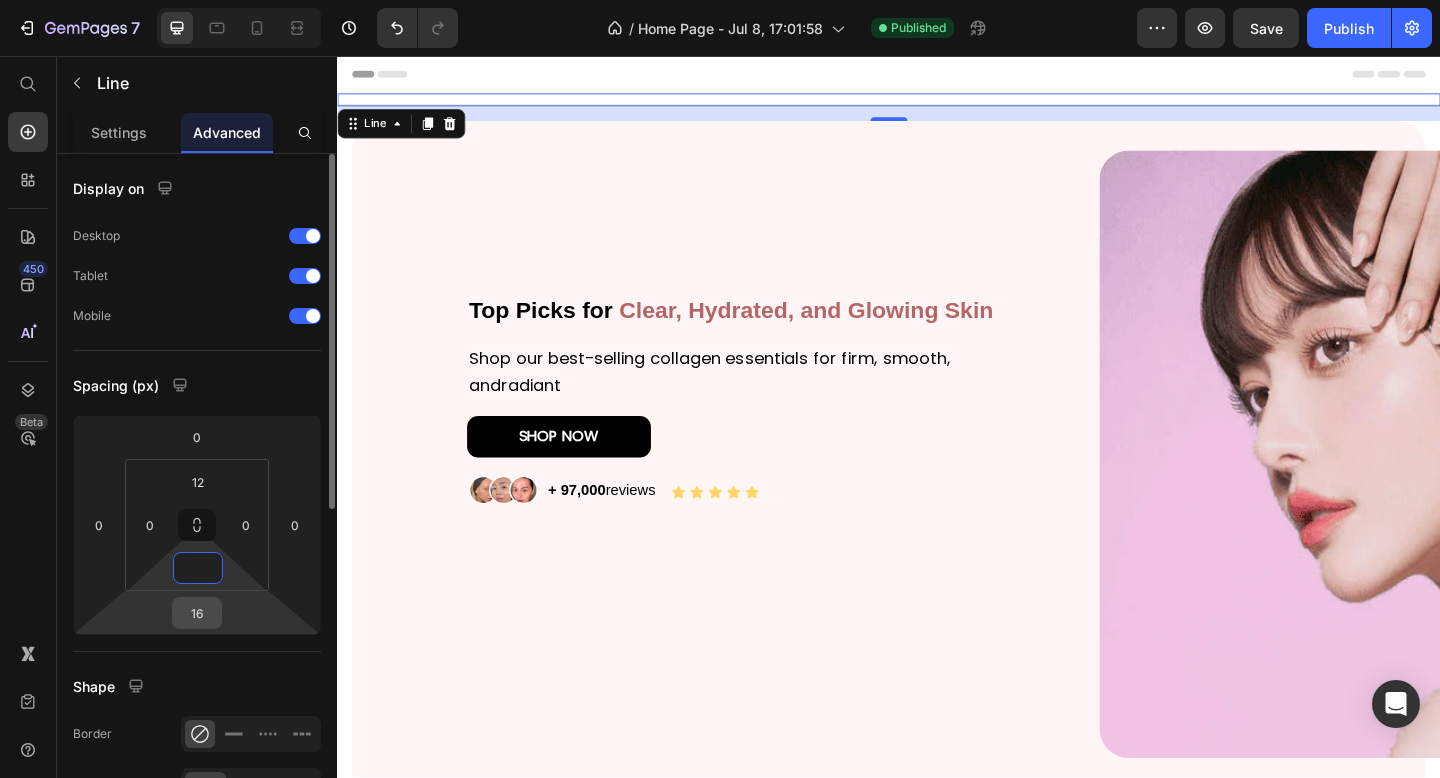 type on "0" 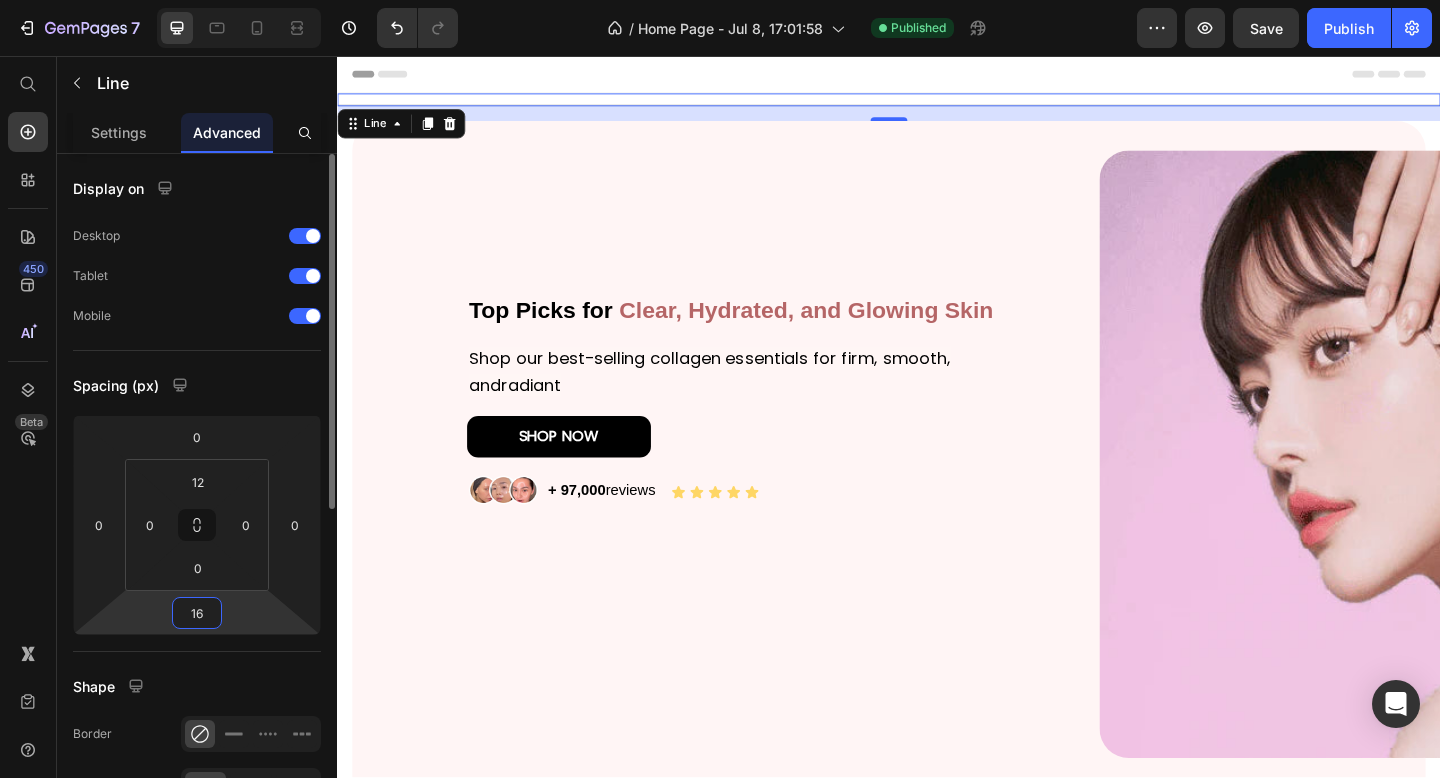 click on "16" at bounding box center (197, 613) 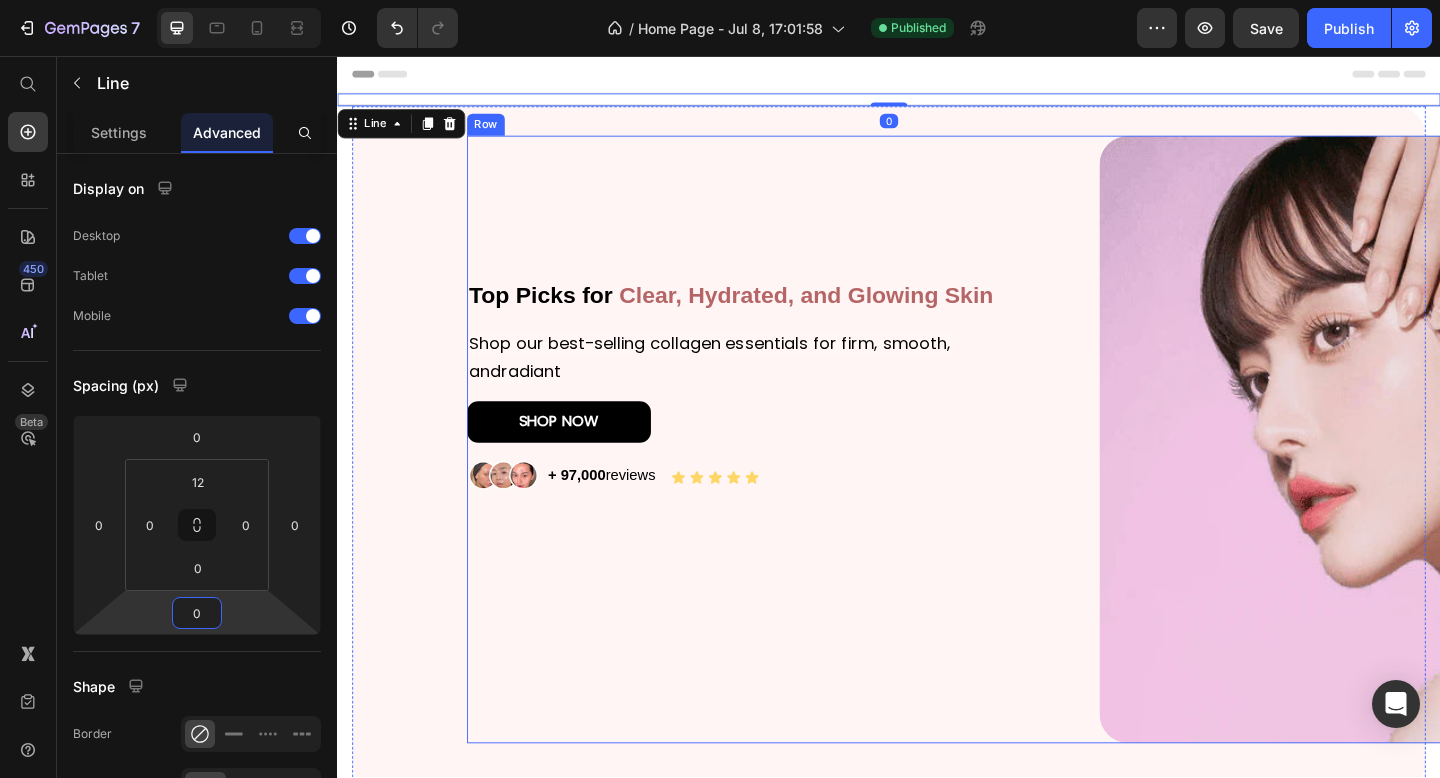 click on "Top Picks for   Clear, Hydrated, and Glowing Skin Heading Shop our best-selling collagen essentials for firm, smooth, andradiant Text Block SHOP NOW Button Image + 97,000  reviews Text Block Icon Icon Icon Icon Icon Icon List Row" at bounding box center [768, 473] 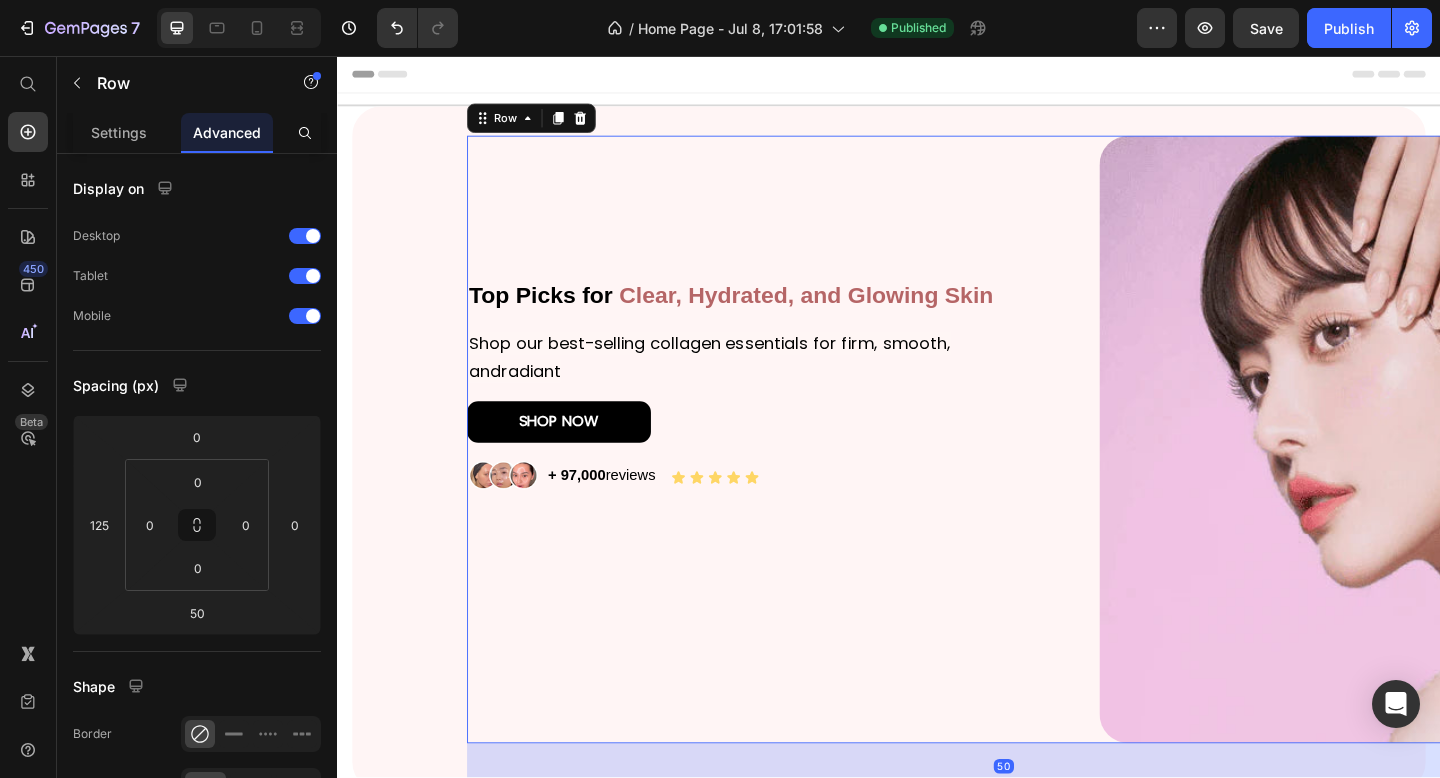 click on "Header" at bounding box center [937, 76] 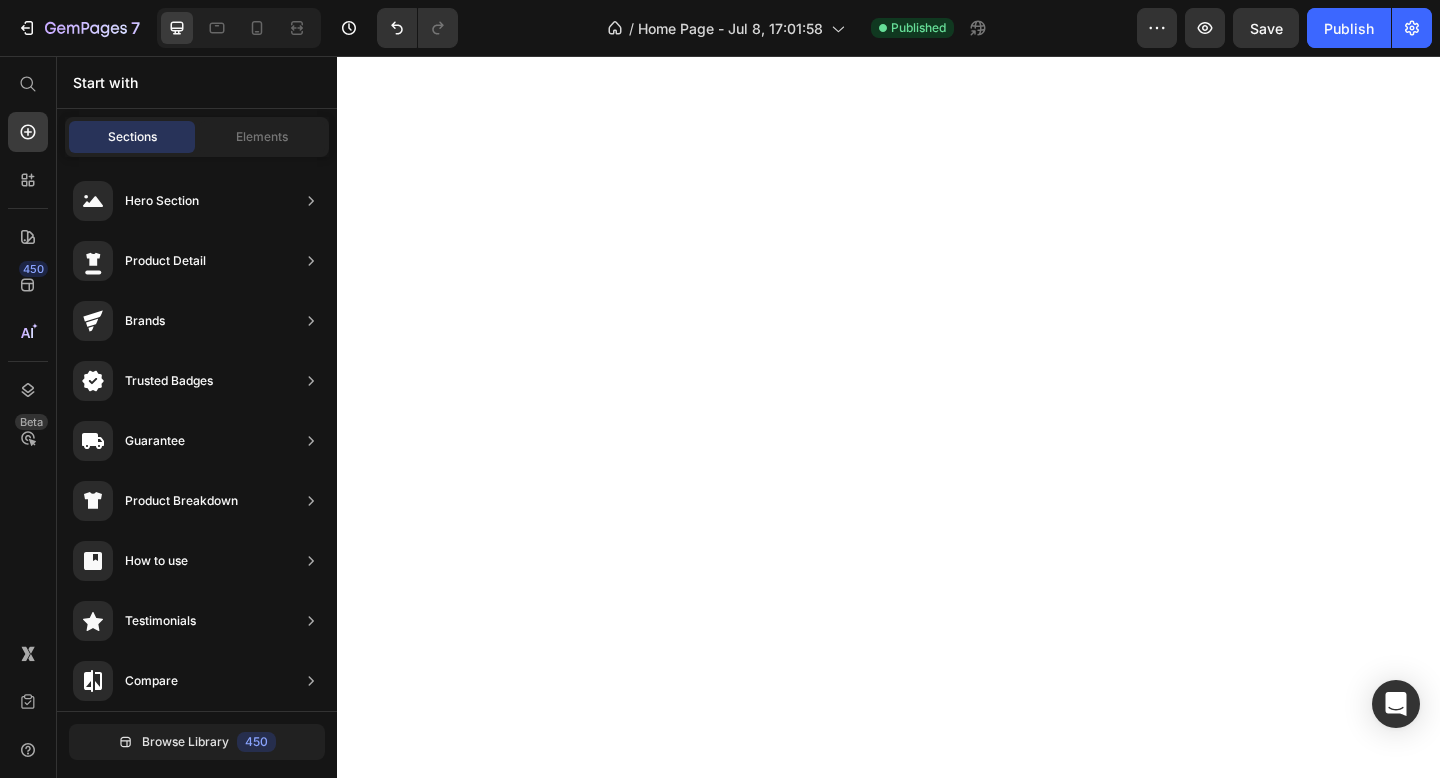 scroll, scrollTop: 0, scrollLeft: 0, axis: both 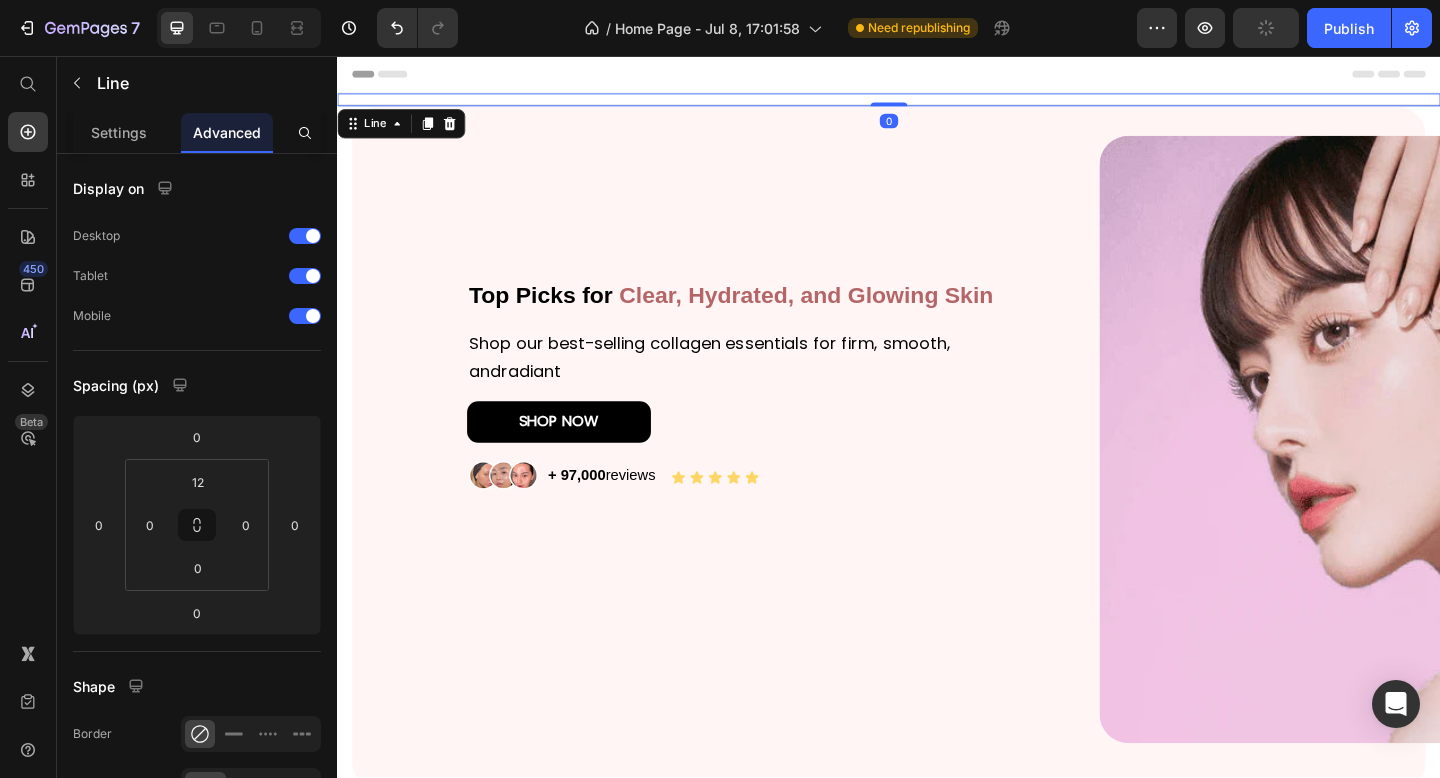 click on "Title Line   0" at bounding box center [937, 104] 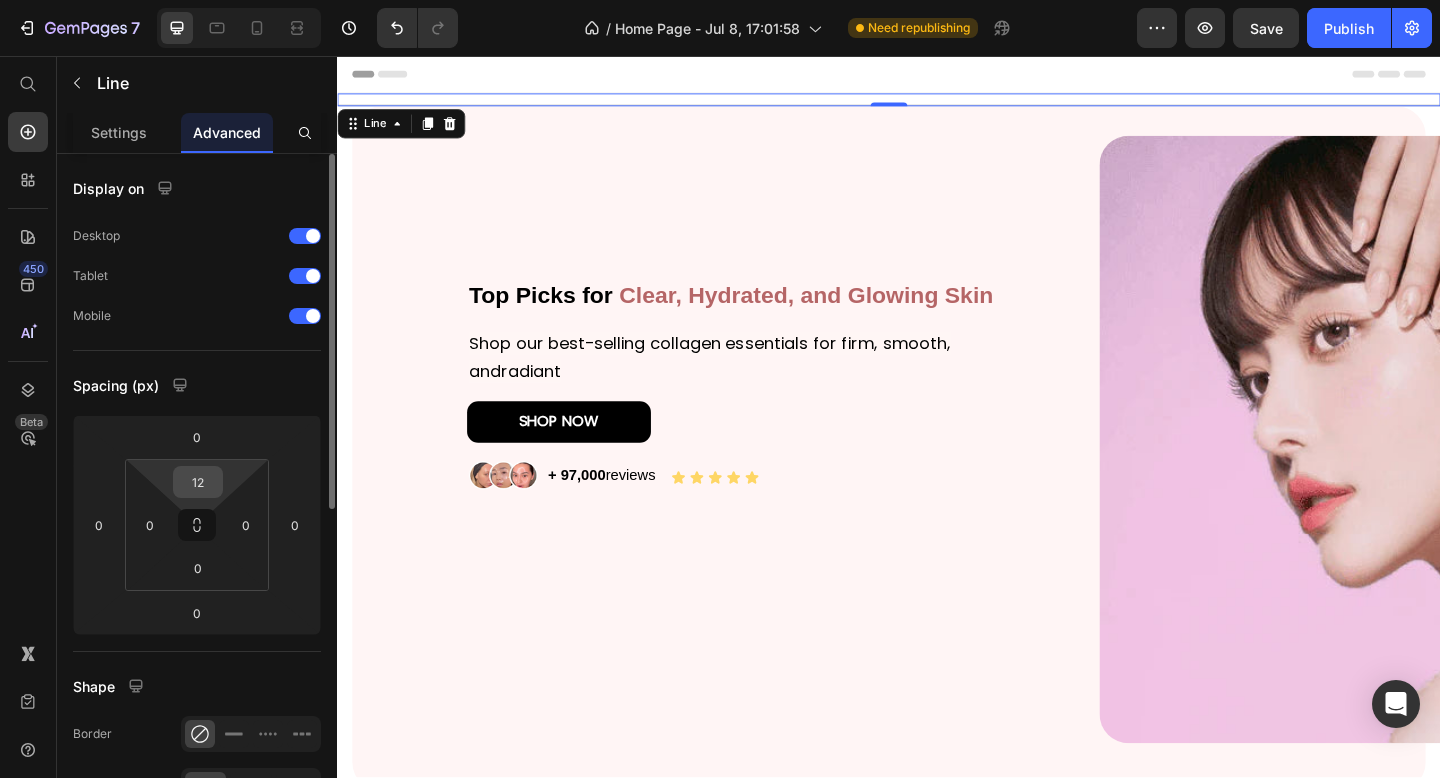 click on "12" at bounding box center (198, 482) 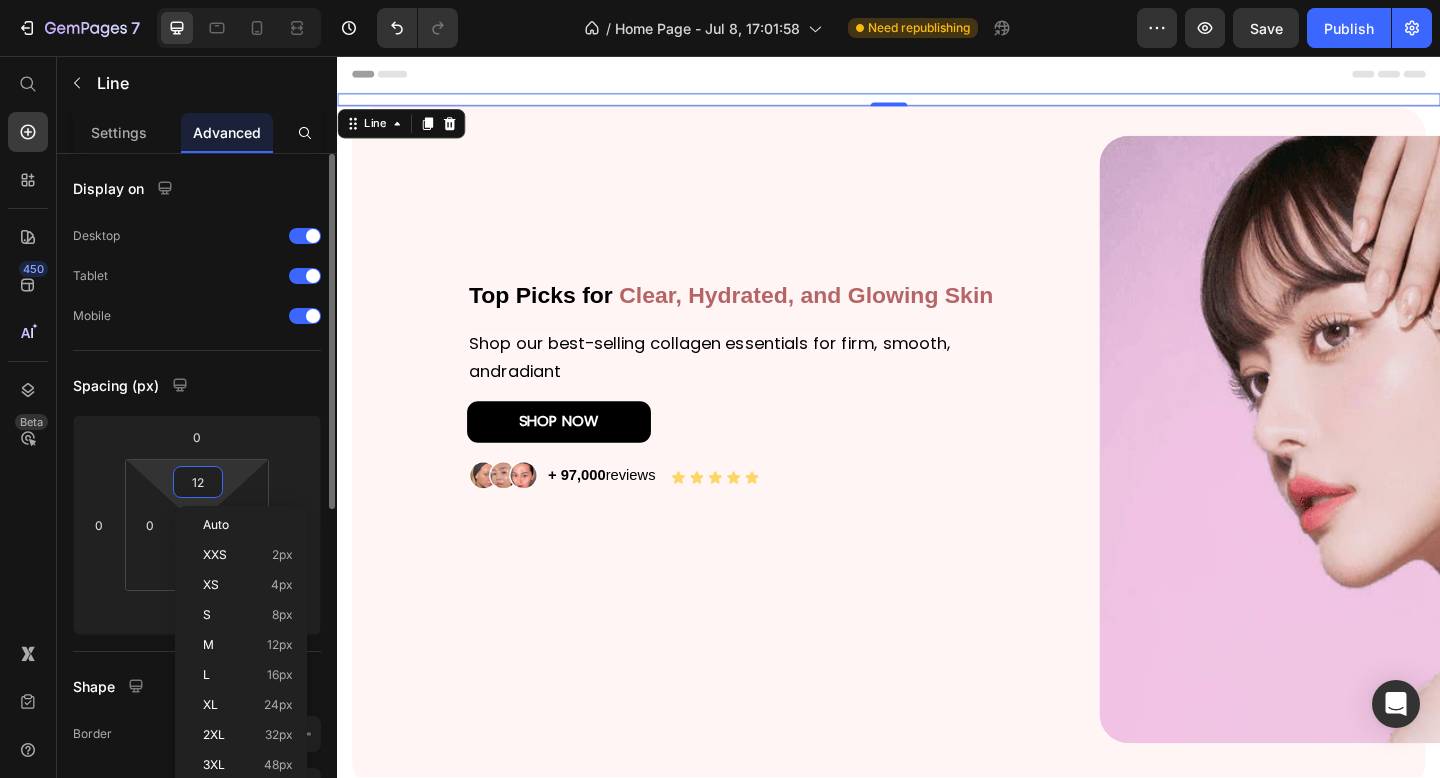 click on "12" at bounding box center (198, 482) 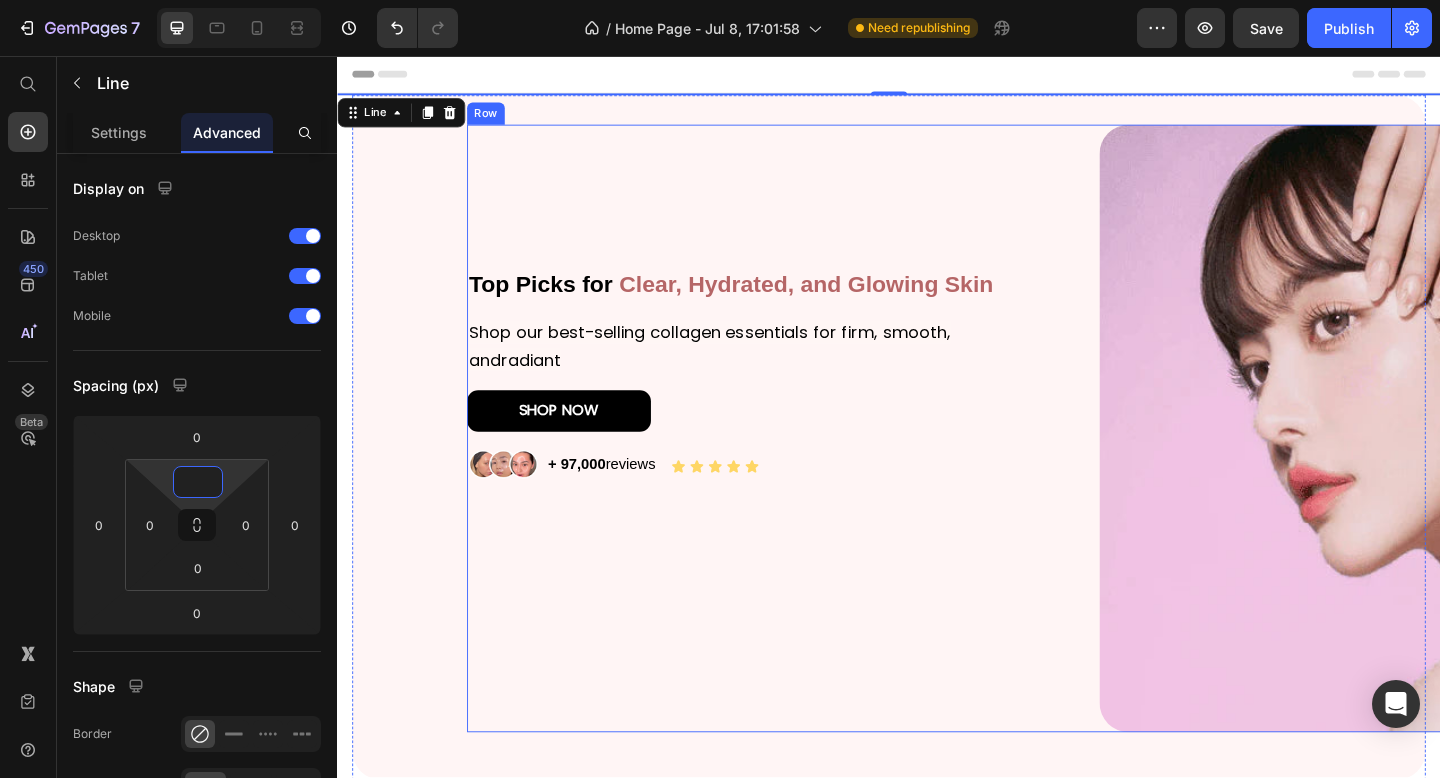 click on "Top Picks for   Clear, Hydrated, and Glowing Skin Heading Shop our best-selling collagen essentials for firm, smooth, andradiant Text Block SHOP NOW Button Image + 97,000  reviews Text Block Icon Icon Icon Icon Icon Icon List Row" at bounding box center [768, 461] 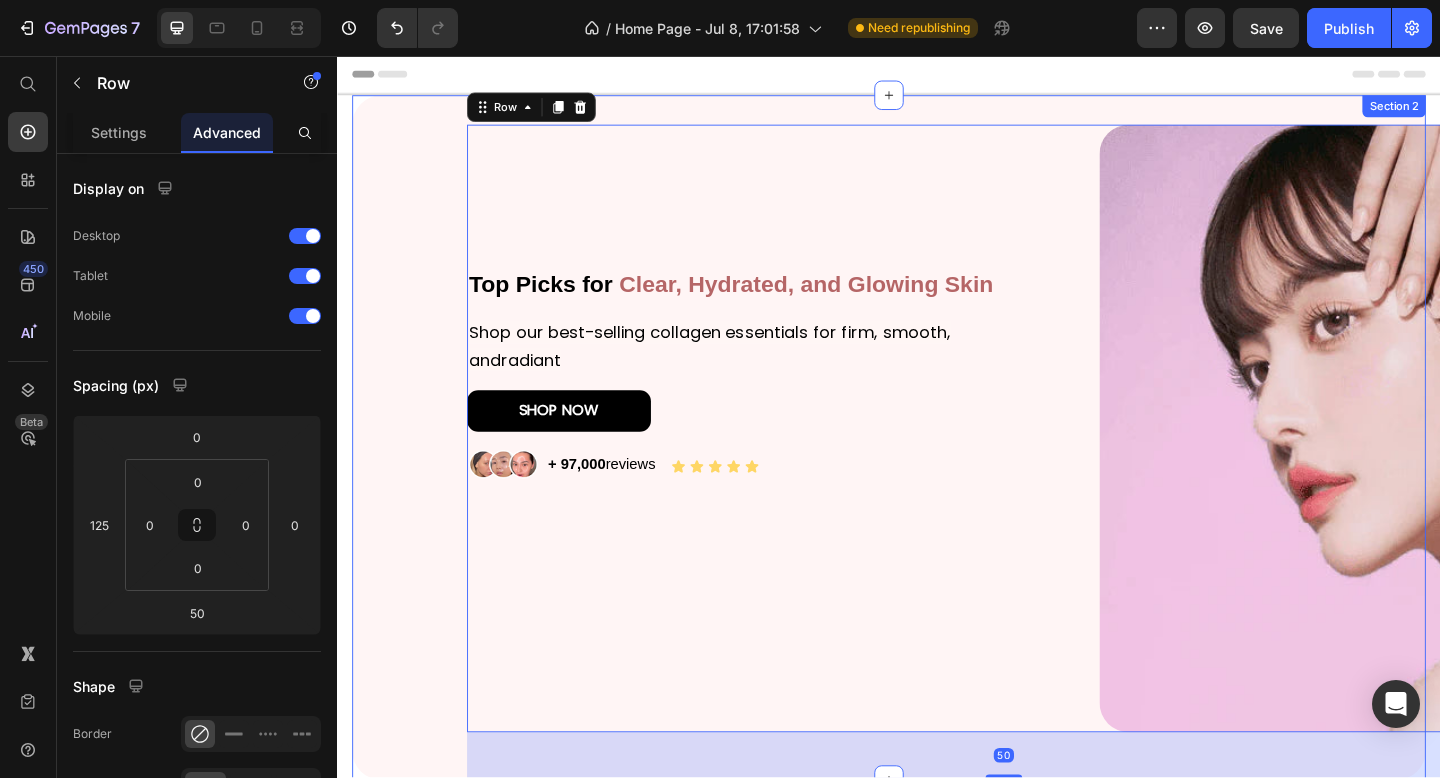 click on "Top Picks for   Clear, Hydrated, and Glowing Skin Heading Shop our best-selling collagen essentials for firm, smooth, andradiant Text Block SHOP NOW Button Image + 97,000  reviews Text Block Icon Icon Icon Icon Icon Icon List Row Image Row   50 Section 2" at bounding box center (937, 471) 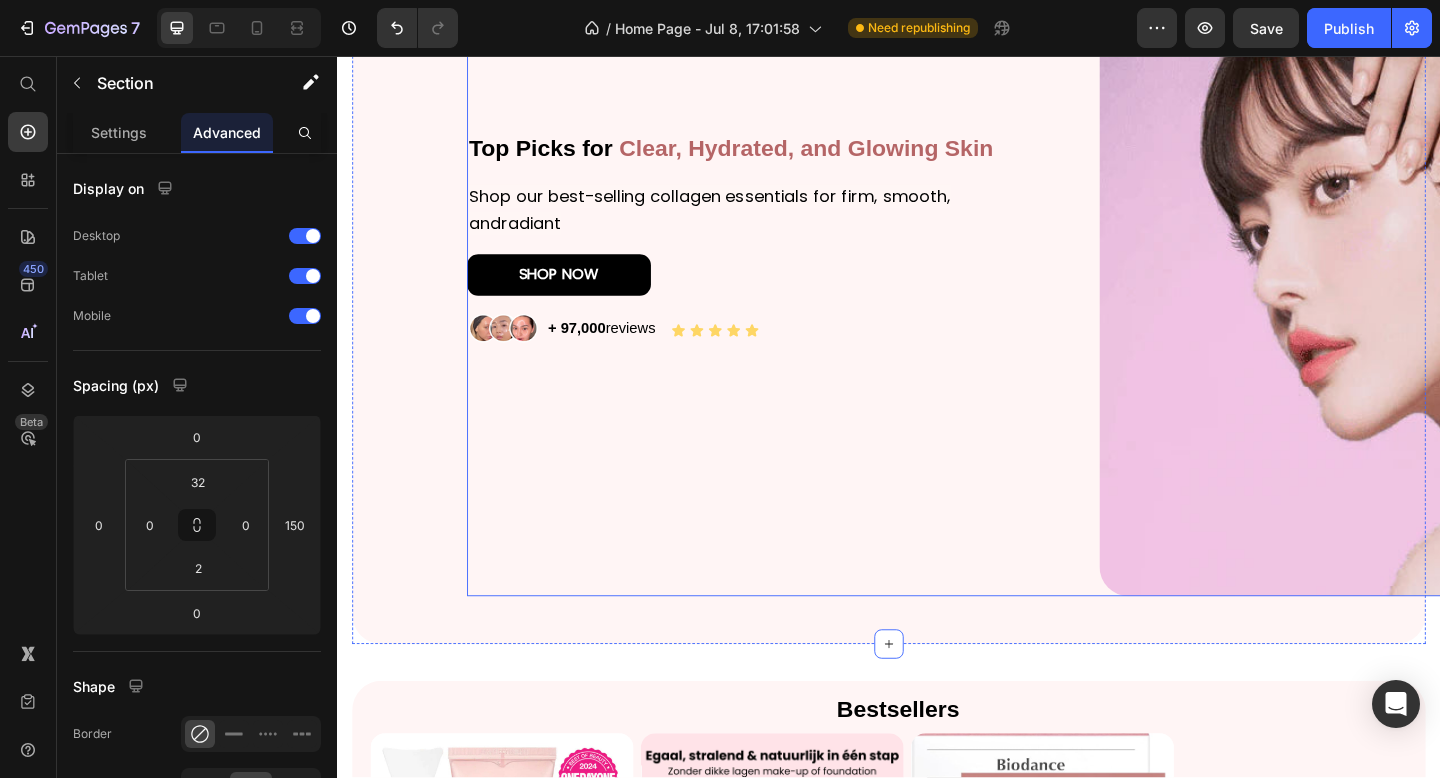 scroll, scrollTop: 151, scrollLeft: 0, axis: vertical 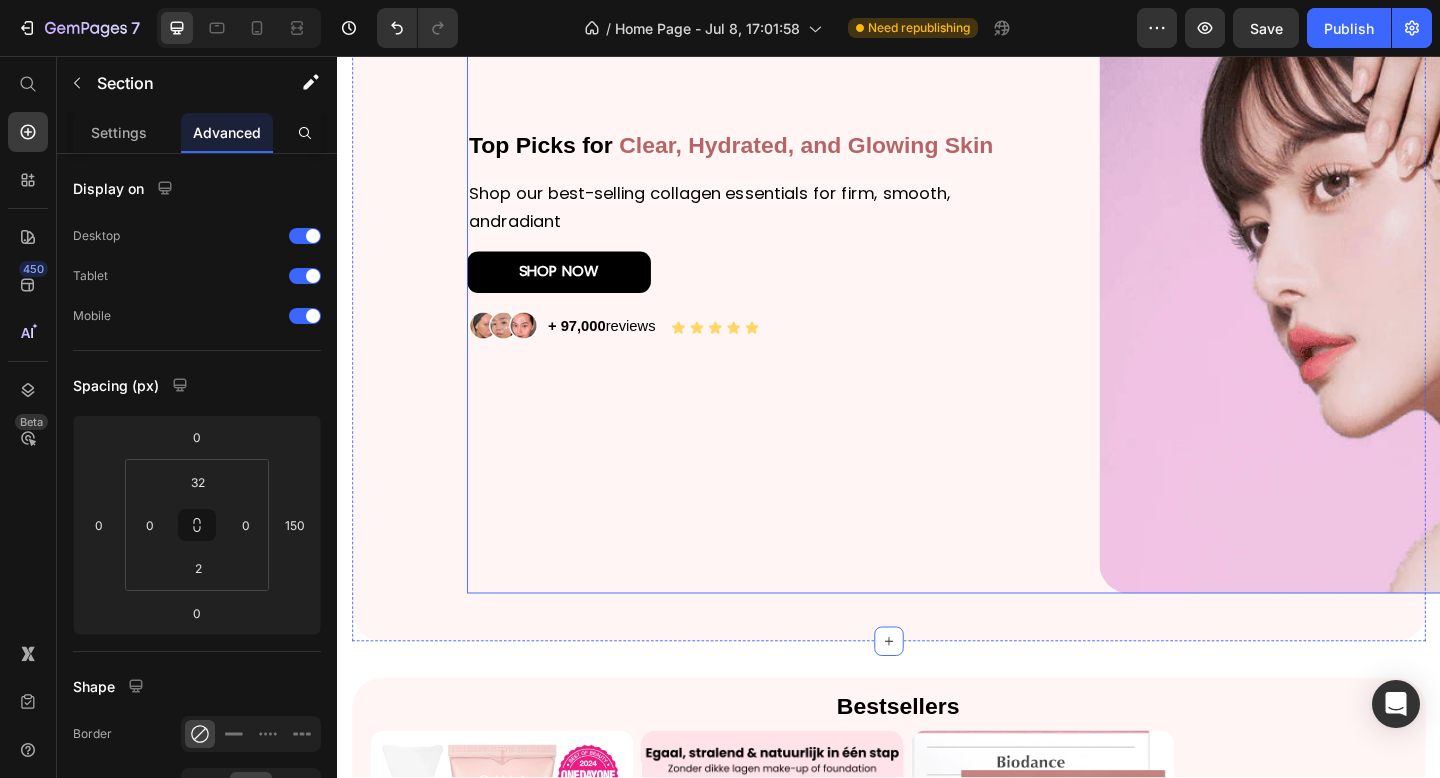 click on "Top Picks for   Clear, Hydrated, and Glowing Skin Heading Shop our best-selling collagen essentials for firm, smooth, andradiant Text Block SHOP NOW Button Image + 97,000  reviews Text Block Icon Icon Icon Icon Icon Icon List Row" at bounding box center [768, 310] 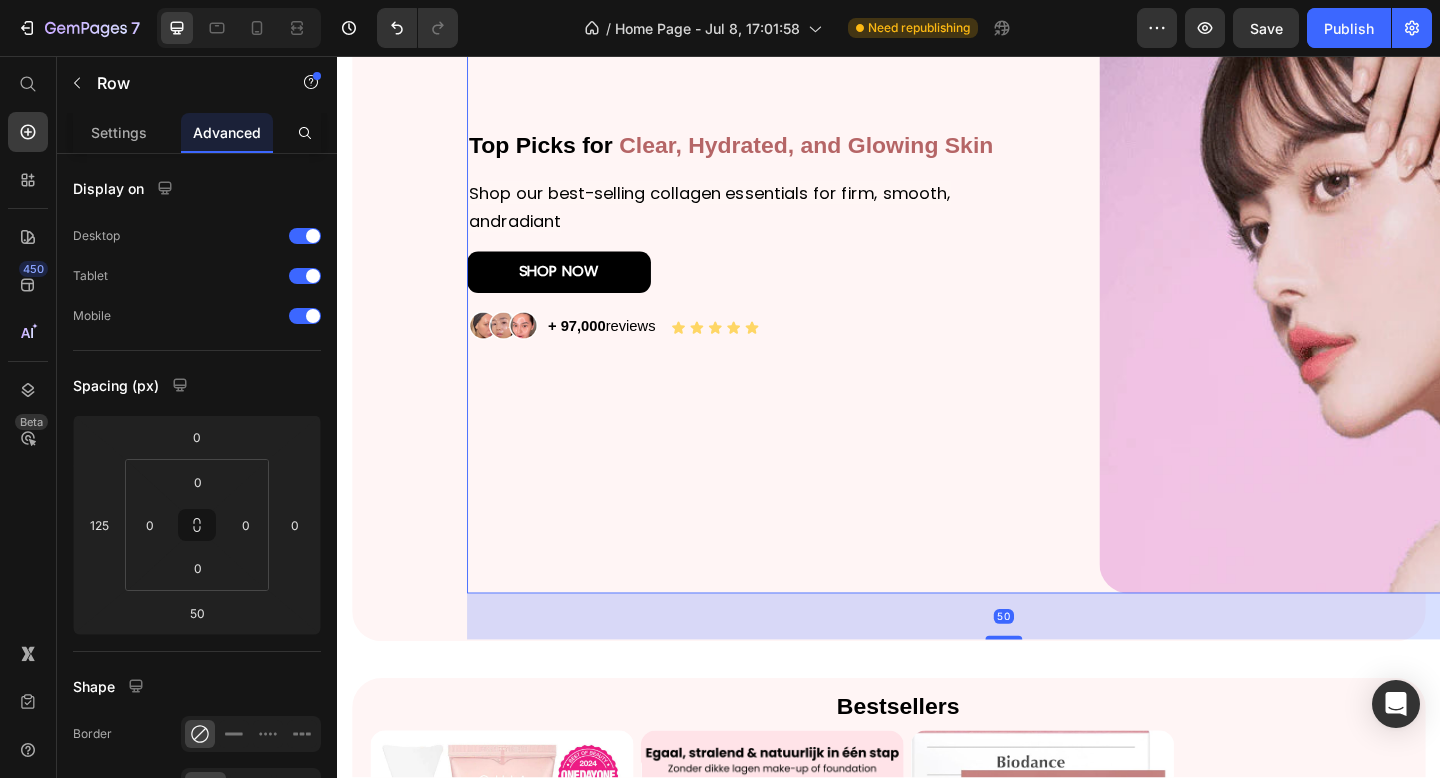 click on "SHOP NOW Button" at bounding box center [768, 291] 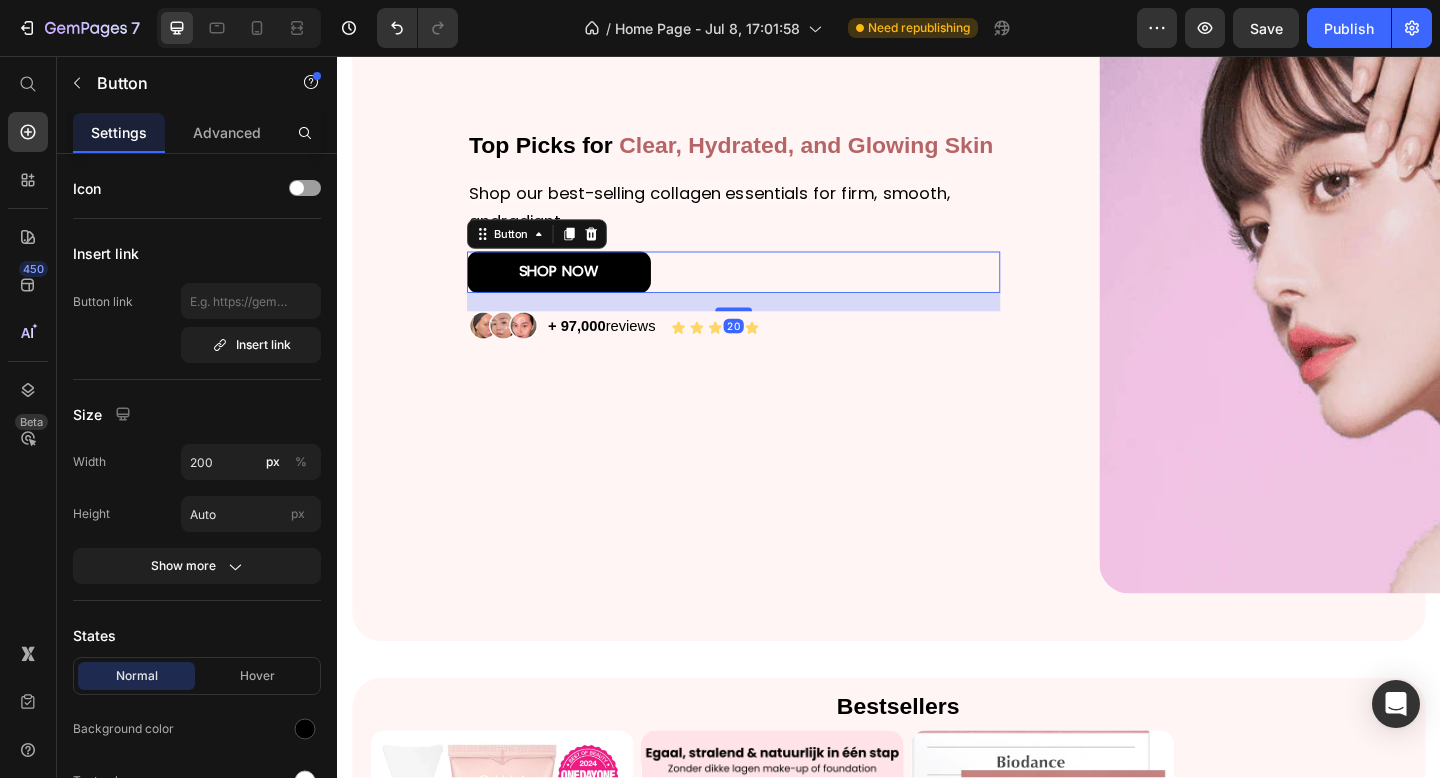 scroll, scrollTop: 0, scrollLeft: 0, axis: both 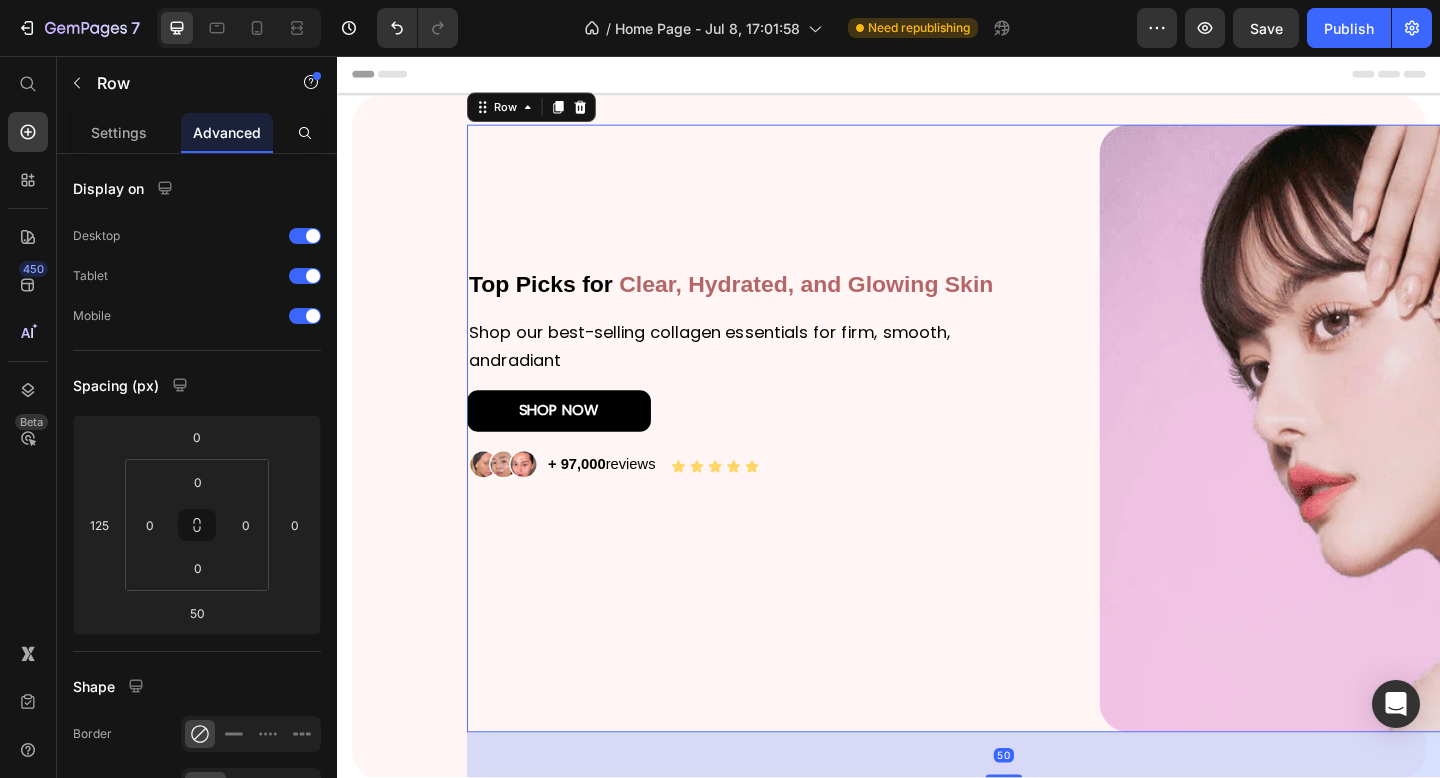 click on "Top Picks for   Clear, Hydrated, and Glowing Skin Heading Shop our best-selling collagen essentials for firm, smooth, andradiant Text Block SHOP NOW Button Image + 97,000  reviews Text Block Icon Icon Icon Icon Icon Icon List Row" at bounding box center [768, 461] 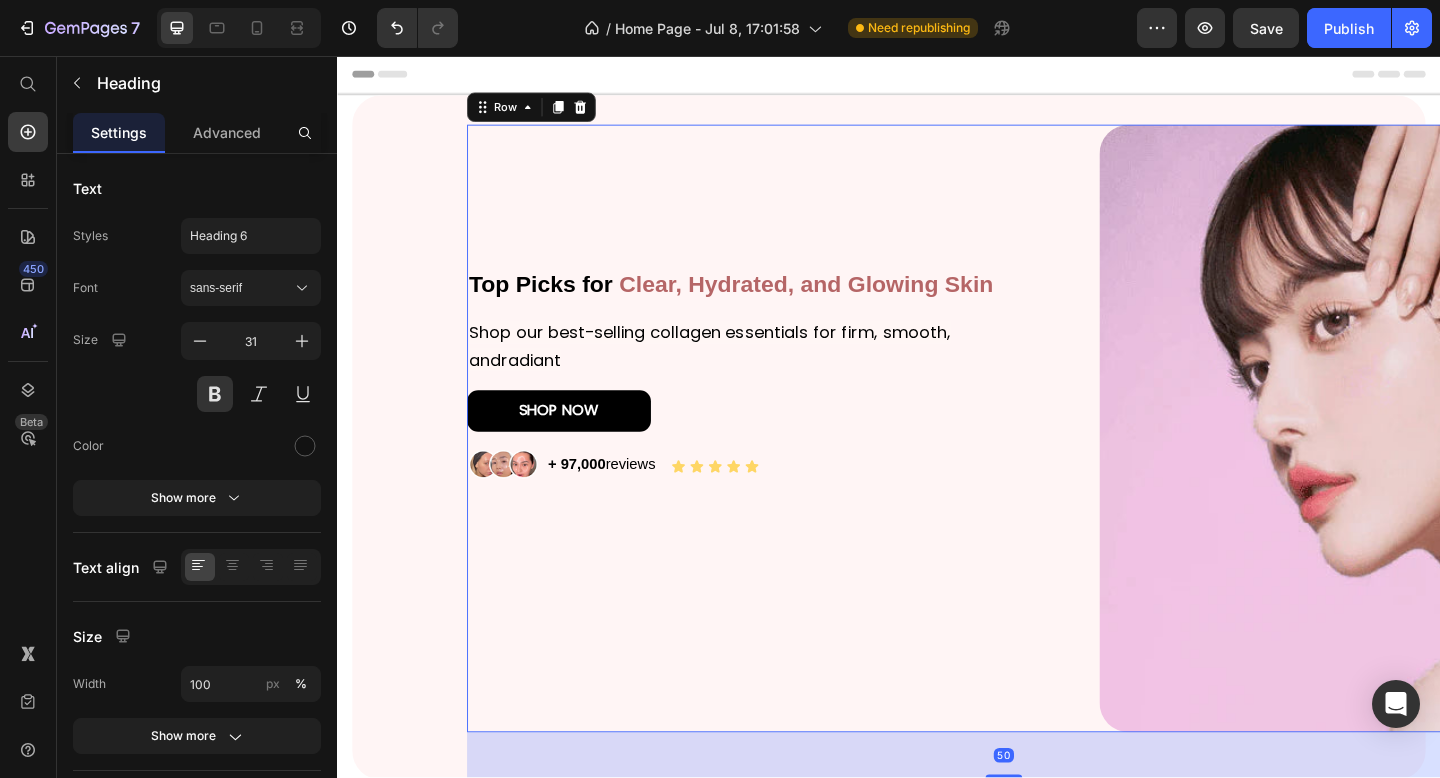 click on "Top Picks for" at bounding box center (558, 304) 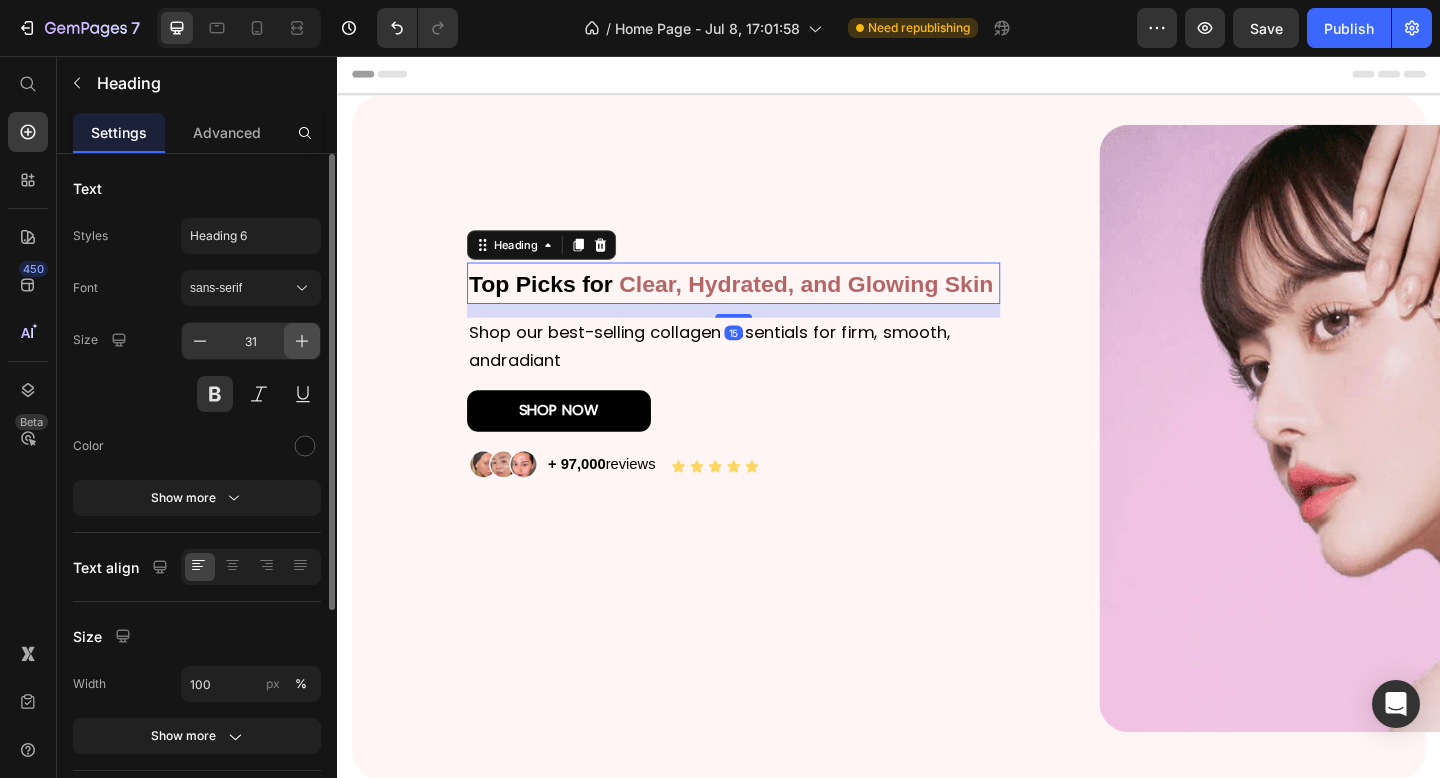 click 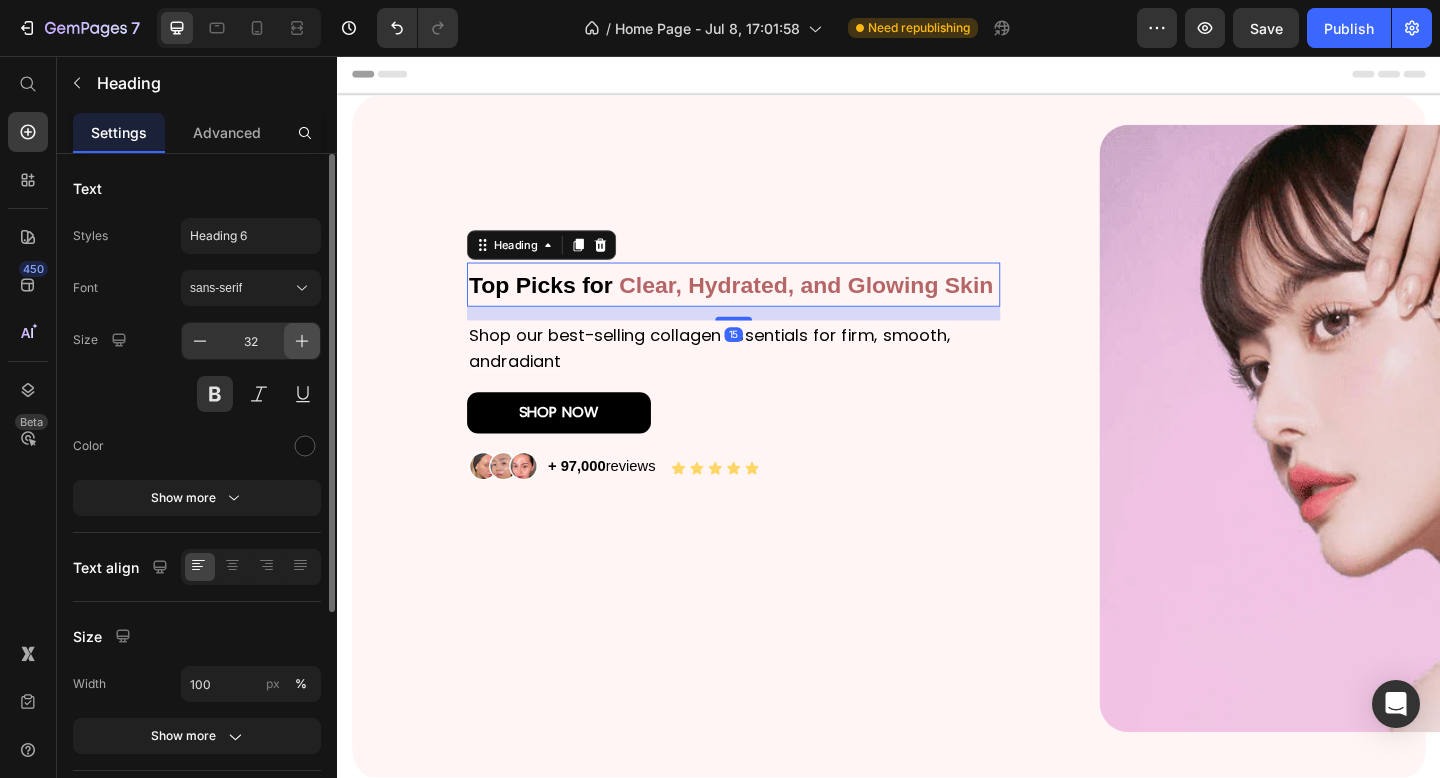 click 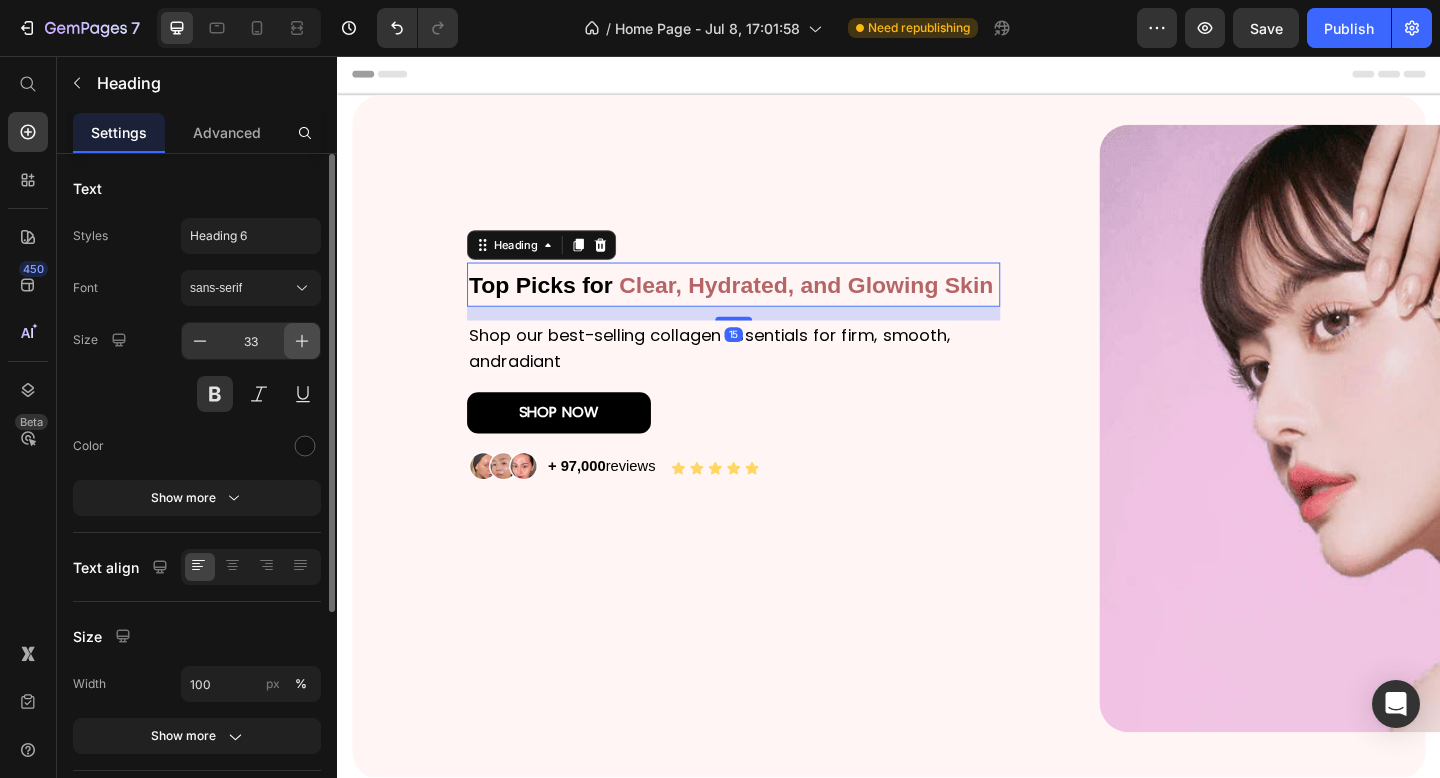 click 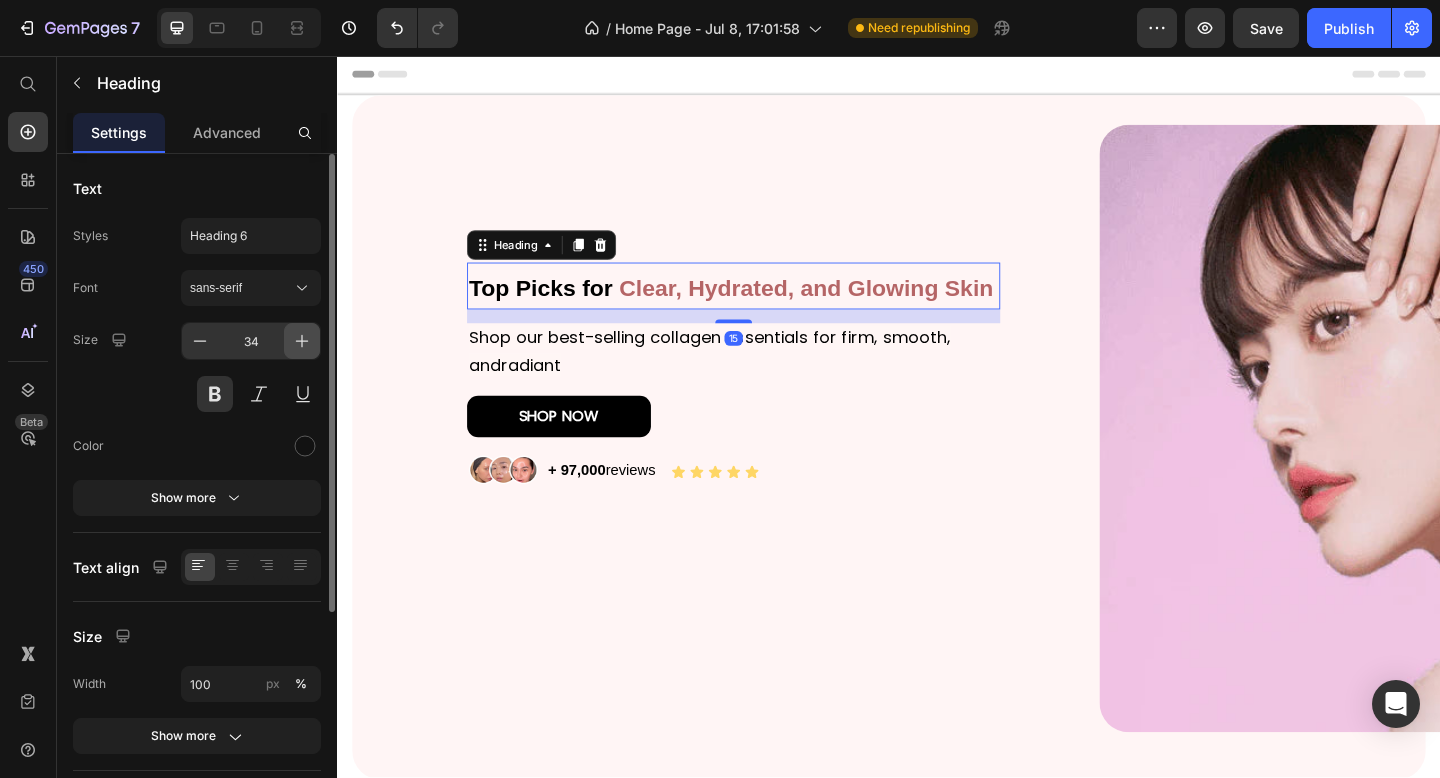 click 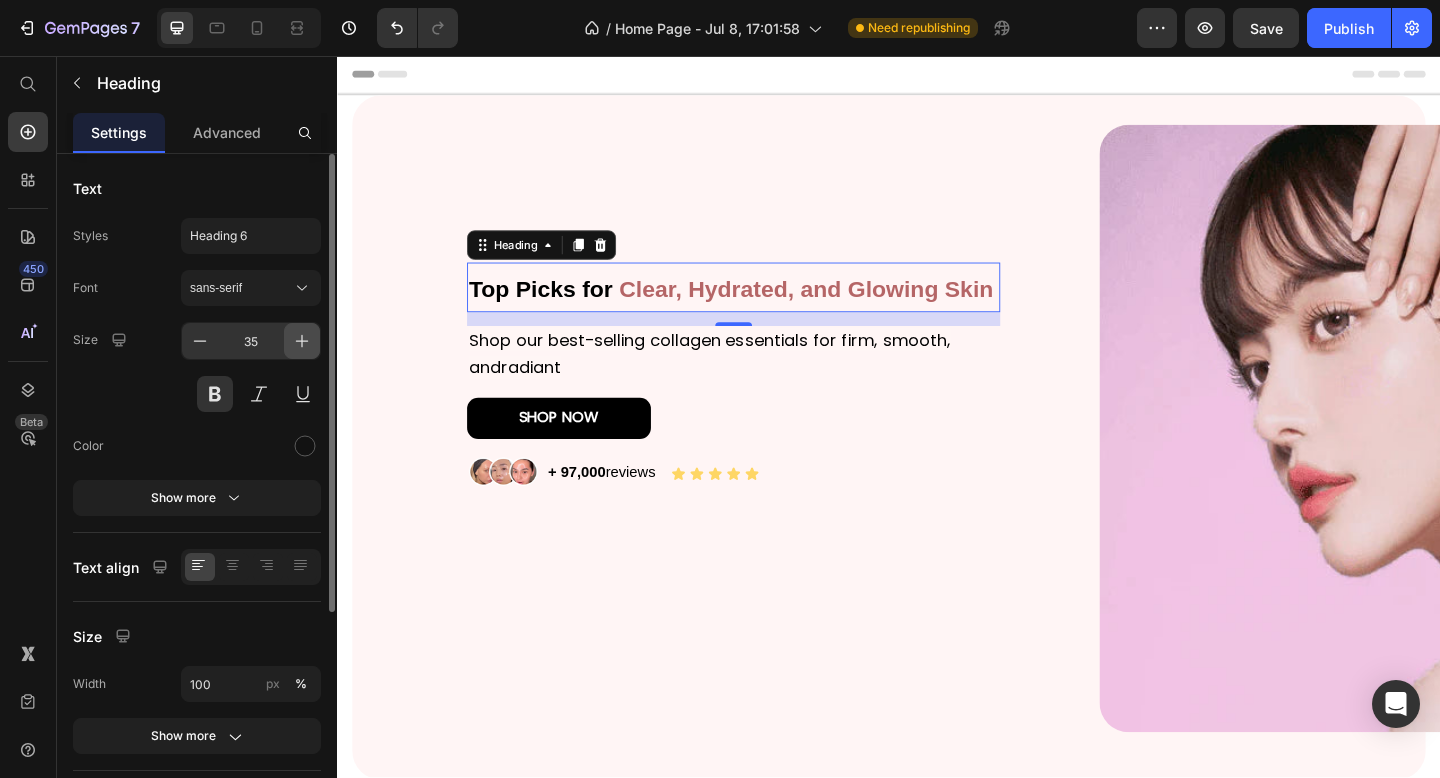 click 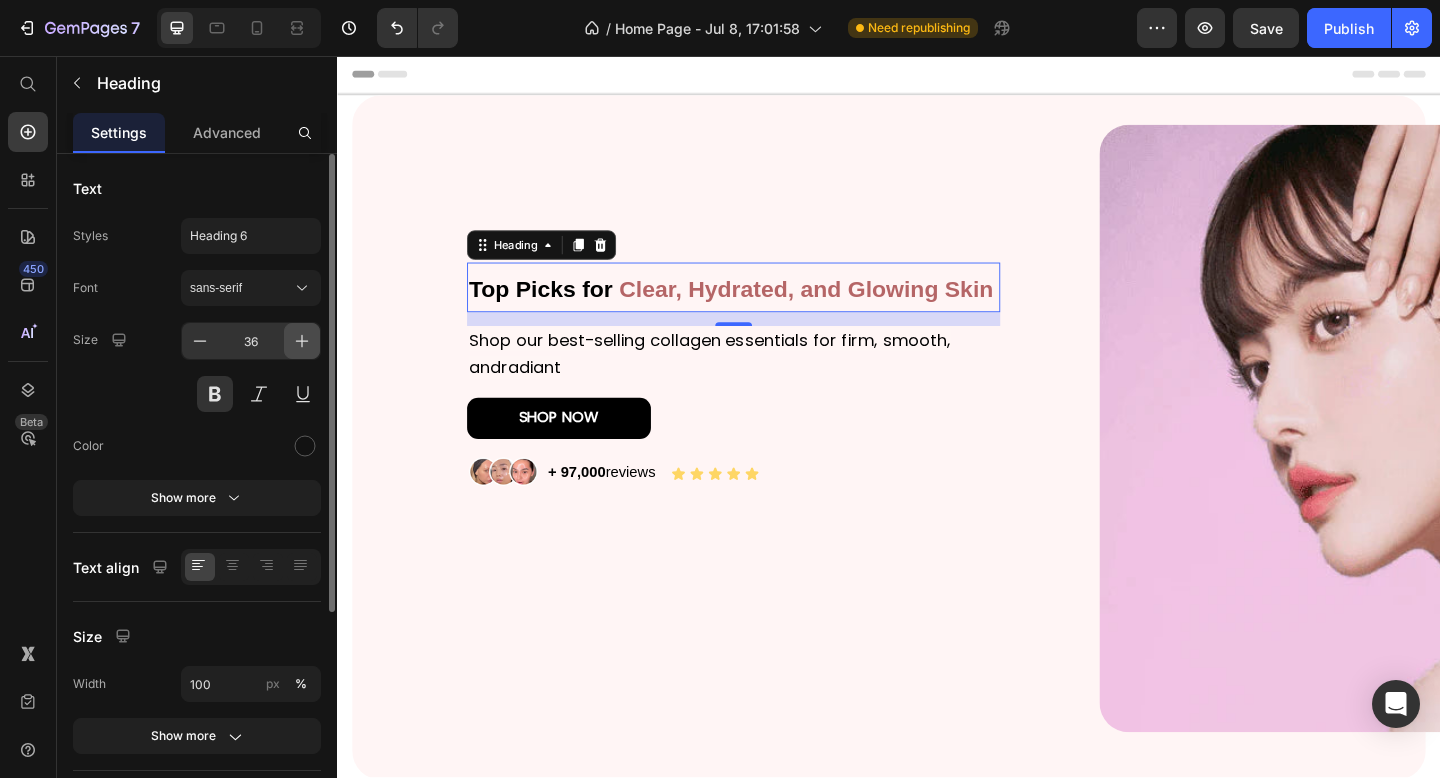 click 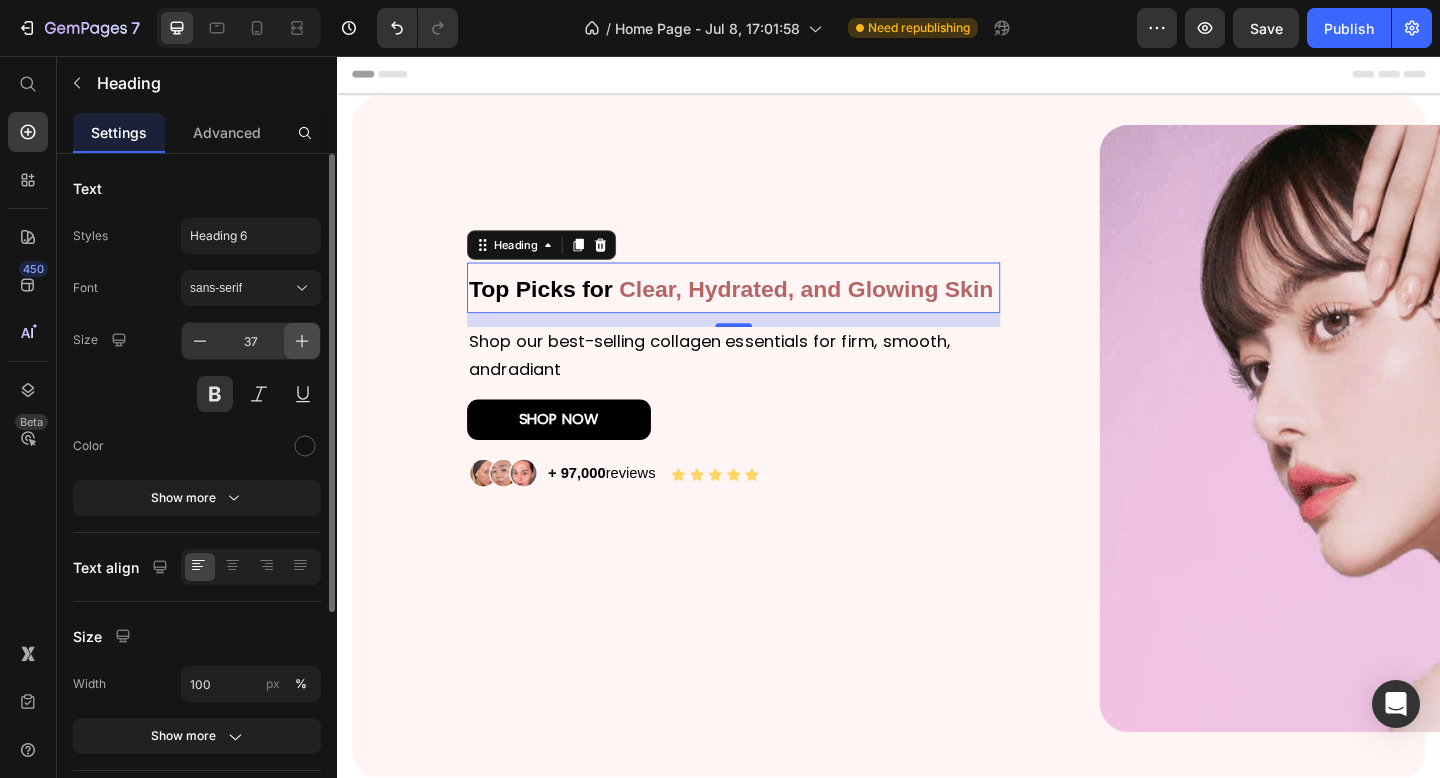 click 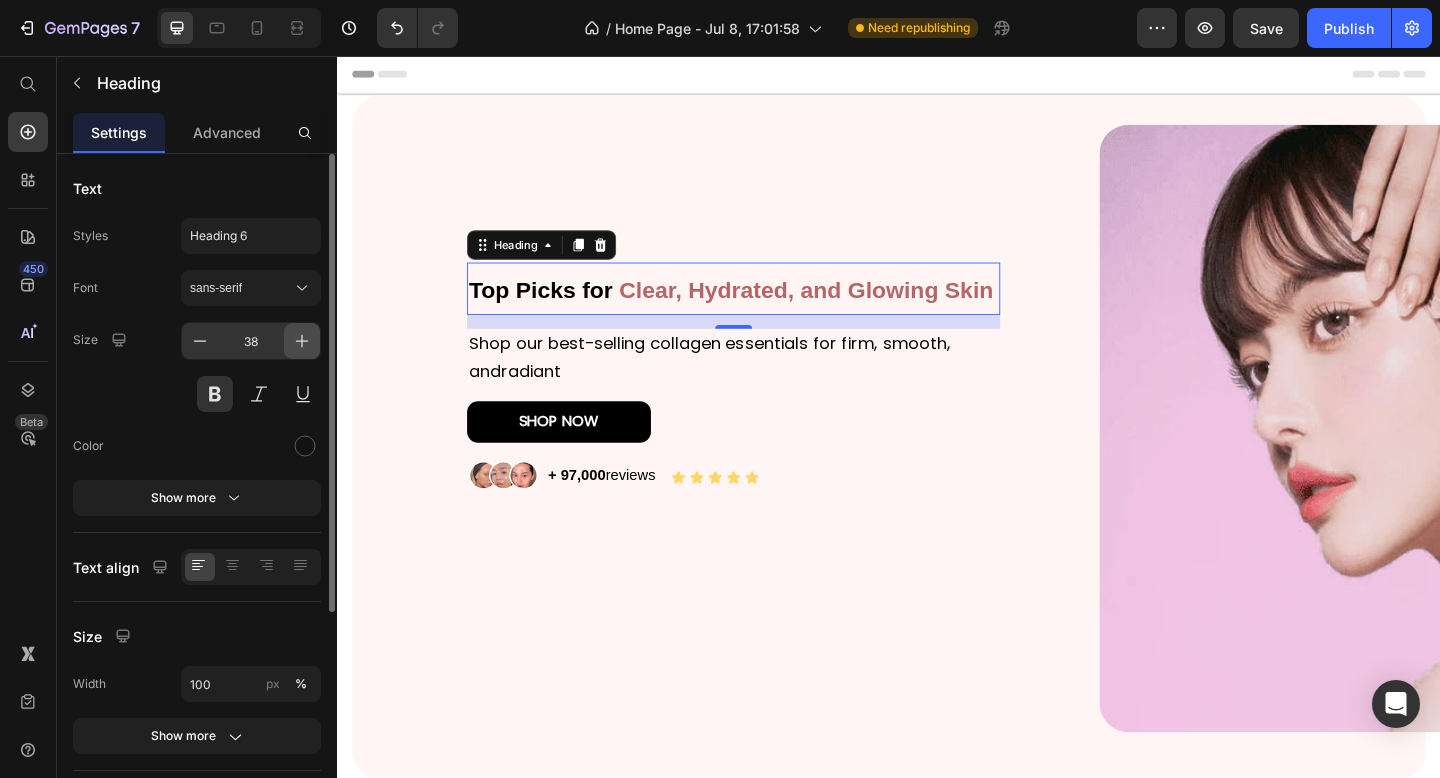 click 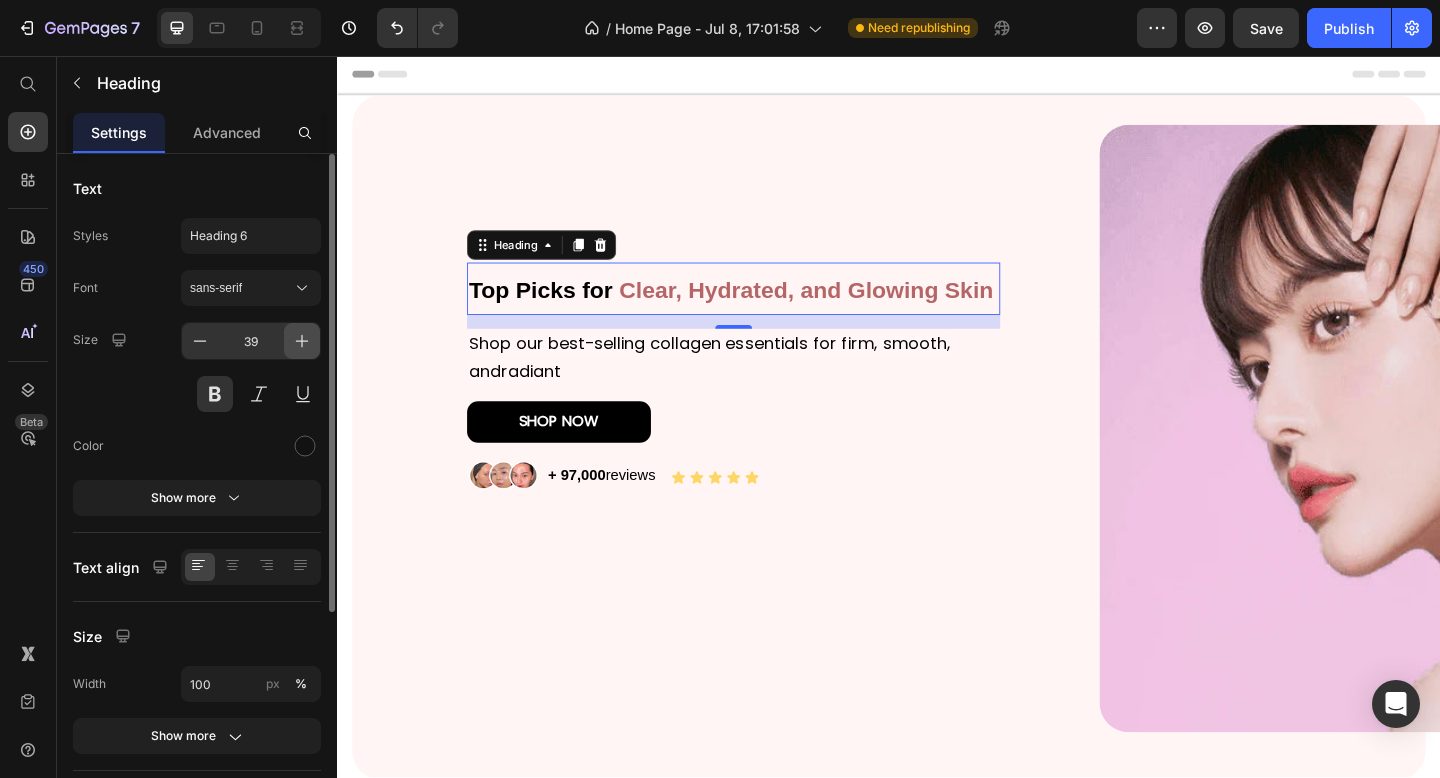 click 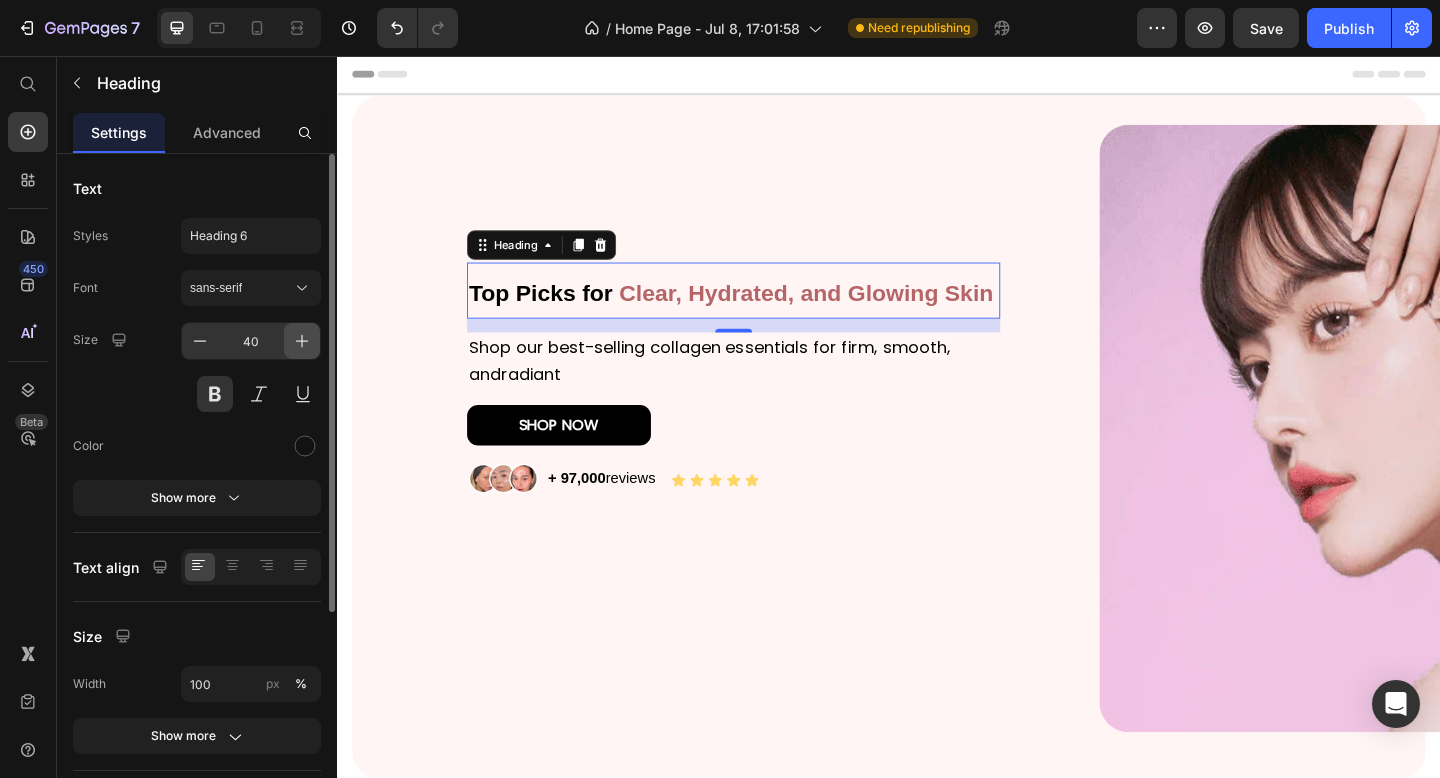 click 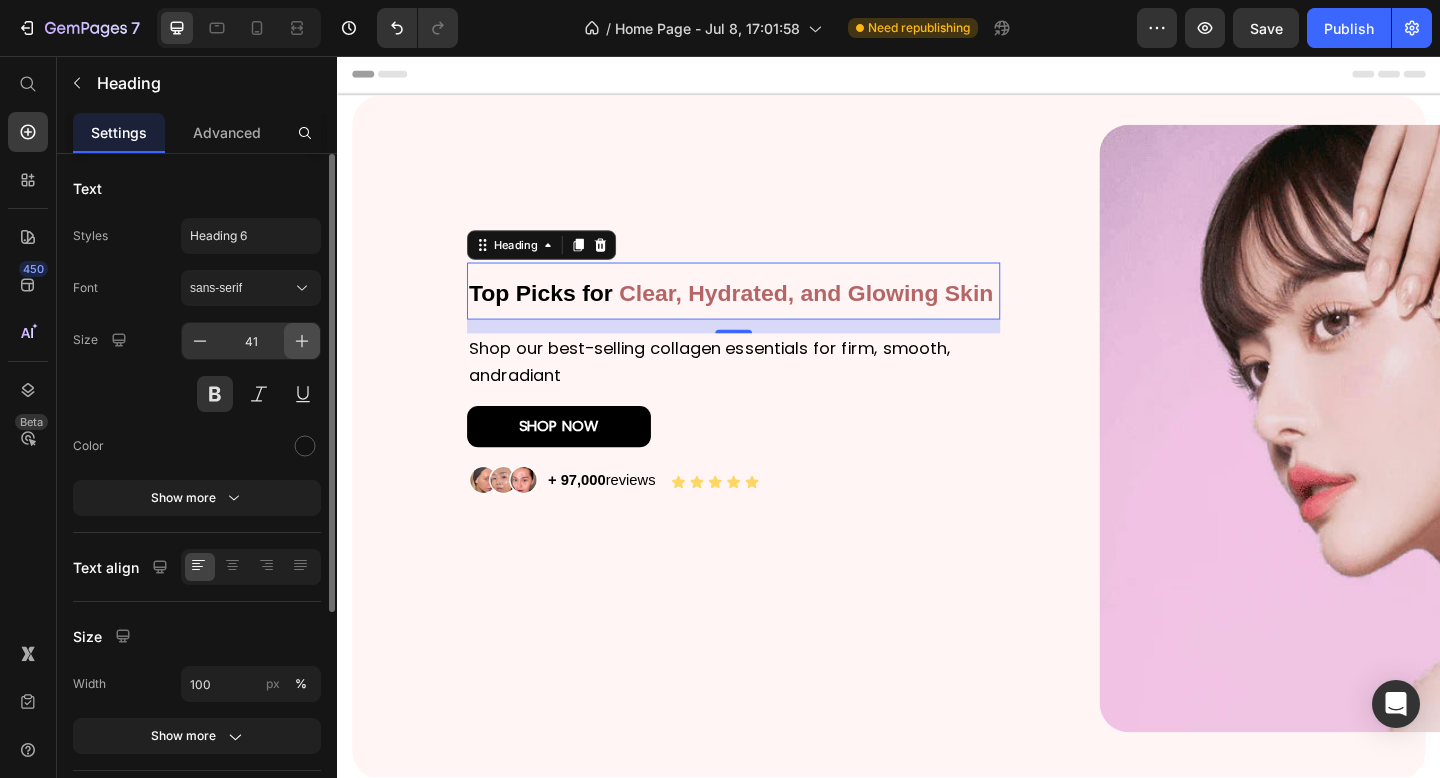 click 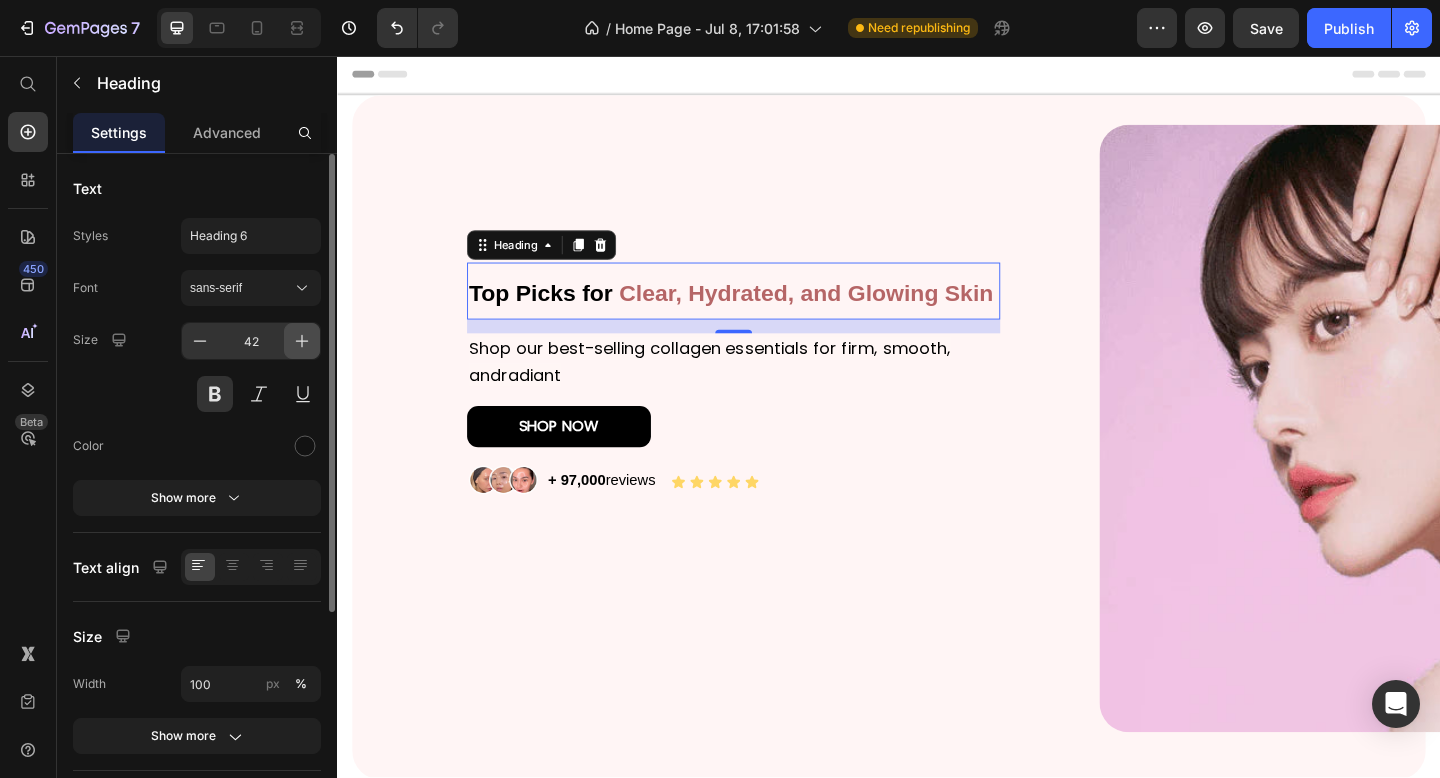 click 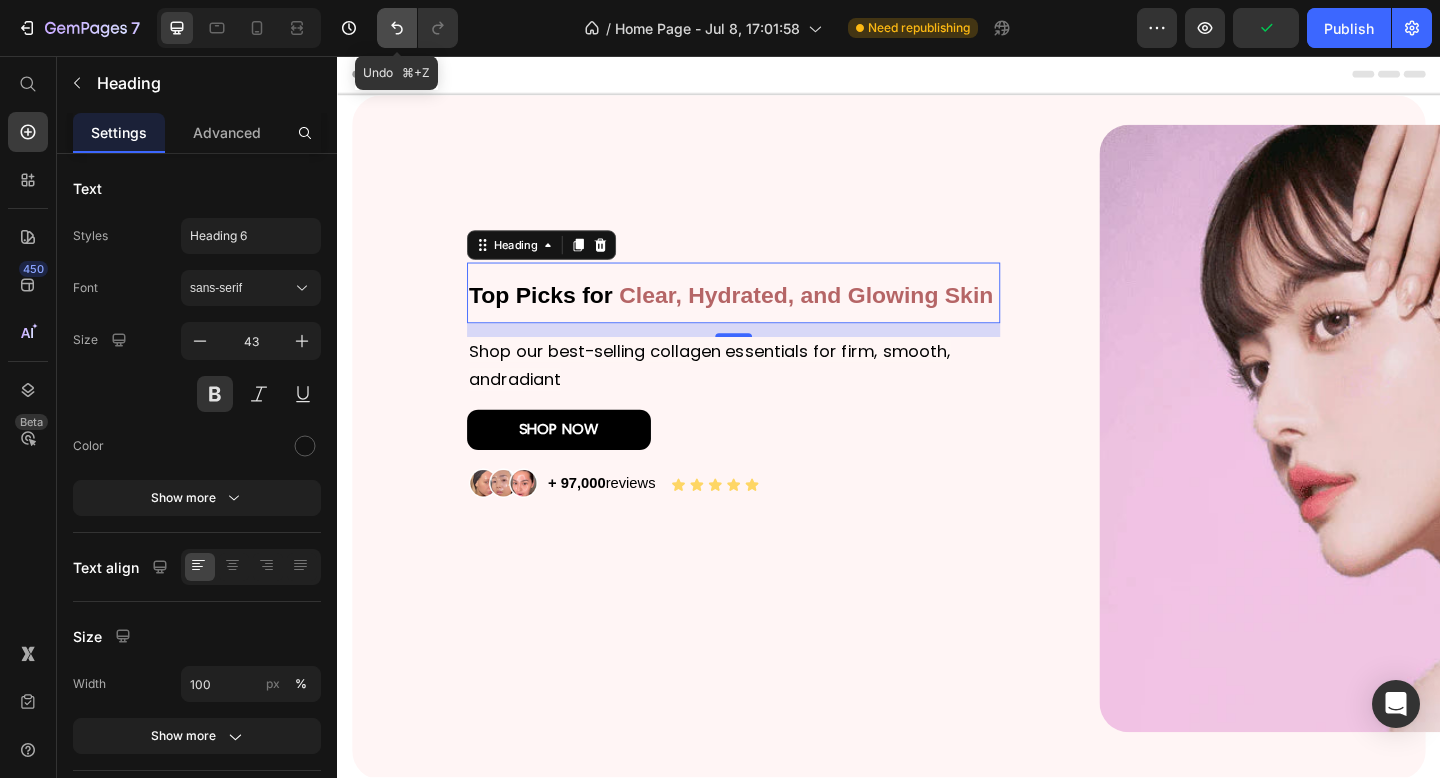 click 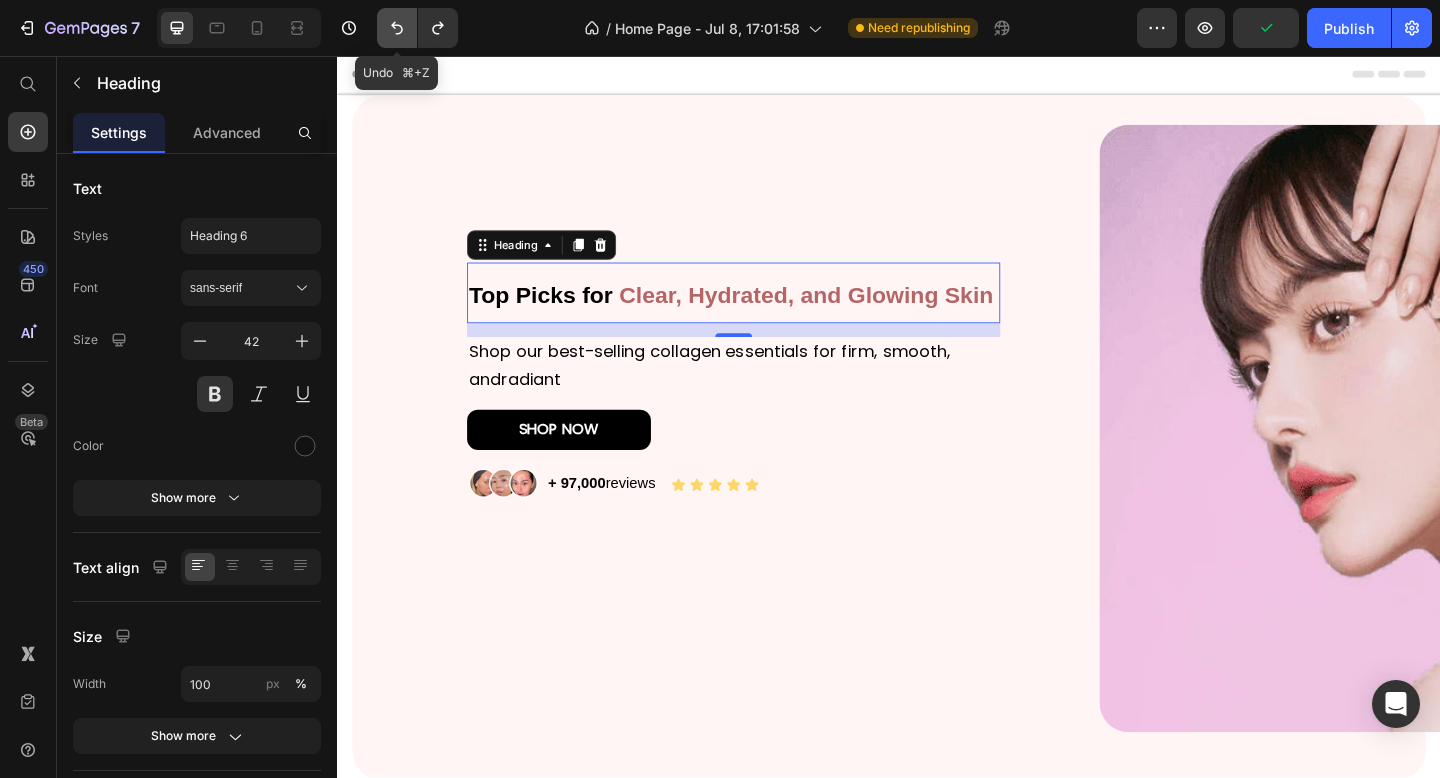 click 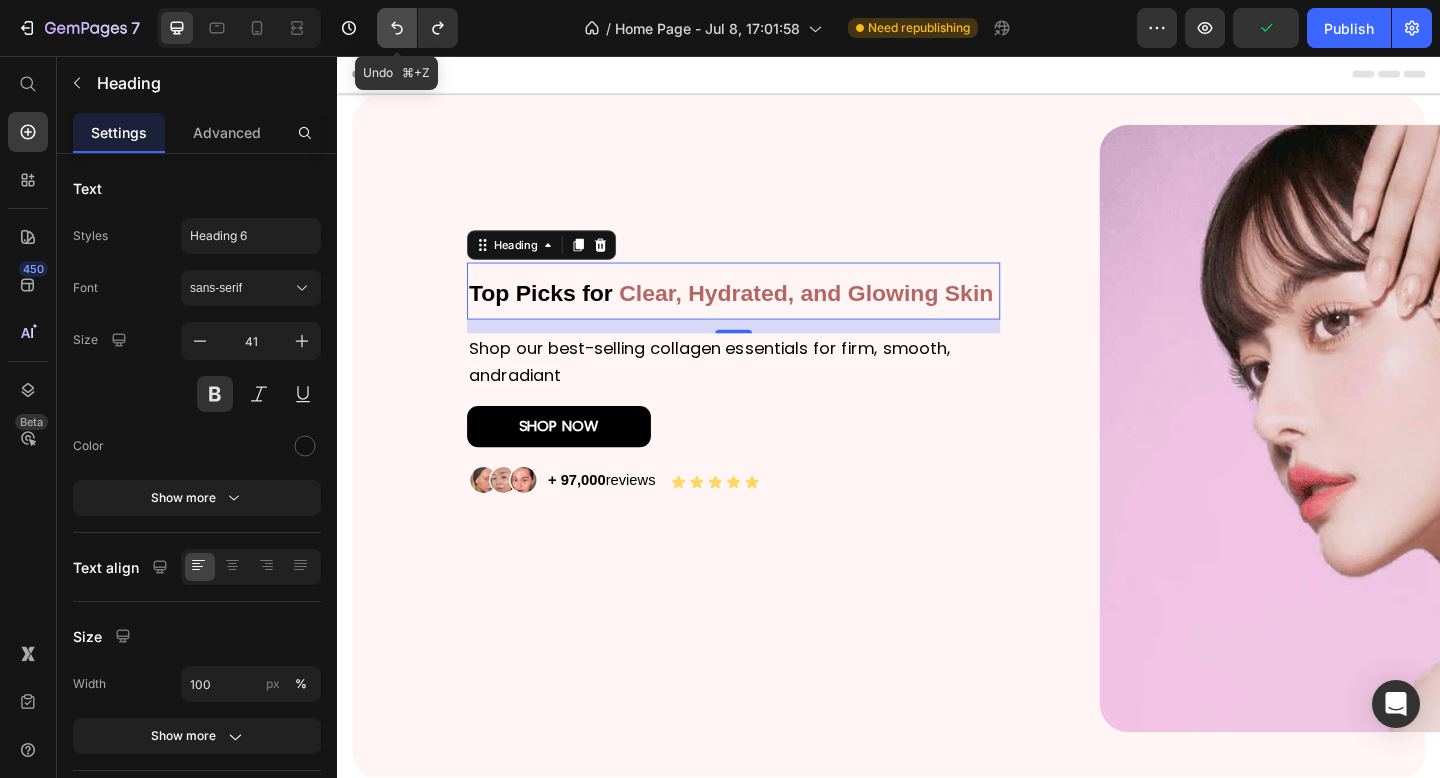 click 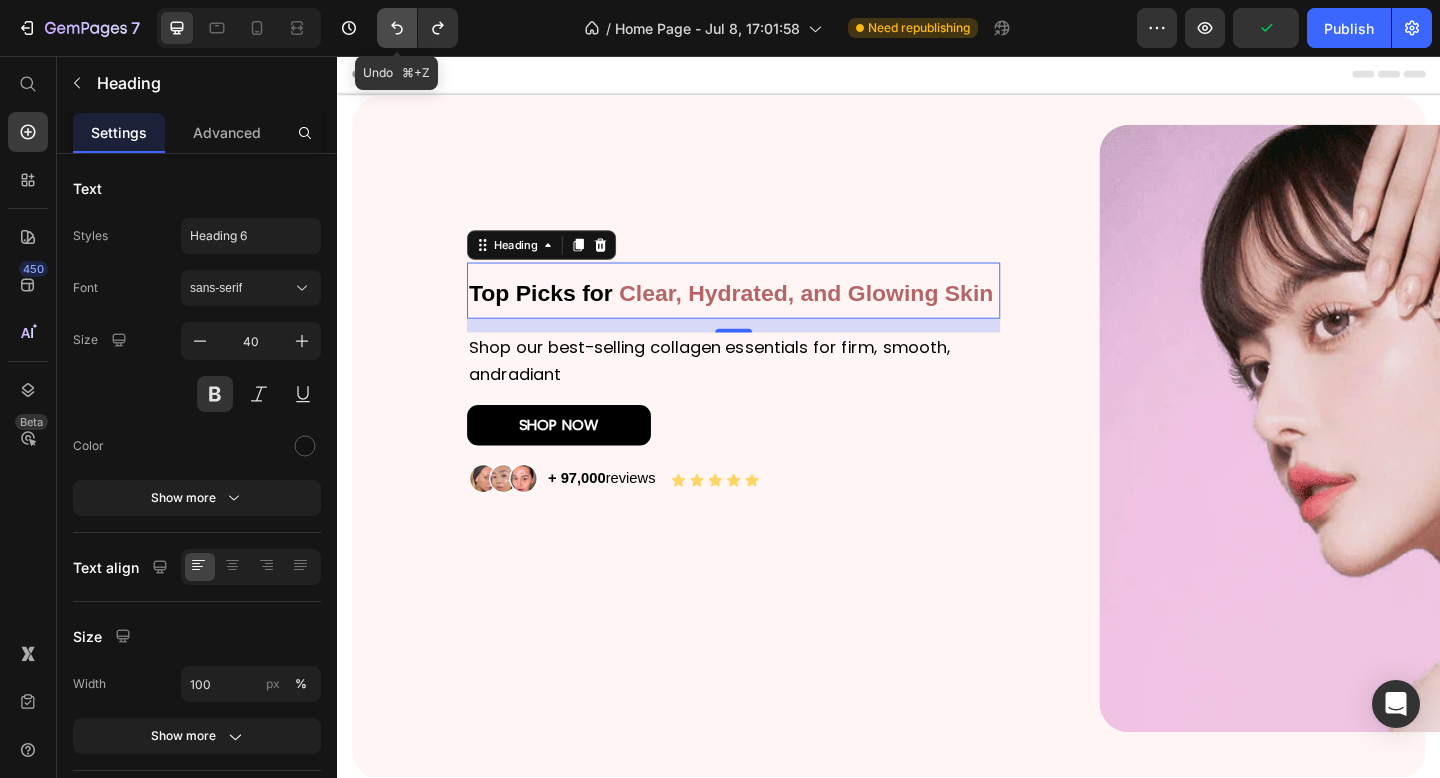 click 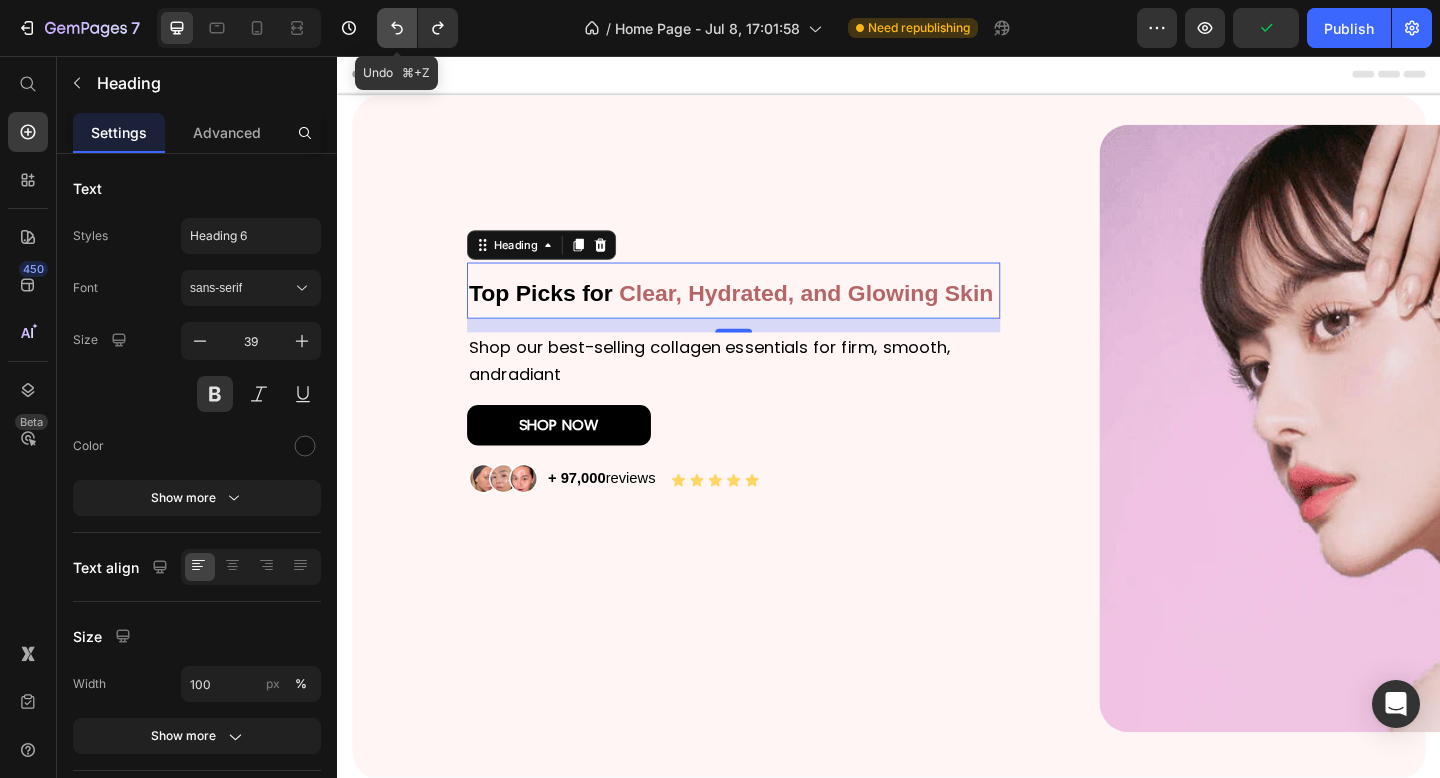 click 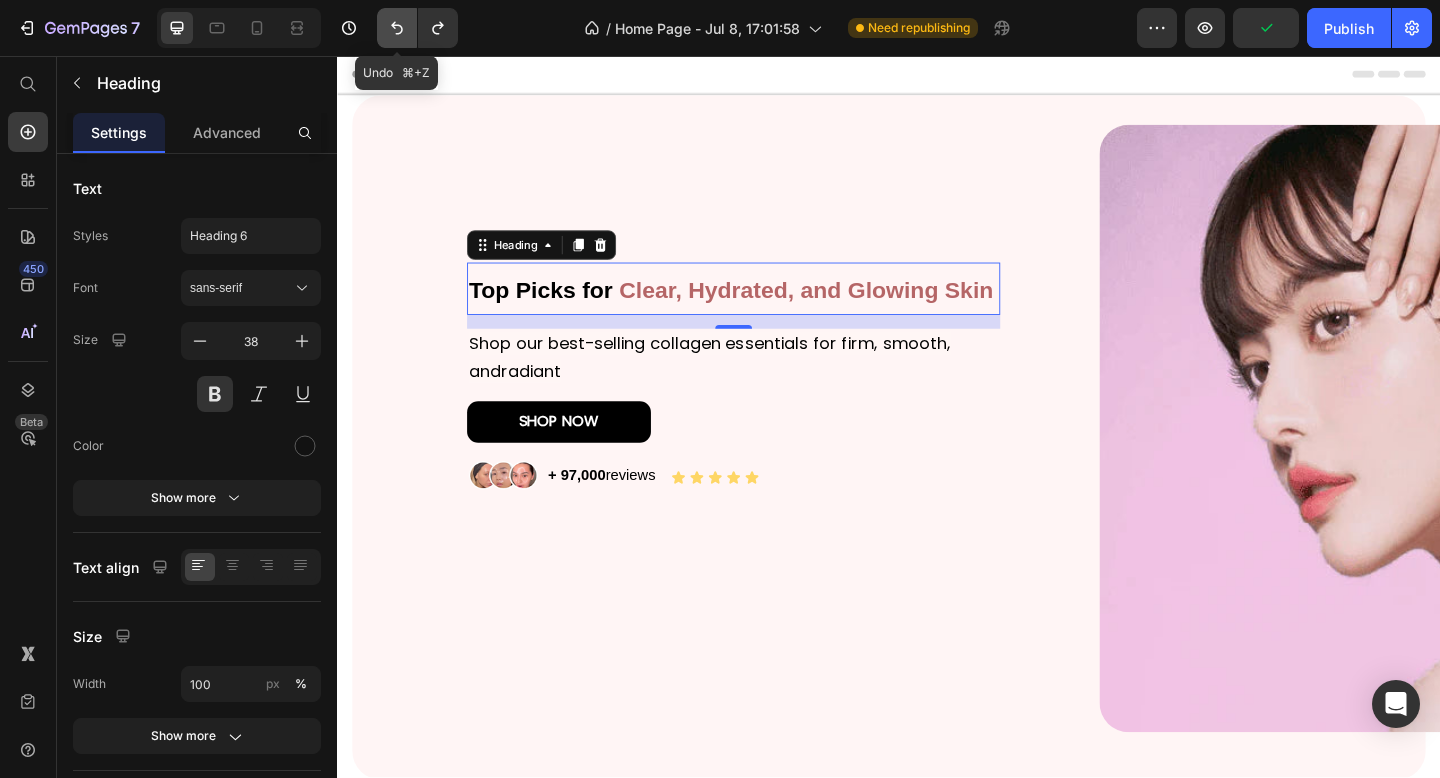click 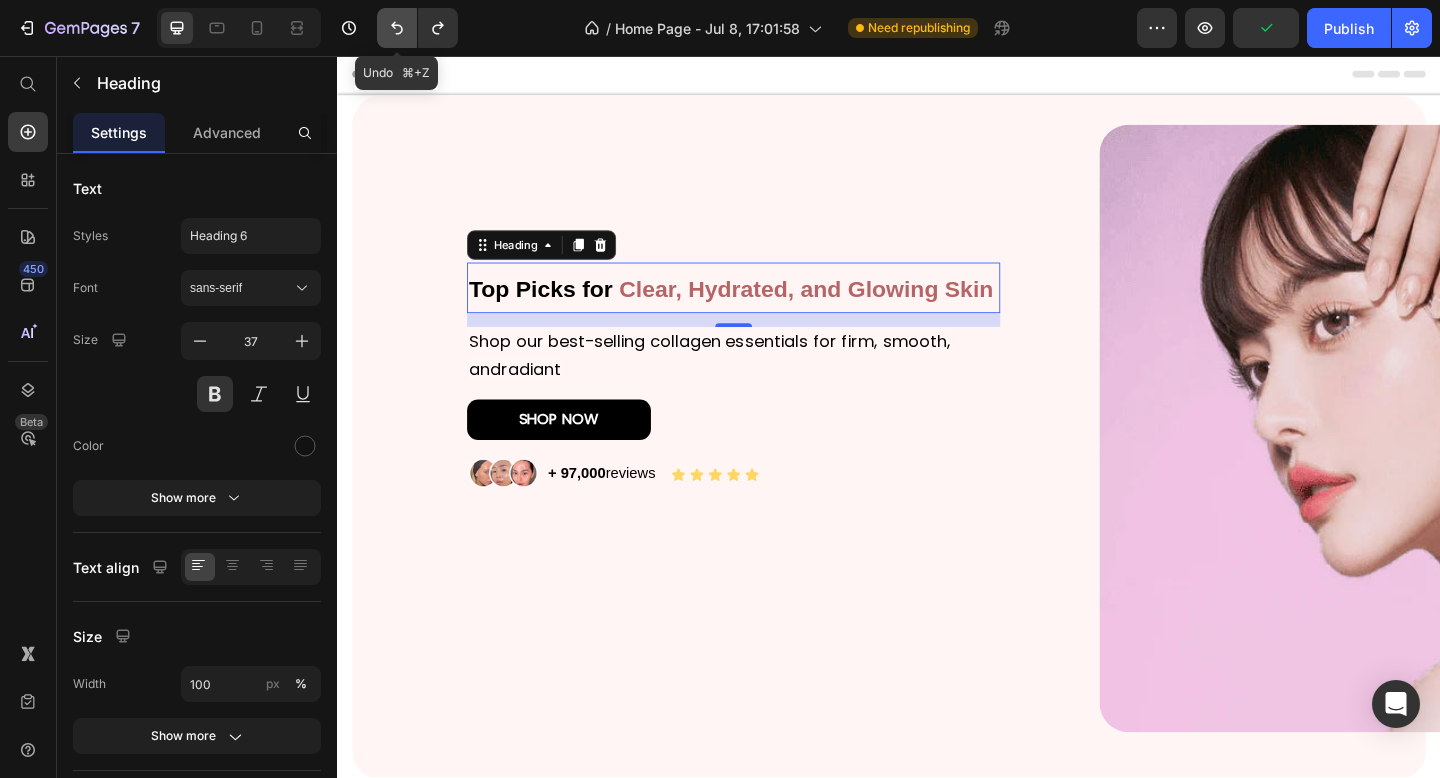 click 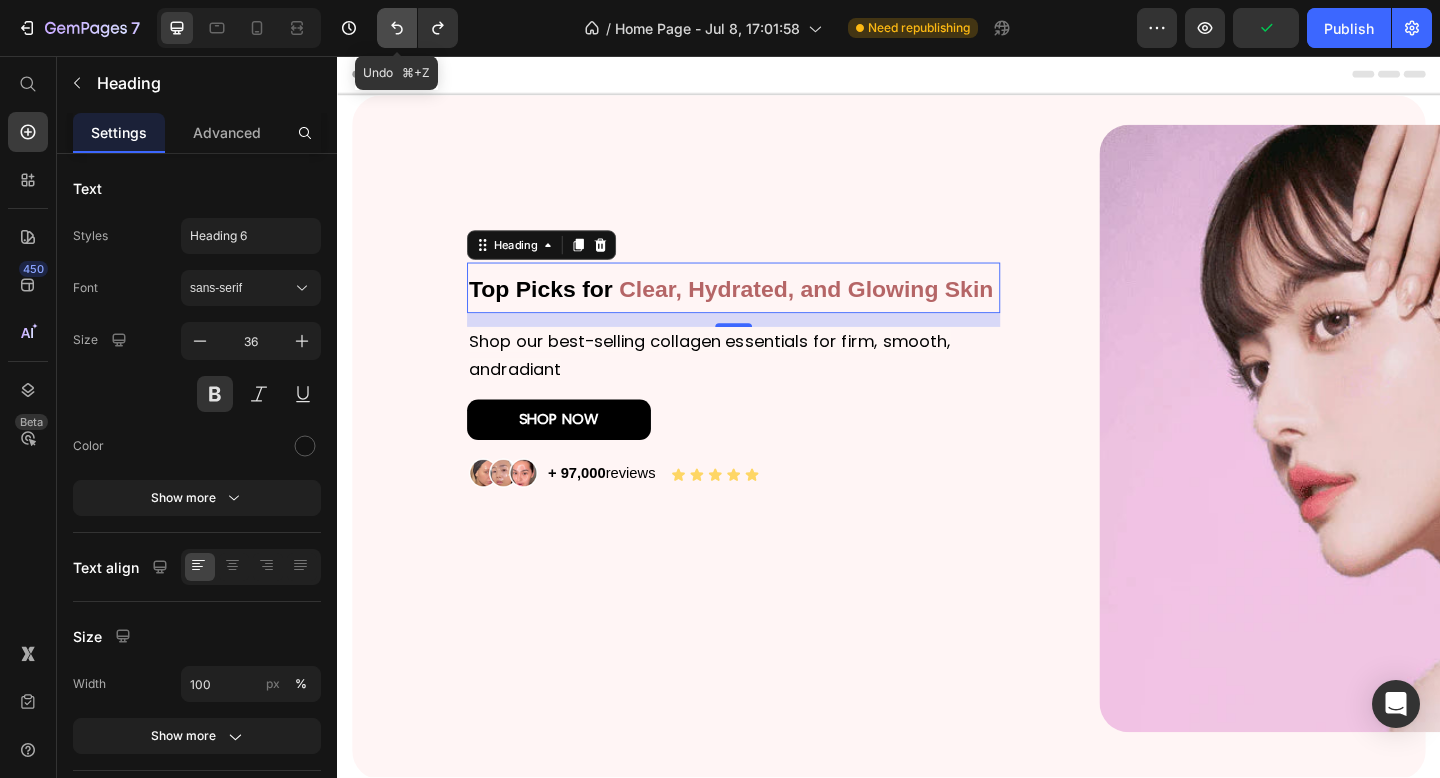 click 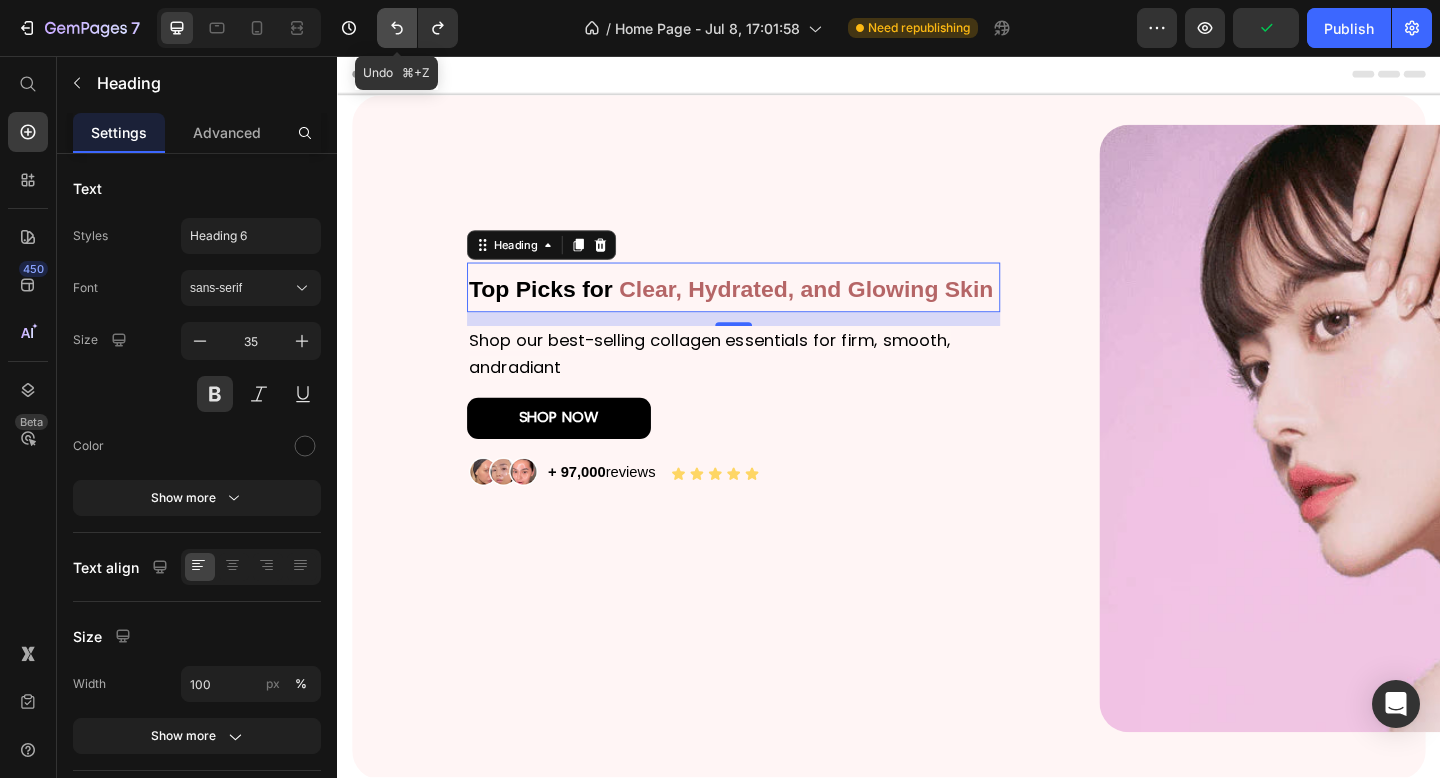 click 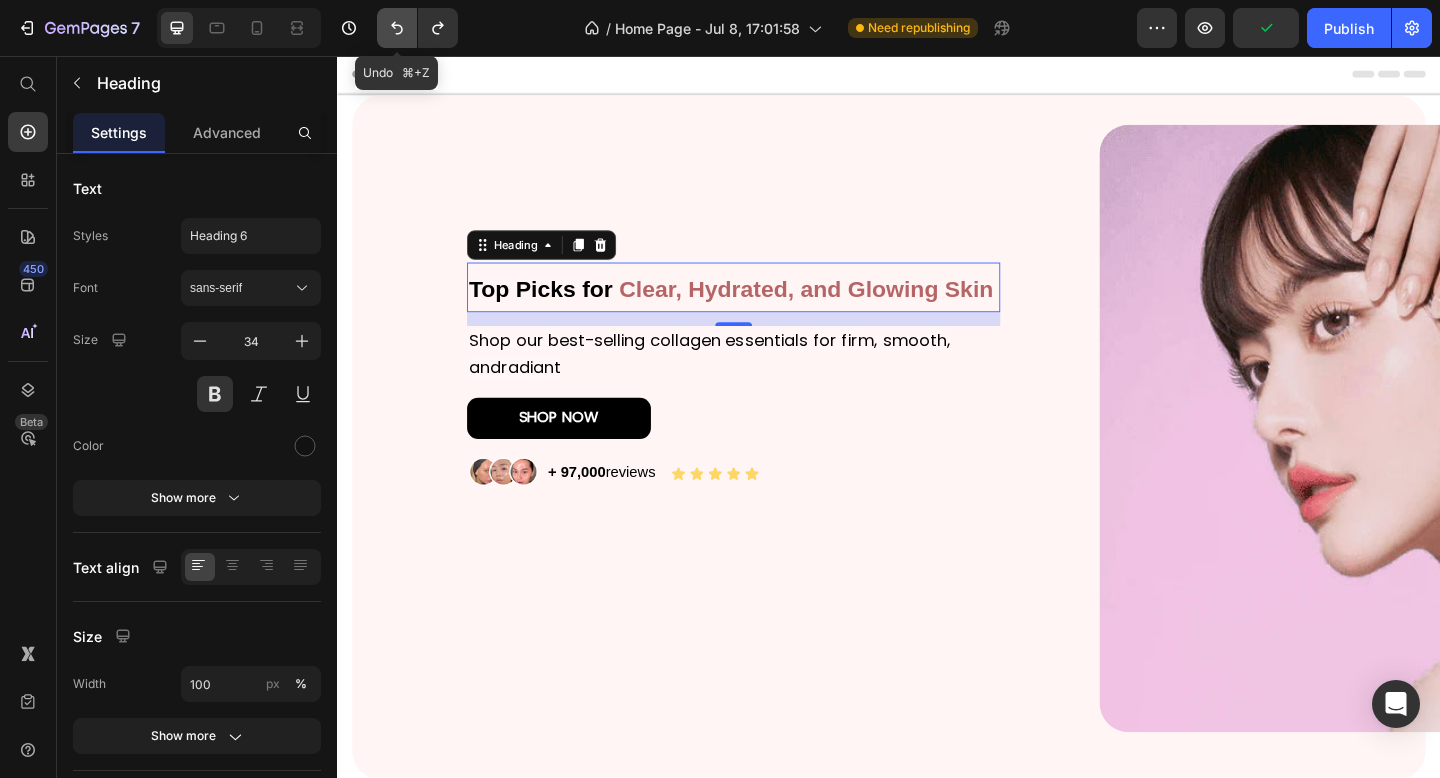 click 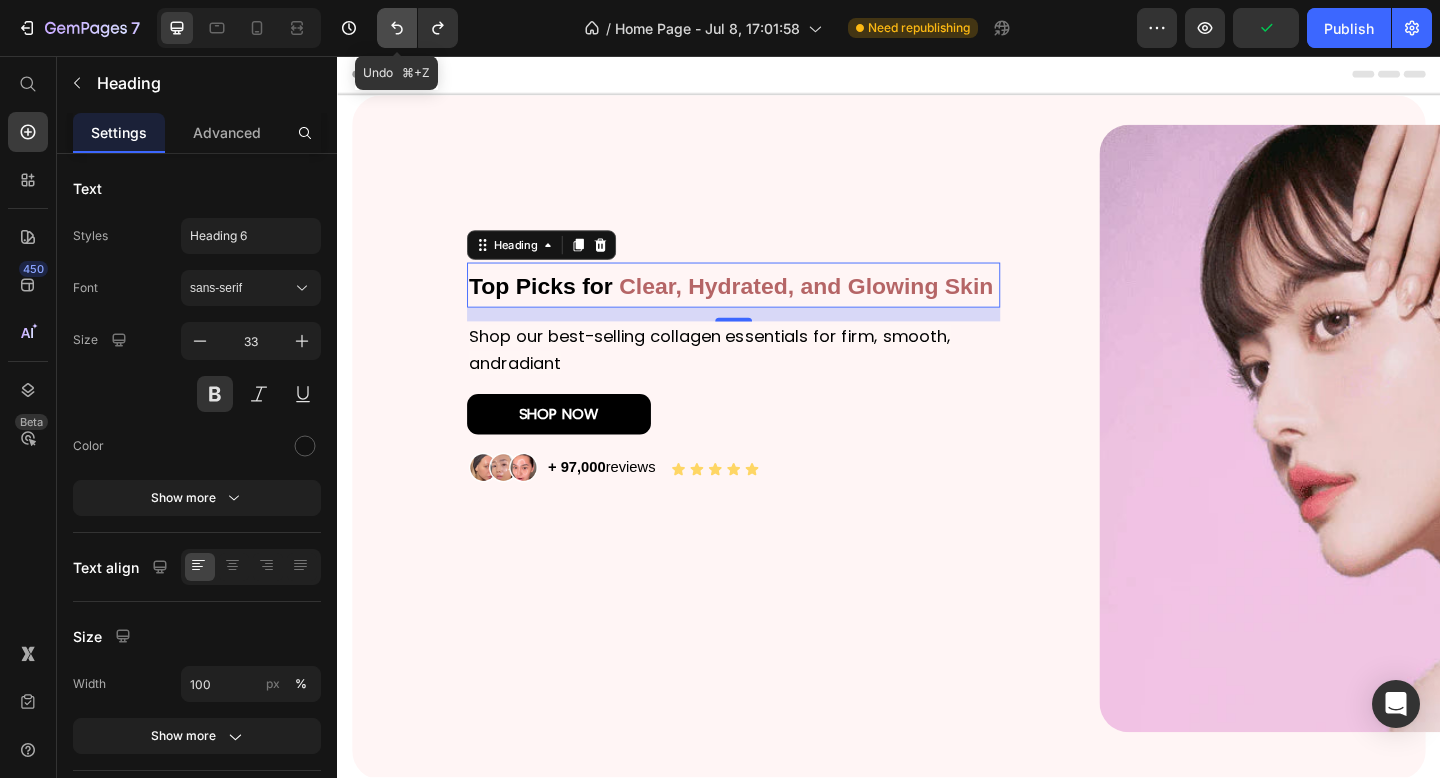 click 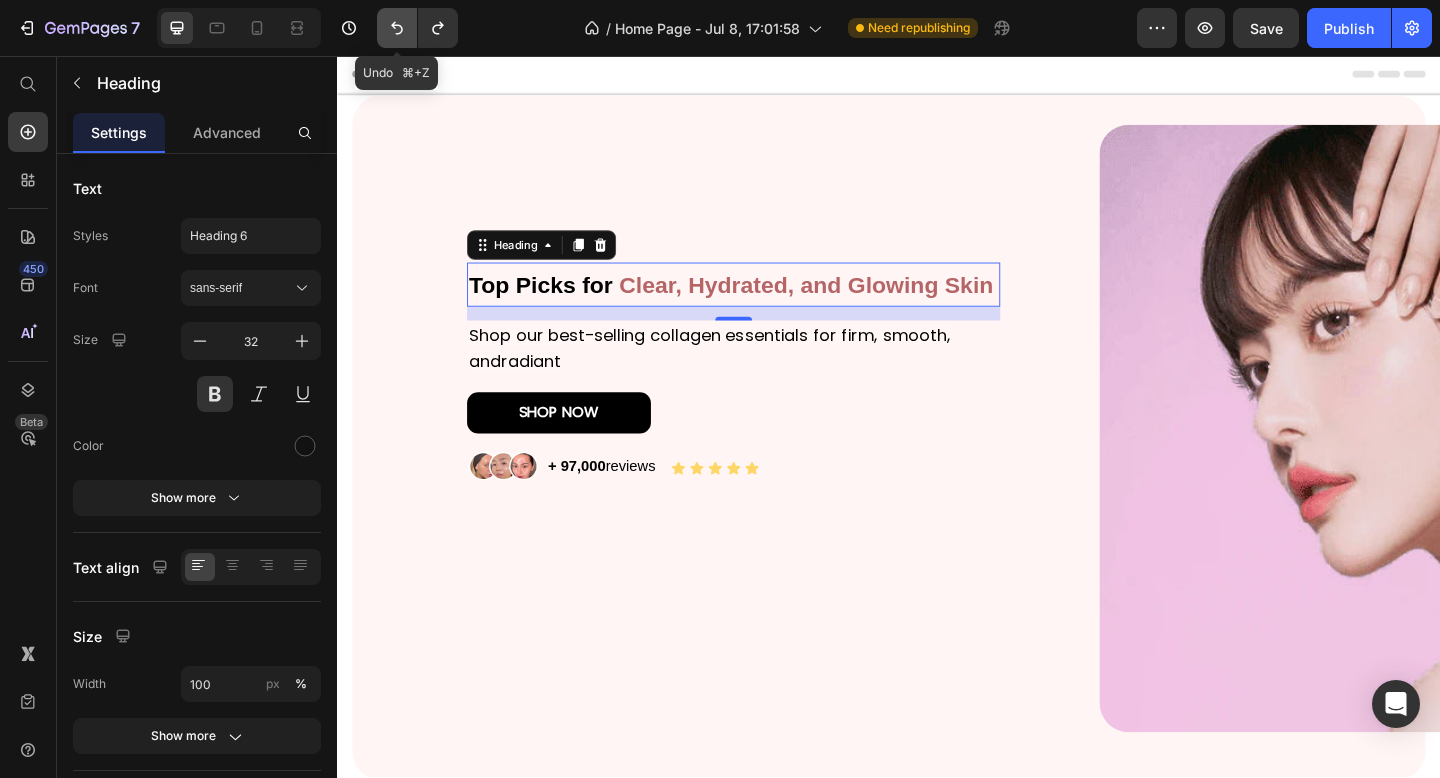 click 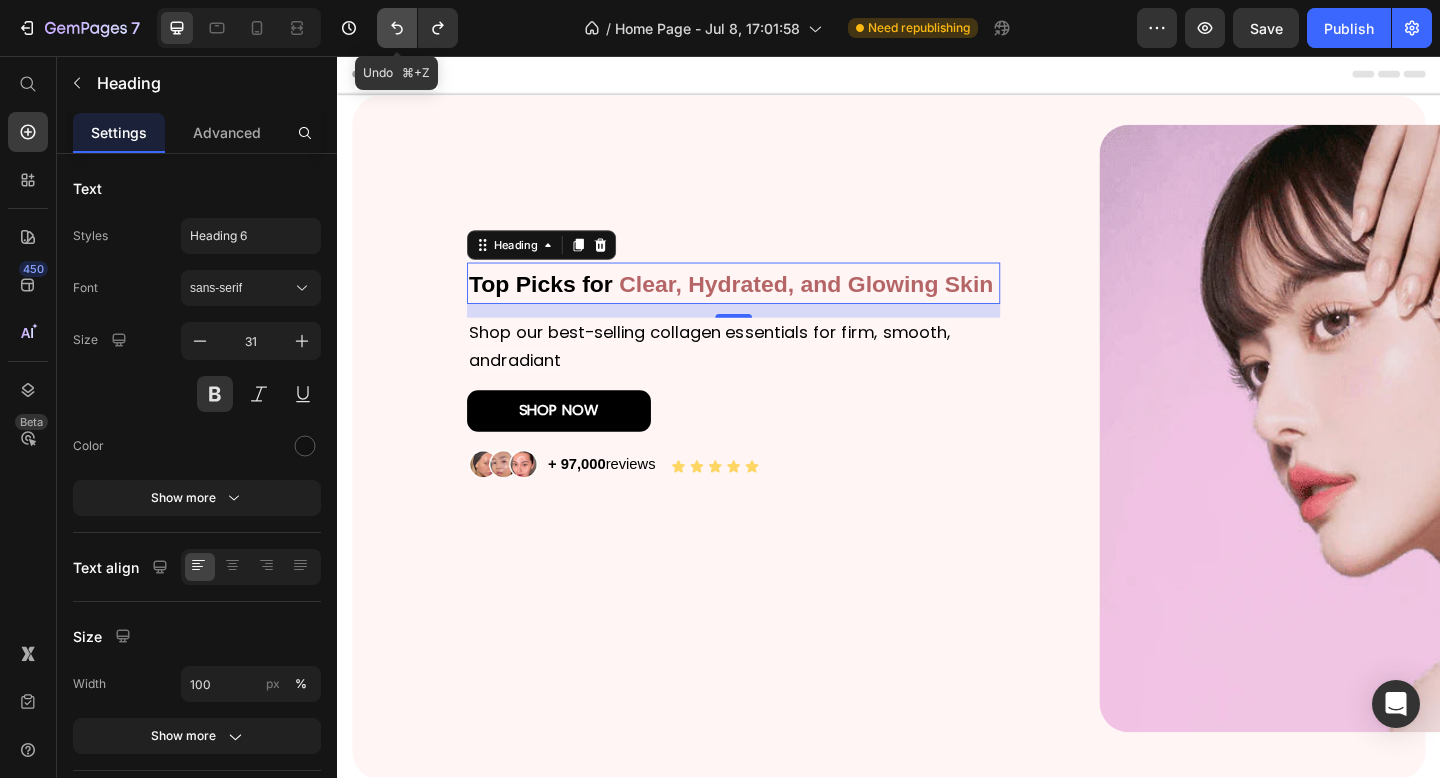 click 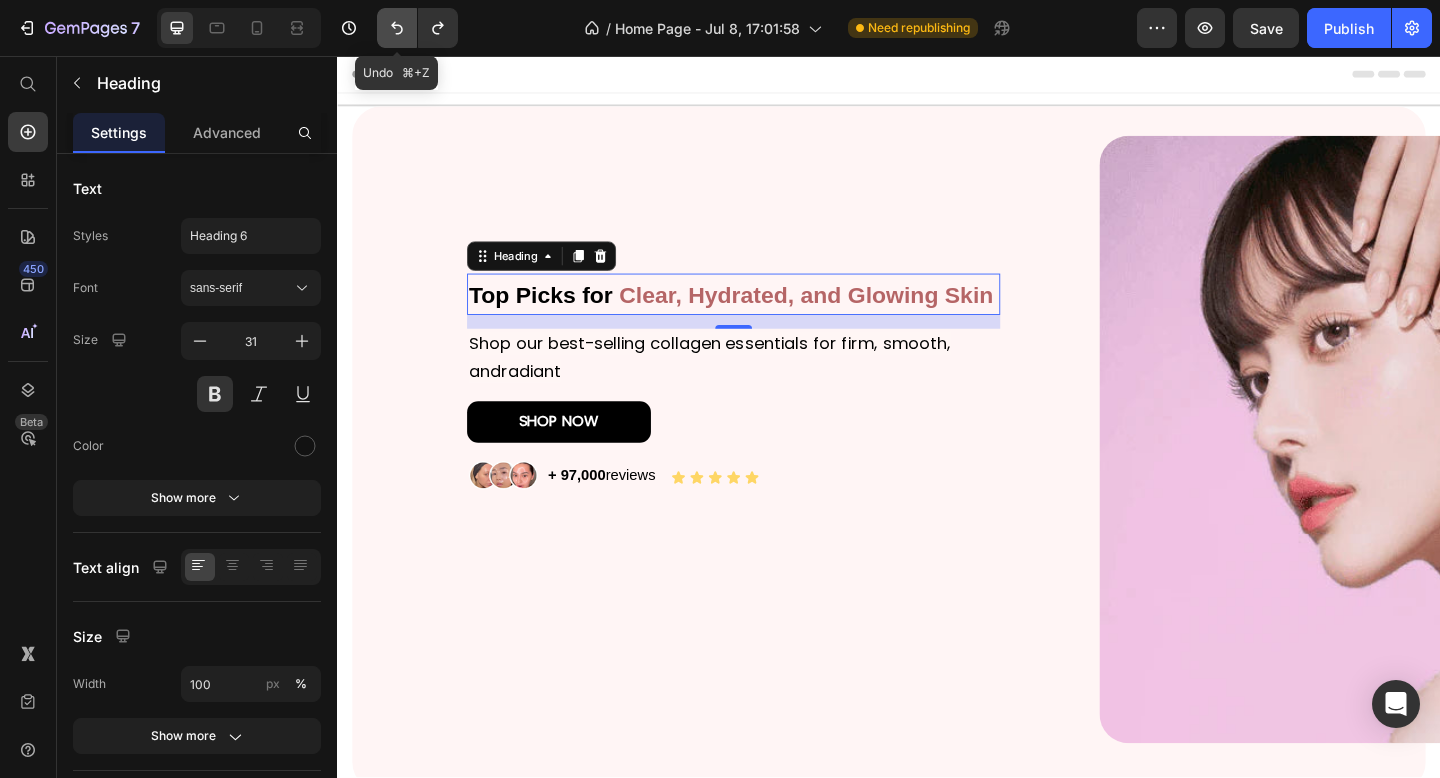 click 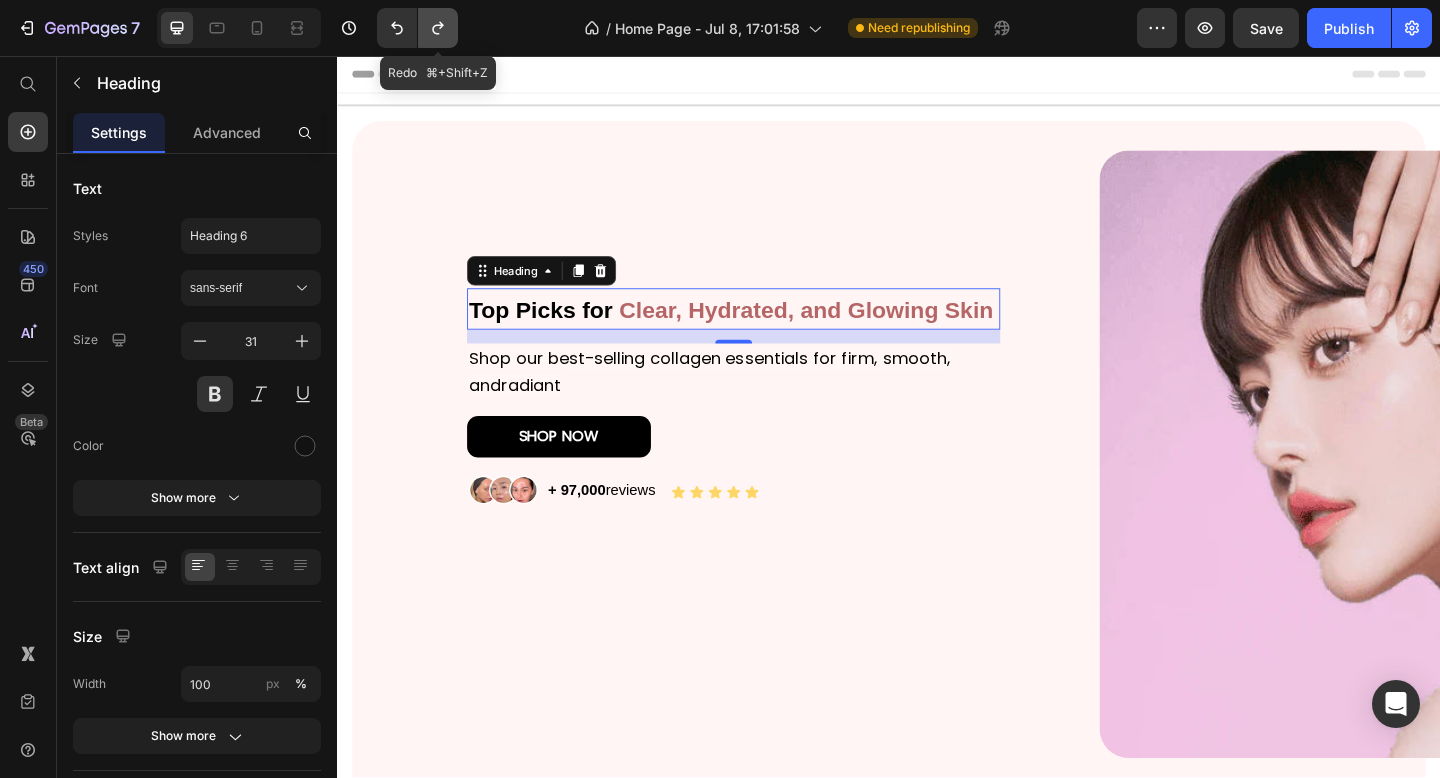 click 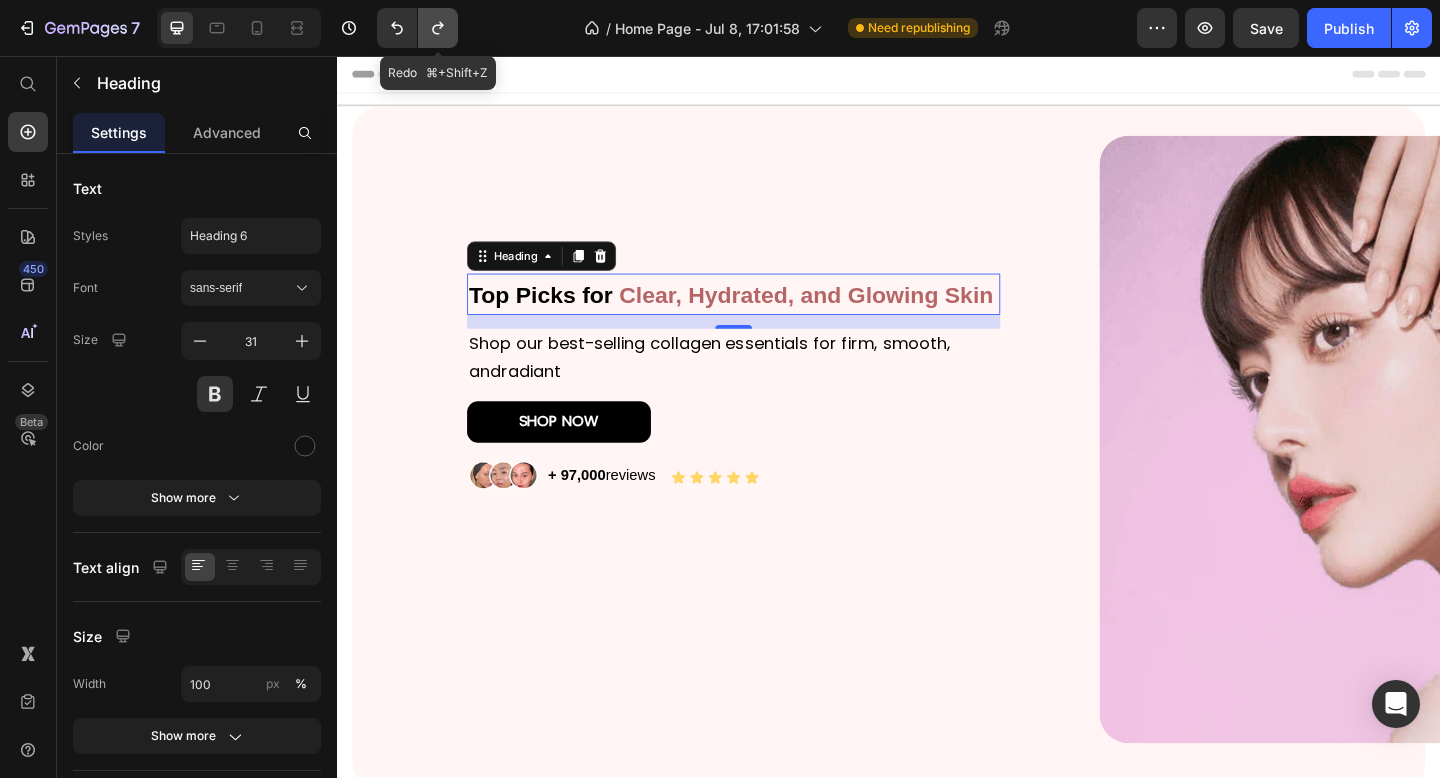 click 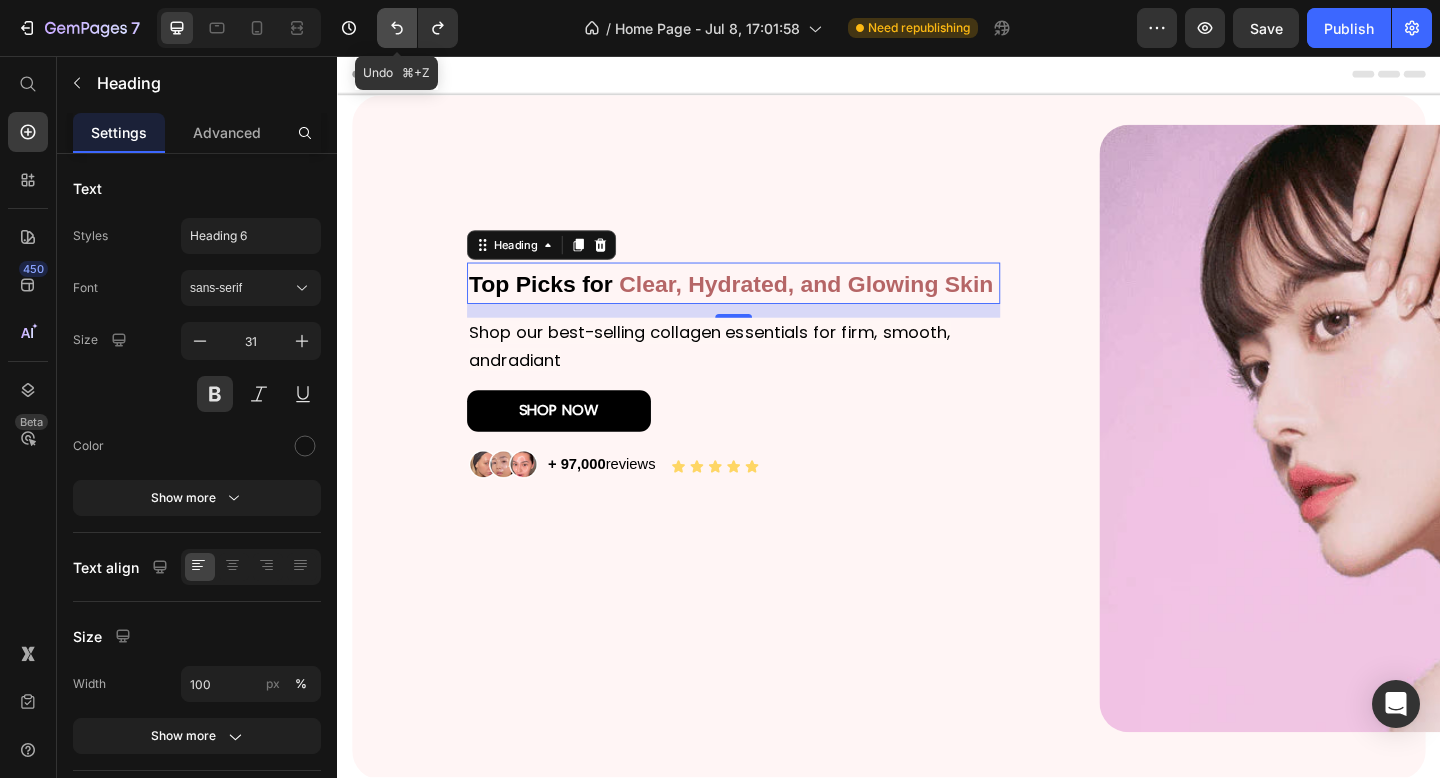 click 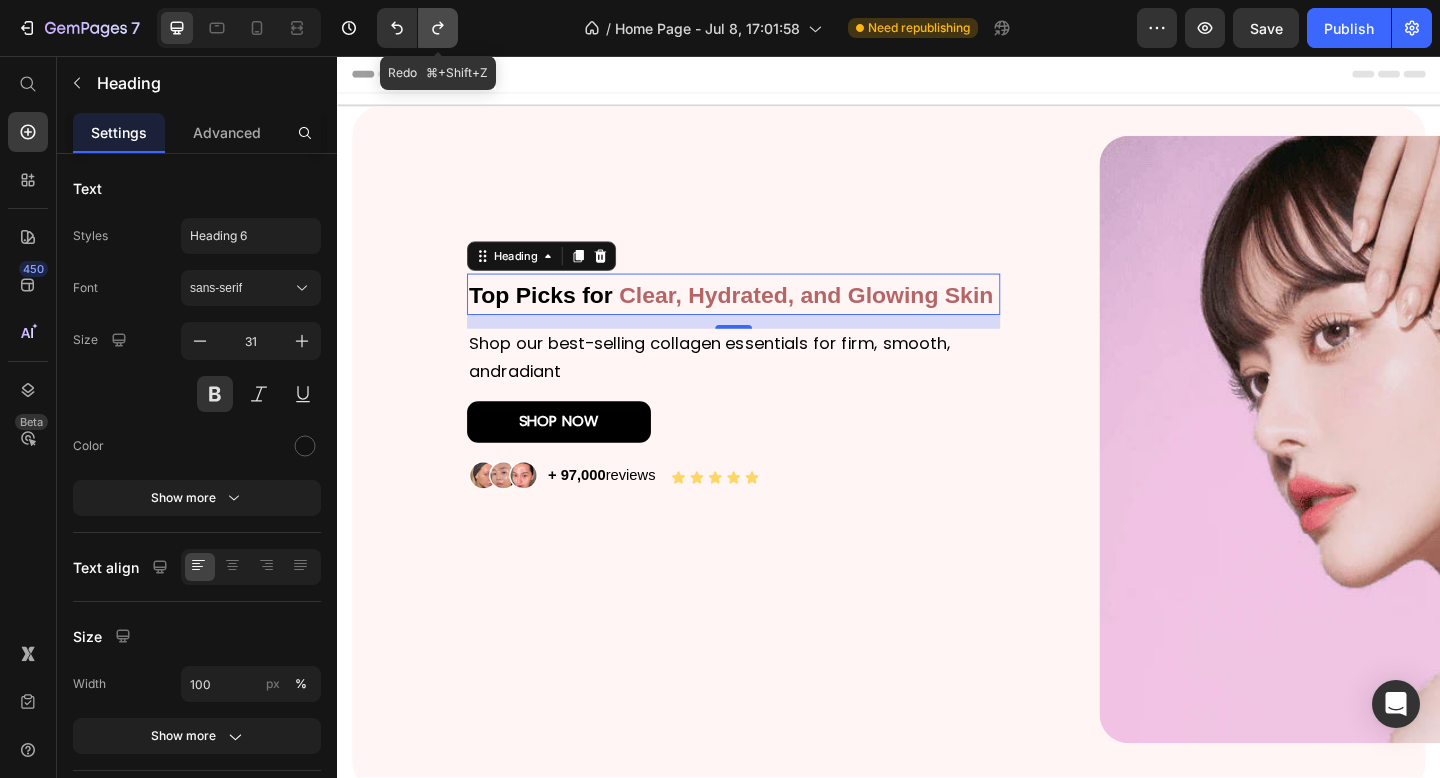 click 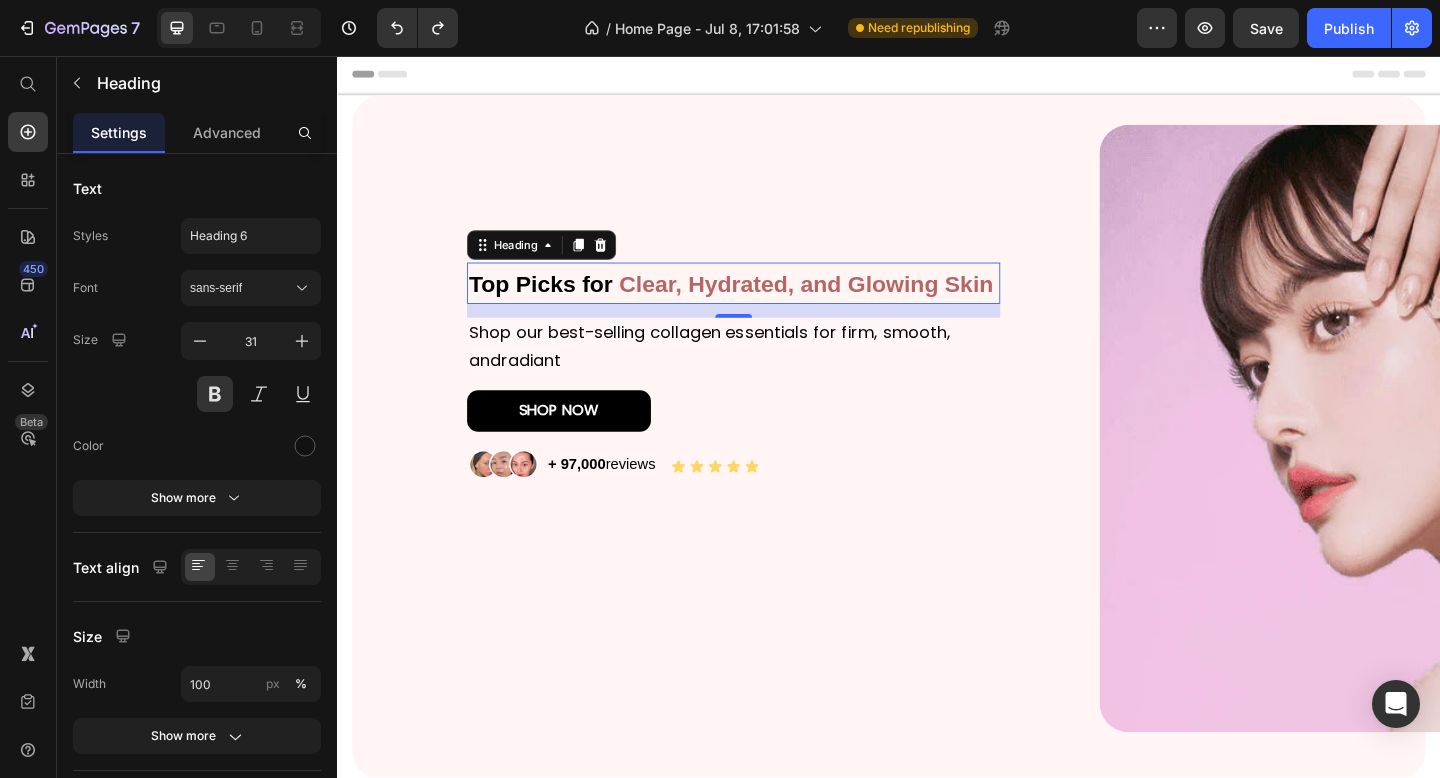 click at bounding box center (239, 28) 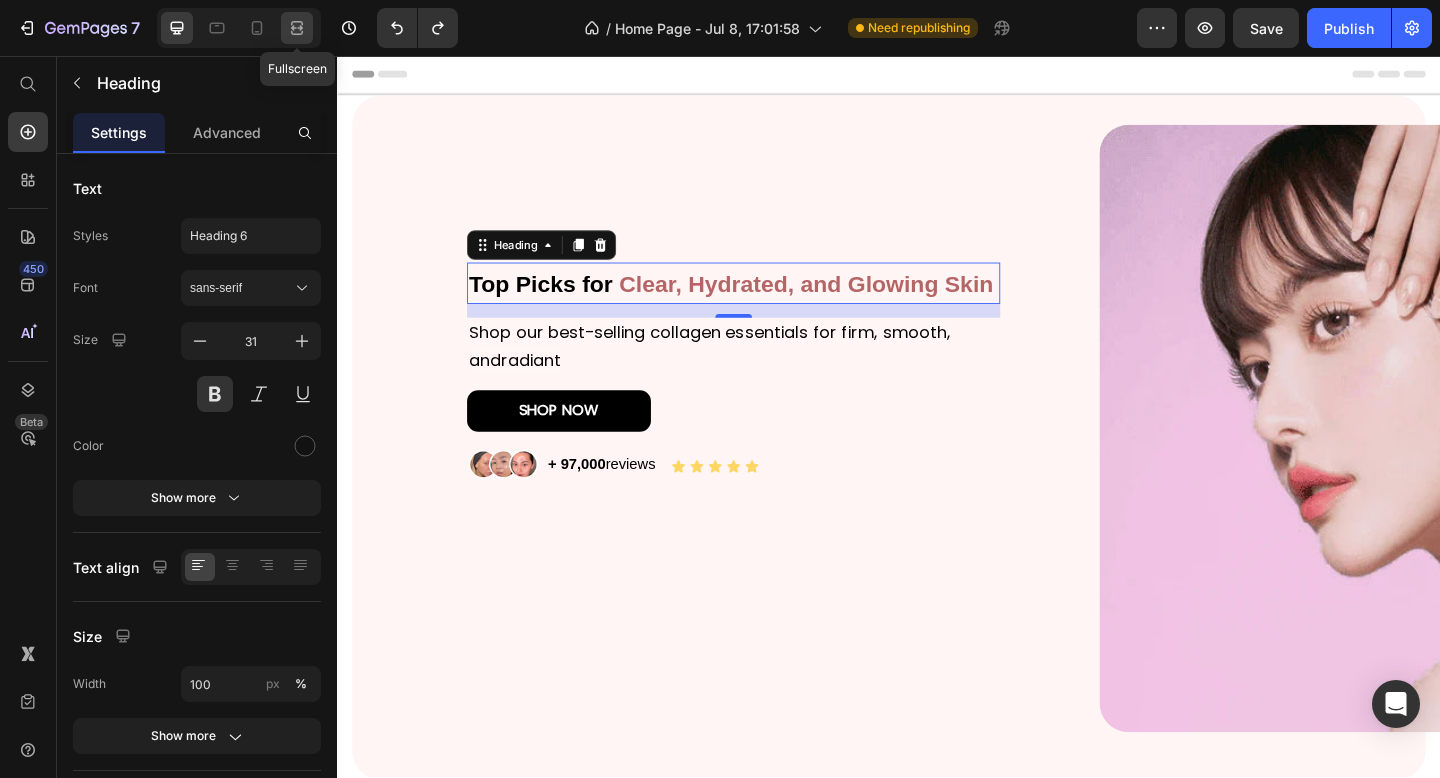 click 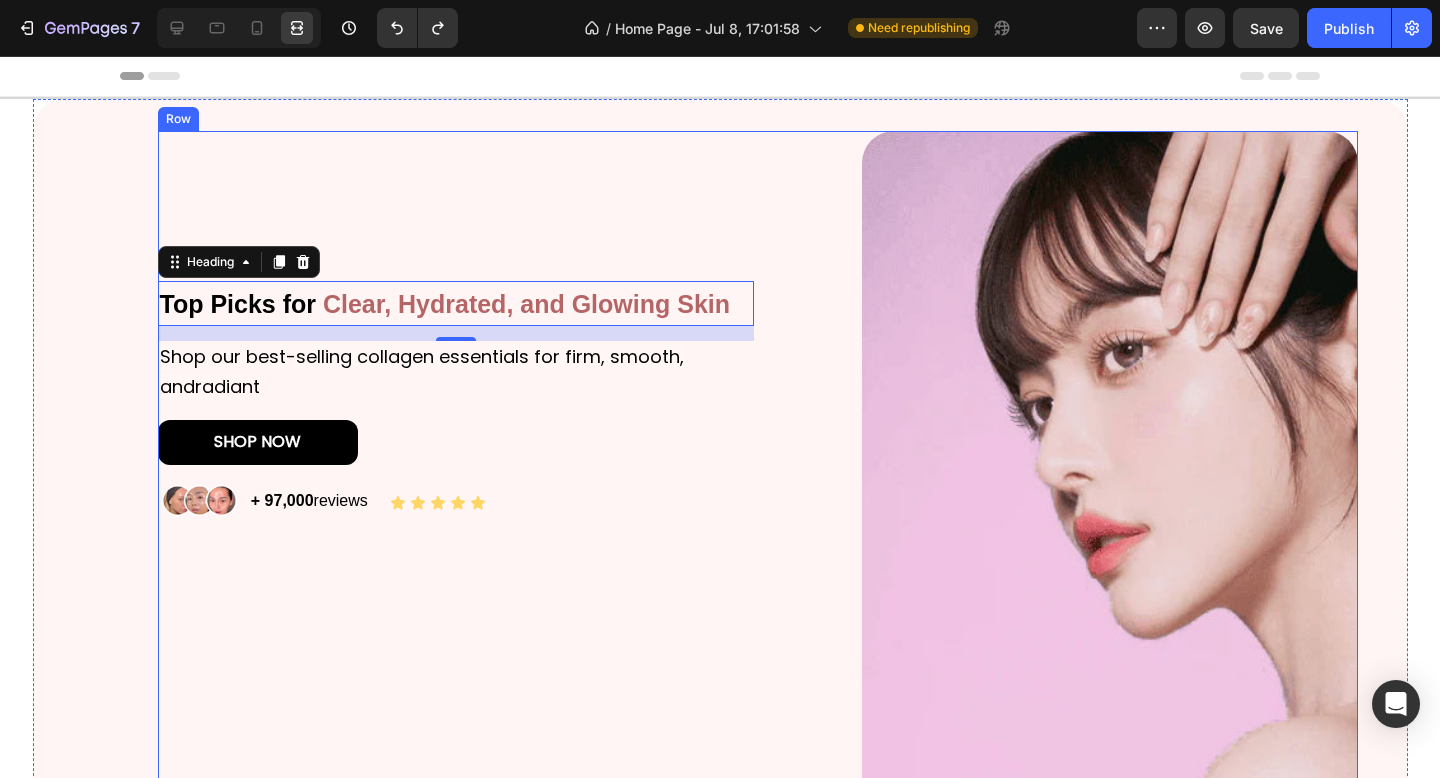 click on "Image" at bounding box center [1060, 472] 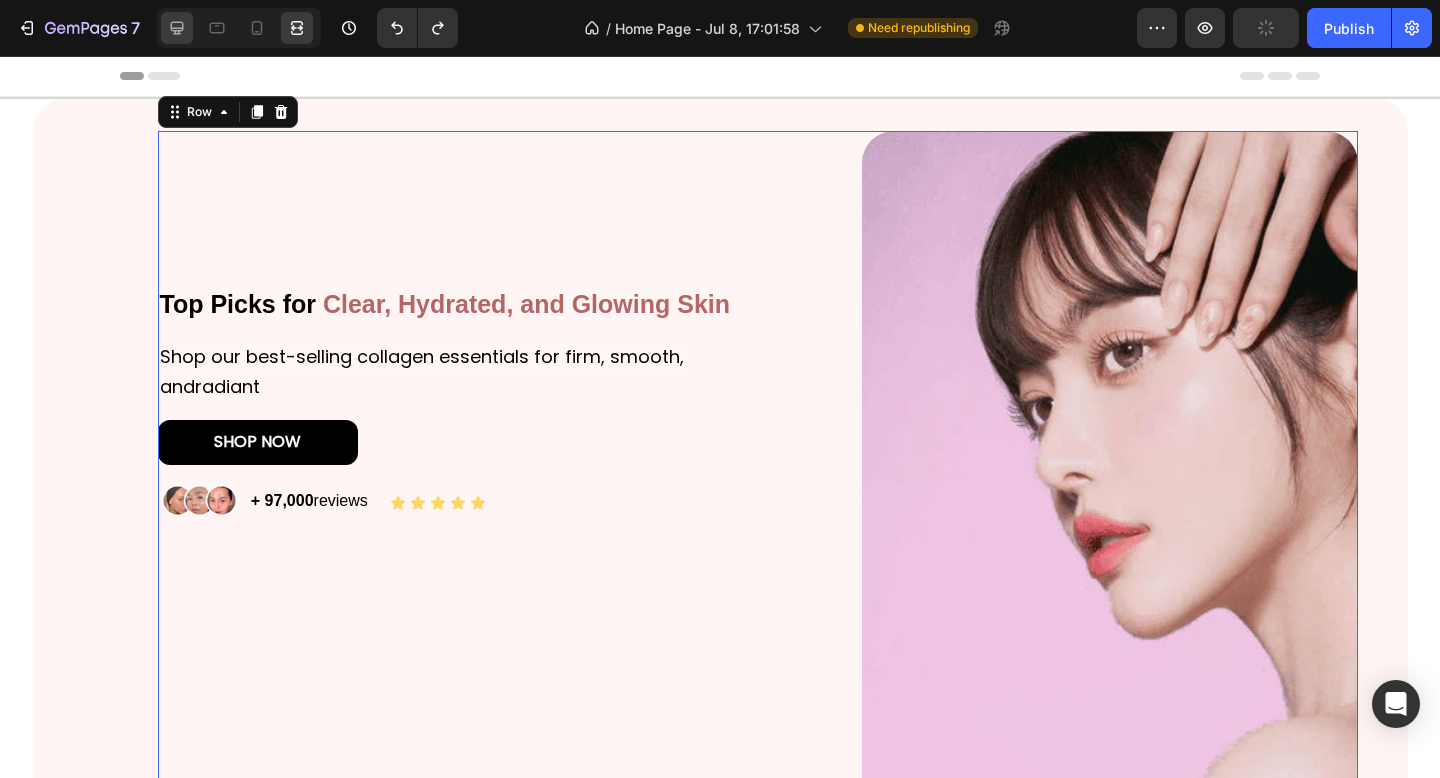 click 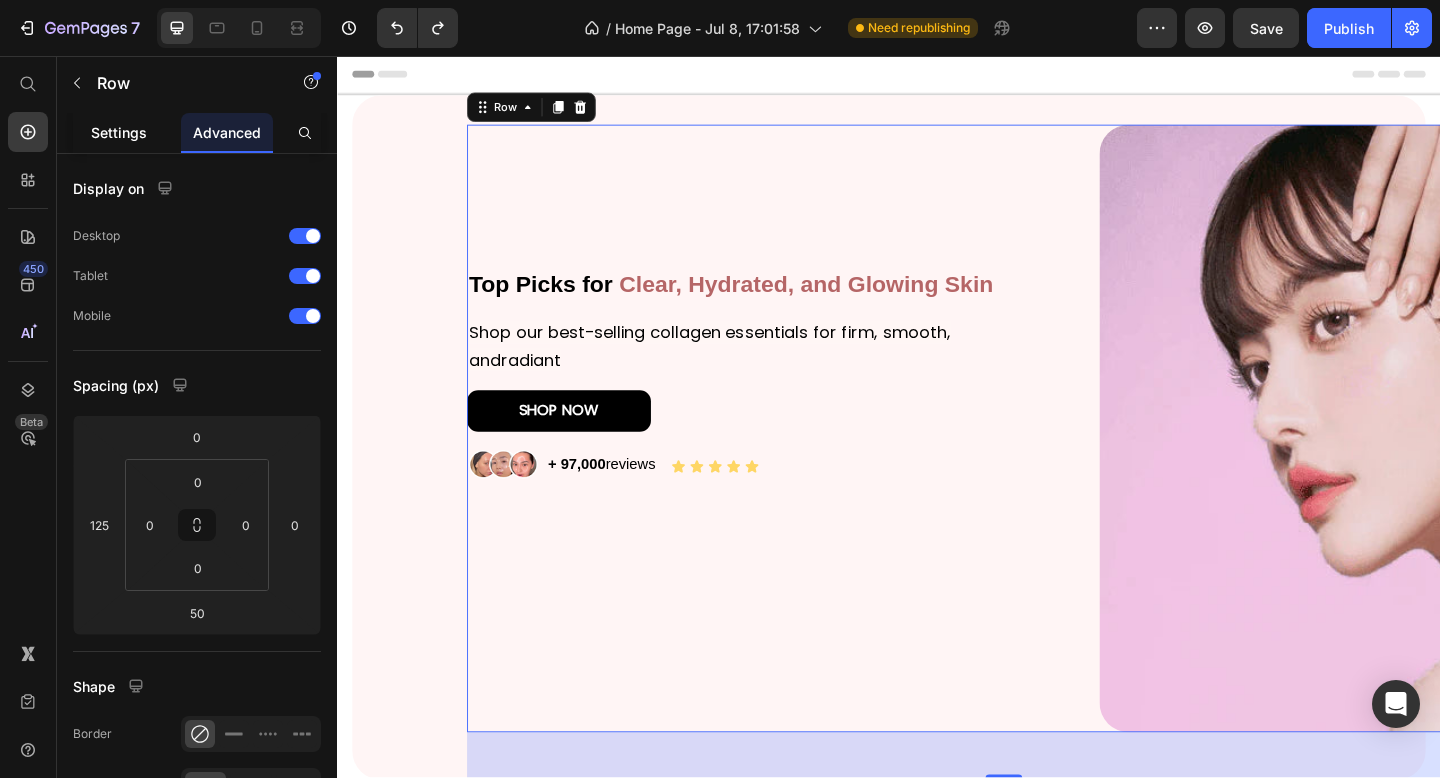 click on "Settings" at bounding box center (119, 132) 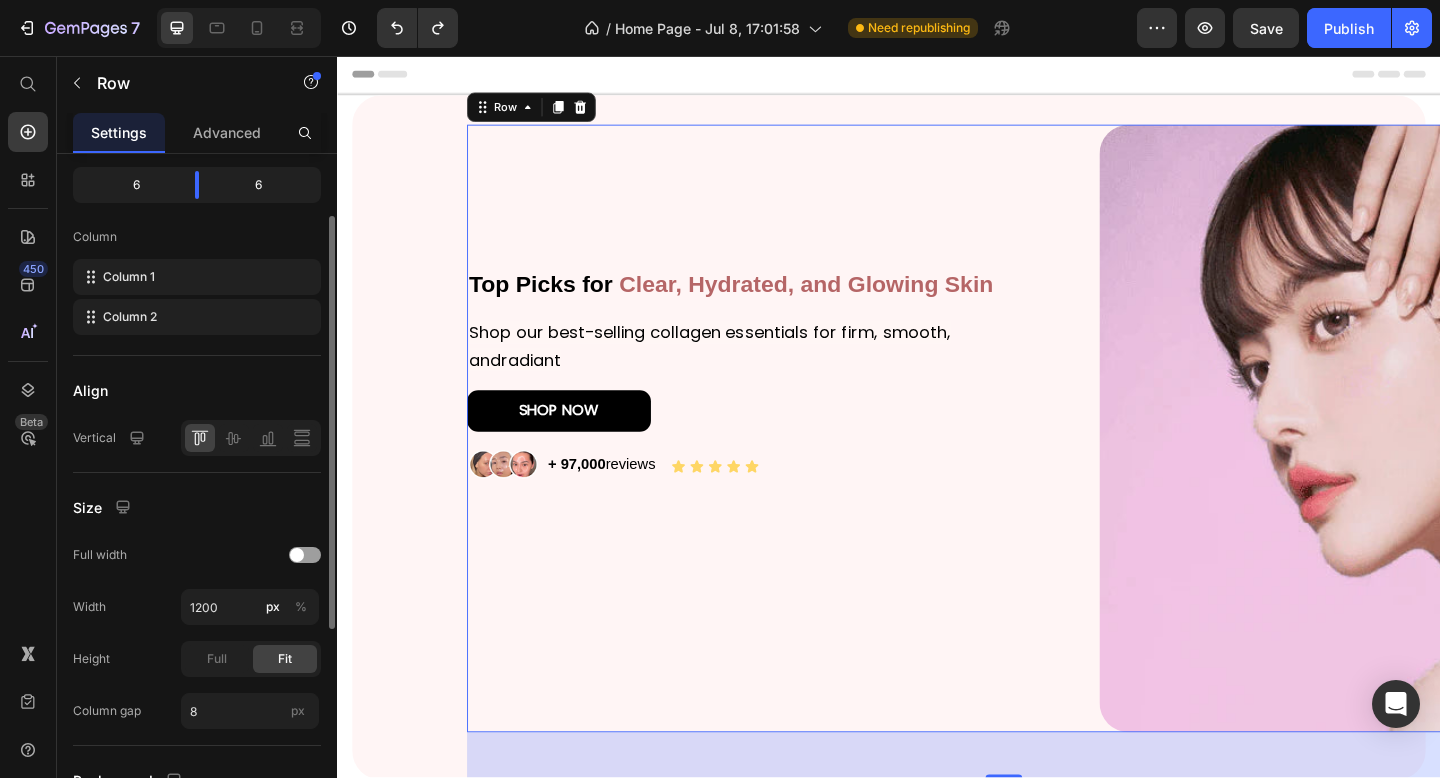 scroll, scrollTop: 333, scrollLeft: 0, axis: vertical 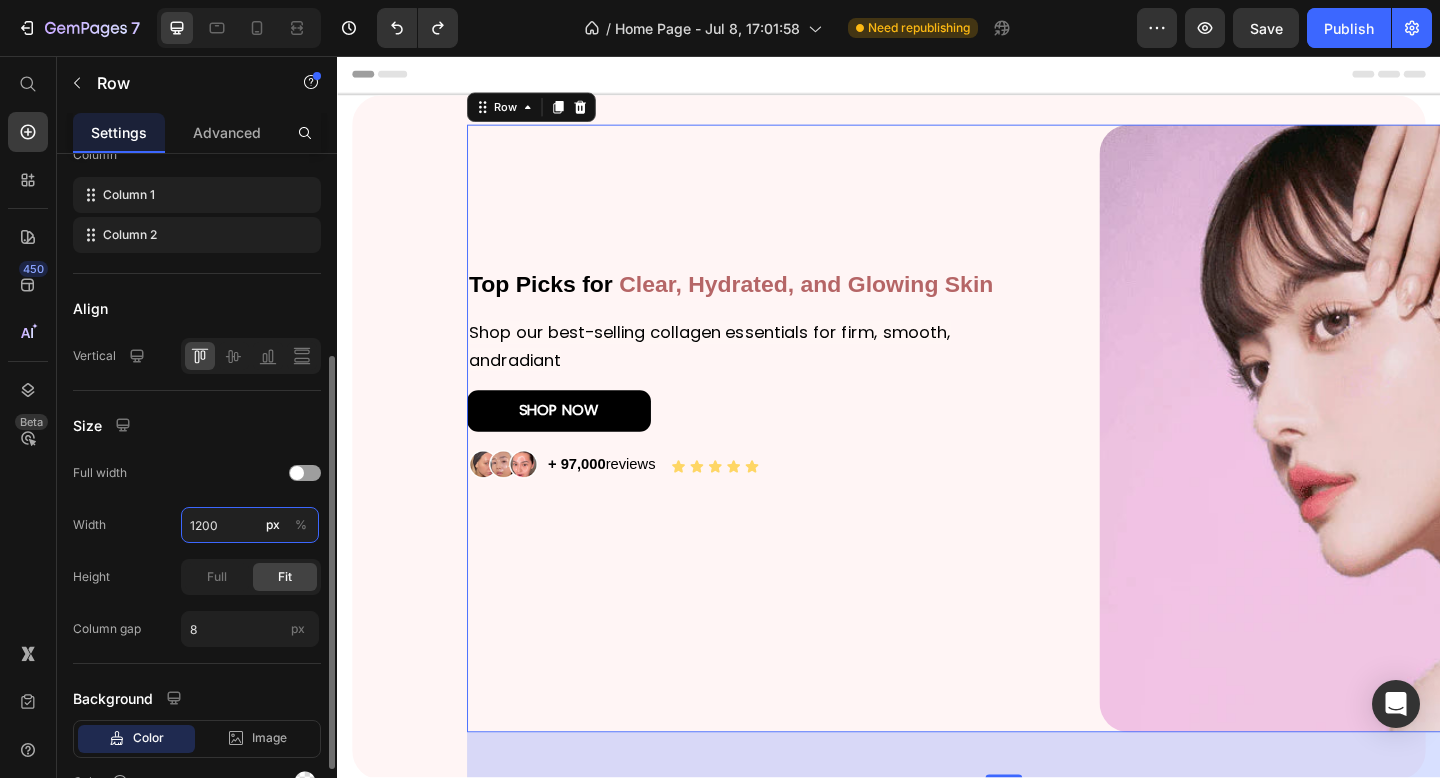 click on "1200" at bounding box center [250, 525] 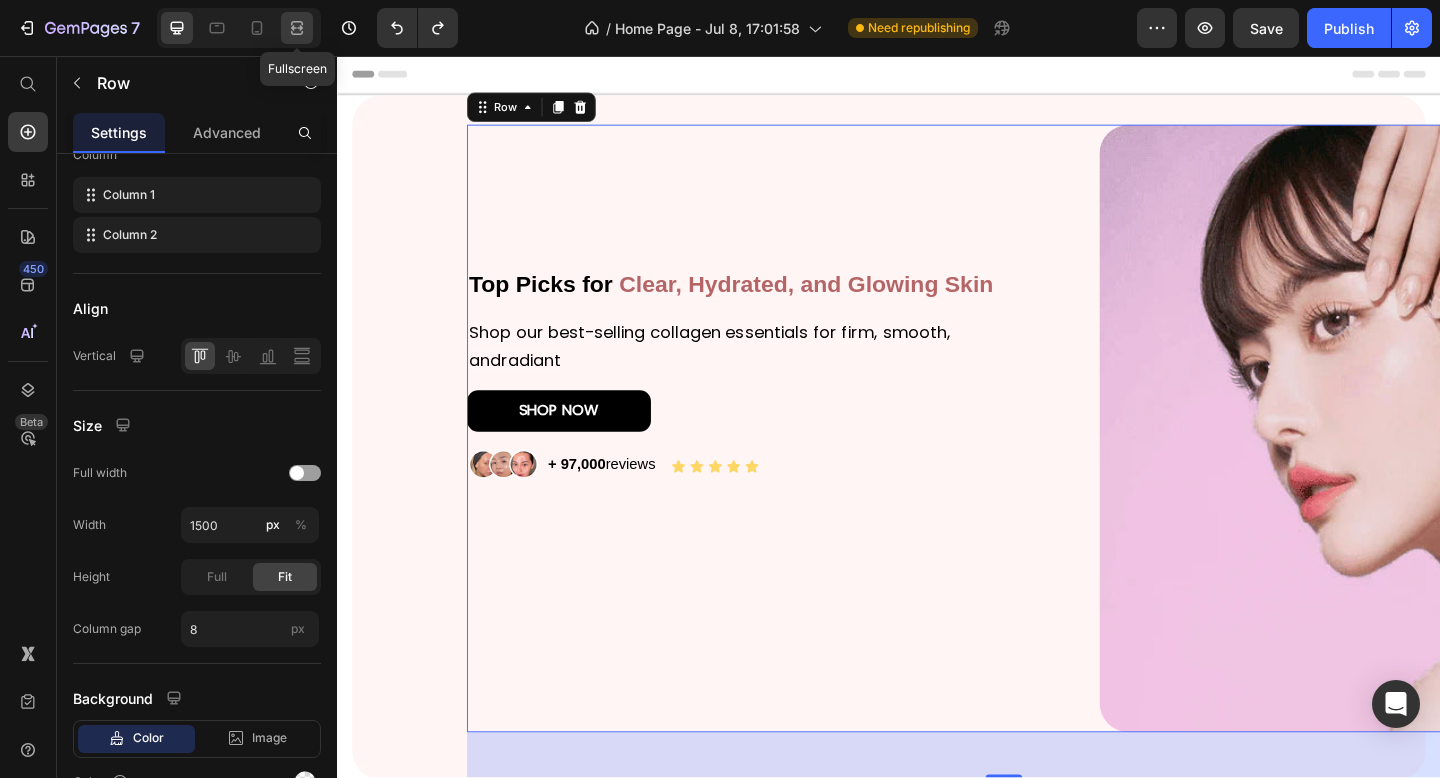 click 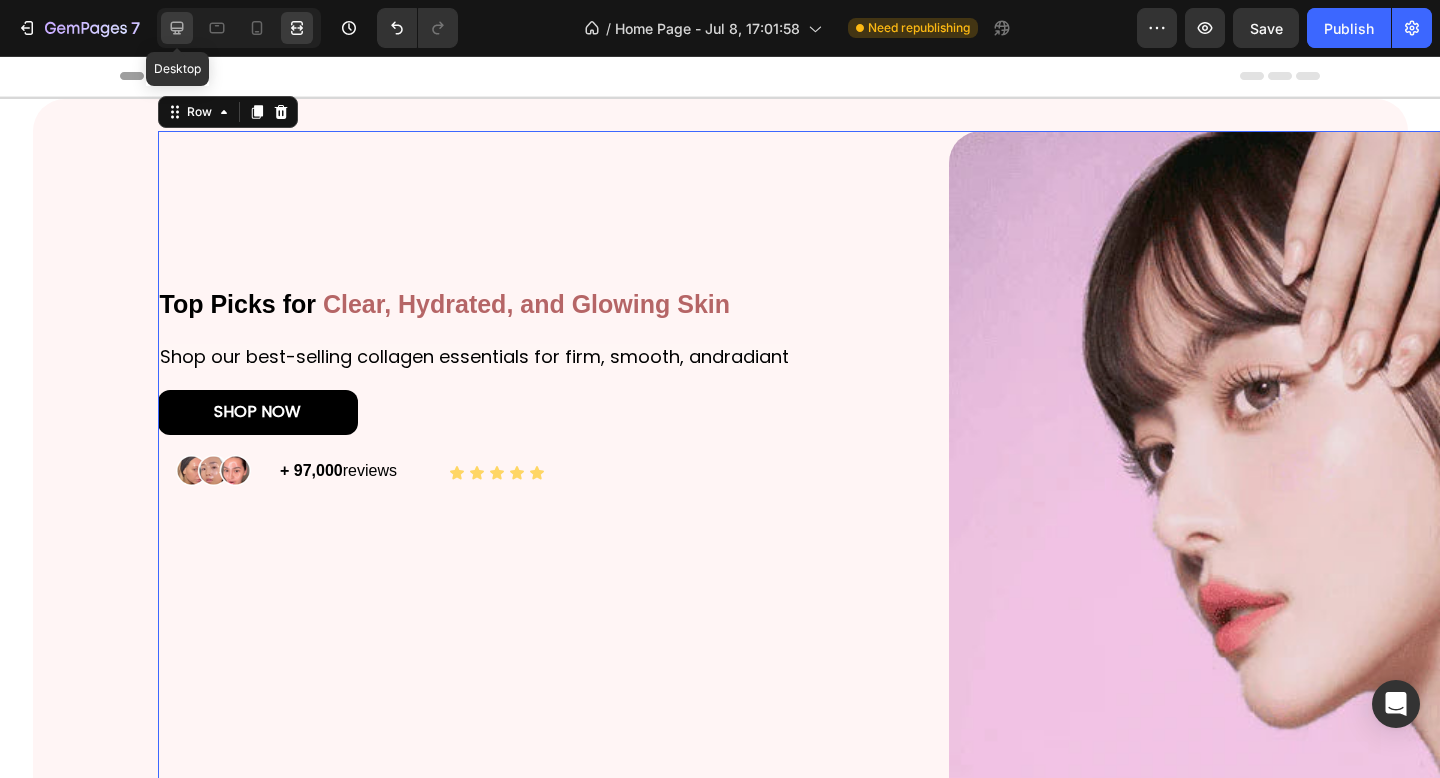 click 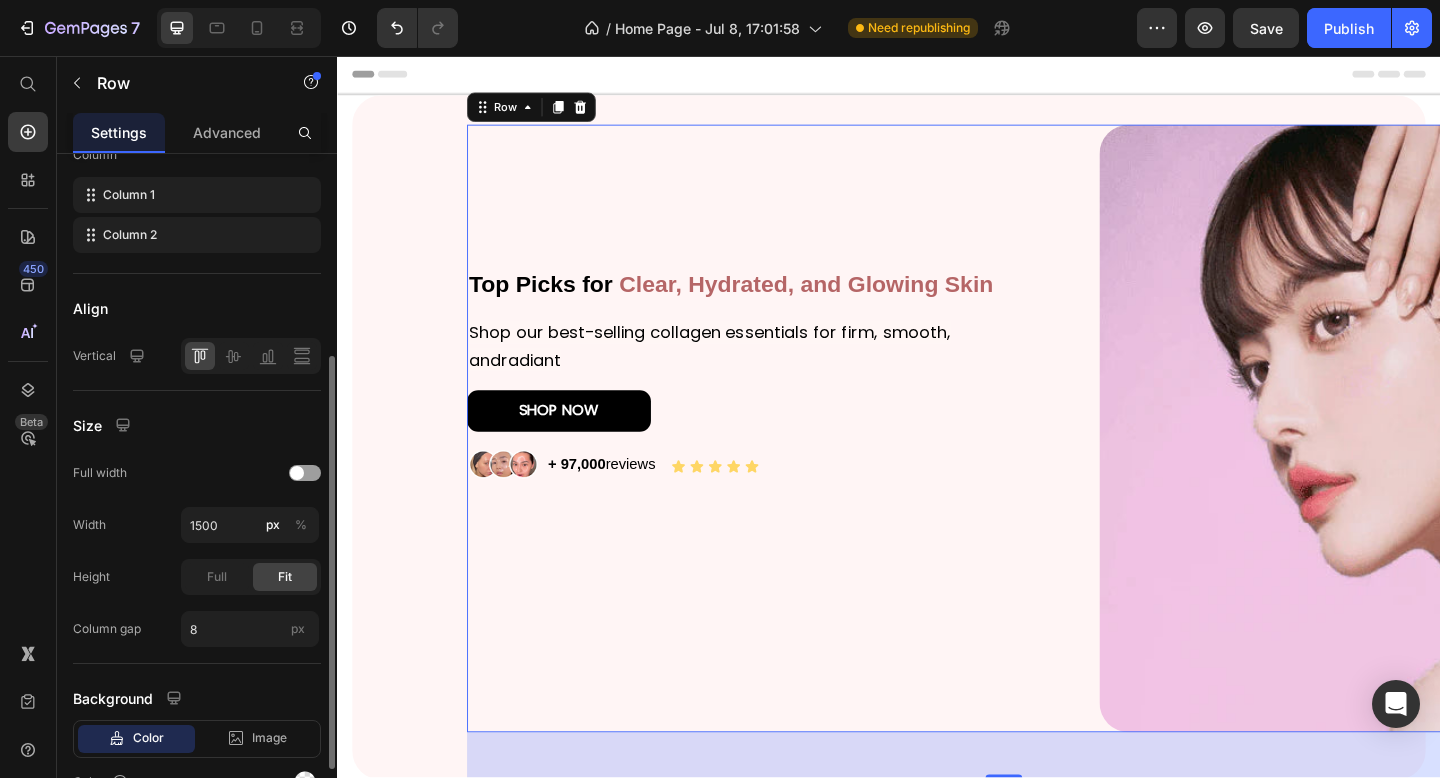 type on "1200" 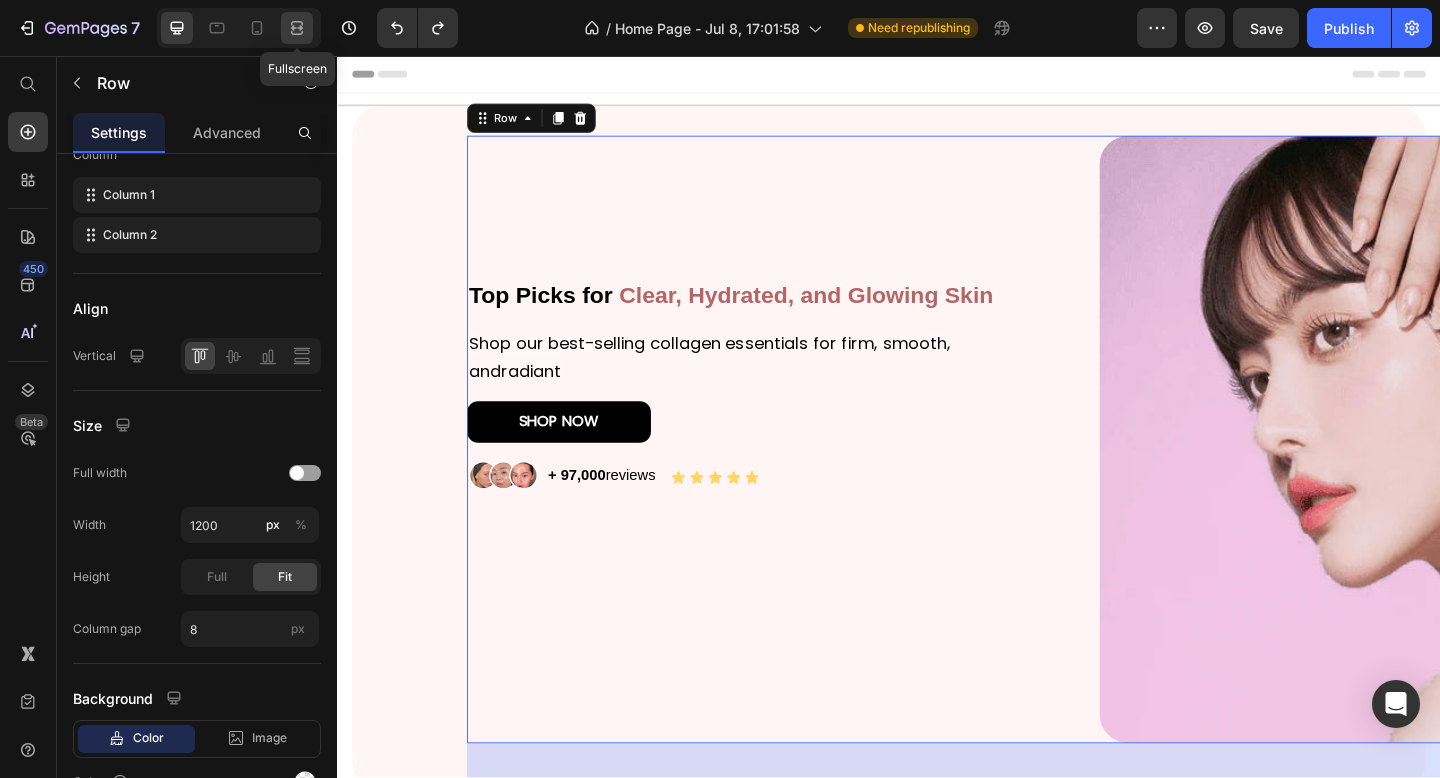 click 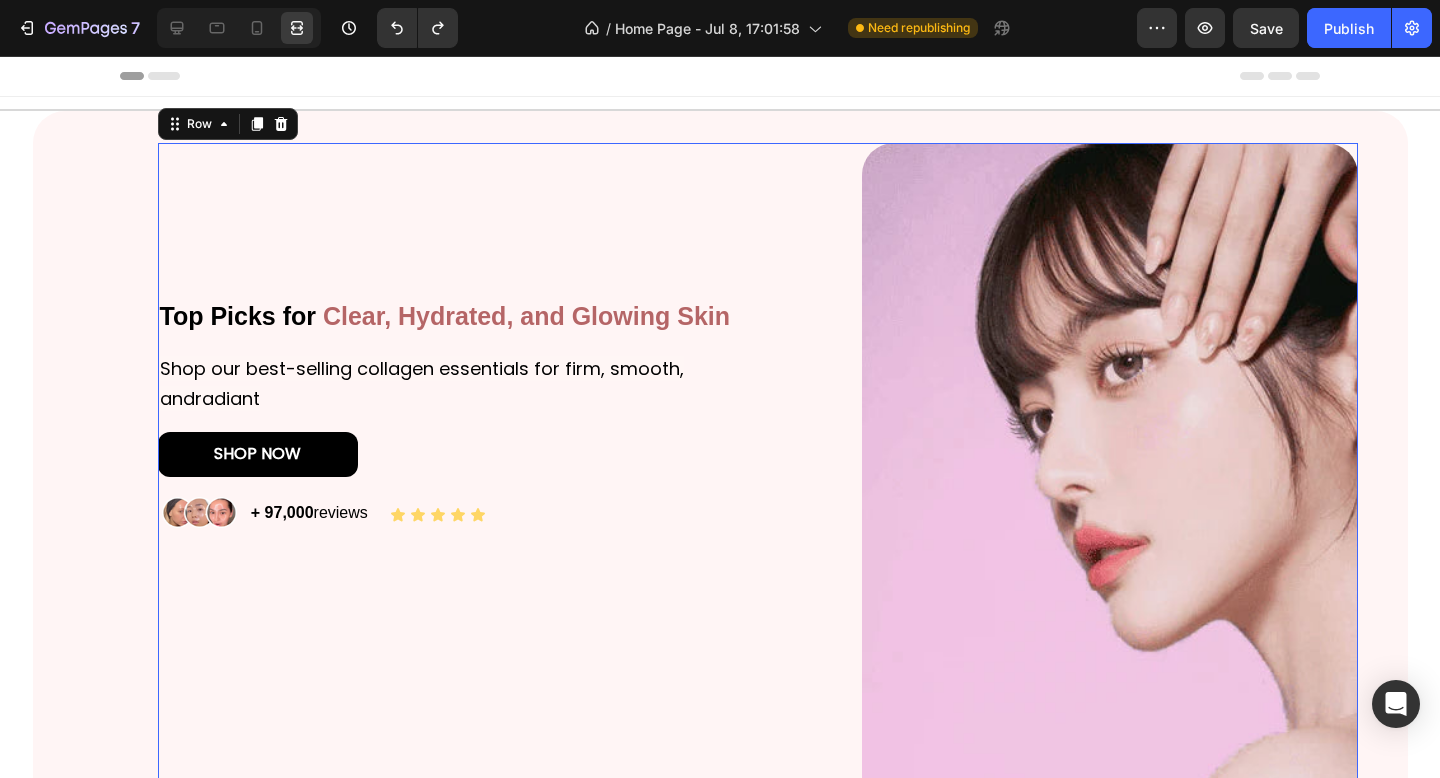 click on "Top Picks for   Clear, Hydrated, and Glowing Skin Heading Shop our best-selling collagen essentials for firm, smooth, andradiant Text Block SHOP NOW Button Image + 97,000  reviews Text Block Icon Icon Icon Icon Icon Icon List Row" at bounding box center [456, 484] 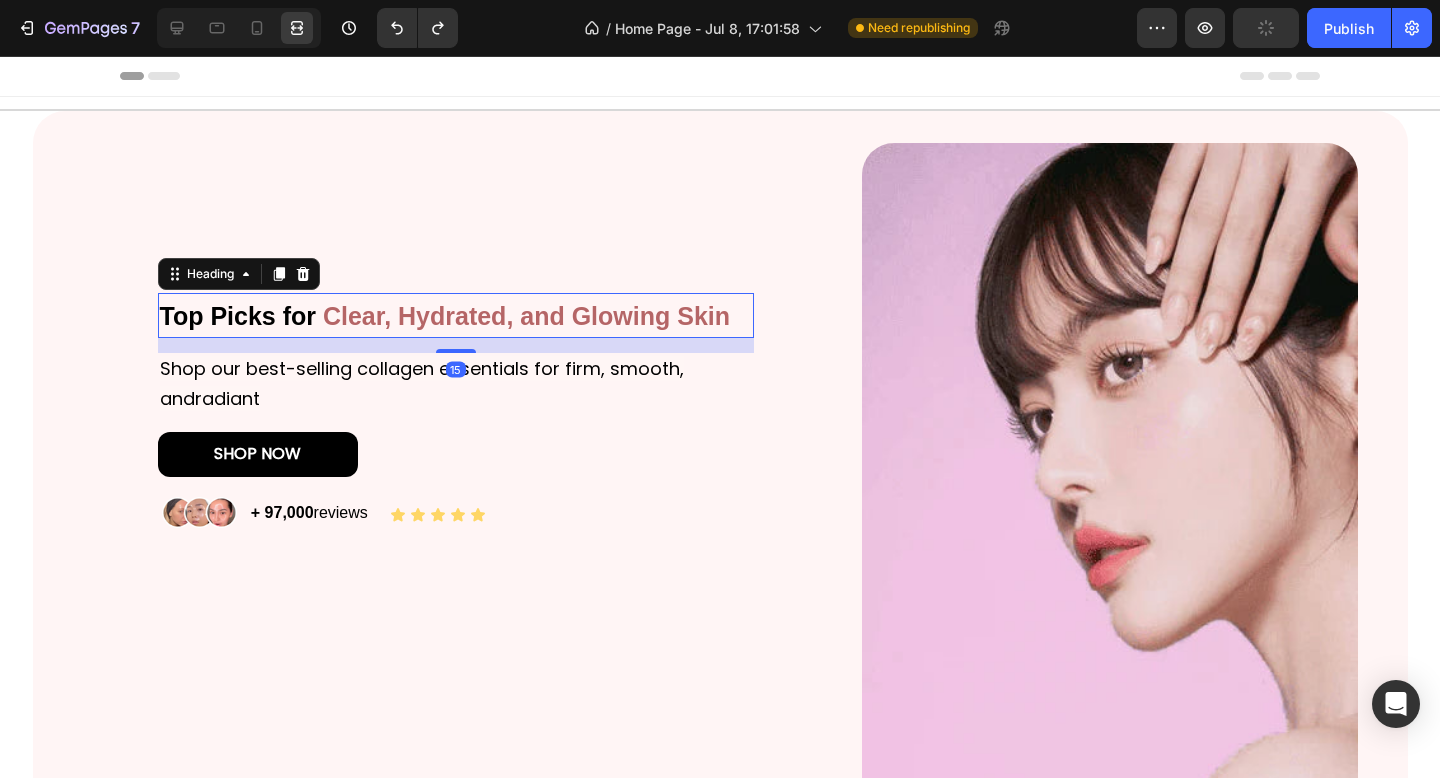 click on "Top Picks for" at bounding box center [238, 316] 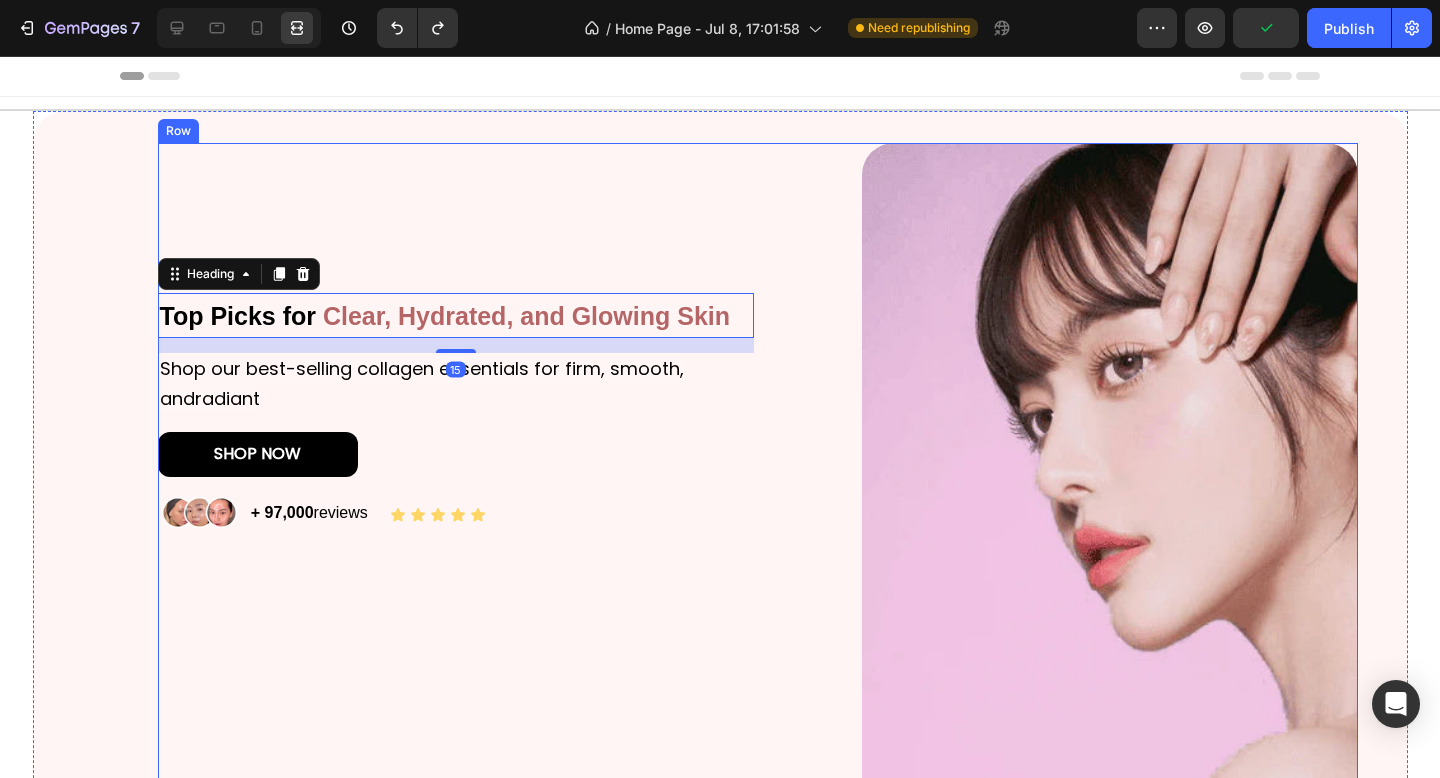 click on "Top Picks for   Clear, Hydrated, and Glowing Skin Heading   15 Shop our best-selling collagen essentials for firm, smooth, andradiant Text Block SHOP NOW Button Image + 97,000  reviews Text Block Icon Icon Icon Icon Icon Icon List Row" at bounding box center [456, 484] 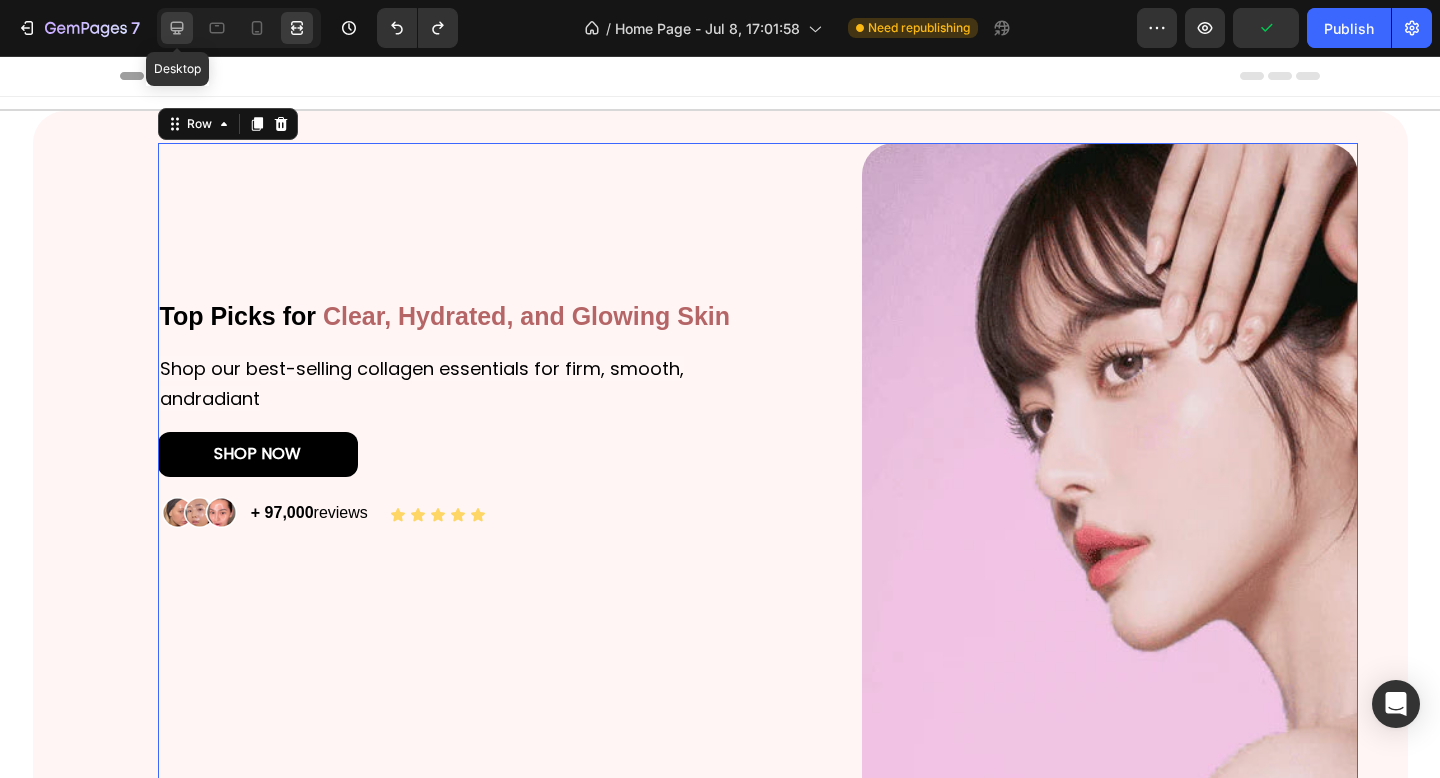 click 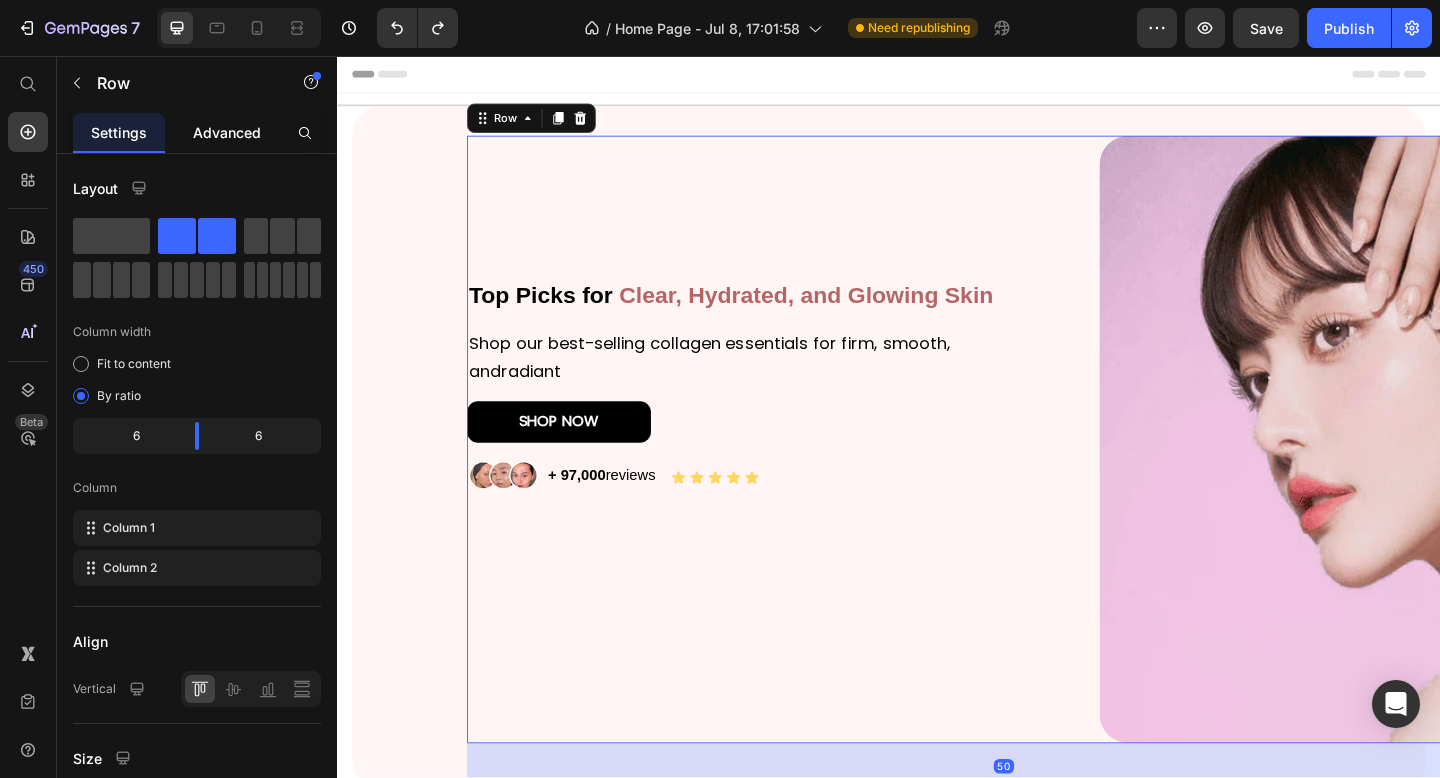 click on "Advanced" 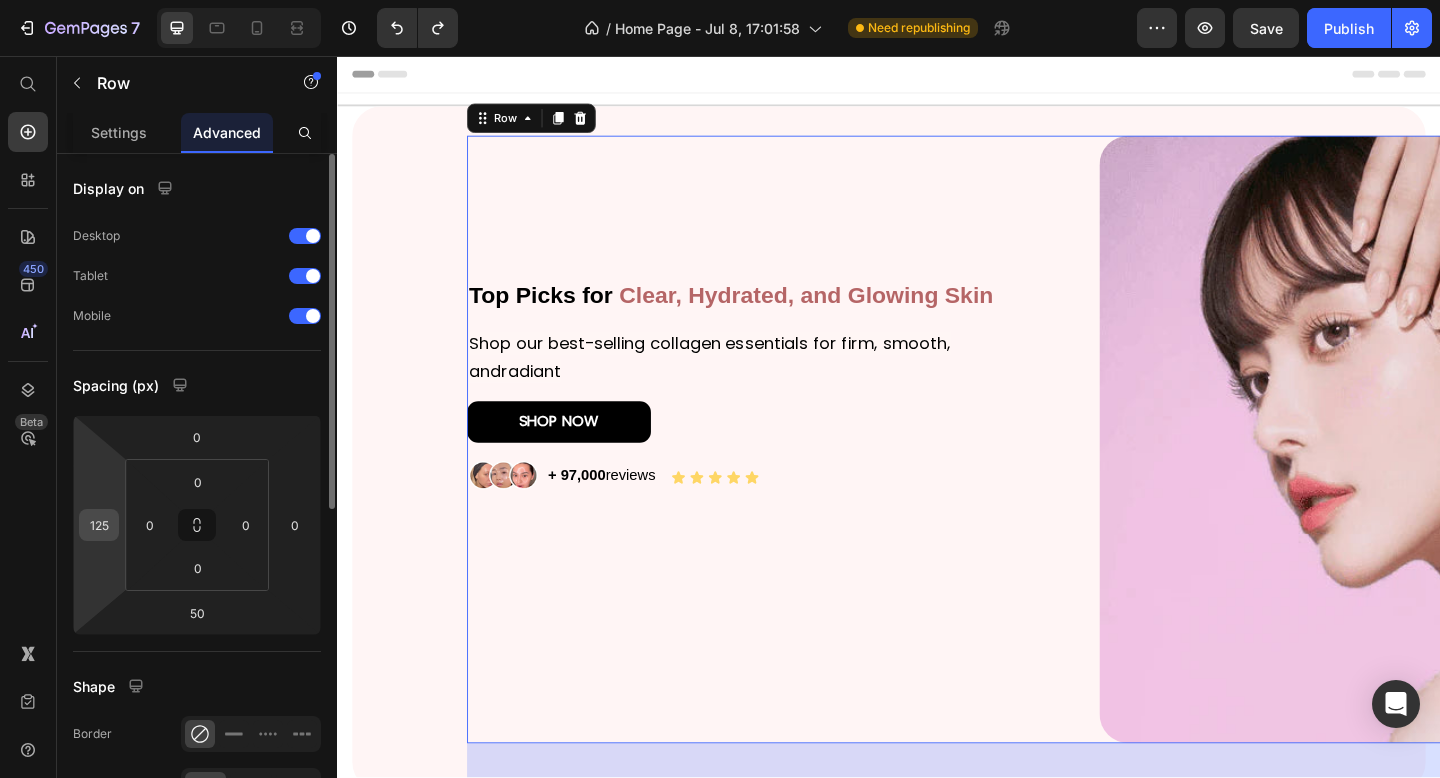 click on "125" at bounding box center (99, 525) 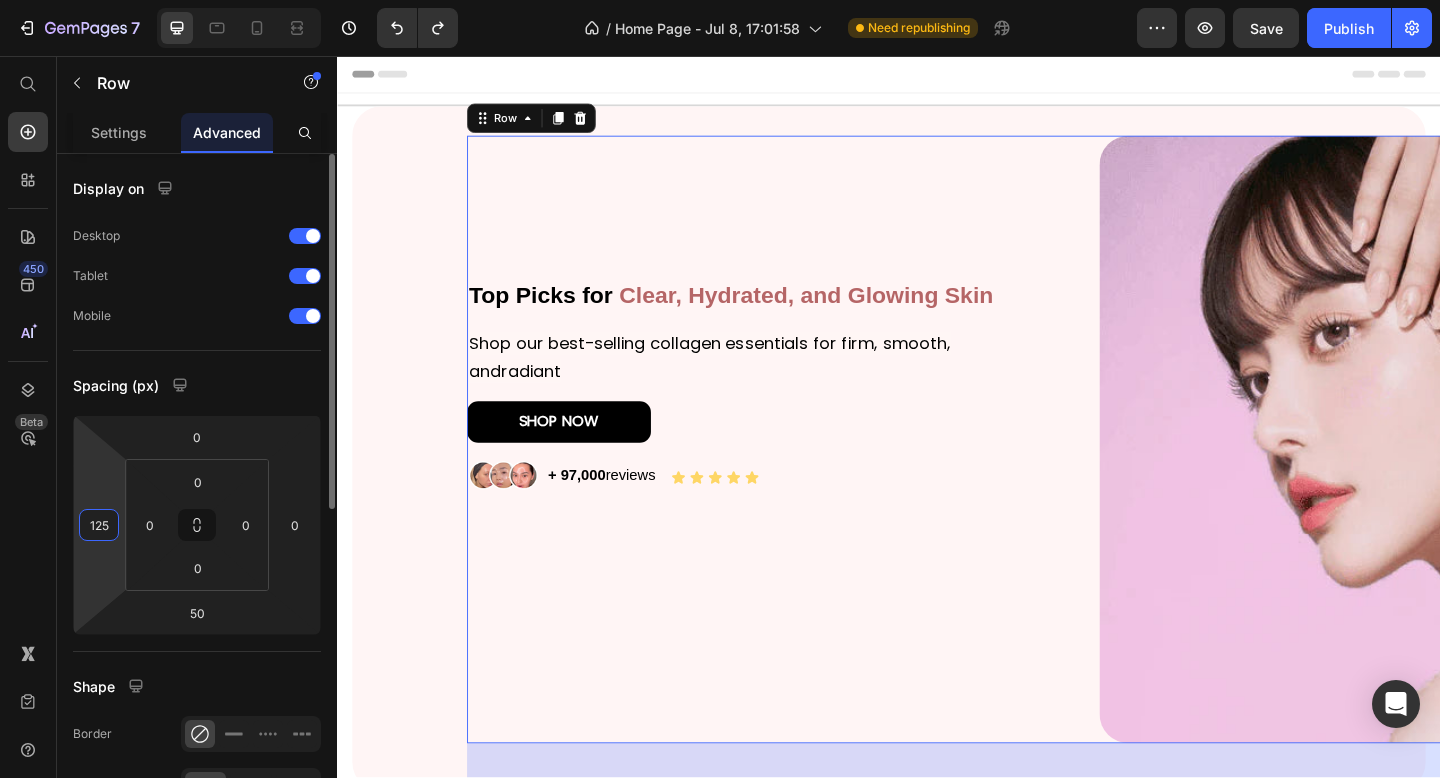 click on "125" at bounding box center [99, 525] 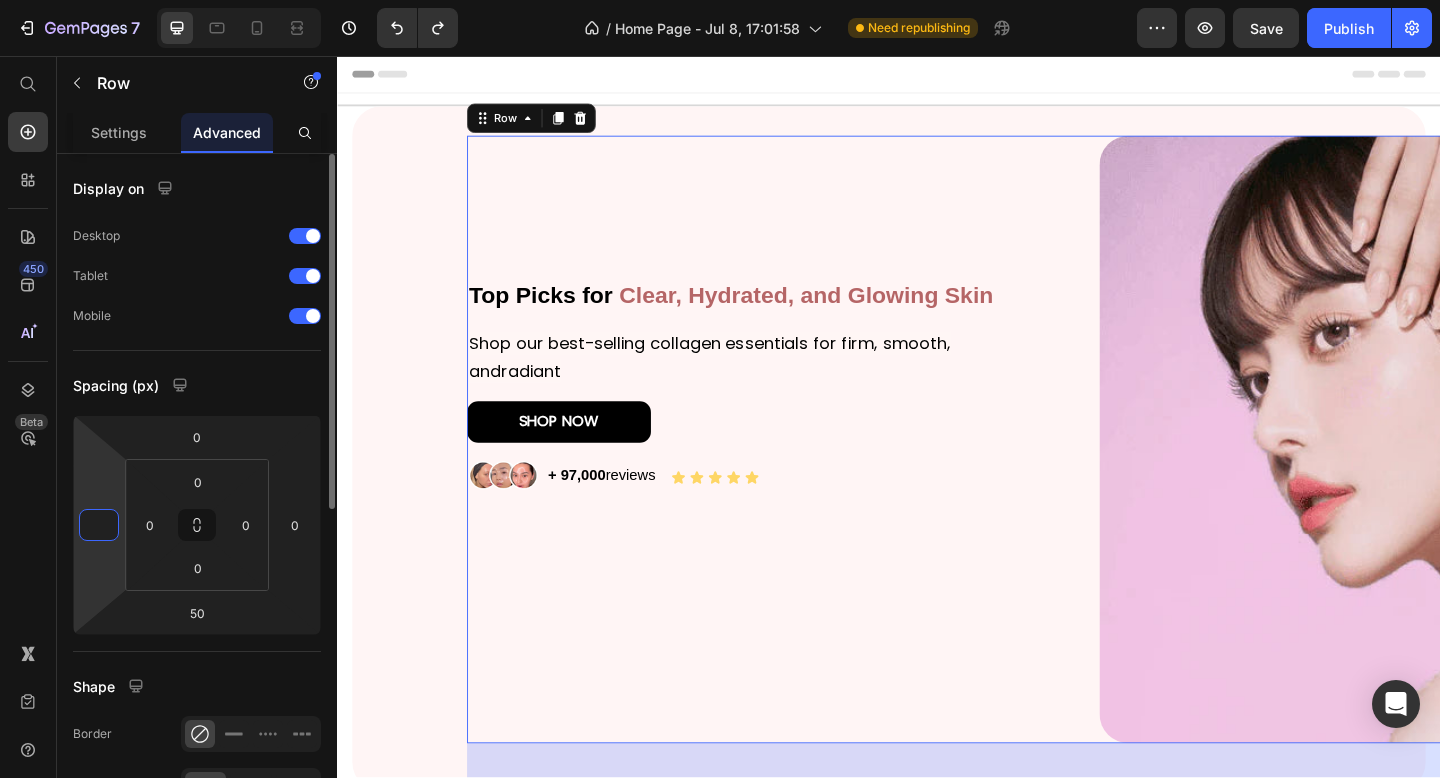 type on "0" 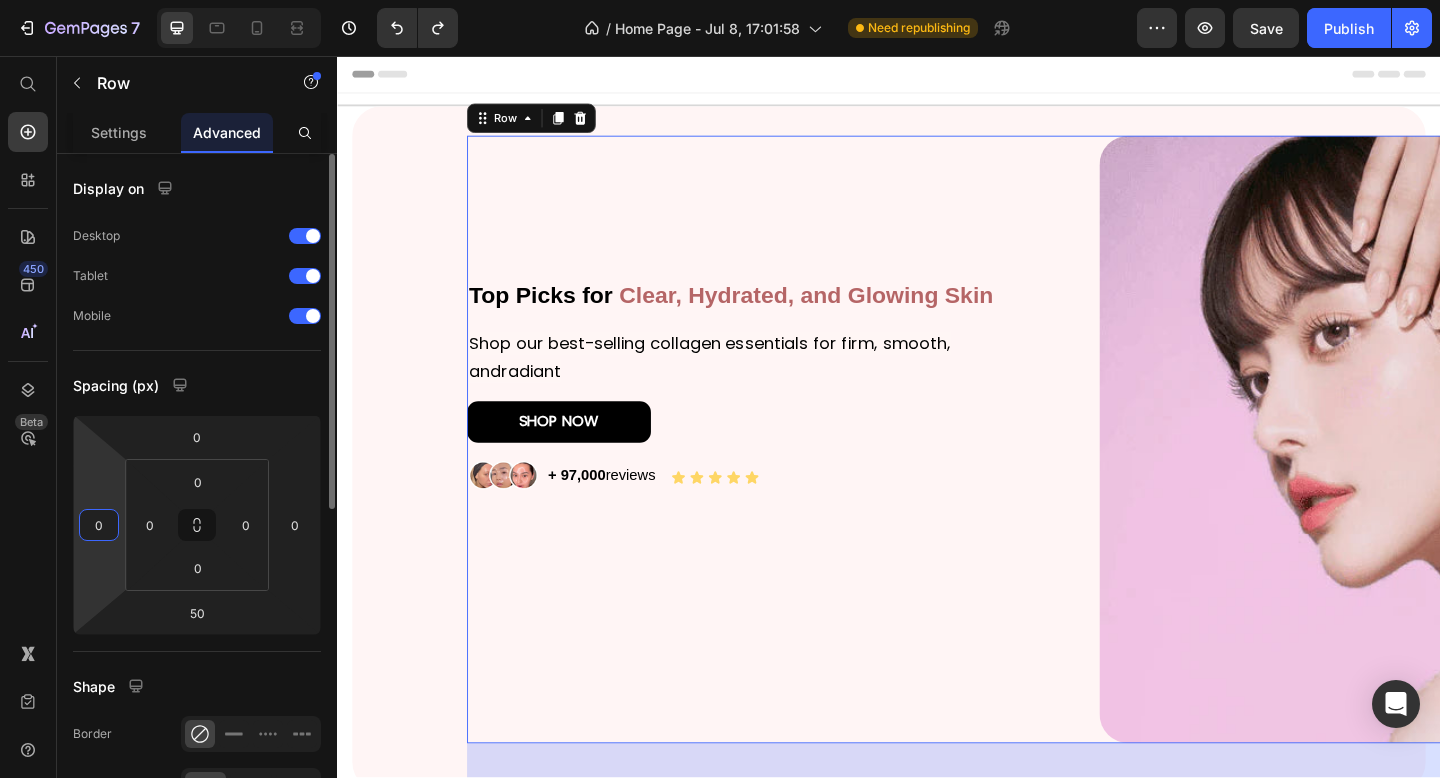 click on "Spacing (px)" at bounding box center (197, 385) 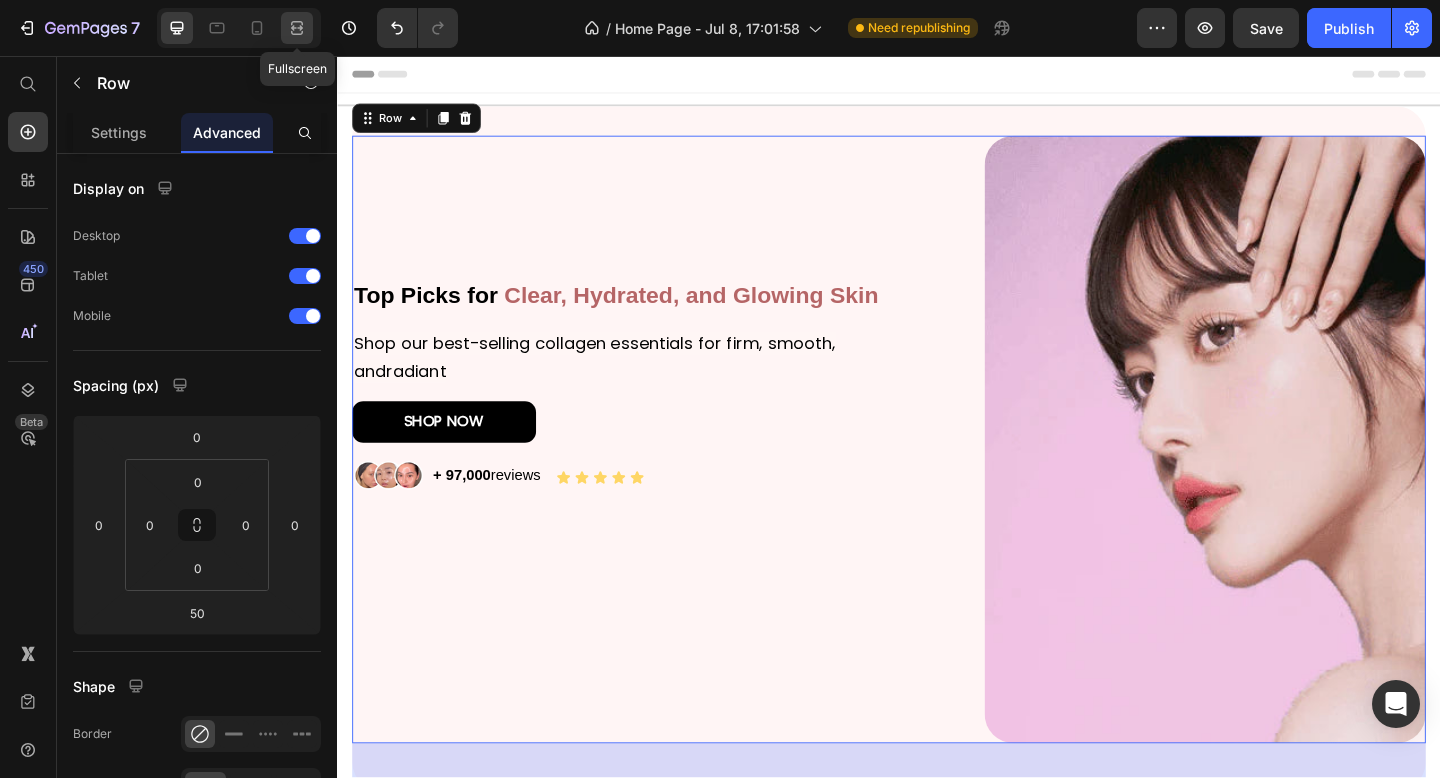 click 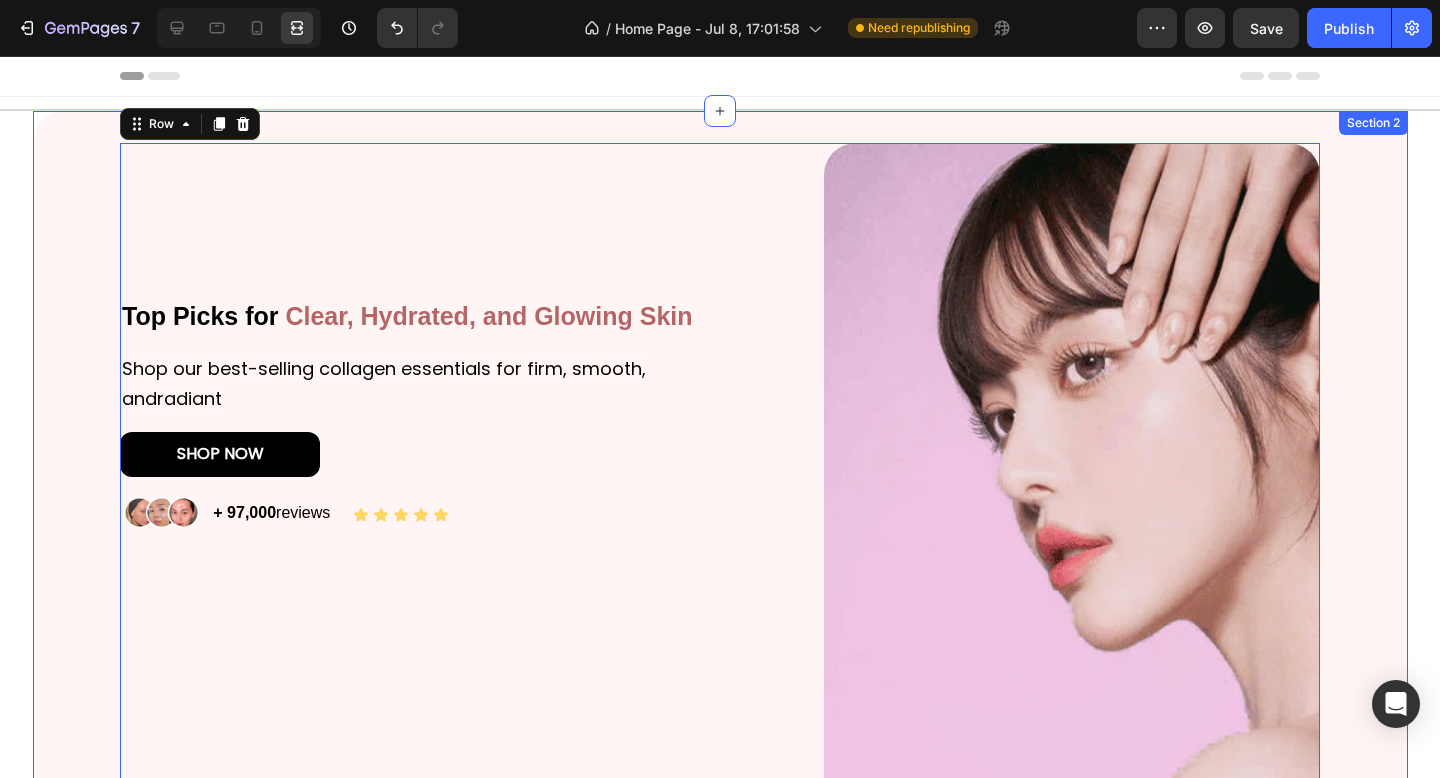 click on "Top Picks for   Clear, Hydrated, and Glowing Skin Heading Shop our best-selling collagen essentials for firm, smooth, andradiant Text Block SHOP NOW Button Image + 97,000  reviews Text Block Icon Icon Icon Icon Icon Icon List Row Image Row   50" at bounding box center (720, 509) 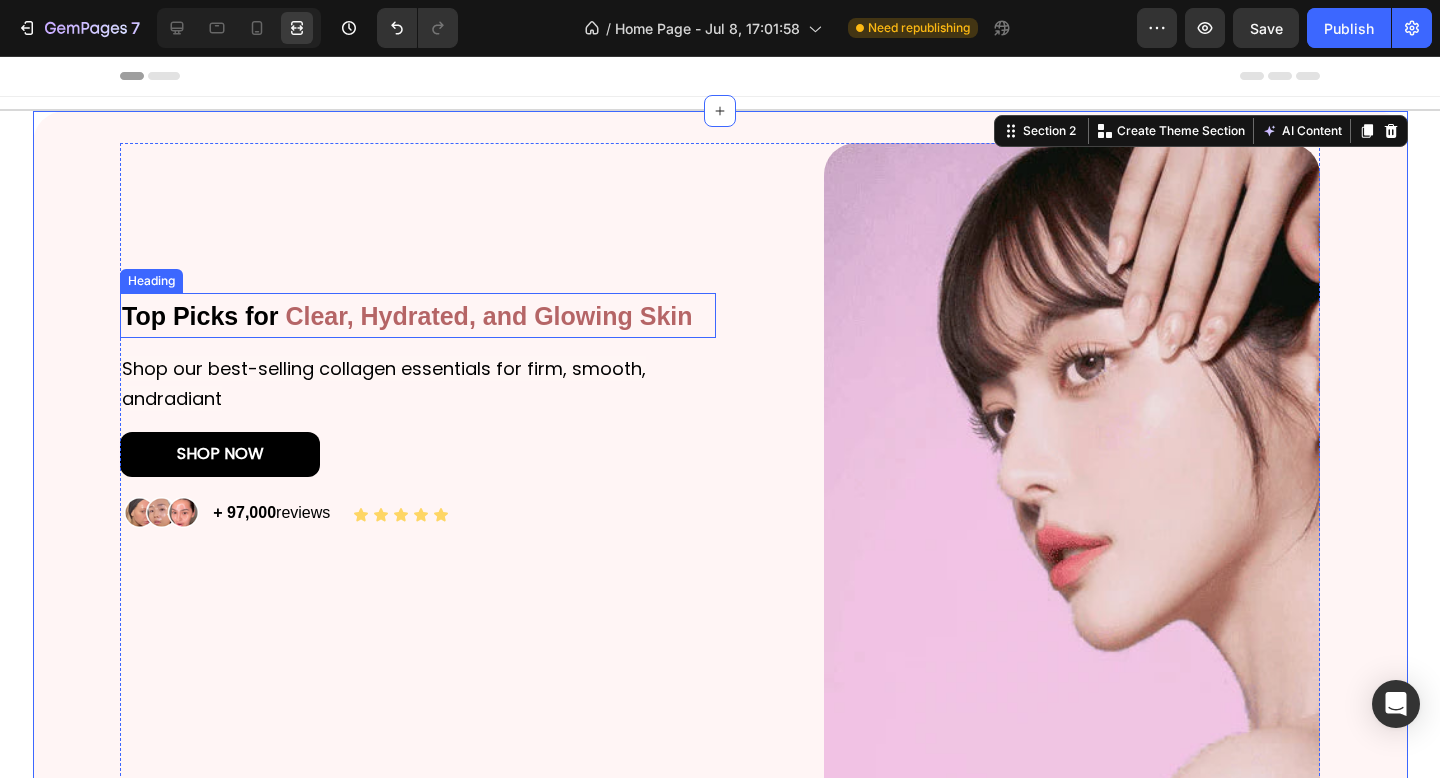 click on "Top Picks for" at bounding box center [200, 316] 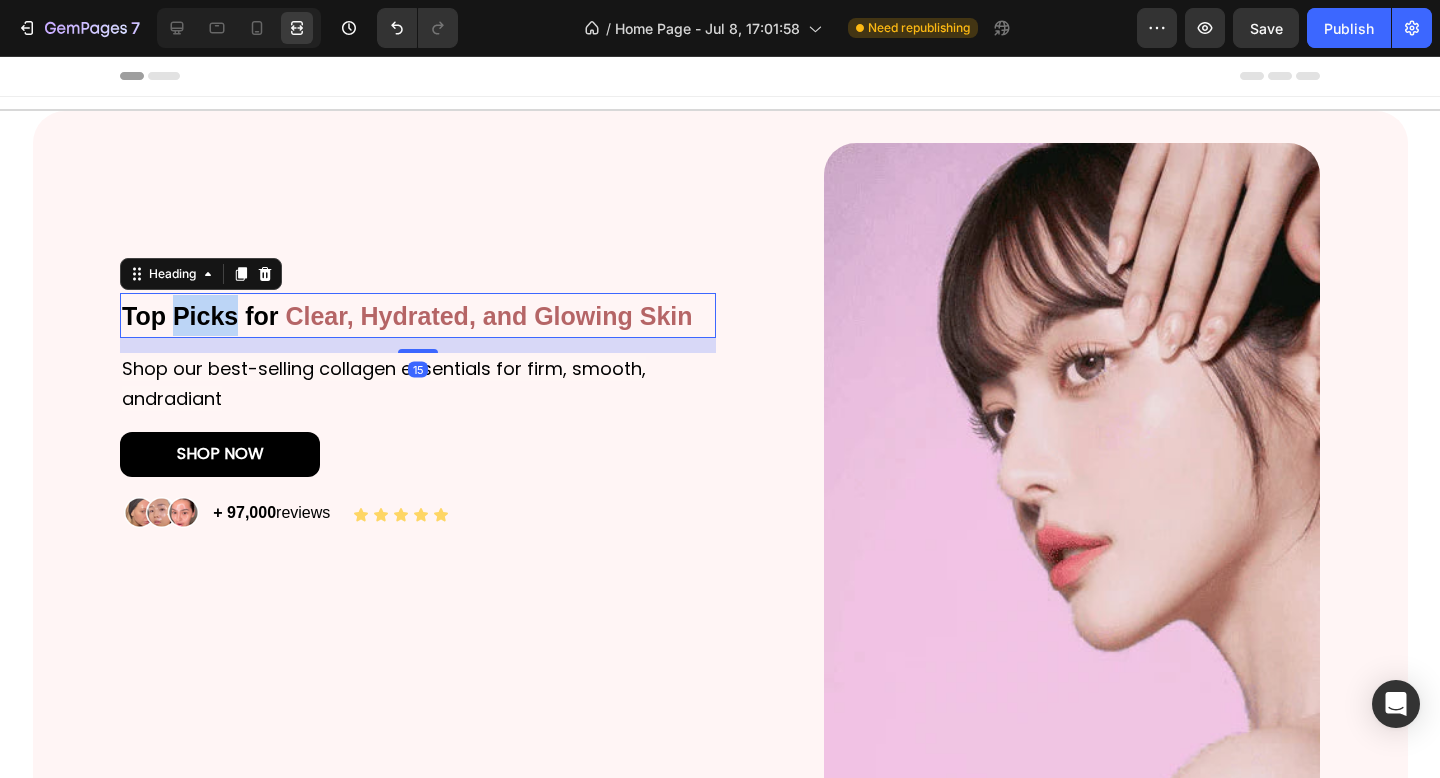 click on "Top Picks for" at bounding box center [200, 316] 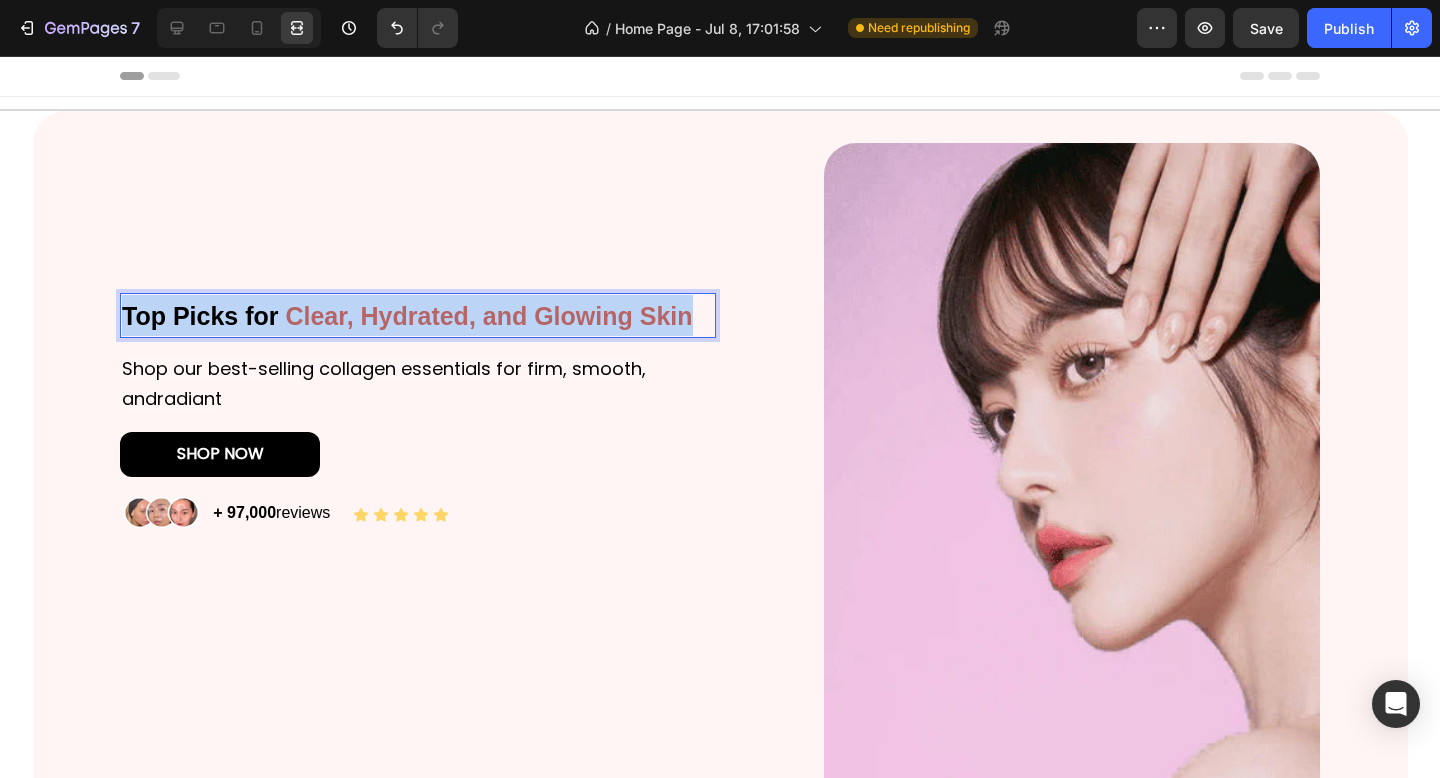 click on "Top Picks for" at bounding box center (200, 316) 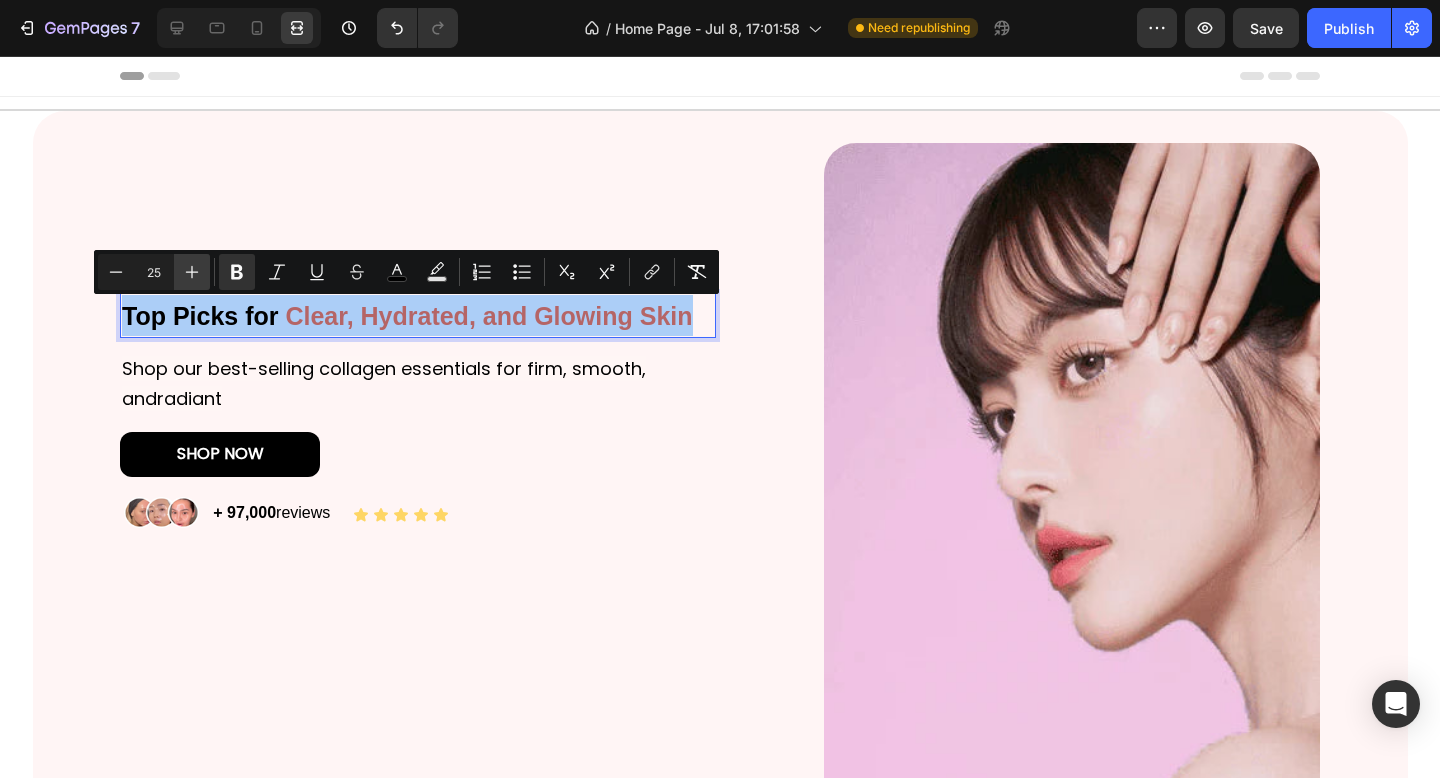 click 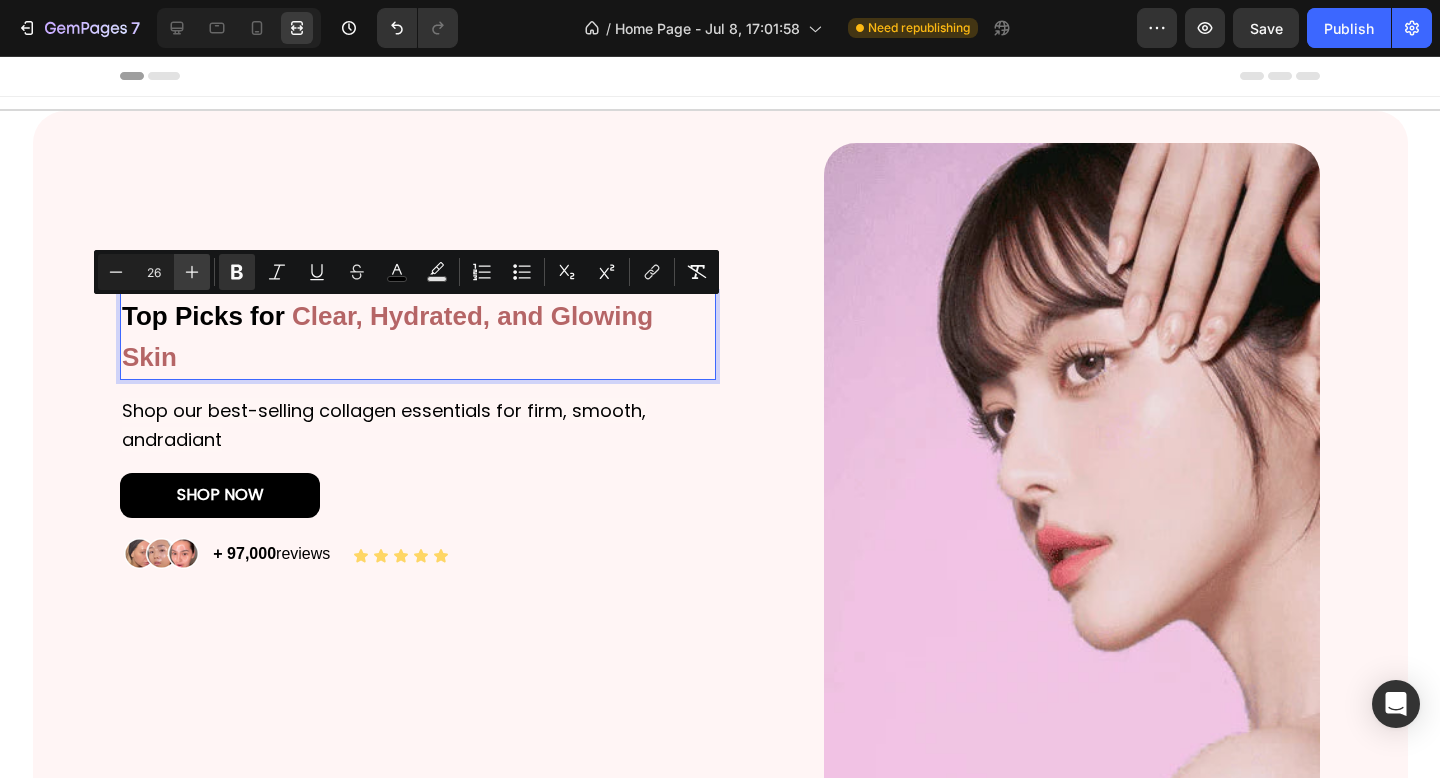 click 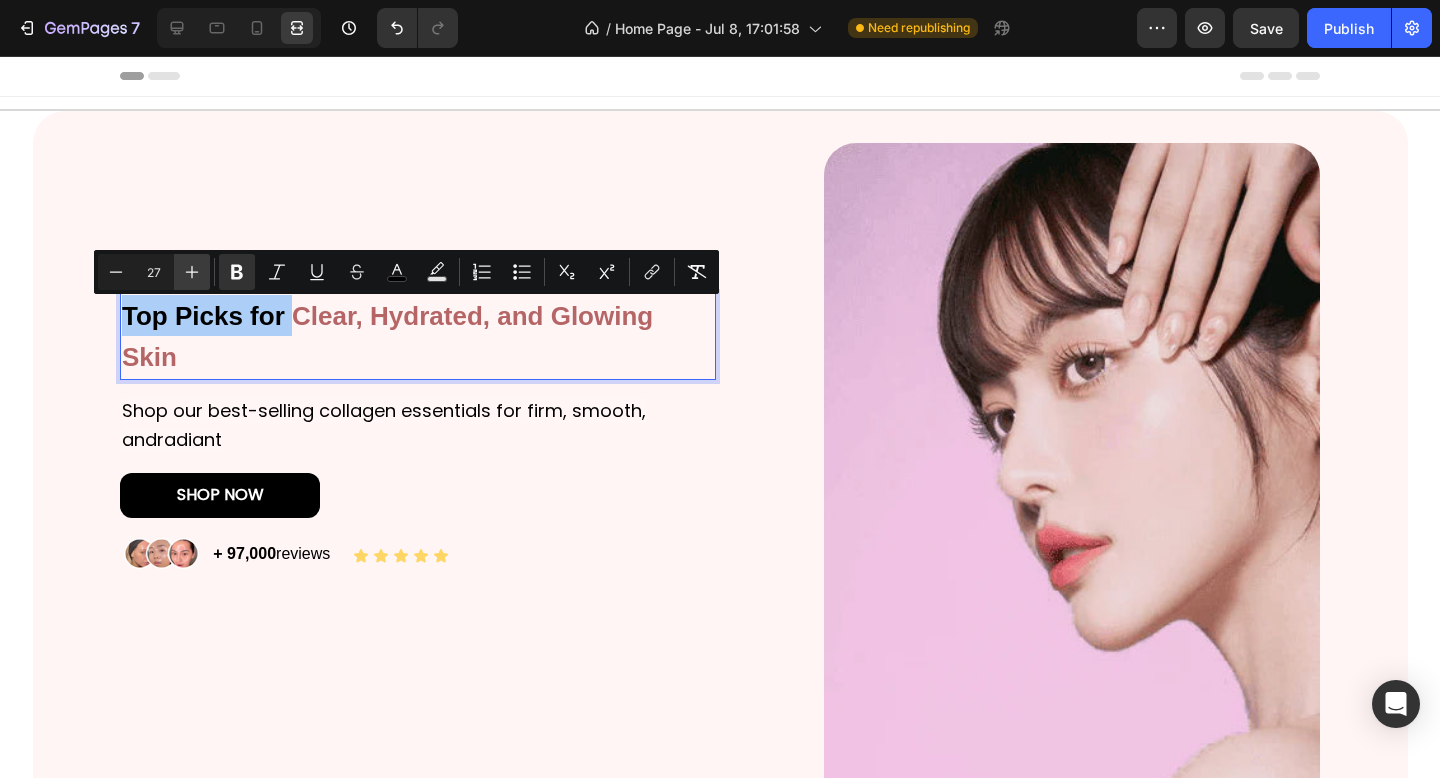 click 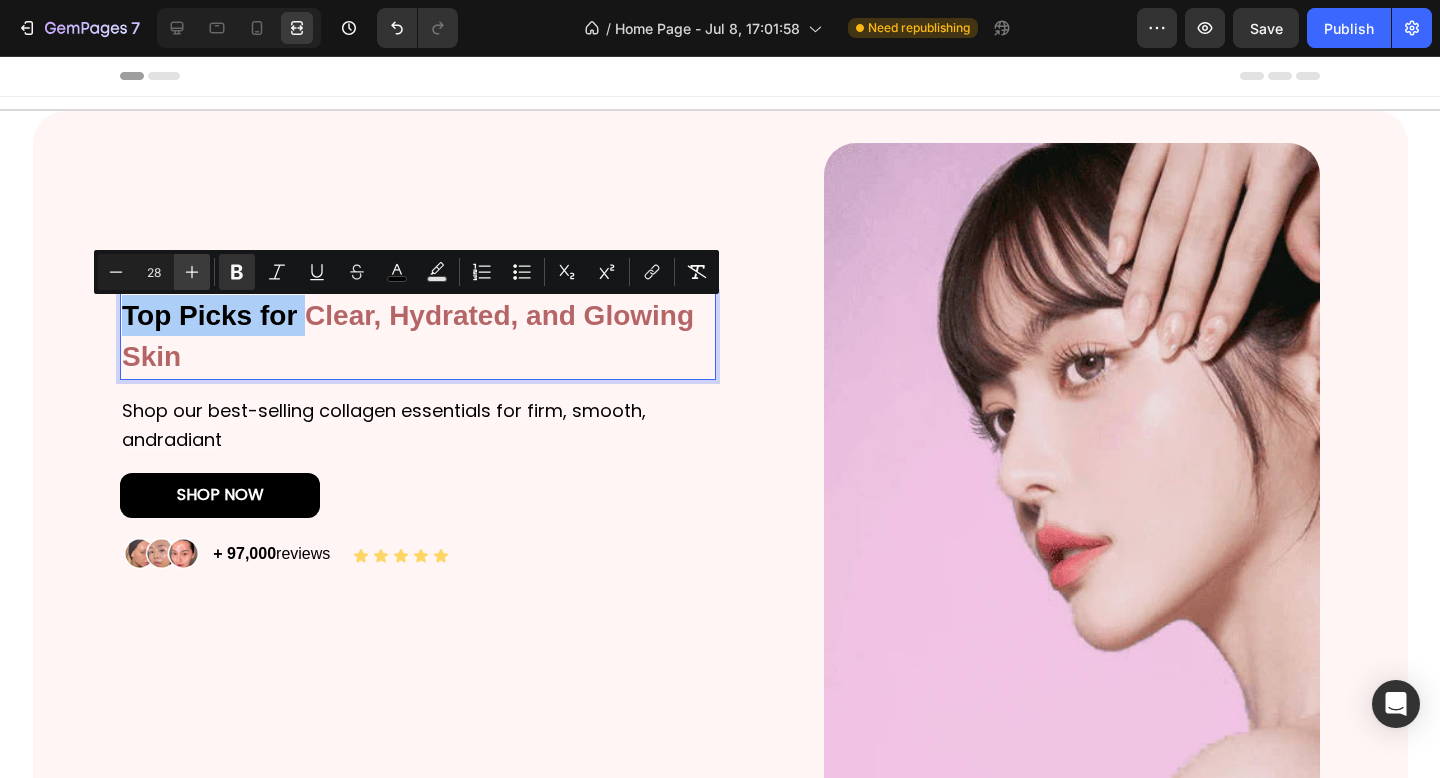 click 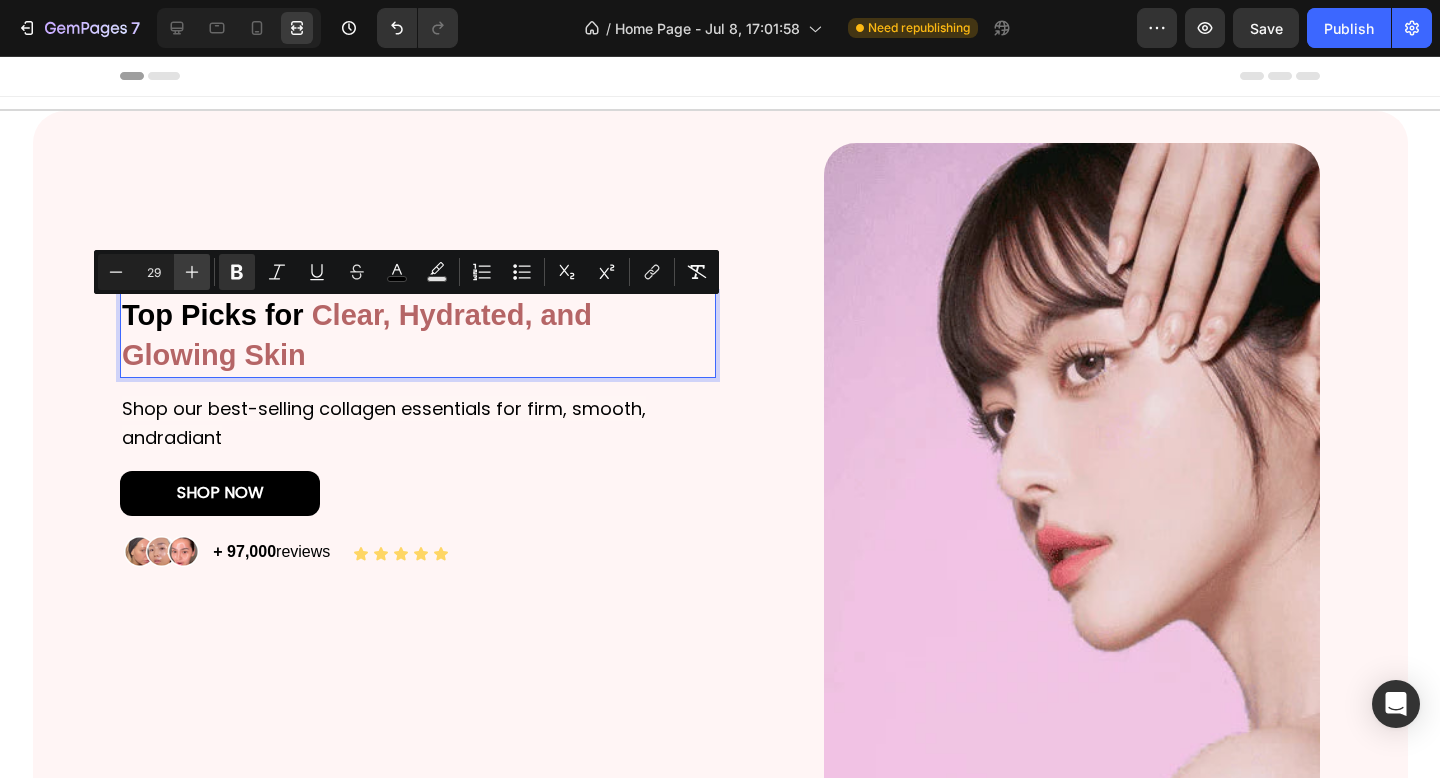 click 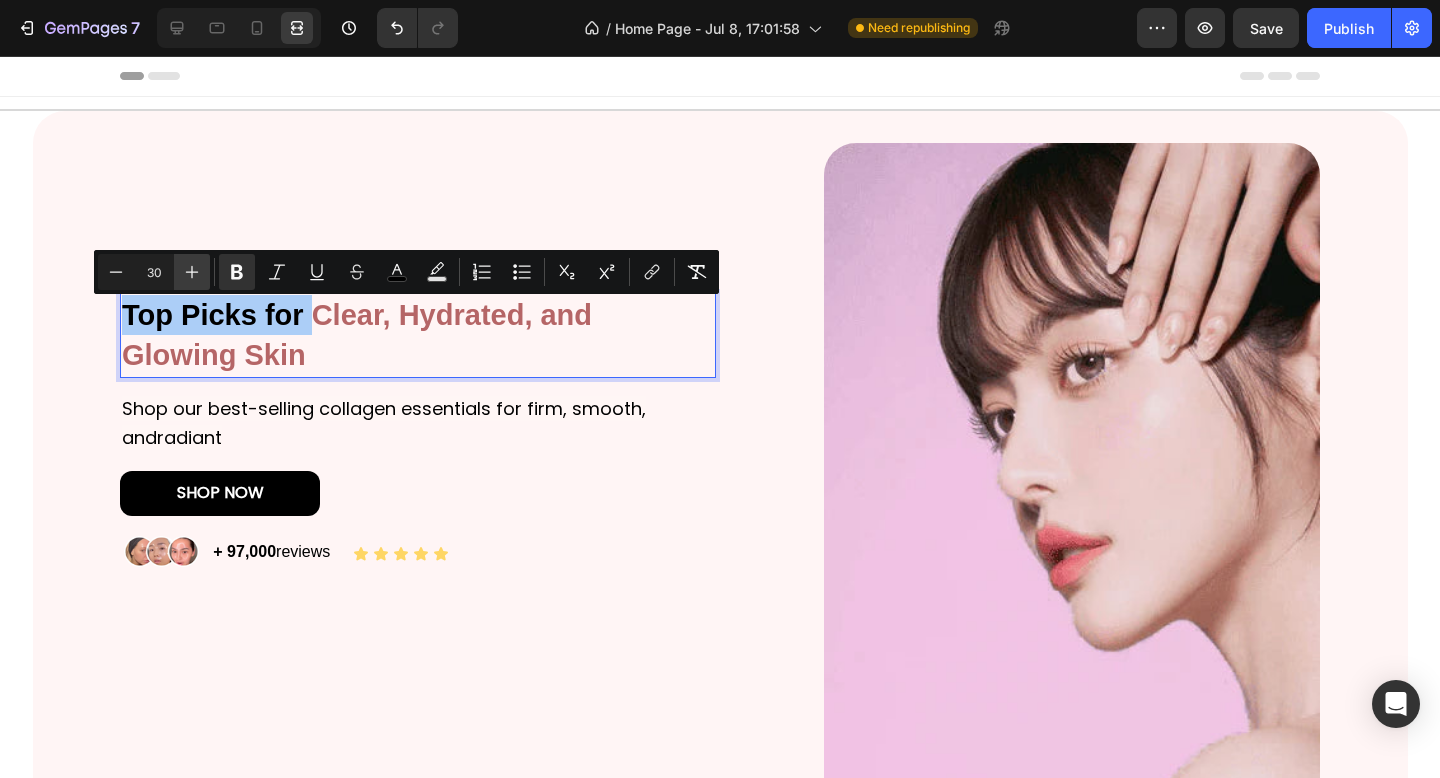 click 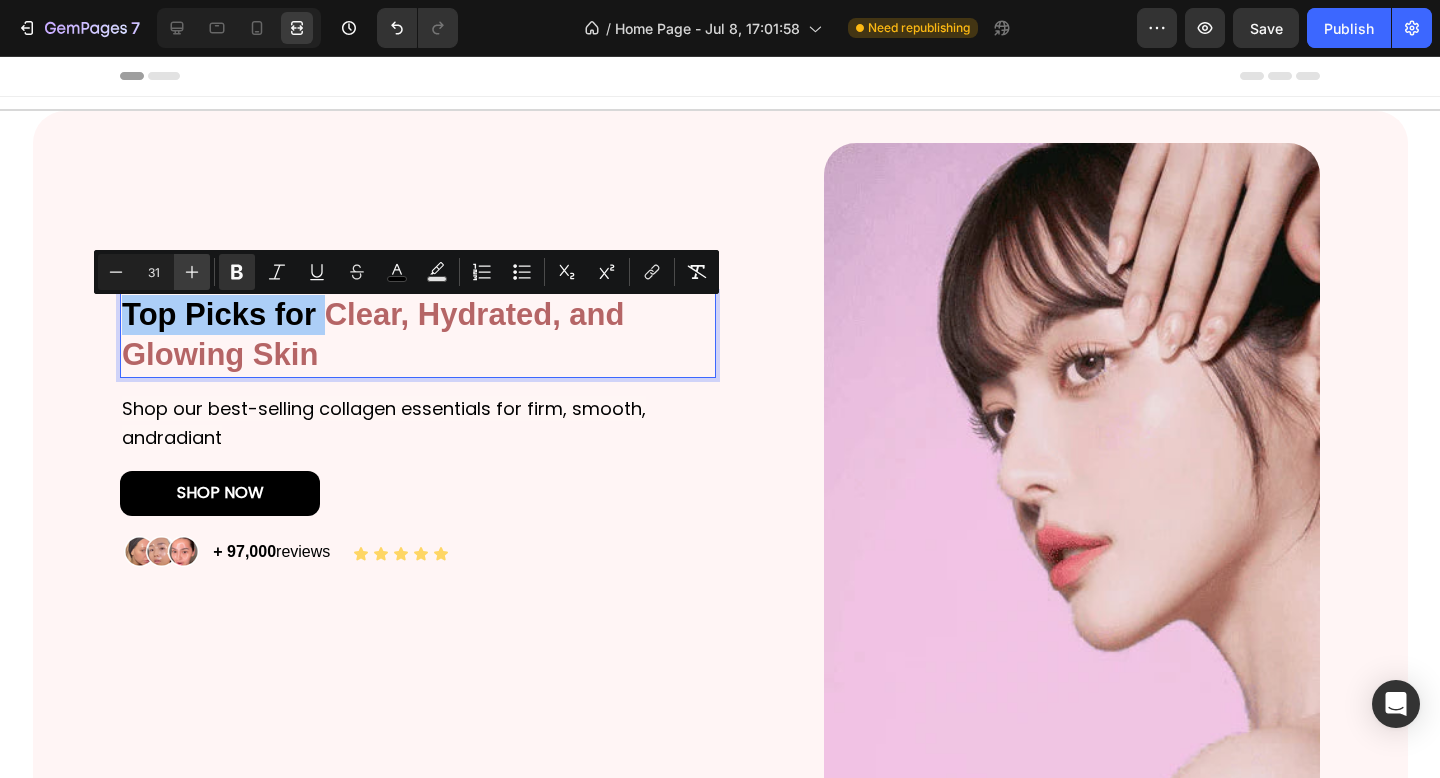 click 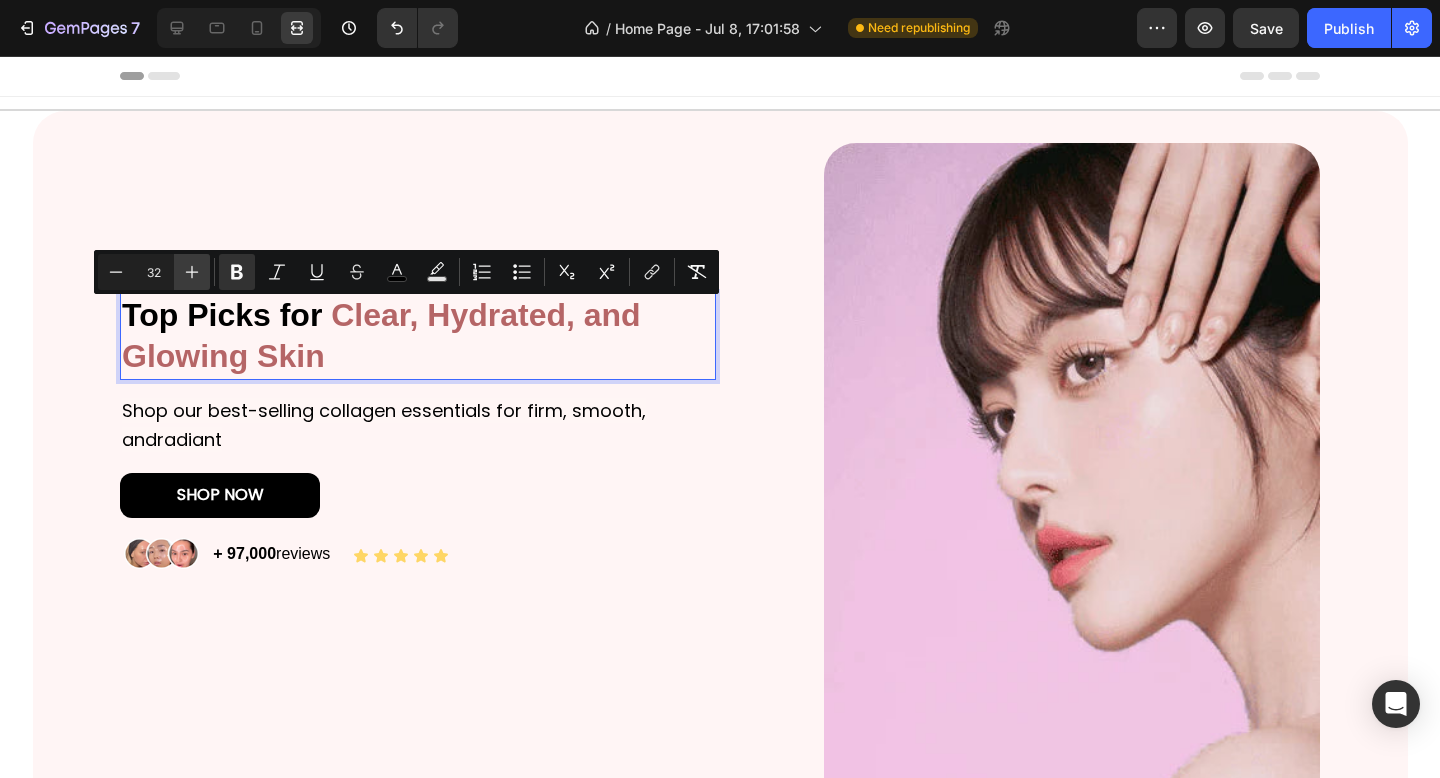 click 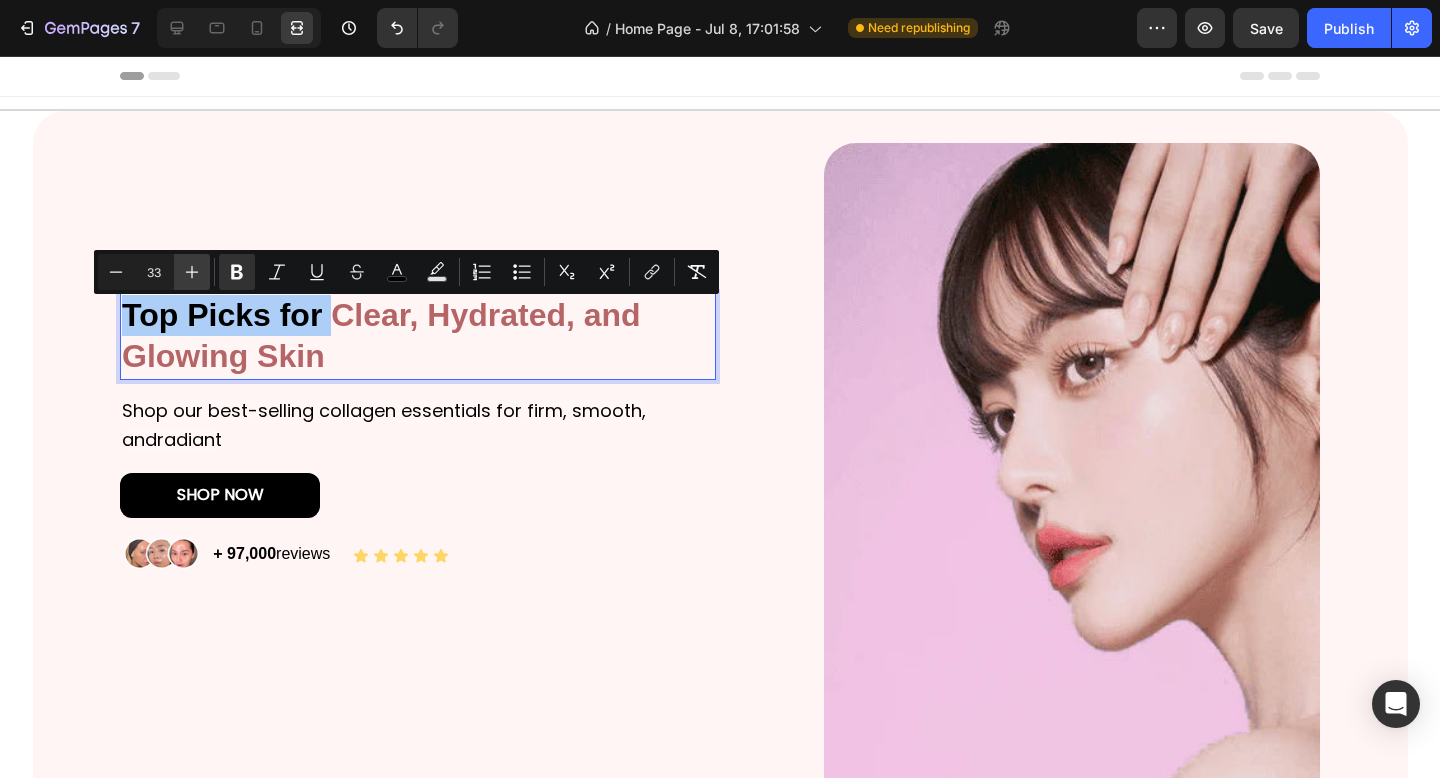 click 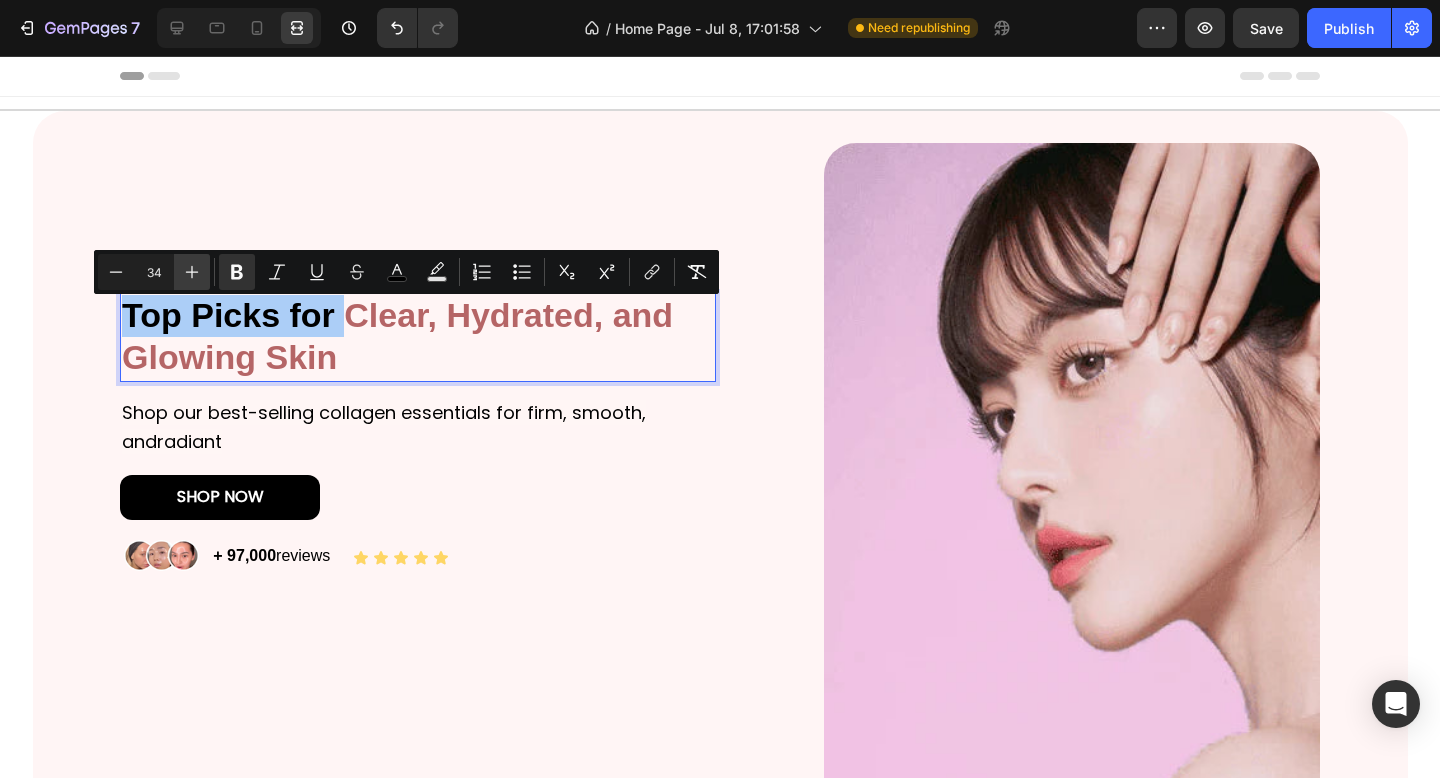 click 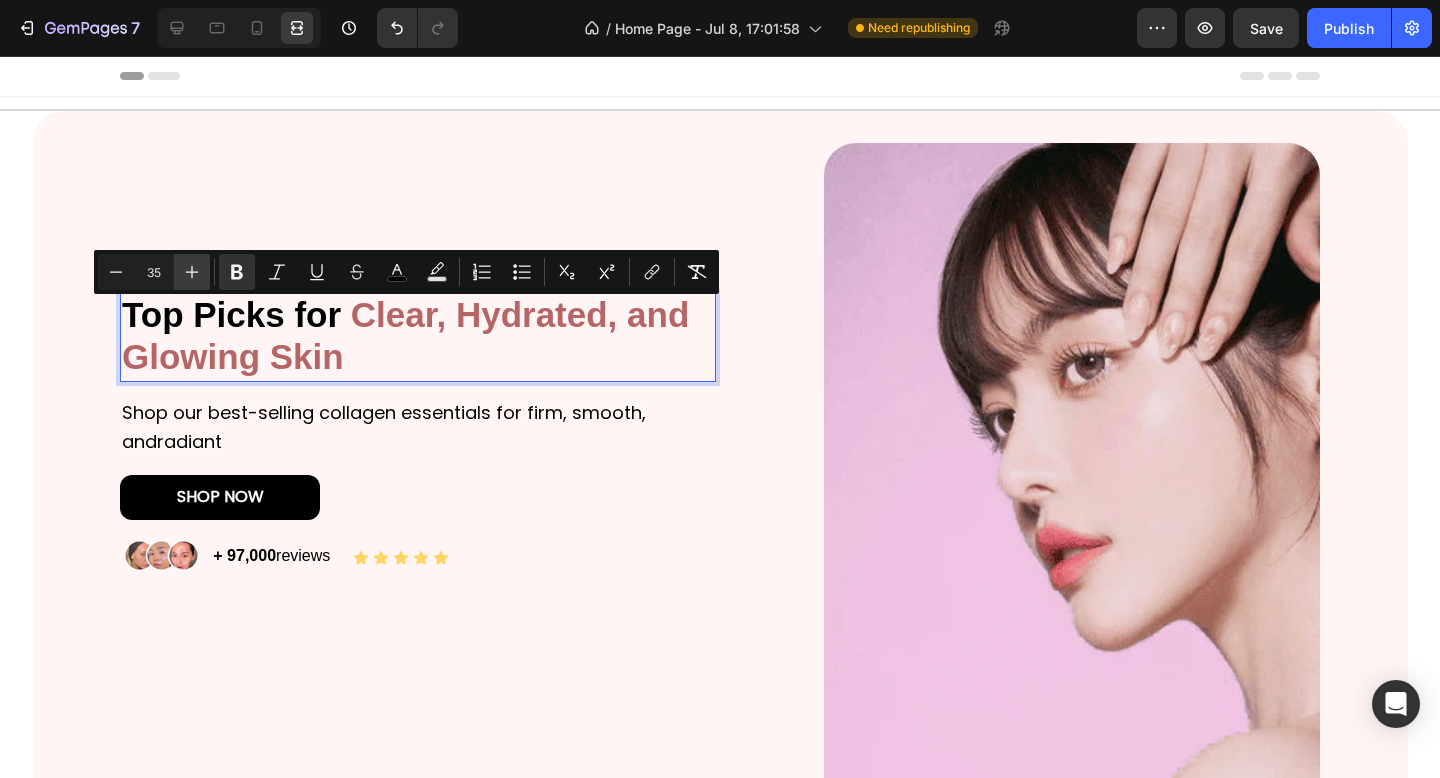 click 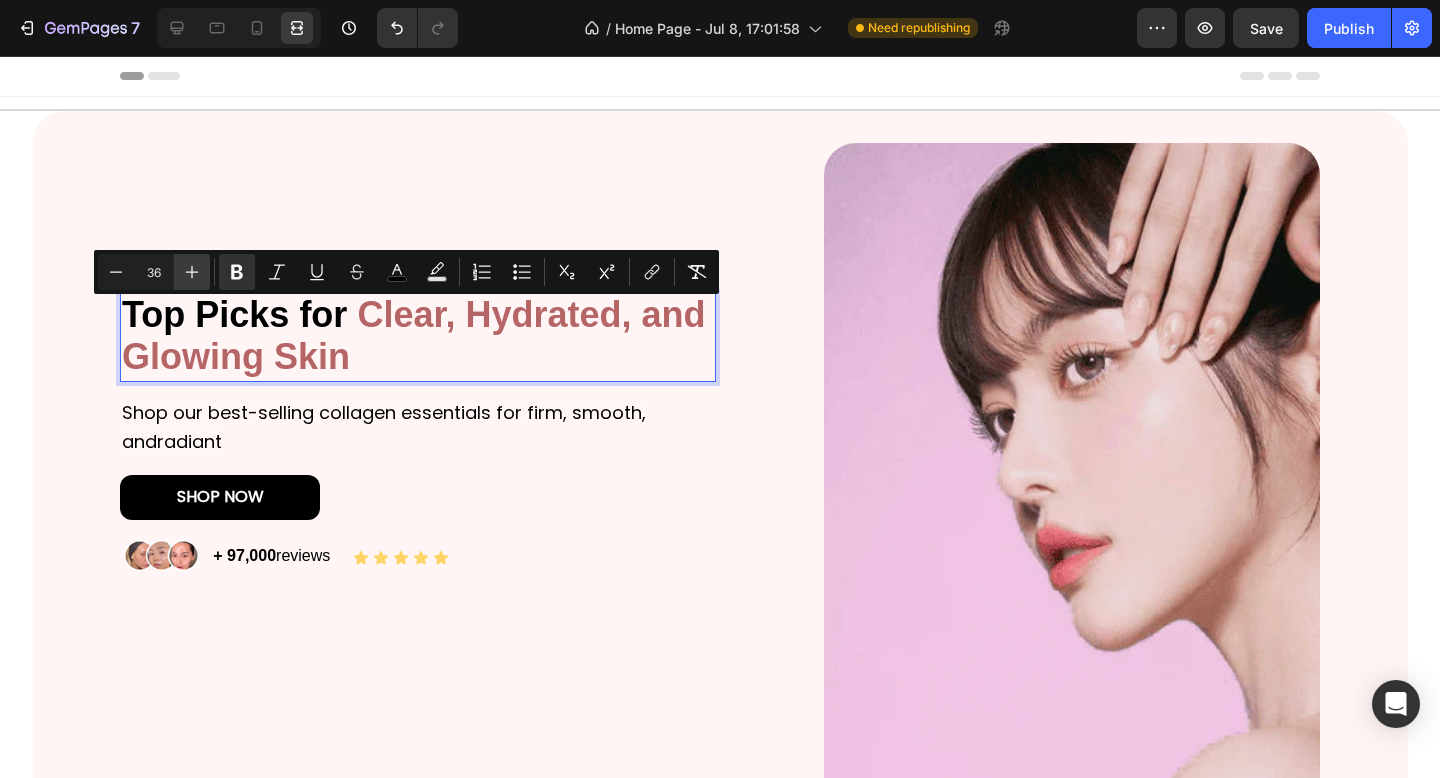 click 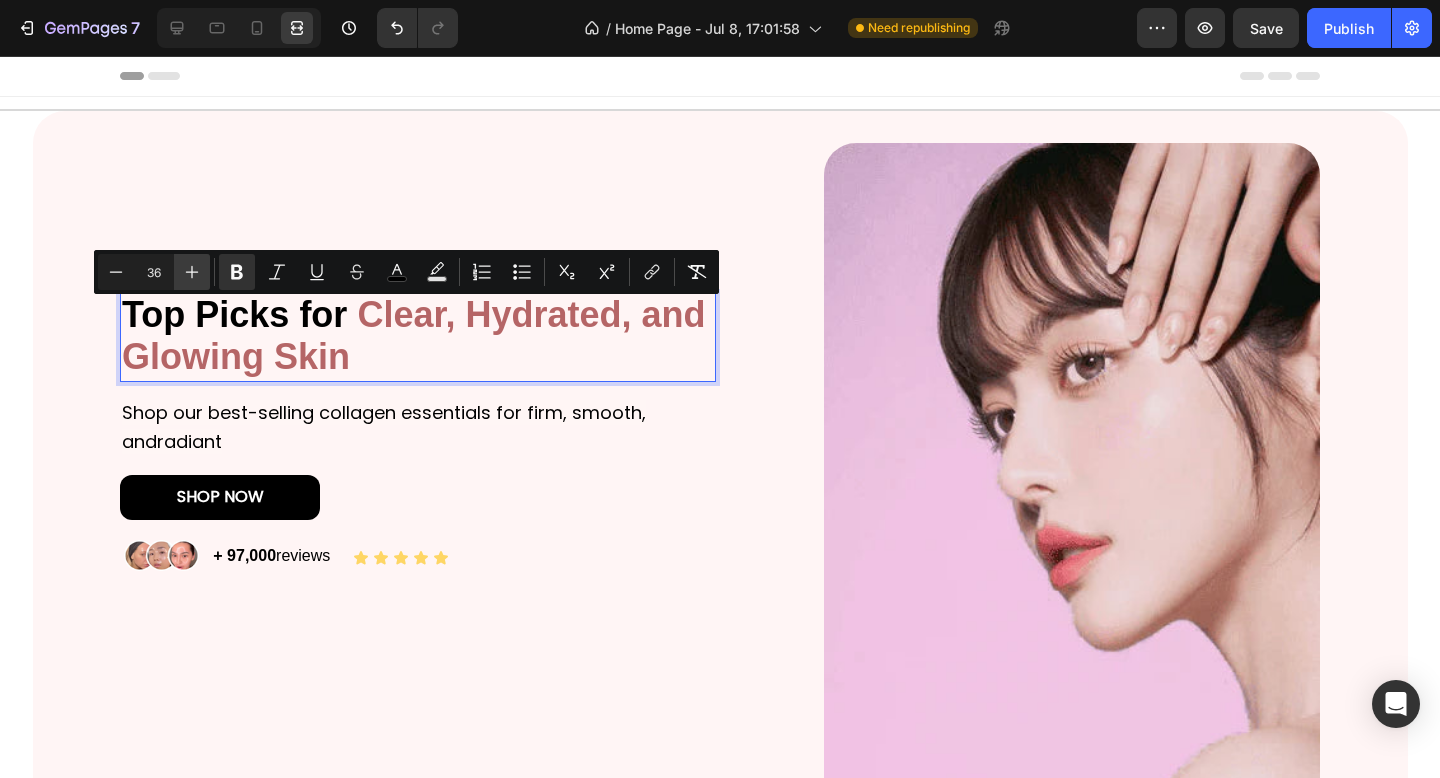 type on "37" 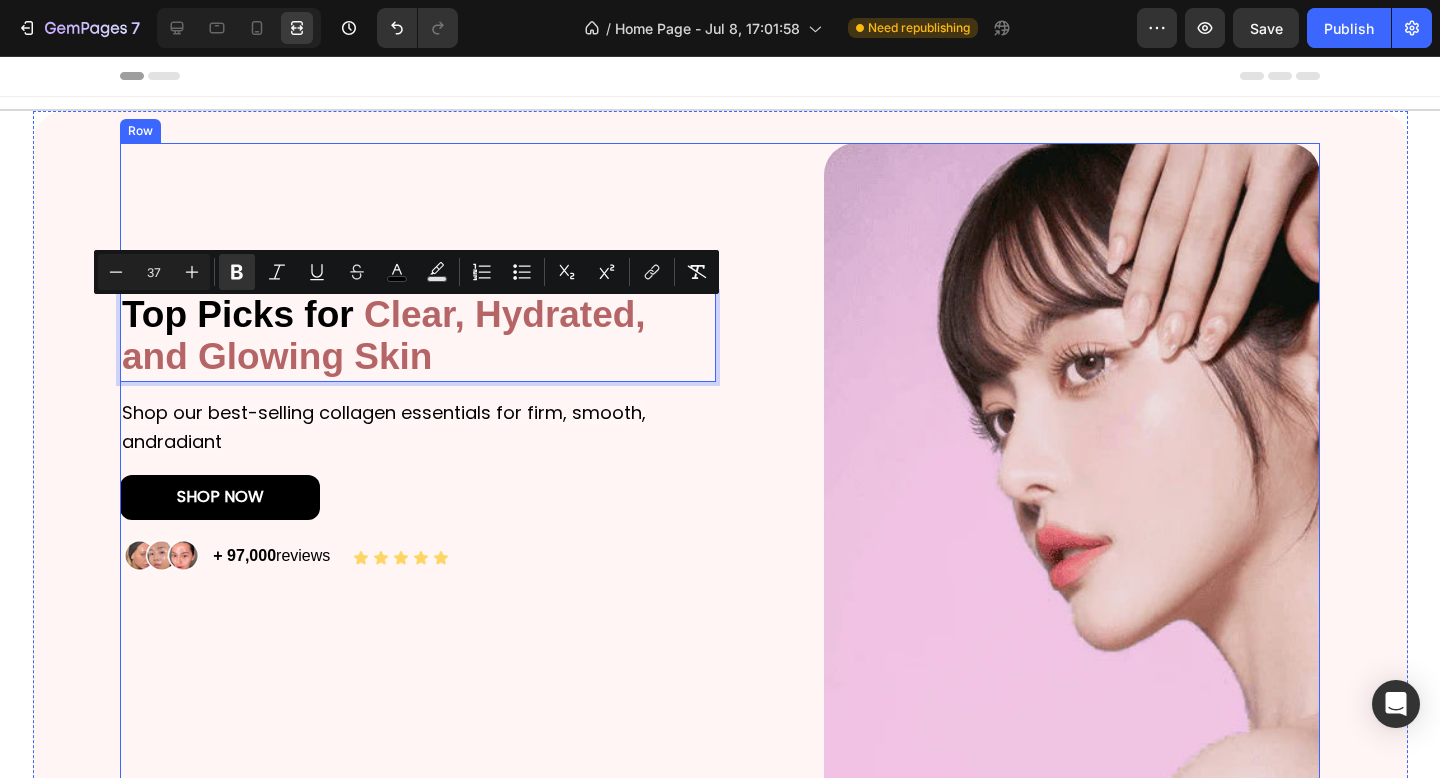 click on "Top Picks for   Clear, Hydrated, and Glowing Skin Heading   15 Shop our best-selling collagen essentials for firm, smooth, andradiant Text Block SHOP NOW Button Image + 97,000  reviews Text Block Icon Icon Icon Icon Icon Icon List Row" at bounding box center [418, 484] 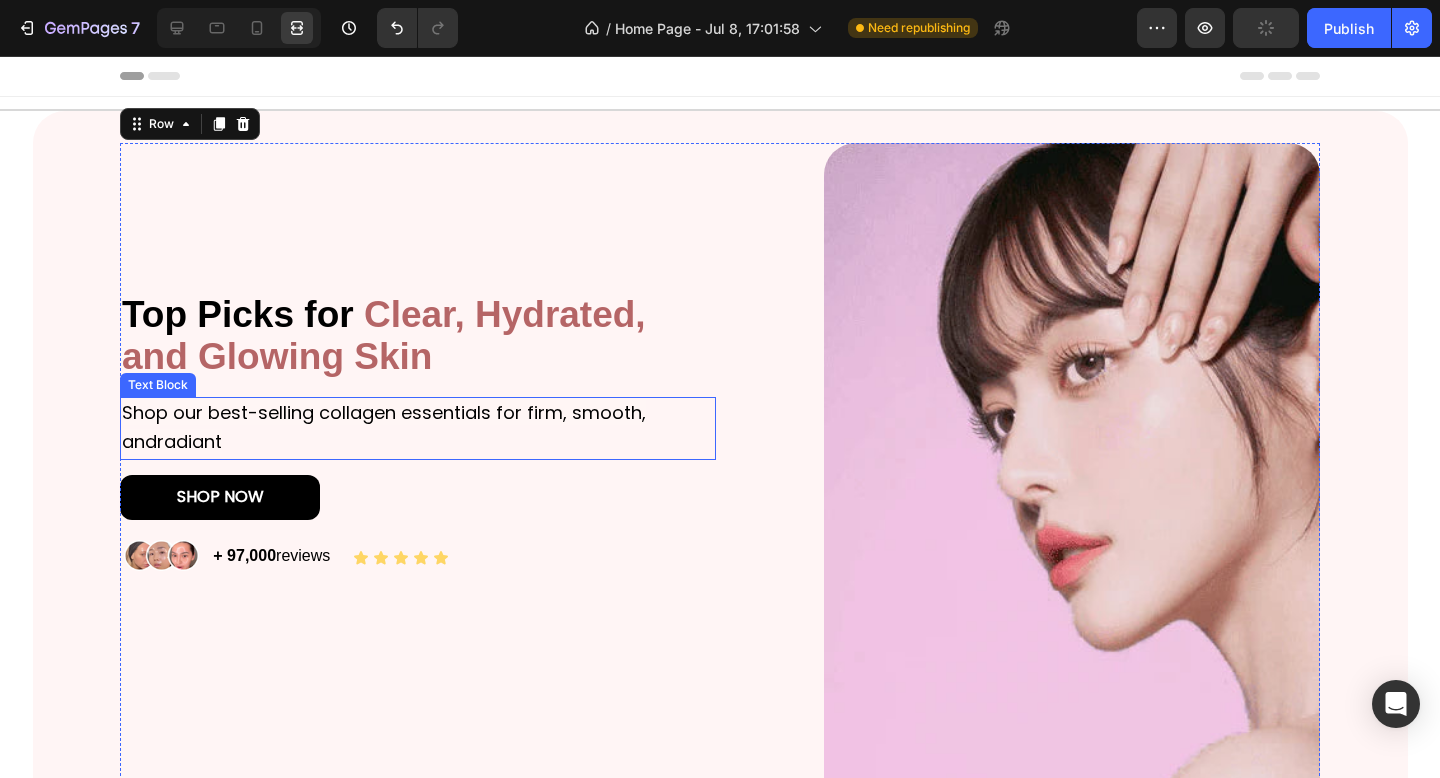 click on "Shop our best-selling collagen essentials for firm, smooth, andradiant" at bounding box center [384, 427] 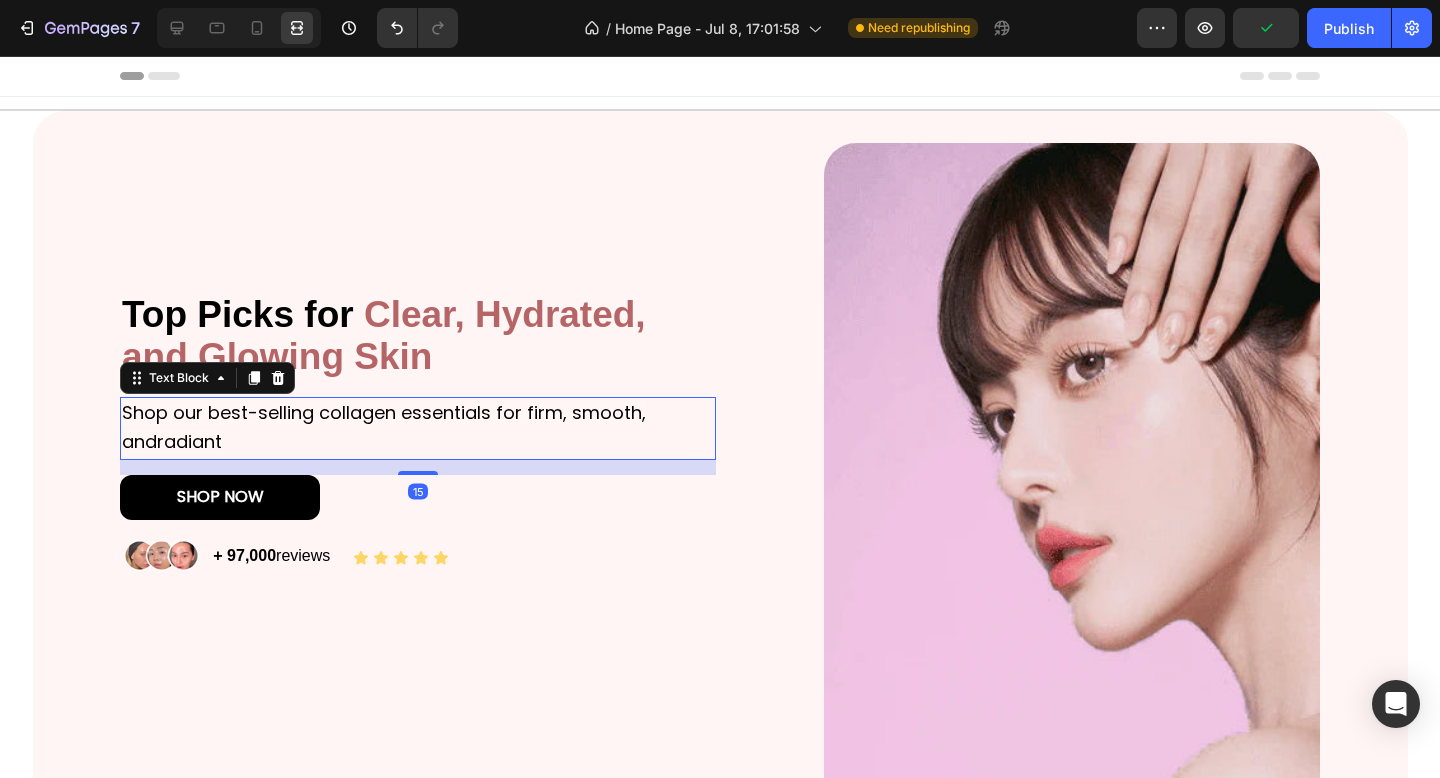 click on "Shop our best-selling collagen essentials for firm, smooth, andradiant" at bounding box center [418, 429] 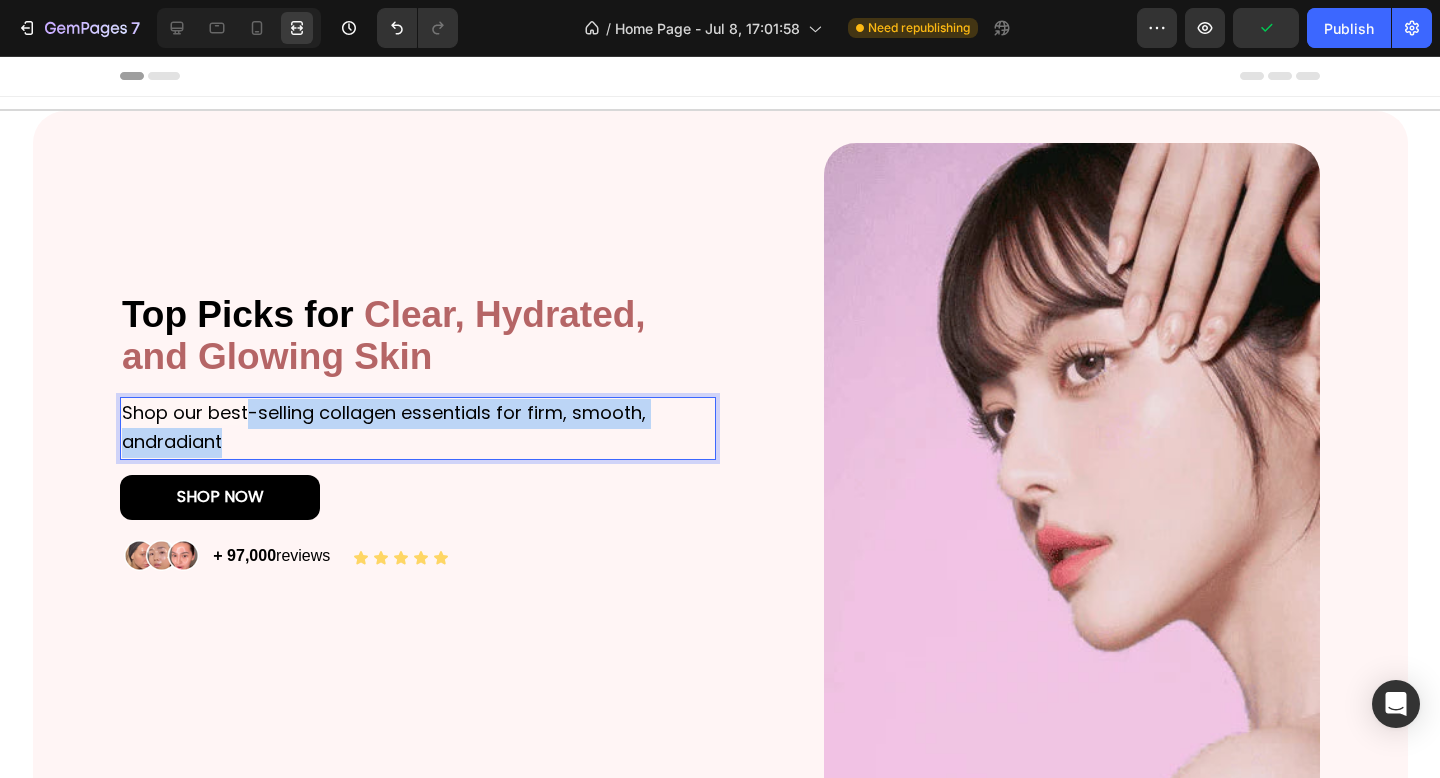 click on "Shop our best-selling collagen essentials for firm, smooth, andradiant" at bounding box center [418, 429] 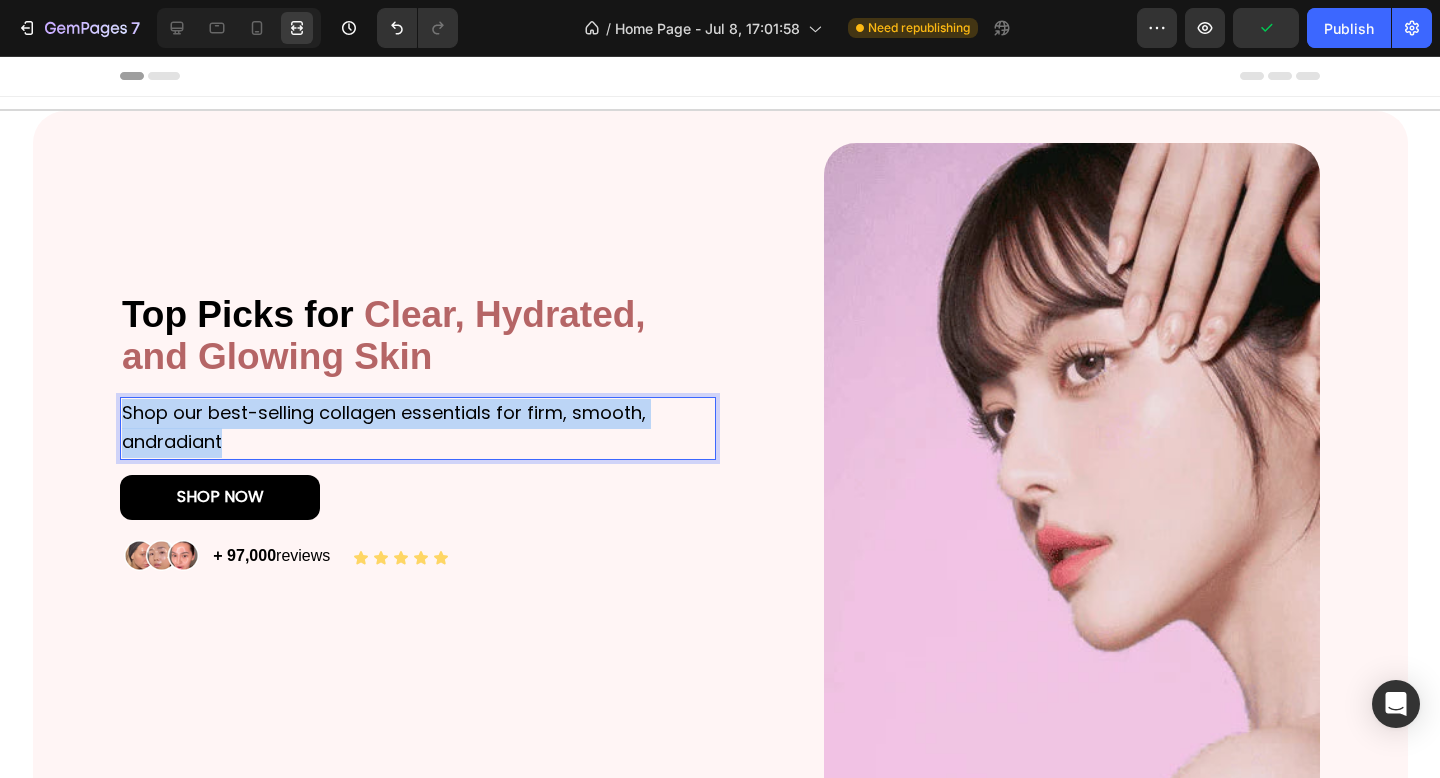 click on "Shop our best-selling collagen essentials for firm, smooth, andradiant" at bounding box center [418, 429] 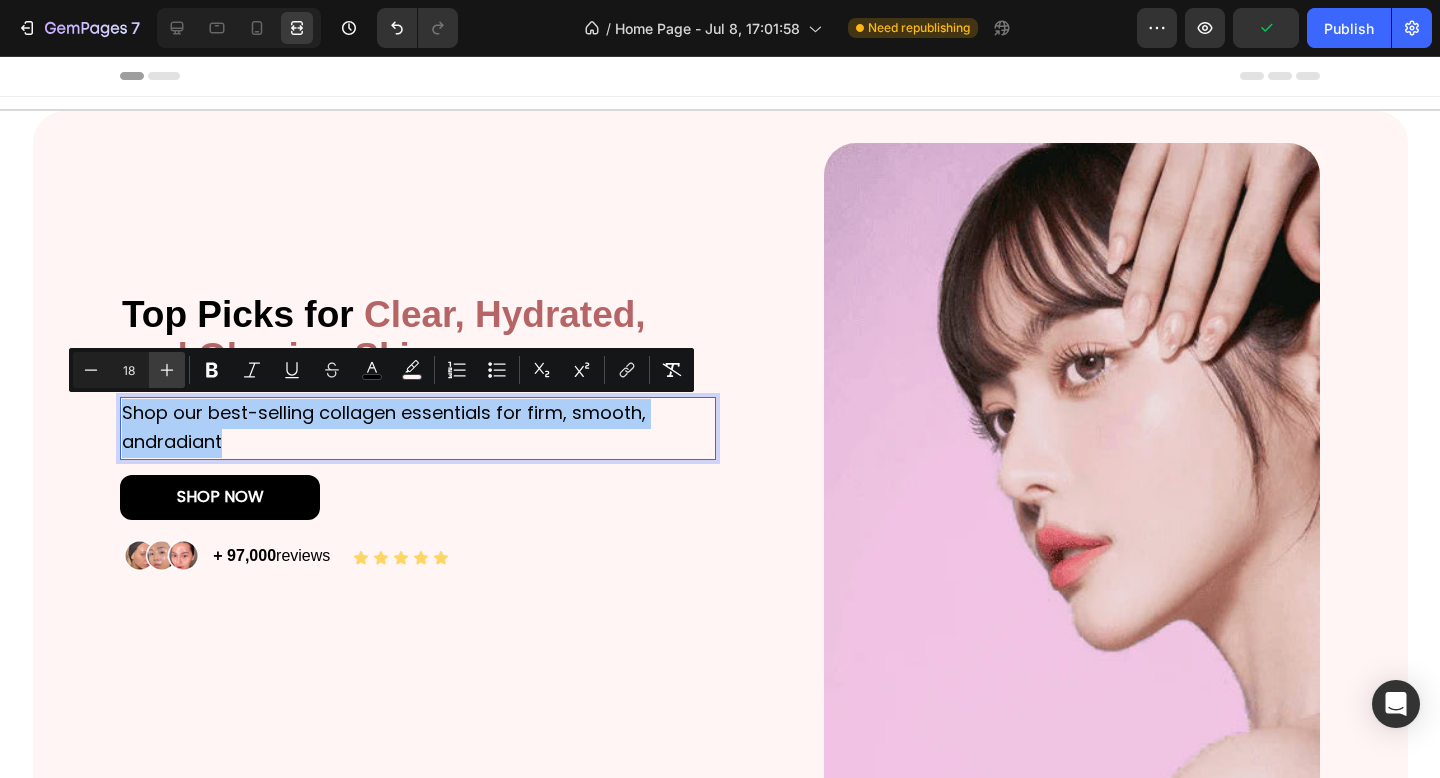 click on "Plus" at bounding box center (167, 370) 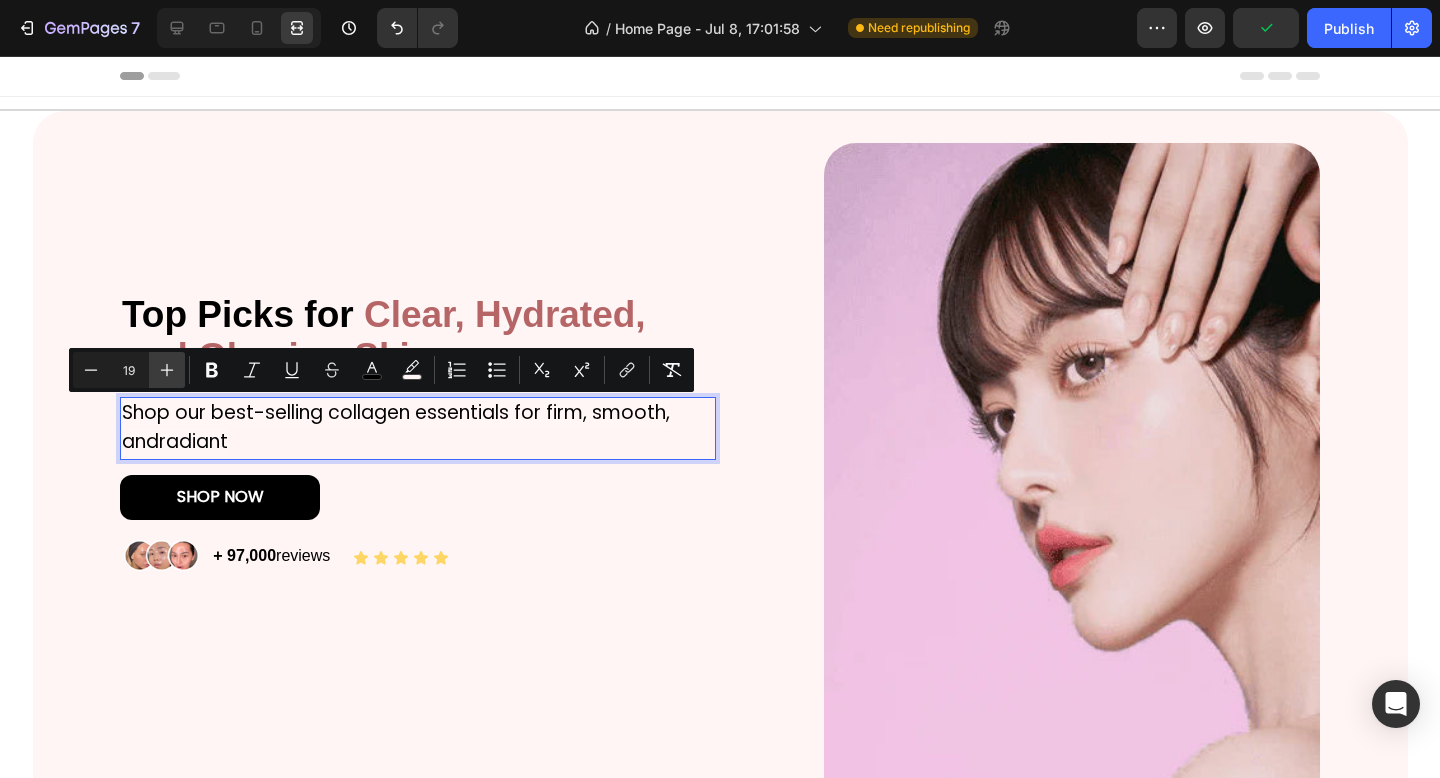 click on "Plus" at bounding box center [167, 370] 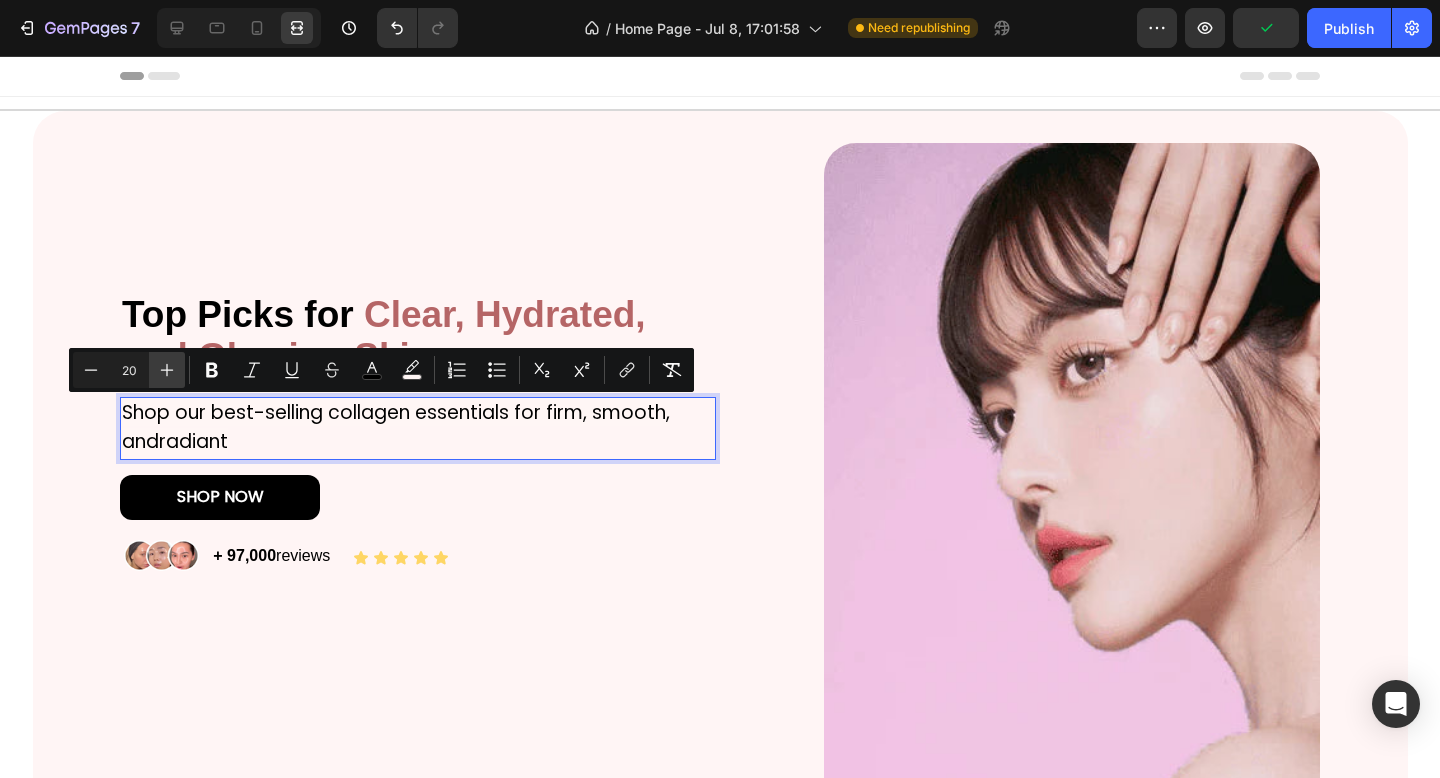 click on "Plus" at bounding box center (167, 370) 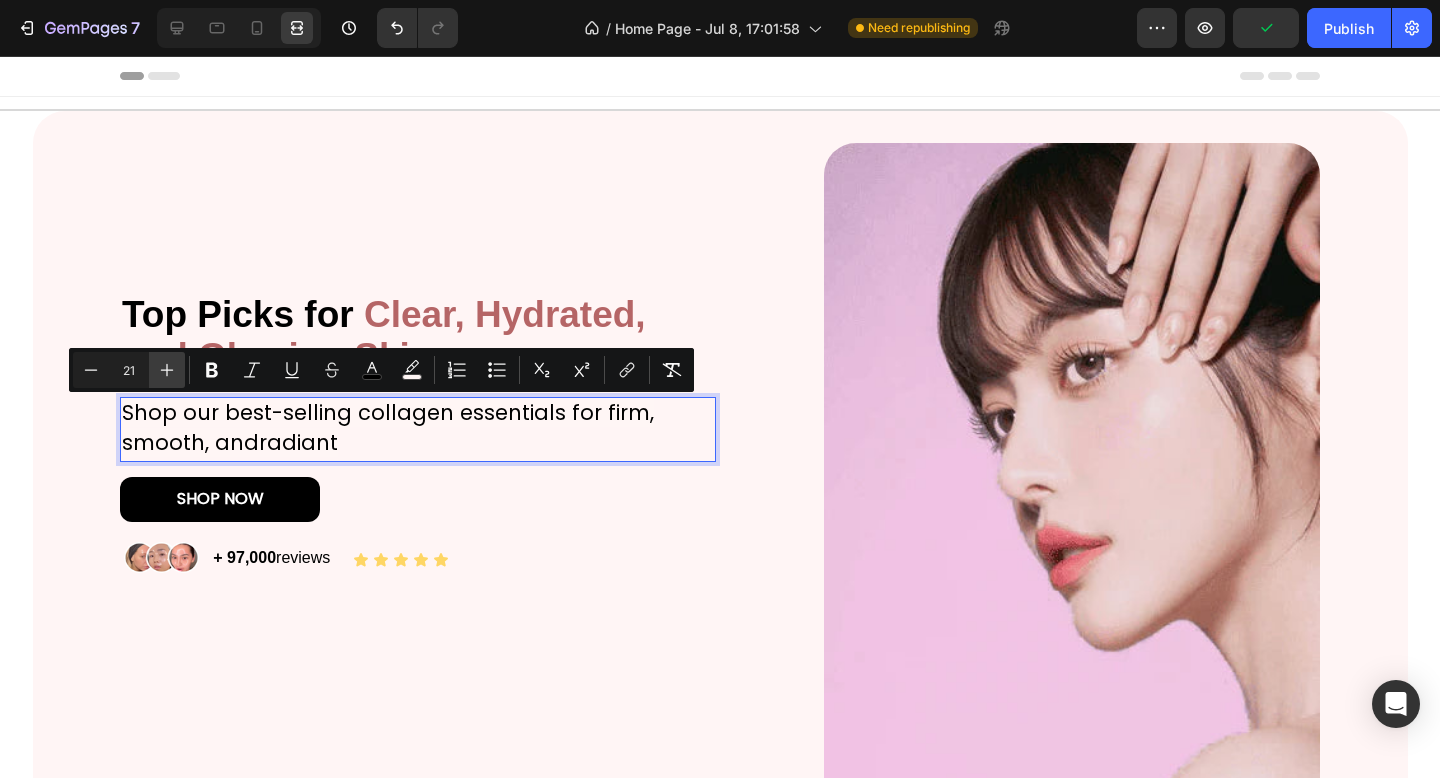 click on "Plus" at bounding box center [167, 370] 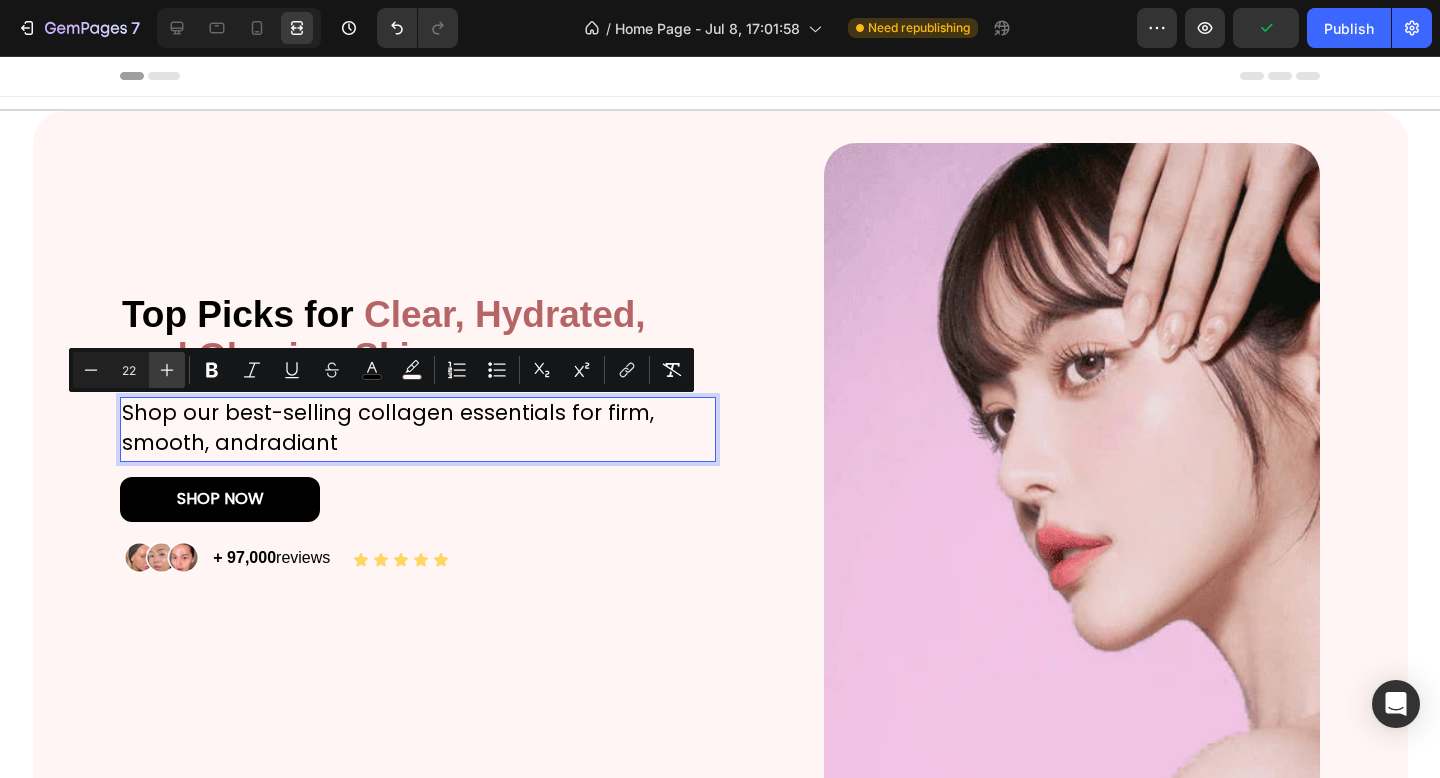 click on "Plus" at bounding box center (167, 370) 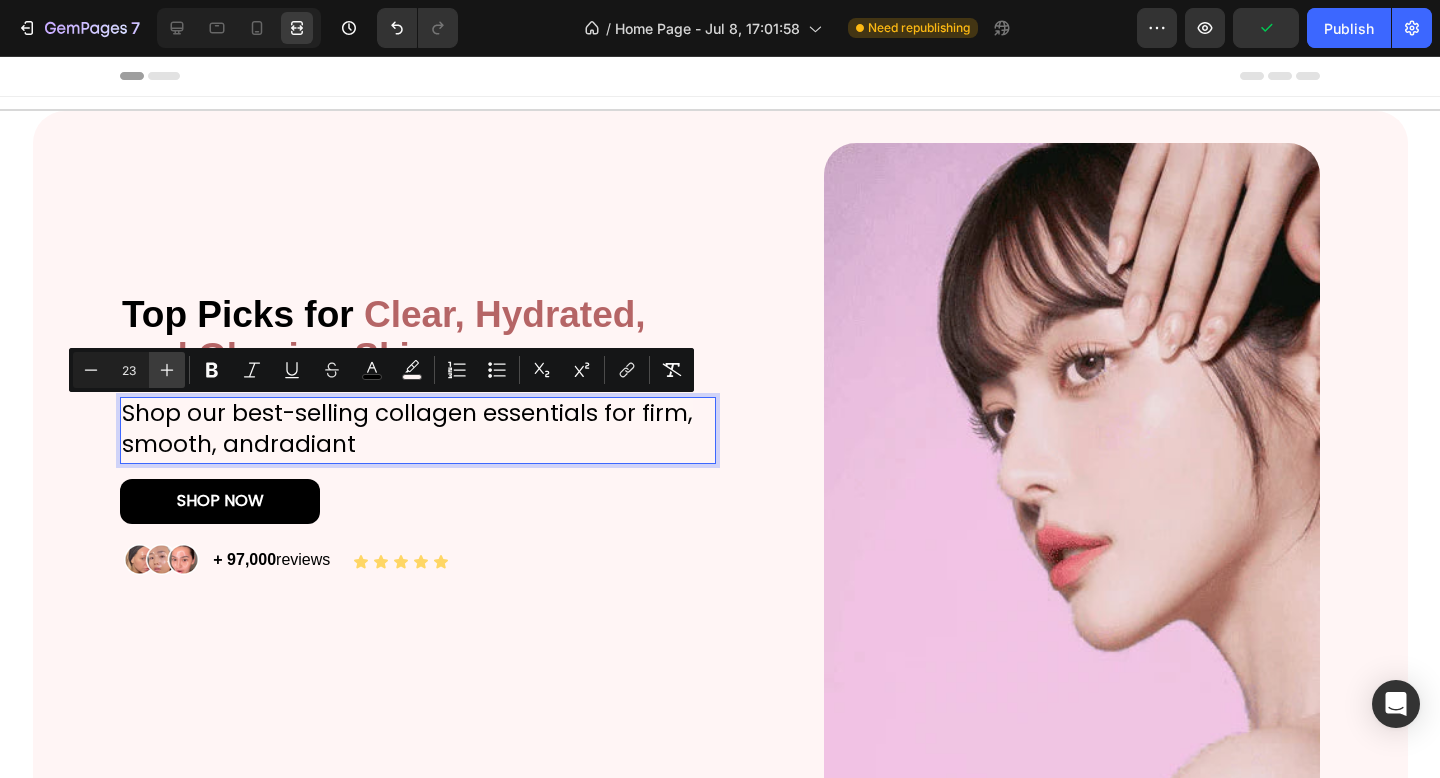 click on "Plus" at bounding box center [167, 370] 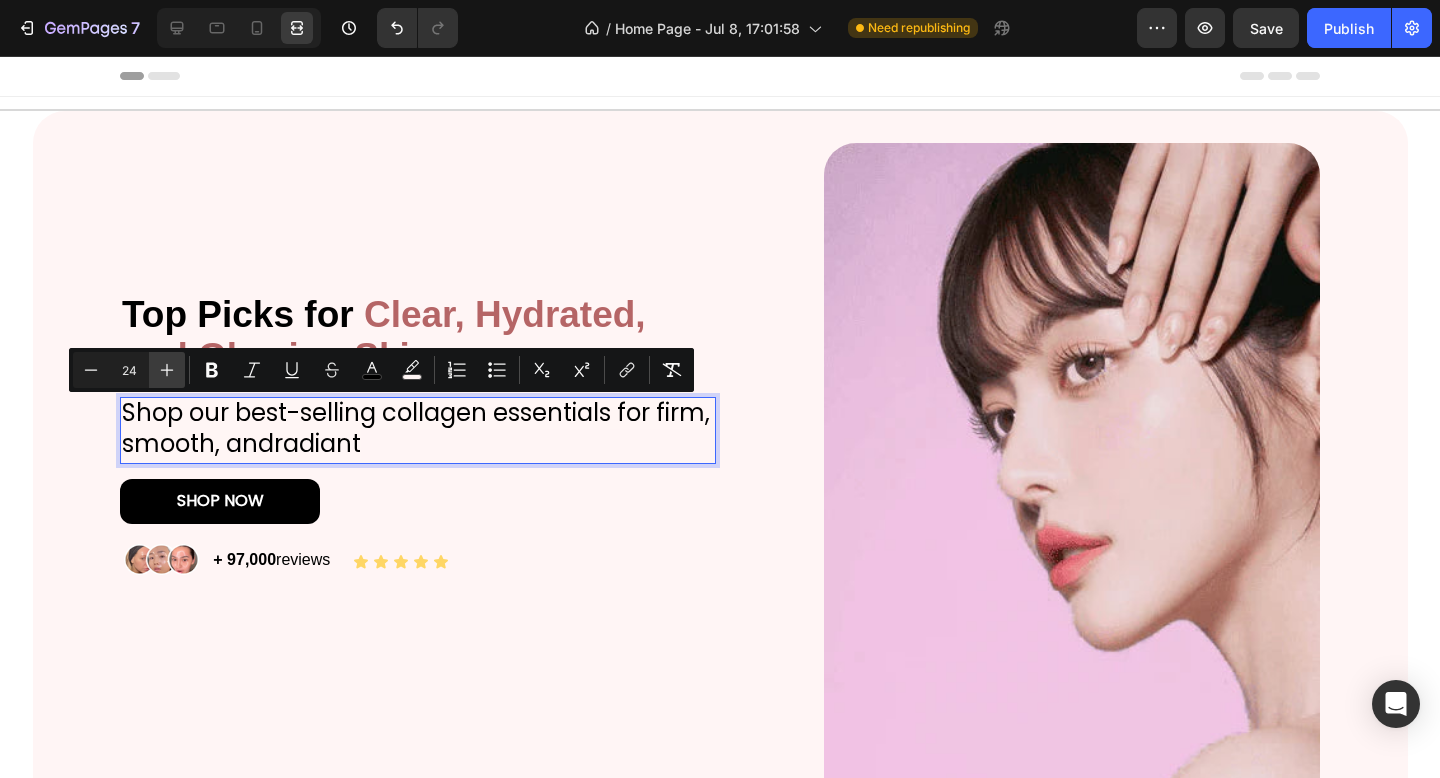 click on "Plus" at bounding box center [167, 370] 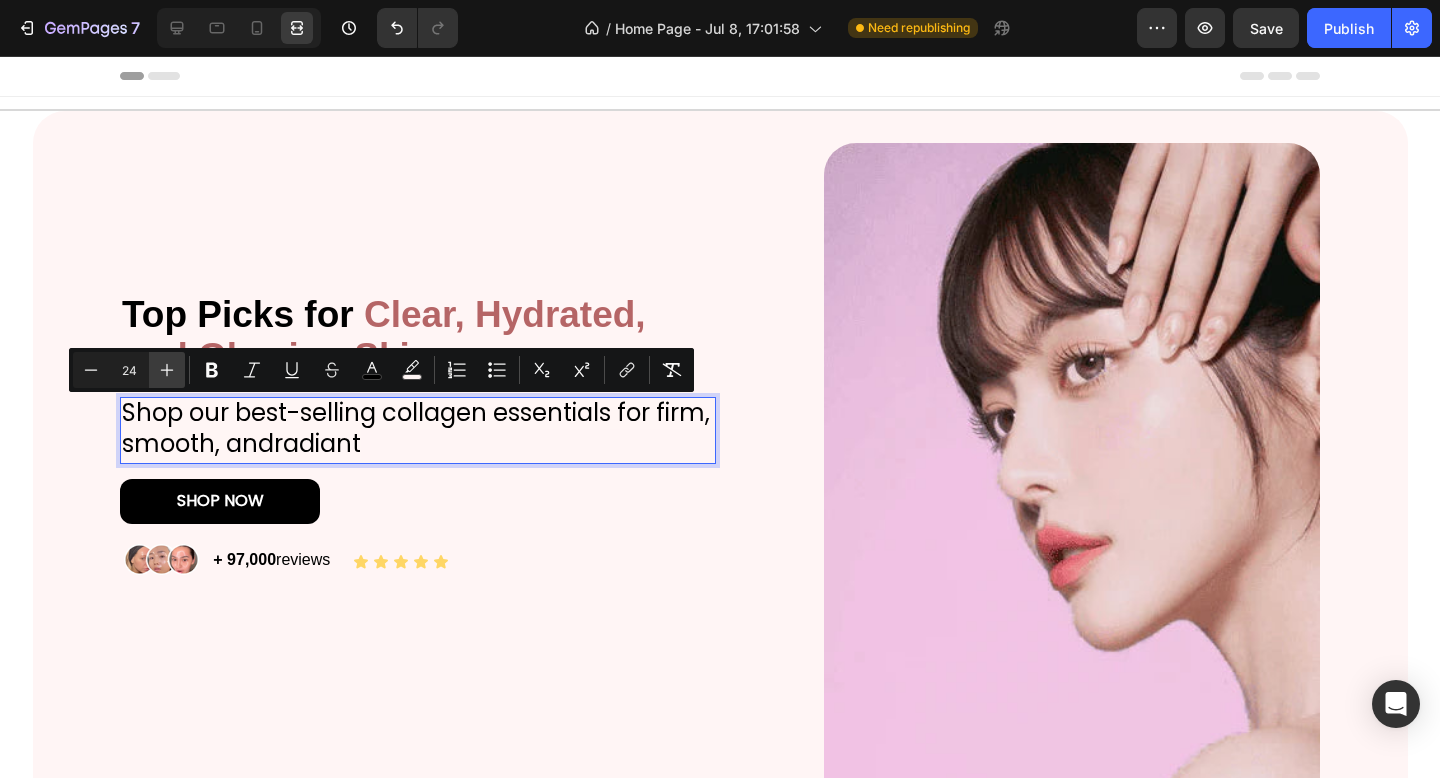 type on "25" 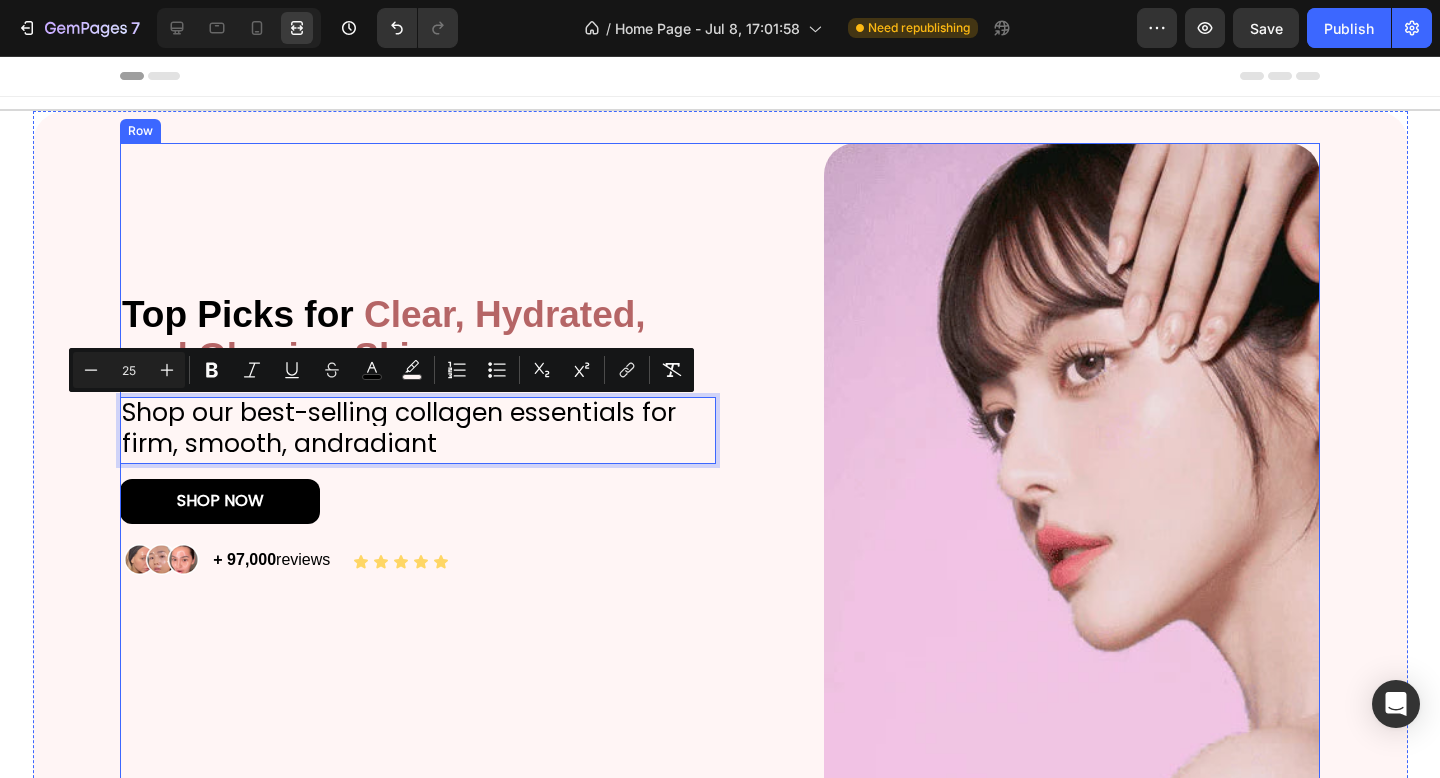 click on "⁠⁠⁠⁠⁠⁠⁠ Top Picks for   Clear, Hydrated, and Glowing Skin Heading Shop our best-selling collagen essentials for firm, smooth, andradiant Text Block   15 SHOP NOW Button Image + 97,000  reviews Text Block Icon Icon Icon Icon Icon Icon List Row" at bounding box center [418, 484] 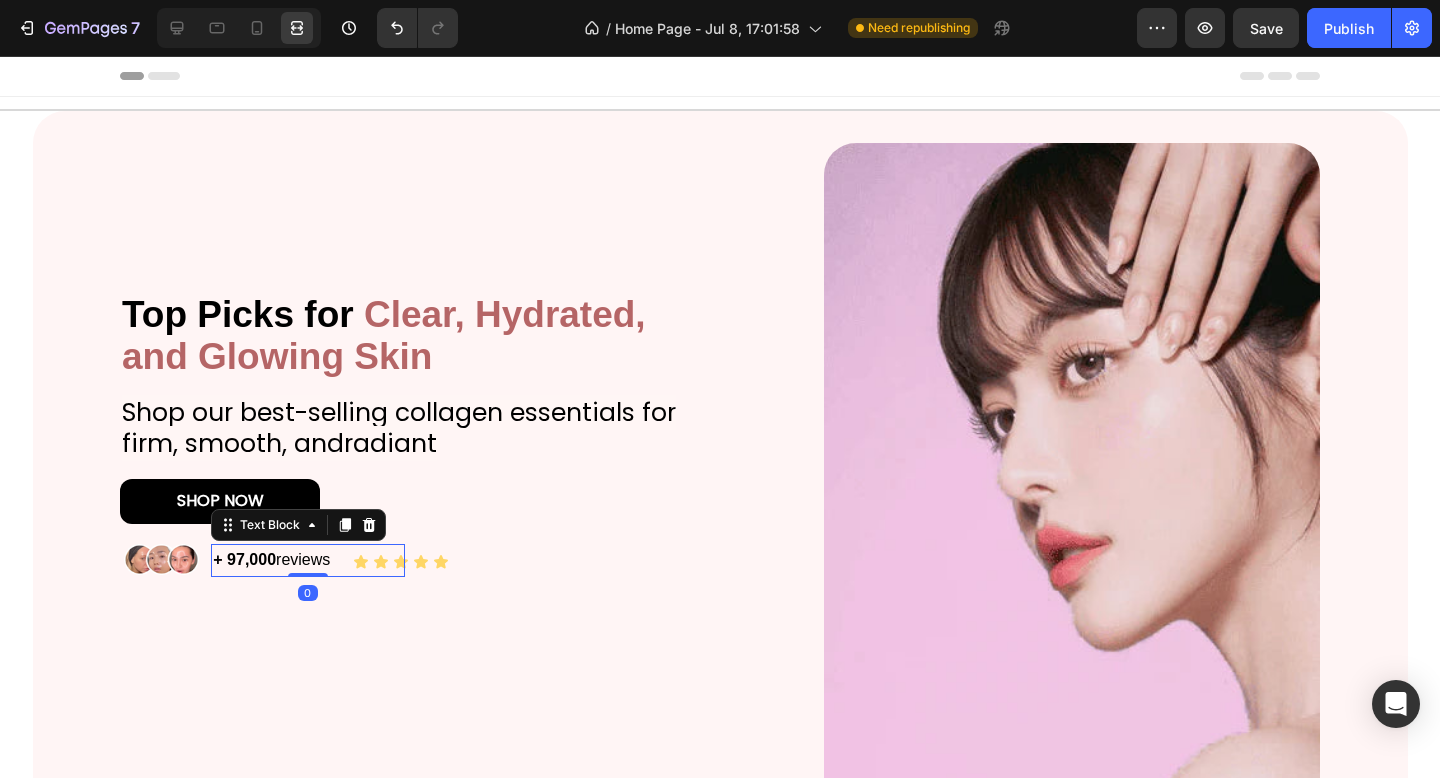 click on "+ 97,000" at bounding box center (244, 559) 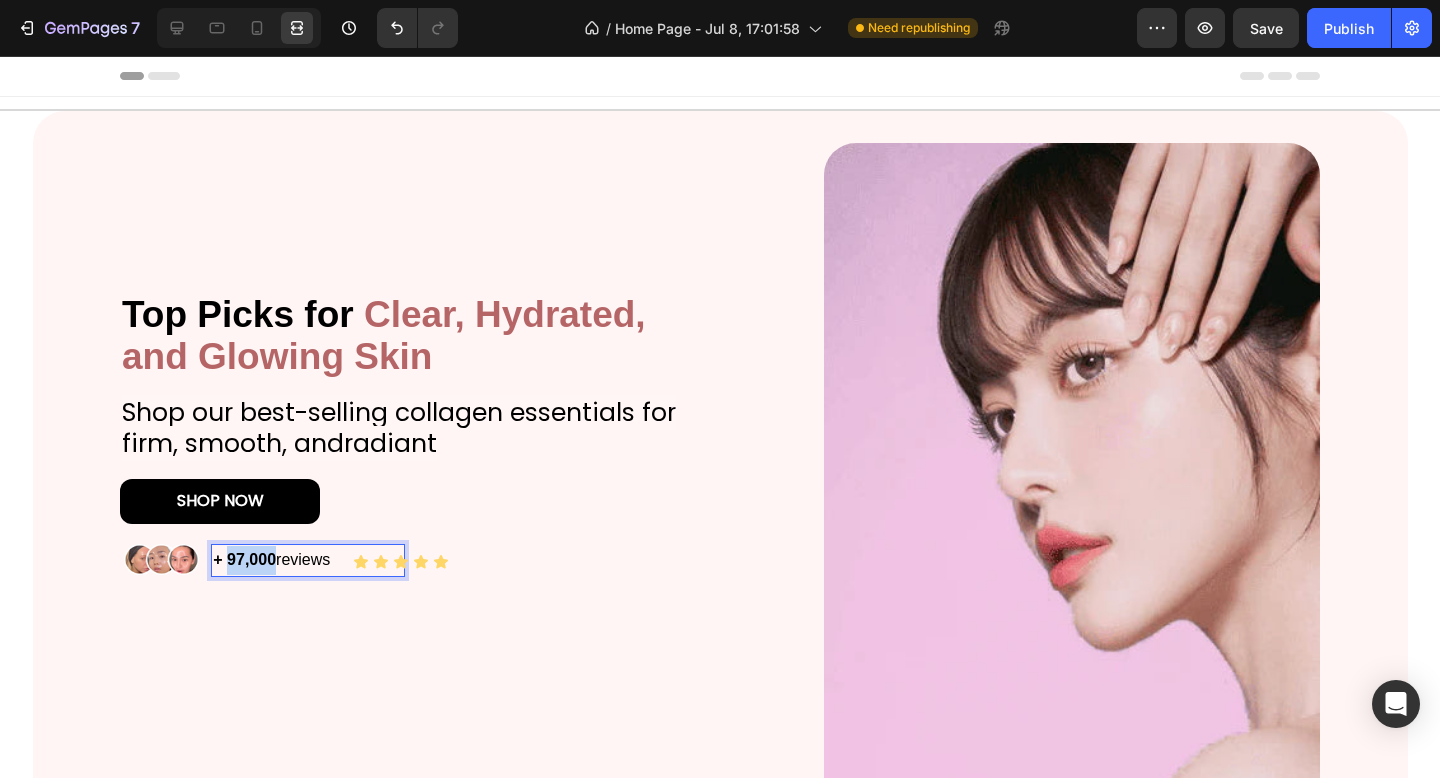 click on "+ 97,000" at bounding box center (244, 559) 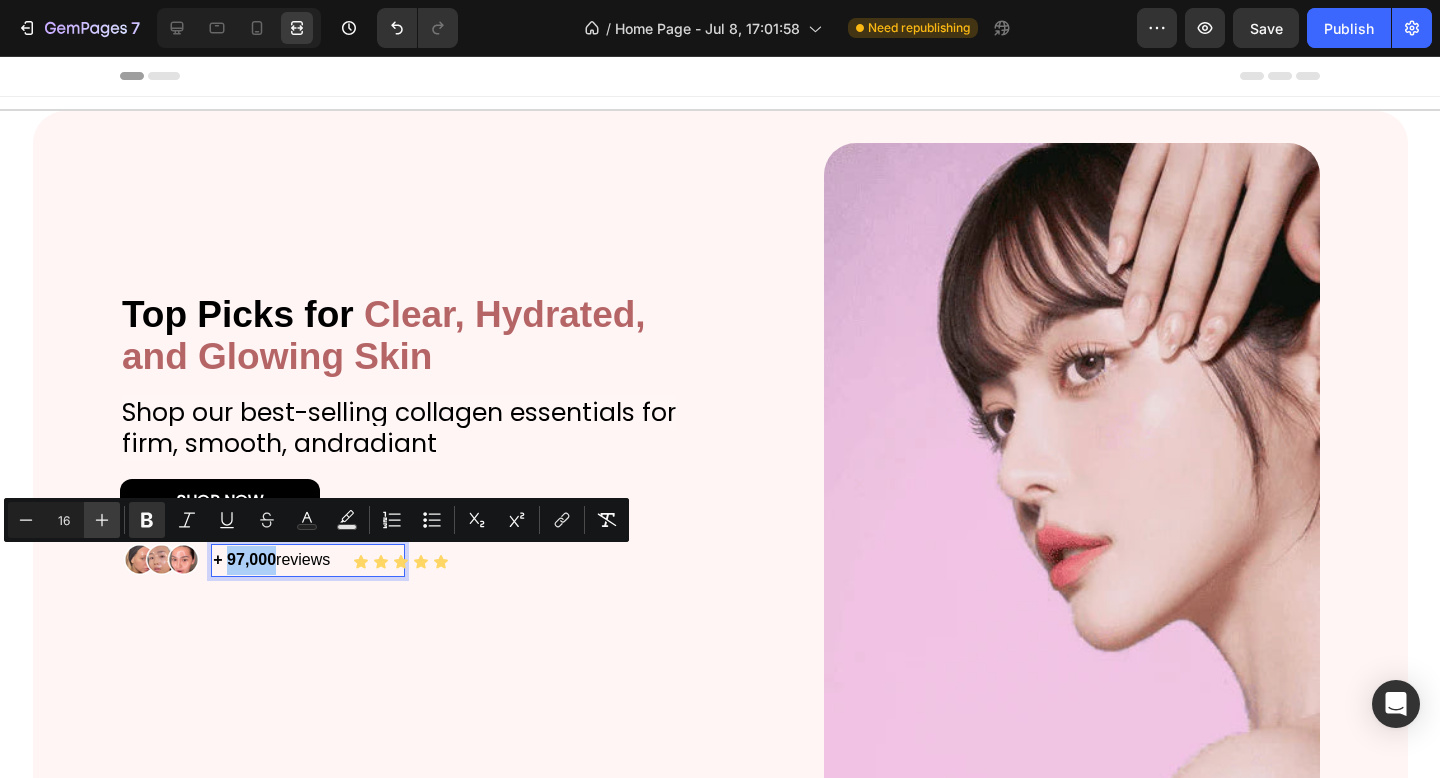 click 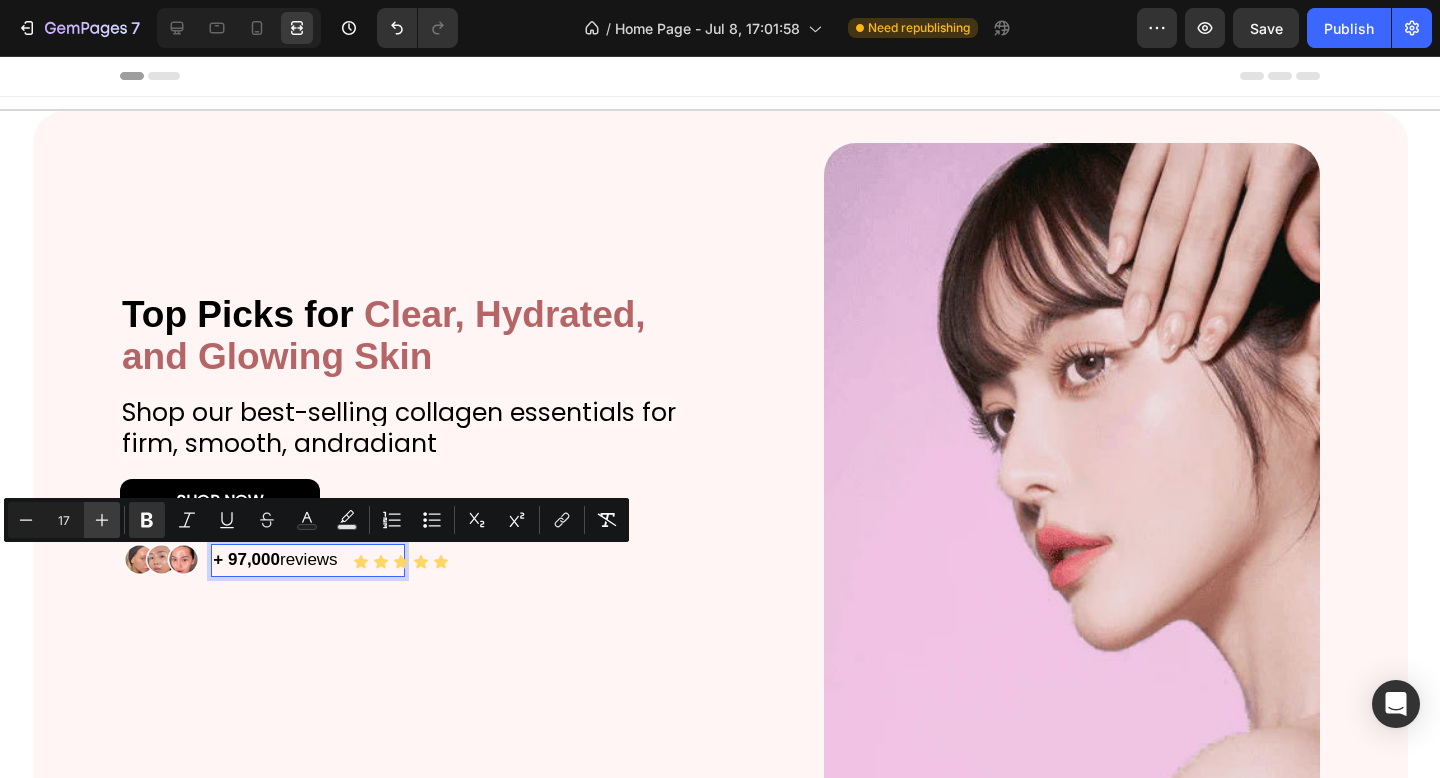 click 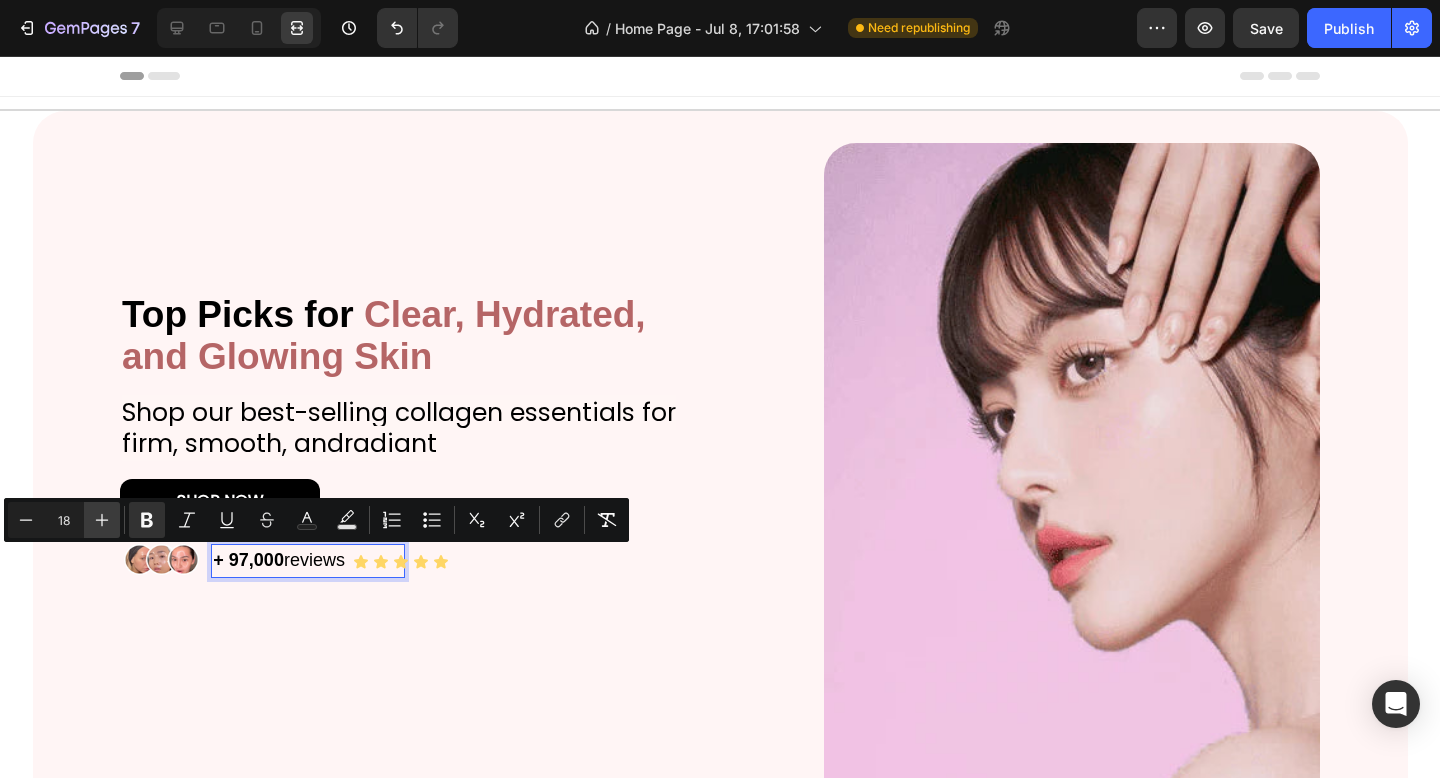 click 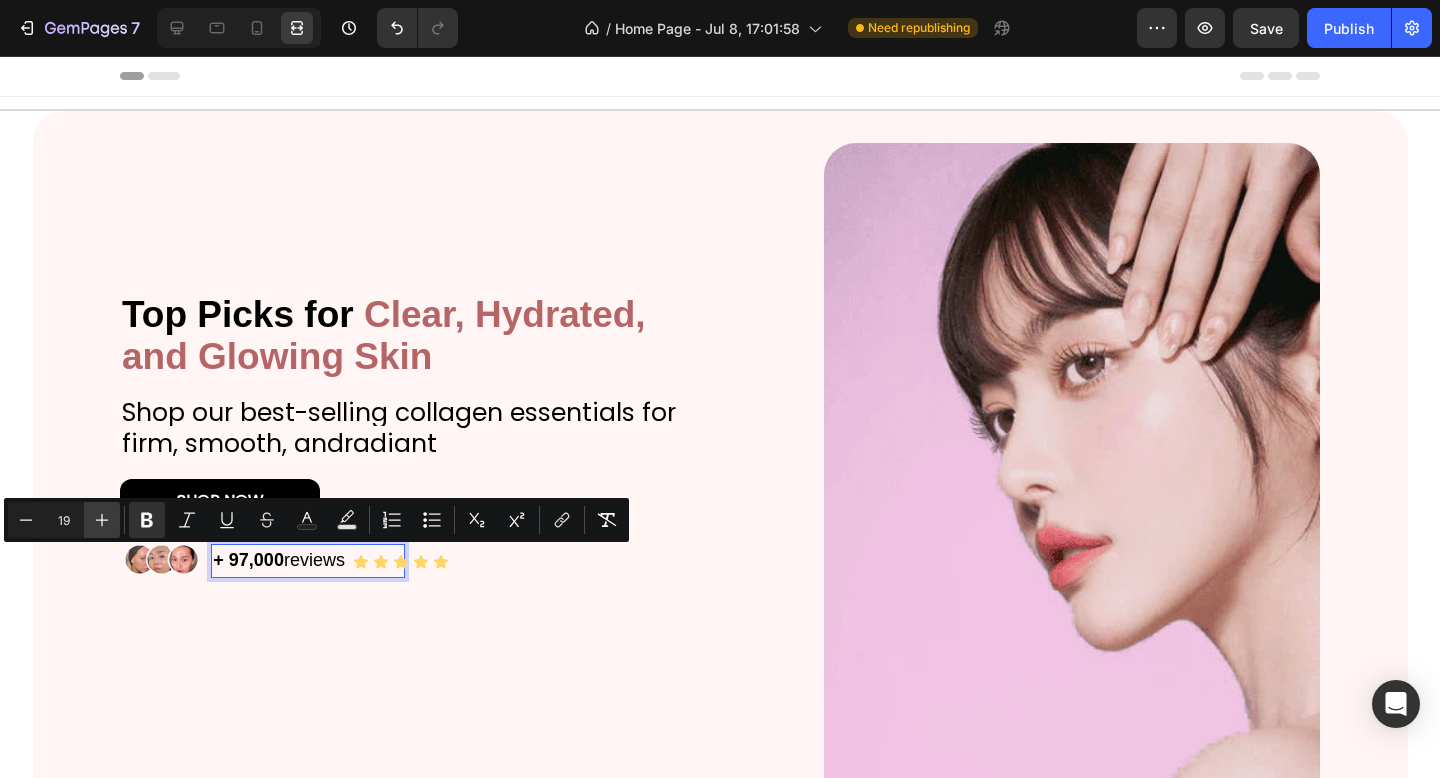 click 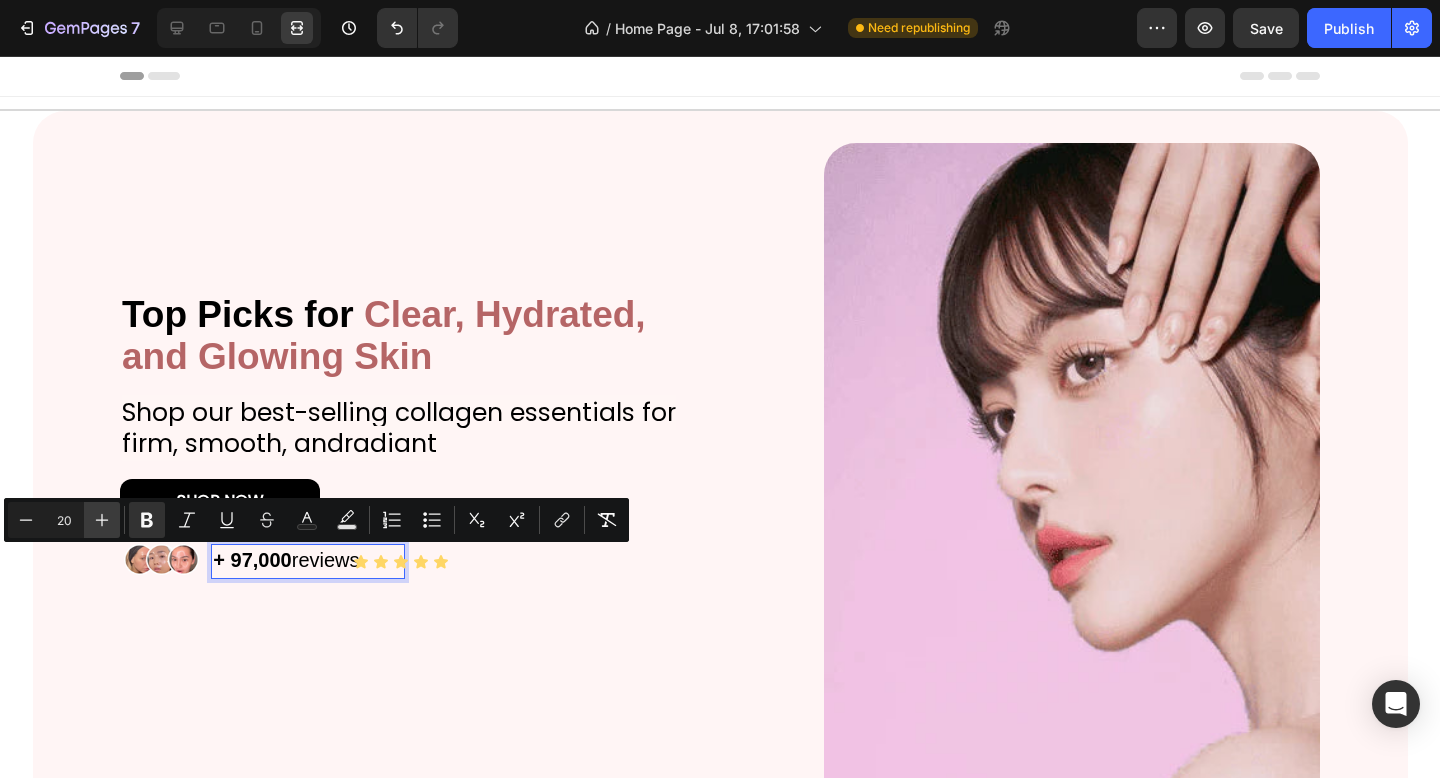 click 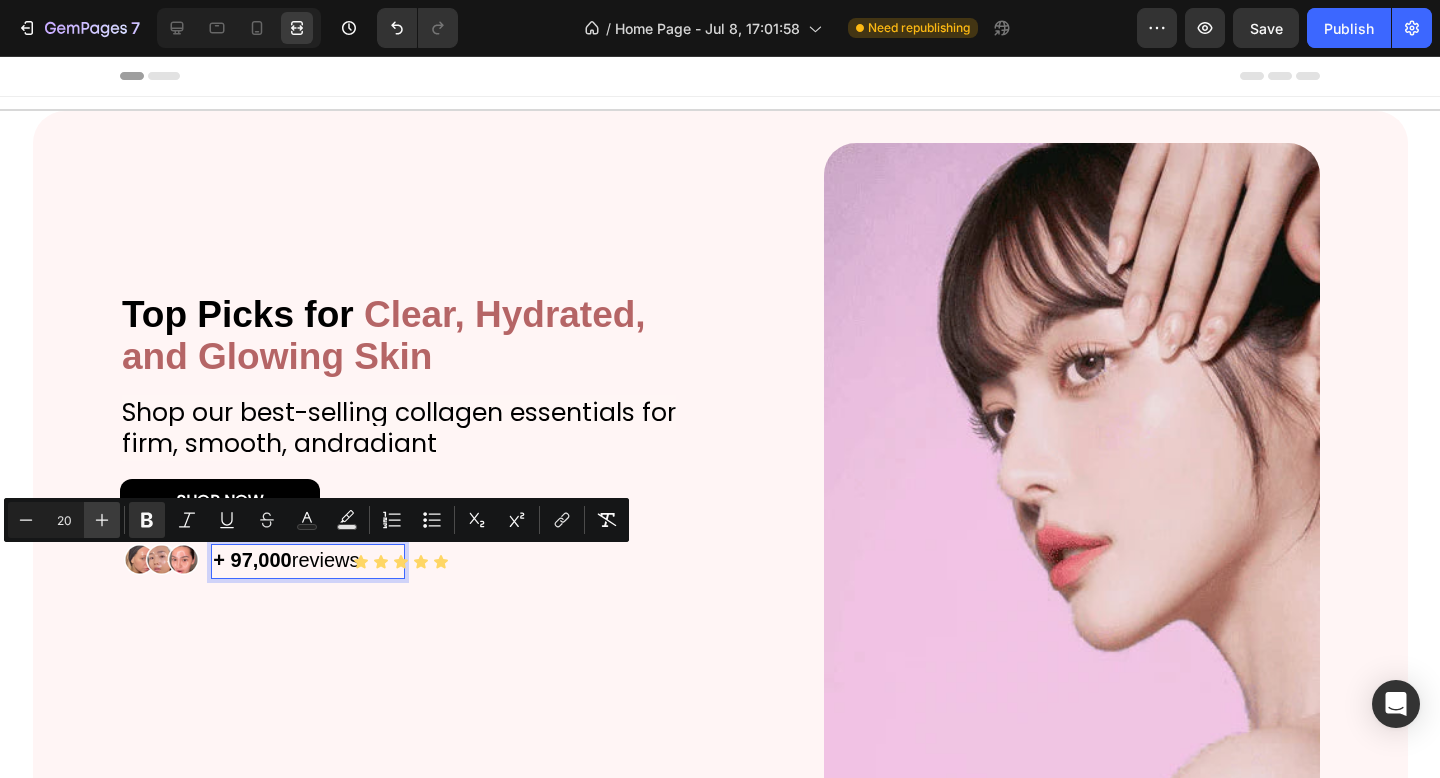 type on "21" 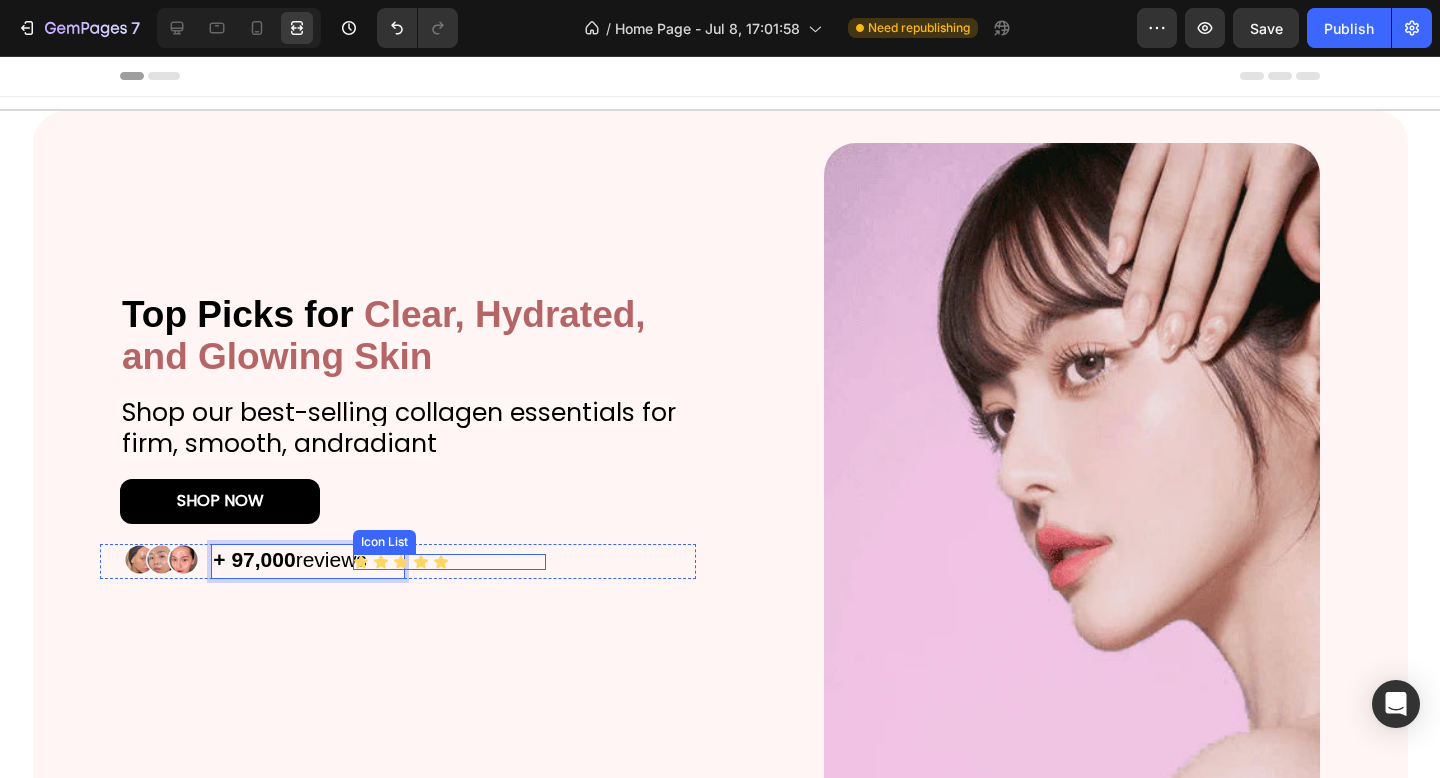 click on "Icon Icon Icon Icon Icon" at bounding box center [449, 562] 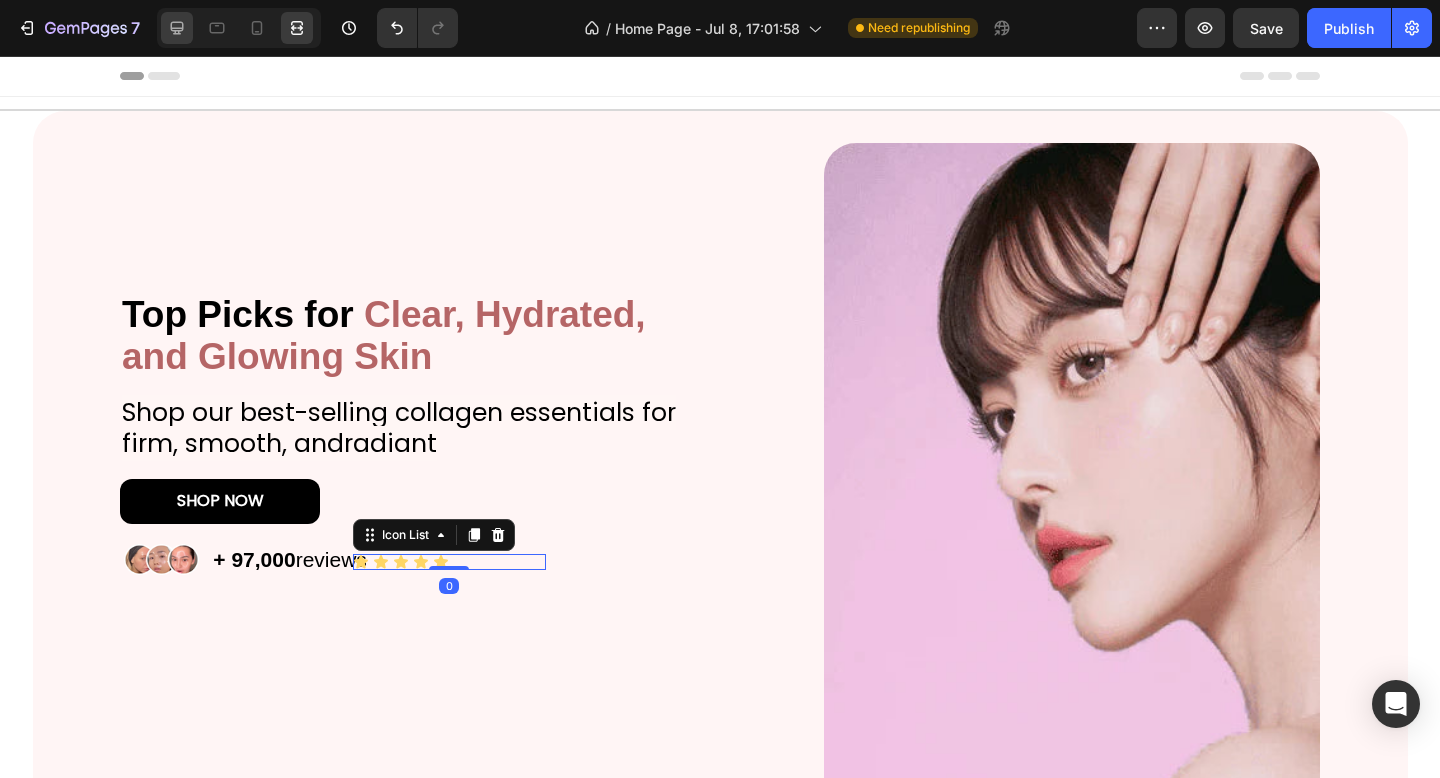 click 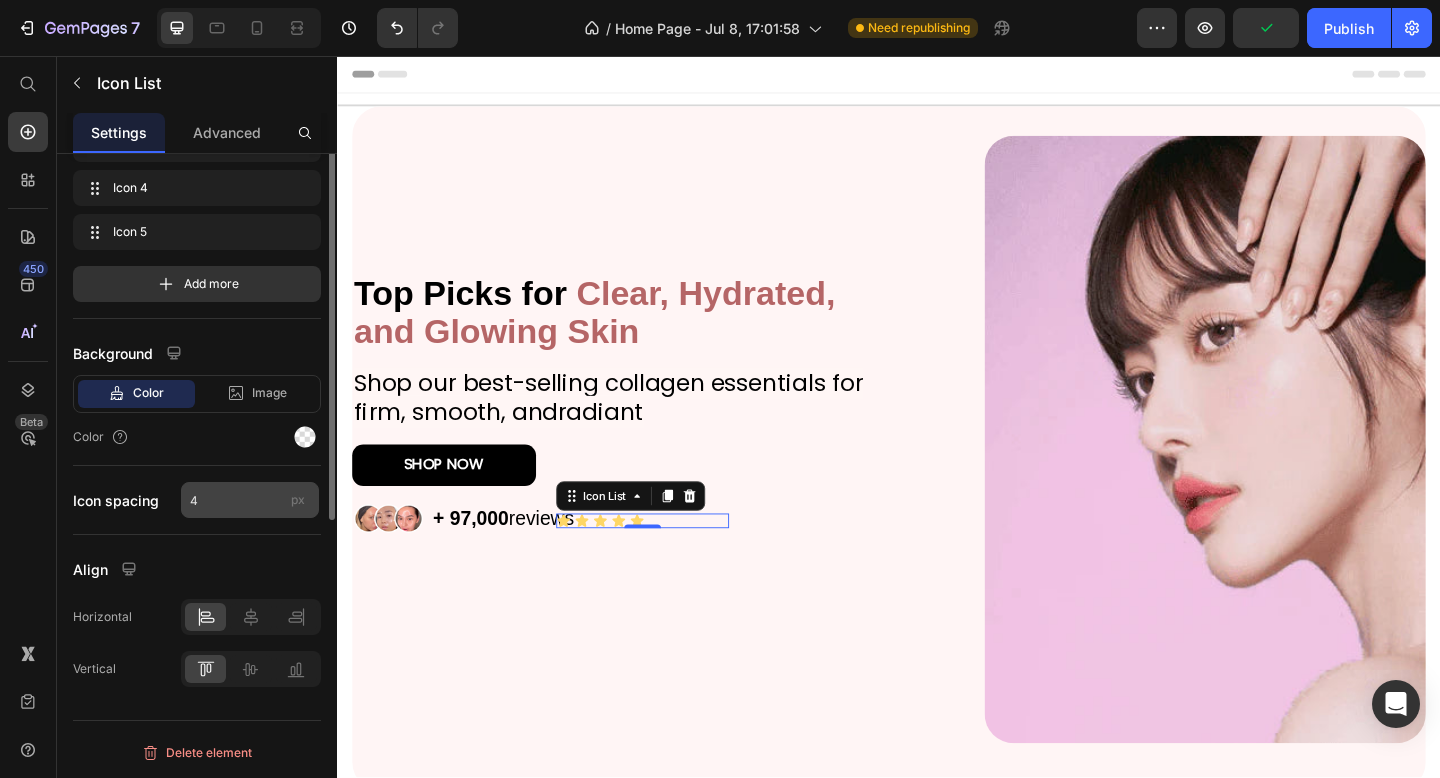 scroll, scrollTop: 0, scrollLeft: 0, axis: both 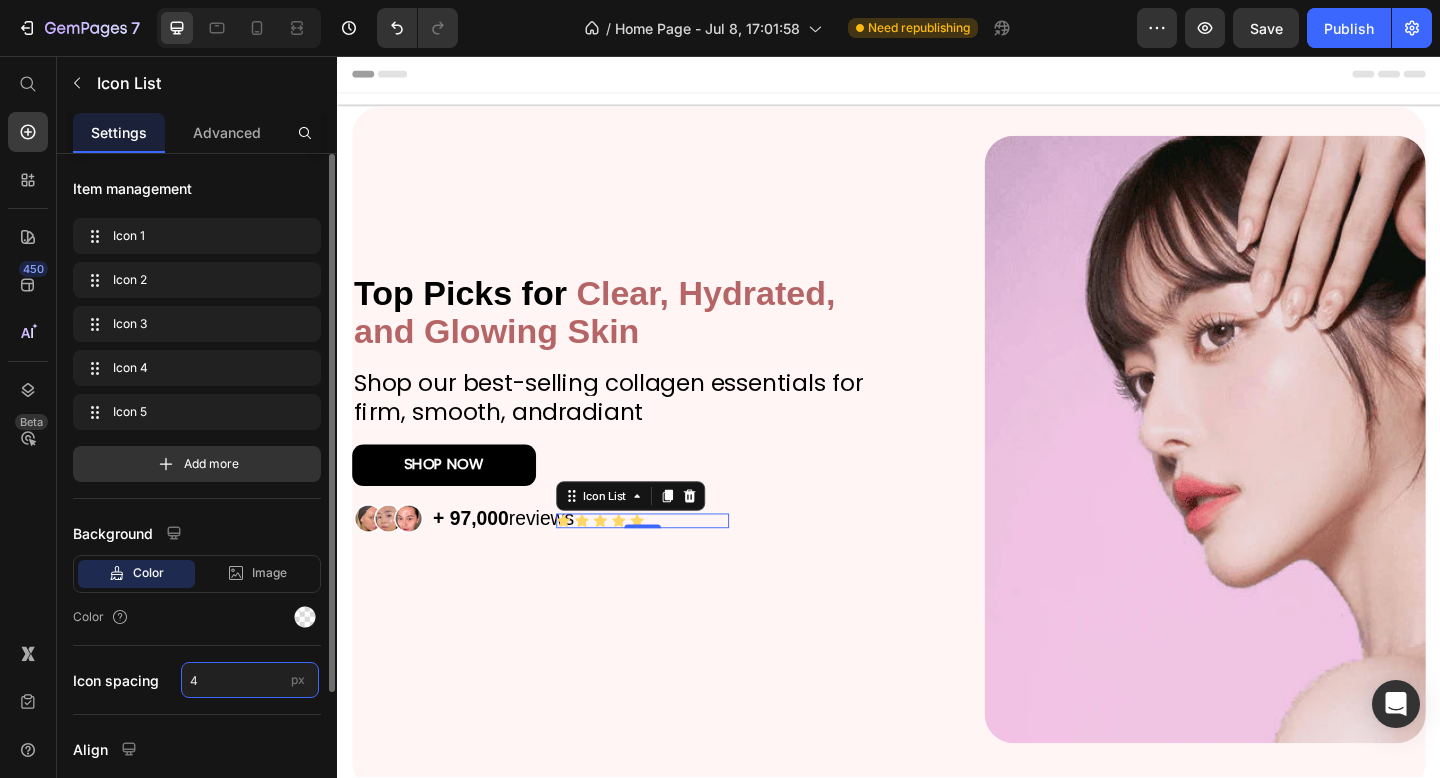 click on "4" at bounding box center (250, 680) 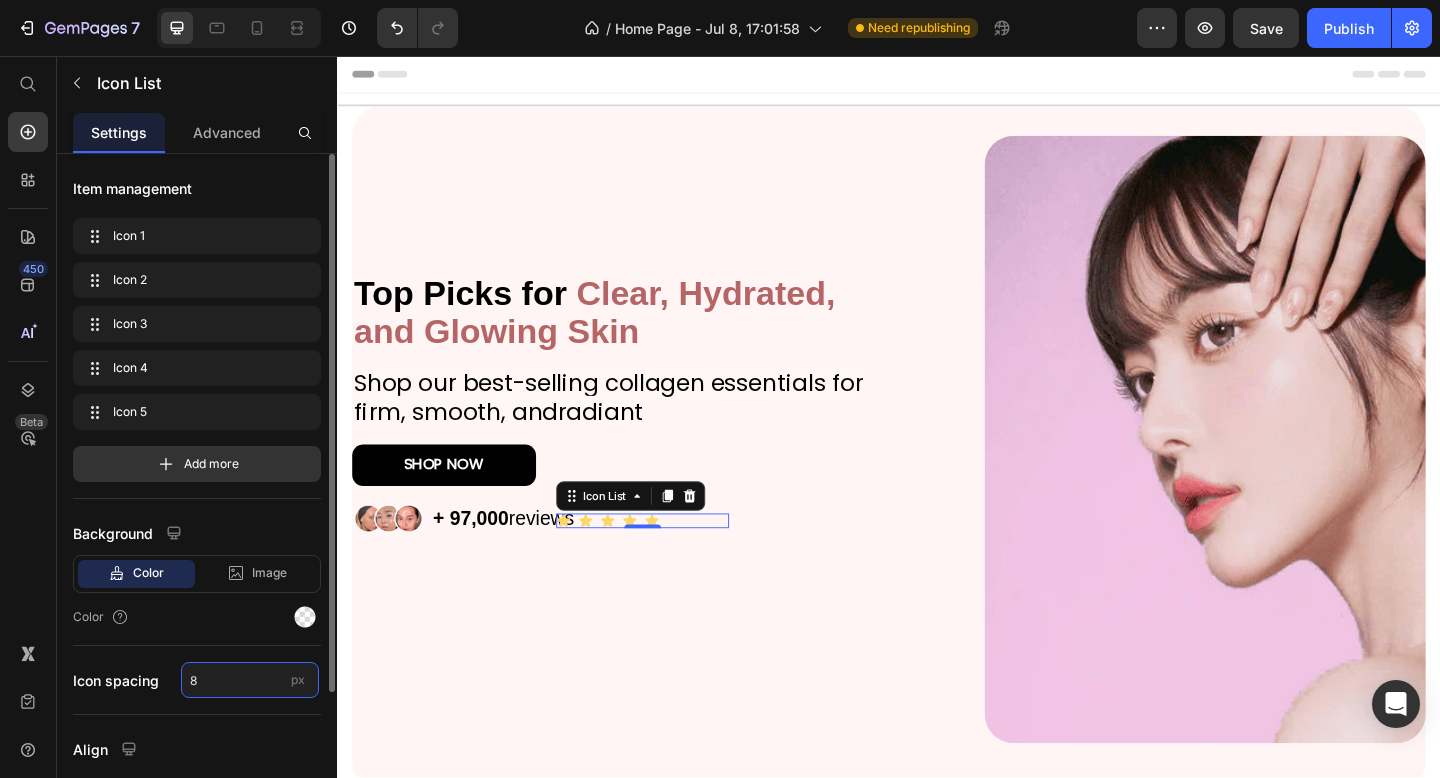 type 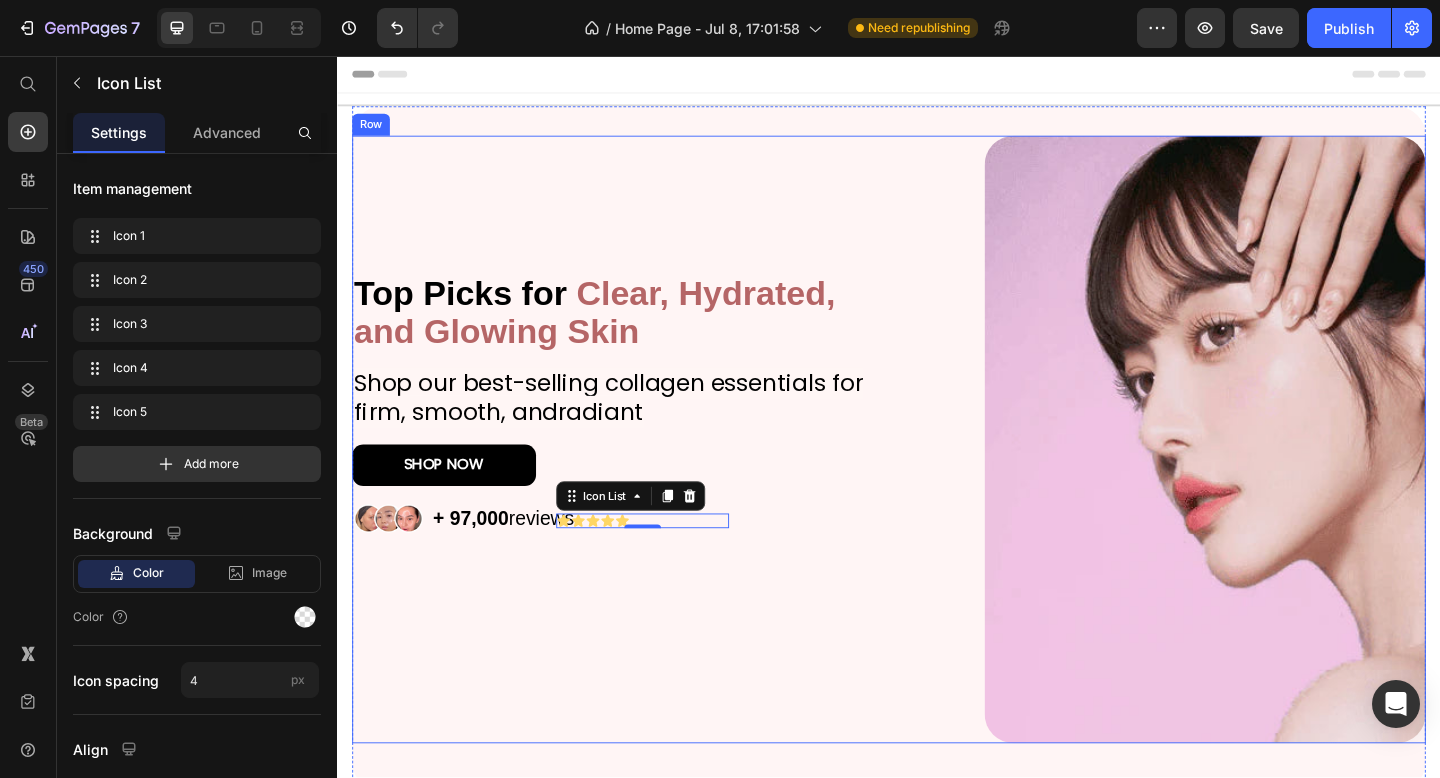 click on "⁠⁠⁠⁠⁠⁠⁠ Top Picks for   Clear, Hydrated, and Glowing Skin Heading Shop our best-selling collagen essentials for firm, smooth, andradiant Text Block SHOP NOW Button Image + 97,000  reviews Text Block Icon Icon Icon Icon Icon Icon List   0 Row" at bounding box center [643, 473] 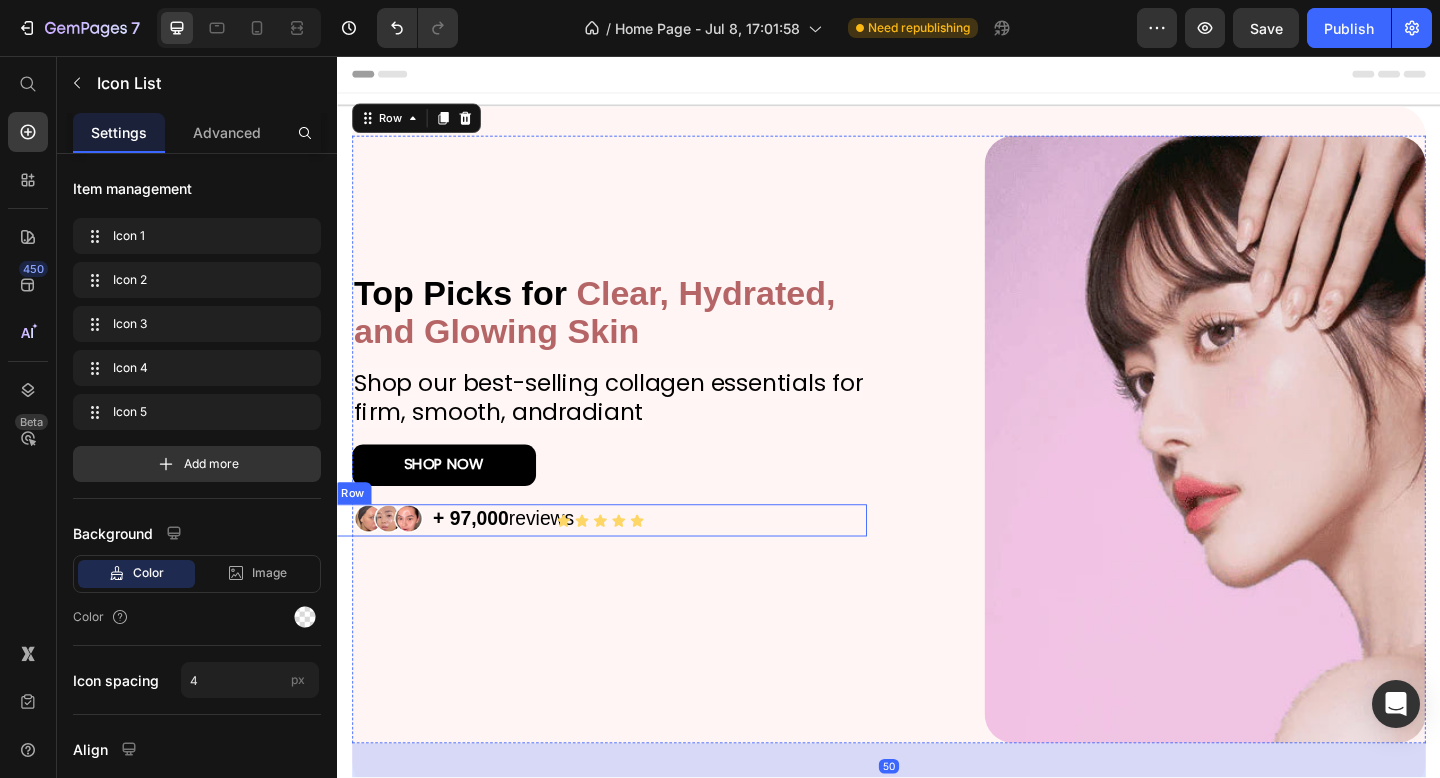 click on "Icon Icon Icon Icon Icon" at bounding box center (669, 562) 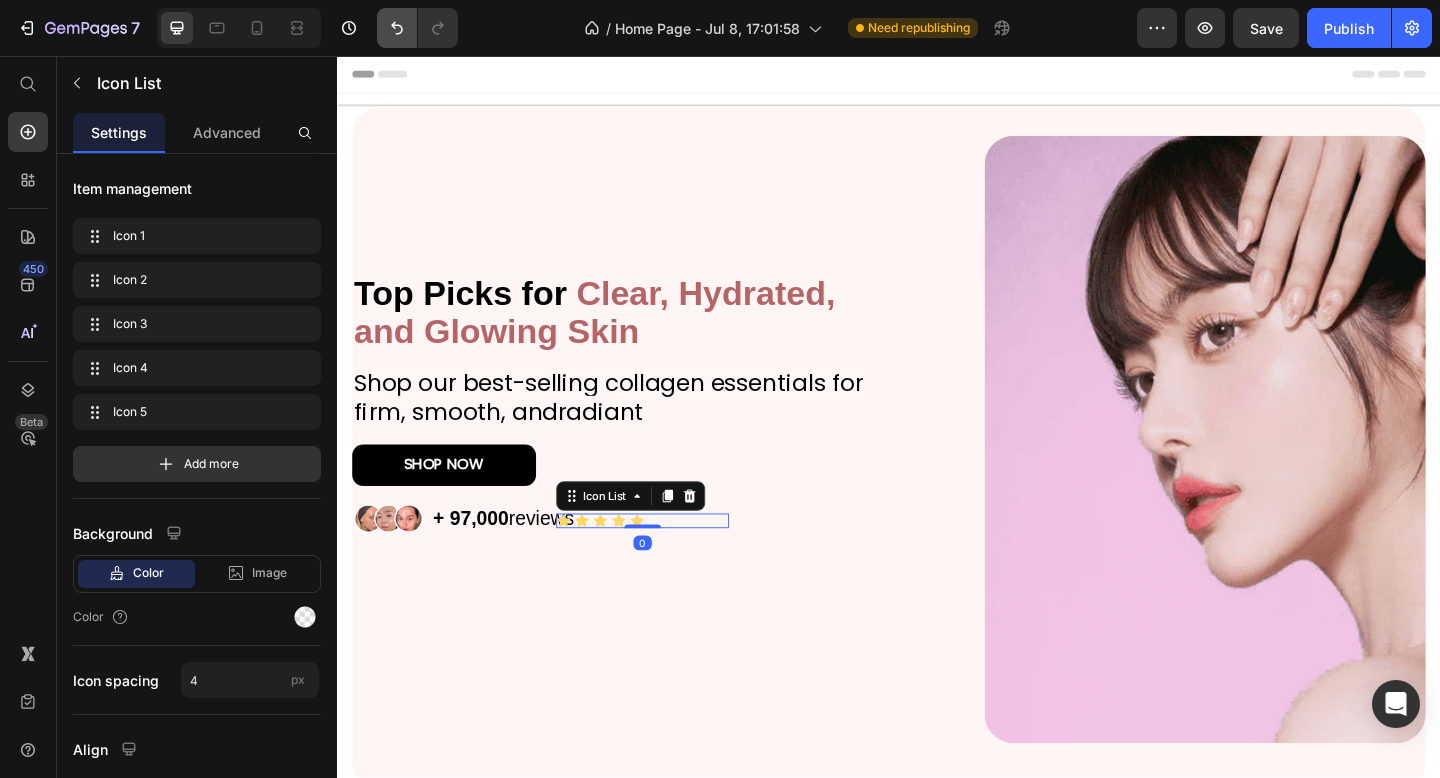 click 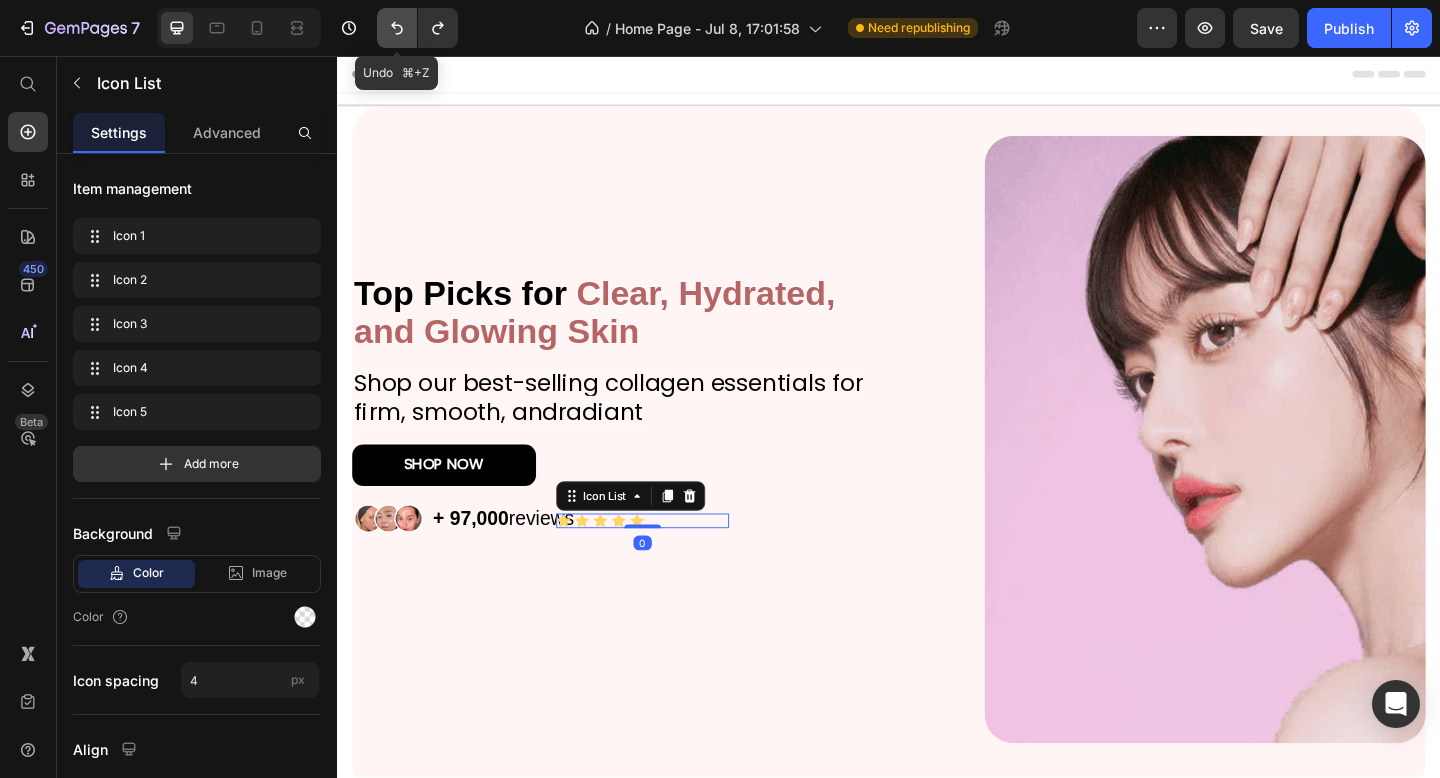 click 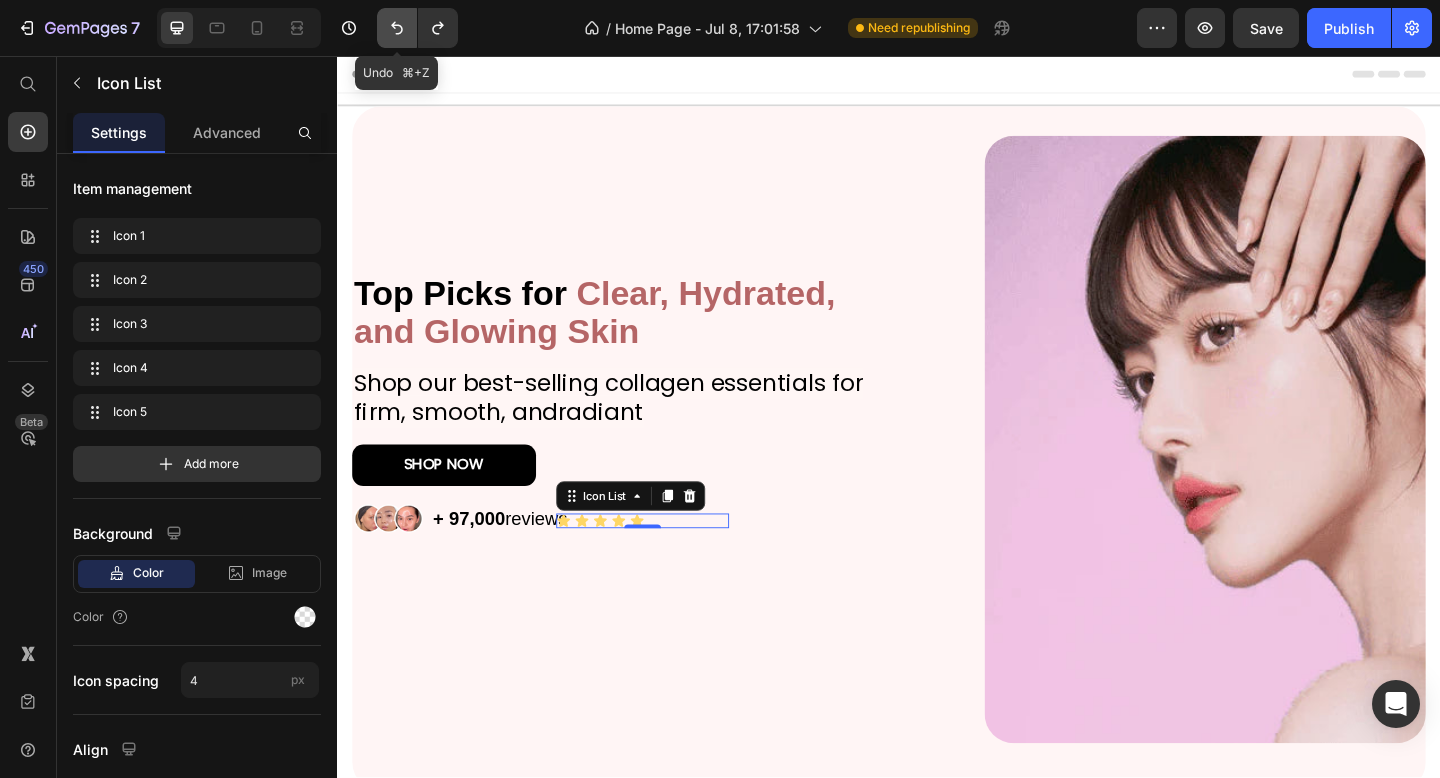click 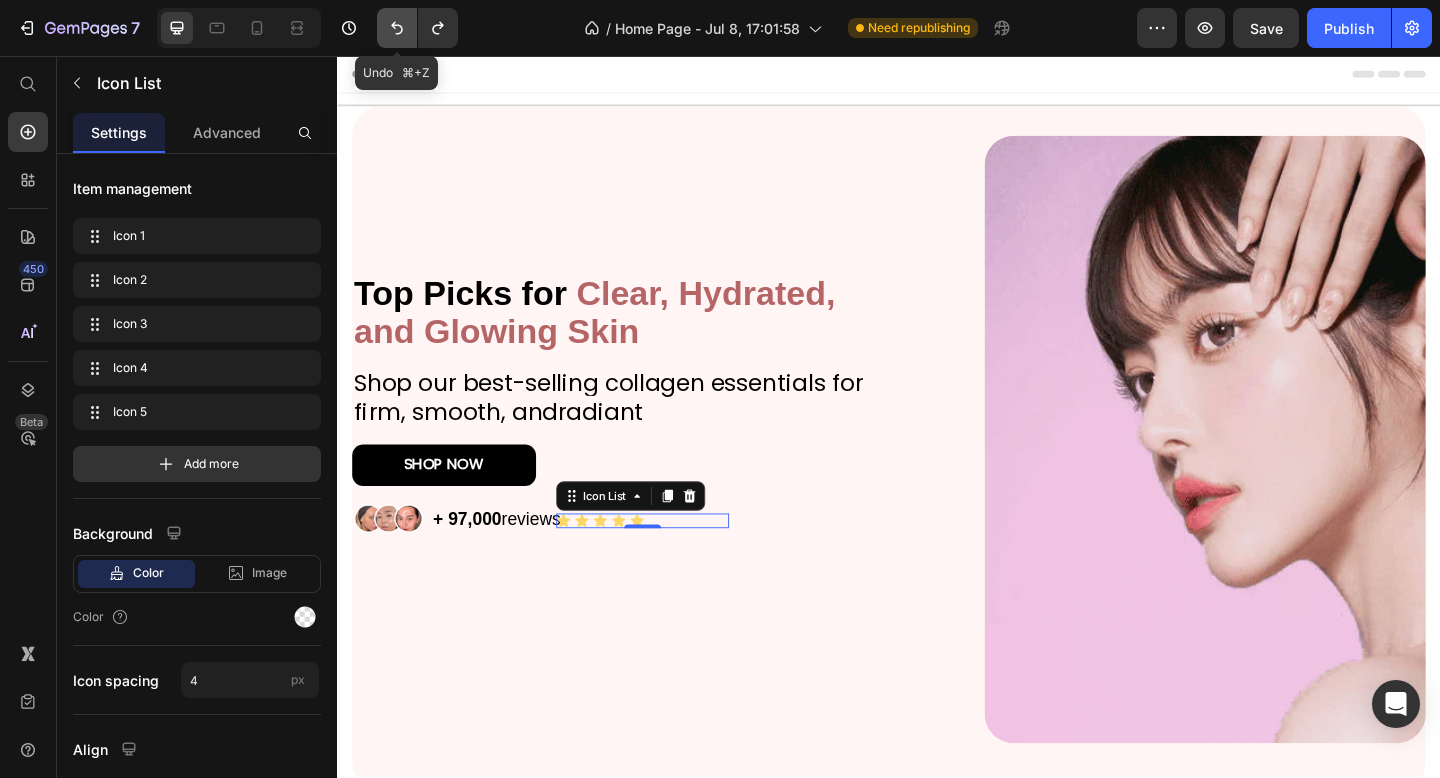 click 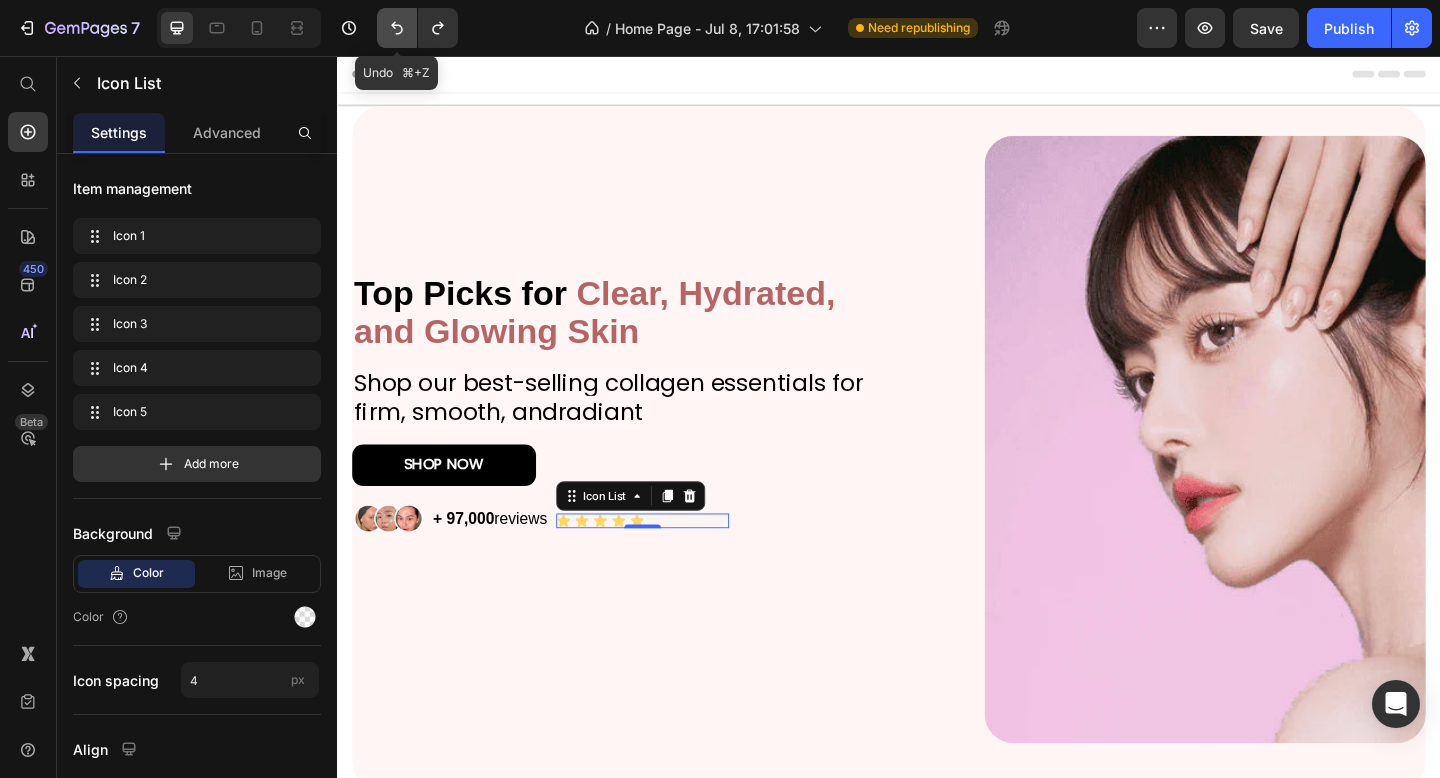 click 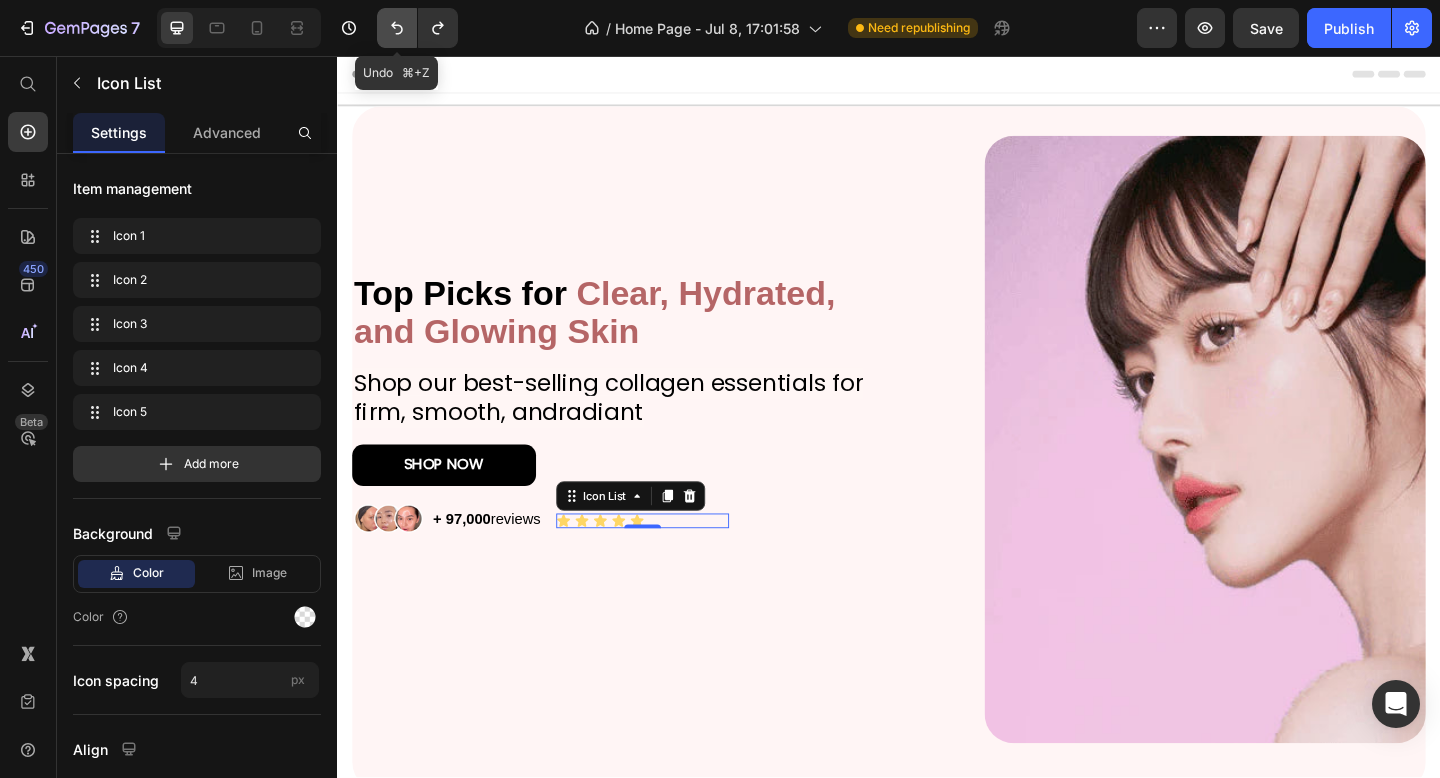 click 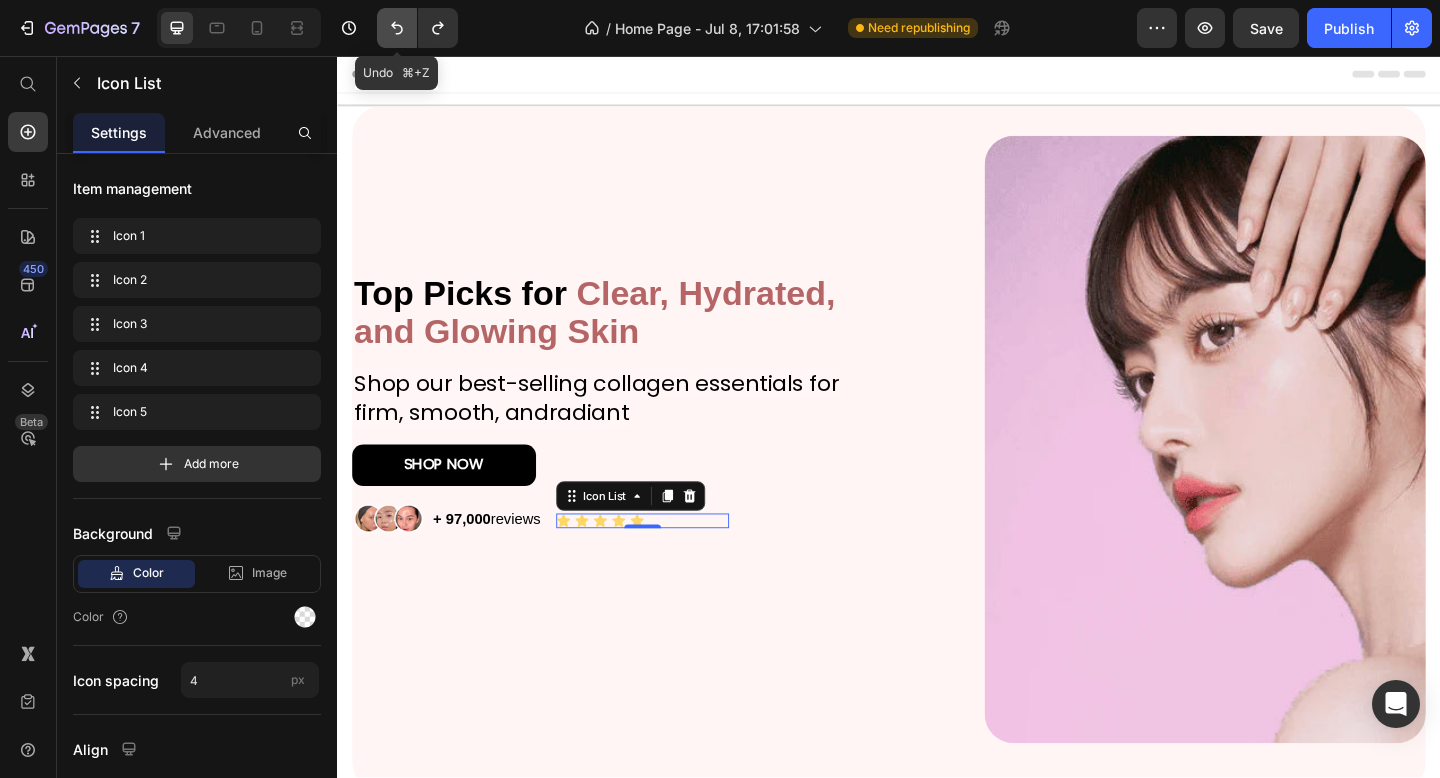 click 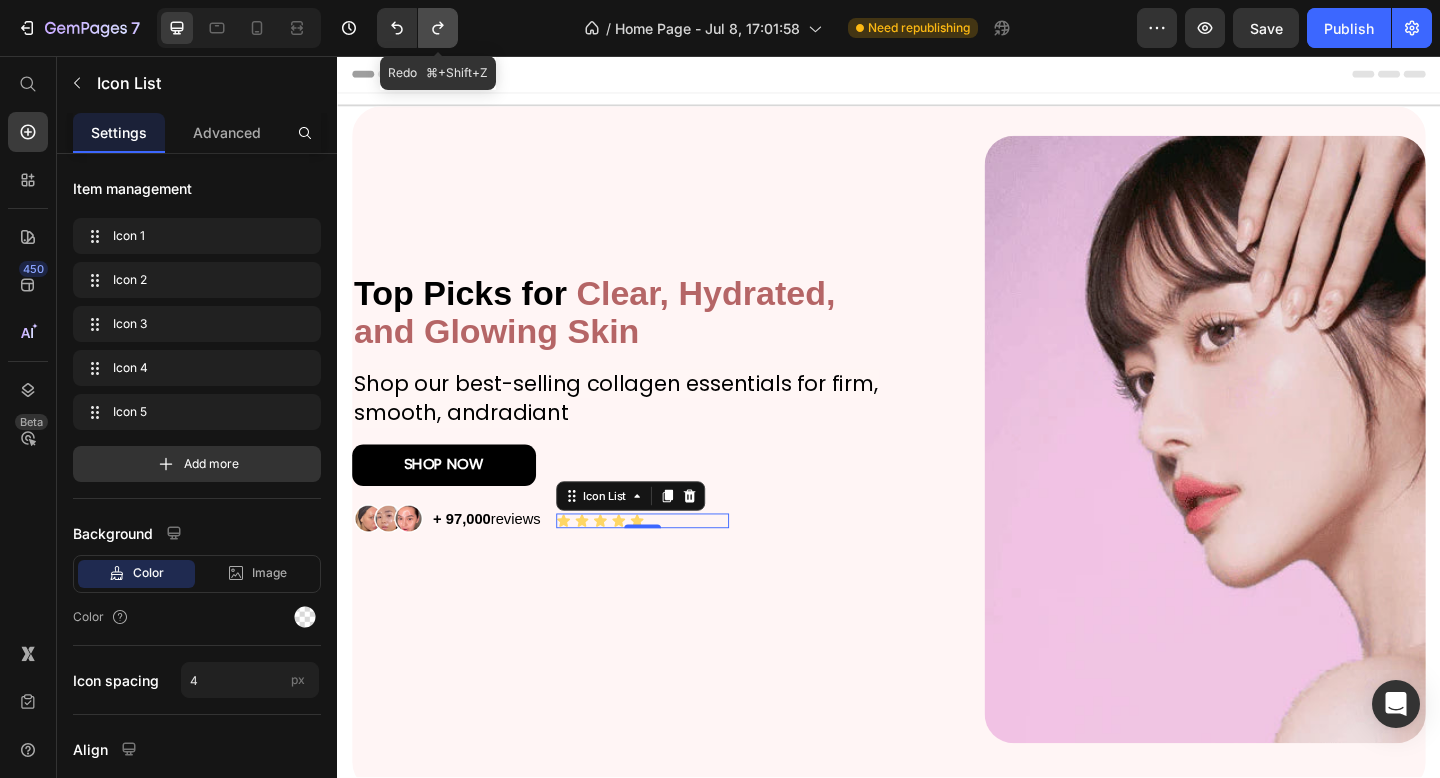 click 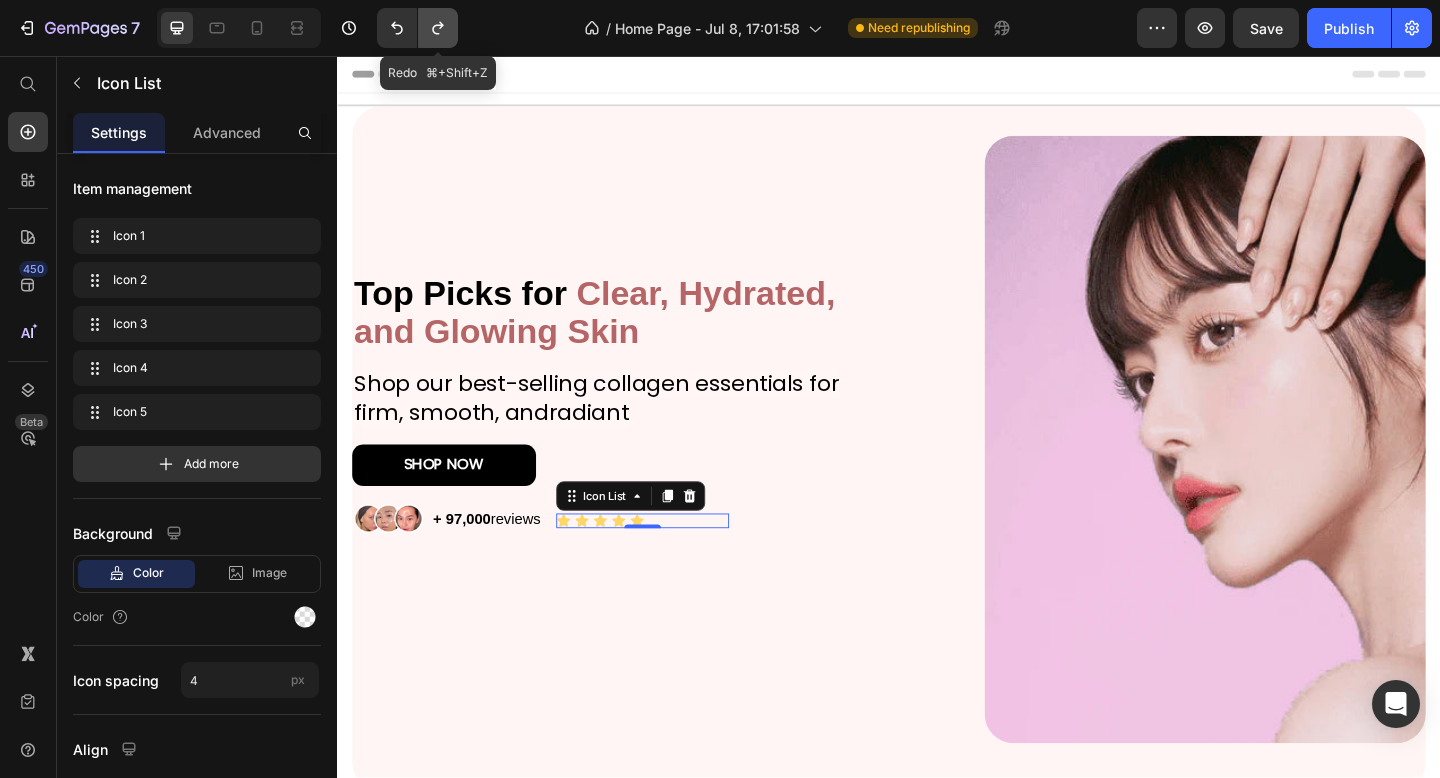 click 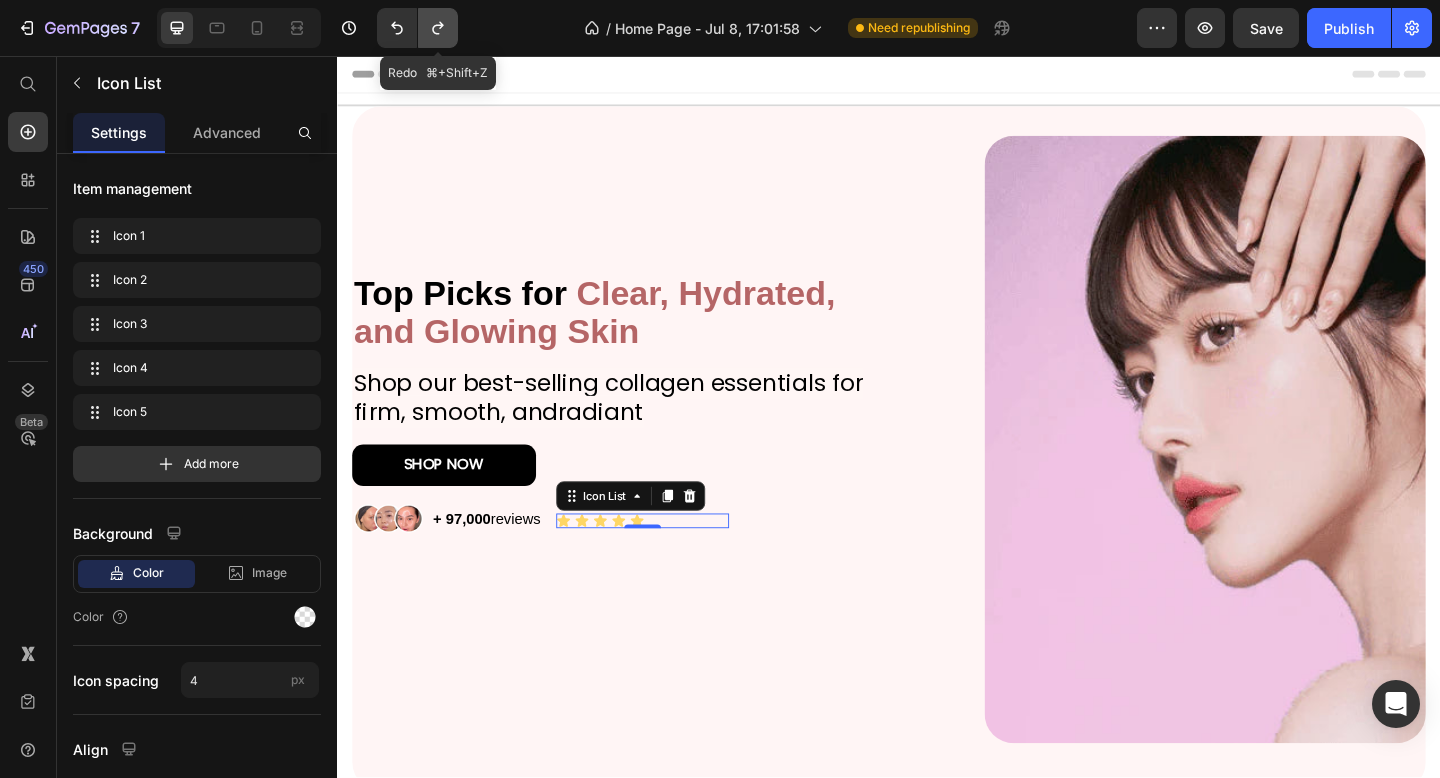 click 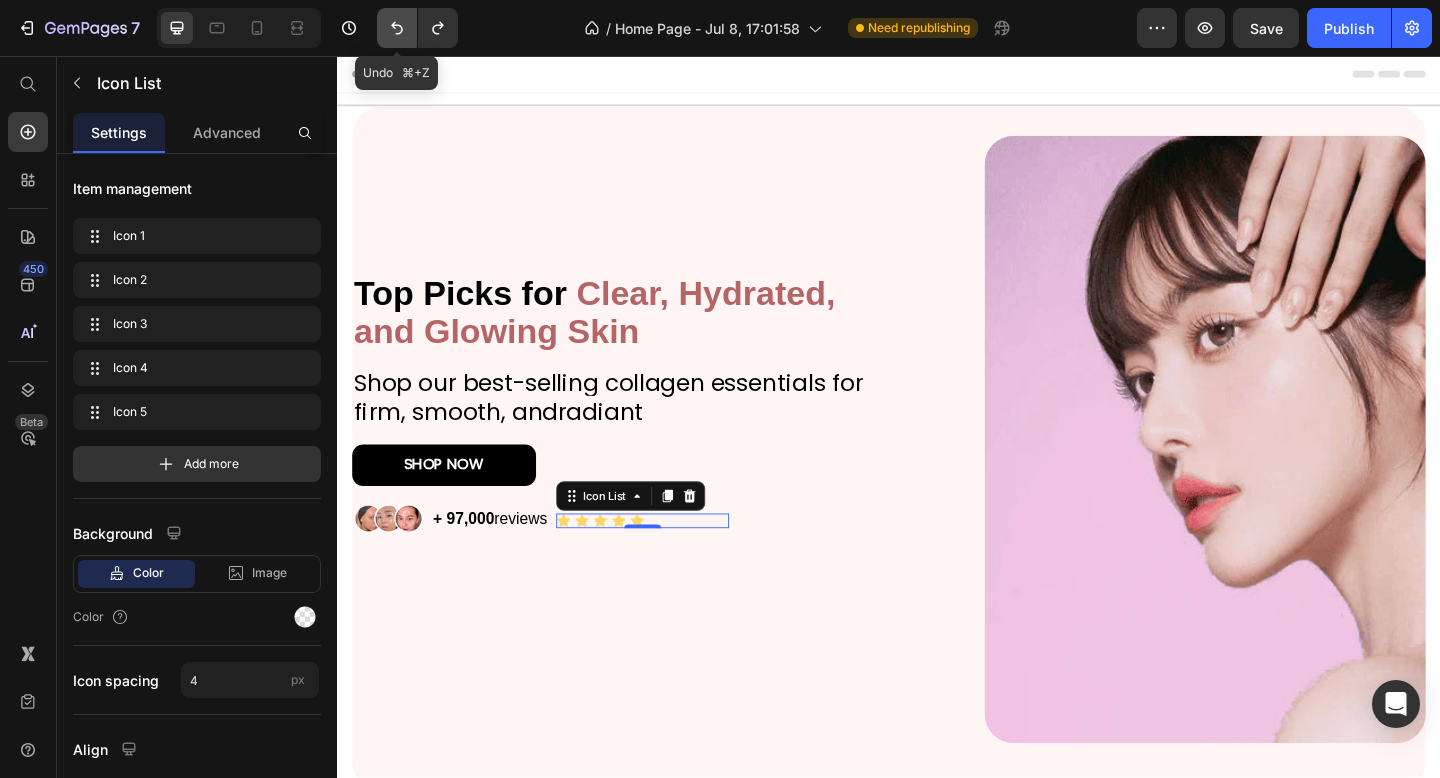 click 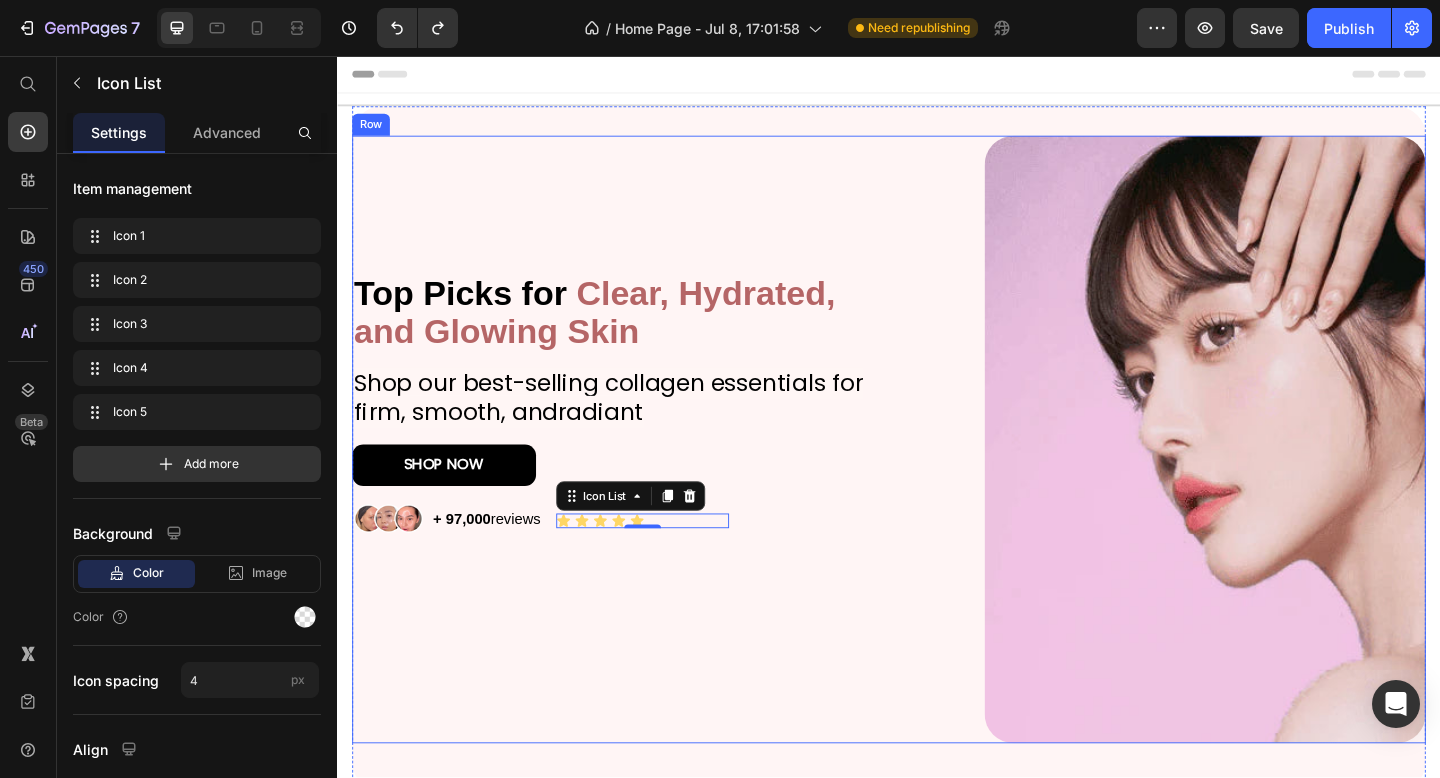 click on "⁠⁠⁠⁠⁠⁠⁠ Top Picks for   Clear, Hydrated, and Glowing Skin Heading Shop our best-selling collagen essentials for firm, smooth, andradiant Text Block SHOP NOW Button Image + 97,000  reviews Text Block Icon Icon Icon Icon Icon Icon List   0 Row" at bounding box center [643, 473] 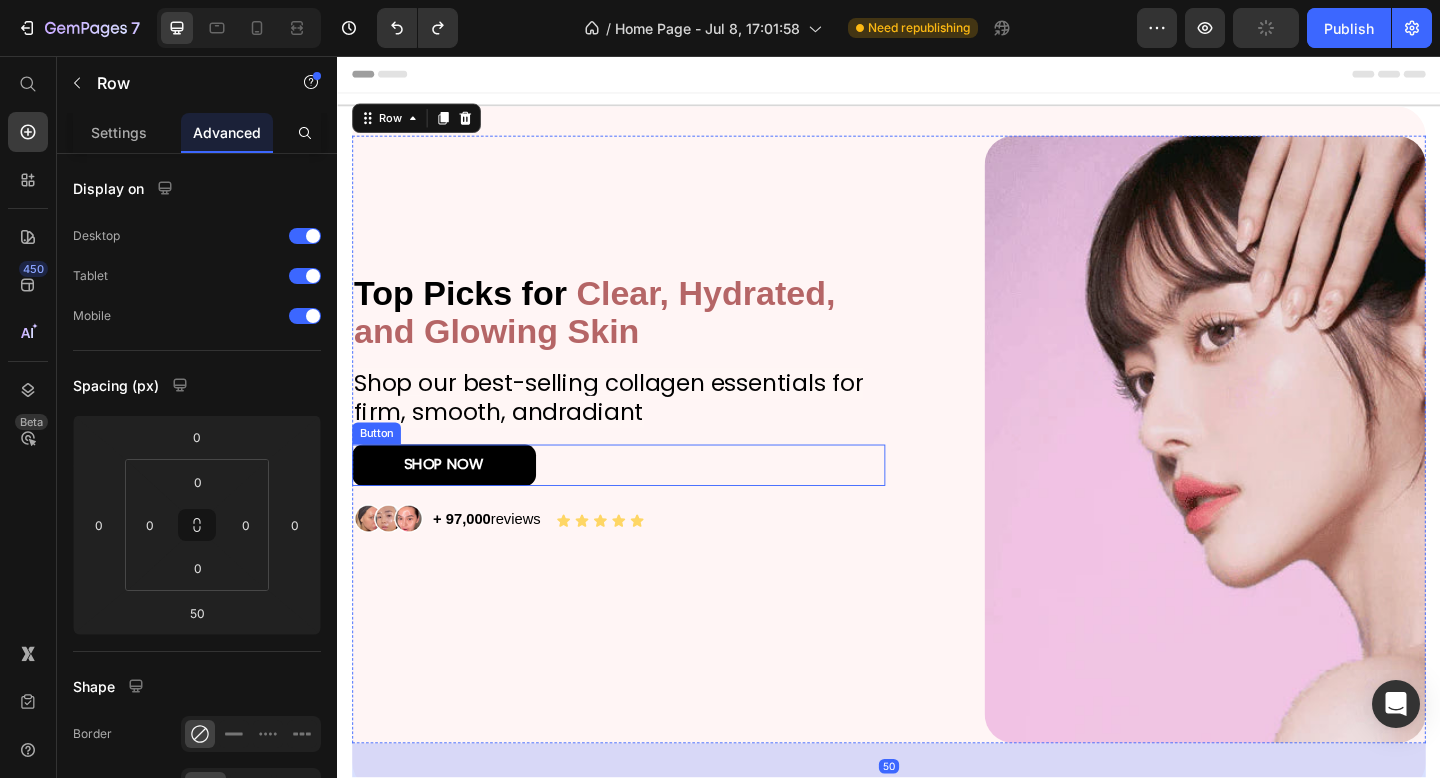 click on "SHOP NOW Button" at bounding box center (643, 501) 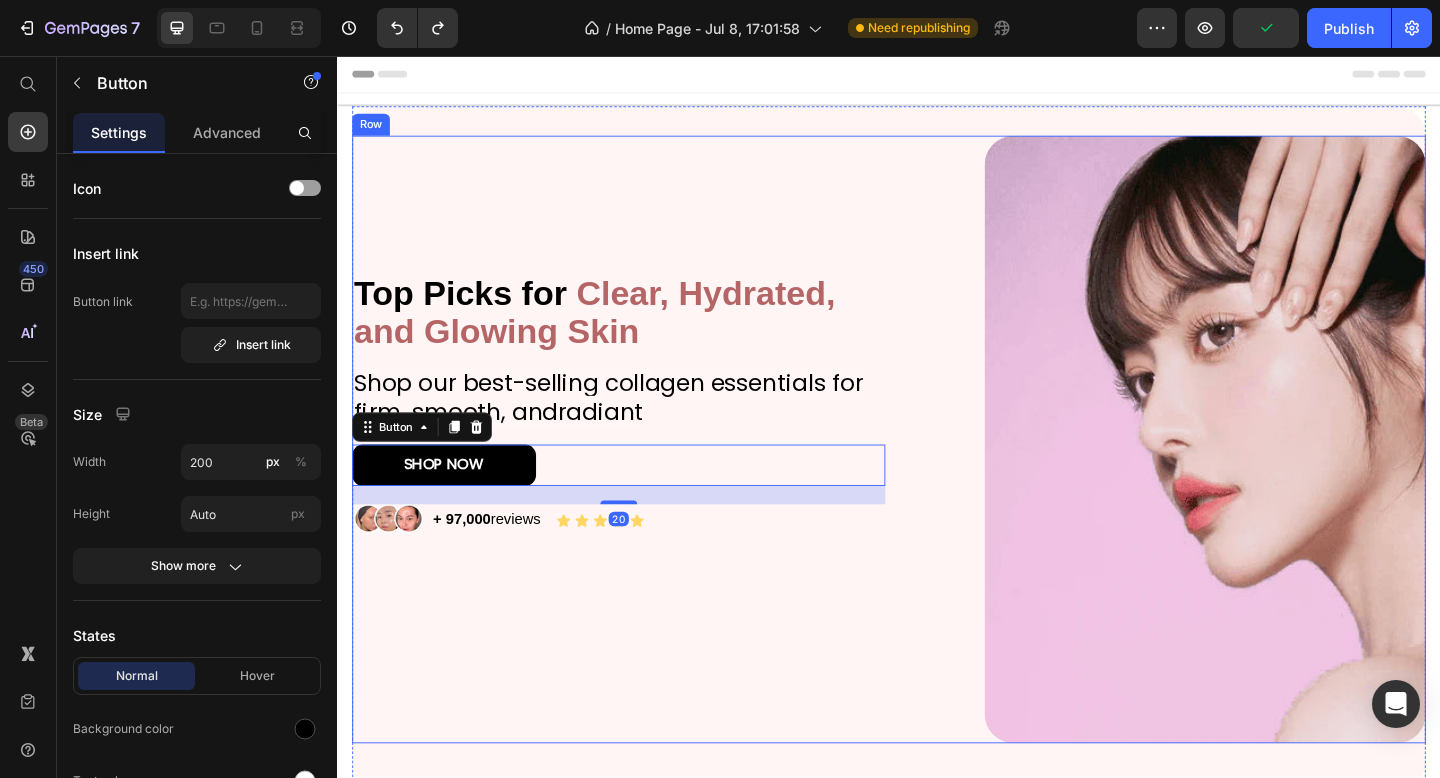 click on "⁠⁠⁠⁠⁠⁠⁠ Top Picks for   Clear, Hydrated, and Glowing Skin Heading Shop our best-selling collagen essentials for firm, smooth, andradiant Text Block SHOP NOW Button   20 Image + 97,000  reviews Text Block Icon Icon Icon Icon Icon Icon List Row" at bounding box center [643, 473] 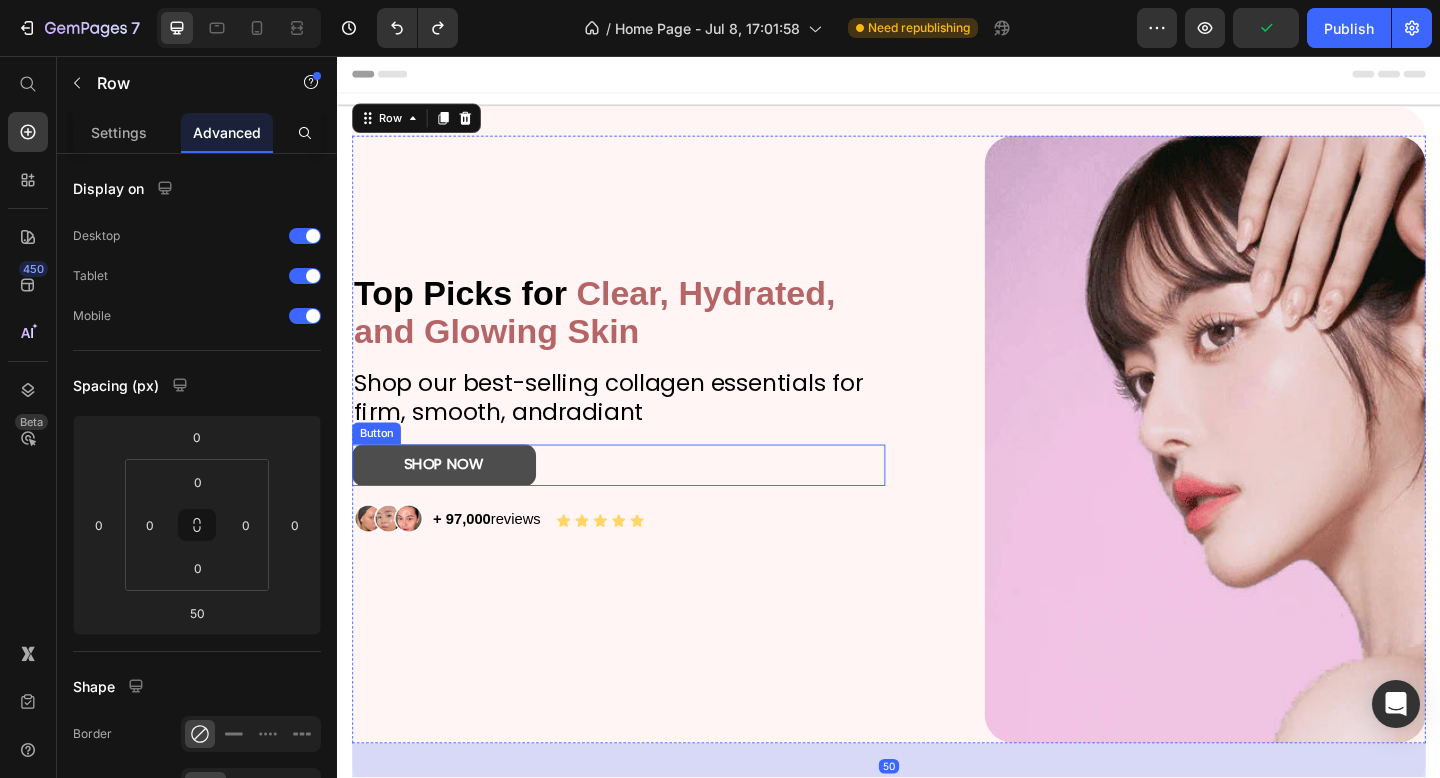 click on "SHOP NOW" at bounding box center (453, 501) 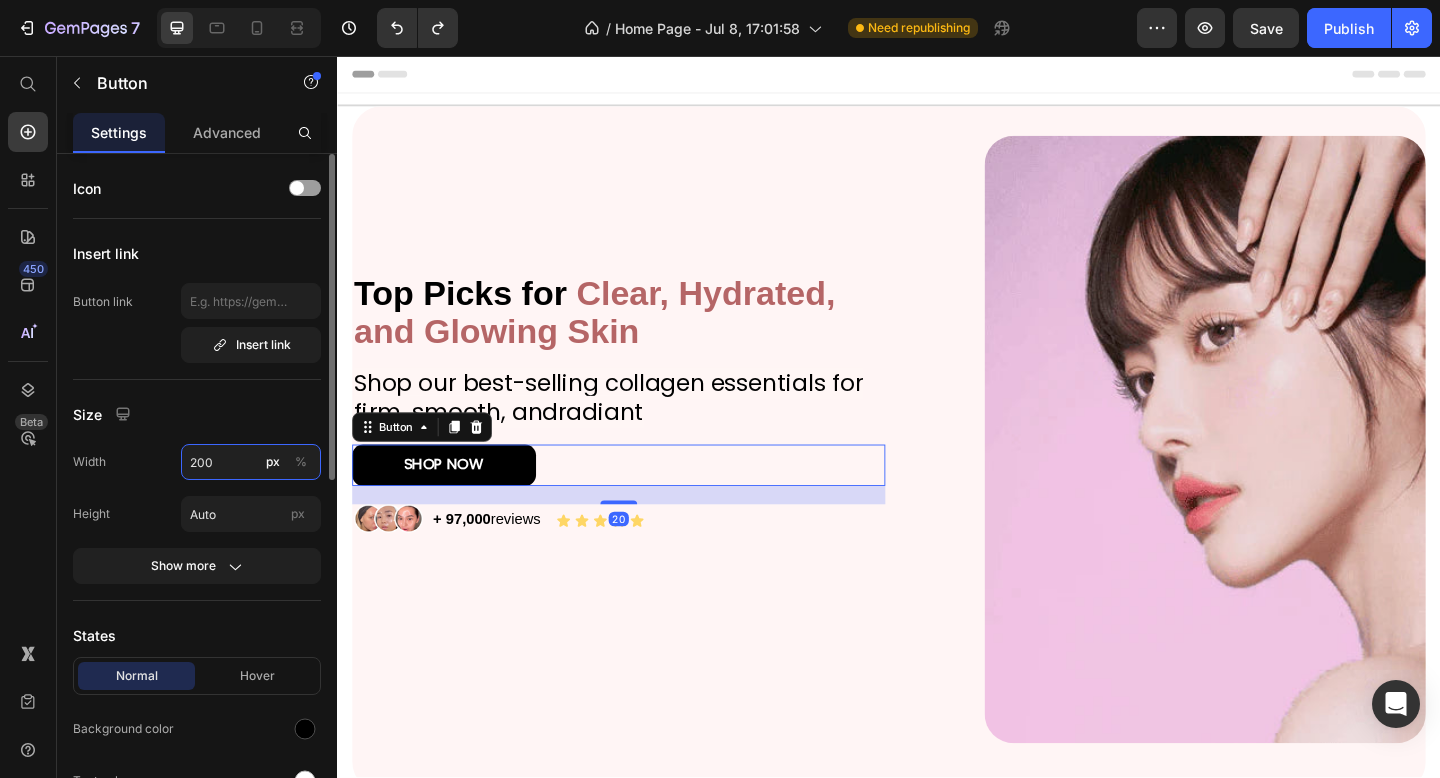 click on "200" at bounding box center (251, 462) 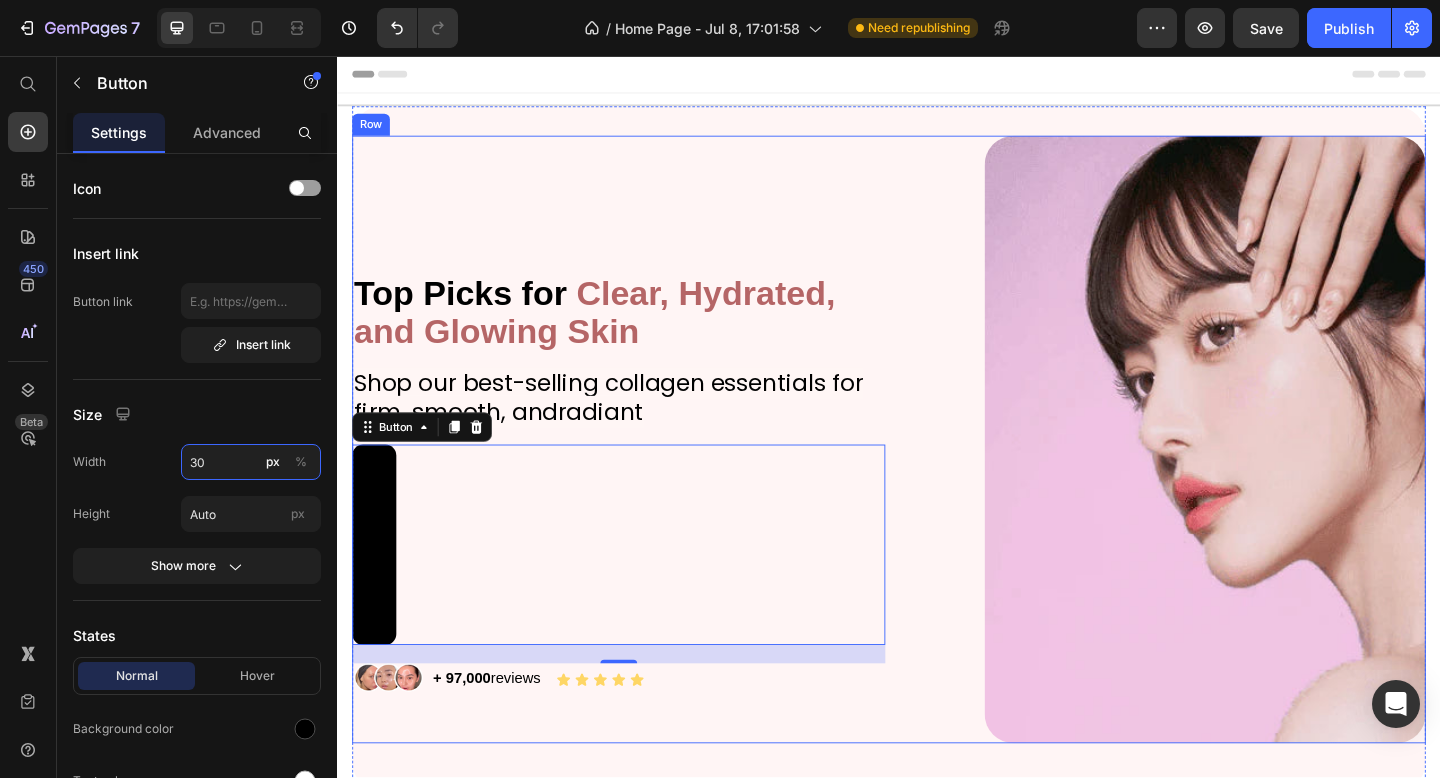 type on "3" 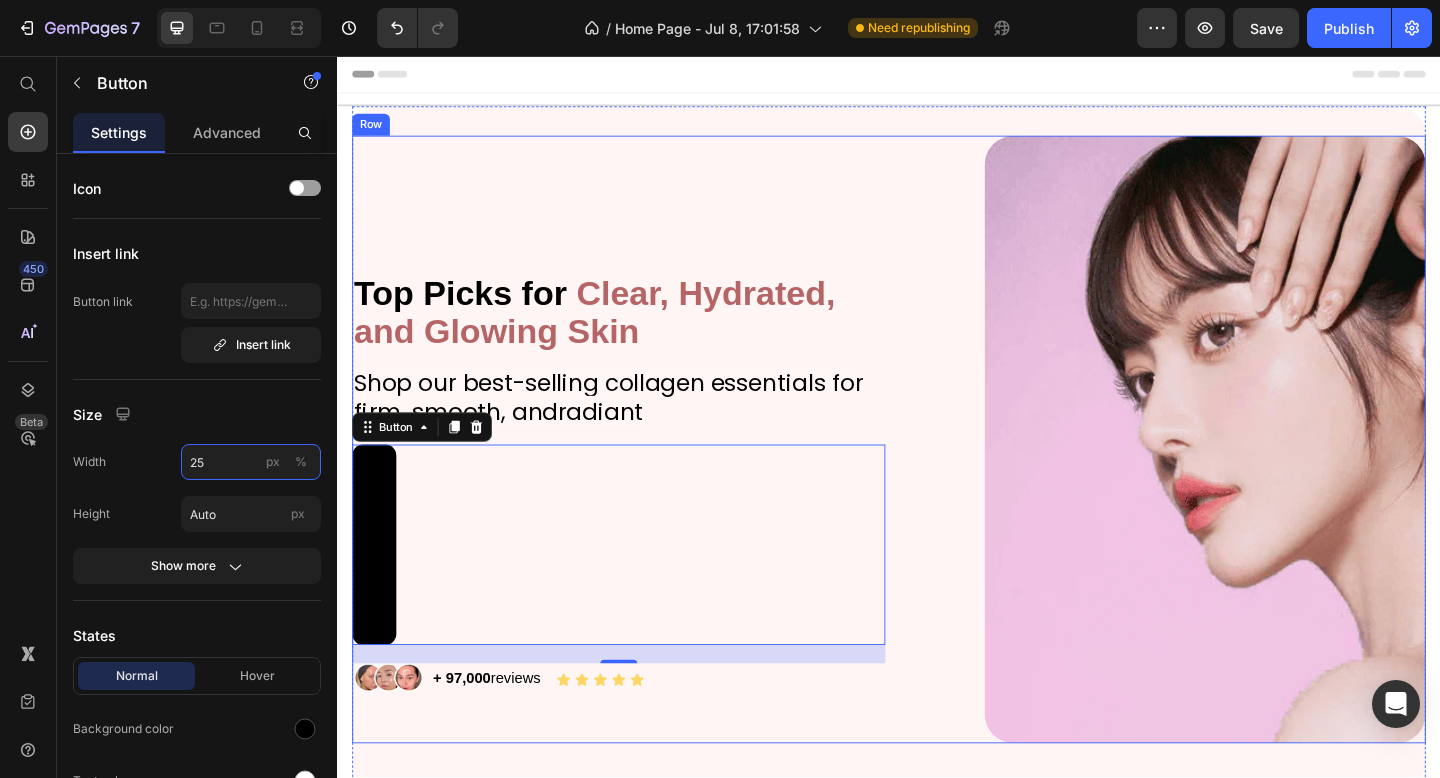 type on "250" 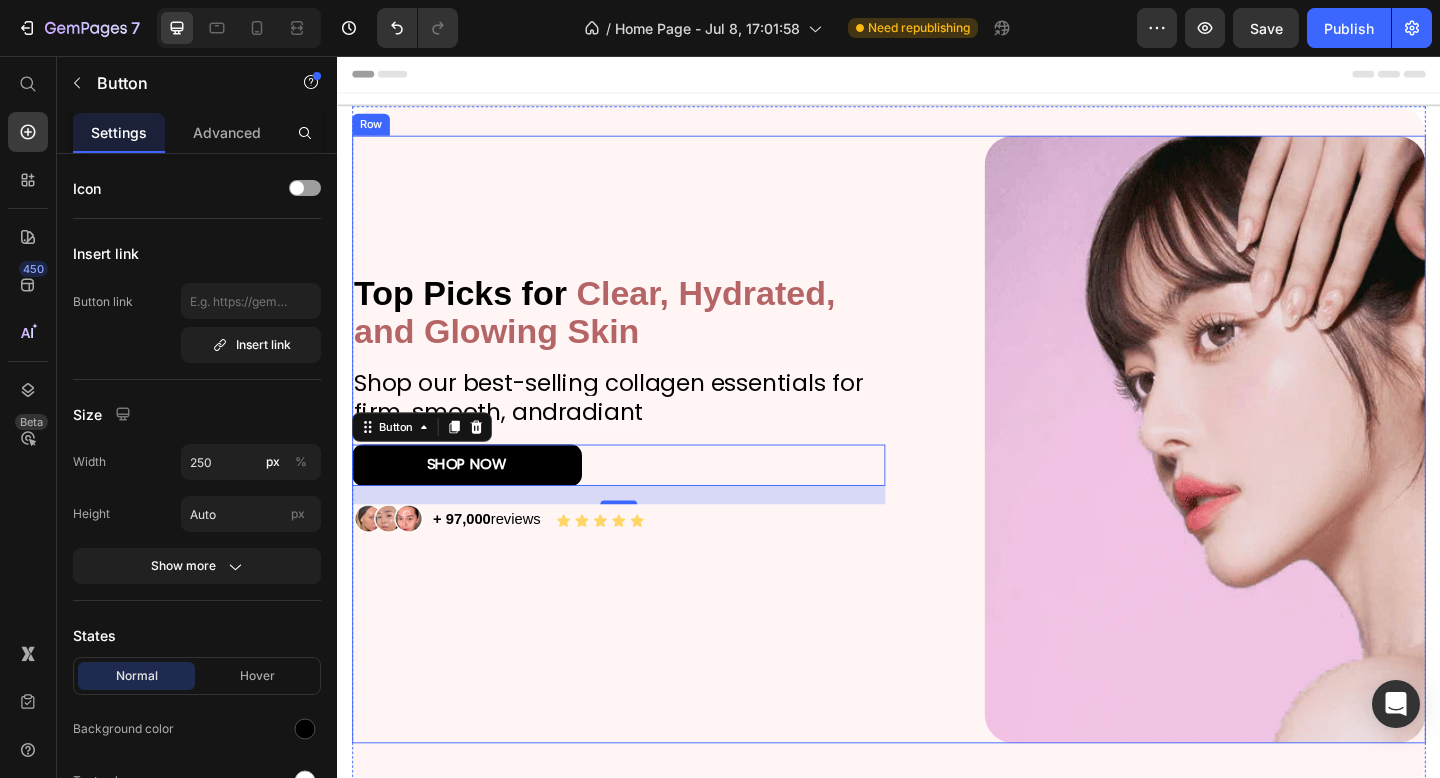 click on "⁠⁠⁠⁠⁠⁠⁠ Top Picks for   Clear, Hydrated, and Glowing Skin Heading Shop our best-selling collagen essentials for firm, smooth, andradiant Text Block SHOP NOW Button   20 Image + 97,000  reviews Text Block Icon Icon Icon Icon Icon Icon List Row" at bounding box center [643, 473] 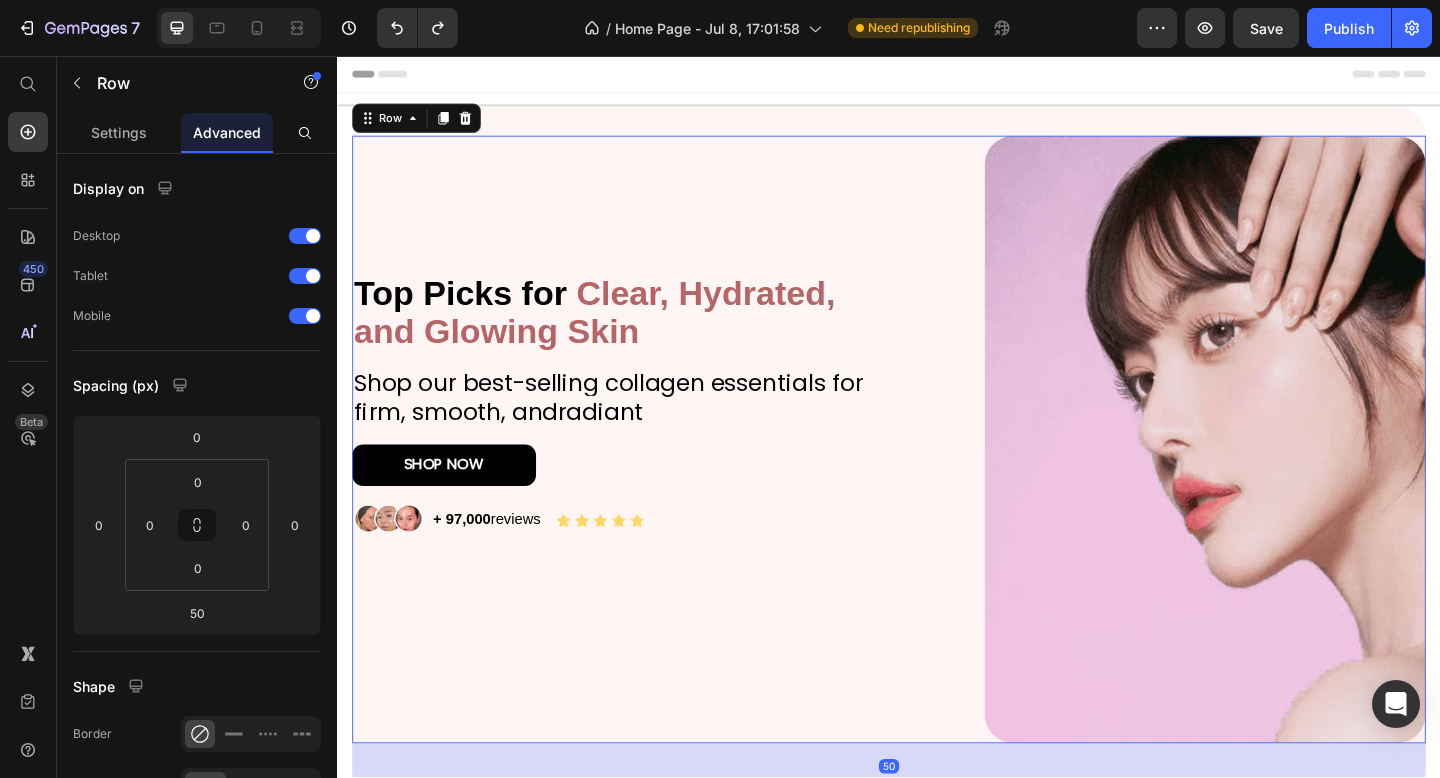 click on "⁠⁠⁠⁠⁠⁠⁠ Top Picks for   Clear, Hydrated, and Glowing Skin Heading Shop our best-selling collagen essentials for firm, smooth, andradiant Text Block SHOP NOW Button Image + 97,000  reviews Text Block Icon Icon Icon Icon Icon Icon List Row" at bounding box center [643, 473] 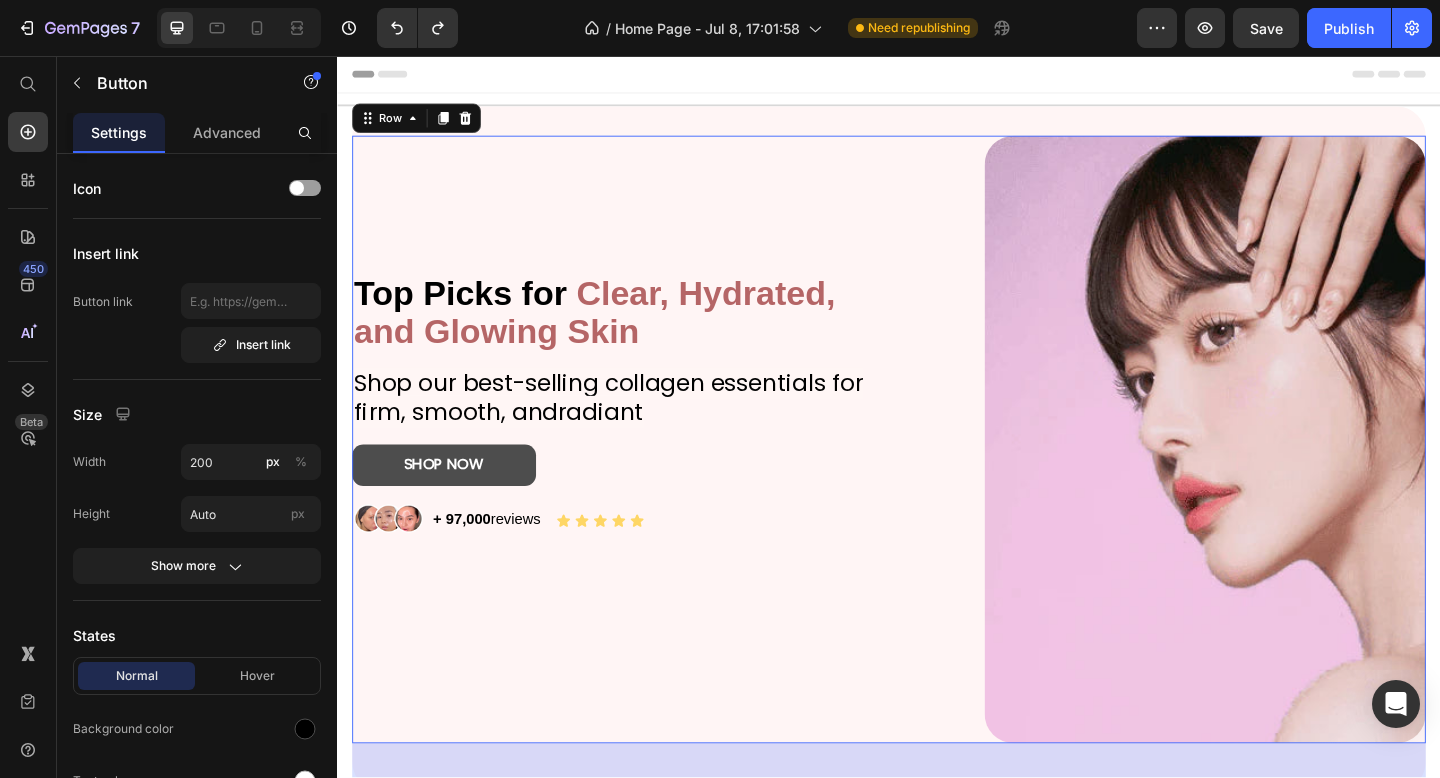 click on "SHOP NOW" at bounding box center (453, 501) 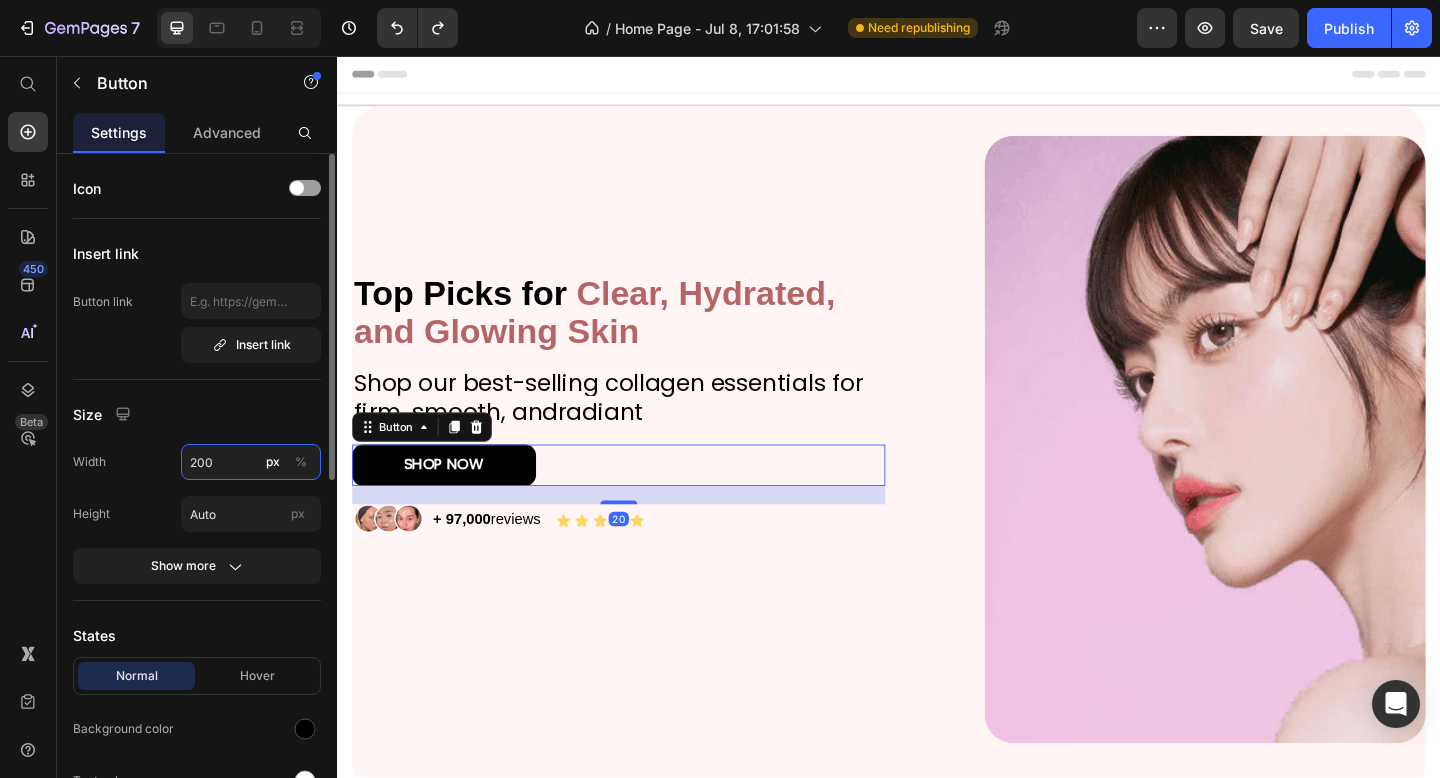 click on "200" at bounding box center [251, 462] 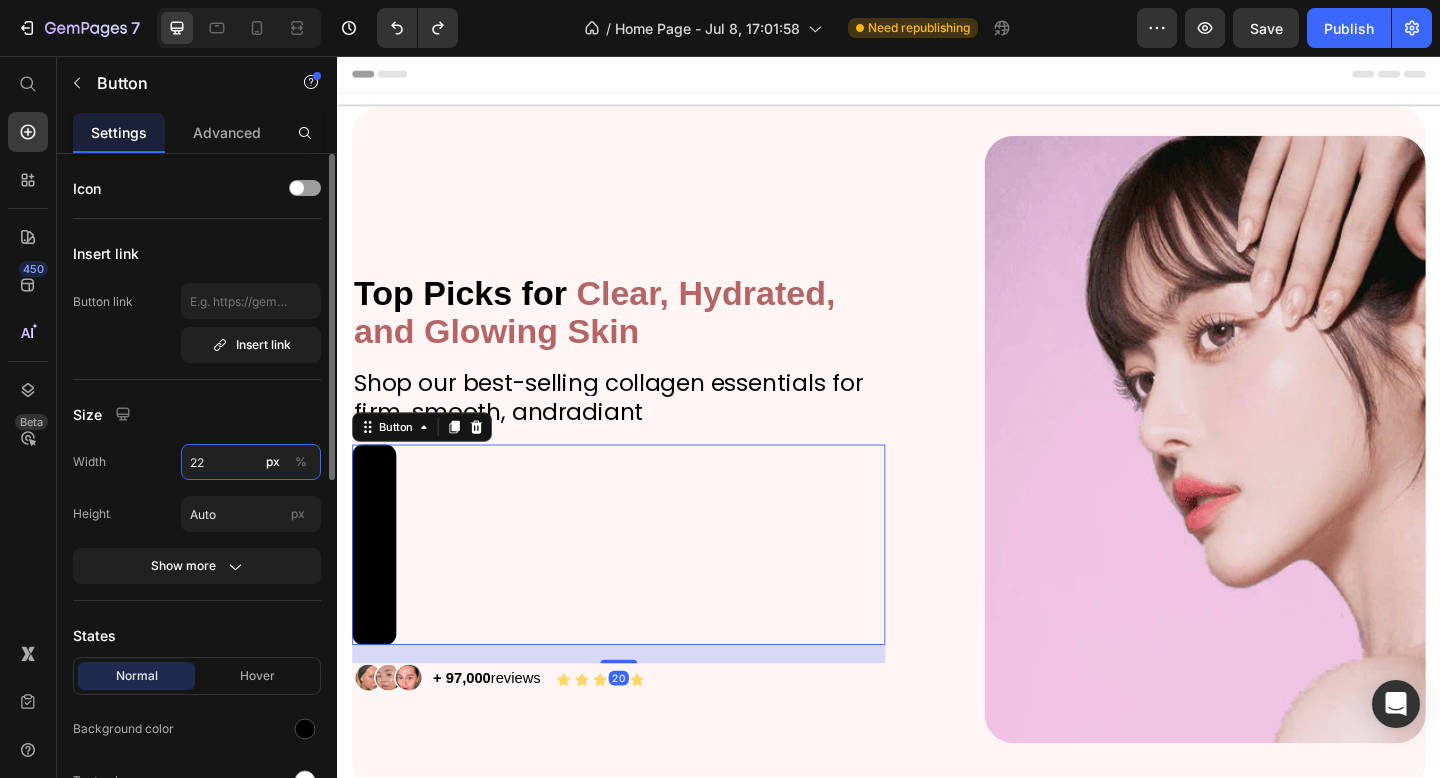 type on "225" 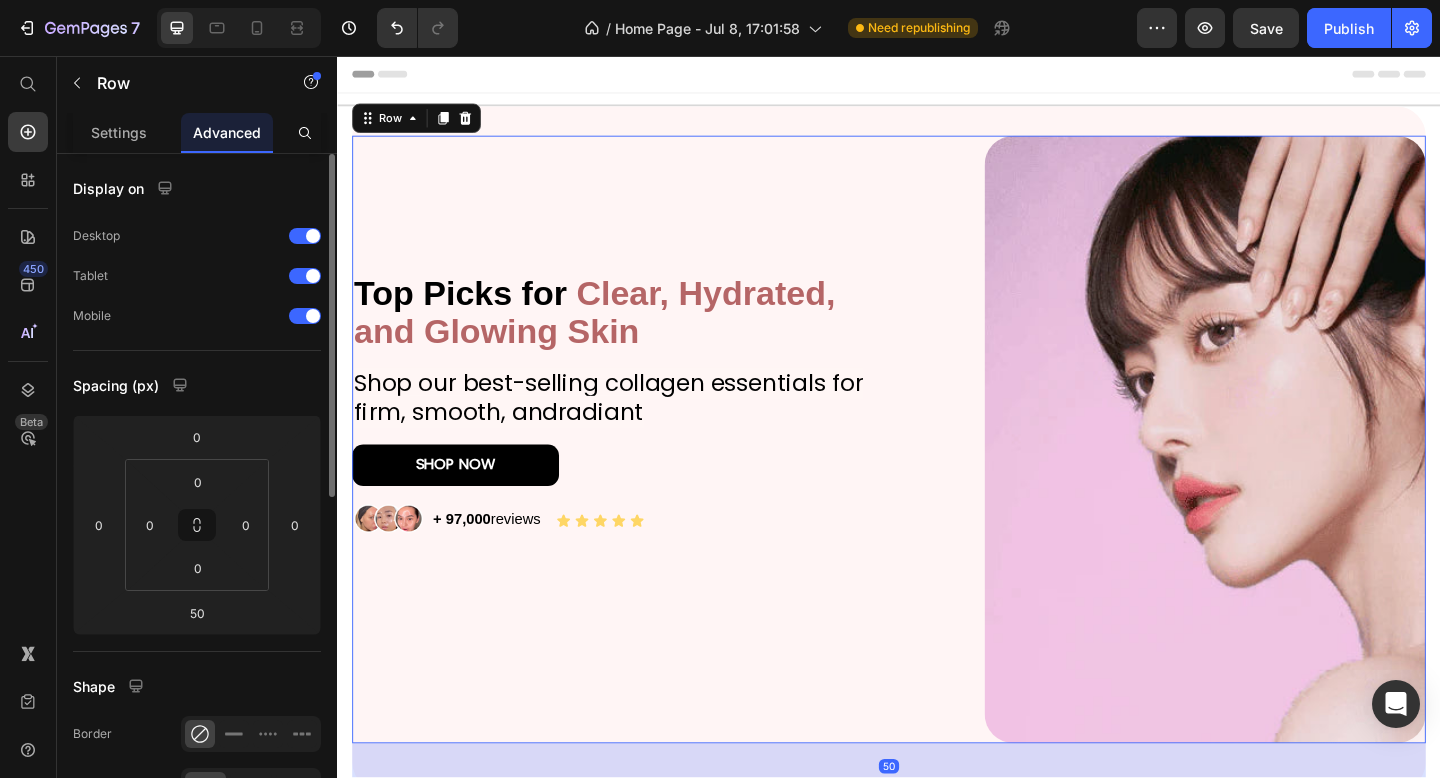 click on "⁠⁠⁠⁠⁠⁠⁠ Top Picks for   Clear, Hydrated, and Glowing Skin Heading Shop our best-selling collagen essentials for firm, smooth, andradiant Text Block SHOP NOW Button Image + 97,000  reviews Text Block Icon Icon Icon Icon Icon Icon List Row" at bounding box center [643, 473] 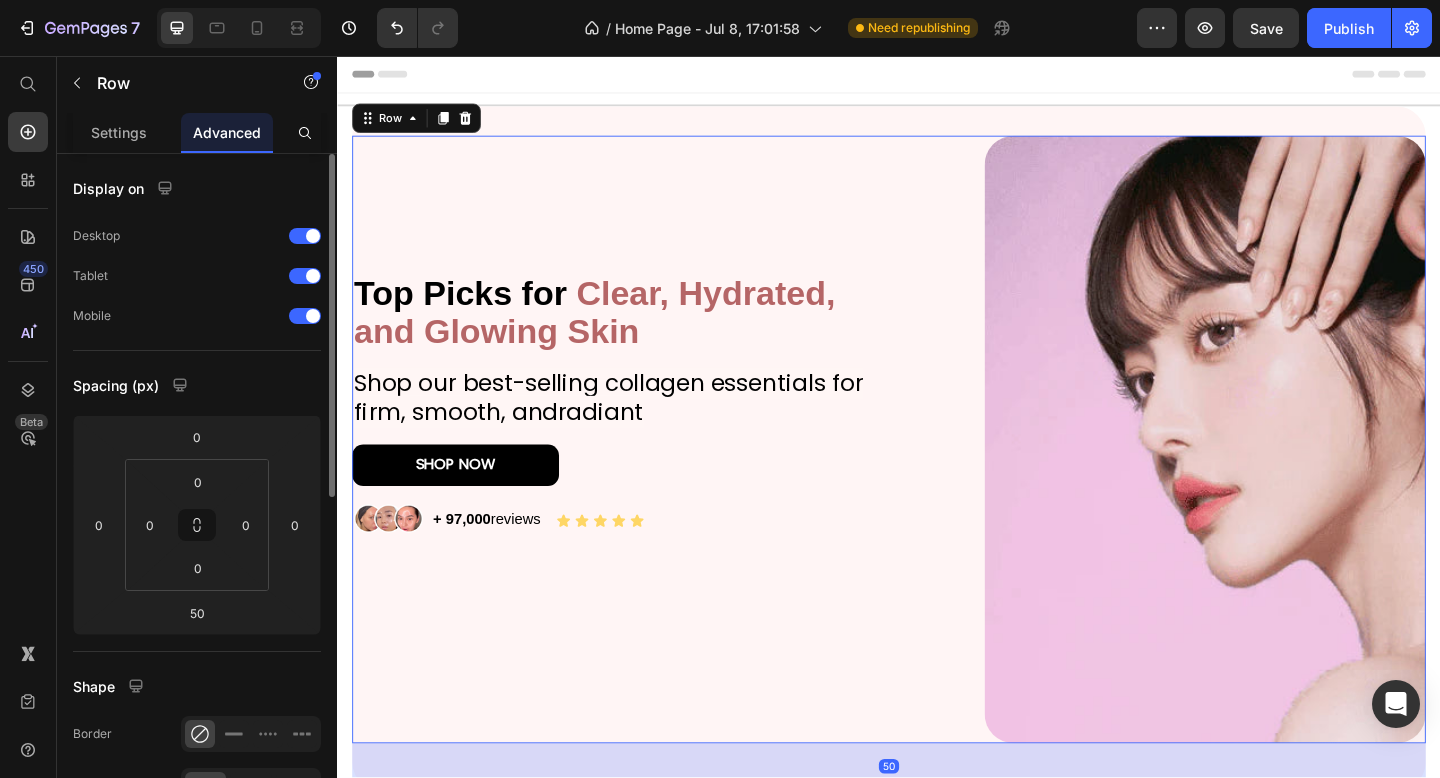 click on "⁠⁠⁠⁠⁠⁠⁠ Top Picks for   Clear, Hydrated, and Glowing Skin Heading Shop our best-selling collagen essentials for firm, smooth, andradiant Text Block SHOP NOW Button Image + 97,000  reviews Text Block Icon Icon Icon Icon Icon Icon List Row" at bounding box center (643, 473) 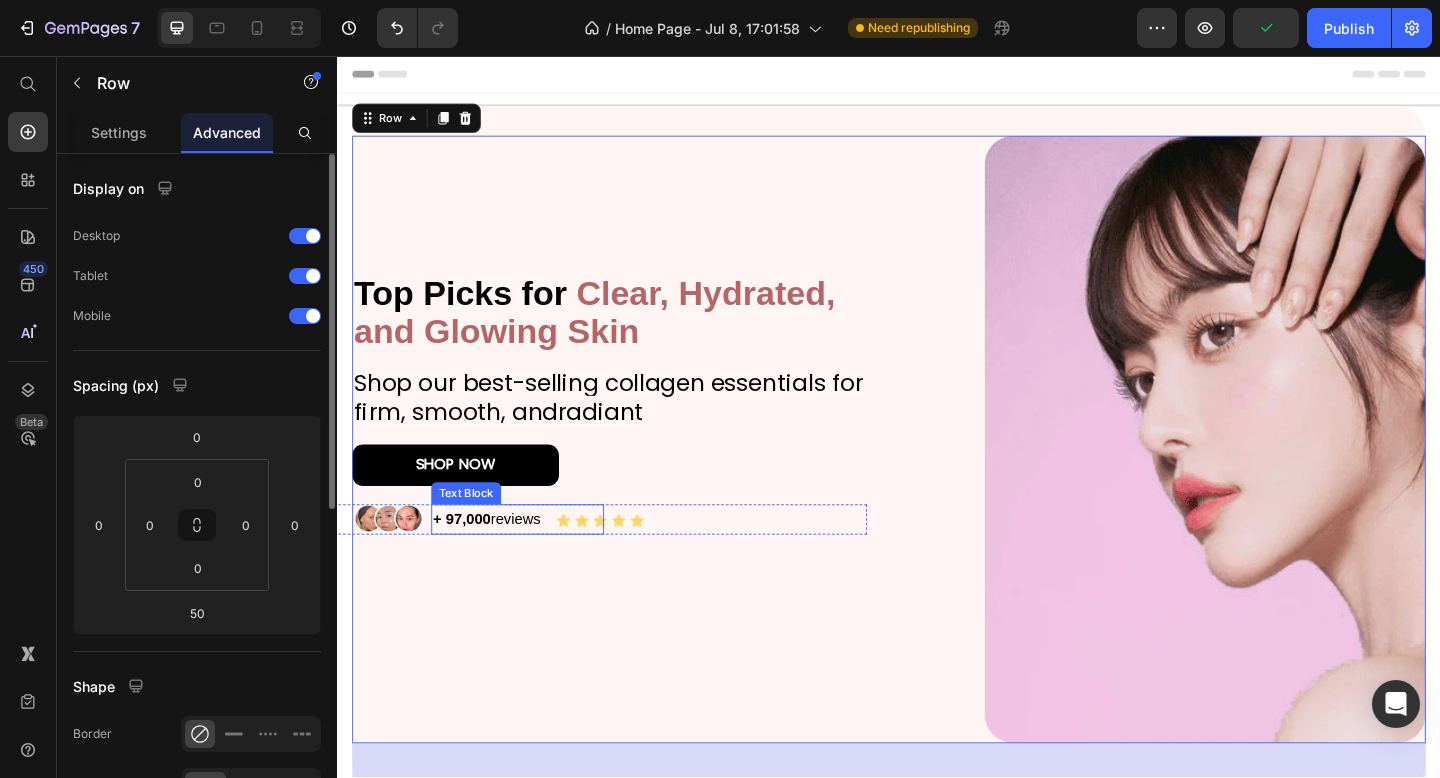 click on "+ 97,000  reviews" at bounding box center (499, 560) 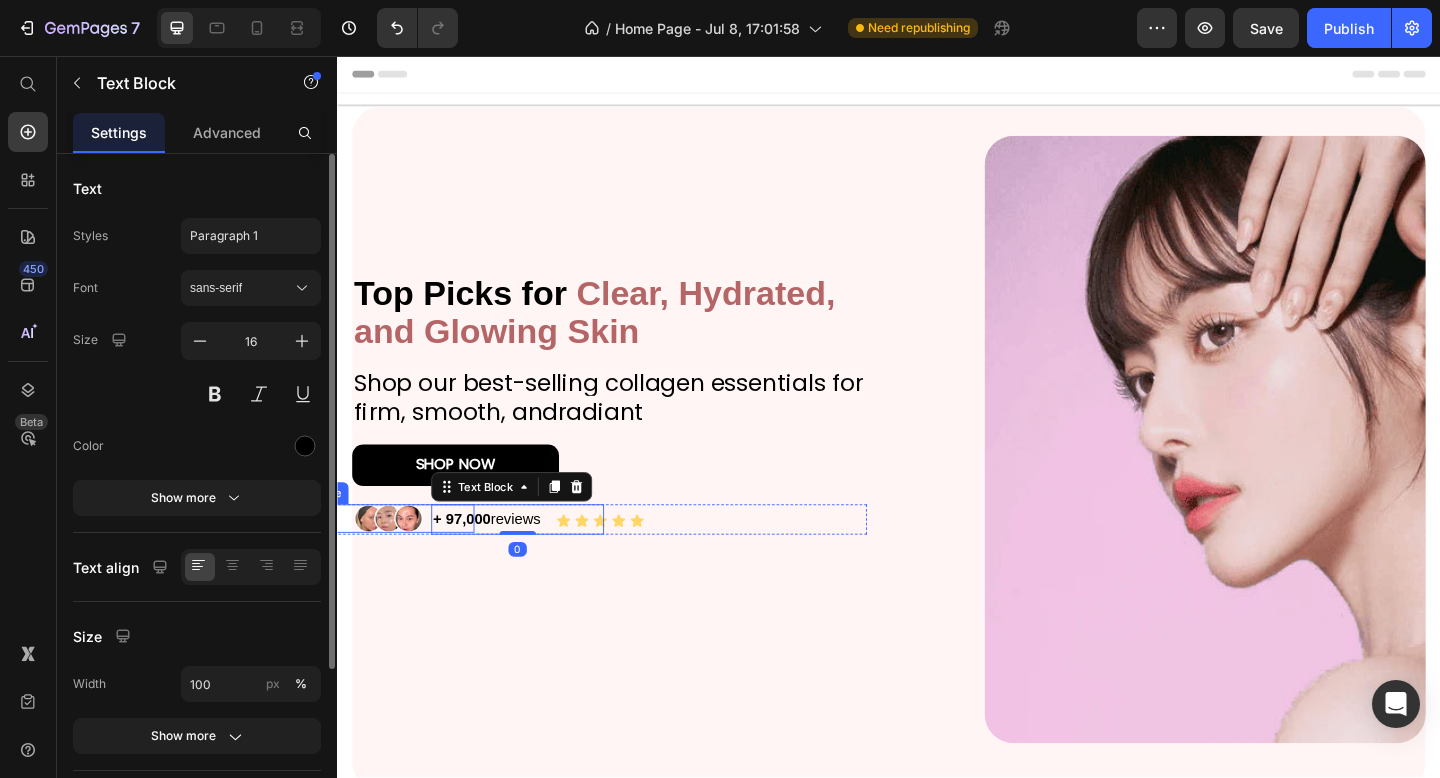 click at bounding box center [392, 560] 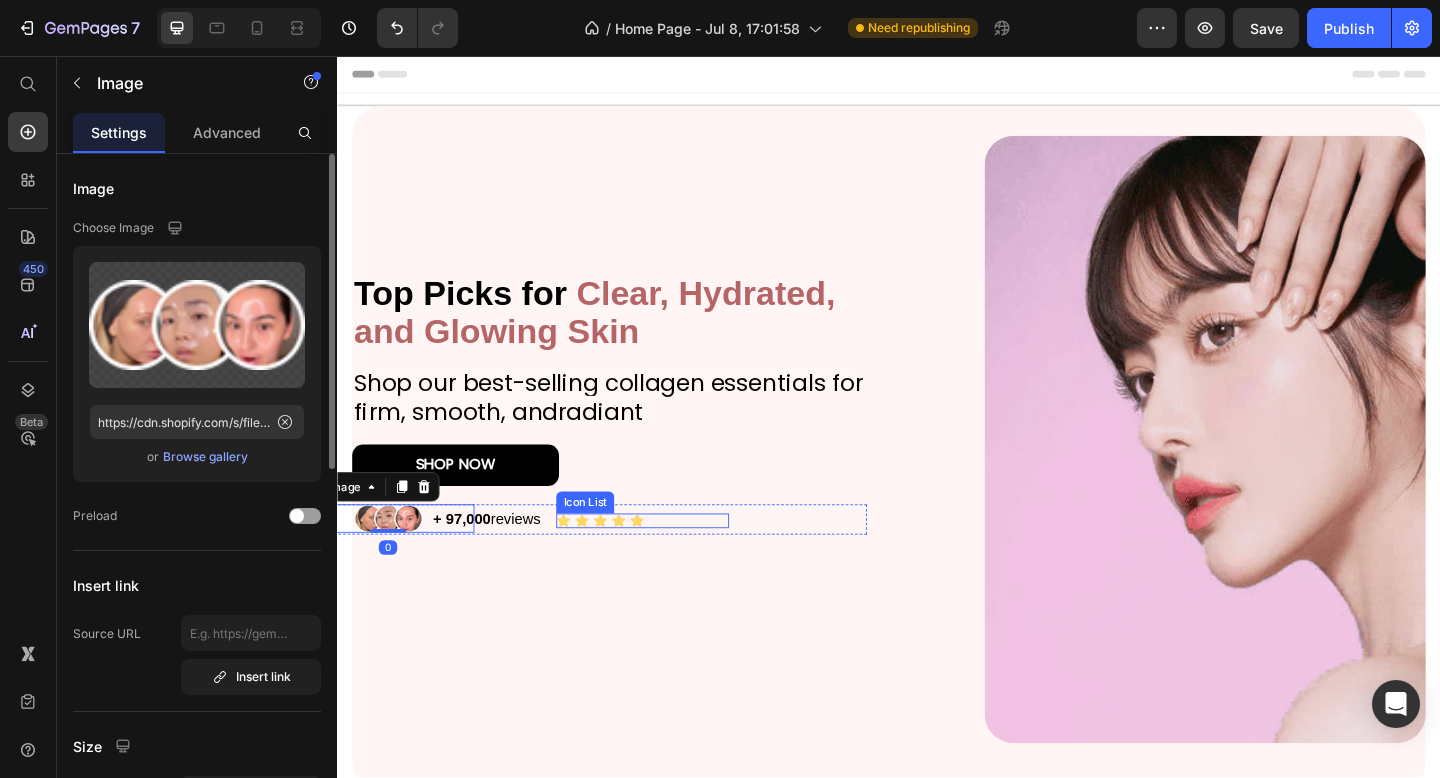 click on "Icon Icon Icon Icon Icon" at bounding box center (669, 562) 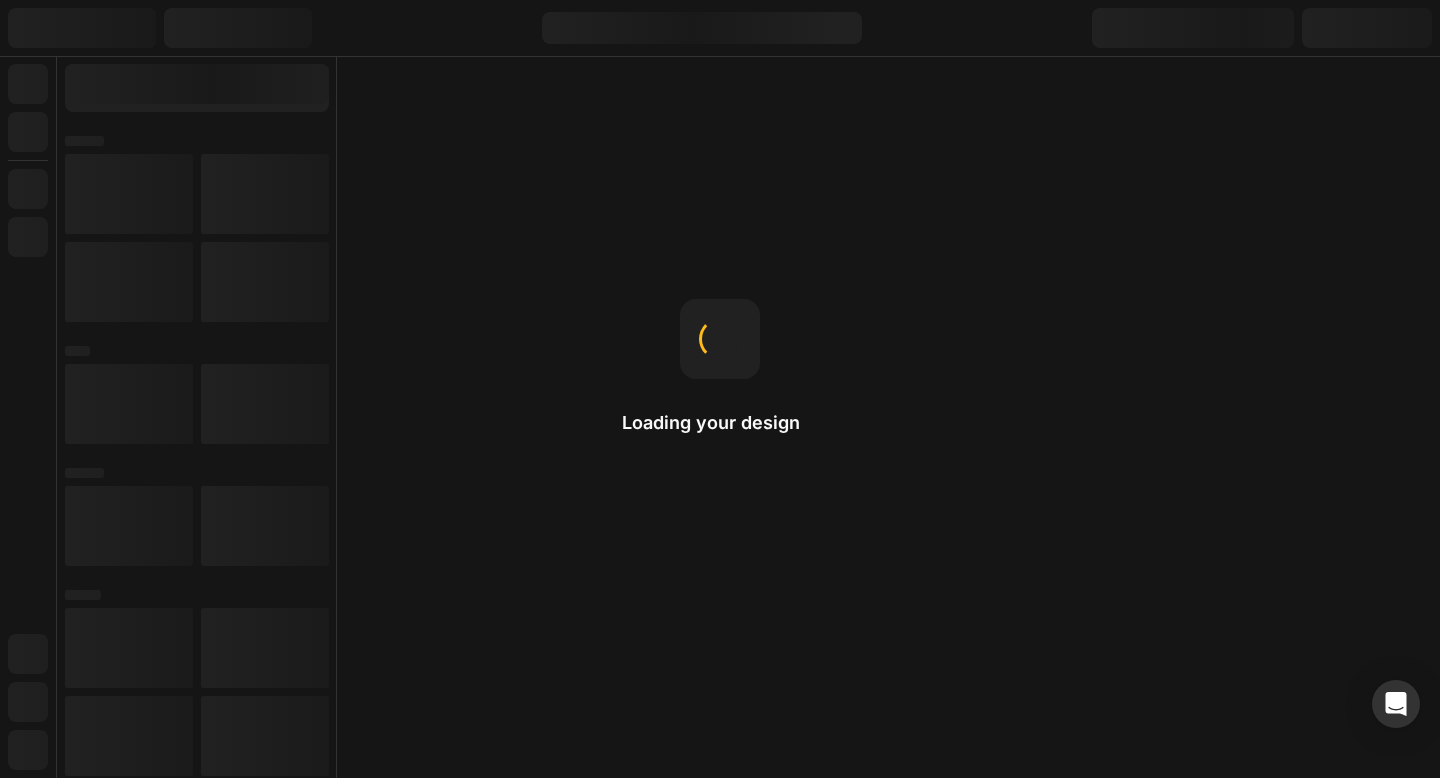 scroll, scrollTop: 0, scrollLeft: 0, axis: both 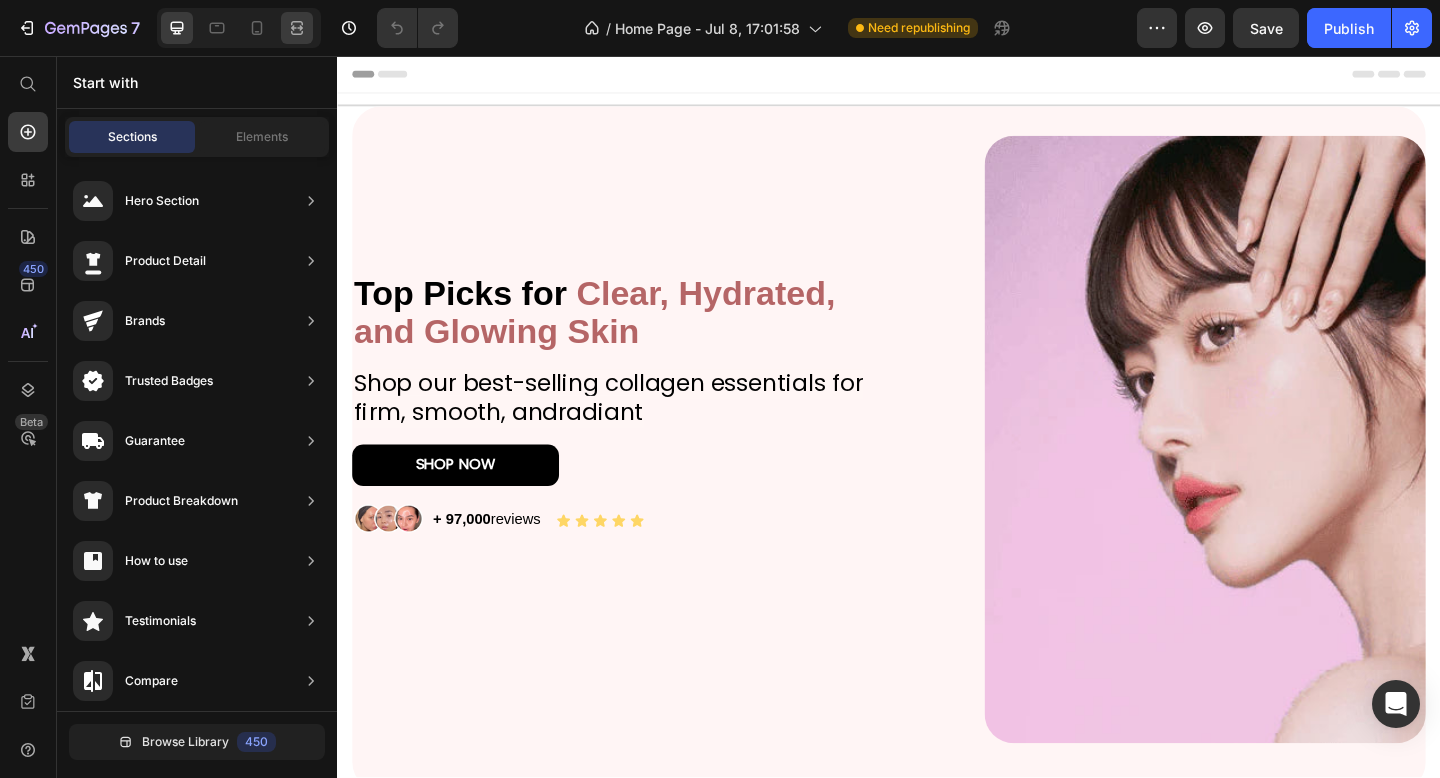 click 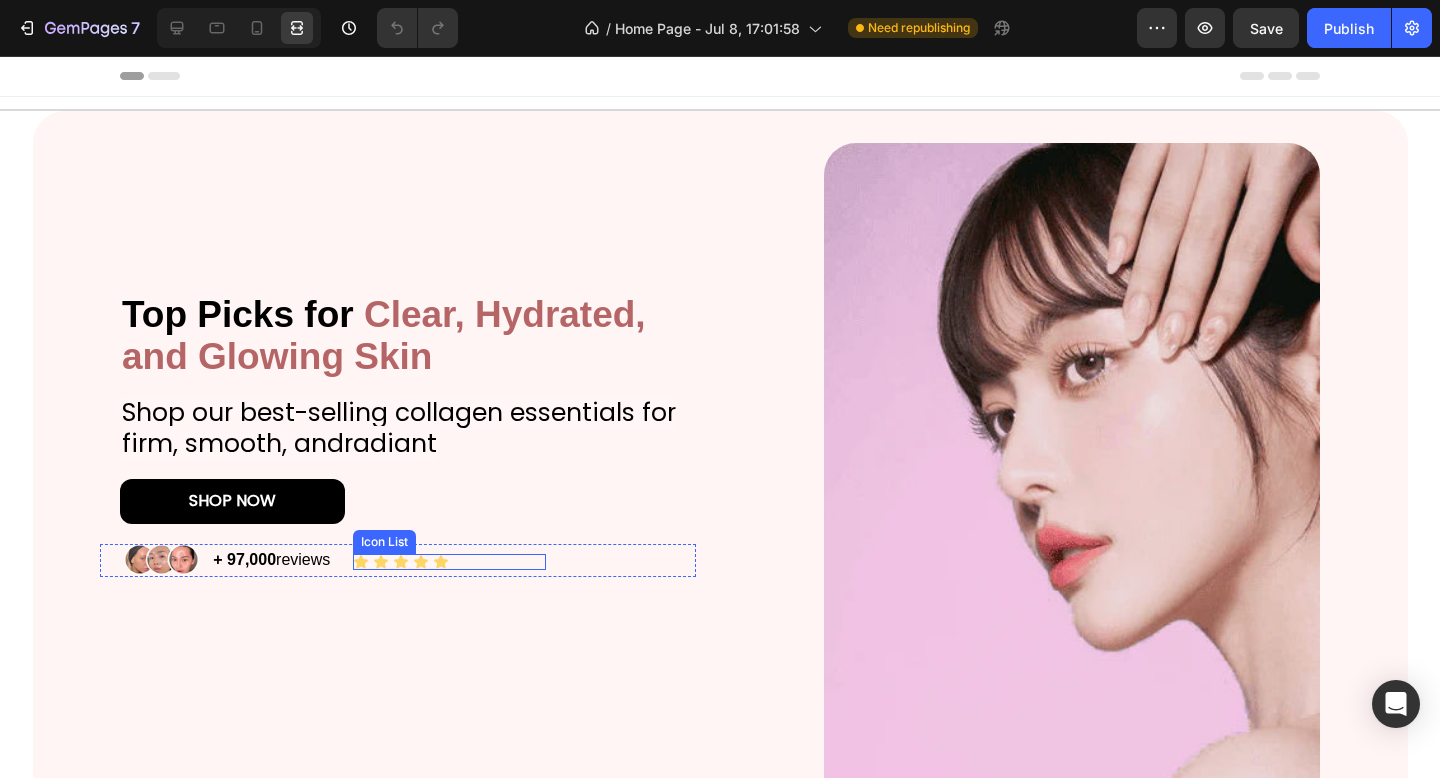 click on "Icon Icon Icon Icon Icon" at bounding box center [449, 562] 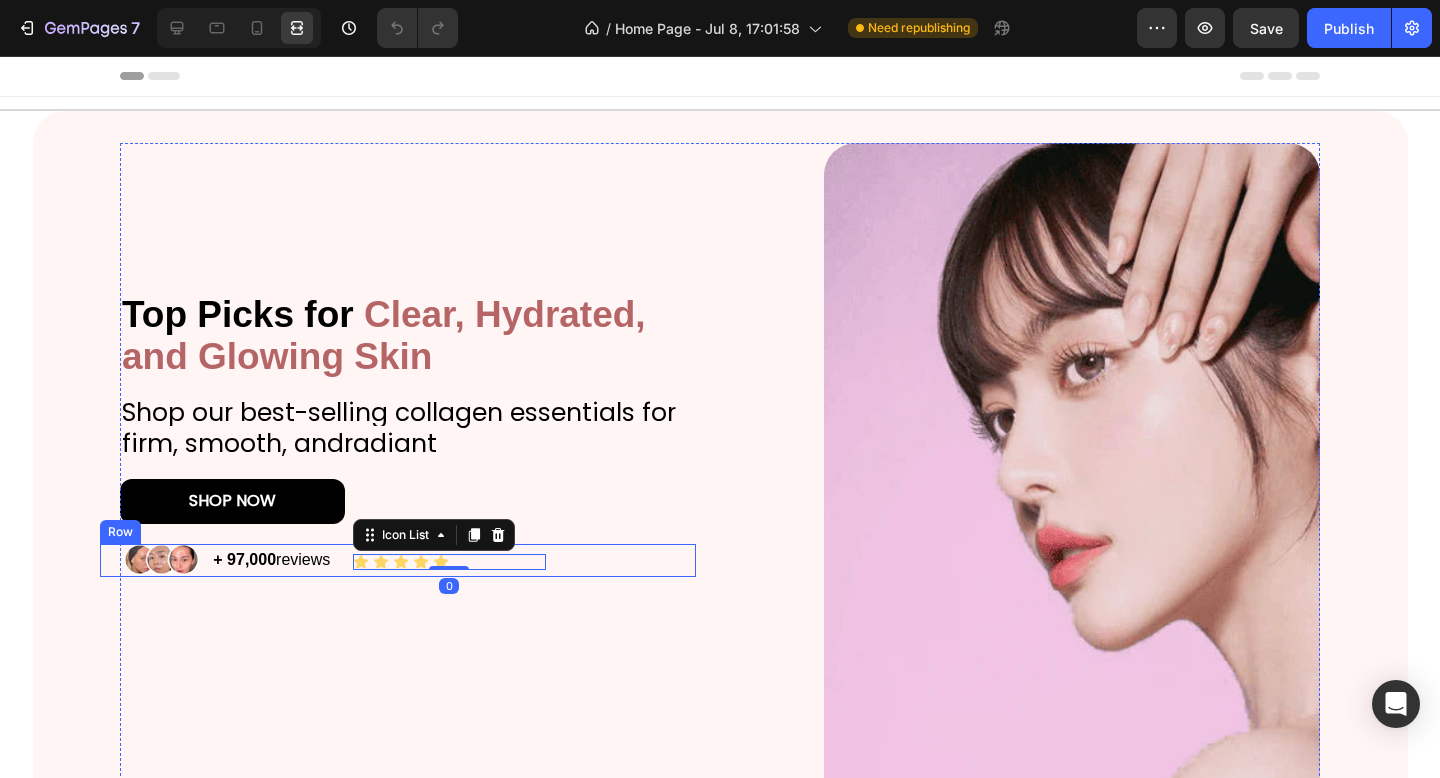 click on "Icon Icon Icon Icon Icon Icon List   0" at bounding box center [599, 560] 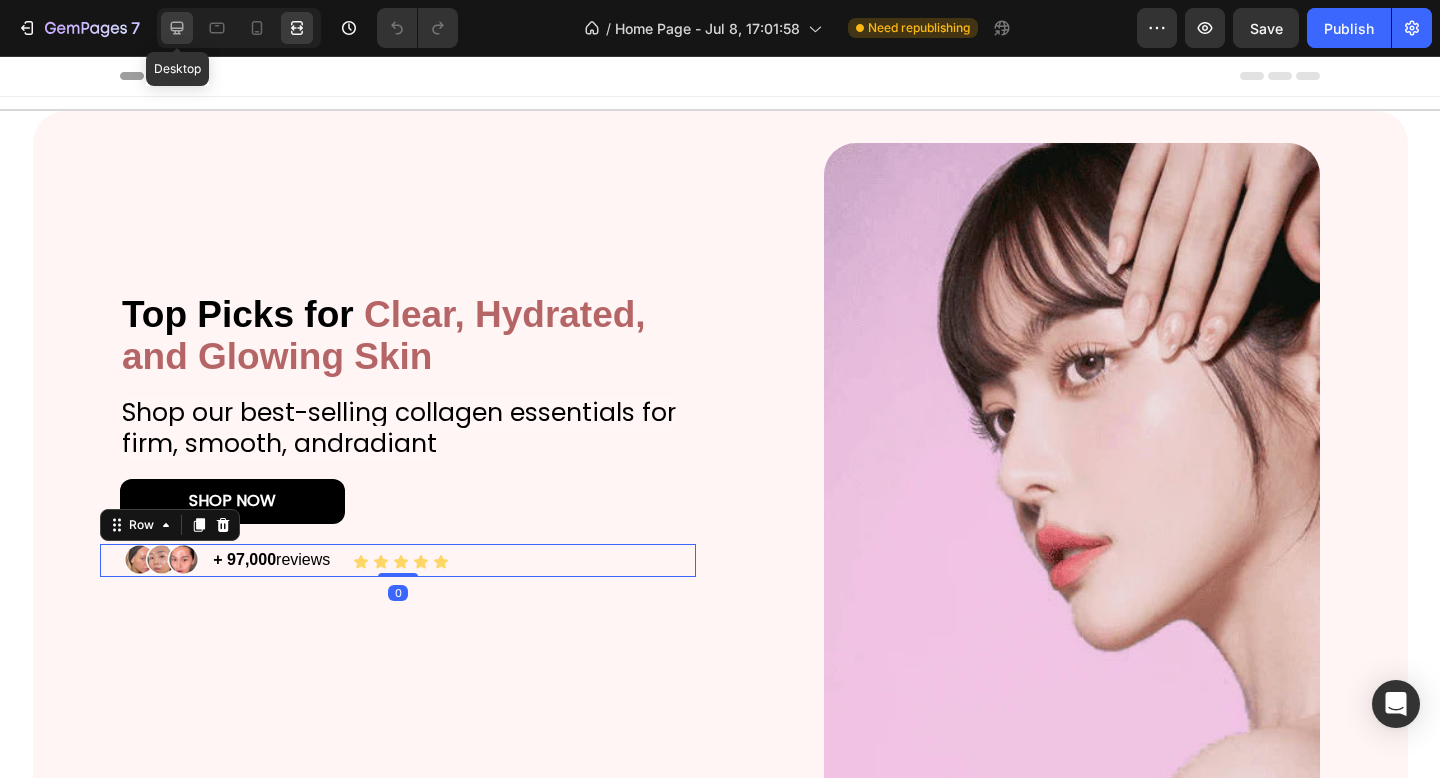 click 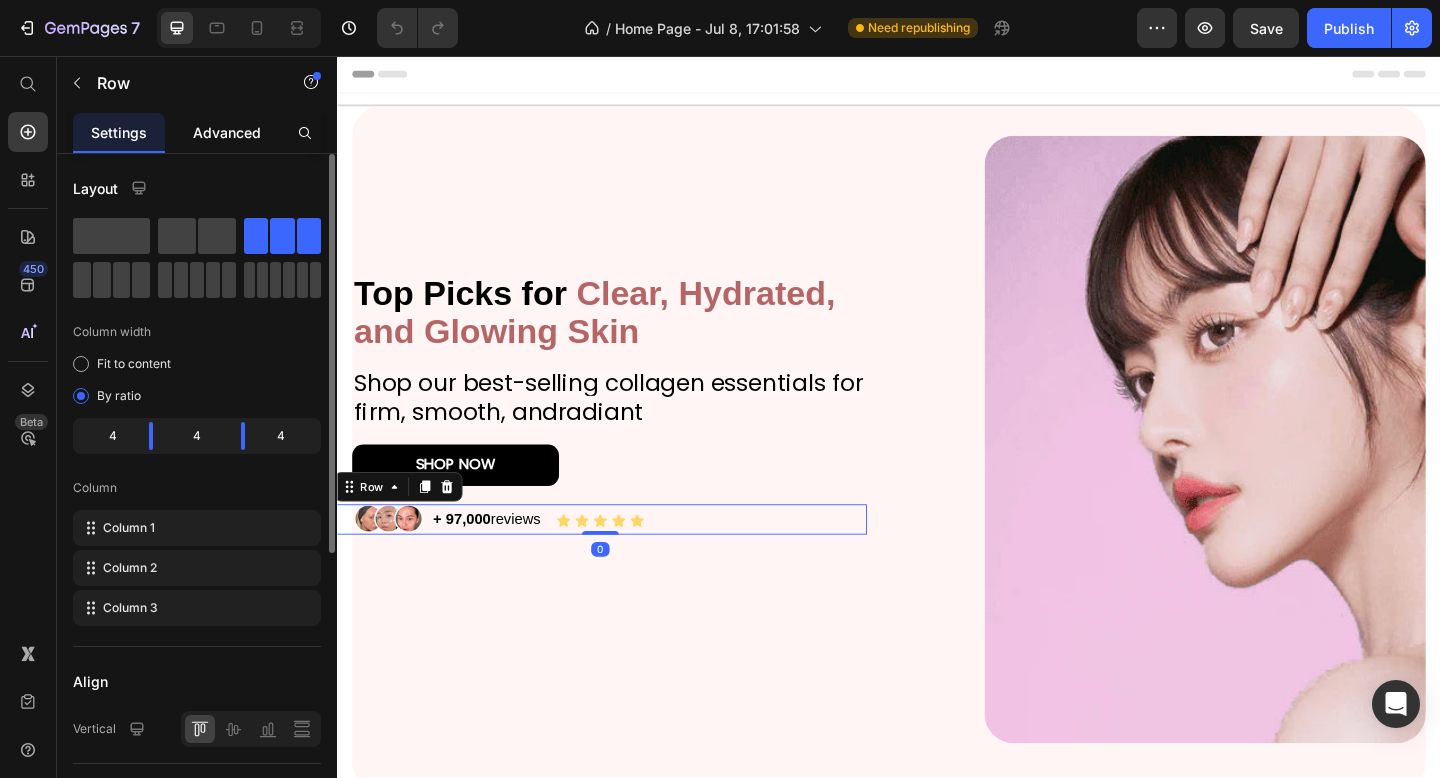 click on "Advanced" at bounding box center (227, 132) 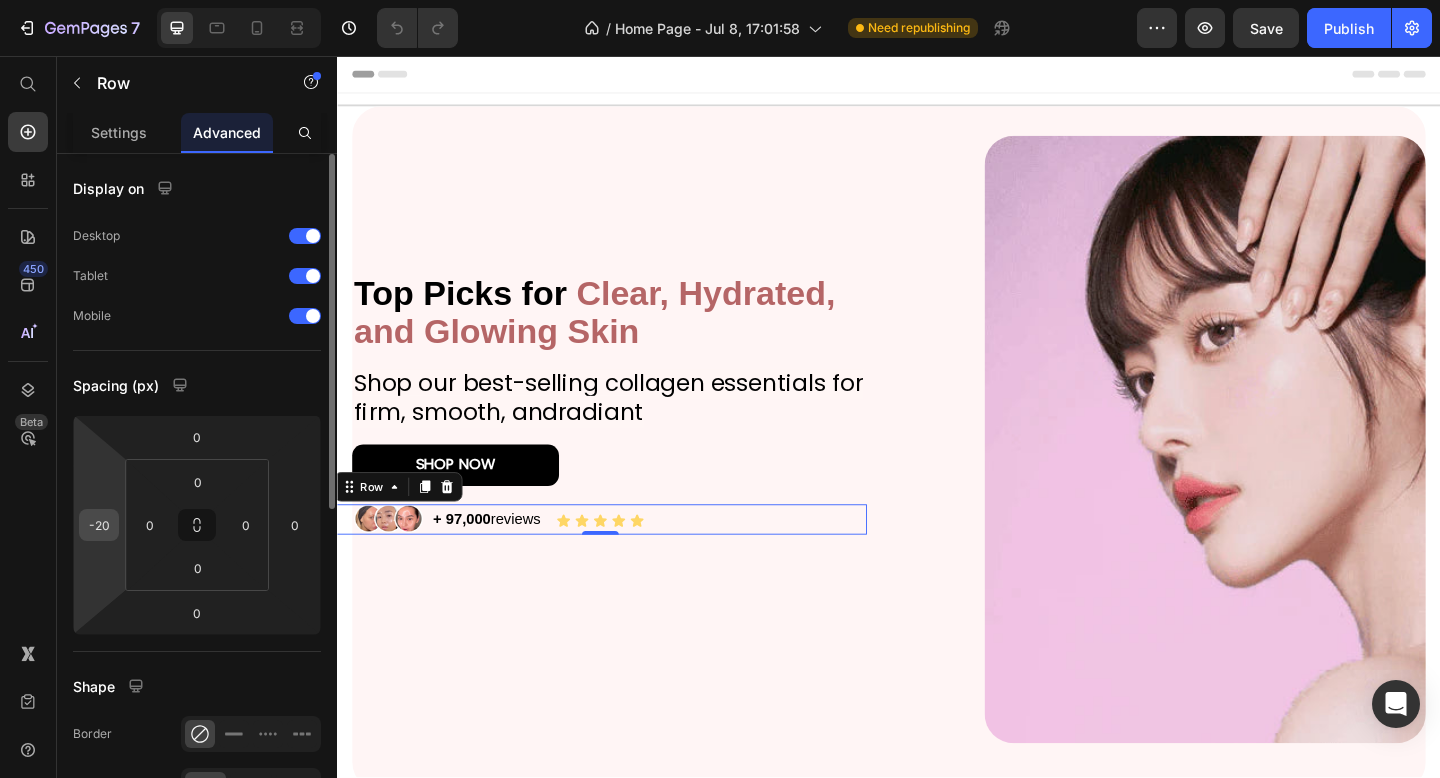 click on "-20" at bounding box center (99, 525) 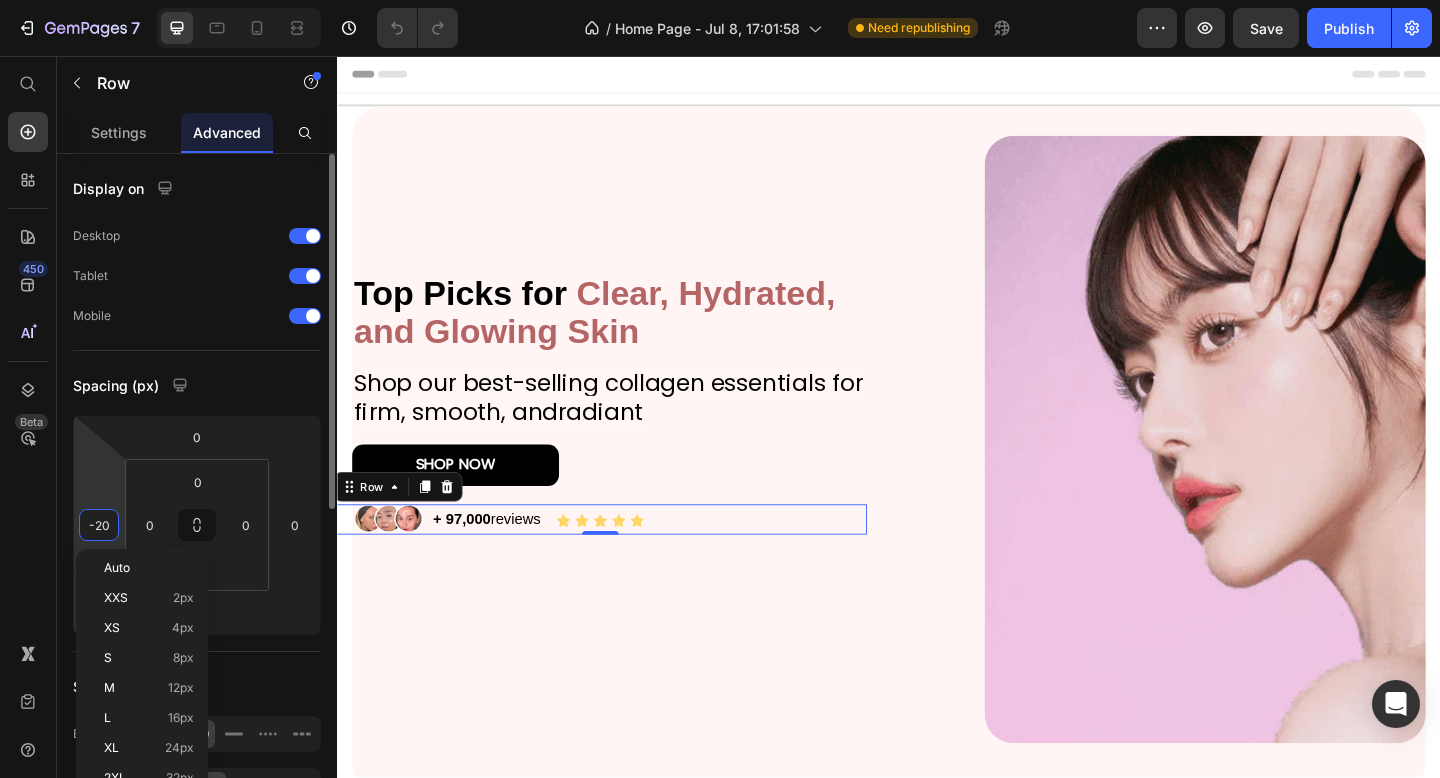 type 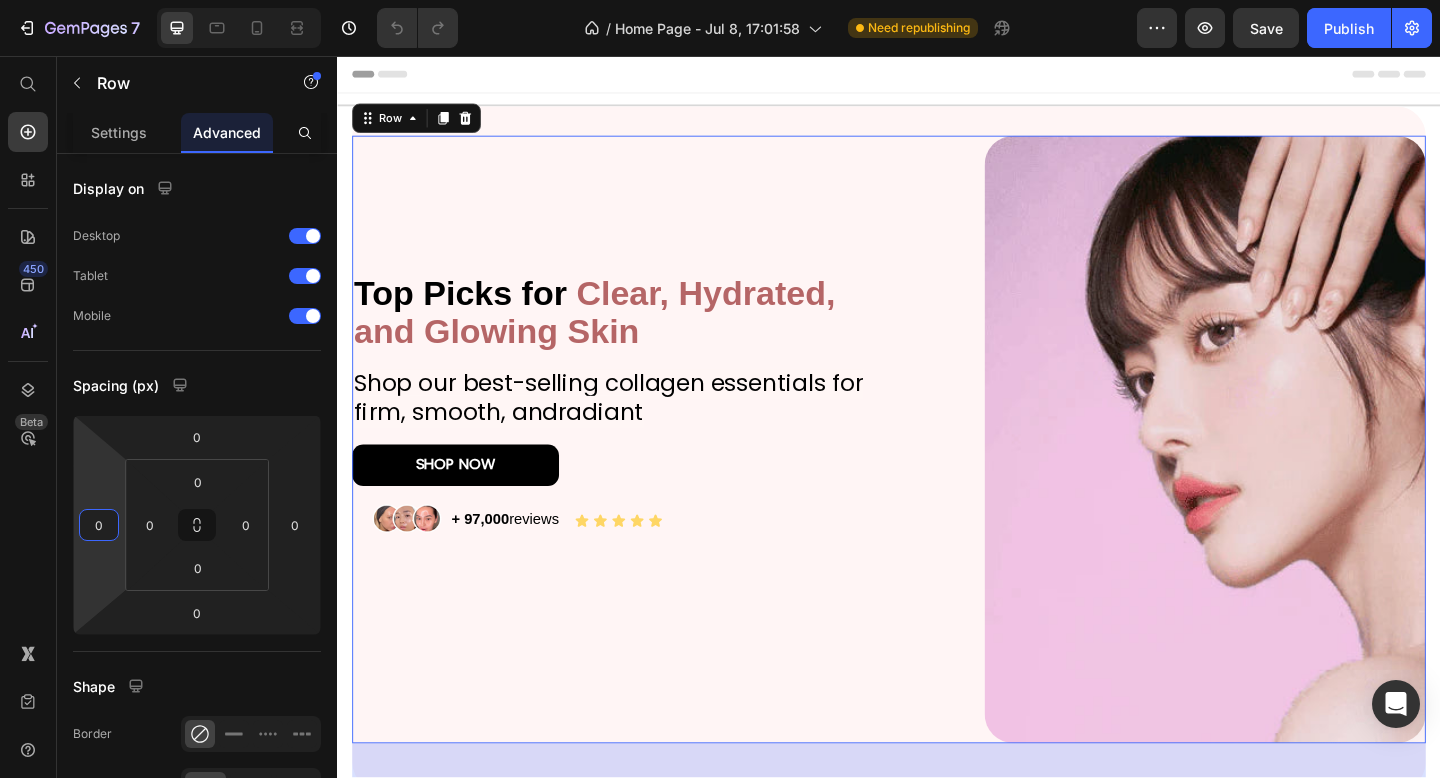 click on "Top Picks for   Clear, Hydrated, and Glowing Skin Heading Shop our best-selling collagen essentials for firm, smooth, andradiant Text Block SHOP NOW Button Image + 97,000  reviews Text Block Icon Icon Icon Icon Icon Icon List Row" at bounding box center (643, 473) 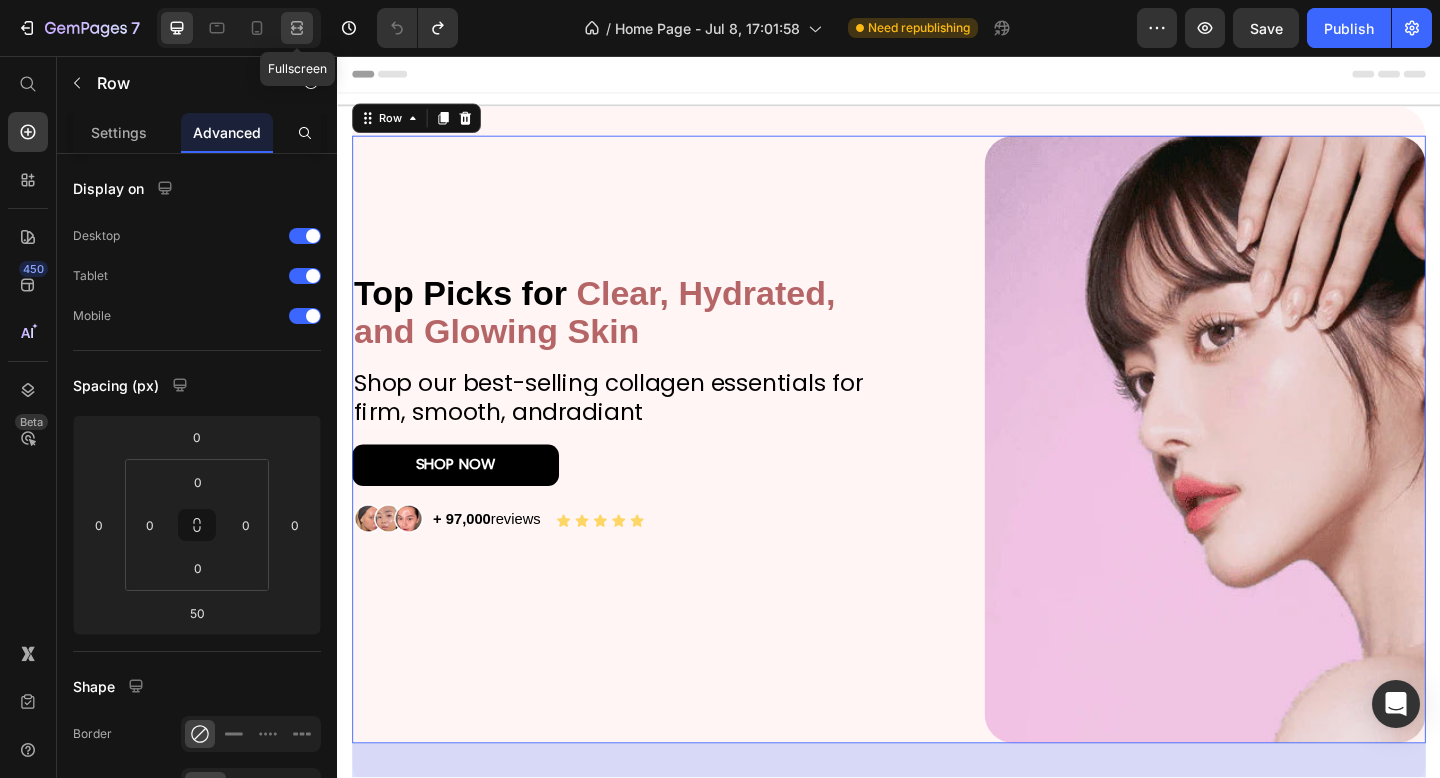 click 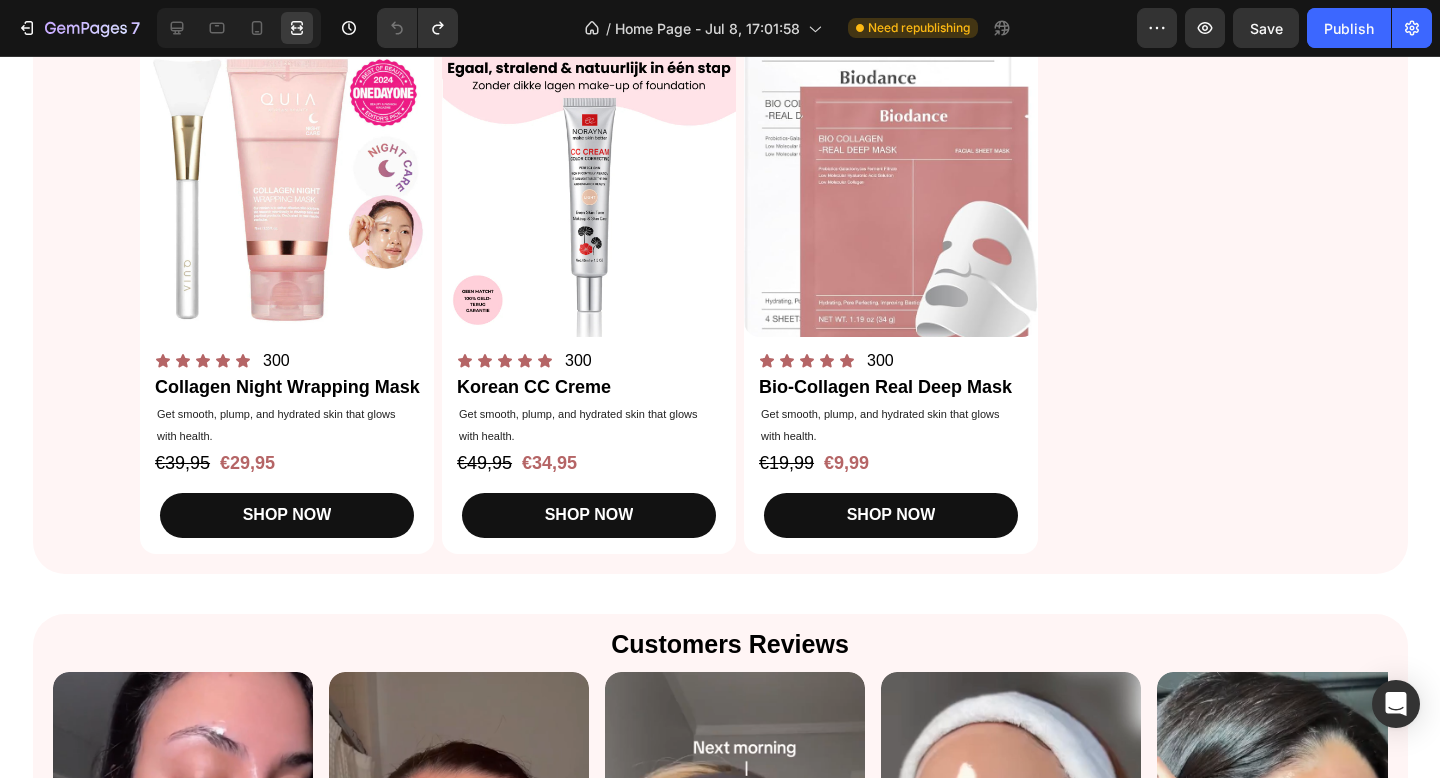 scroll, scrollTop: 852, scrollLeft: 0, axis: vertical 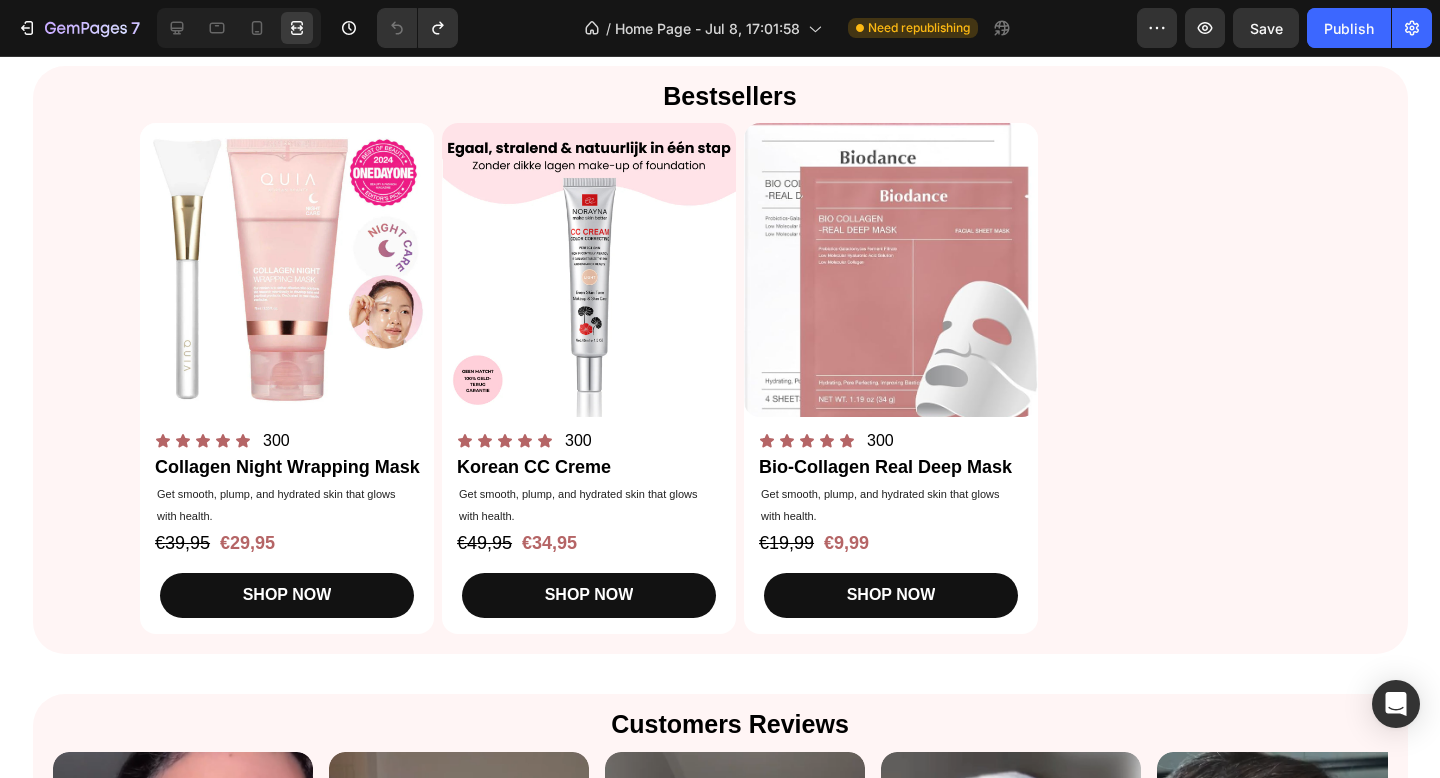 click on "Product Images Icon Icon Icon Icon Icon Icon List 300 Text Block Row Collagen Night Wrapping Mask Product Title Get smooth, plump, and hydrated skin that glows with health. Text Block €39,95 Product Price €29,95 Product Price Row SHOP NOW Product Cart Button Row Product Images Icon Icon Icon Icon Icon Icon List 300 Text Block Row Korean CC Creme Product Title Get smooth, plump, and hydrated skin that glows with health. Text Block €49,95 Product Price €34,95 Product Price Row SHOP NOW Product Cart Button Row Product Images Icon Icon Icon Icon Icon Icon List 300 Text Block Row Bio-Collagen Real Deep Mask Product Title Get smooth, plump, and hydrated skin that glows with health. Text Block €19,99 Product Price €9,99 Product Price Row SHOP NOW Product Cart Button Row" at bounding box center (720, 378) 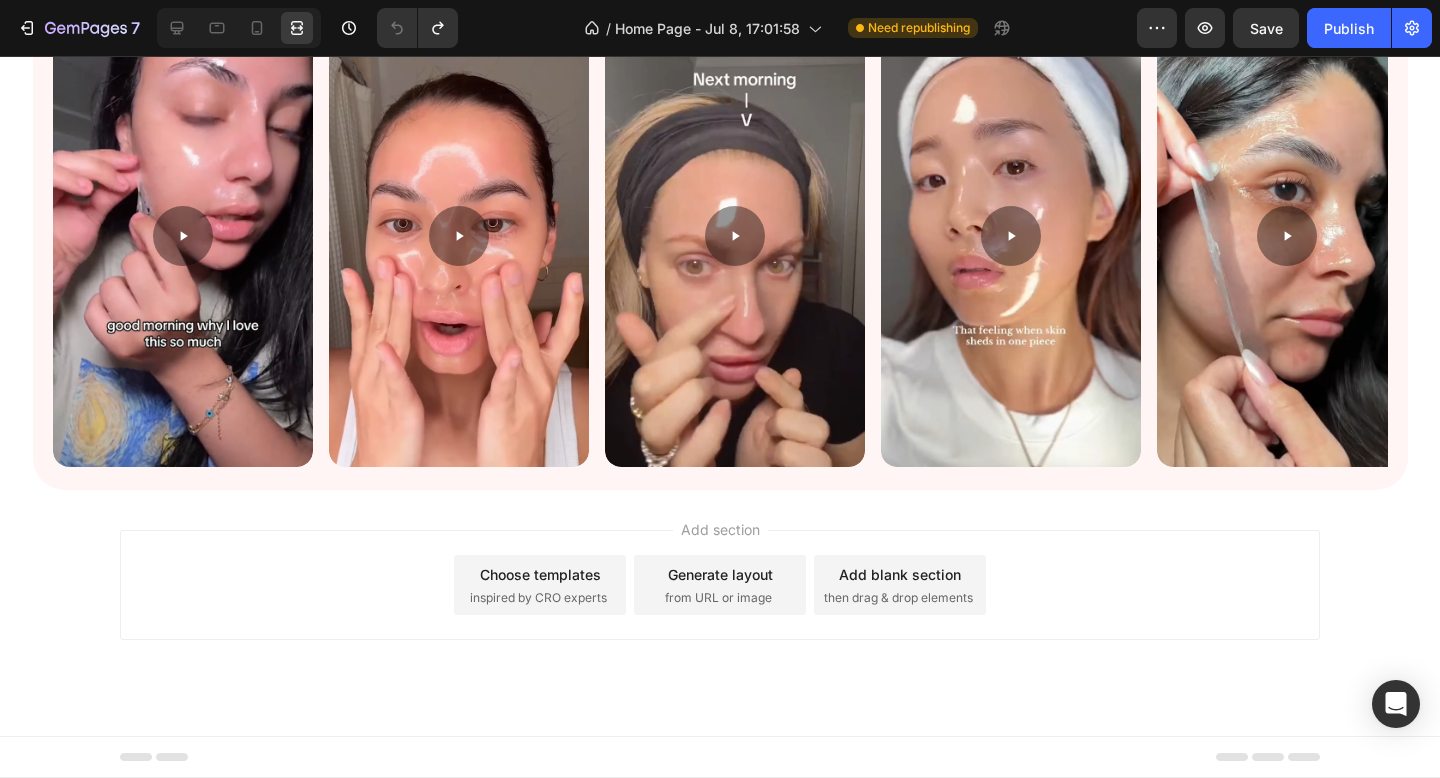 scroll, scrollTop: 1599, scrollLeft: 0, axis: vertical 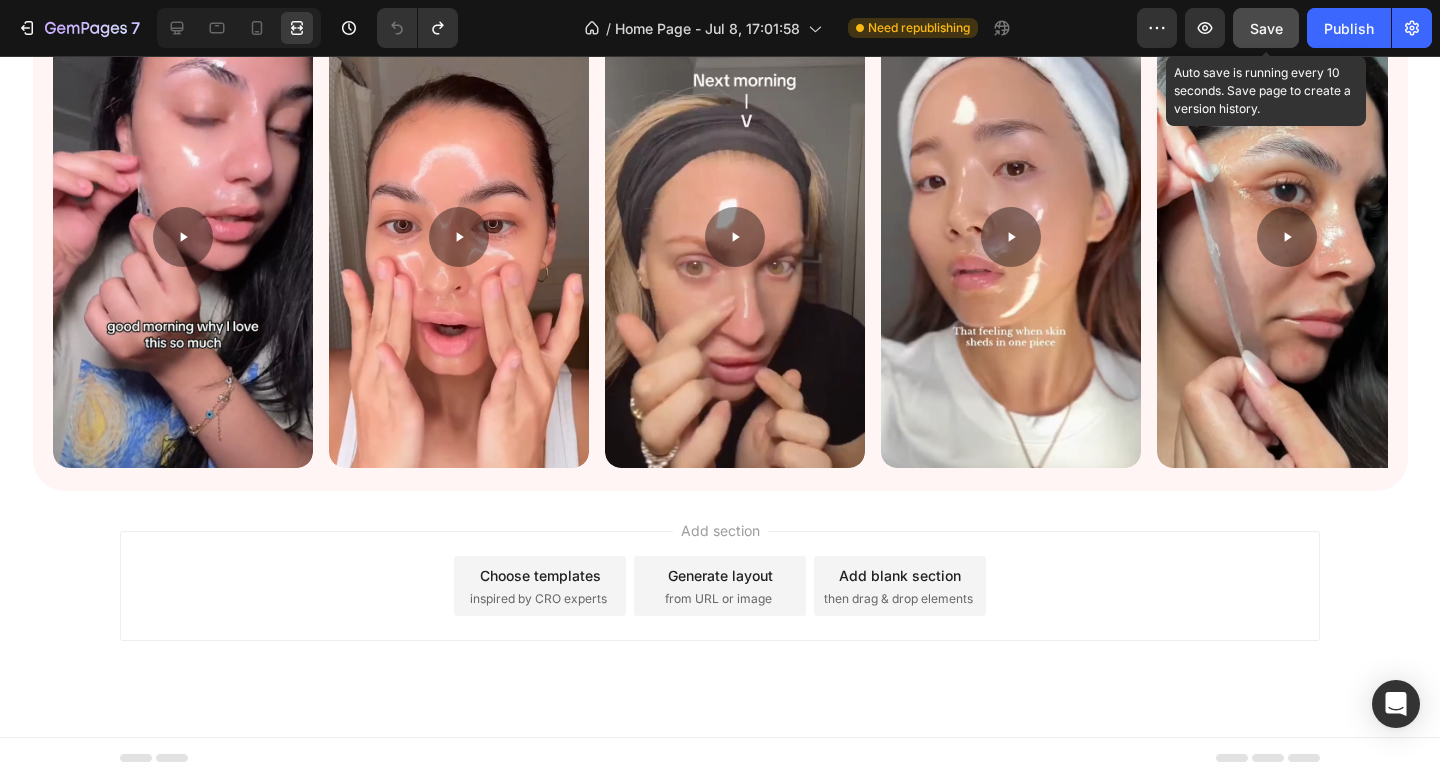 click on "Save" at bounding box center (1266, 28) 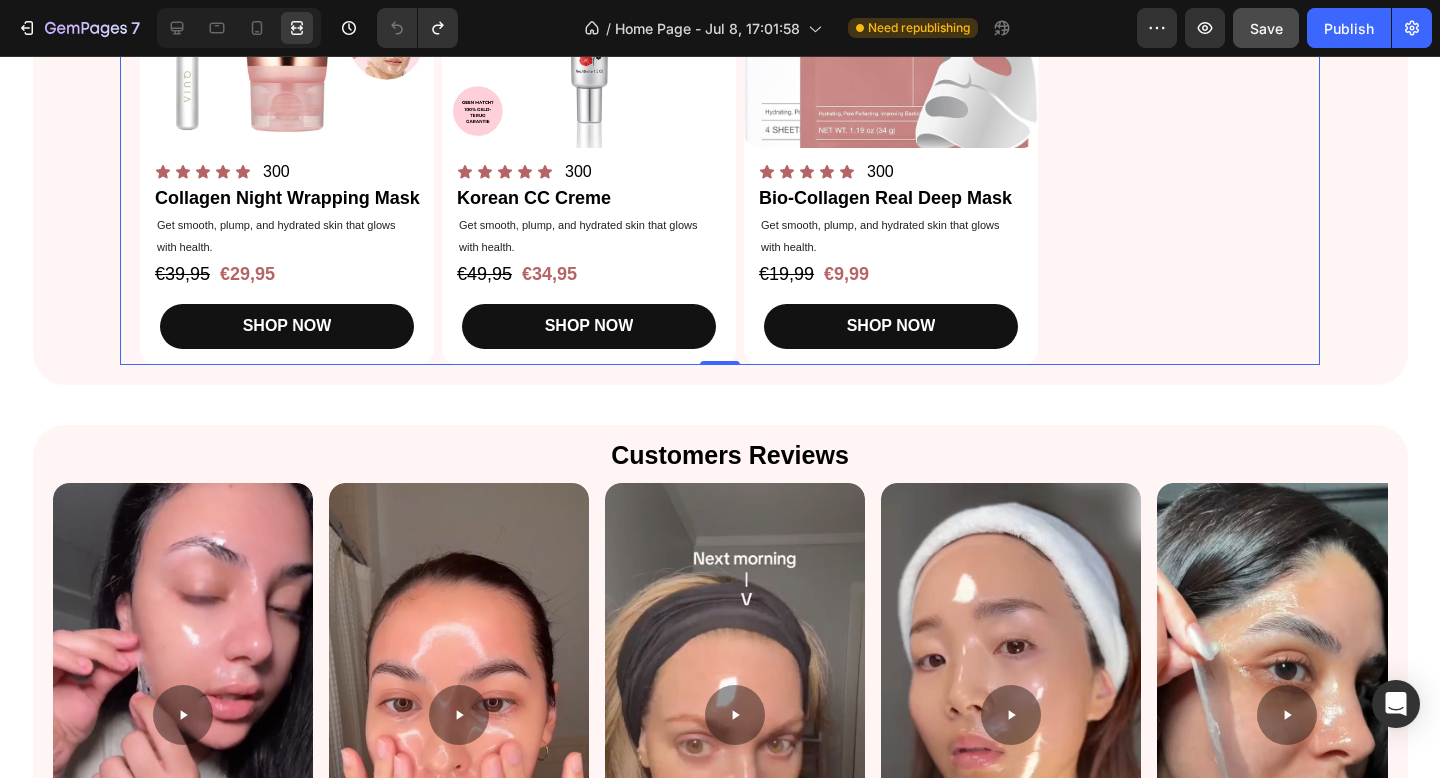 scroll, scrollTop: 1347, scrollLeft: 0, axis: vertical 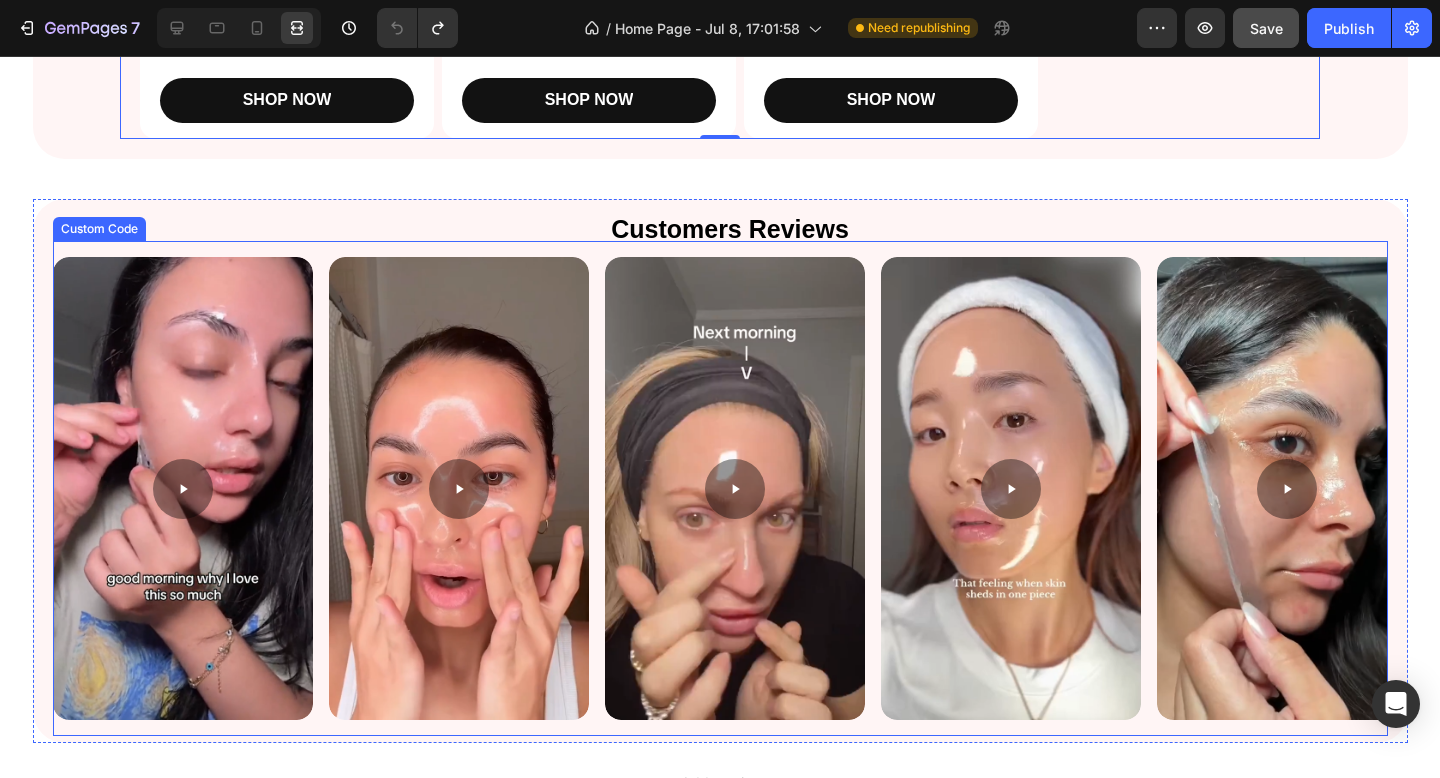 click at bounding box center [720, 488] 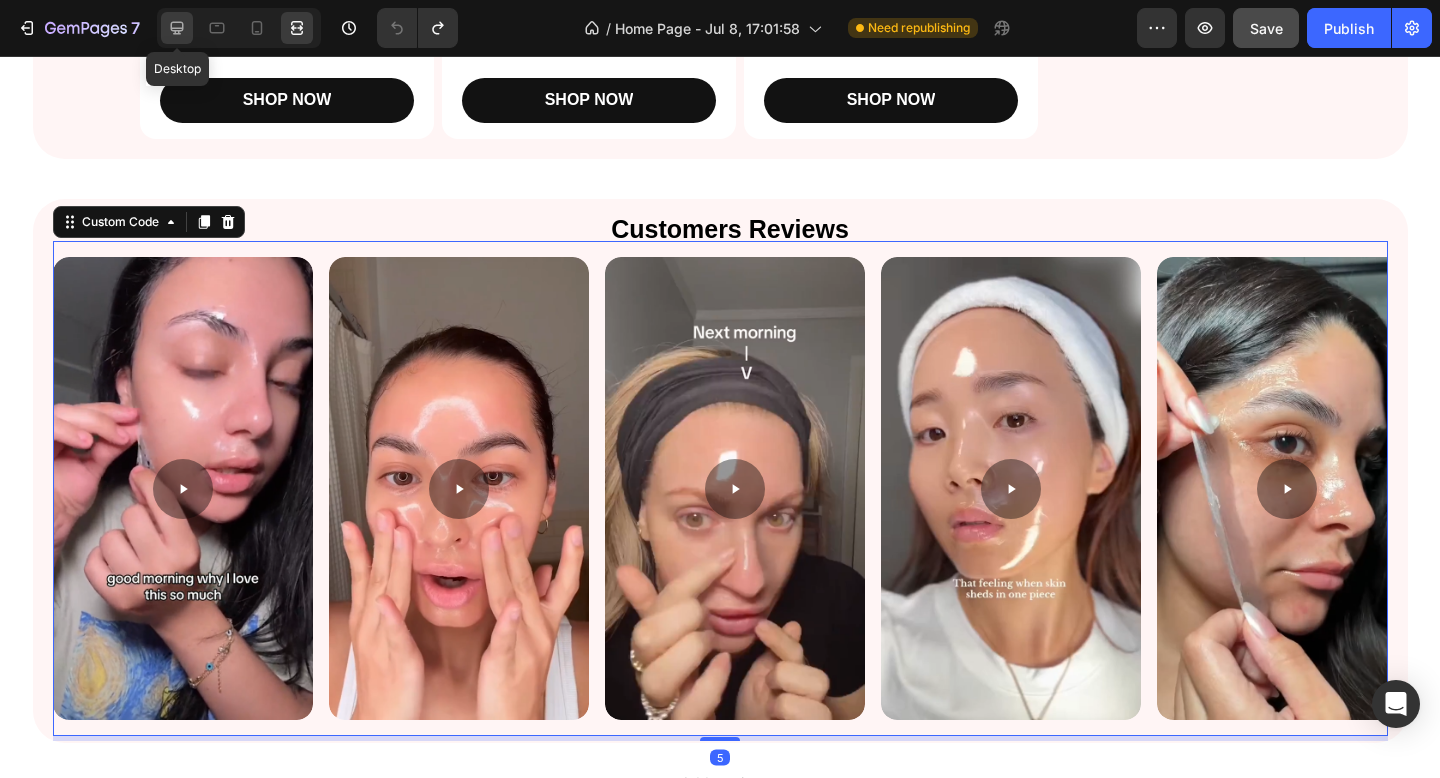 click 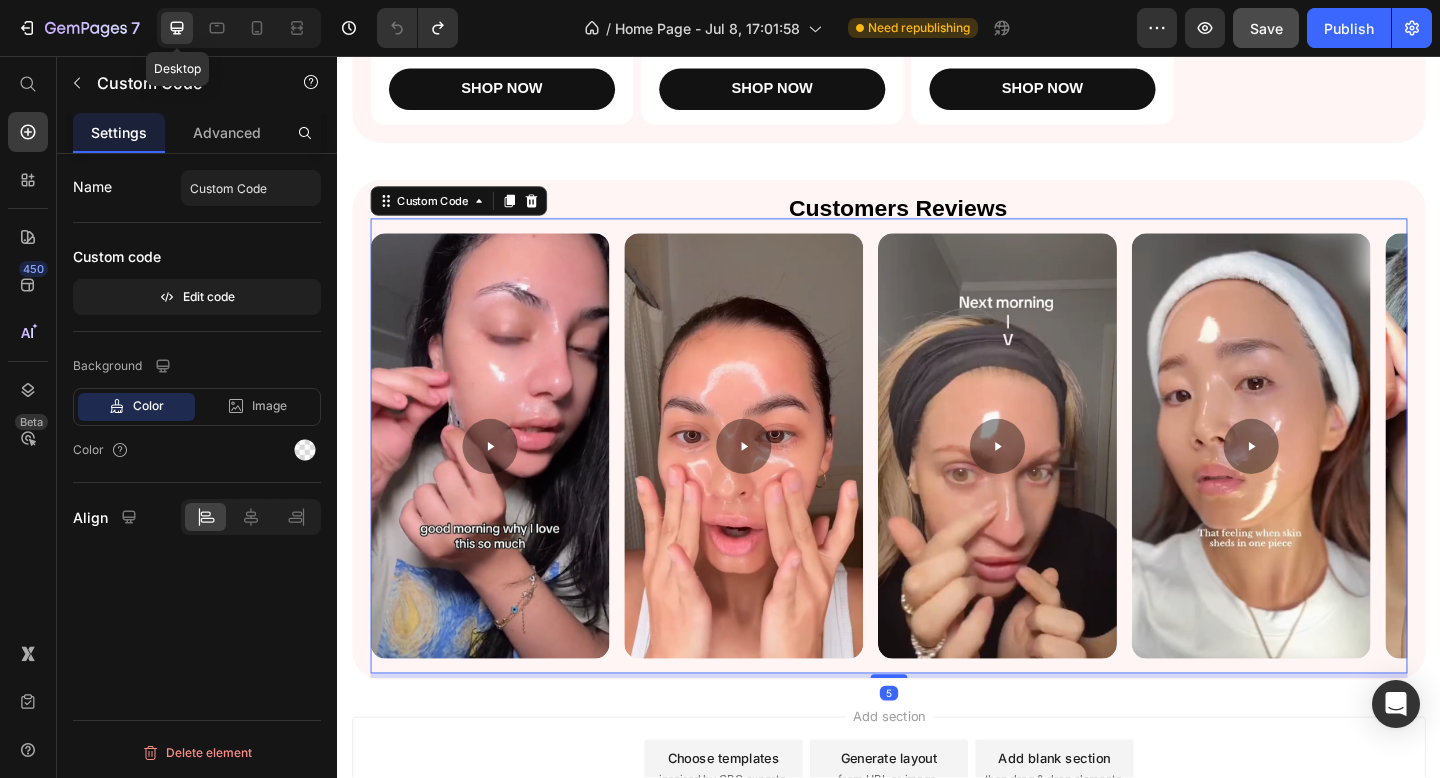 scroll, scrollTop: 1339, scrollLeft: 0, axis: vertical 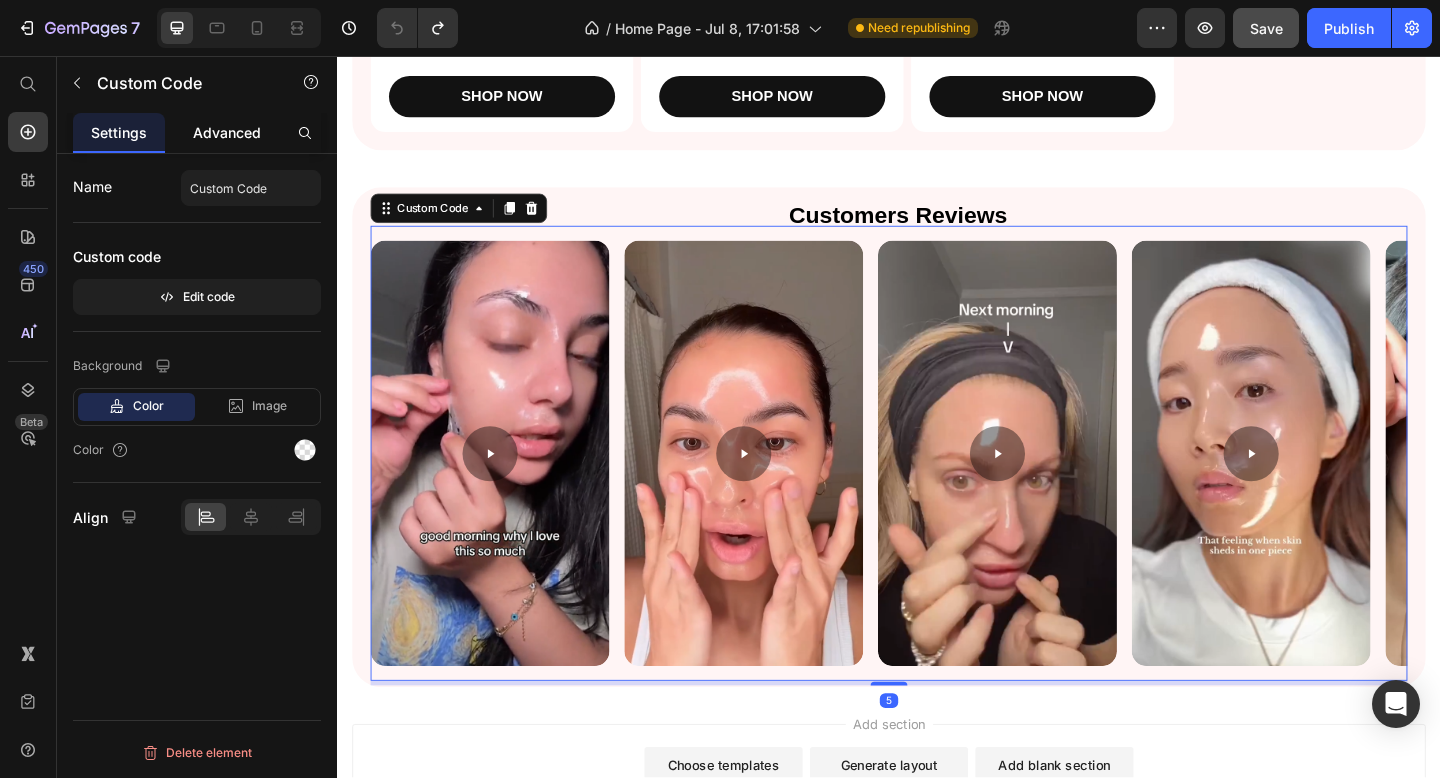 click on "Advanced" 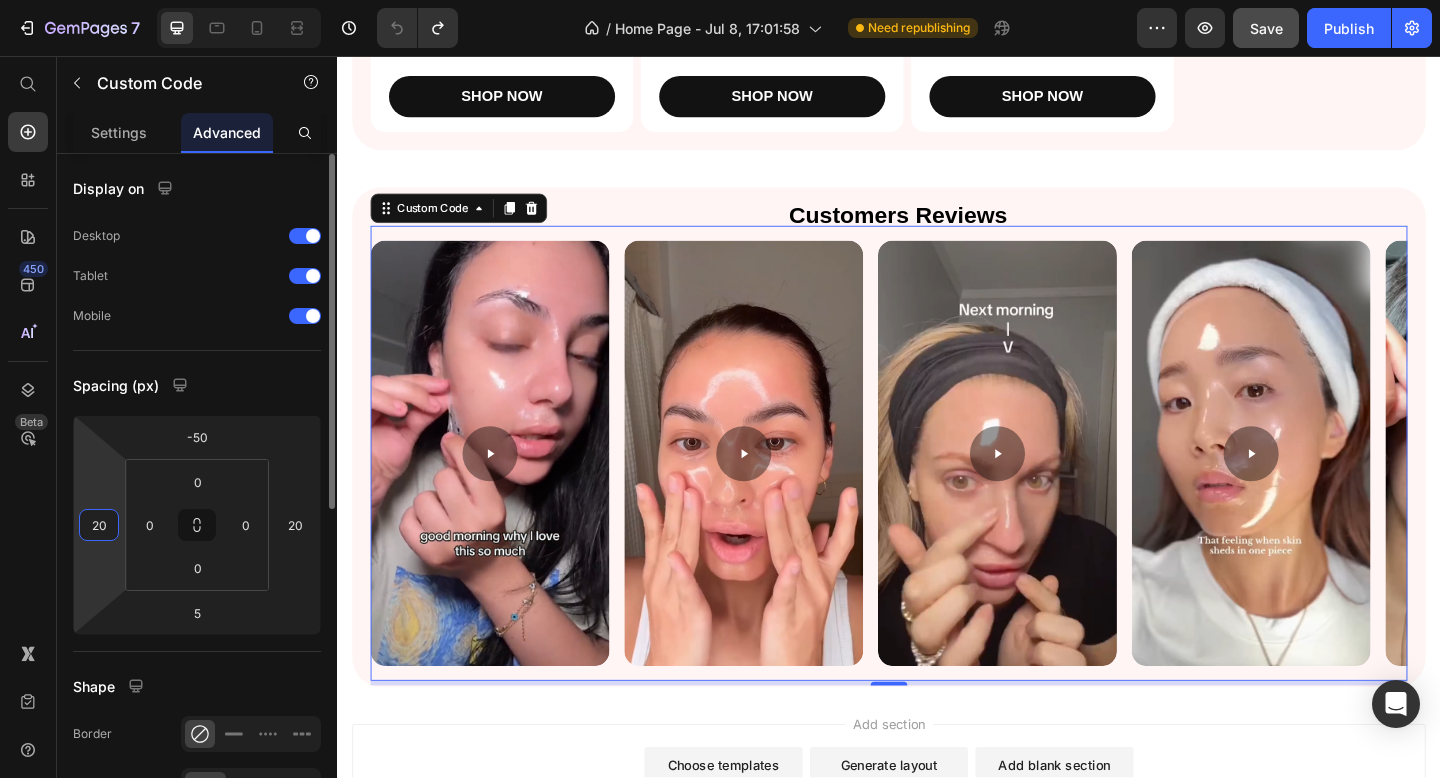 click on "20" at bounding box center (99, 525) 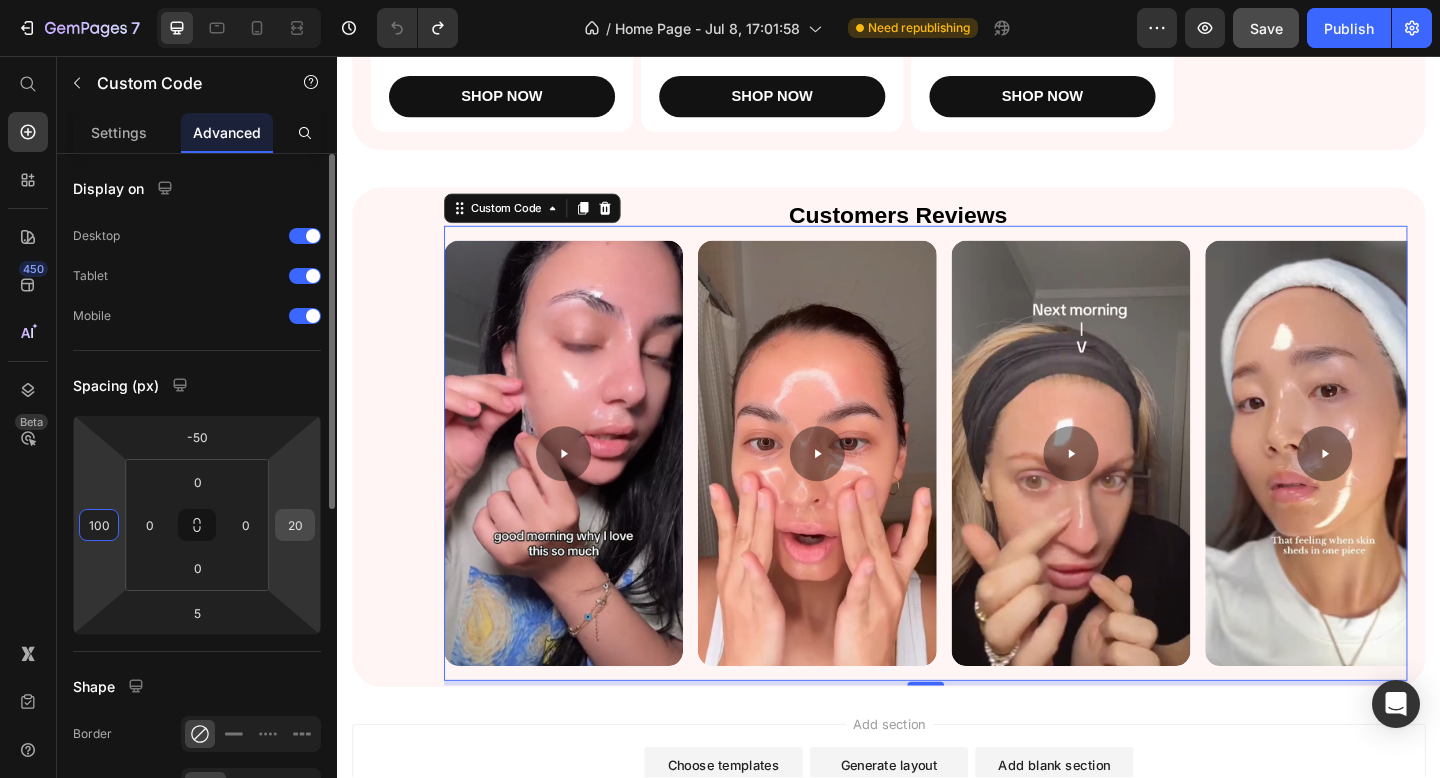 type on "100" 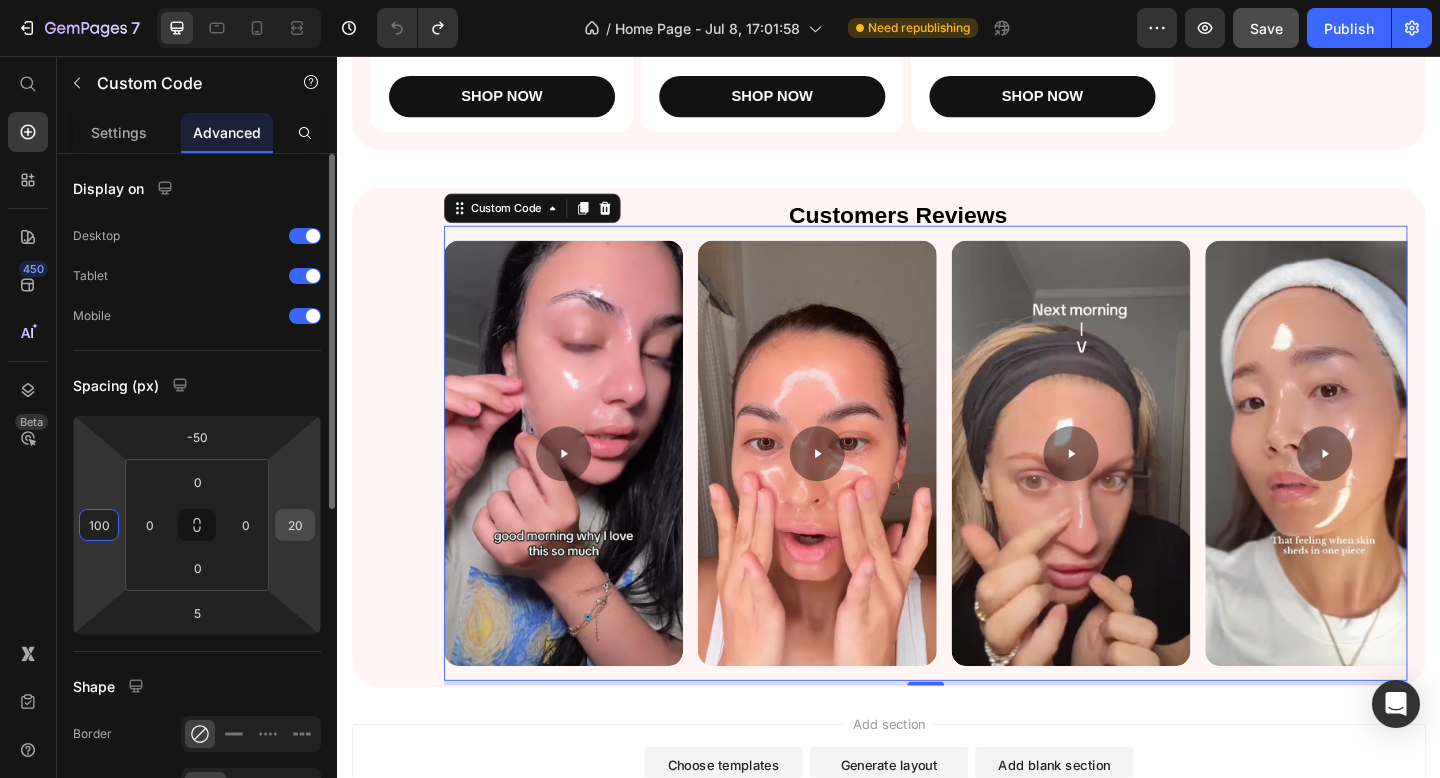 click on "20" at bounding box center (295, 525) 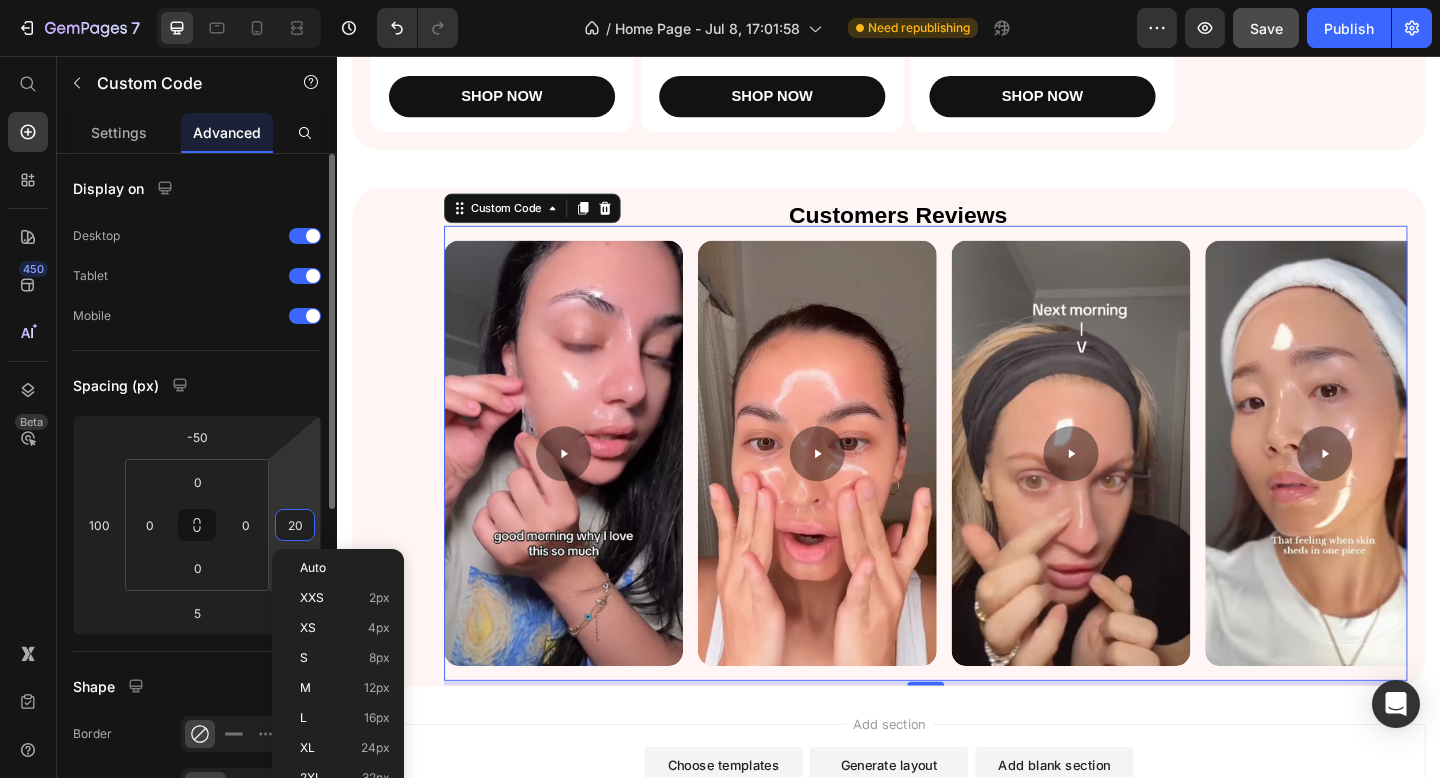 click on "20" at bounding box center (295, 525) 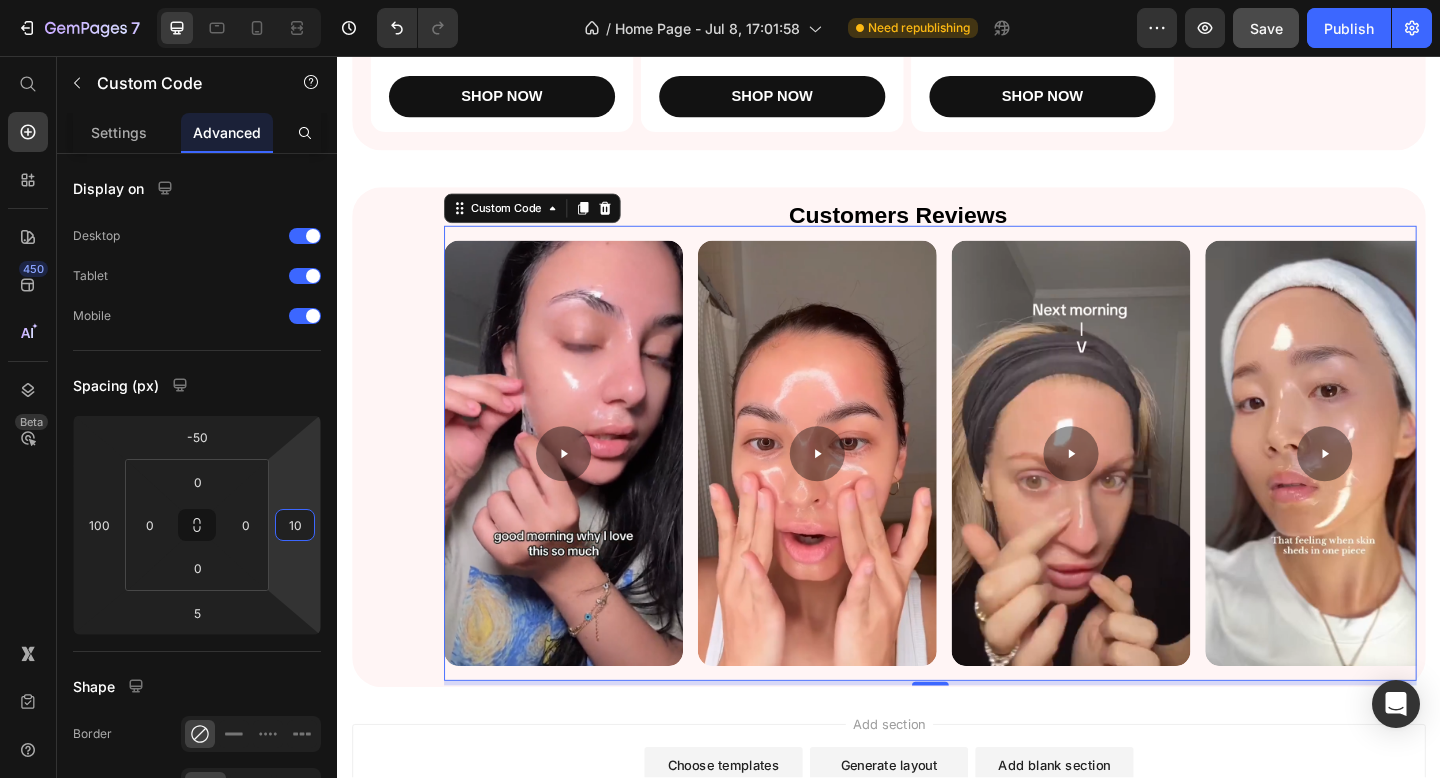 type on "1" 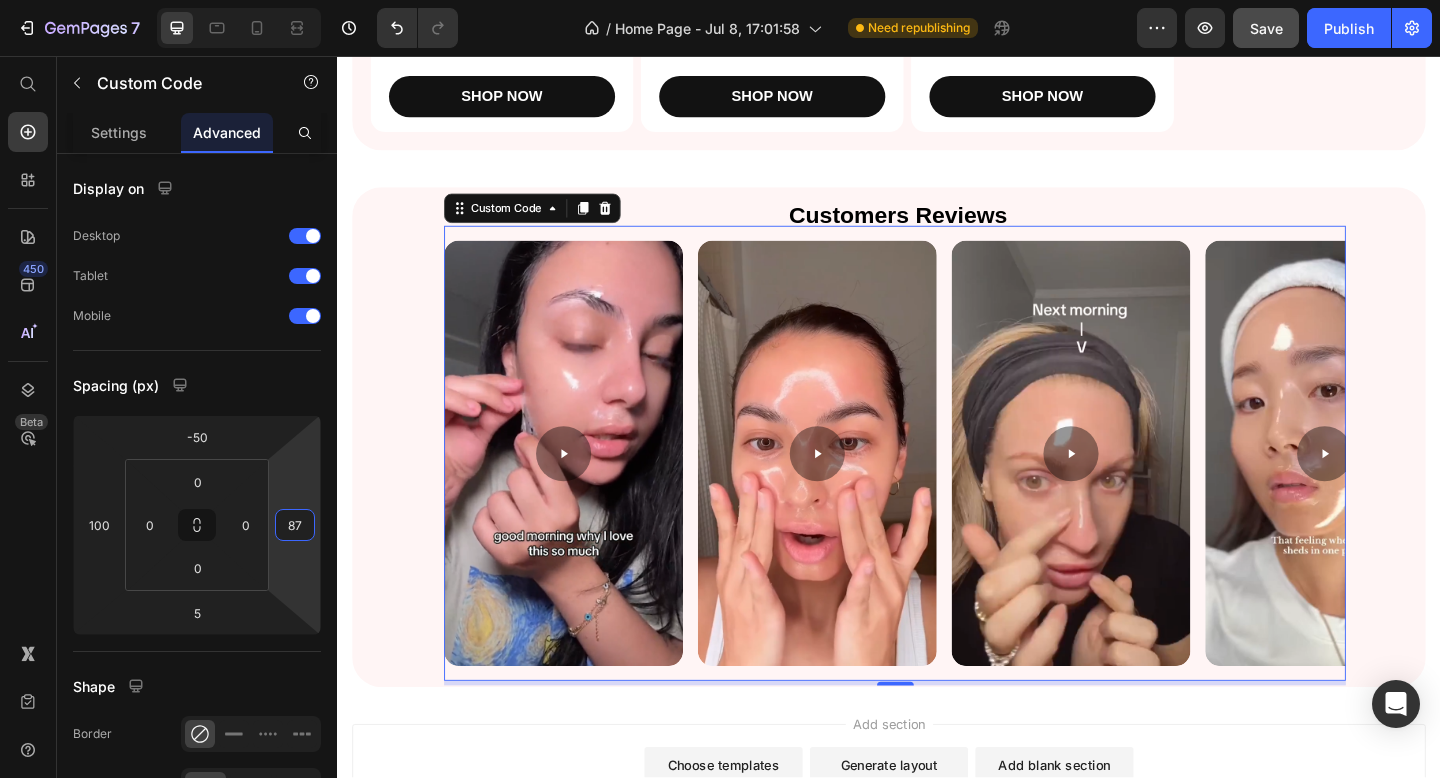 type on "8" 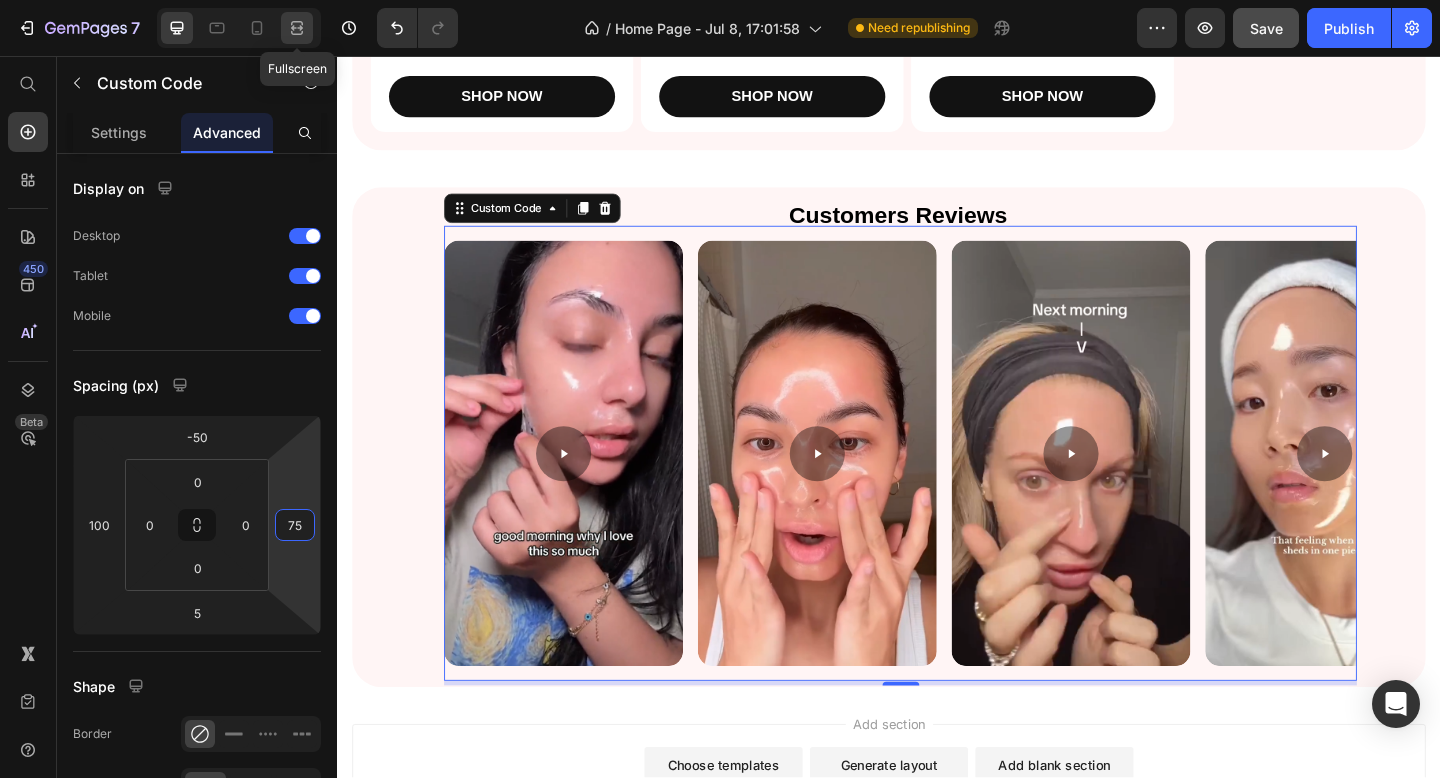 type on "75" 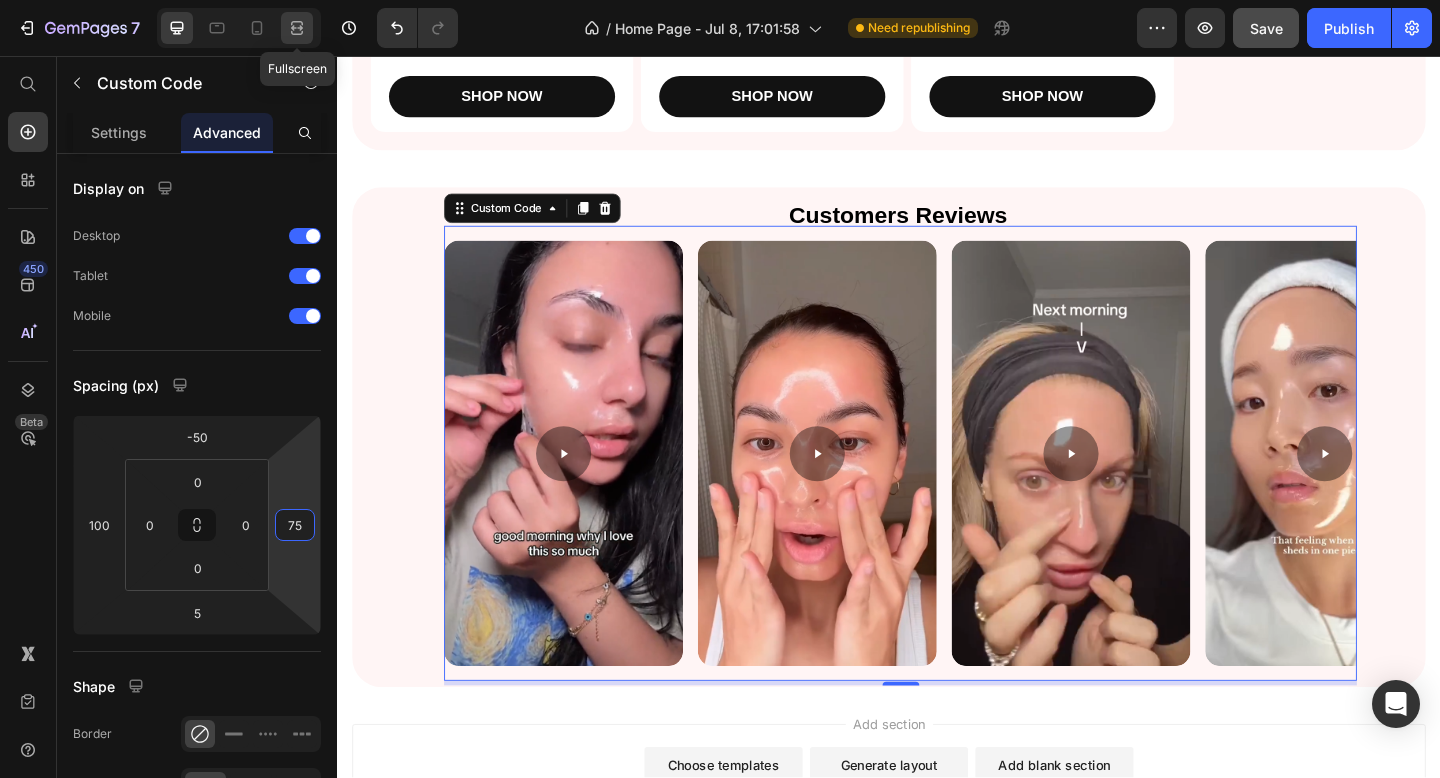 click 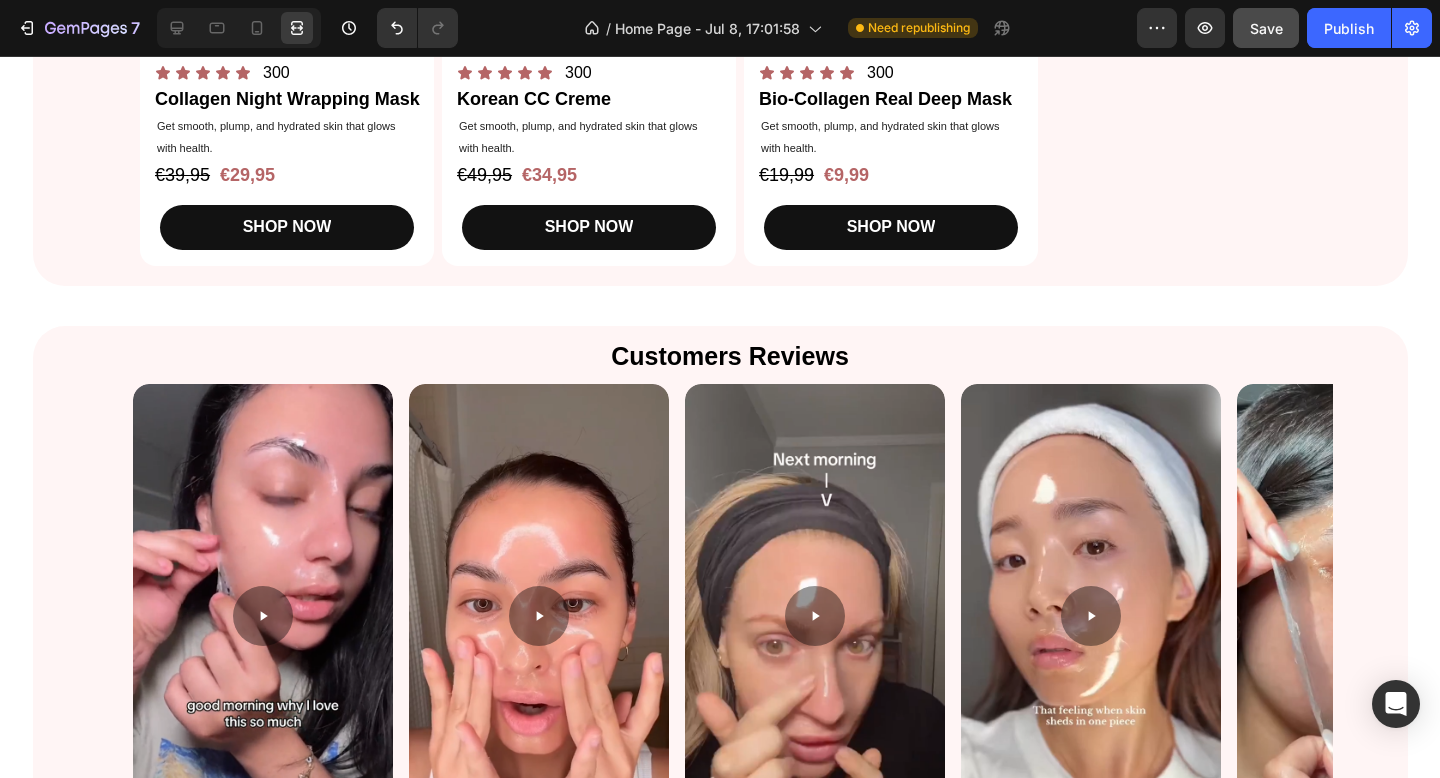 scroll, scrollTop: 1434, scrollLeft: 0, axis: vertical 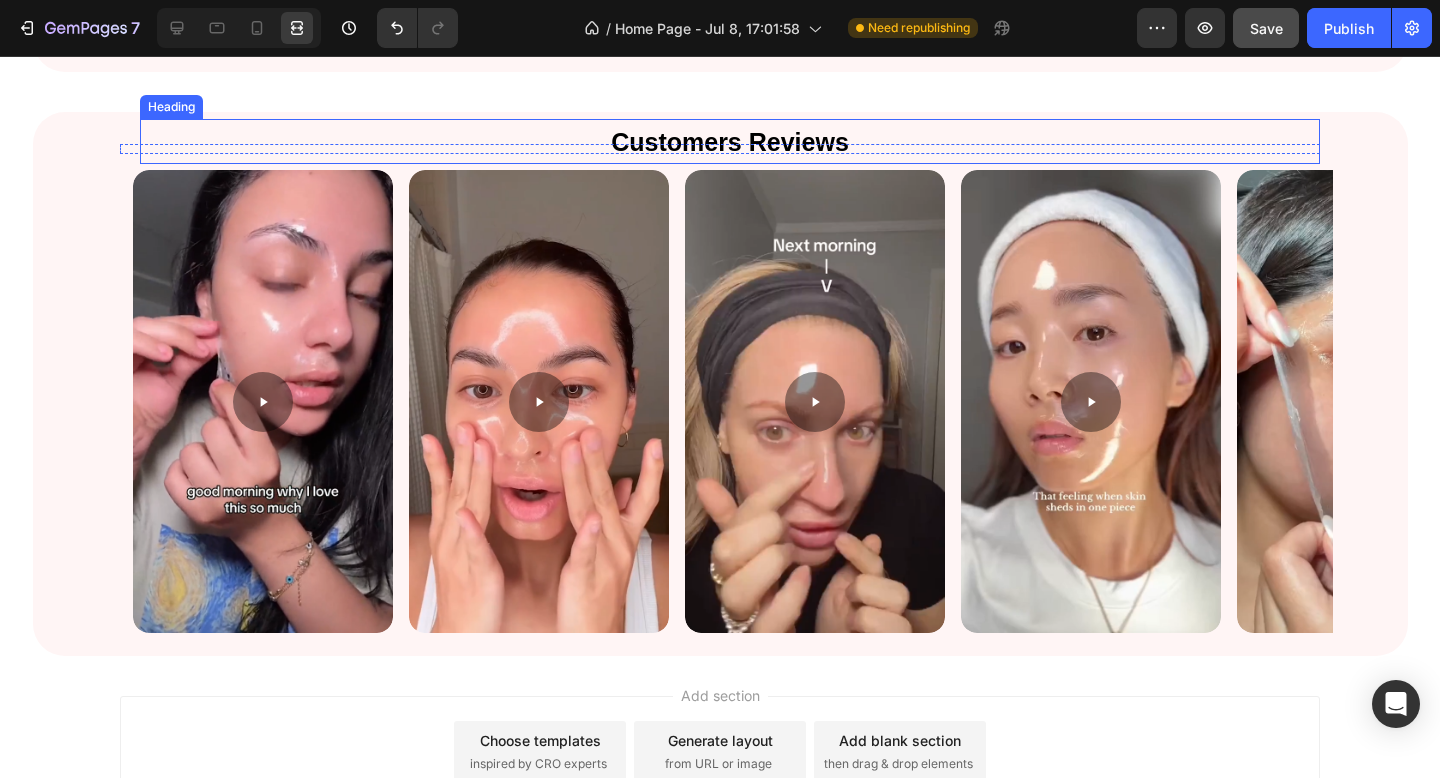 click on "Customers Reviews" at bounding box center (730, 142) 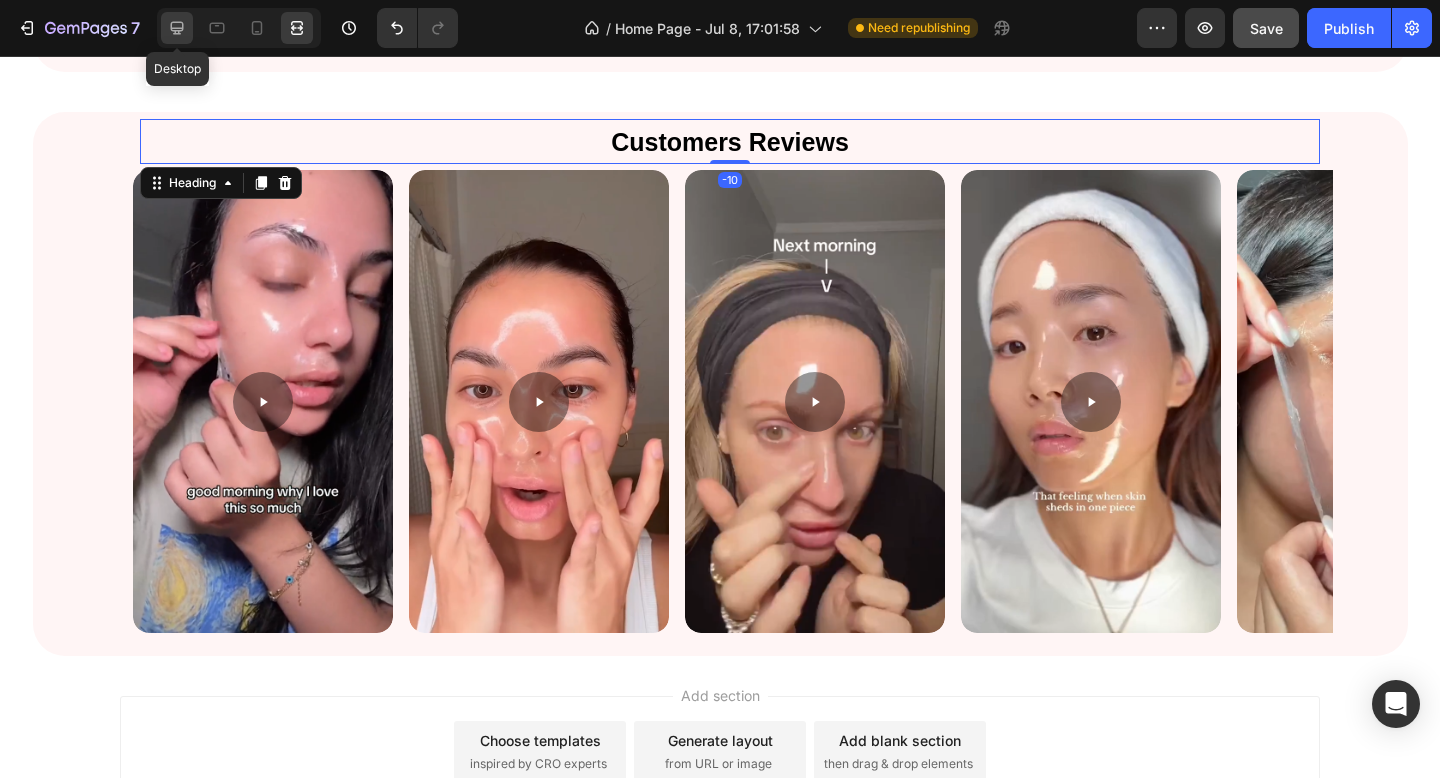 click 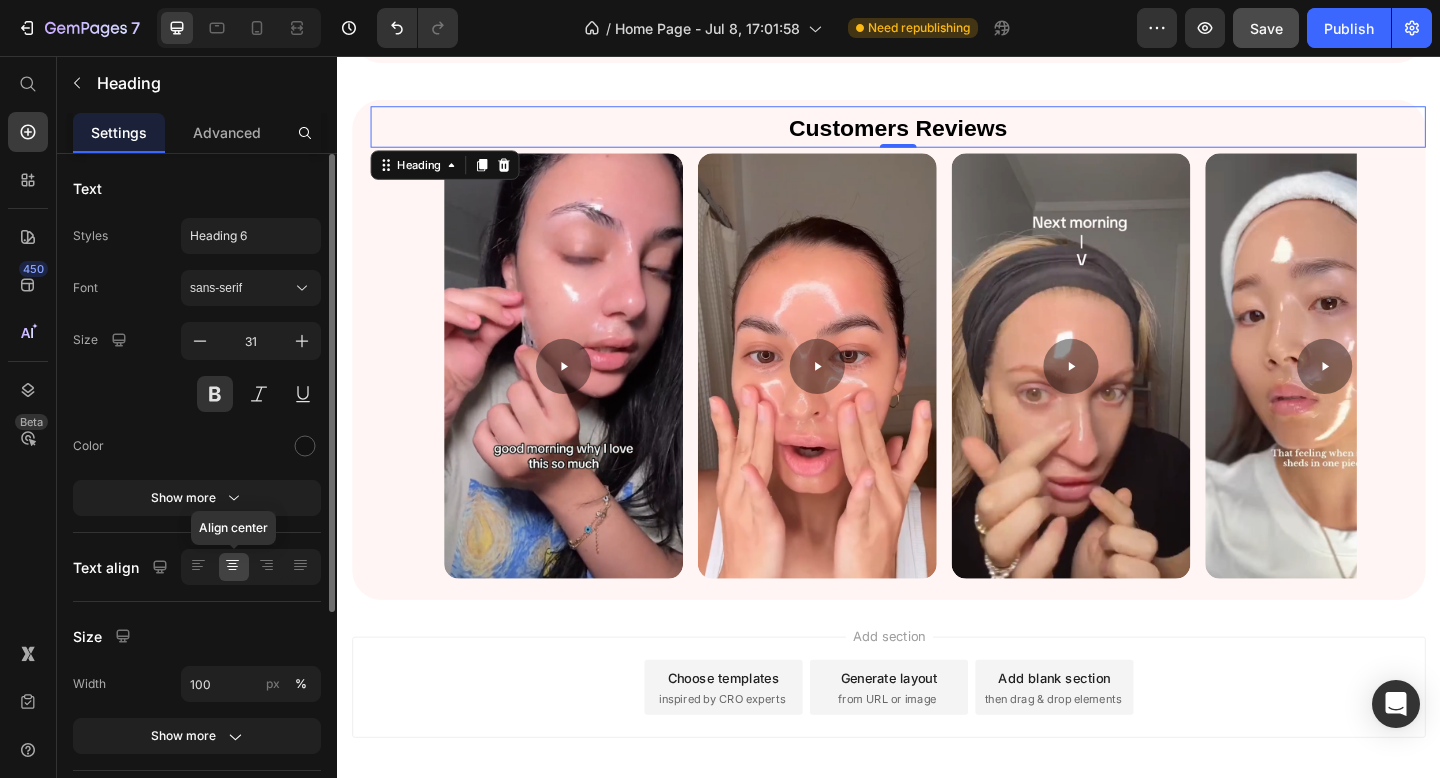 click 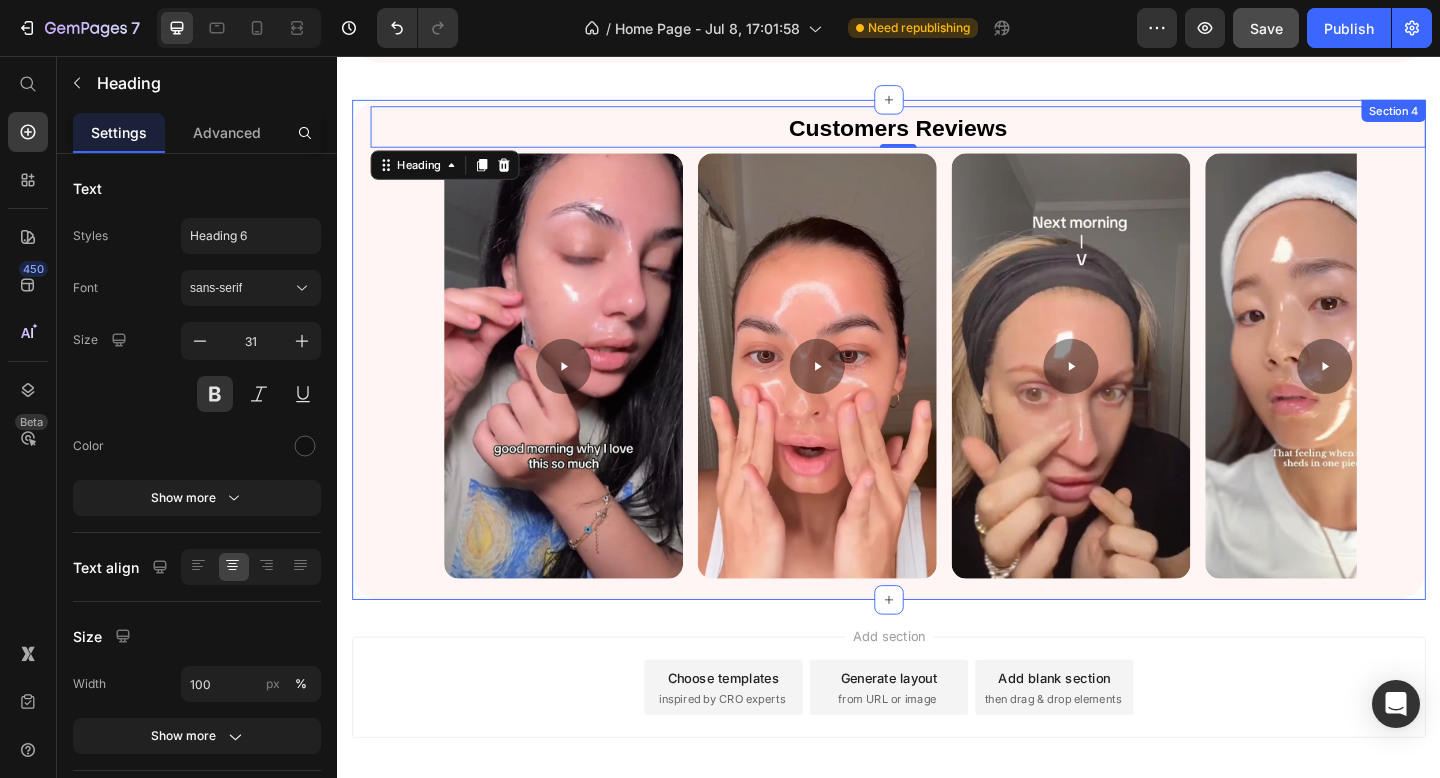 click on "Customers Reviews Heading   -10 Row
Custom Code" at bounding box center (937, 391) 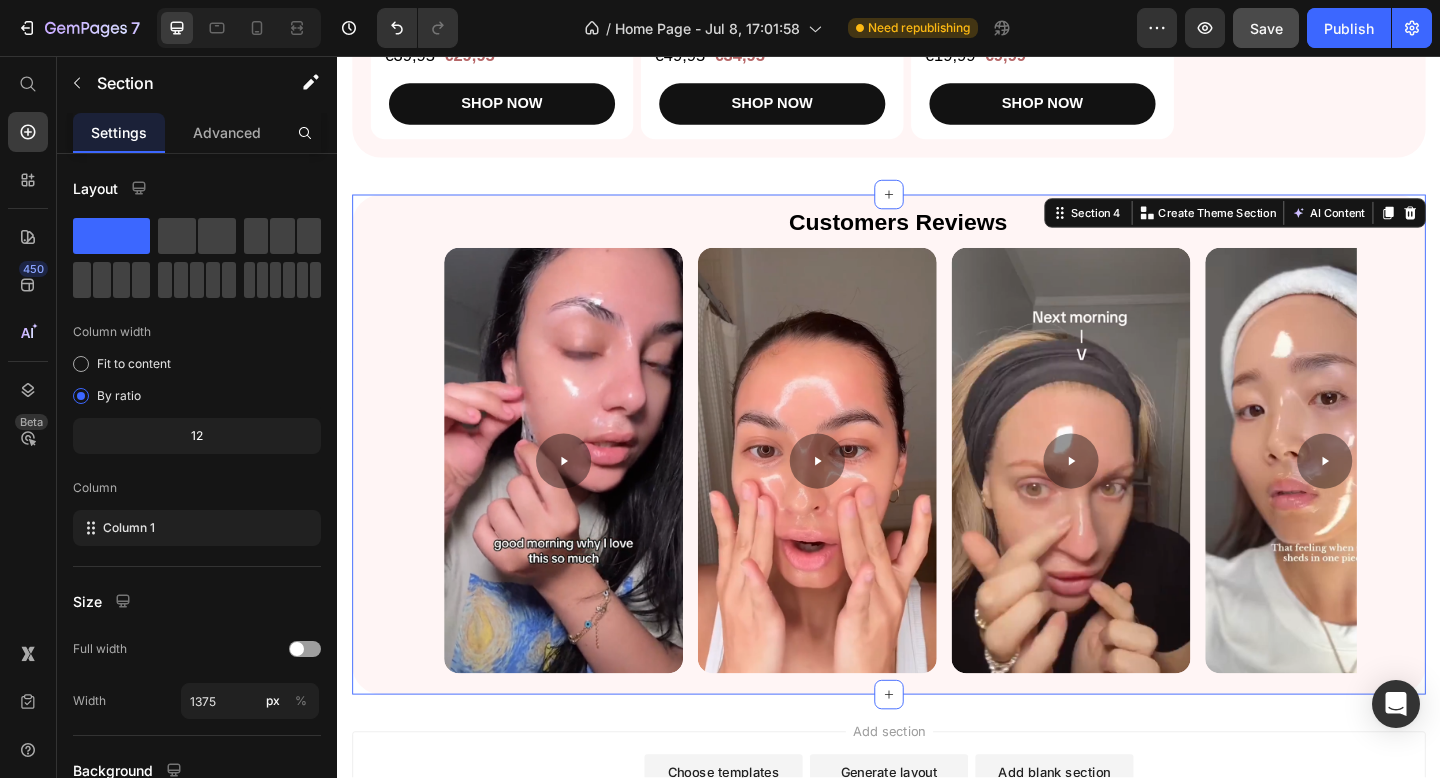 scroll, scrollTop: 1236, scrollLeft: 0, axis: vertical 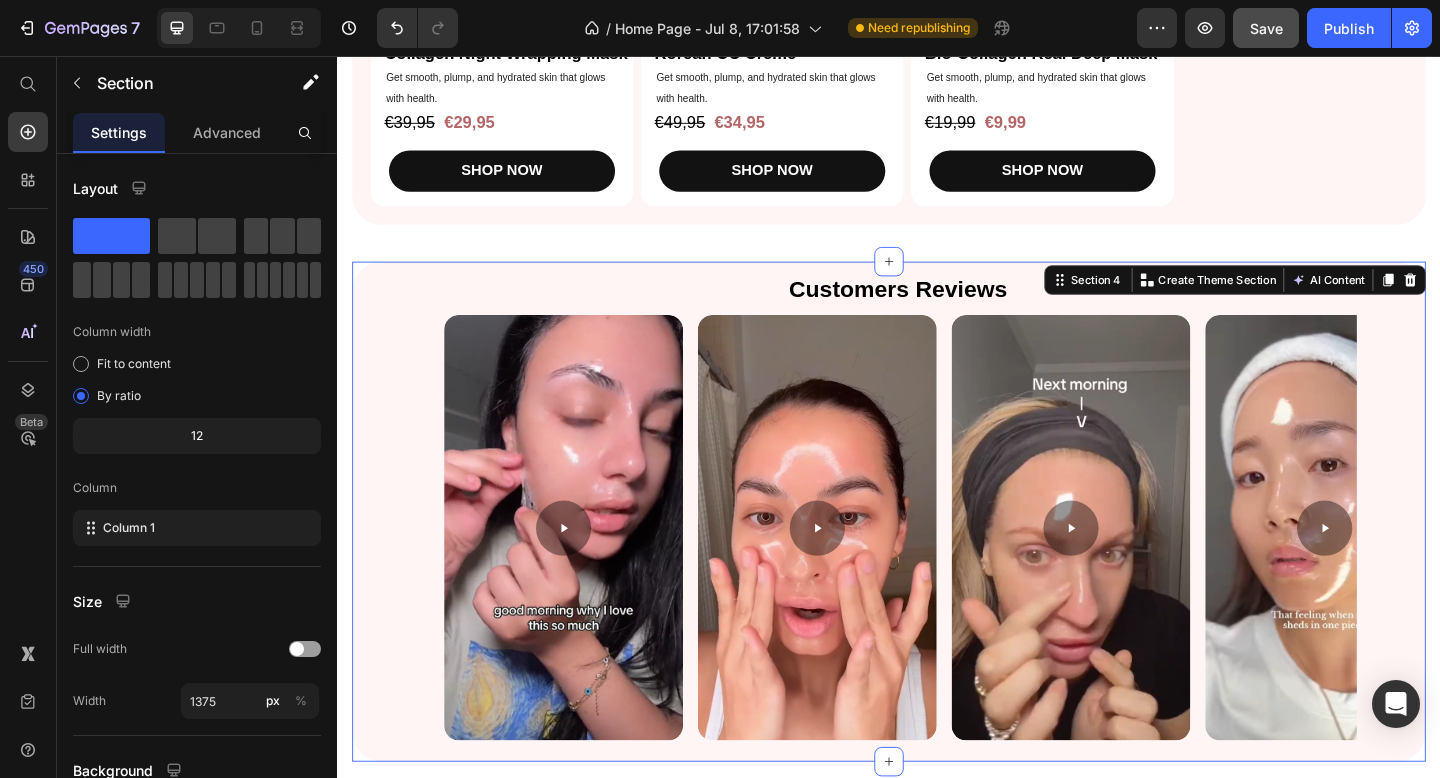 click on "Top Picks for   Clear, Hydrated, and Glowing Skin Heading Shop our best-selling collagen essentials for firm, smooth, andradiant Text Block SHOP NOW Button Image + 97,000  reviews Text Block Icon Icon Icon Icon Icon Icon List Row Image Row Section 2 Bestsellers Heading Product Images Icon Icon Icon Icon Icon Icon List 300 Text Block Row Collagen Night Wrapping Mask Product Title Get smooth, plump, and hydrated skin that glows with health. Text Block €39,95 Product Price €29,95 Product Price Row SHOP NOW Product Cart Button Row Product Images Icon Icon Icon Icon Icon Icon List 300 Text Block Row Korean CC Creme Product Title Get smooth, plump, and hydrated skin that glows with health. Text Block €49,95 Product Price €34,95 Product Price Row SHOP NOW Product Cart Button Row Product Images Icon Icon Icon Icon Icon Icon List 300 Text Block Row Bio-Collagen Real Deep Mask Product Title Get smooth, plump, and hydrated skin that glows with health. Text Block €19,99 Product Price €9,99 Product Price Row" at bounding box center [937, -158] 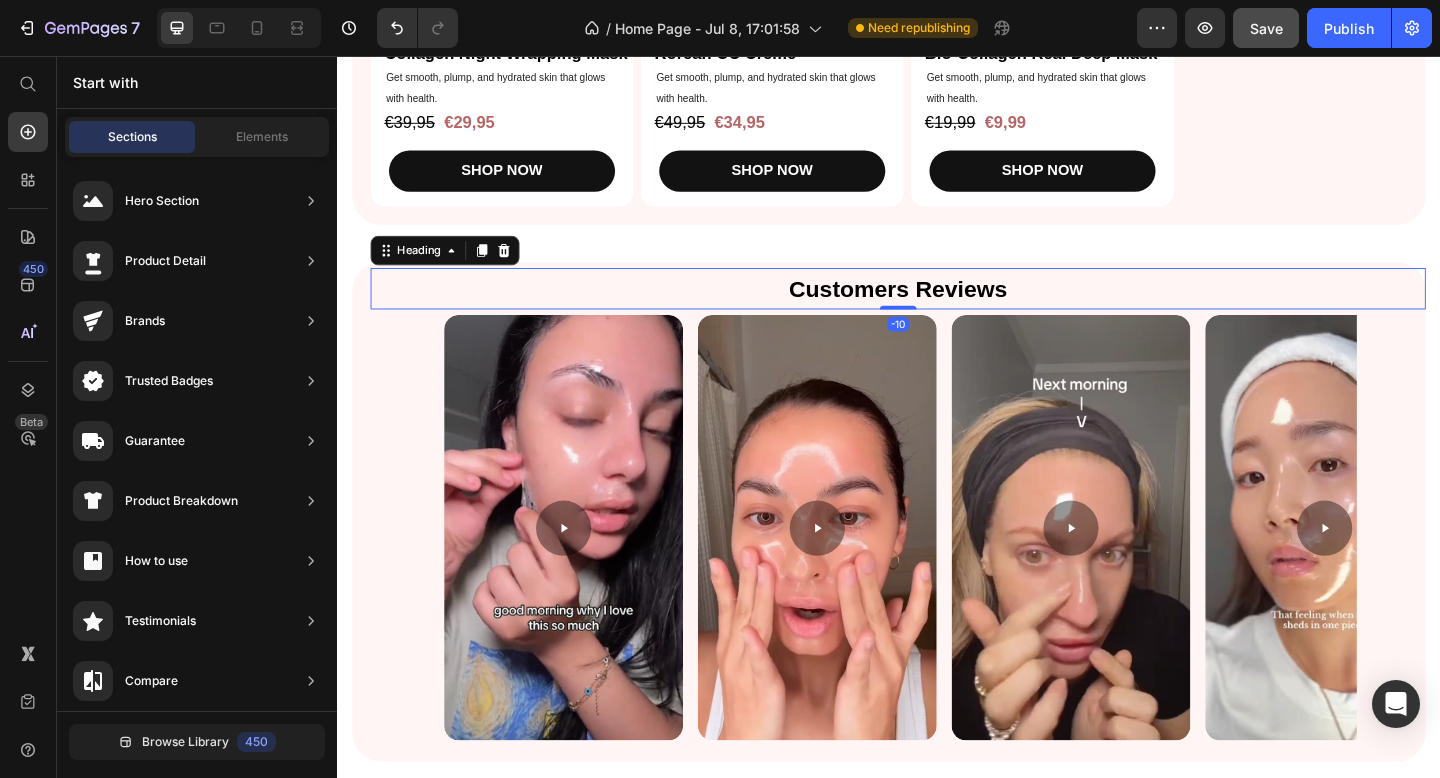 click on "Customers Reviews" at bounding box center (947, 309) 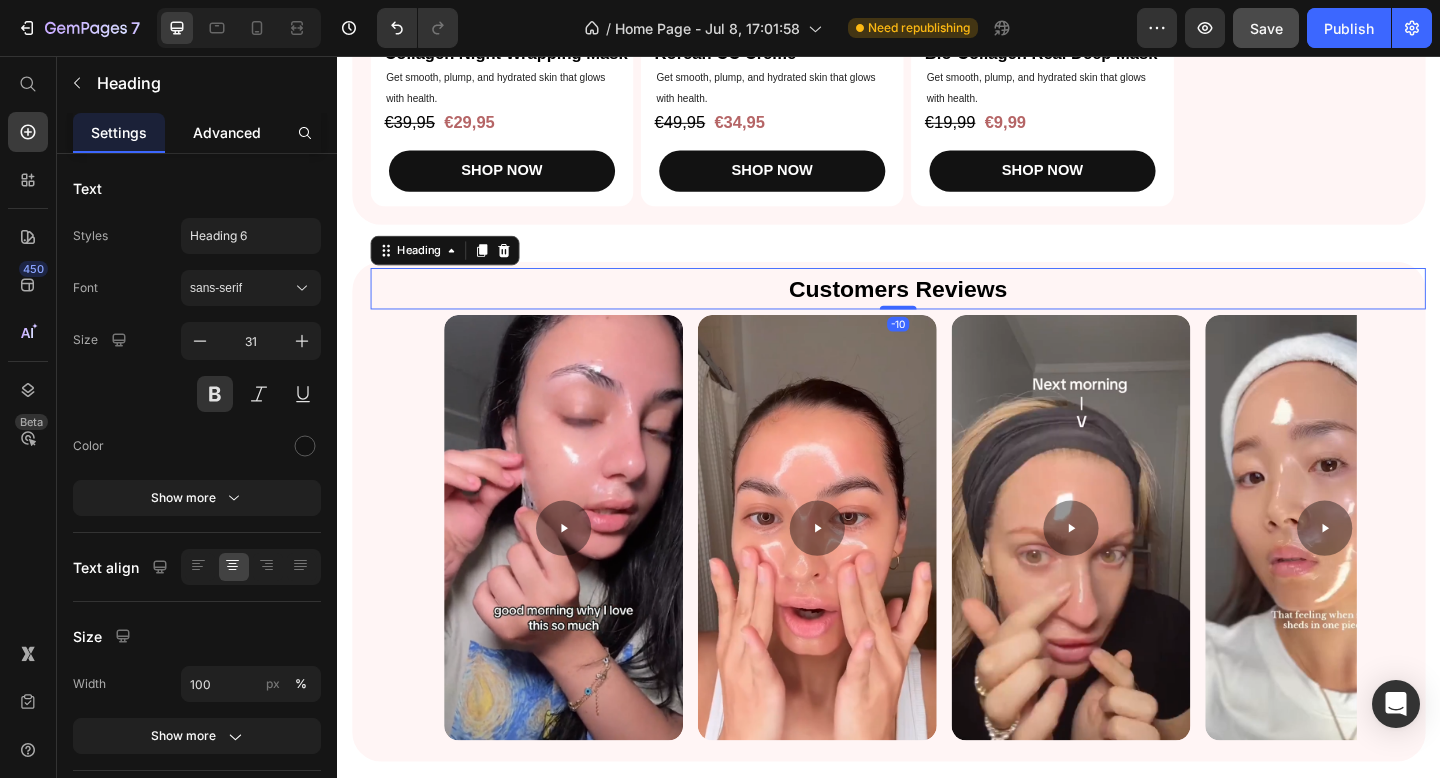 click on "Advanced" 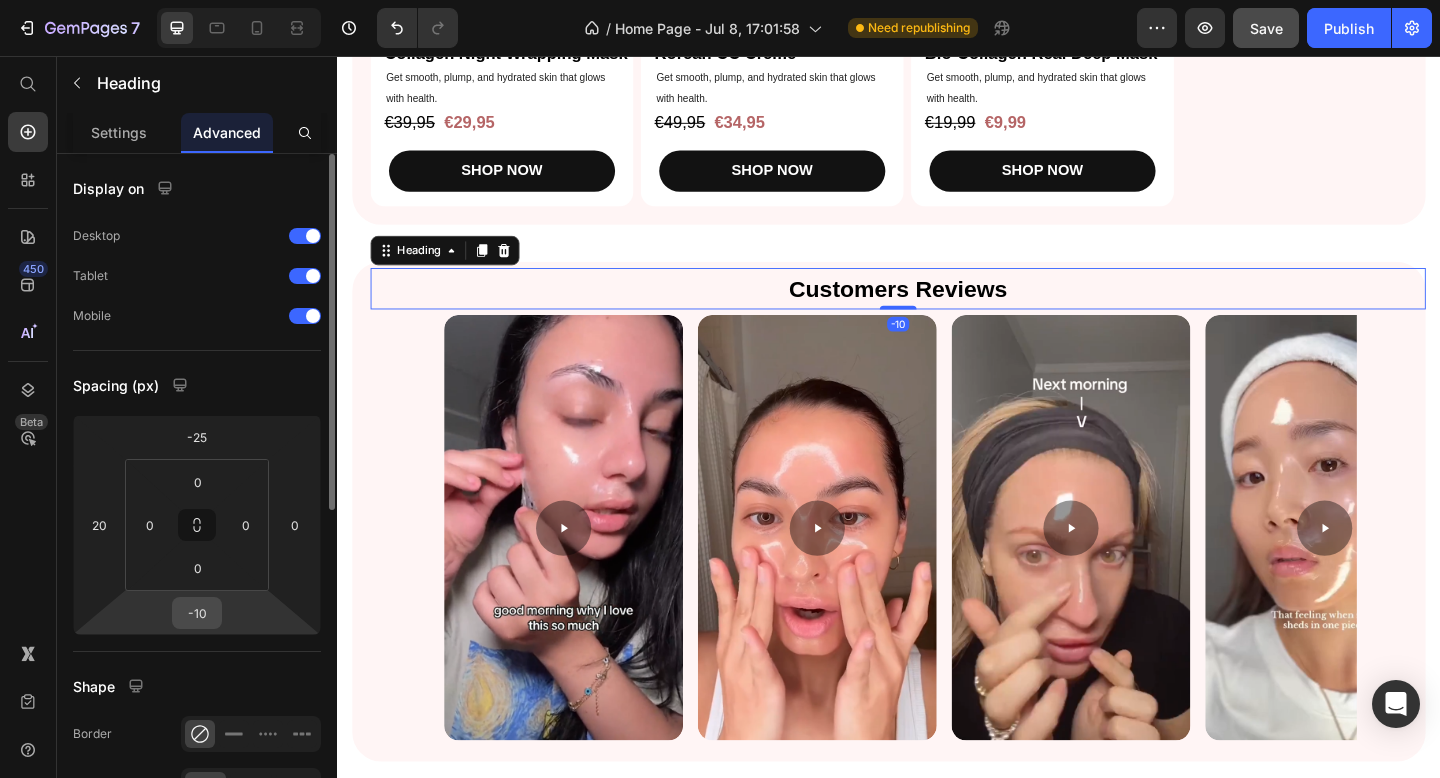 click on "-10" at bounding box center [197, 613] 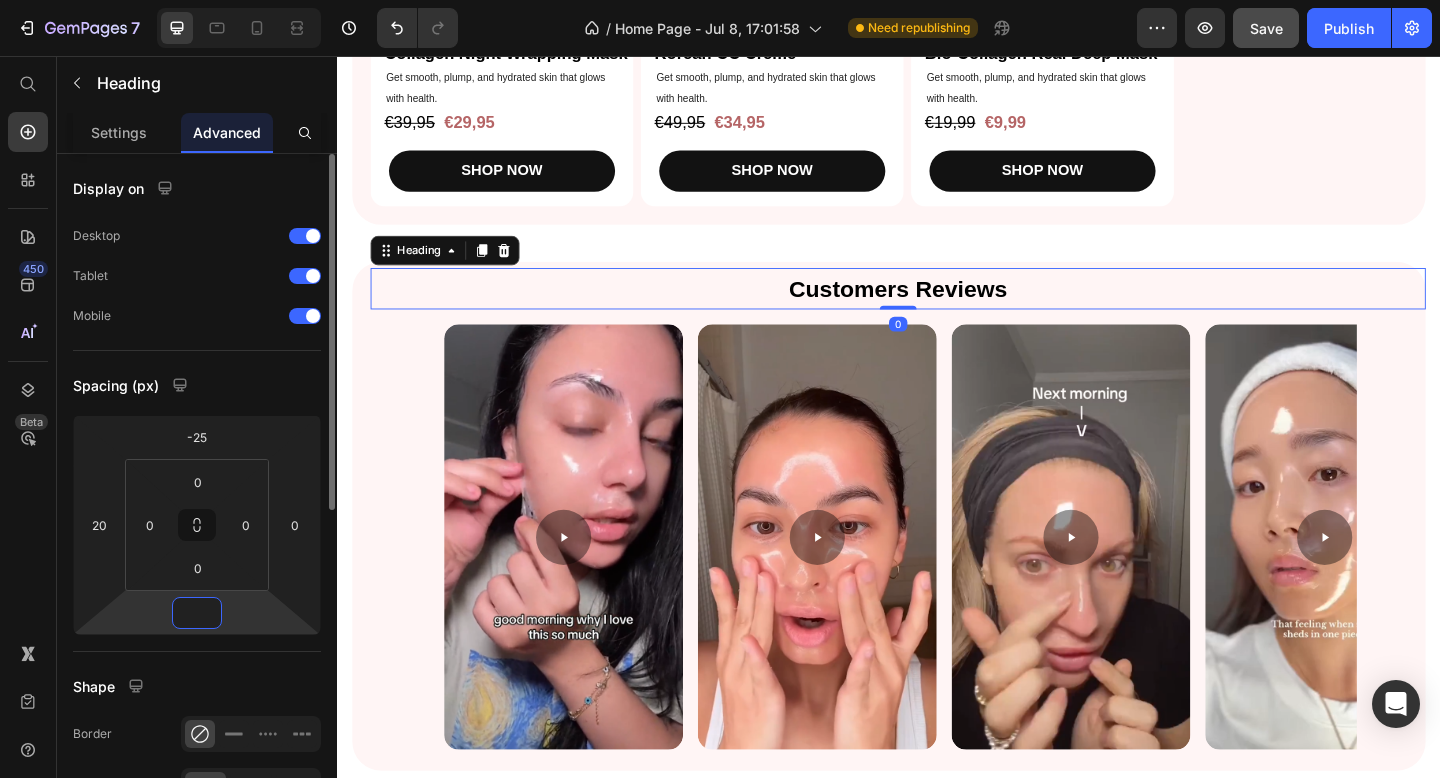 type on "-2" 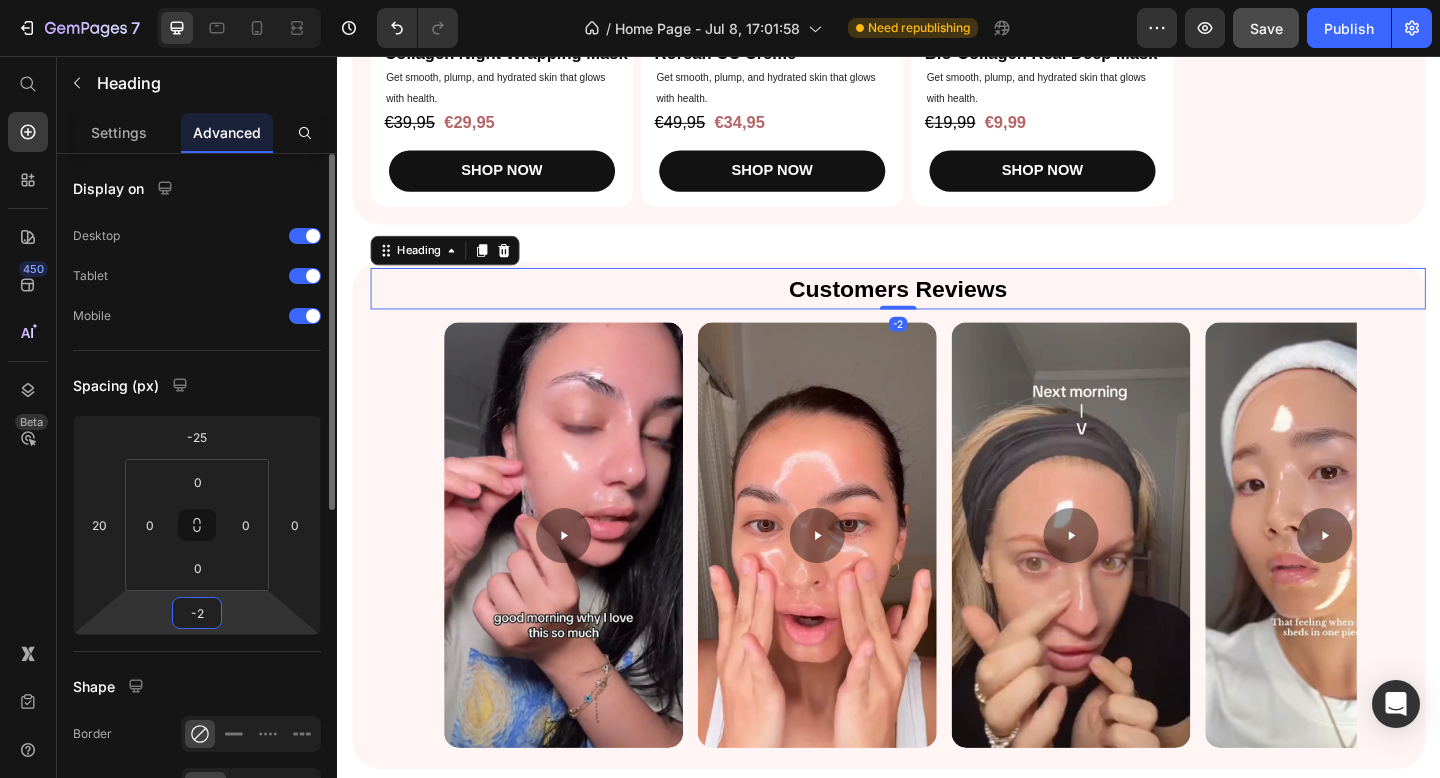 type 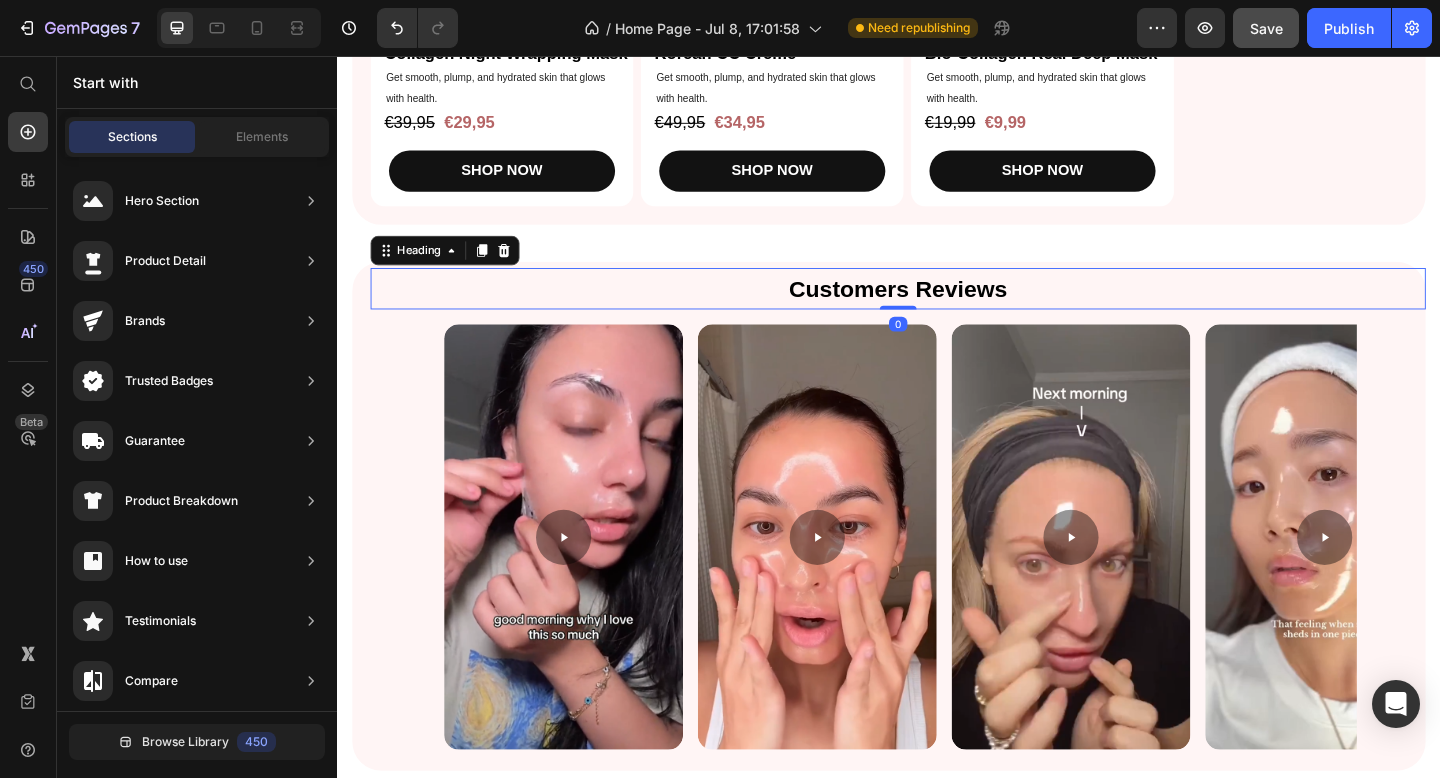 click on "Top Picks for   Clear, Hydrated, and Glowing Skin Heading Shop our best-selling collagen essentials for firm, smooth, andradiant Text Block SHOP NOW Button Image + 97,000  reviews Text Block Icon Icon Icon Icon Icon Icon List Row Image Row Section 2 Bestsellers Heading Product Images Icon Icon Icon Icon Icon Icon List 300 Text Block Row Collagen Night Wrapping Mask Product Title Get smooth, plump, and hydrated skin that glows with health. Text Block €39,95 Product Price €29,95 Product Price Row SHOP NOW Product Cart Button Row Product Images Icon Icon Icon Icon Icon Icon List 300 Text Block Row Korean CC Creme Product Title Get smooth, plump, and hydrated skin that glows with health. Text Block €49,95 Product Price €34,95 Product Price Row SHOP NOW Product Cart Button Row Product Images Icon Icon Icon Icon Icon Icon List 300 Text Block Row Bio-Collagen Real Deep Mask Product Title Get smooth, plump, and hydrated skin that glows with health. Text Block €19,99 Product Price €9,99 Product Price Row" at bounding box center [937, -153] 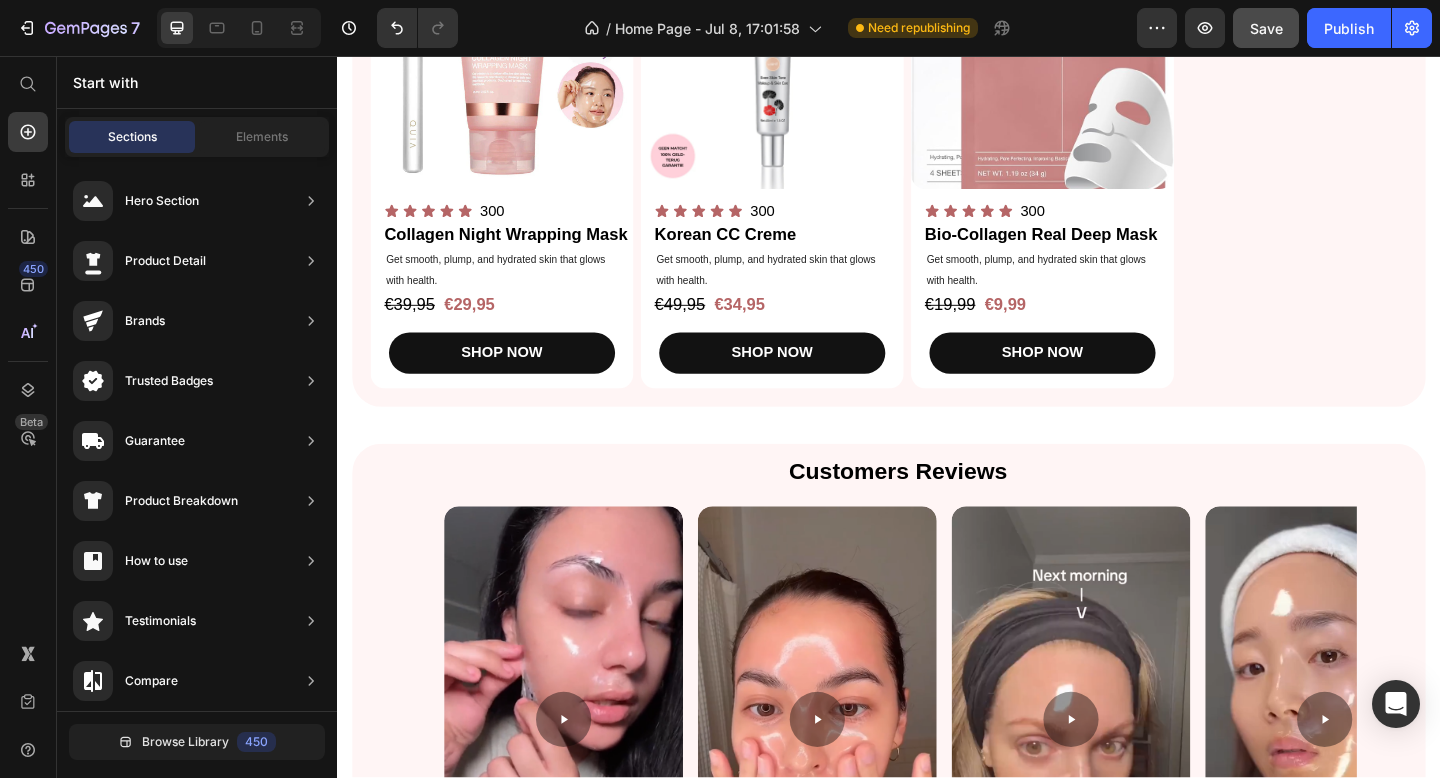 scroll, scrollTop: 990, scrollLeft: 0, axis: vertical 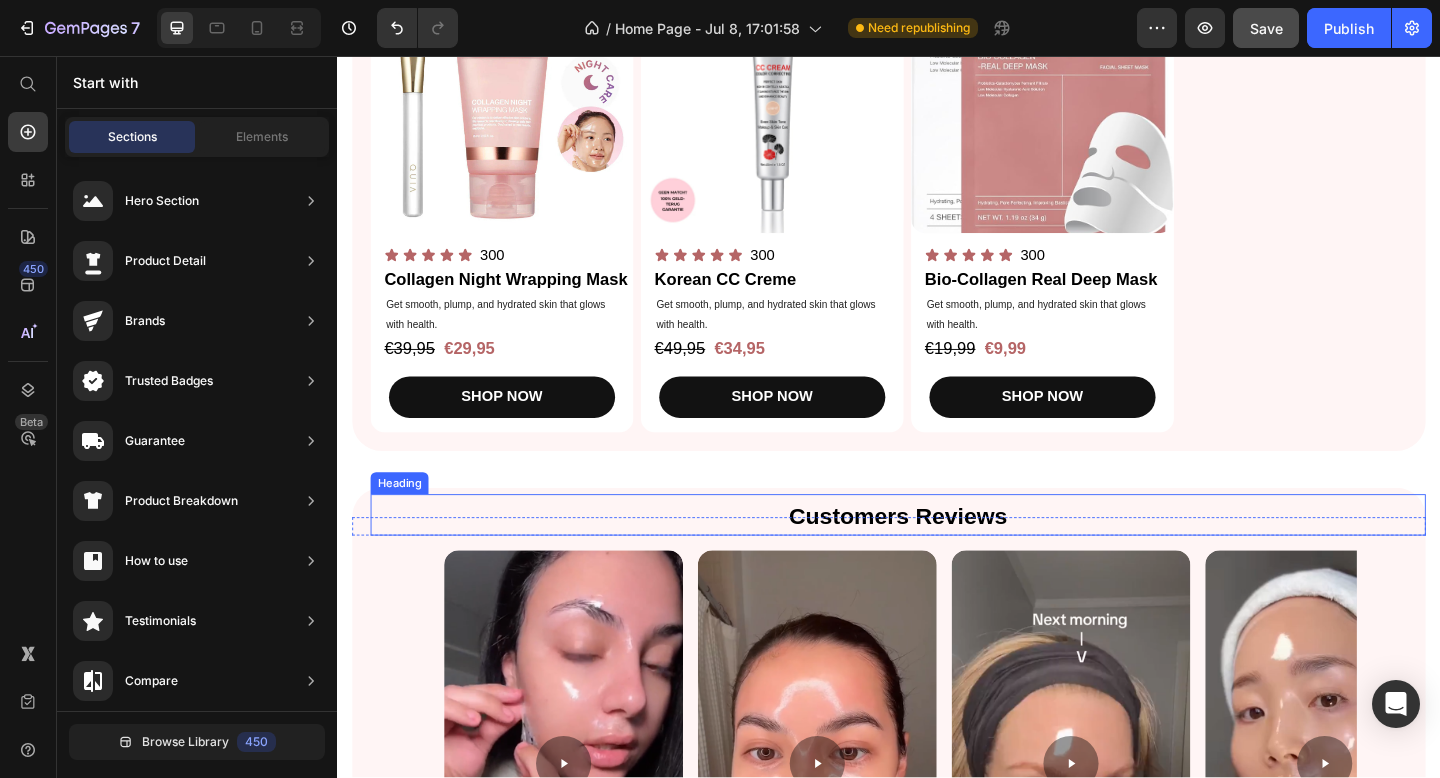 click on "Customers Reviews" at bounding box center [947, 555] 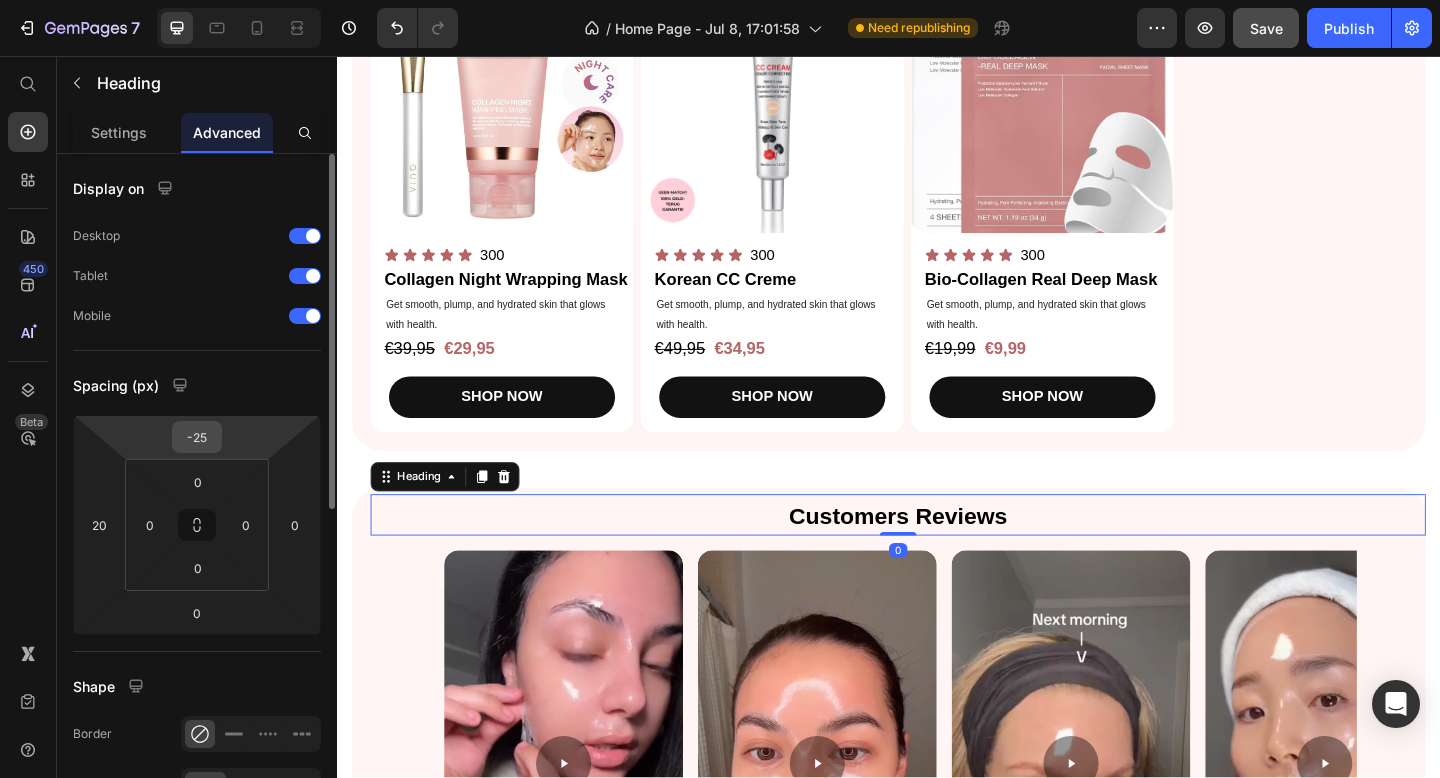 click on "-25" at bounding box center [197, 437] 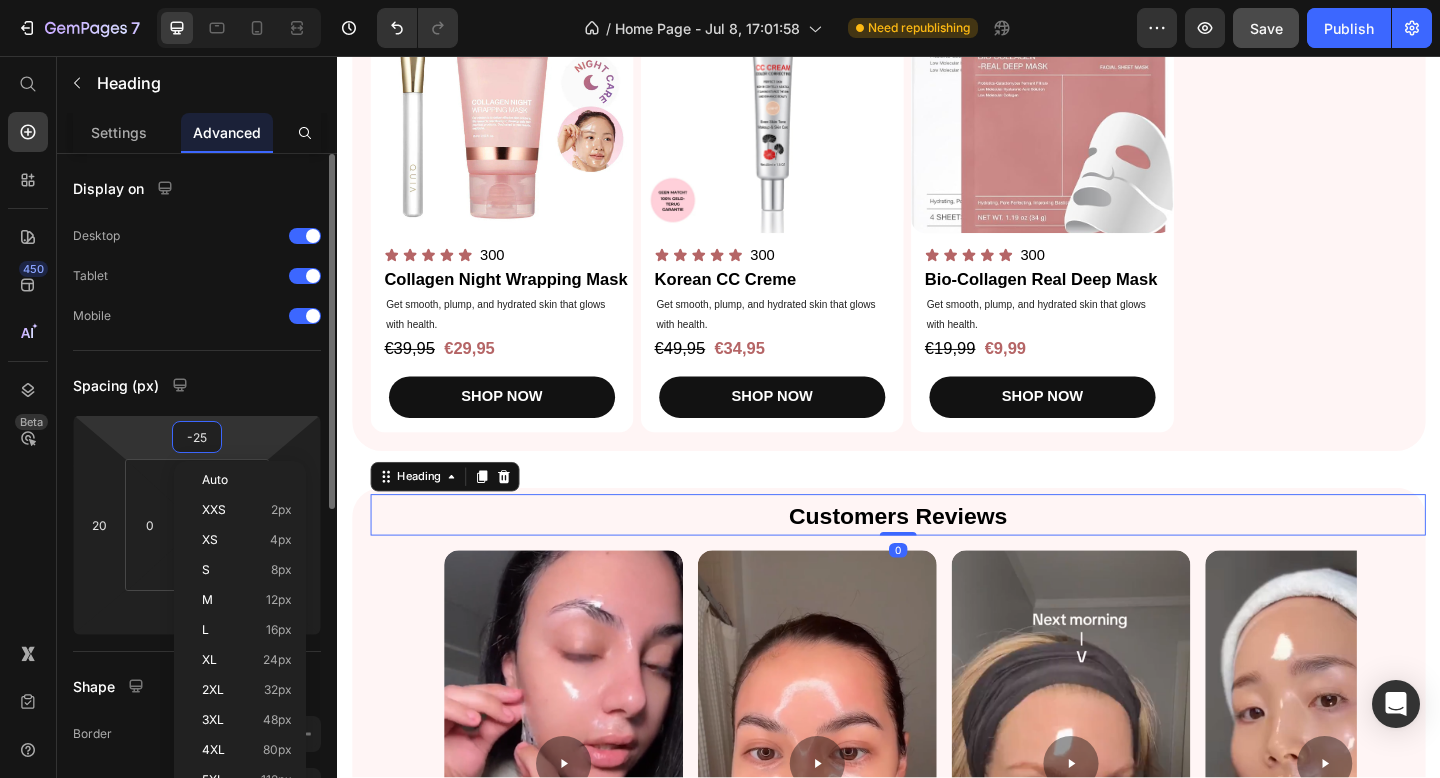 click on "-25" at bounding box center [197, 437] 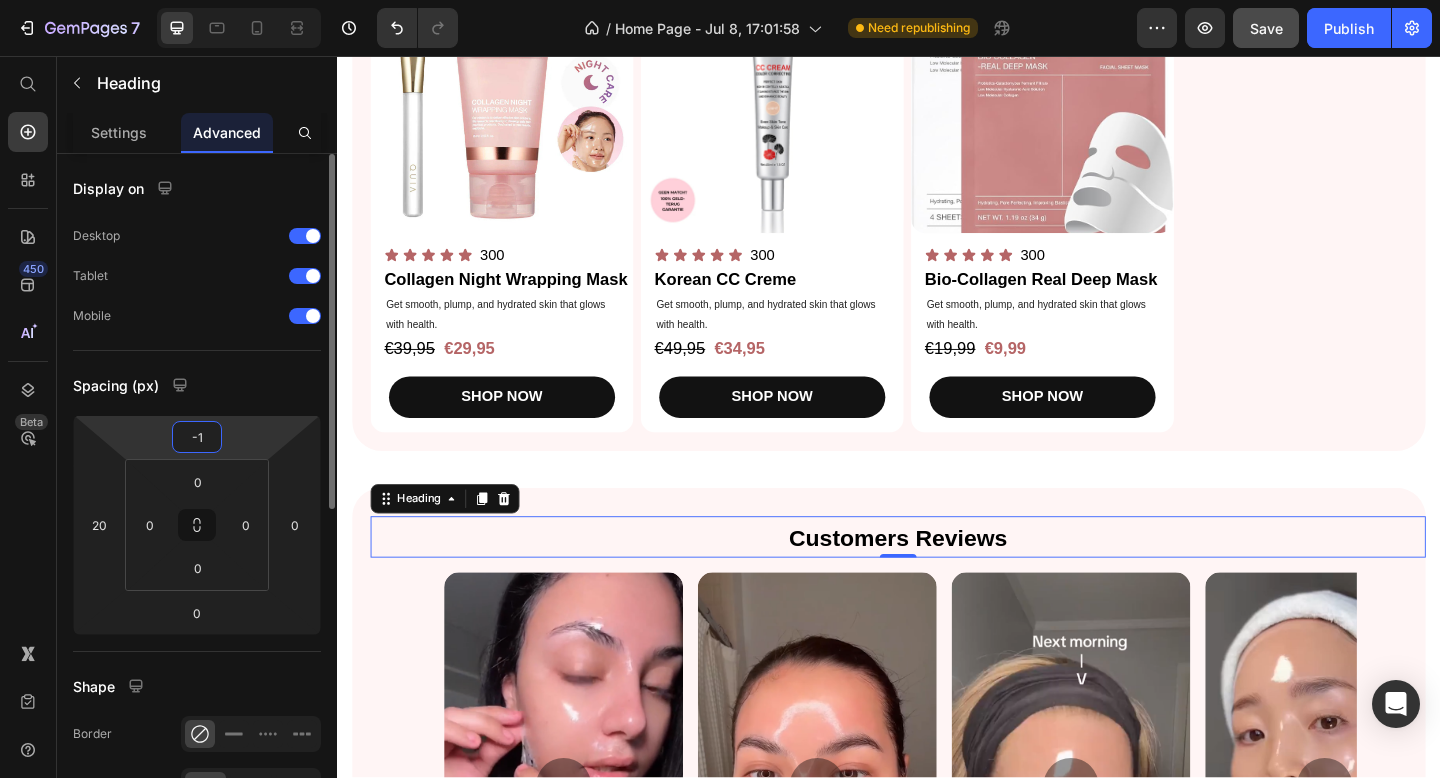 type on "-15" 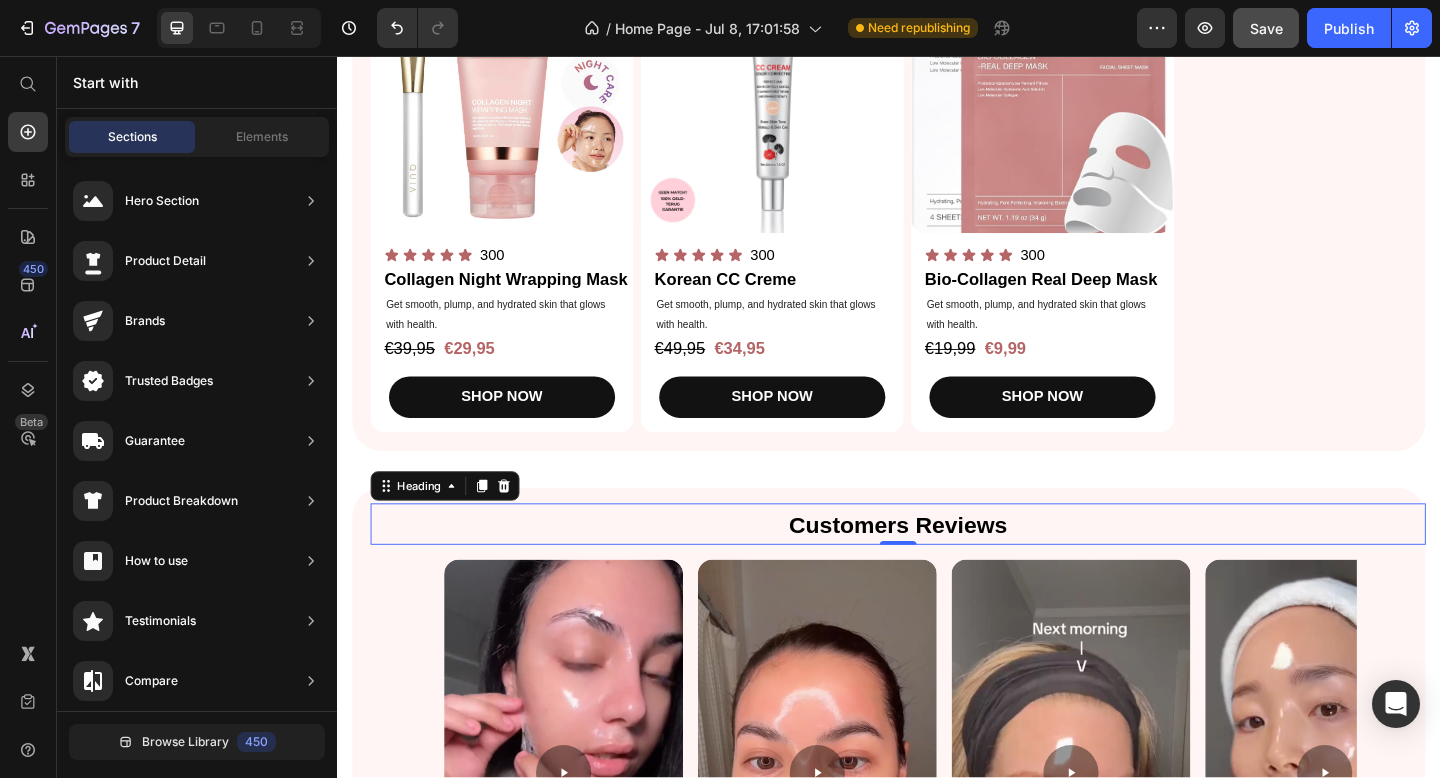 click on "Top Picks for   Clear, Hydrated, and Glowing Skin Heading Shop our best-selling collagen essentials for firm, smooth, andradiant Text Block SHOP NOW Button Image + 97,000  reviews Text Block Icon Icon Icon Icon Icon Icon List Row Image Row Section 2 Bestsellers Heading Product Images Icon Icon Icon Icon Icon Icon List 300 Text Block Row Collagen Night Wrapping Mask Product Title Get smooth, plump, and hydrated skin that glows with health. Text Block €39,95 Product Price €29,95 Product Price Row SHOP NOW Product Cart Button Row Product Images Icon Icon Icon Icon Icon Icon List 300 Text Block Row Korean CC Creme Product Title Get smooth, plump, and hydrated skin that glows with health. Text Block €49,95 Product Price €34,95 Product Price Row SHOP NOW Product Cart Button Row Product Images Icon Icon Icon Icon Icon Icon List 300 Text Block Row Bio-Collagen Real Deep Mask Product Title Get smooth, plump, and hydrated skin that glows with health. Text Block €19,99 Product Price €9,99 Product Price Row" at bounding box center [937, 98] 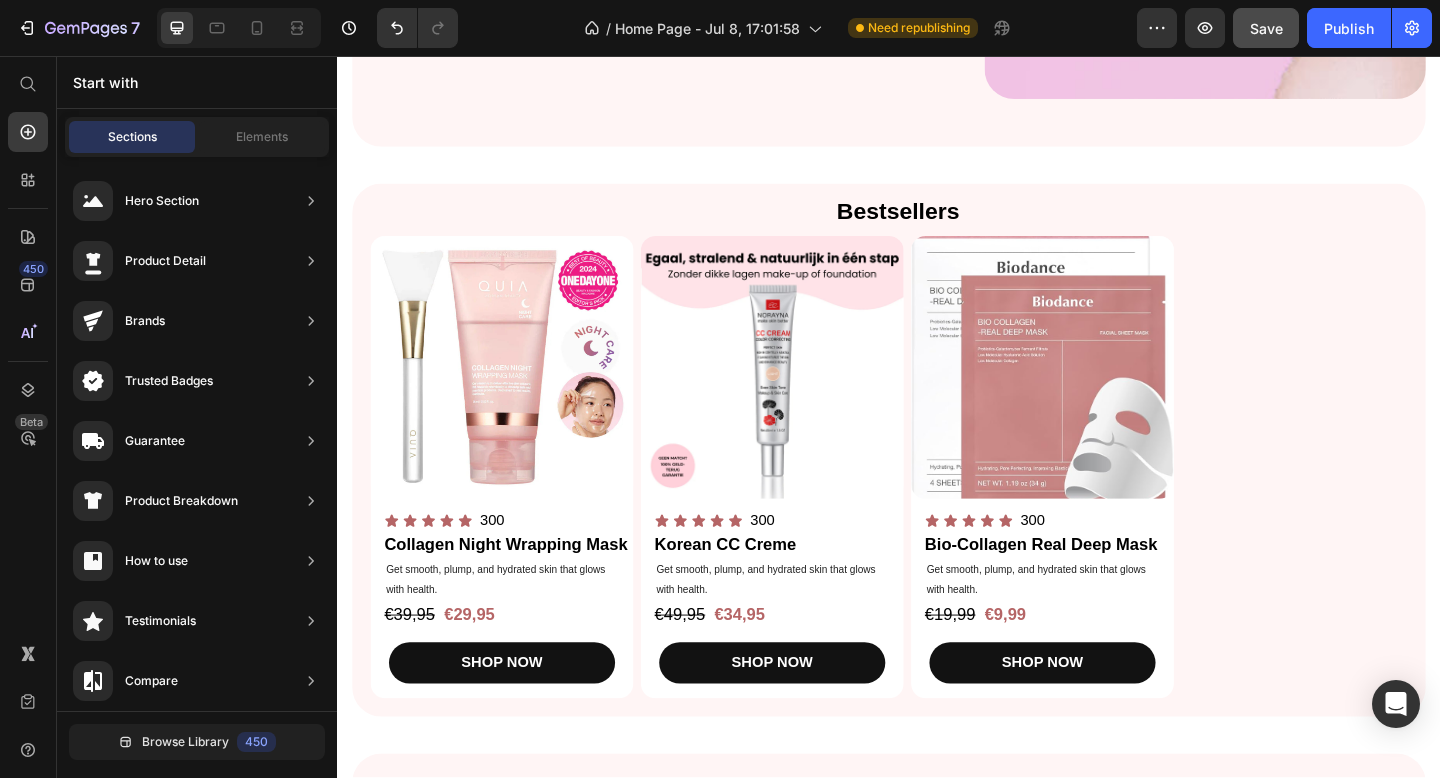 scroll, scrollTop: 546, scrollLeft: 0, axis: vertical 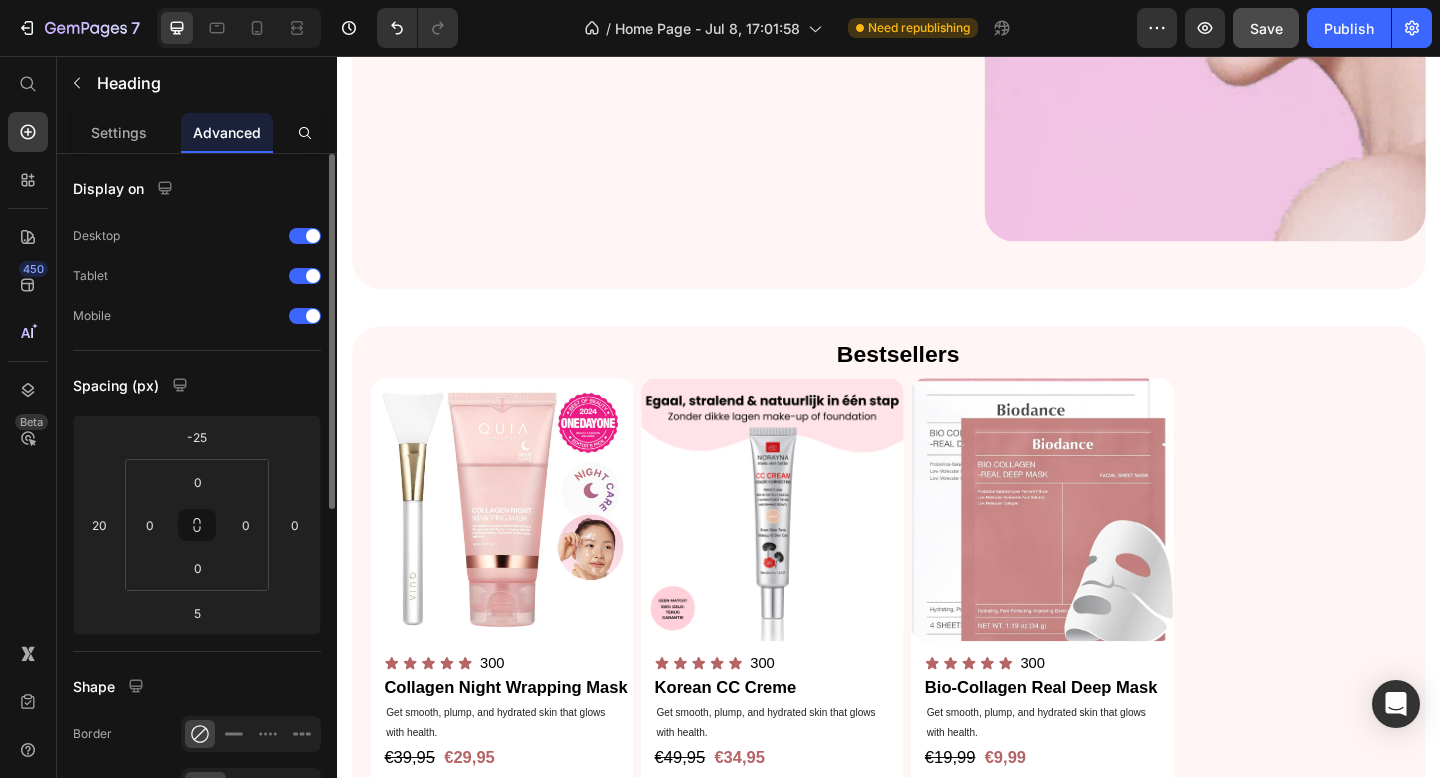 click on "Bestsellers" at bounding box center (947, 379) 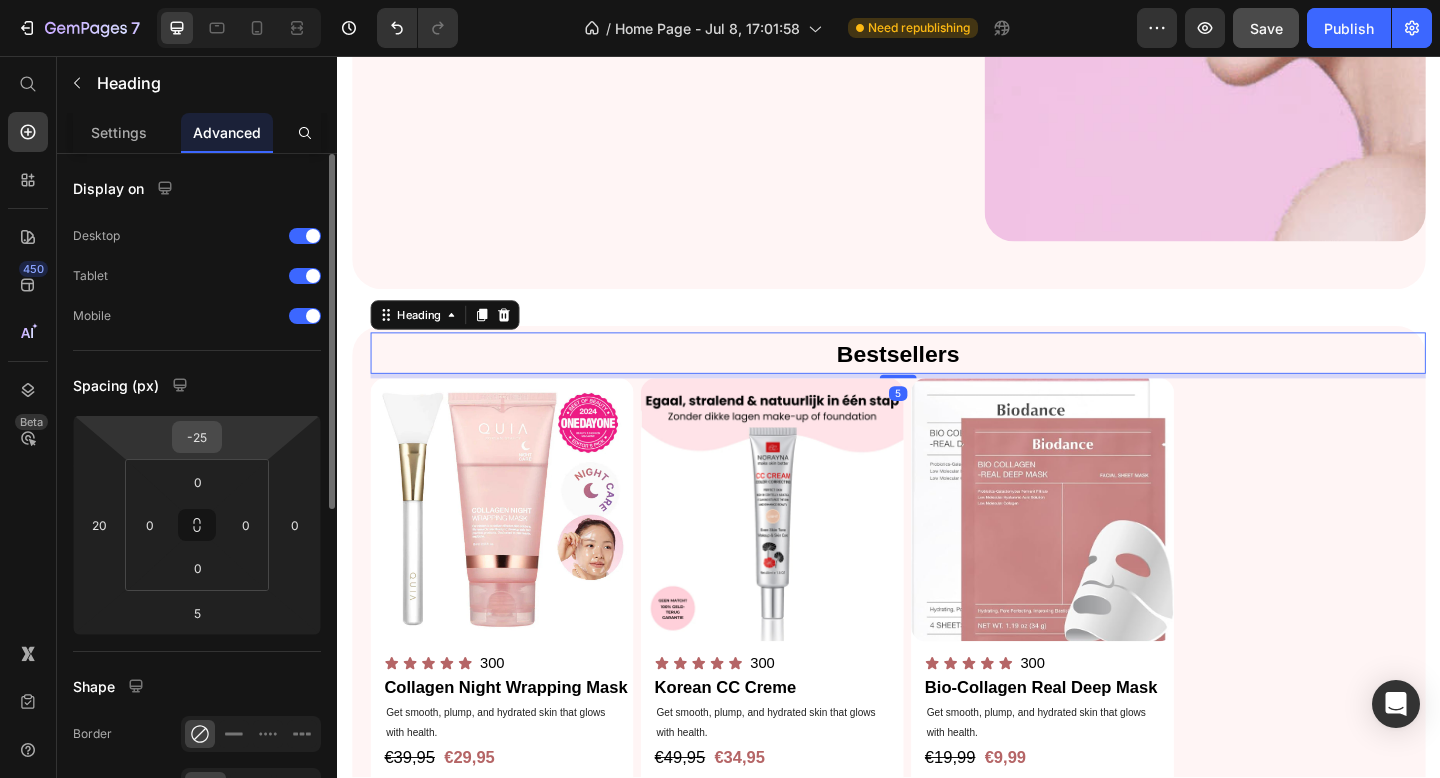 click on "-25" at bounding box center (197, 437) 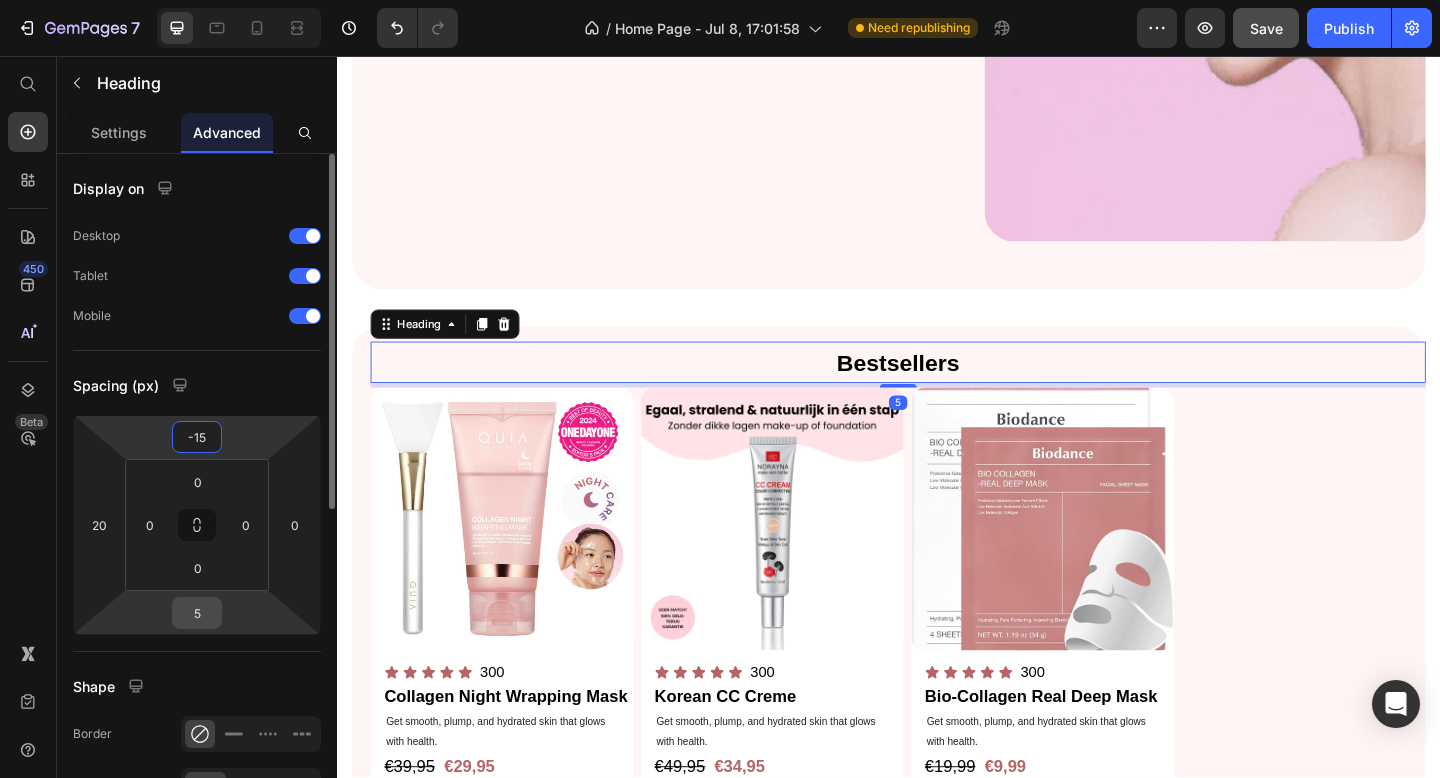 type on "-15" 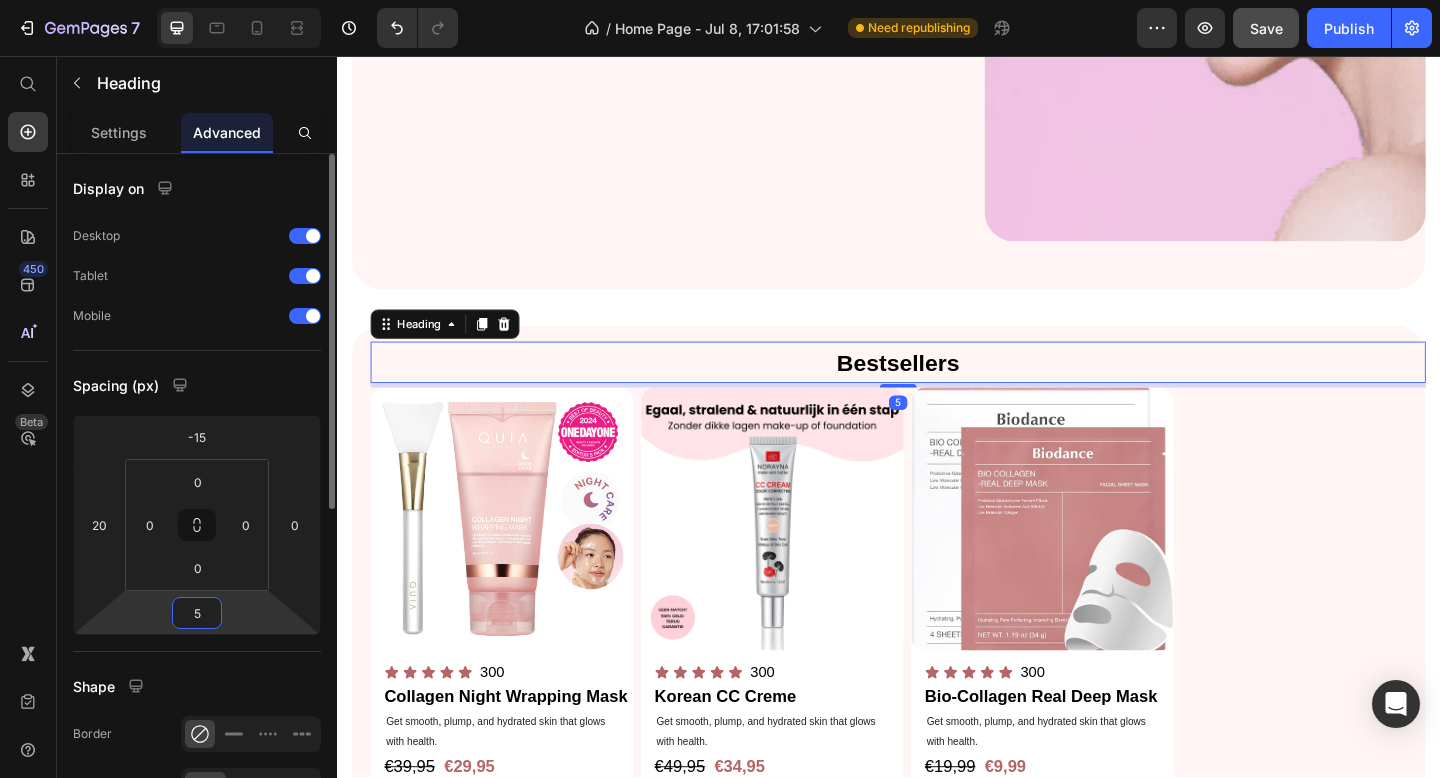 click on "5" at bounding box center [197, 613] 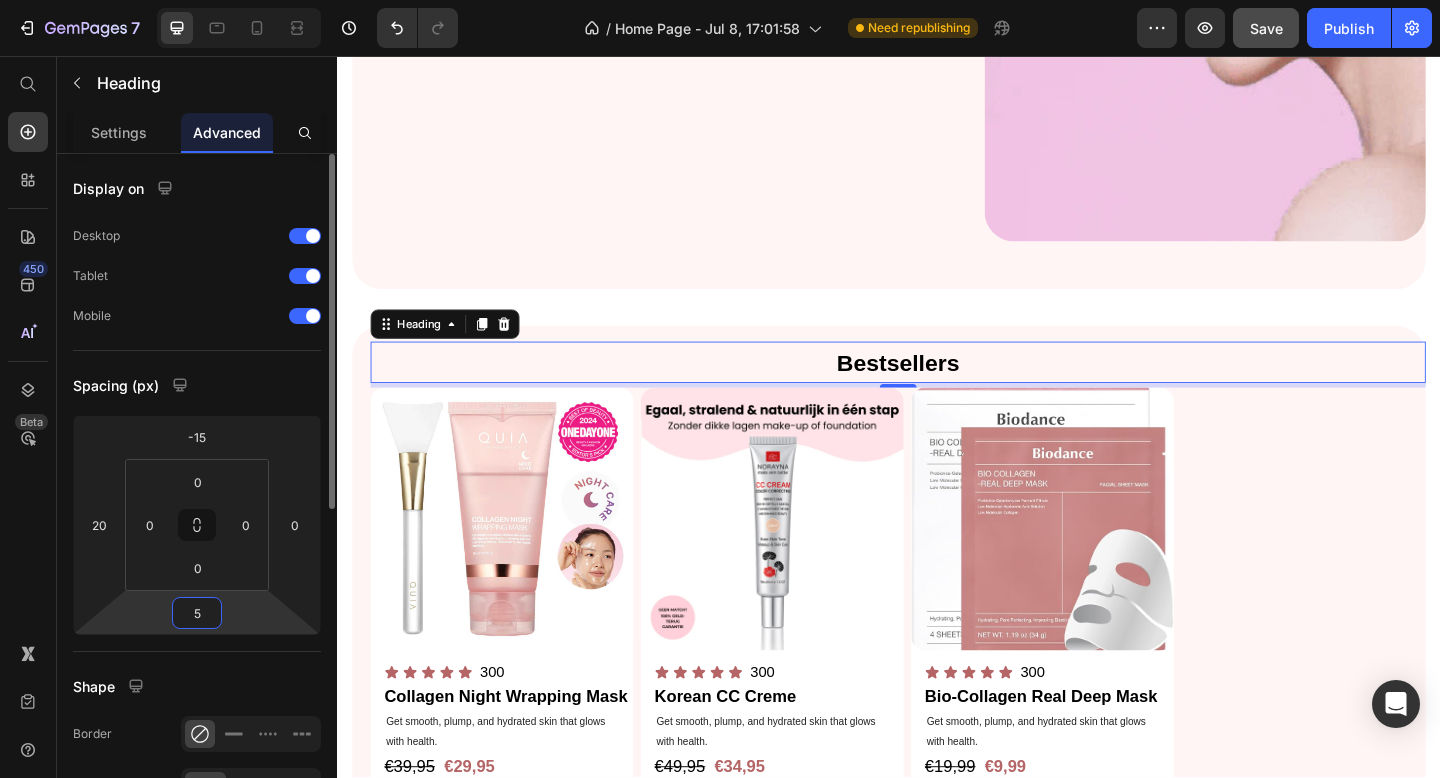 click on "5" at bounding box center [197, 613] 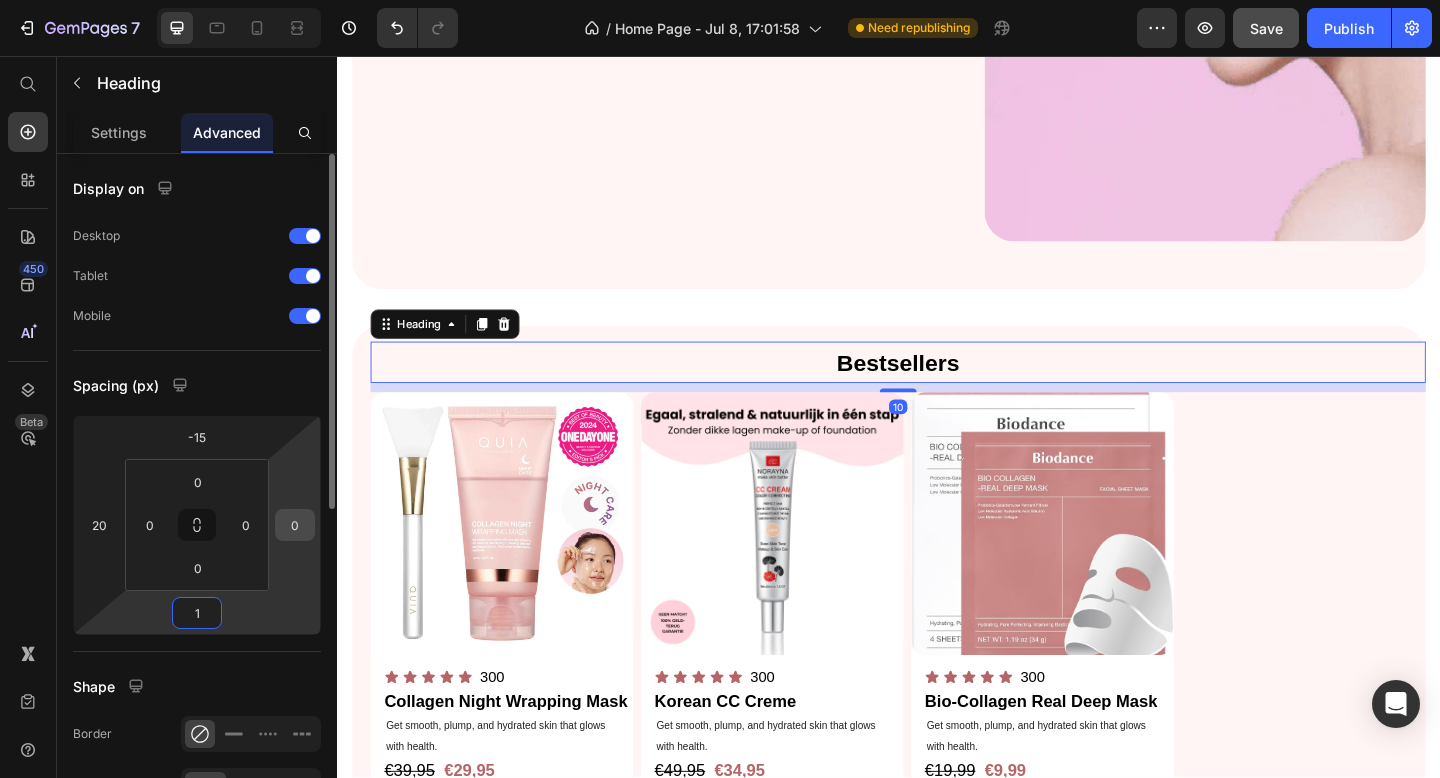 type on "15" 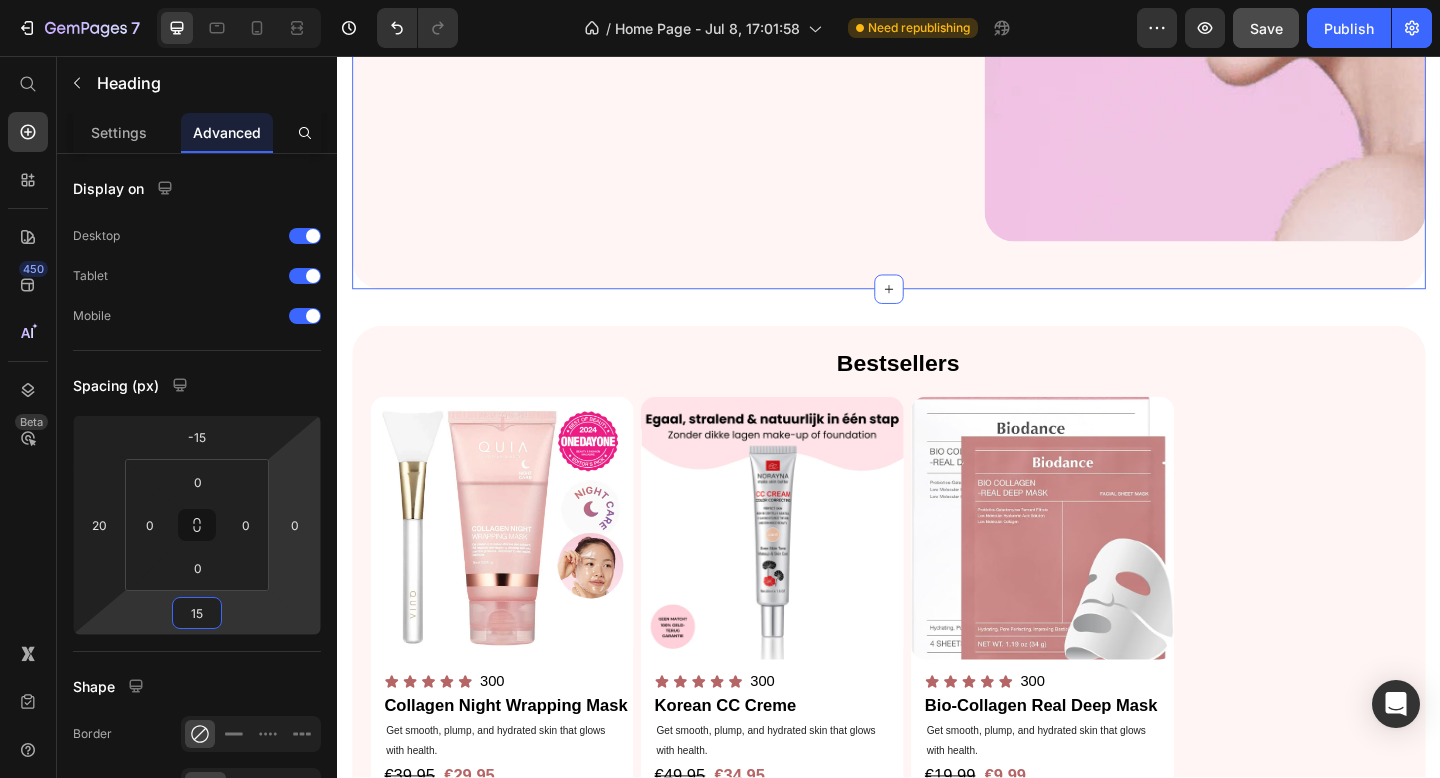 click on "Top Picks for   Clear, Hydrated, and Glowing Skin Heading Shop our best-selling collagen essentials for firm, smooth, andradiant Text Block SHOP NOW Button Image + 97,000  reviews Text Block Icon Icon Icon Icon Icon Icon List Row Image Row" at bounding box center (937, -48) 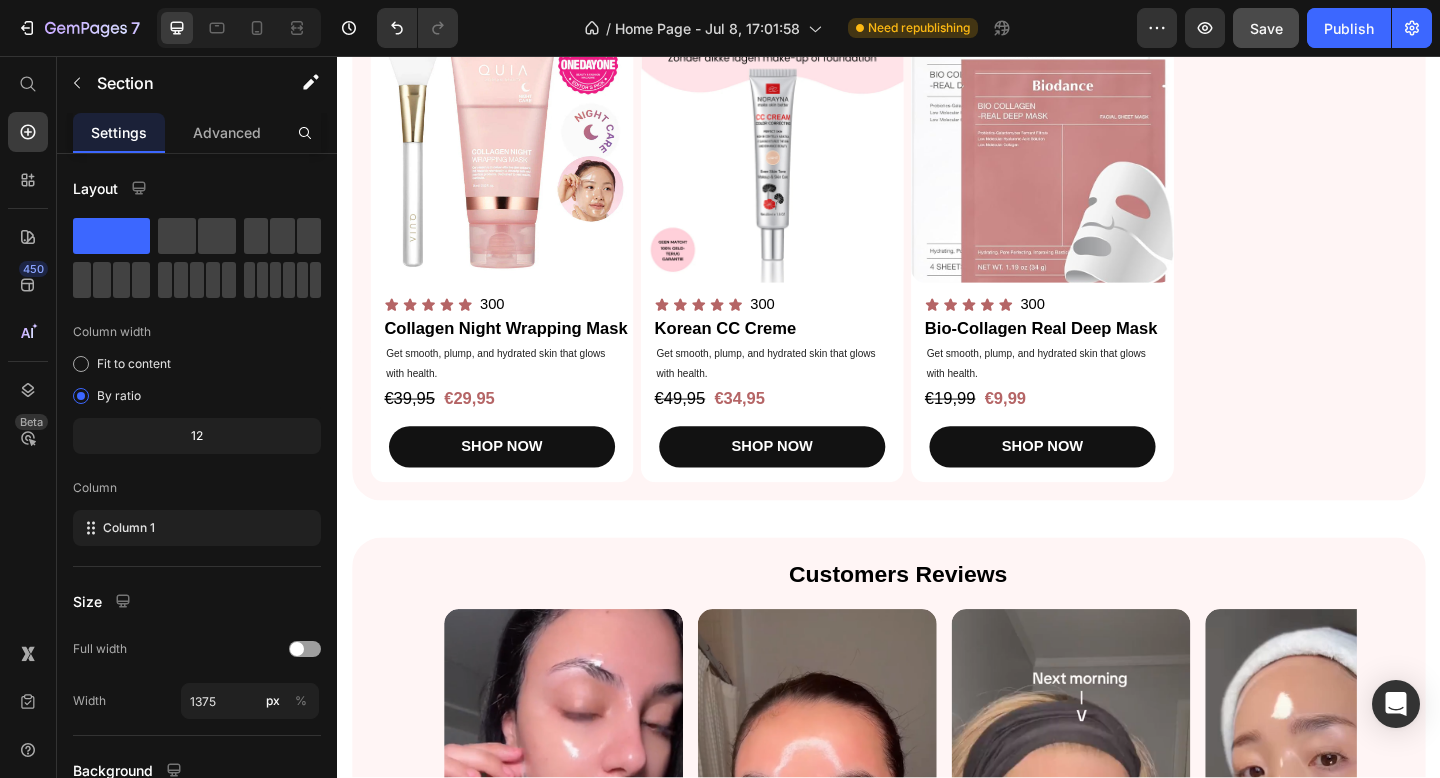 scroll, scrollTop: 673, scrollLeft: 0, axis: vertical 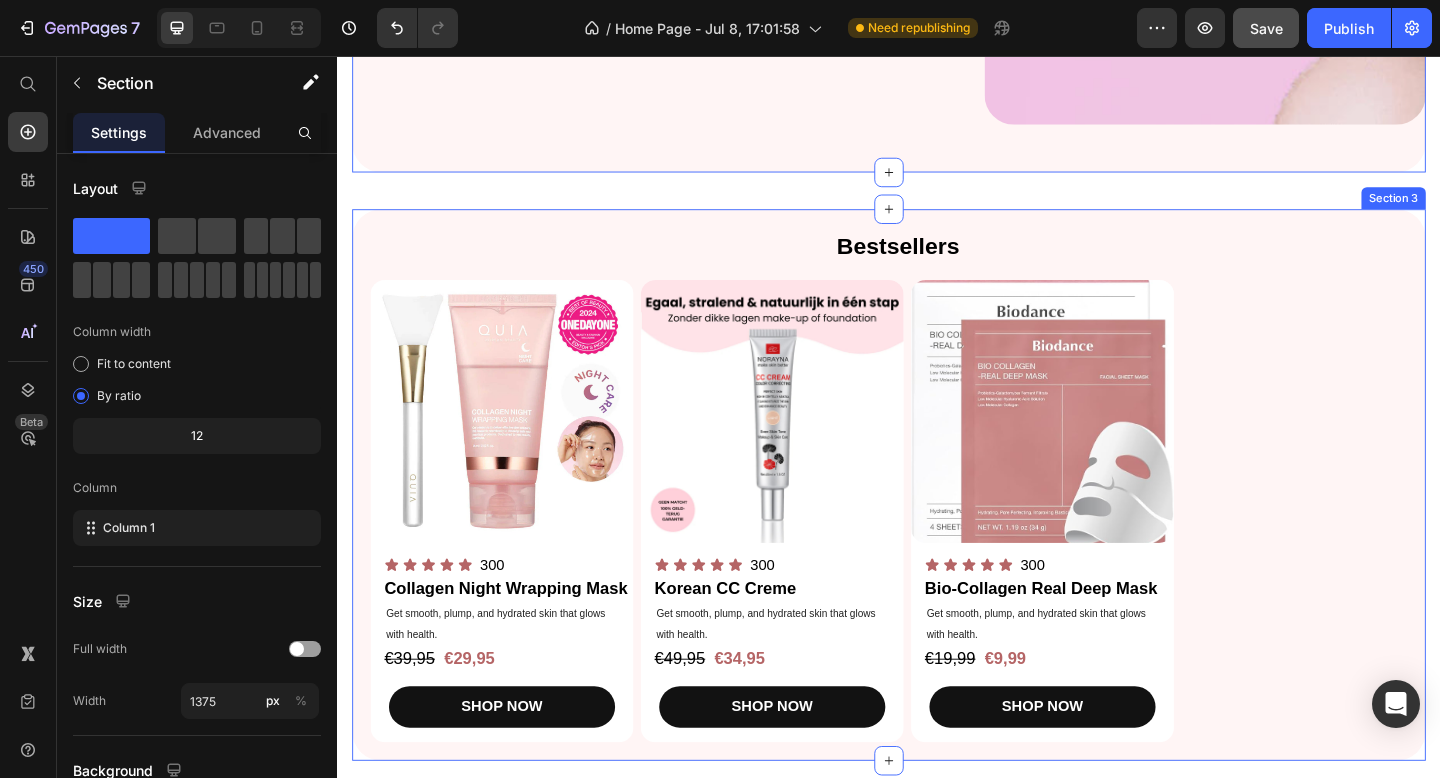 click on "Bestsellers" at bounding box center (947, 262) 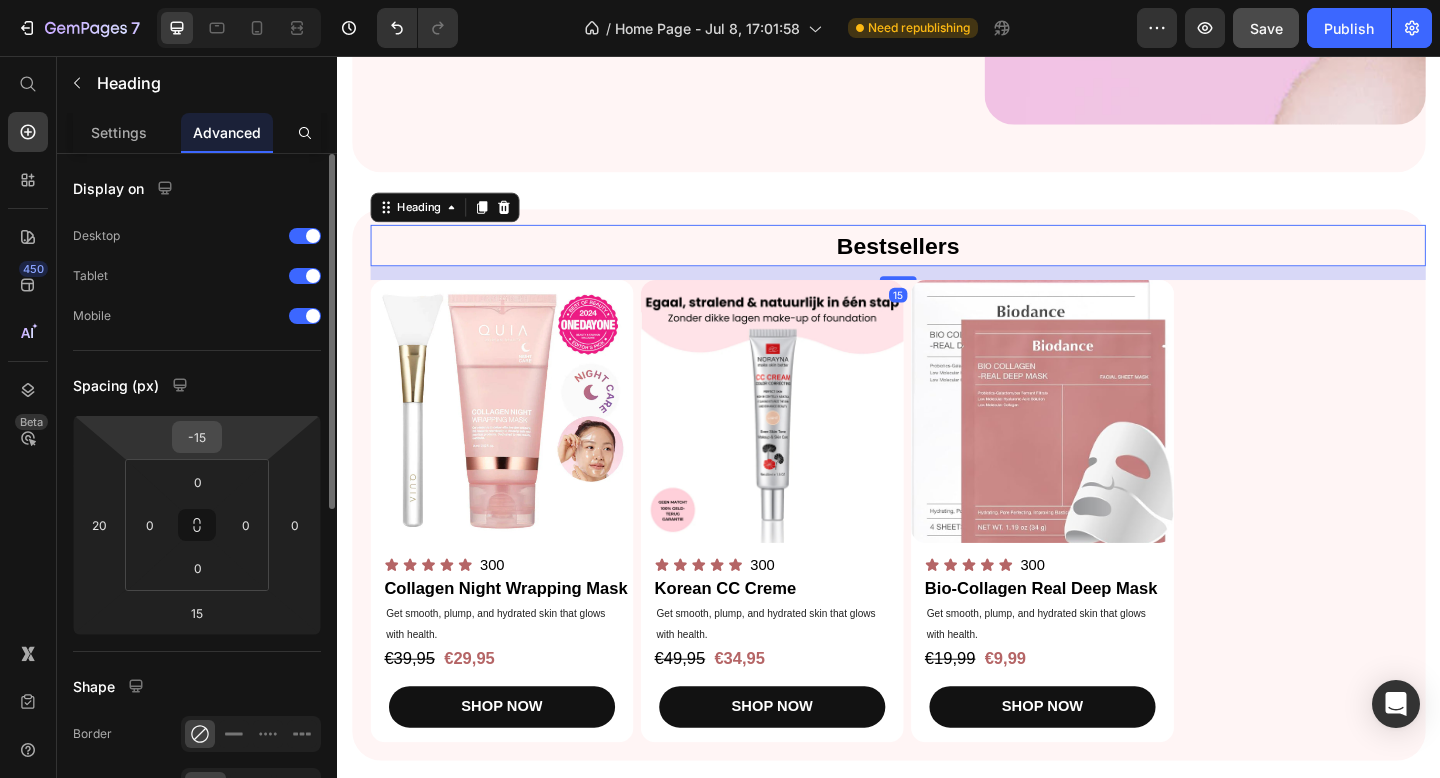 click on "-15" at bounding box center (197, 437) 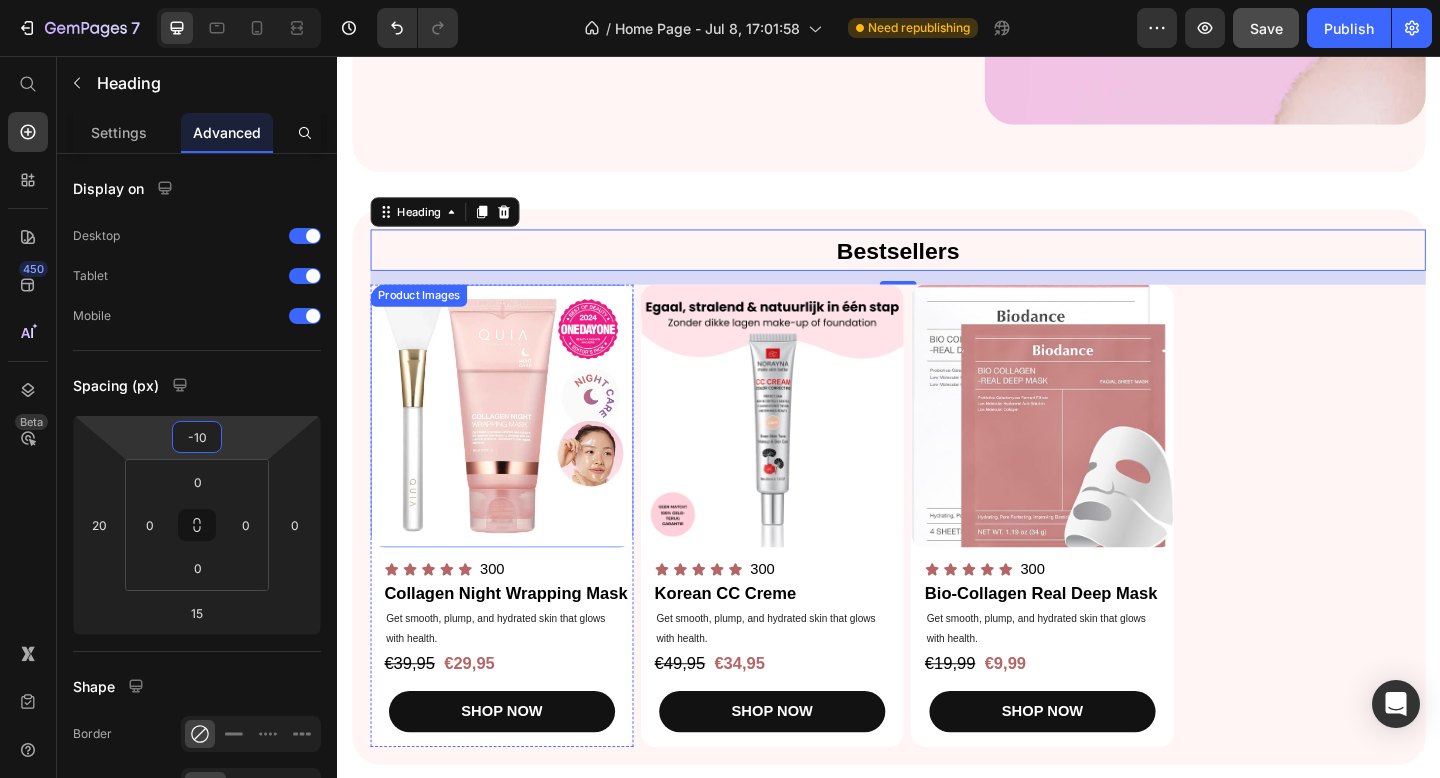 type on "-1" 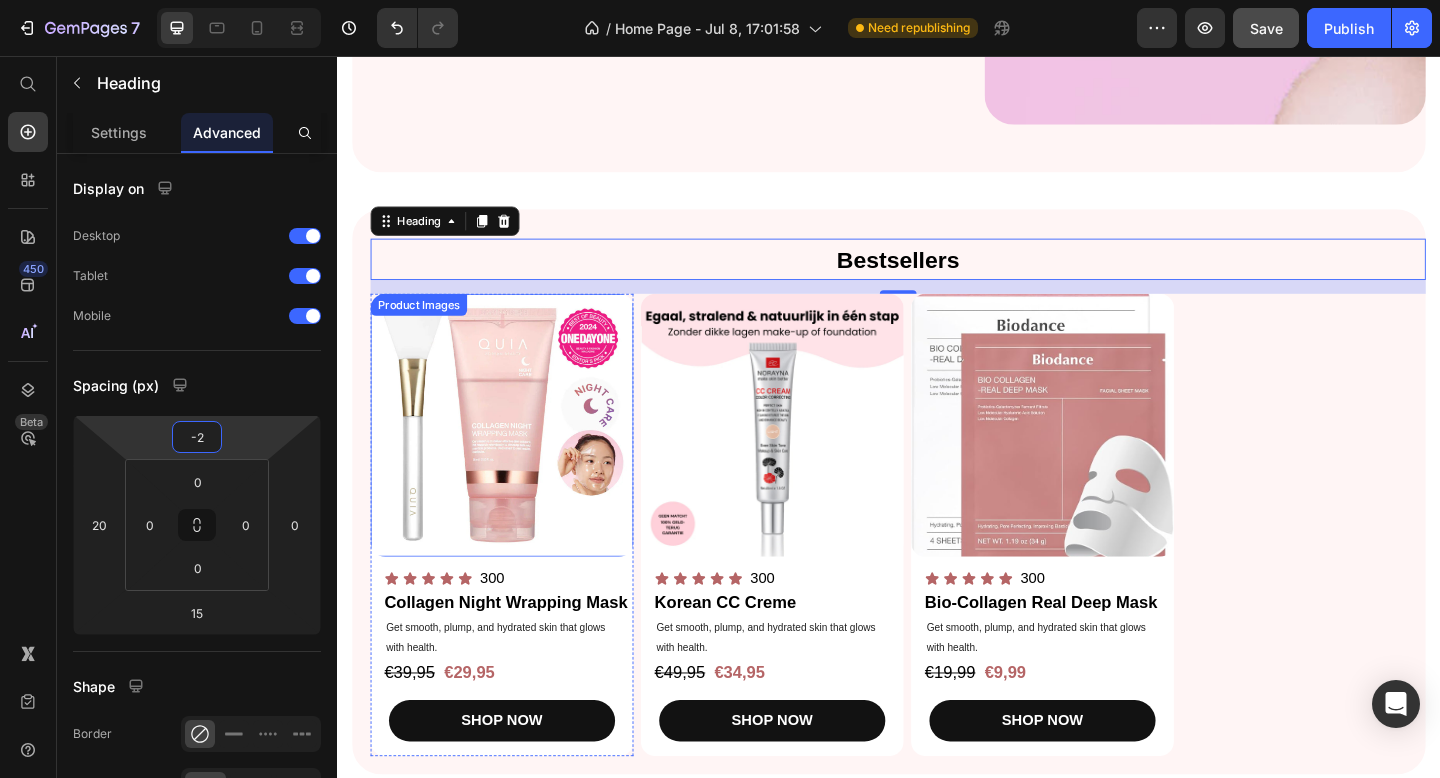 type on "-20" 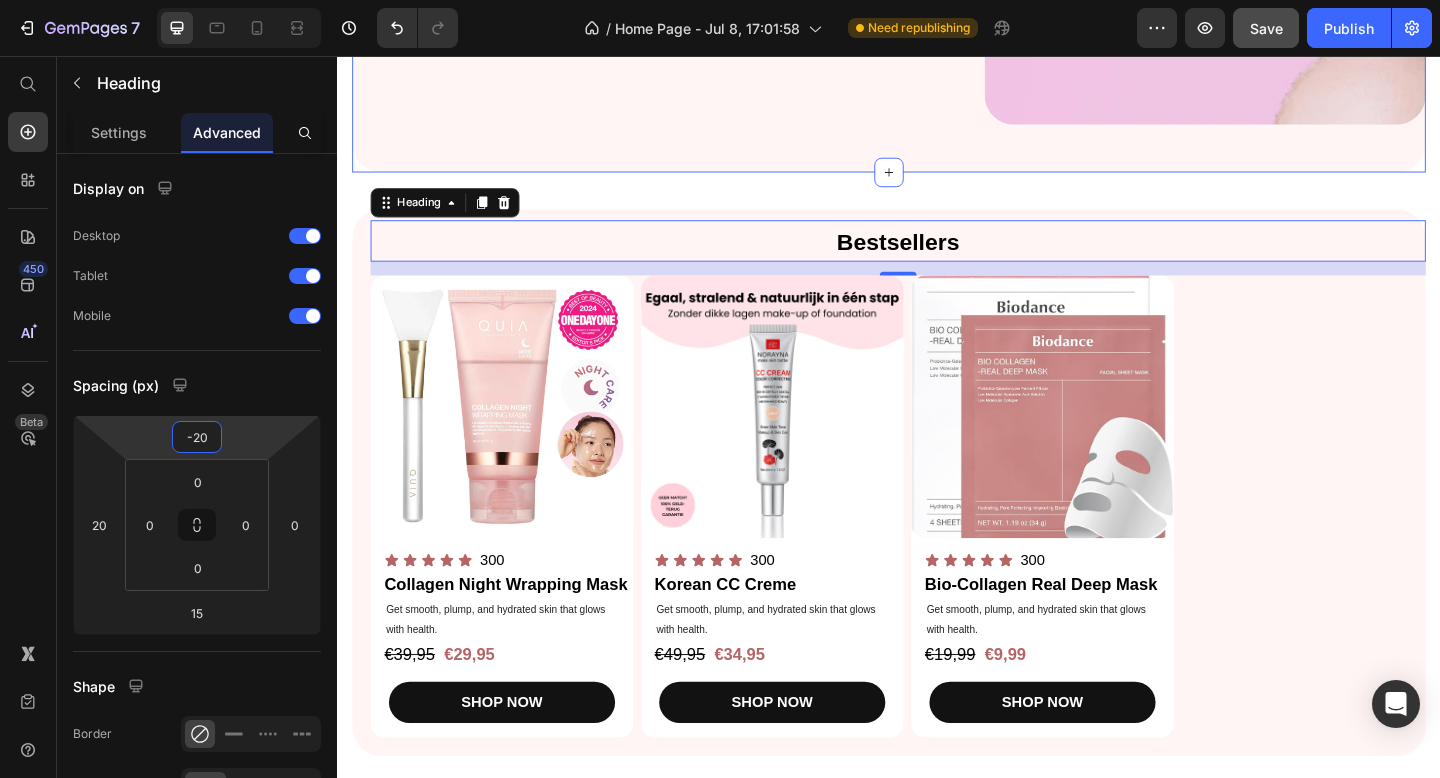 click on "Top Picks for   Clear, Hydrated, and Glowing Skin Heading Shop our best-selling collagen essentials for firm, smooth, andradiant Text Block SHOP NOW Button Image + 97,000  reviews Text Block Icon Icon Icon Icon Icon Icon List Row" at bounding box center [643, -200] 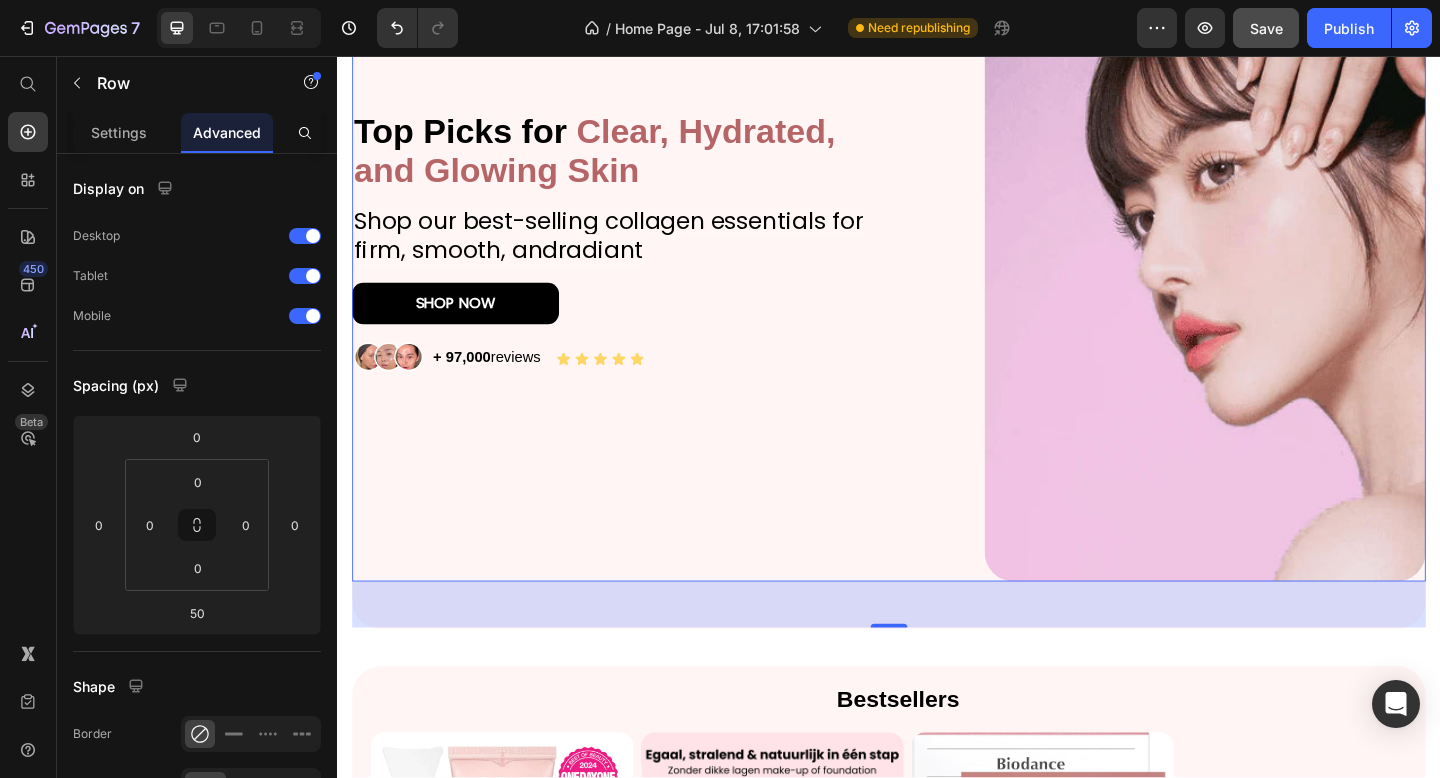 scroll, scrollTop: 0, scrollLeft: 0, axis: both 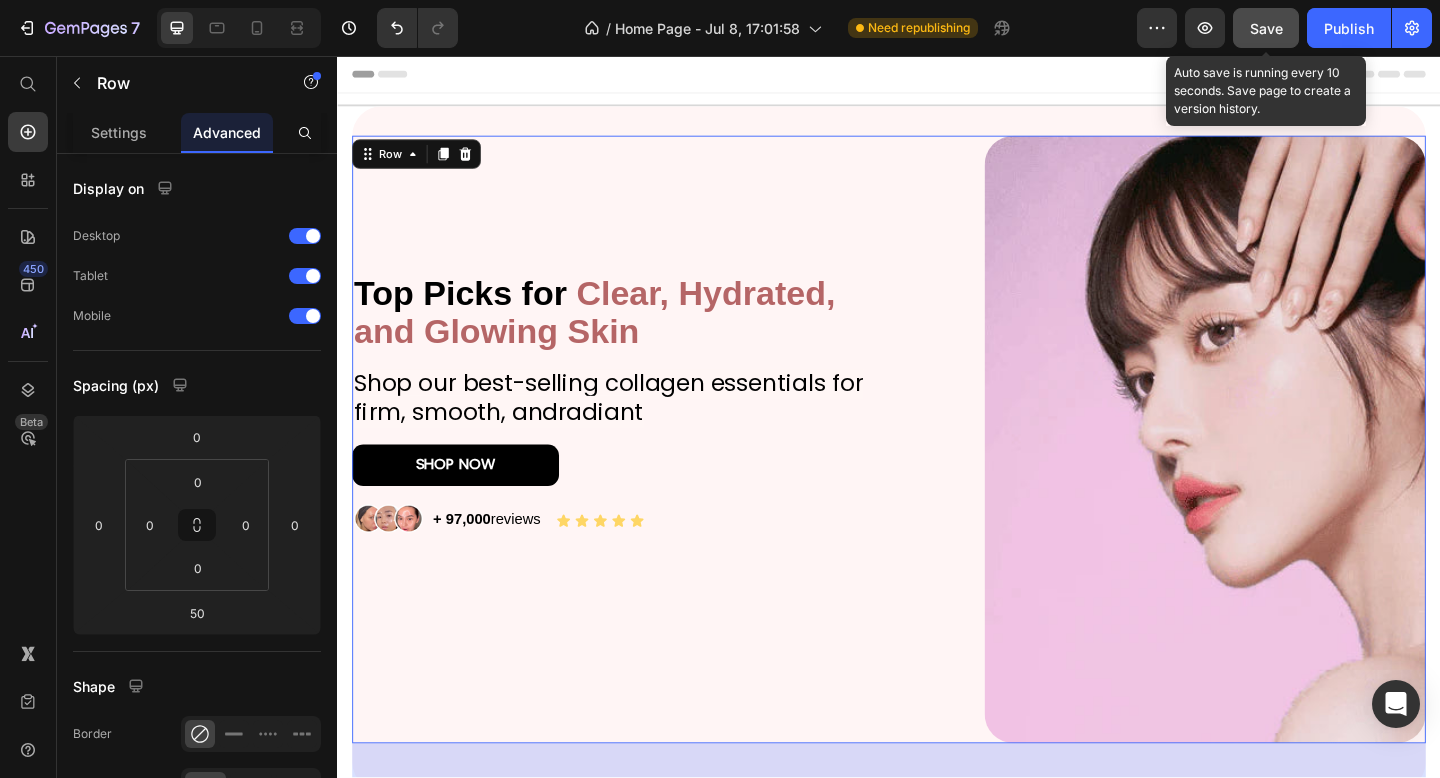 click on "Save" at bounding box center (1266, 28) 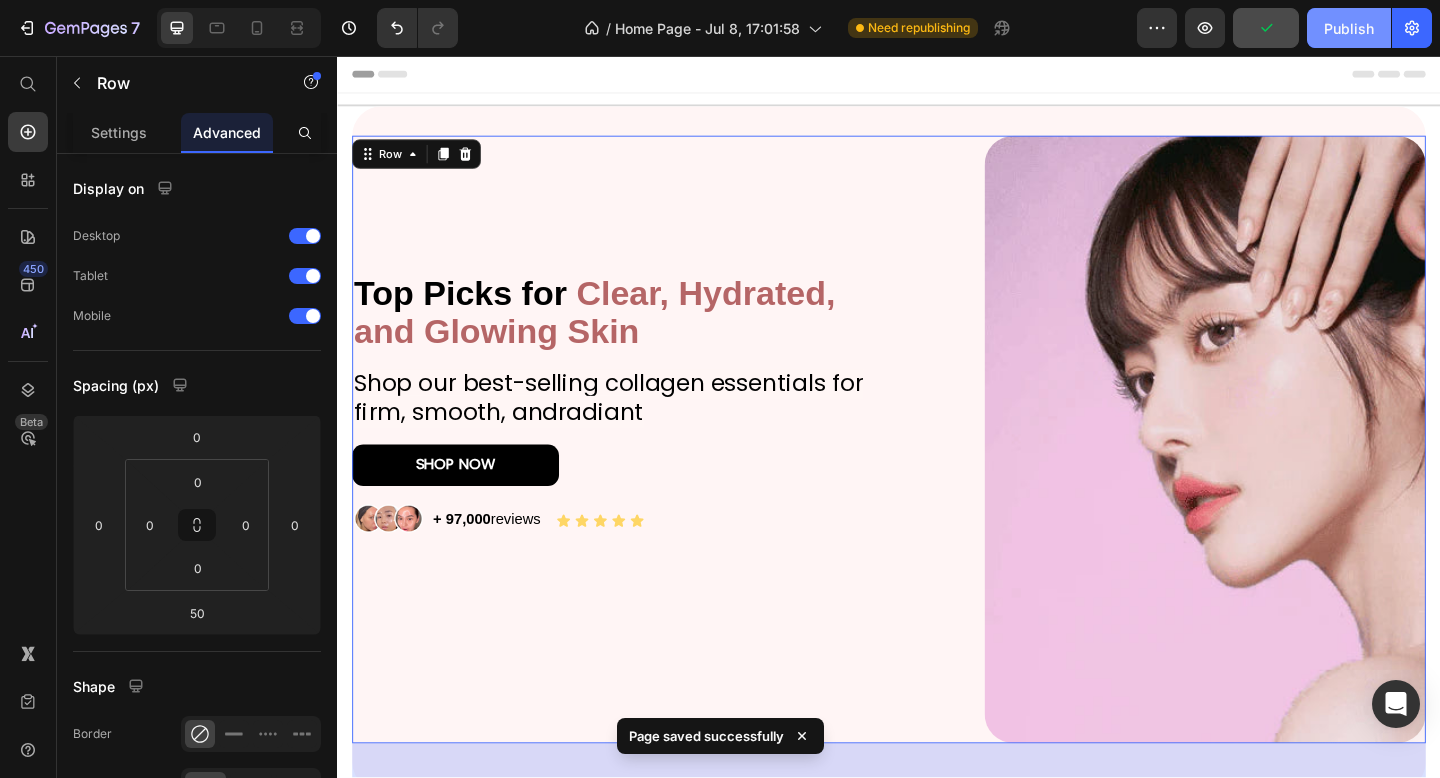 click on "Publish" at bounding box center [1349, 28] 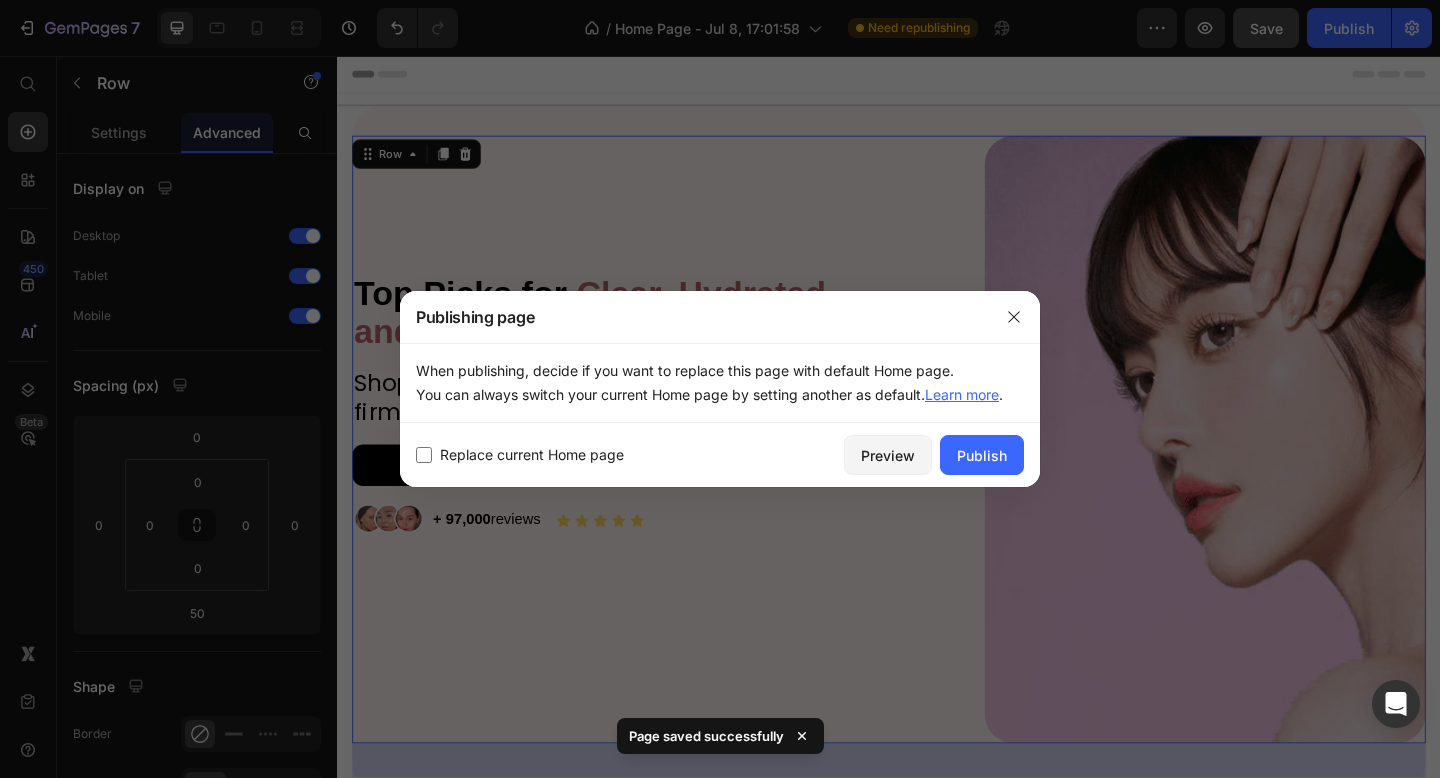 click on "Replace current Home page Preview  Publish" at bounding box center (720, 455) 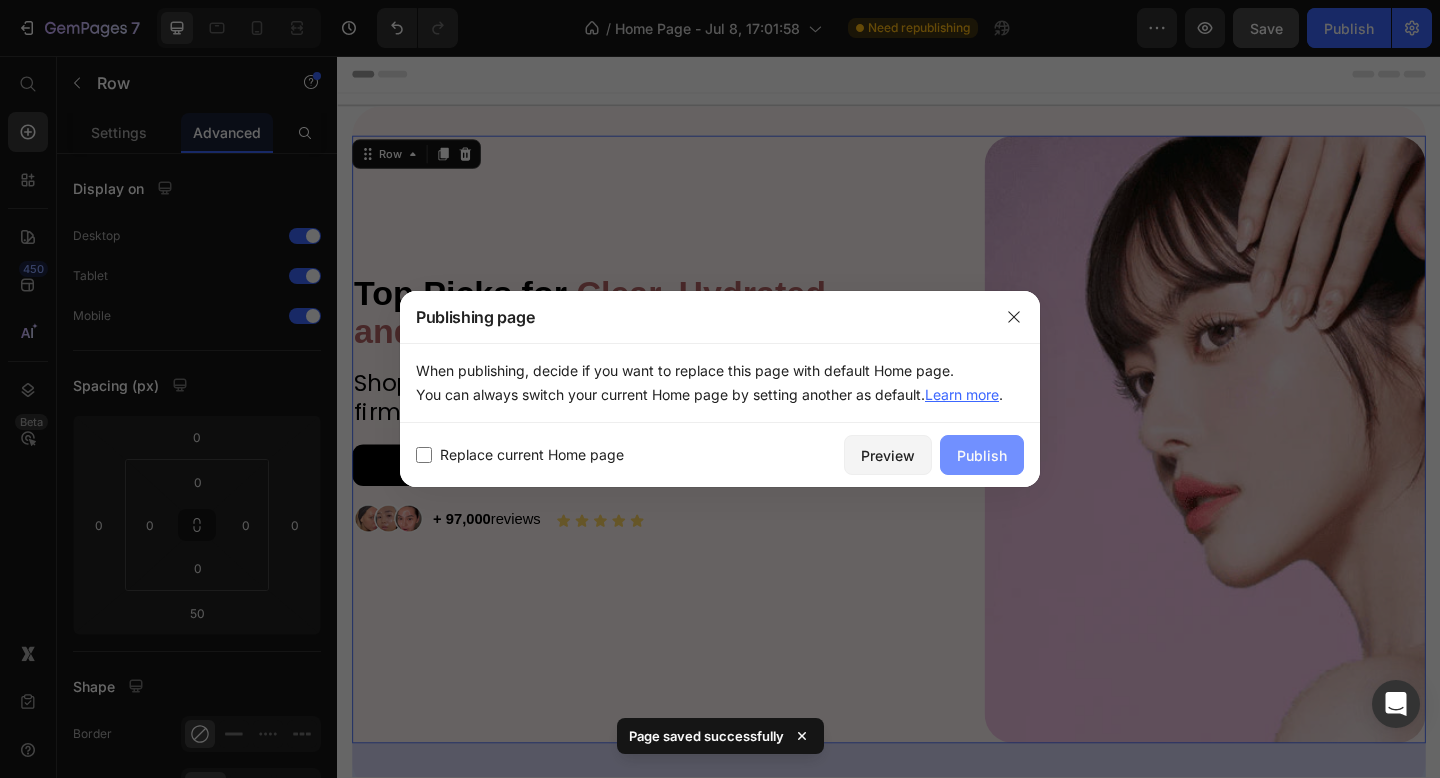 click on "Publish" at bounding box center (982, 455) 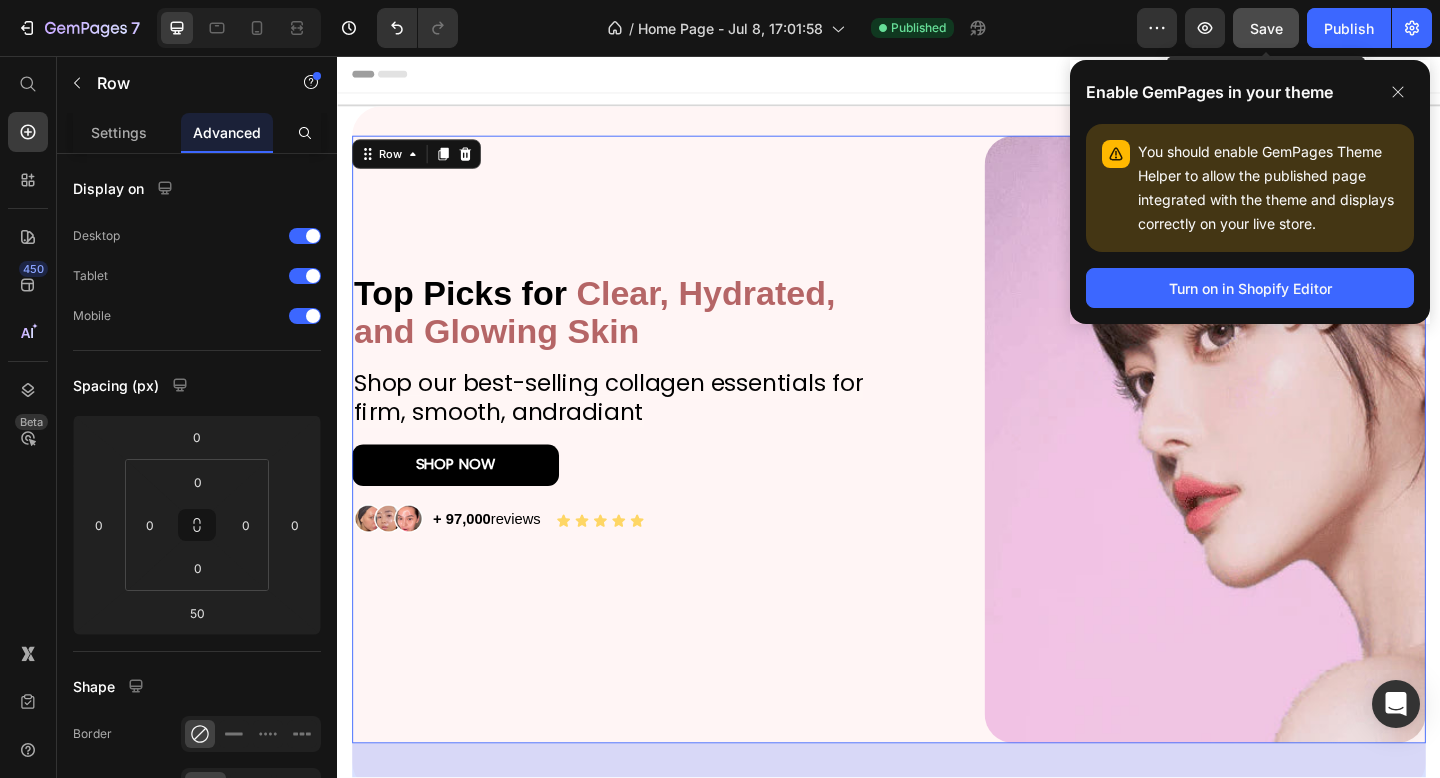 click on "Save" at bounding box center [1266, 28] 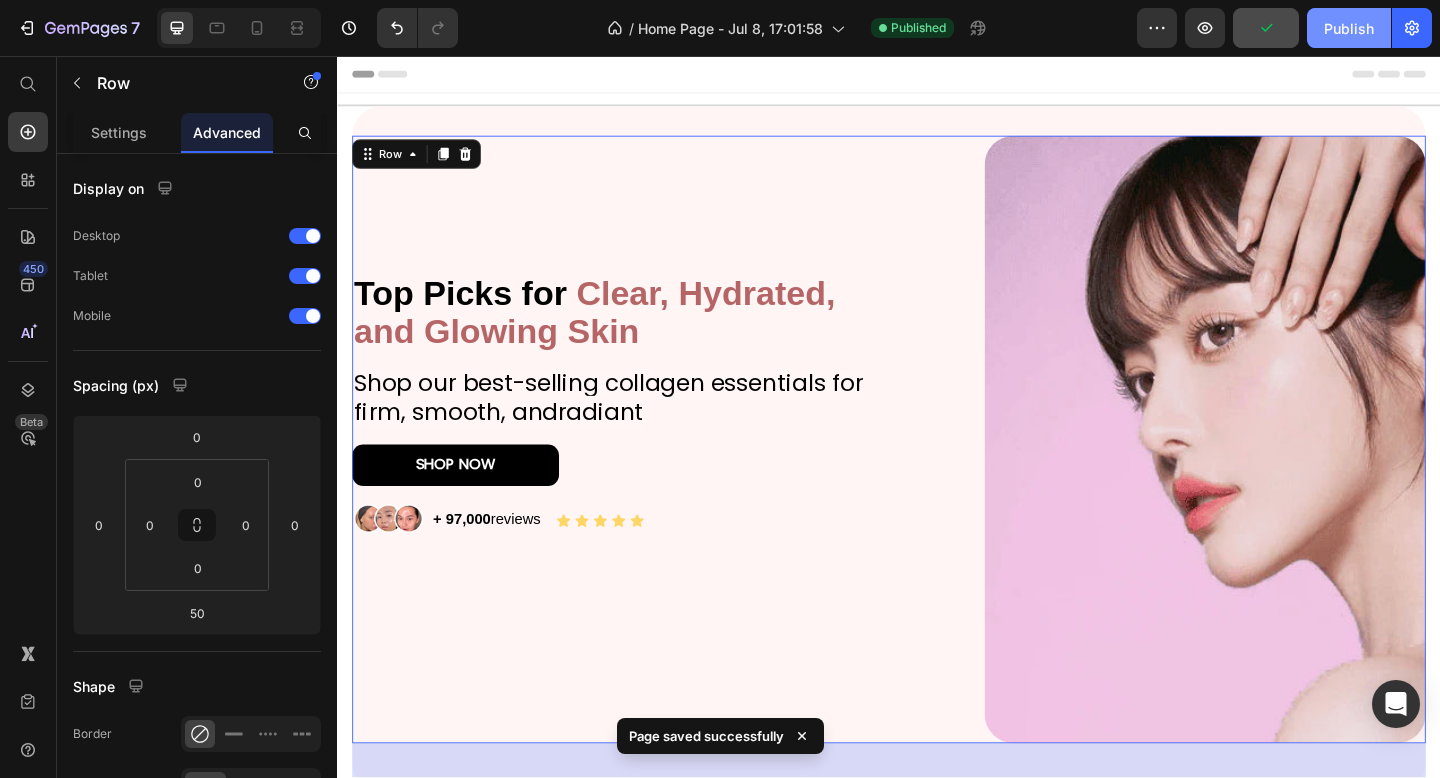 click on "Publish" at bounding box center [1349, 28] 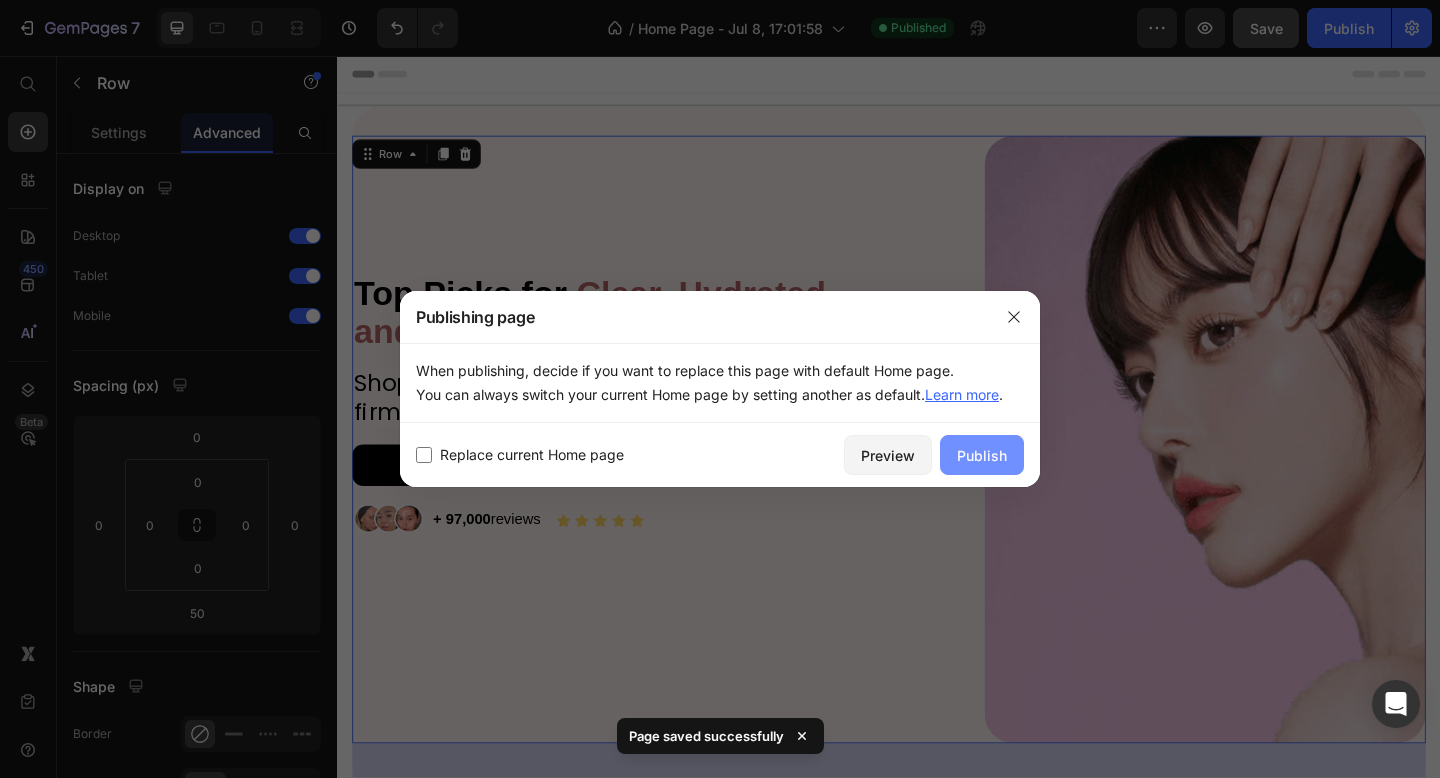 click on "Publish" at bounding box center (982, 455) 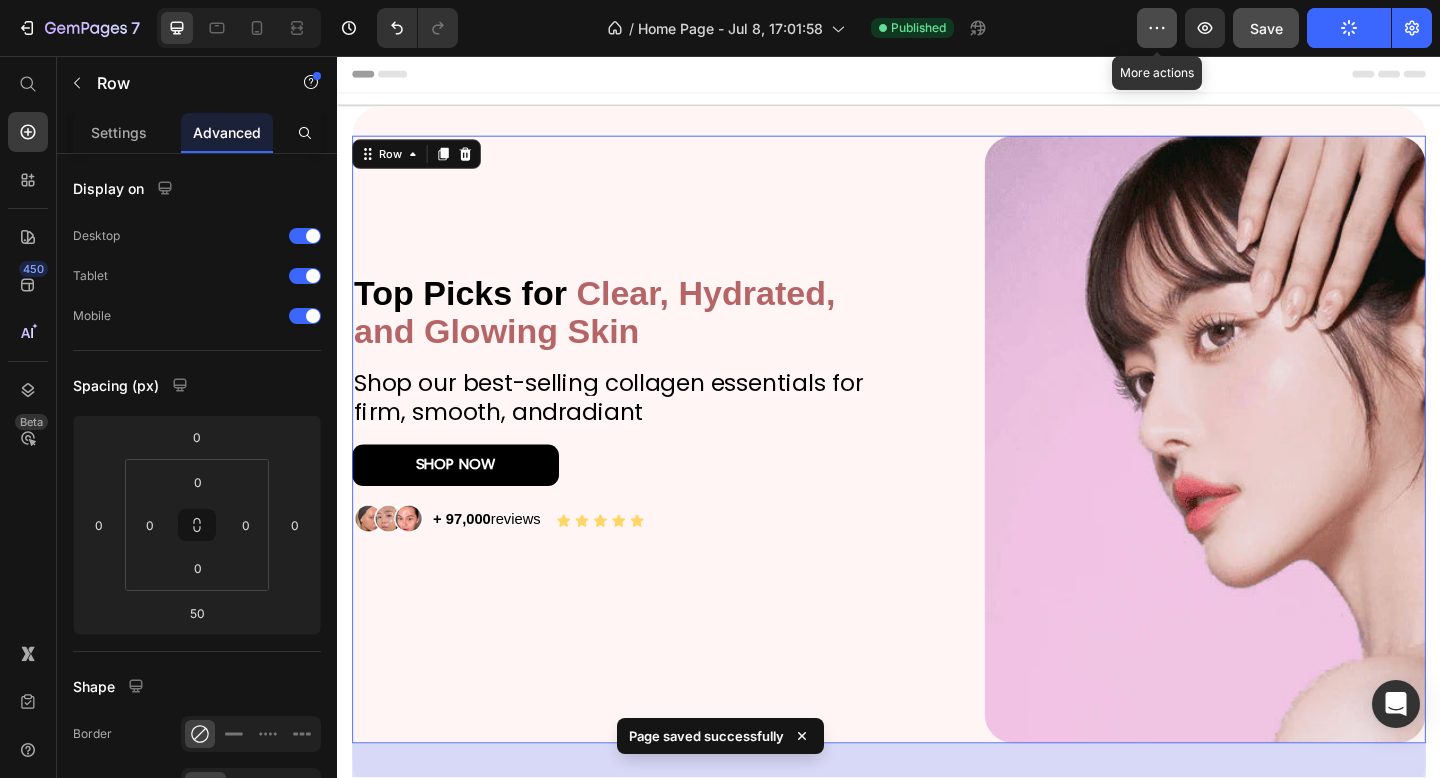 click 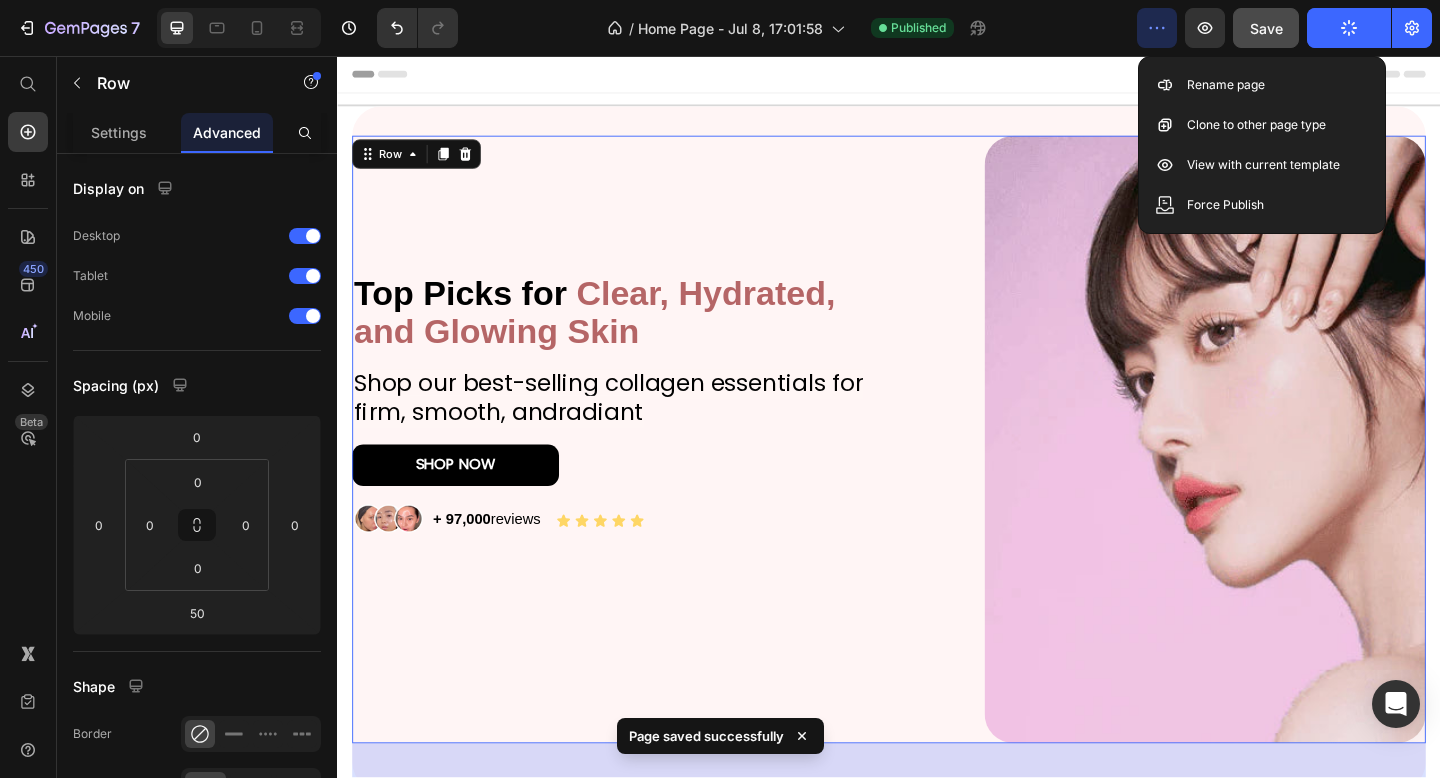 click 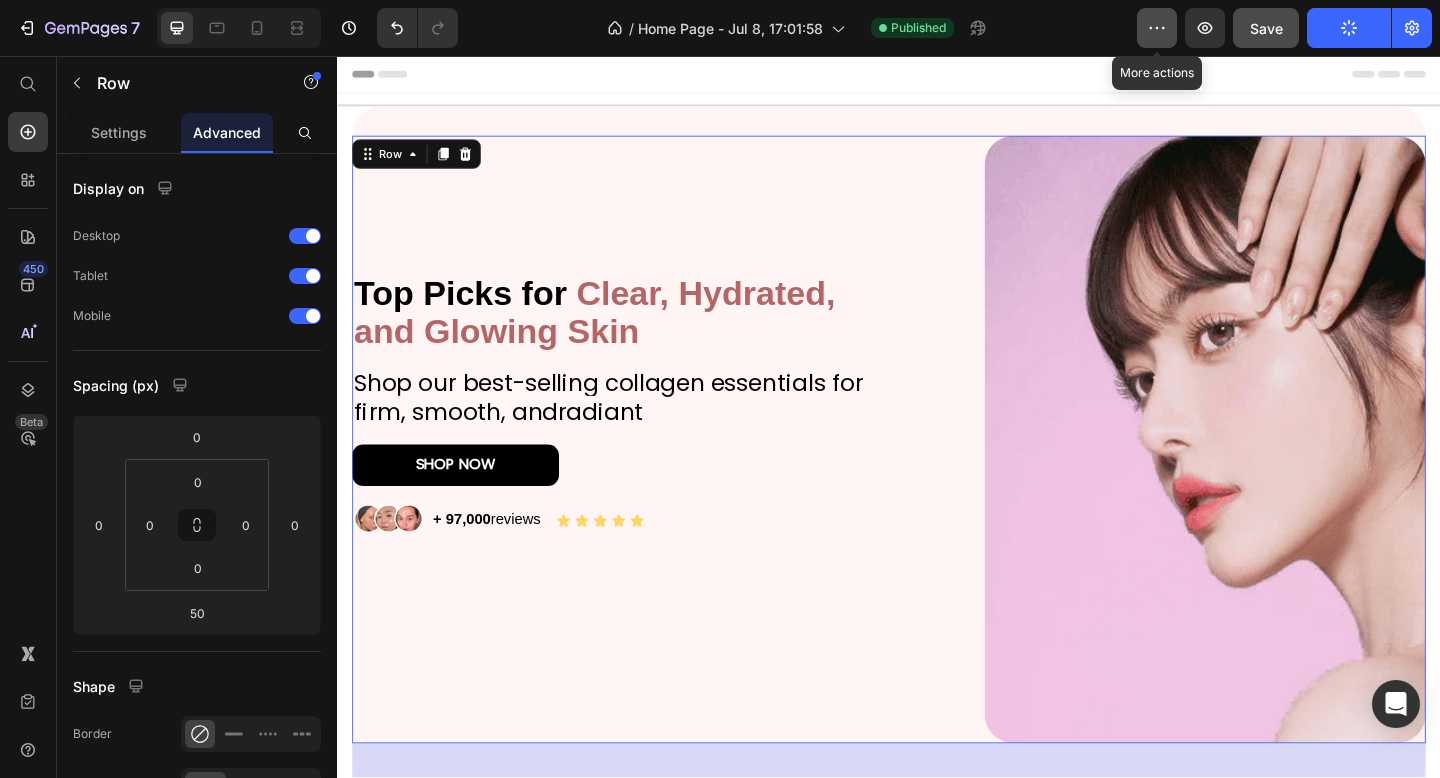 click 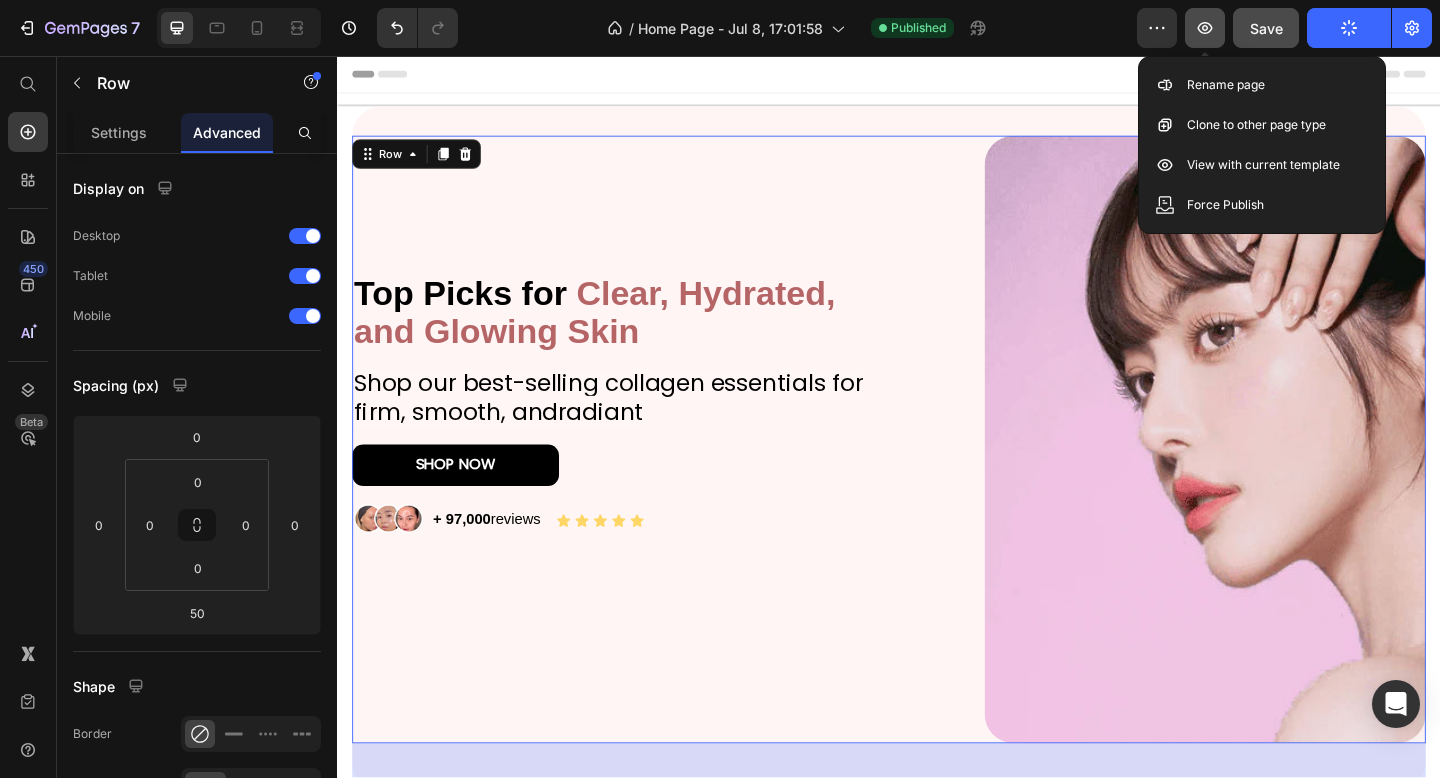 click 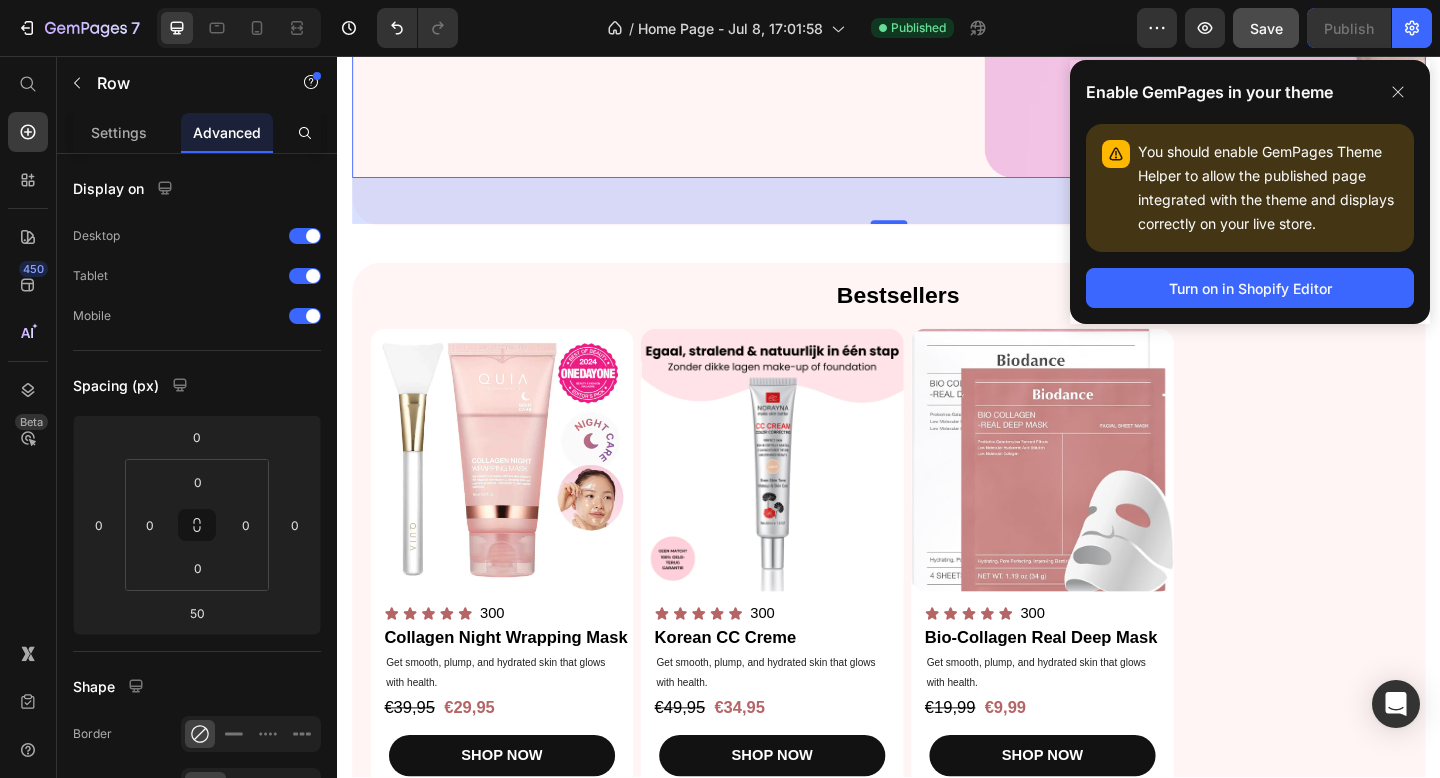 scroll, scrollTop: 1539, scrollLeft: 0, axis: vertical 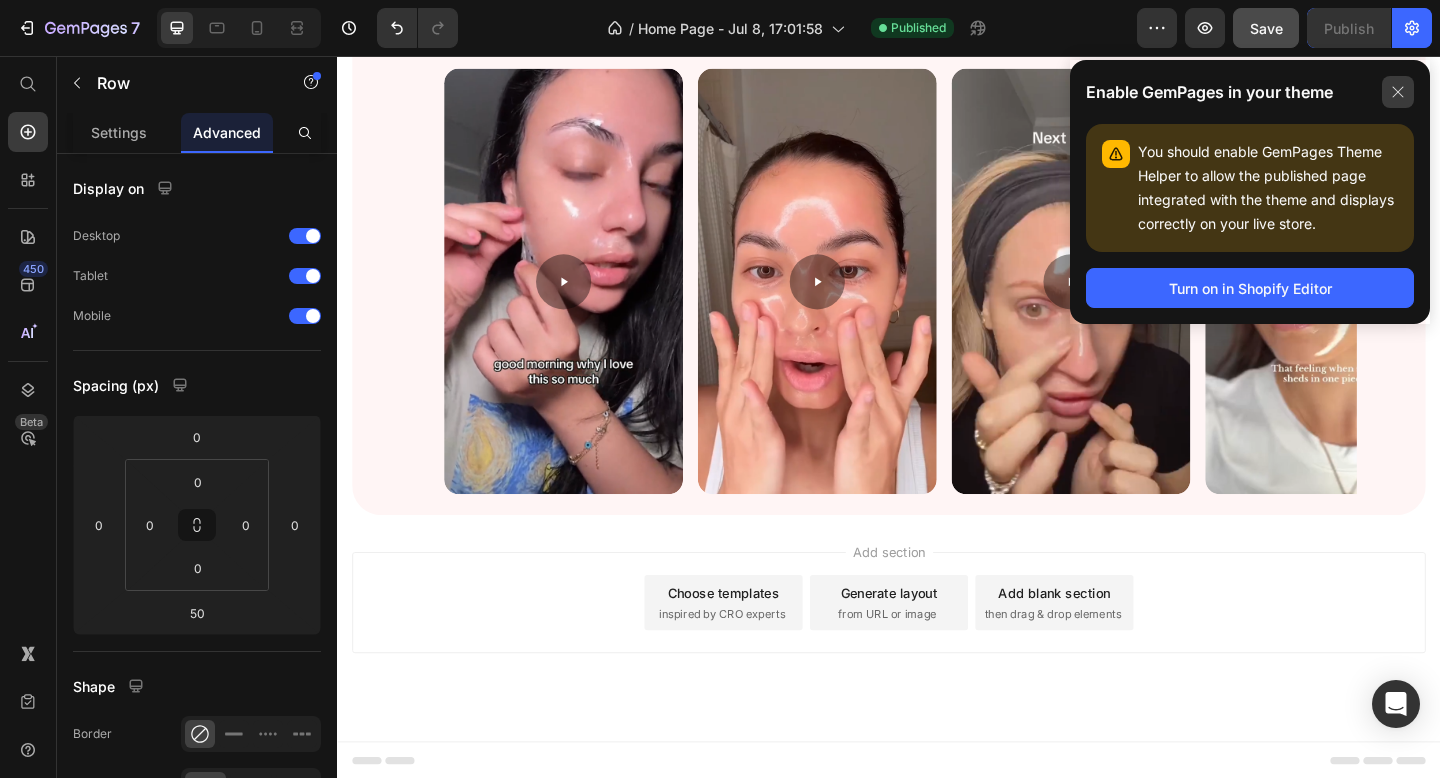click 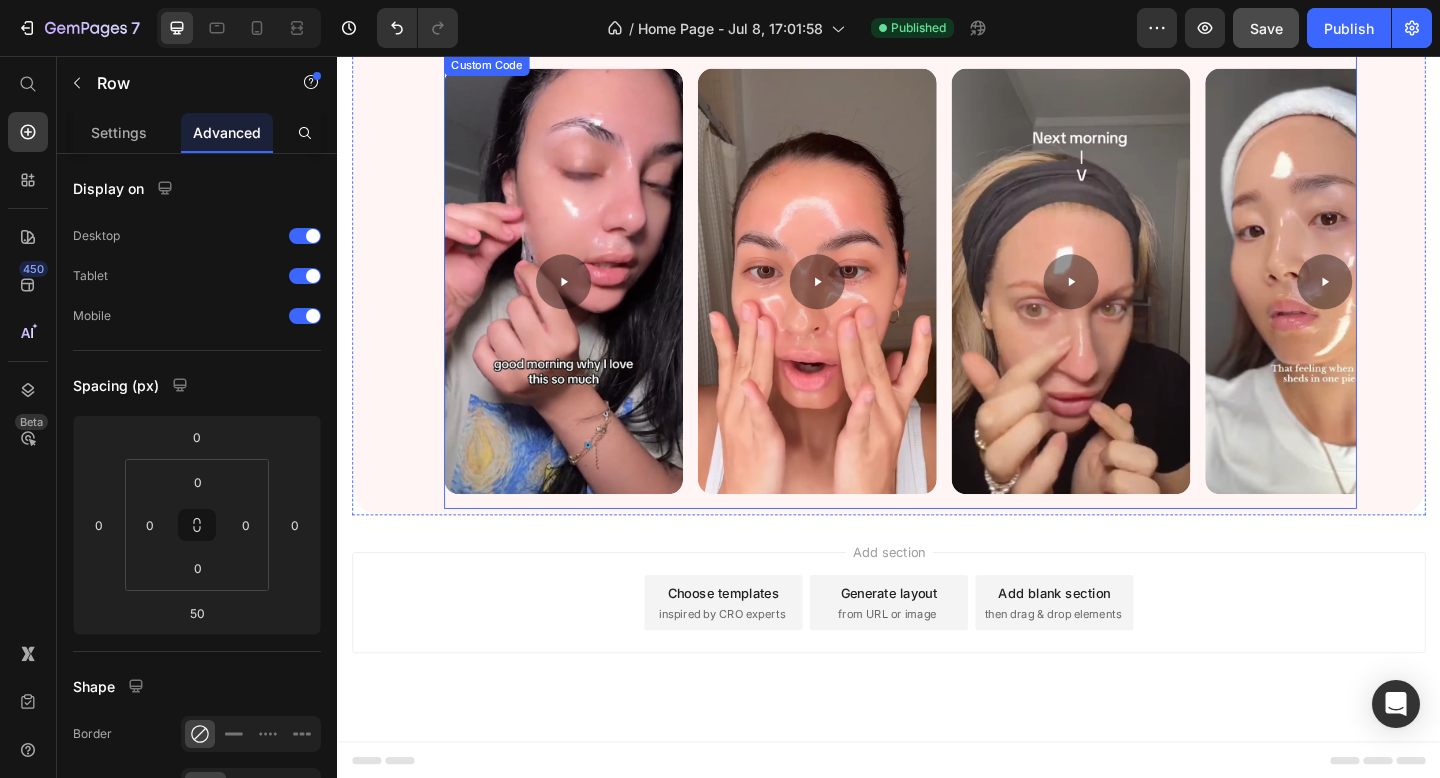 click on "Customers Reviews Heading Row
Custom Code" at bounding box center (937, 289) 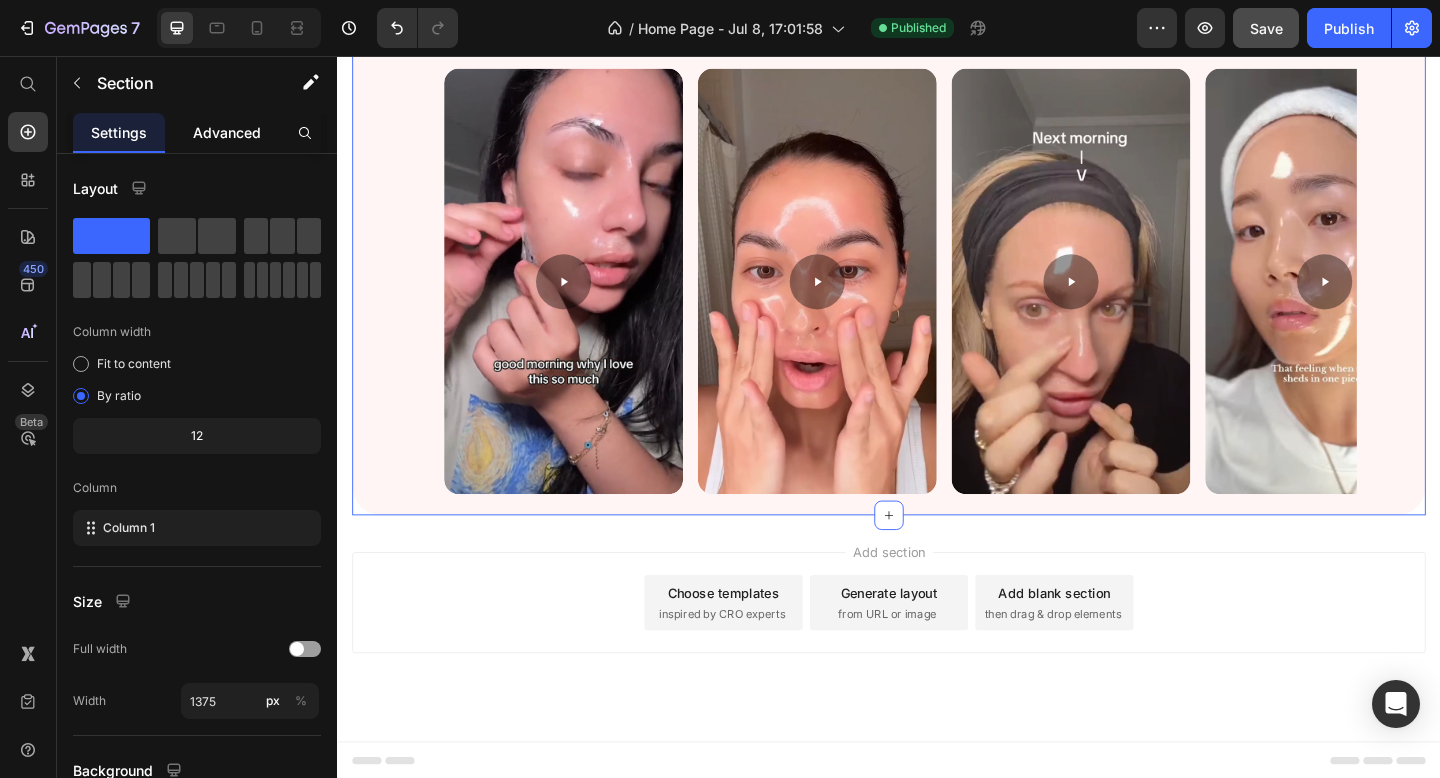 click on "Advanced" at bounding box center (227, 132) 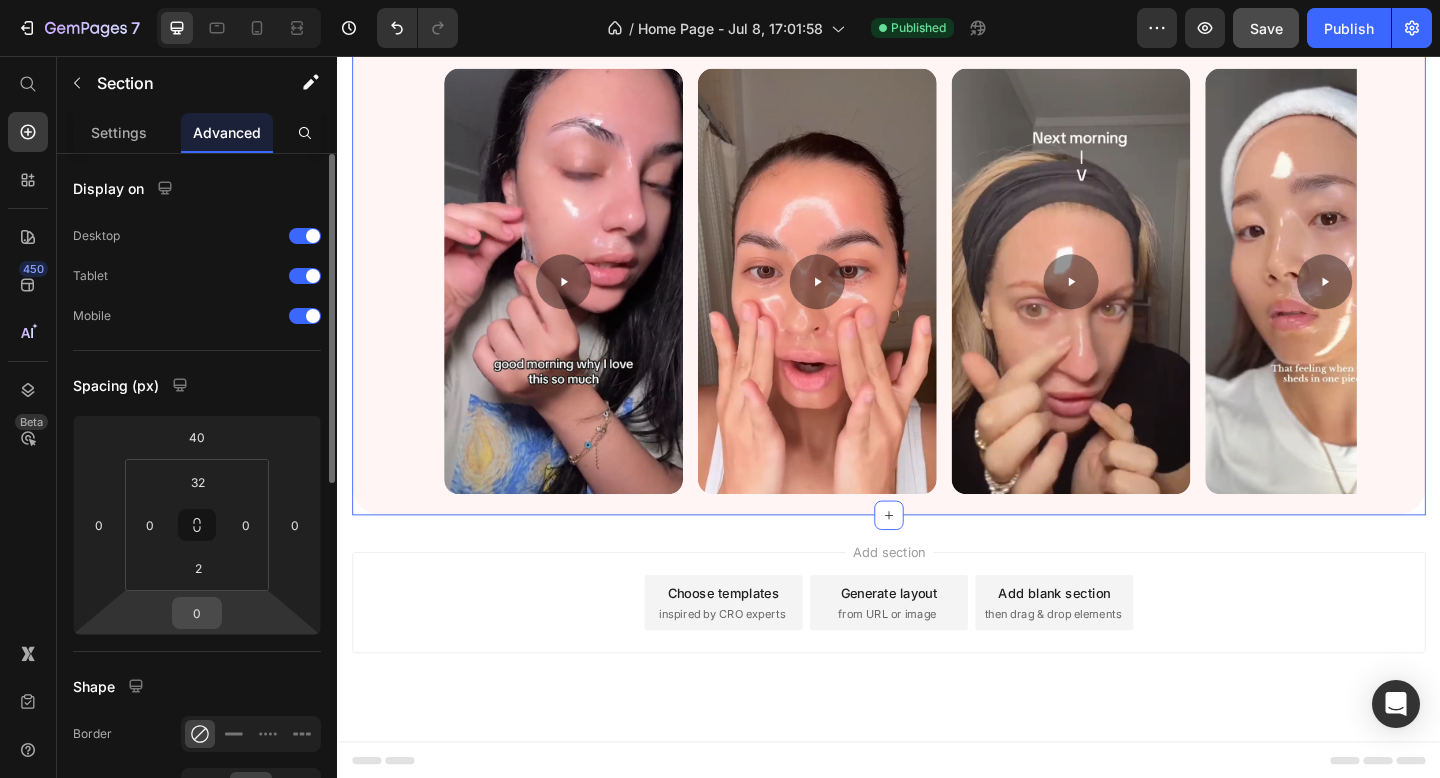 click on "0" at bounding box center [197, 613] 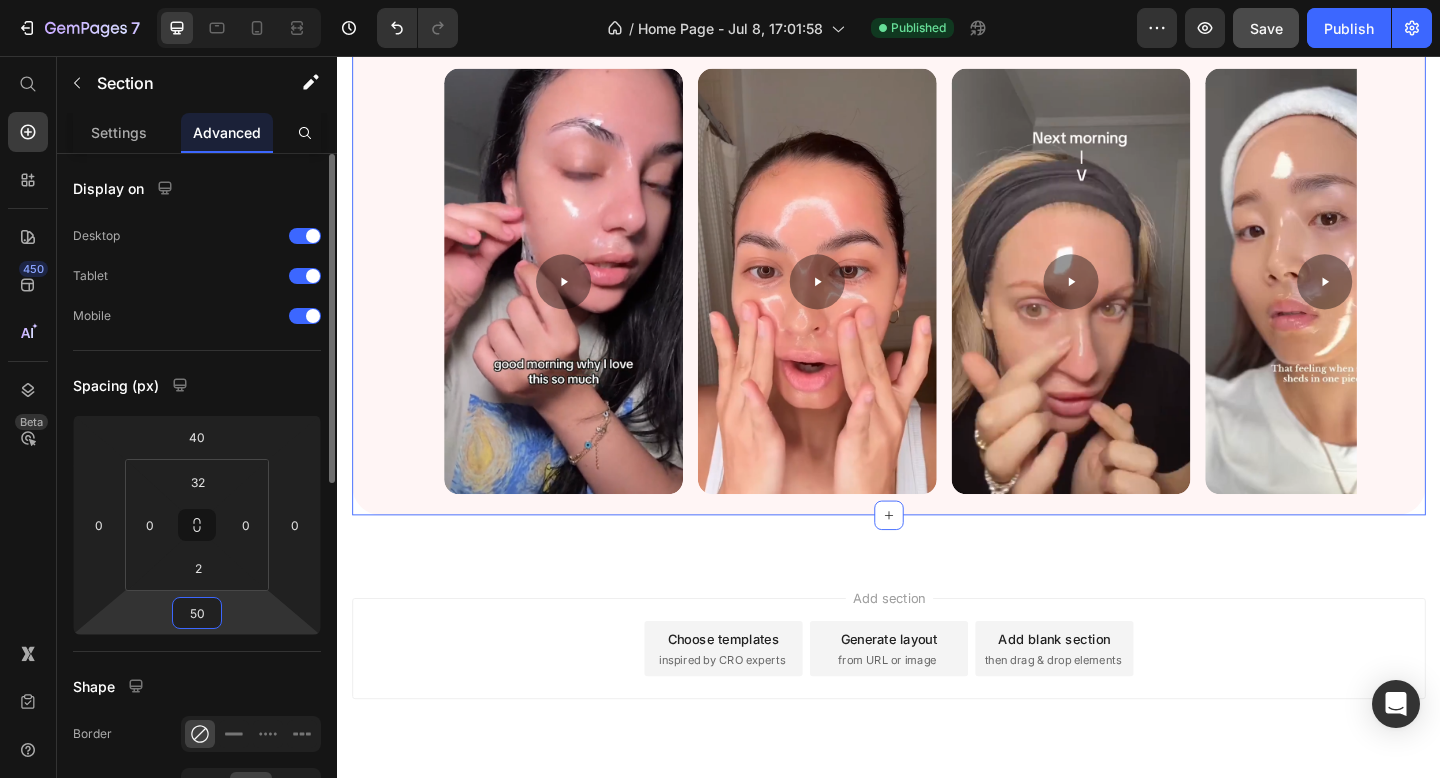 type on "5" 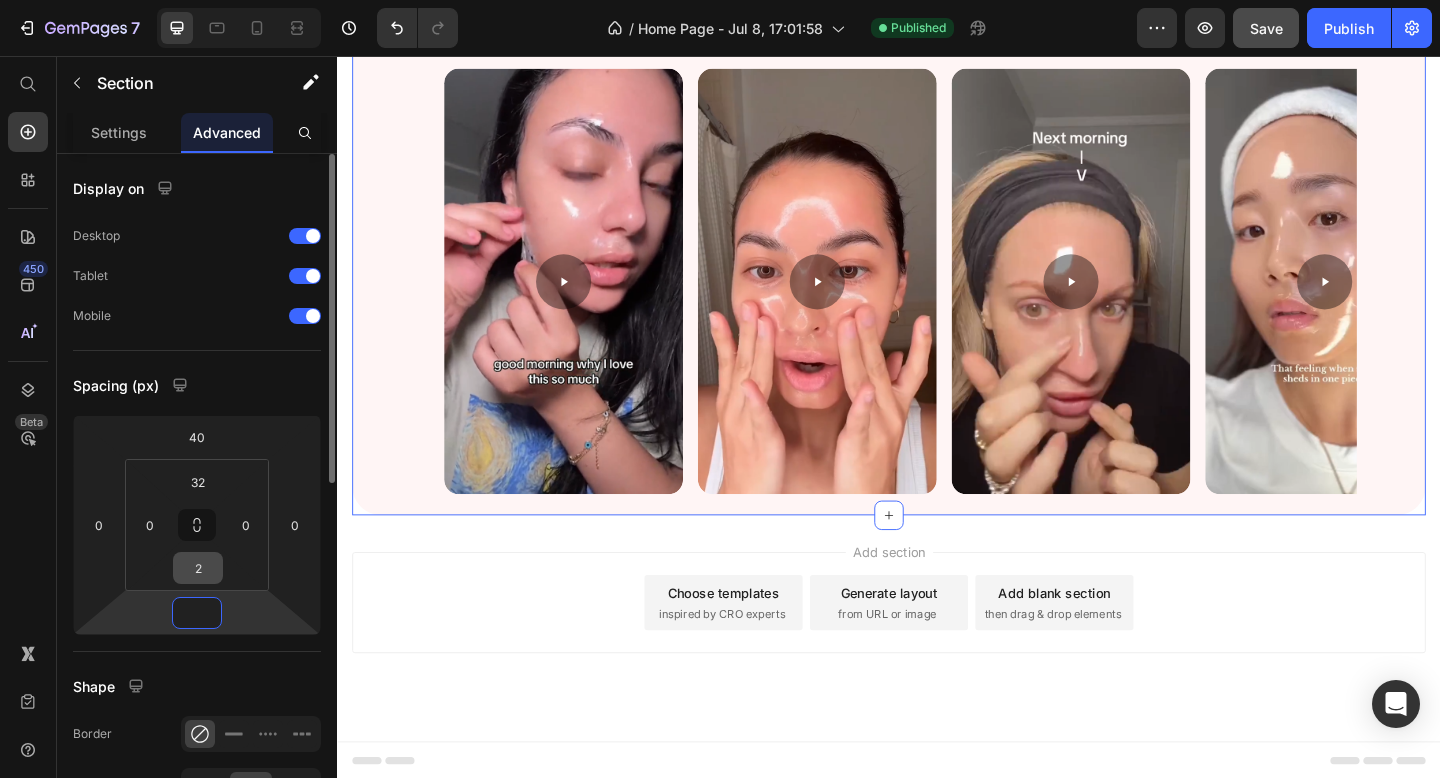 type on "0" 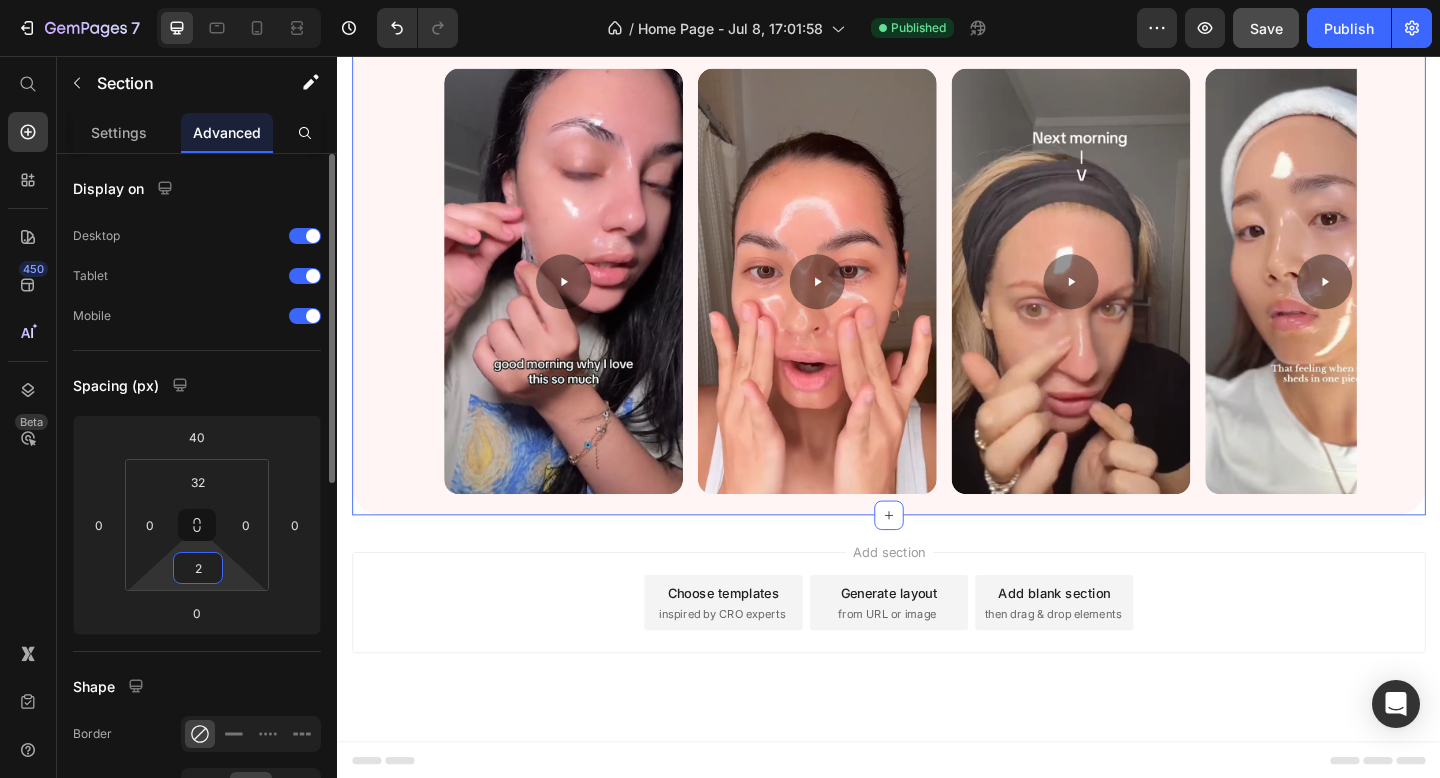 click on "2" at bounding box center (198, 568) 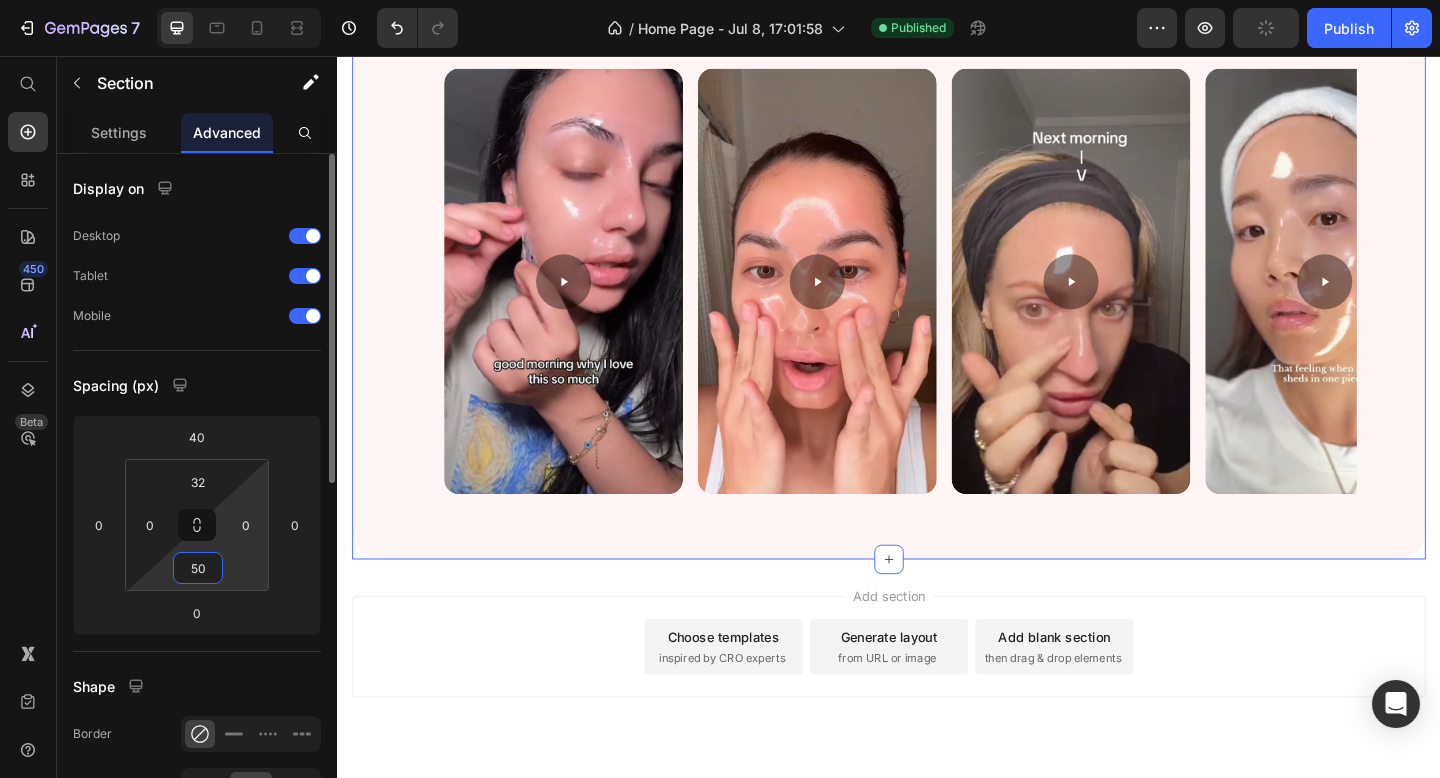 type on "5" 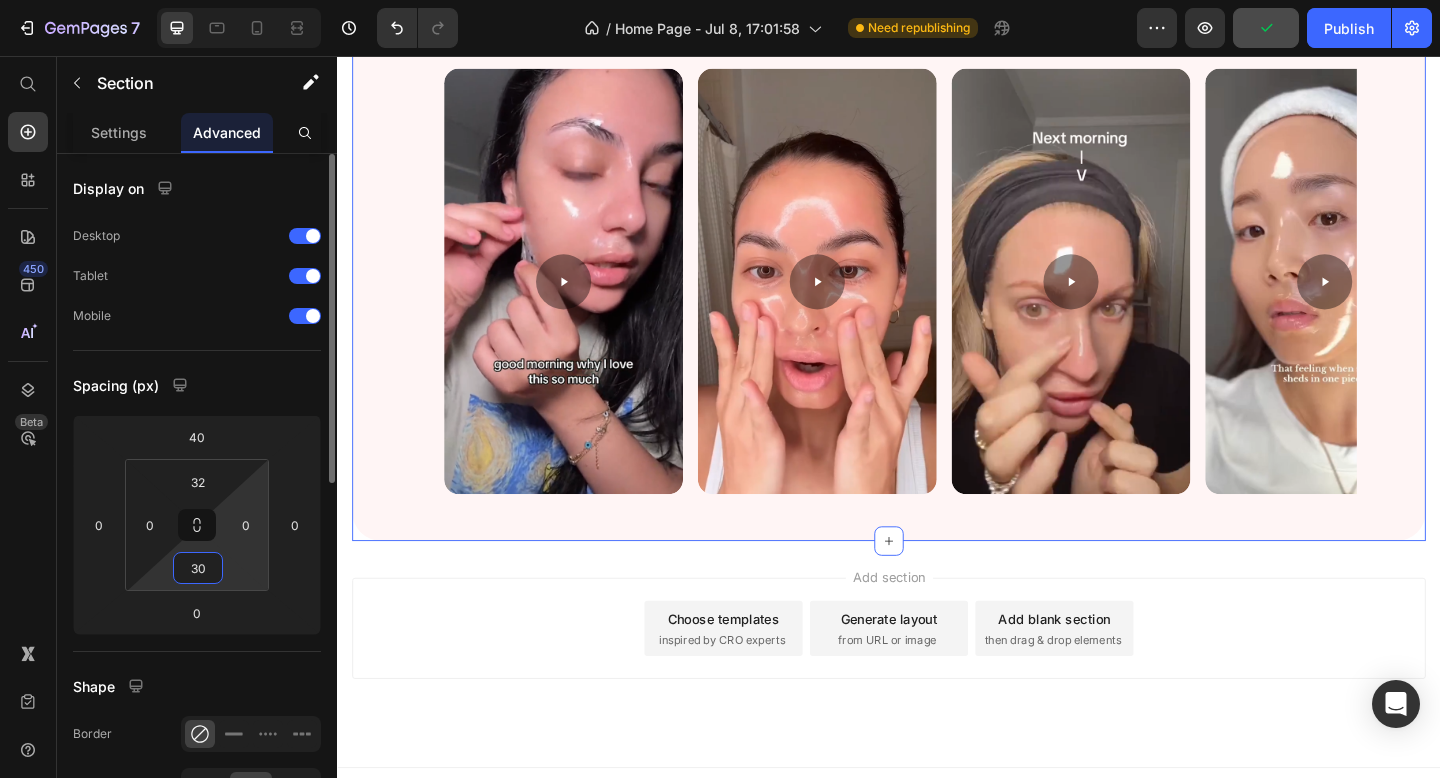 type on "3" 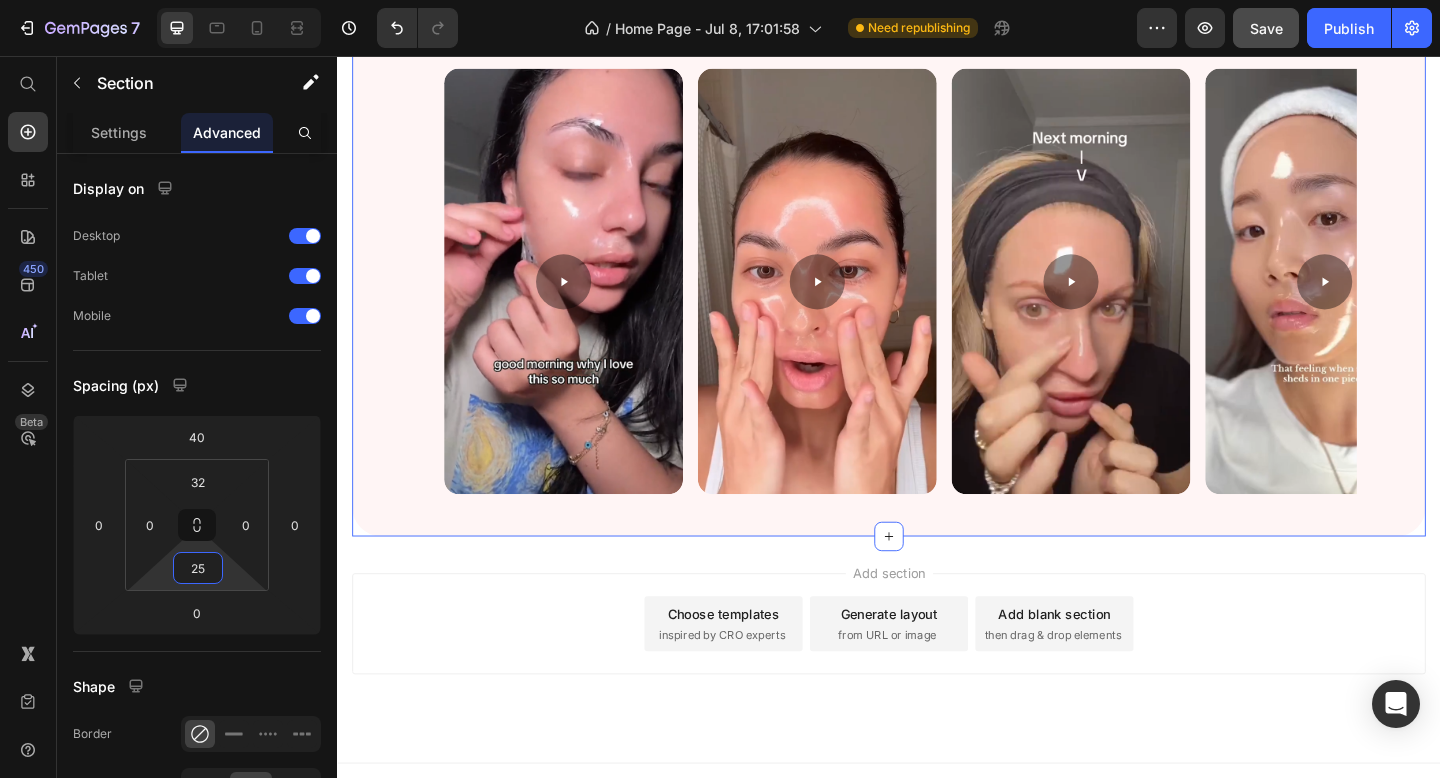 type on "2" 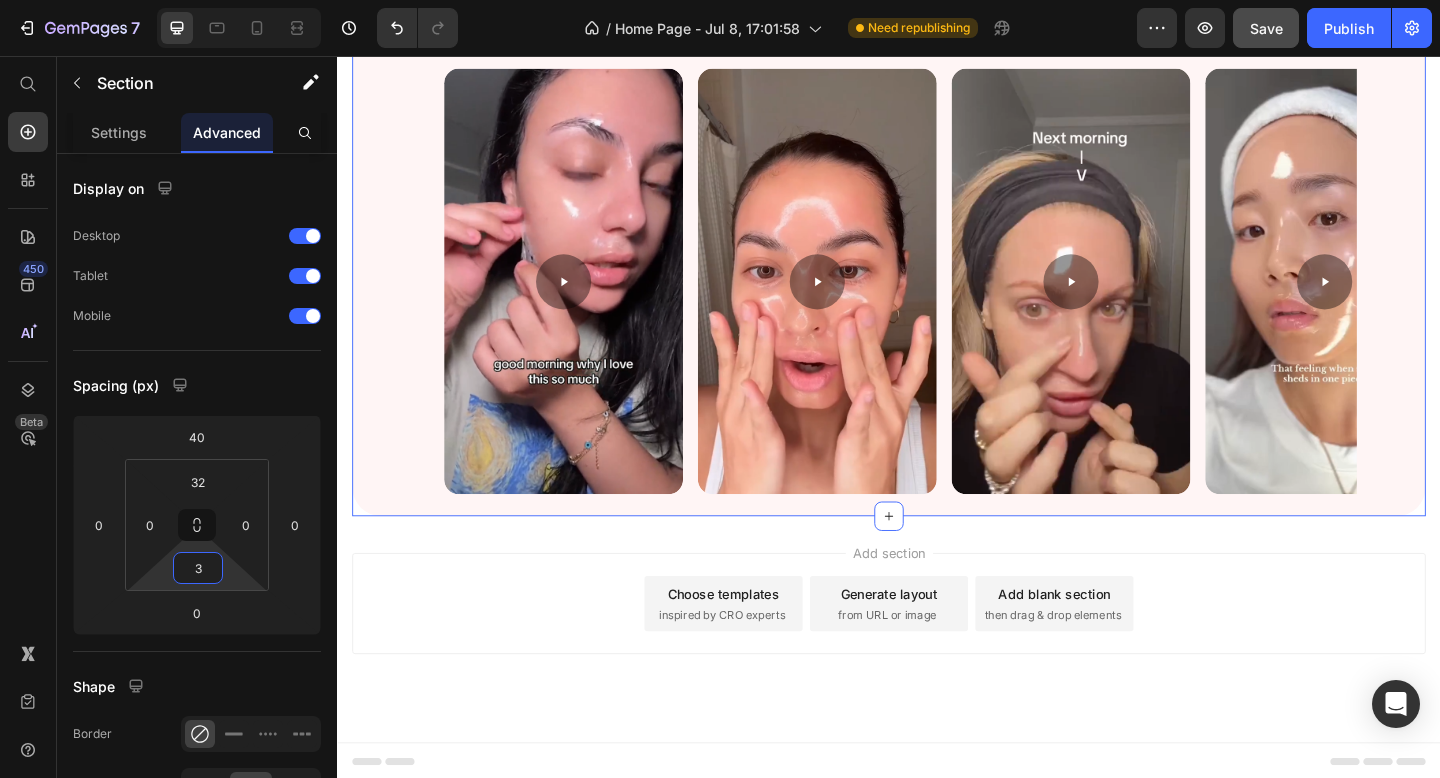 type on "30" 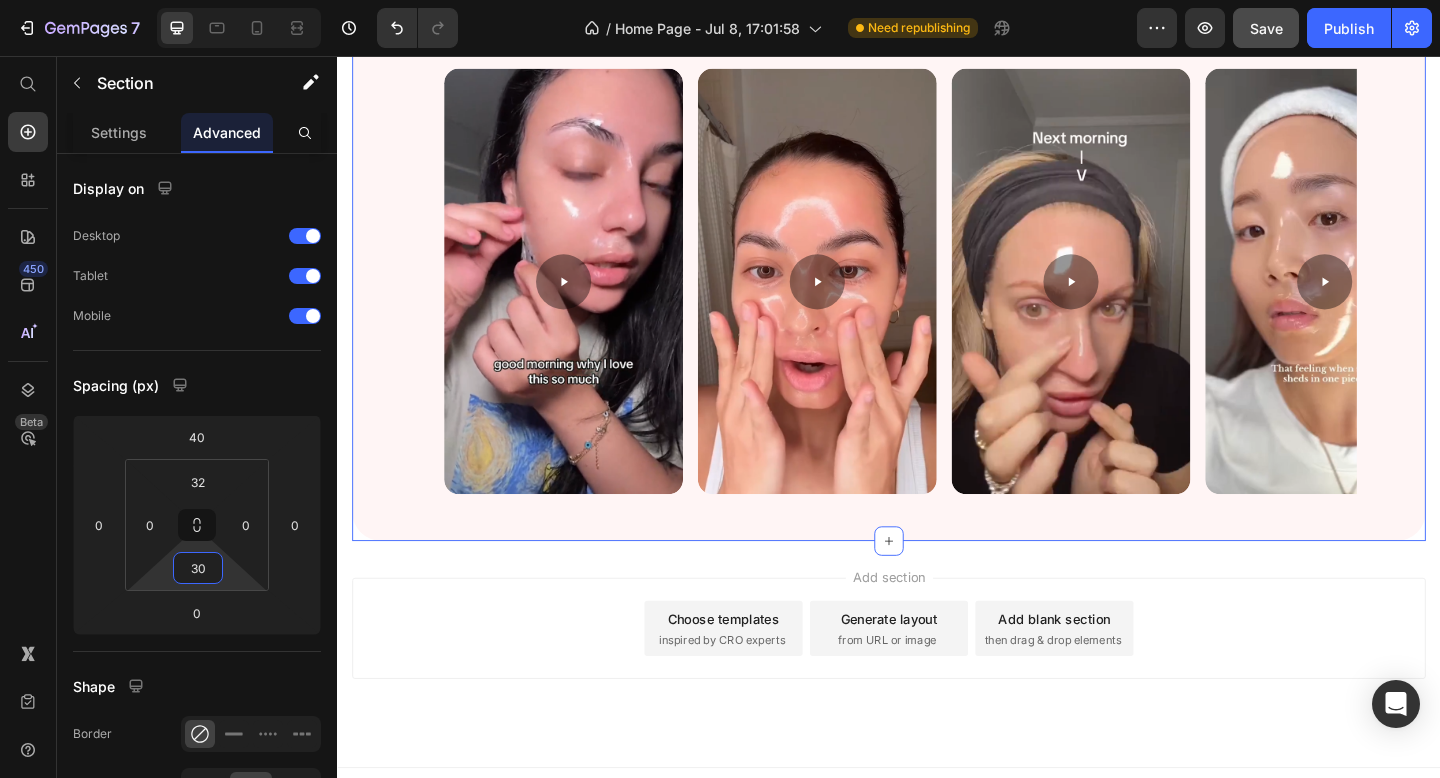 click on "Add section Choose templates inspired by CRO experts Generate layout from URL or image Add blank section then drag & drop elements" at bounding box center (937, 707) 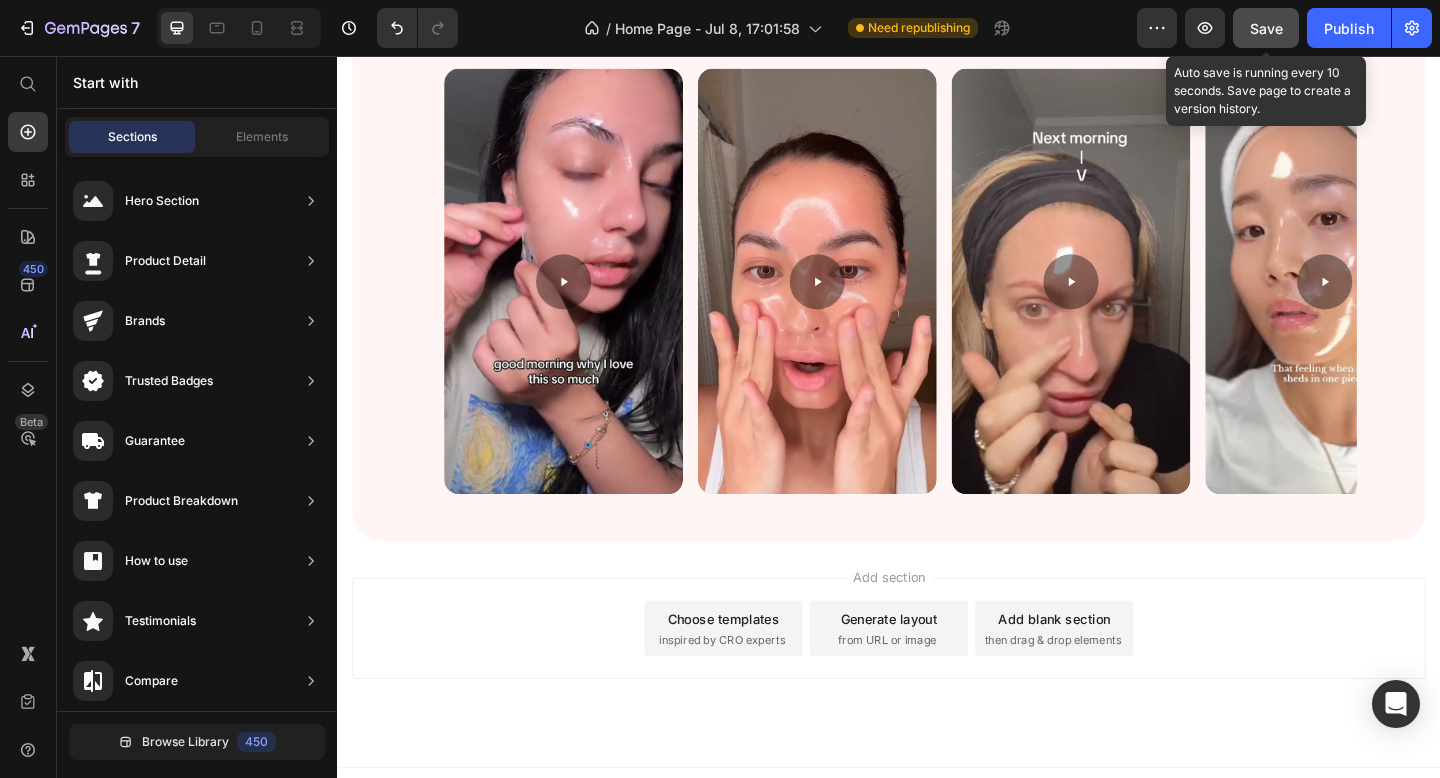 click on "Save" 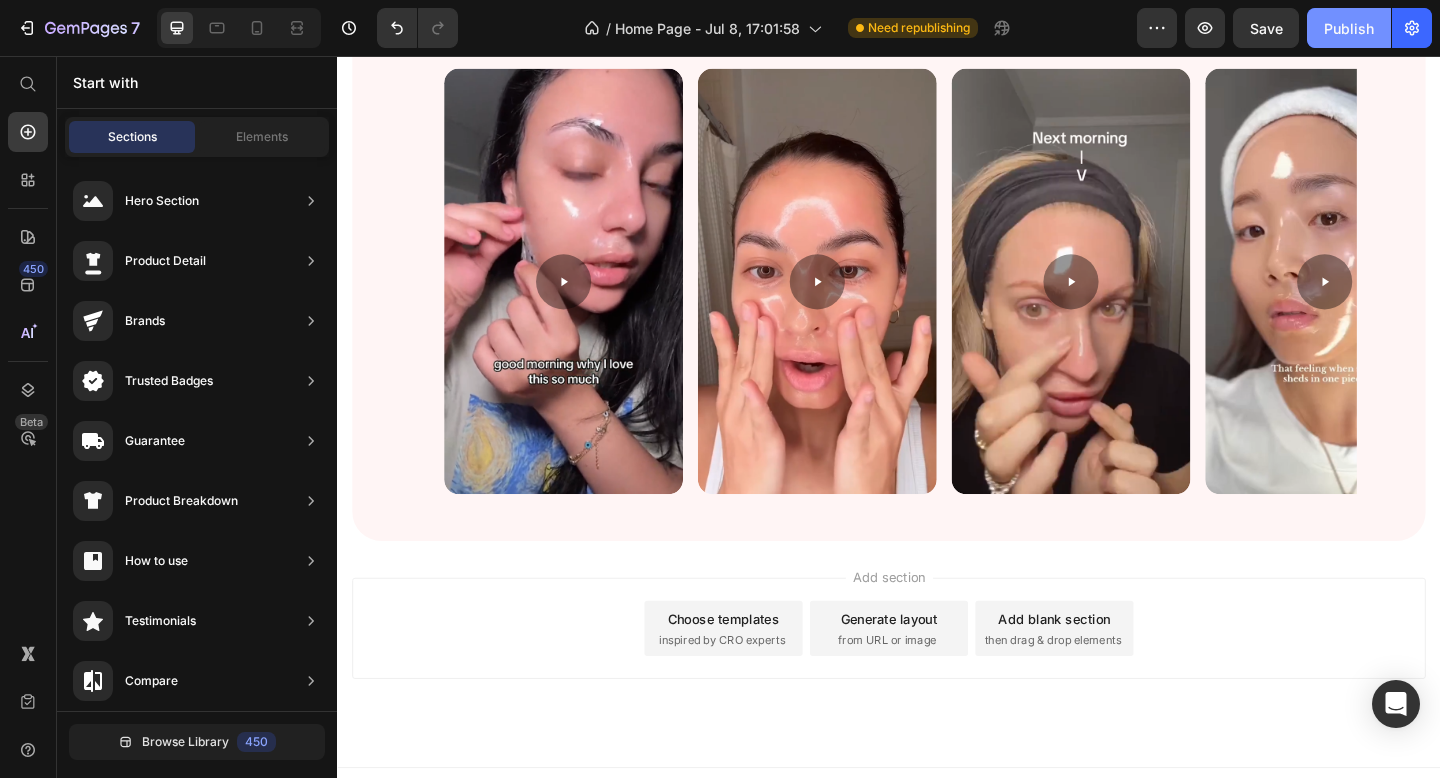 click on "Publish" 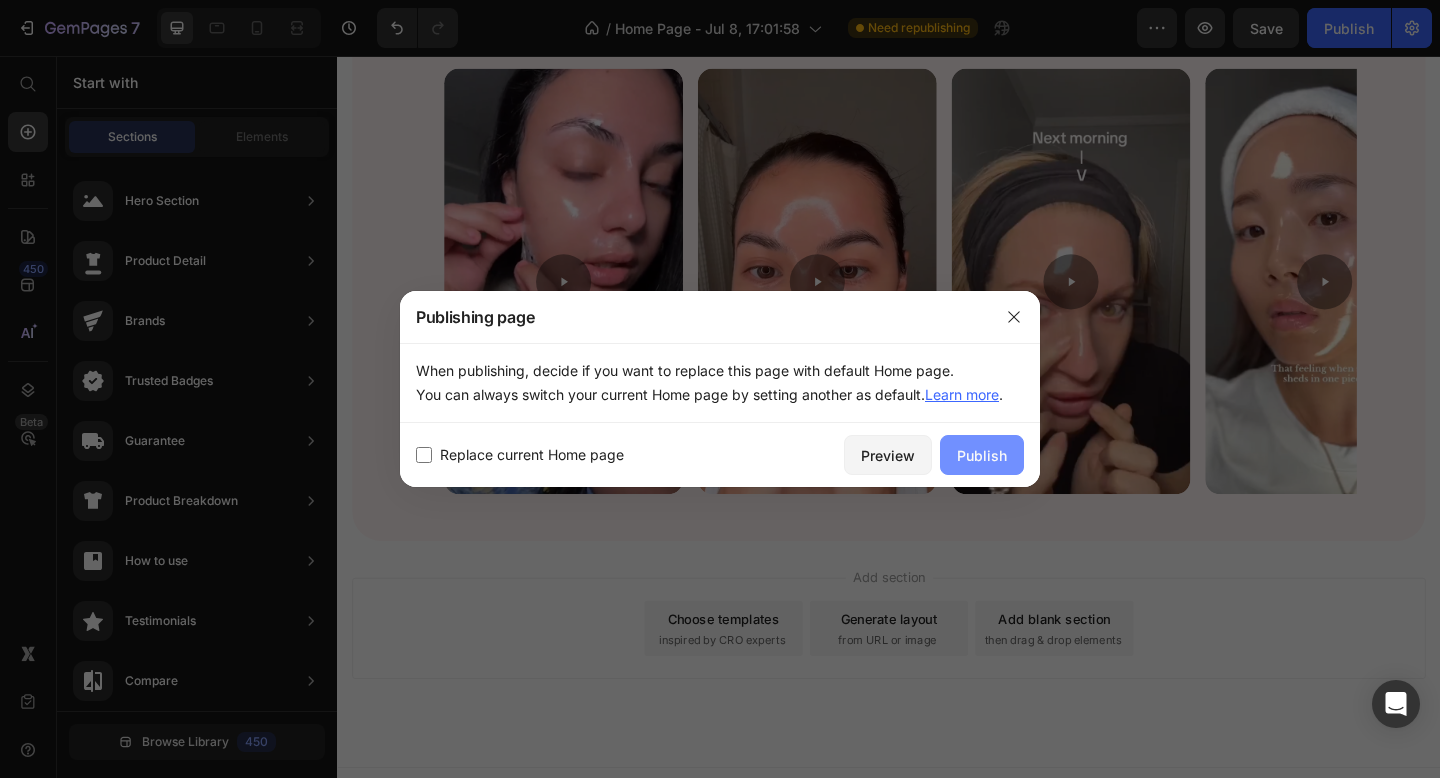 click on "Publish" at bounding box center (982, 455) 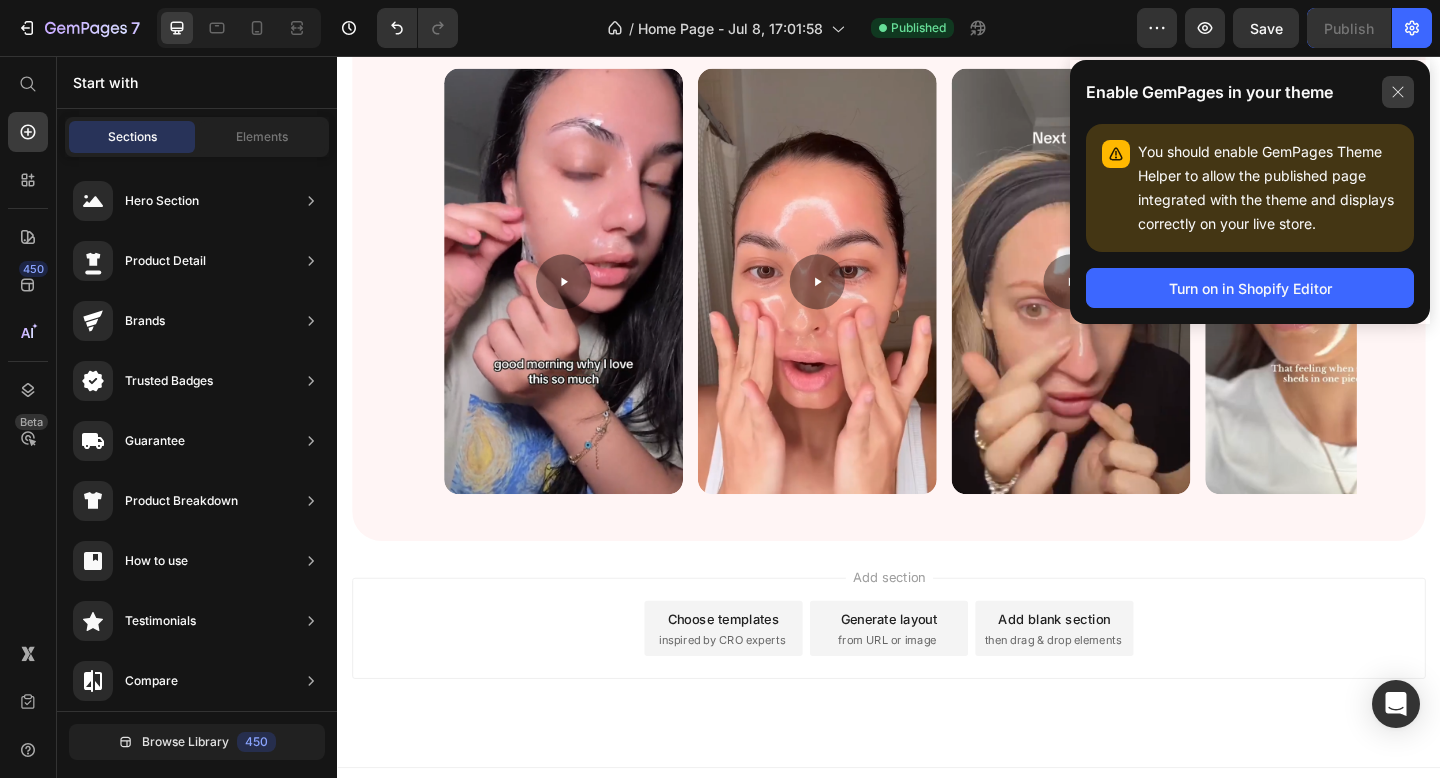 click 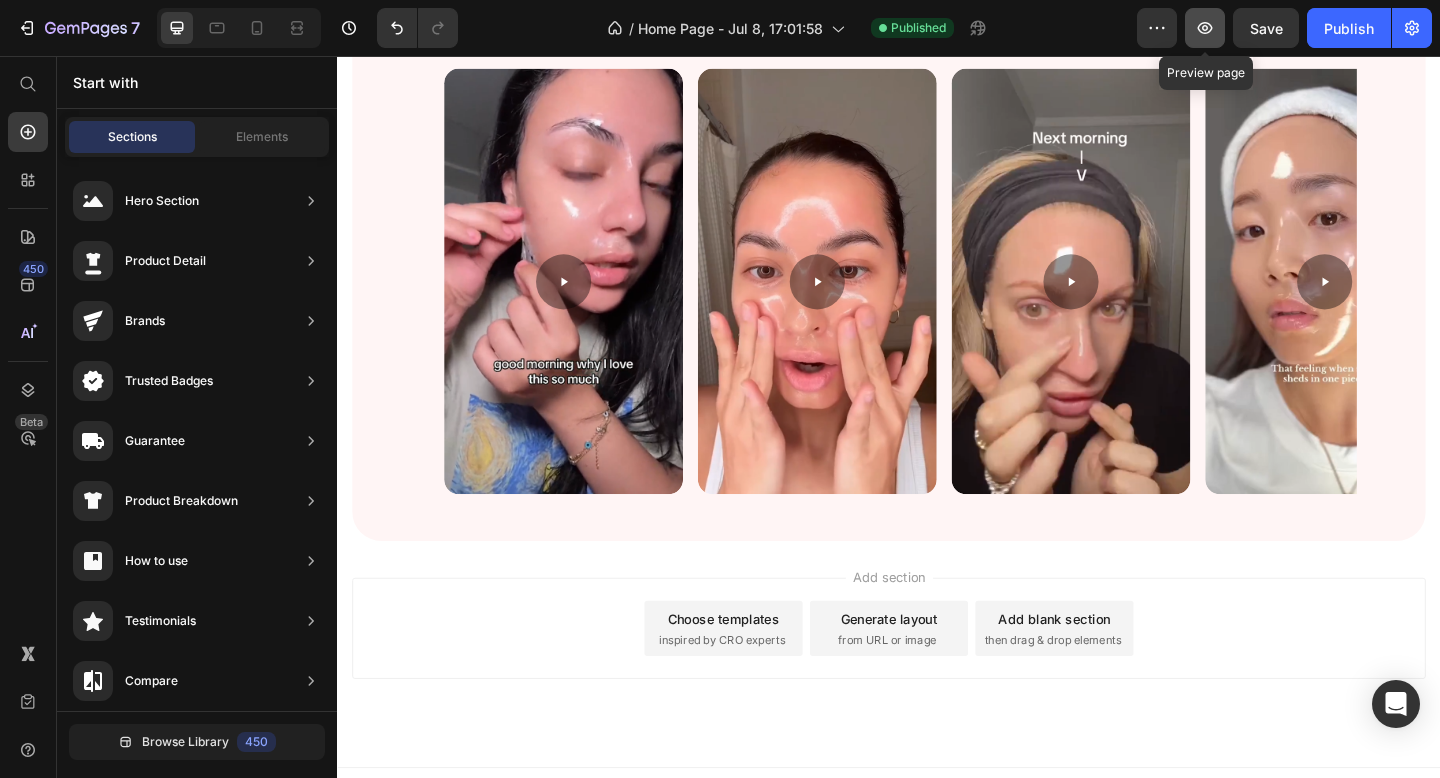 click 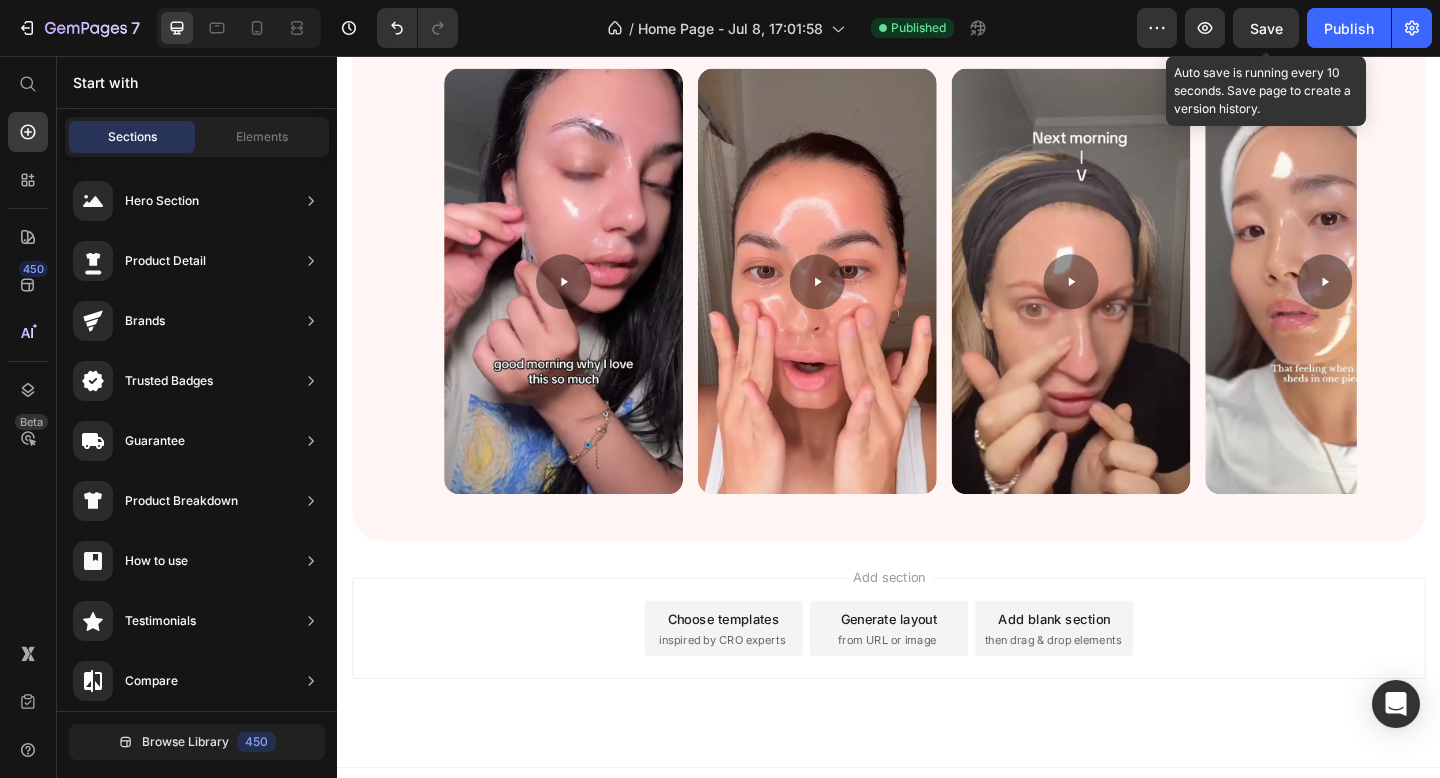 click on "Save" at bounding box center (1266, 28) 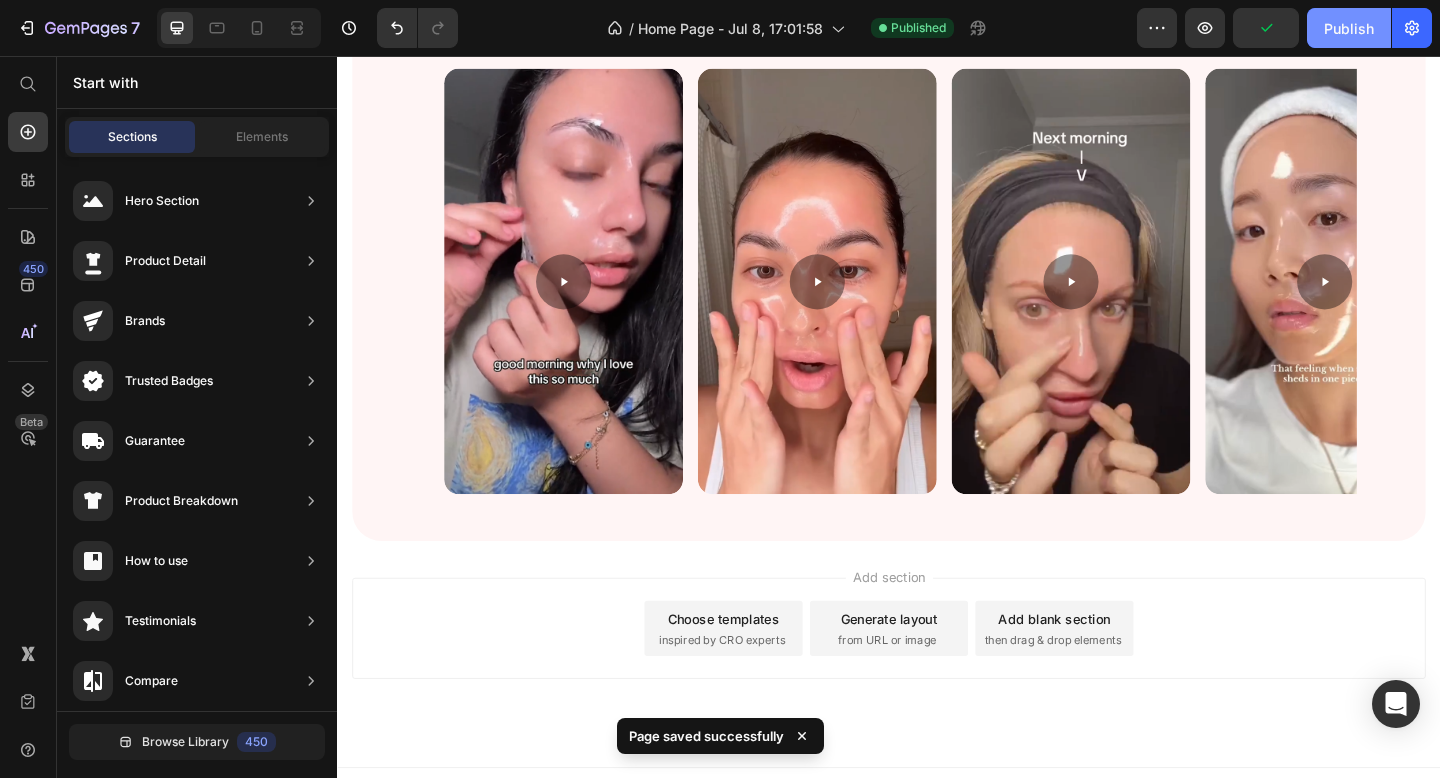 click on "Publish" at bounding box center [1349, 28] 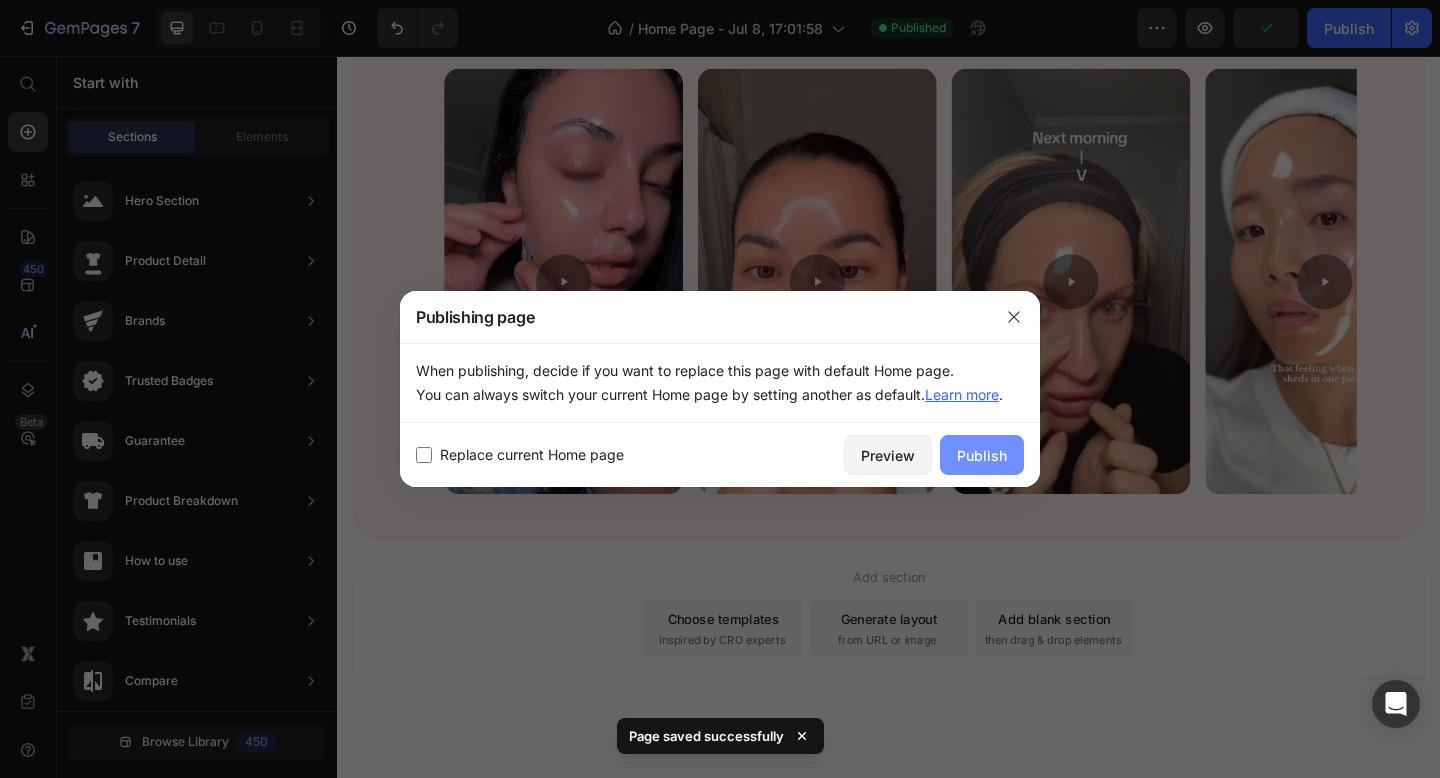 click on "Publish" at bounding box center [982, 455] 